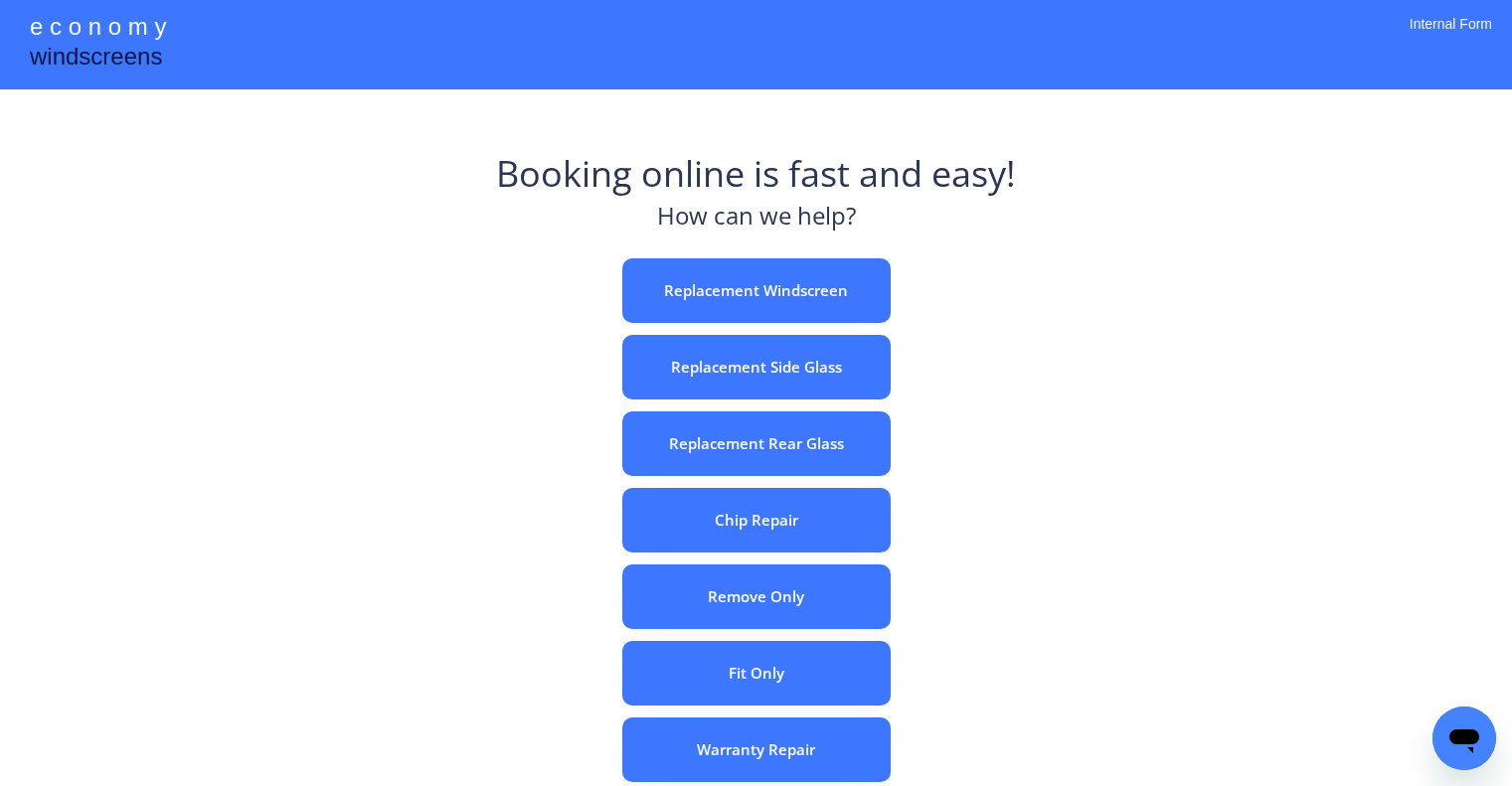scroll, scrollTop: 0, scrollLeft: 0, axis: both 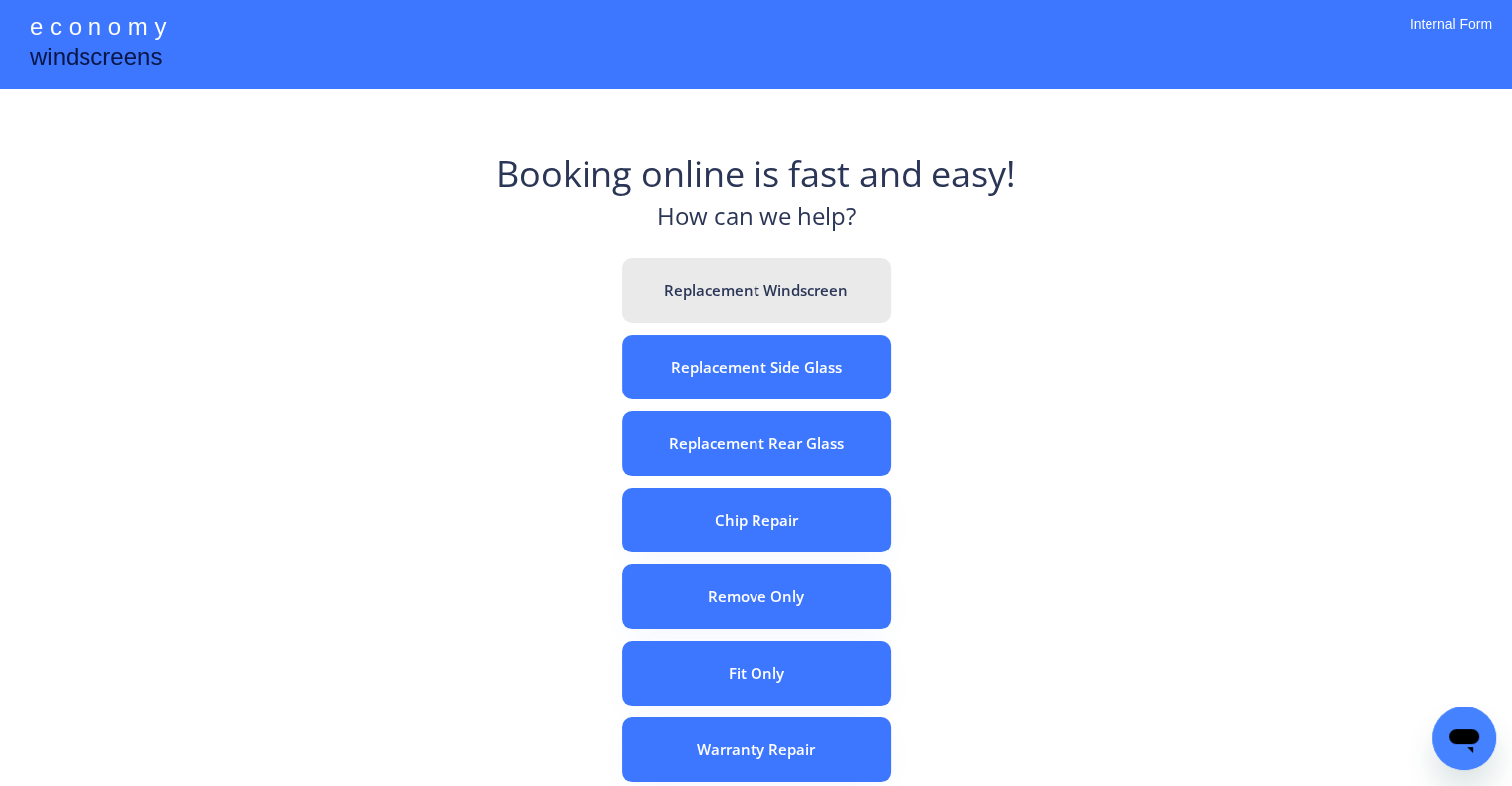 click on "Replacement Windscreen" at bounding box center (756, 290) 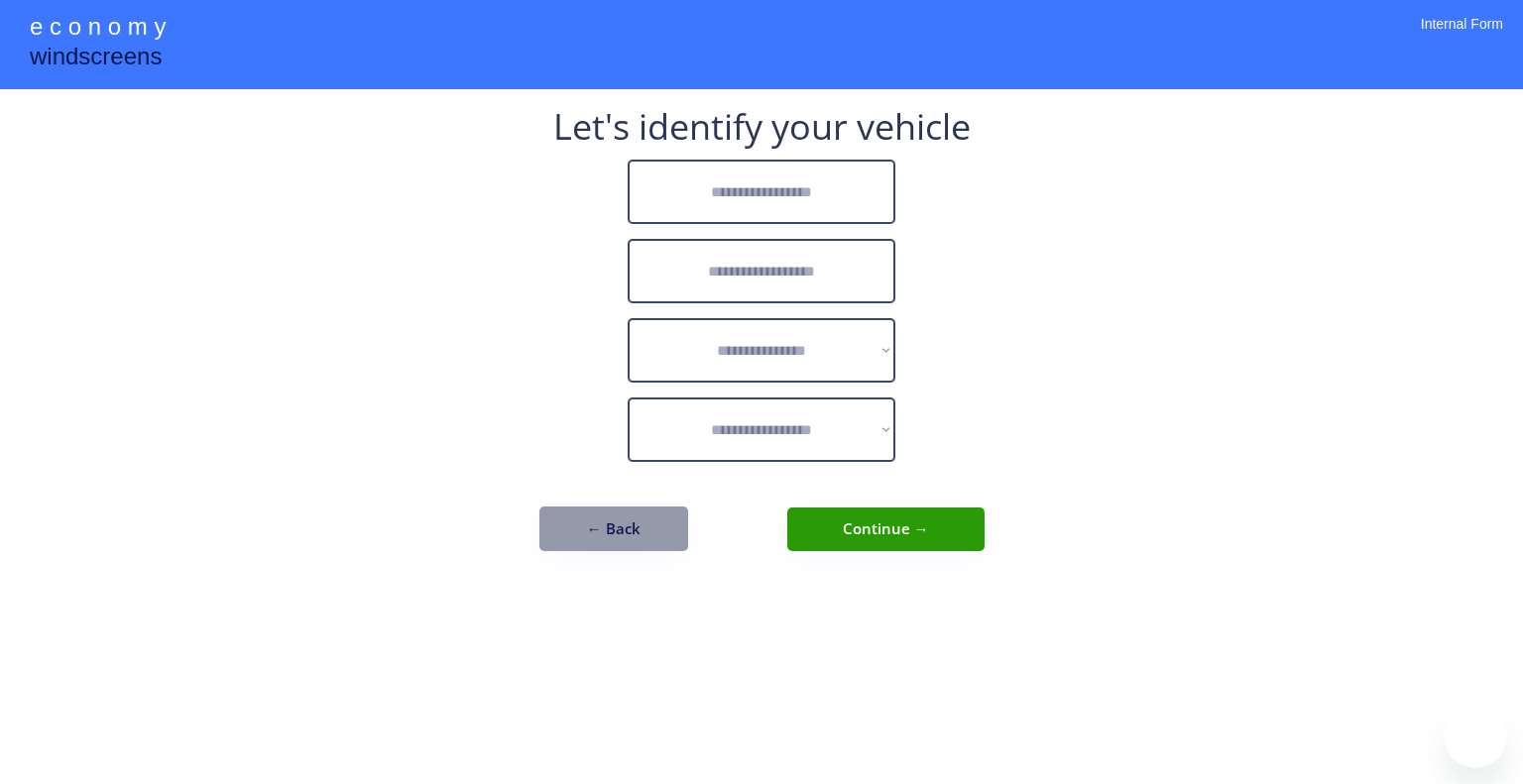 scroll, scrollTop: 0, scrollLeft: 0, axis: both 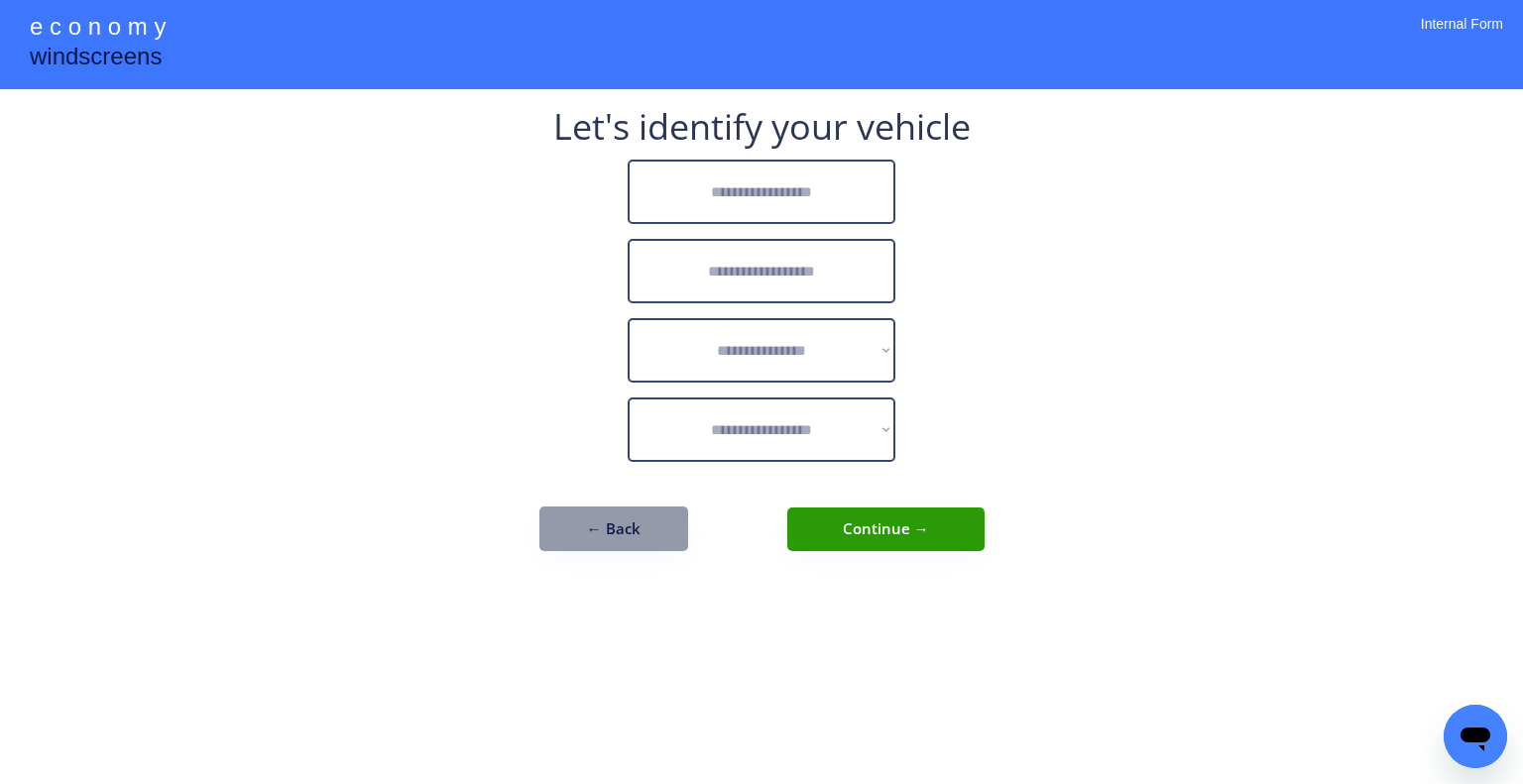 click at bounding box center (762, 191) 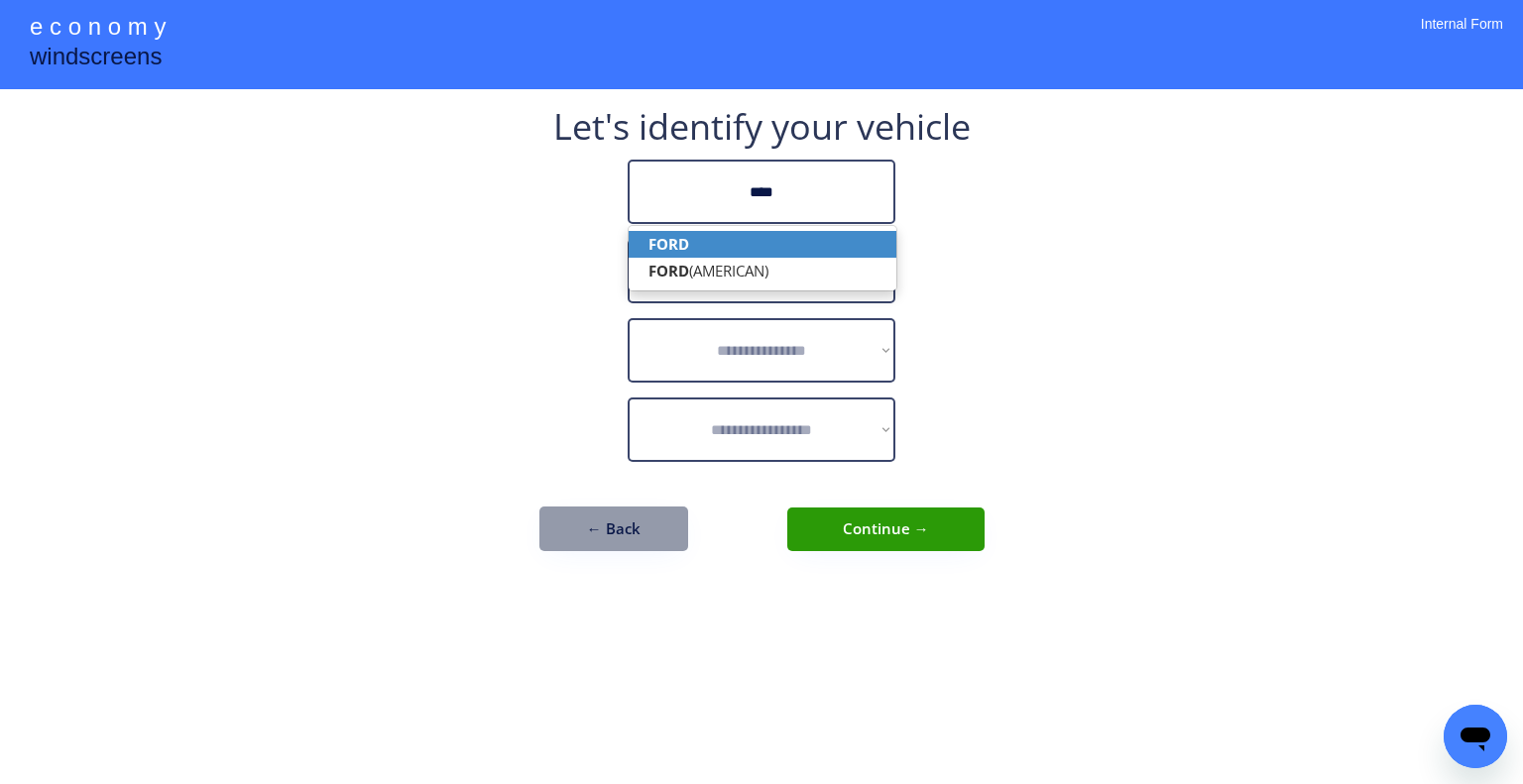 click on "FORD" at bounding box center [762, 244] 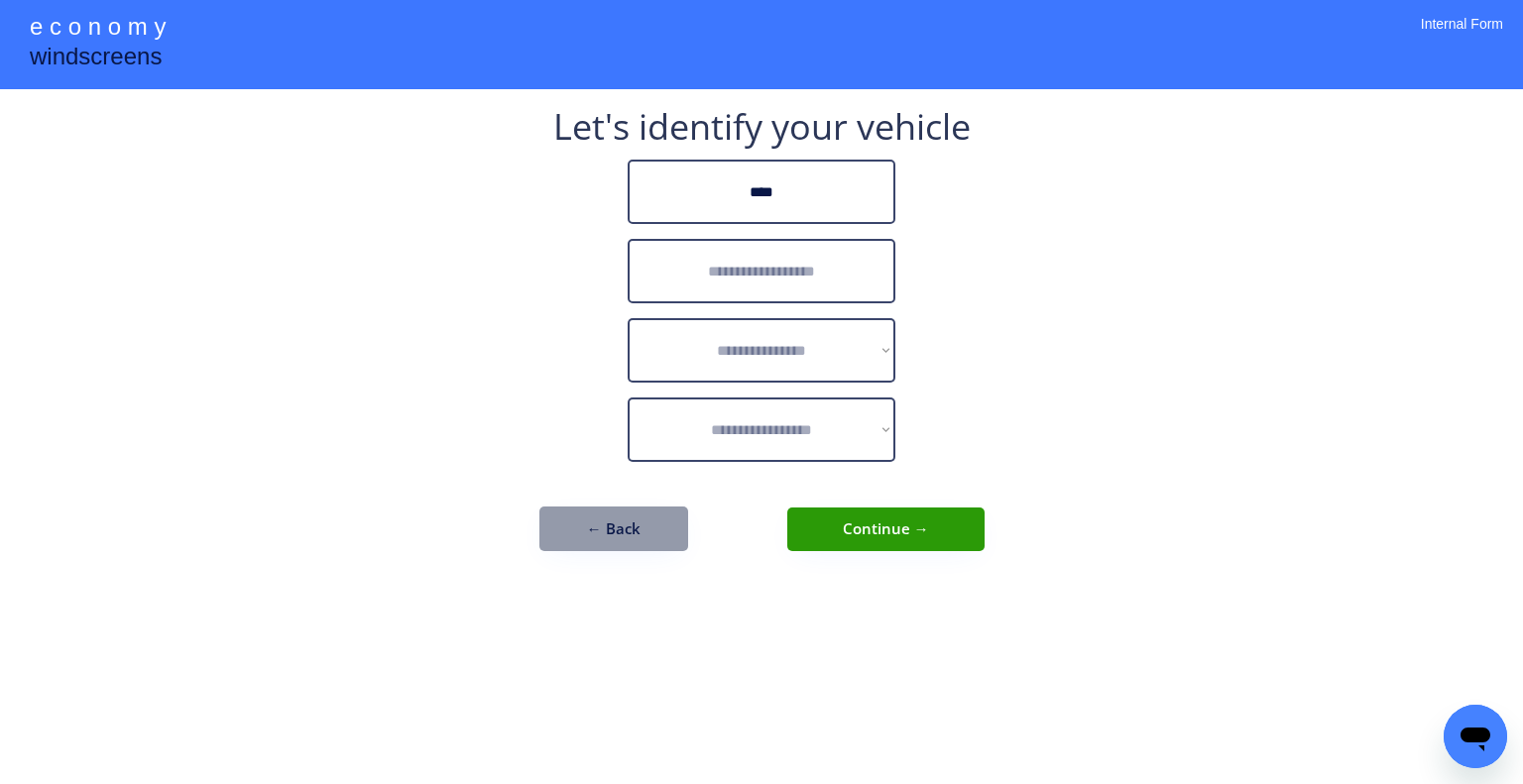 click at bounding box center (762, 271) 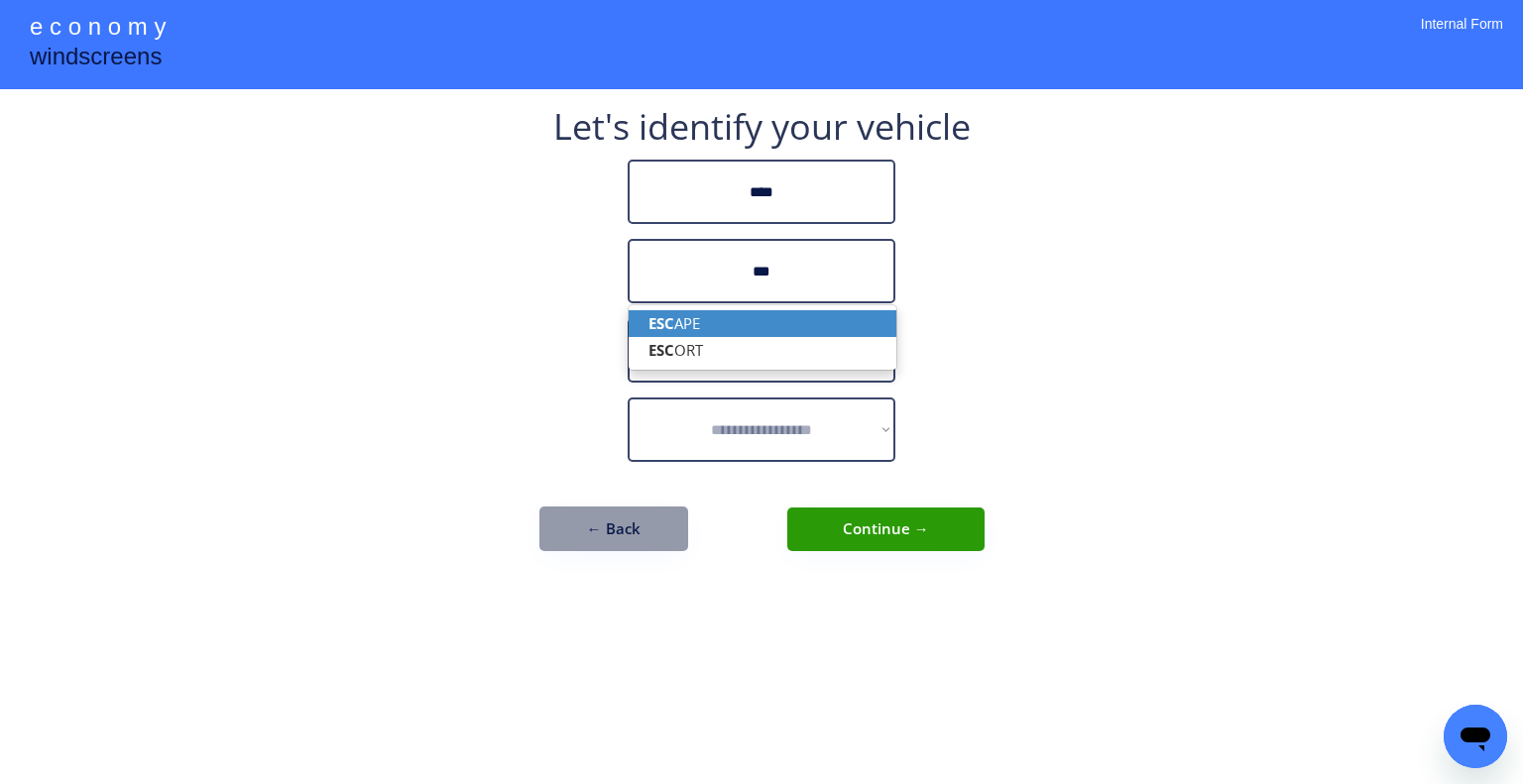 click on "ESC APE" at bounding box center (762, 323) 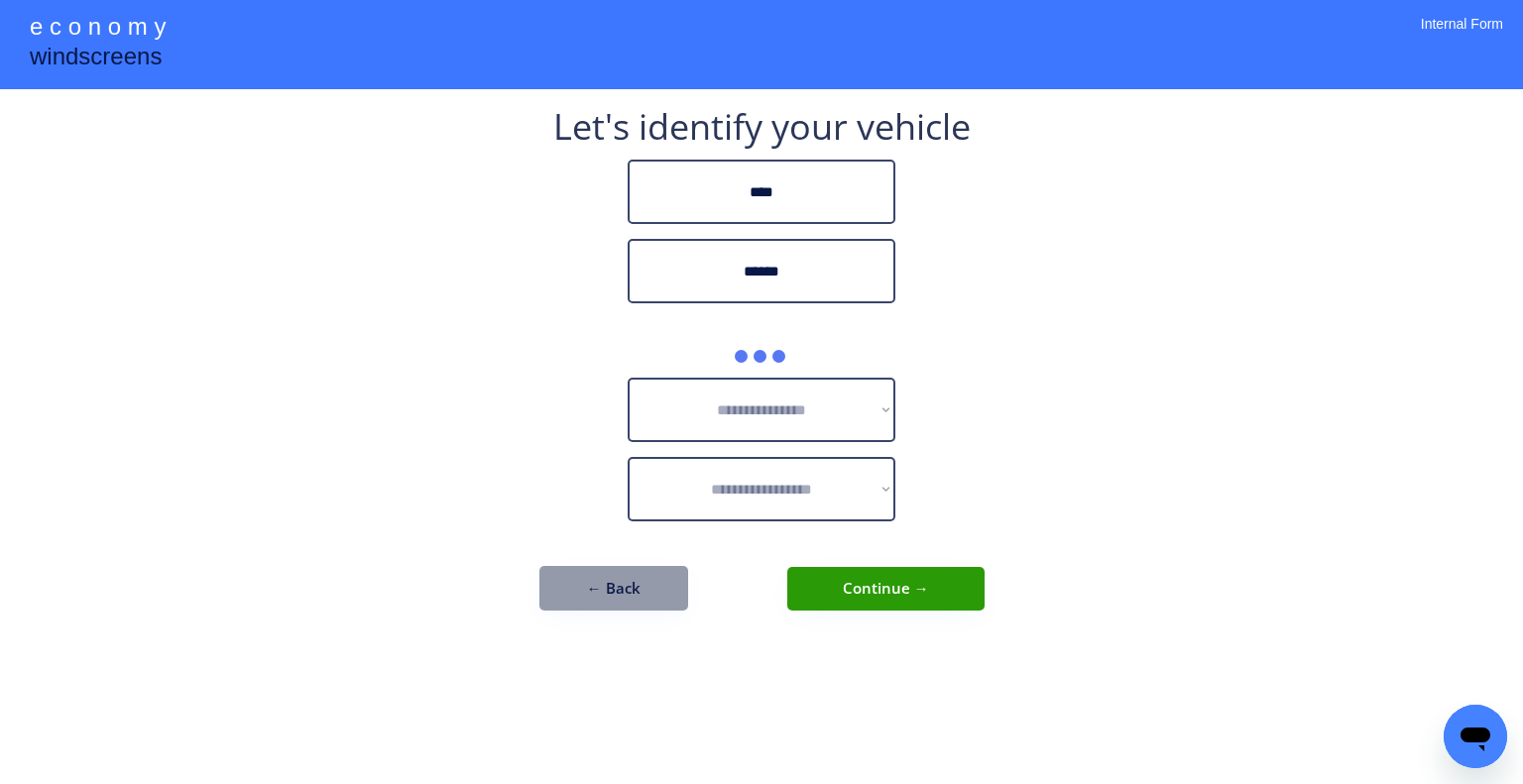 type on "******" 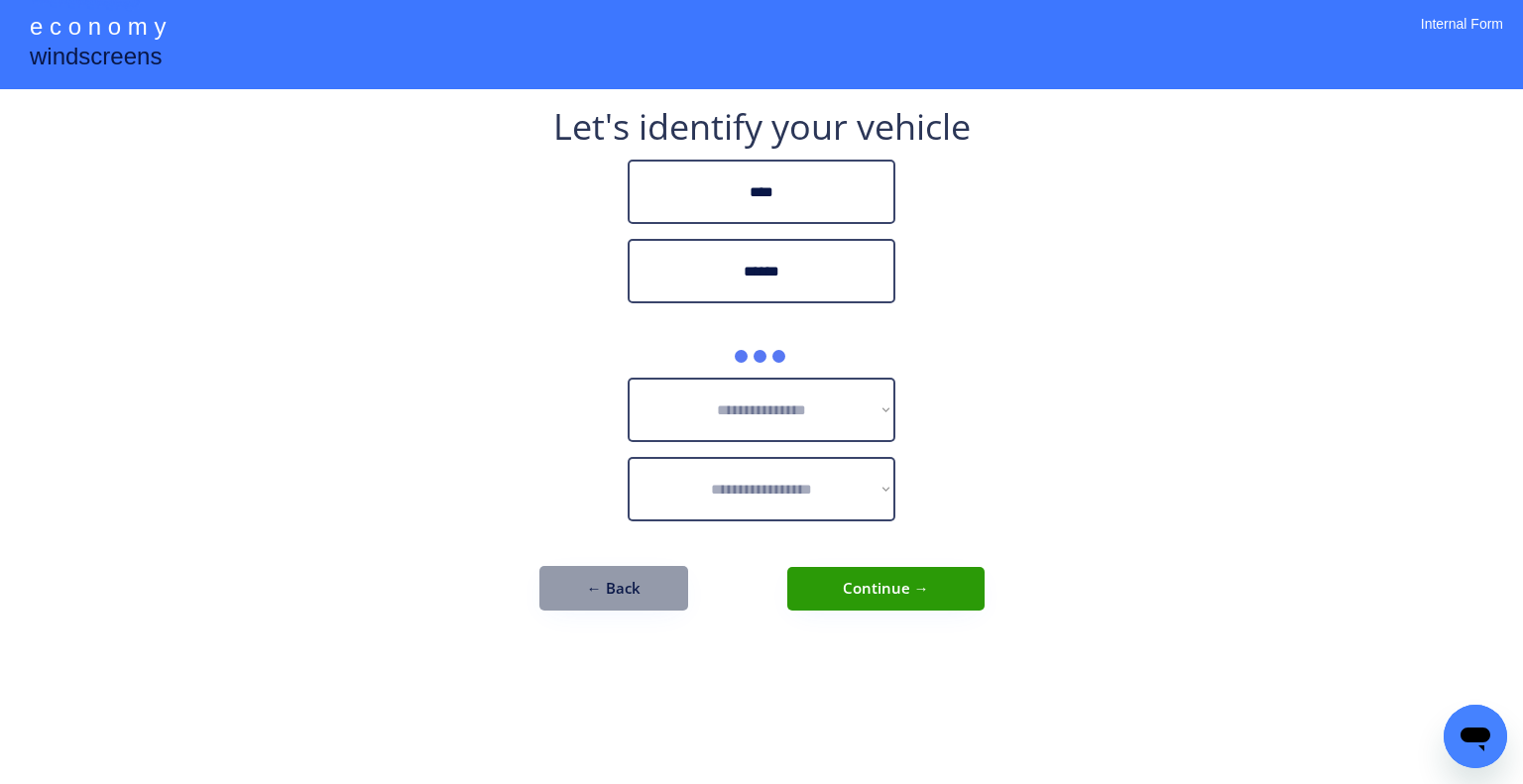 click on "**********" at bounding box center [762, 392] 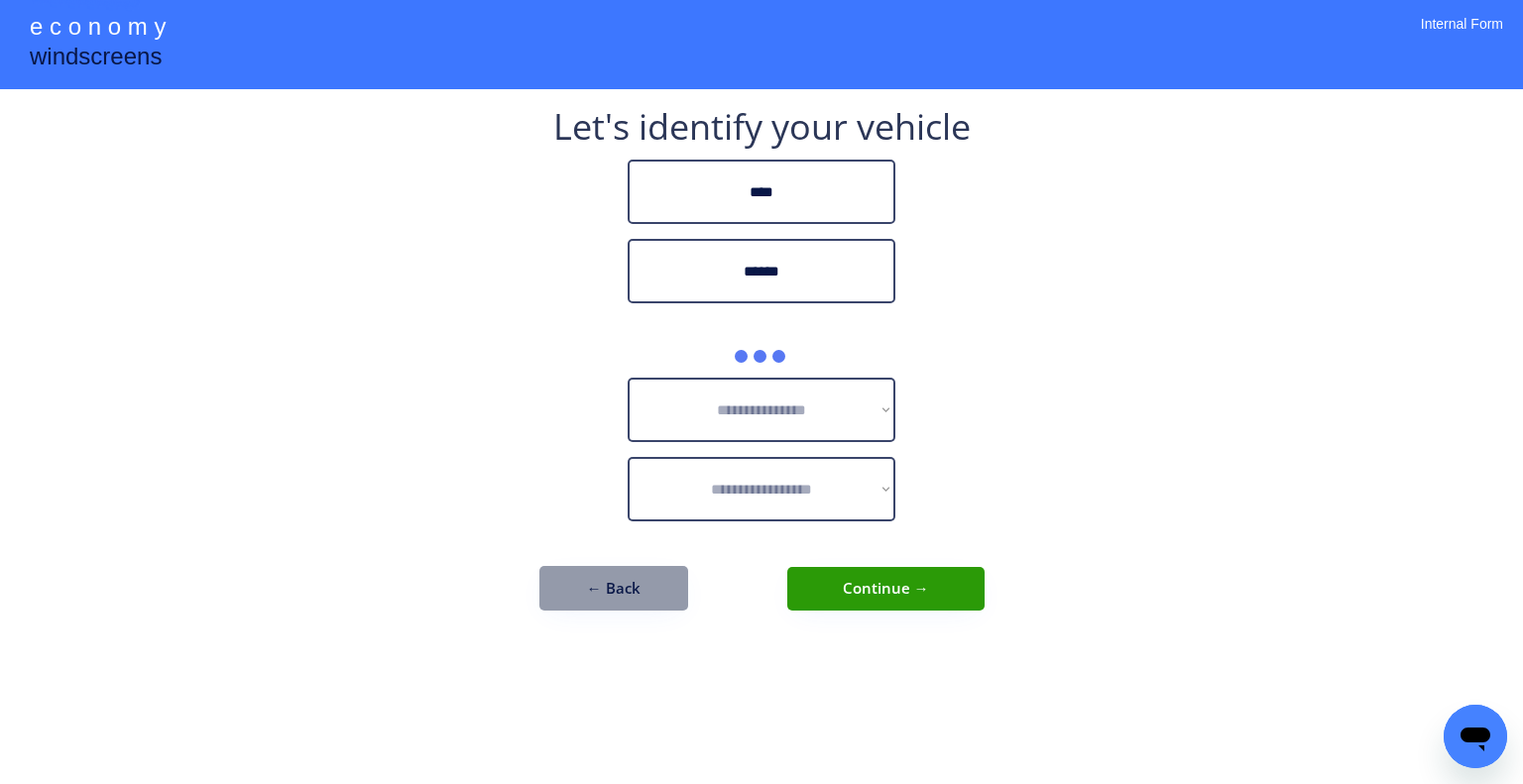 click on "**********" at bounding box center (762, 392) 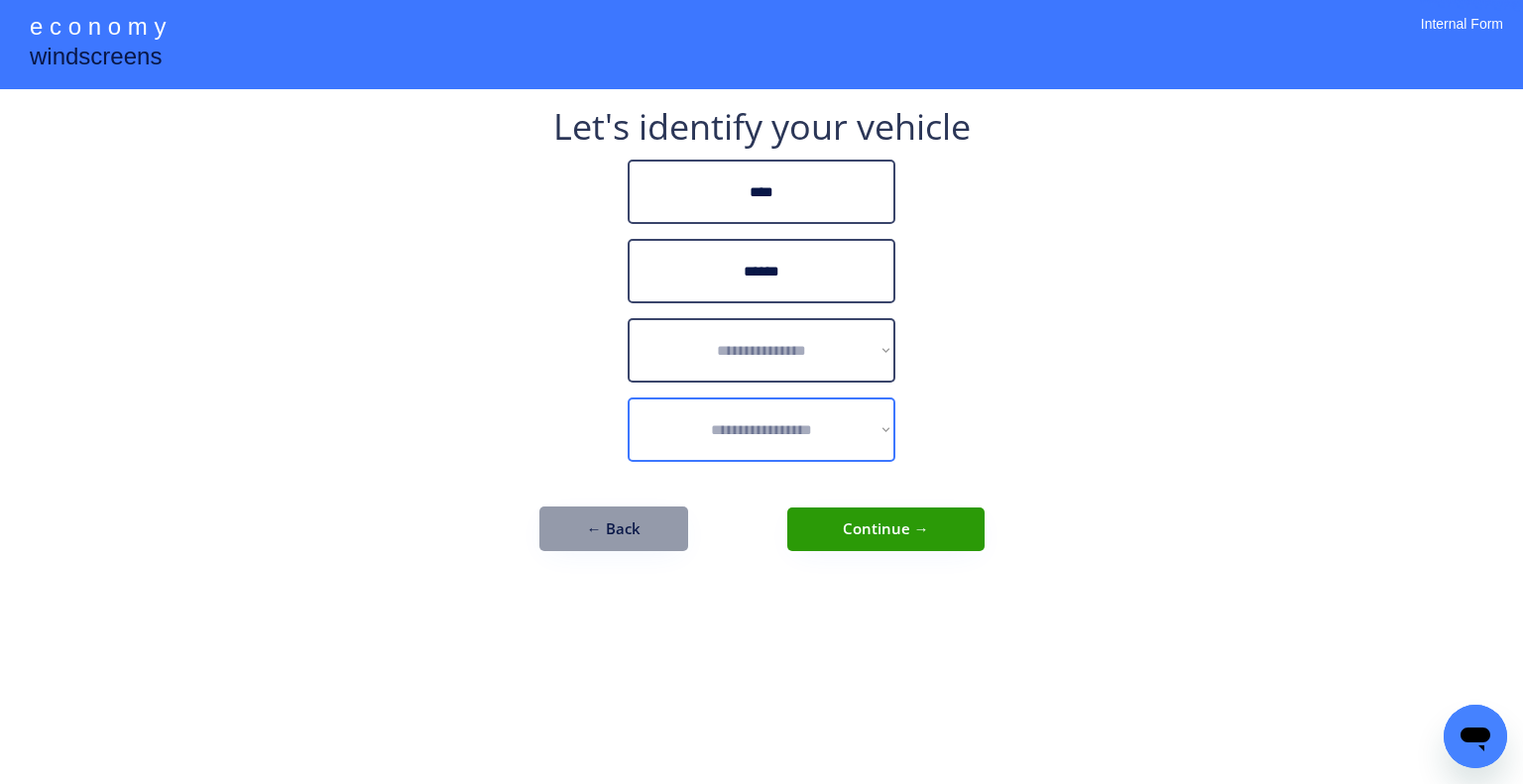 click on "**********" at bounding box center [762, 350] 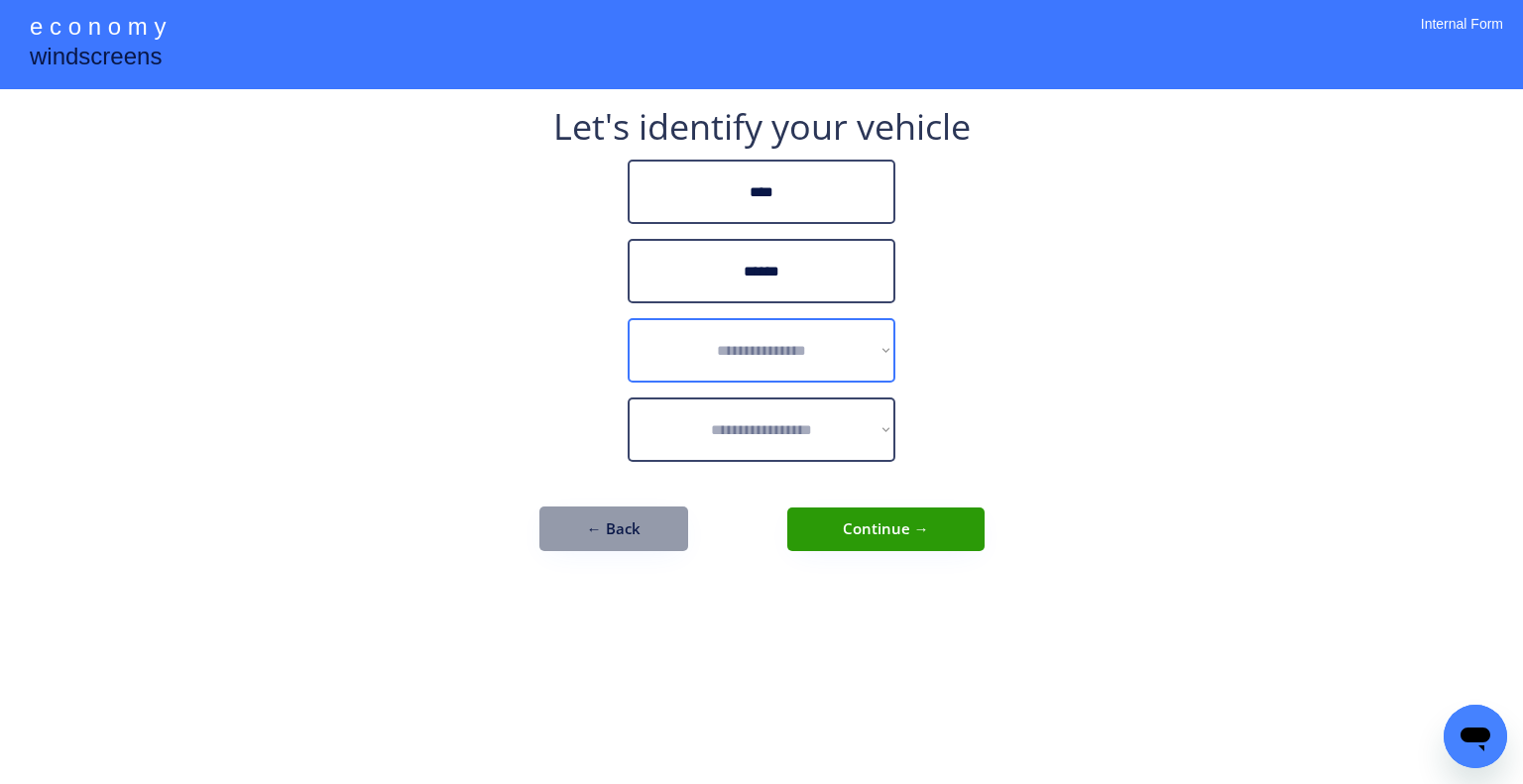 select on "******" 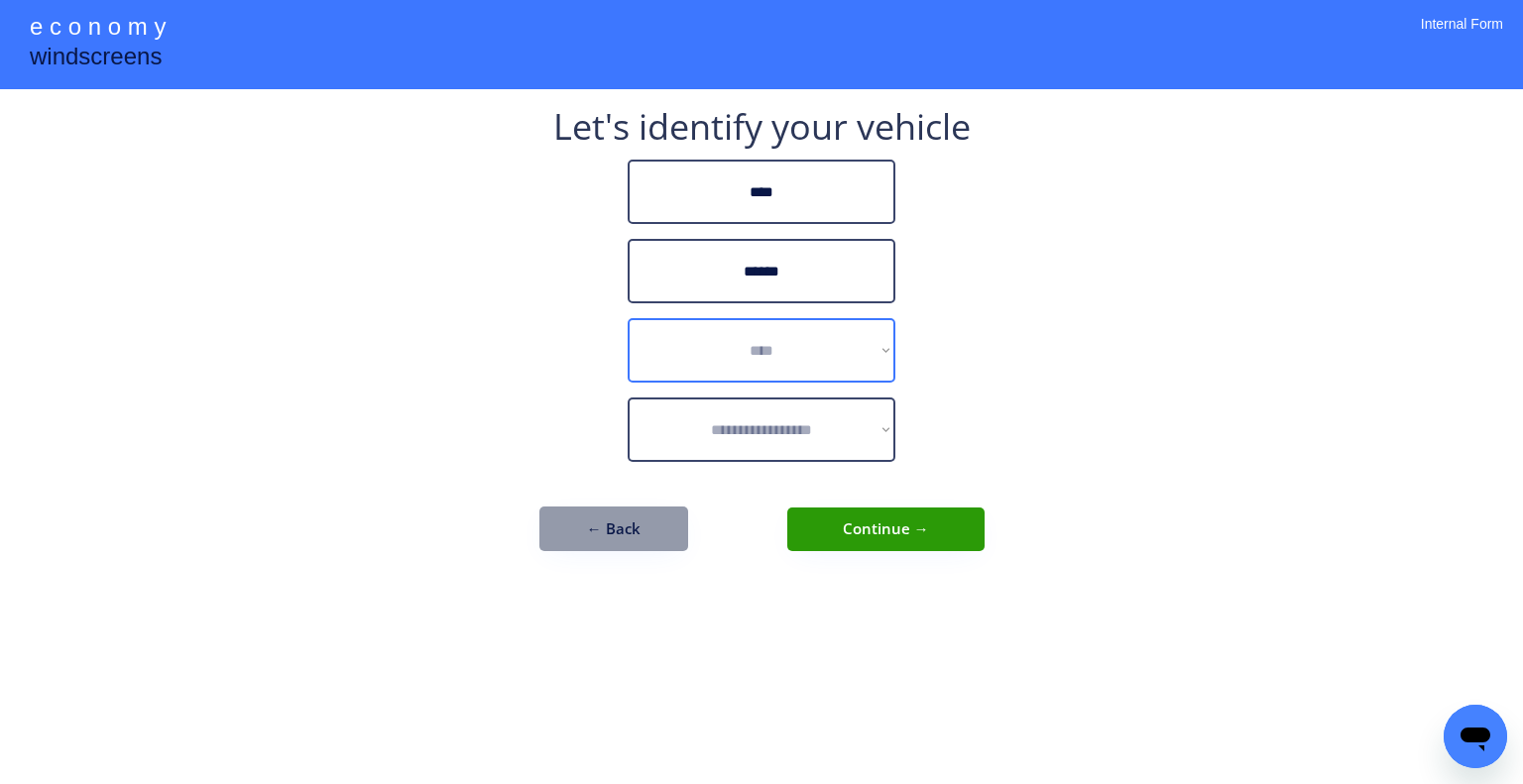 click on "**********" at bounding box center (762, 350) 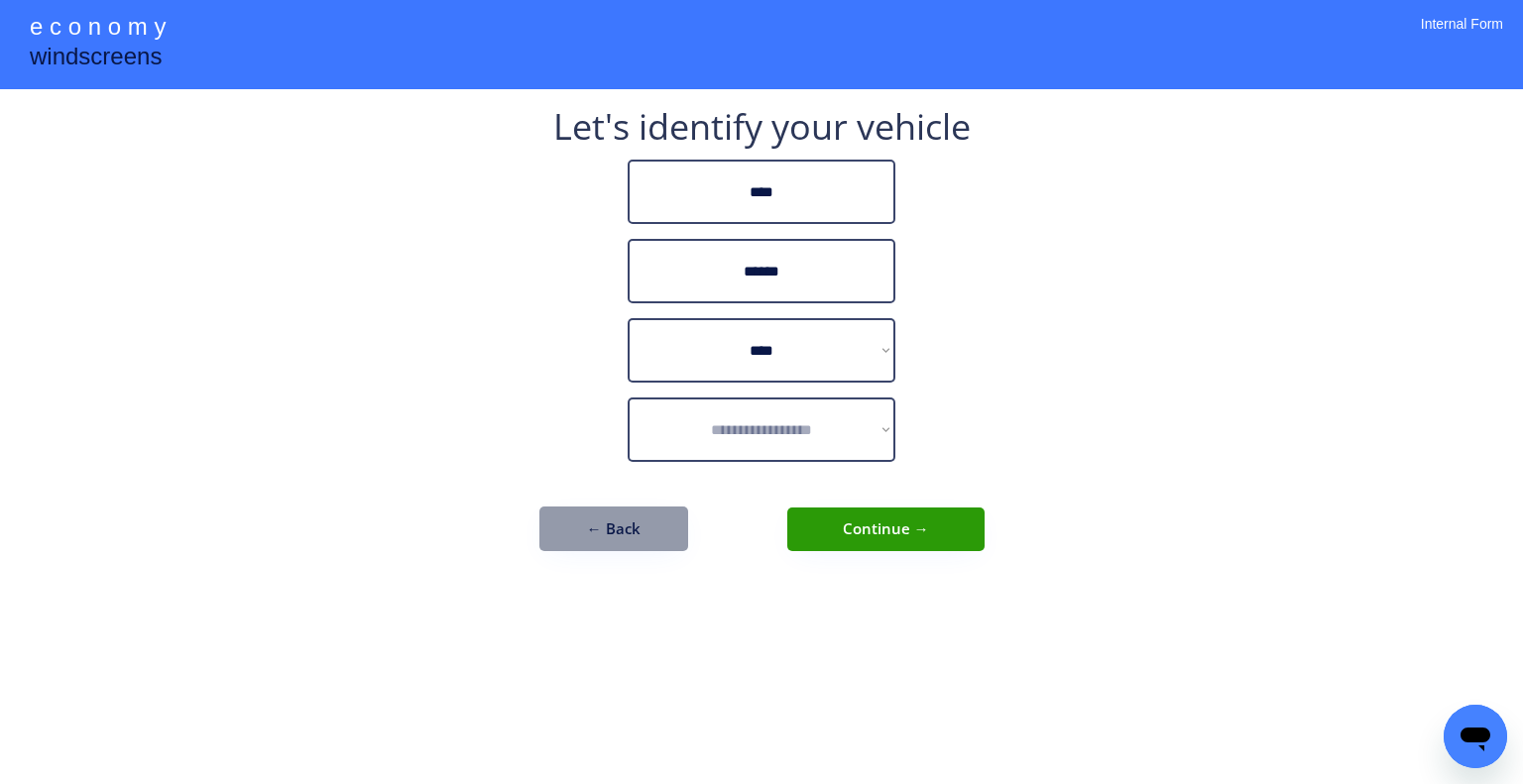 click on "**********" at bounding box center [762, 340] 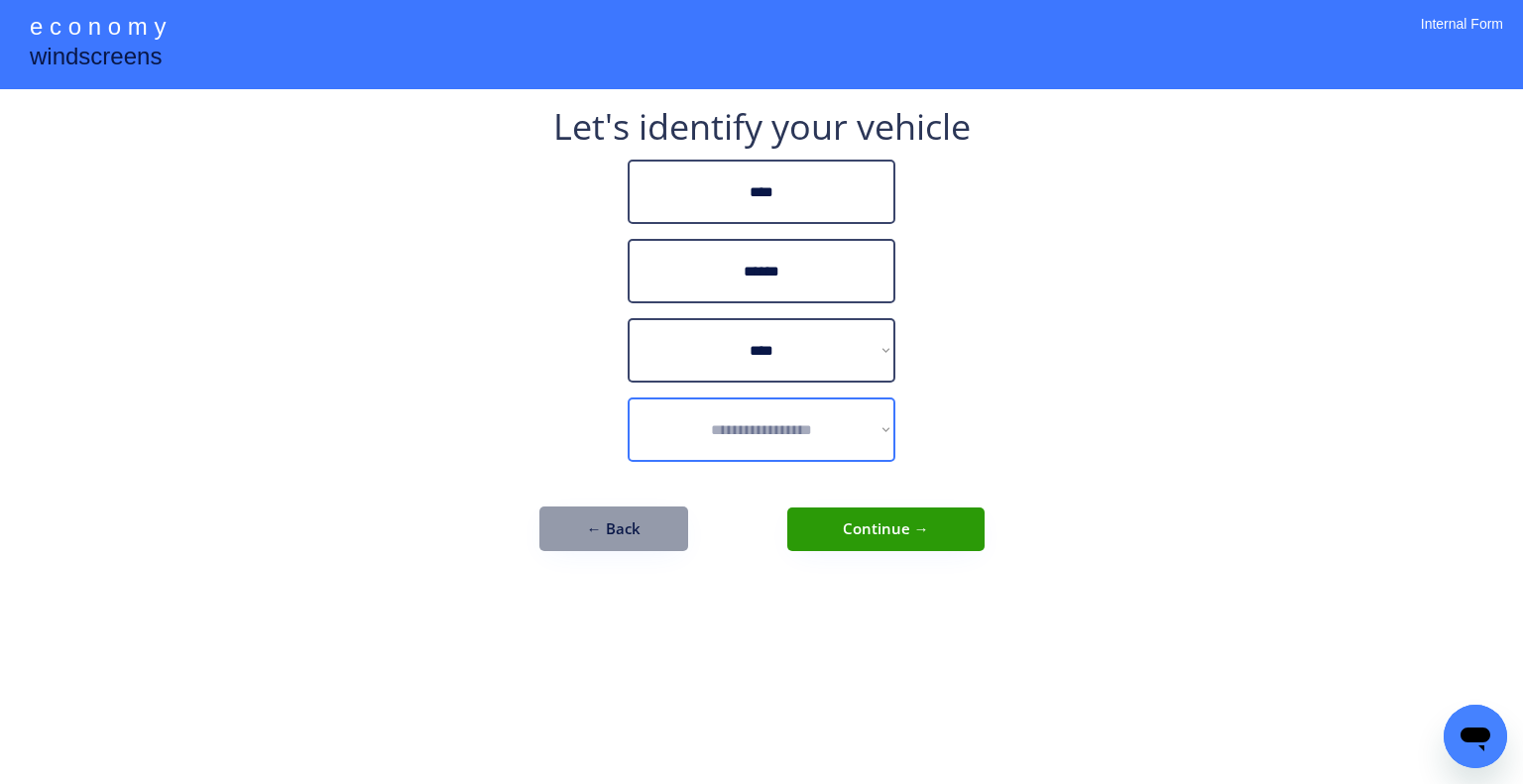 select on "*********" 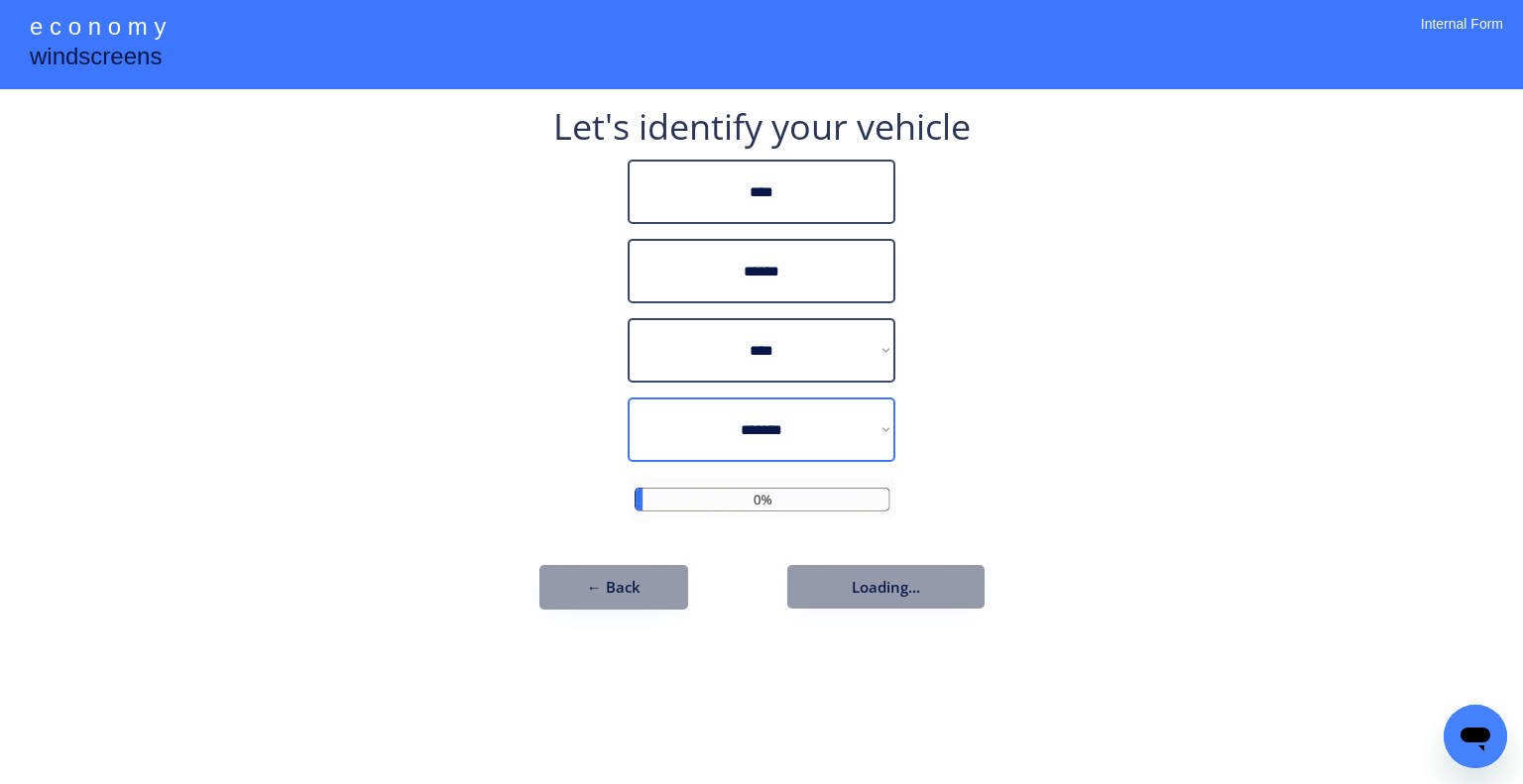 click on "**********" at bounding box center (762, 429) 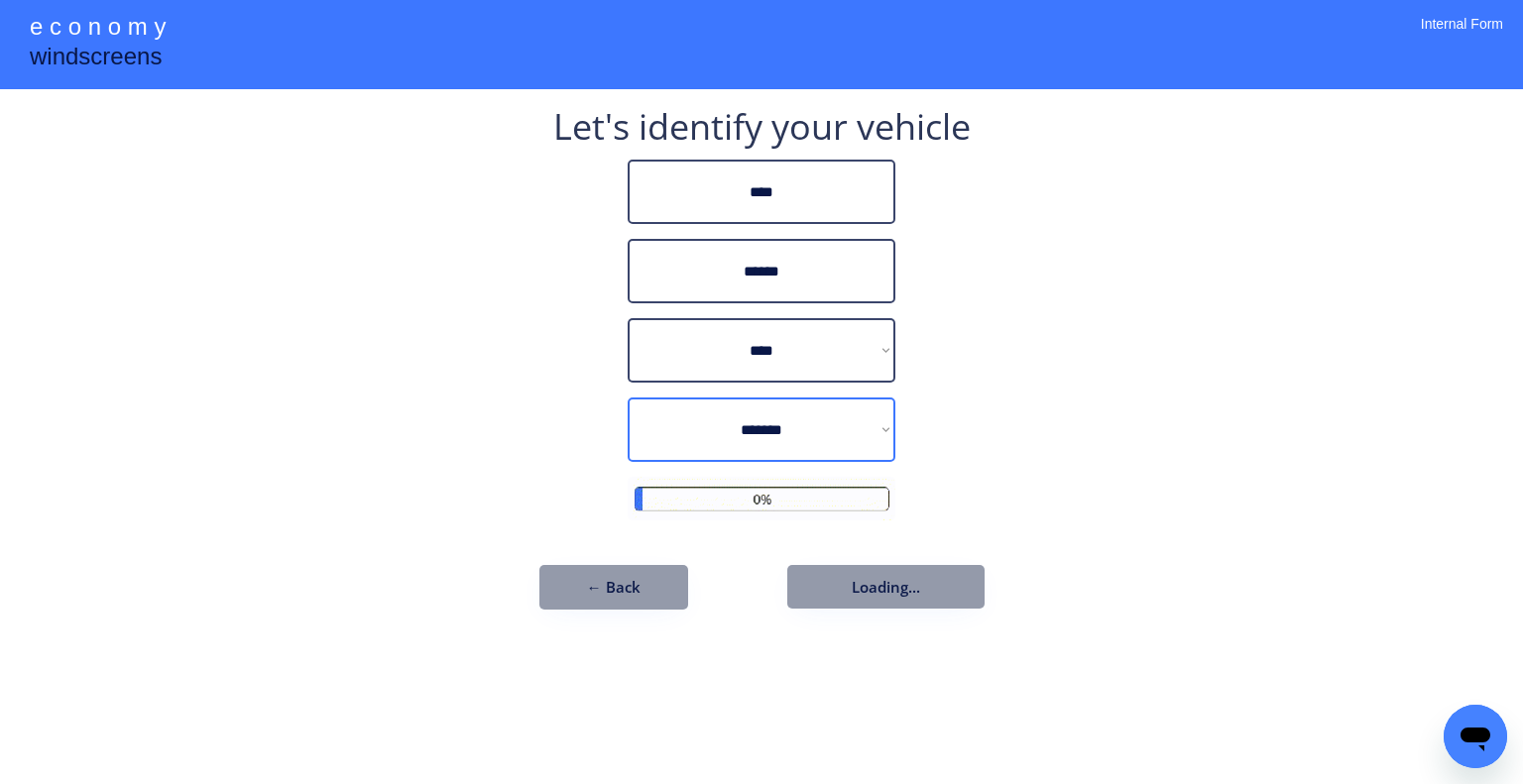 drag, startPoint x: 1032, startPoint y: 386, endPoint x: 904, endPoint y: 526, distance: 189.6945 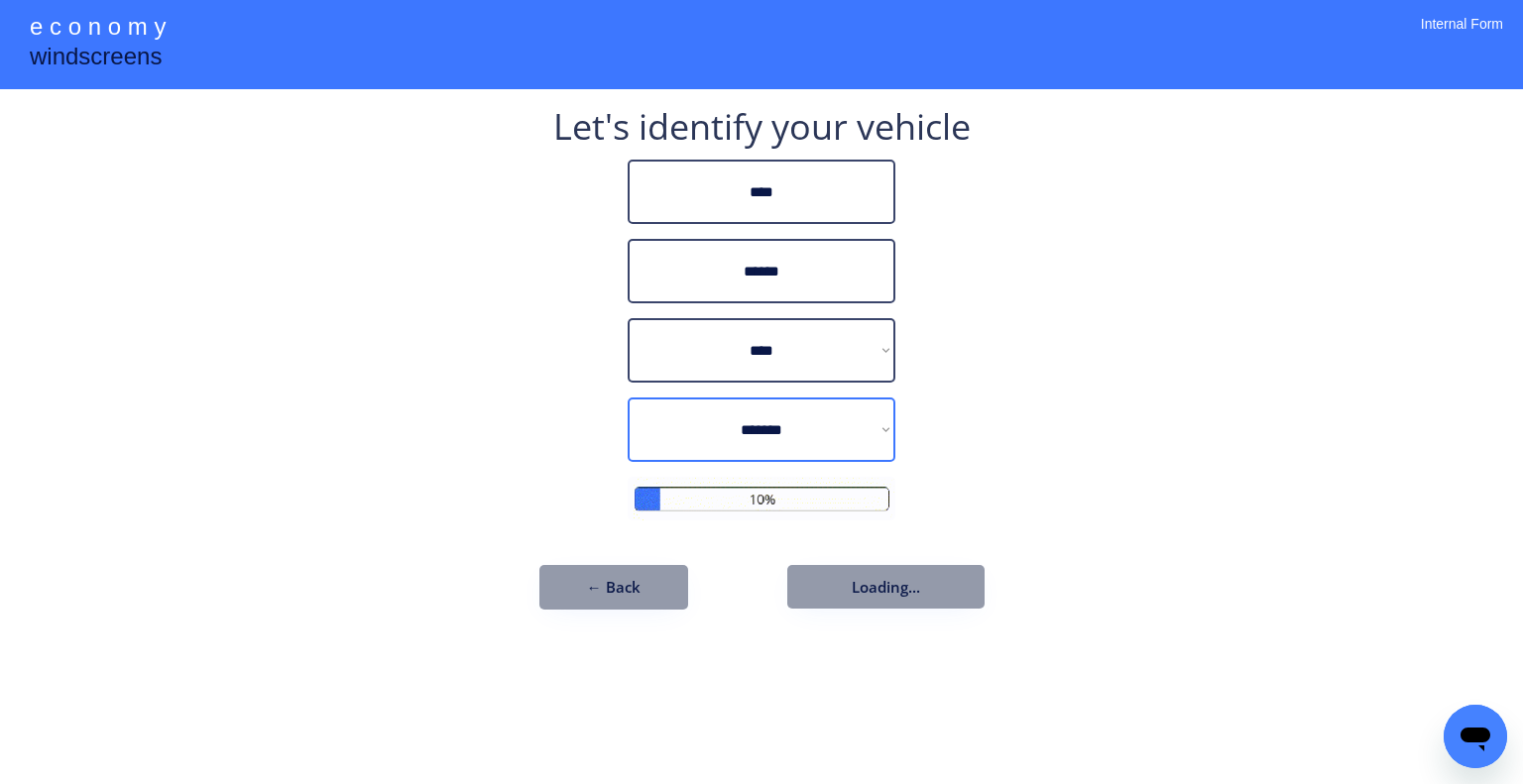click on "**********" at bounding box center (762, 392) 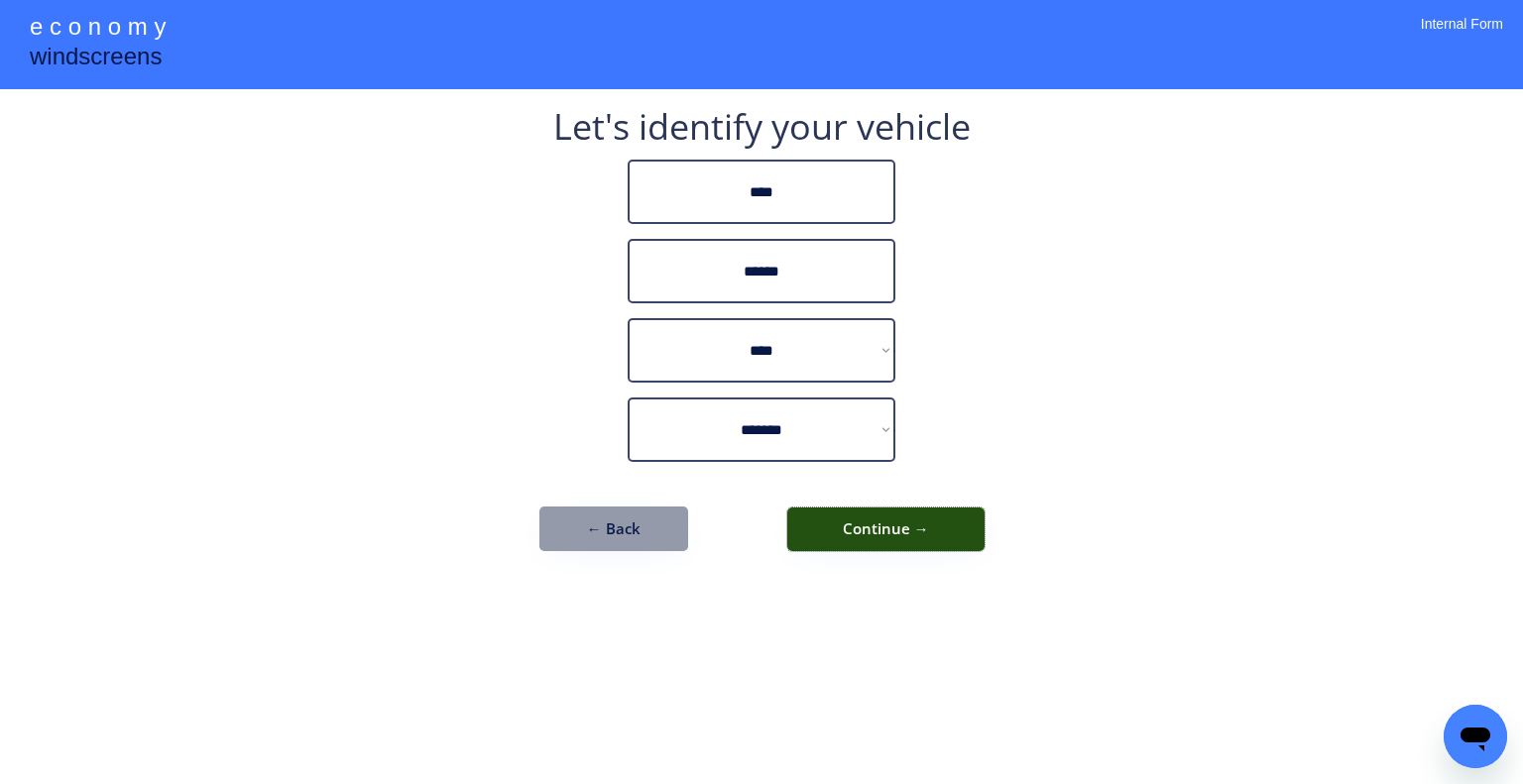 click on "Continue    →" at bounding box center [885, 529] 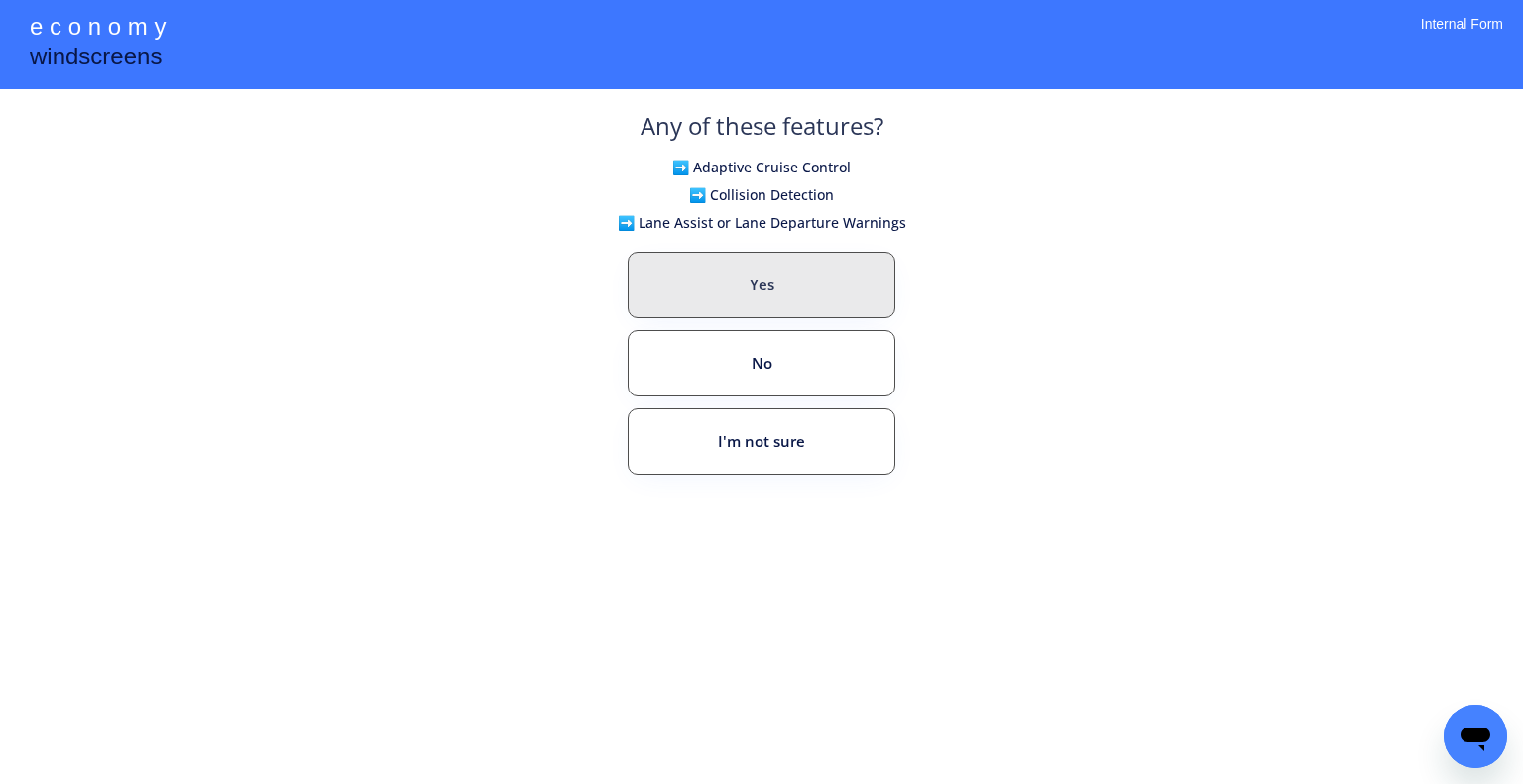drag, startPoint x: 839, startPoint y: 288, endPoint x: 878, endPoint y: 312, distance: 45.79301 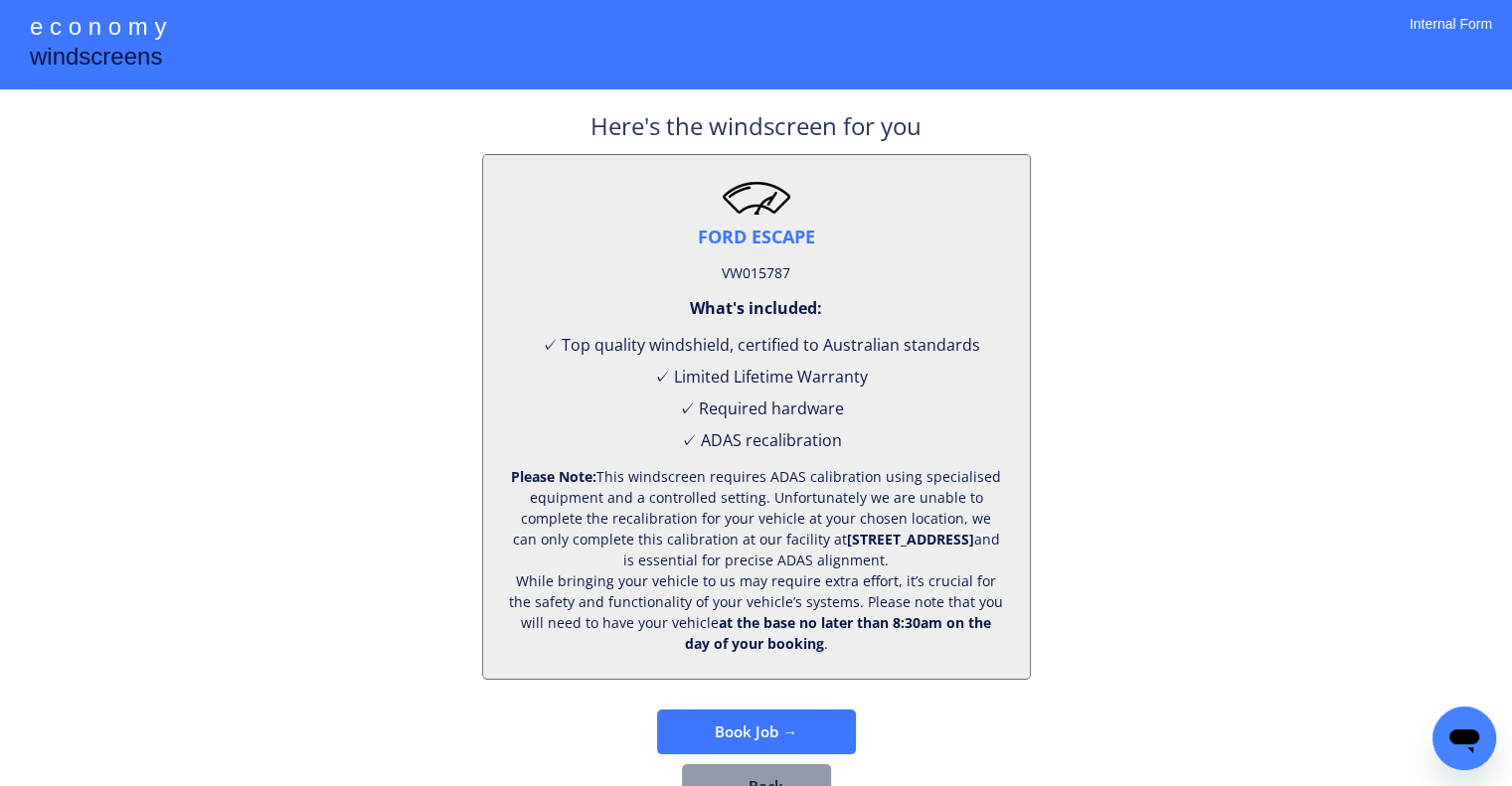 drag, startPoint x: 948, startPoint y: 343, endPoint x: 863, endPoint y: 317, distance: 88.88757 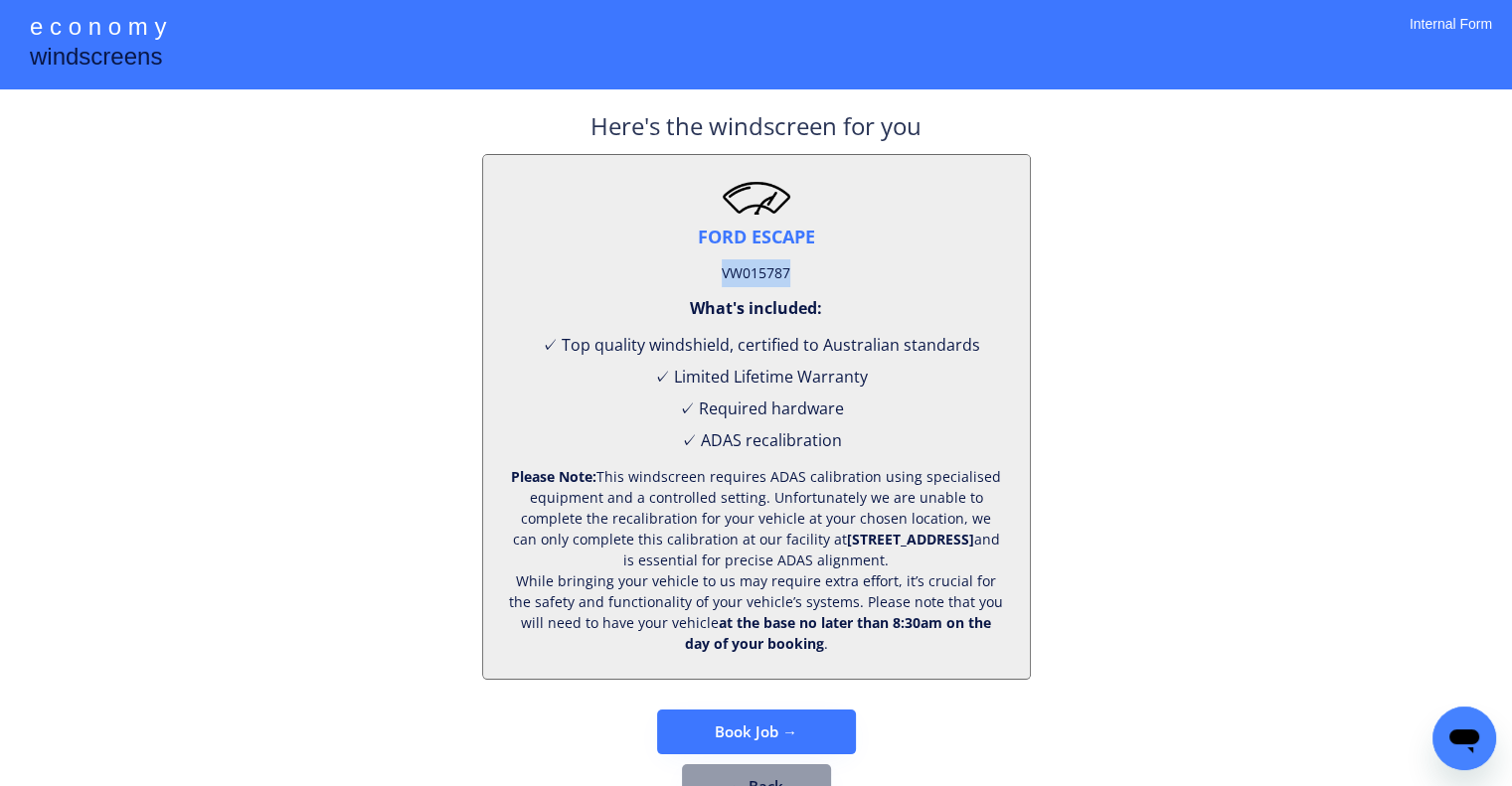 click on "VW015787" at bounding box center [756, 273] 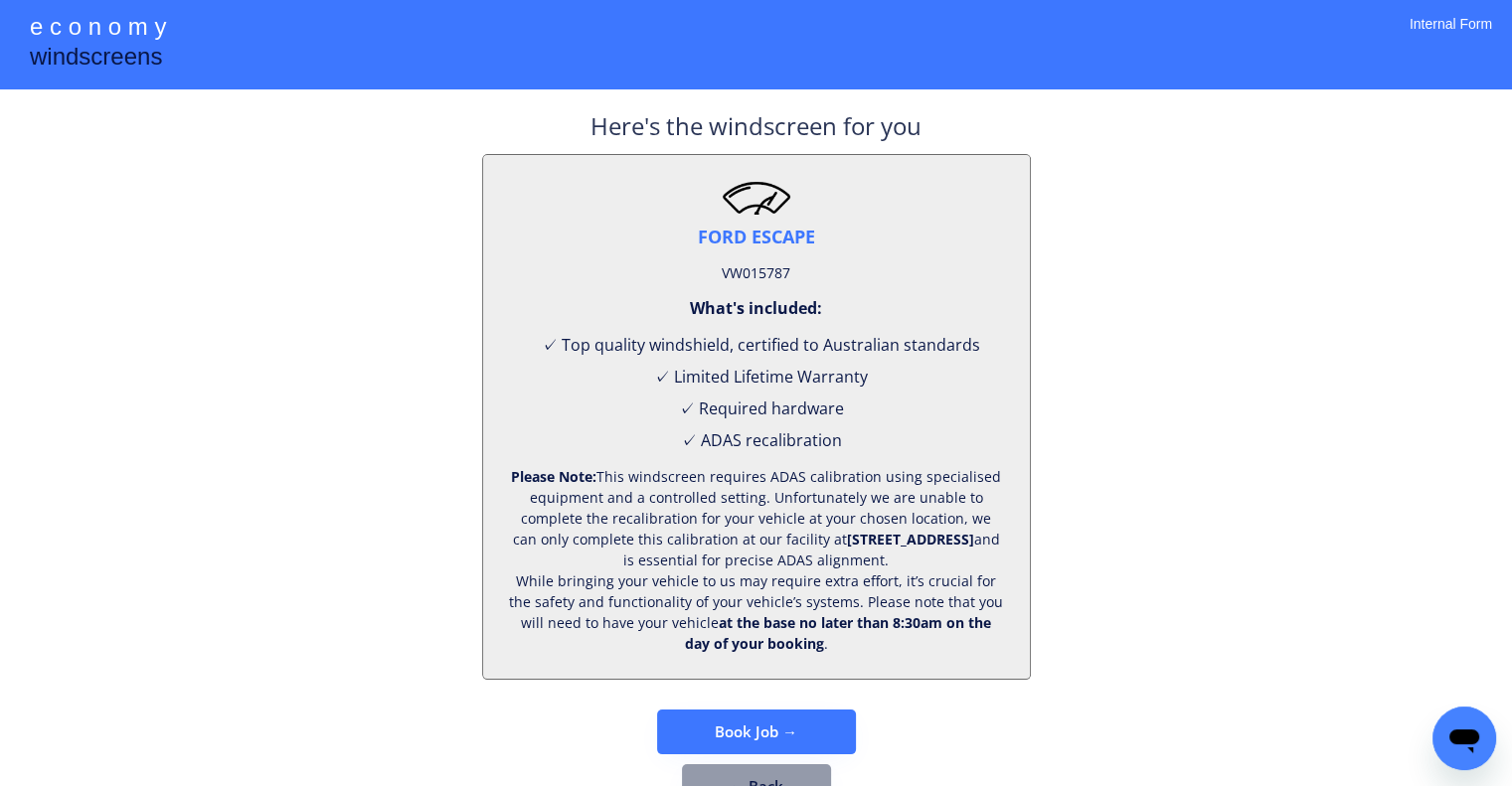 drag, startPoint x: 1210, startPoint y: 245, endPoint x: 1174, endPoint y: 27, distance: 220.952 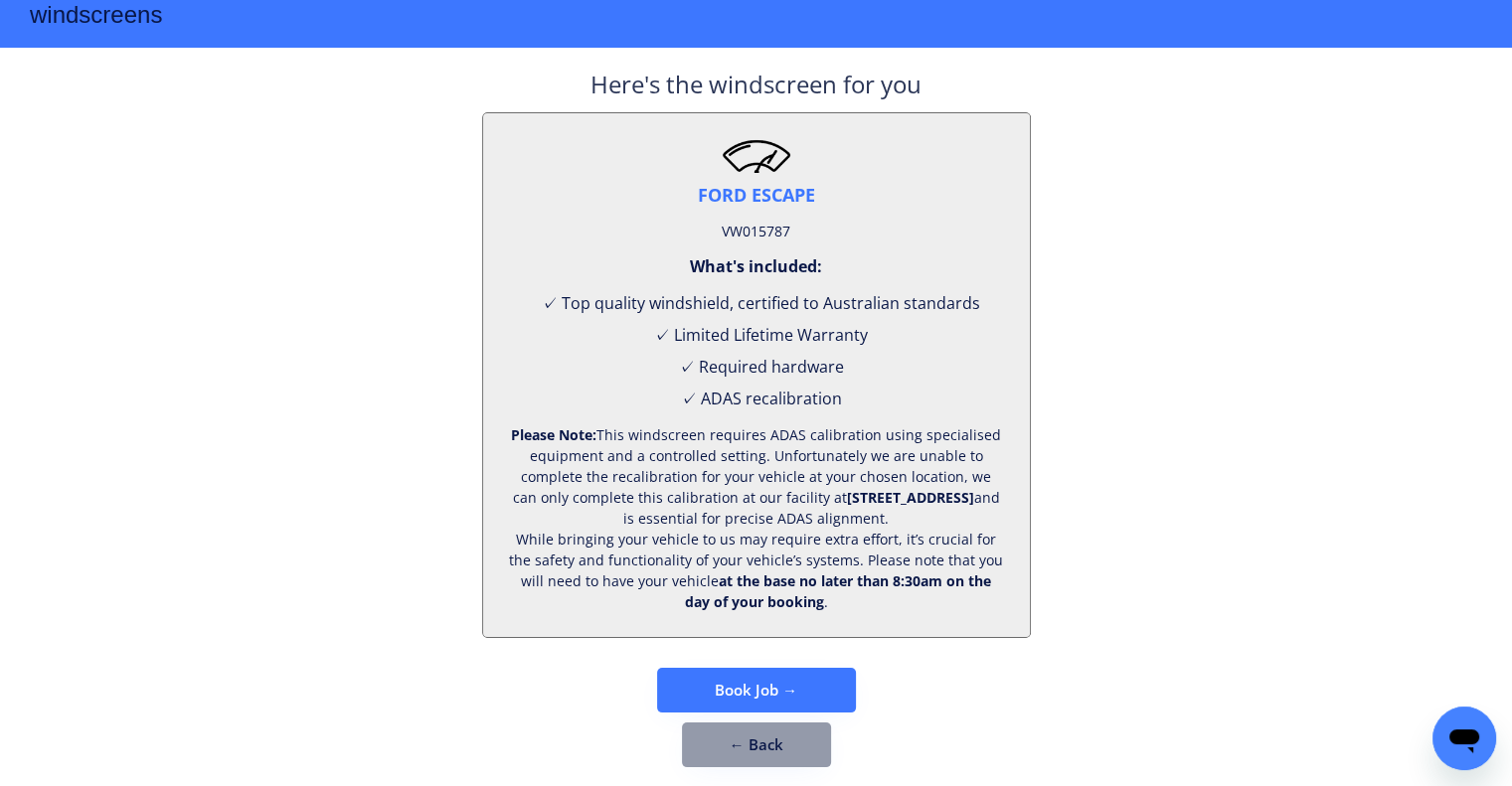 scroll, scrollTop: 82, scrollLeft: 0, axis: vertical 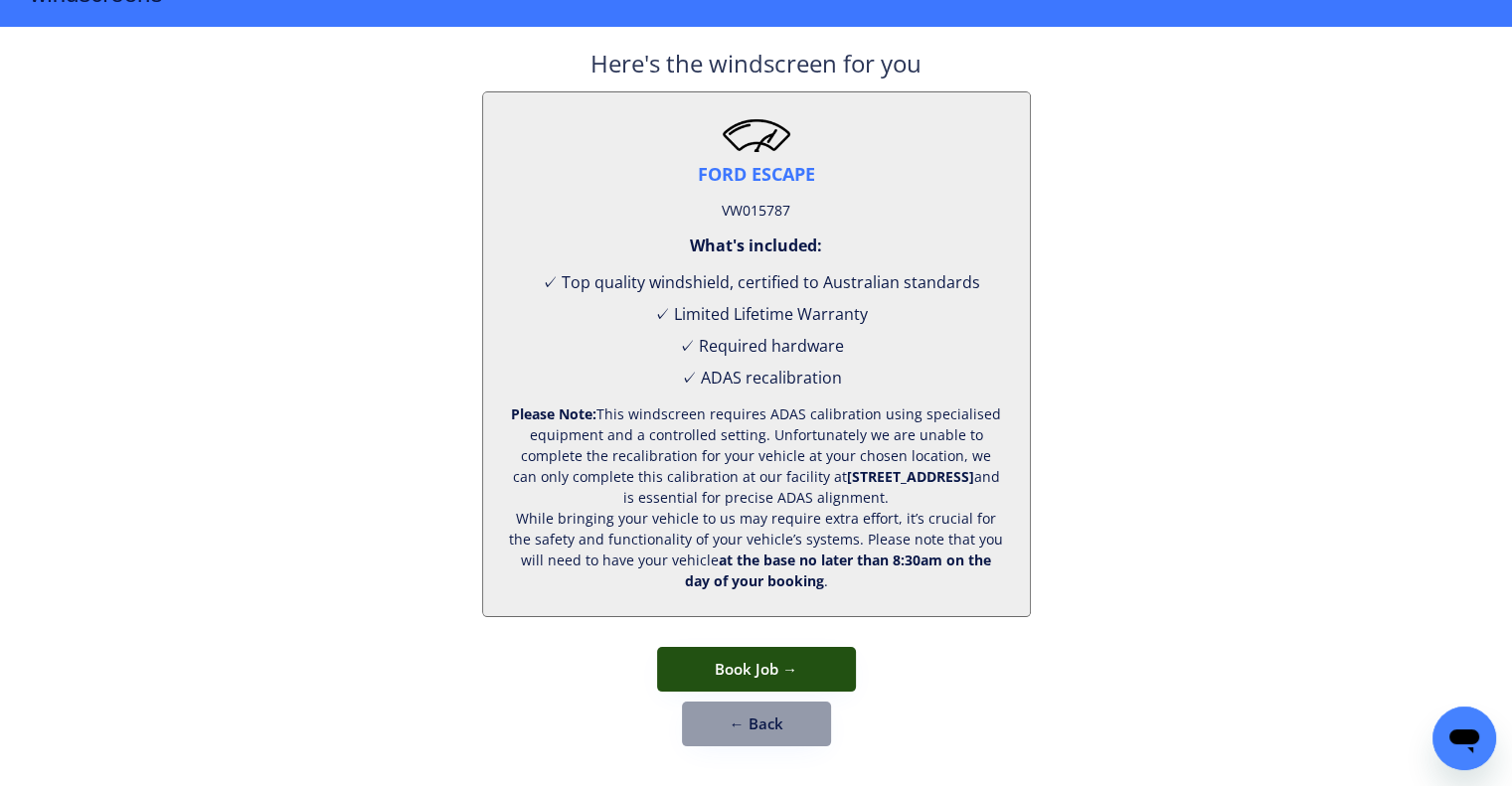 drag, startPoint x: 807, startPoint y: 685, endPoint x: 940, endPoint y: 500, distance: 227.84644 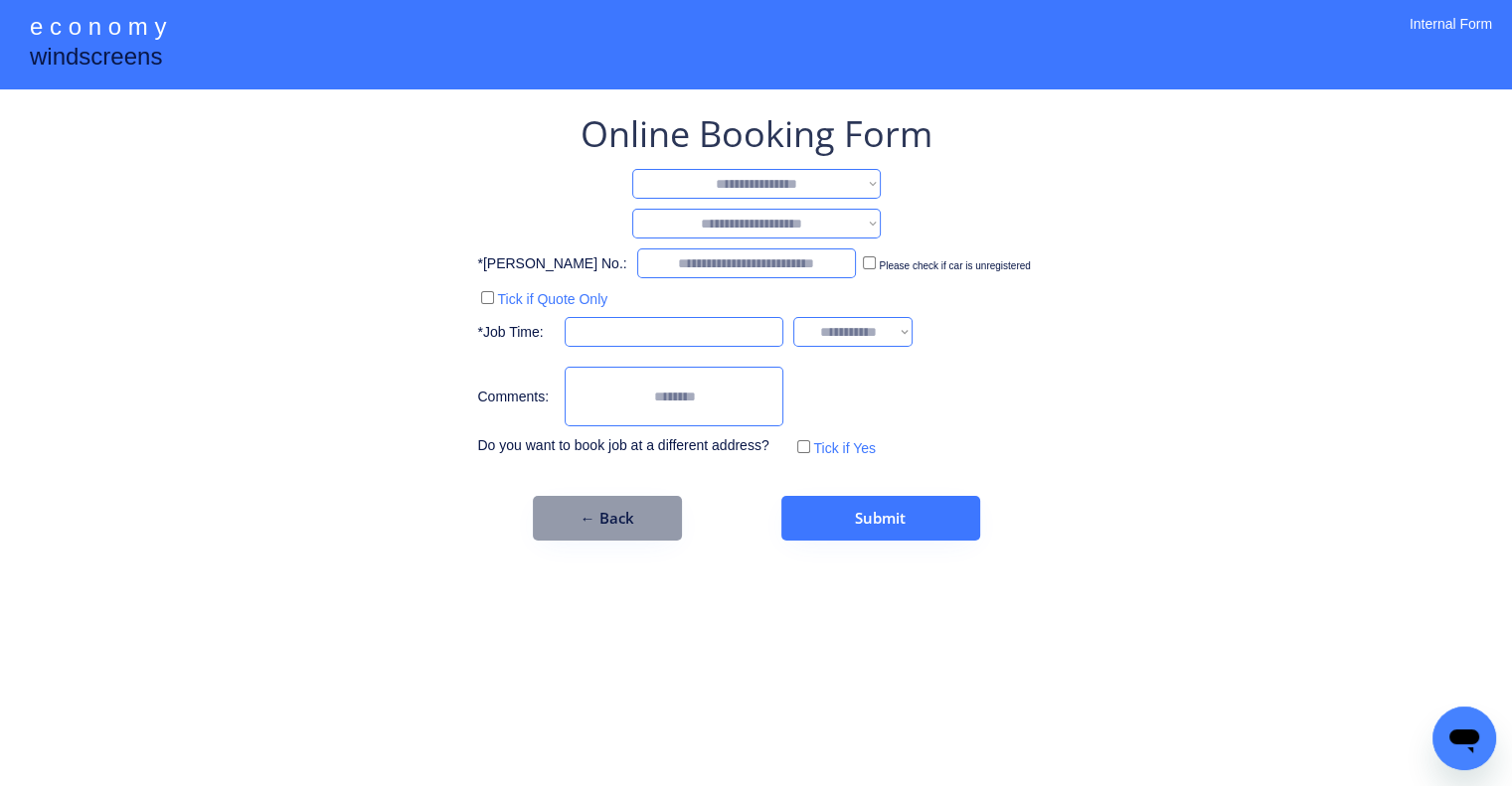 scroll, scrollTop: 0, scrollLeft: 0, axis: both 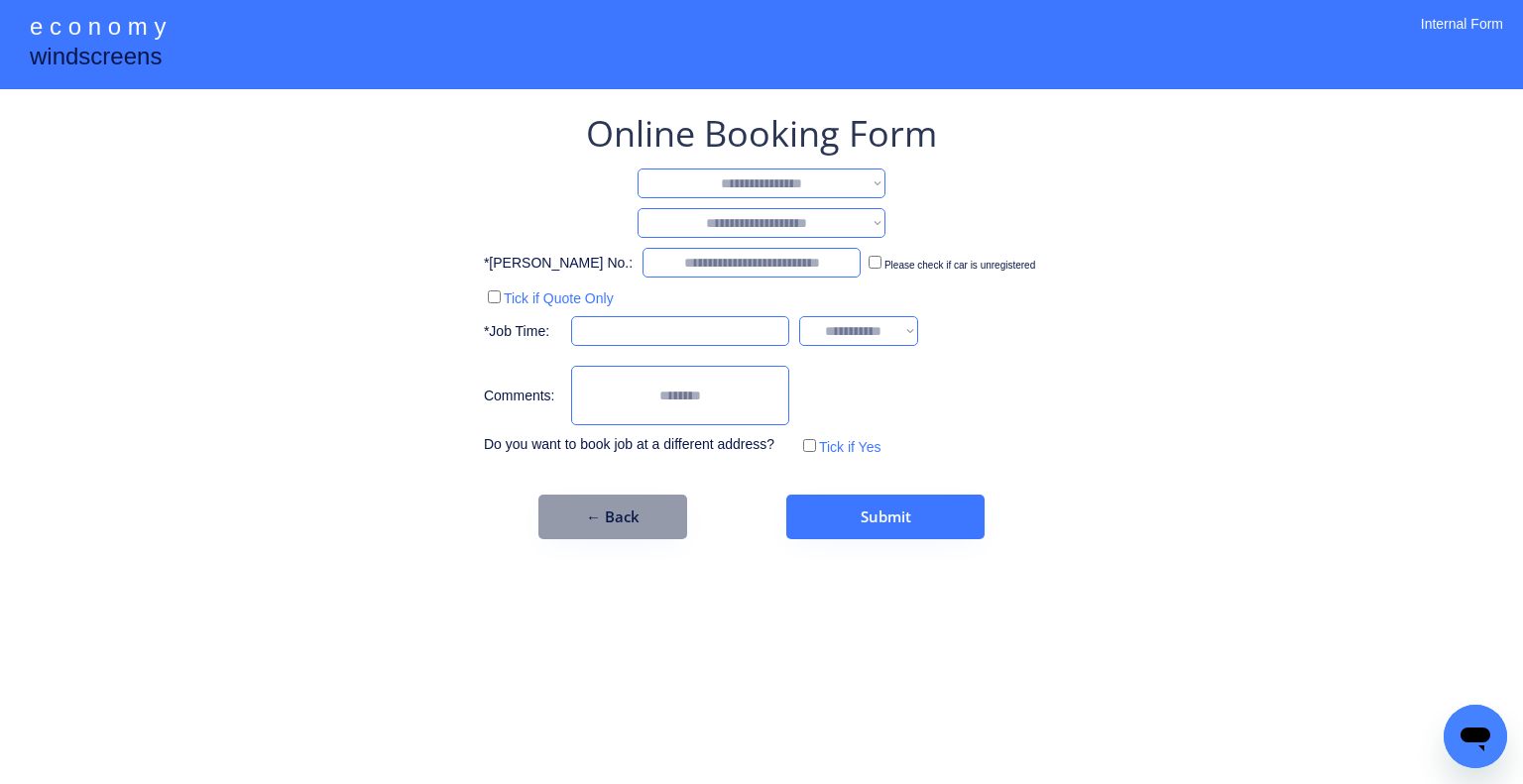click on "**********" at bounding box center [762, 183] 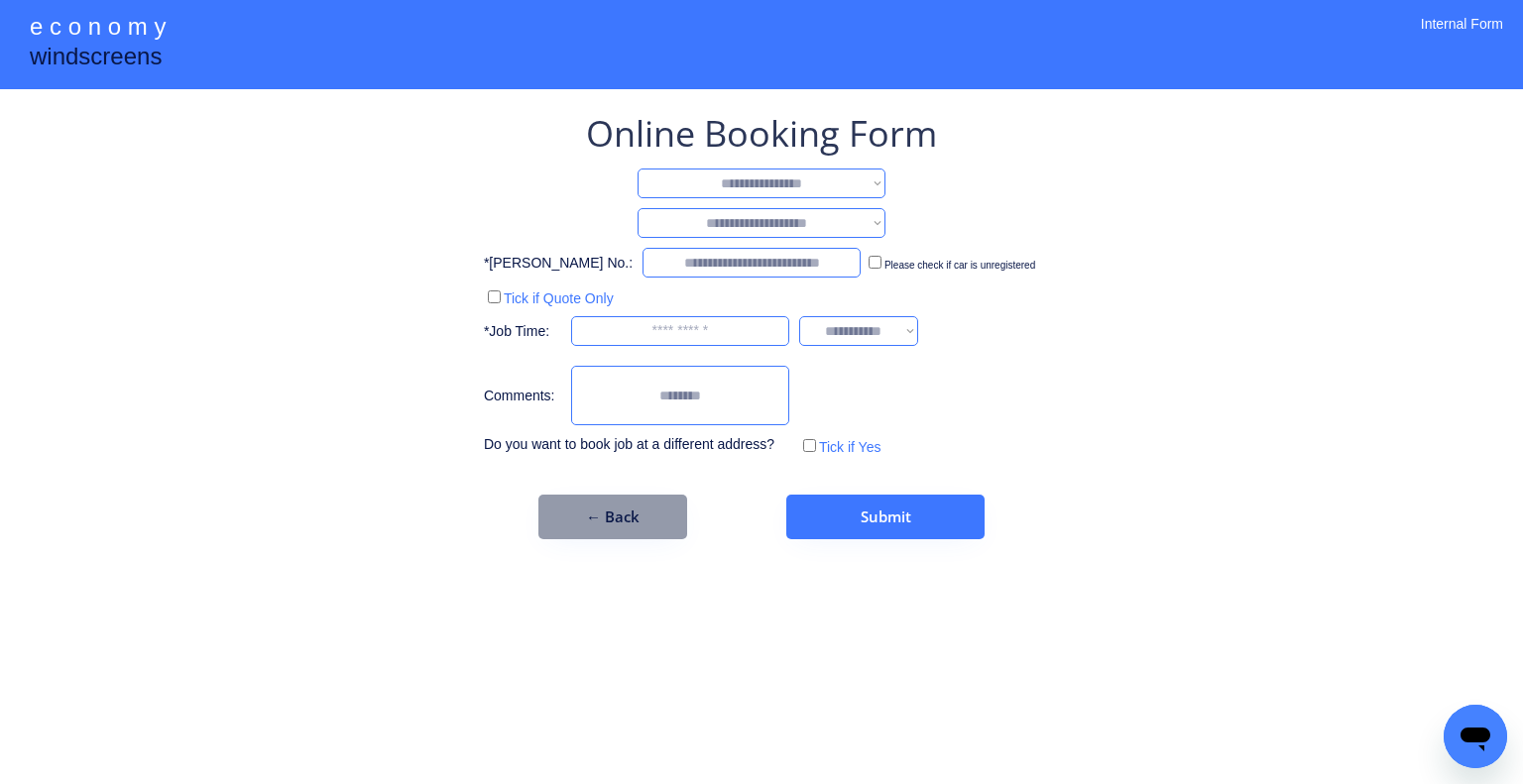 select on "**********" 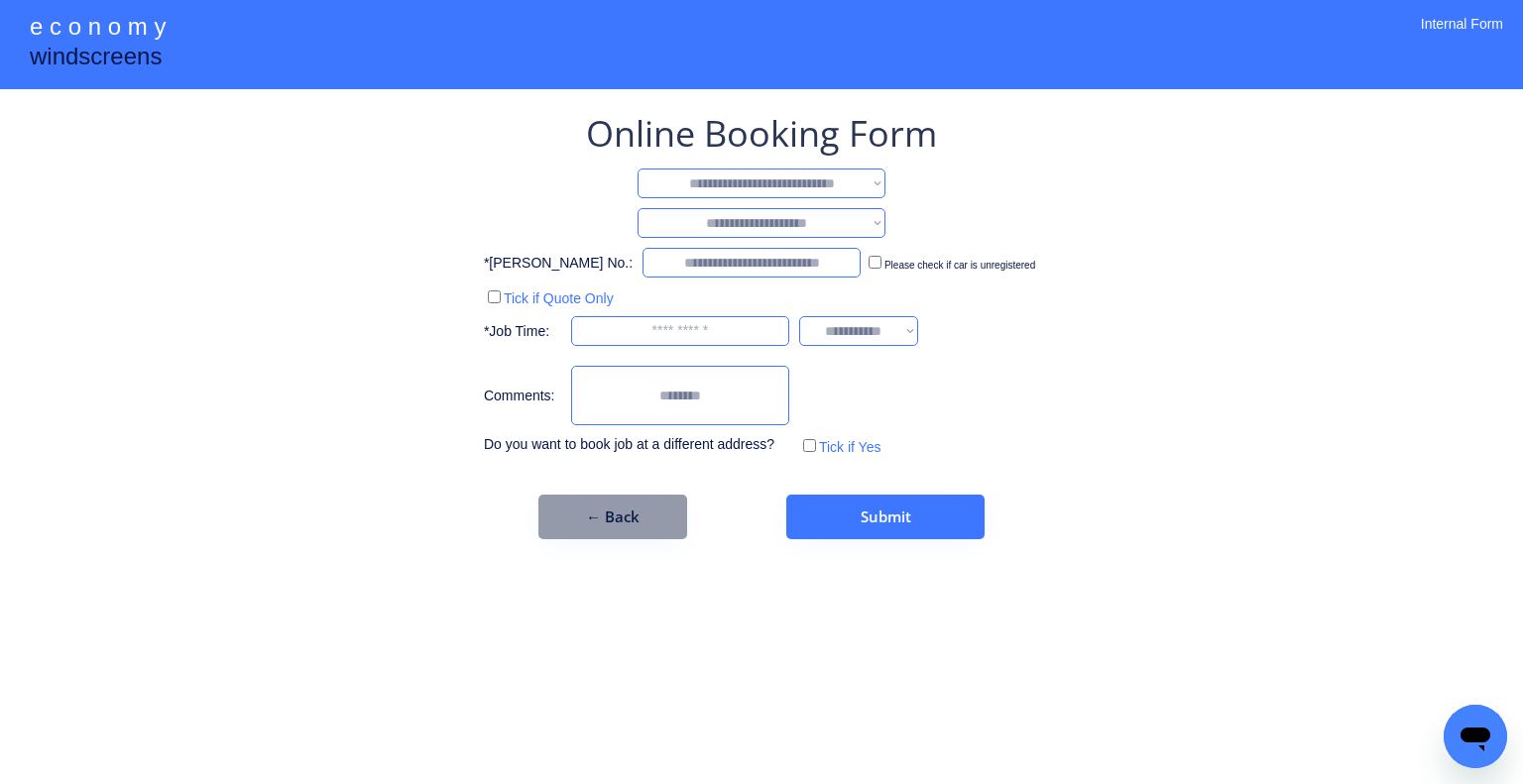 click on "**********" at bounding box center (762, 183) 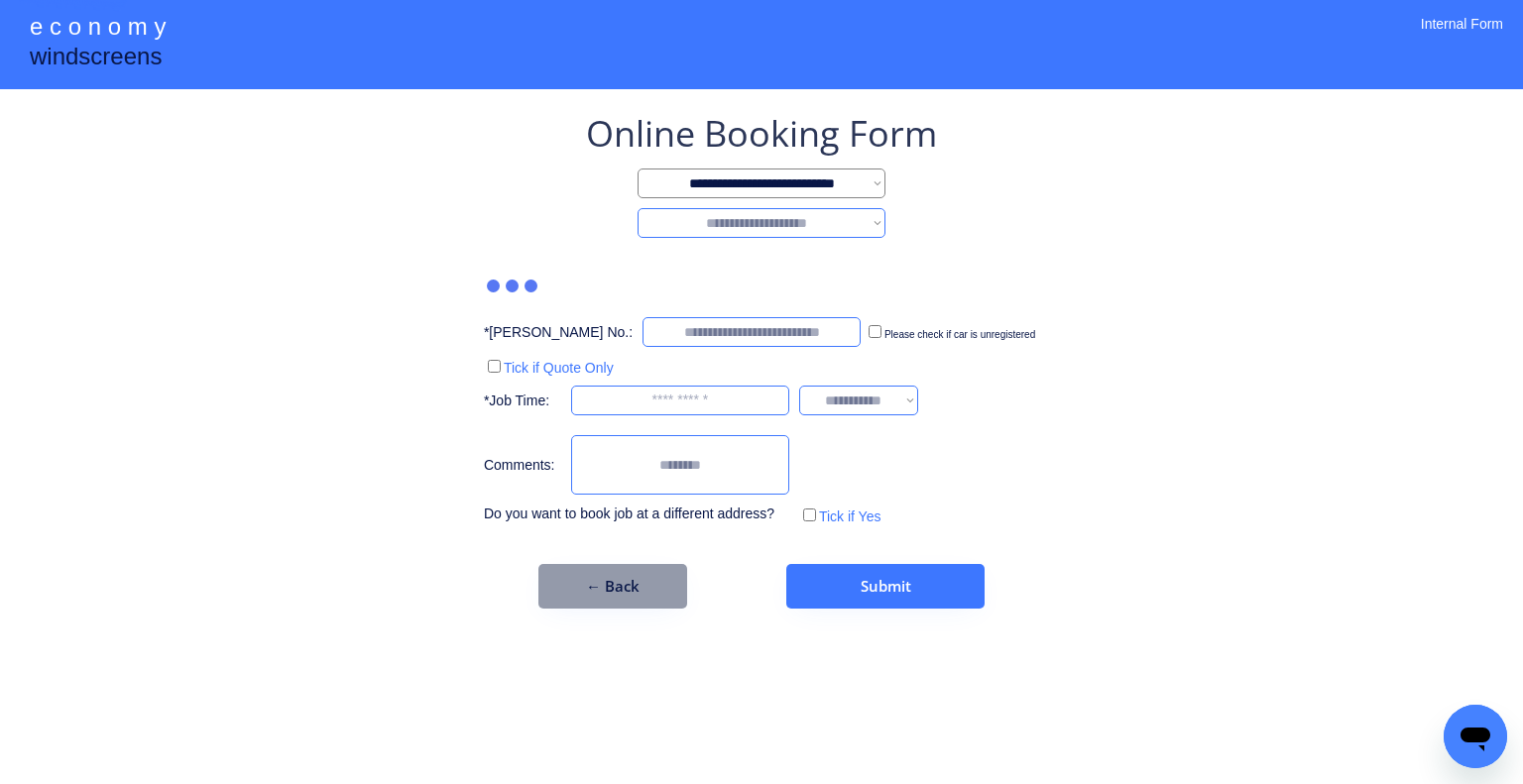 click on "**********" at bounding box center (762, 223) 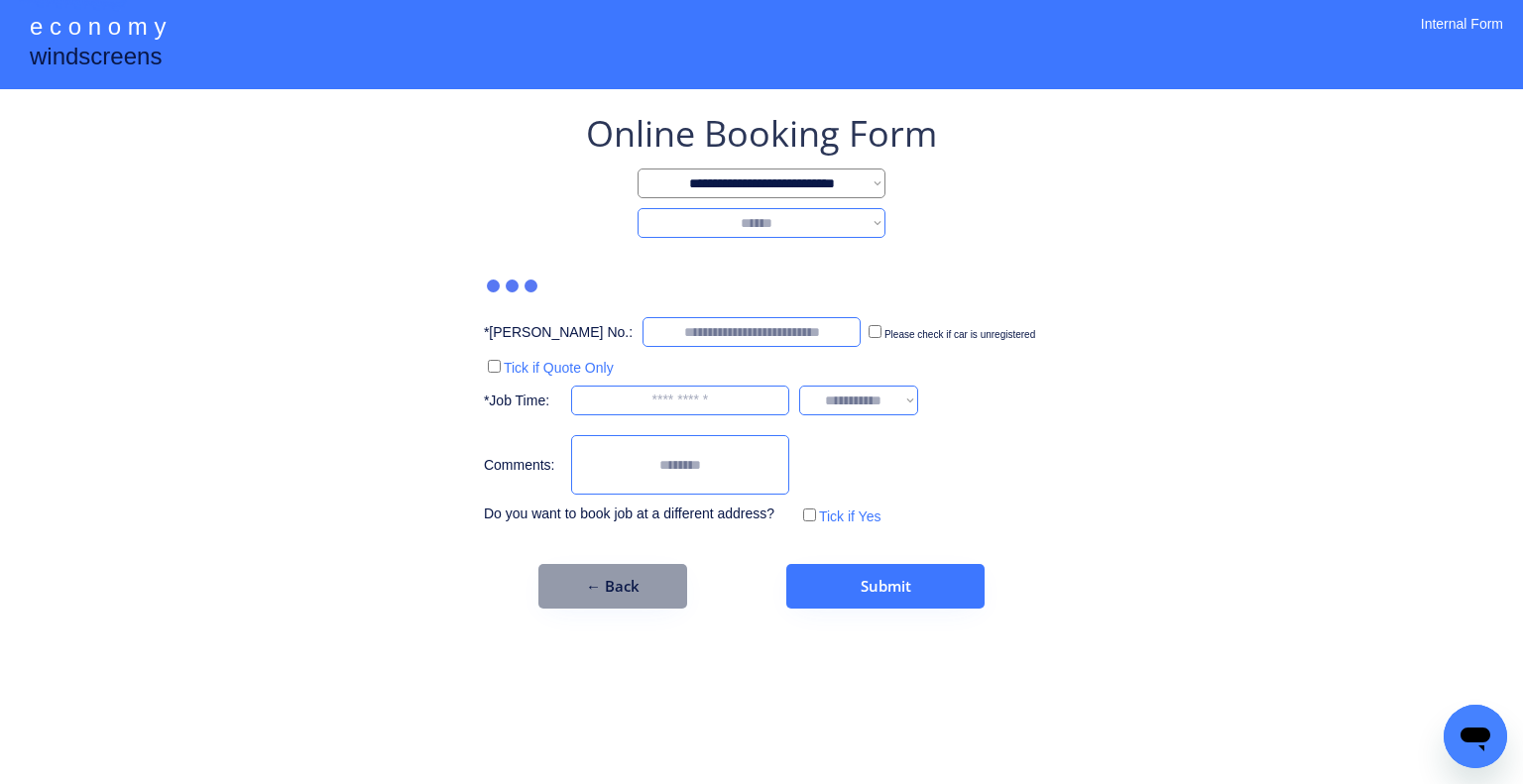 click on "**********" at bounding box center [762, 223] 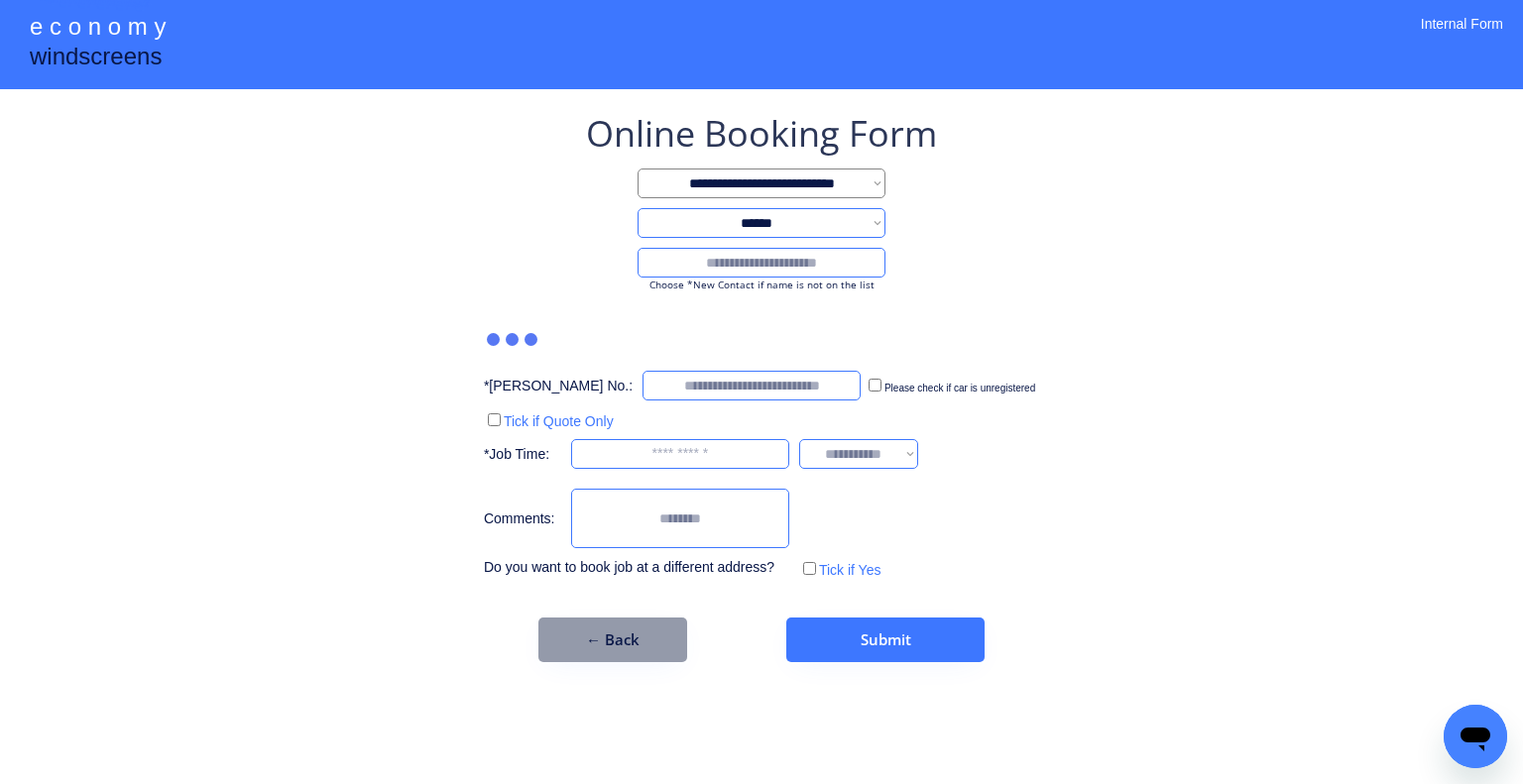click at bounding box center [762, 263] 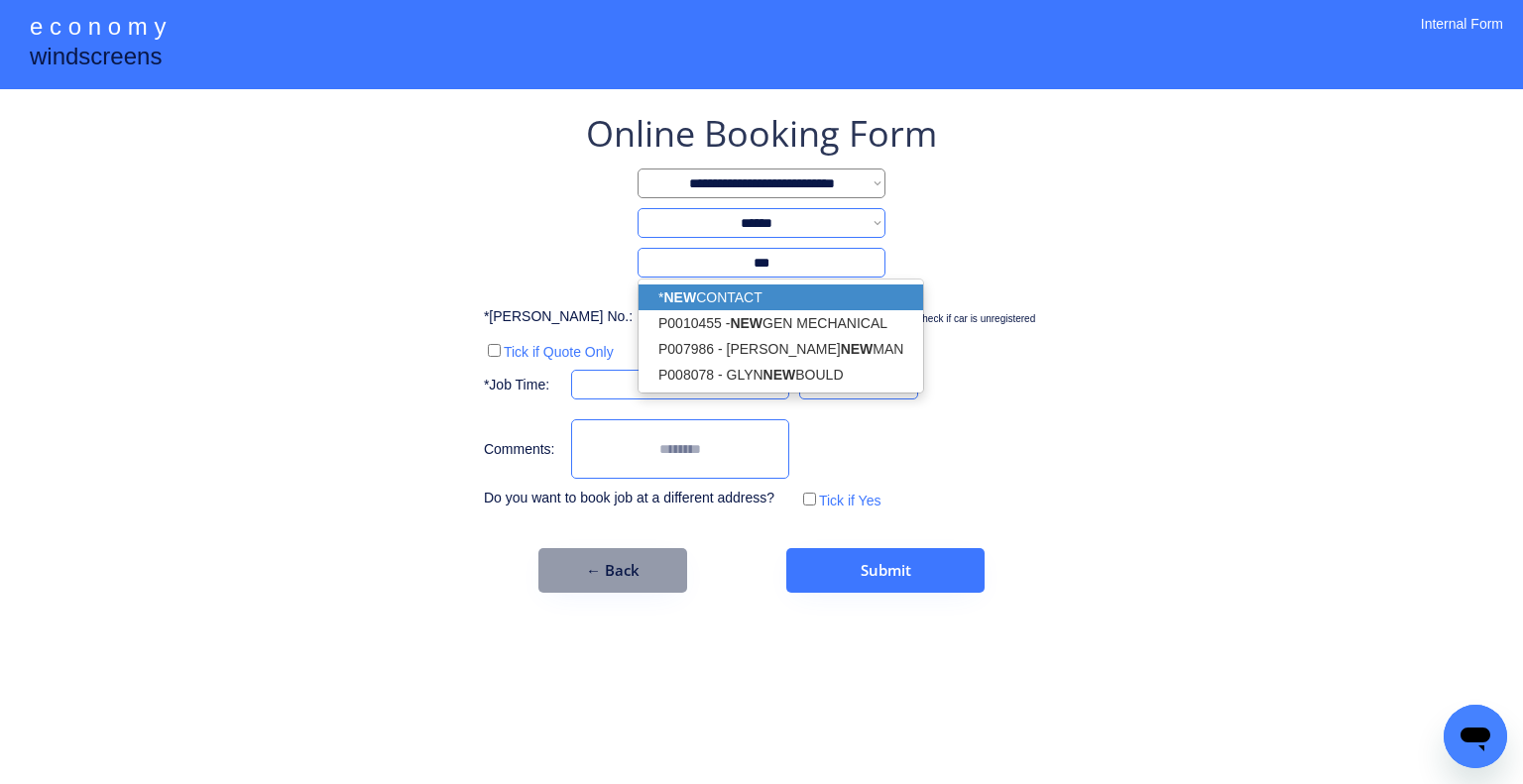 click on "* NEW  CONTACT" at bounding box center [780, 297] 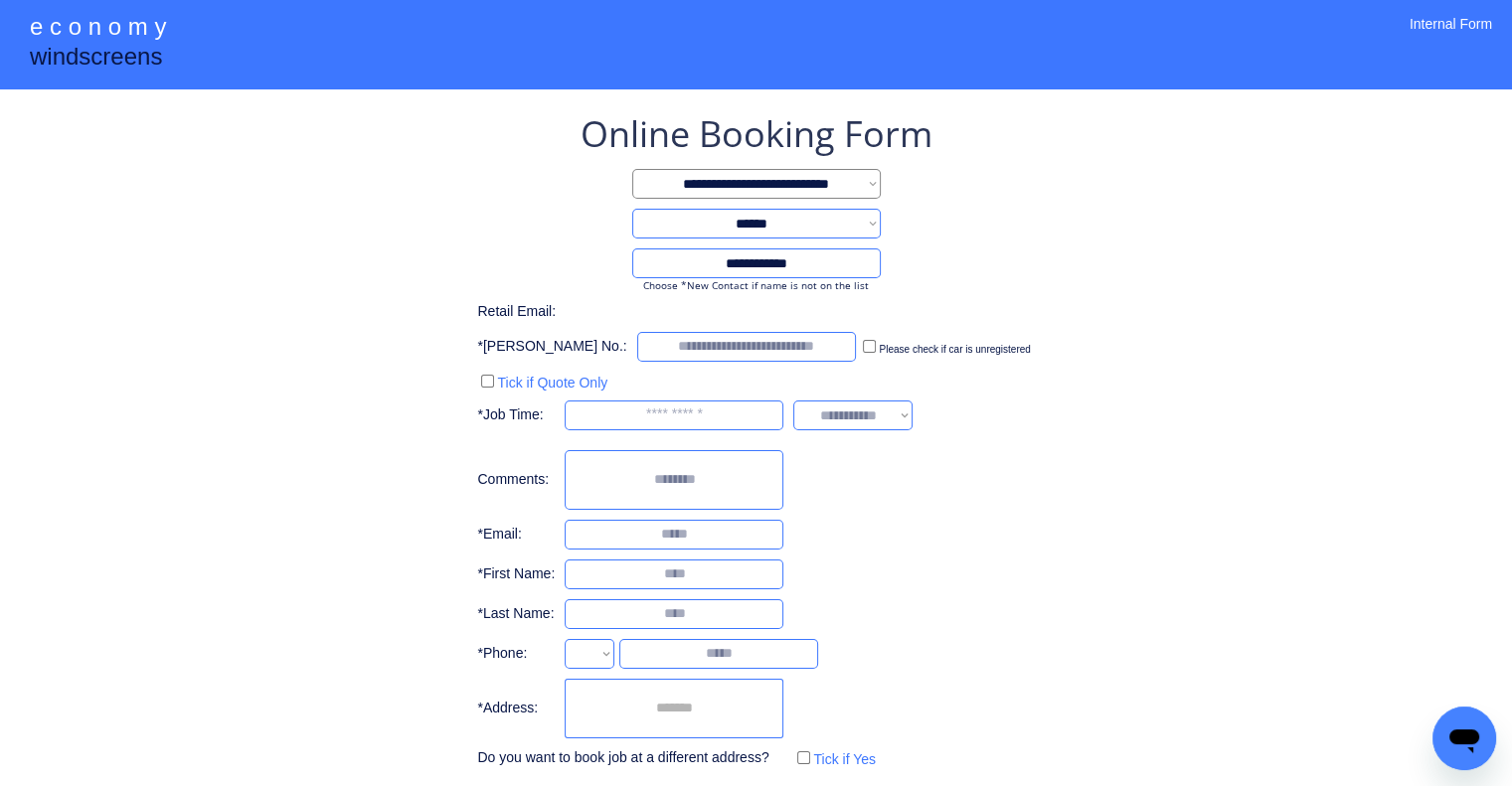 select on "**********" 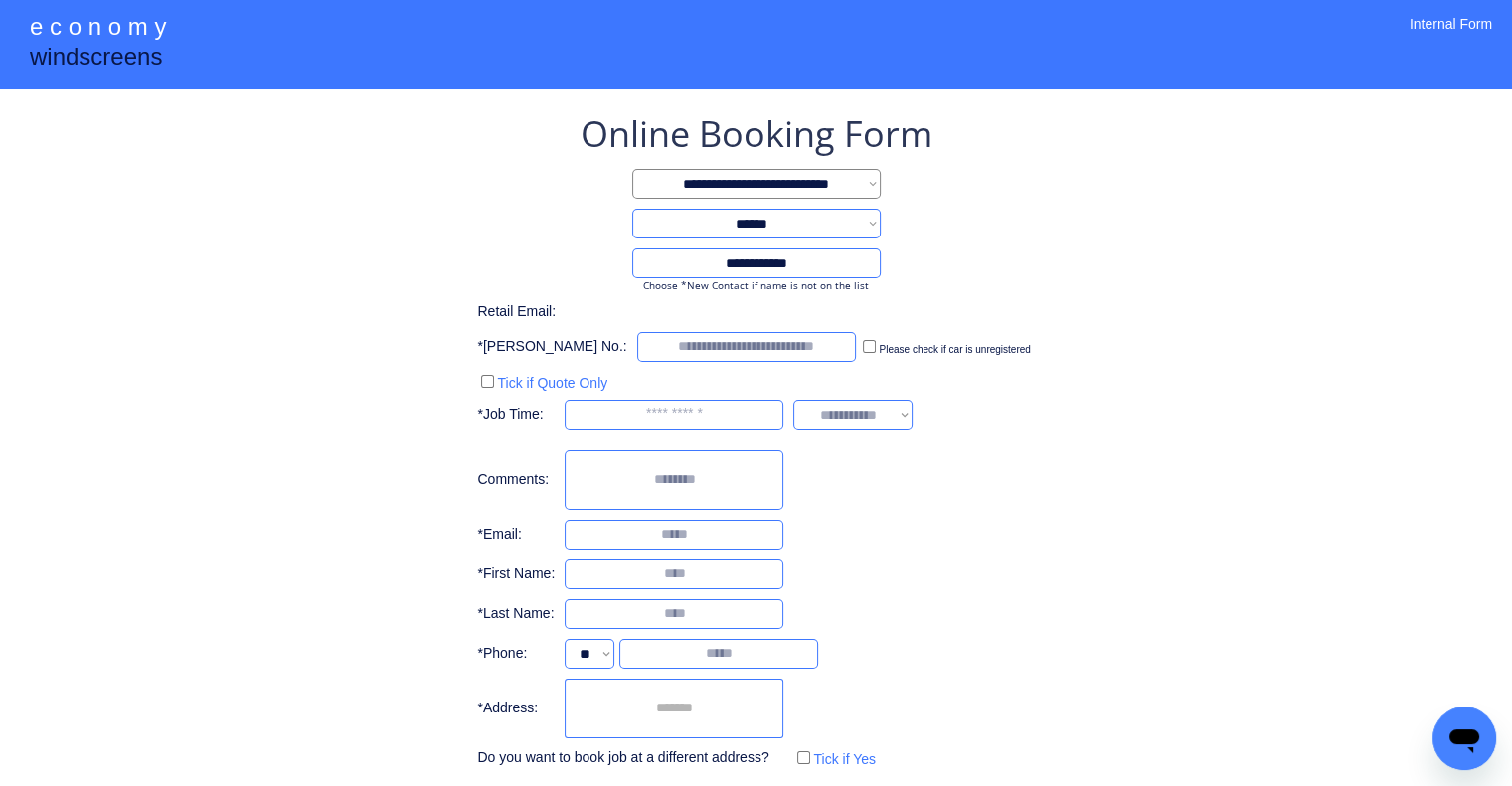 type on "**********" 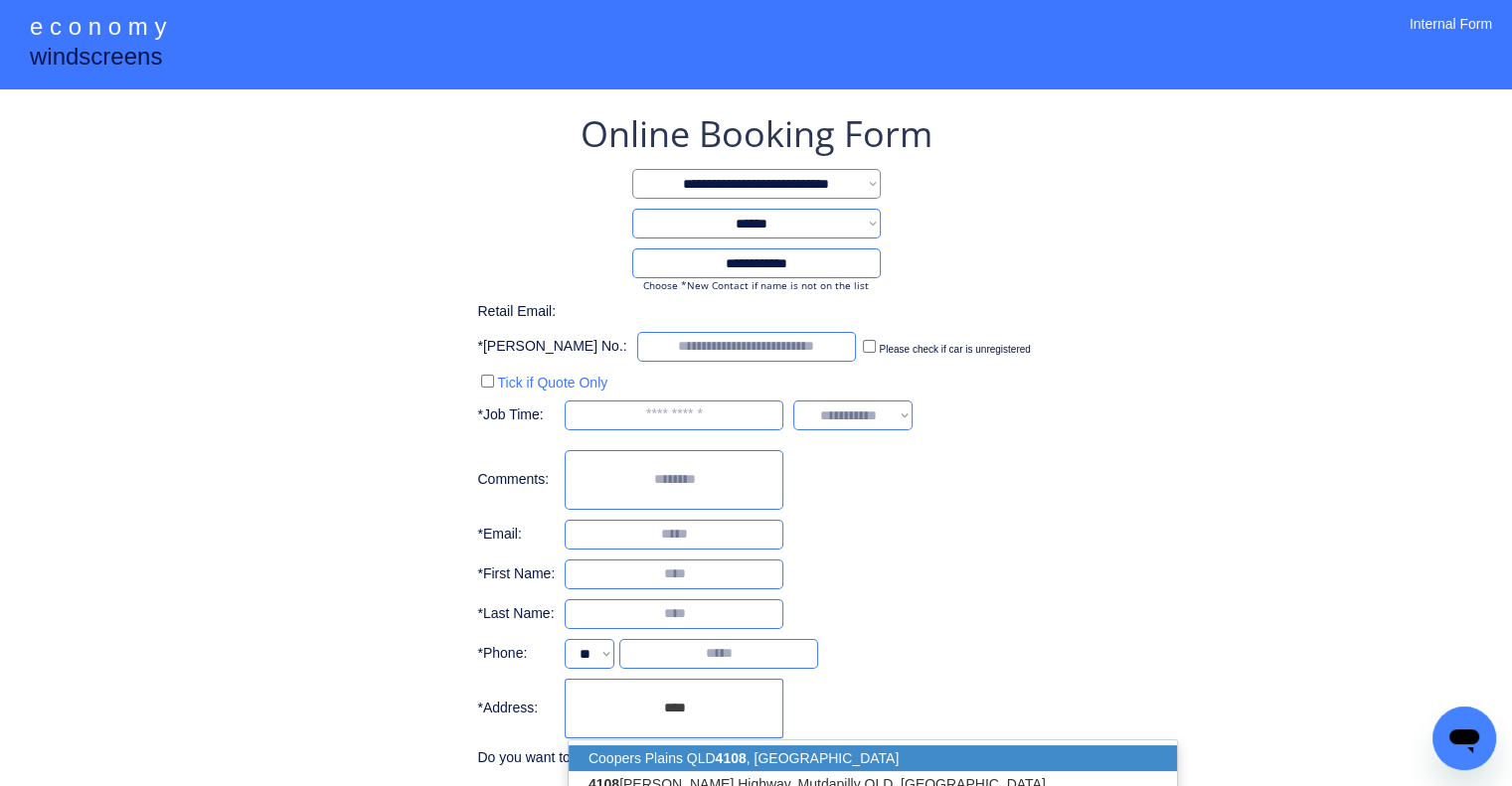 click on "[GEOGRAPHIC_DATA] , [GEOGRAPHIC_DATA]" at bounding box center [873, 758] 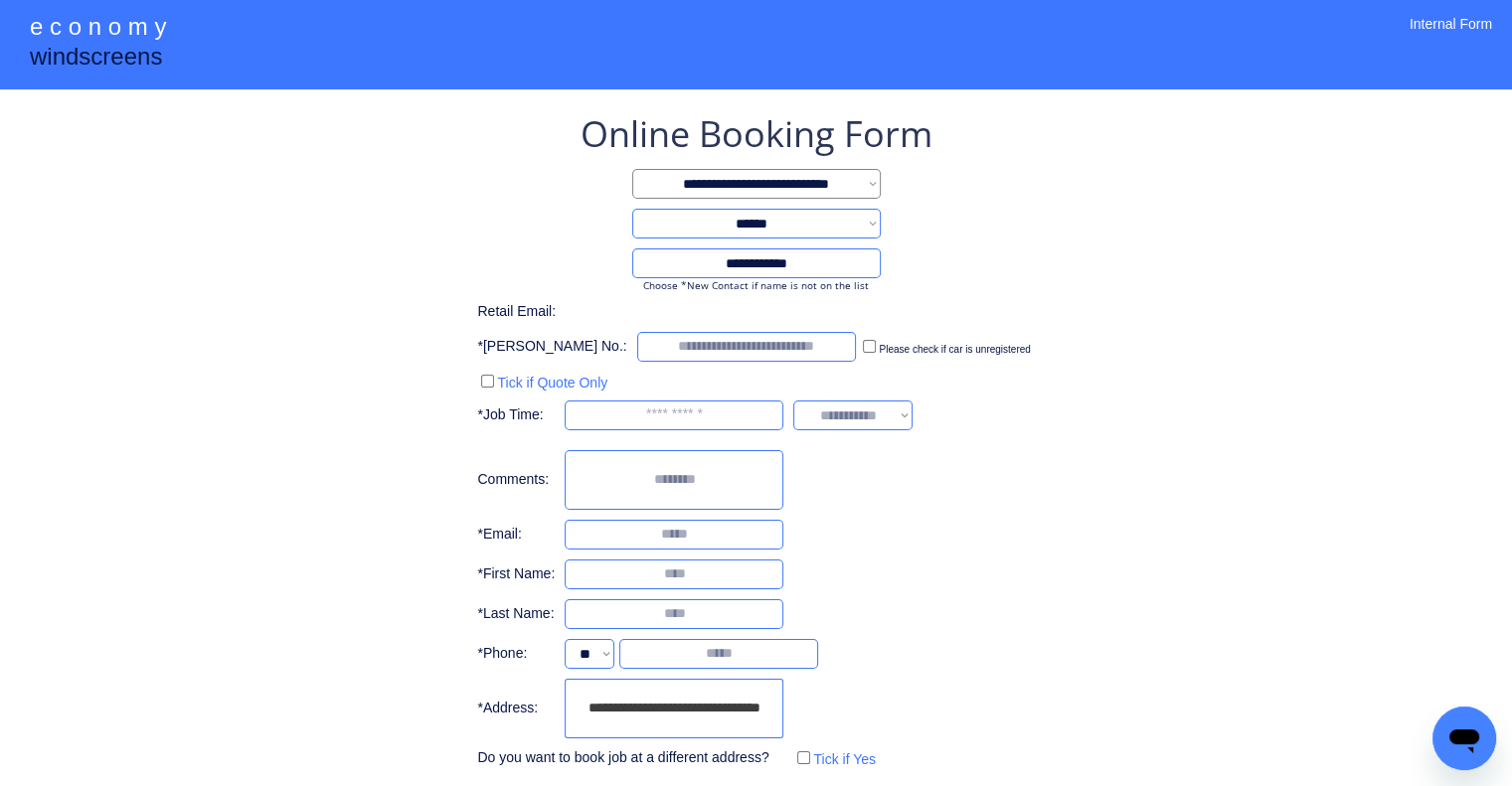 type on "**********" 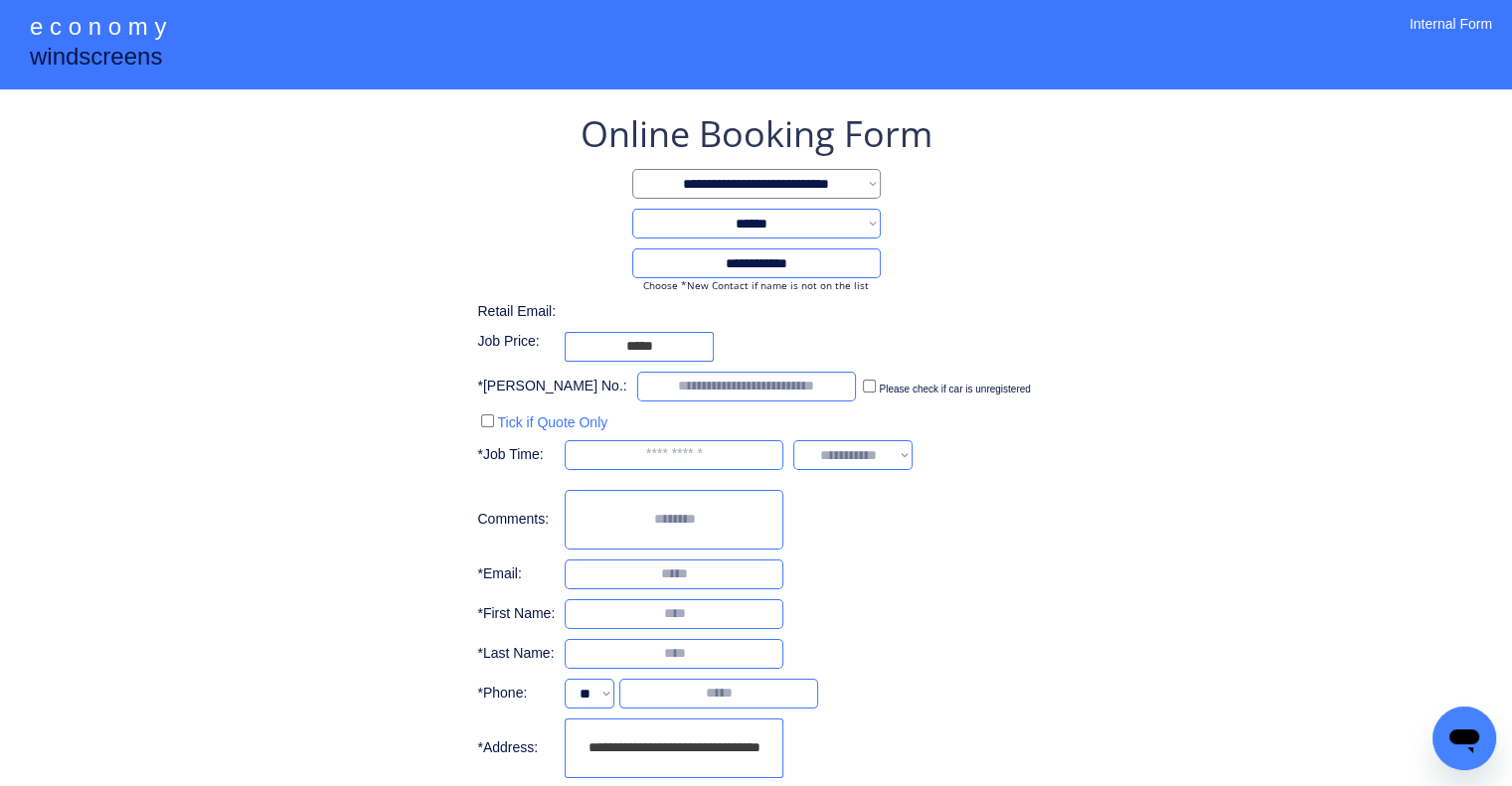 click on "**********" at bounding box center [756, 475] 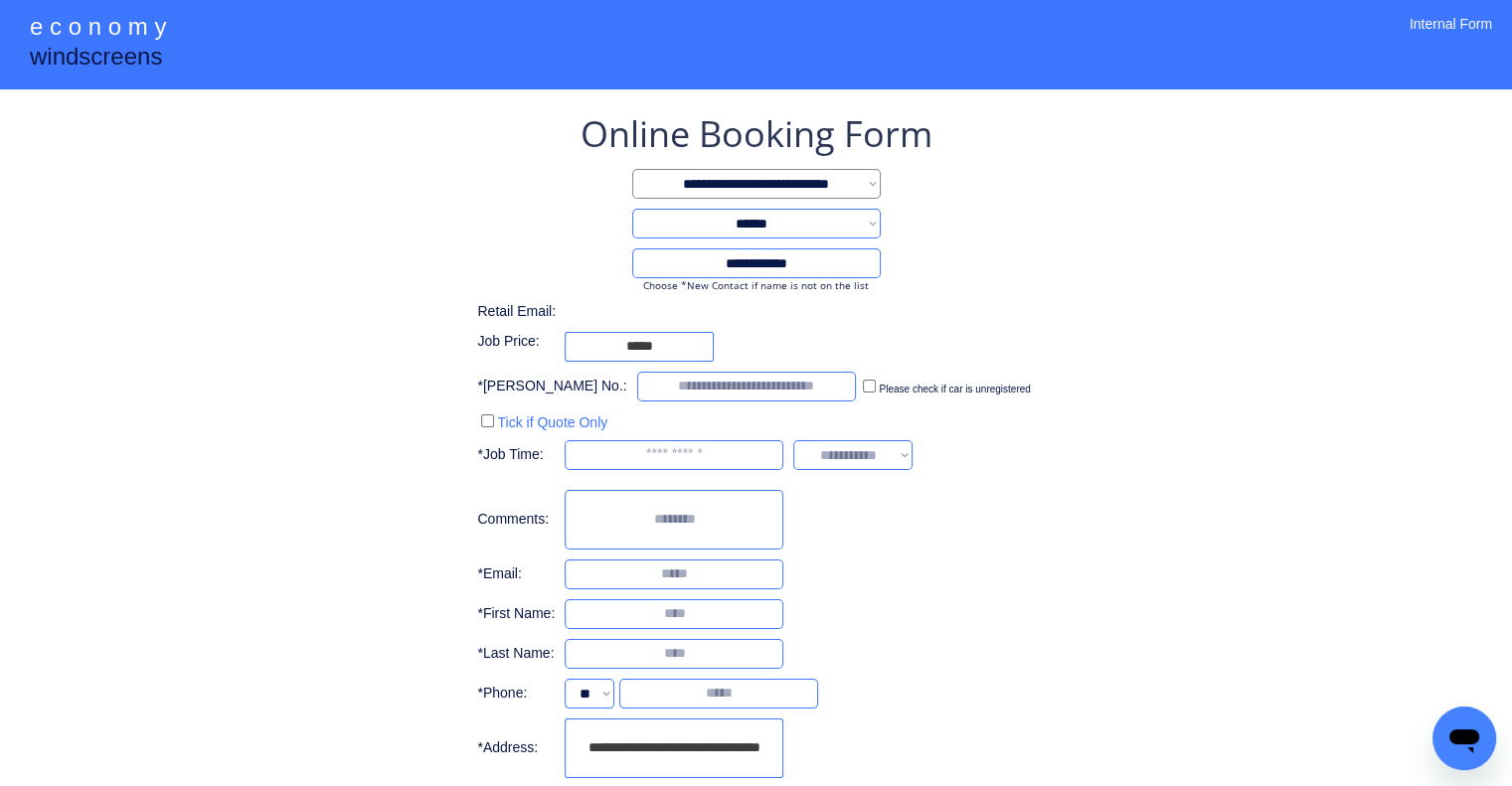 click on "**********" at bounding box center (756, 461) 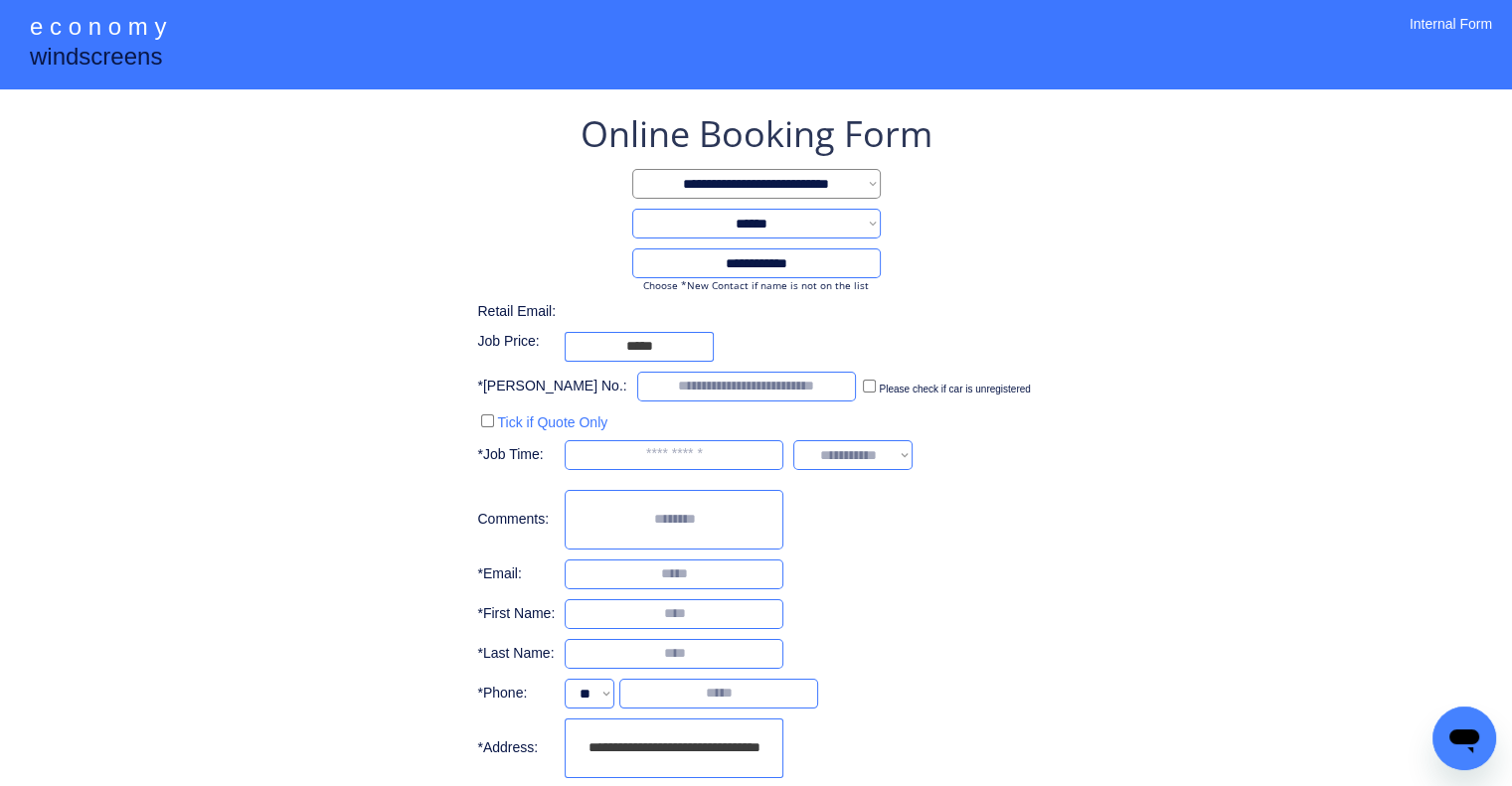 click at bounding box center [674, 574] 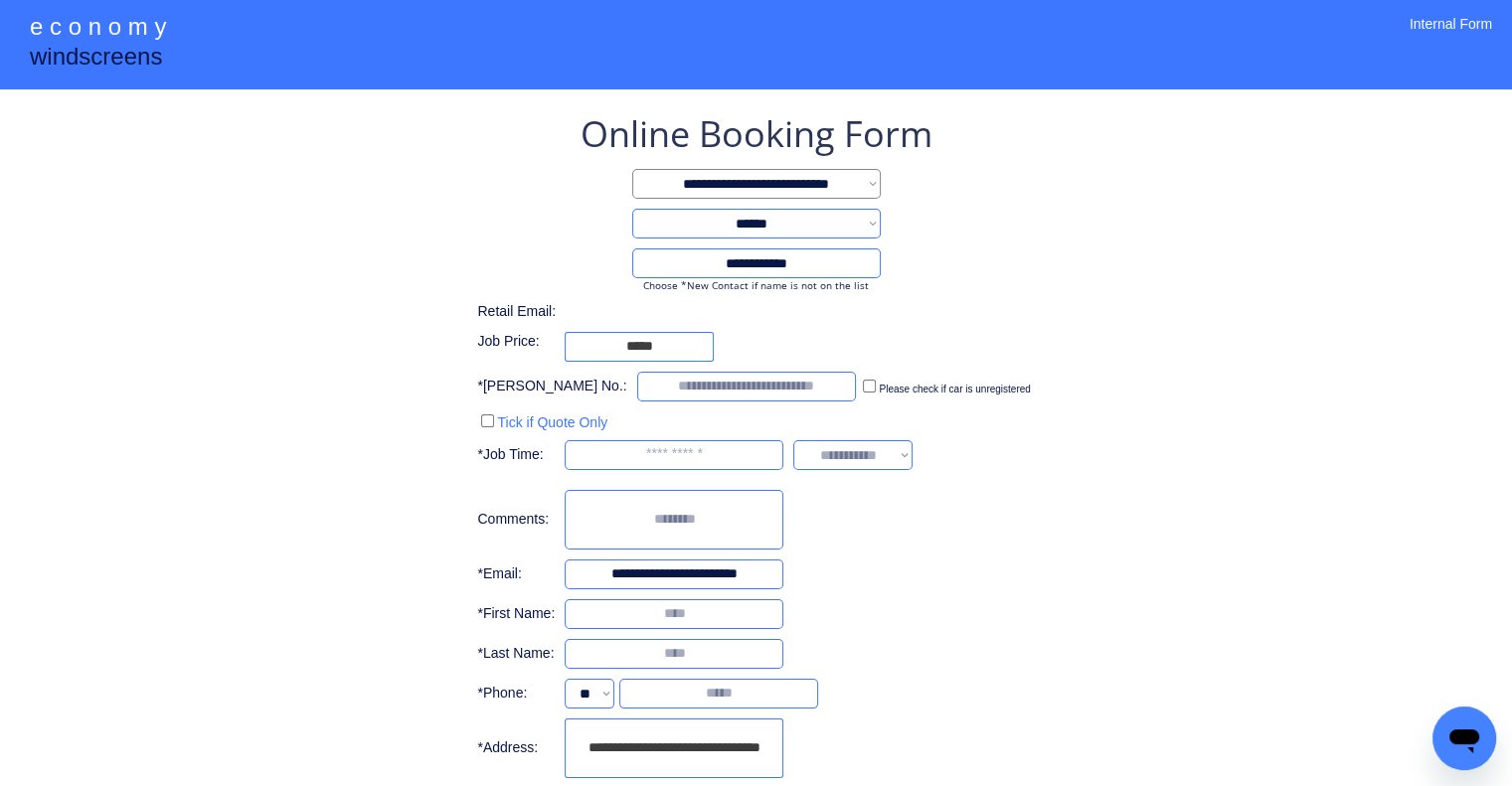 click on "**********" at bounding box center (674, 574) 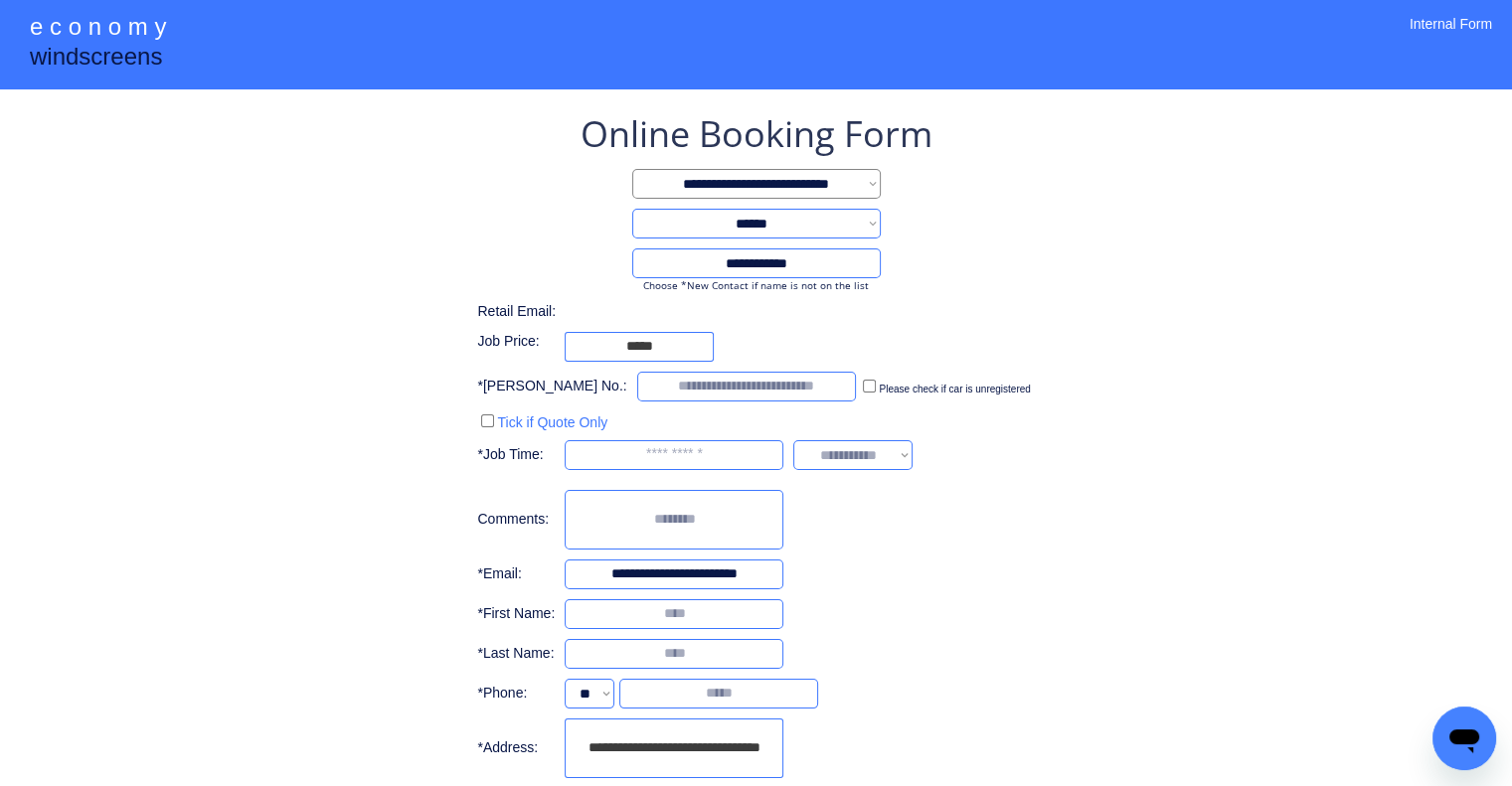 type on "**********" 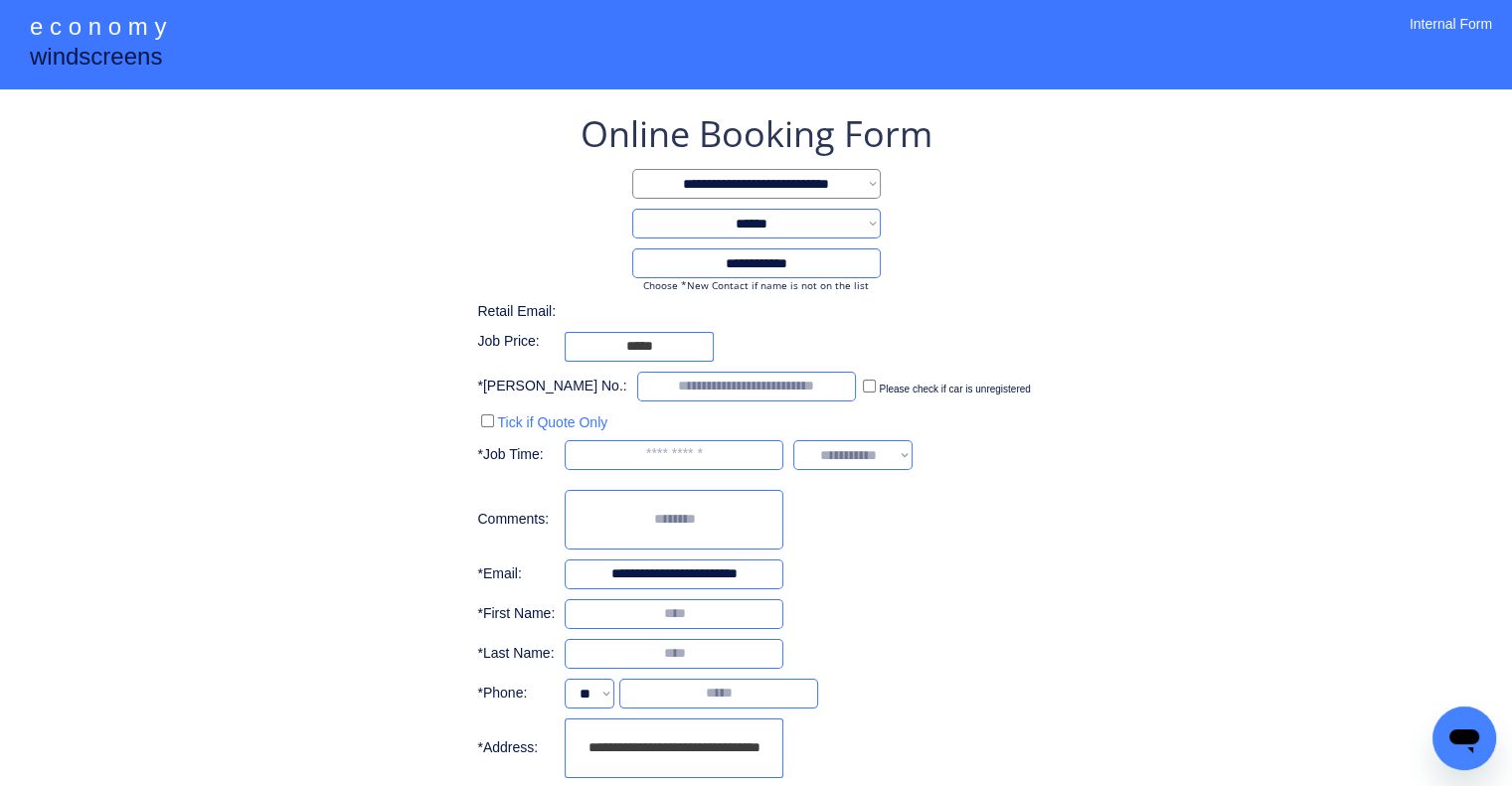 click on "**********" at bounding box center (756, 461) 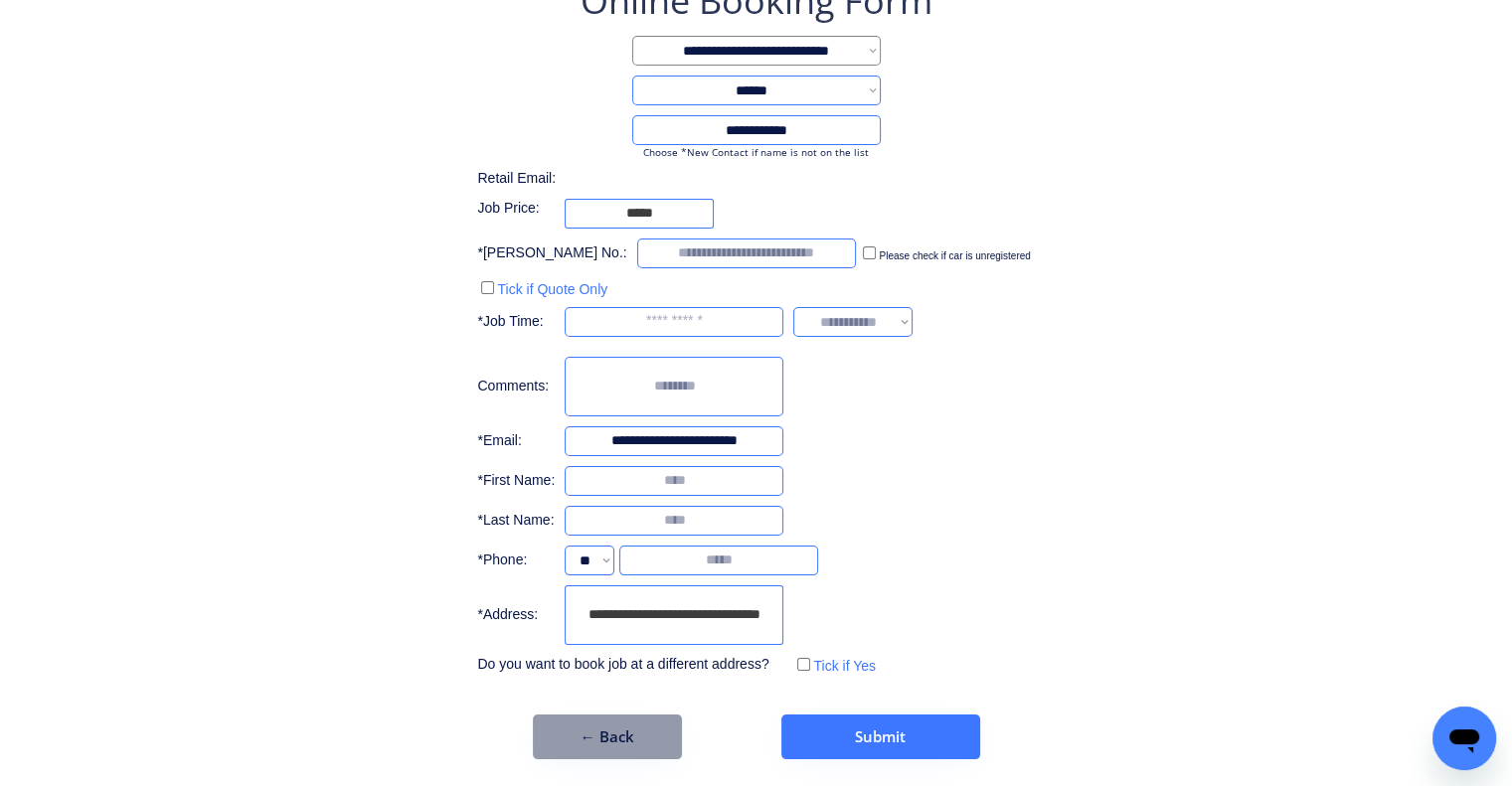 scroll, scrollTop: 135, scrollLeft: 0, axis: vertical 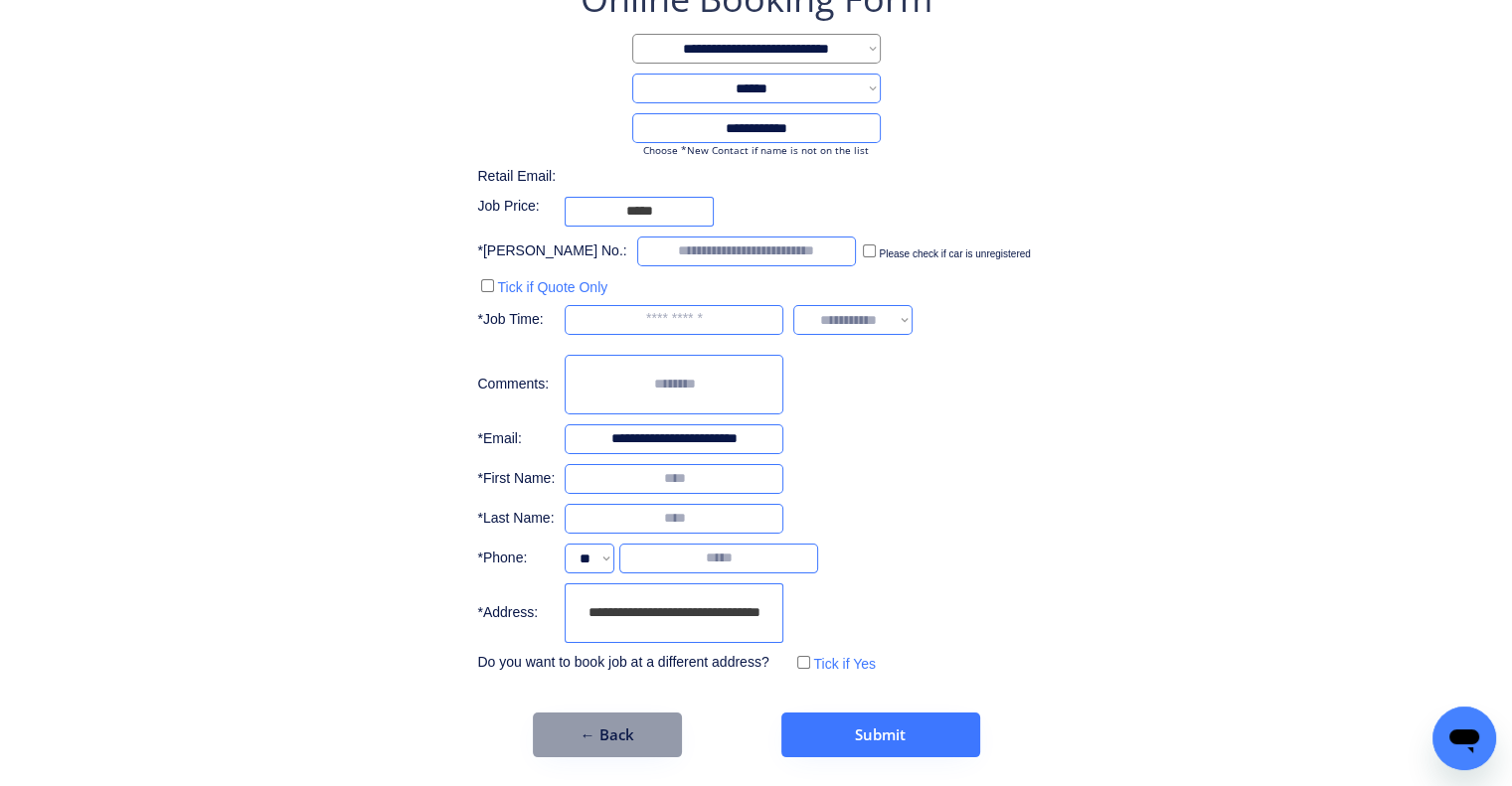 click at bounding box center (674, 479) 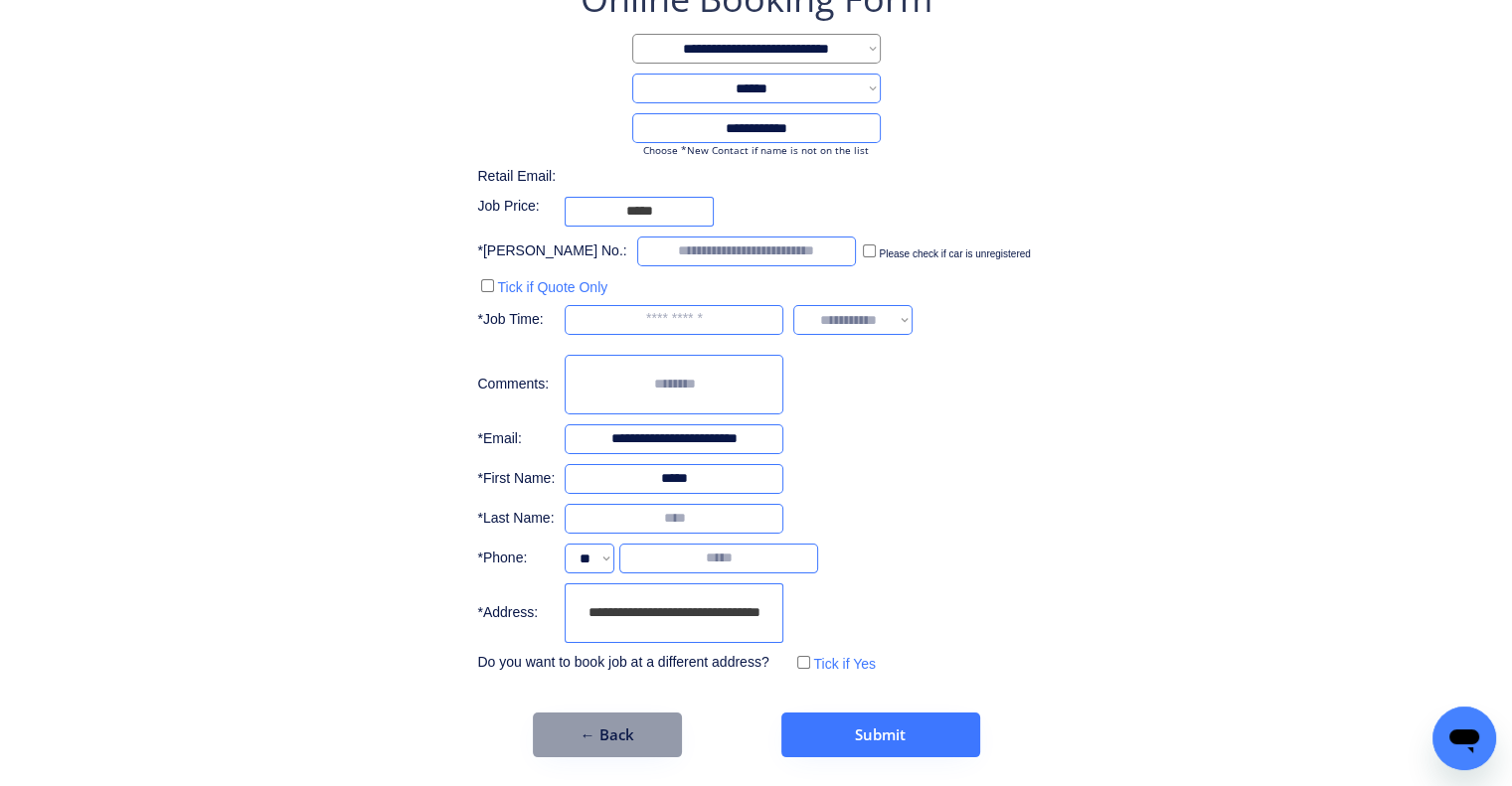 type on "*****" 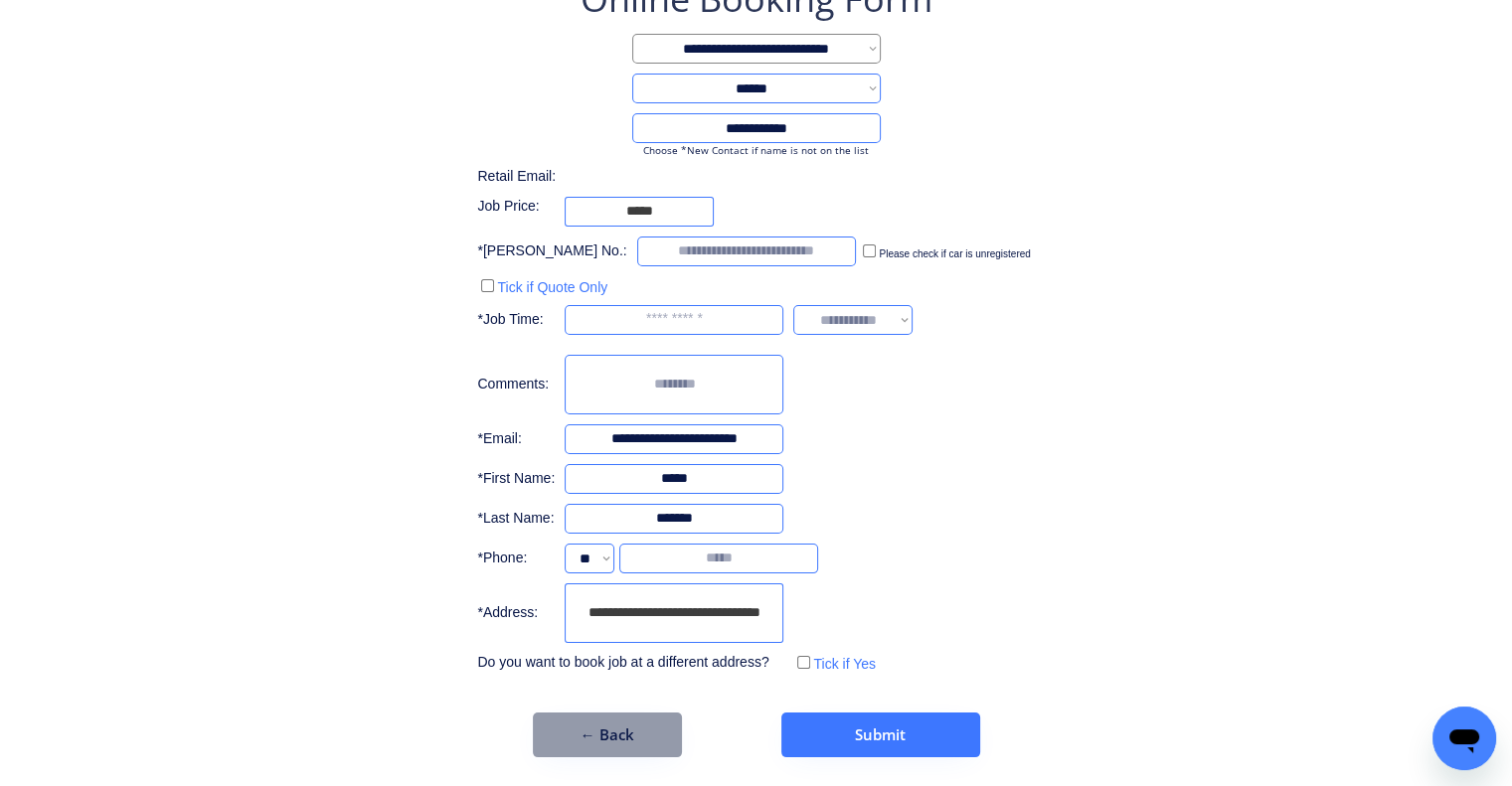 type on "*******" 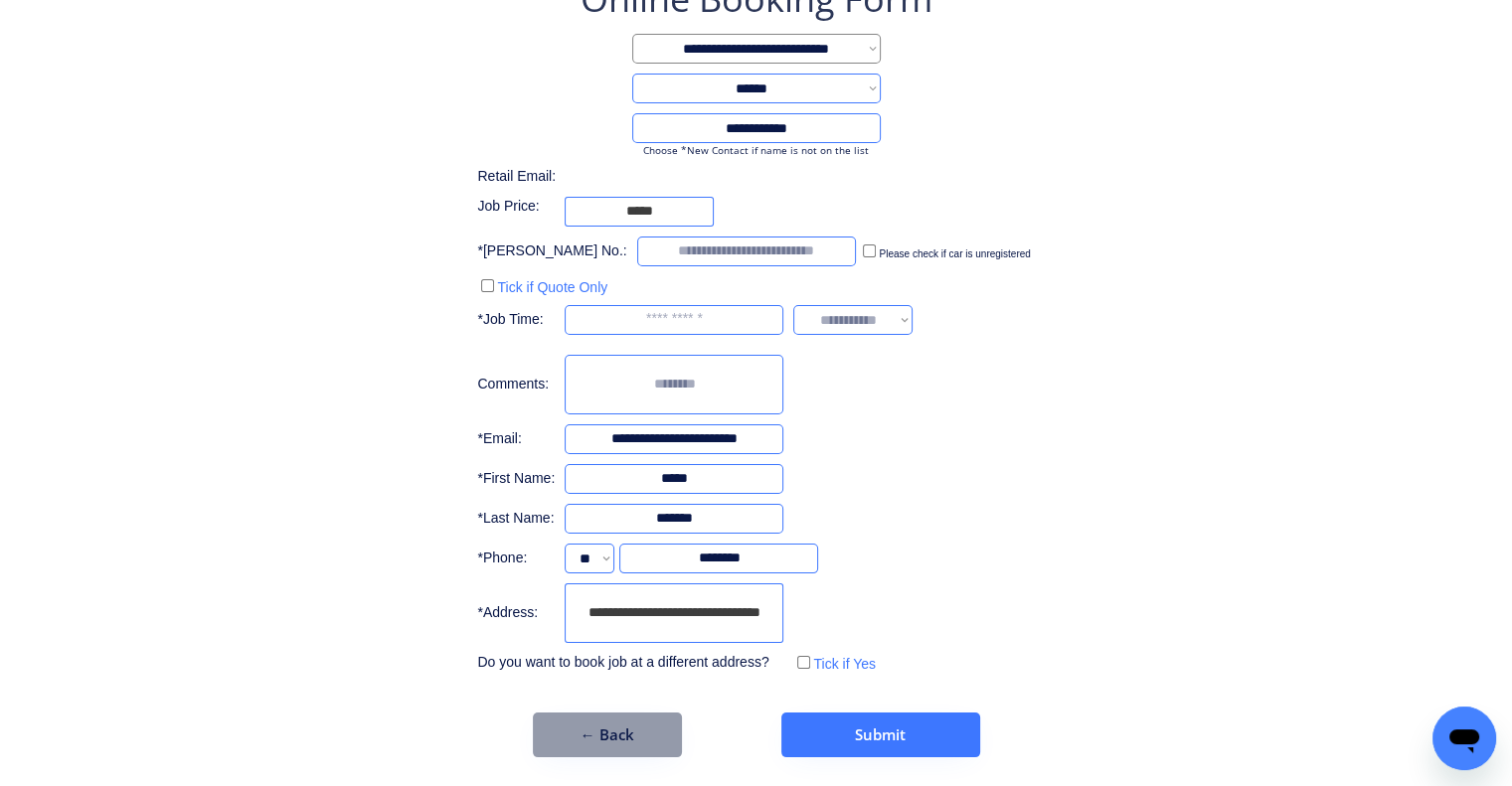 click on "**********" at bounding box center [756, 366] 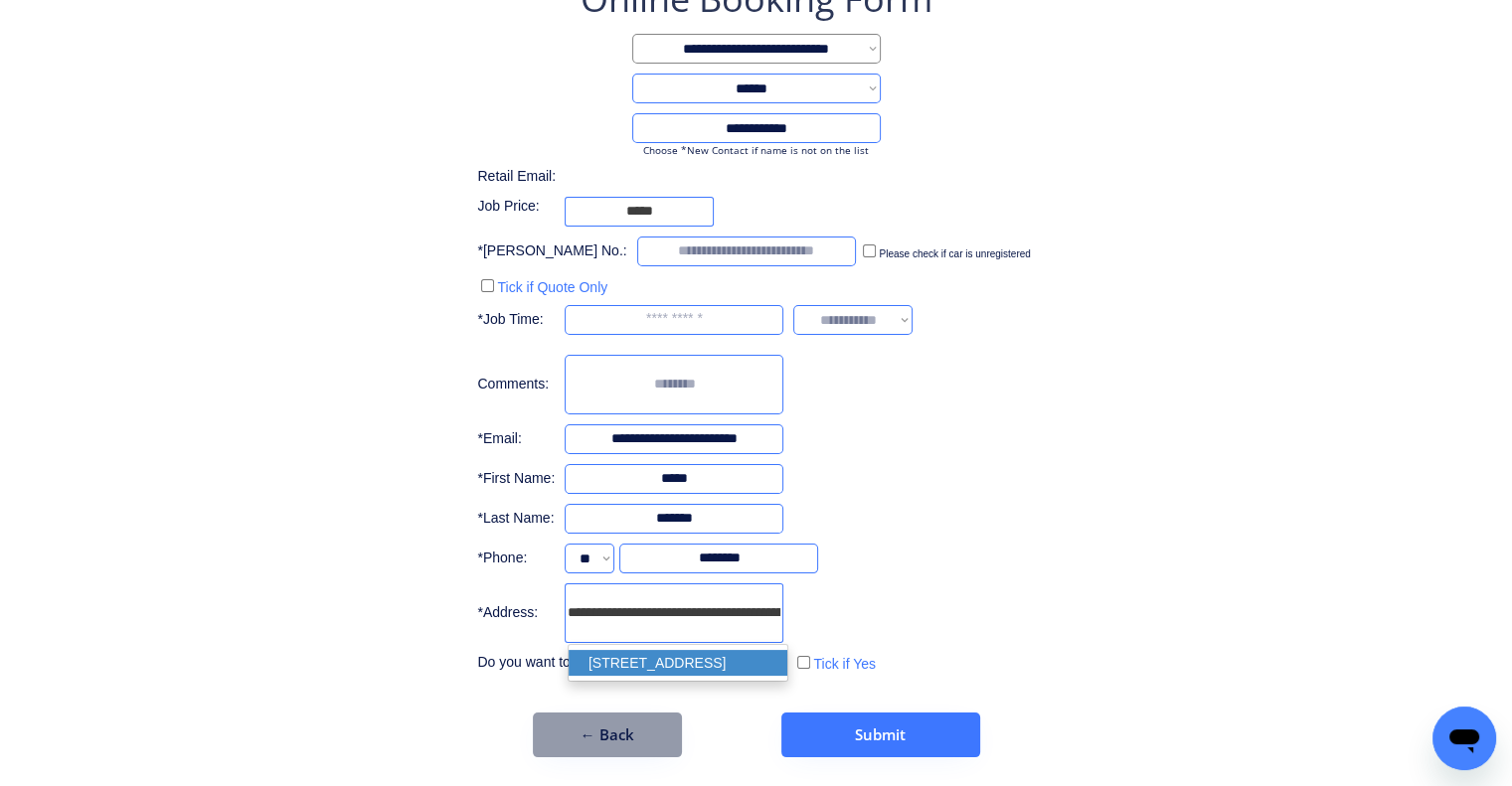 click on "unit 2/37 Ada Street, Coopers Plains QLD 4108, Australia" at bounding box center [678, 663] 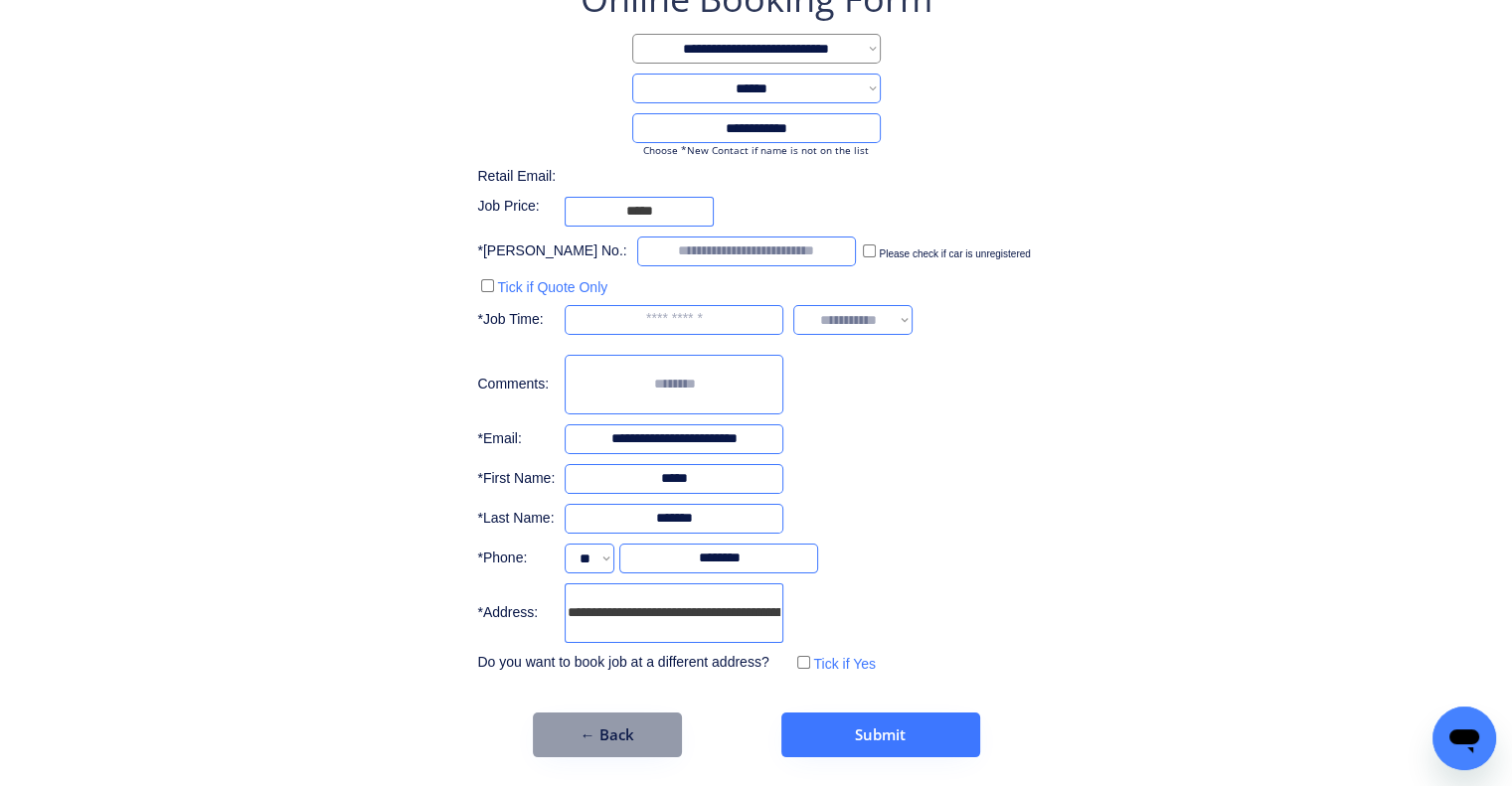 type on "**********" 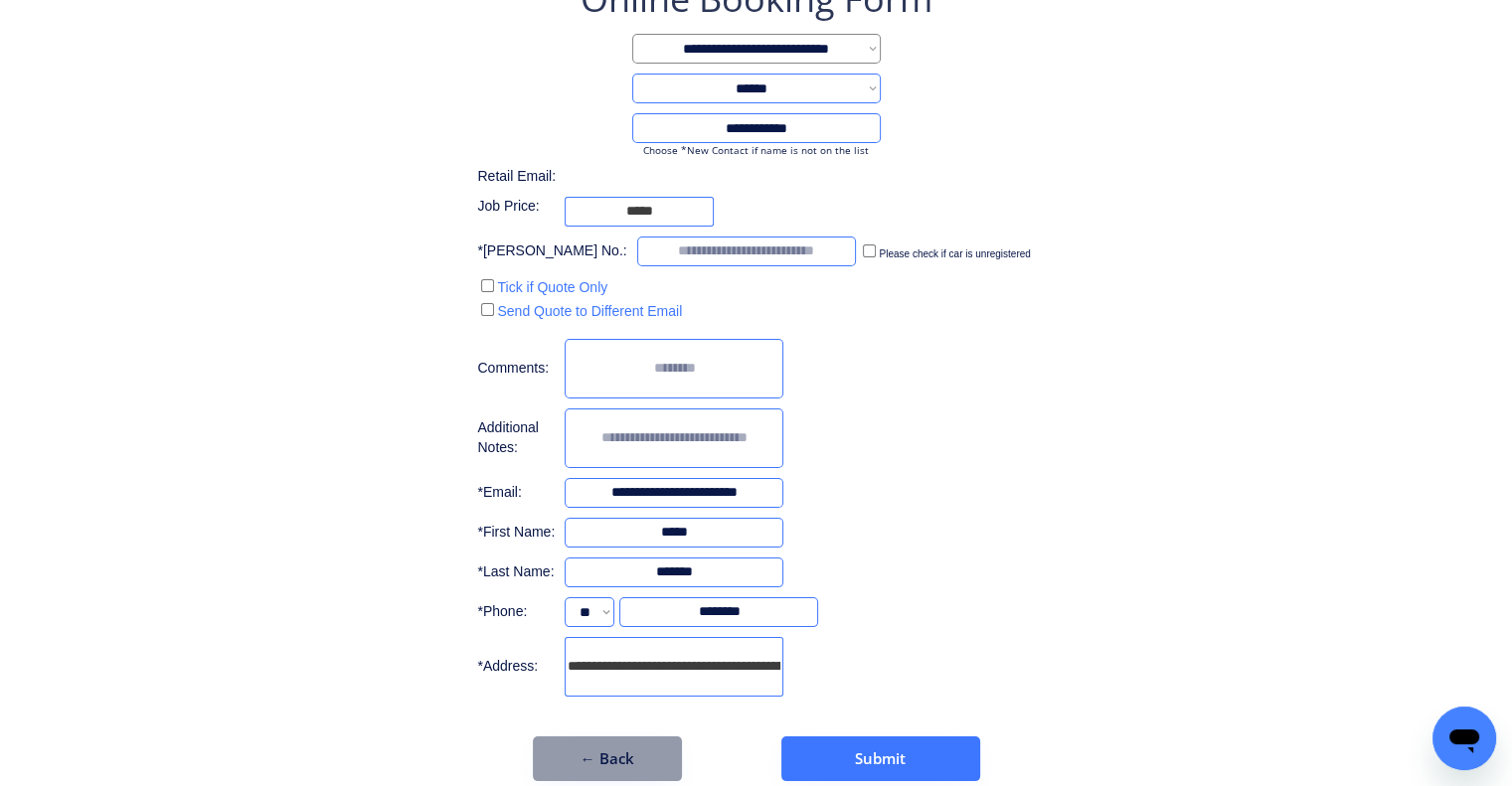 click on "**********" at bounding box center (756, 378) 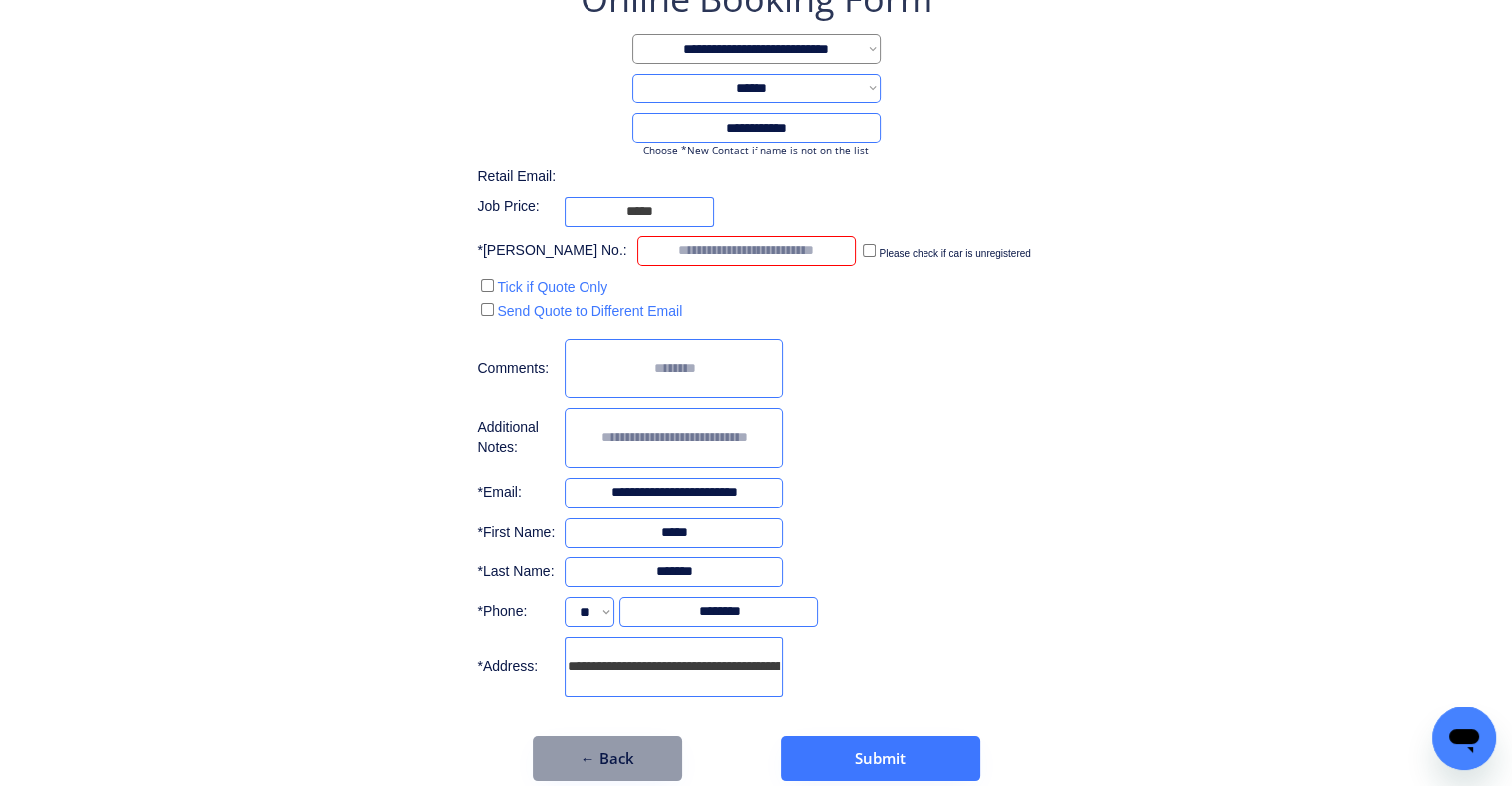 click at bounding box center [747, 251] 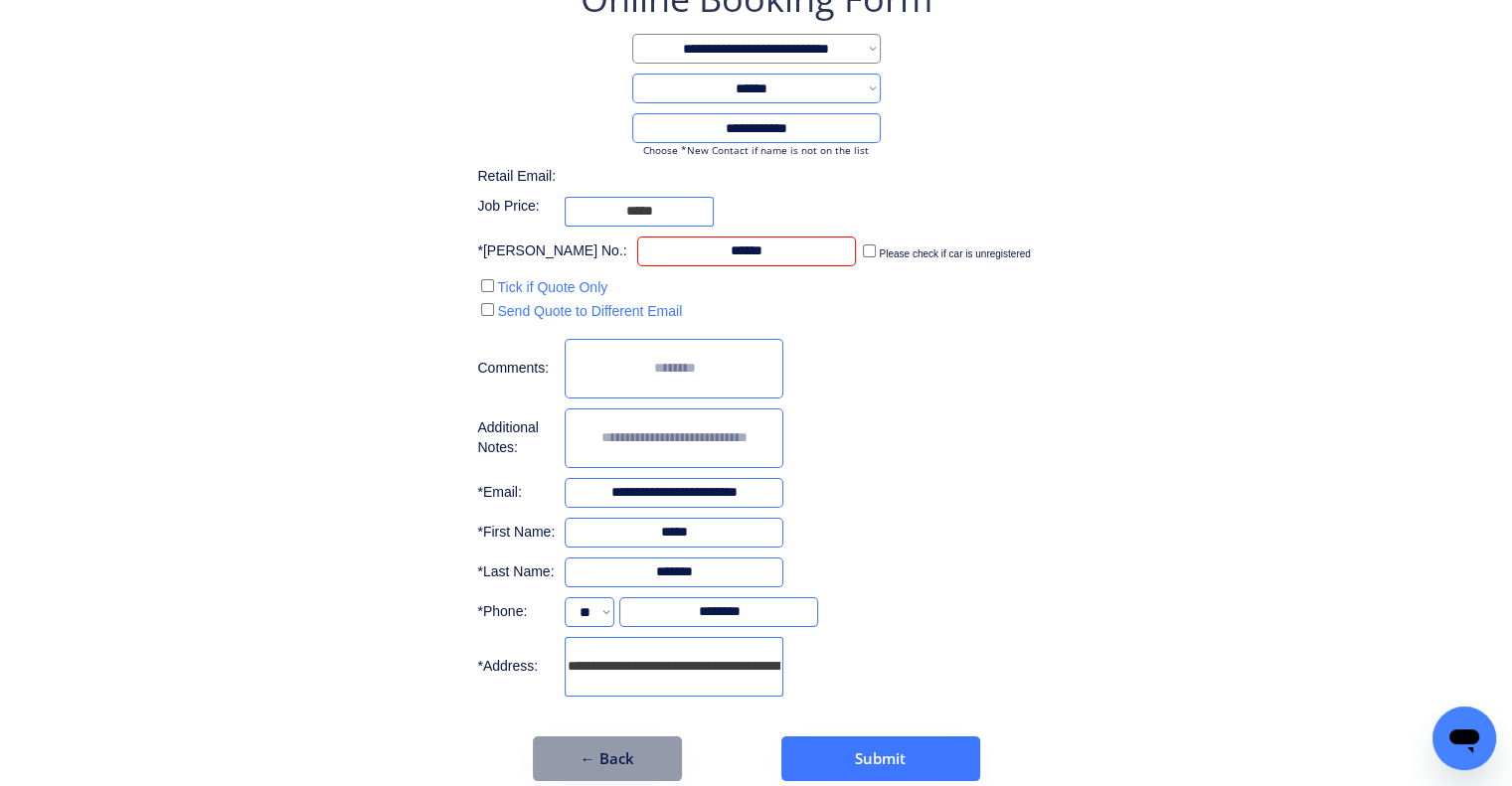 type on "******" 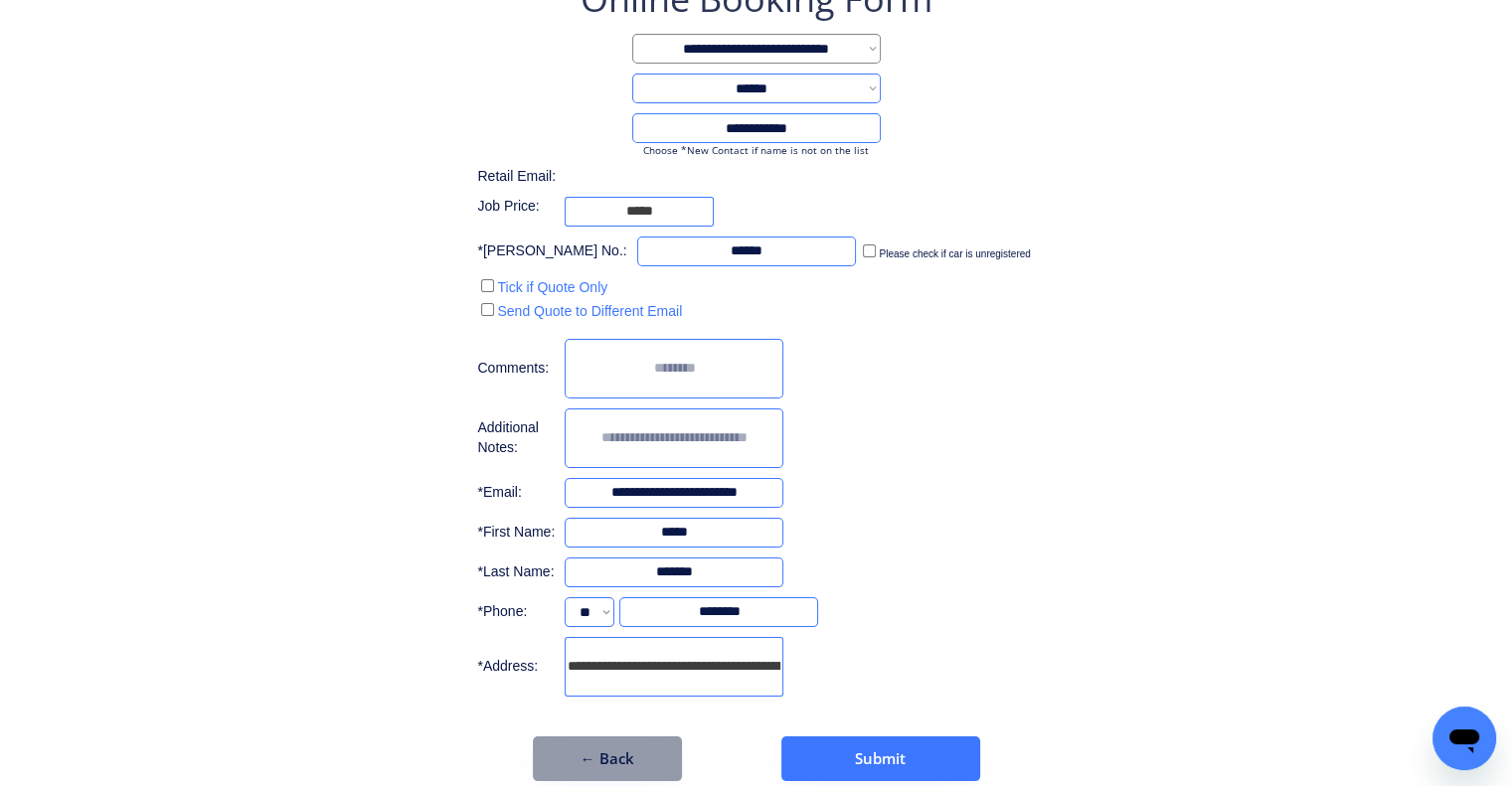 click on "**********" at bounding box center (756, 378) 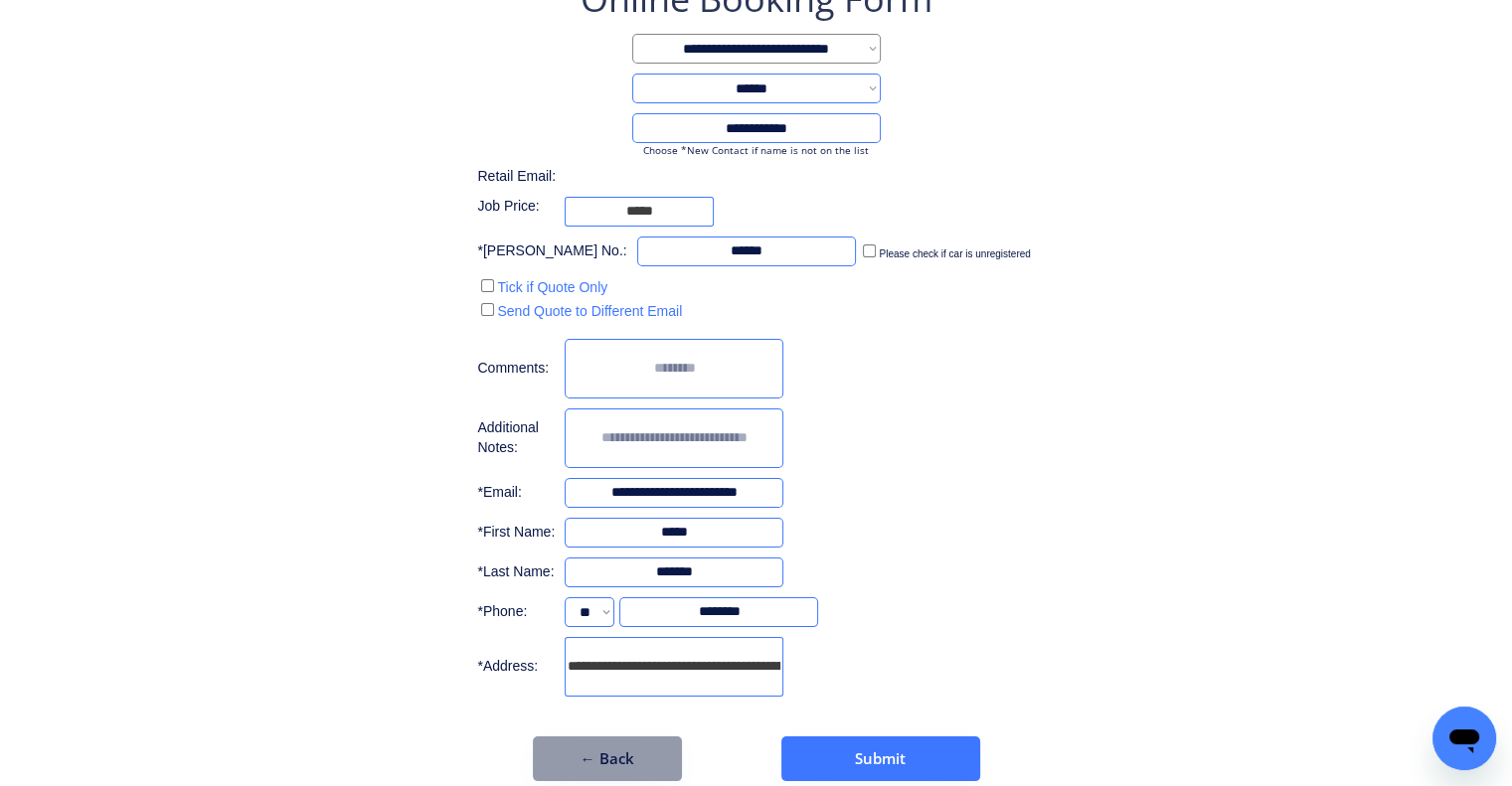 click at bounding box center [674, 438] 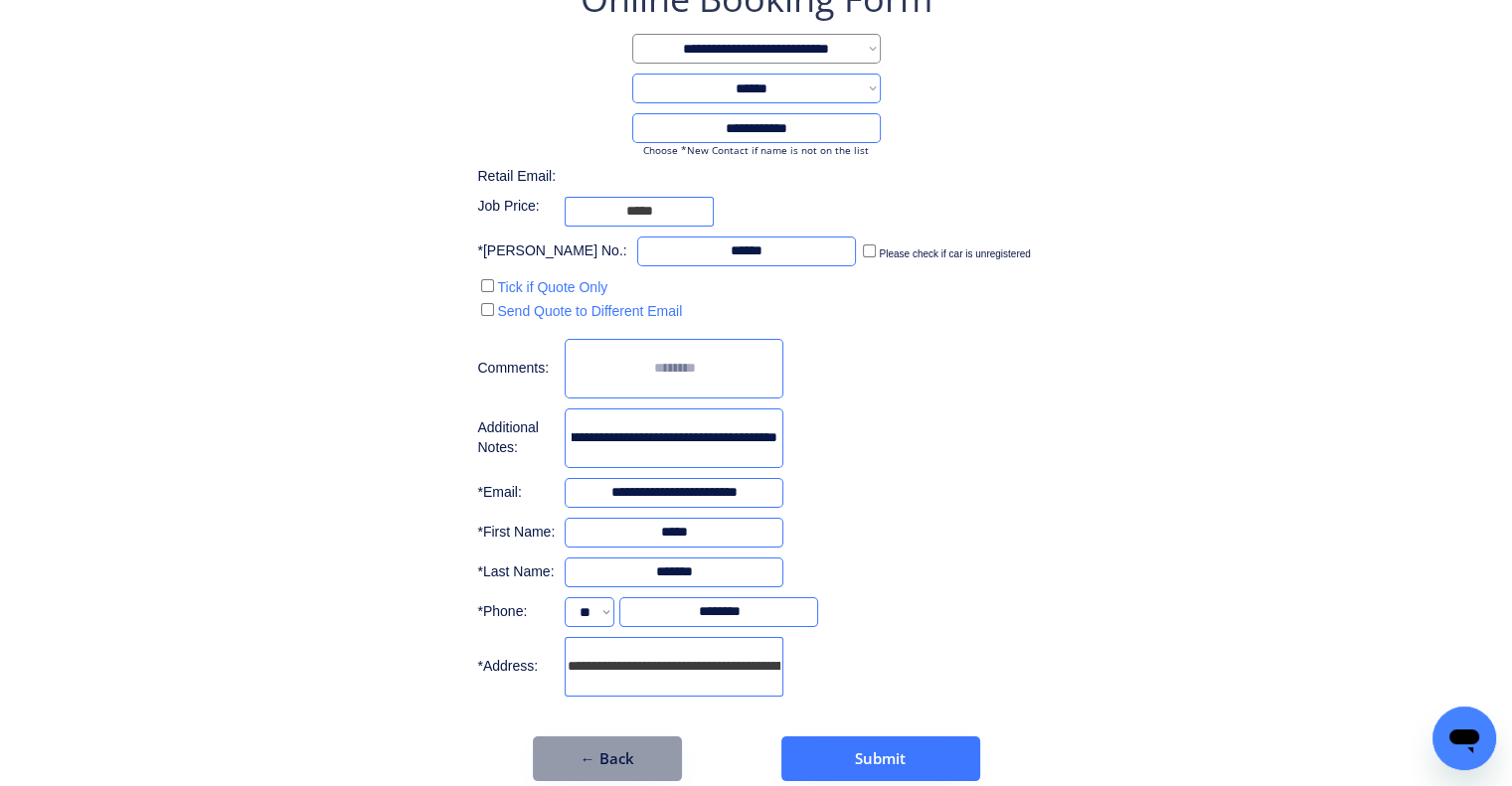 scroll, scrollTop: 0, scrollLeft: 592, axis: horizontal 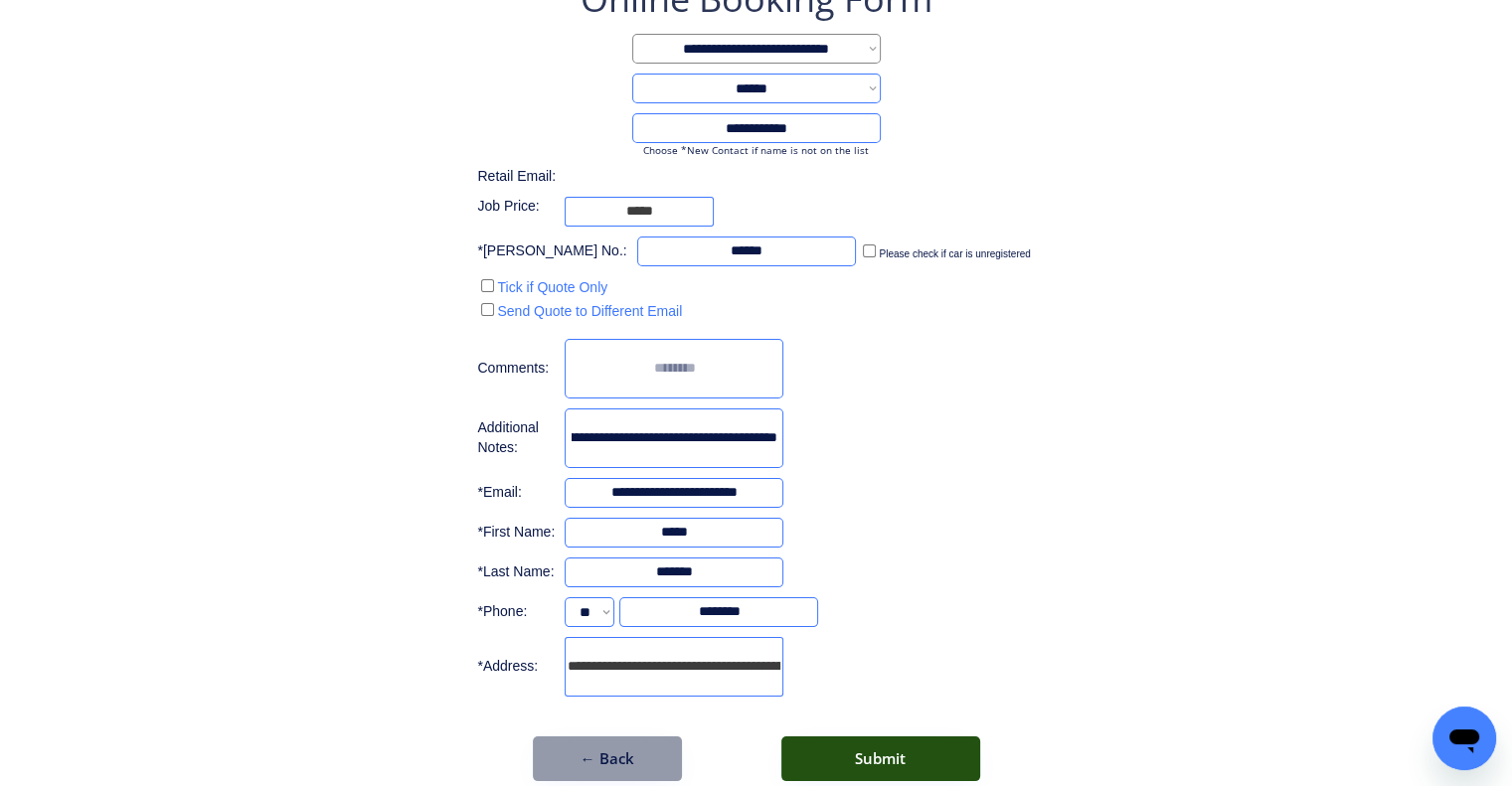 type on "**********" 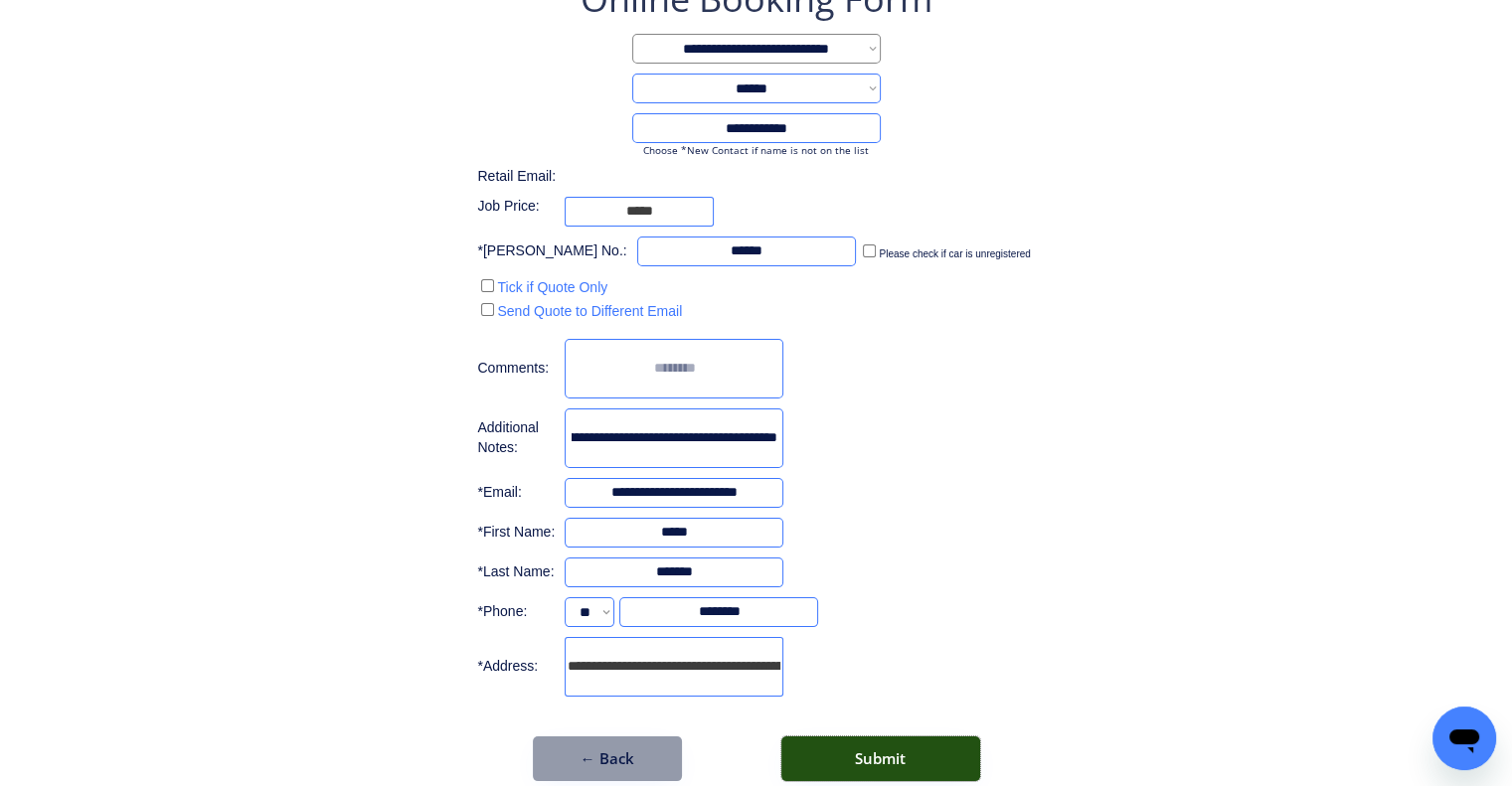 scroll, scrollTop: 0, scrollLeft: 0, axis: both 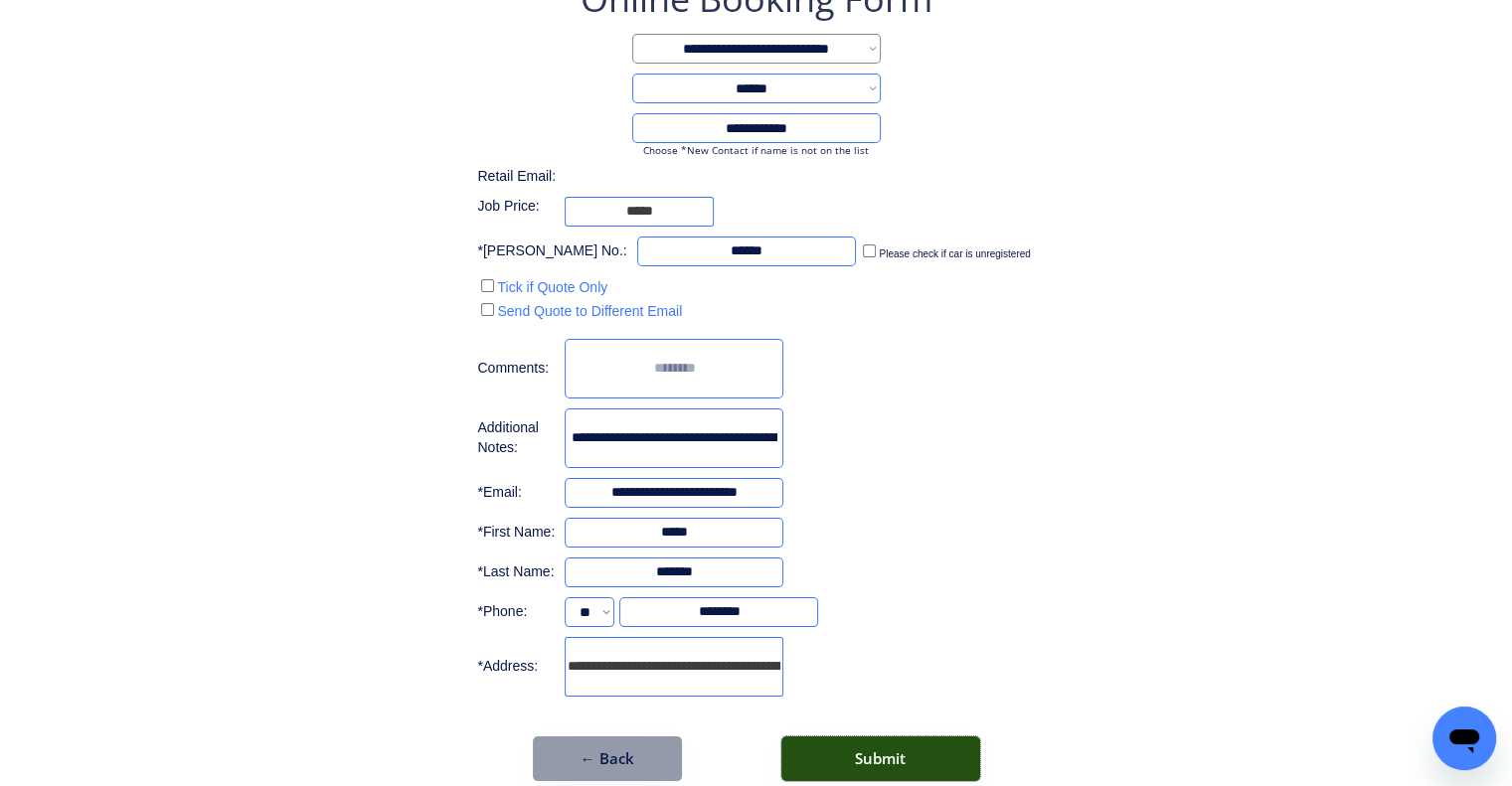 click on "Submit" at bounding box center (881, 758) 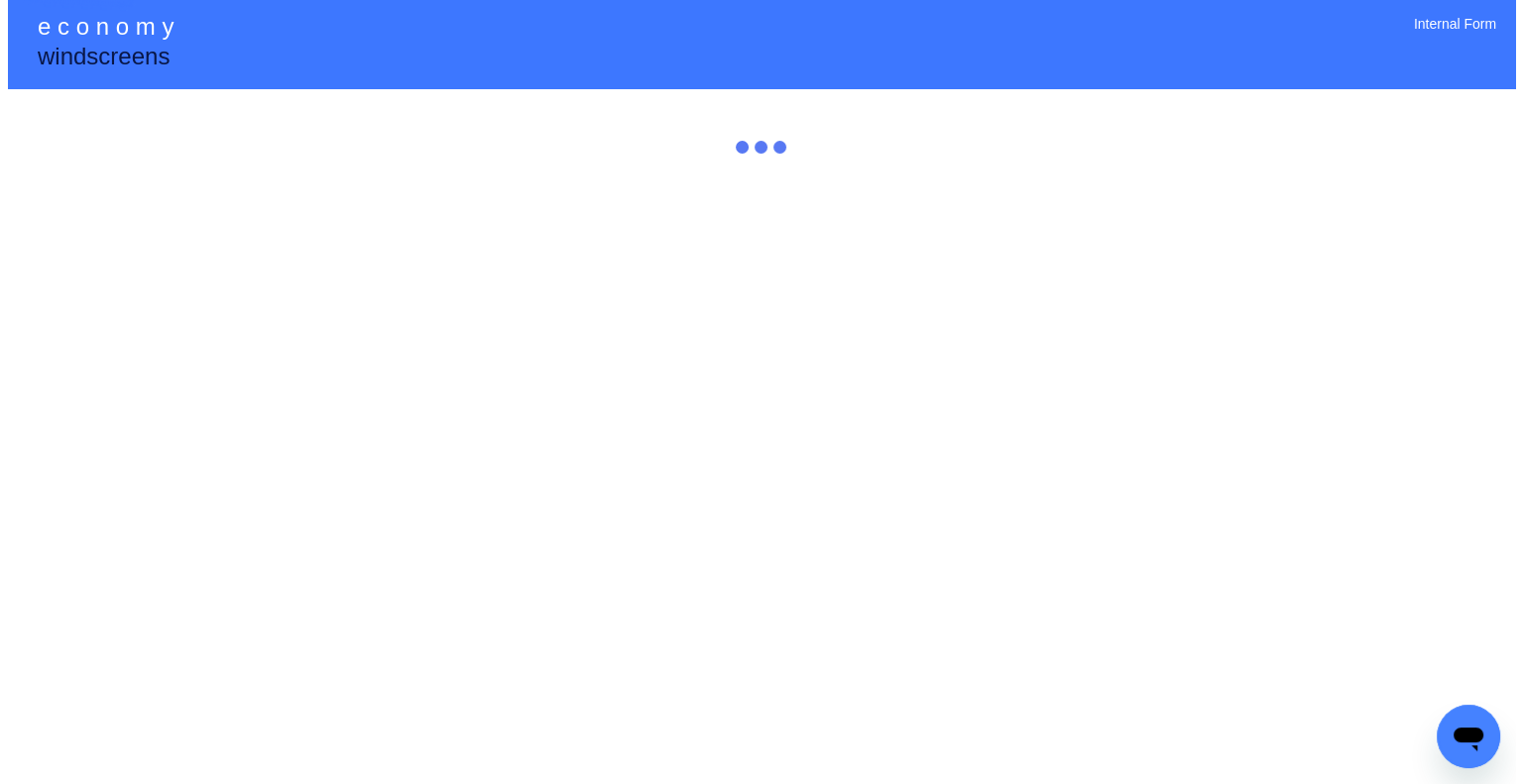 scroll, scrollTop: 0, scrollLeft: 0, axis: both 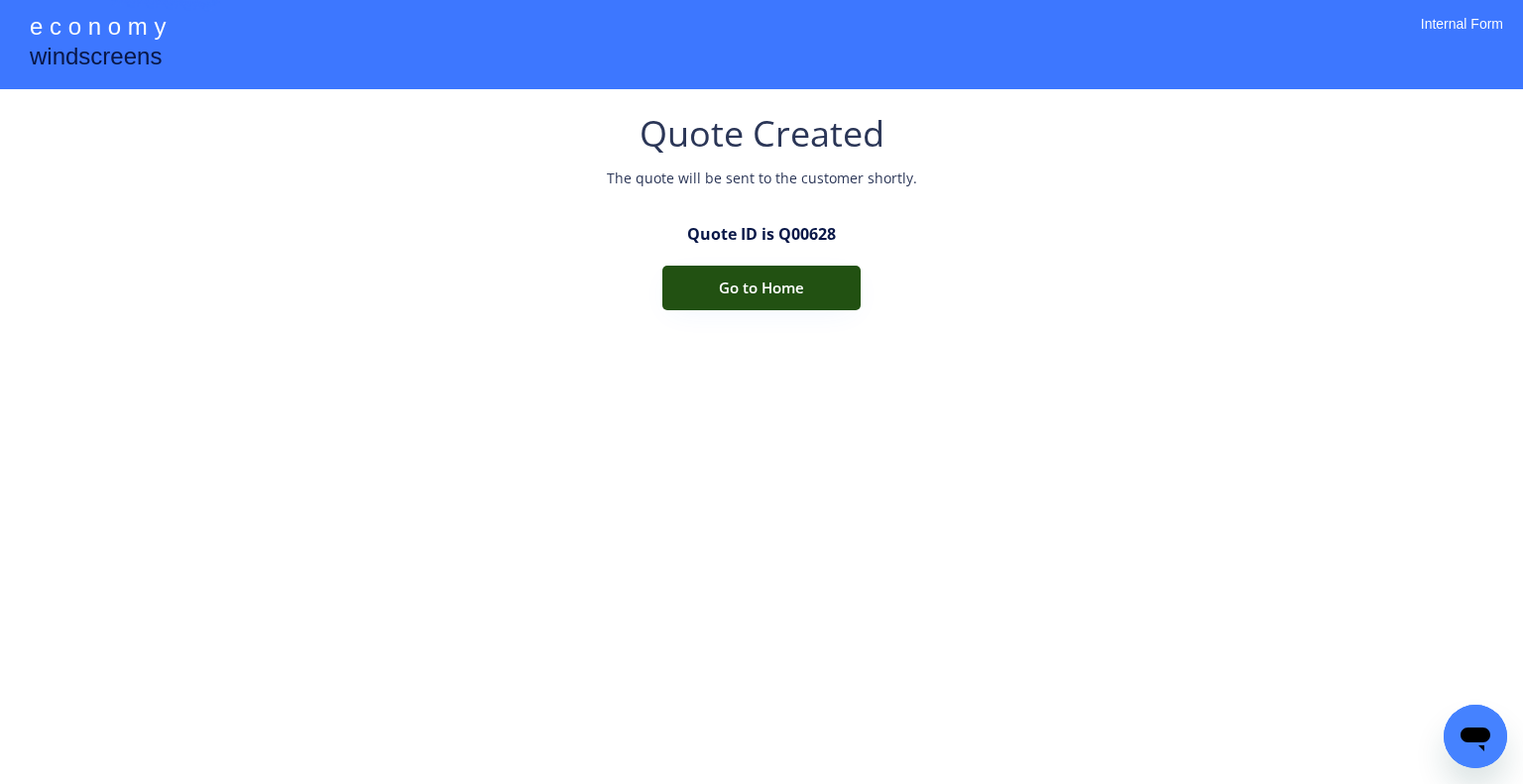 click on "Go to Home" at bounding box center [762, 287] 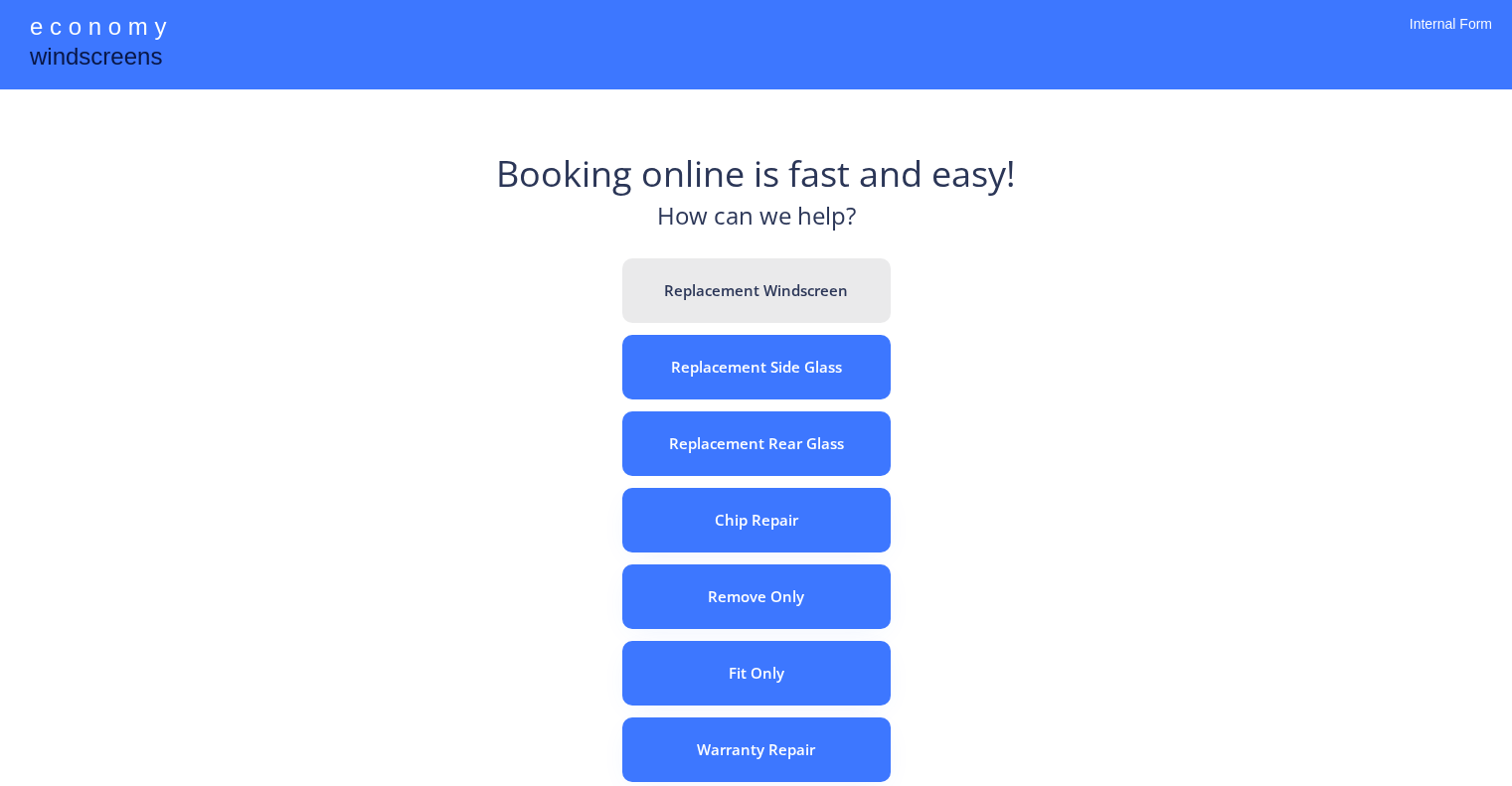 scroll, scrollTop: 0, scrollLeft: 0, axis: both 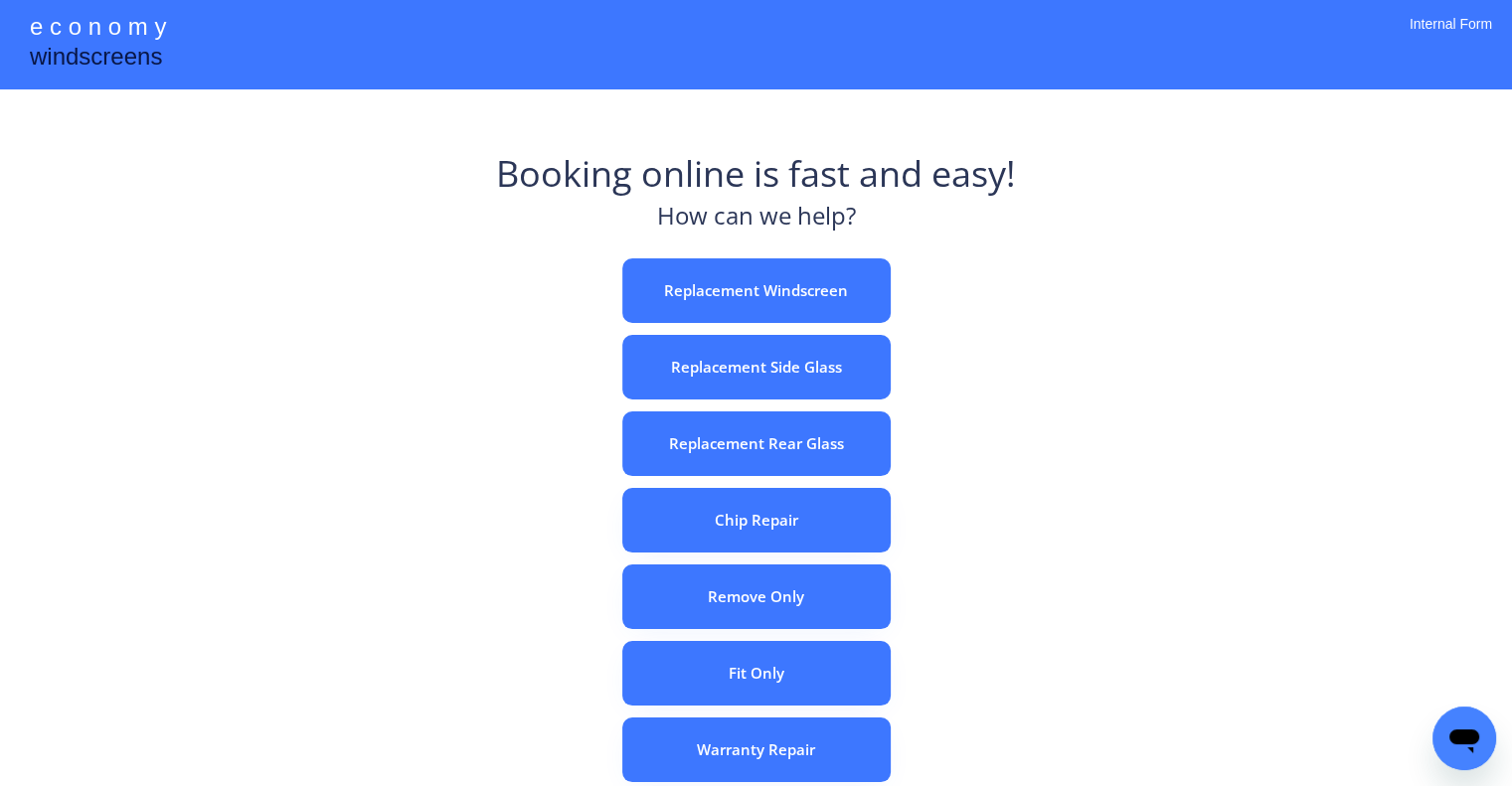 click on "e c o n o m y windscreens Booking online is fast and easy! How can we help? Replacement Windscreen Replacement Side Glass Replacement Rear Glass Chip Repair Remove Only Fit Only Warranty Repair ADAS Recalibration Only Rebook a Job Confirm Quotes Manual Booking Internal Form" at bounding box center [756, 553] 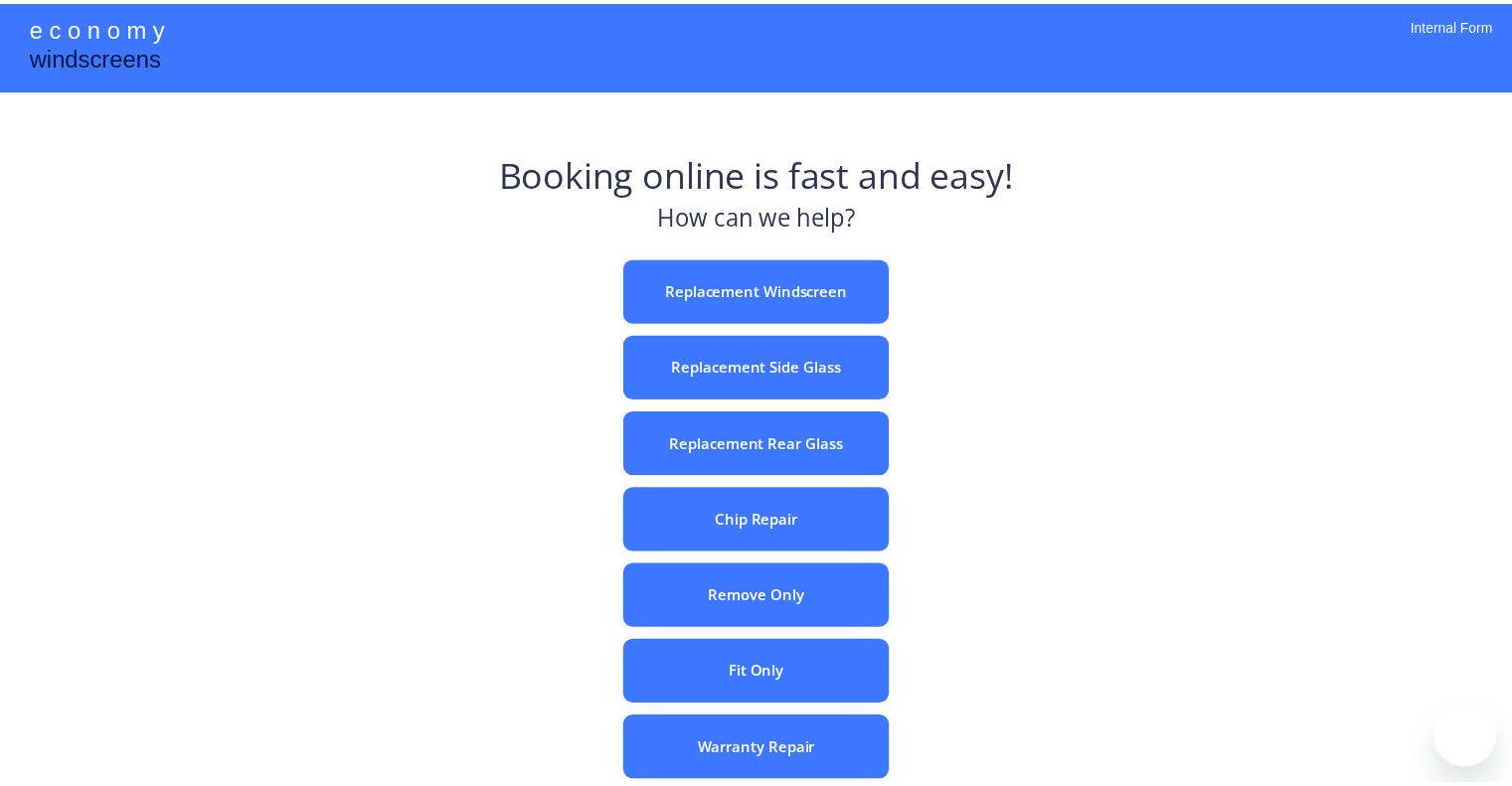 scroll, scrollTop: 0, scrollLeft: 0, axis: both 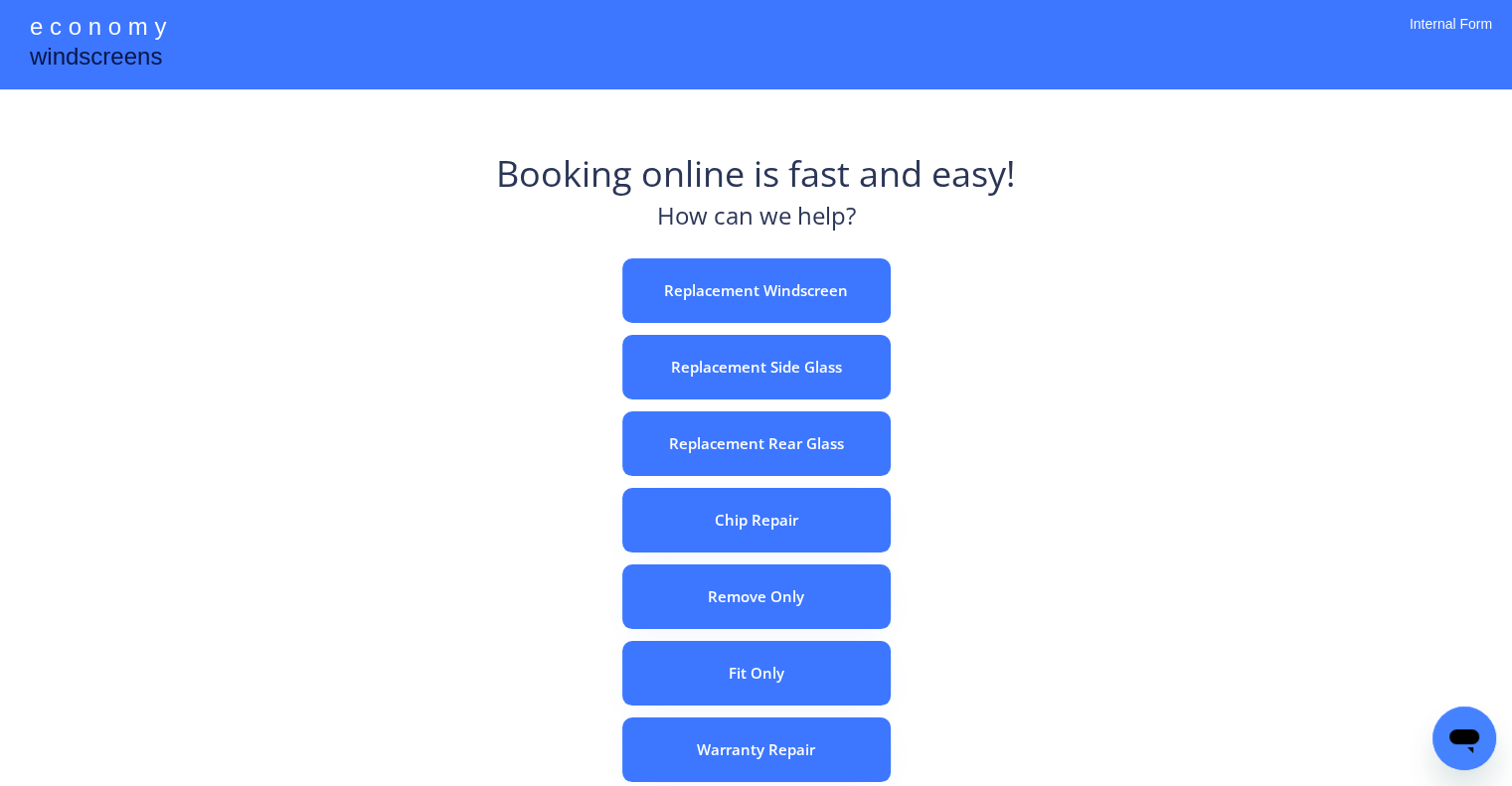 click on "e c o n o m y windscreens Booking online is fast and easy! How can we help? Replacement Windscreen Replacement Side Glass Replacement Rear Glass Chip Repair Remove Only Fit Only Warranty Repair ADAS Recalibration Only Rebook a Job Confirm Quotes Manual Booking Internal Form" at bounding box center [756, 553] 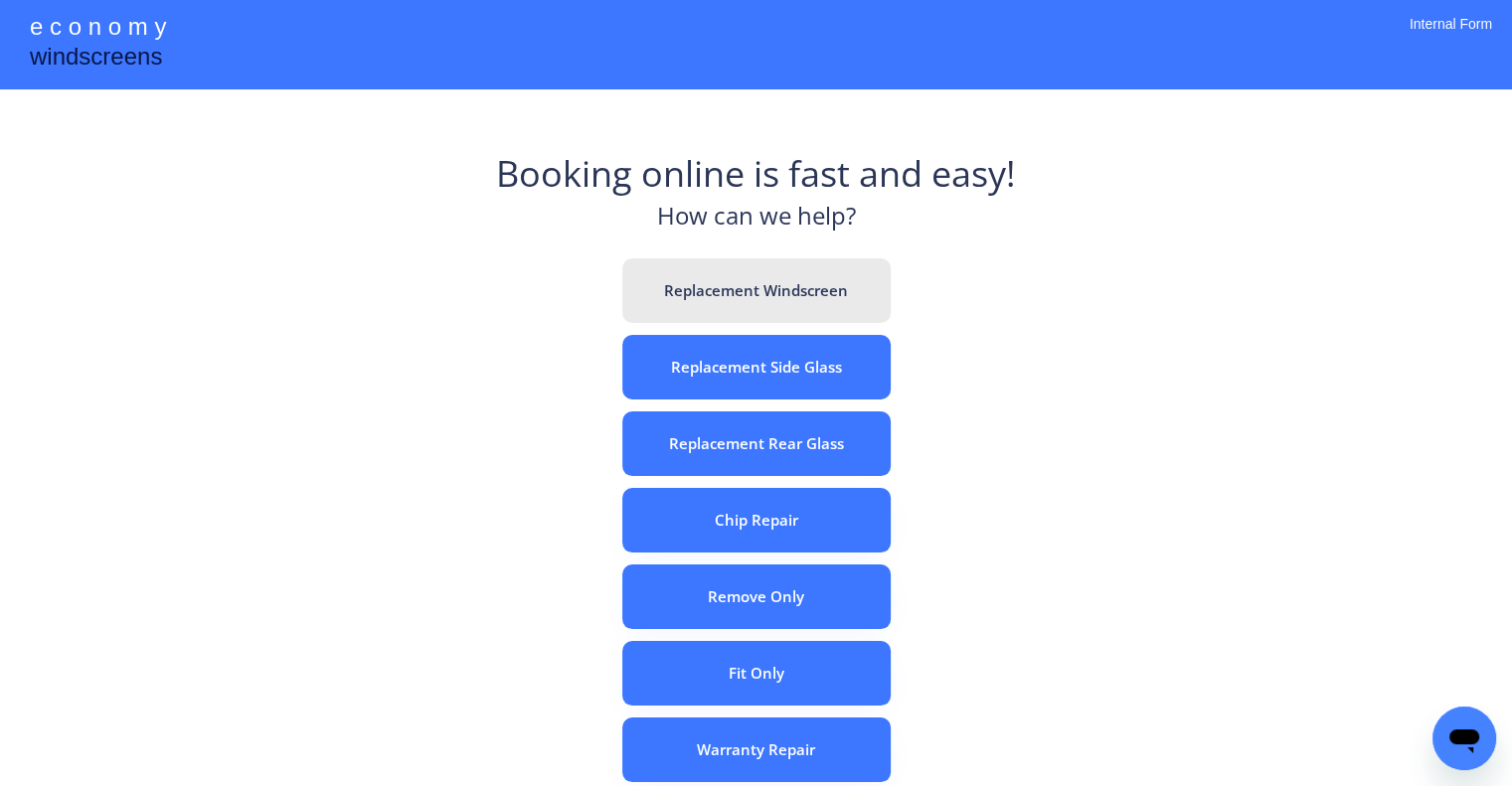 click on "Replacement Windscreen" at bounding box center (756, 290) 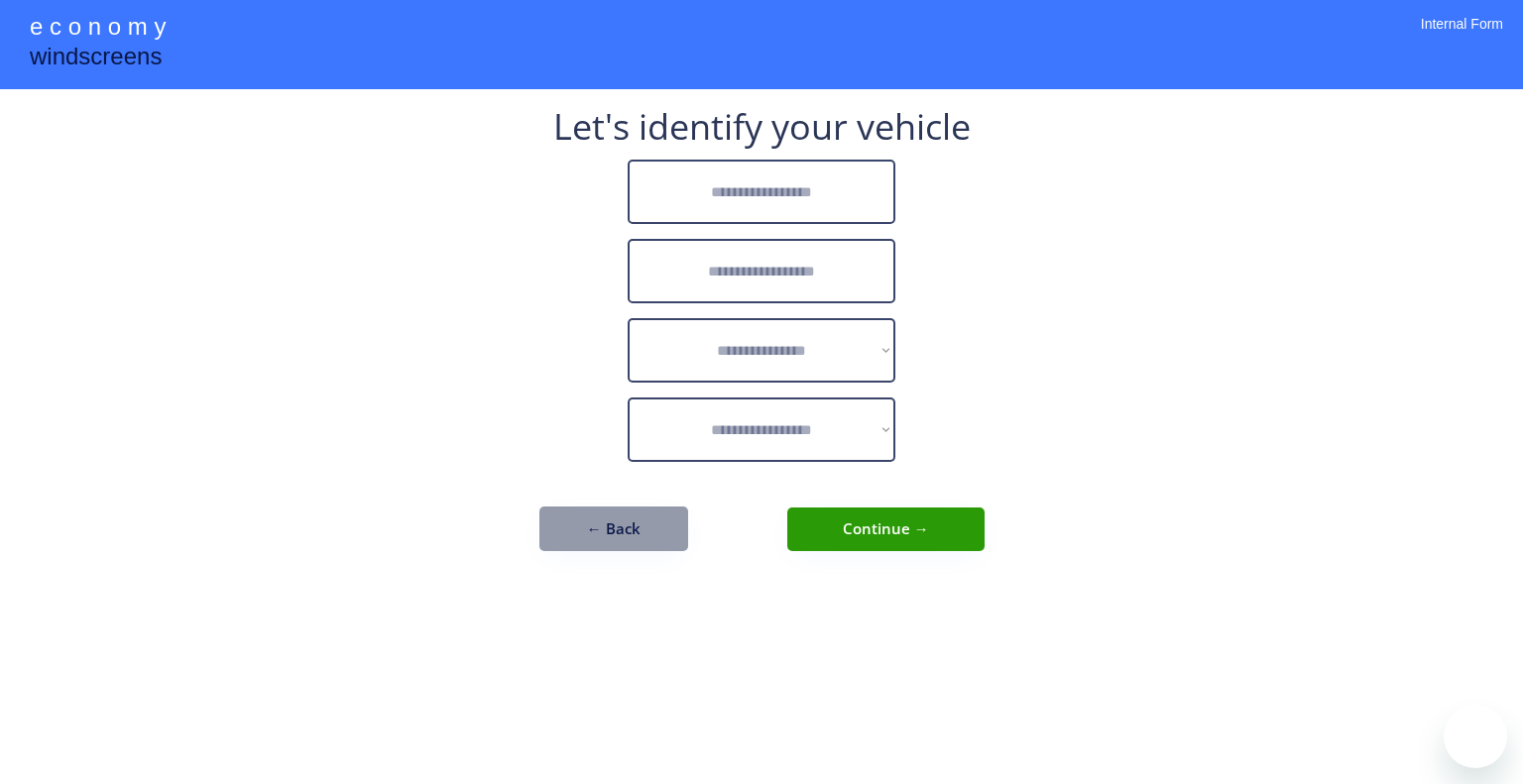 scroll, scrollTop: 0, scrollLeft: 0, axis: both 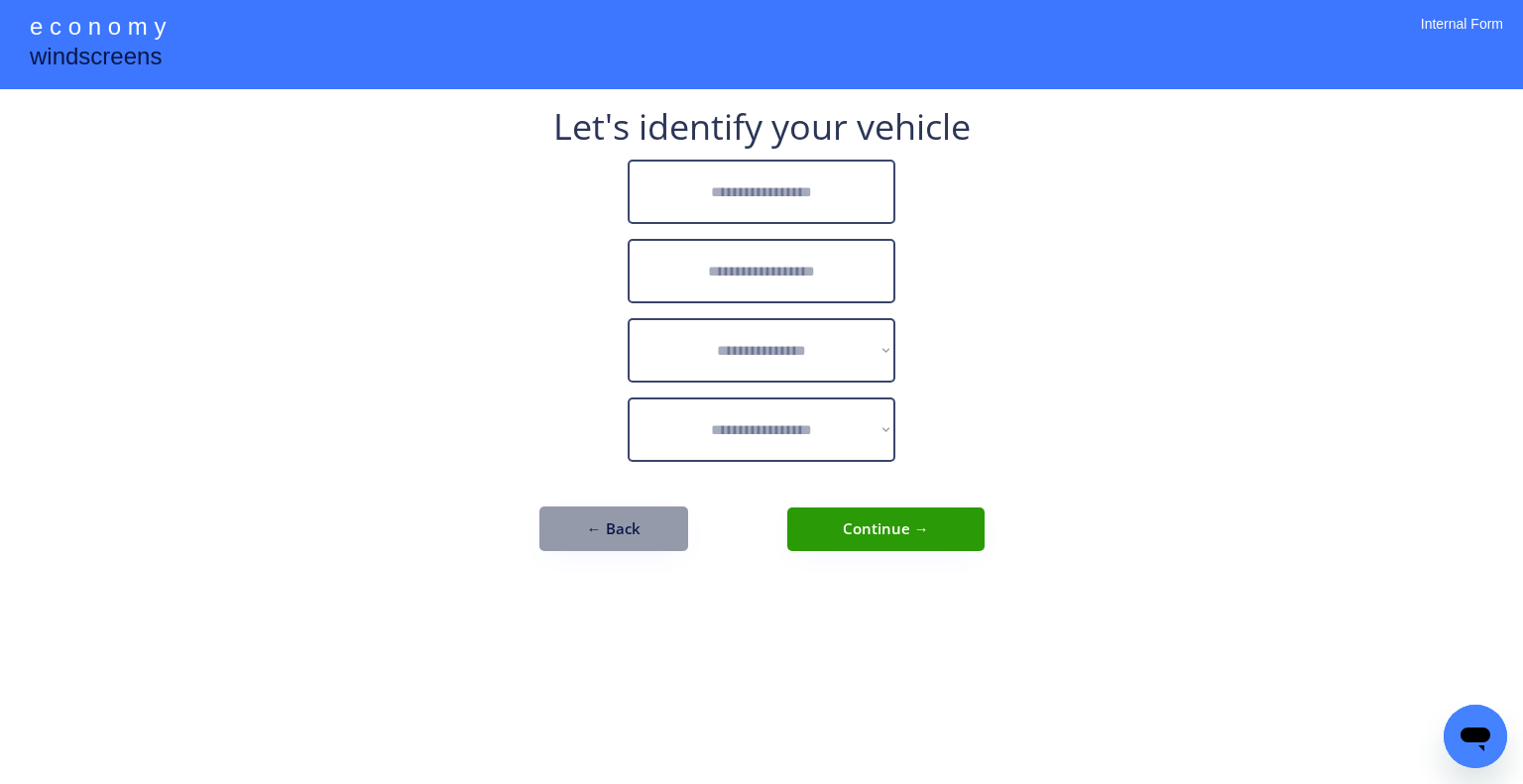 click at bounding box center [762, 191] 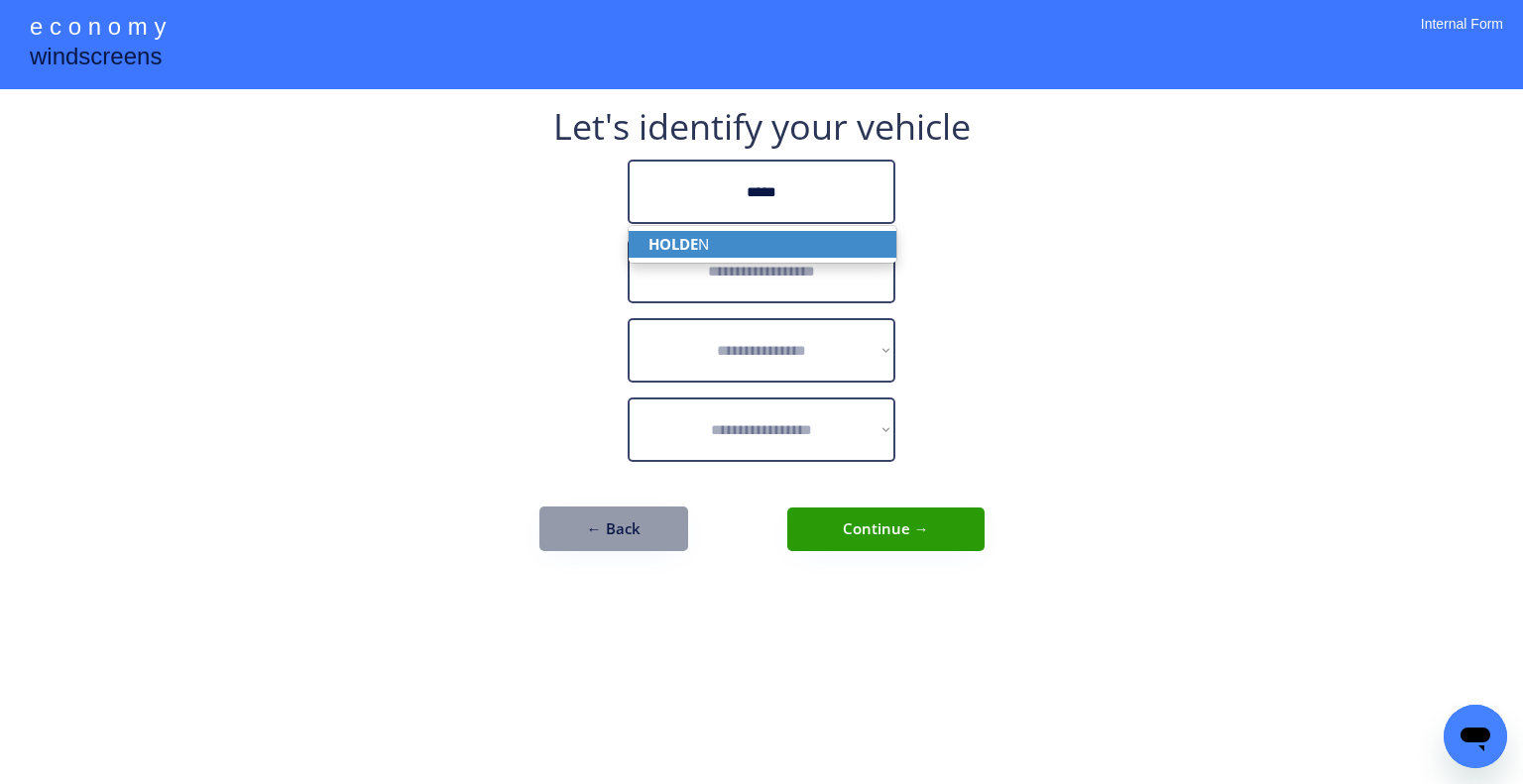 click on "HOLDE N" at bounding box center (762, 244) 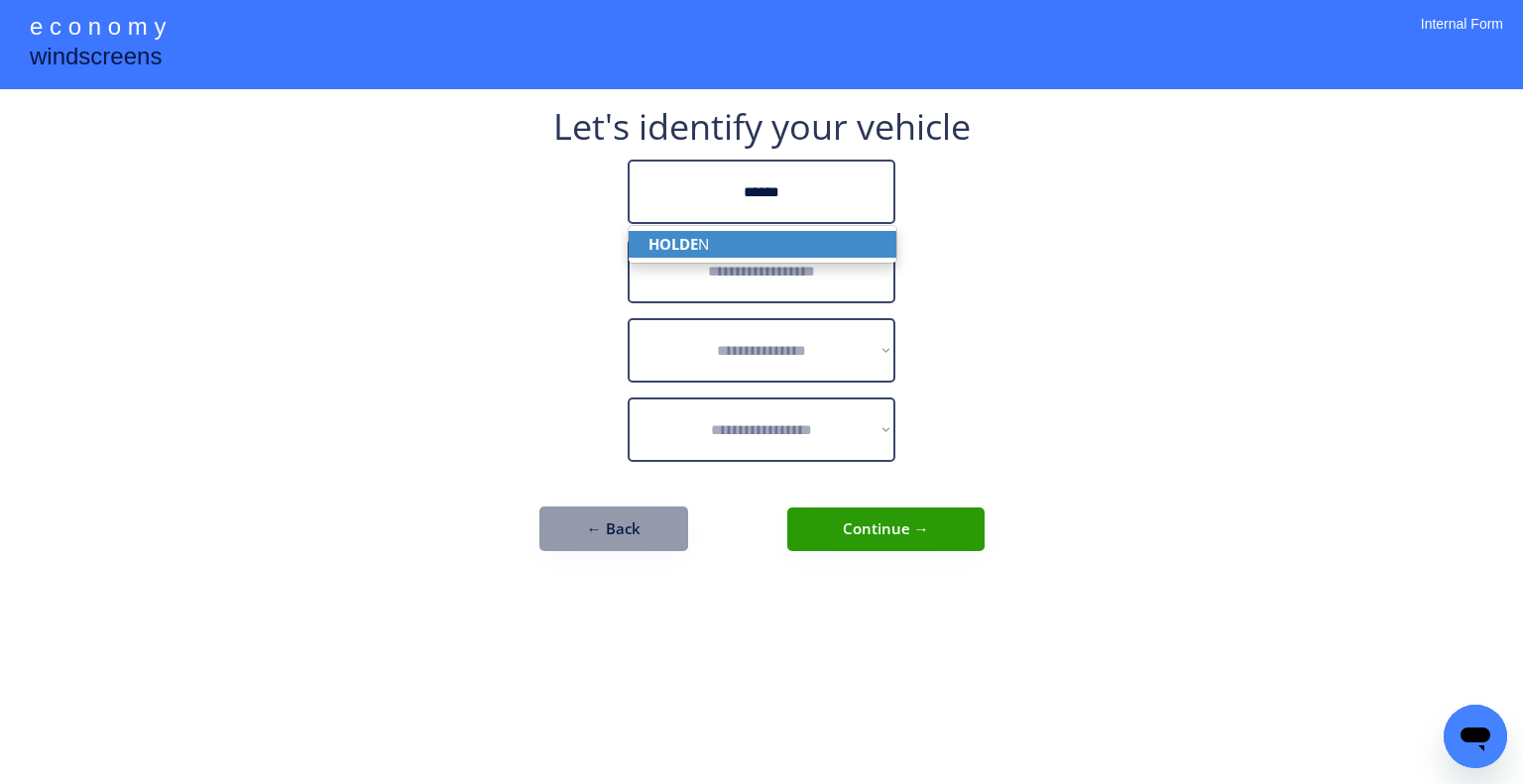 type on "******" 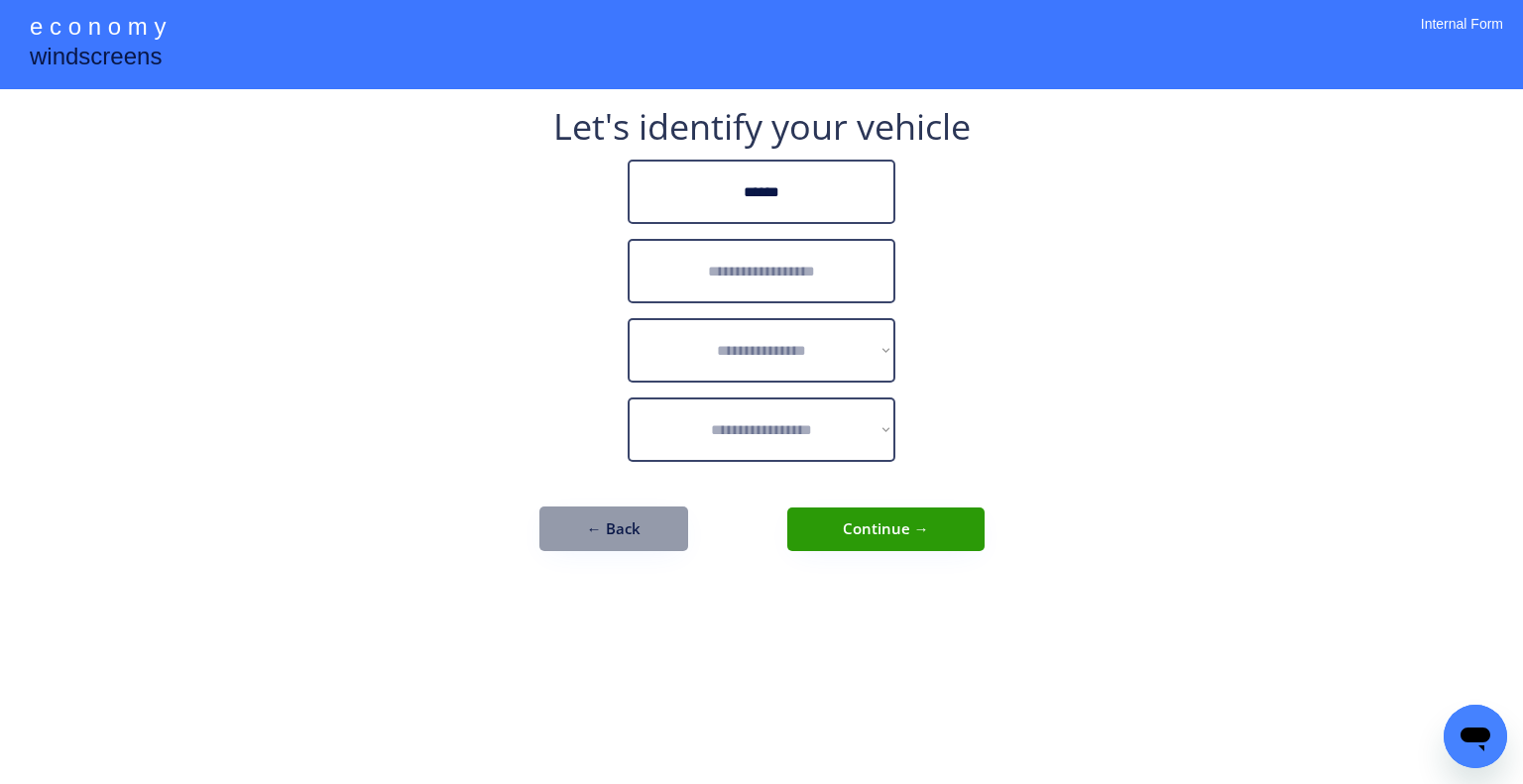 click at bounding box center (762, 271) 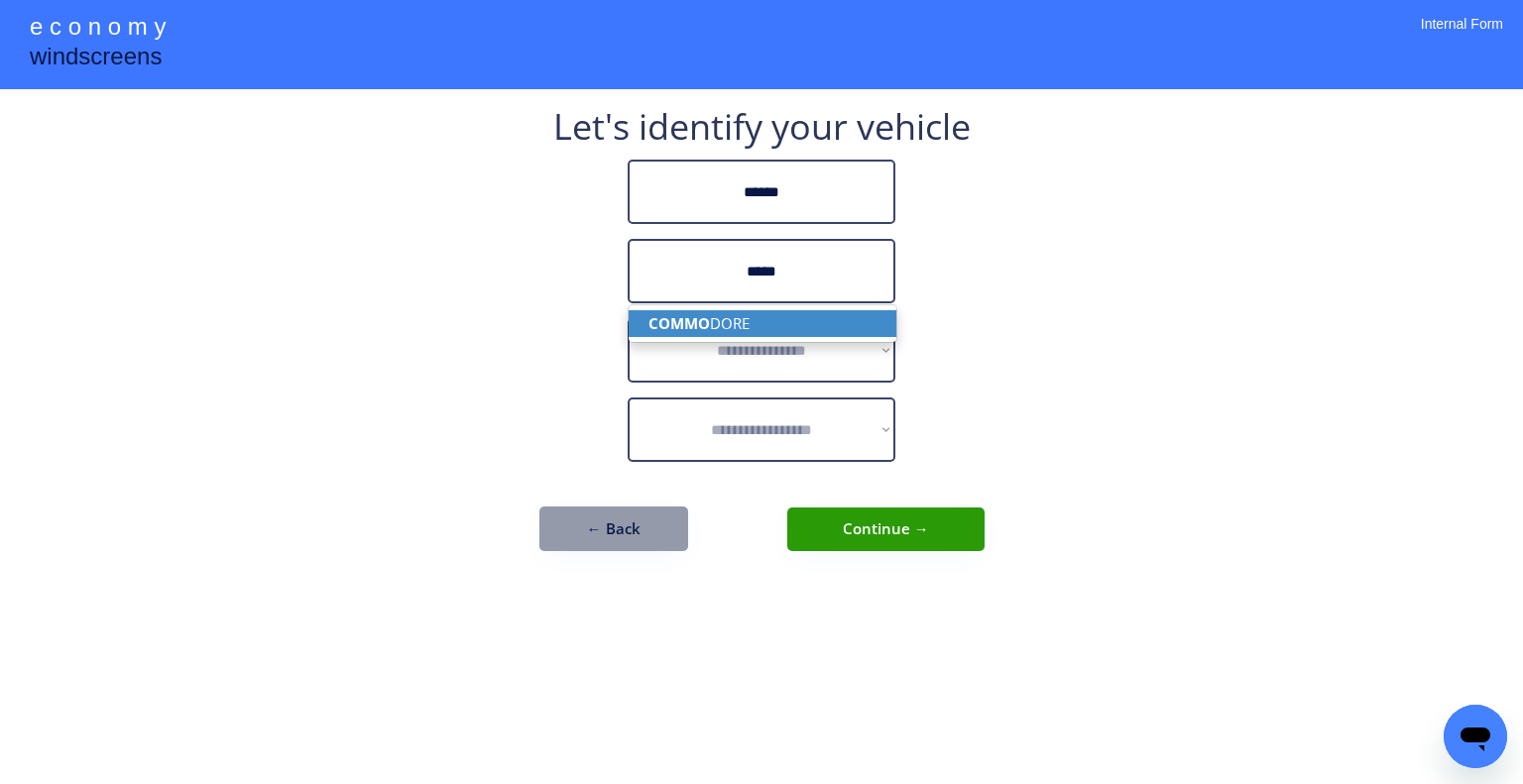 click on "COMMO DORE" at bounding box center [762, 323] 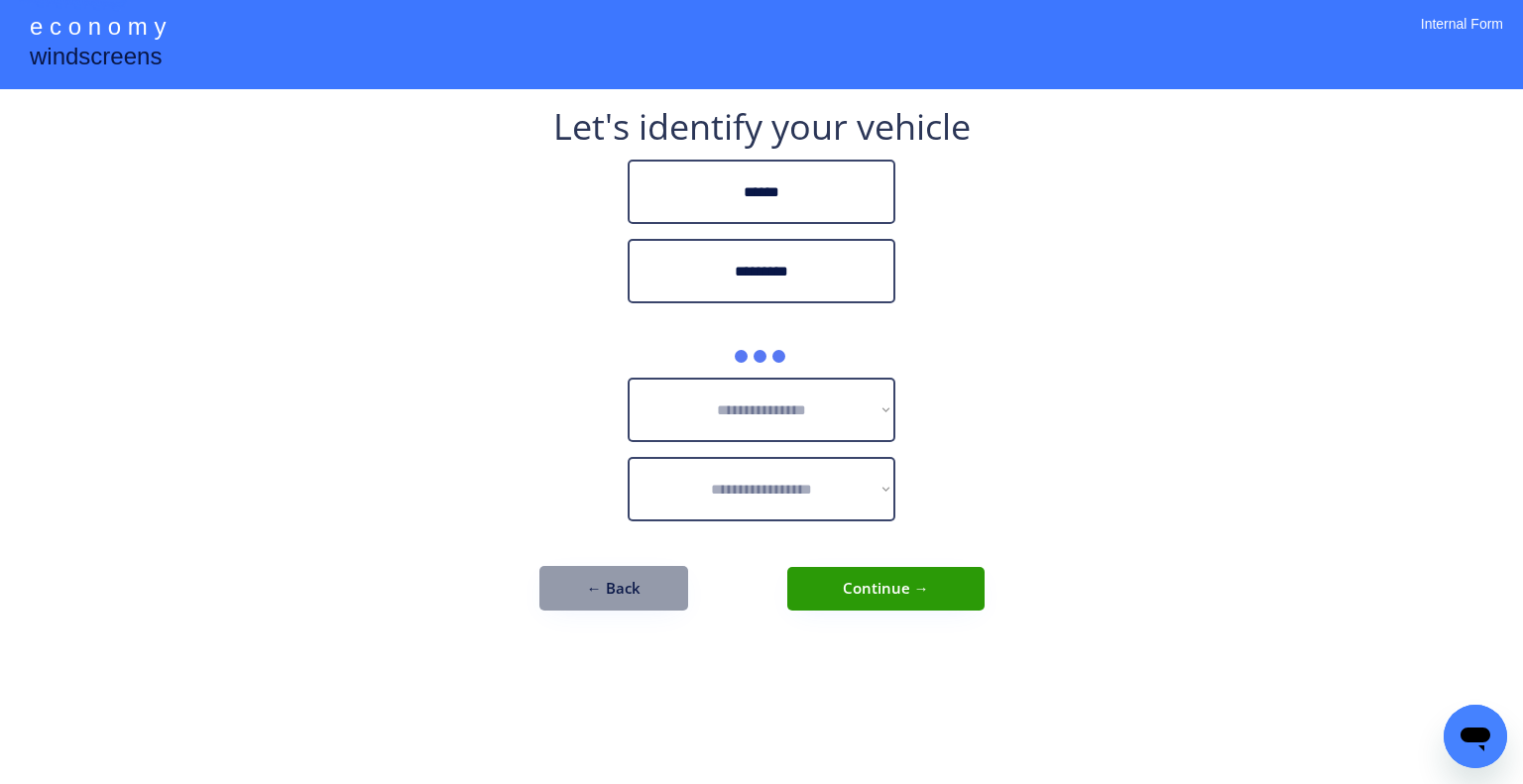 type on "*********" 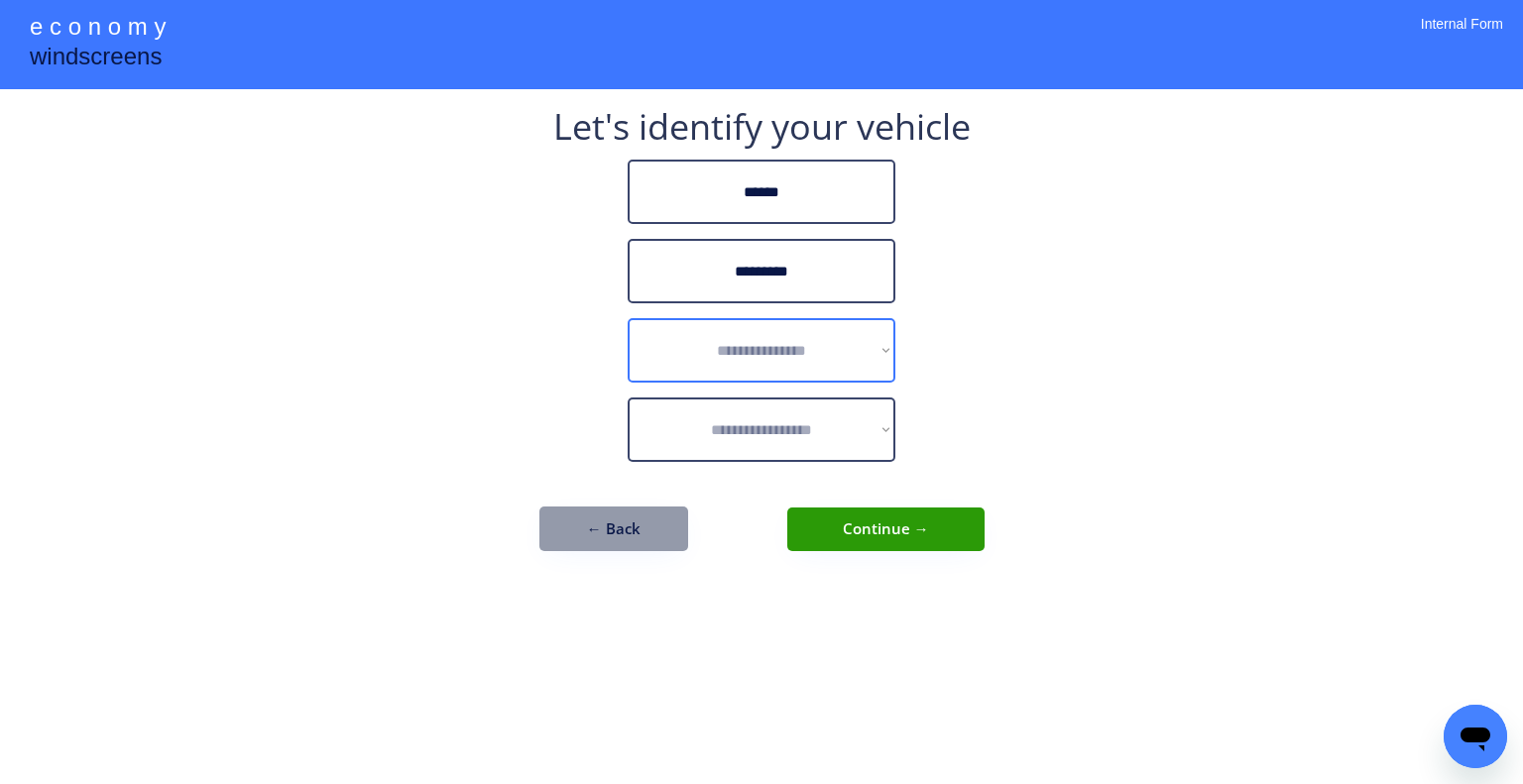 drag, startPoint x: 805, startPoint y: 336, endPoint x: 813, endPoint y: 319, distance: 18.788294 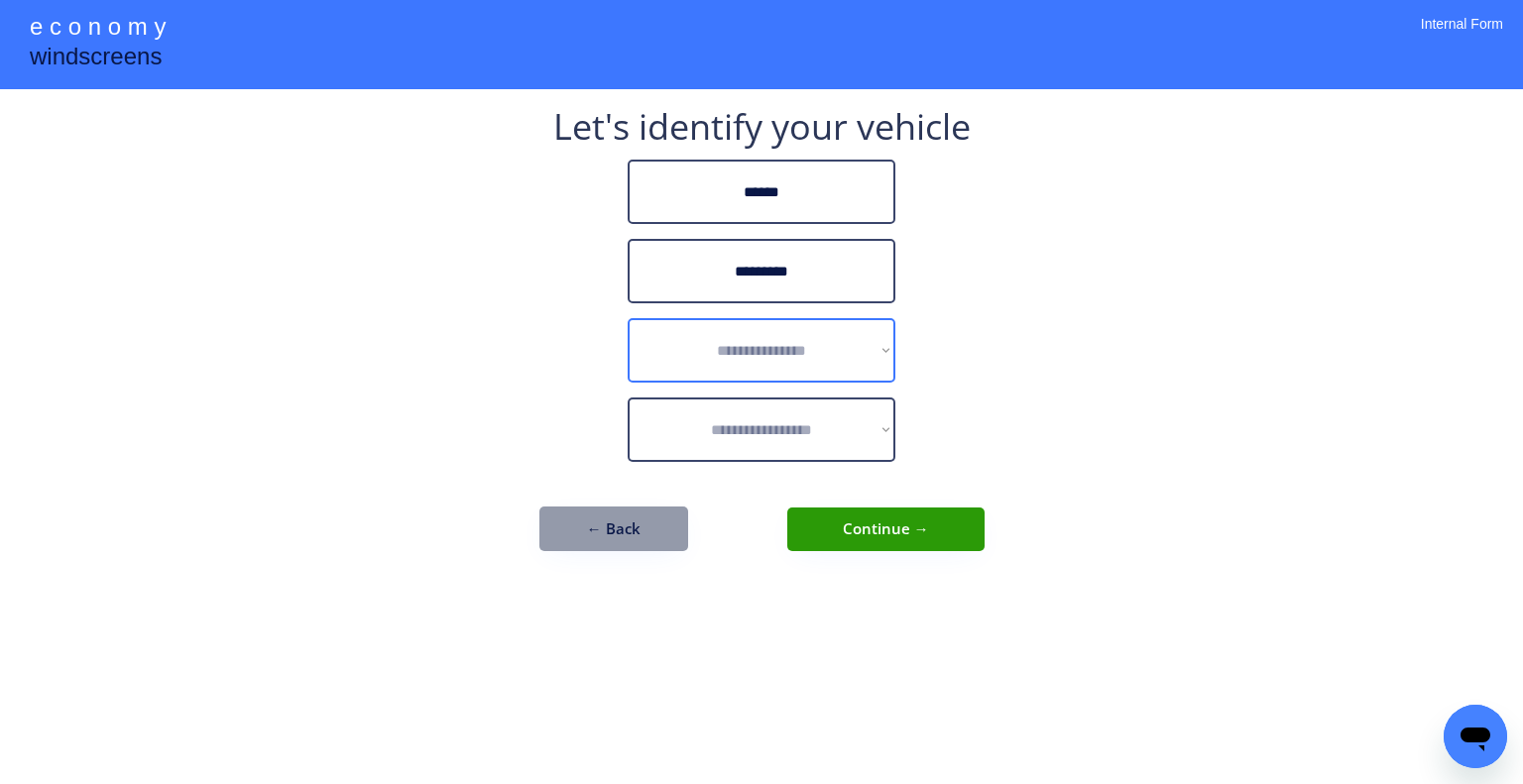 select on "******" 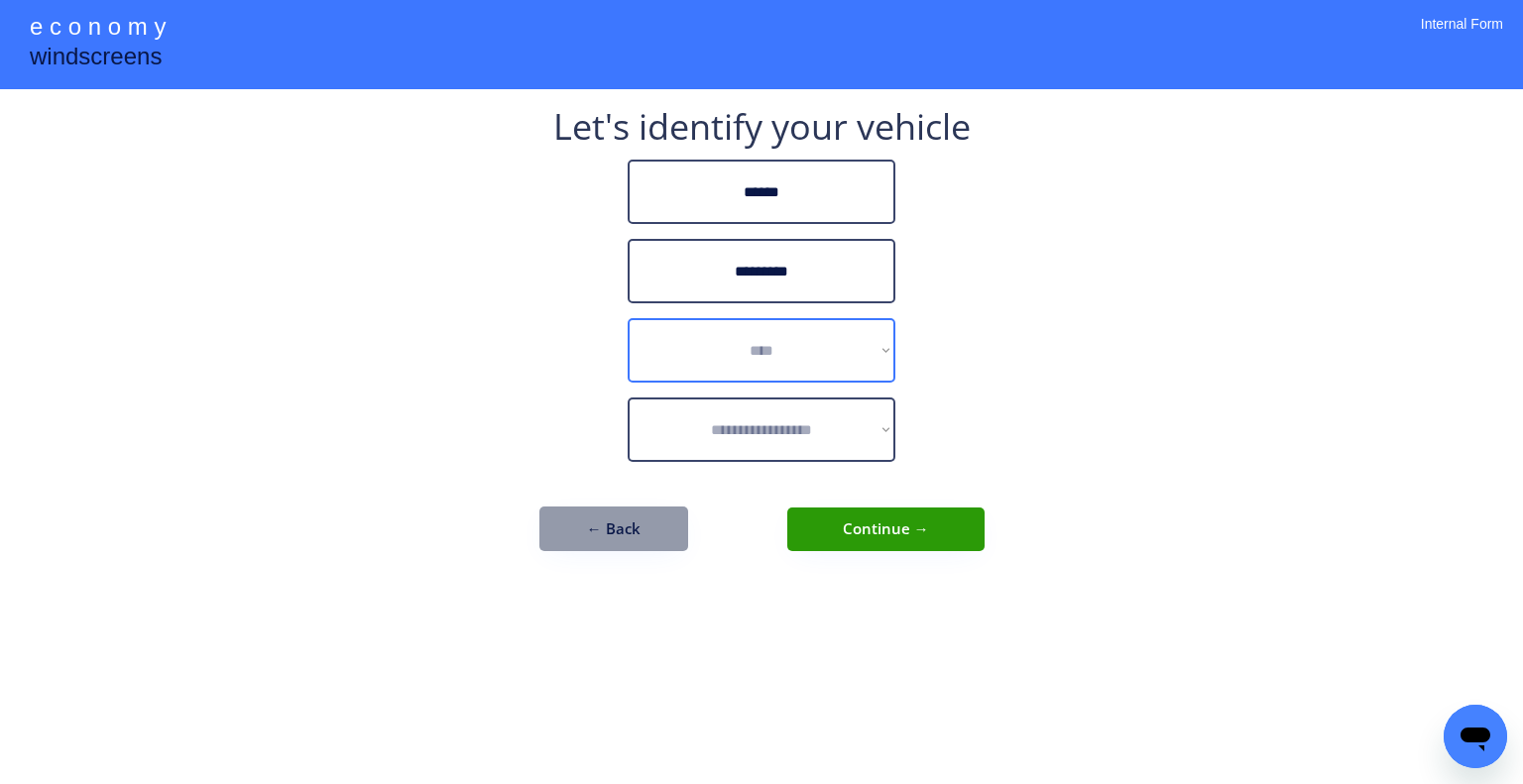 click on "**********" at bounding box center (762, 350) 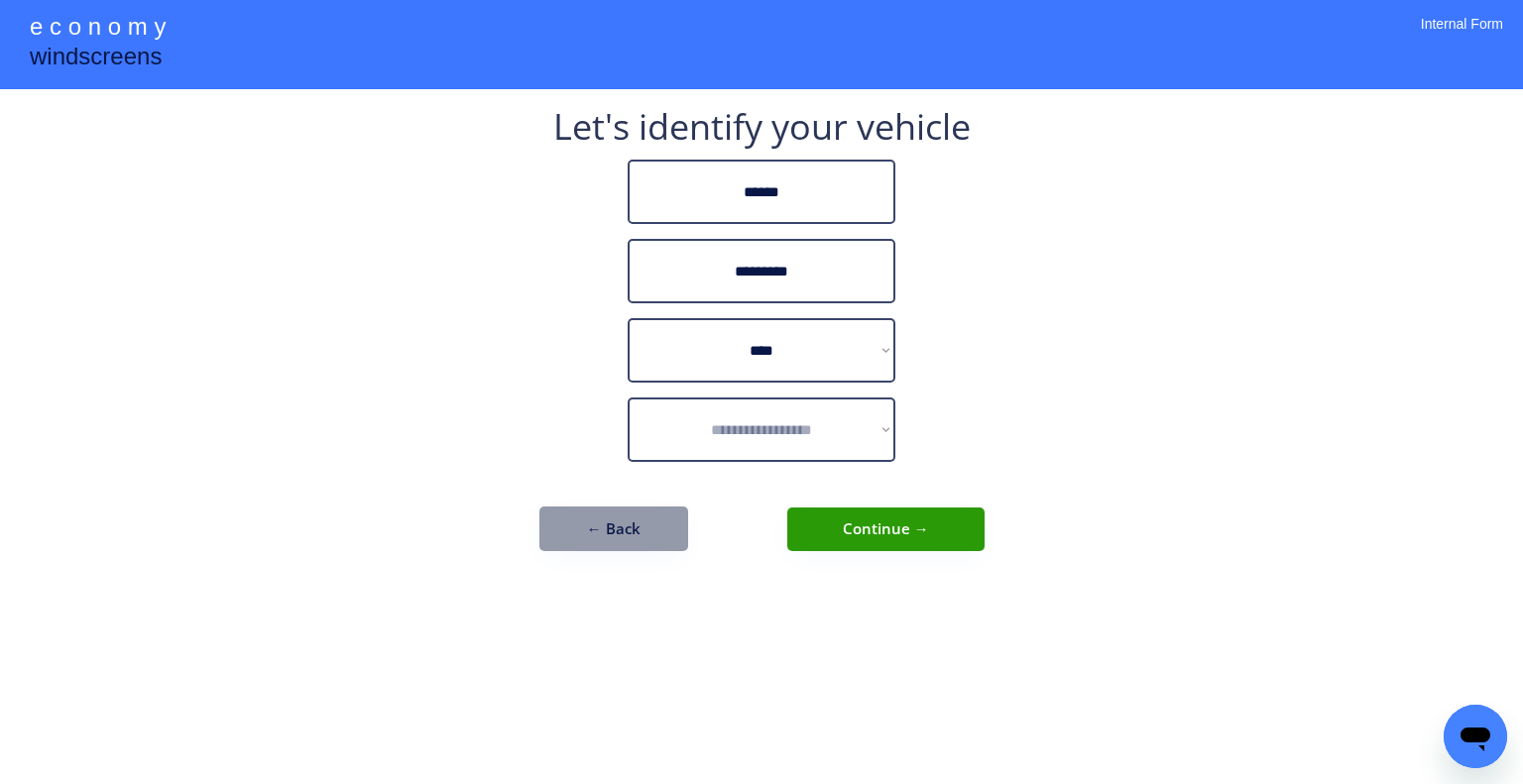 click on "**********" at bounding box center (762, 392) 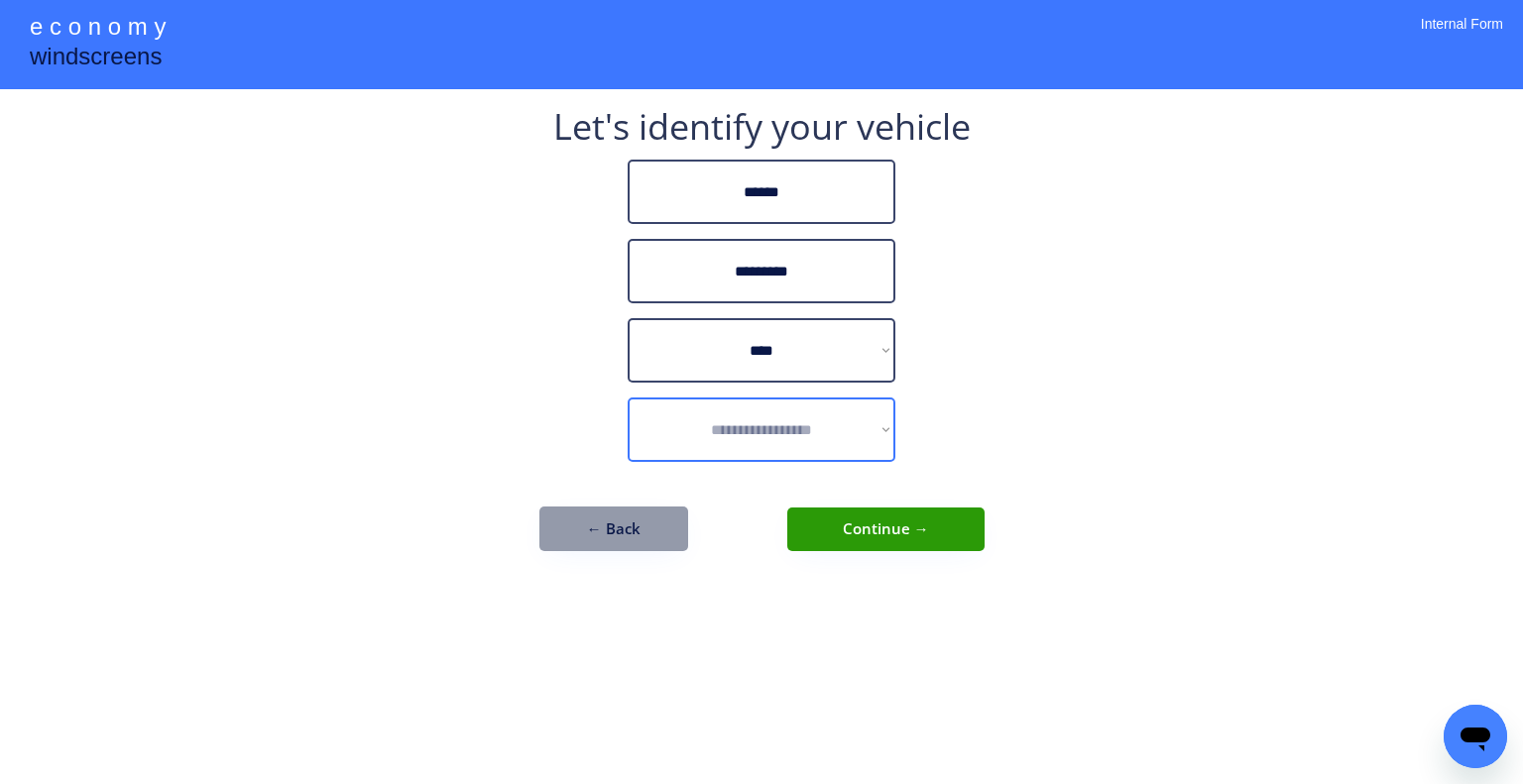 drag, startPoint x: 812, startPoint y: 422, endPoint x: 843, endPoint y: 420, distance: 31.06445 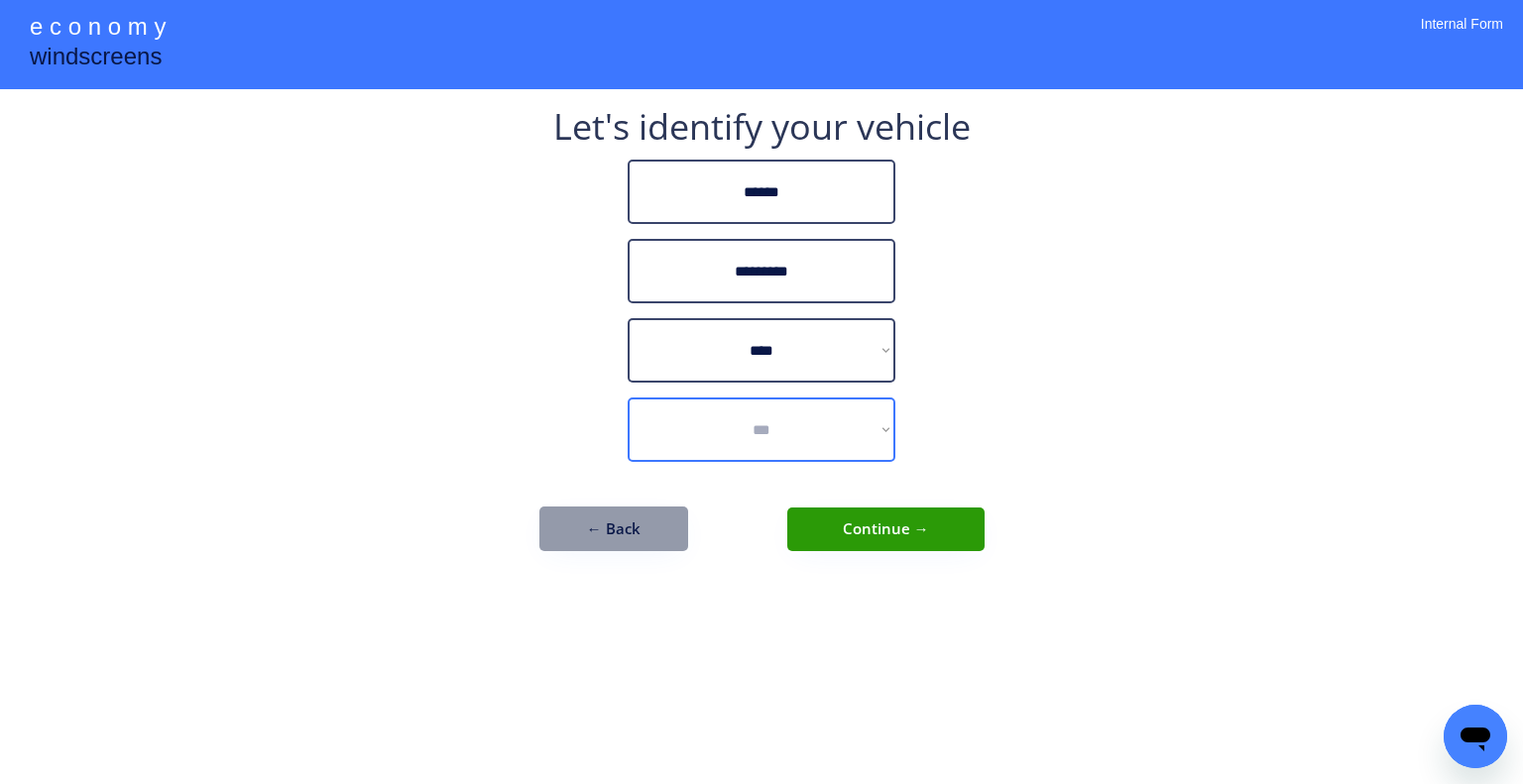 click on "**********" at bounding box center [762, 429] 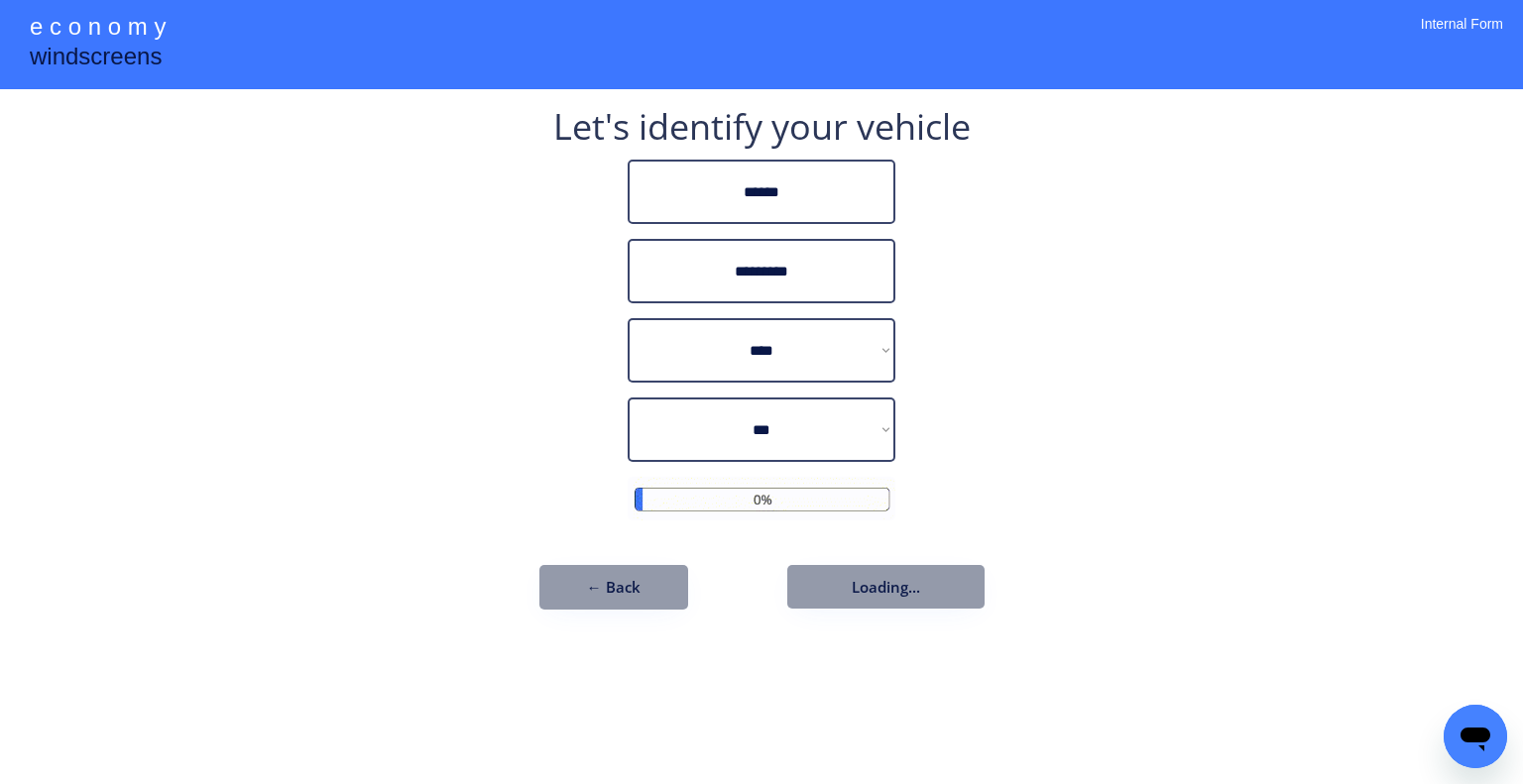 click on "**********" at bounding box center (762, 392) 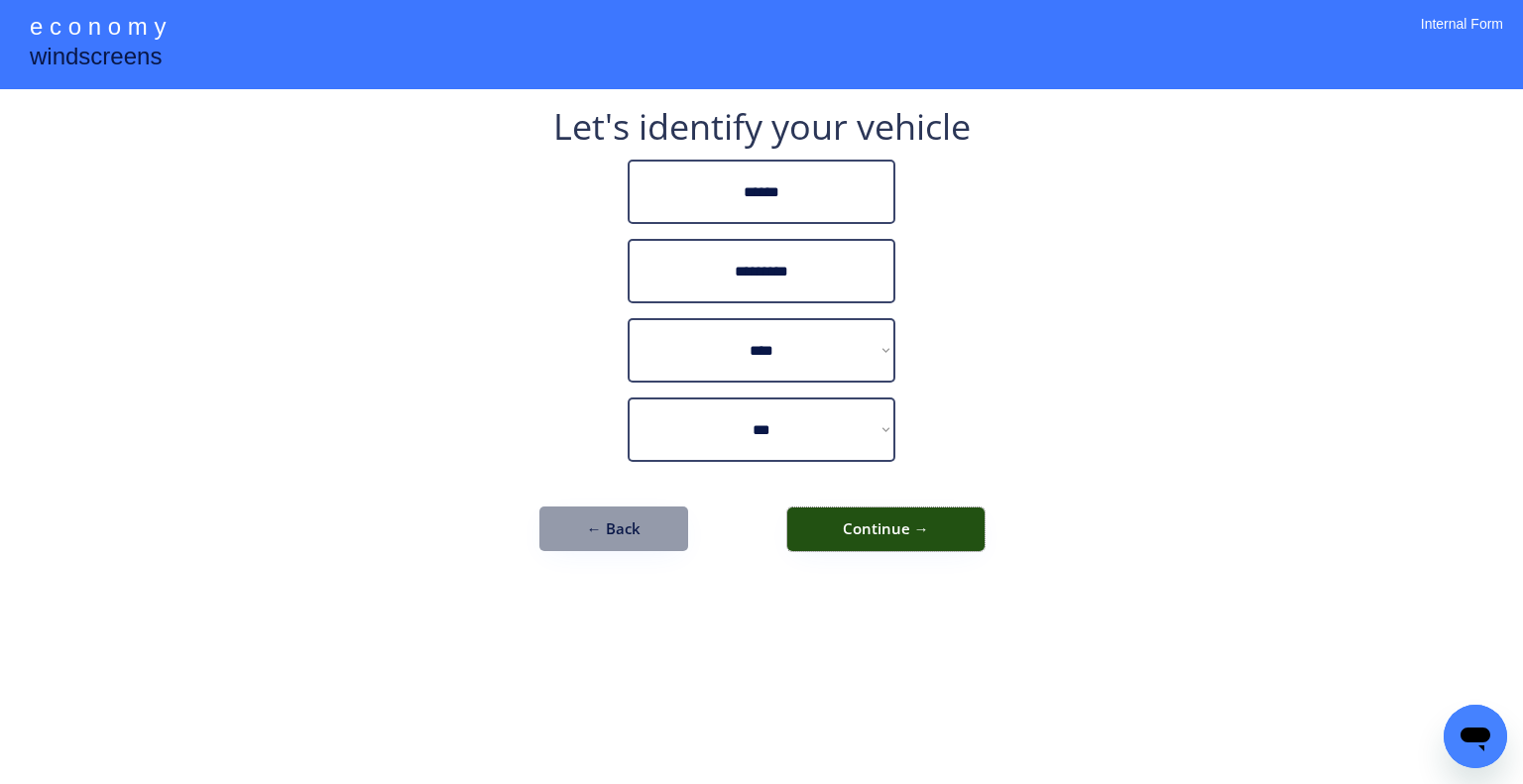 click on "Continue    →" at bounding box center [885, 529] 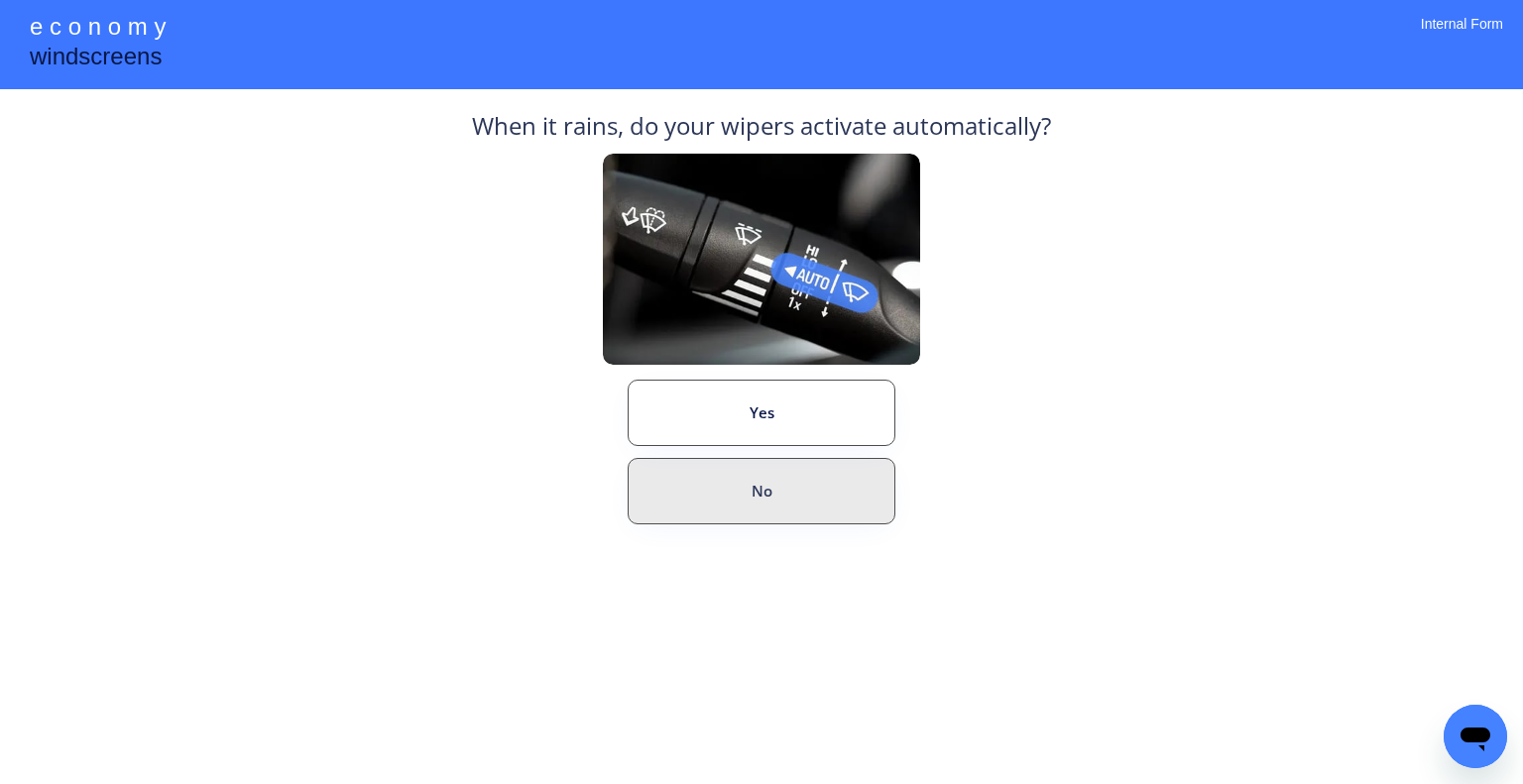 click on "No" at bounding box center [762, 491] 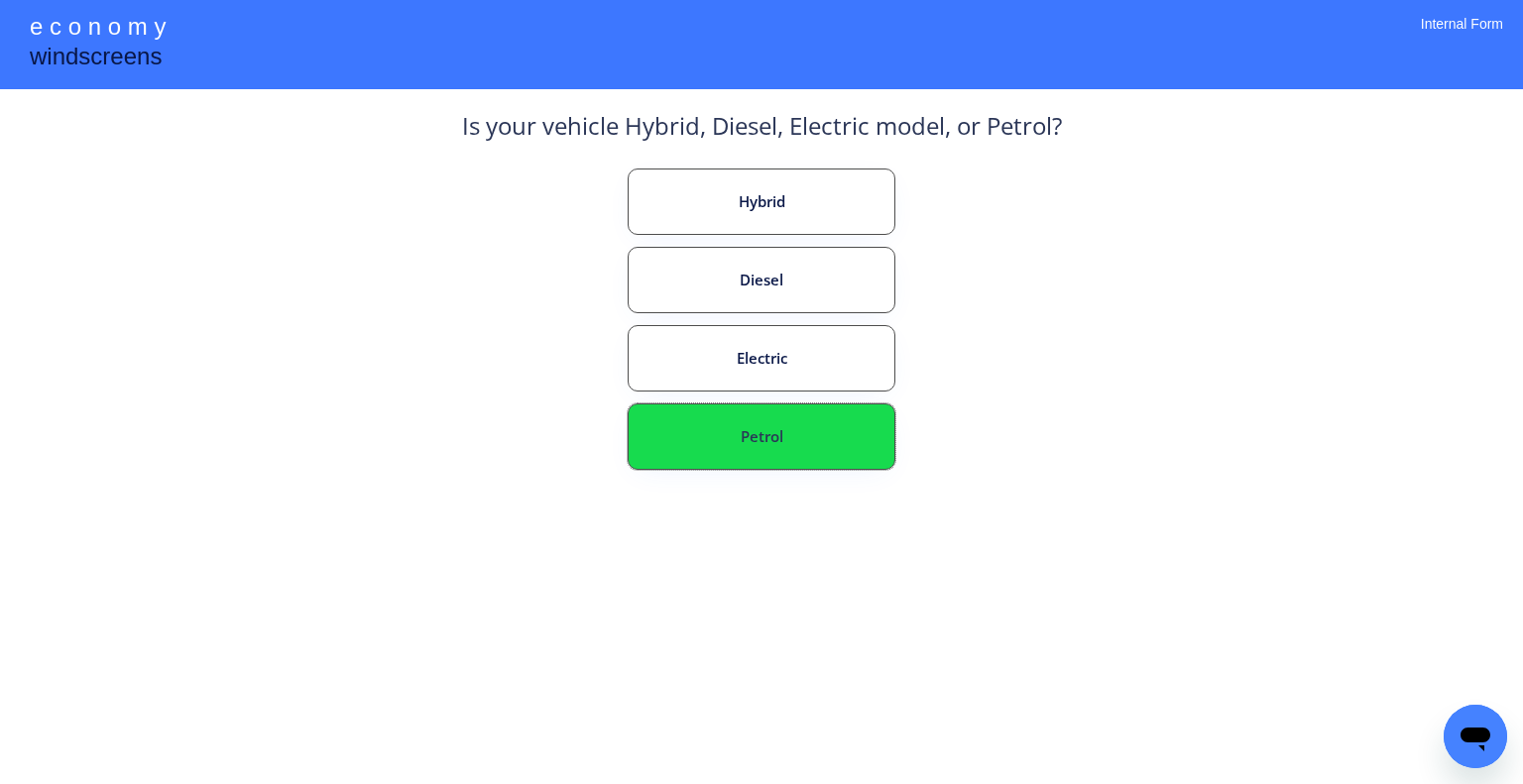 click on "Petrol" at bounding box center [762, 436] 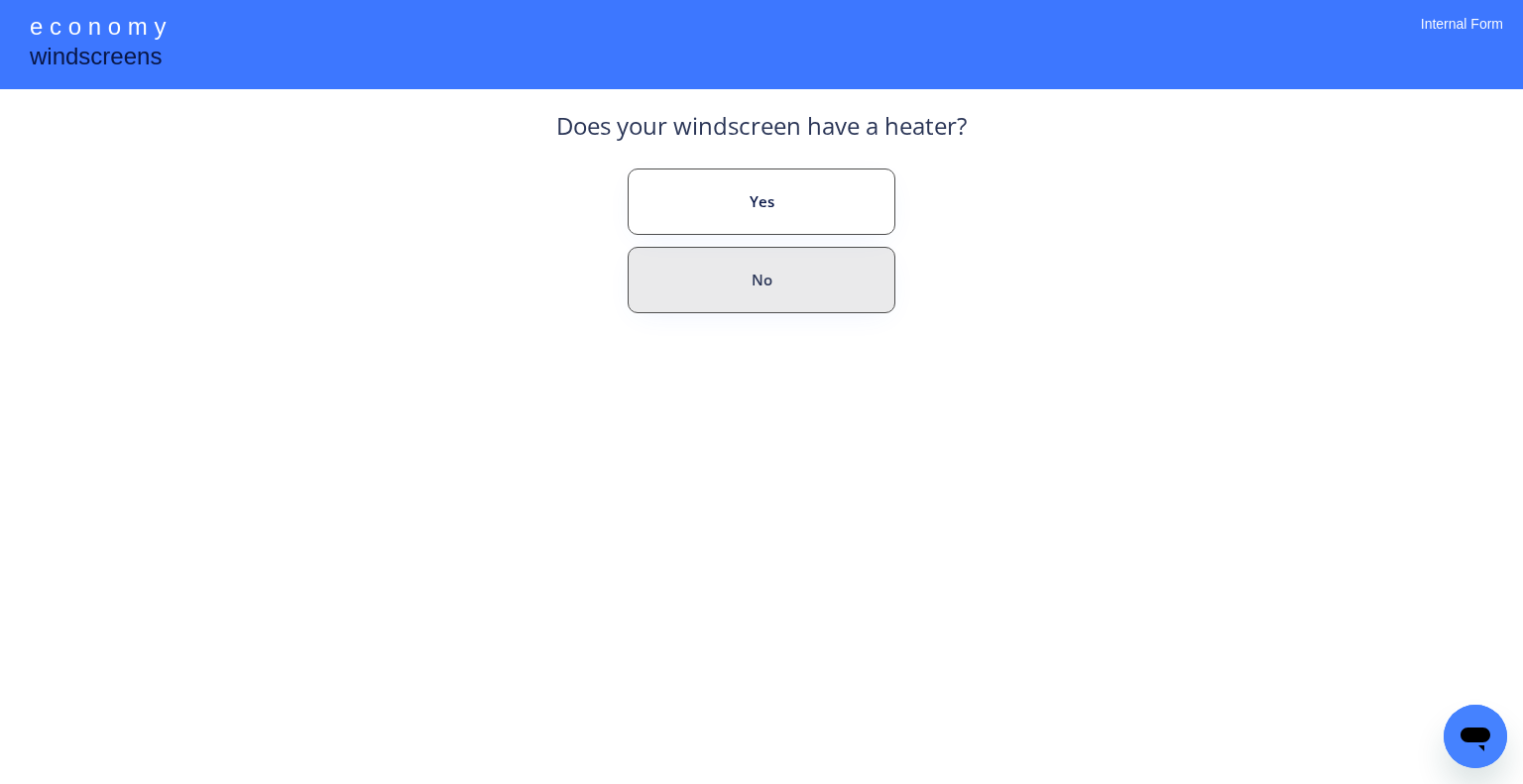 click on "No" at bounding box center (762, 280) 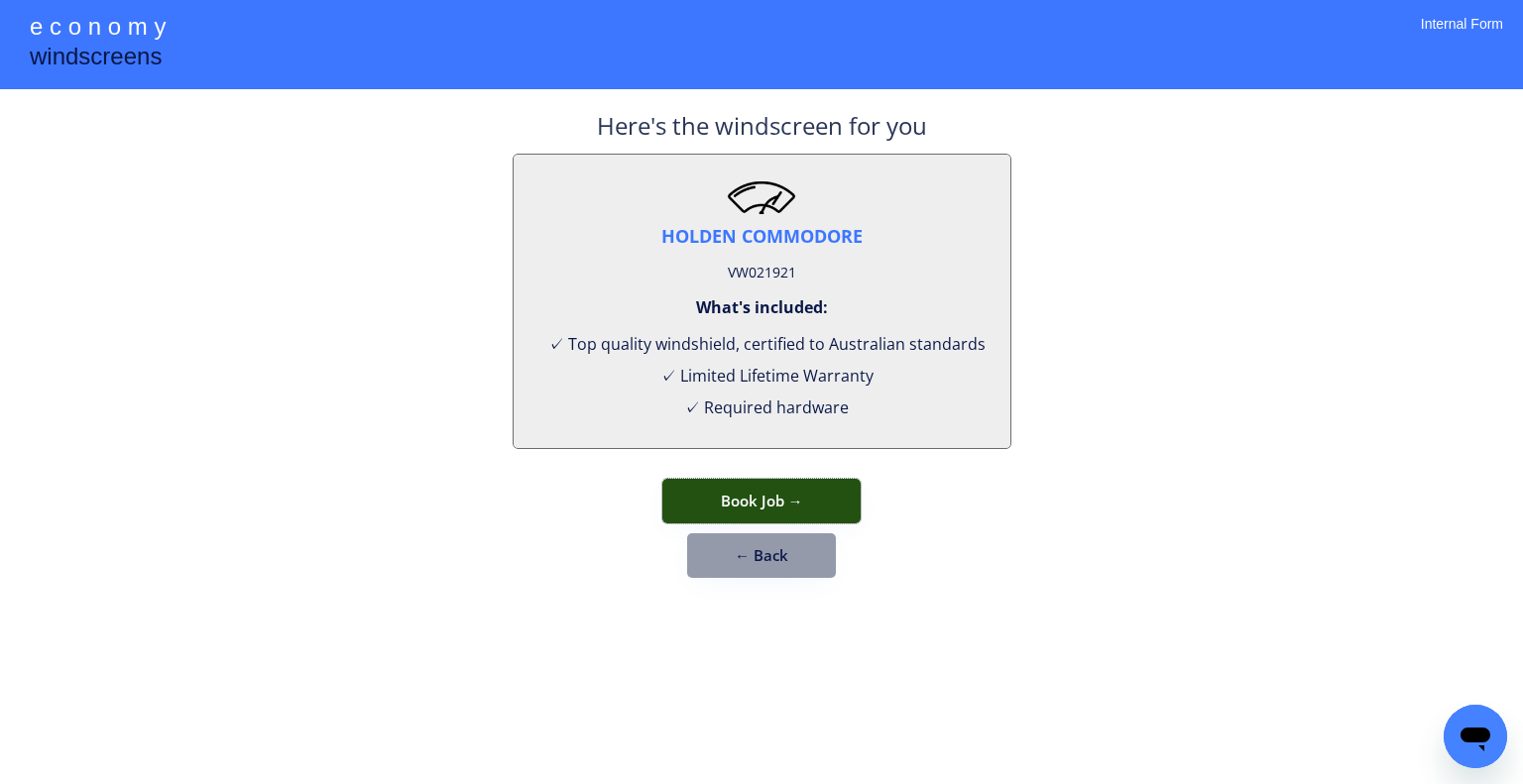 click on "Book Job    →" at bounding box center [762, 501] 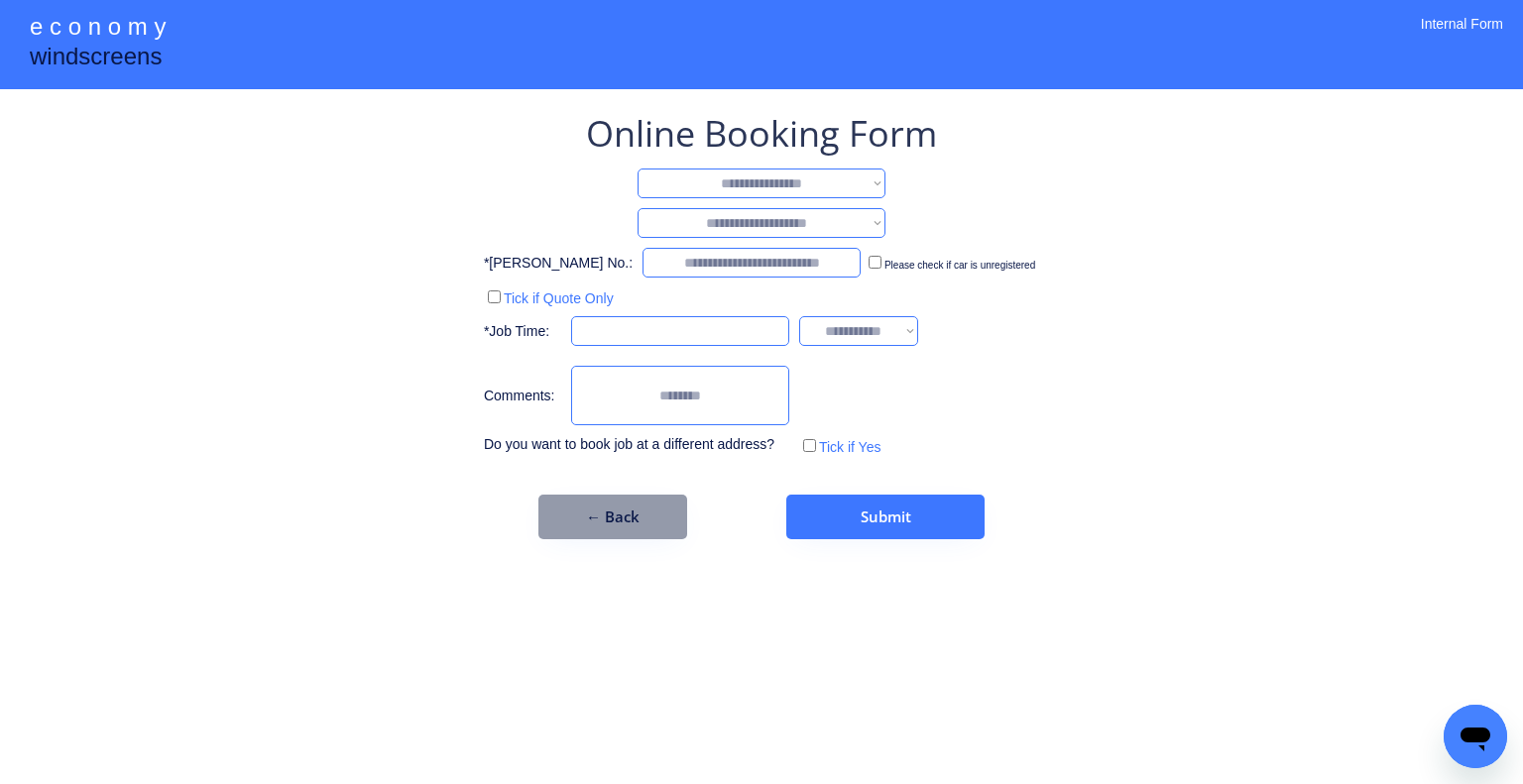 click on "**********" at bounding box center [762, 183] 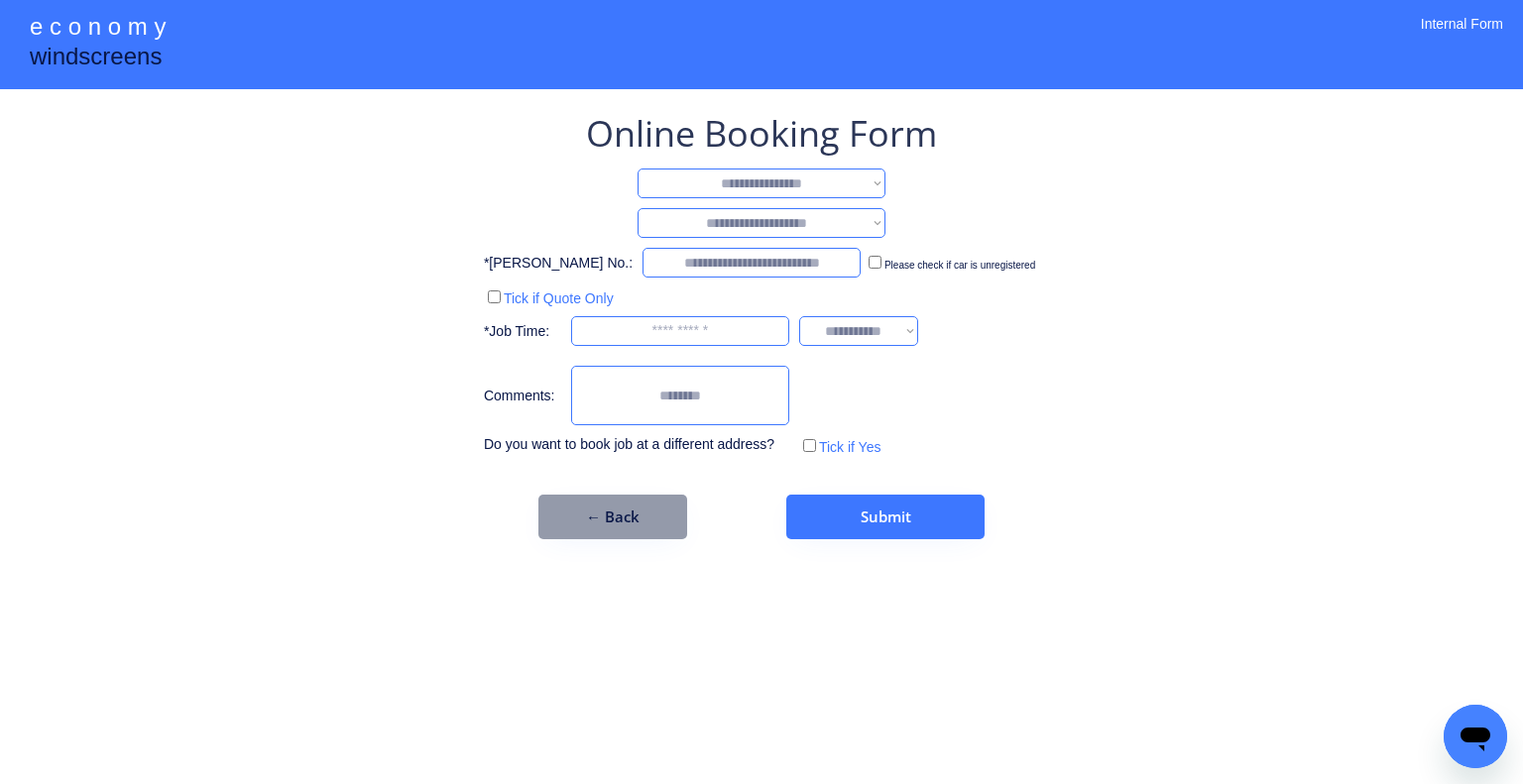 select on "**********" 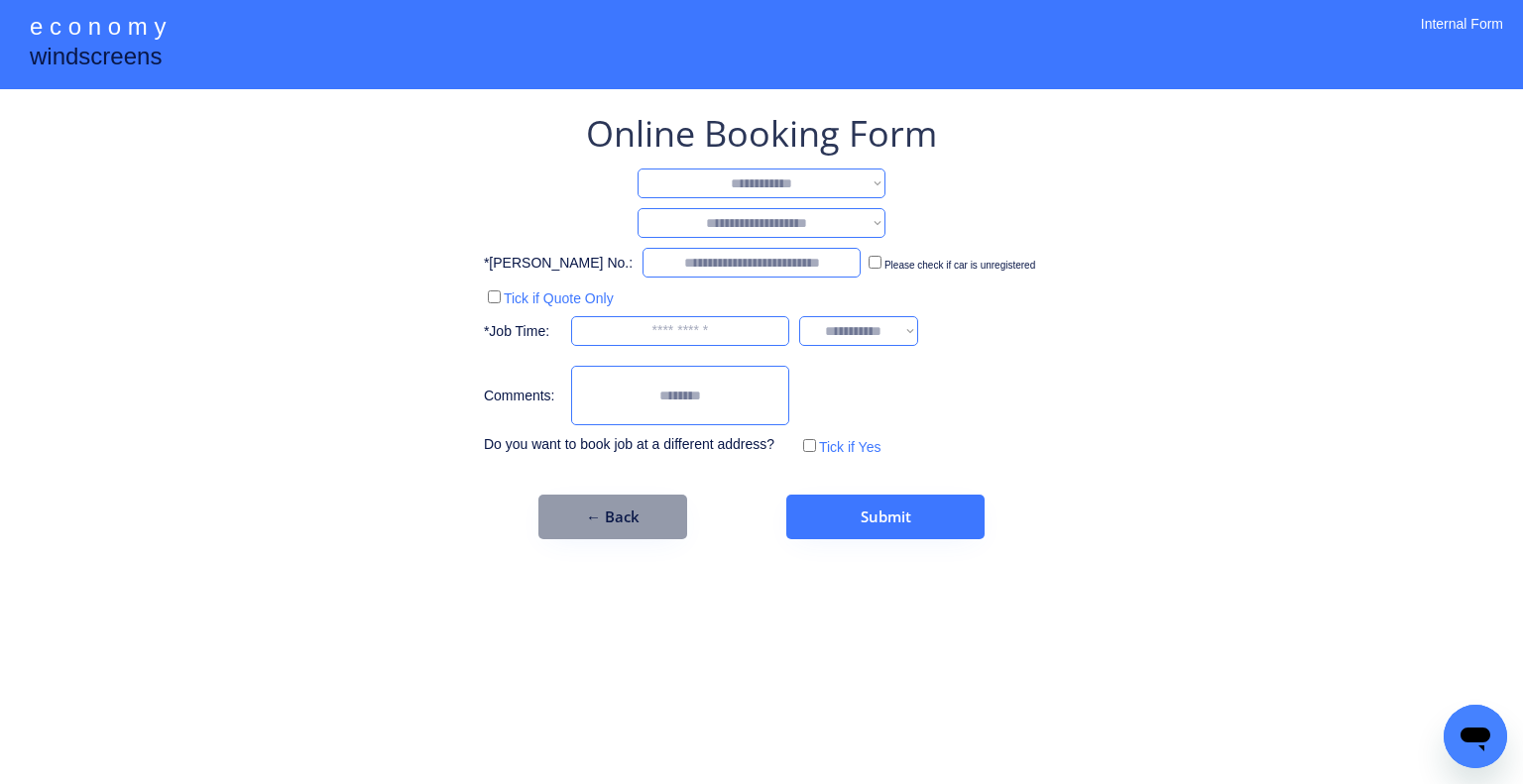 click on "**********" at bounding box center (762, 183) 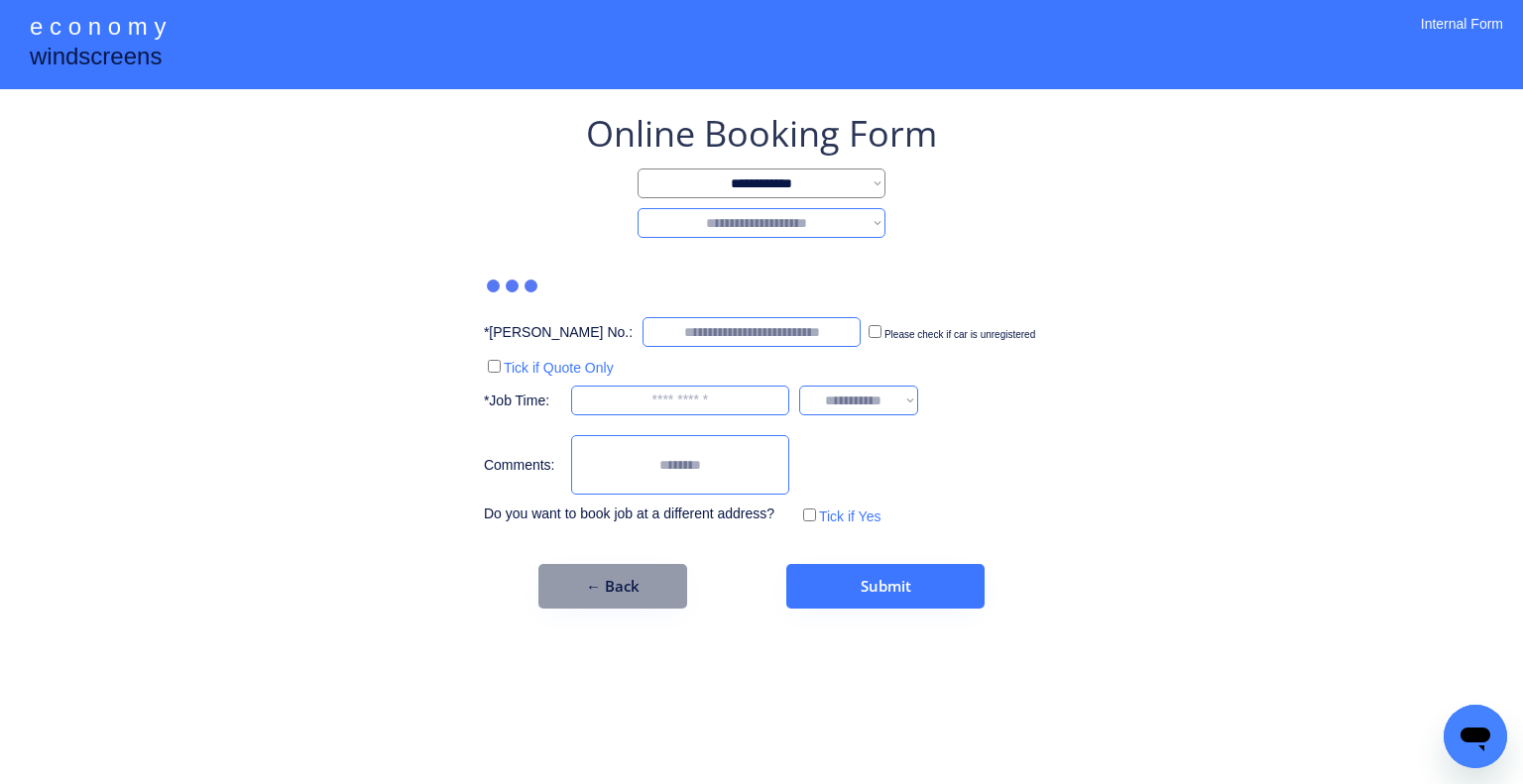 click on "**********" at bounding box center (762, 223) 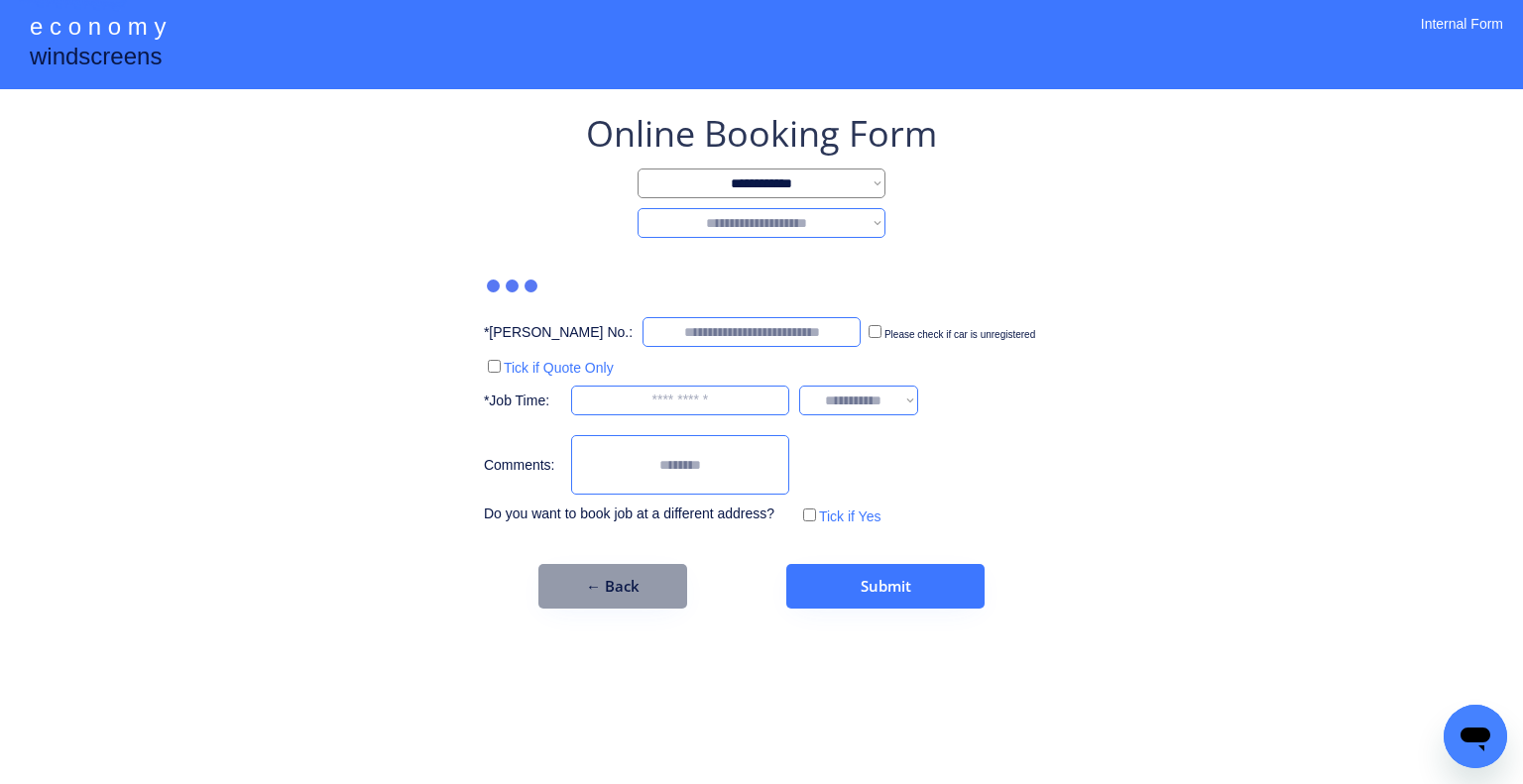 select on "********" 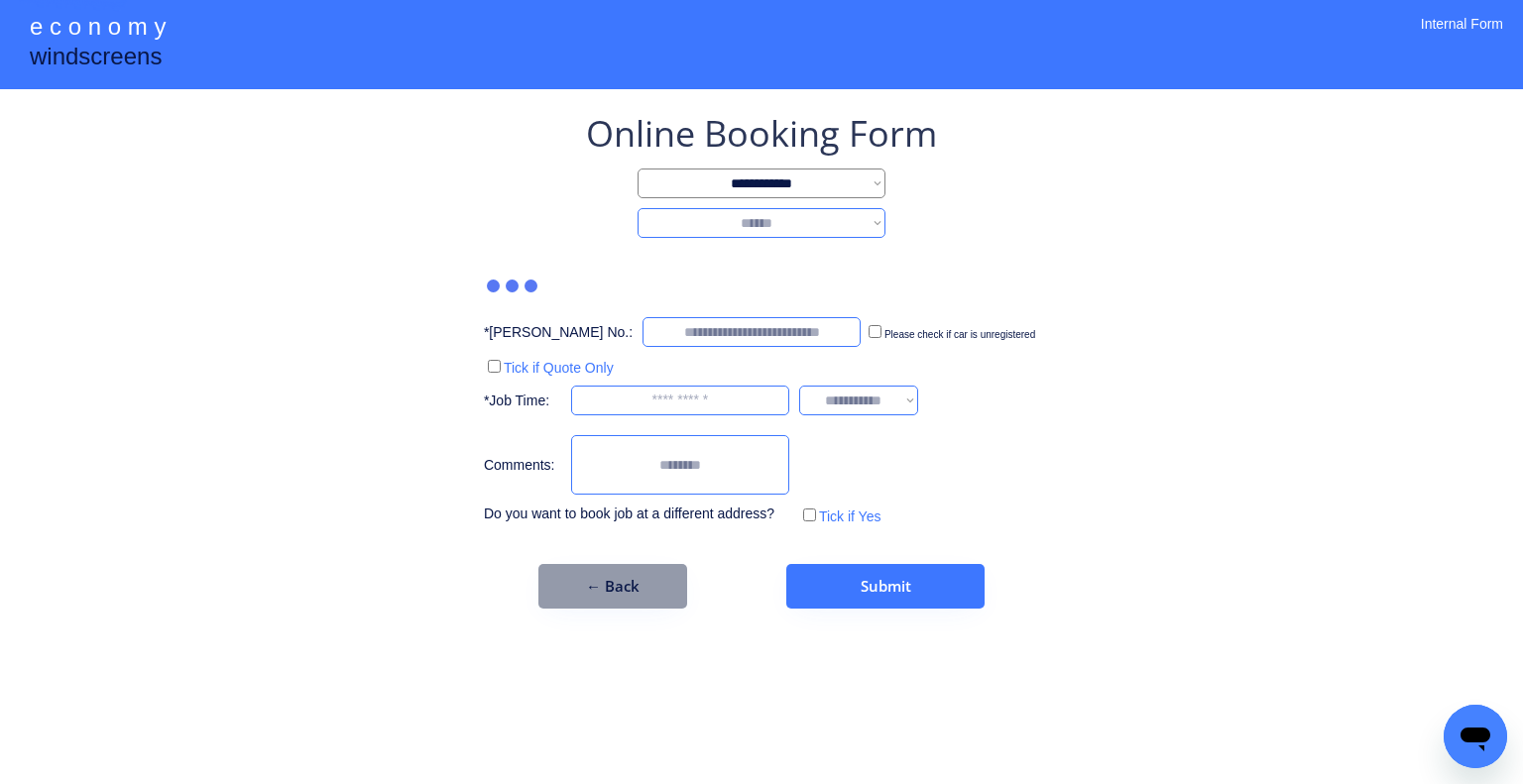 click on "**********" at bounding box center (762, 223) 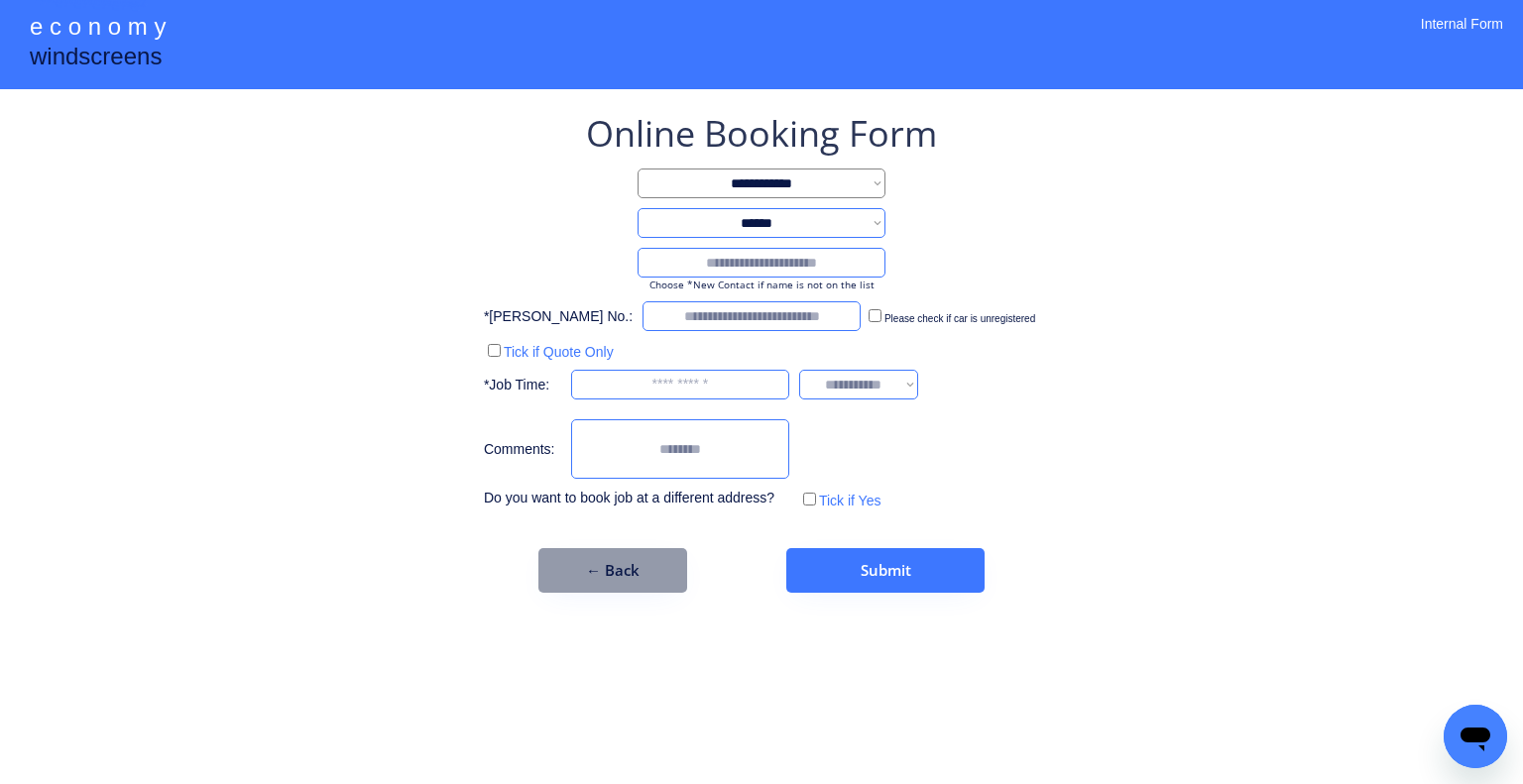 click at bounding box center (762, 263) 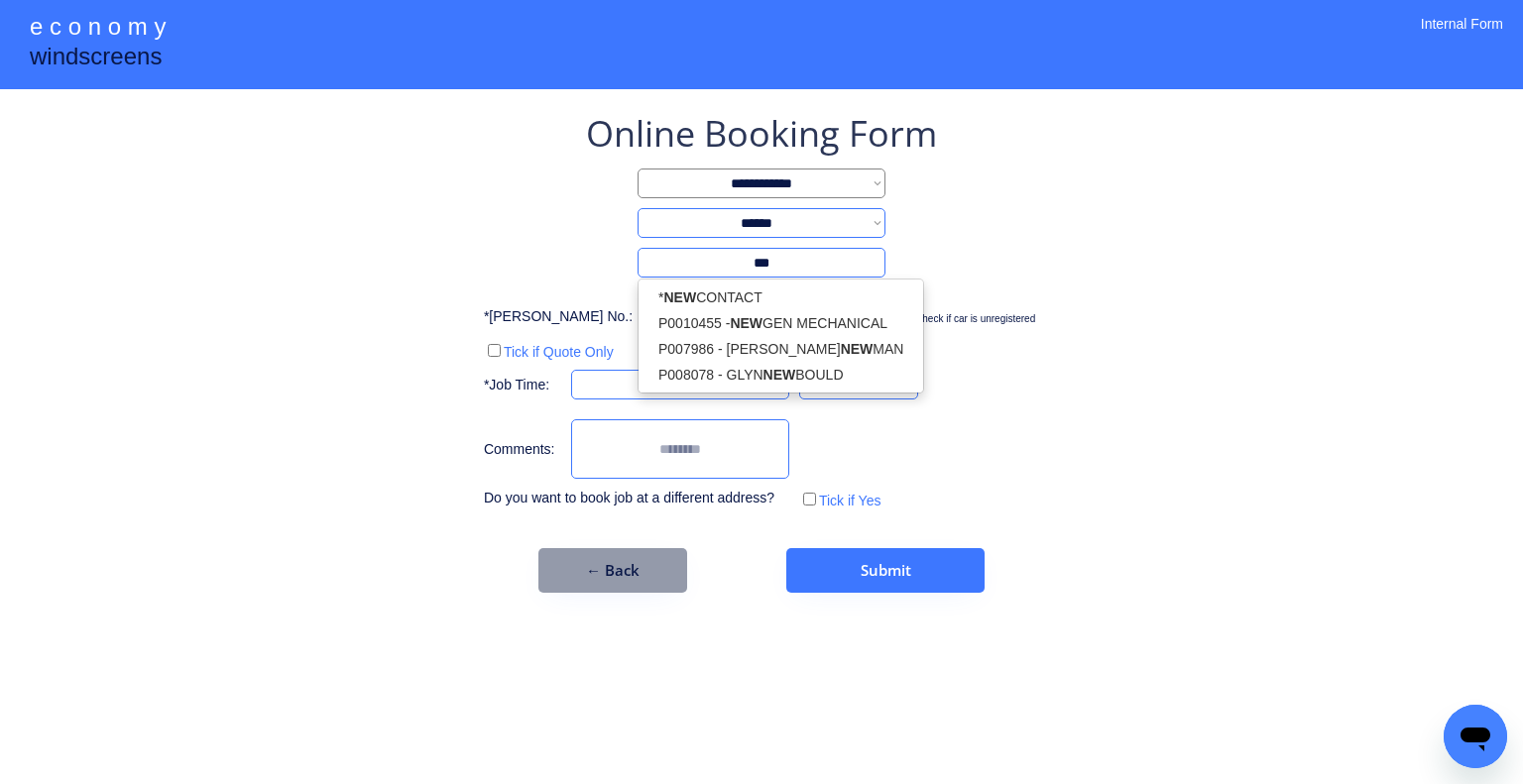 drag, startPoint x: 808, startPoint y: 289, endPoint x: 1036, endPoint y: 277, distance: 228.3156 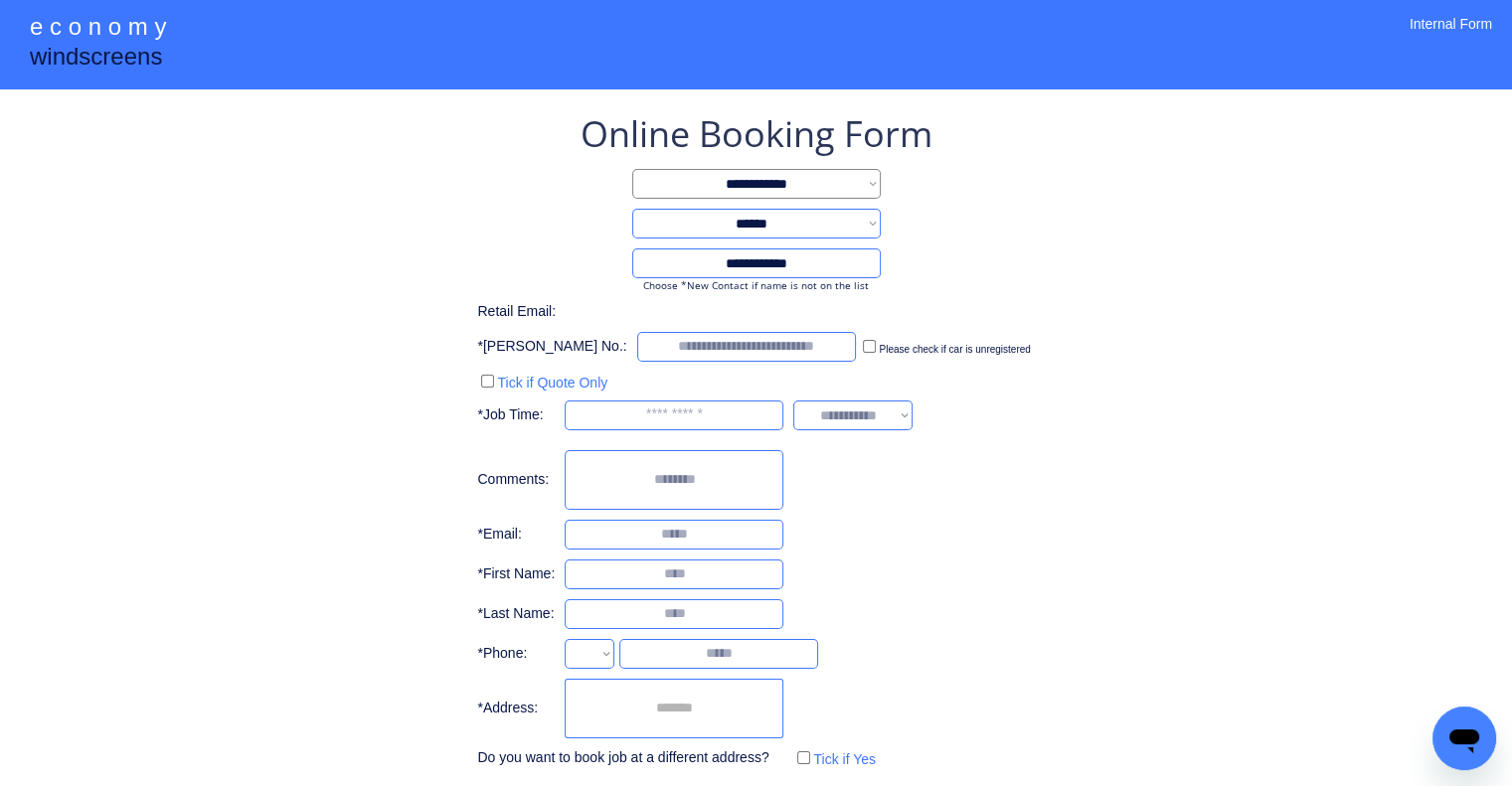 click on "**********" at bounding box center (756, 441) 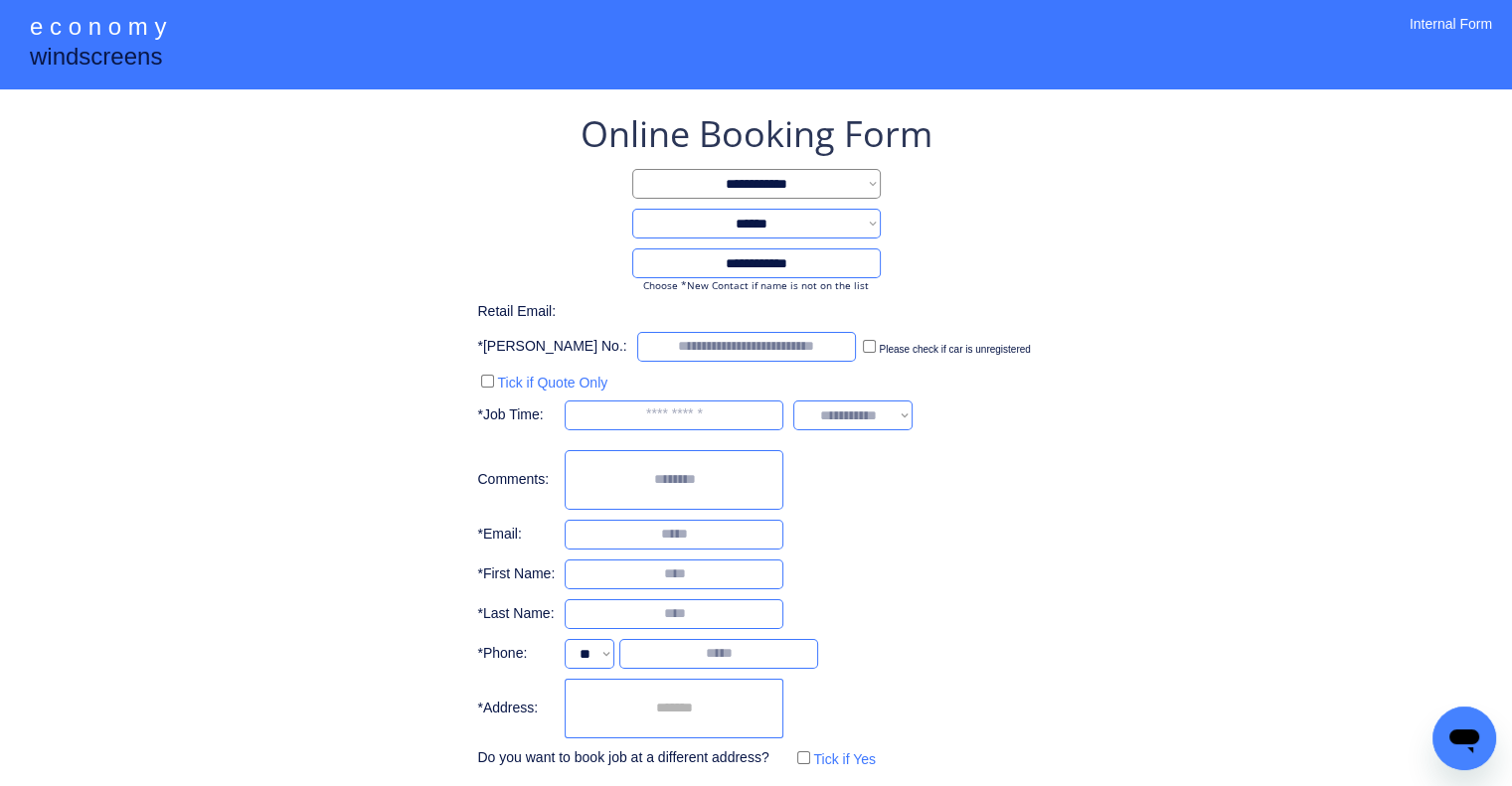 click at bounding box center (674, 574) 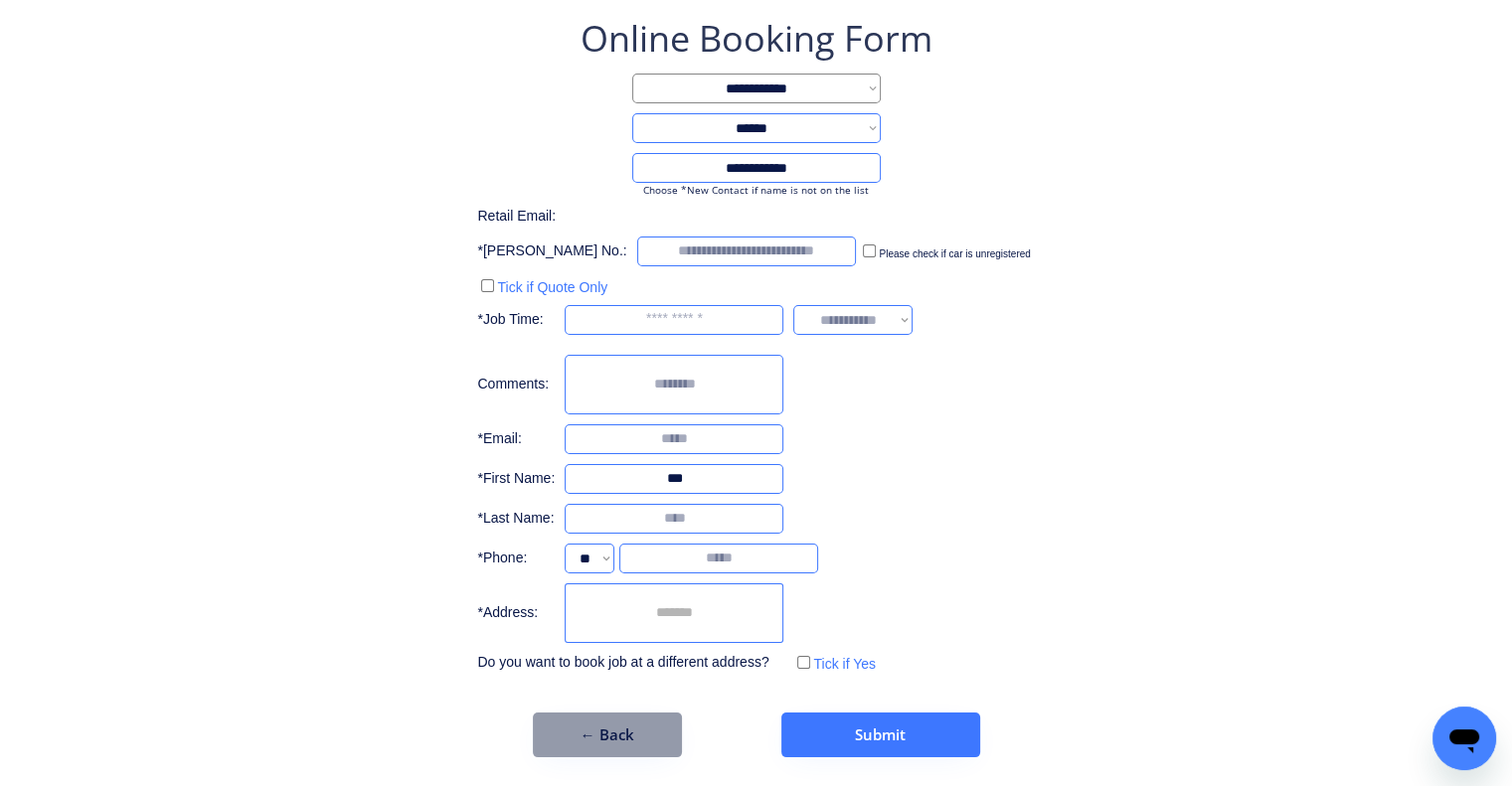 type on "***" 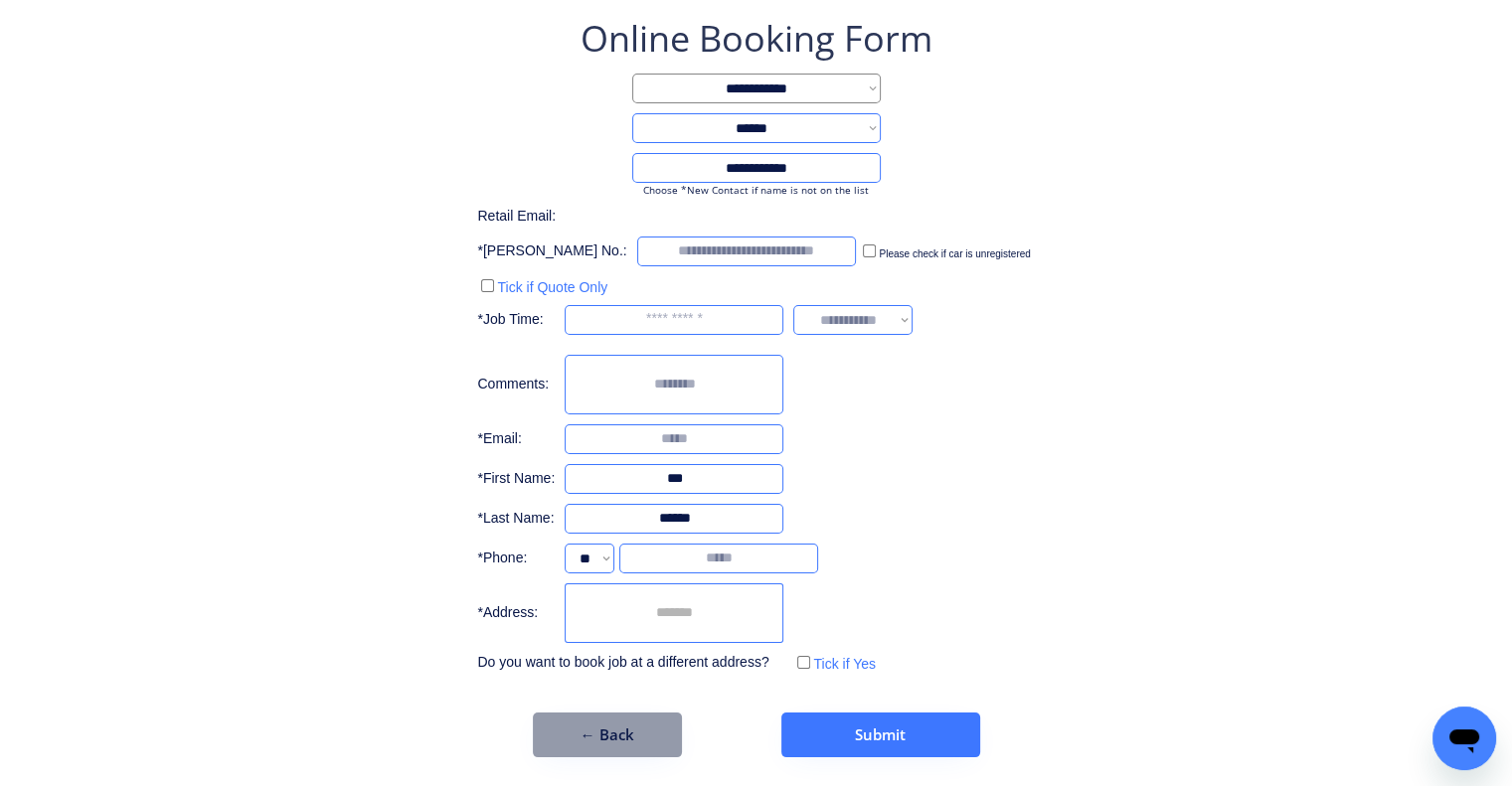 type on "******" 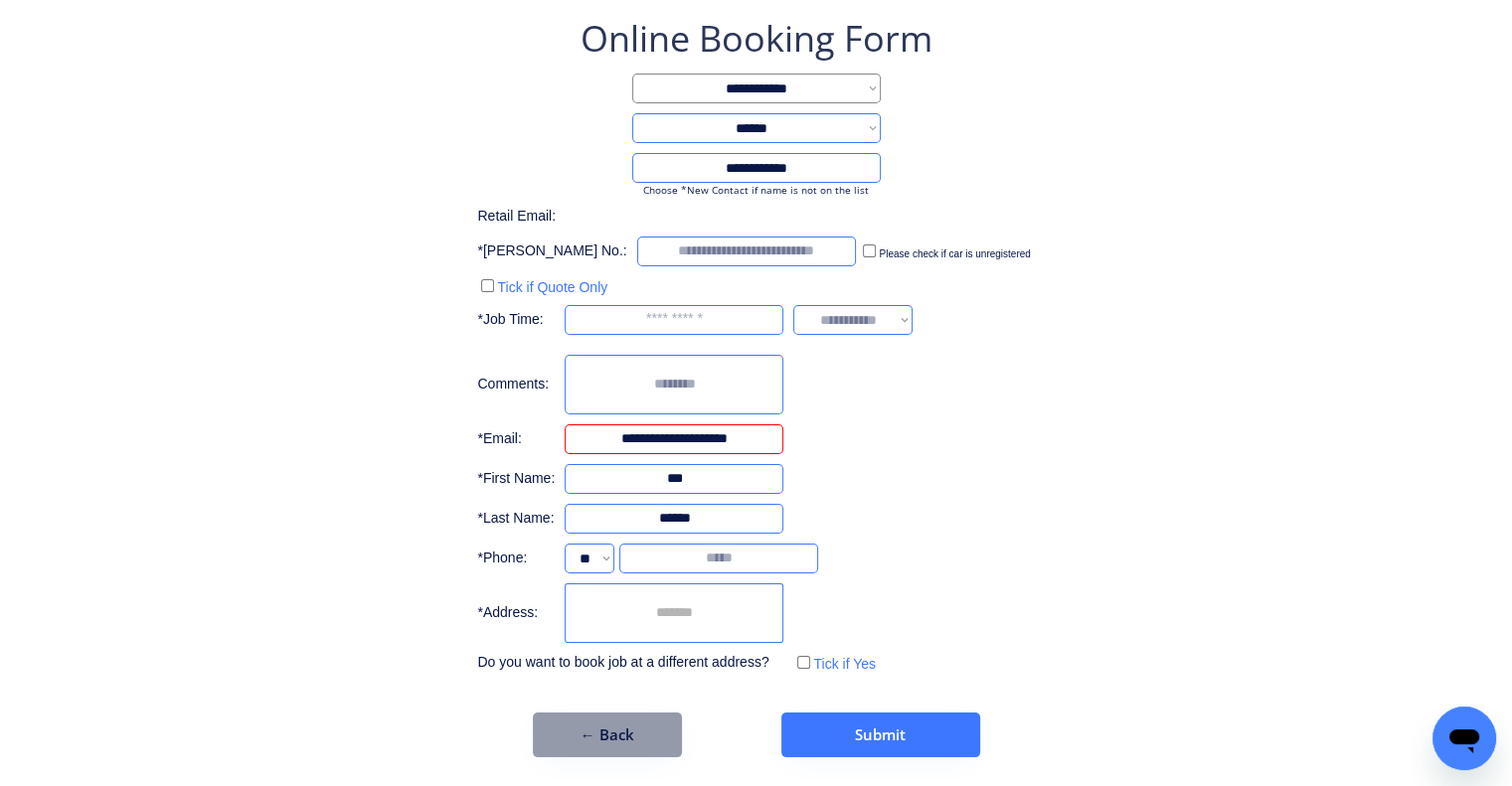 type on "**********" 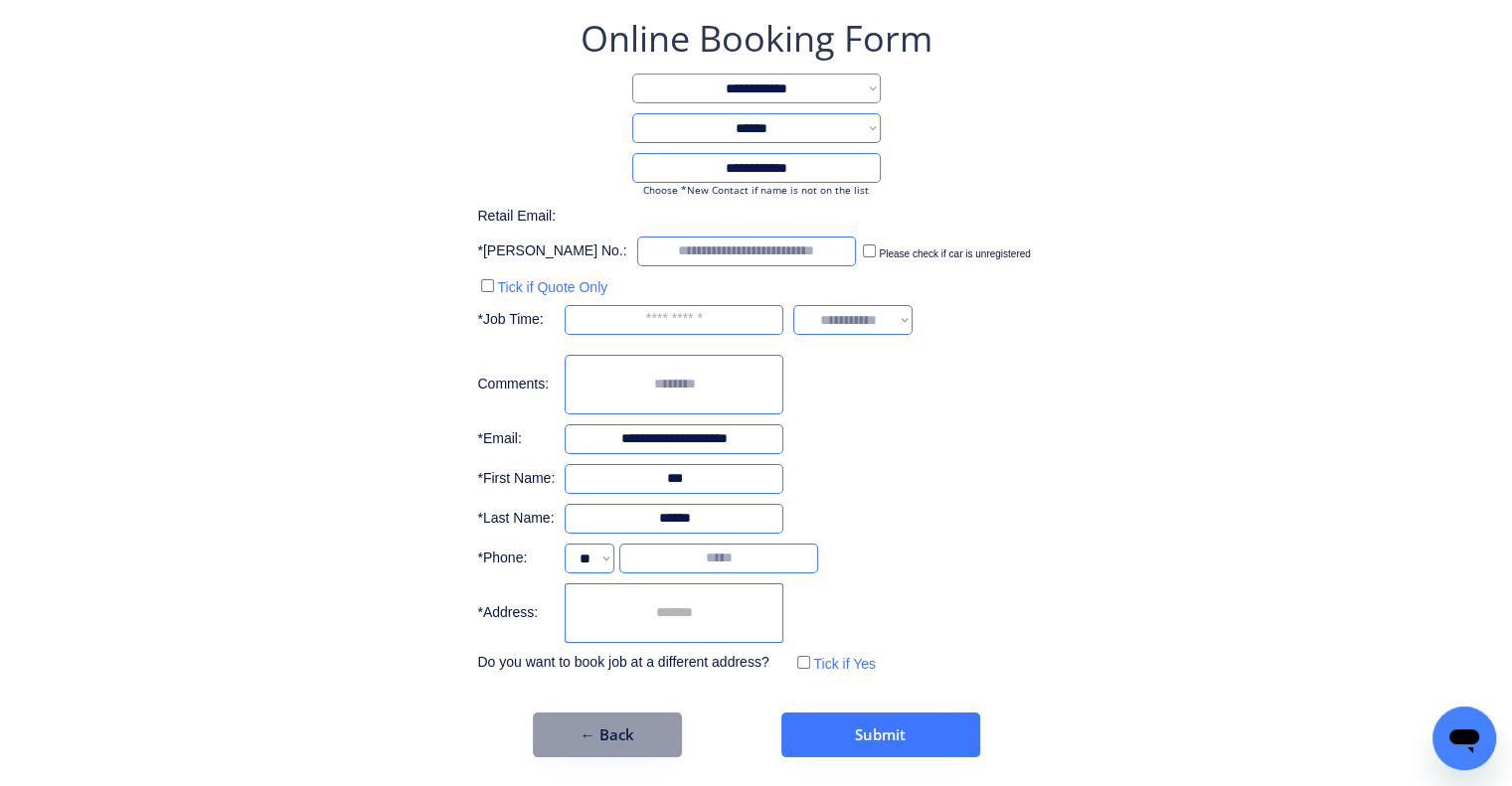 click at bounding box center [674, 320] 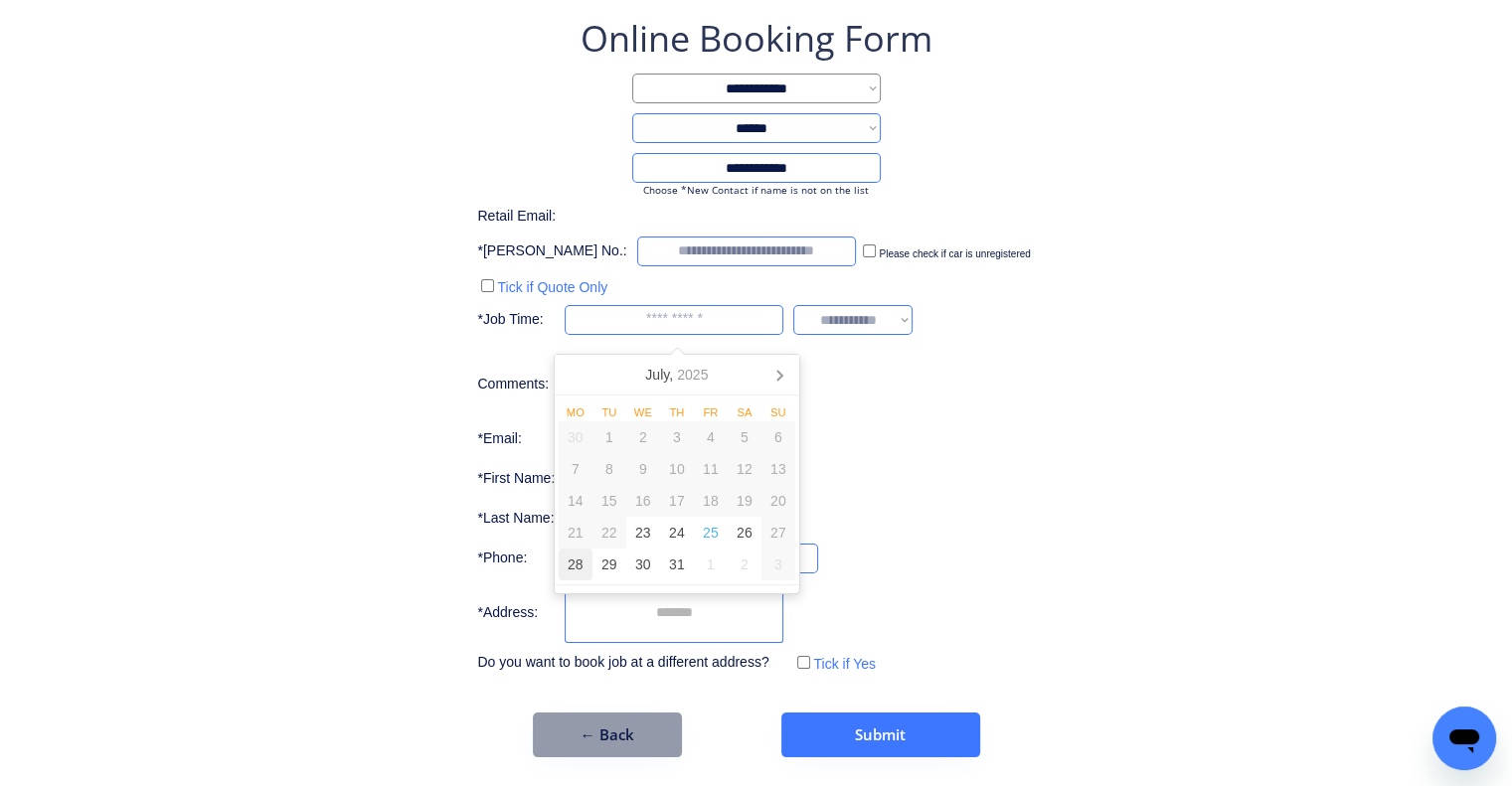 click on "28" at bounding box center (576, 564) 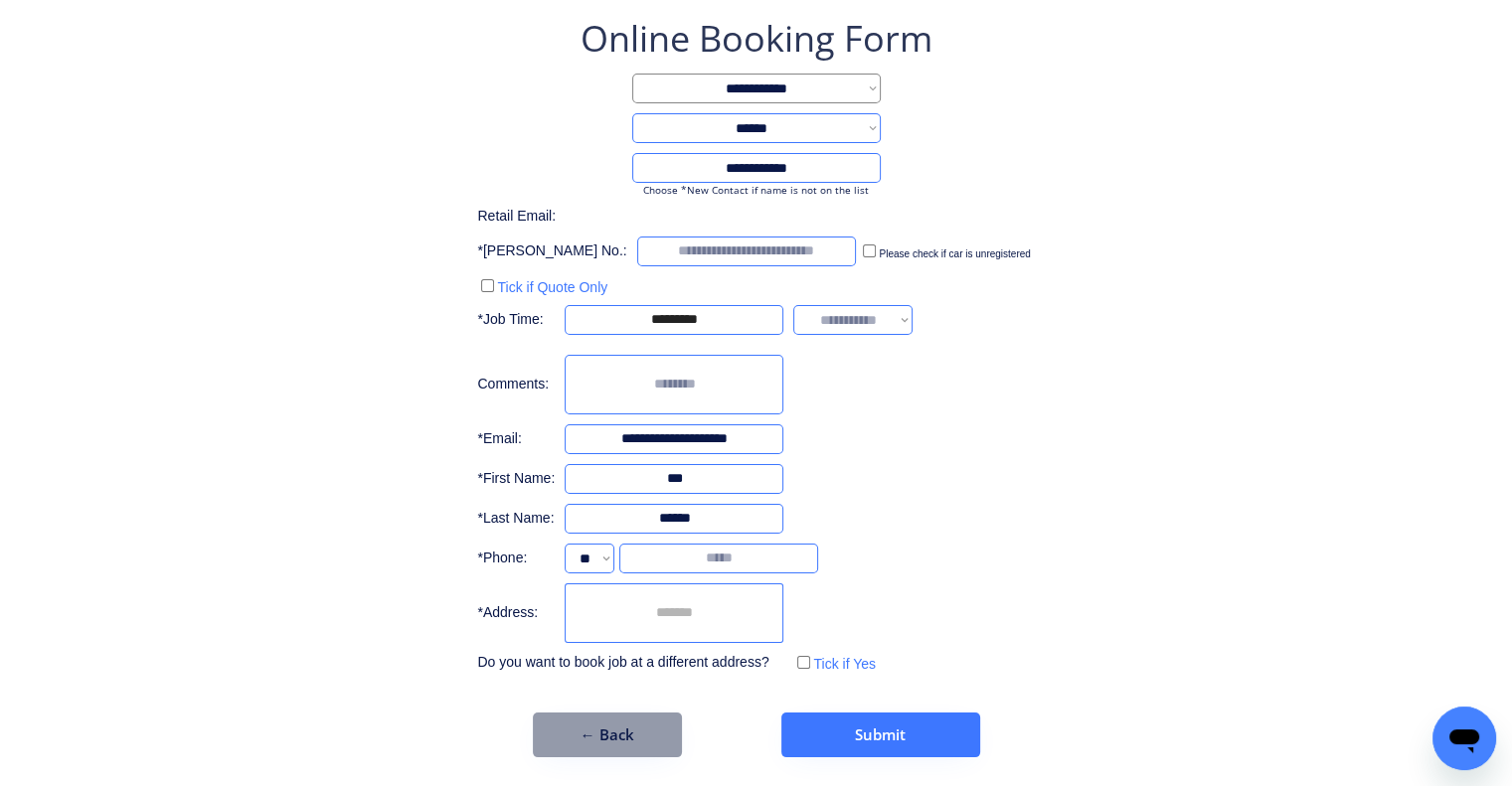 click on "**********" at bounding box center (756, 346) 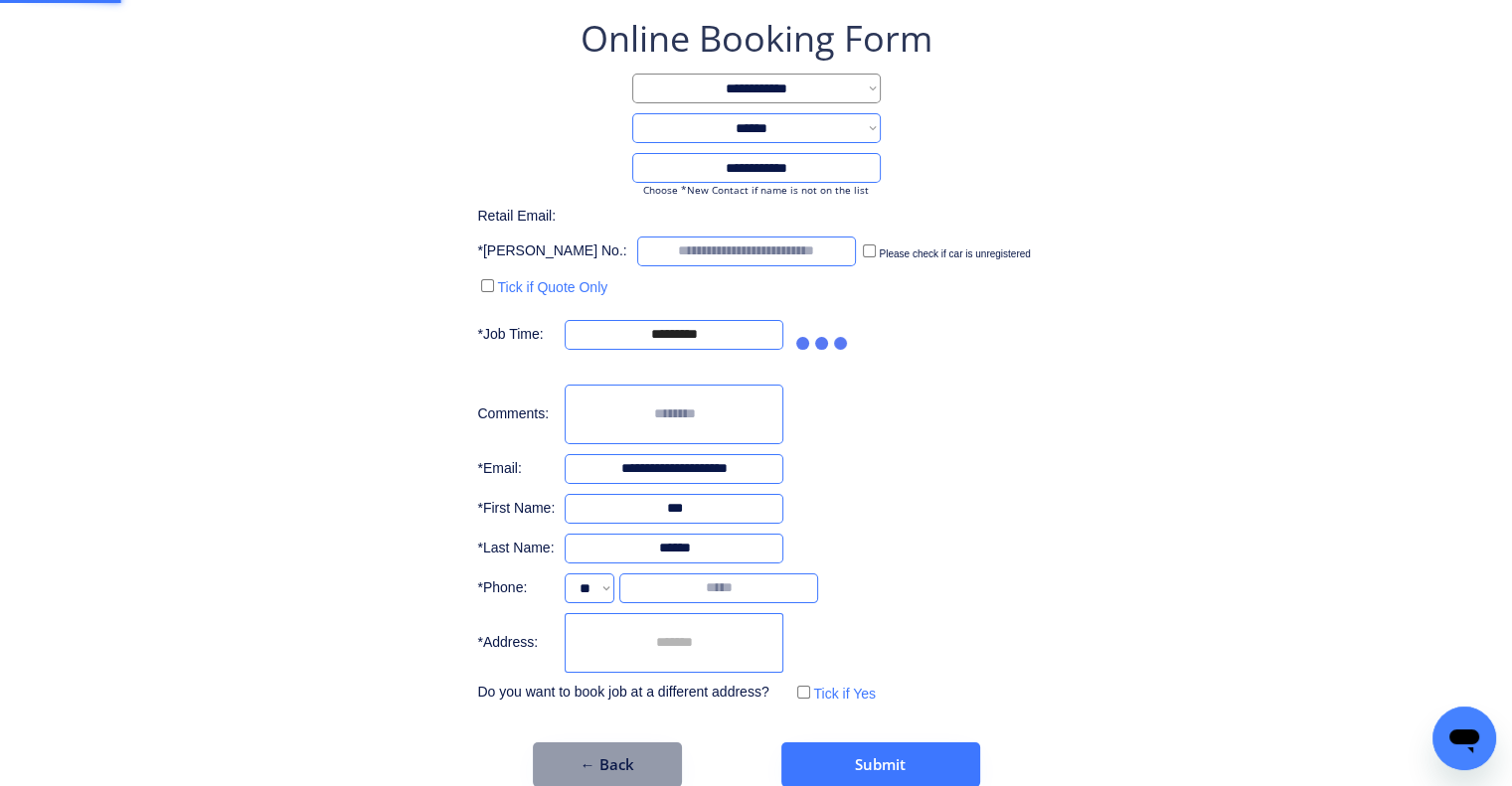click on "*********" at bounding box center (674, 335) 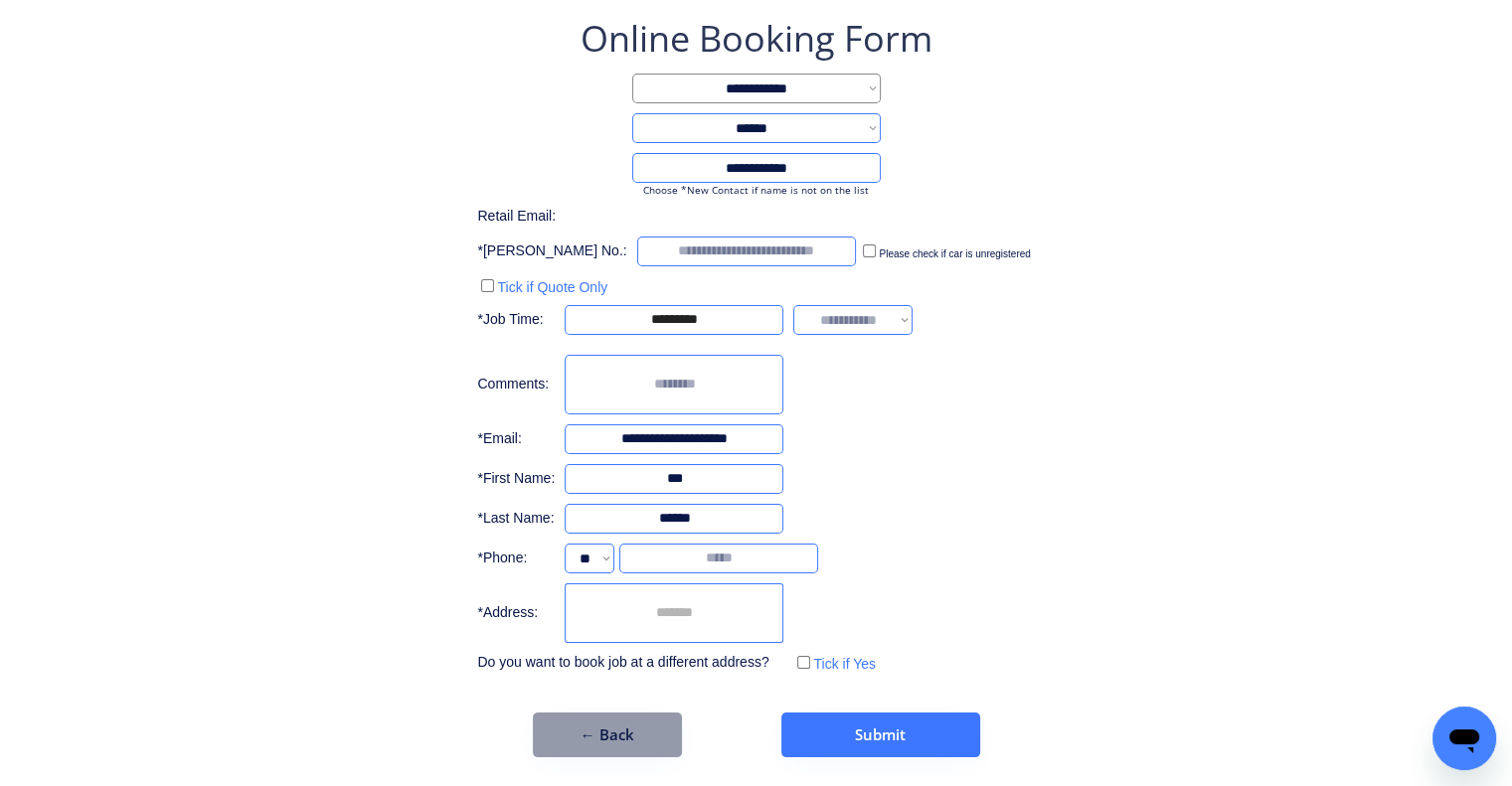 click on "**********" at bounding box center [756, 386] 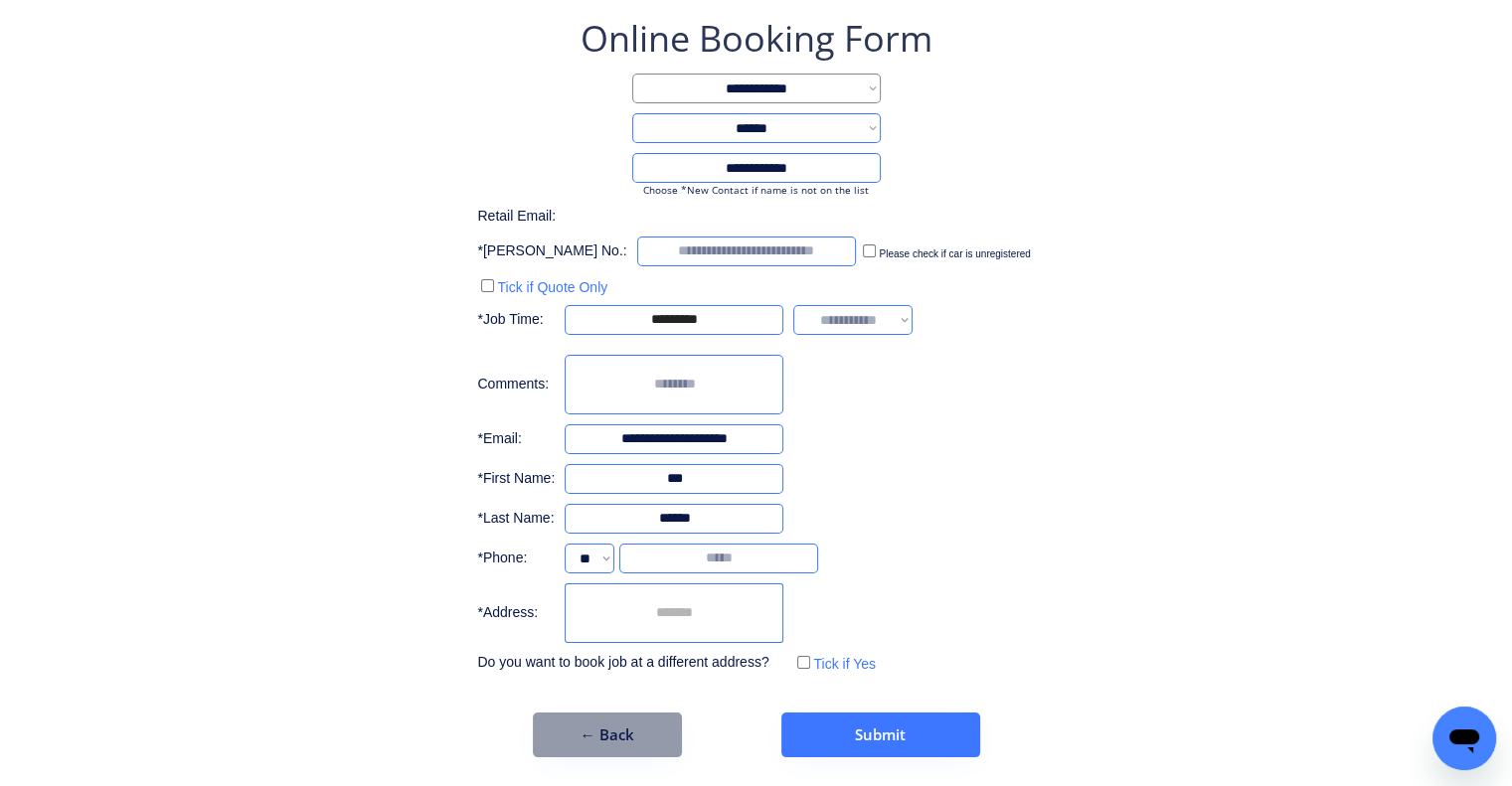 click on "**********" at bounding box center [853, 320] 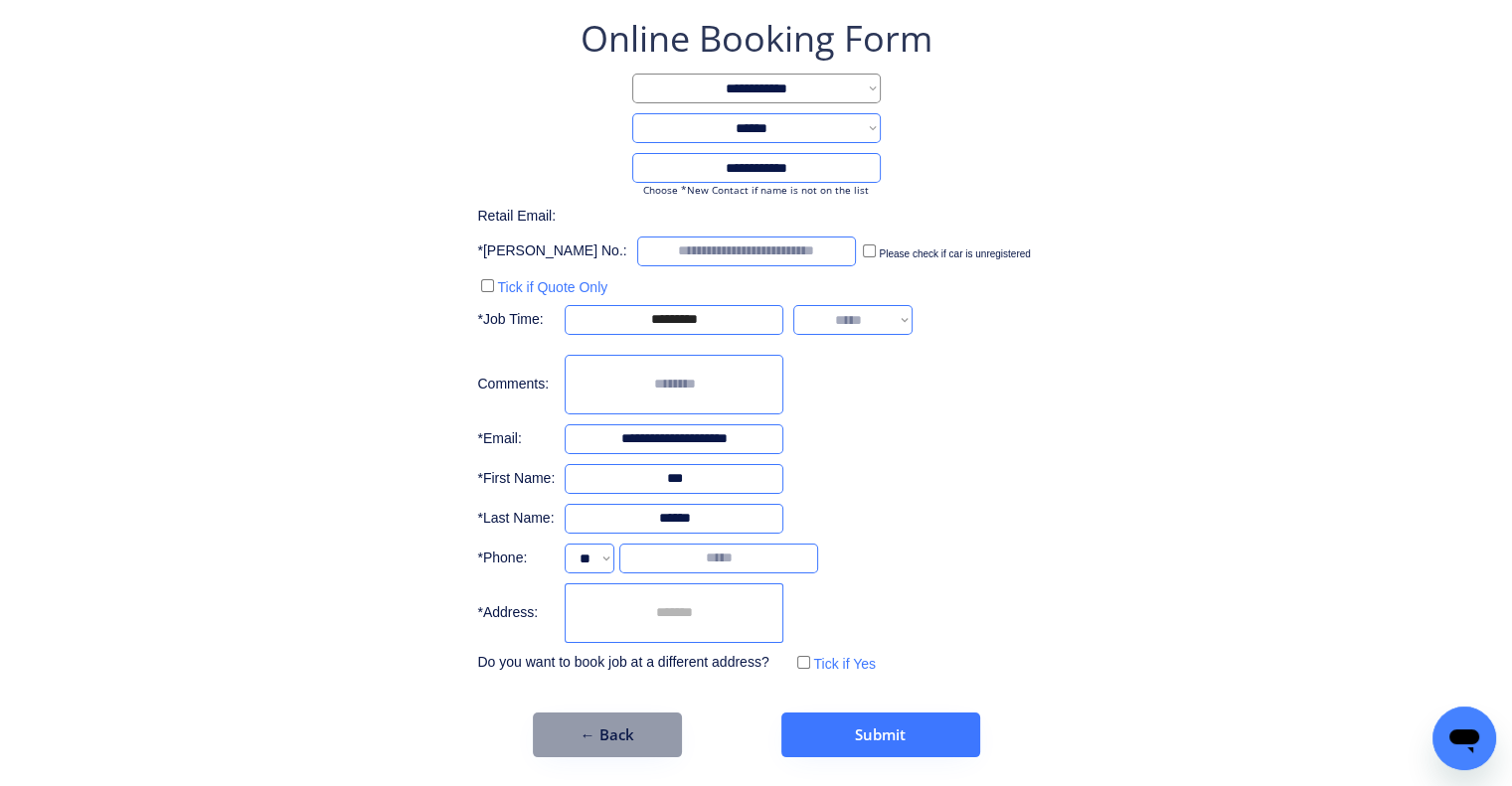 click on "**********" at bounding box center (853, 320) 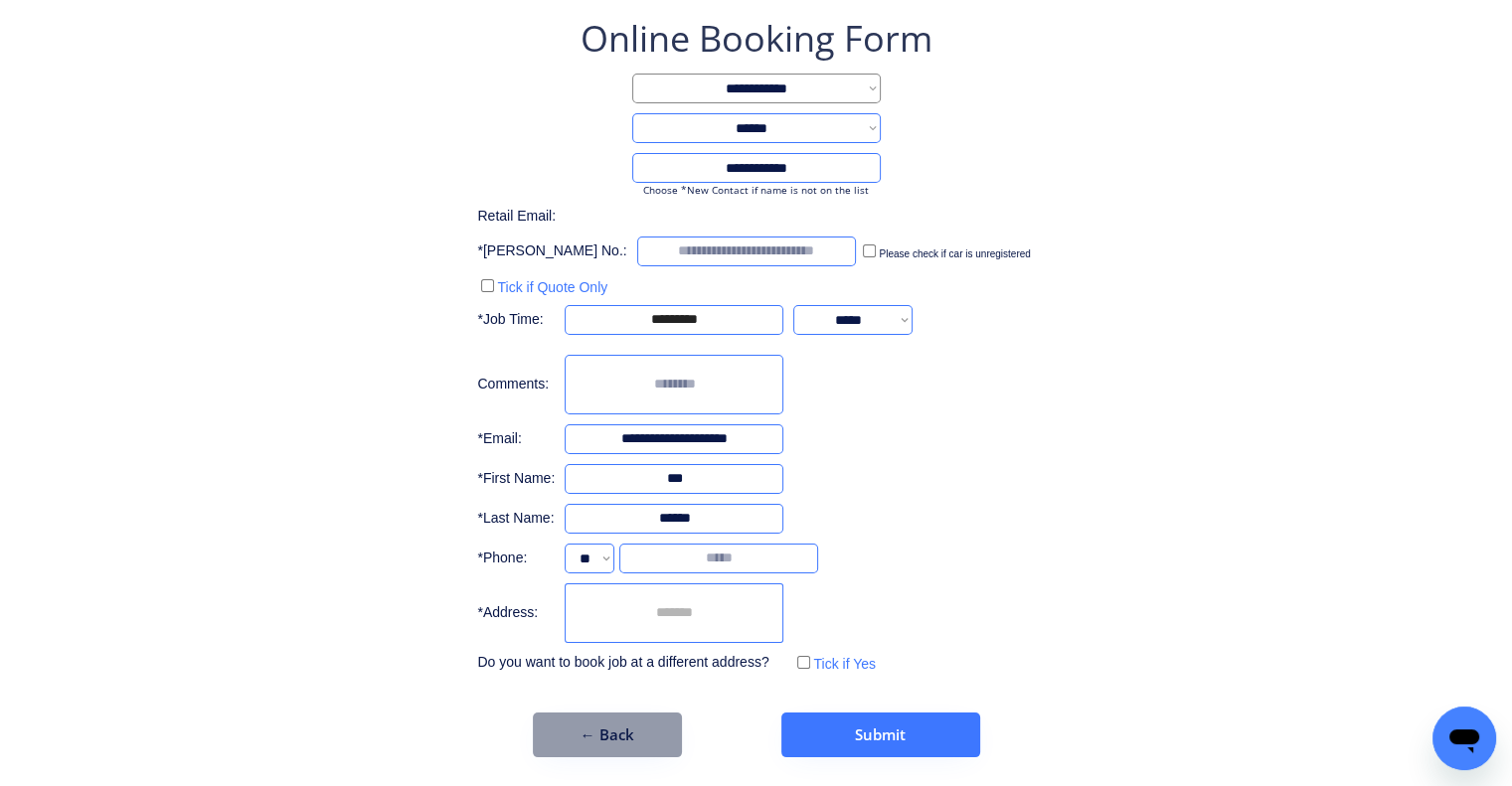 click on "**********" at bounding box center (756, 346) 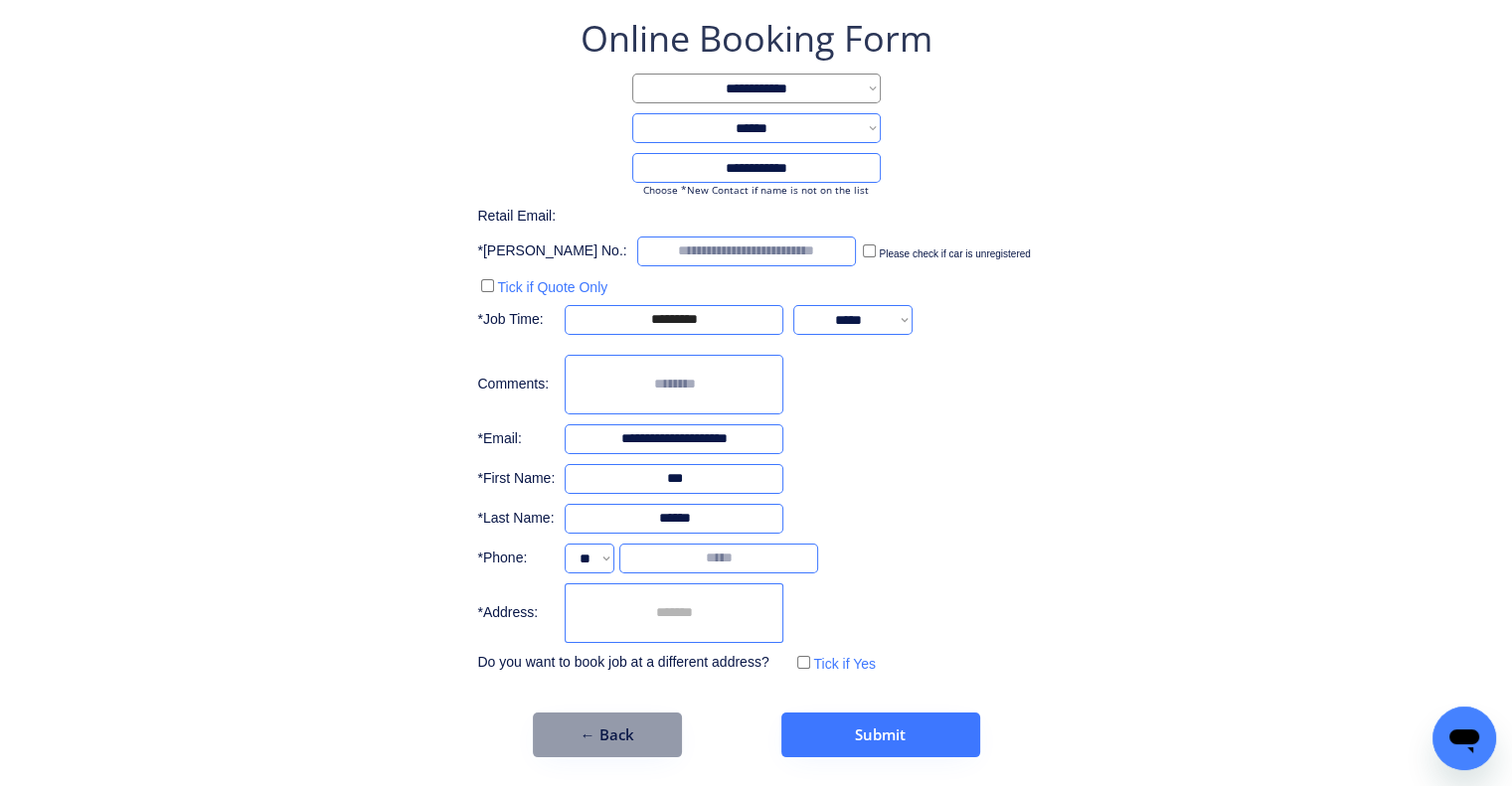 click at bounding box center (747, 251) 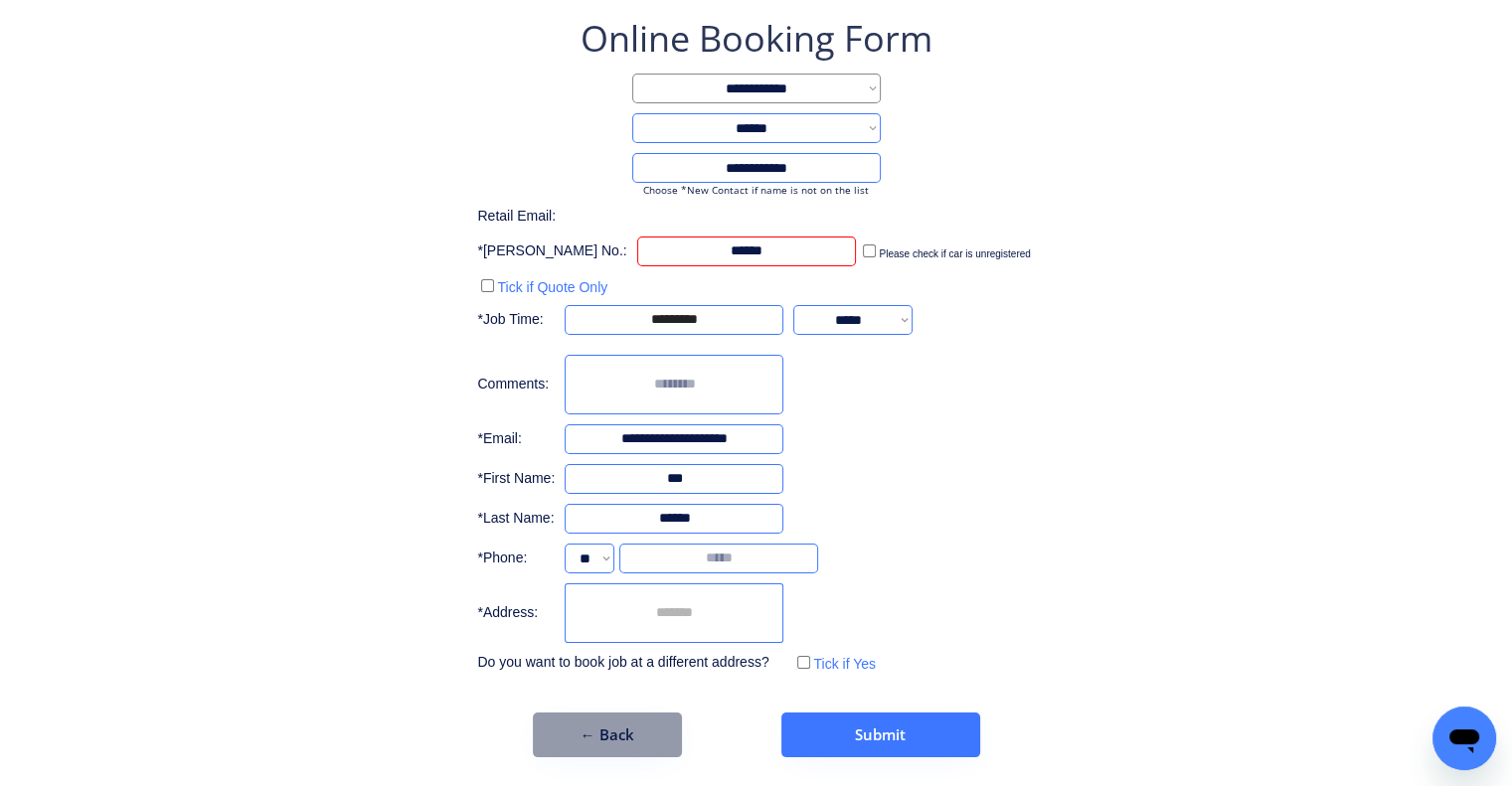 type on "******" 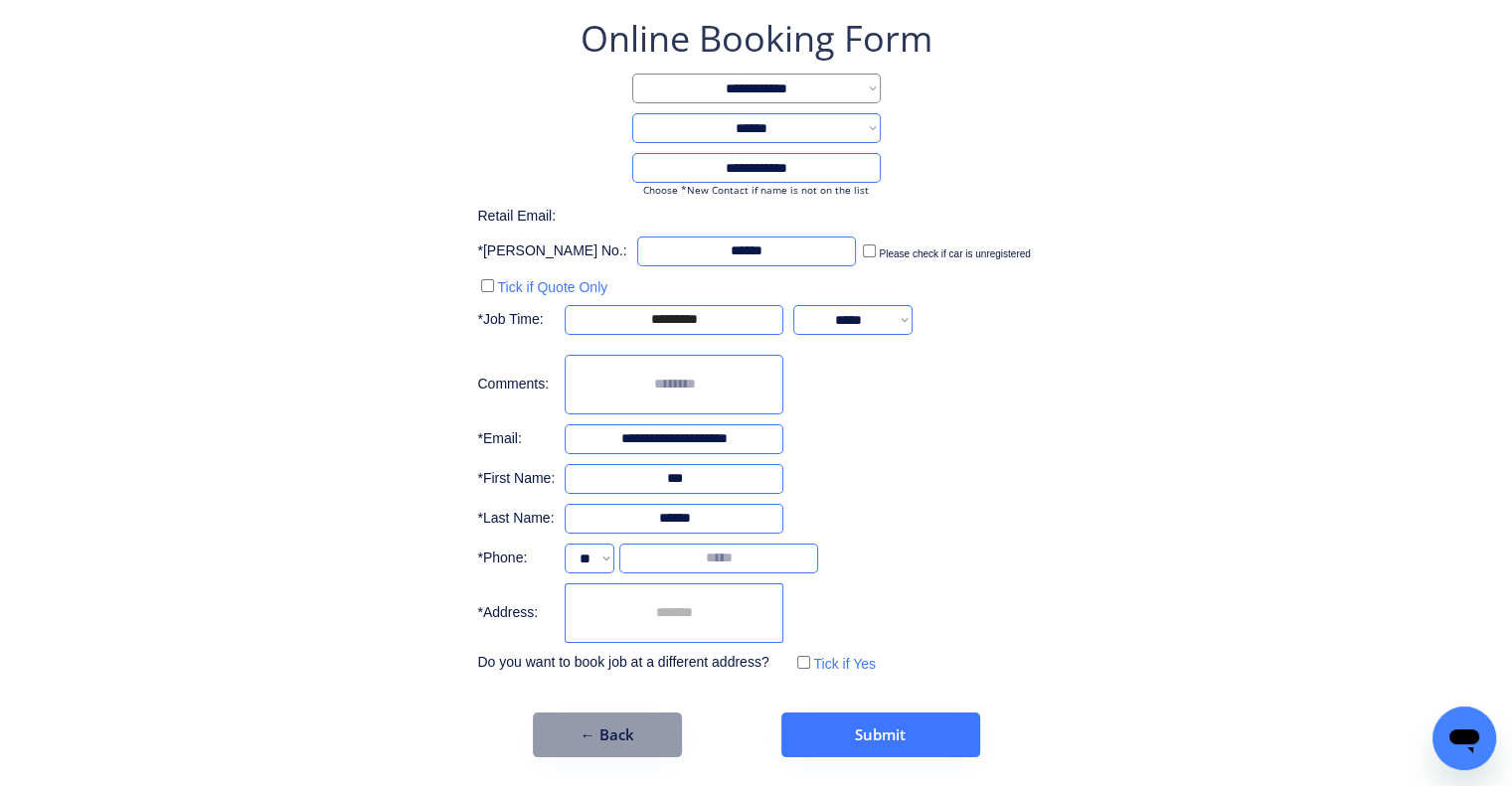 drag, startPoint x: 978, startPoint y: 512, endPoint x: 839, endPoint y: 524, distance: 139.51702 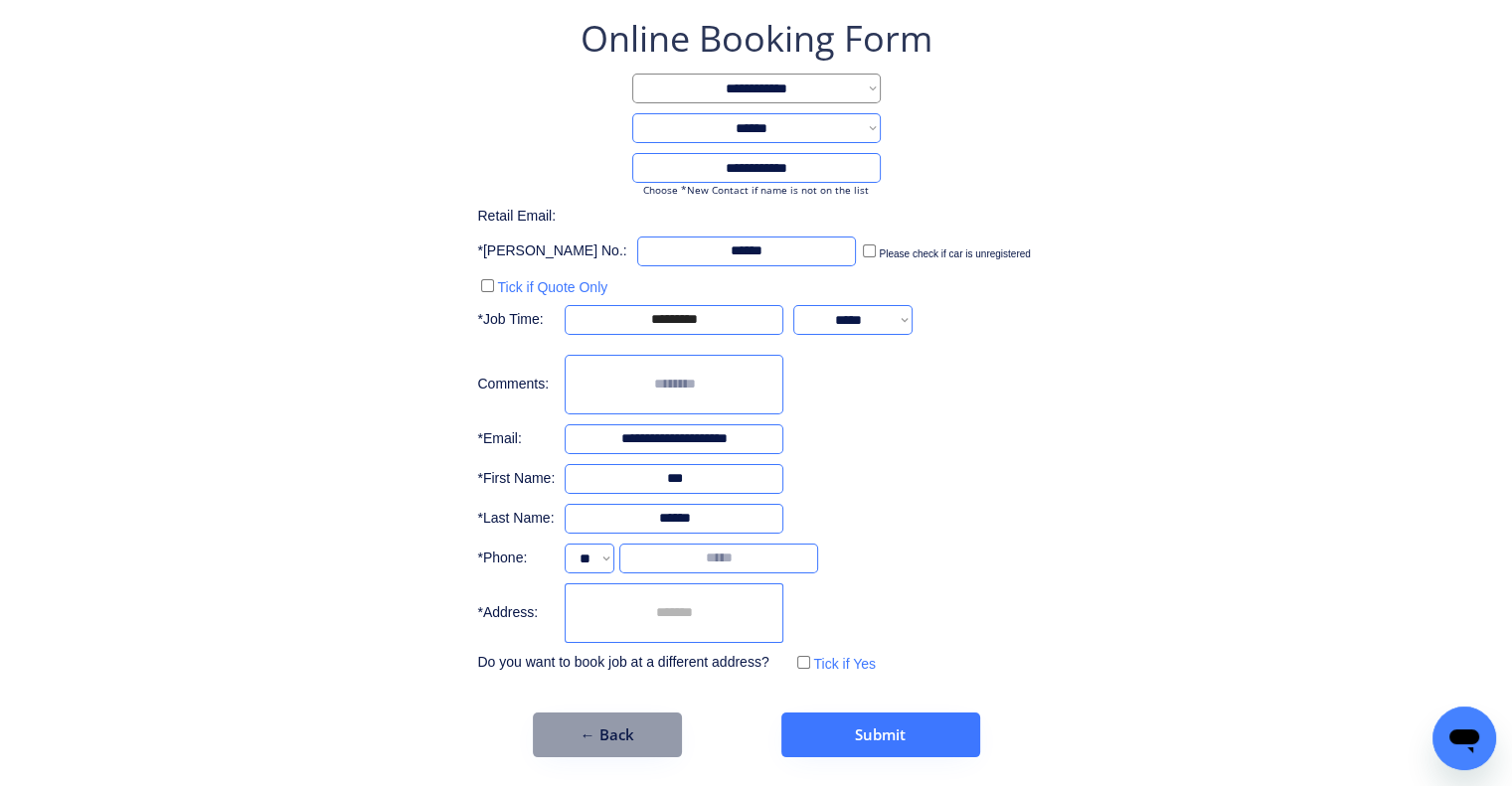 click at bounding box center [674, 613] 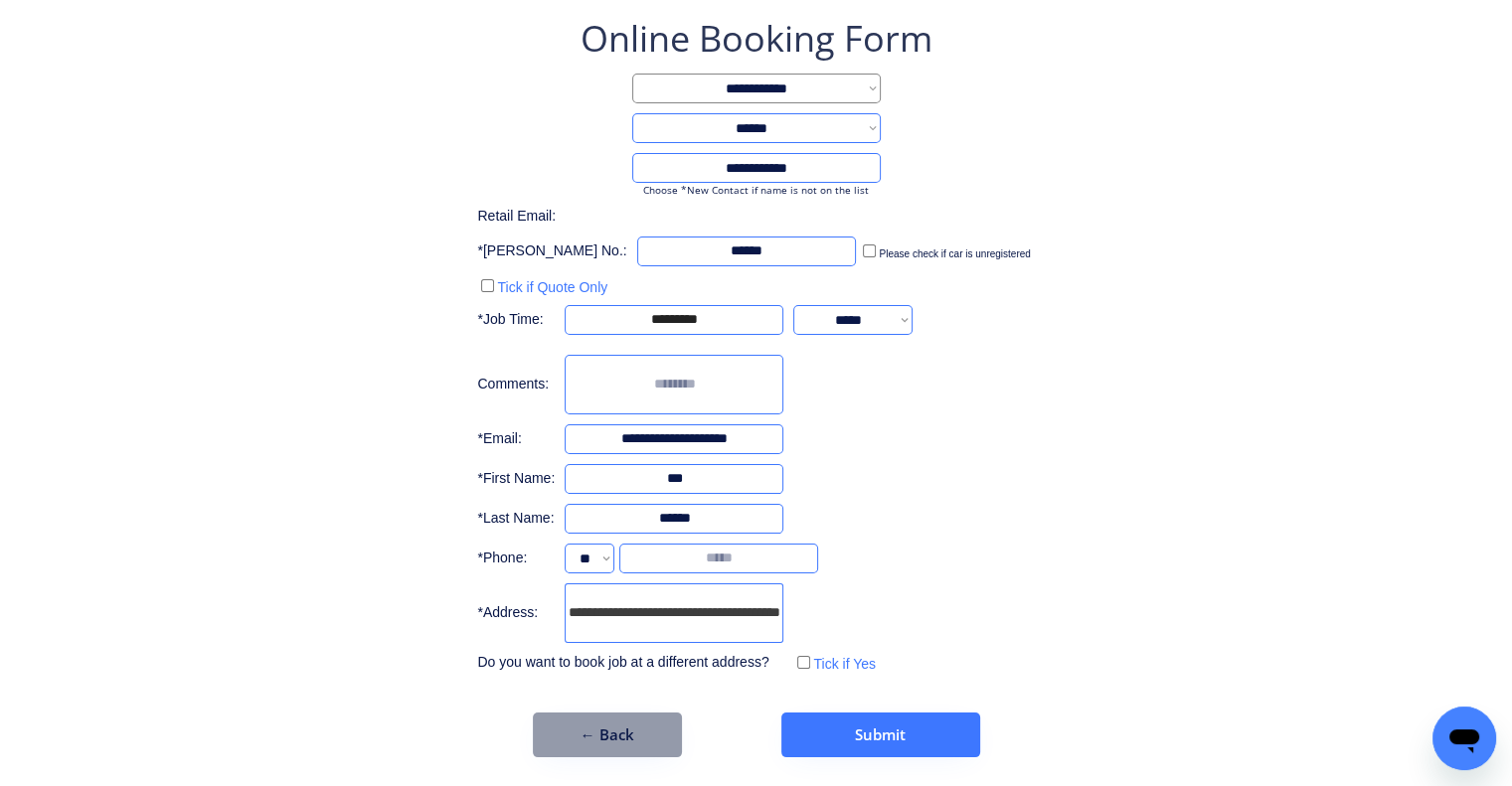 scroll, scrollTop: 0, scrollLeft: 49, axis: horizontal 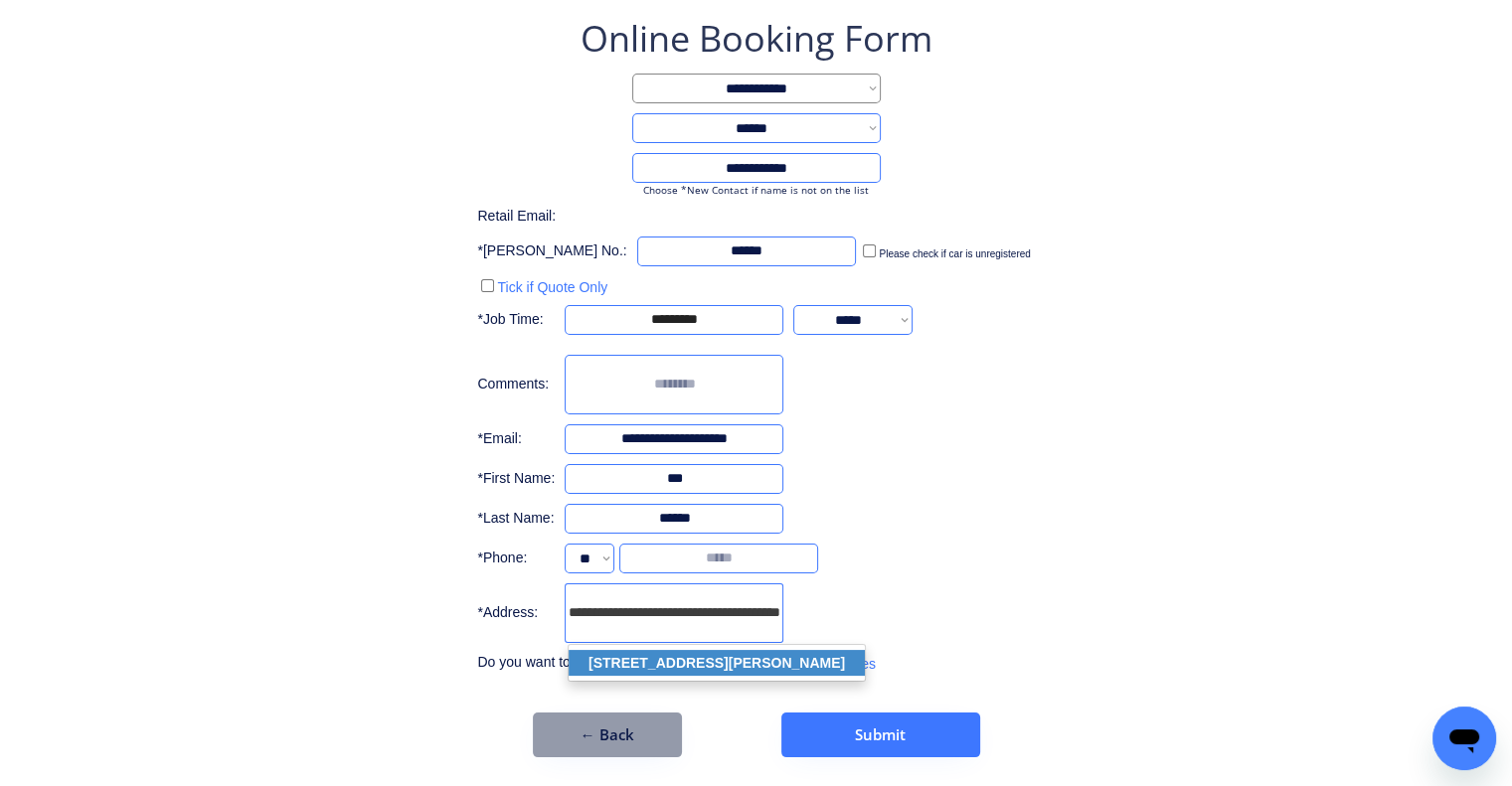click on "8 Alice St, Blackstone QLD 4304, Australia" 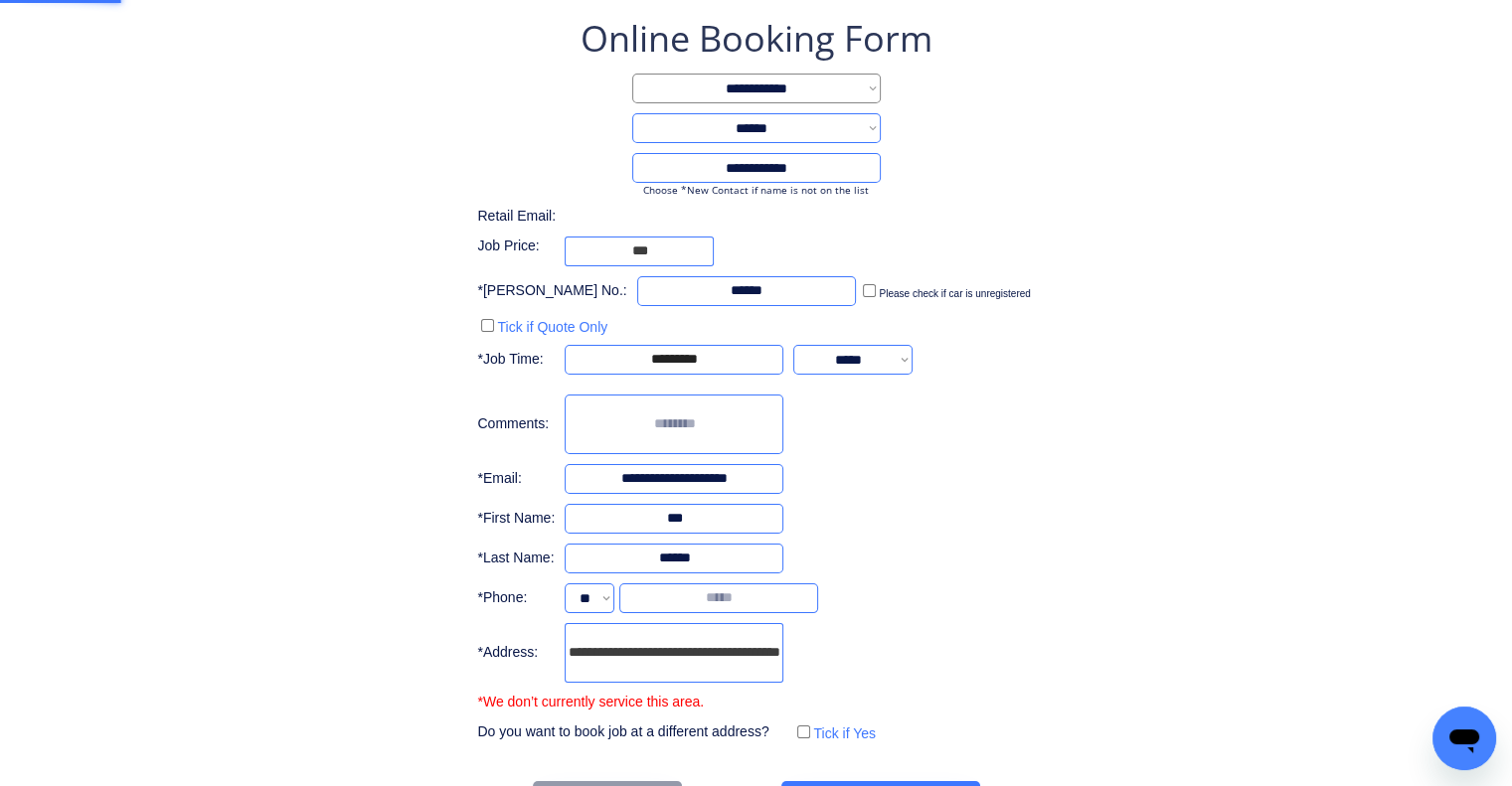 type on "**********" 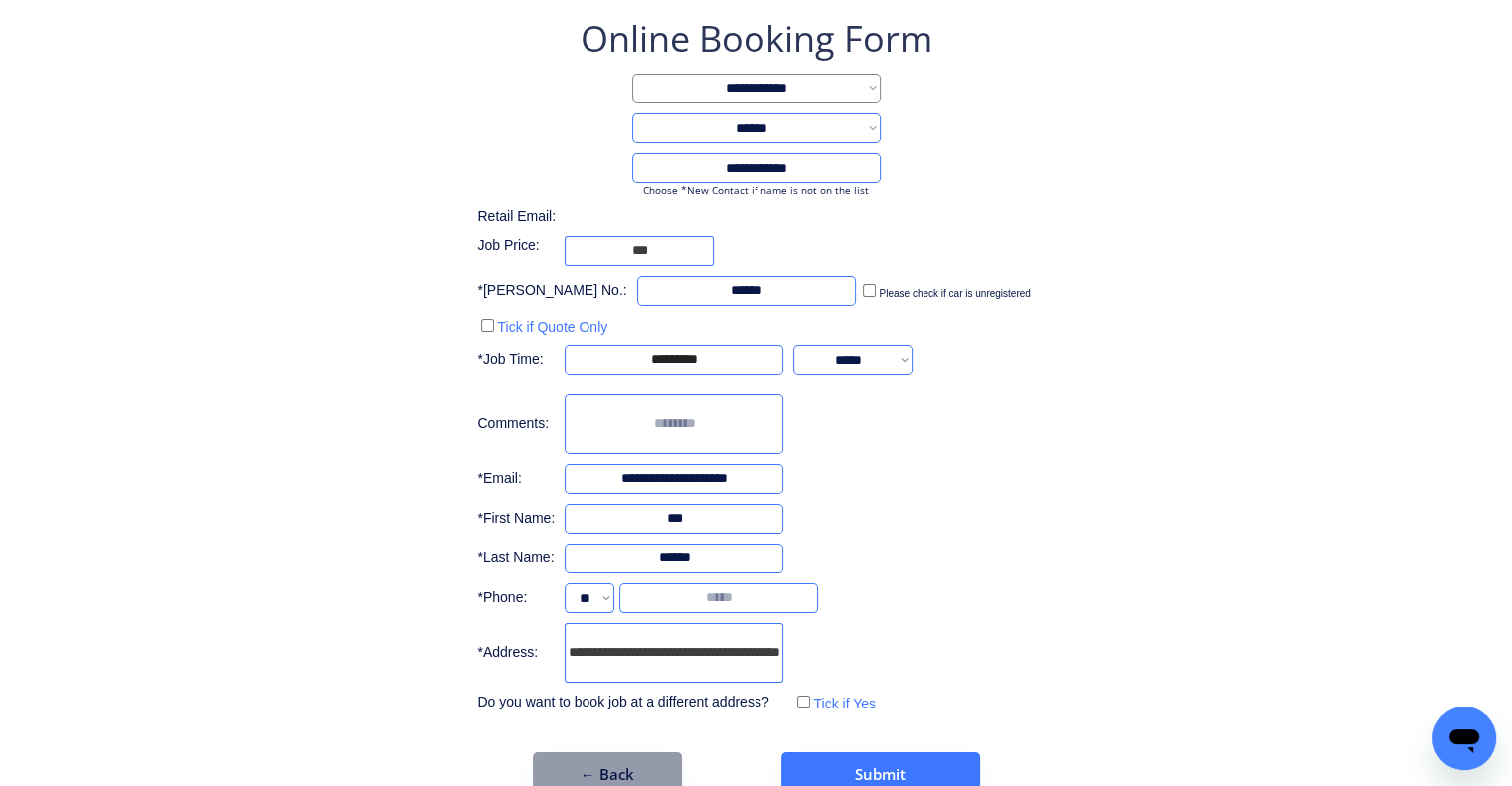 scroll, scrollTop: 0, scrollLeft: 0, axis: both 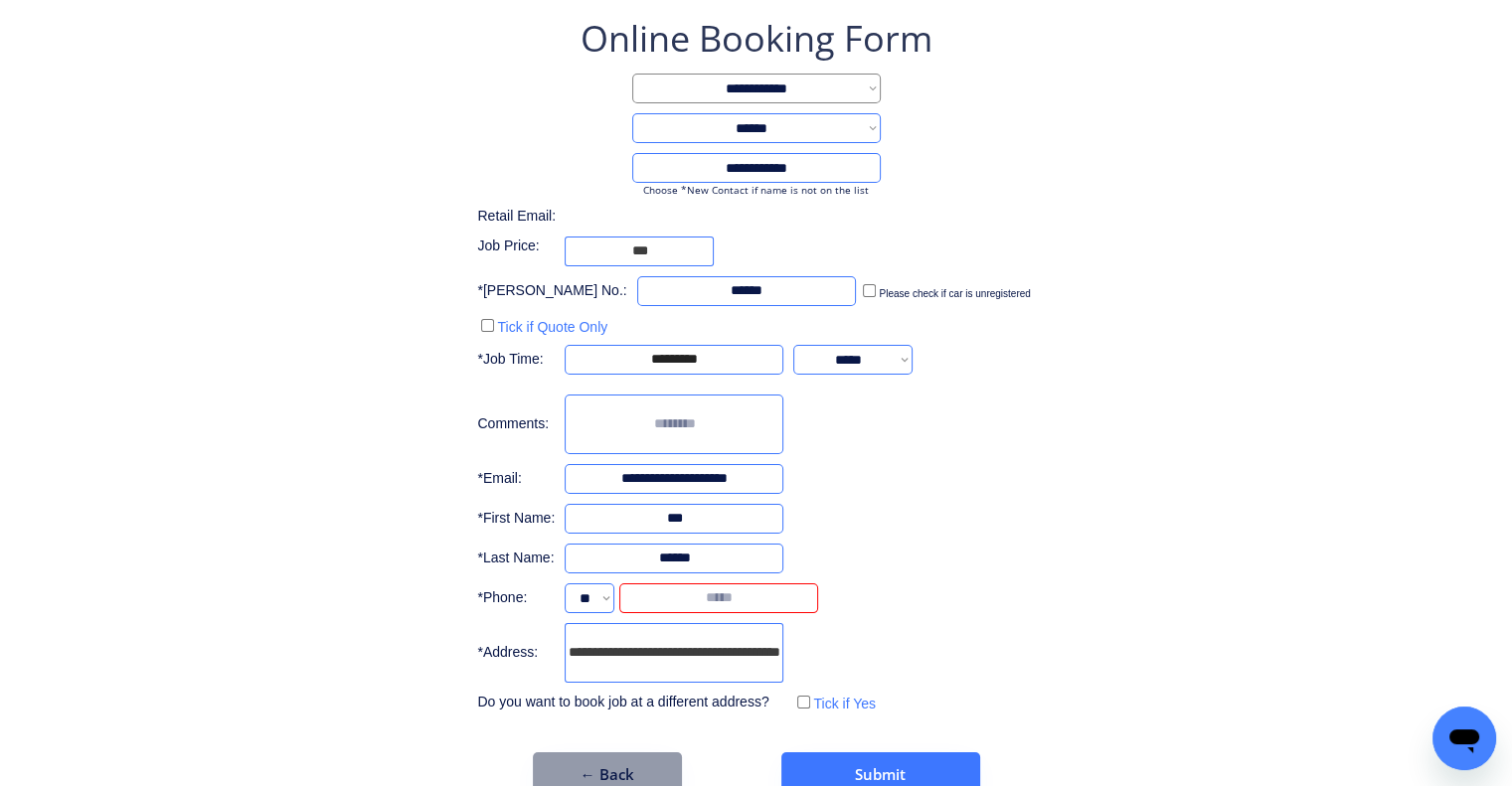 click at bounding box center [719, 598] 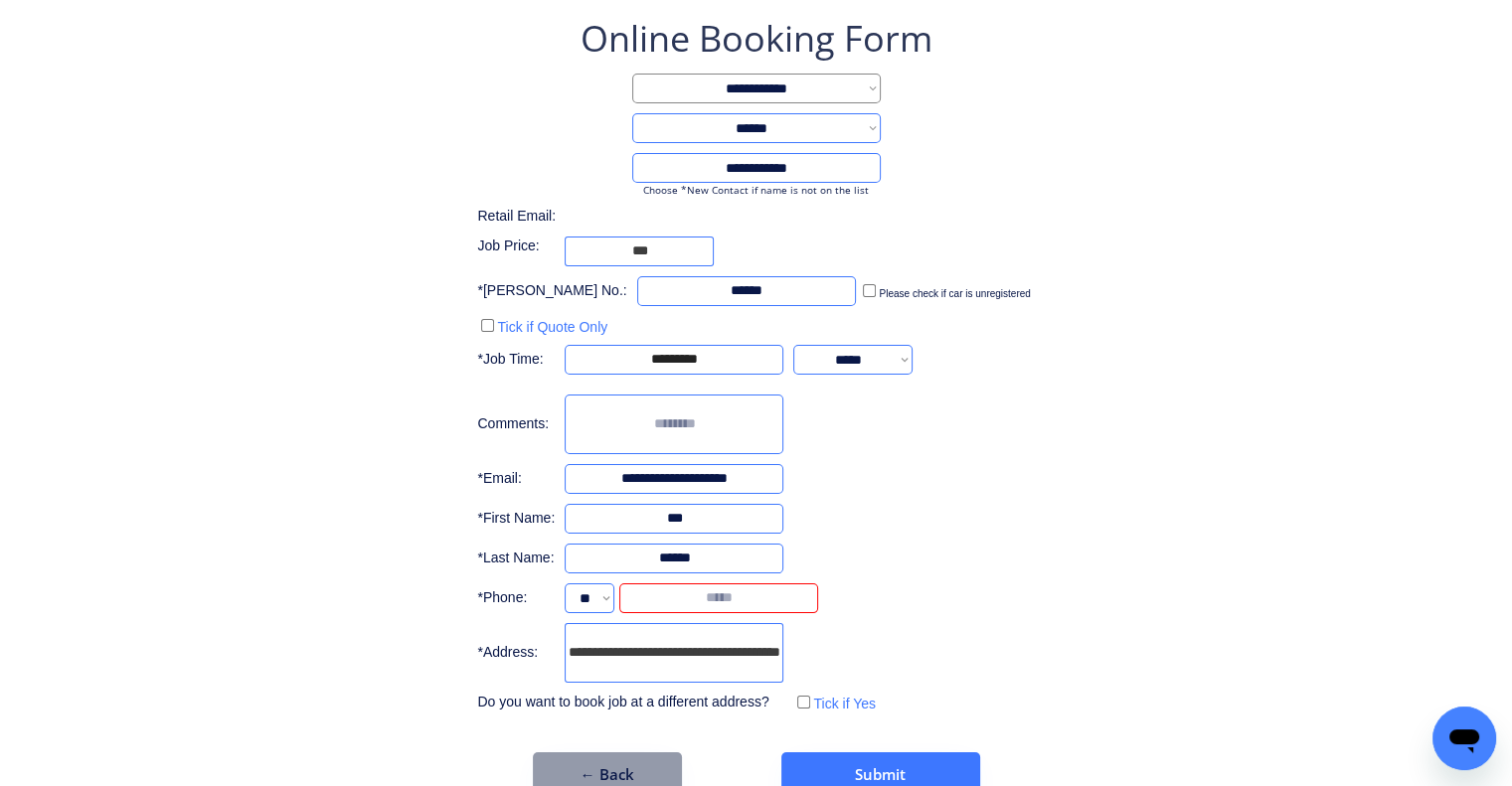 paste on "********" 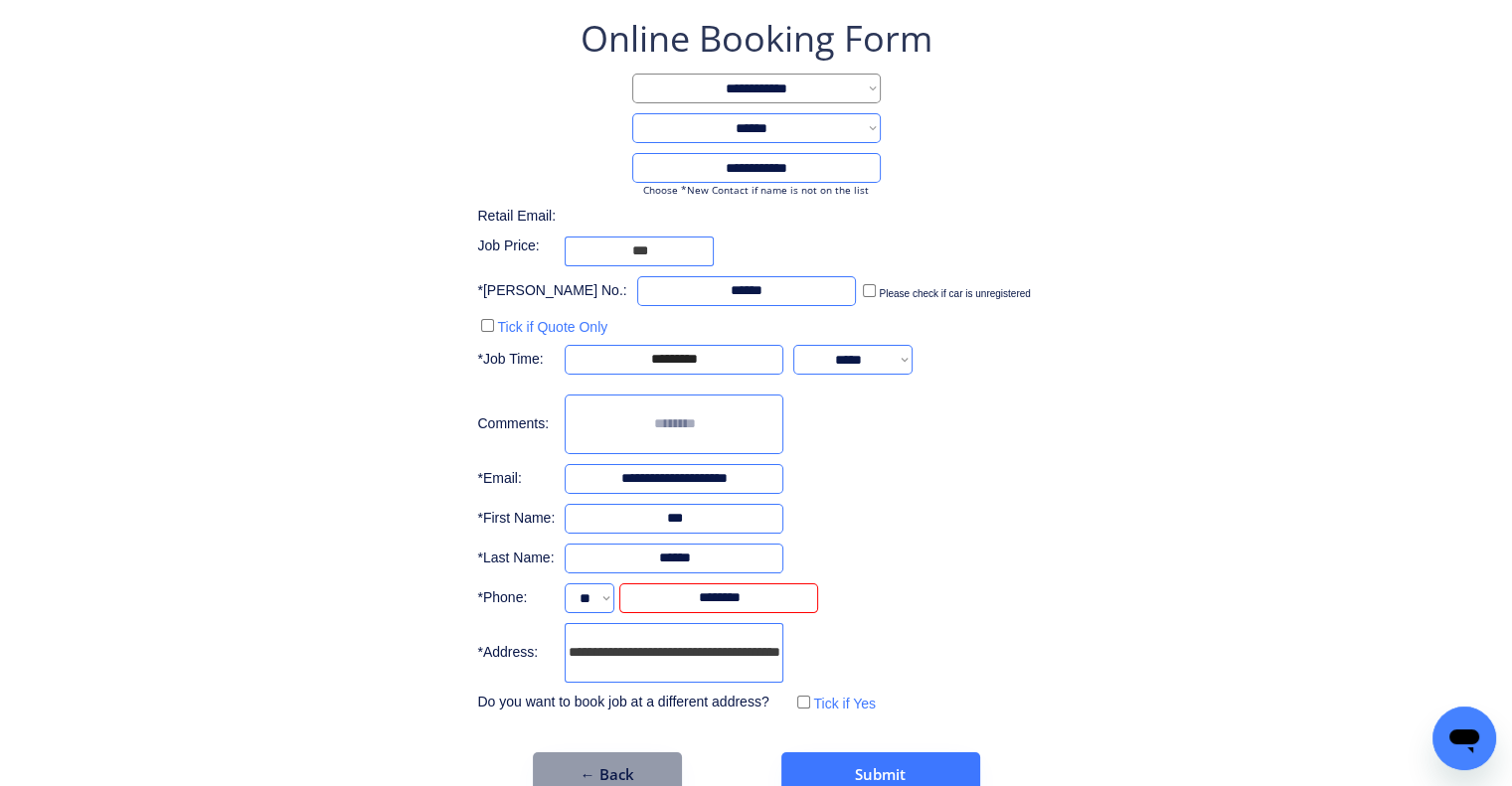 click on "**********" at bounding box center (756, 405) 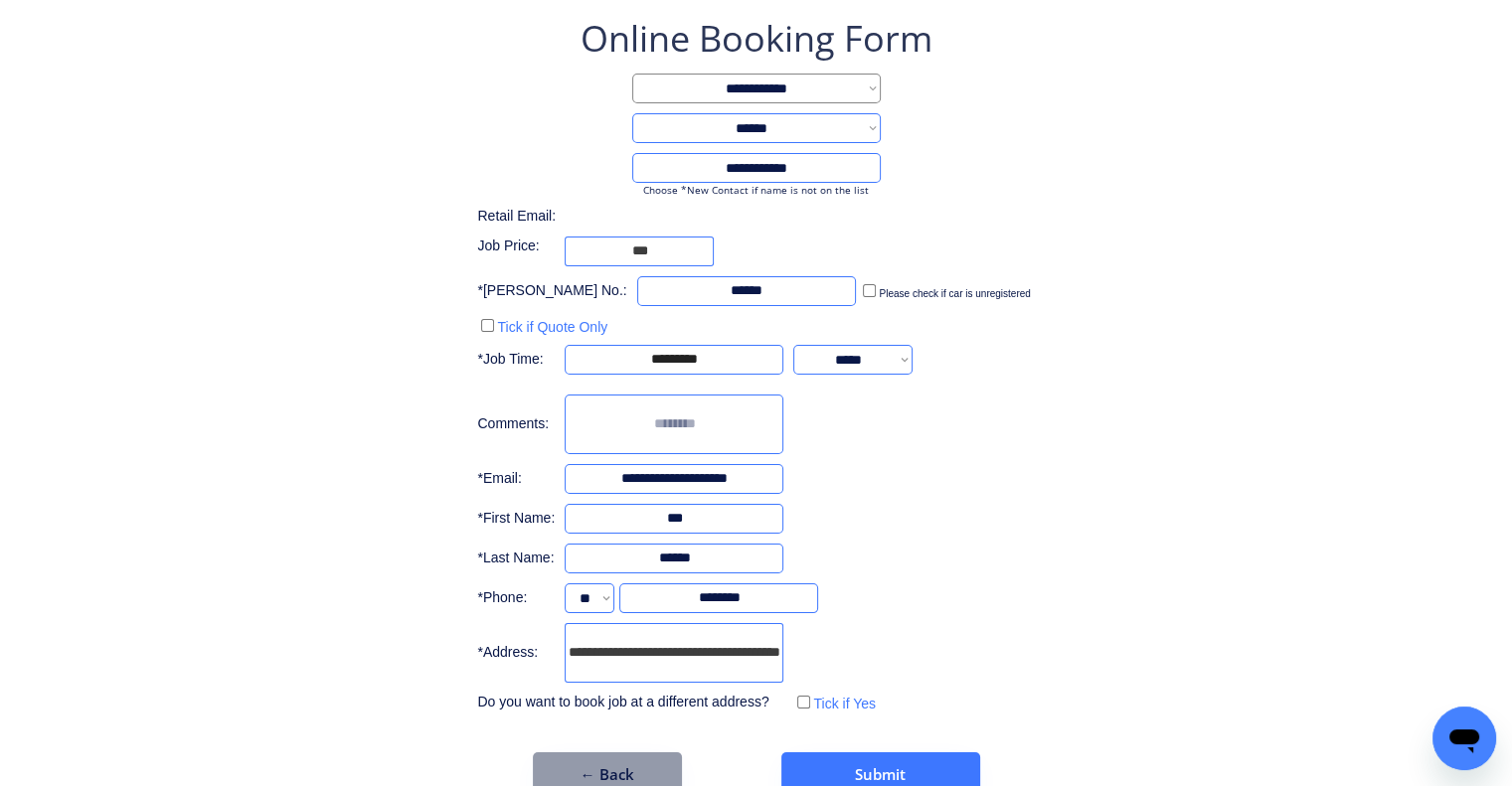 click on "**********" at bounding box center (756, 405) 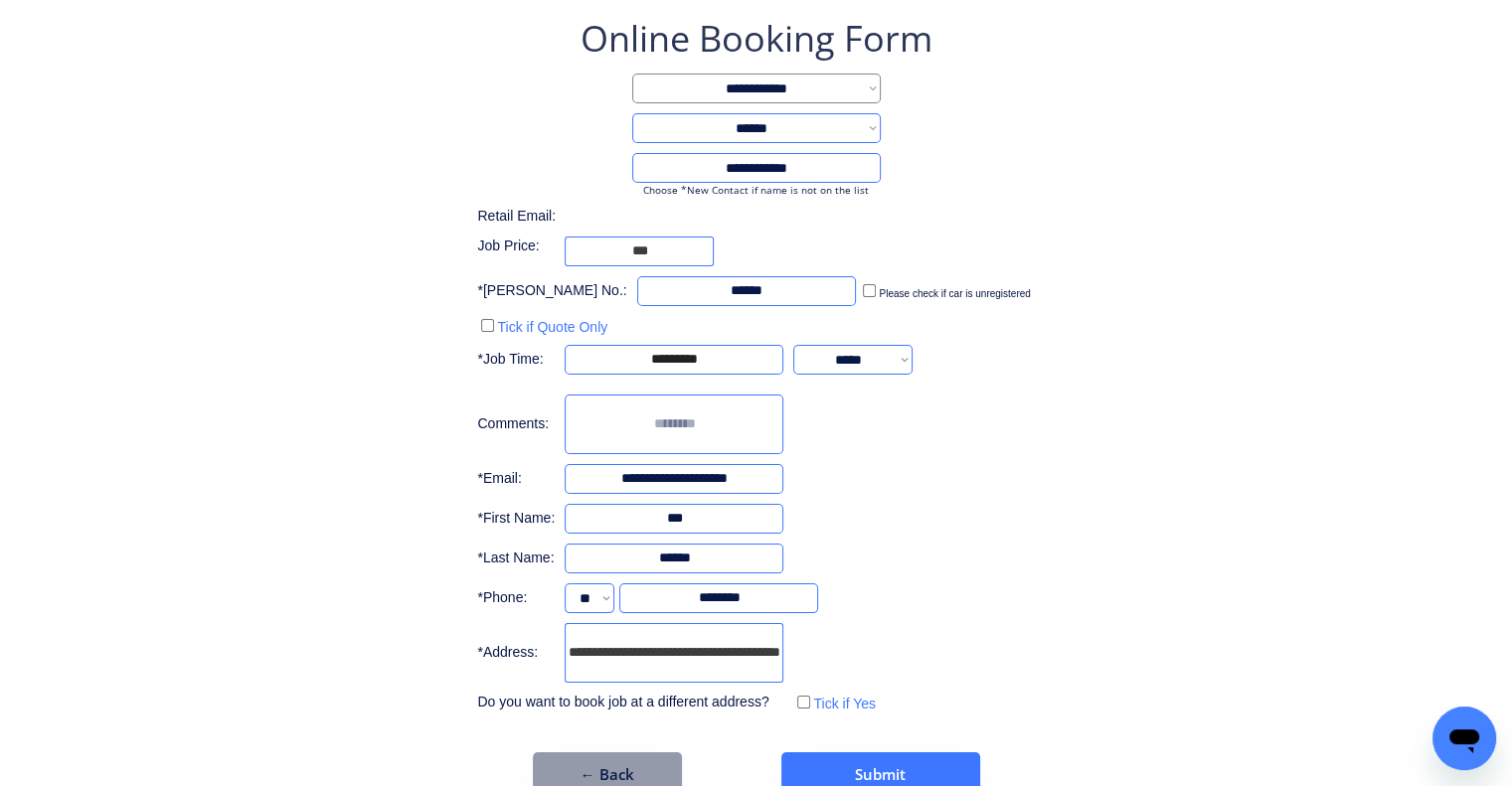 click at bounding box center [674, 424] 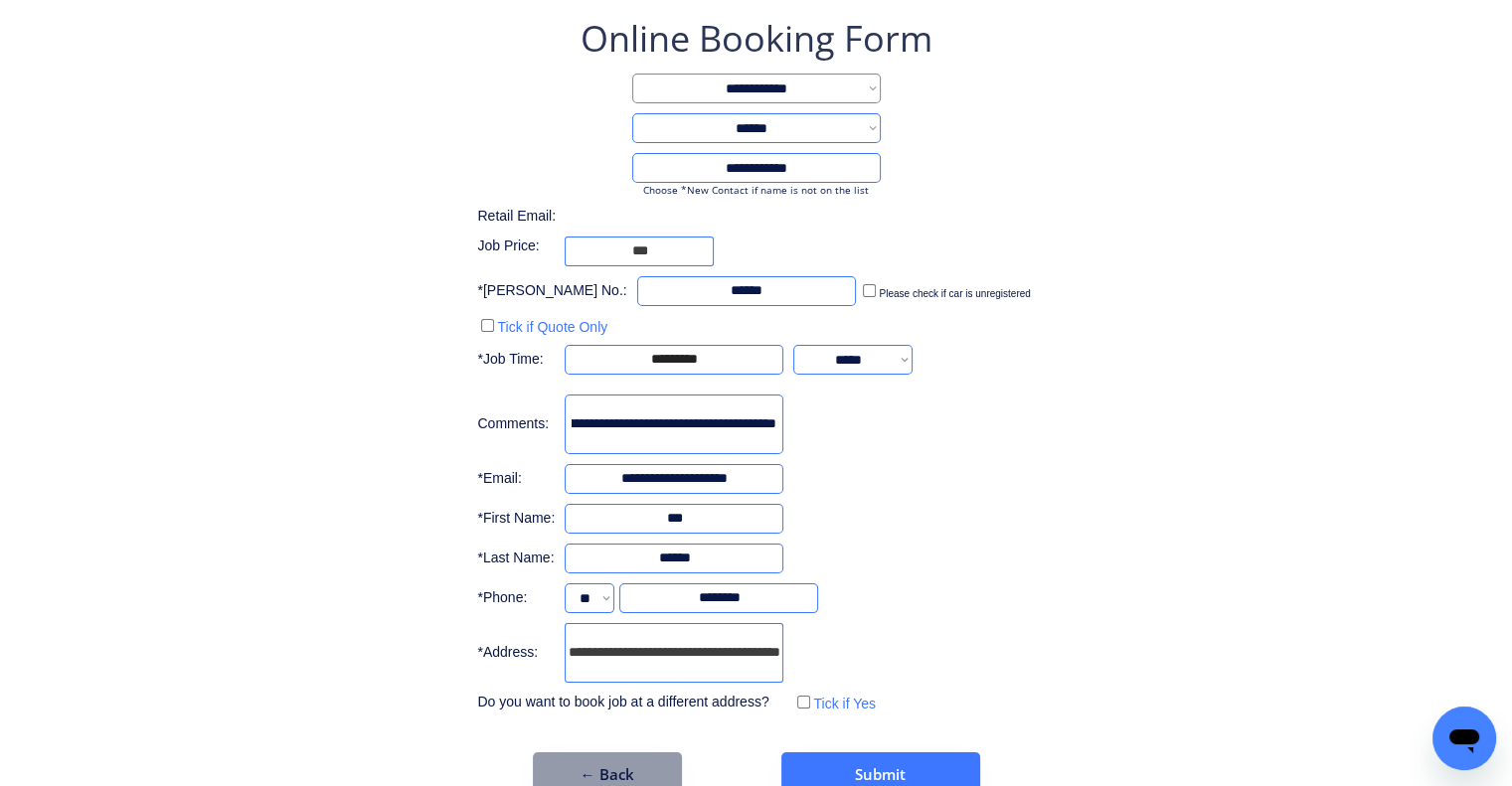 scroll, scrollTop: 0, scrollLeft: 126, axis: horizontal 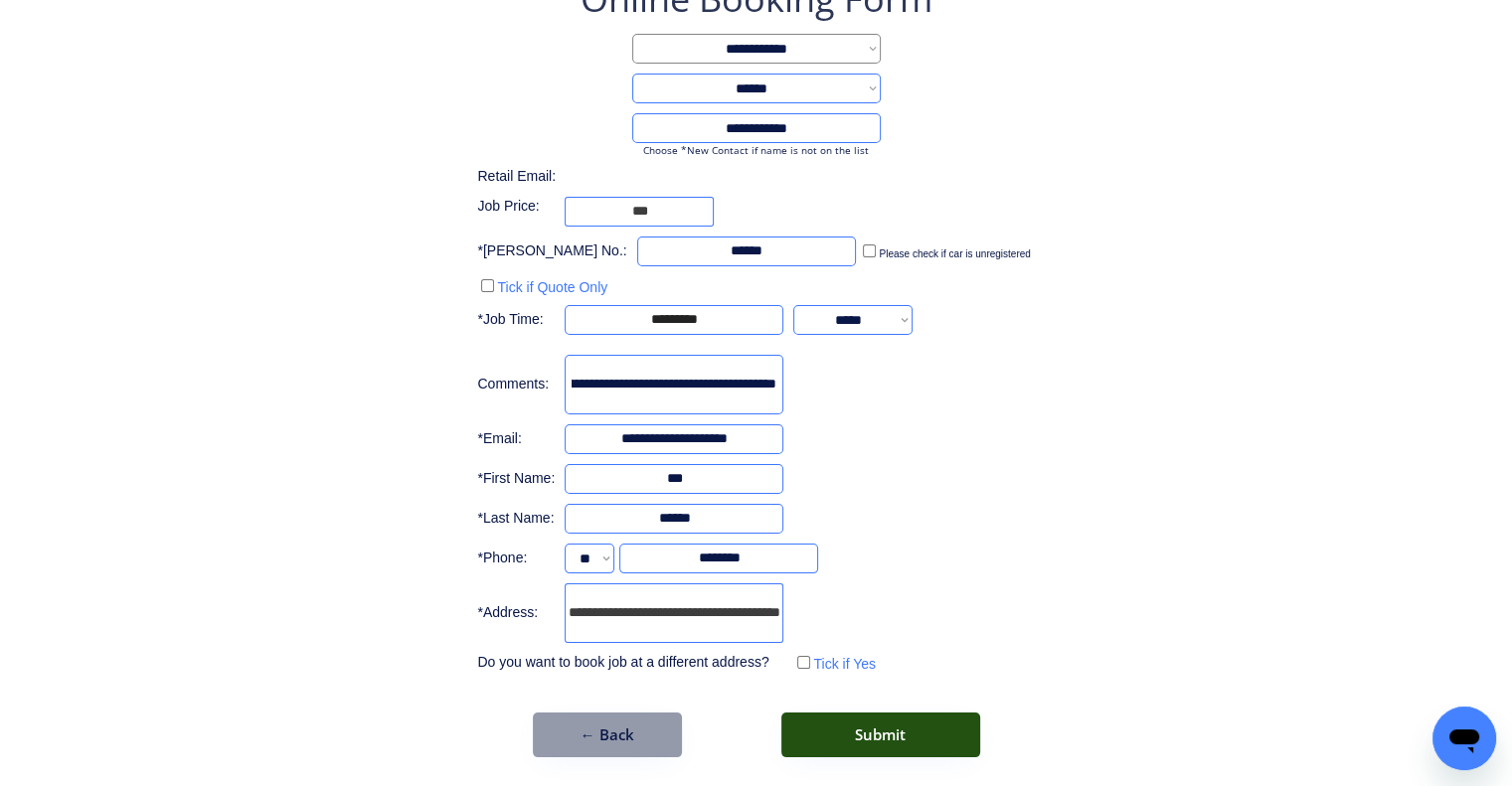 type on "**********" 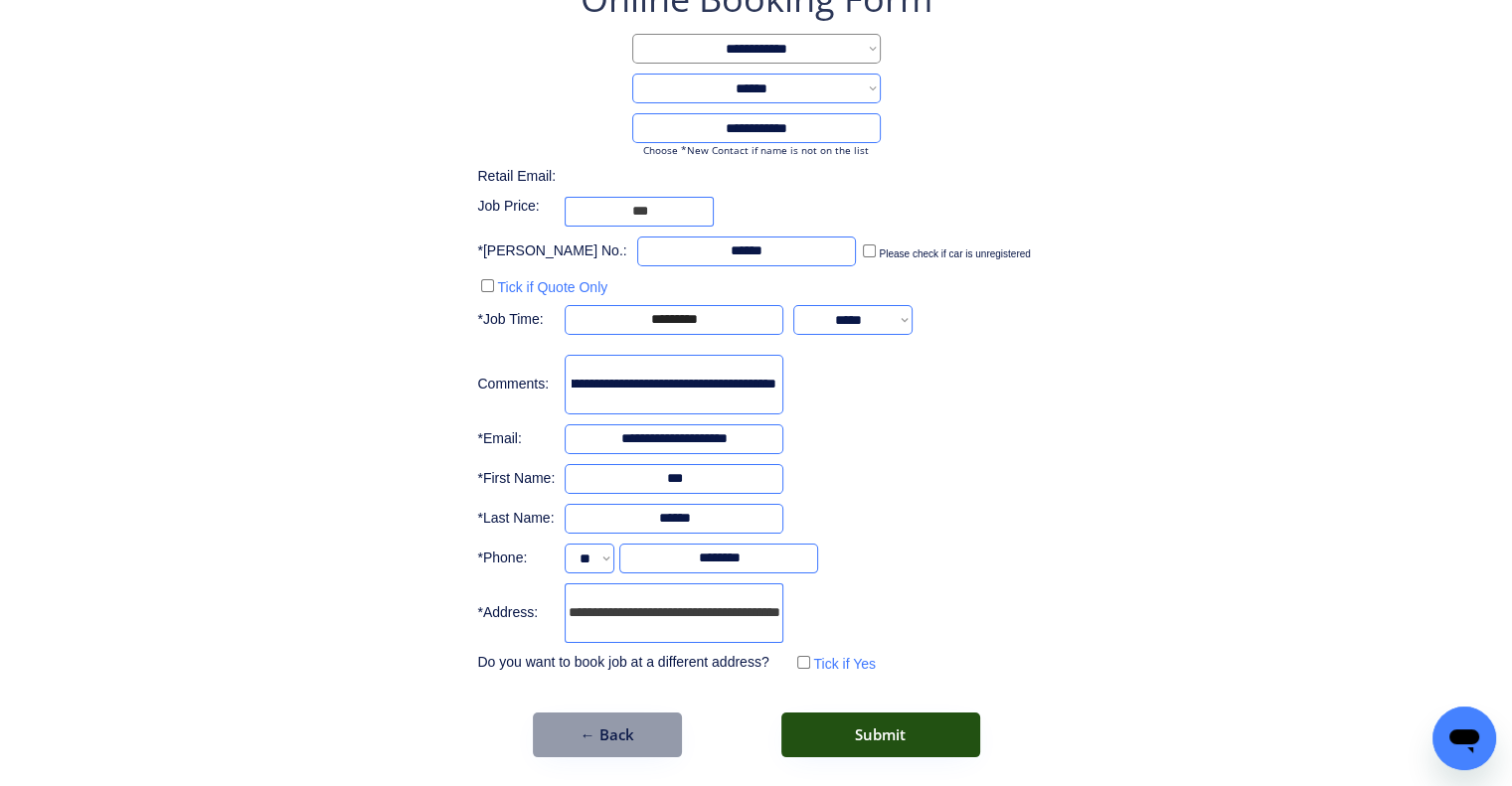 click on "Submit" at bounding box center (881, 734) 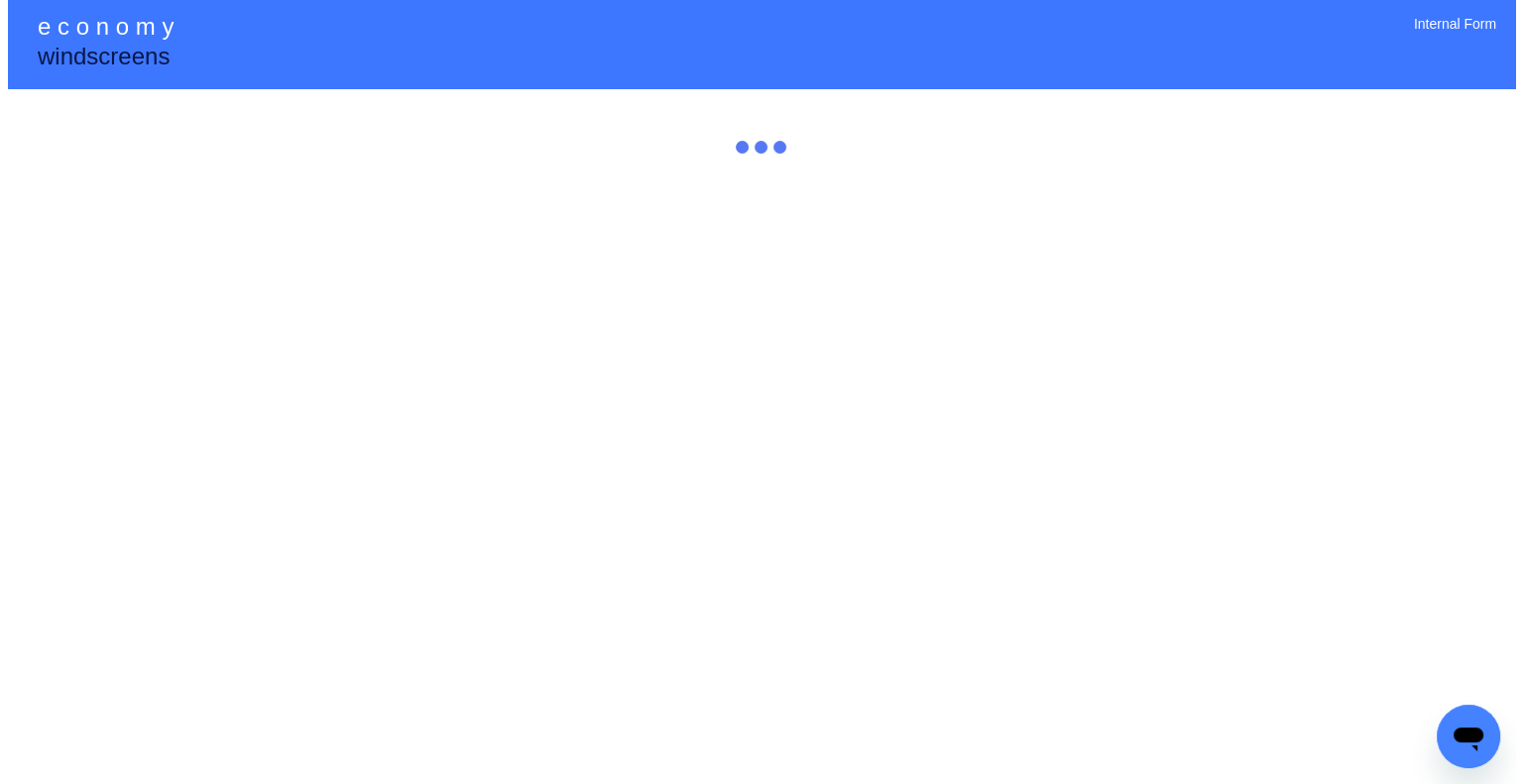 scroll, scrollTop: 0, scrollLeft: 0, axis: both 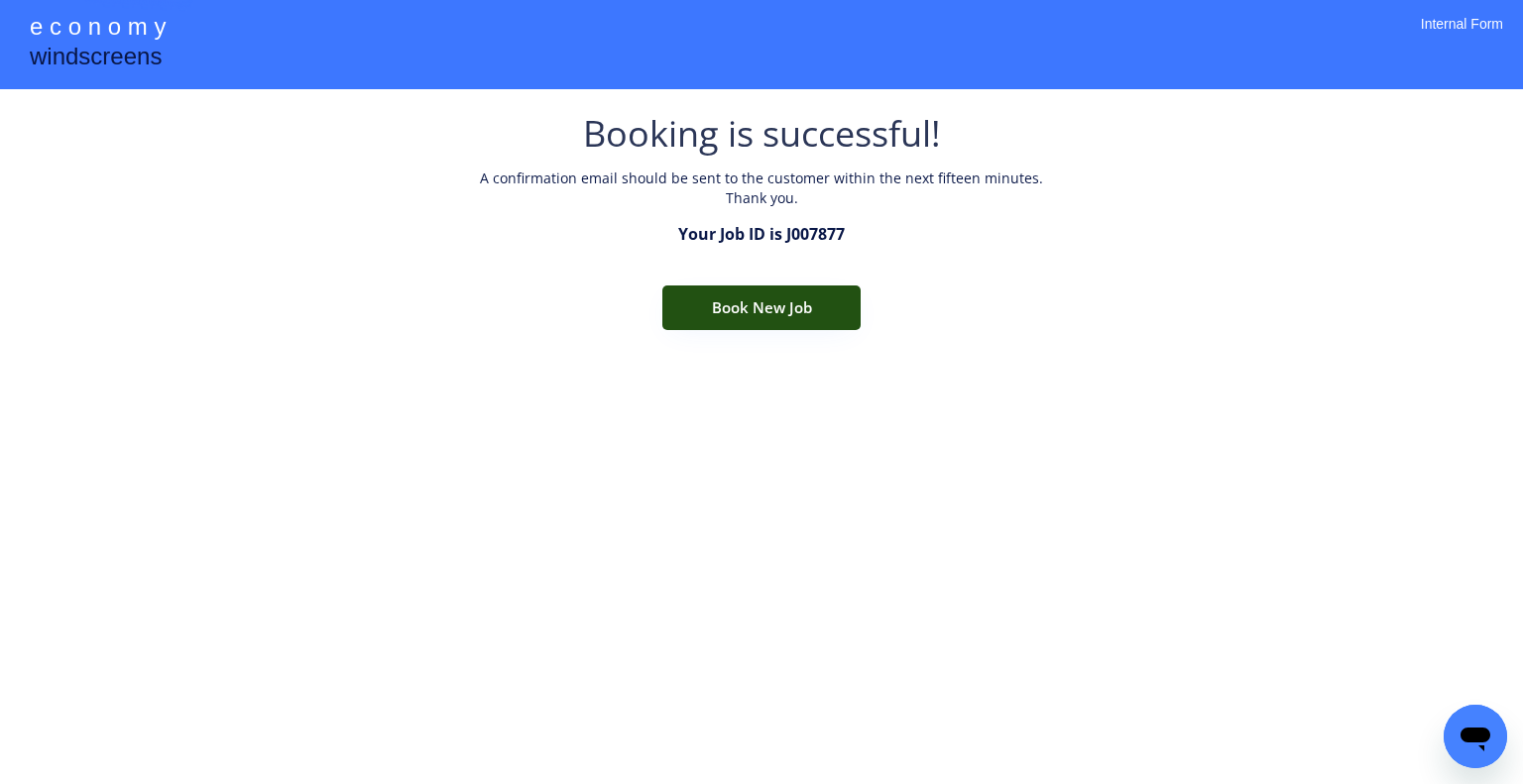 click on "Book New Job" at bounding box center [762, 307] 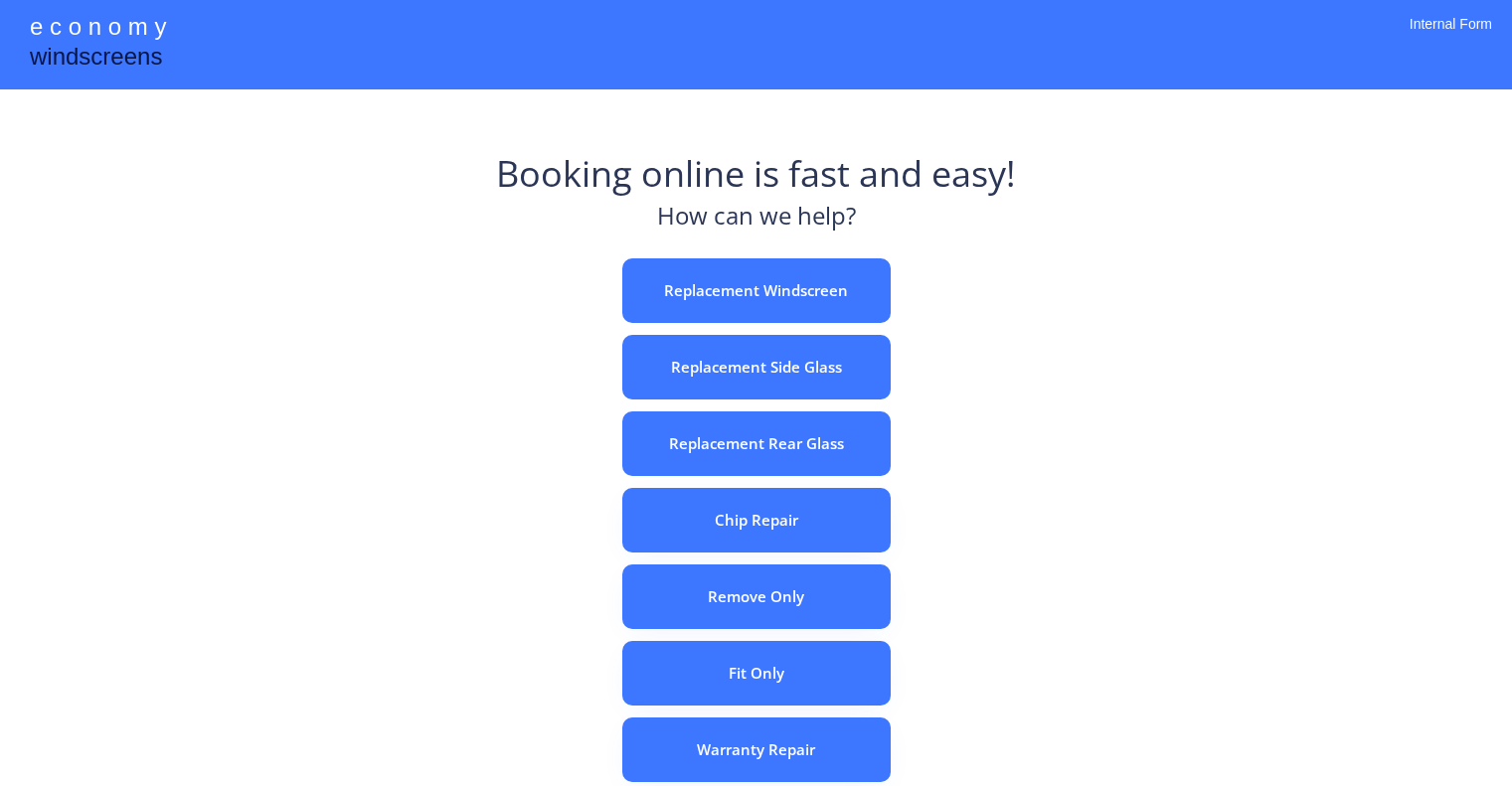 scroll, scrollTop: 0, scrollLeft: 0, axis: both 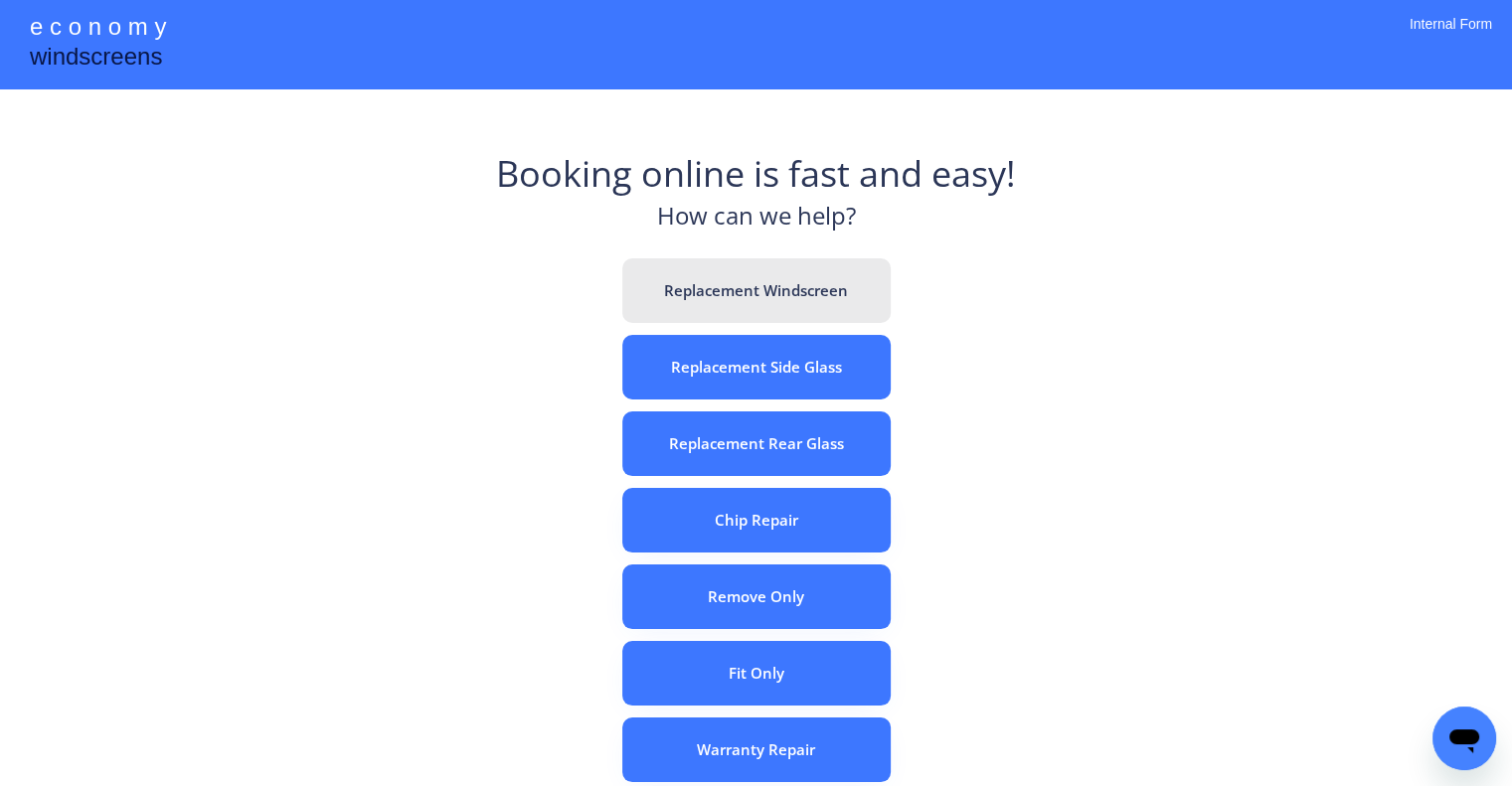 click on "Replacement Windscreen" at bounding box center (756, 290) 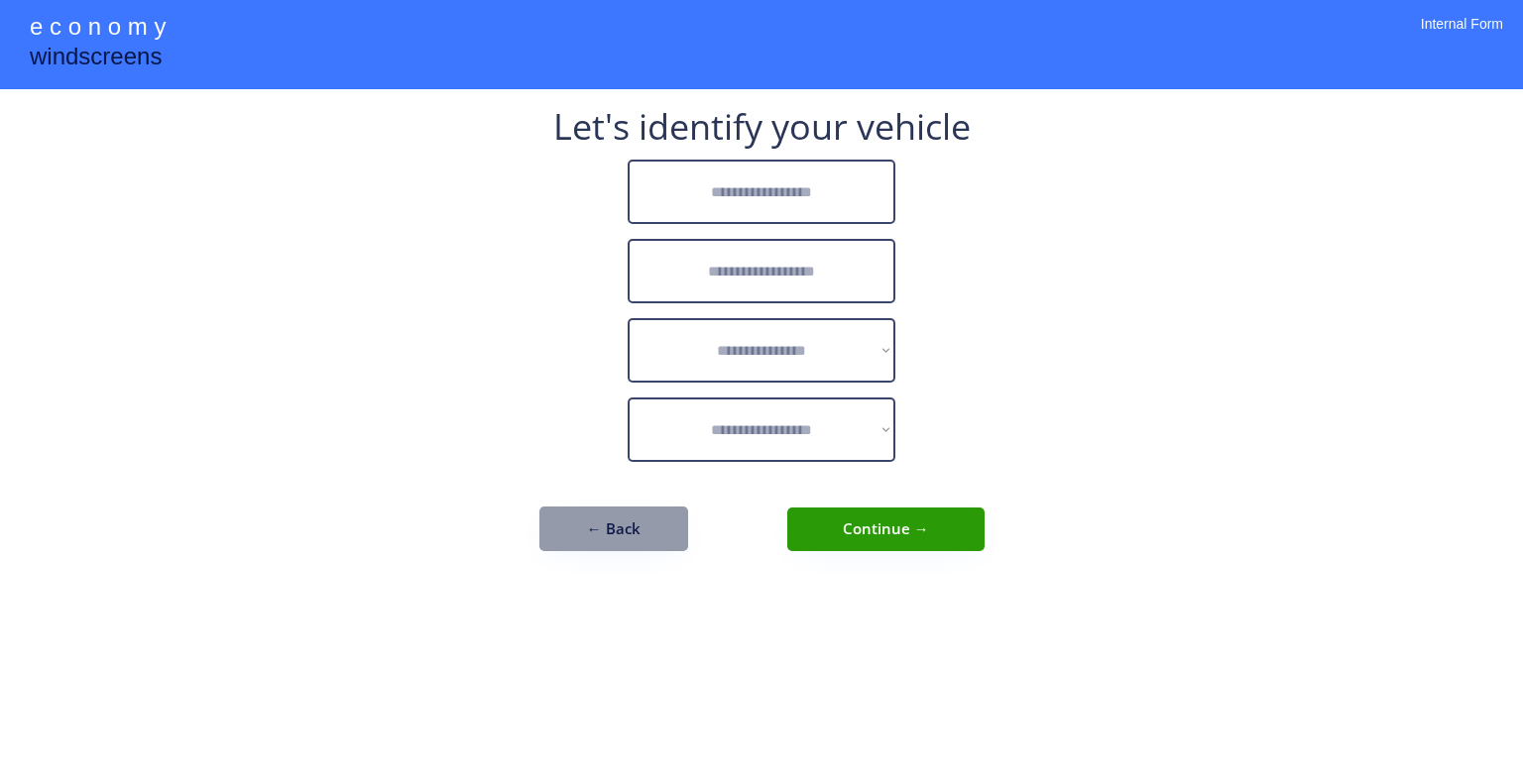 scroll, scrollTop: 0, scrollLeft: 0, axis: both 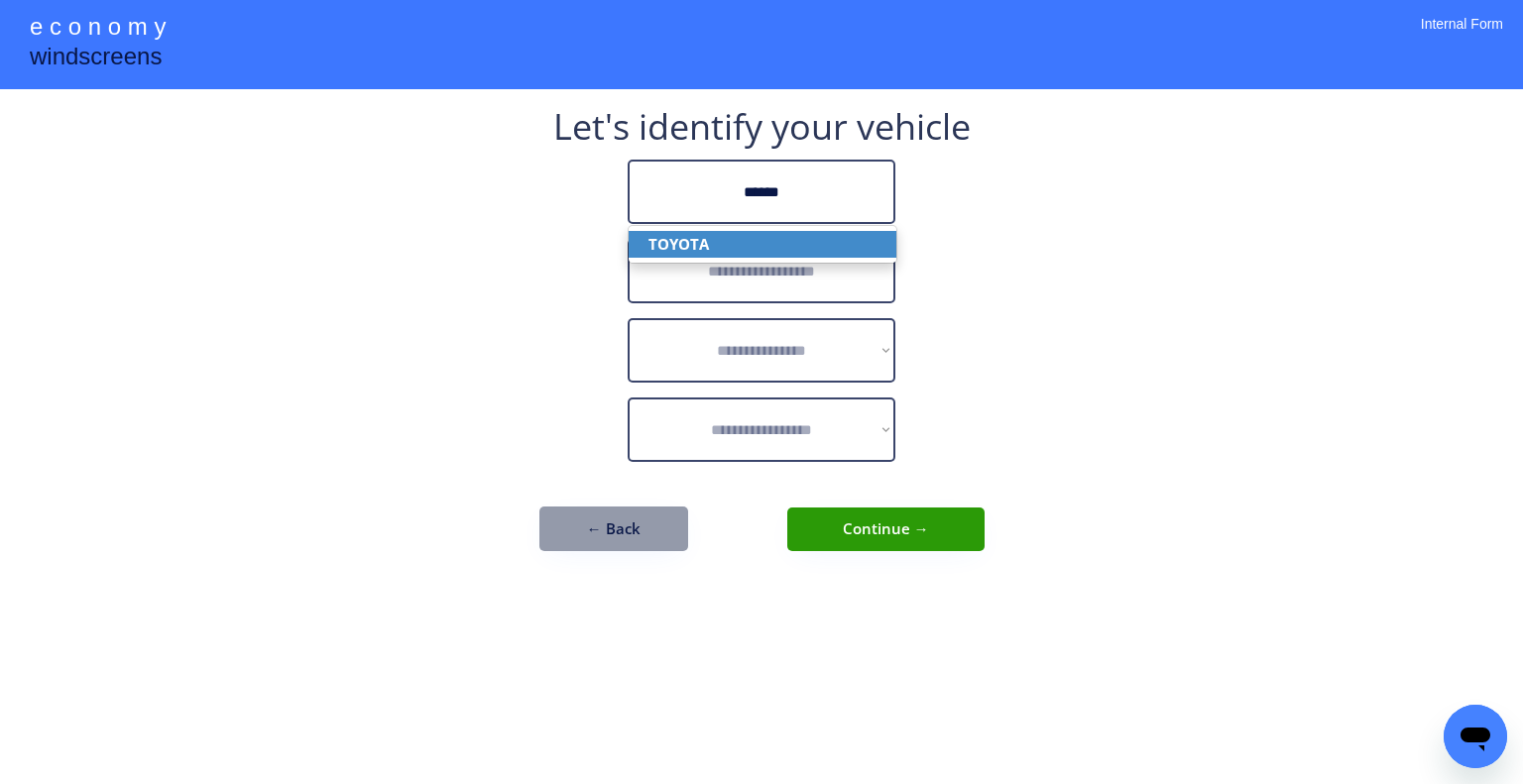 click on "TOYOTA" at bounding box center [762, 244] 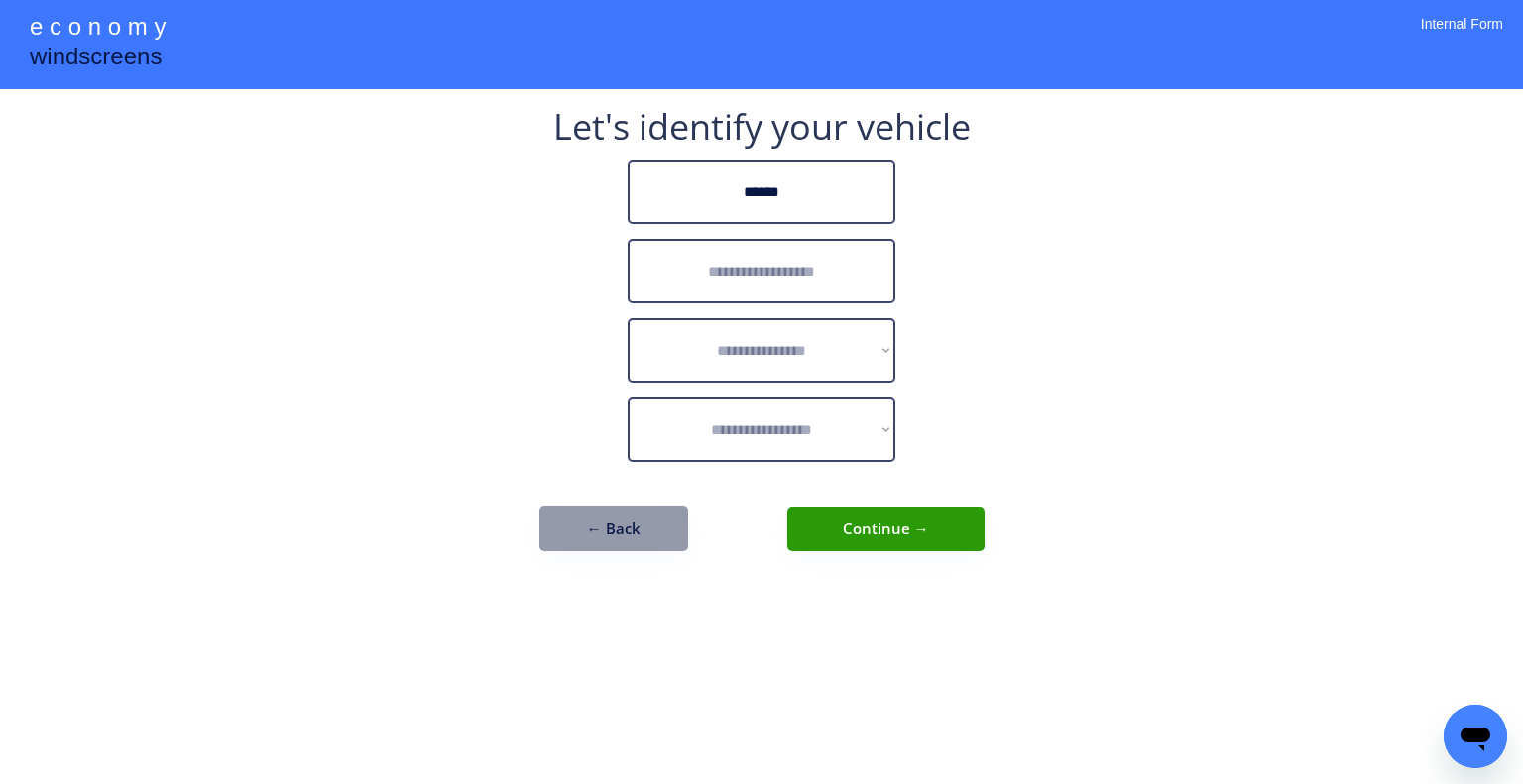 click at bounding box center [762, 271] 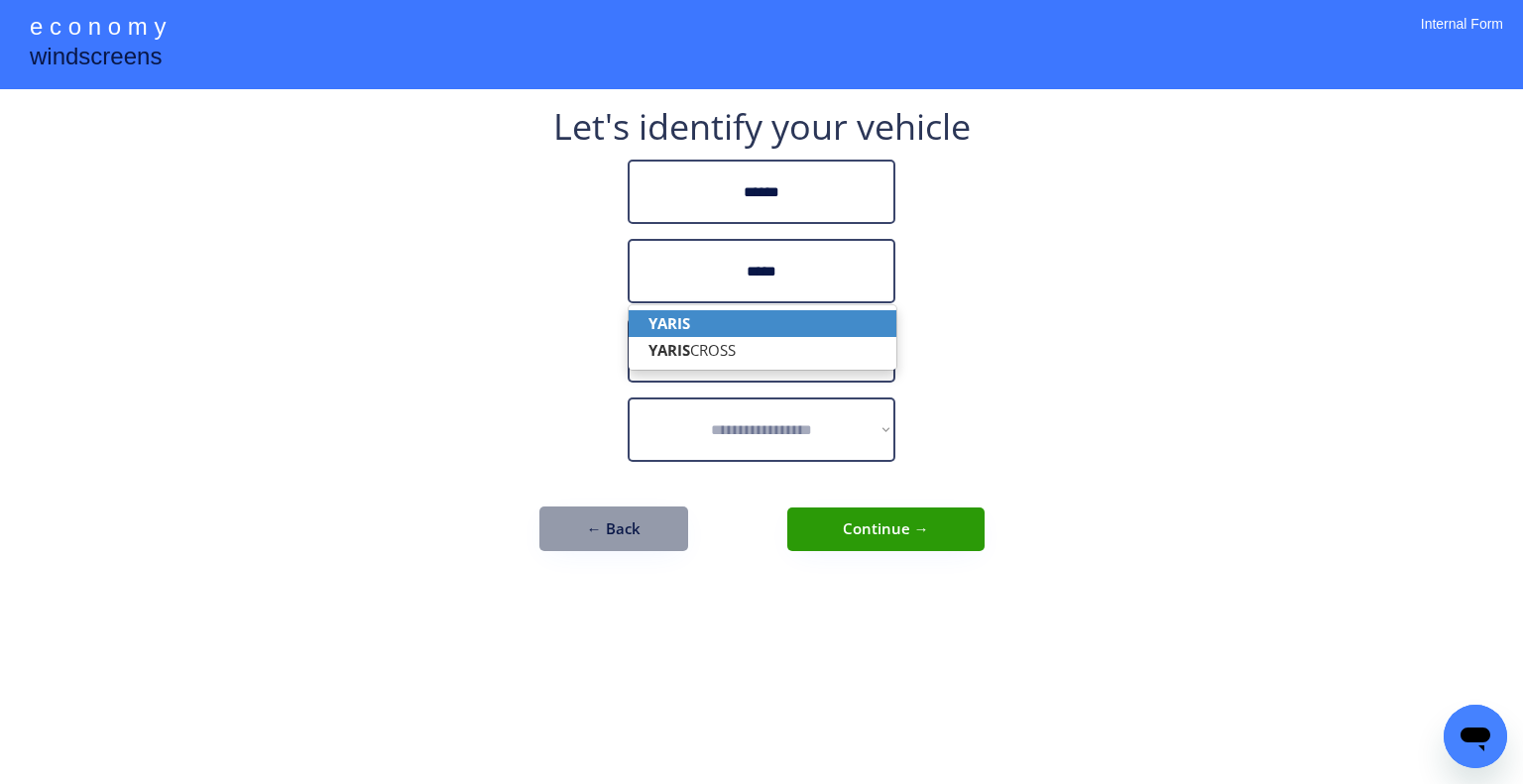 click on "YARIS" at bounding box center [762, 323] 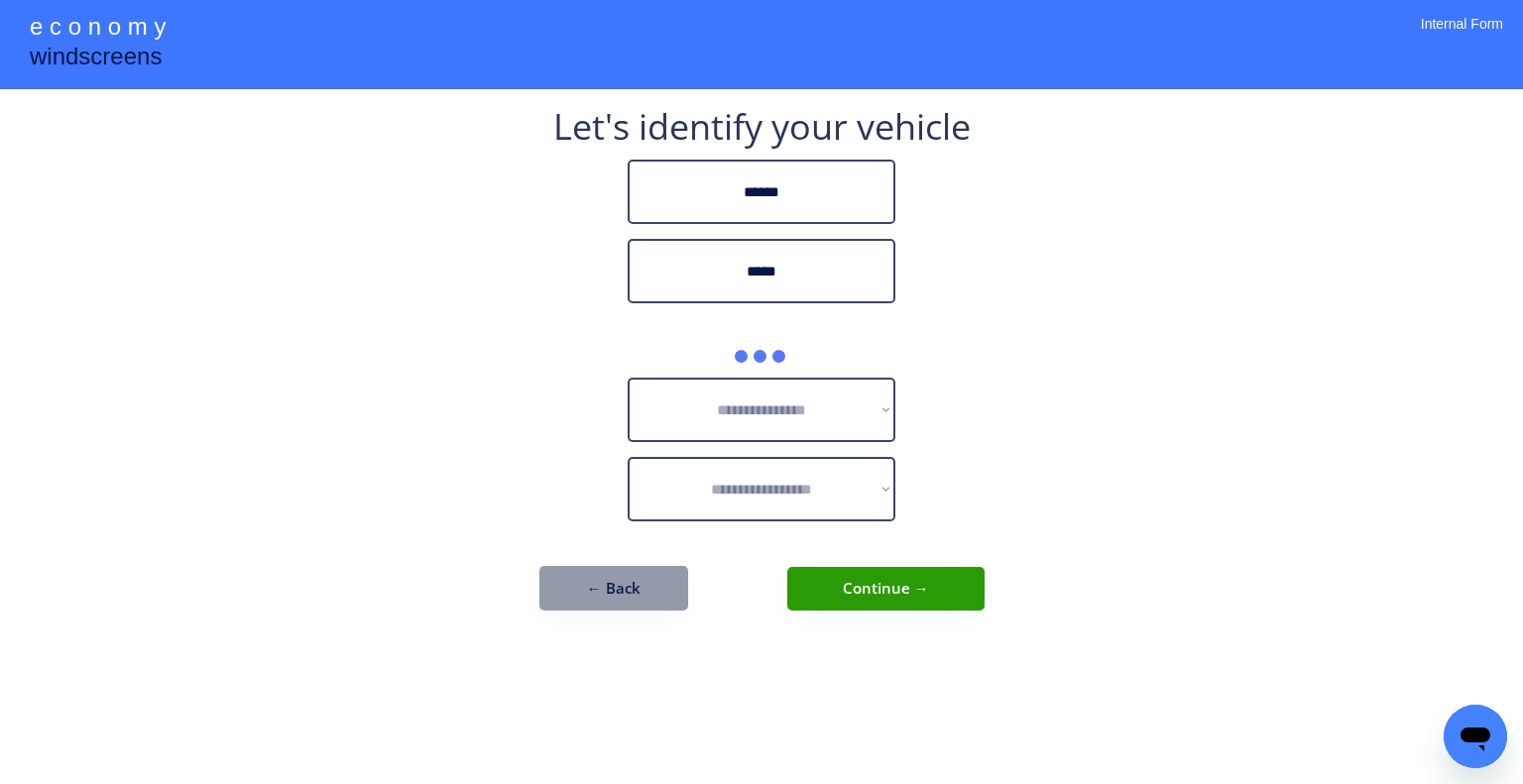 type on "*****" 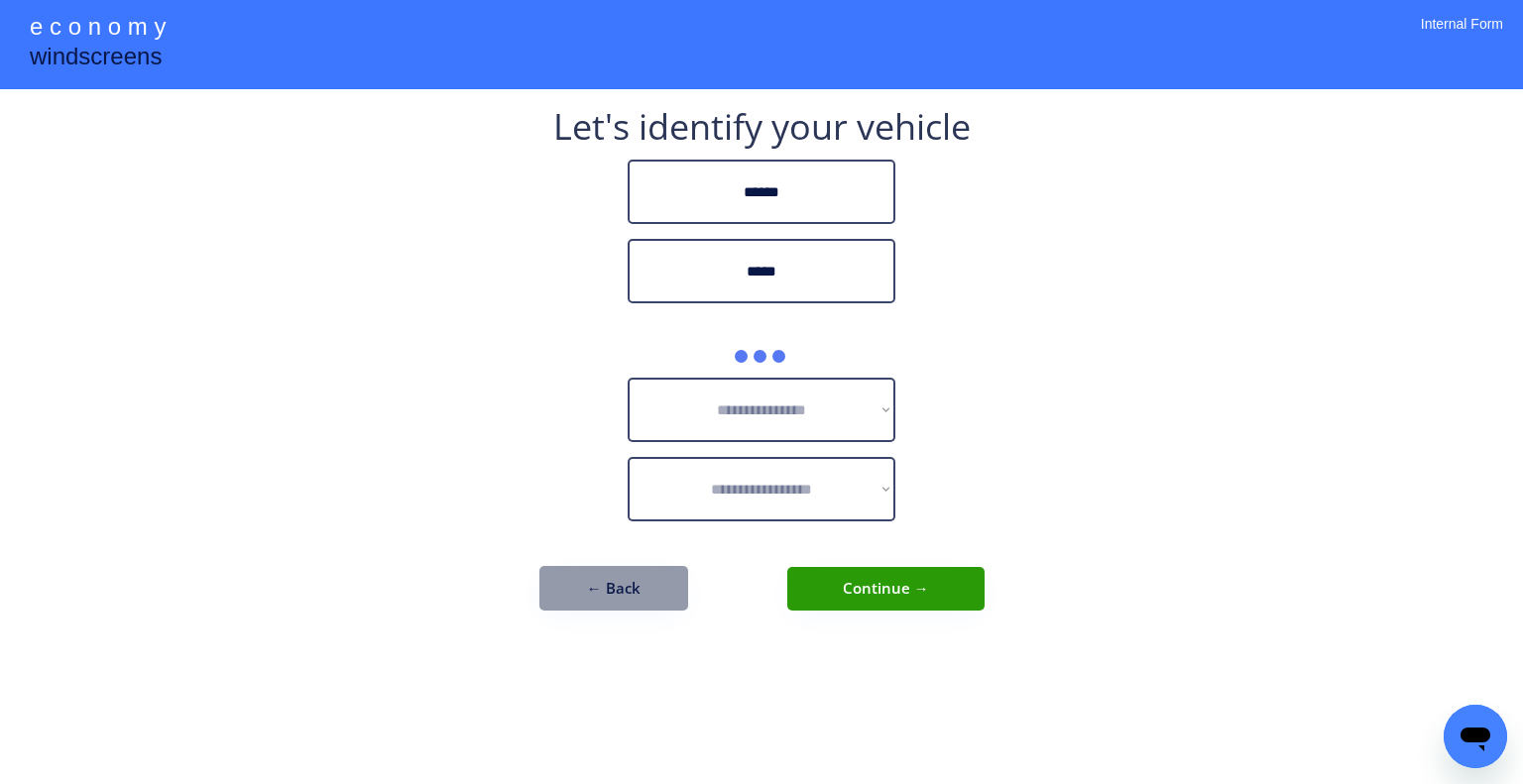 click on "**********" at bounding box center (762, 392) 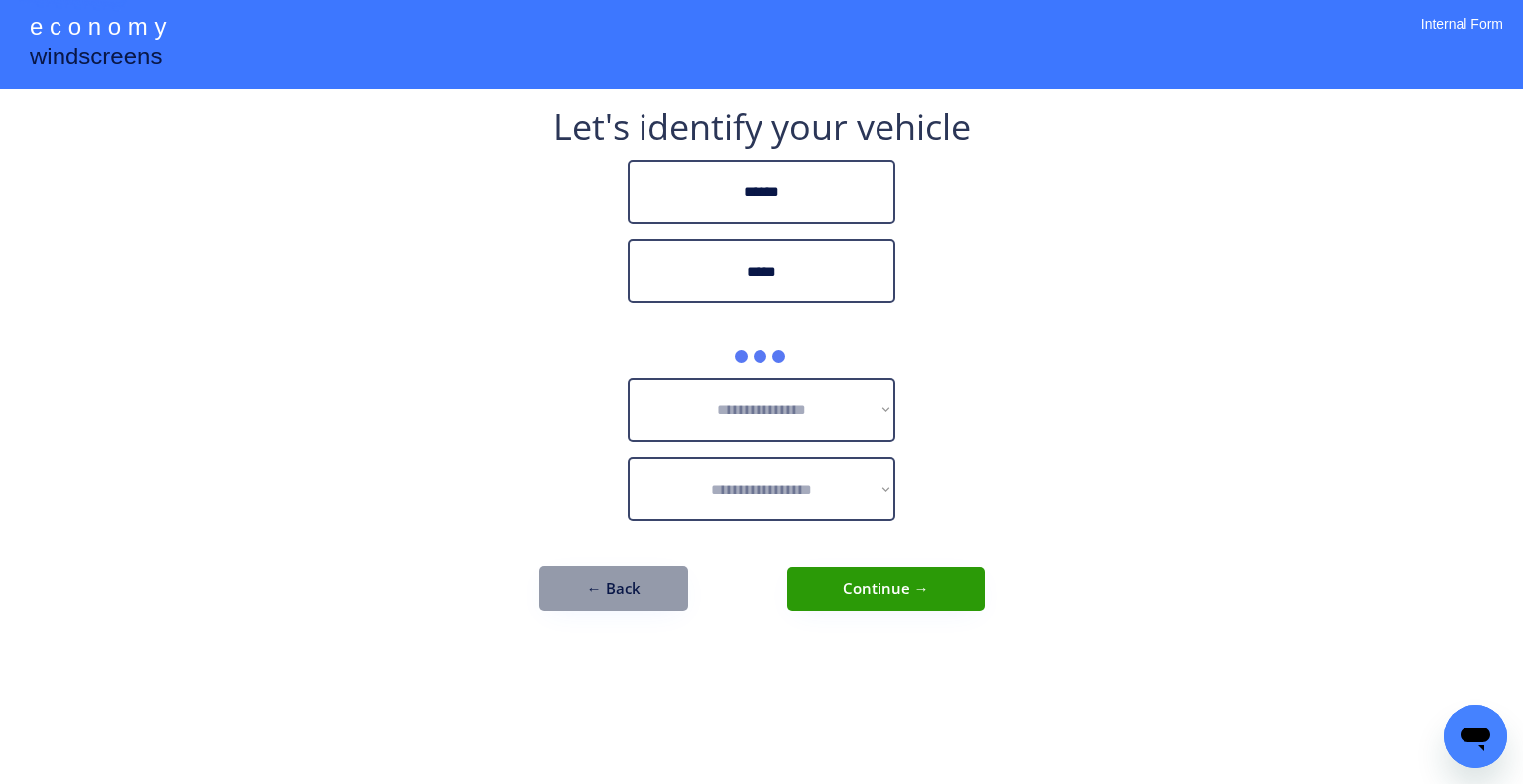click on "**********" at bounding box center [762, 392] 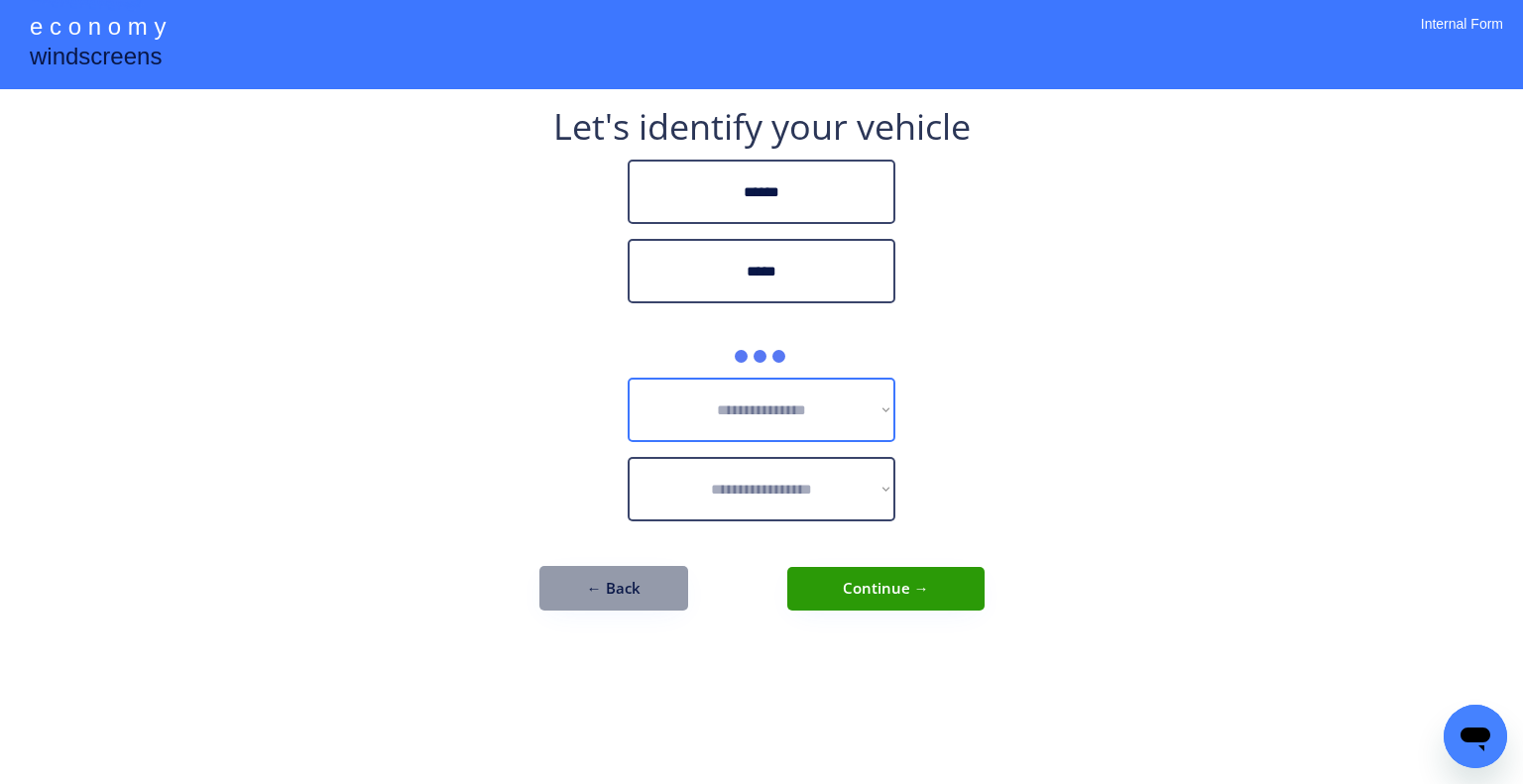 click on "**********" at bounding box center [762, 409] 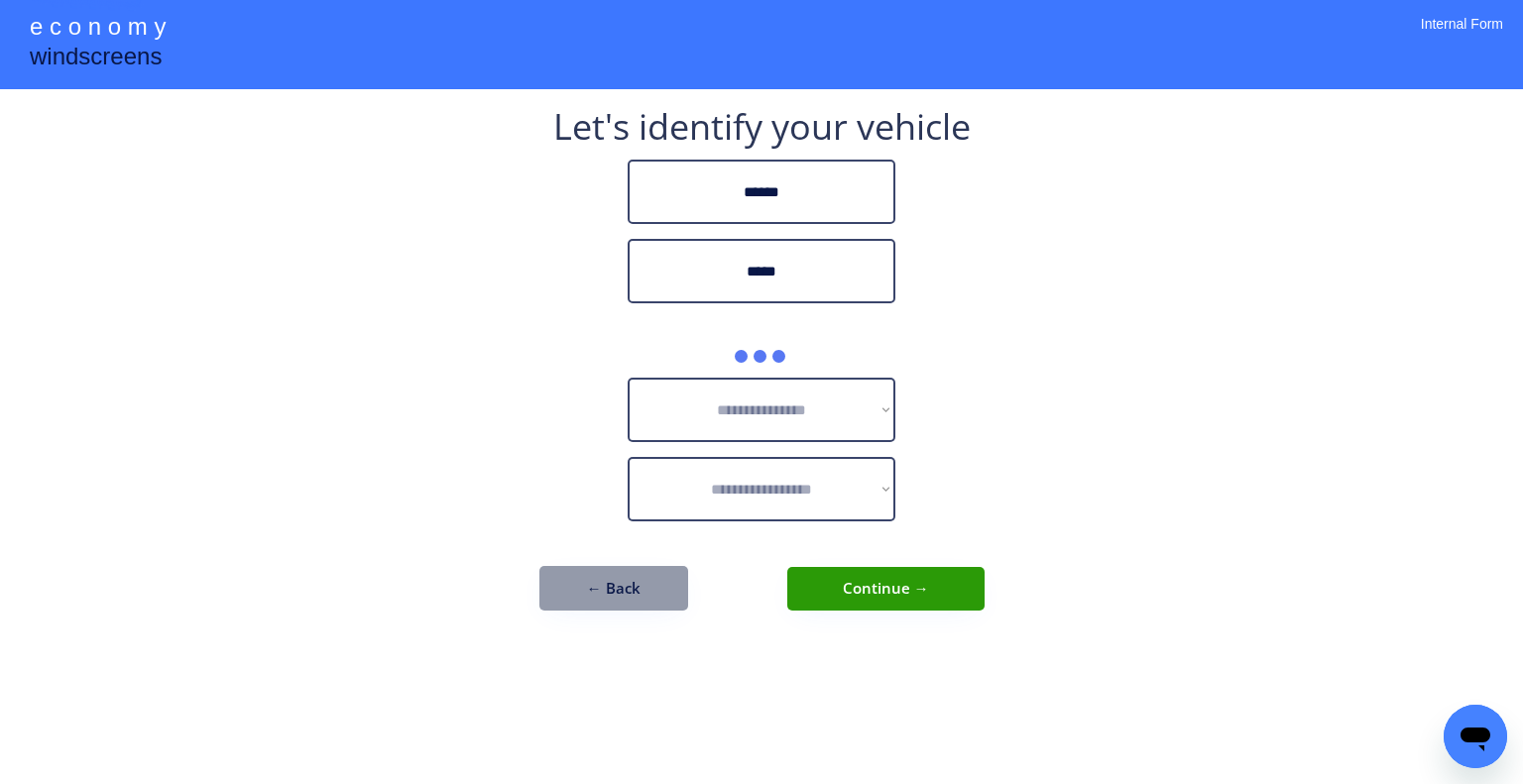 click on "**********" at bounding box center [762, 392] 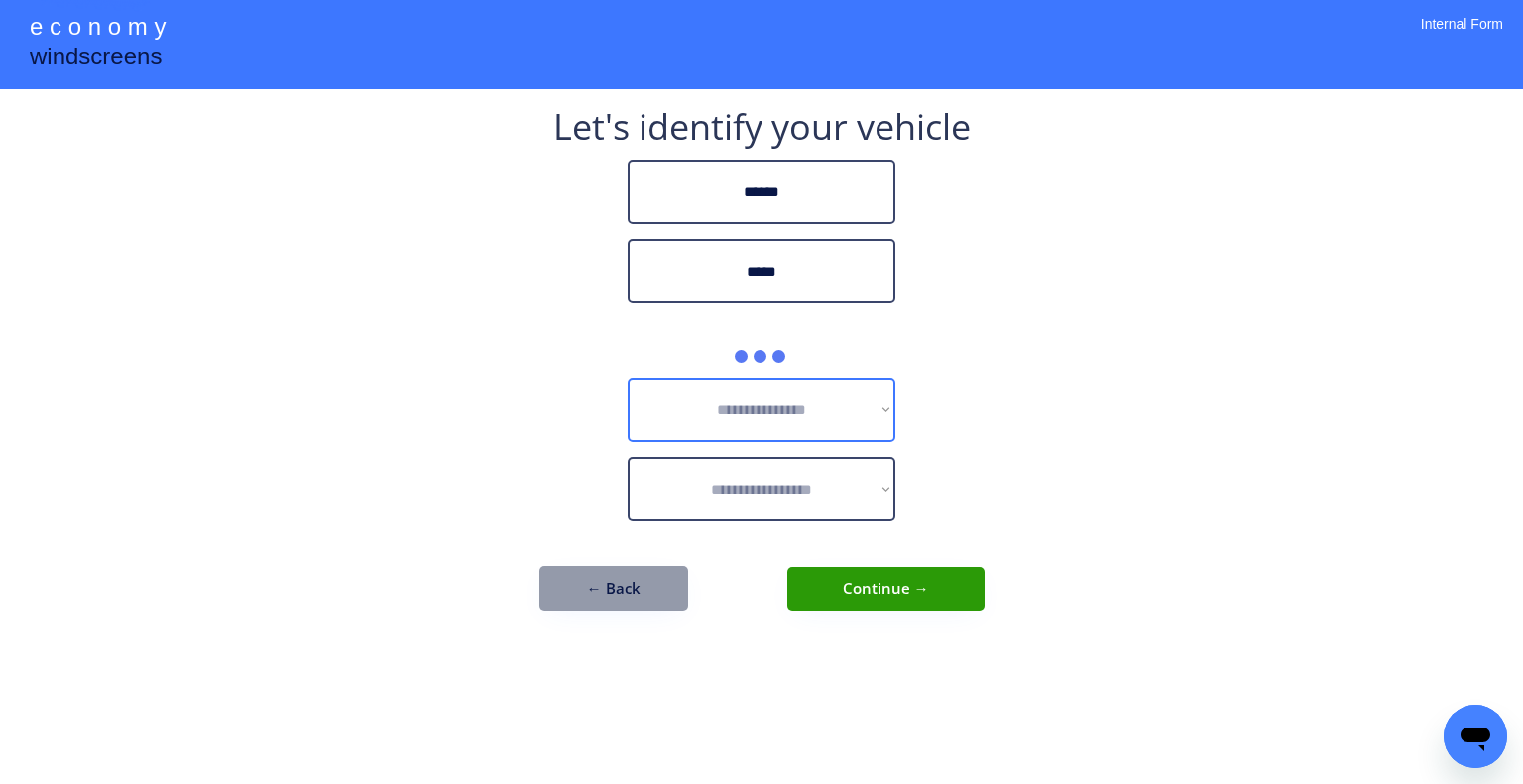 drag, startPoint x: 878, startPoint y: 380, endPoint x: 892, endPoint y: 376, distance: 14.56022 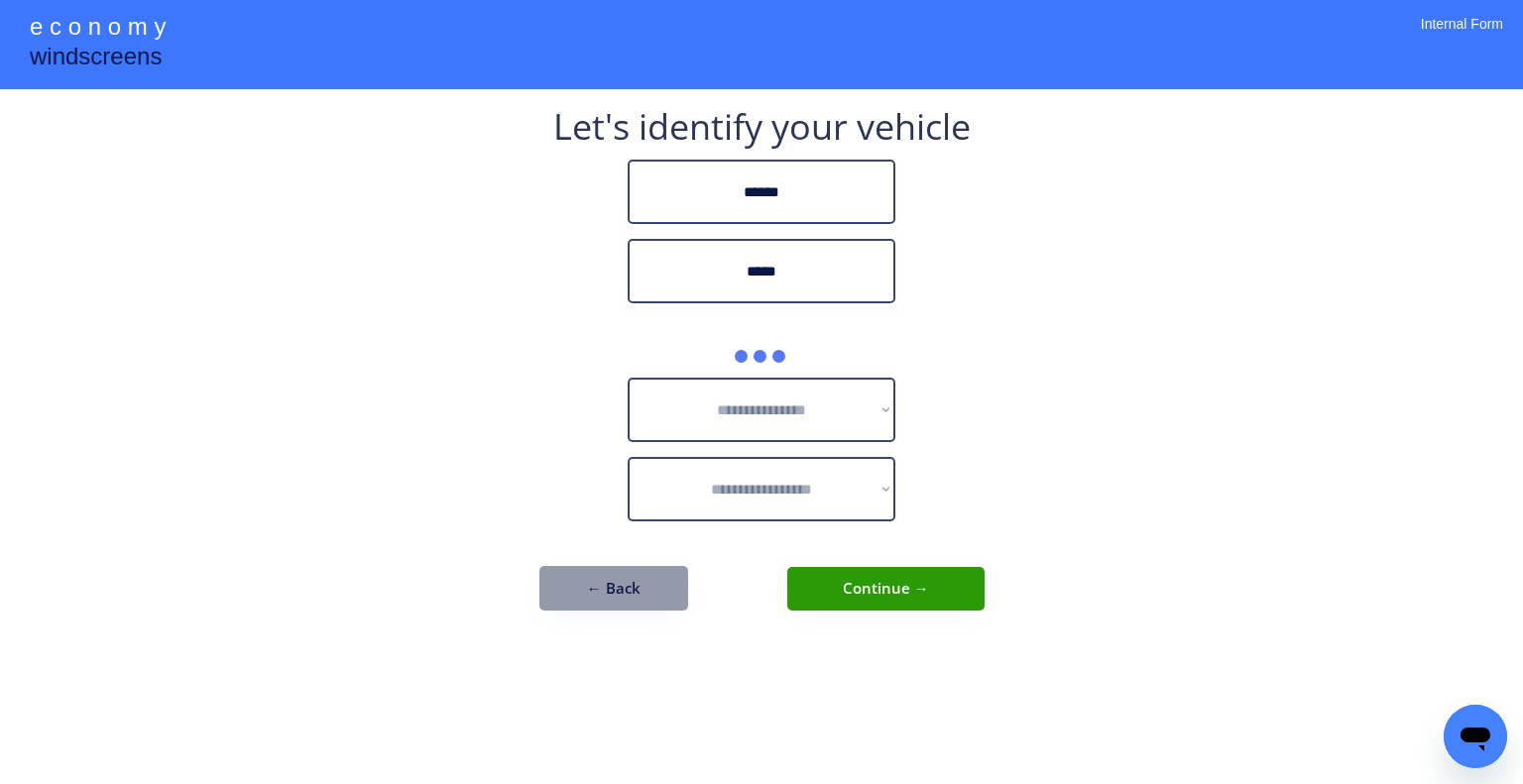 click at bounding box center (762, 348) 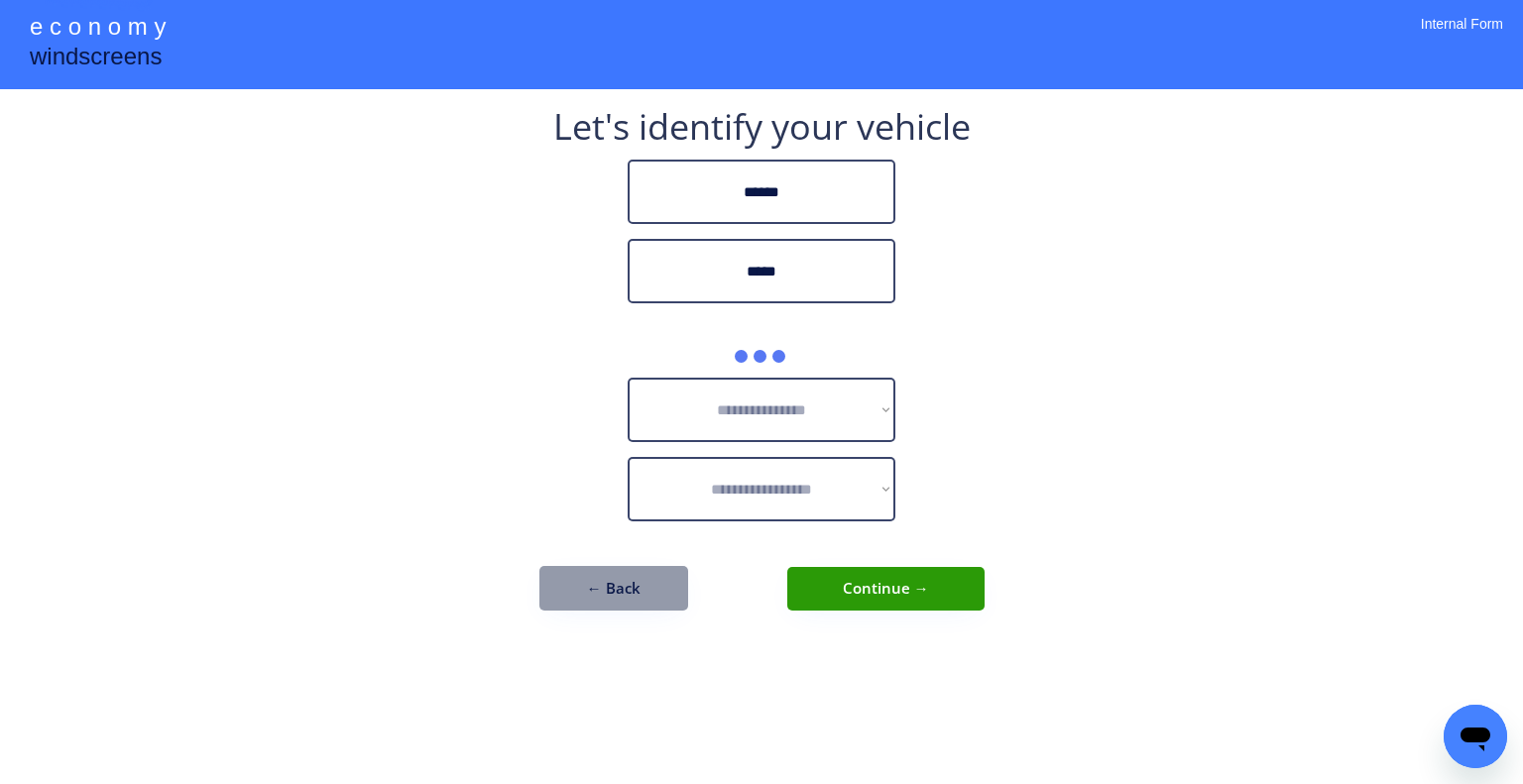 click on "**********" at bounding box center [762, 392] 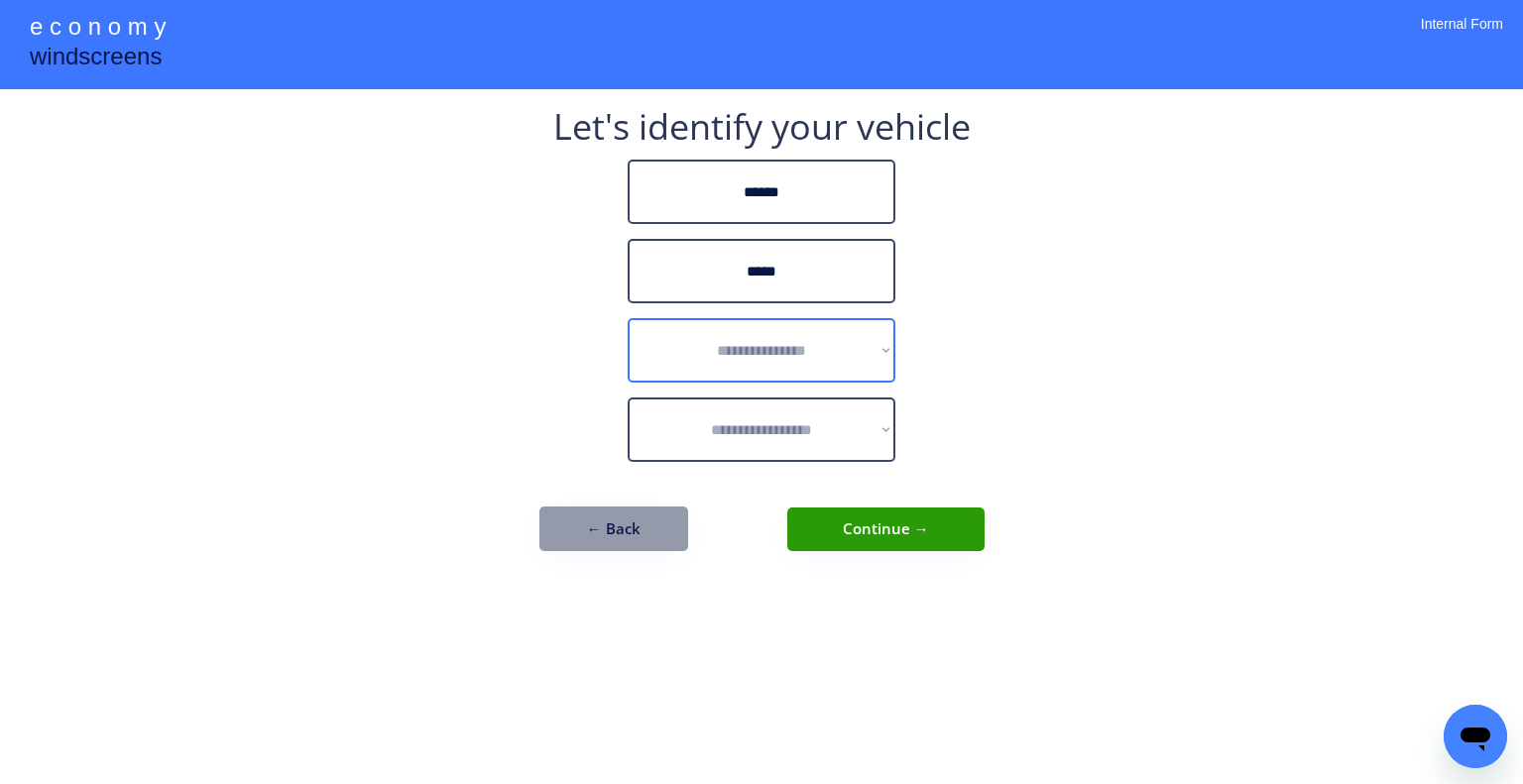 click on "**********" at bounding box center [762, 350] 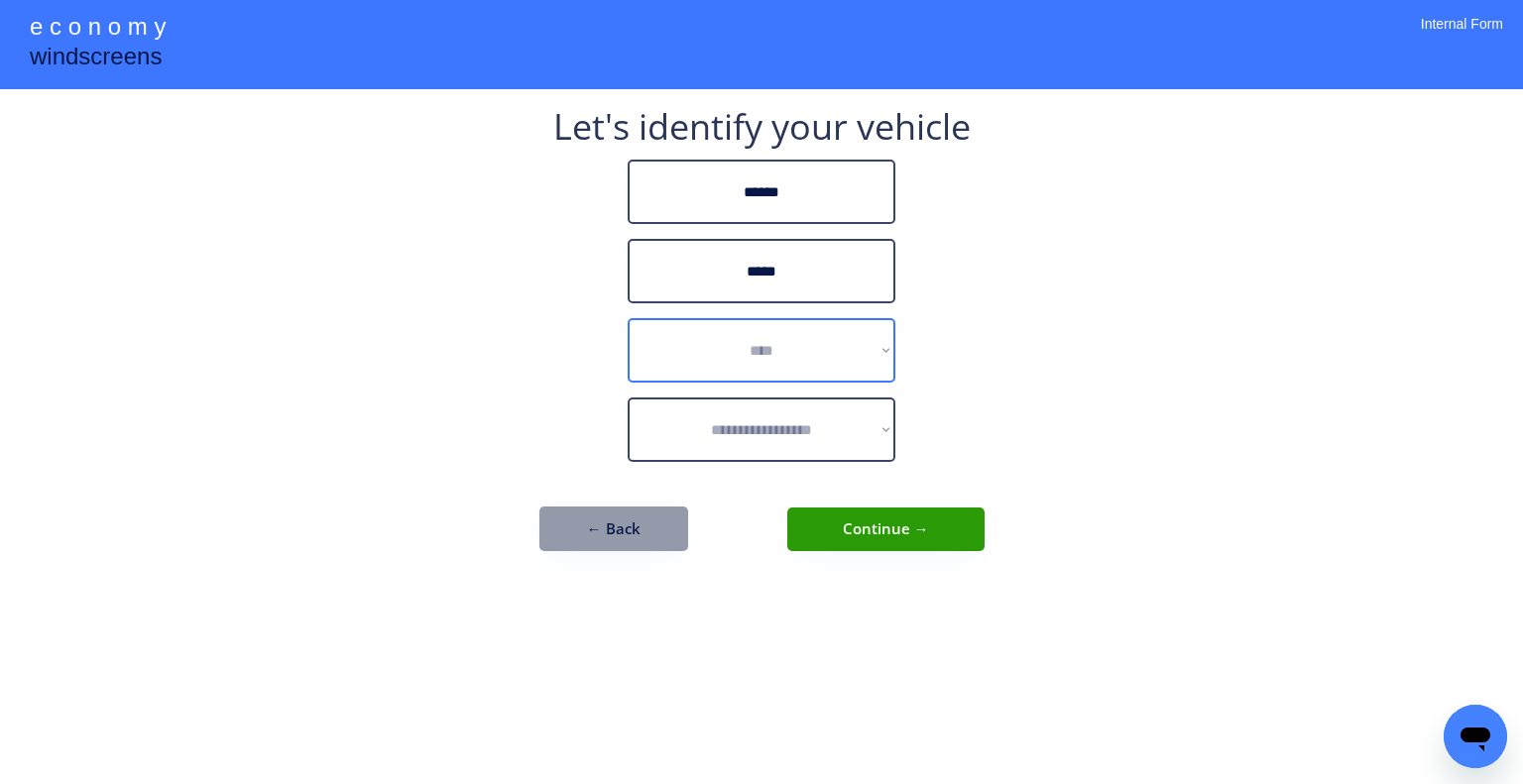 click on "**********" at bounding box center (762, 350) 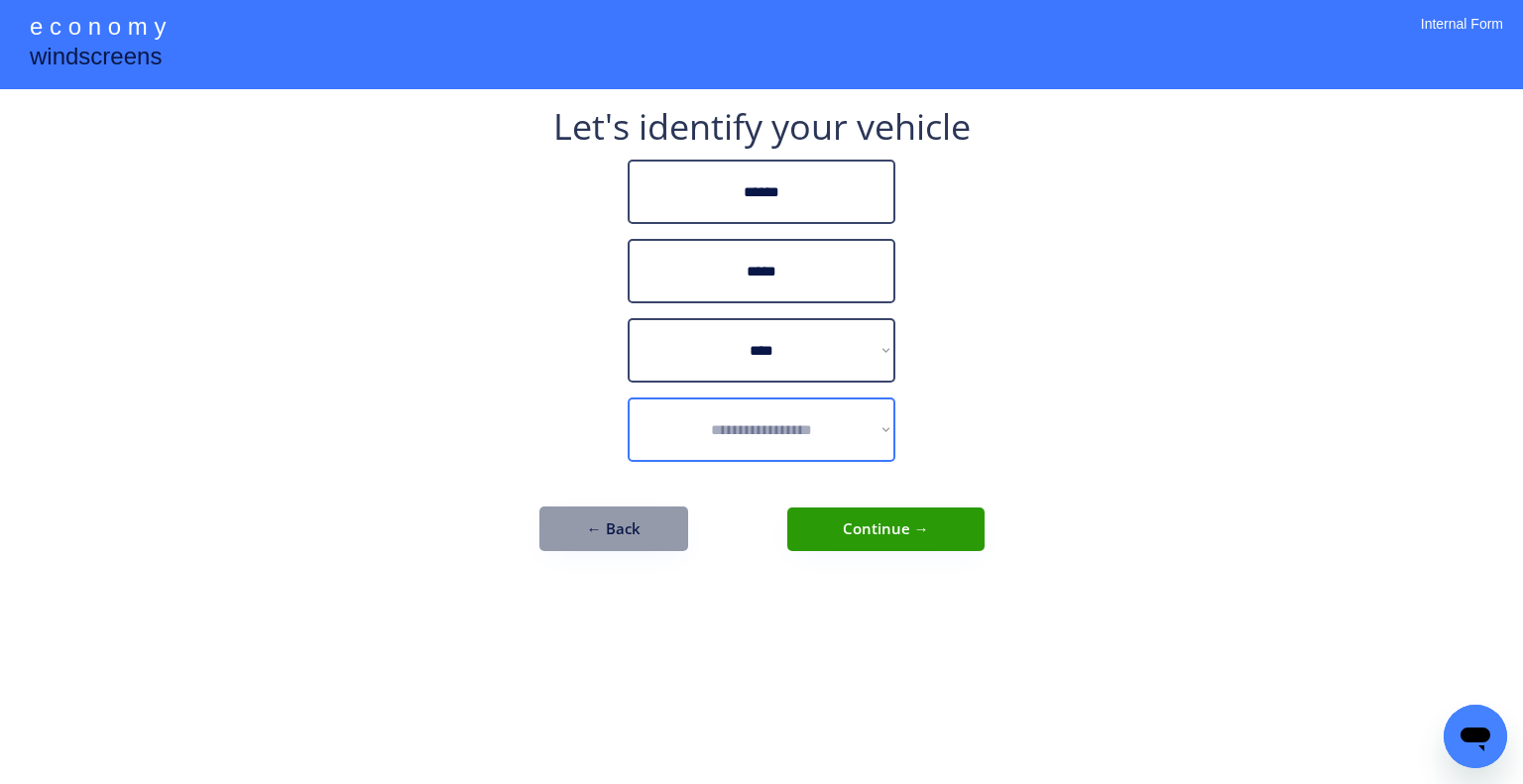 click on "**********" at bounding box center [762, 429] 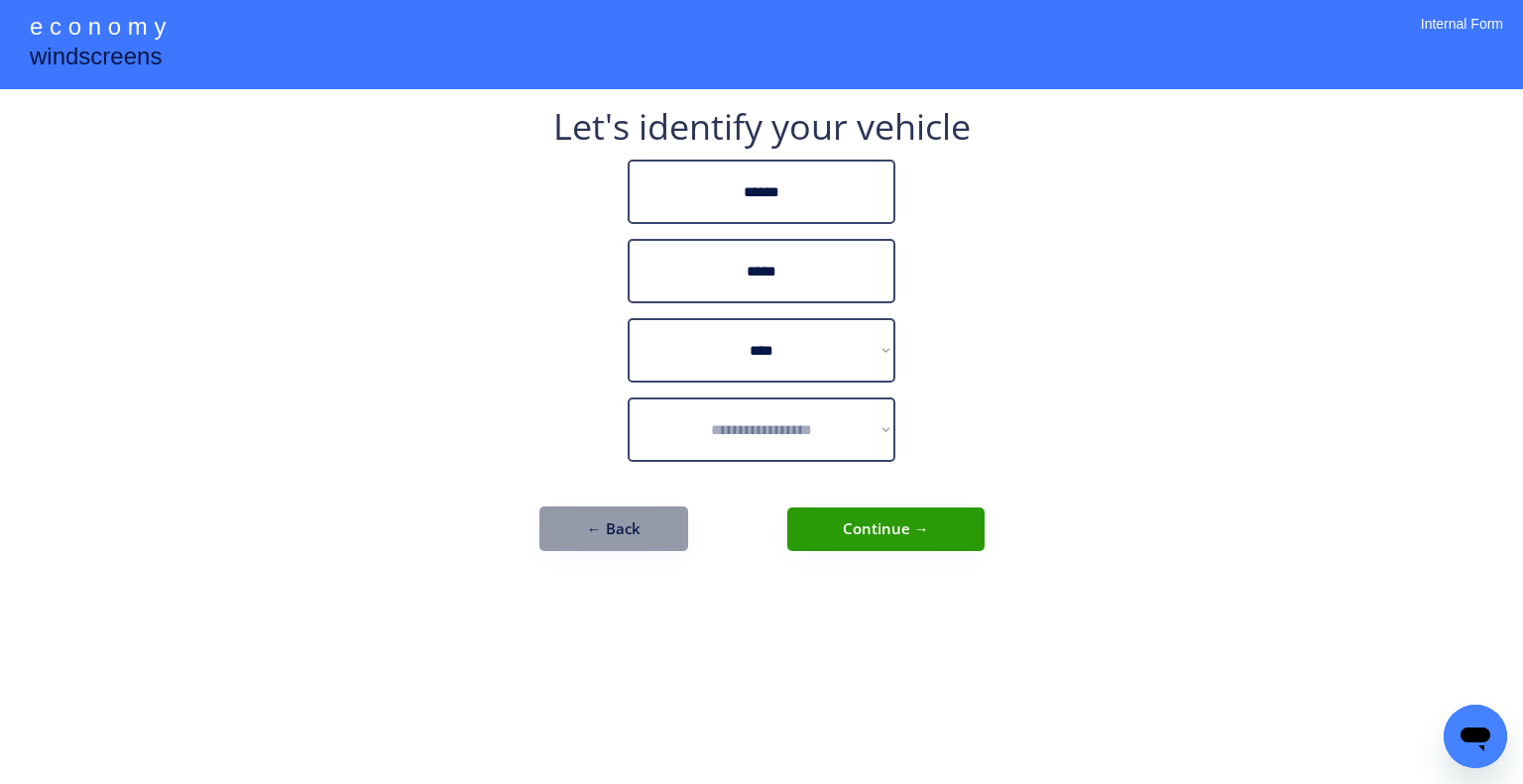 click on "**********" at bounding box center (762, 429) 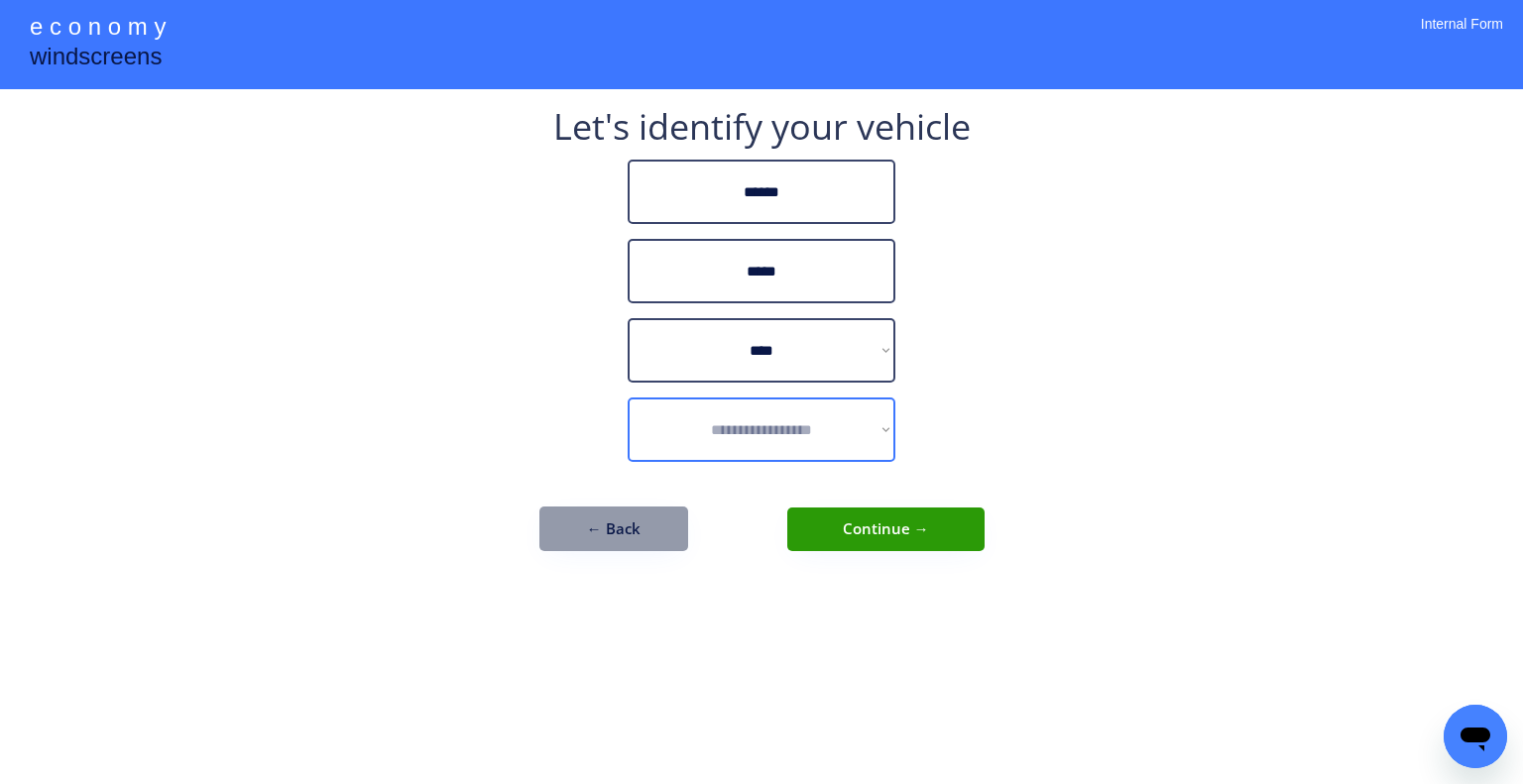 select on "**********" 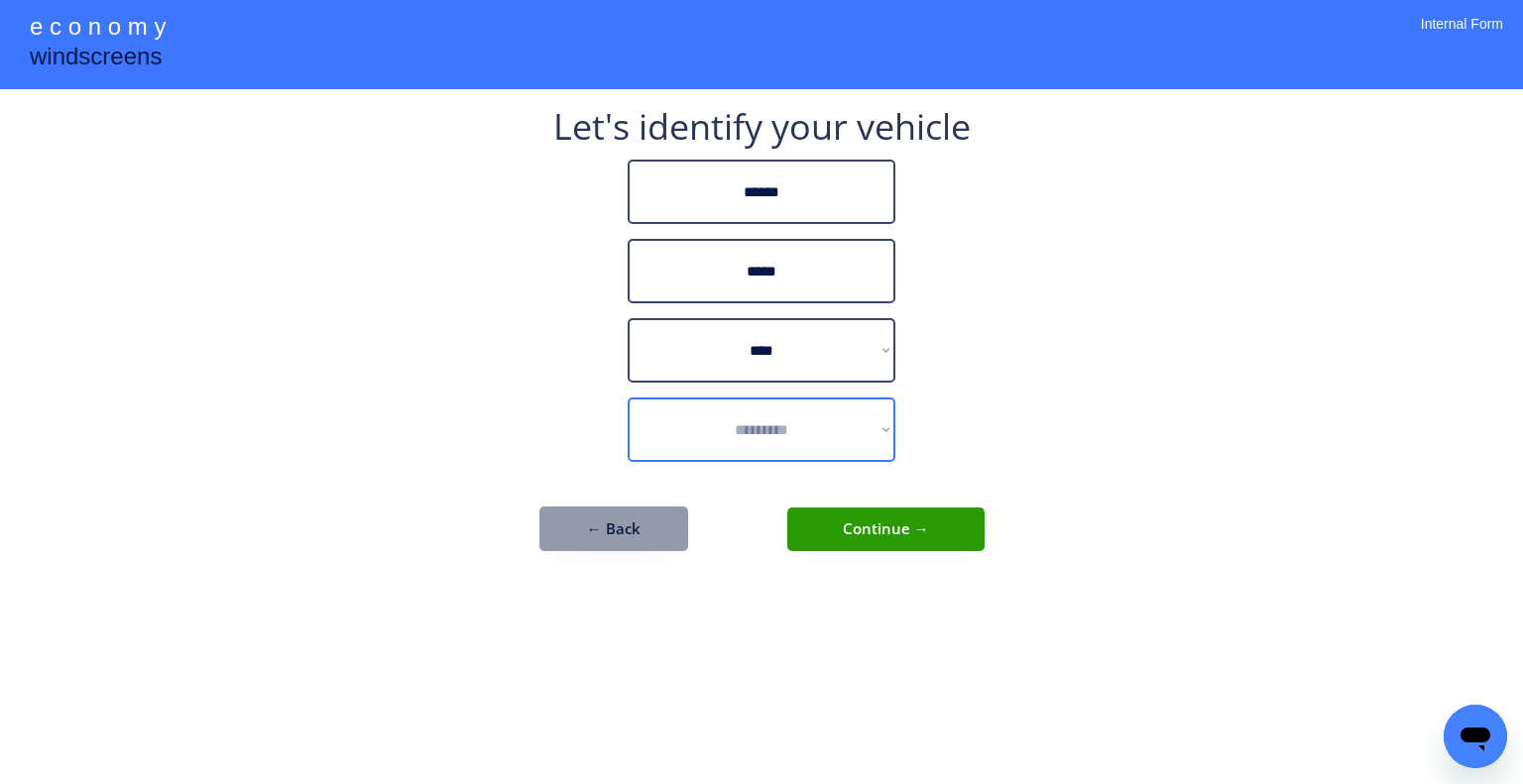 click on "**********" at bounding box center (762, 429) 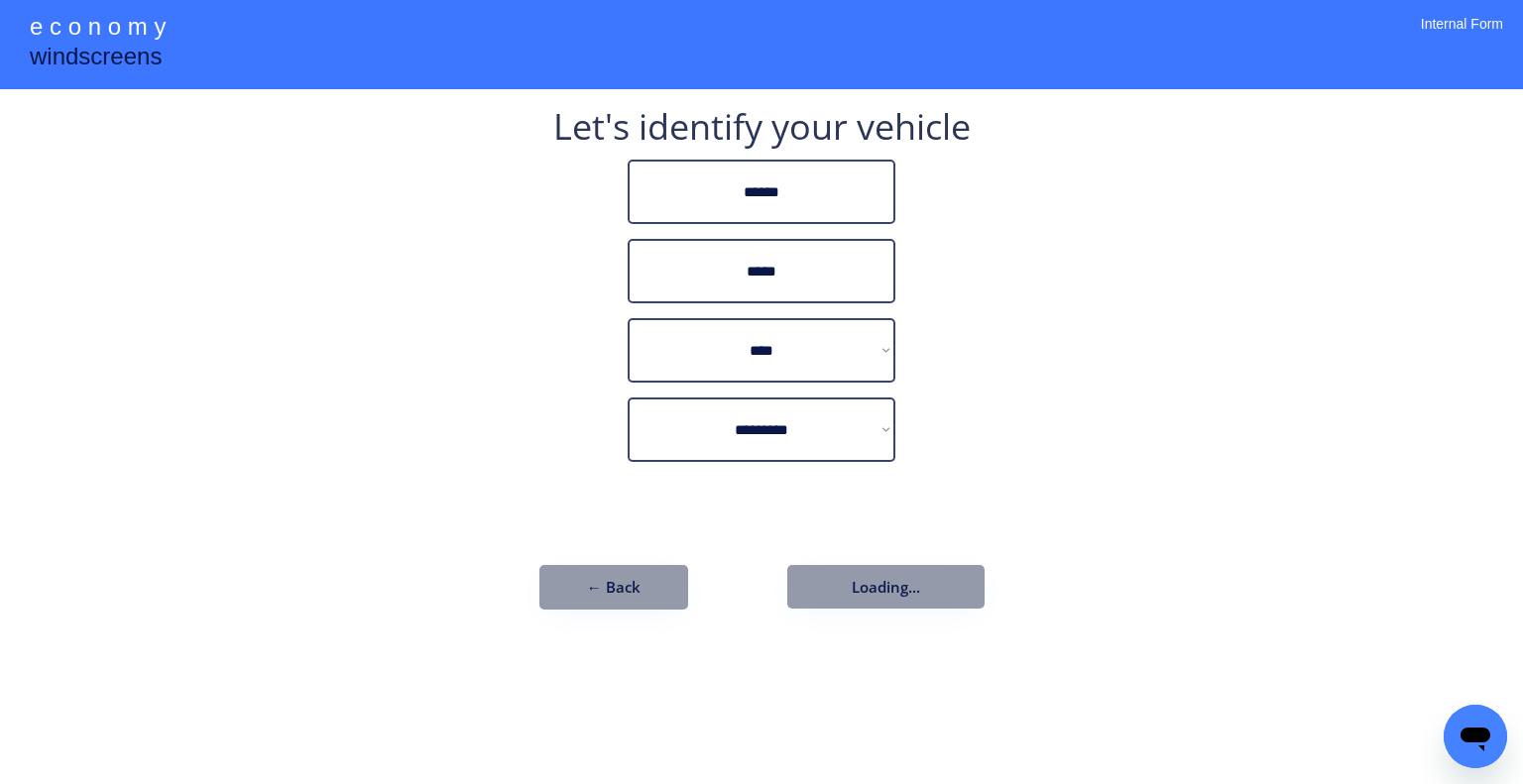 click on "**********" at bounding box center (762, 392) 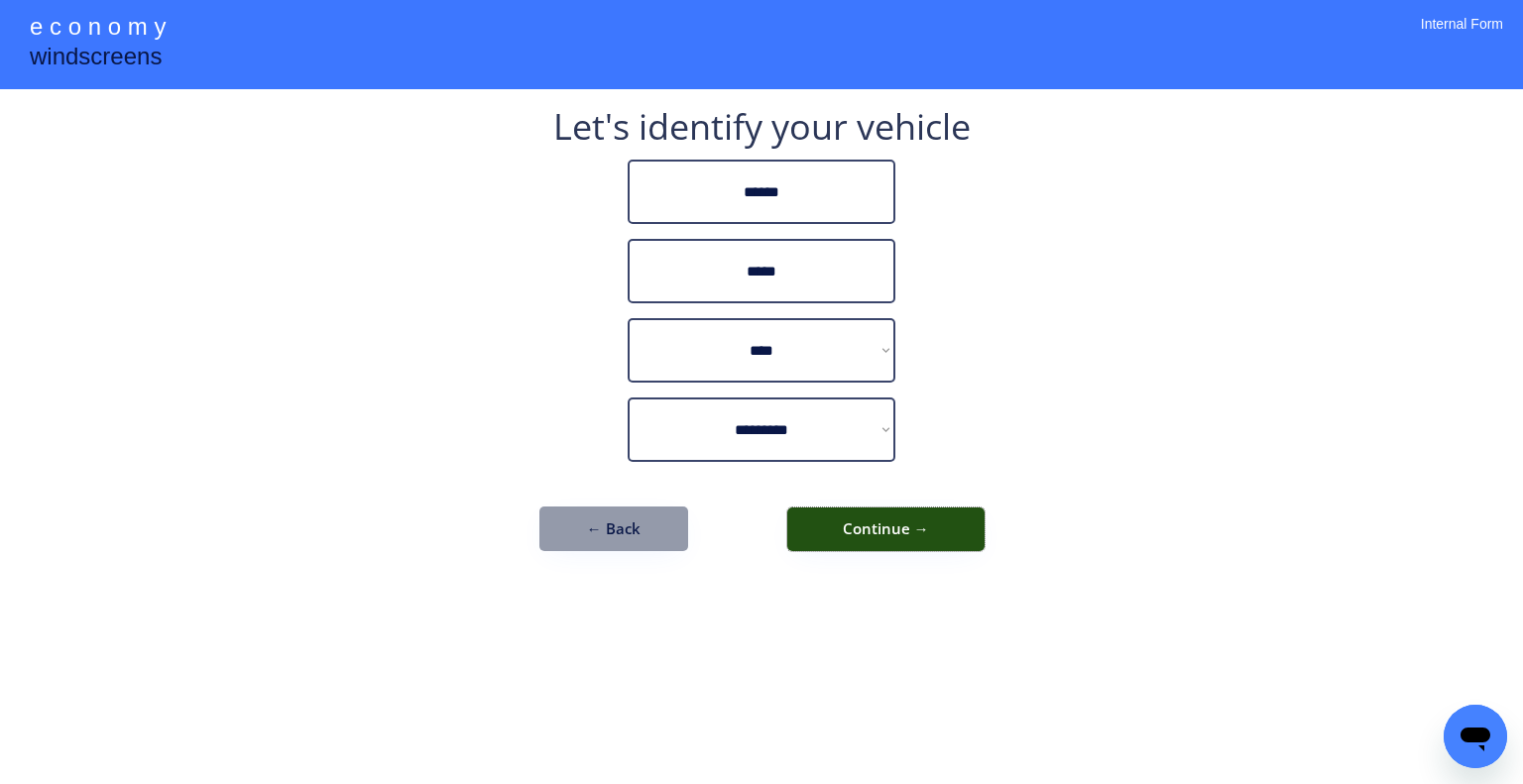 click on "Continue    →" at bounding box center [885, 529] 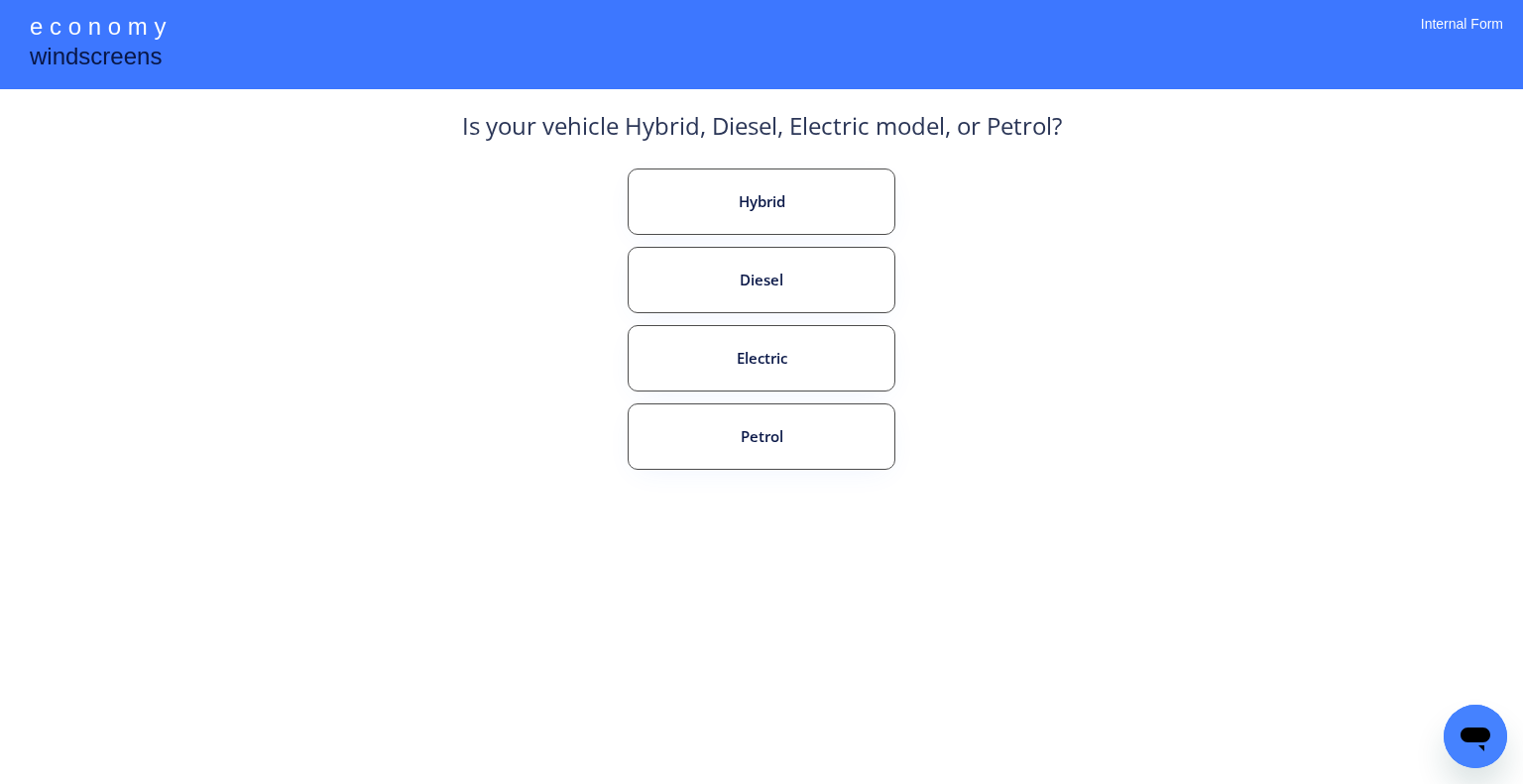 click on "Petrol" at bounding box center [762, 436] 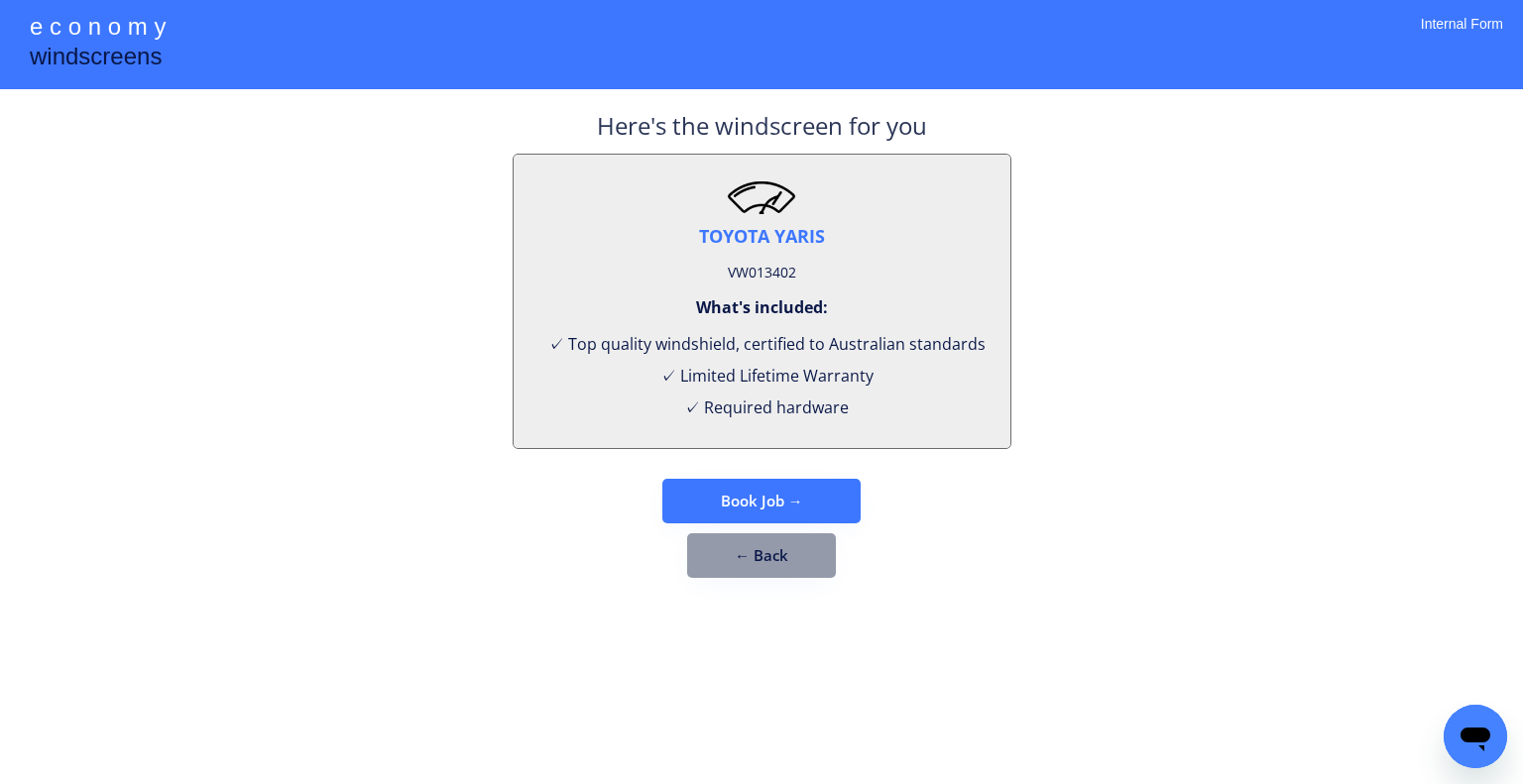 click on "VW013402" at bounding box center (762, 273) 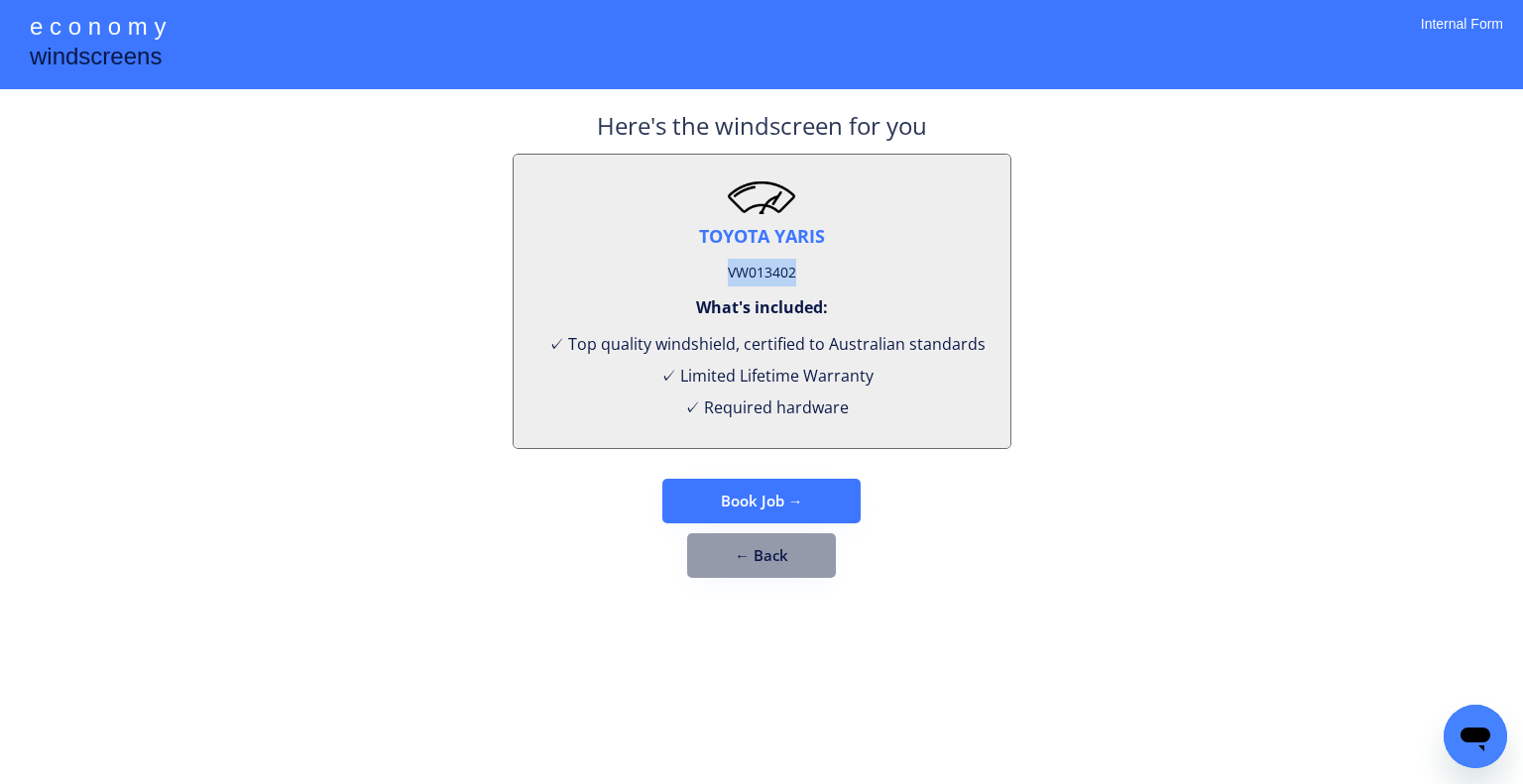 click on "VW013402" at bounding box center (762, 273) 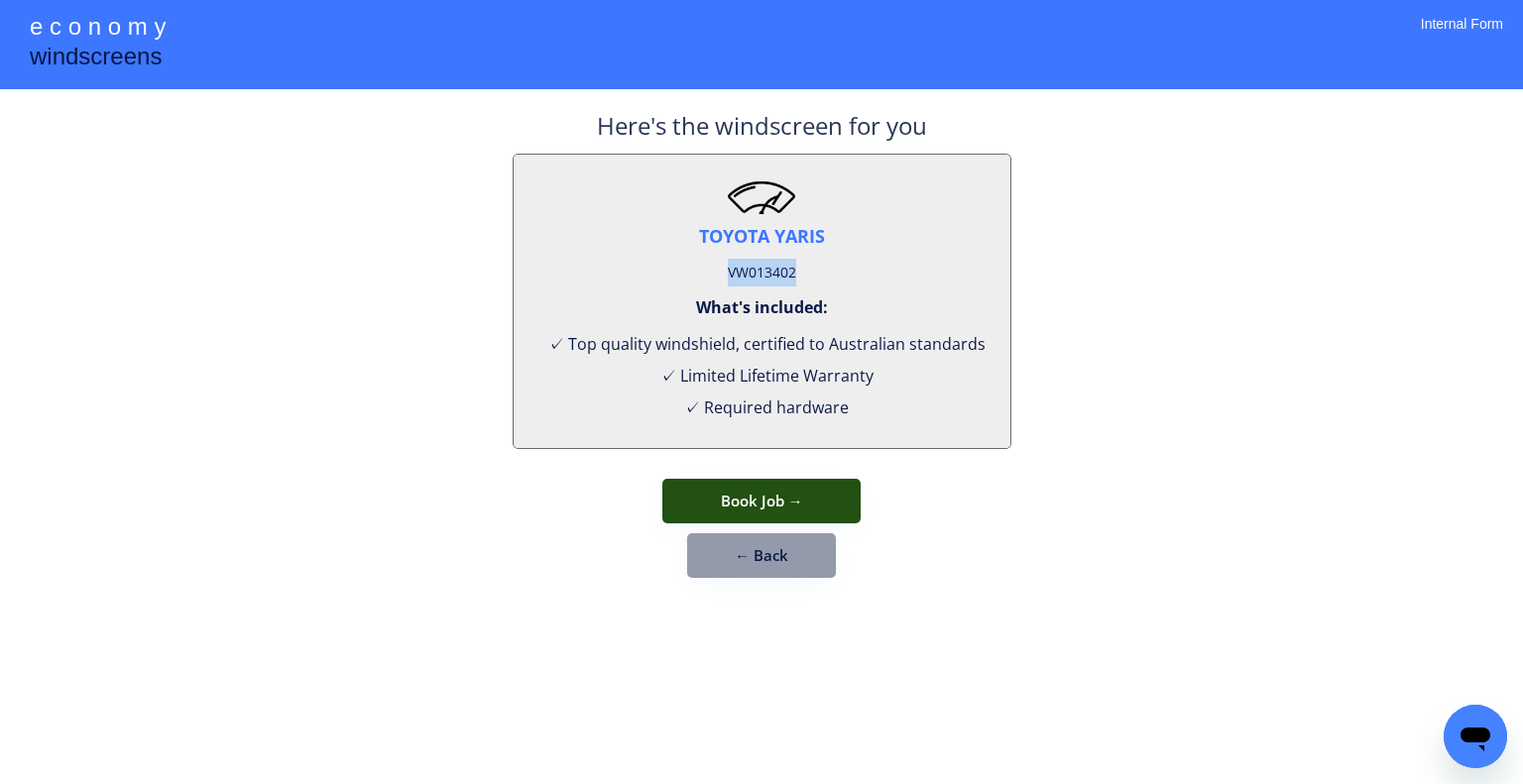click on "Book Job    →" at bounding box center [762, 501] 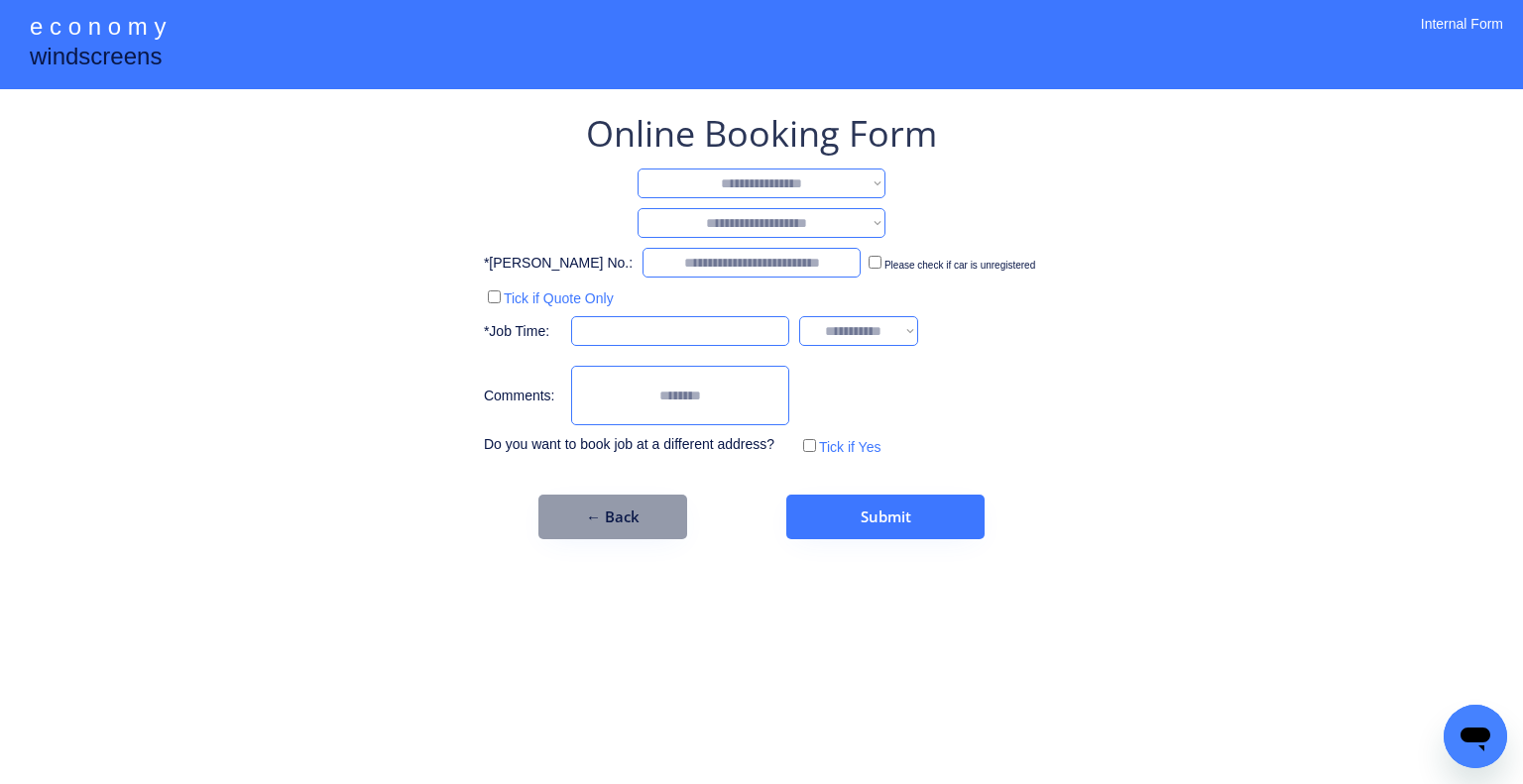 drag, startPoint x: 870, startPoint y: 181, endPoint x: 870, endPoint y: 192, distance: 11 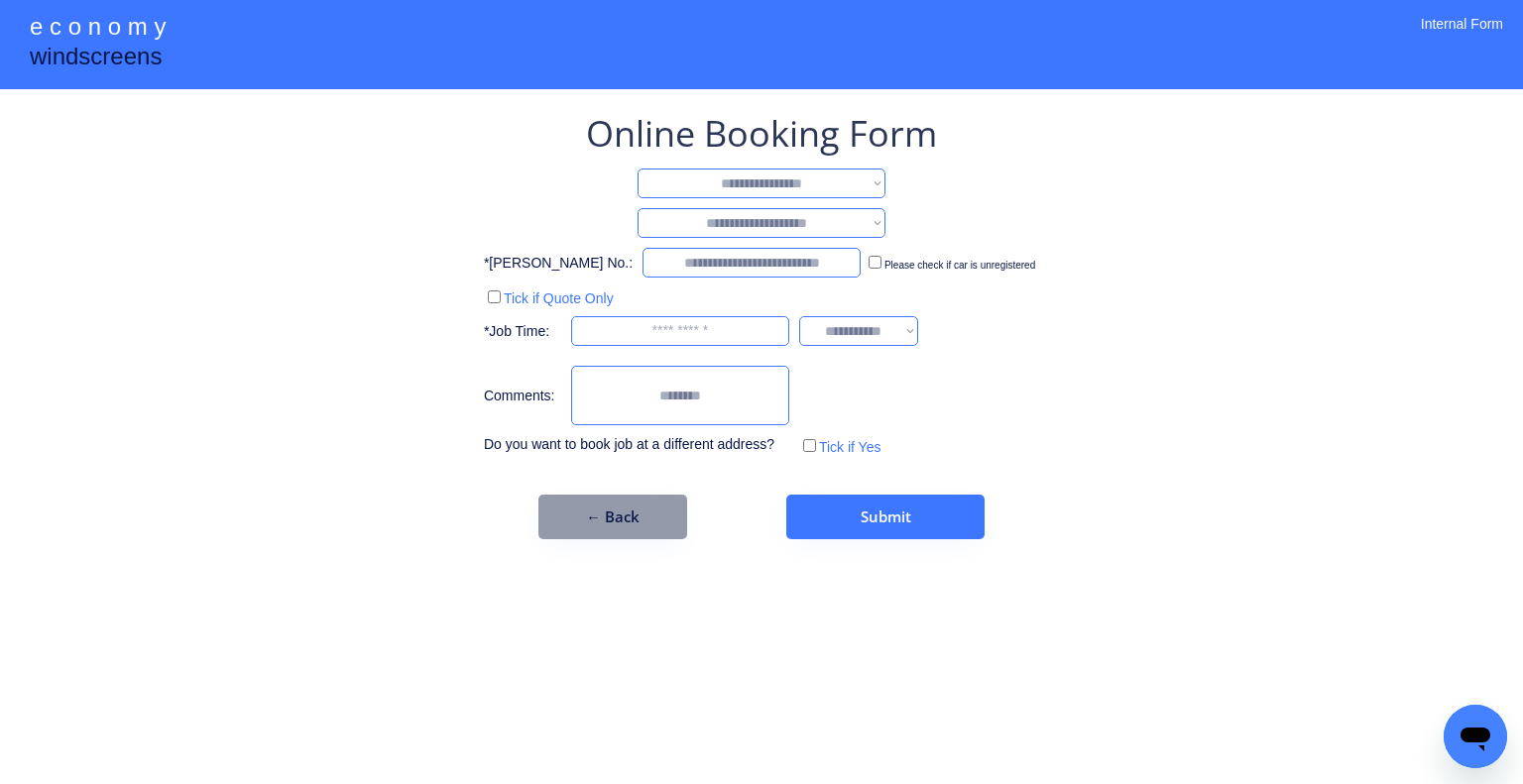 select on "**********" 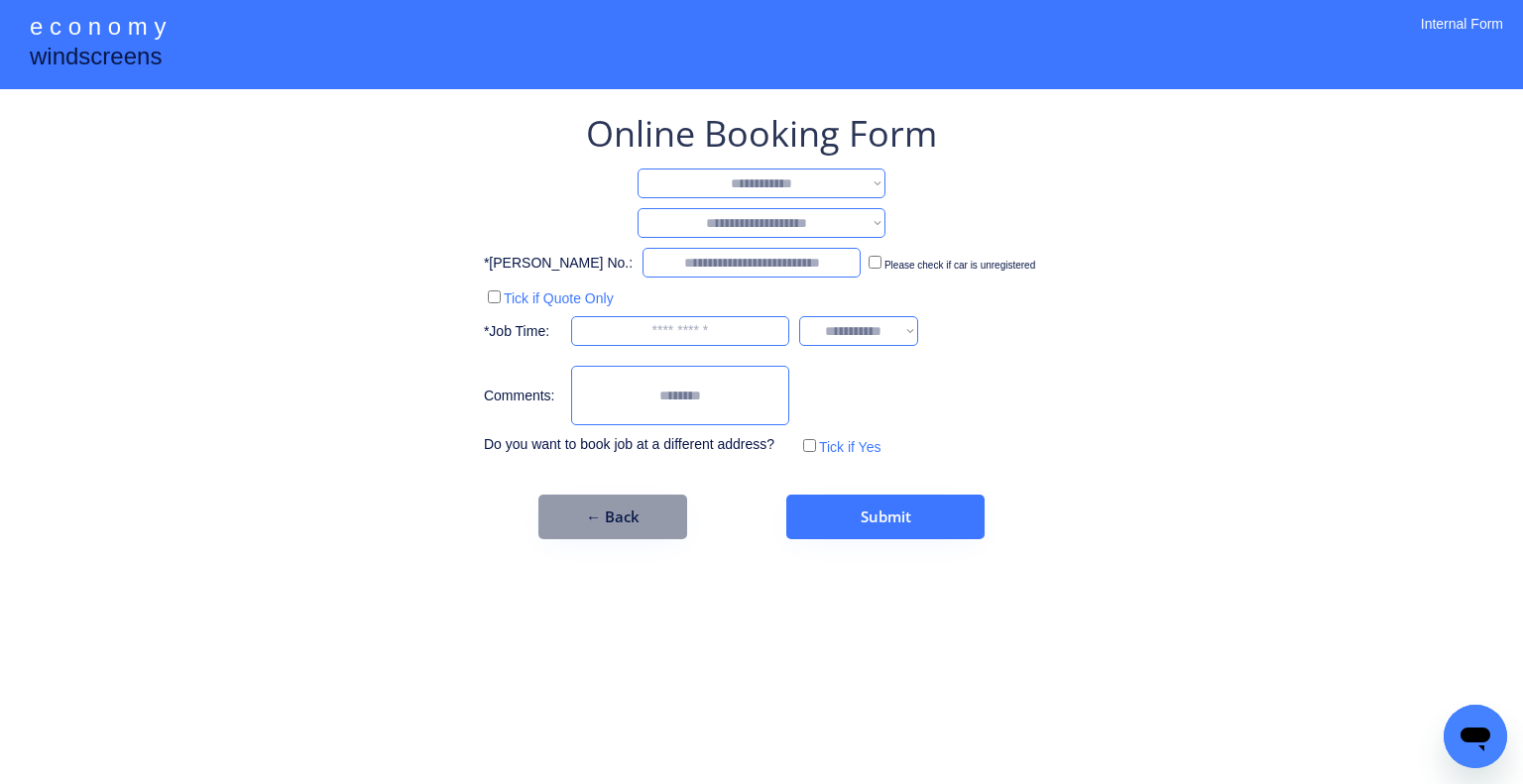 click on "**********" at bounding box center [762, 183] 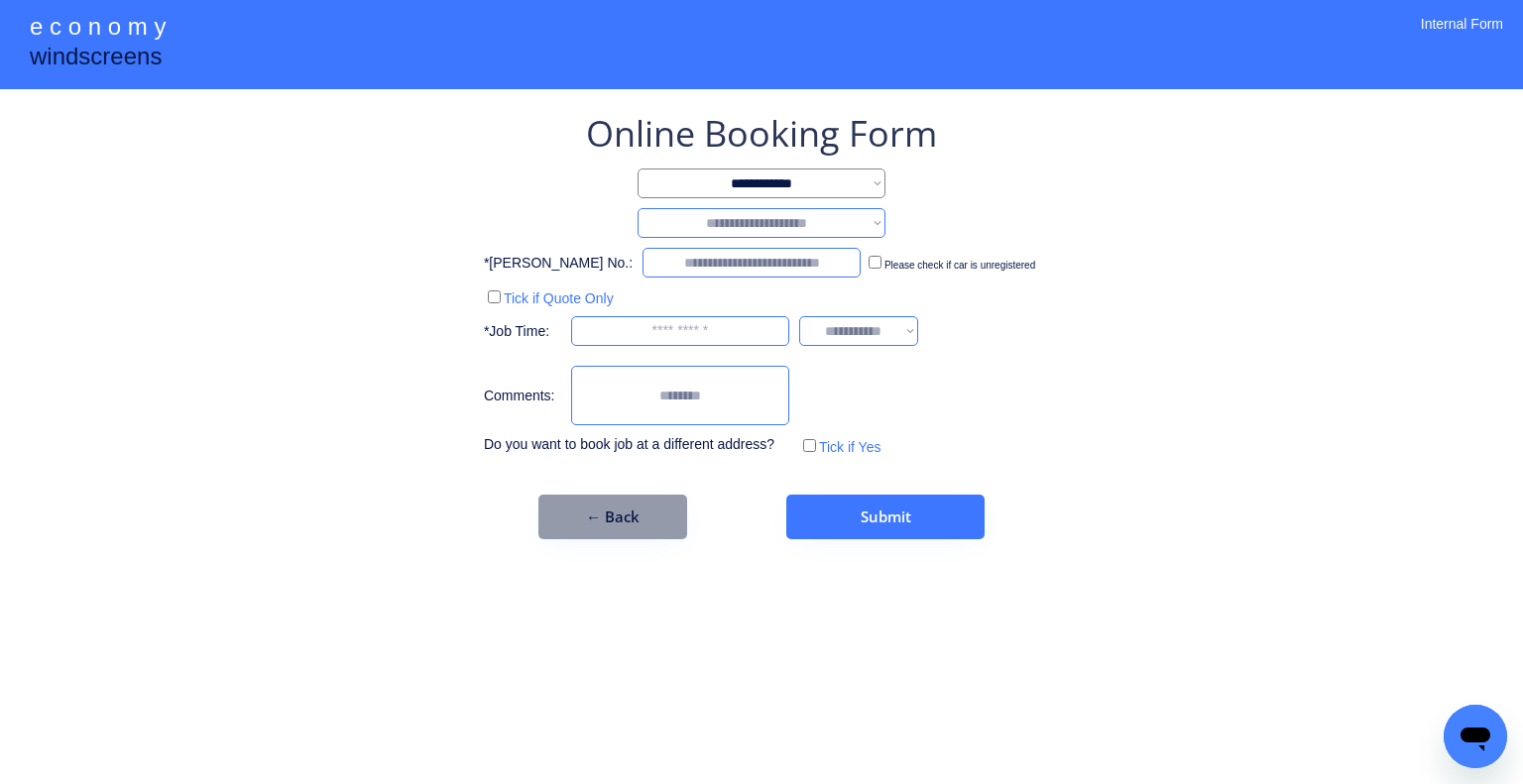click on "**********" at bounding box center [762, 223] 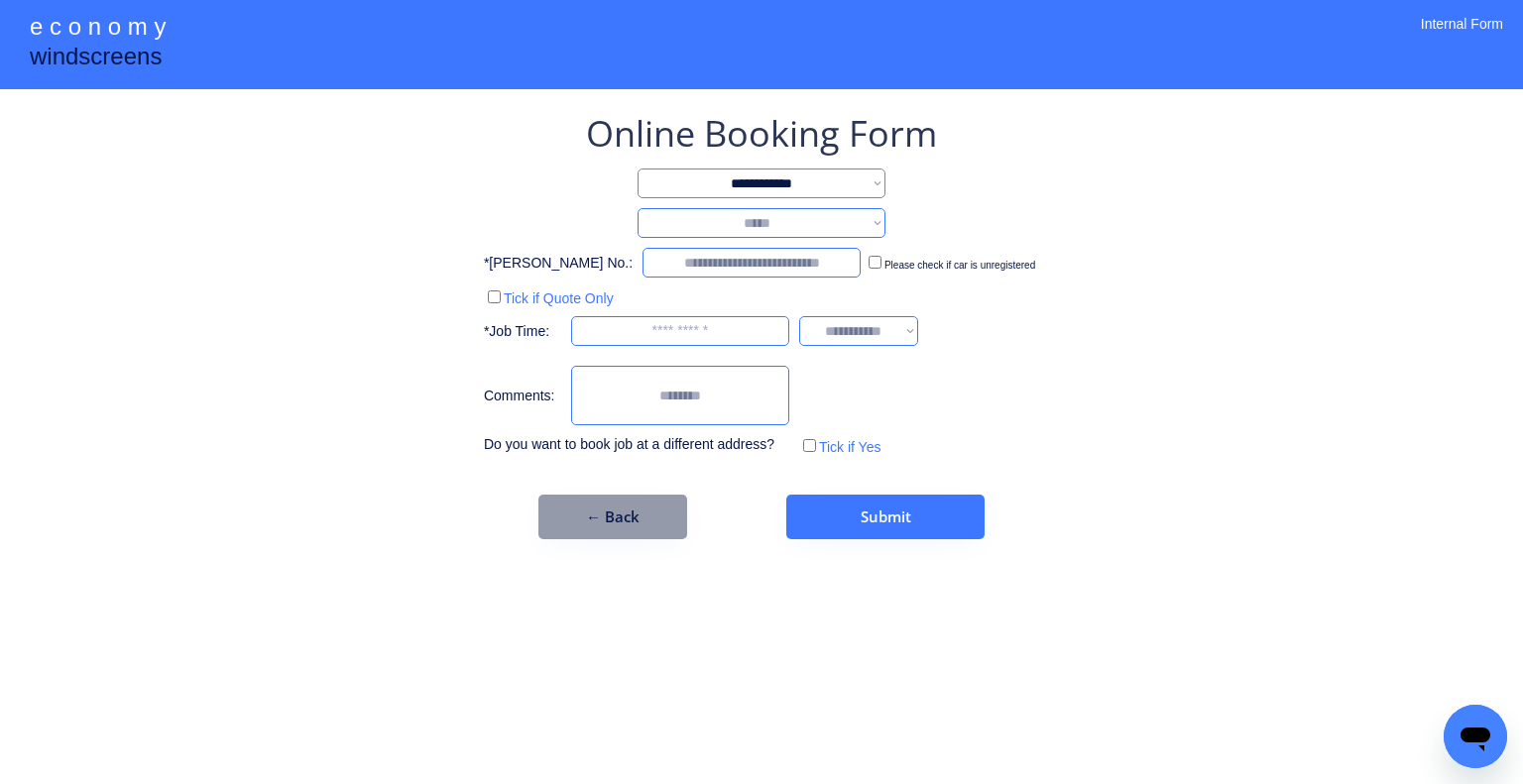 click on "**********" at bounding box center [762, 223] 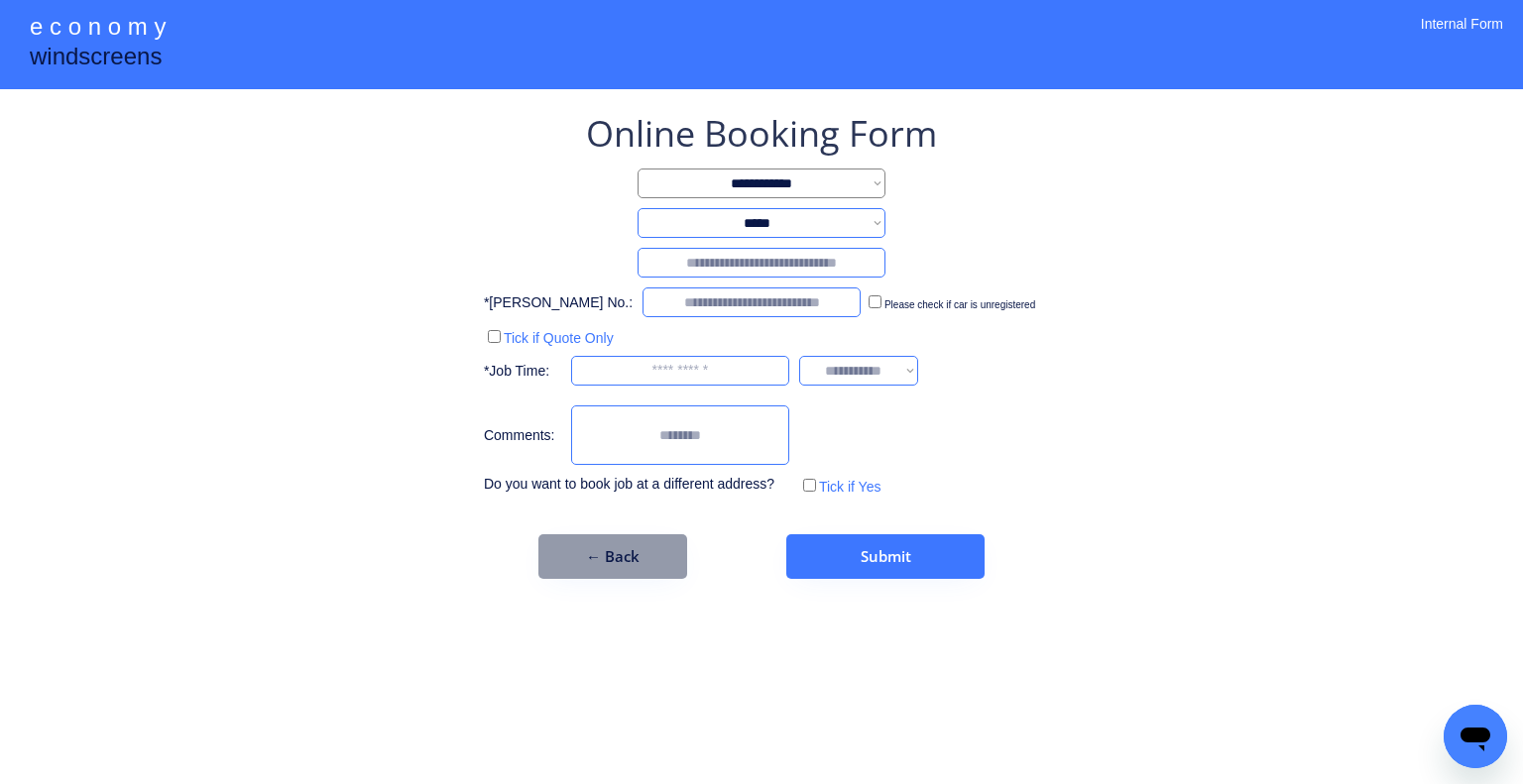 click at bounding box center [762, 263] 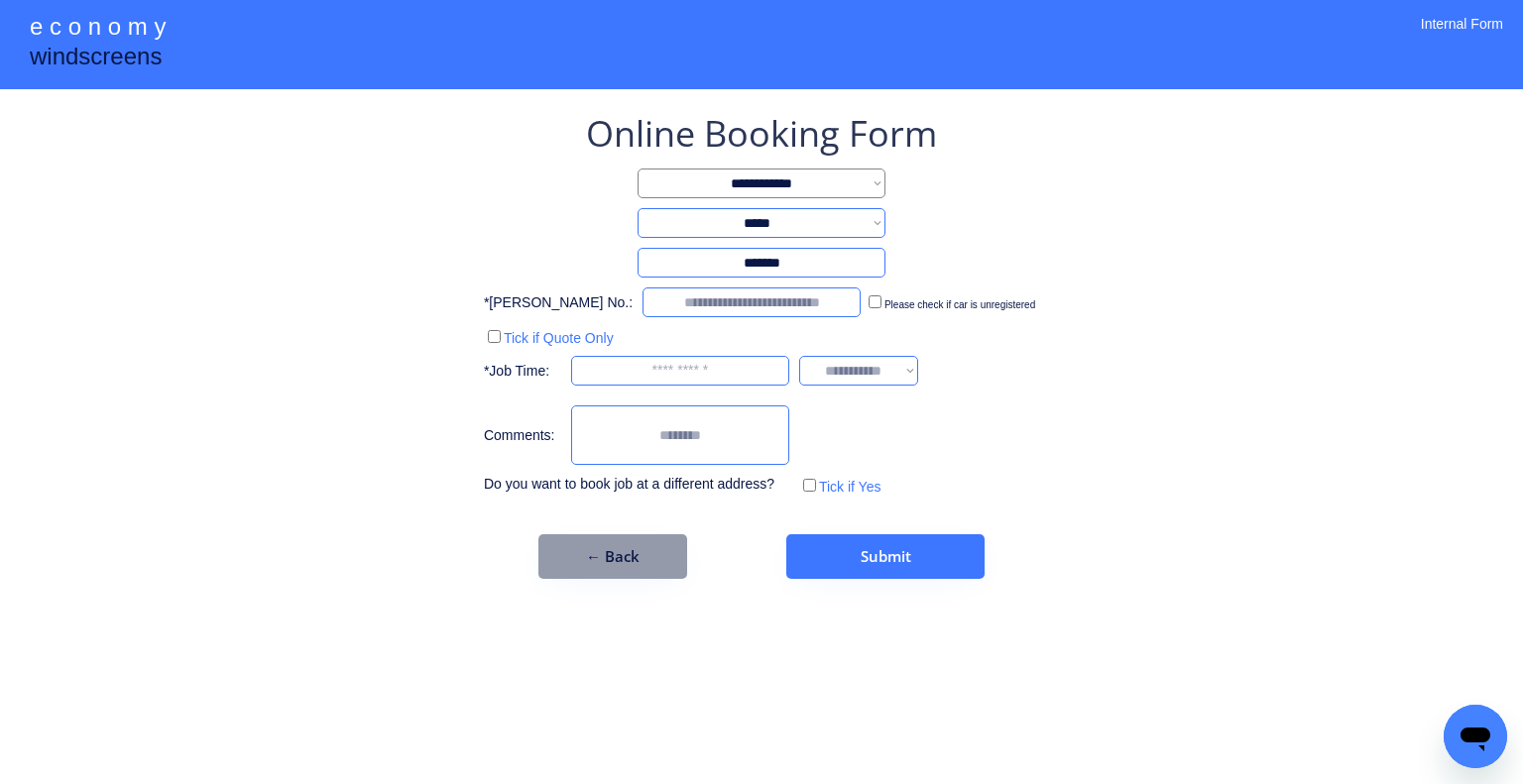 drag, startPoint x: 825, startPoint y: 263, endPoint x: 683, endPoint y: 253, distance: 142.35168 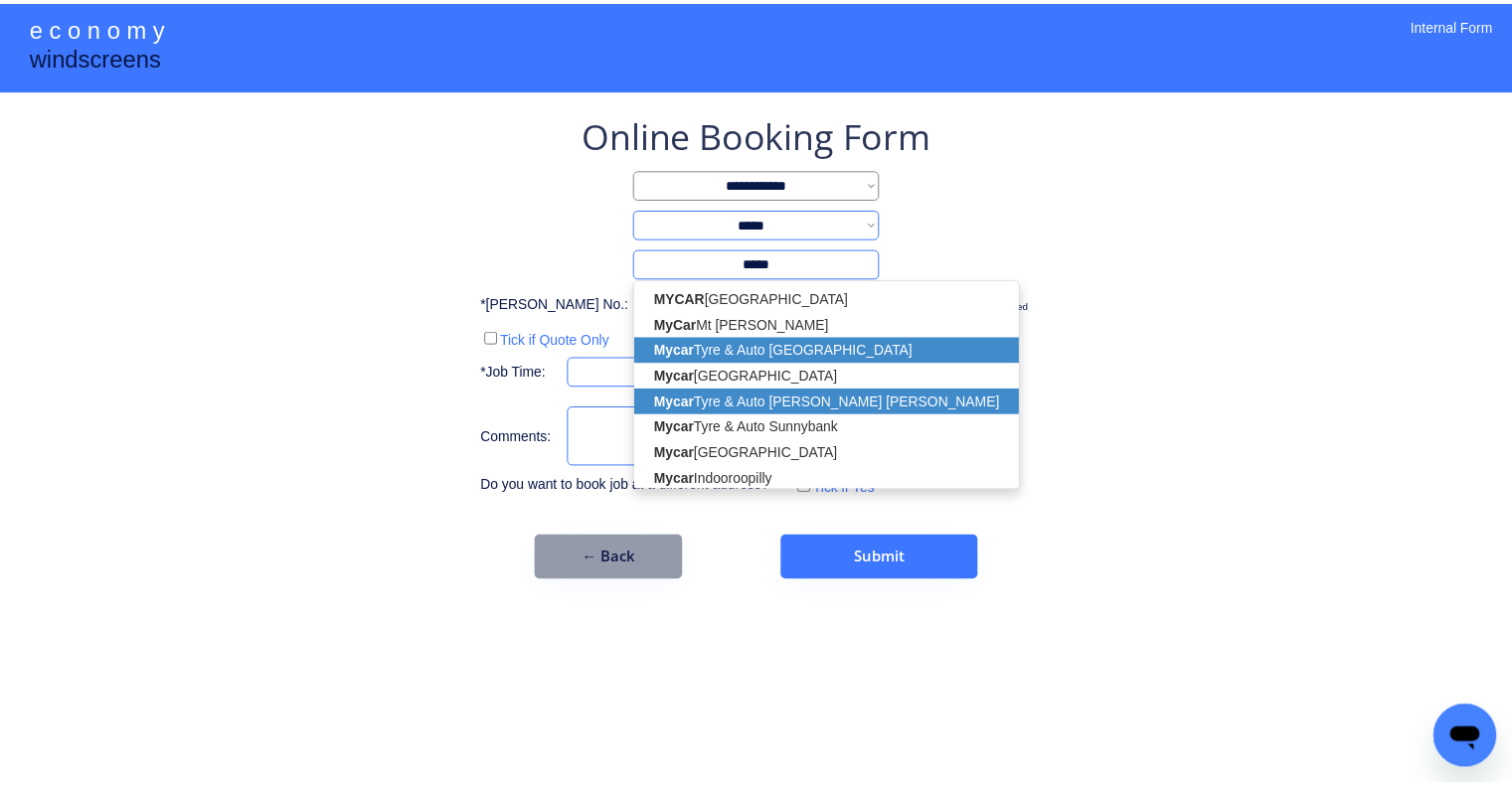 scroll, scrollTop: 60, scrollLeft: 0, axis: vertical 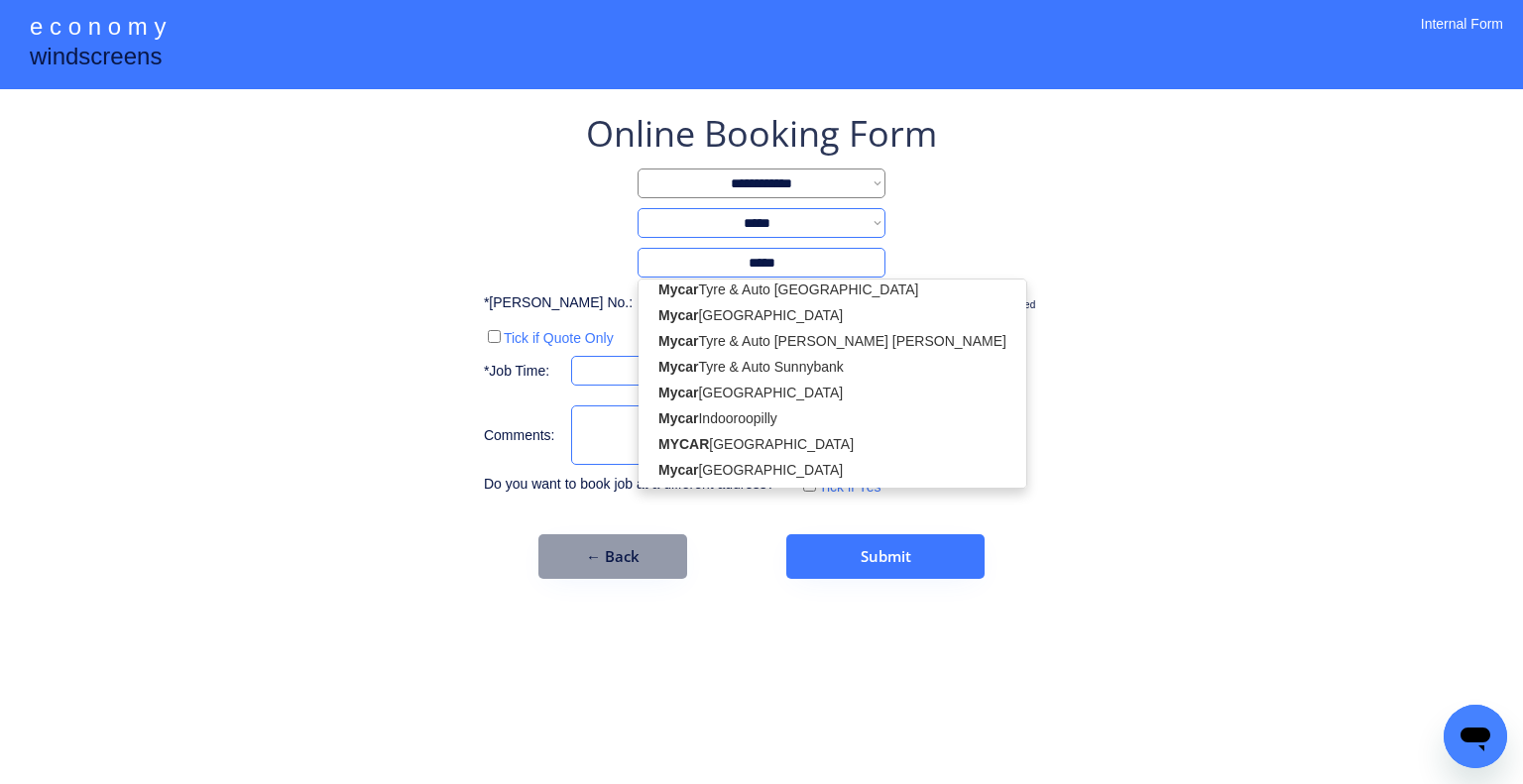 type on "*****" 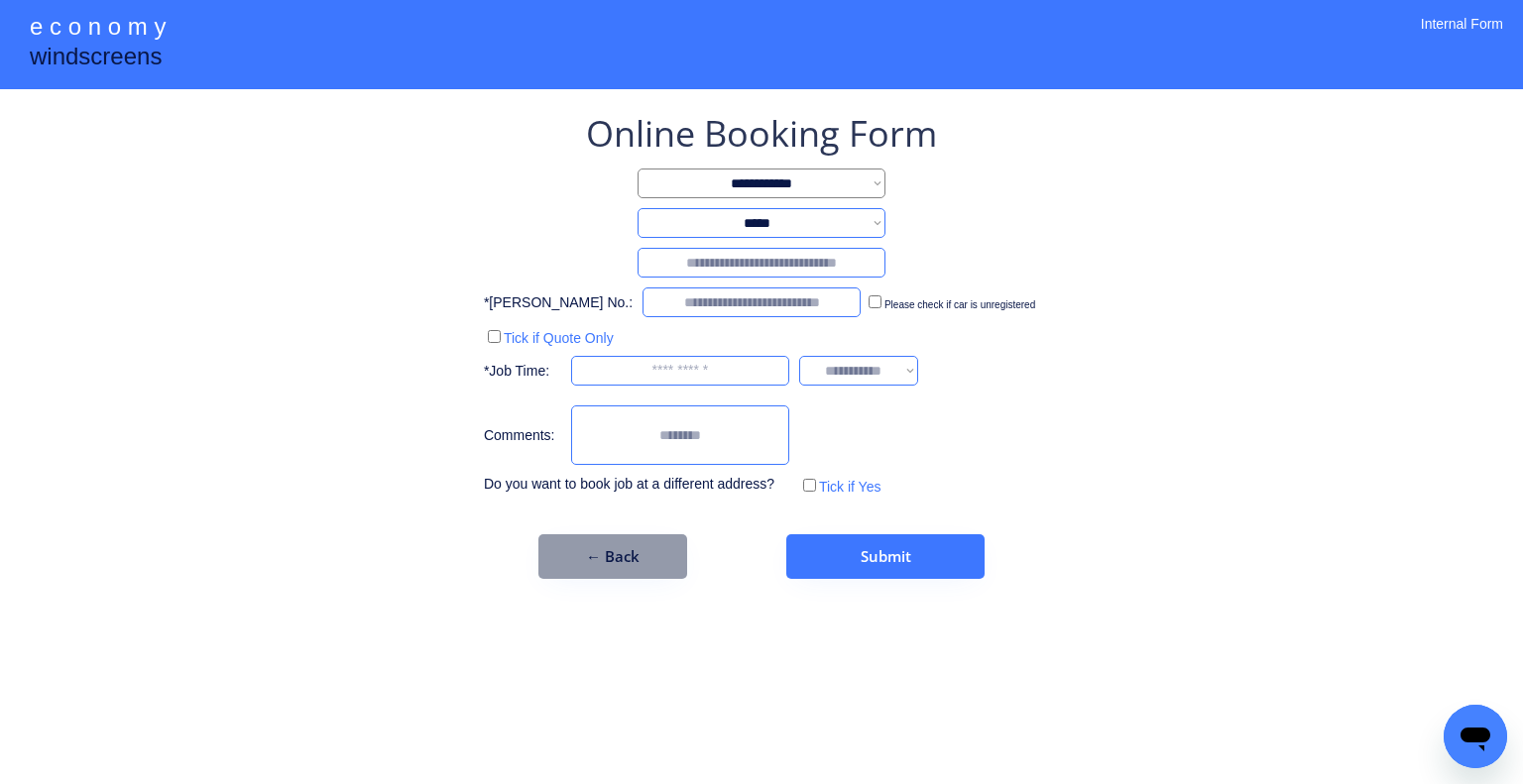 click on "**********" at bounding box center [762, 223] 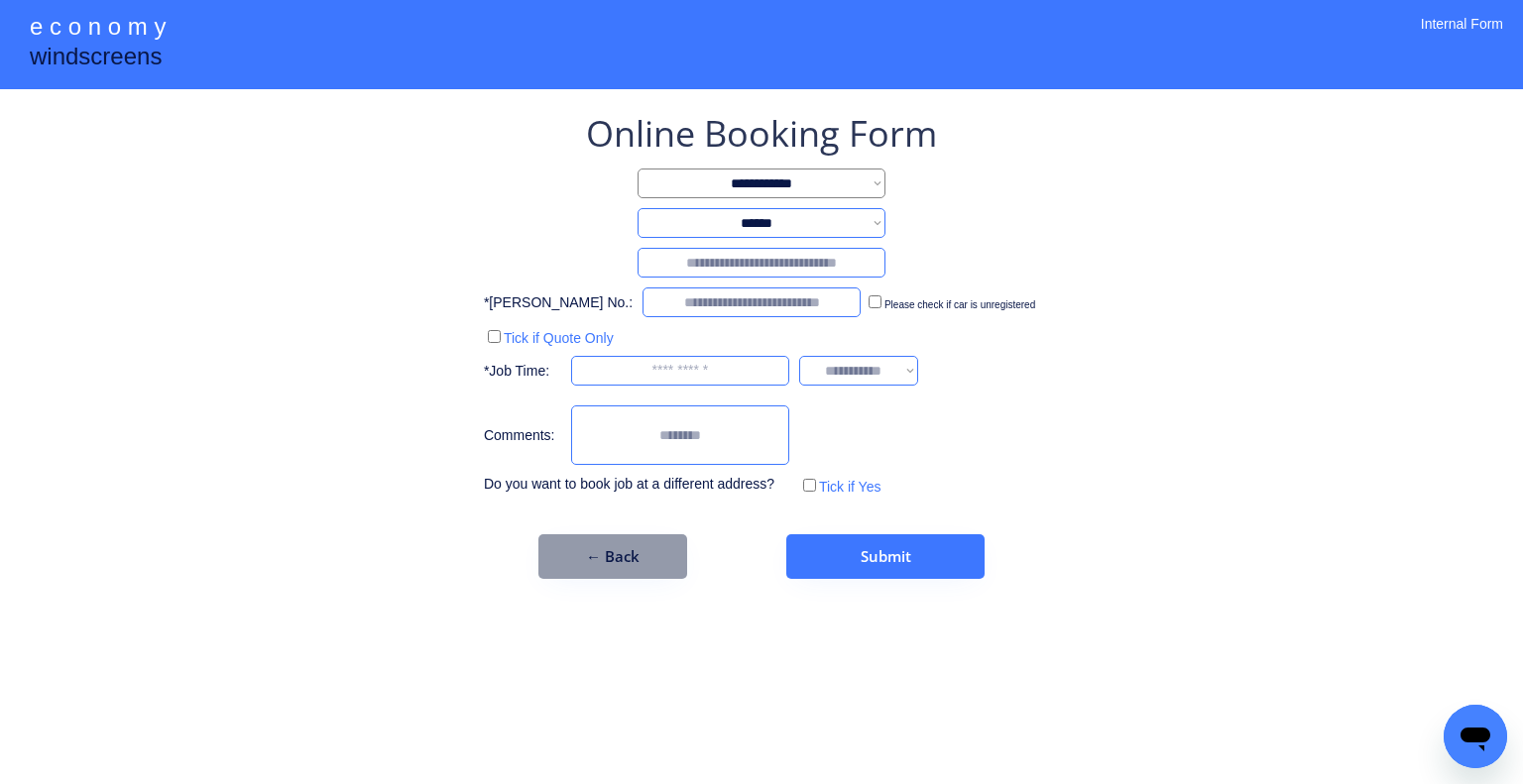 click on "**********" at bounding box center (762, 223) 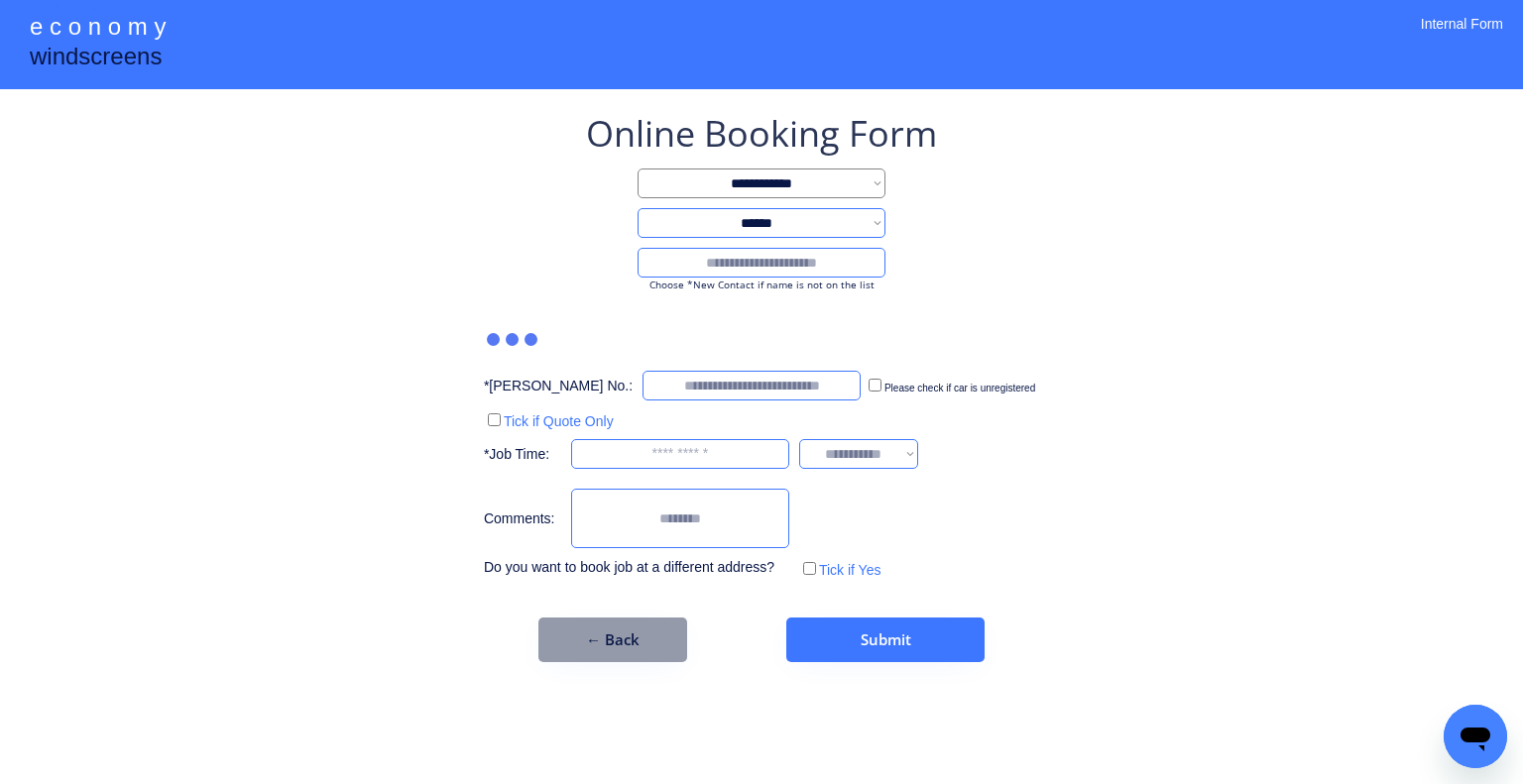 click at bounding box center [762, 263] 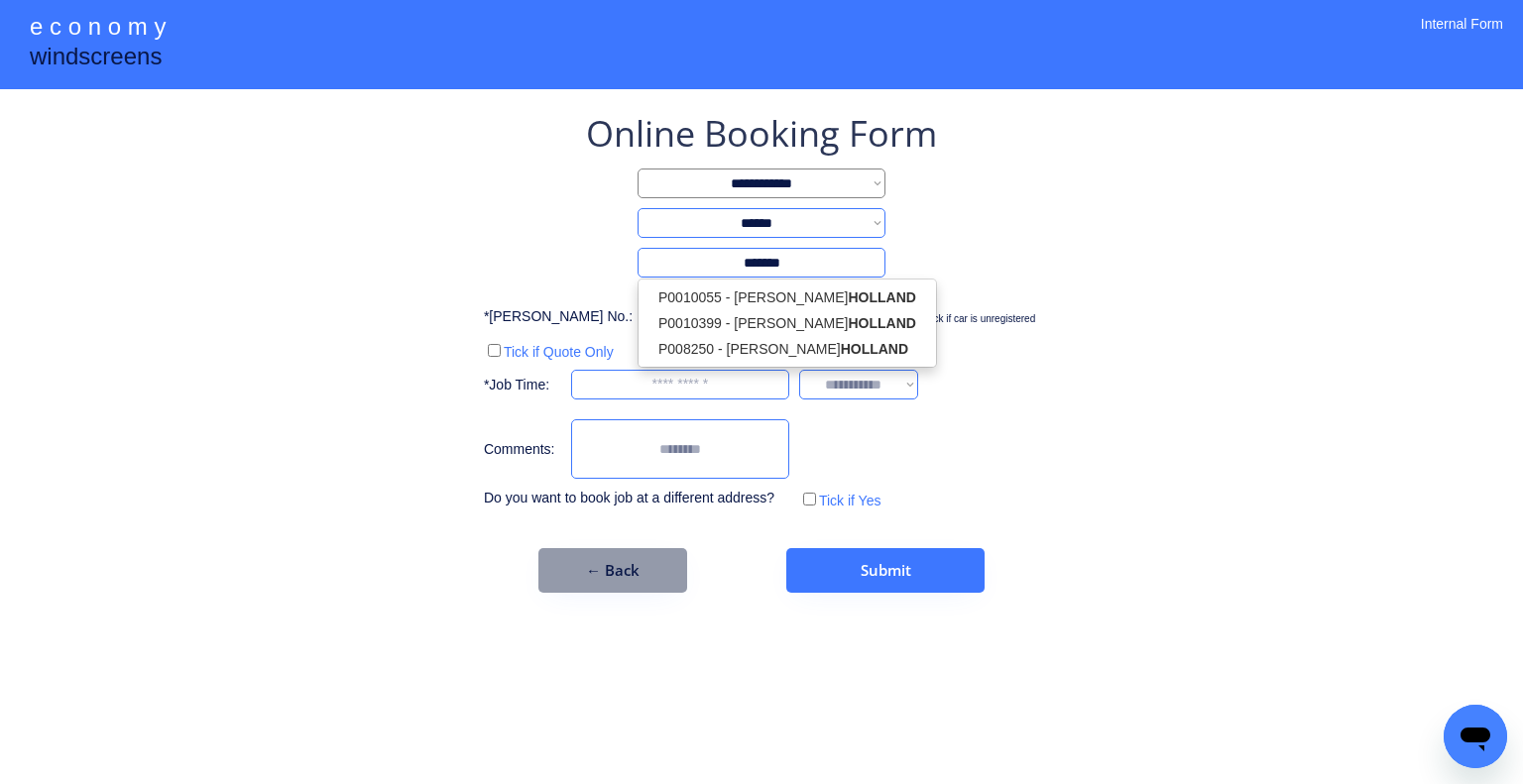 drag, startPoint x: 808, startPoint y: 252, endPoint x: 871, endPoint y: 279, distance: 68.54196 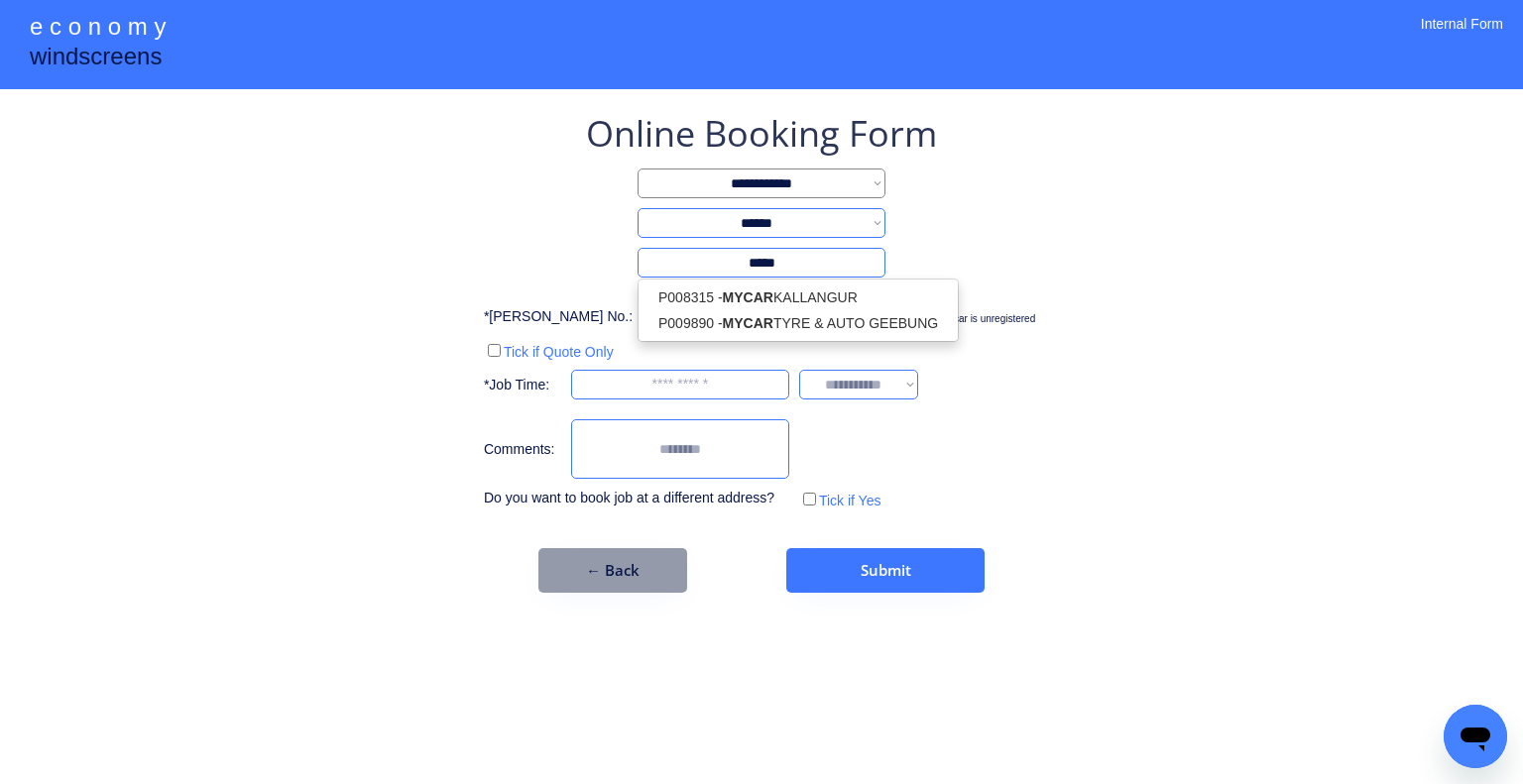 type on "*****" 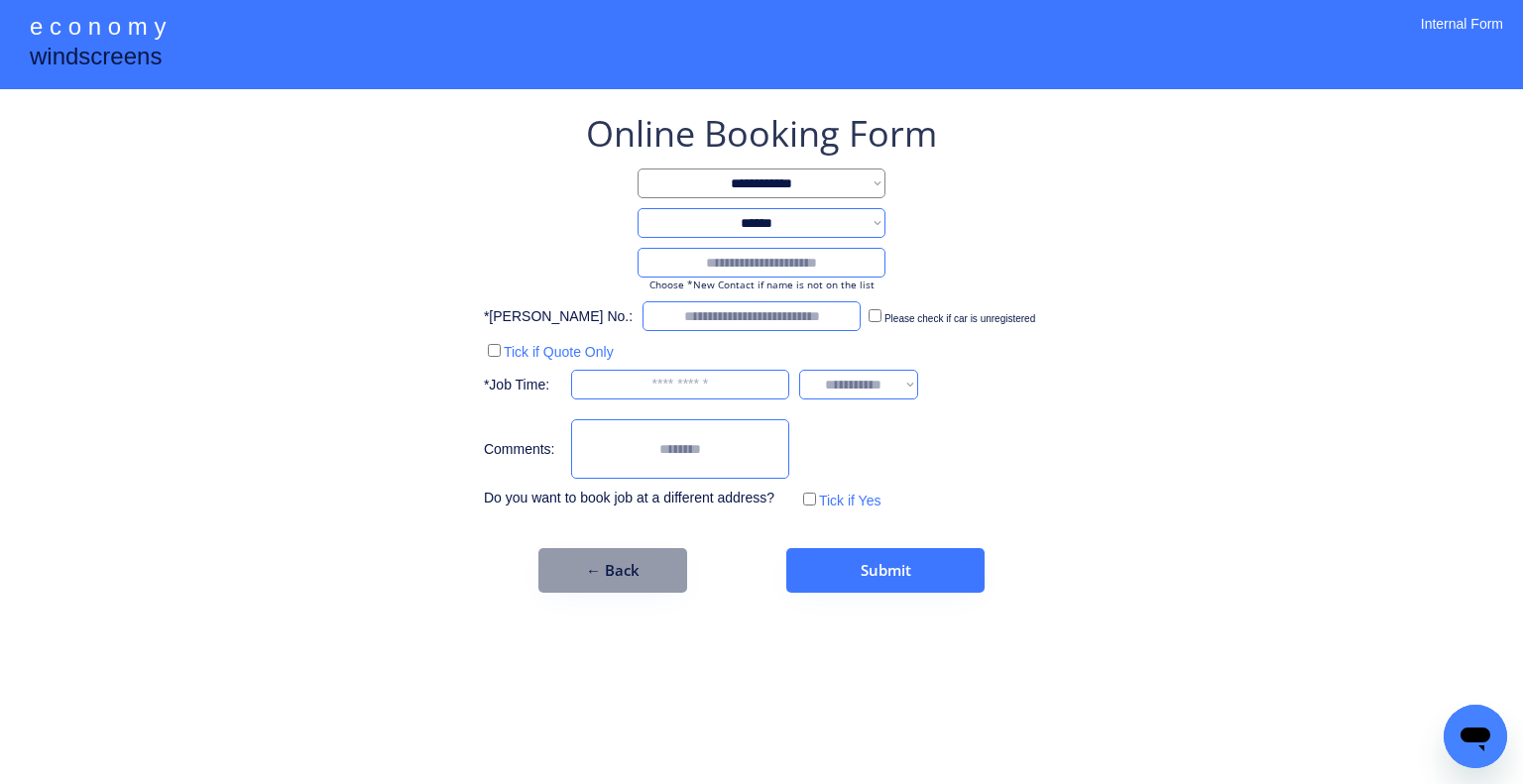 click at bounding box center [762, 263] 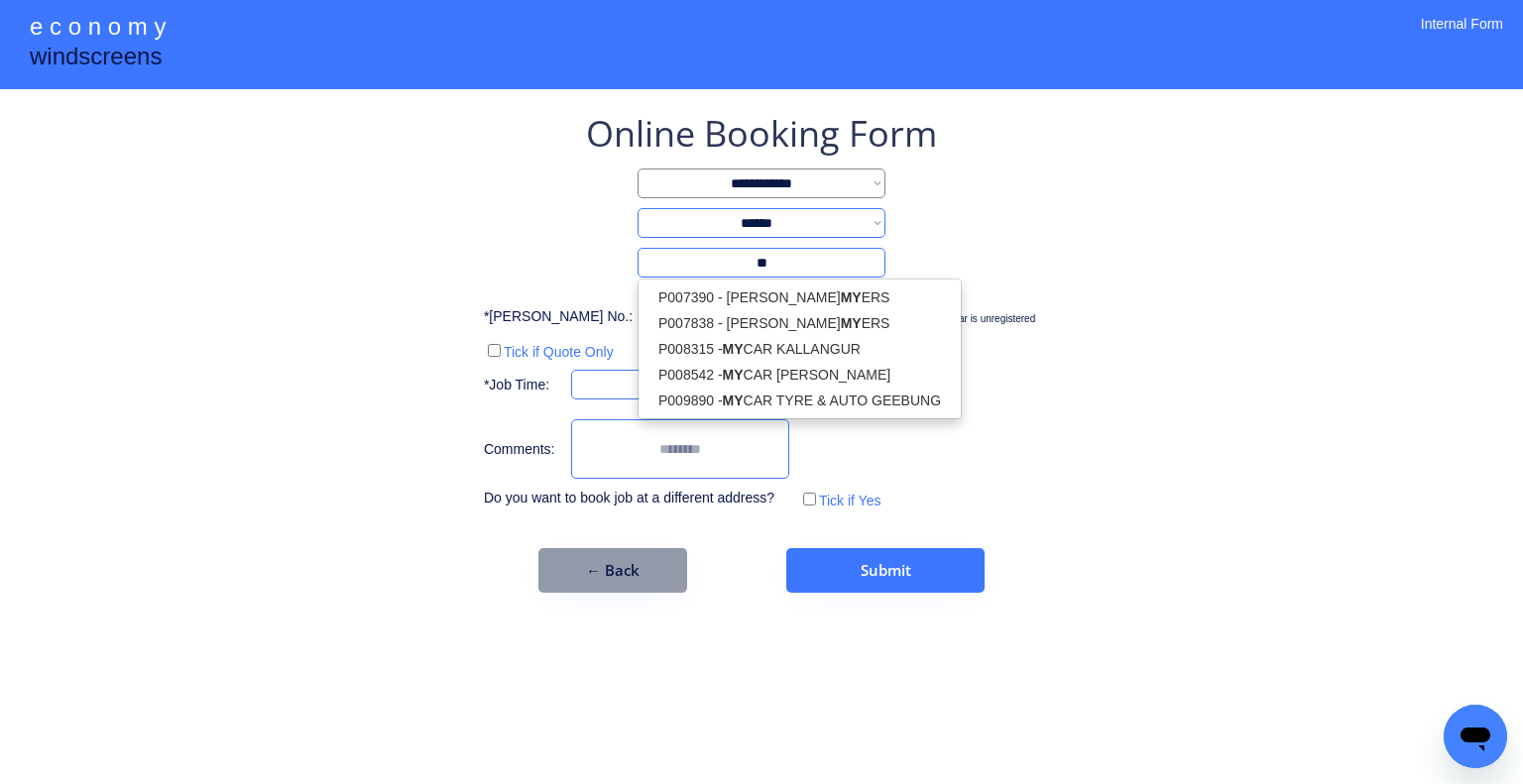 type on "*" 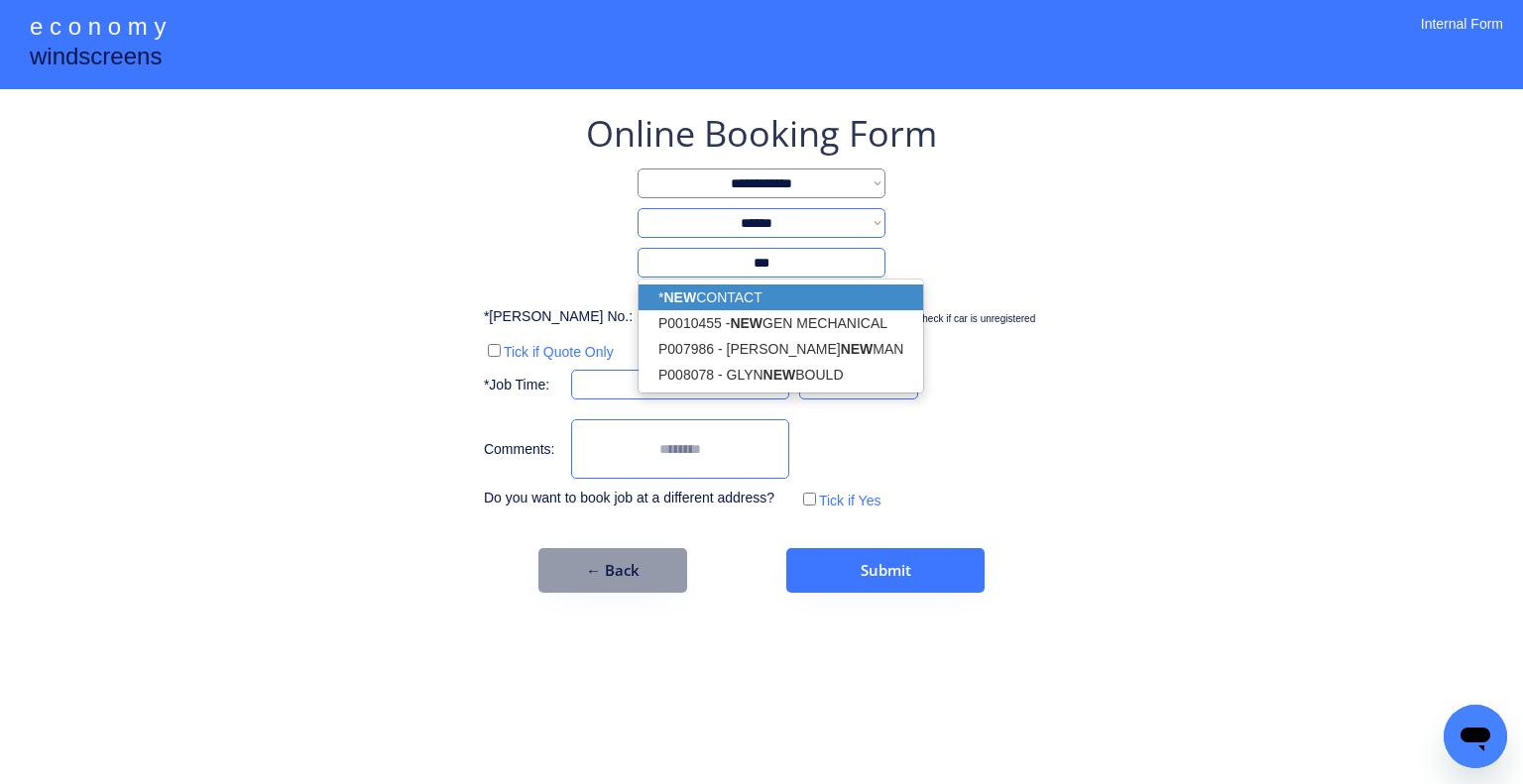 click on "* NEW  CONTACT" at bounding box center [780, 297] 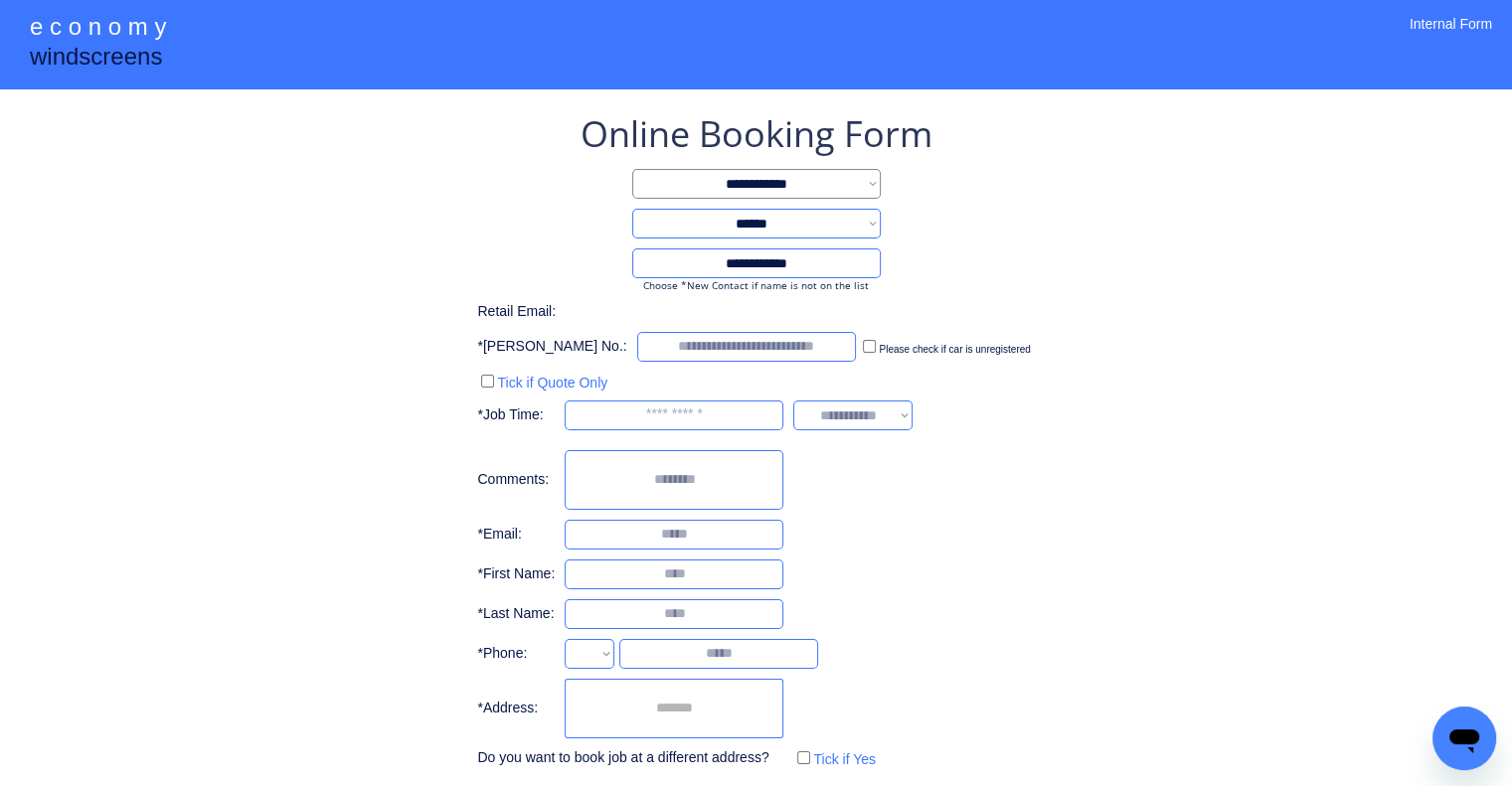 type on "**********" 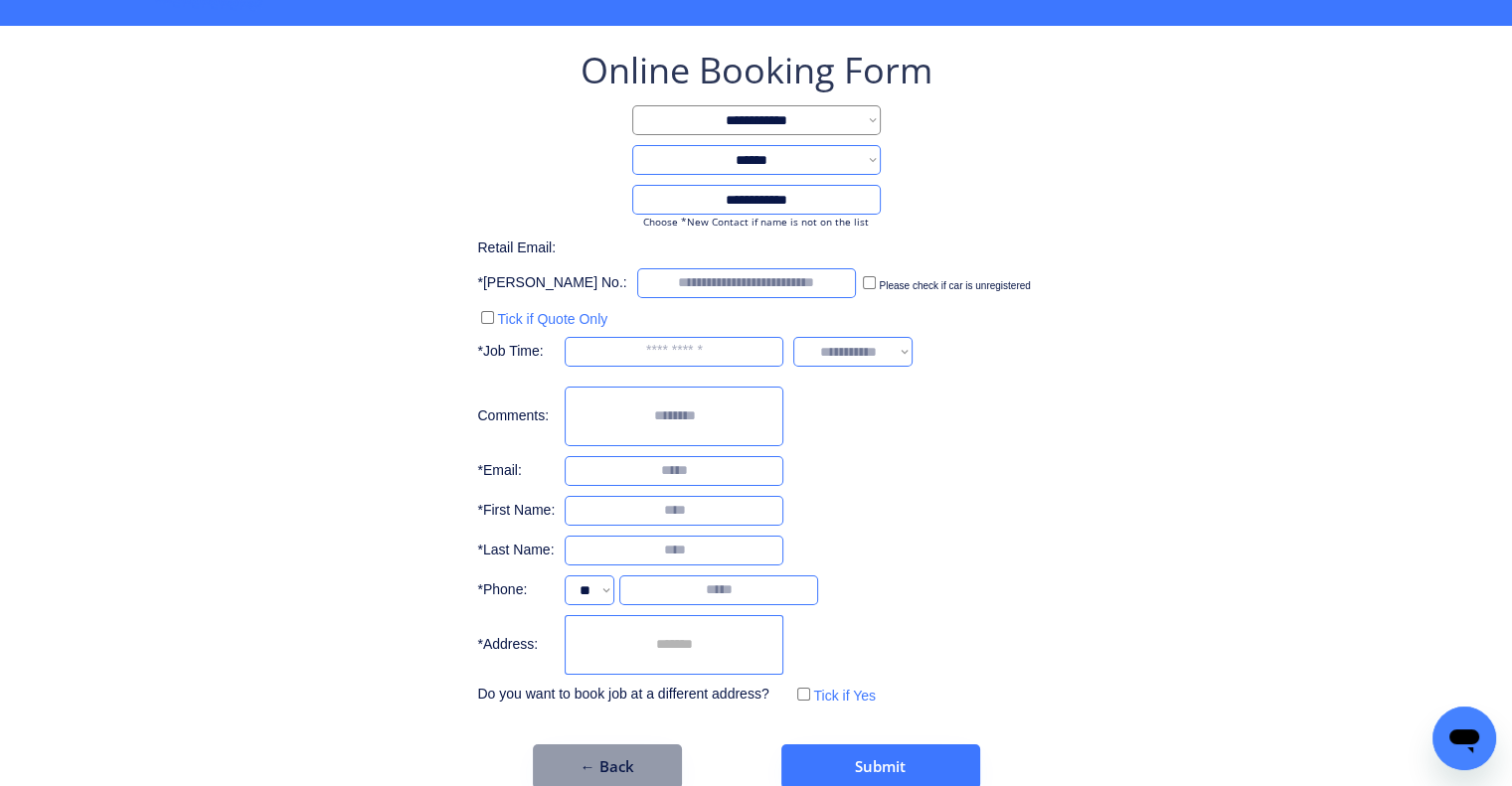 scroll, scrollTop: 95, scrollLeft: 0, axis: vertical 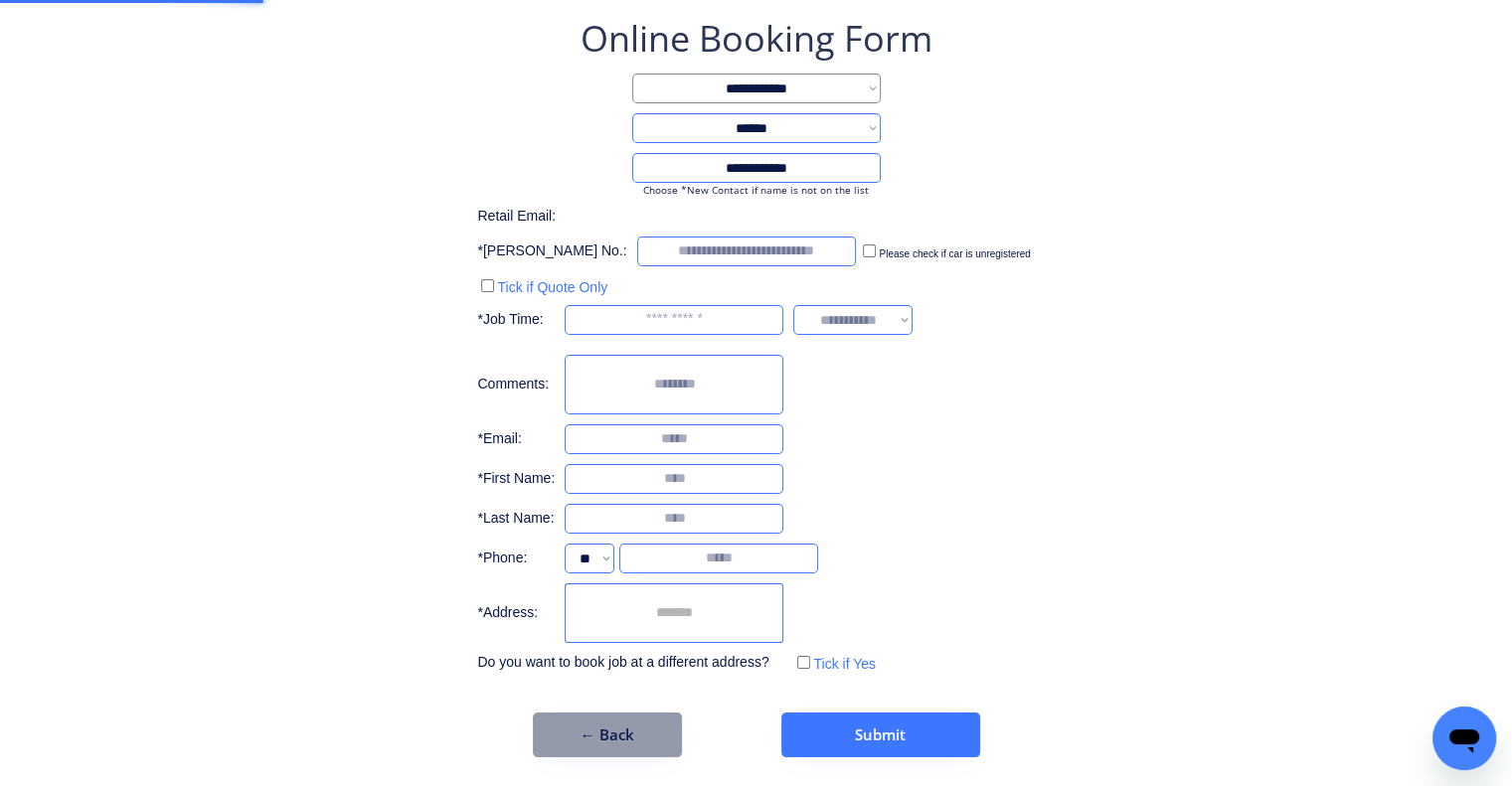 click at bounding box center (674, 613) 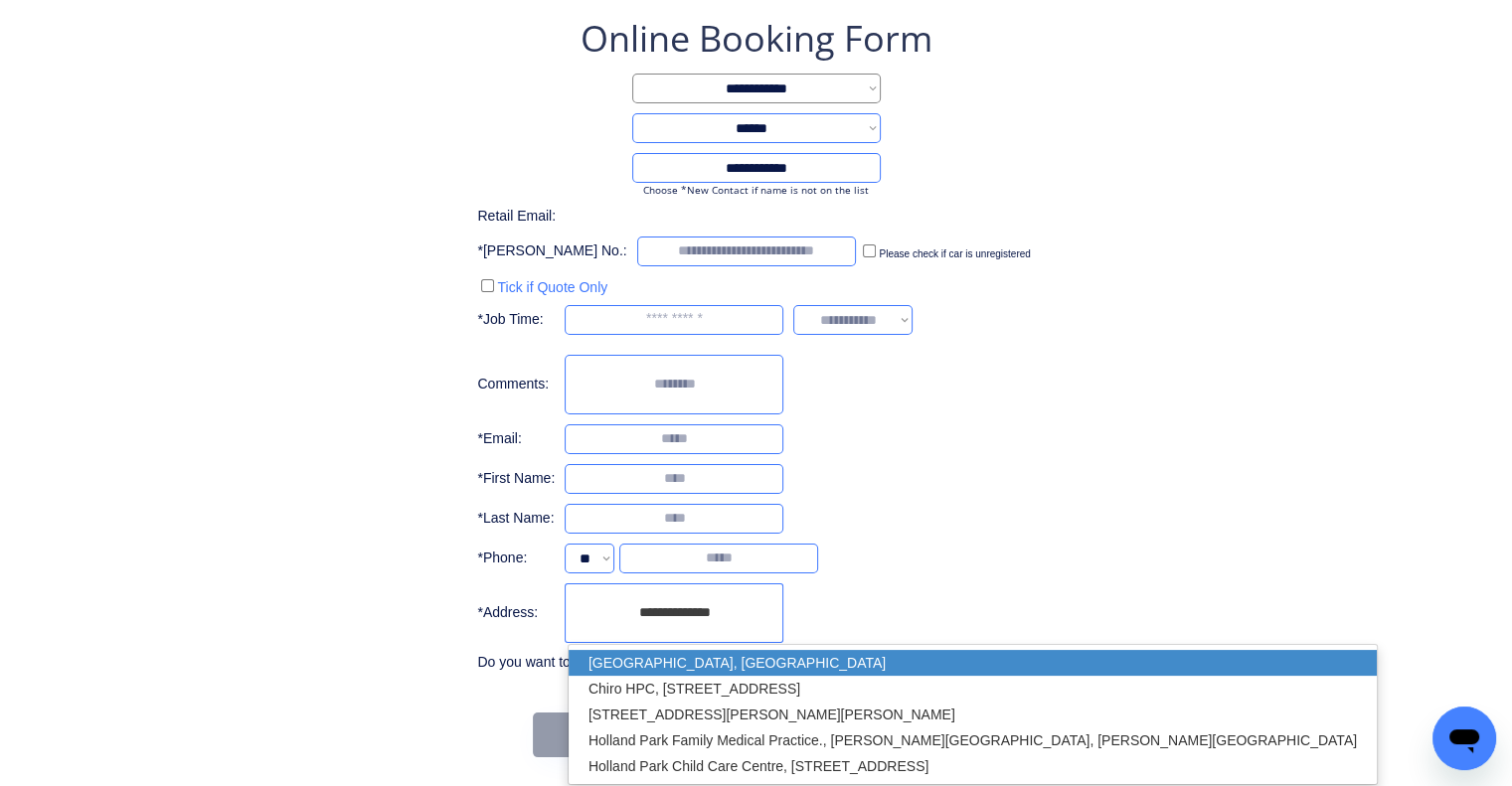 click on "Holland Park QLD 4121, Australia" at bounding box center (972, 663) 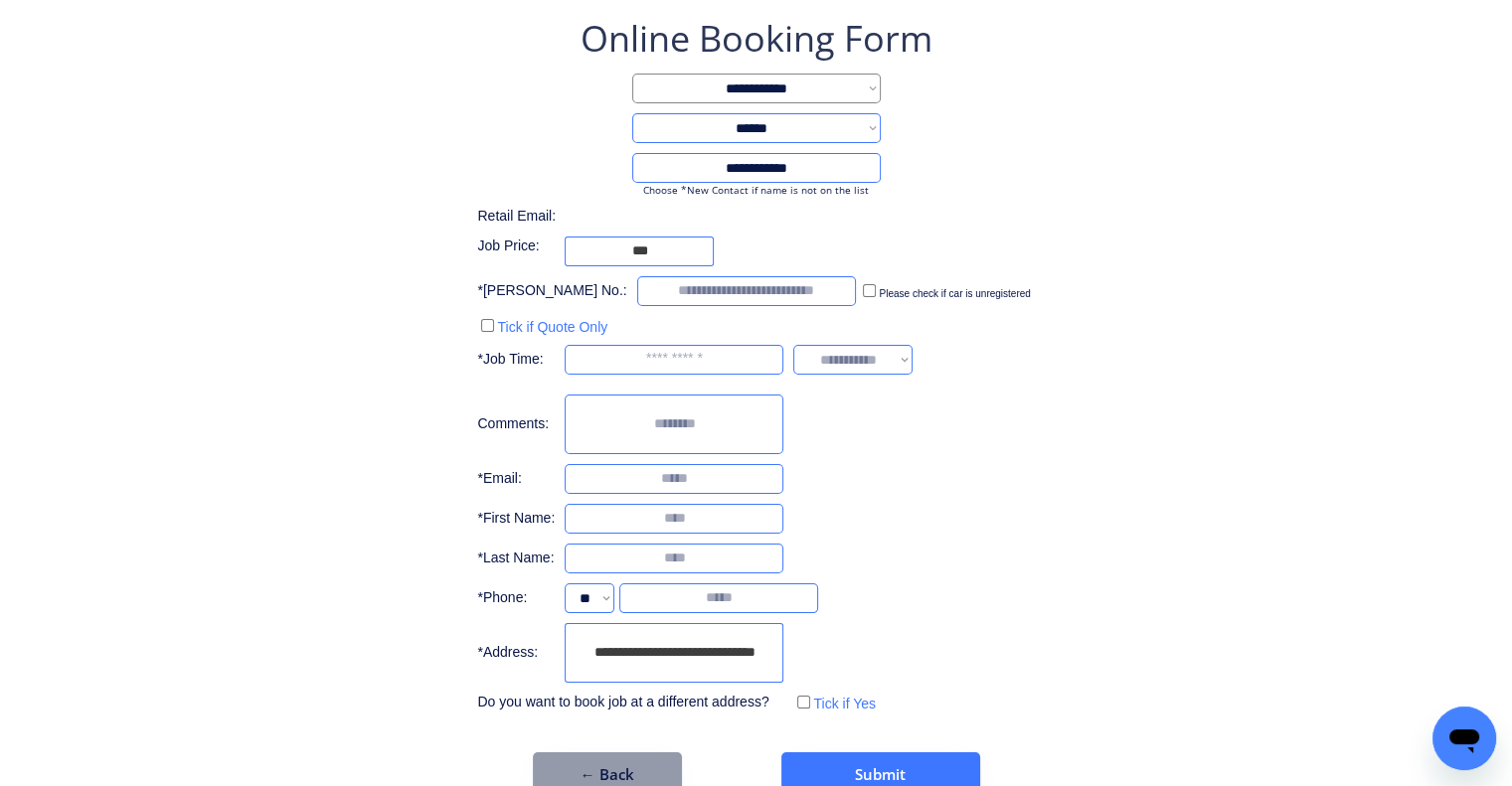 click on "**********" at bounding box center [756, 366] 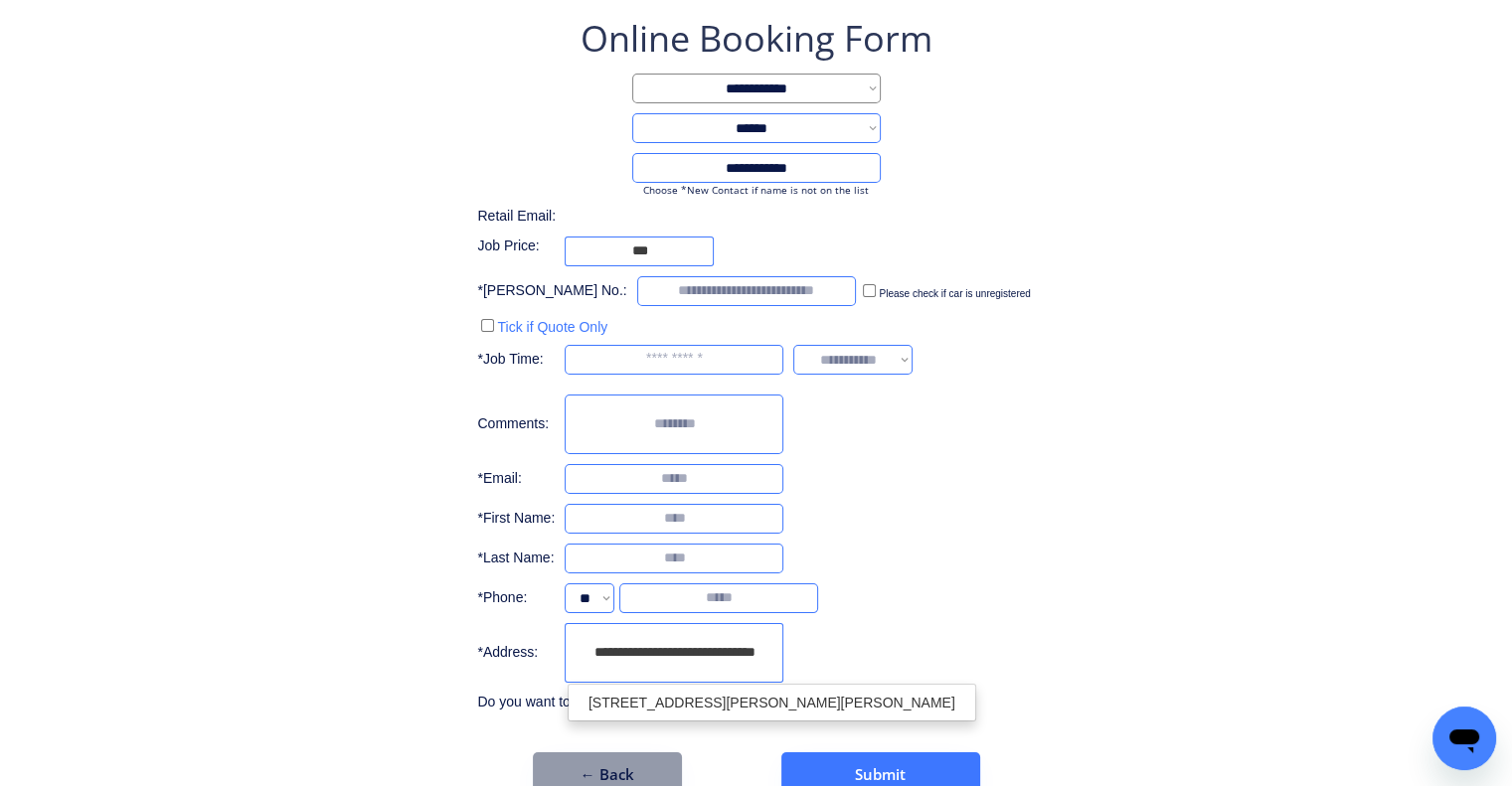 scroll, scrollTop: 0, scrollLeft: 0, axis: both 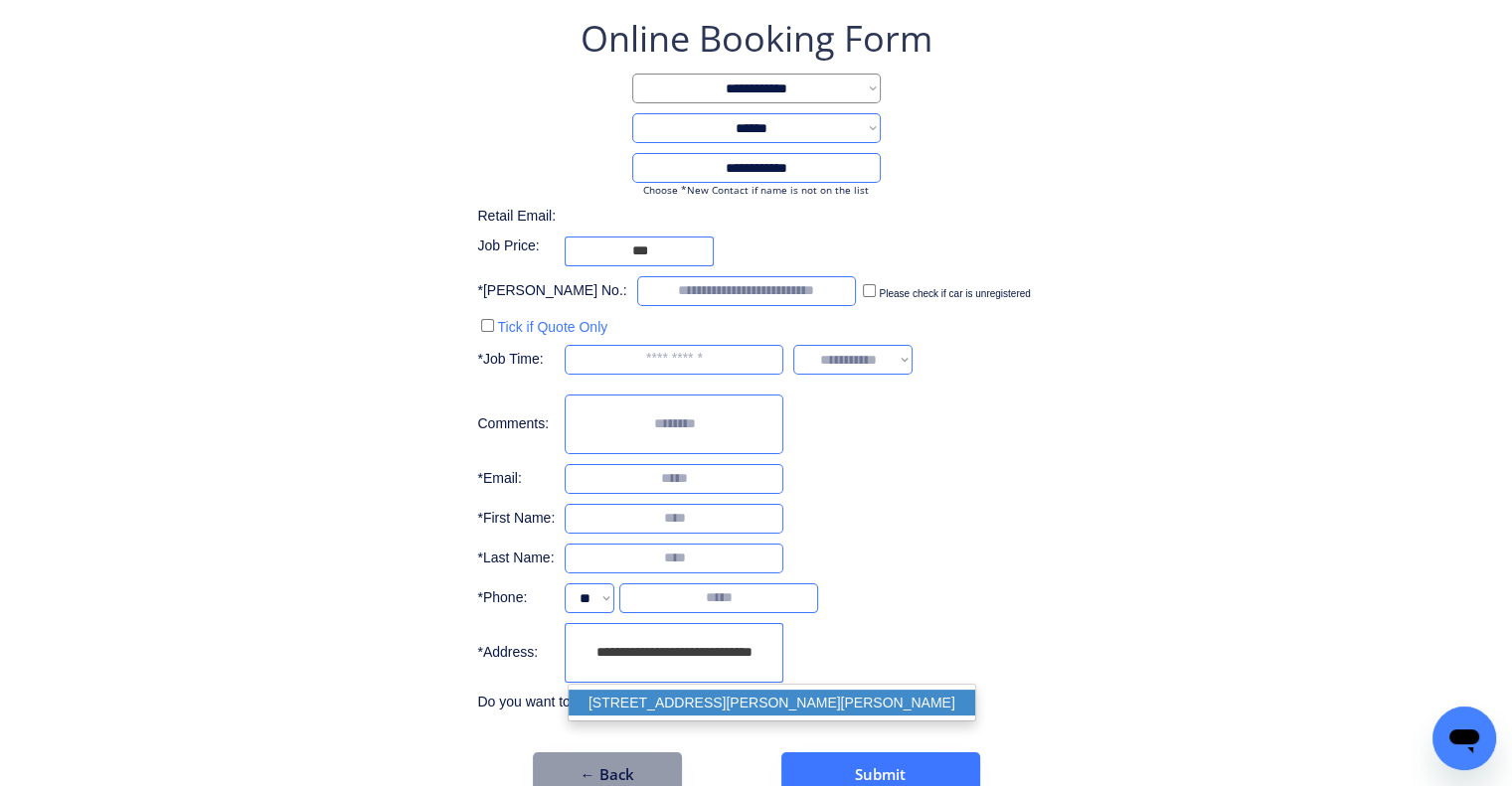 click on "1201 Logan Road, Mount Gravatt QLD 4122, Australia" at bounding box center (771, 703) 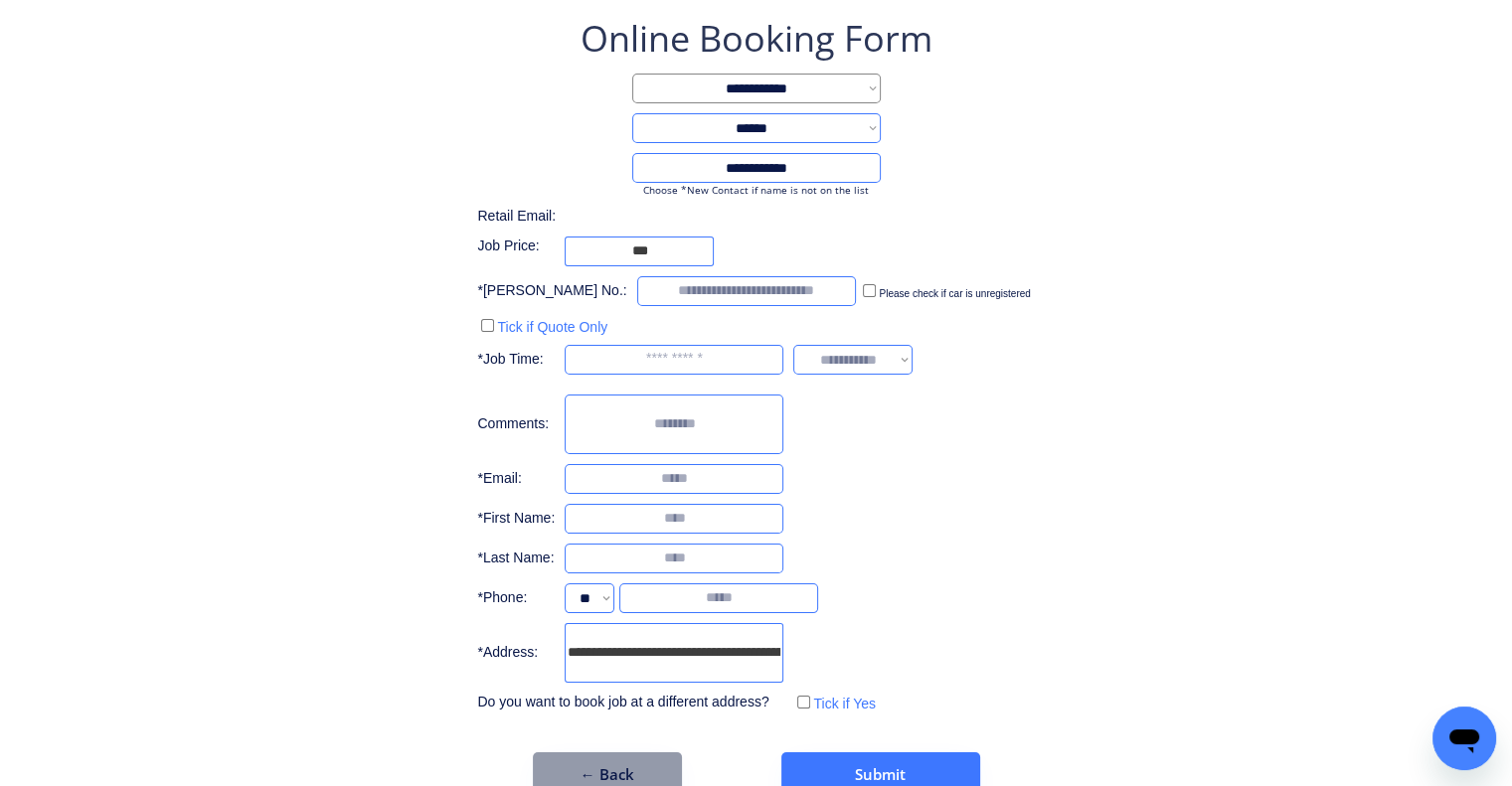 type on "**********" 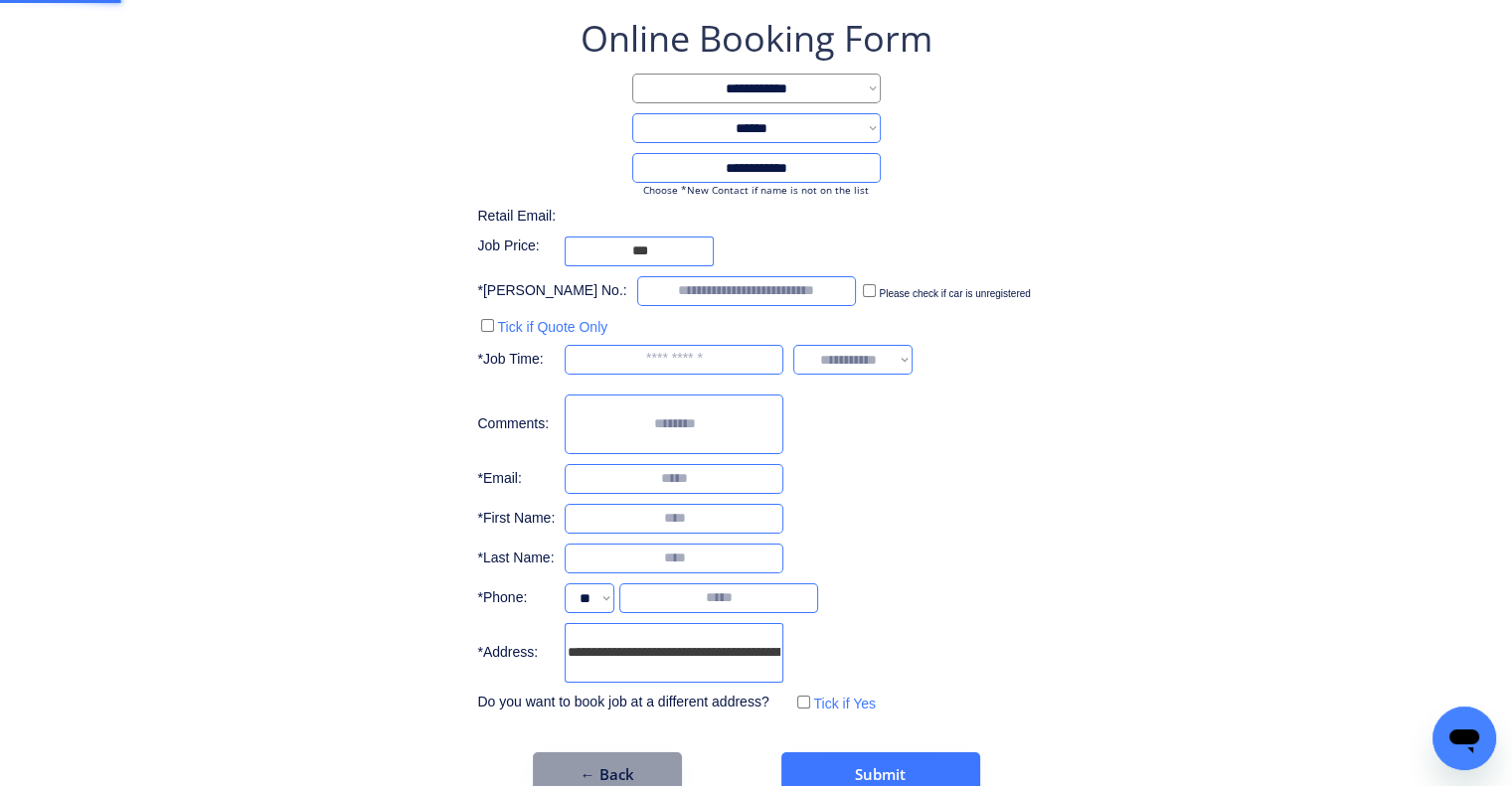 click on "**********" at bounding box center [756, 366] 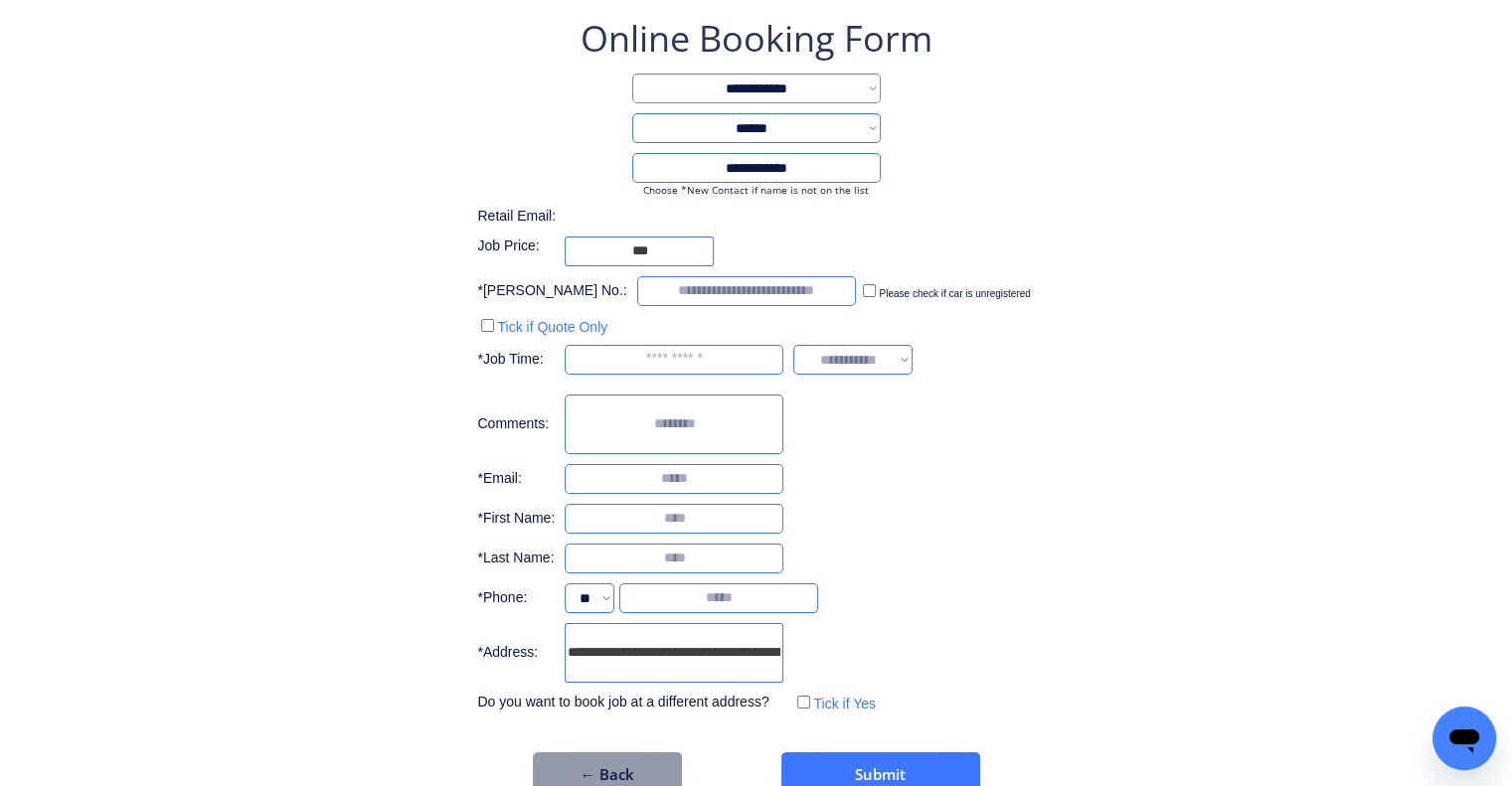 click on "**********" at bounding box center (756, 366) 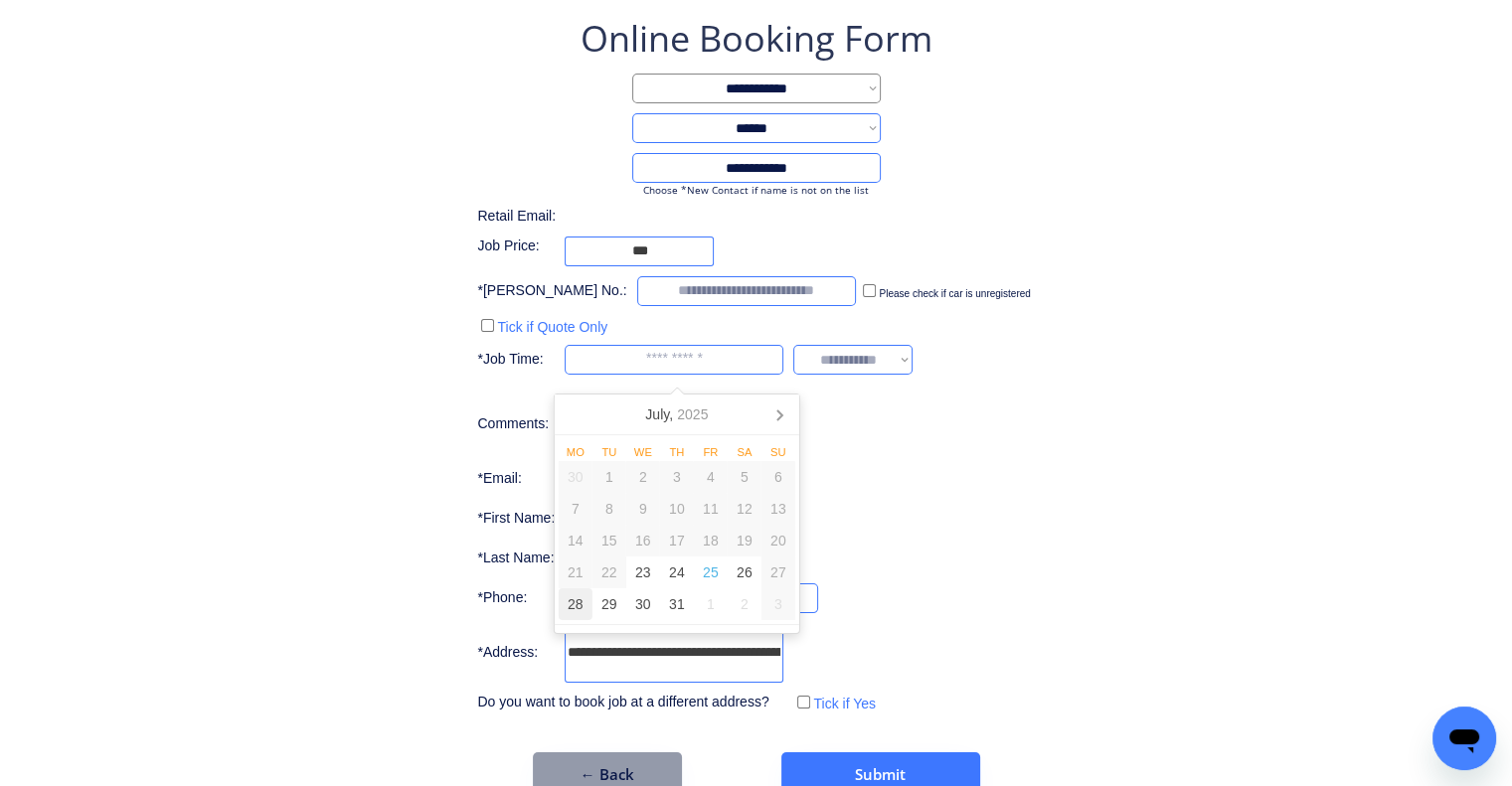 drag, startPoint x: 579, startPoint y: 613, endPoint x: 765, endPoint y: 548, distance: 197.03045 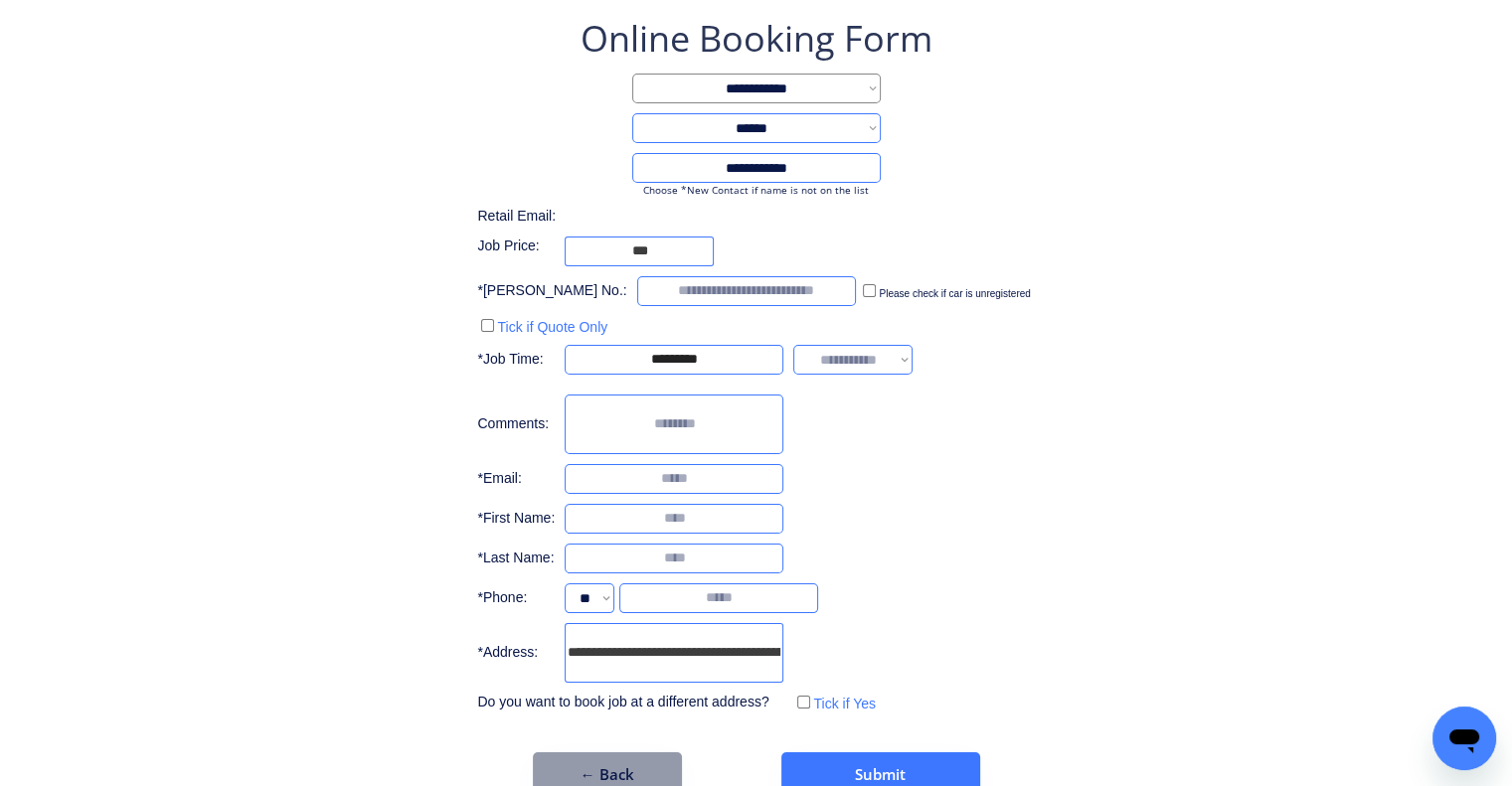 click on "**********" at bounding box center [756, 366] 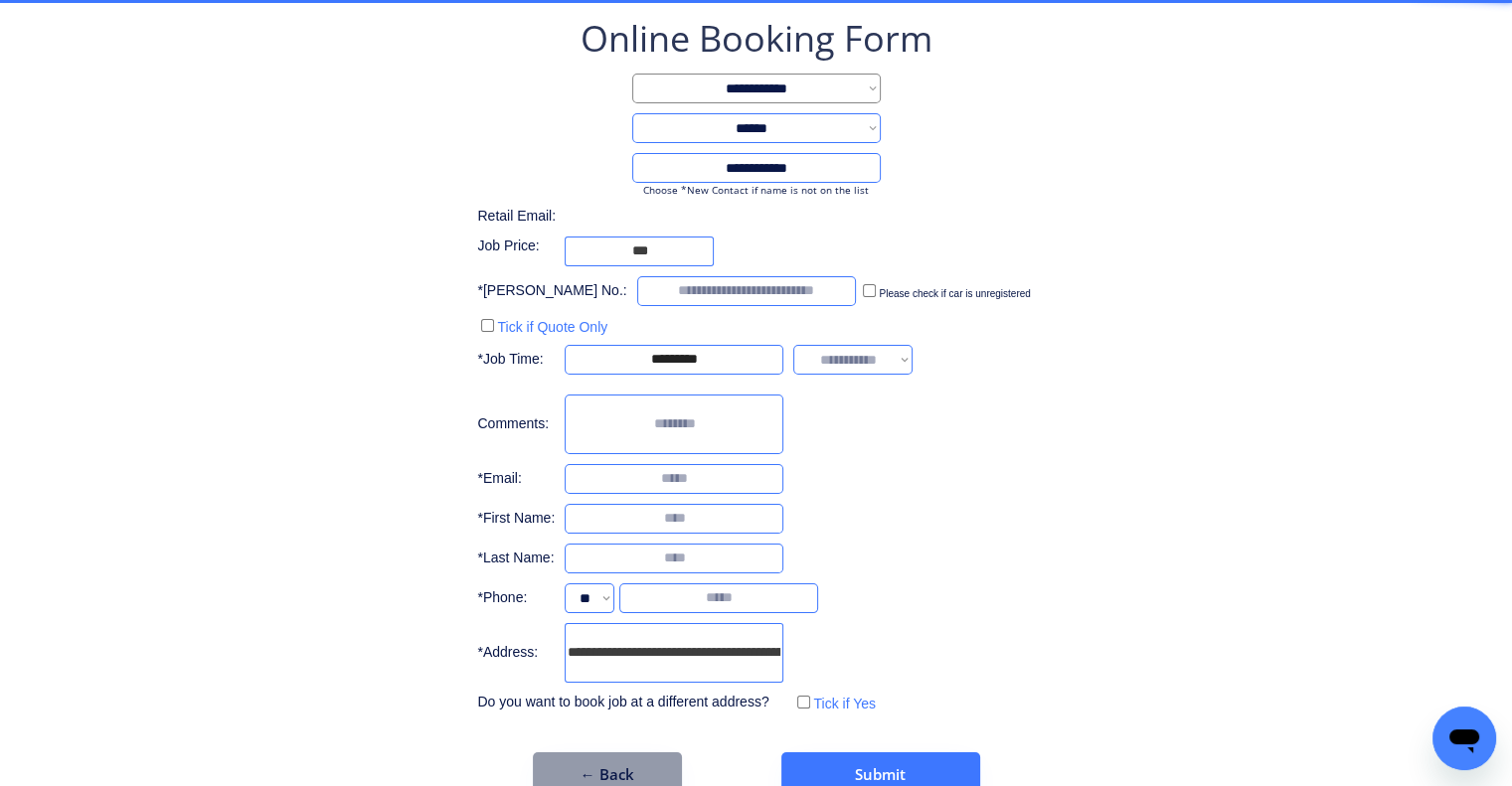 click on "**********" at bounding box center [756, 366] 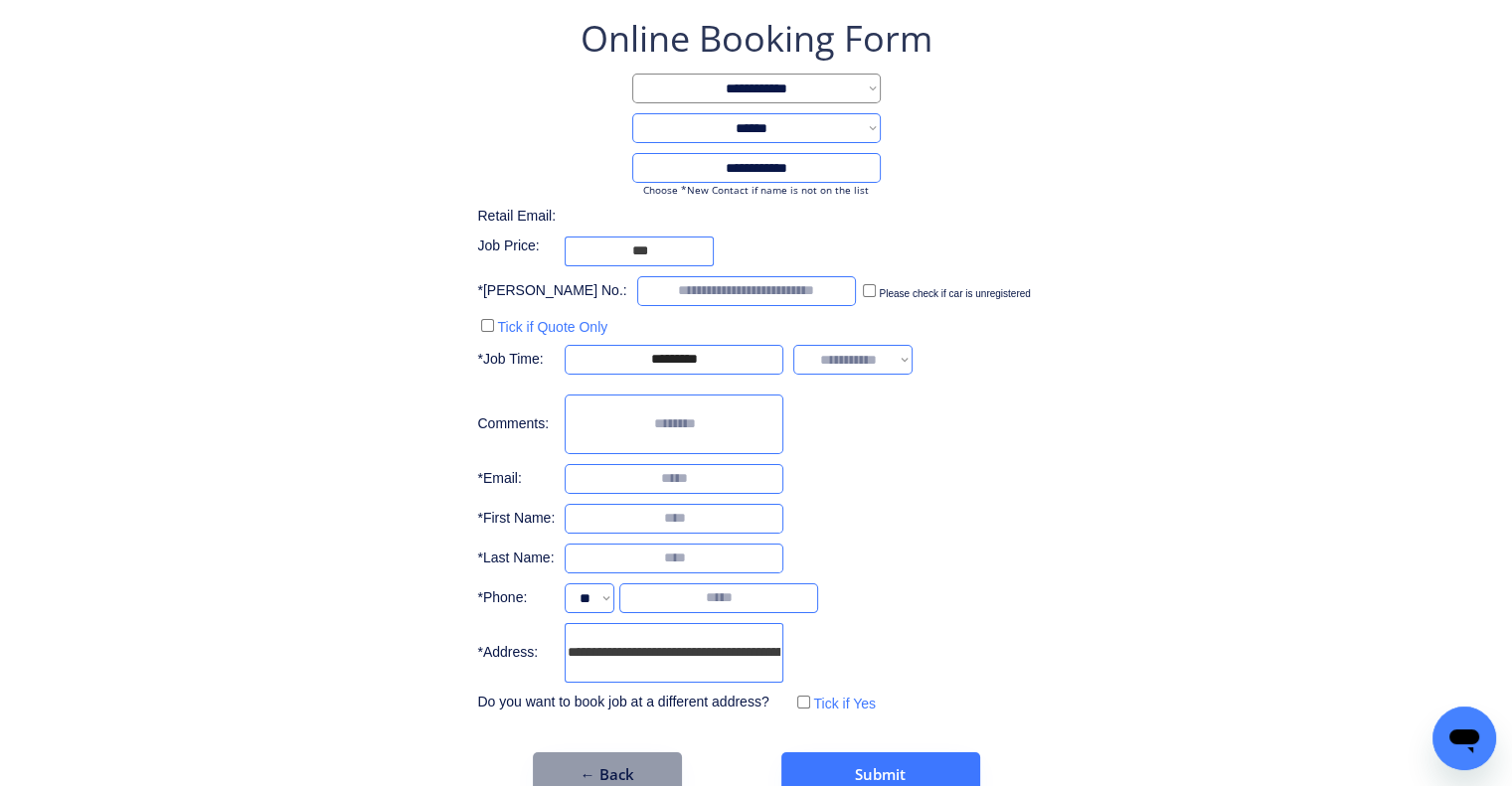 click on "**********" at bounding box center (756, 366) 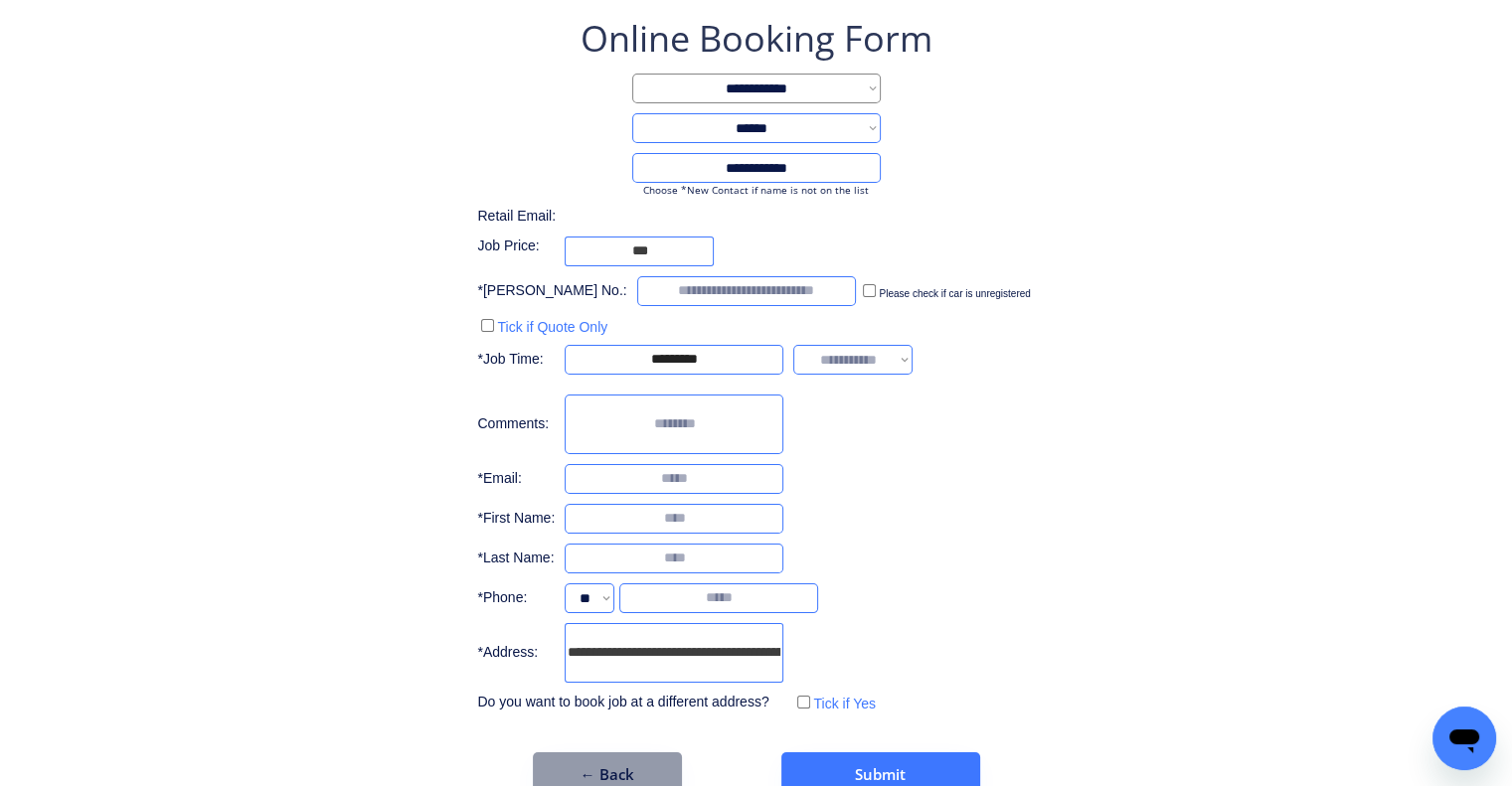 click on "**********" at bounding box center [853, 360] 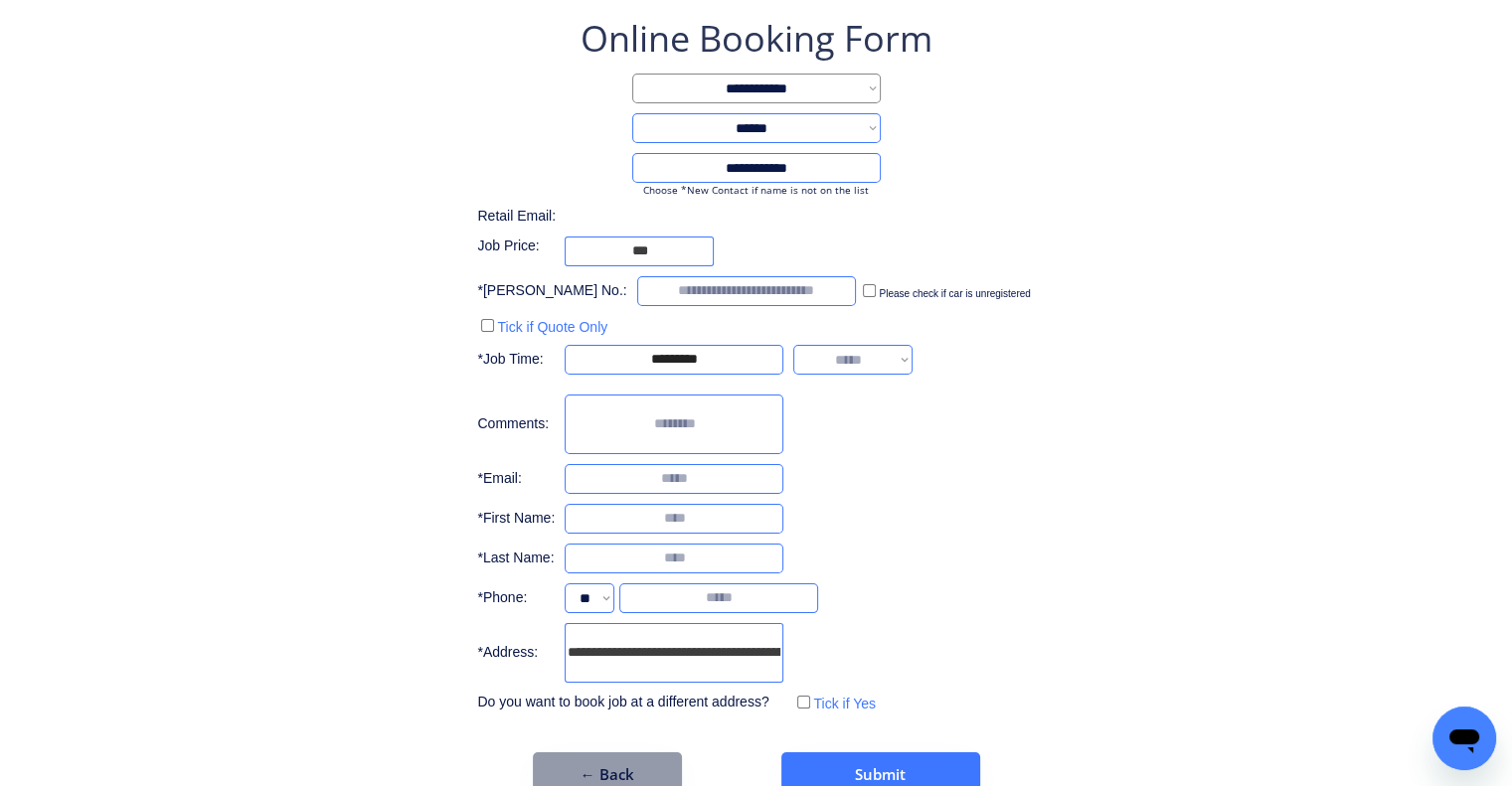 click on "**********" at bounding box center [853, 360] 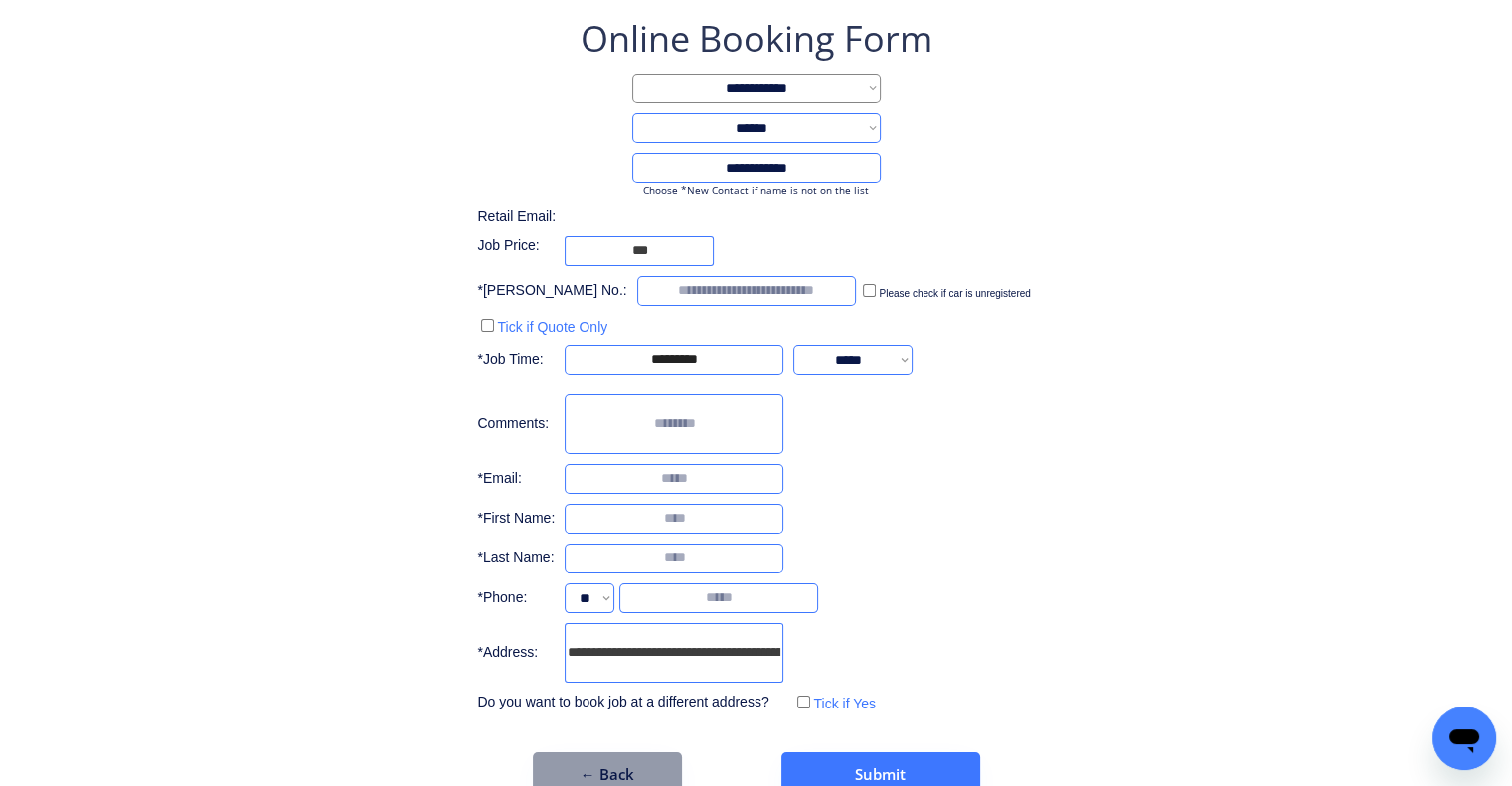 click at bounding box center [674, 479] 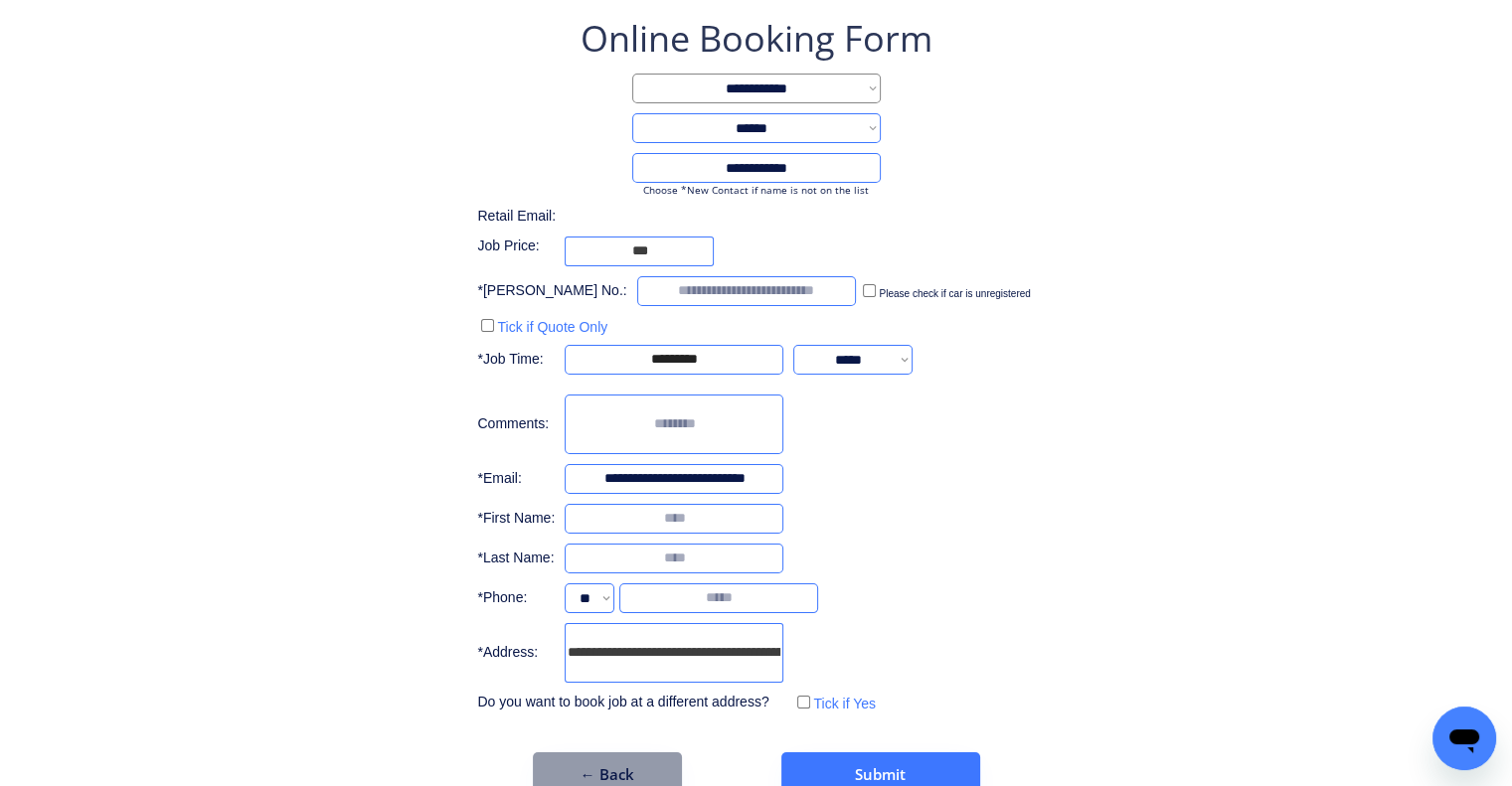 scroll, scrollTop: 0, scrollLeft: 2, axis: horizontal 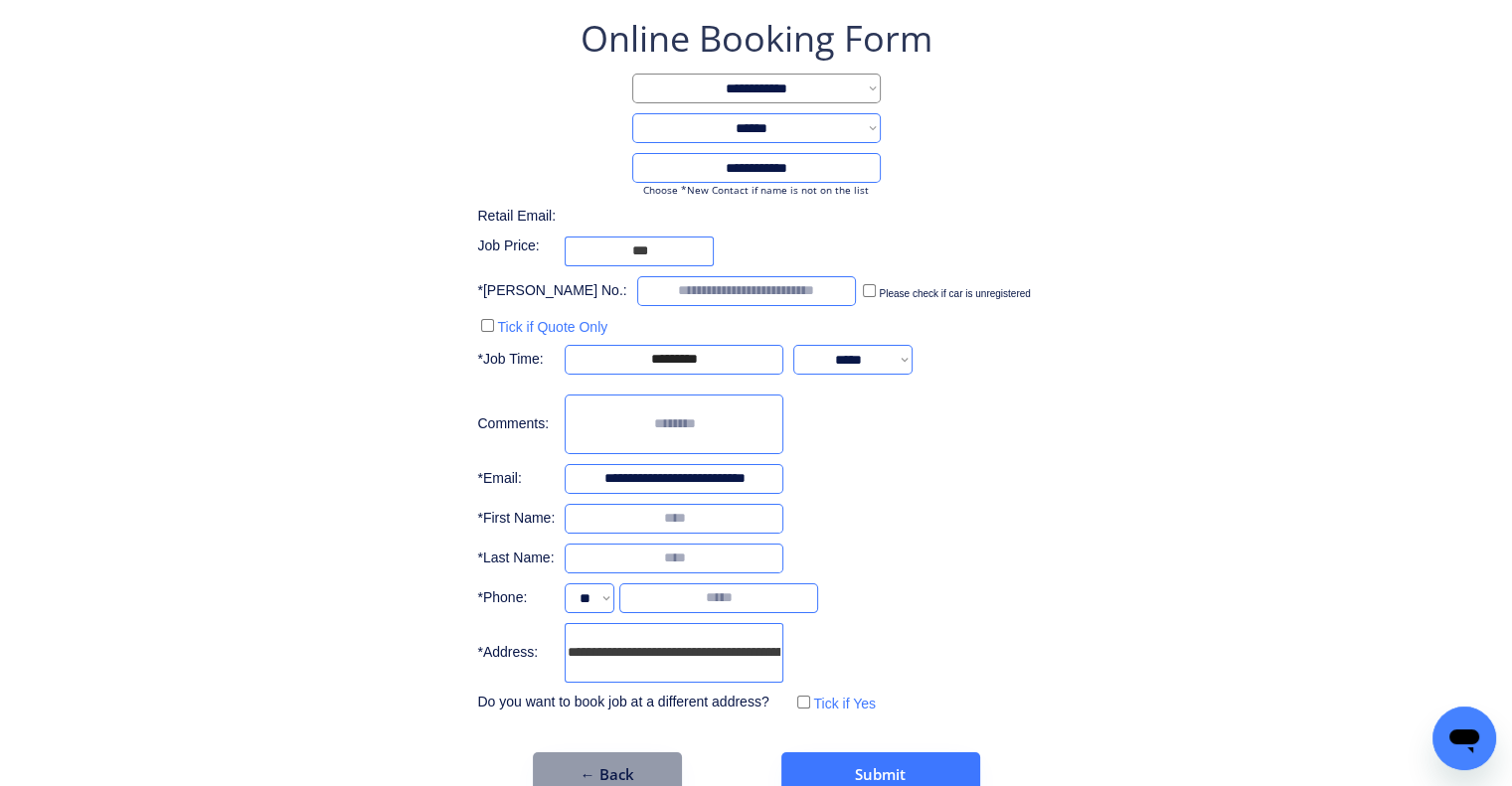 type on "**********" 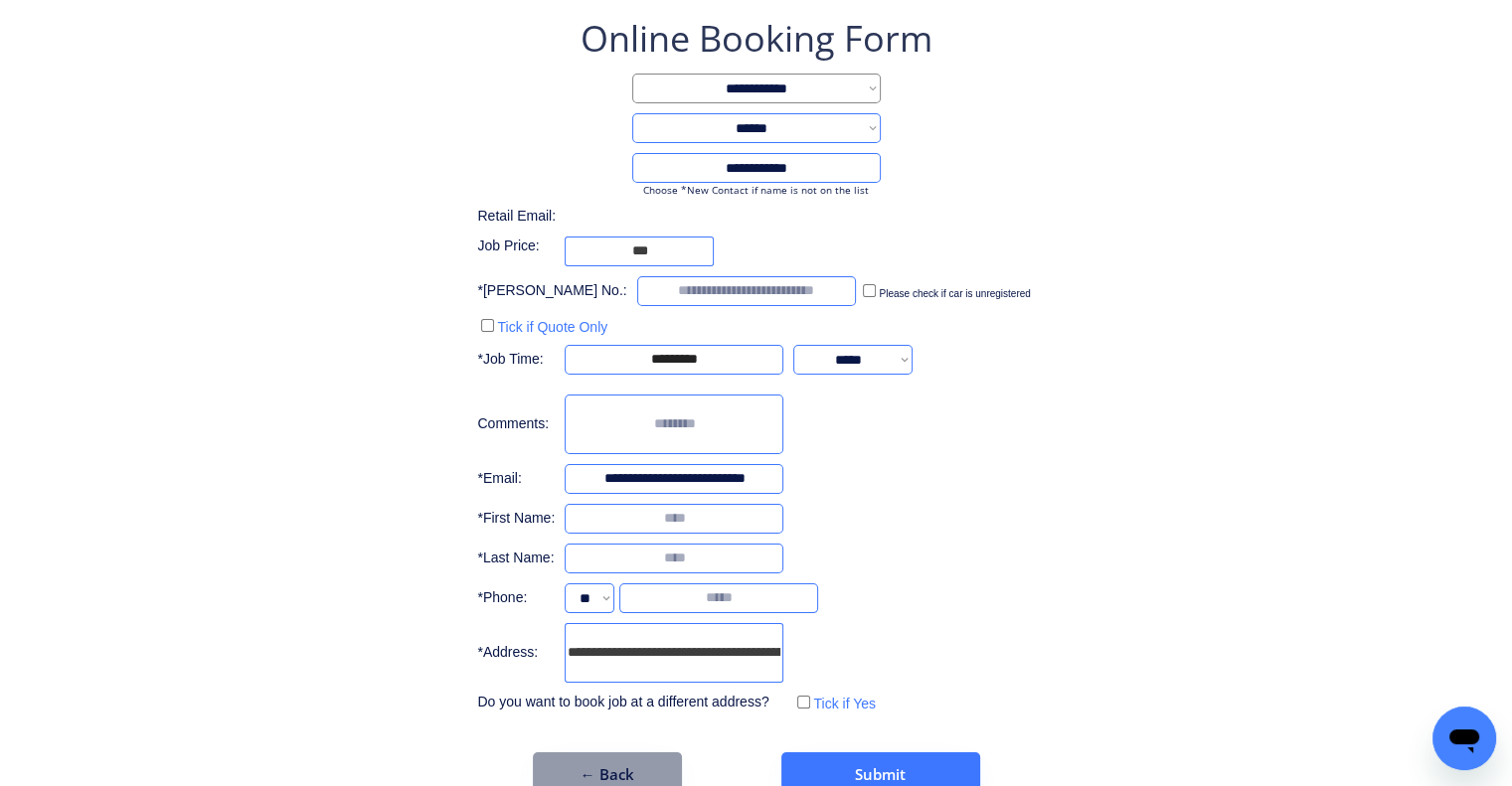 click on "**********" at bounding box center [756, 366] 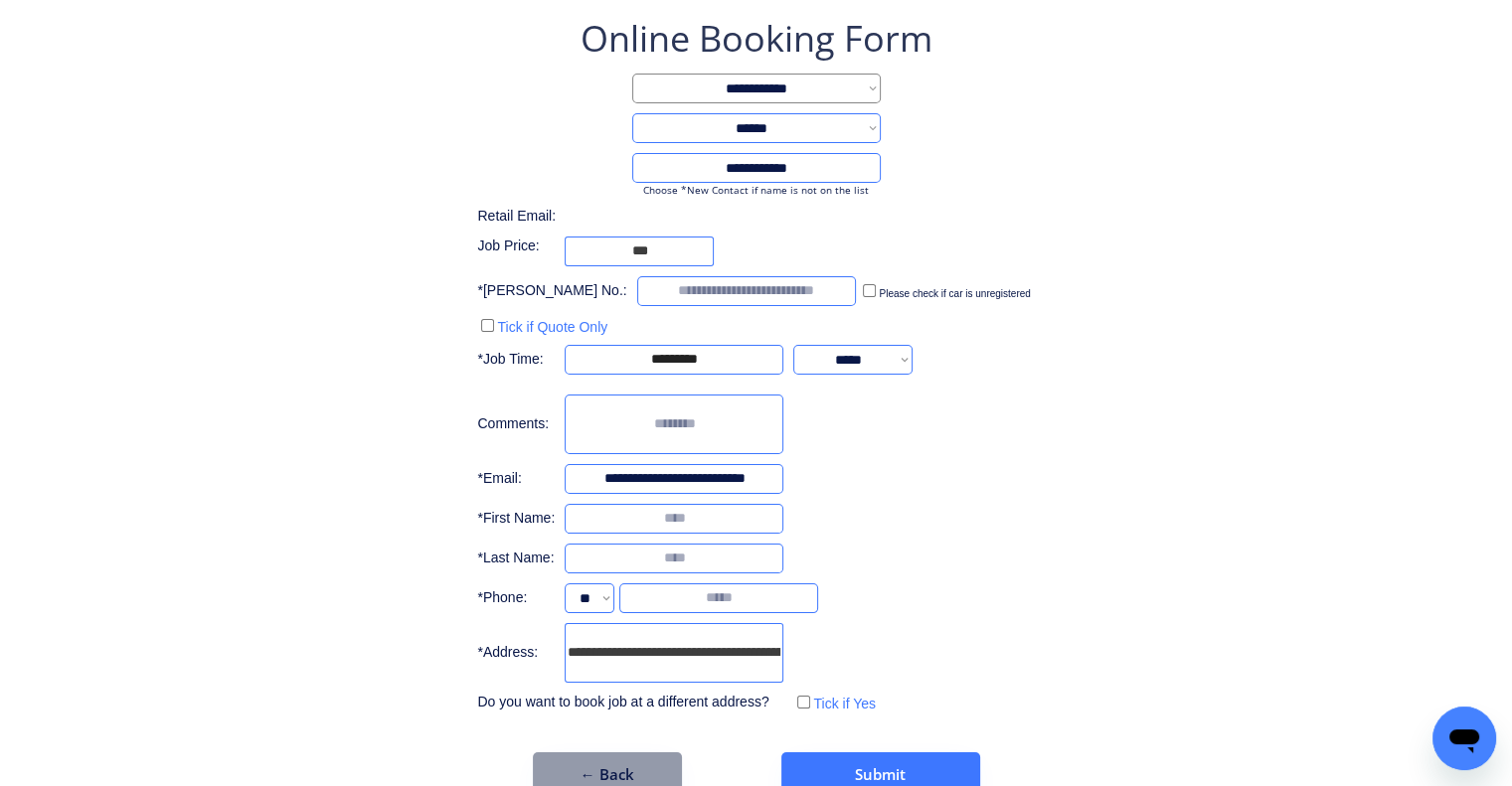 click at bounding box center (747, 291) 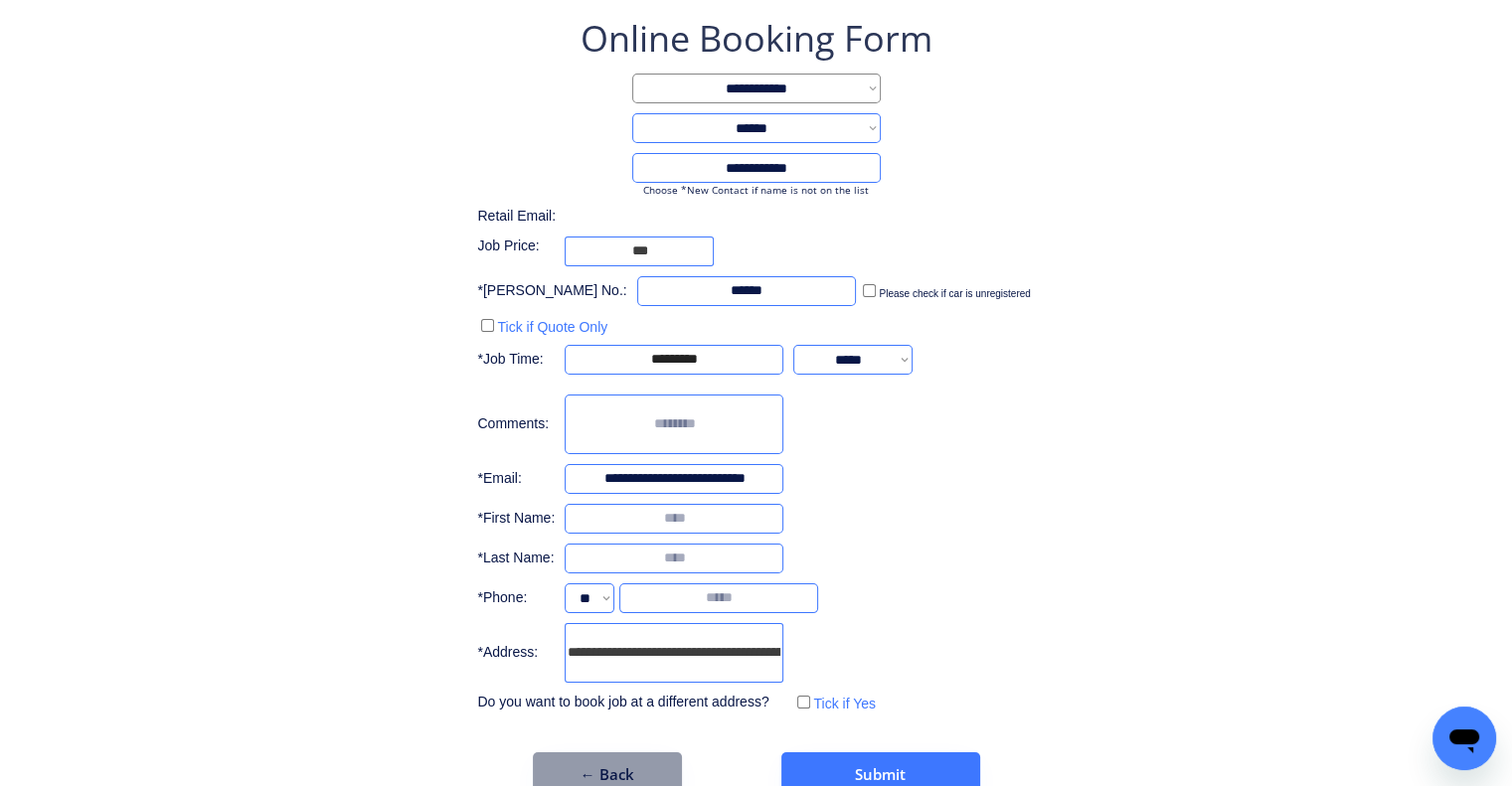 type on "******" 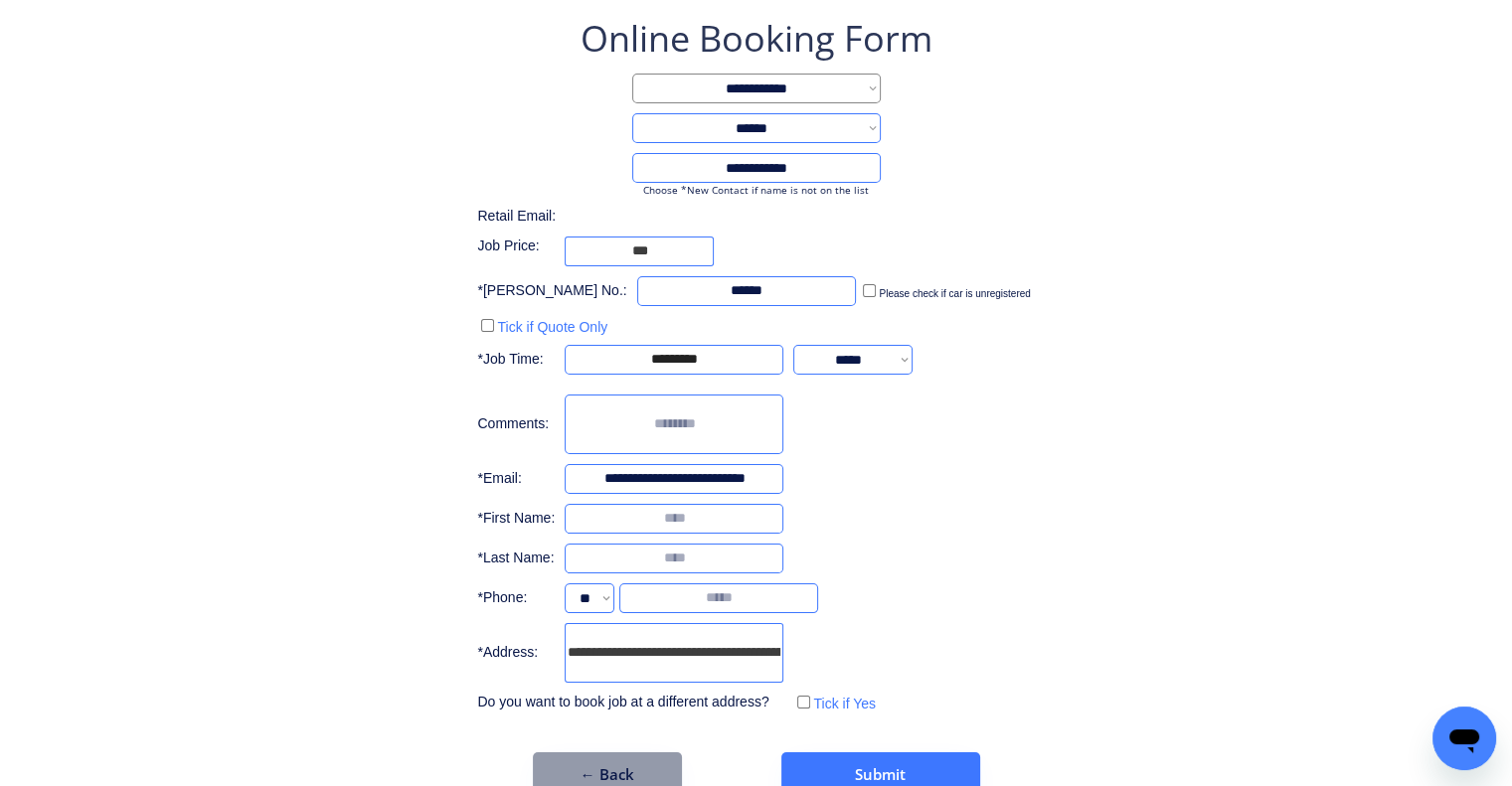 click on "**********" at bounding box center (756, 366) 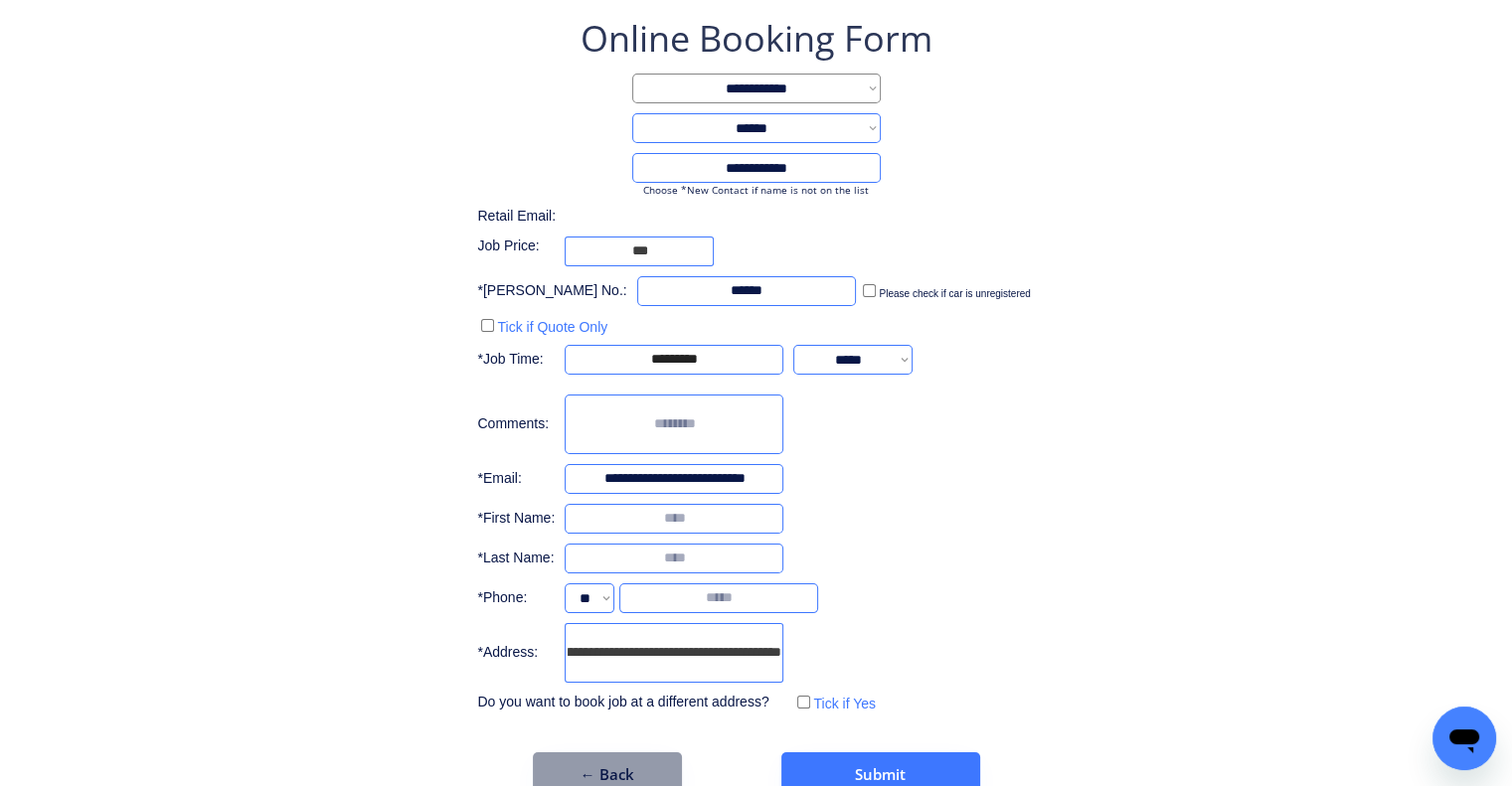 drag, startPoint x: 668, startPoint y: 657, endPoint x: 884, endPoint y: 650, distance: 216.1134 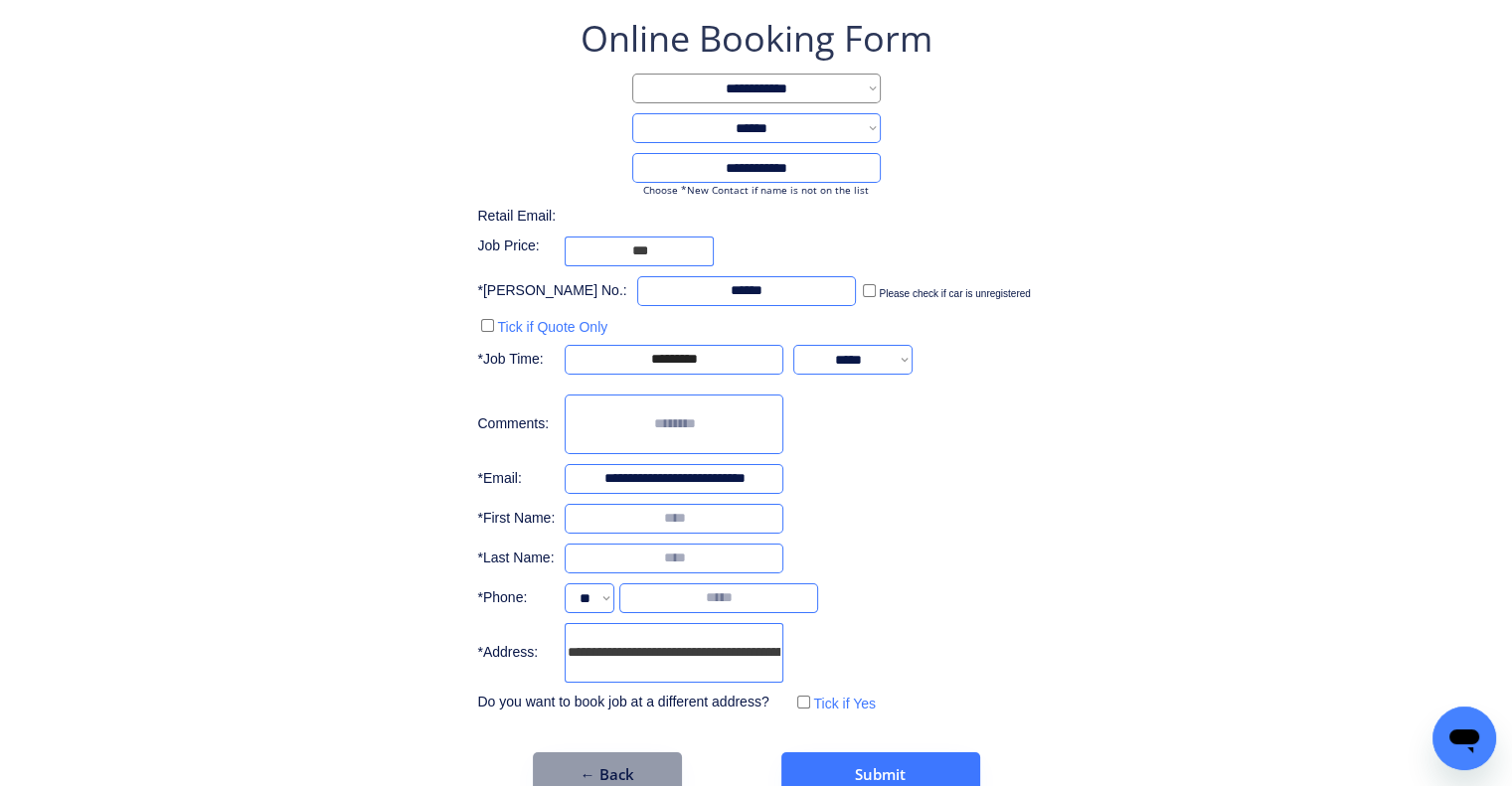 click on "**********" at bounding box center (756, 405) 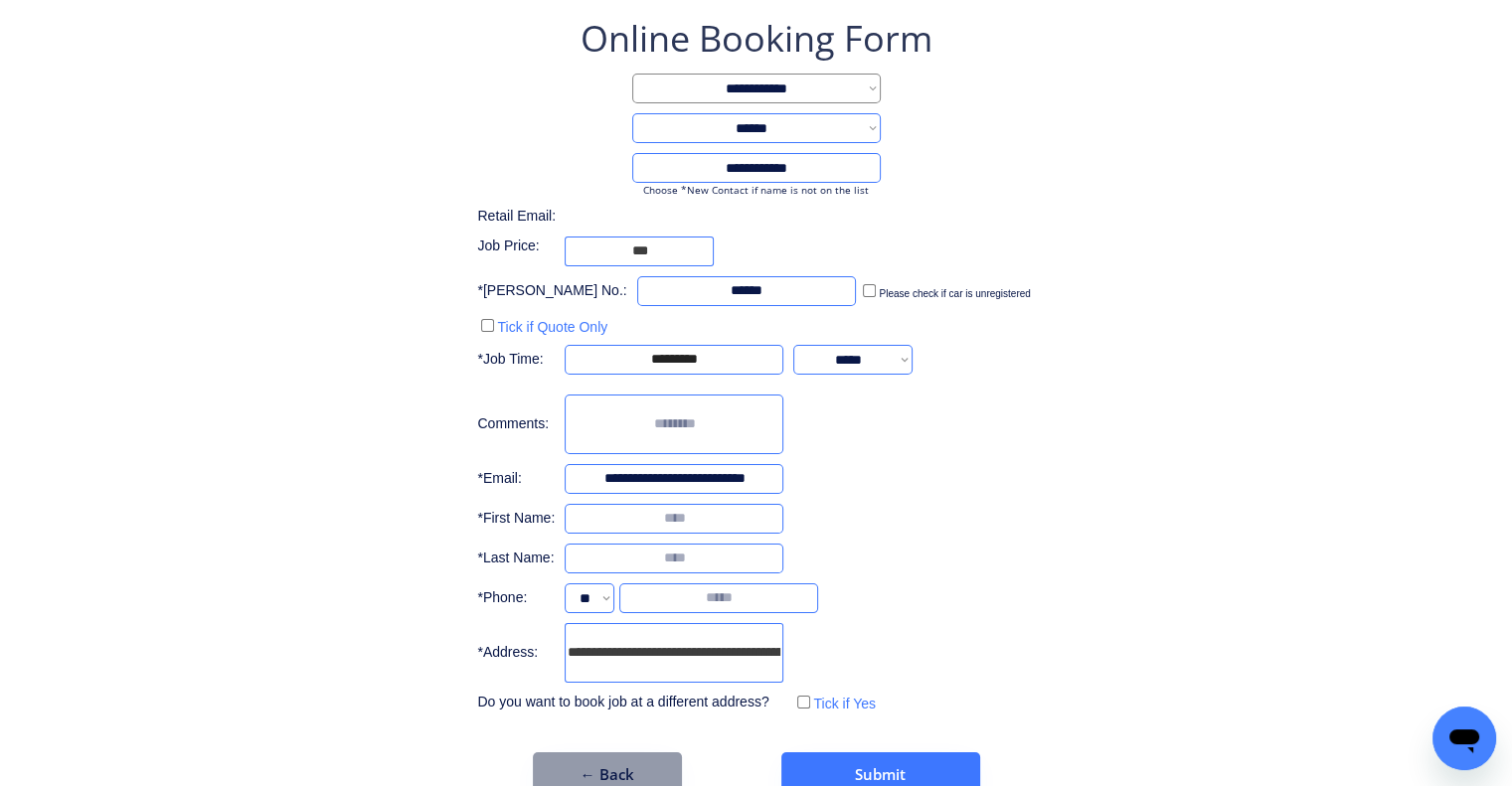 click at bounding box center [674, 519] 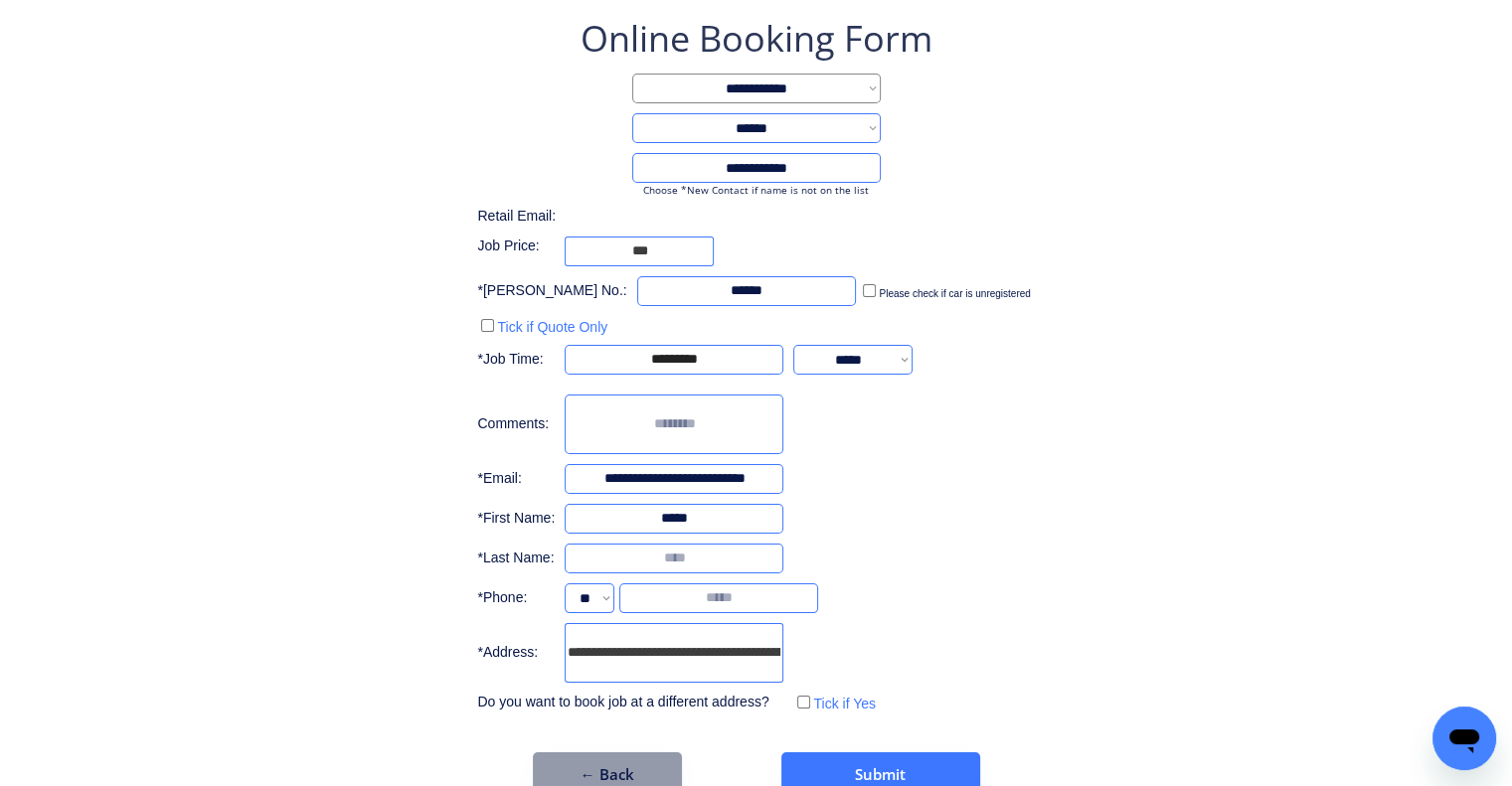 type on "*****" 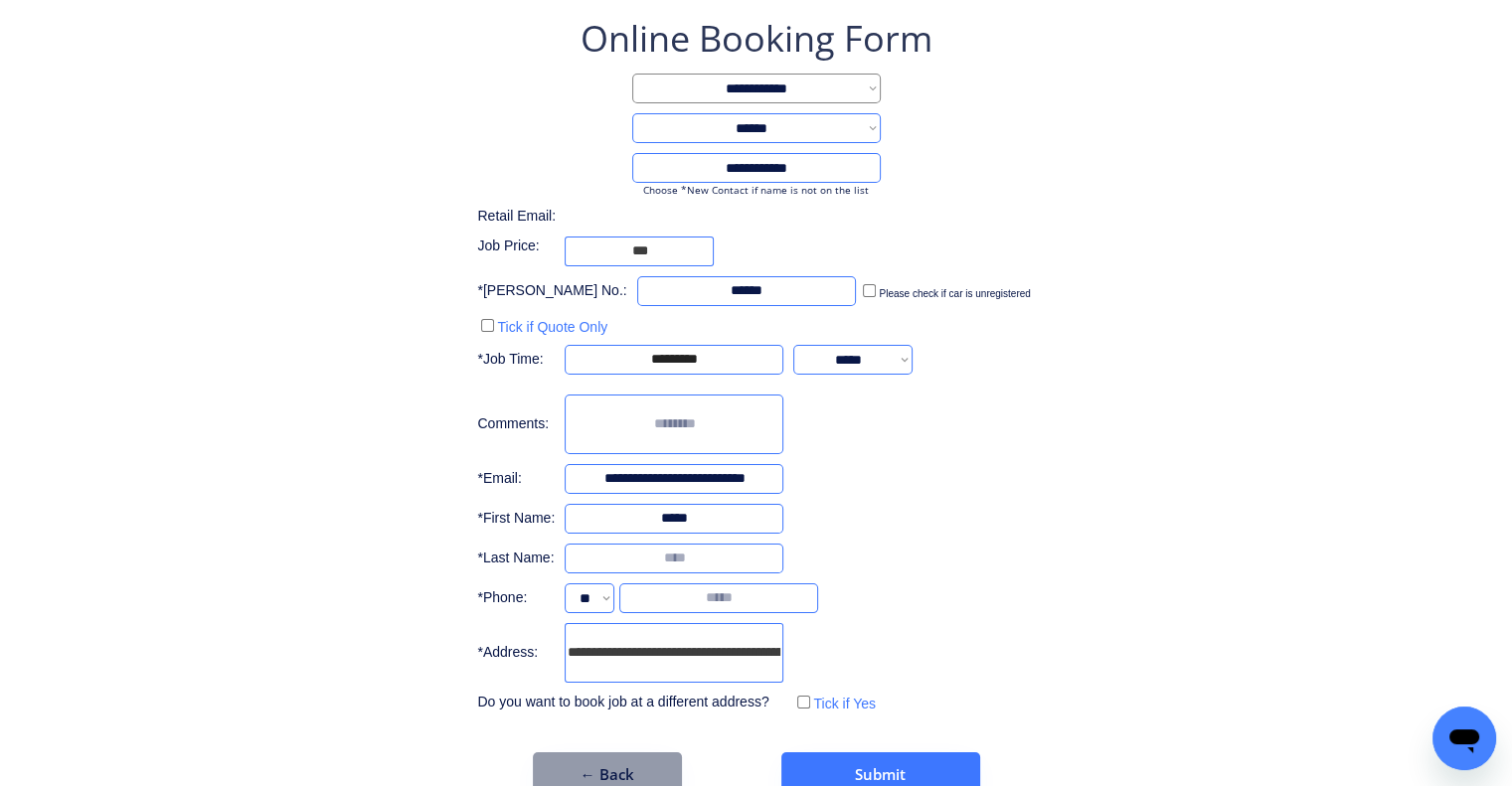 click on "**********" at bounding box center (674, 479) 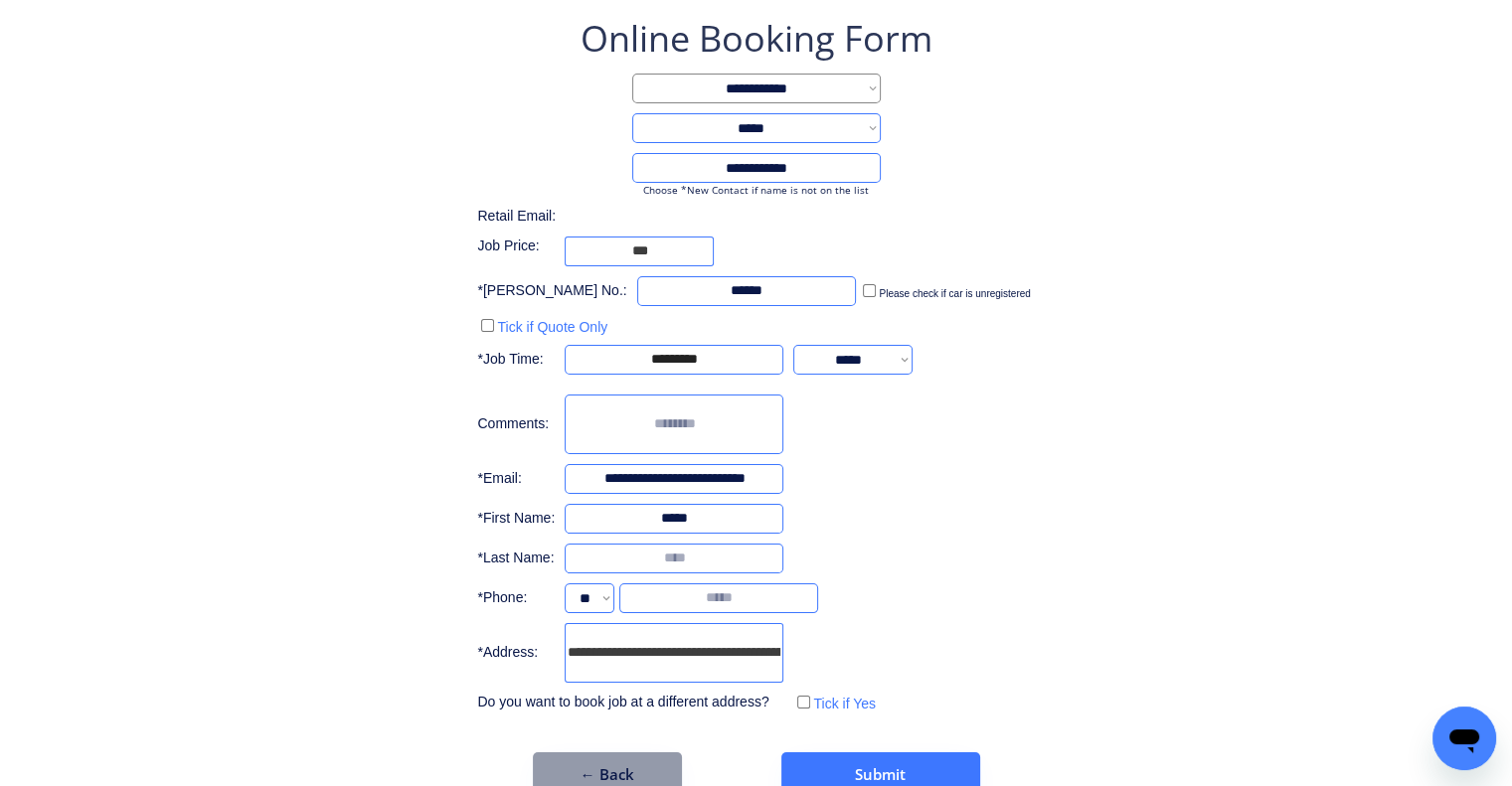 click on "**********" at bounding box center (756, 128) 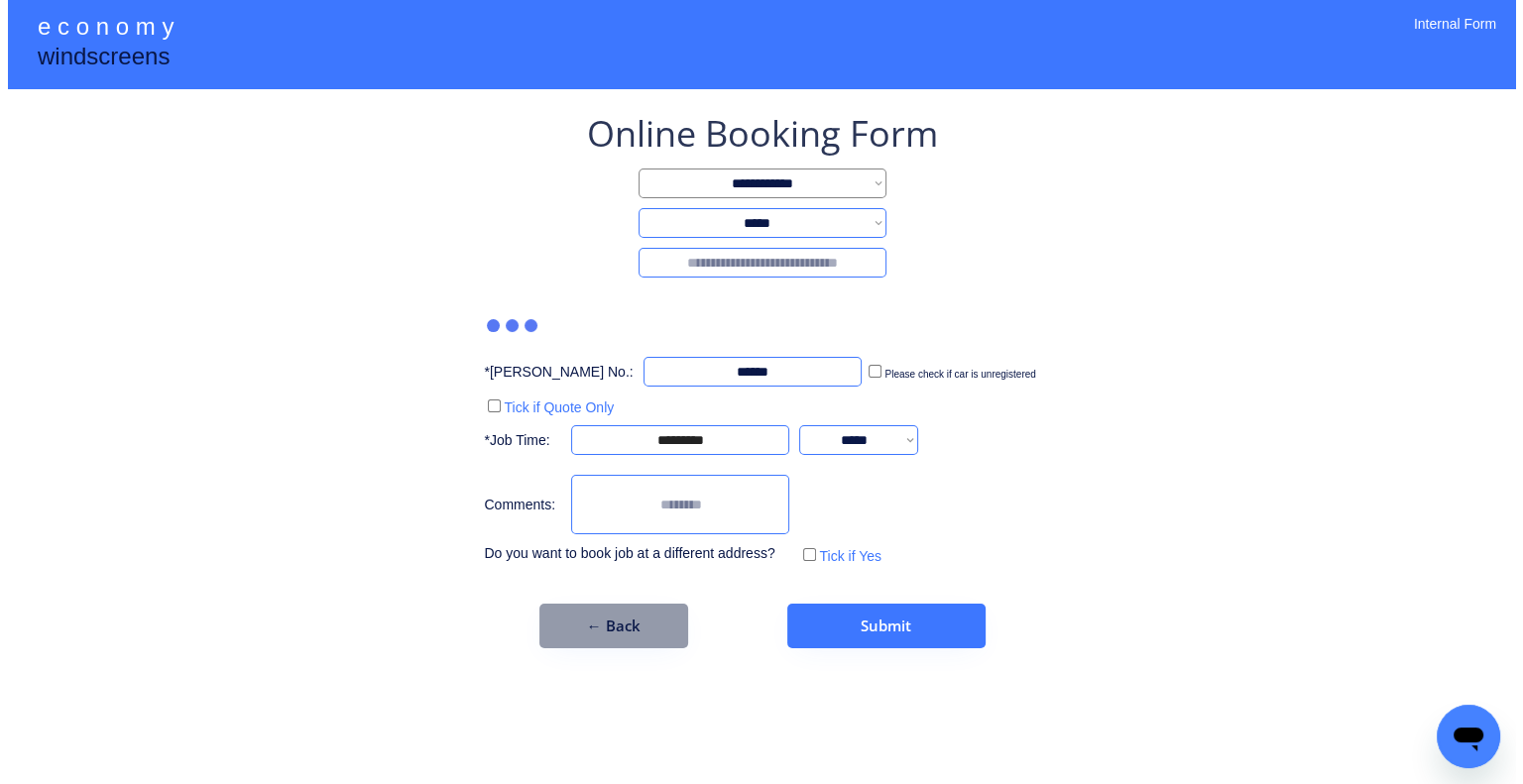 scroll, scrollTop: 0, scrollLeft: 0, axis: both 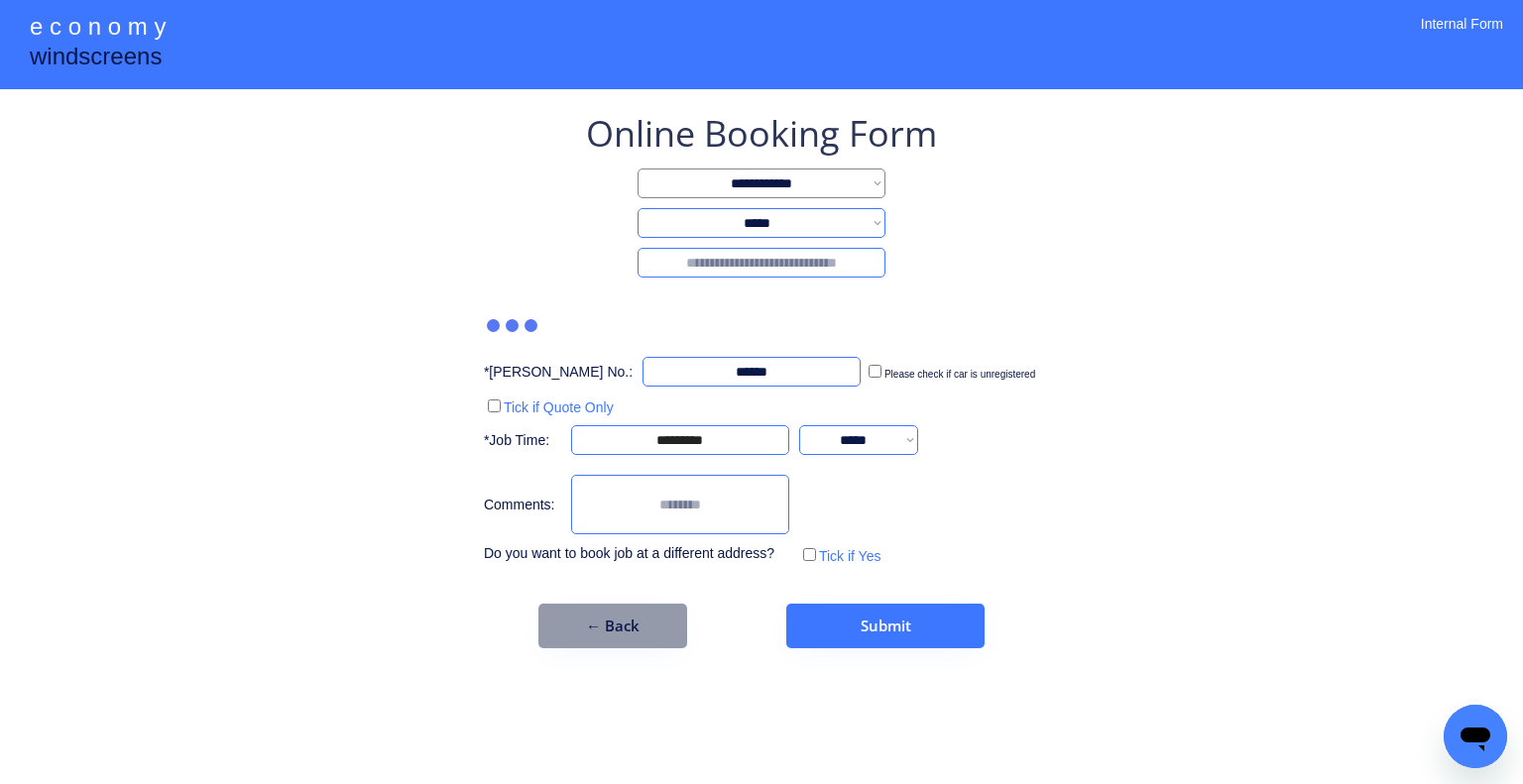 click on "**********" at bounding box center [762, 379] 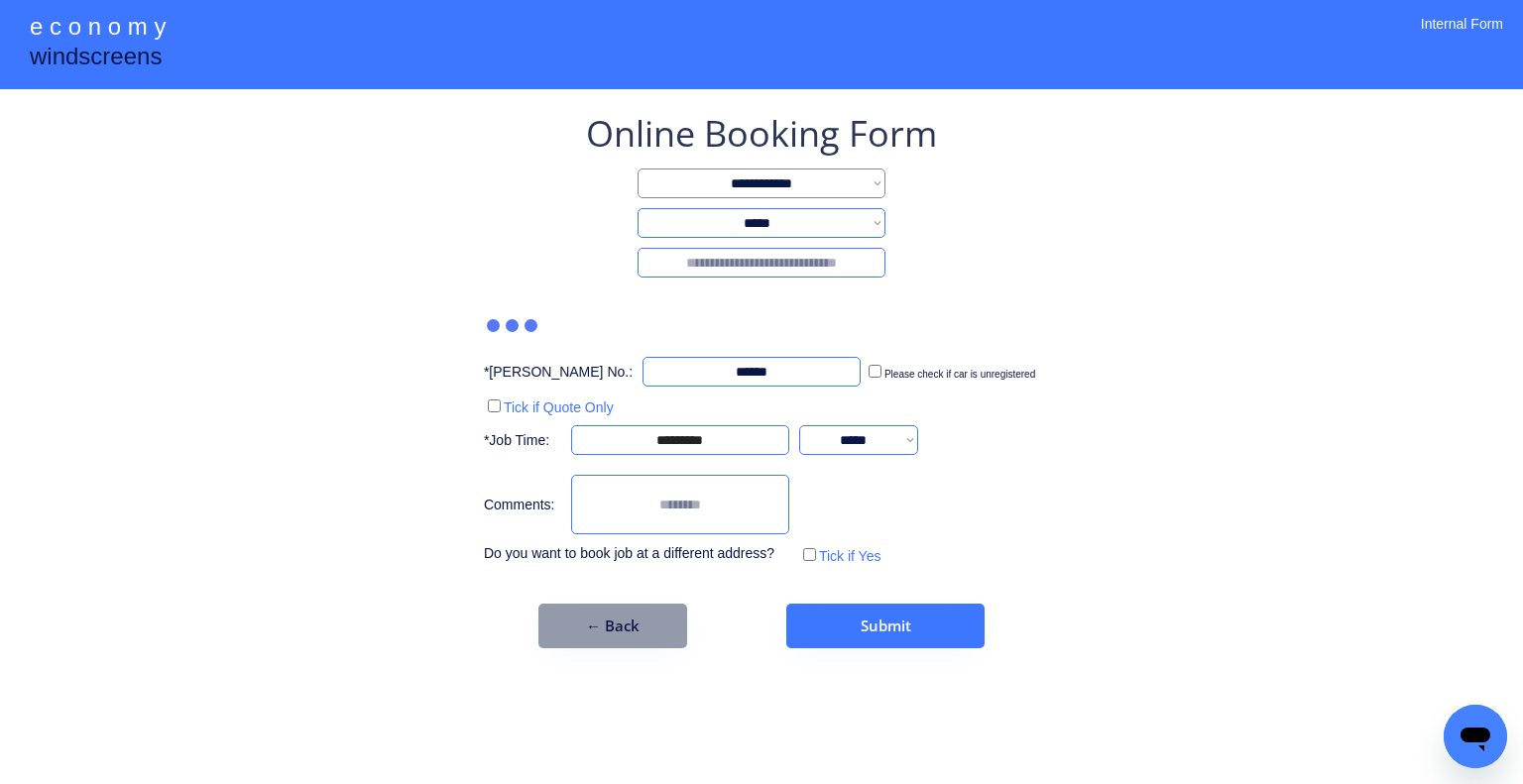 click at bounding box center (762, 263) 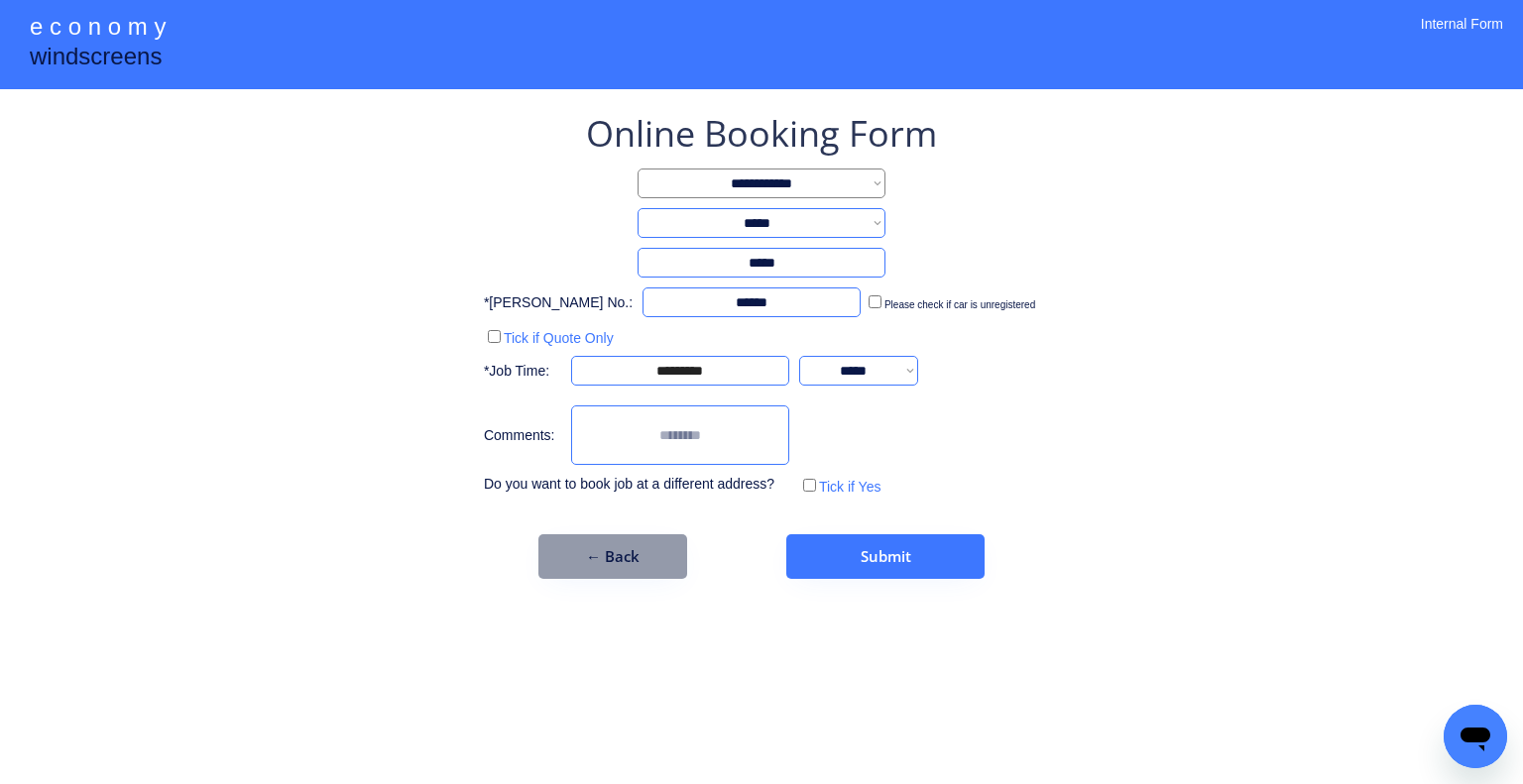 scroll, scrollTop: 0, scrollLeft: 0, axis: both 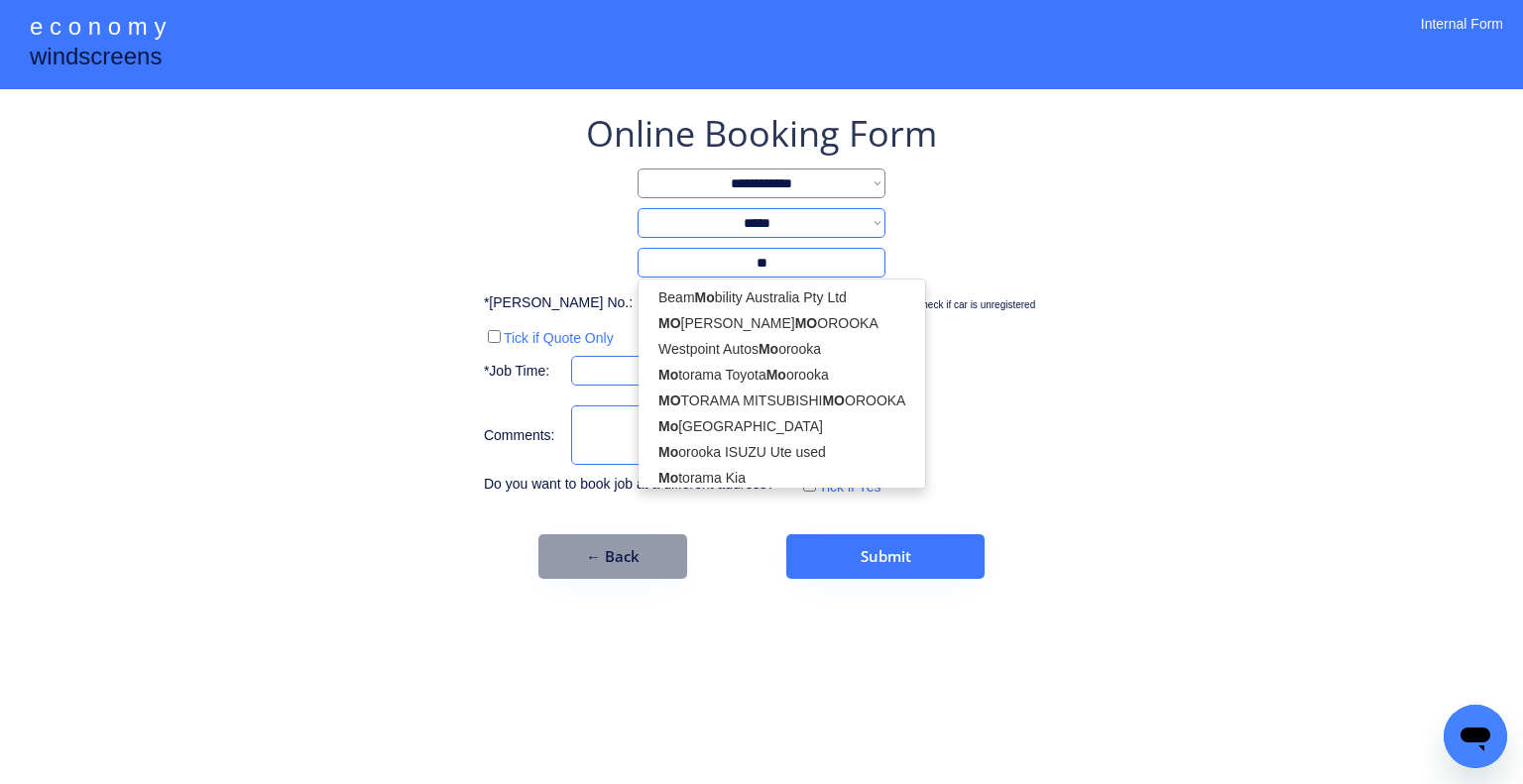 type on "*" 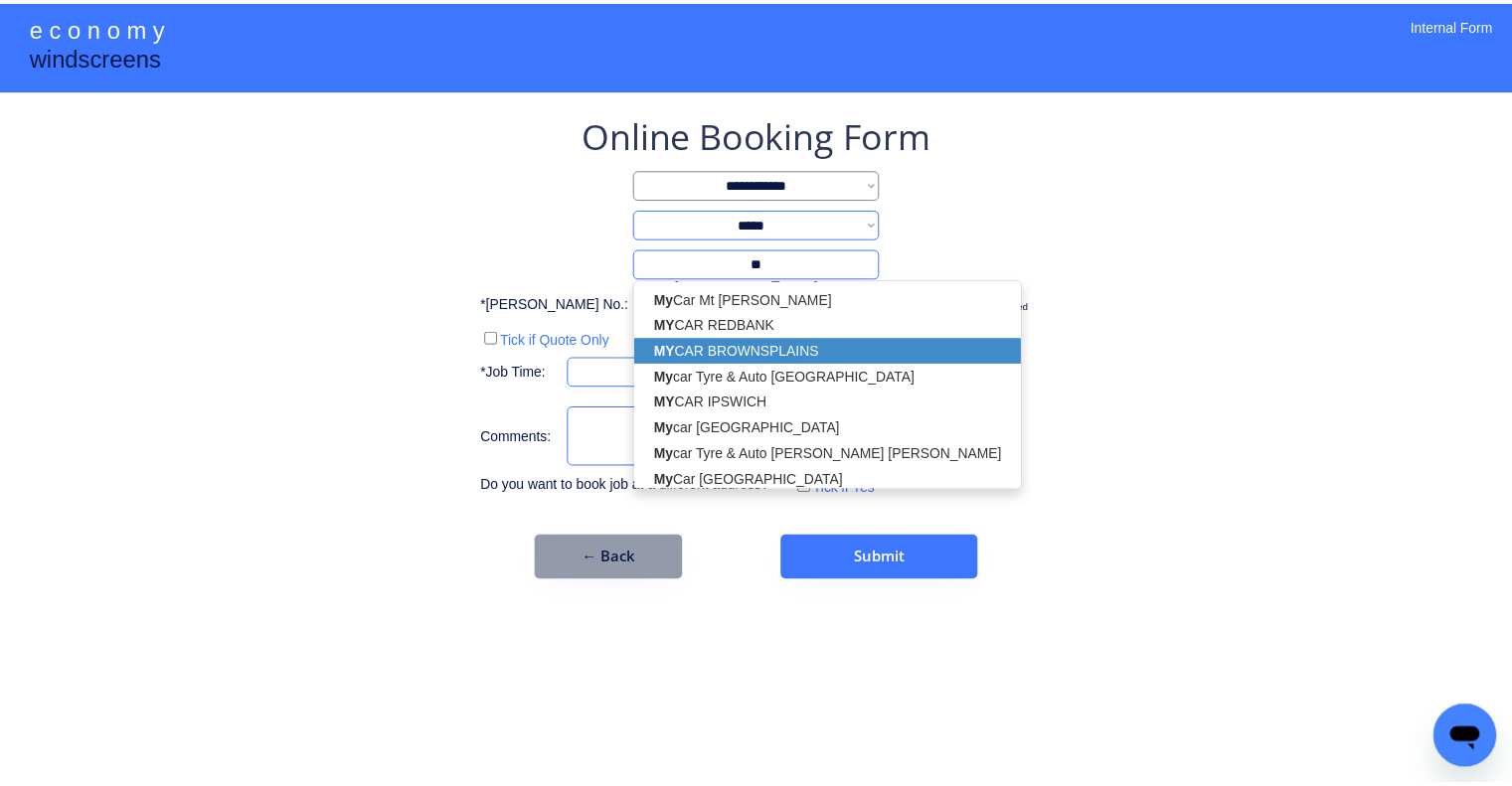 scroll, scrollTop: 0, scrollLeft: 0, axis: both 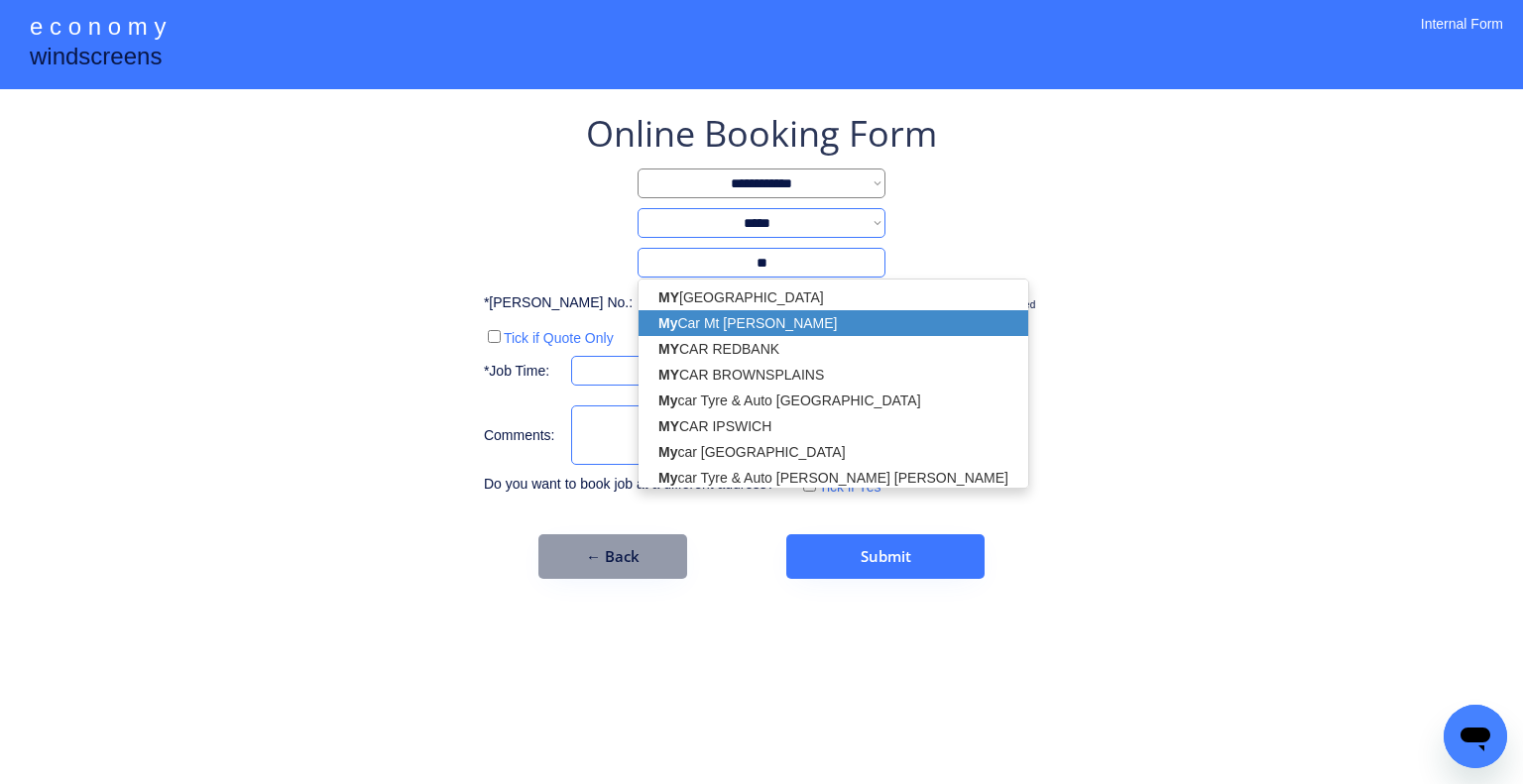 click on "My Car Mt Gravatt" at bounding box center (833, 323) 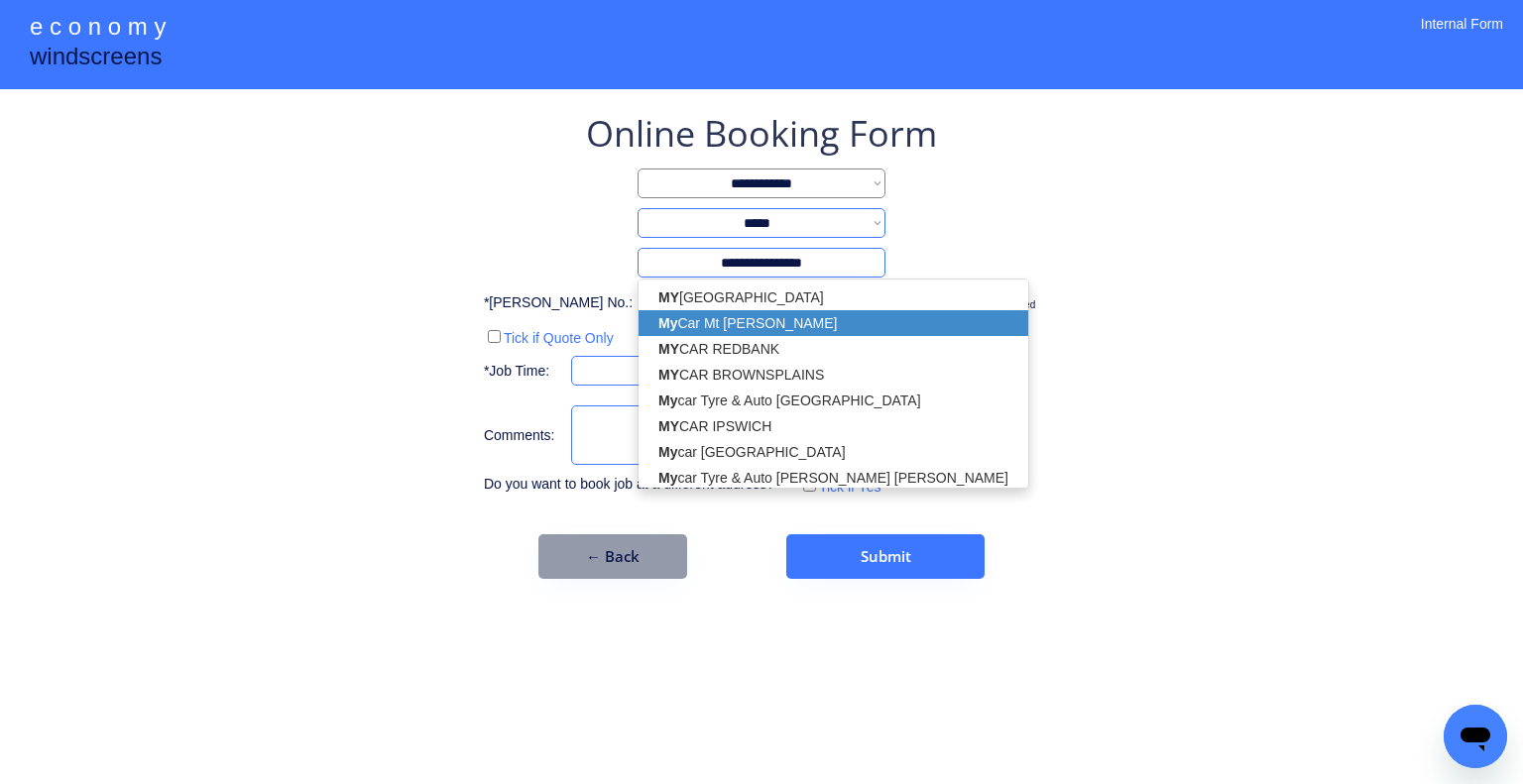 select on "*********" 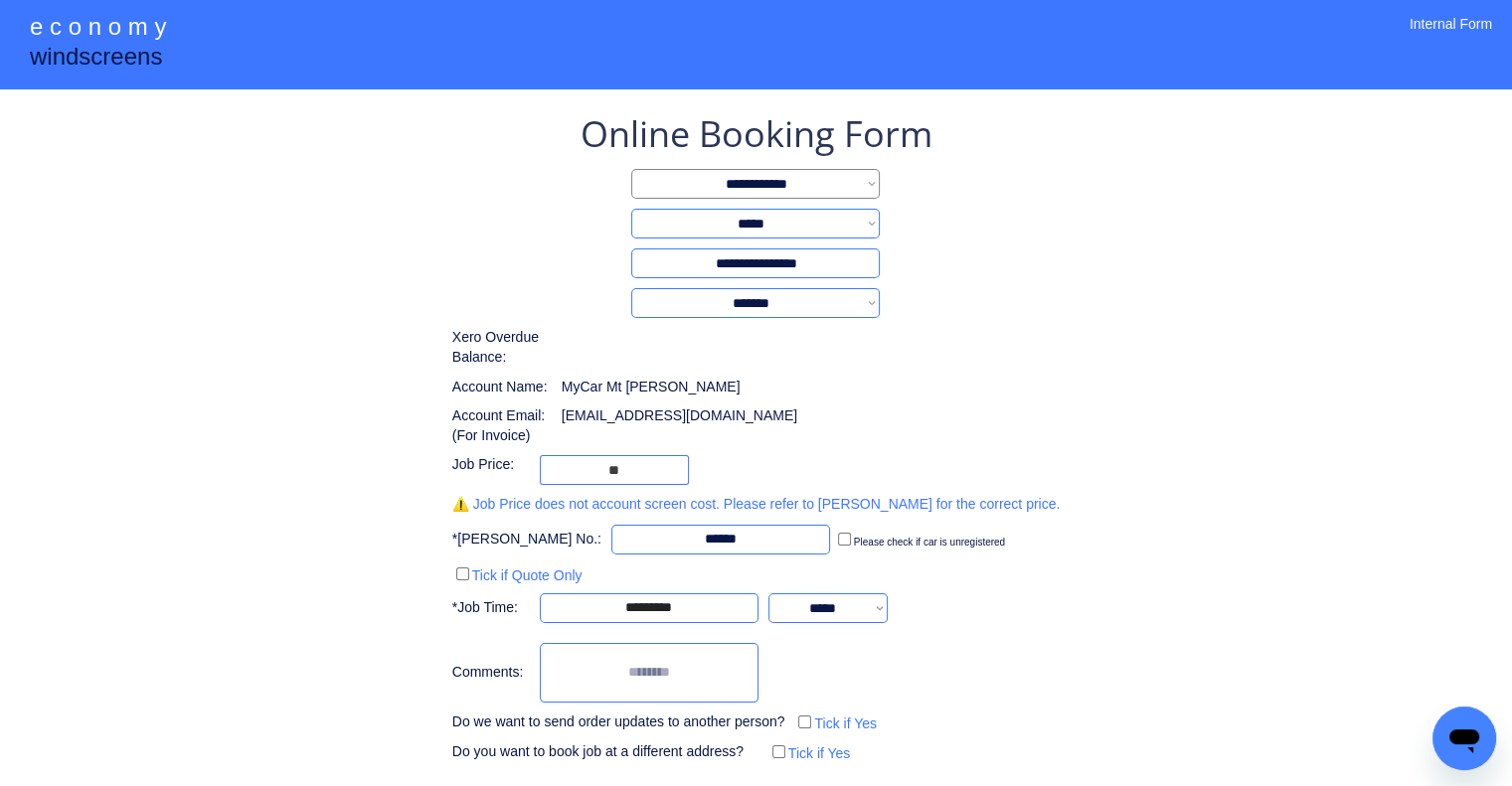 type on "**********" 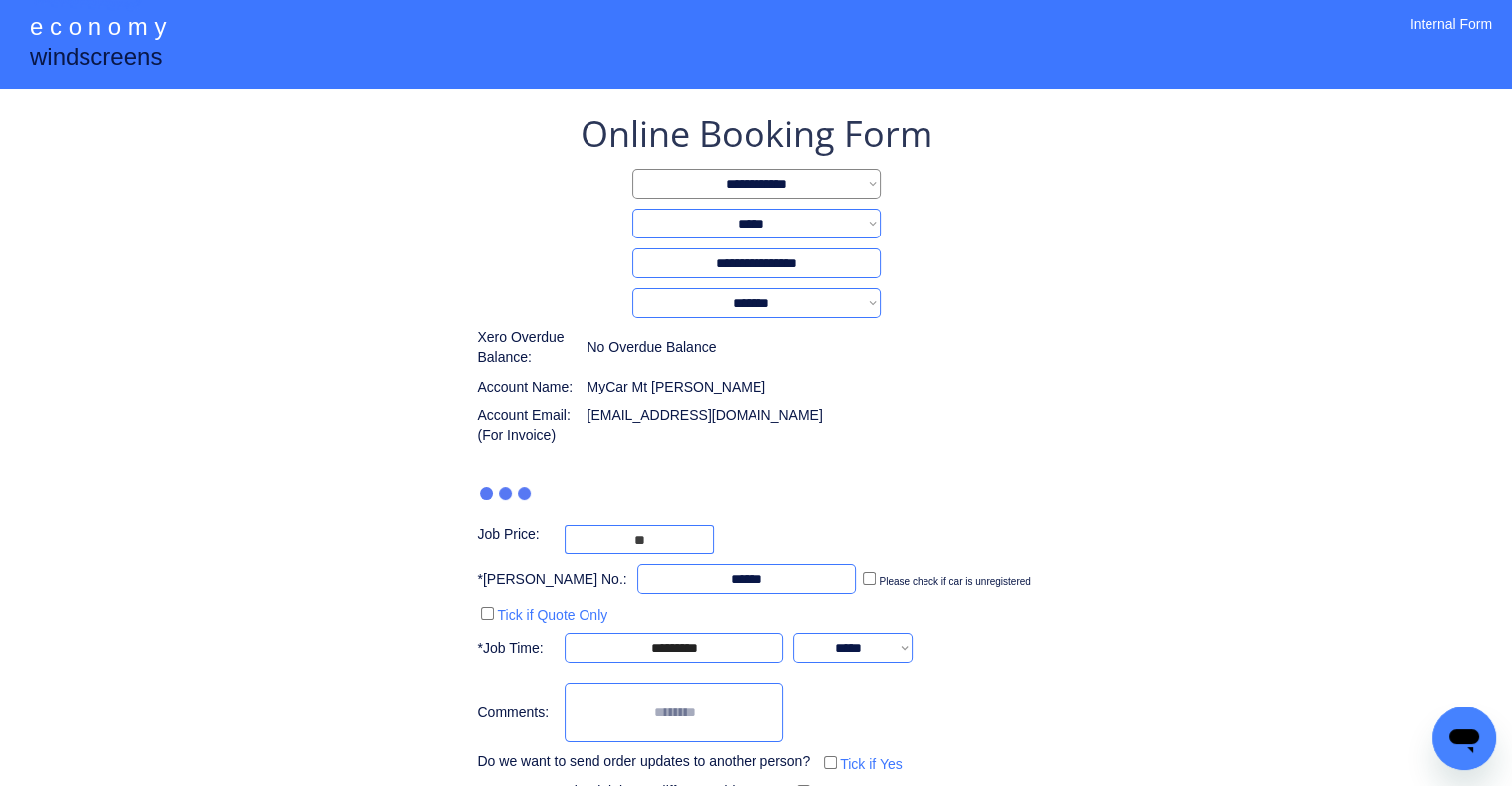 type on "***" 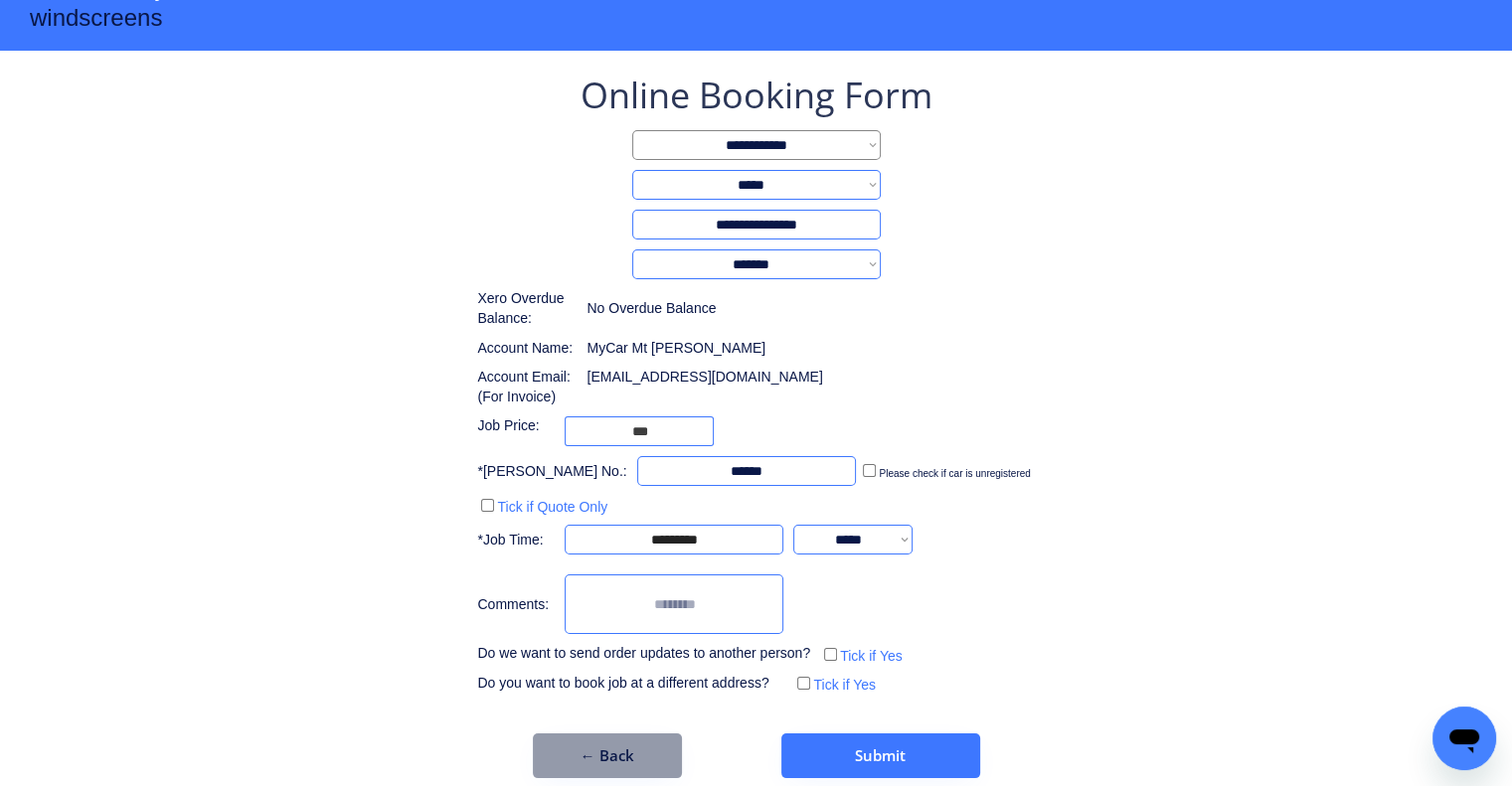 scroll, scrollTop: 60, scrollLeft: 0, axis: vertical 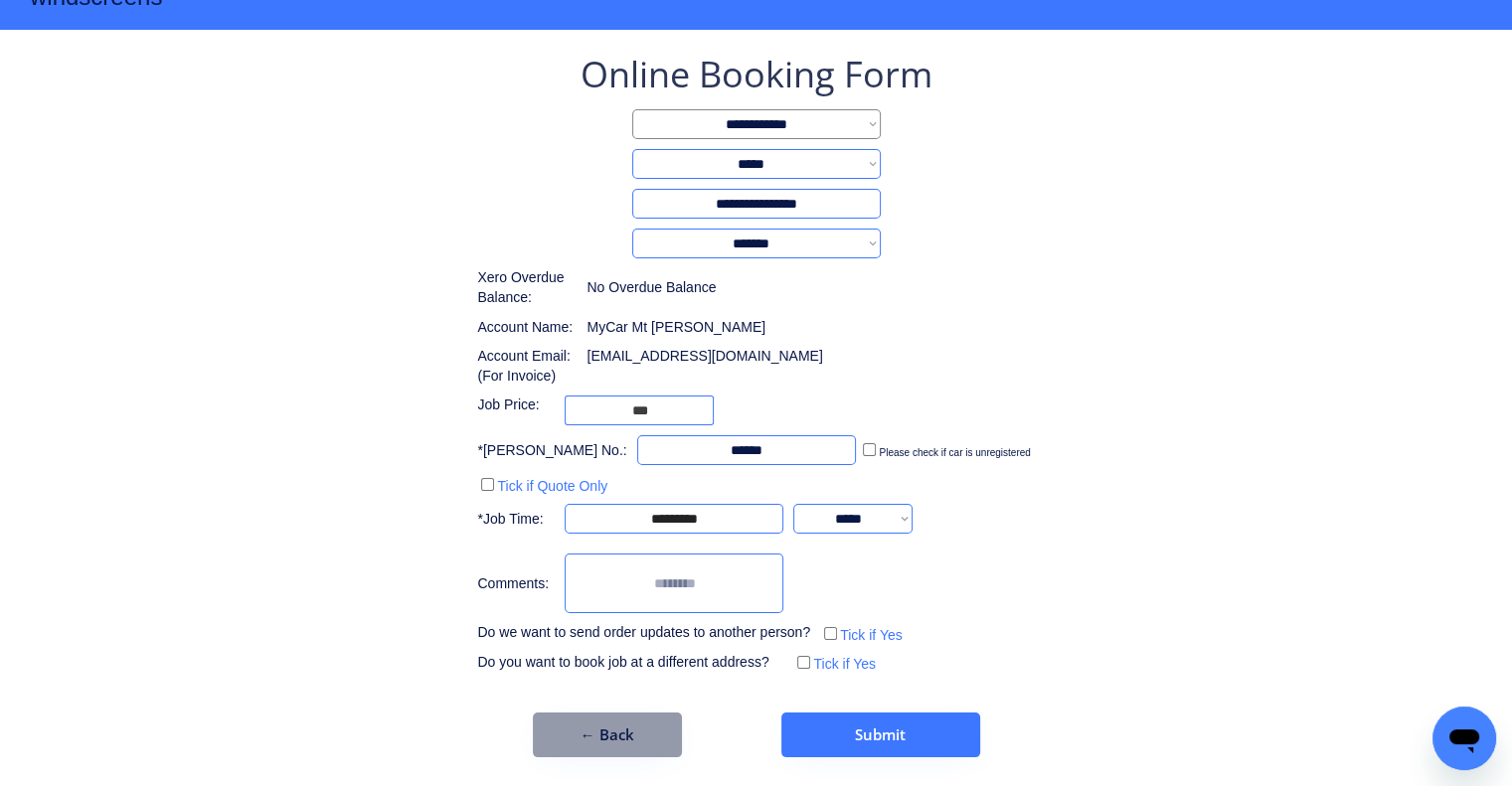 click on "Account Email: (For Invoice) mycarsm.1784@store.mycar.com.au" at bounding box center (734, 366) 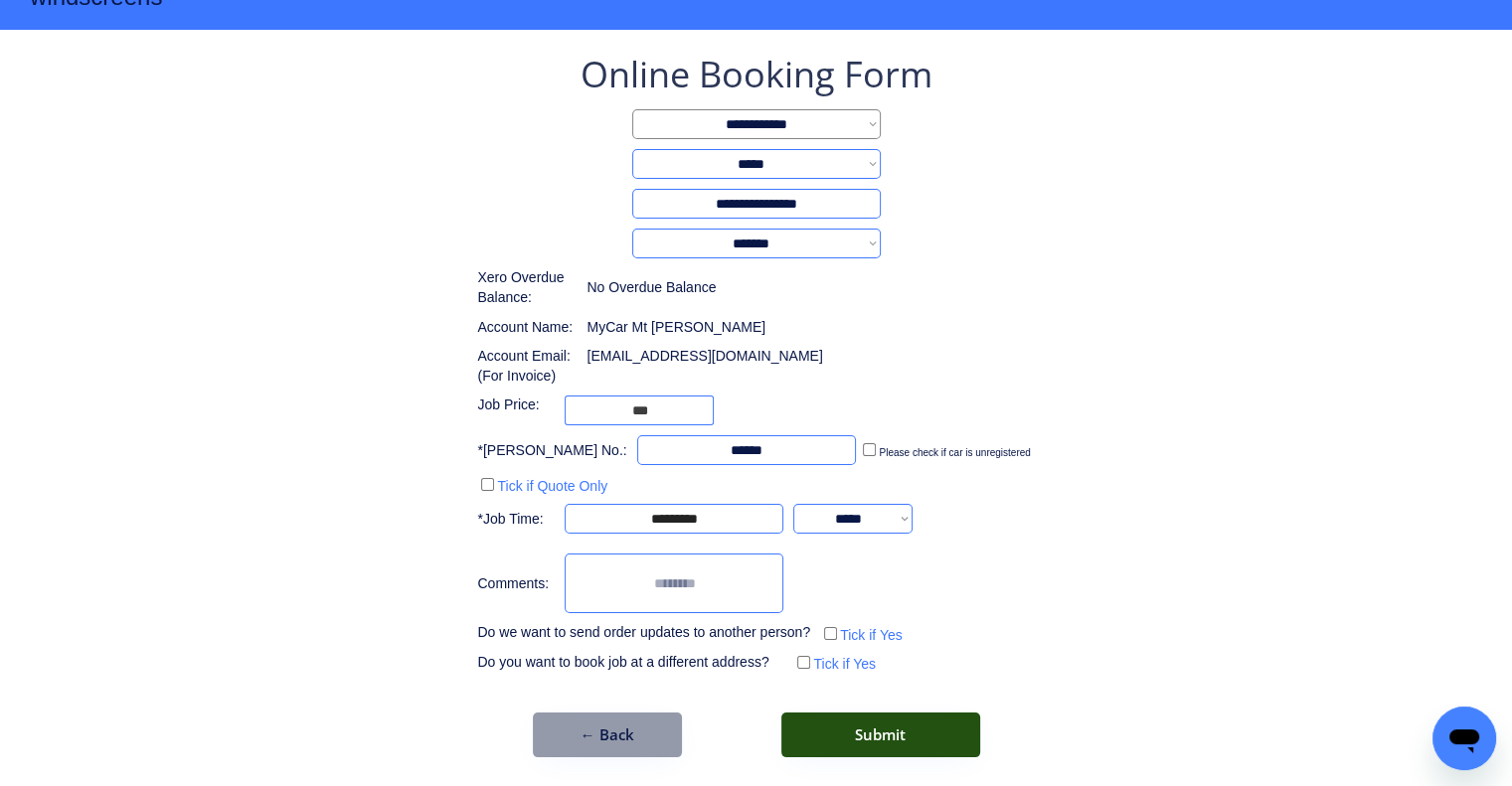 click on "Submit" at bounding box center (881, 734) 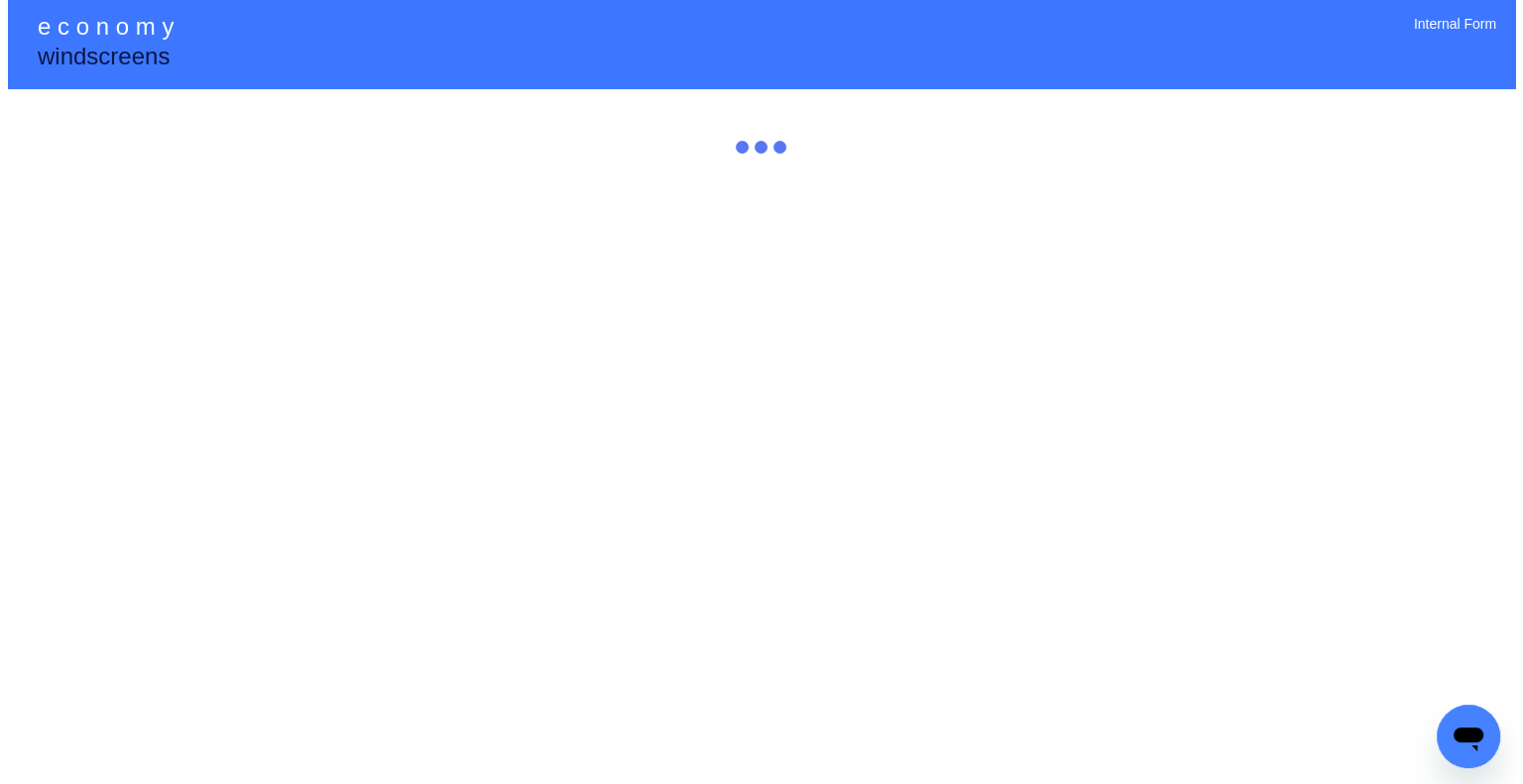 scroll, scrollTop: 0, scrollLeft: 0, axis: both 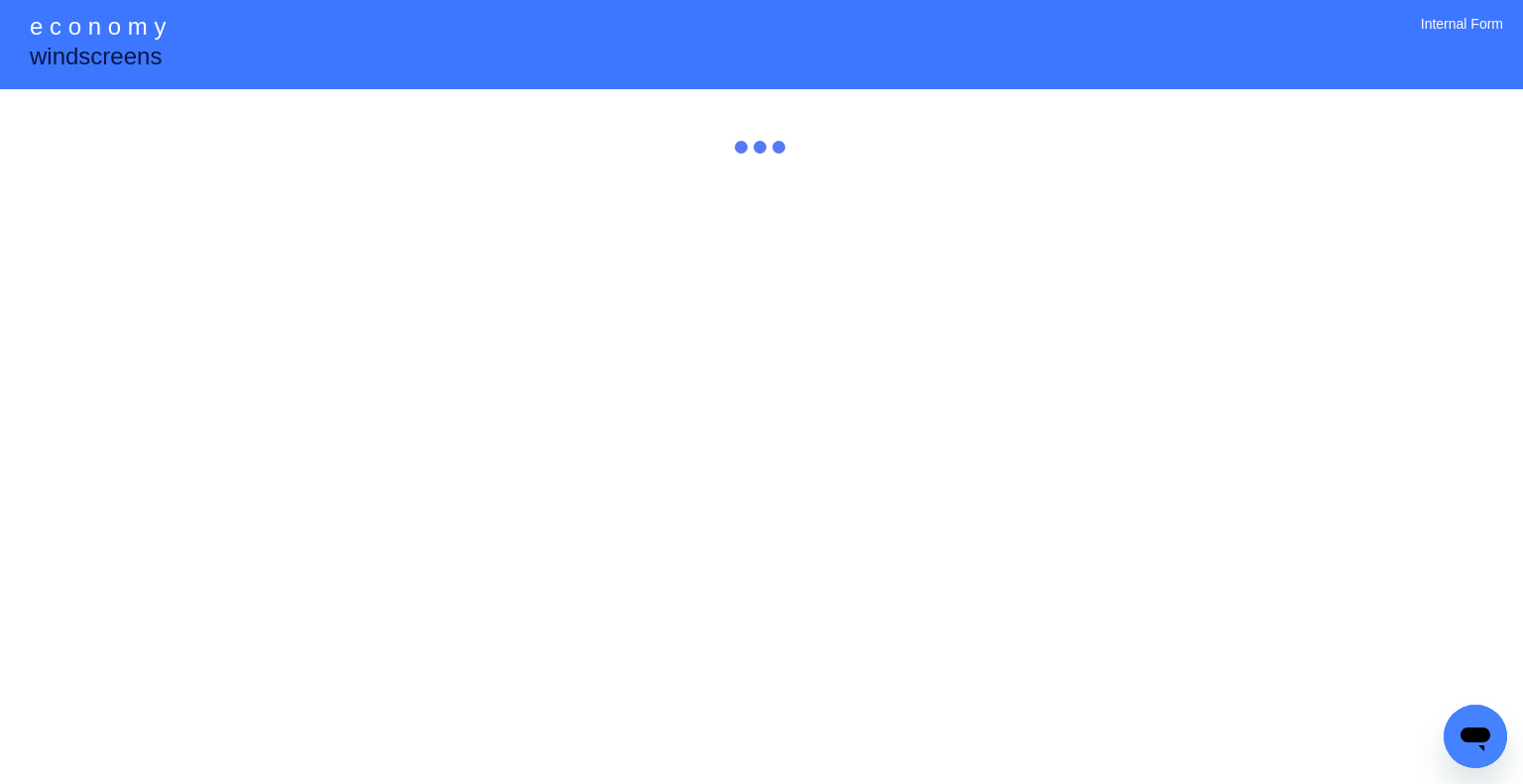 click on "**********" at bounding box center [762, 392] 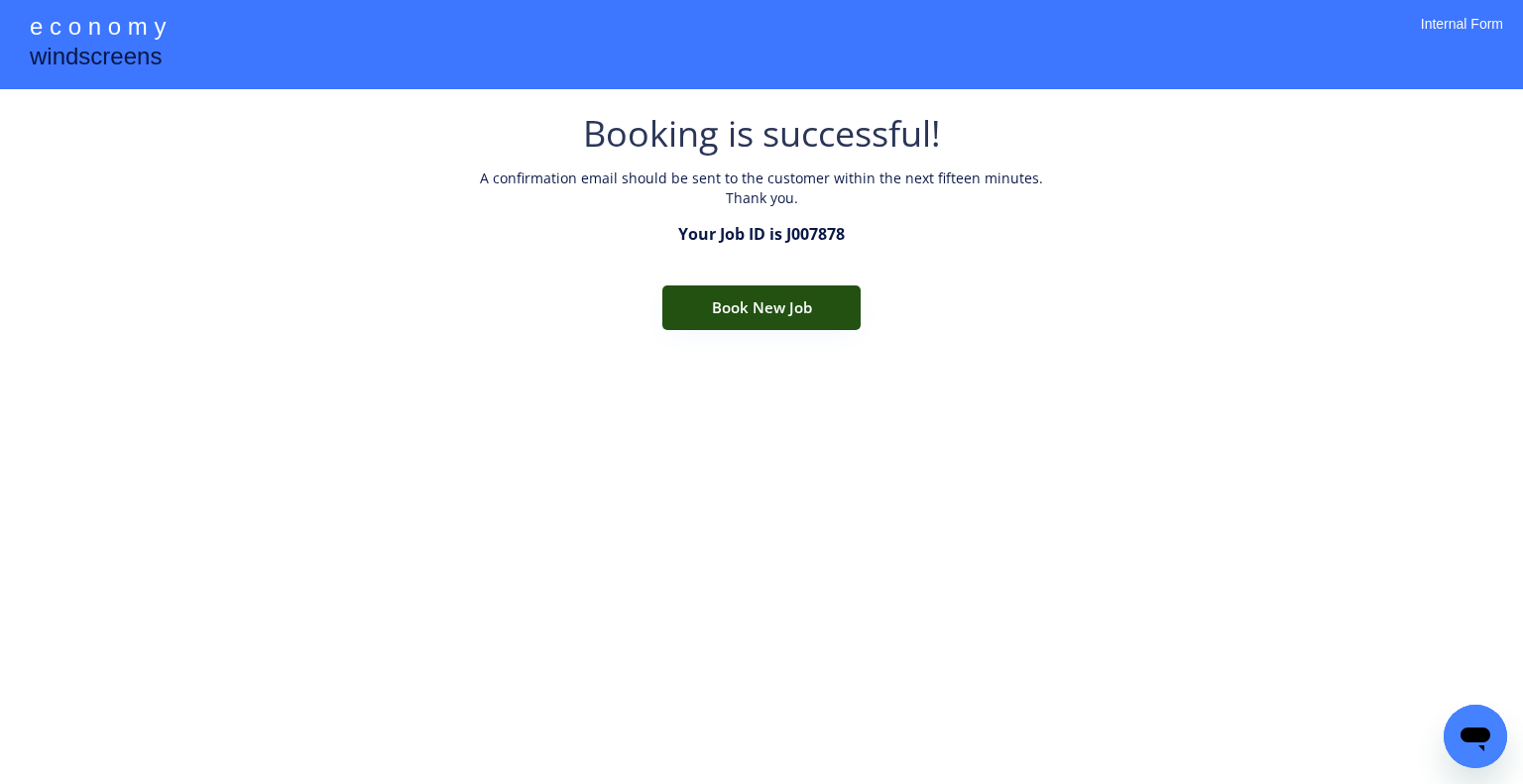 click on "Book New Job" at bounding box center [762, 307] 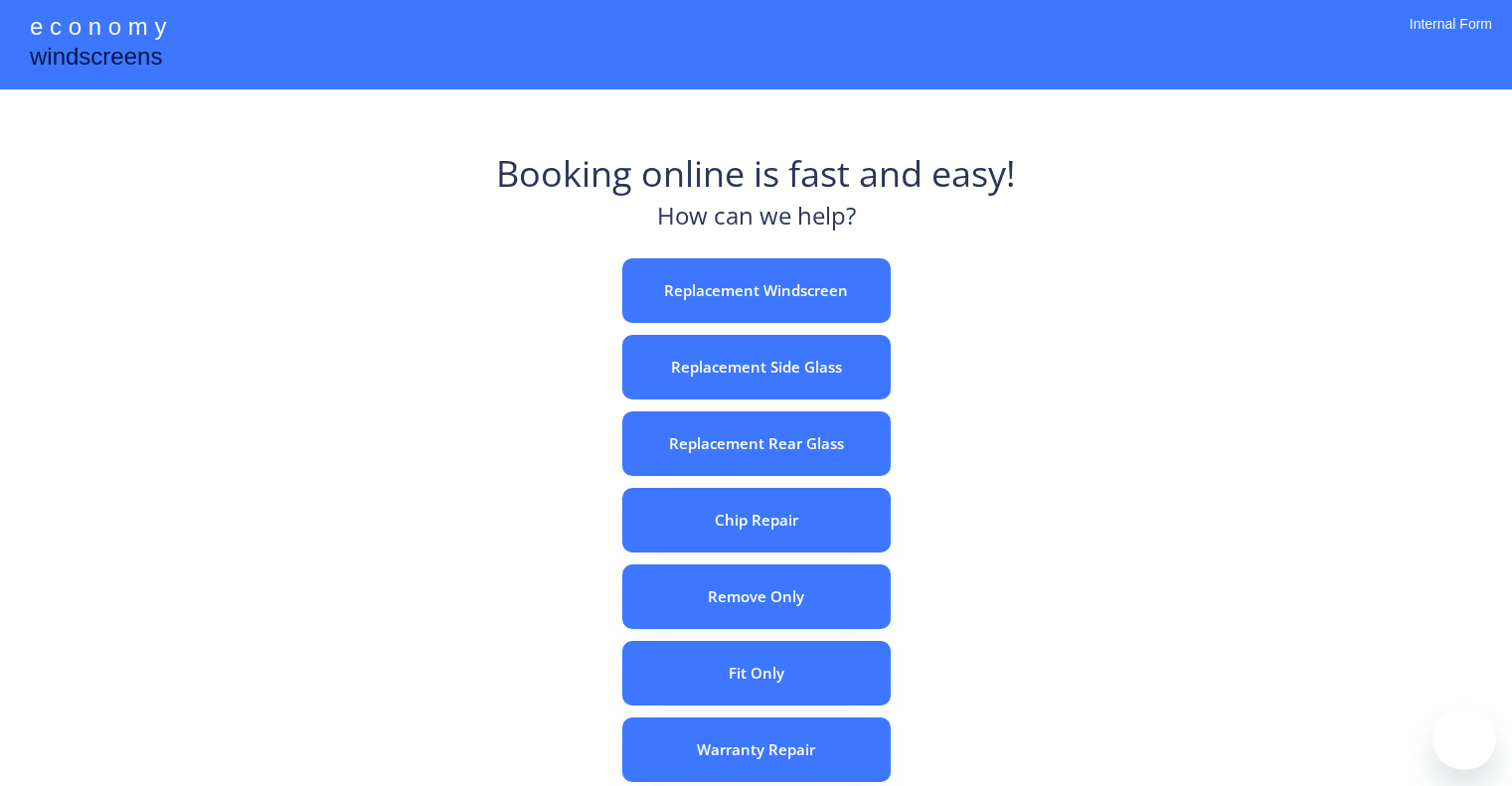 scroll, scrollTop: 0, scrollLeft: 0, axis: both 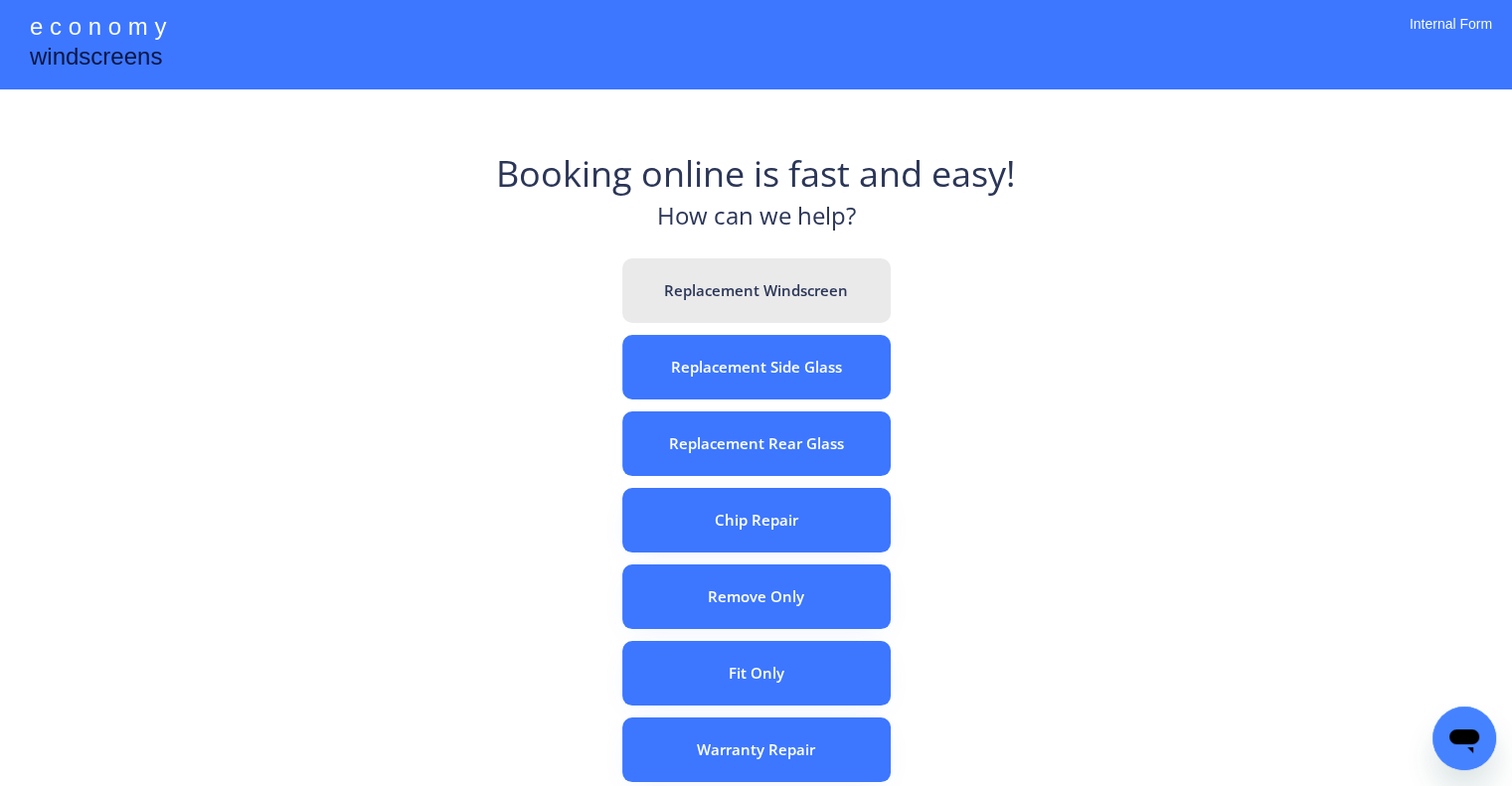 click on "Replacement Windscreen" at bounding box center (756, 290) 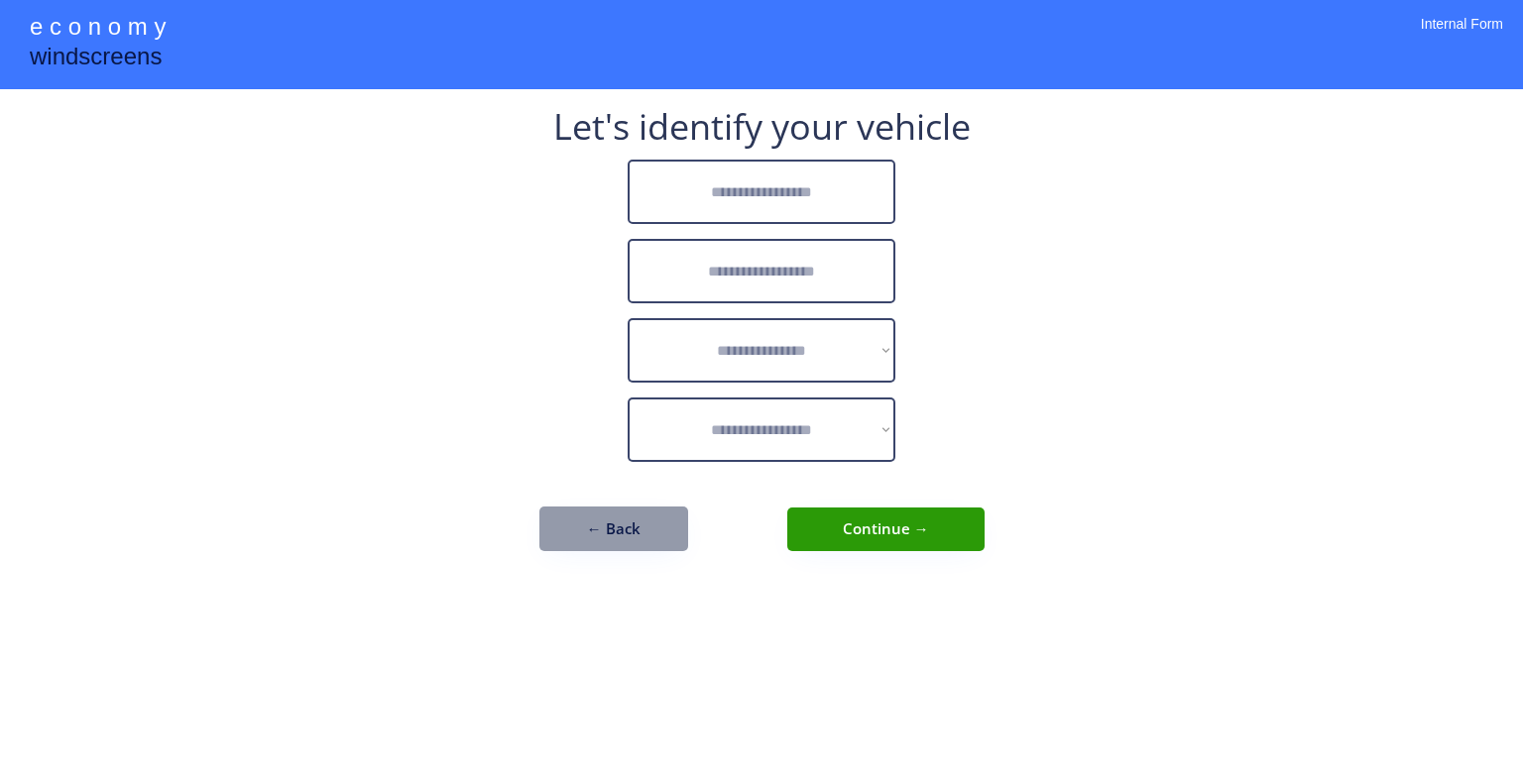 scroll, scrollTop: 0, scrollLeft: 0, axis: both 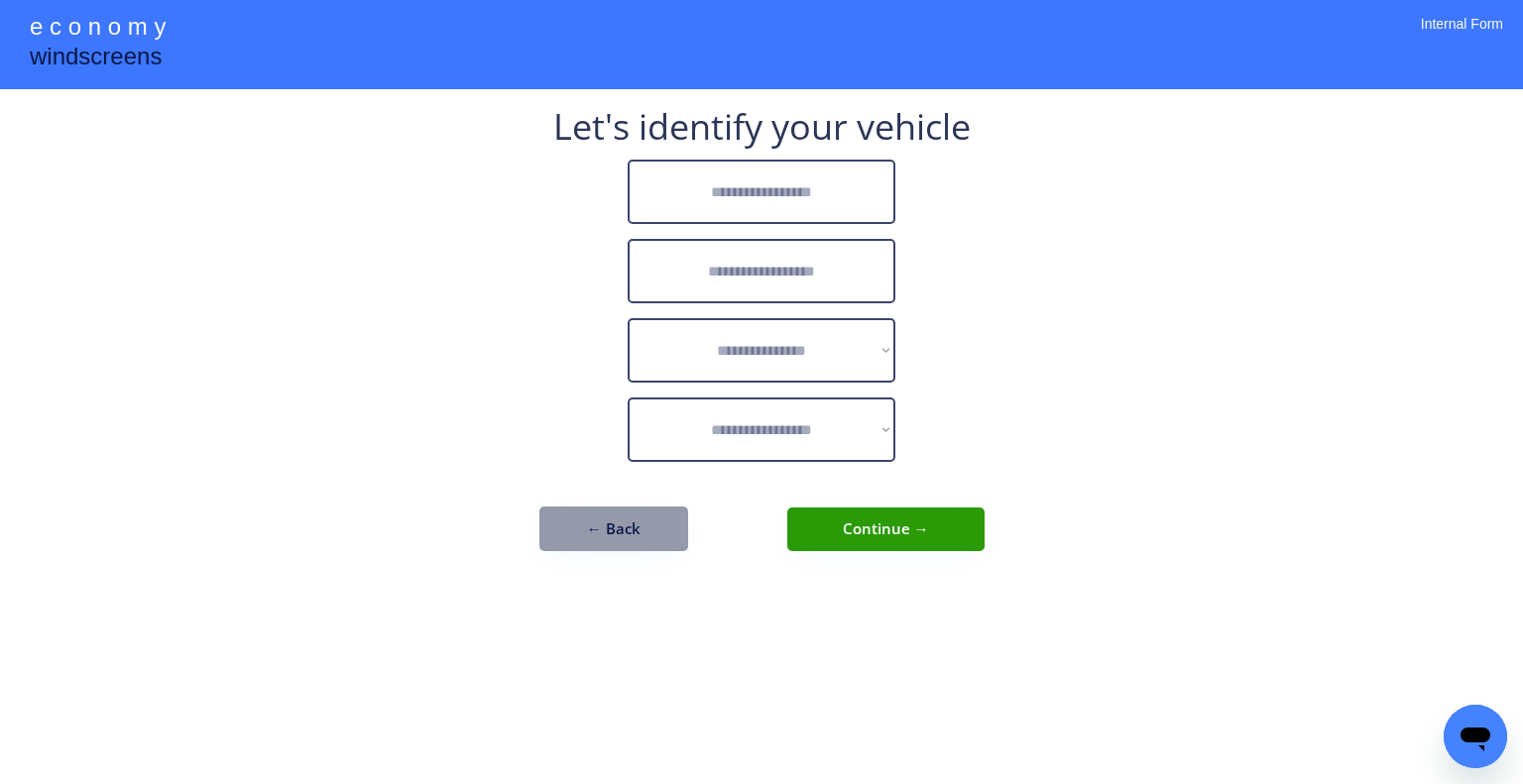 drag, startPoint x: 1131, startPoint y: 199, endPoint x: 973, endPoint y: 3, distance: 251.7538 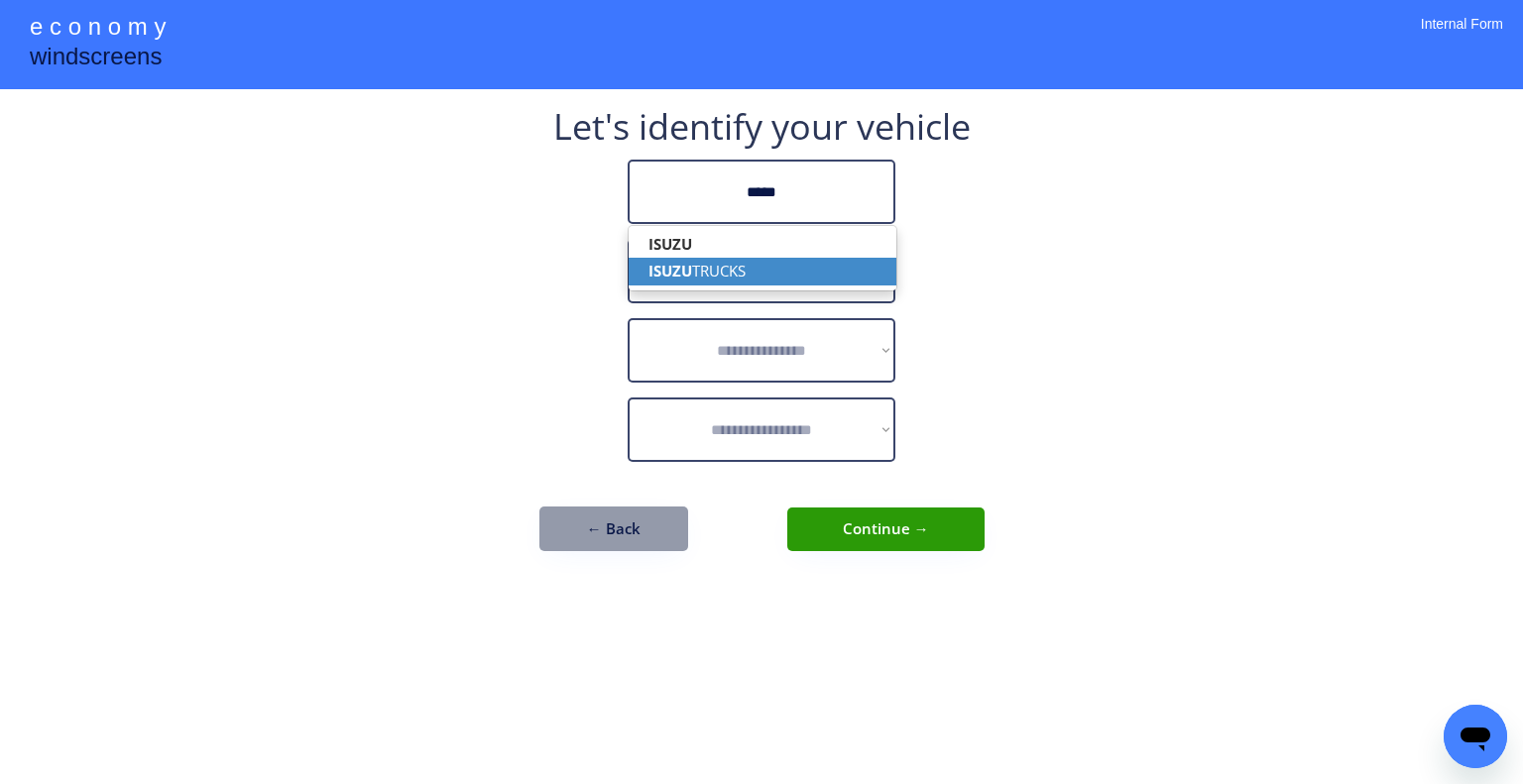 click on "ISUZU  TRUCKS" at bounding box center (762, 271) 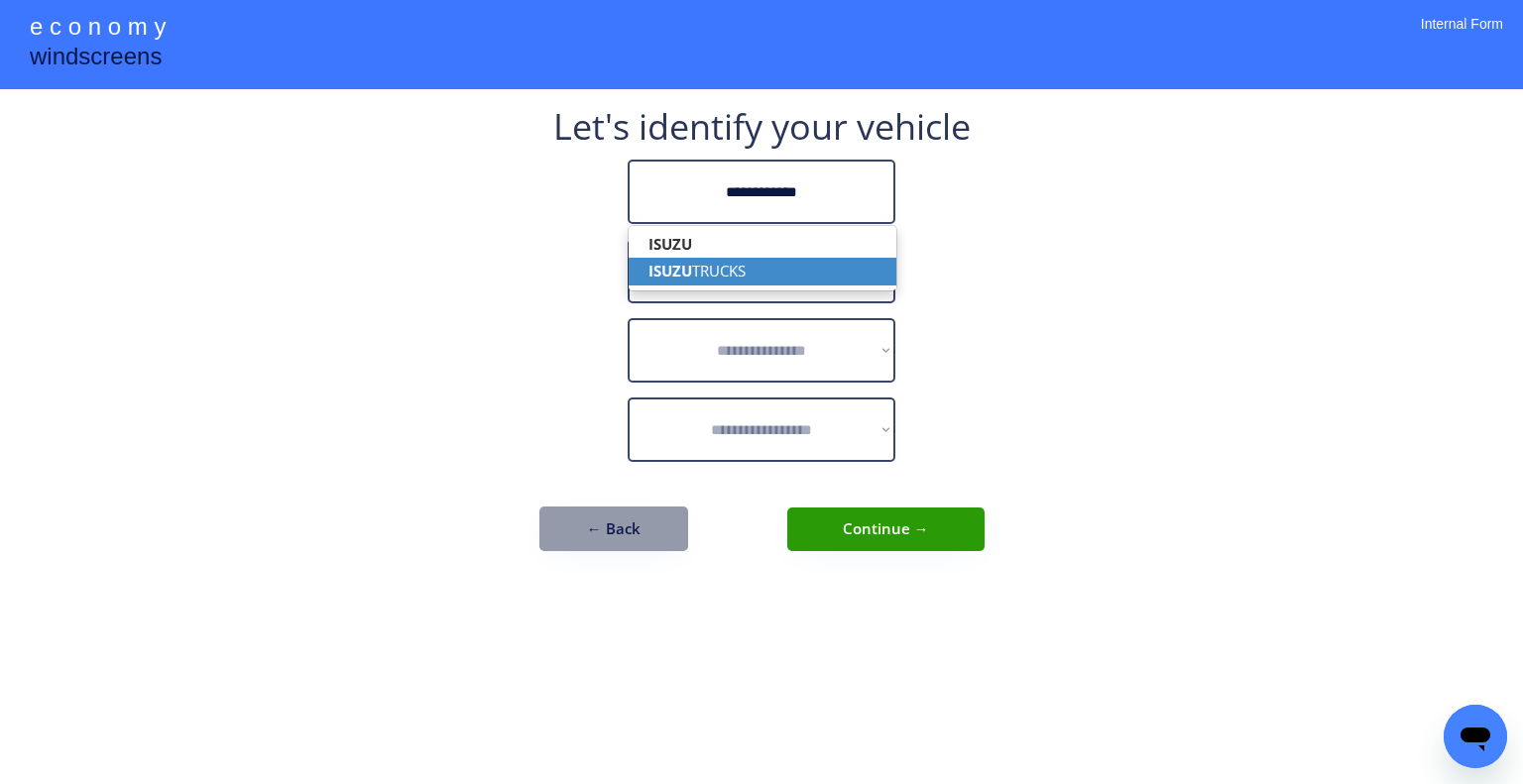 type on "**********" 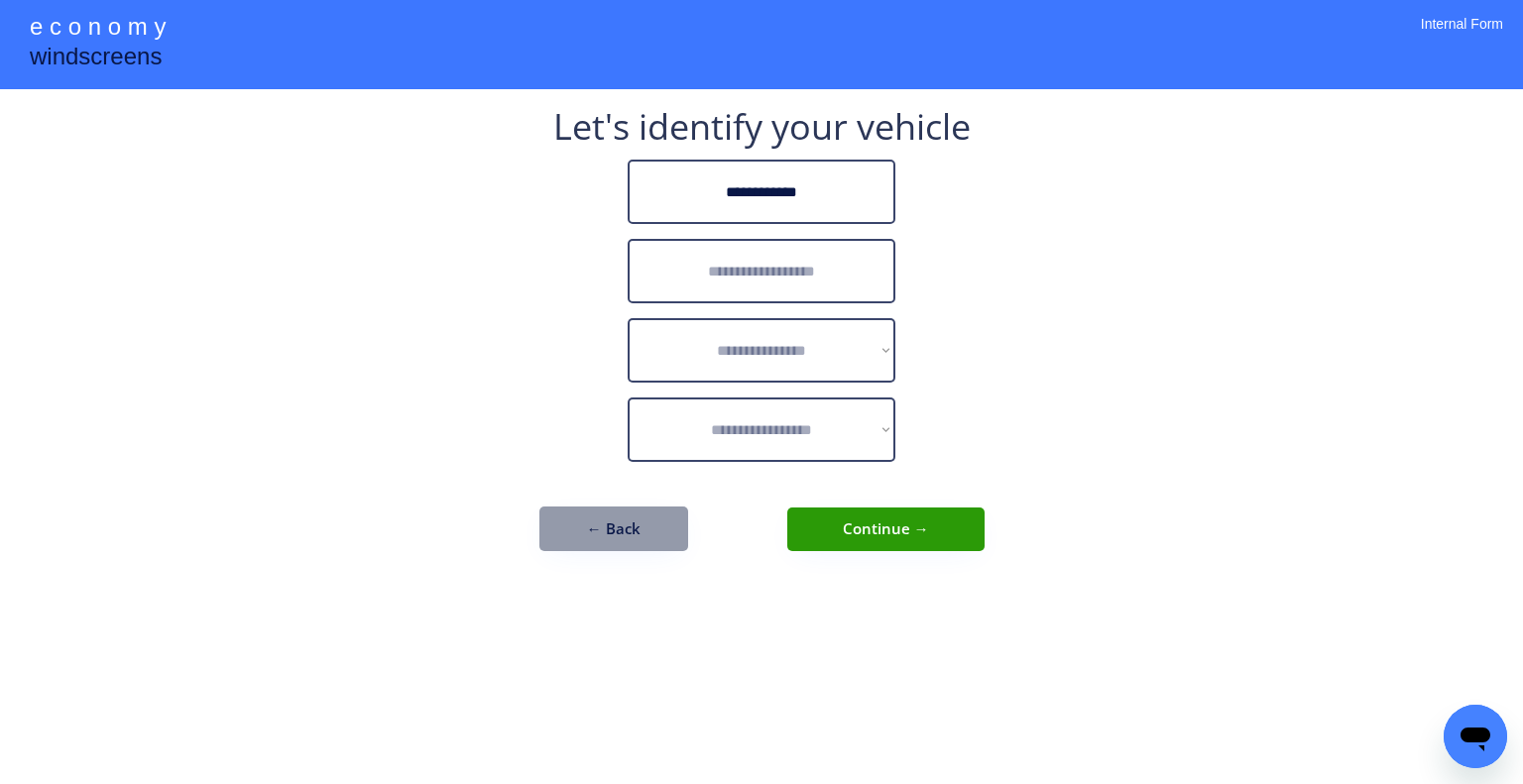 click at bounding box center (762, 271) 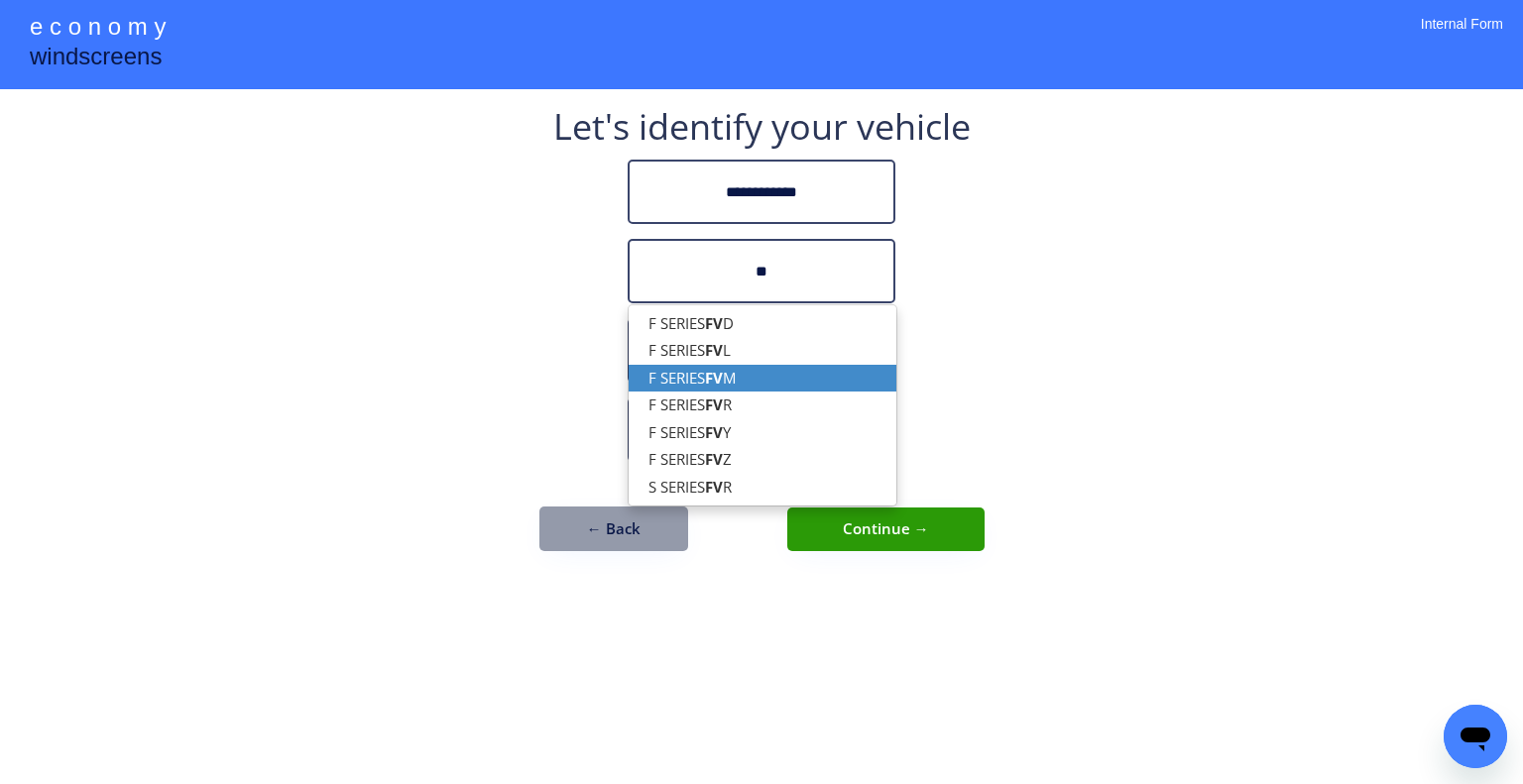 click on "F SERIES  FV M" at bounding box center [762, 378] 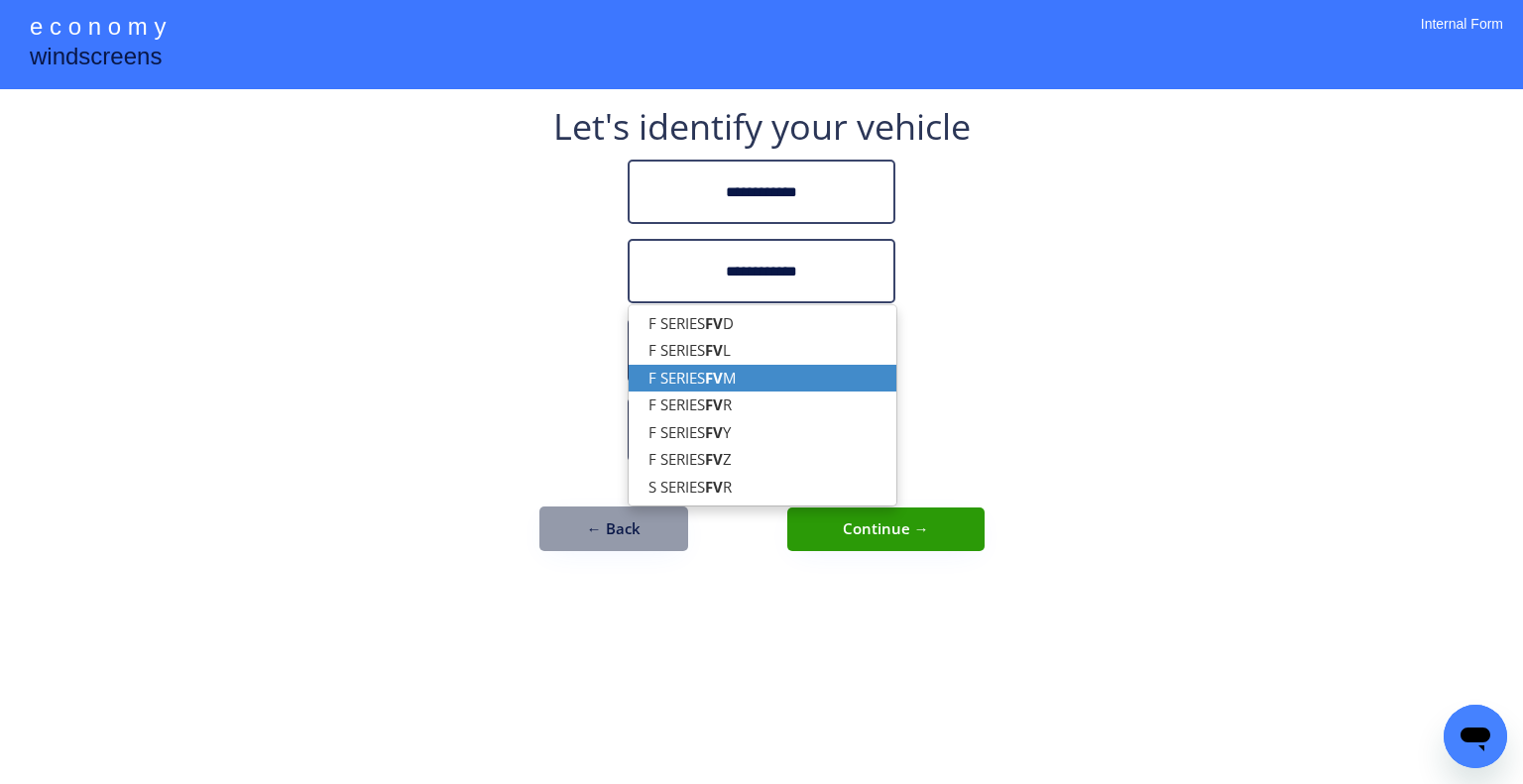 type on "**********" 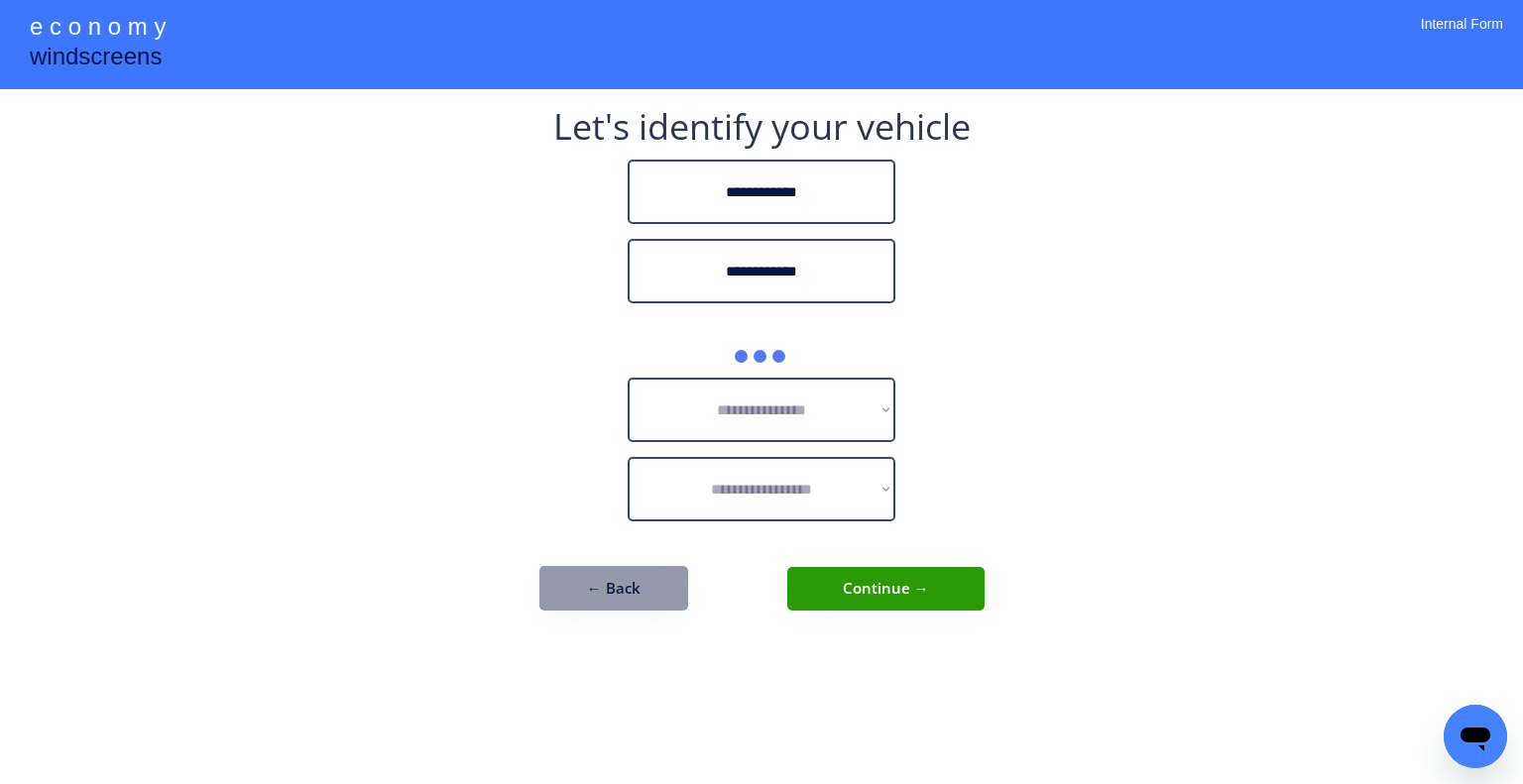 click on "**********" at bounding box center (762, 392) 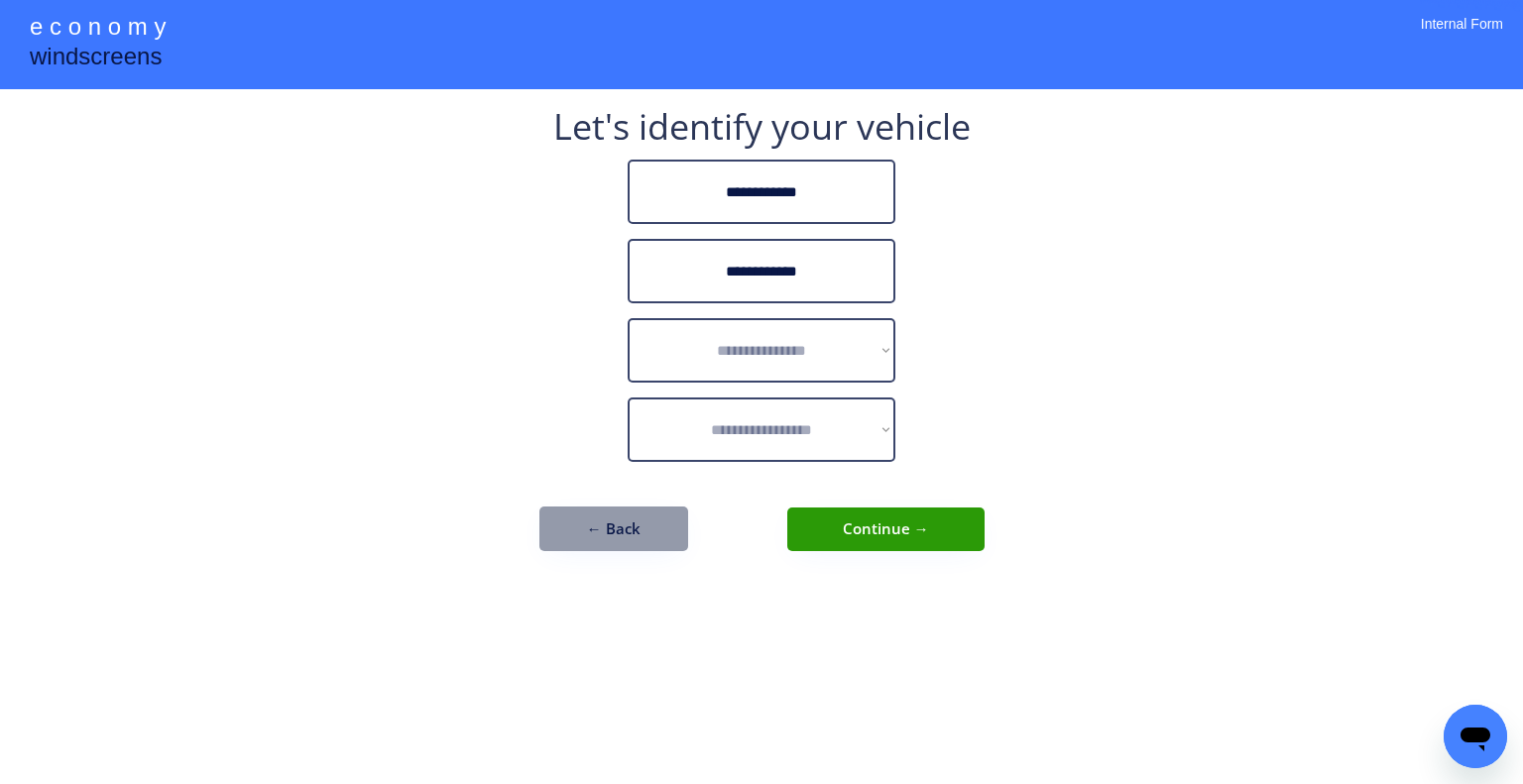click on "**********" at bounding box center [762, 392] 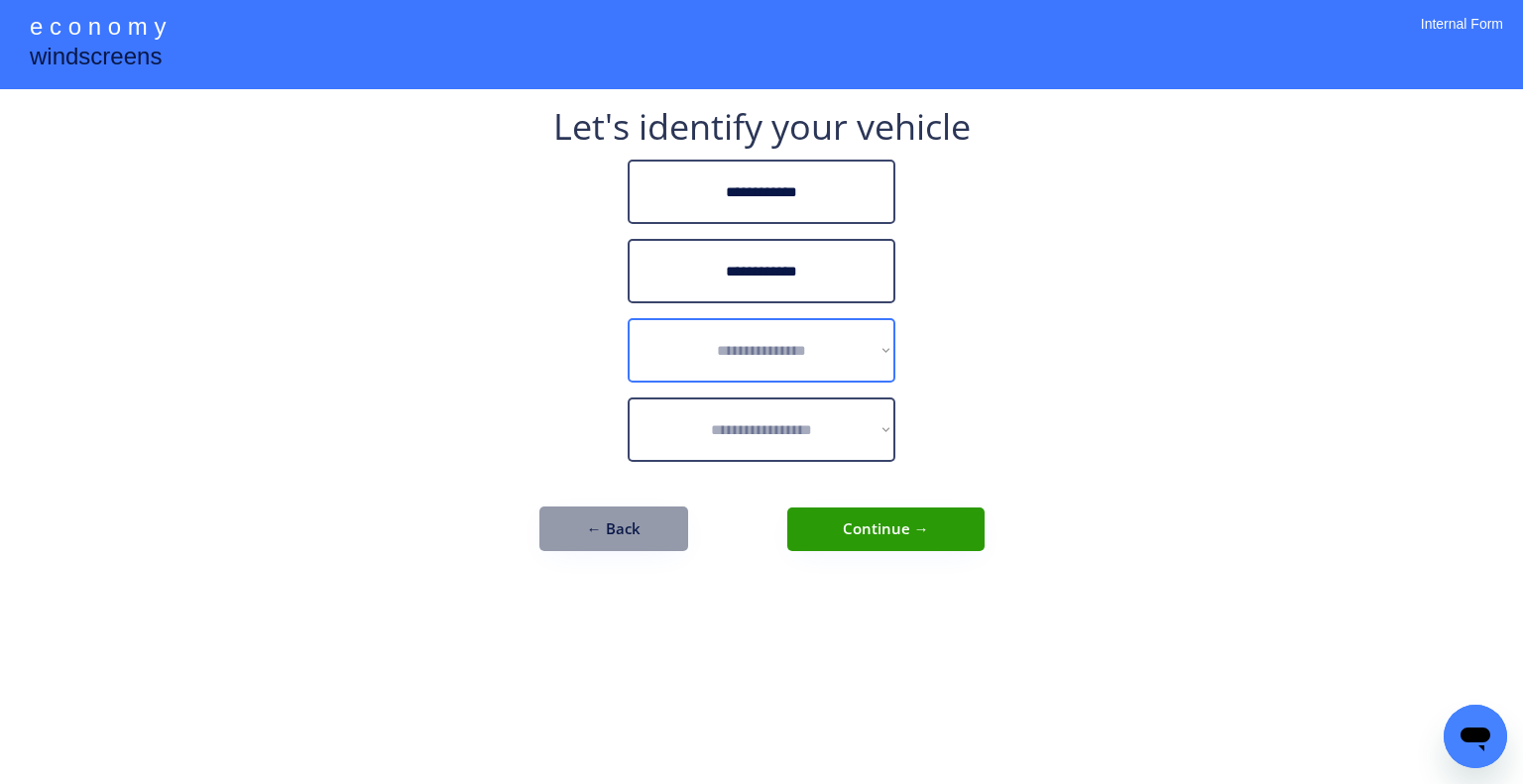 click on "**********" at bounding box center (762, 350) 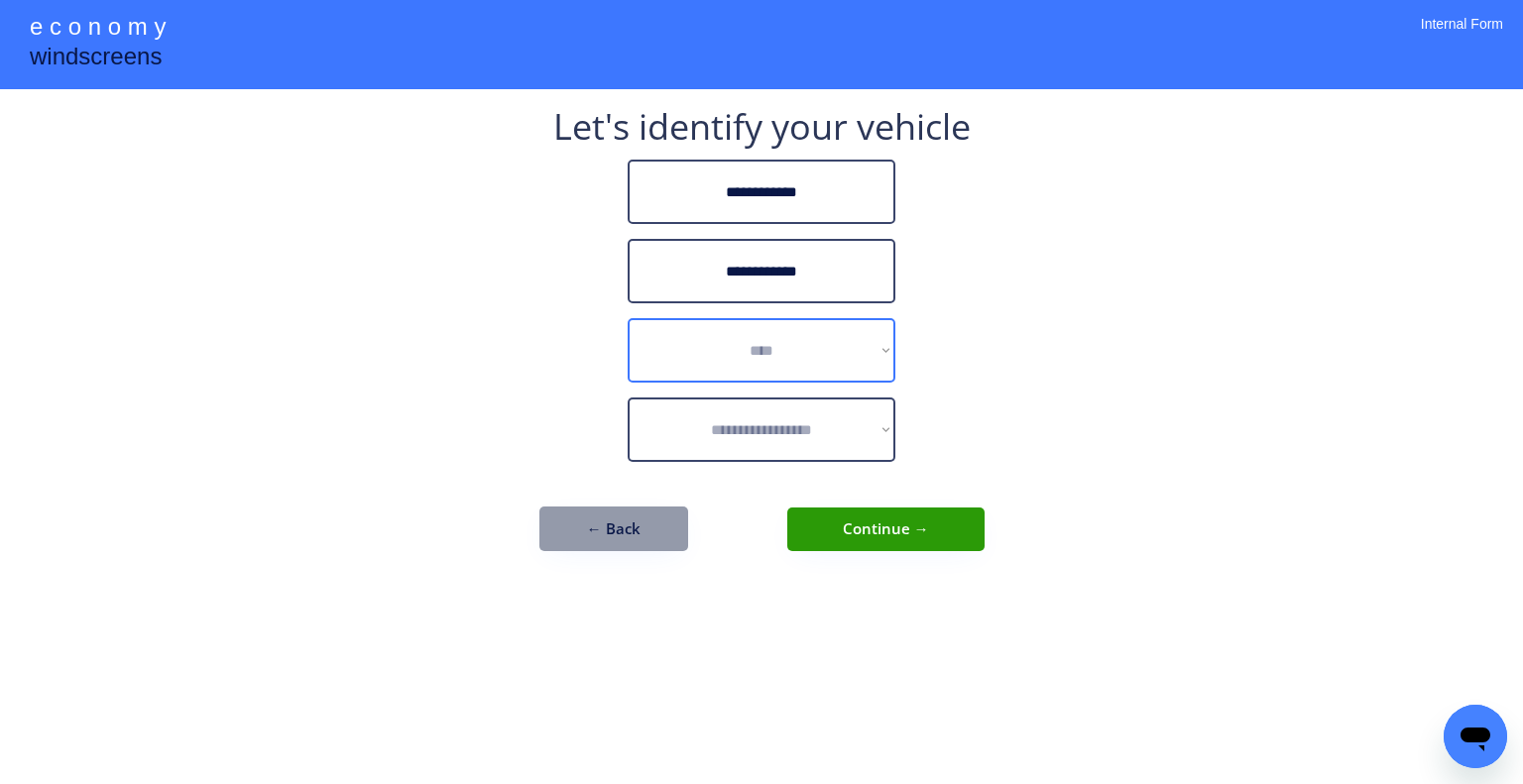 click on "**********" at bounding box center [762, 350] 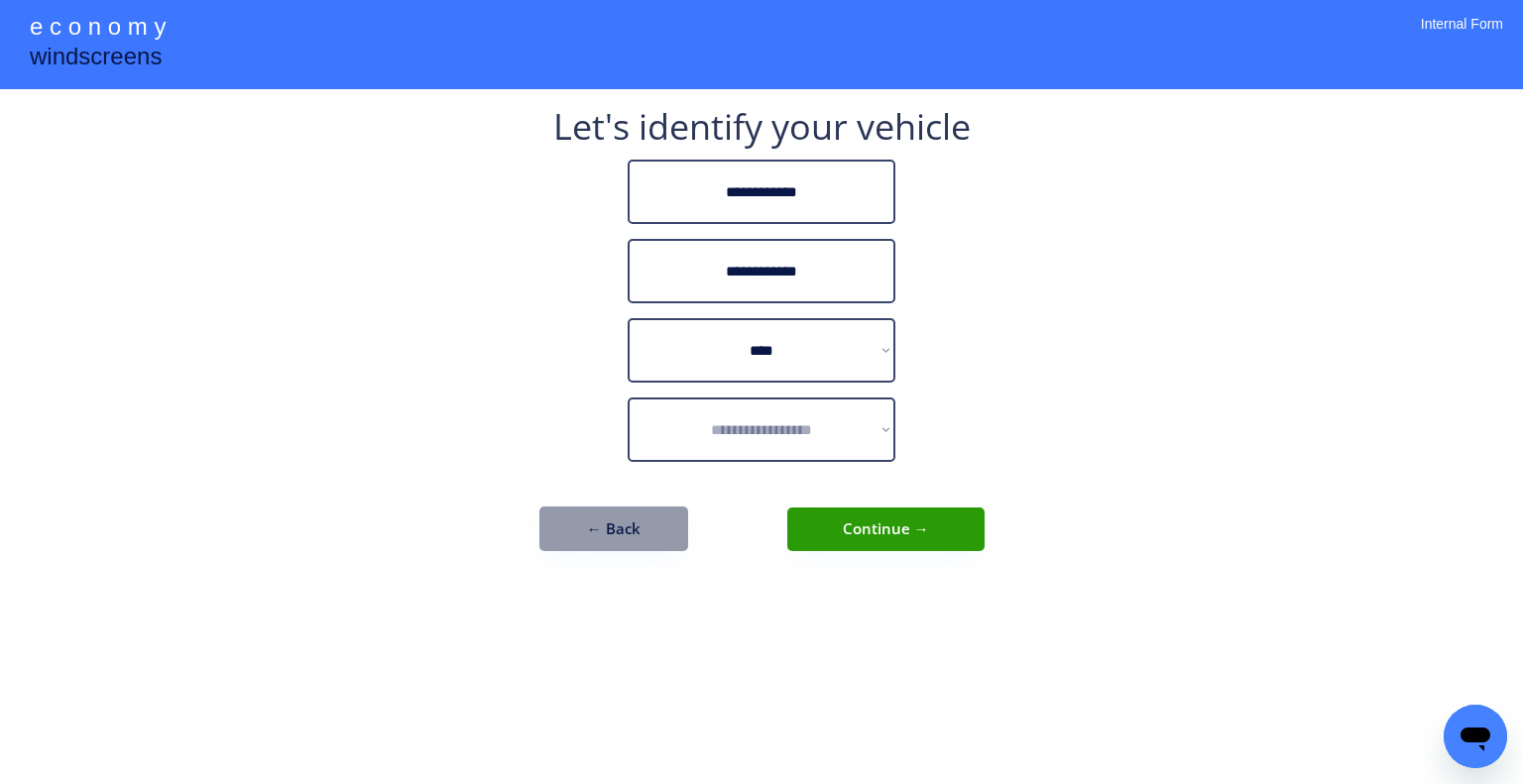 click on "**********" at bounding box center [762, 392] 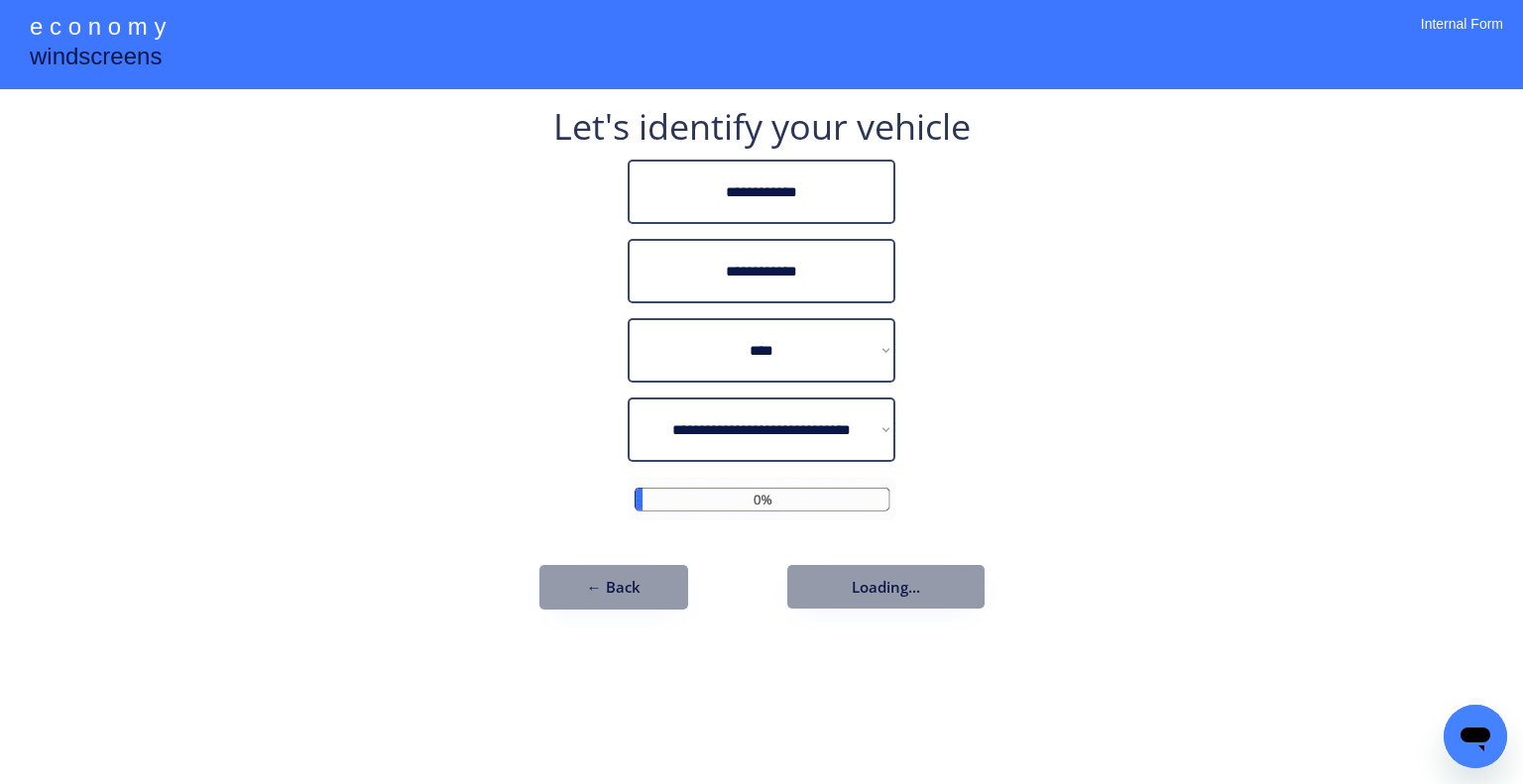 click on "**********" at bounding box center (762, 369) 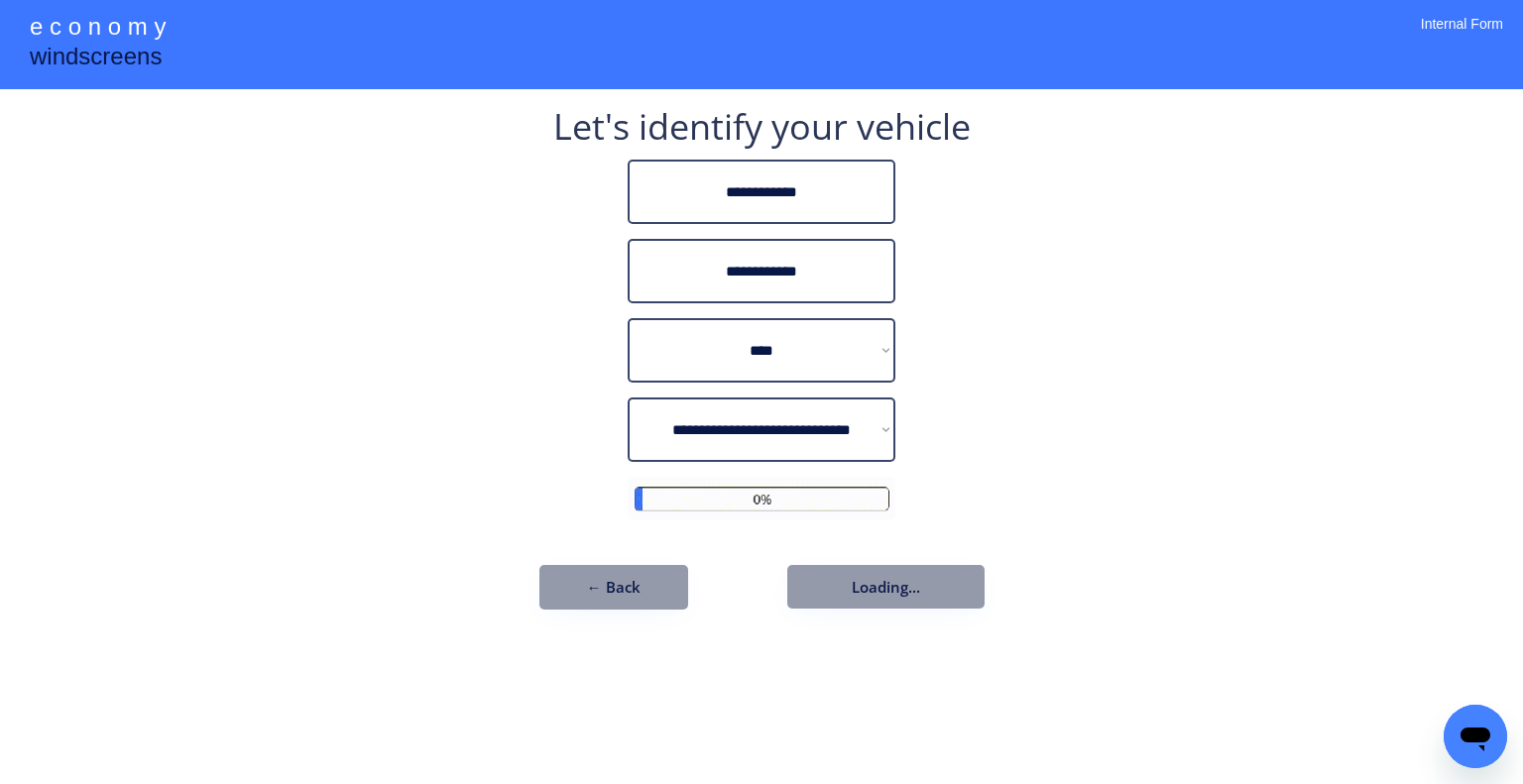 drag, startPoint x: 1038, startPoint y: 423, endPoint x: 951, endPoint y: 522, distance: 131.7953 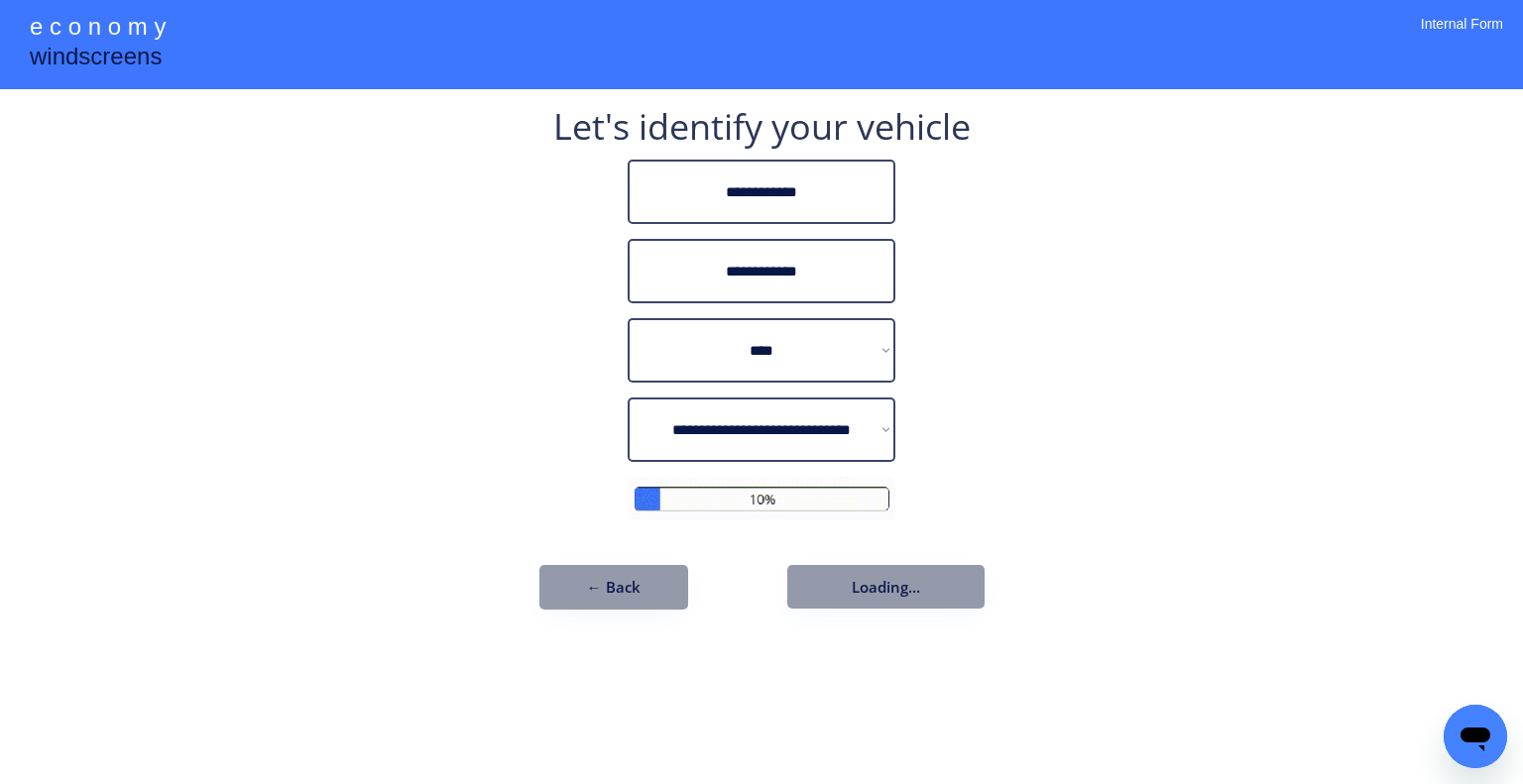 click on "**********" at bounding box center [762, 392] 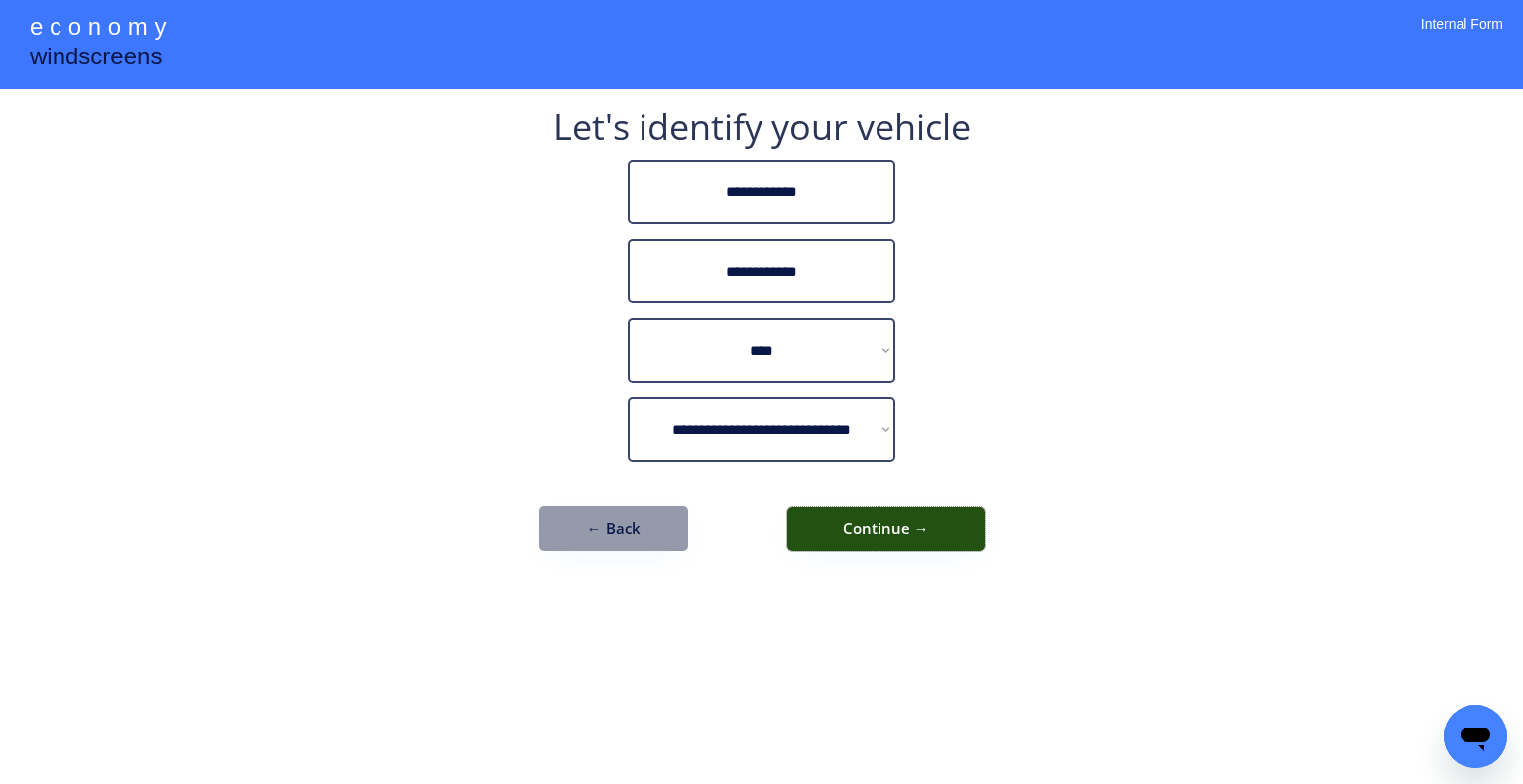 click on "Continue    →" at bounding box center [885, 529] 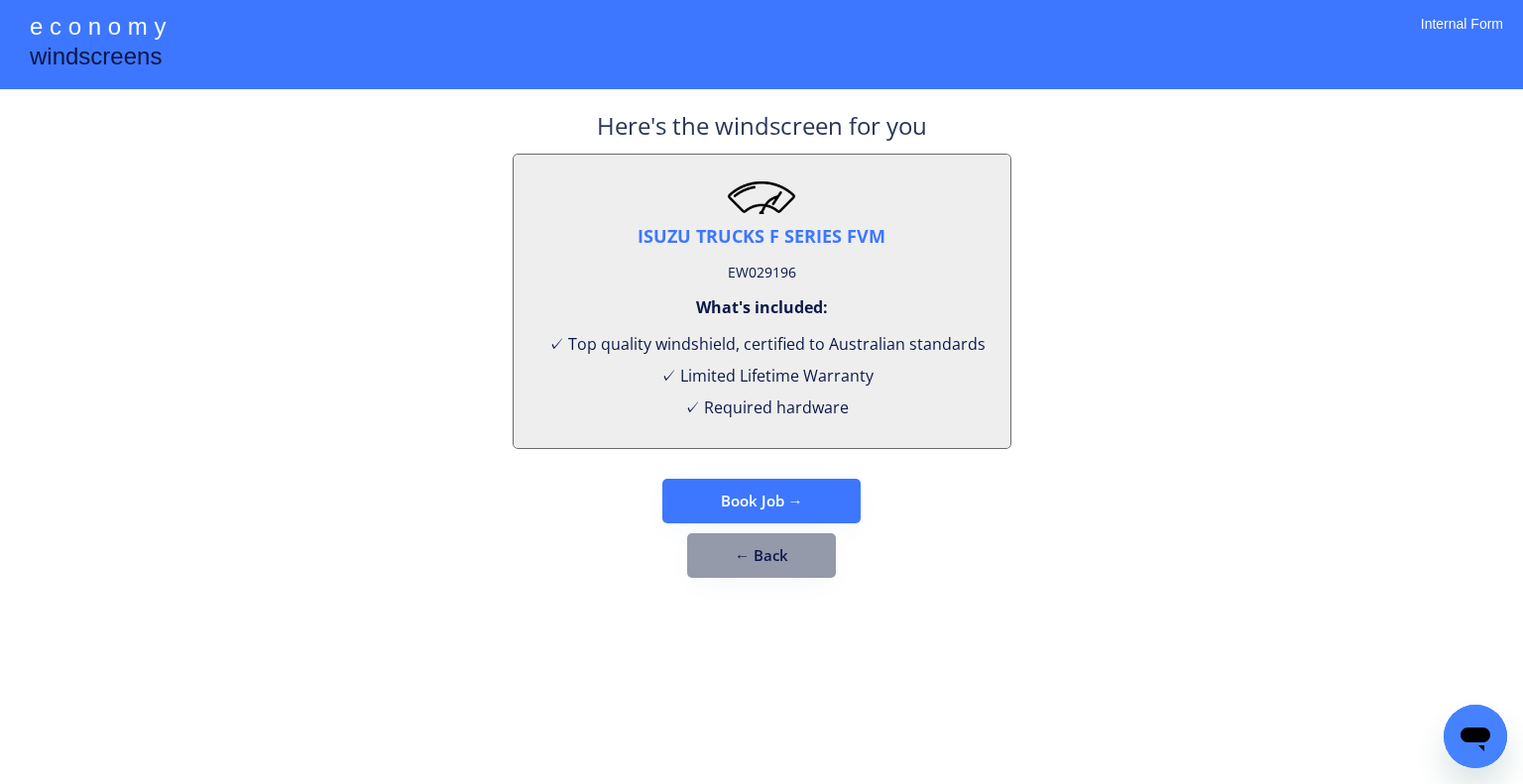 click on "EW029196" at bounding box center (762, 273) 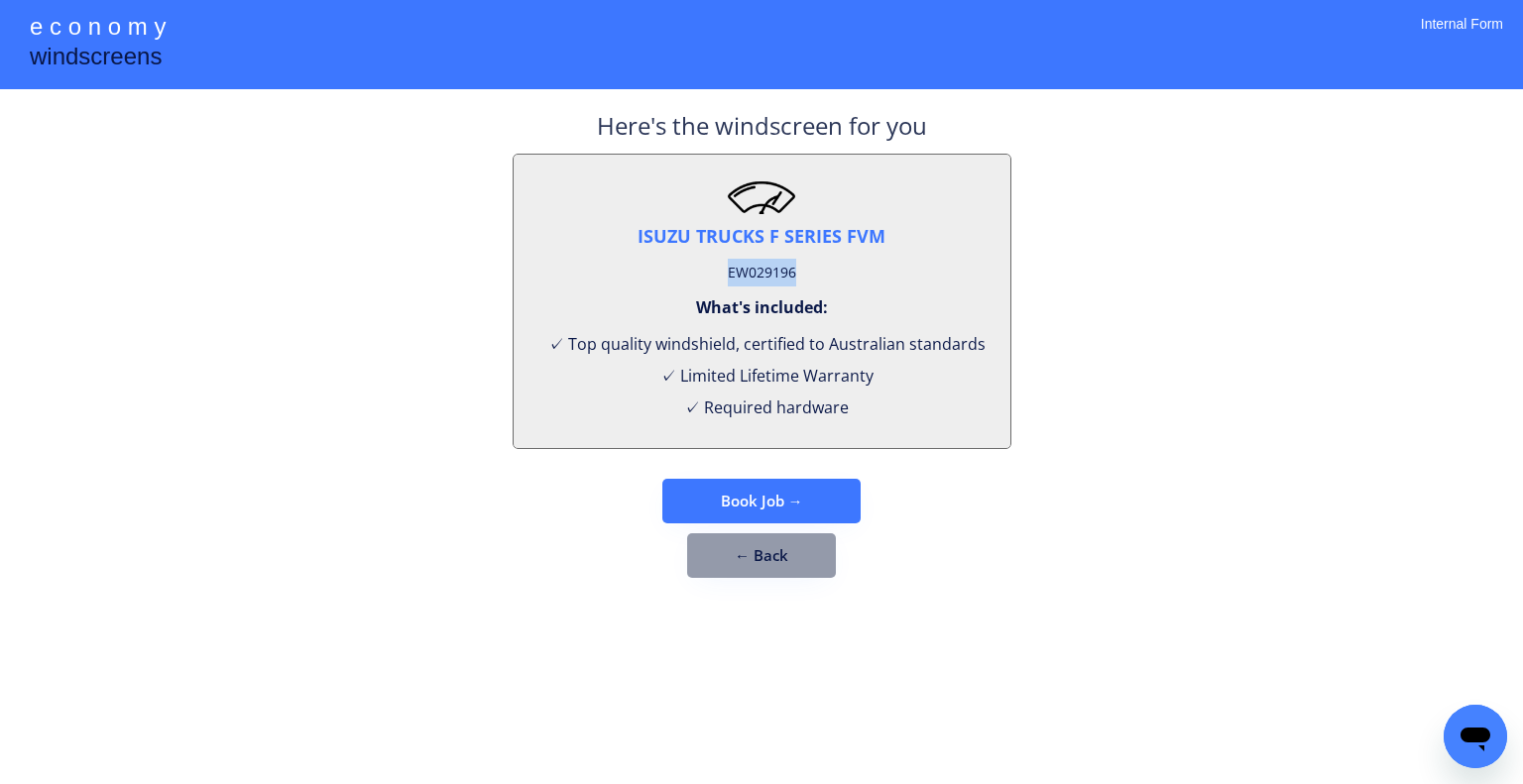 click on "EW029196" at bounding box center (762, 273) 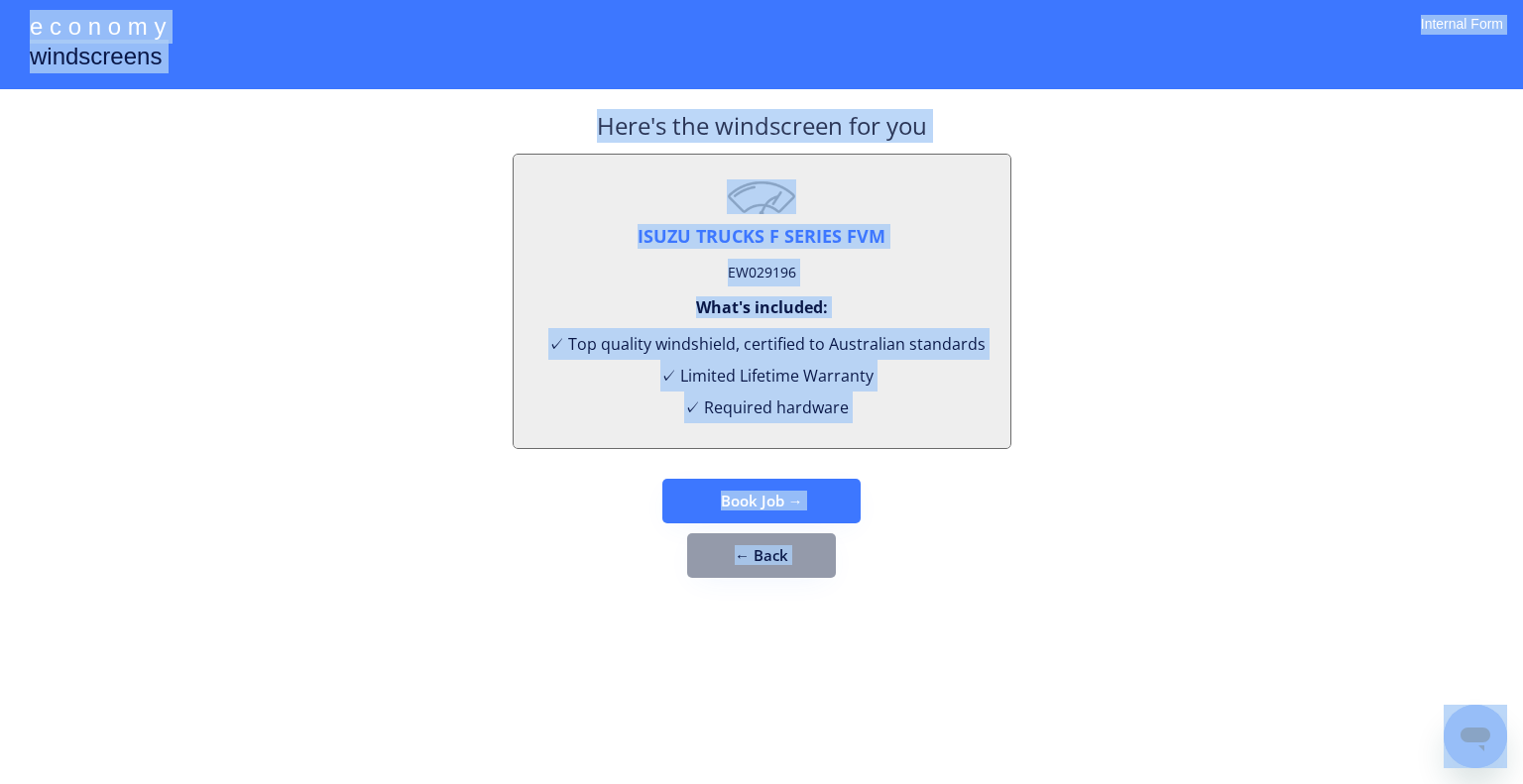 click on "ISUZU TRUCKS F SERIES FVM EW029196 What's included: ✓ Top quality windshield, certified to Australian standards
✓ Limited Lifetime Warranty ✓ Required hardware" at bounding box center (762, 301) 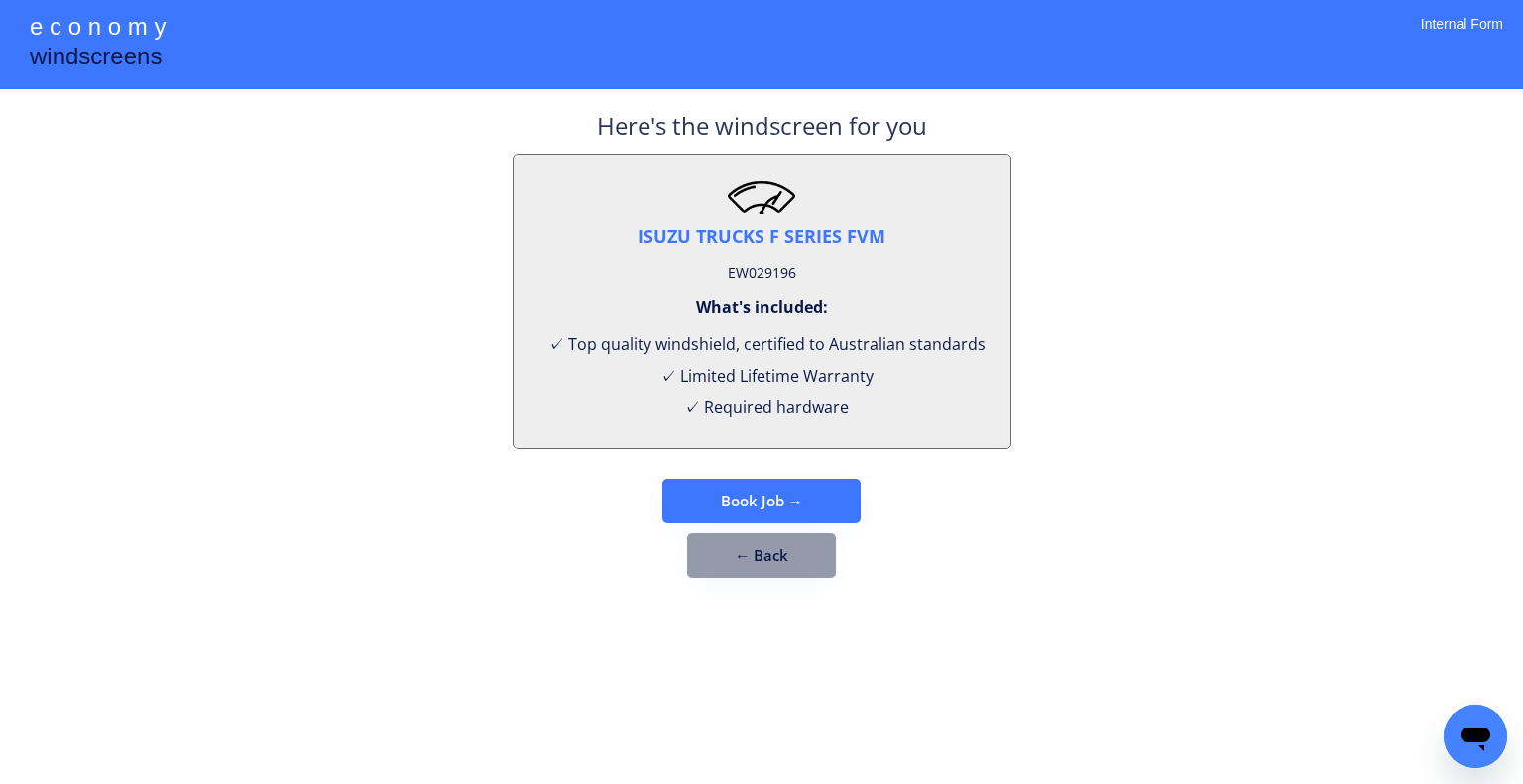 click on "EW029196" at bounding box center [762, 273] 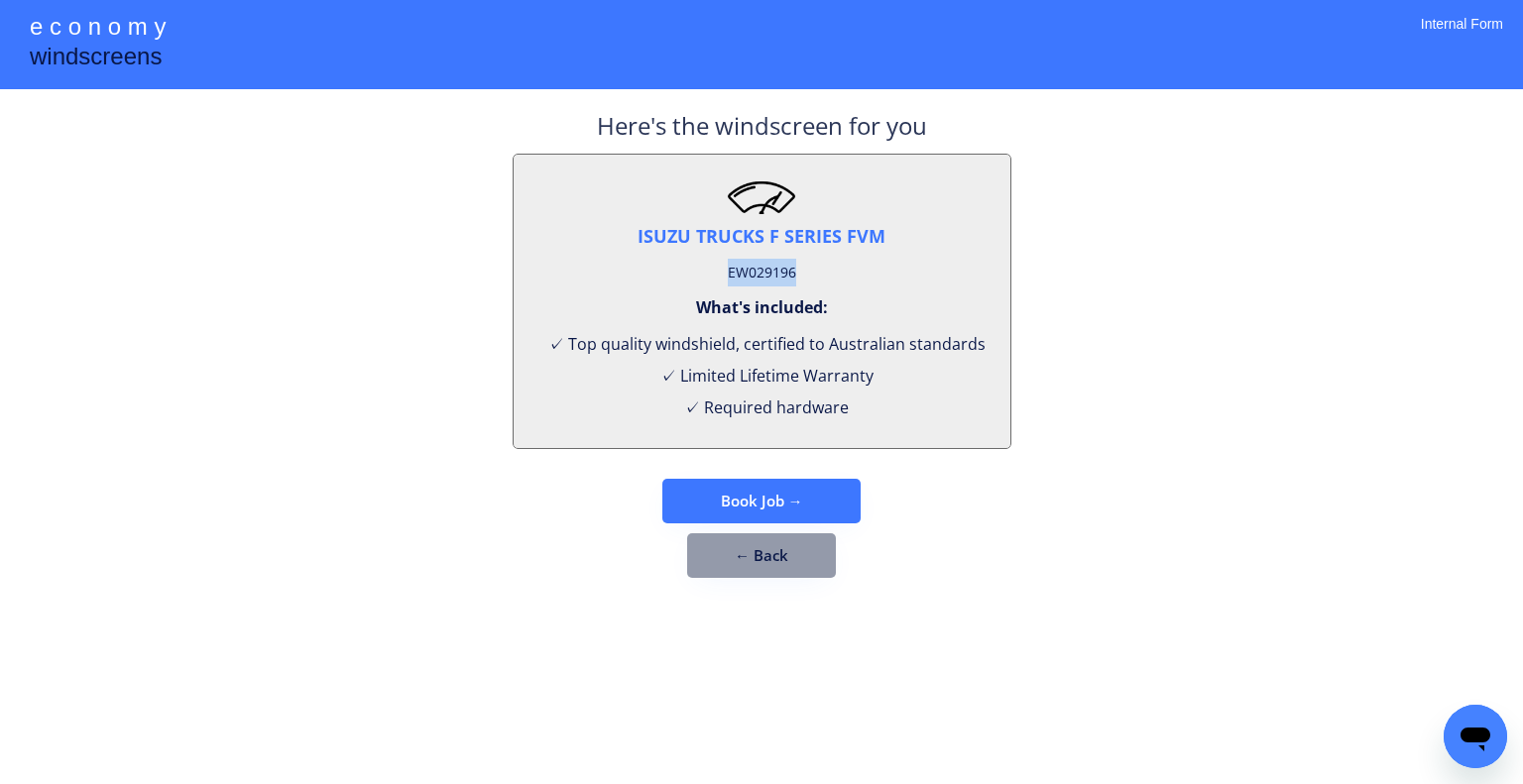 click on "EW029196" at bounding box center [762, 273] 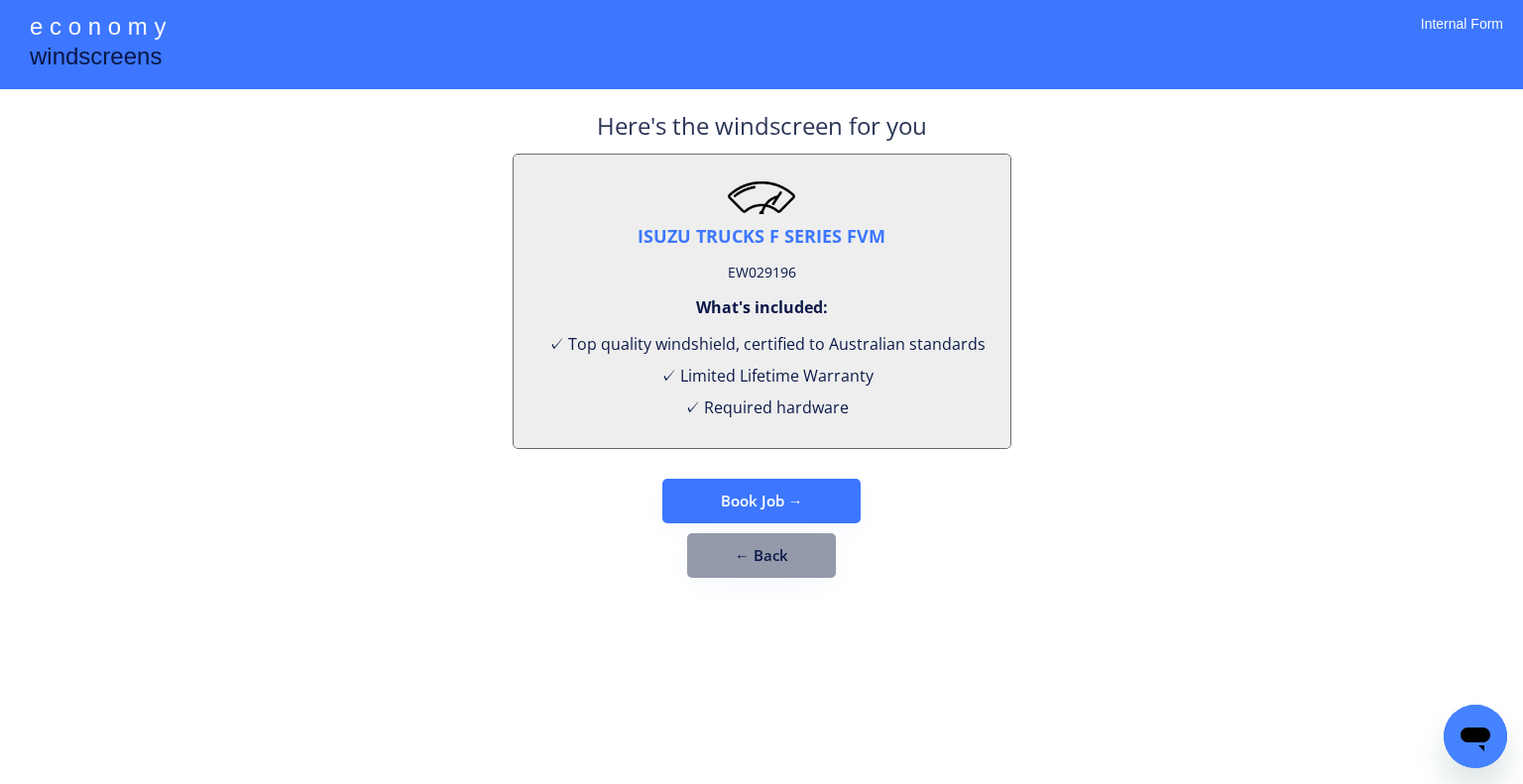 click on "Here's the windscreen for you ISUZU TRUCKS F SERIES FVM EW029196 What's included: ✓ Top quality windshield, certified to Australian standards
✓ Limited Lifetime Warranty ✓ Required hardware Book Job    →   ←   Back" at bounding box center [762, 343] 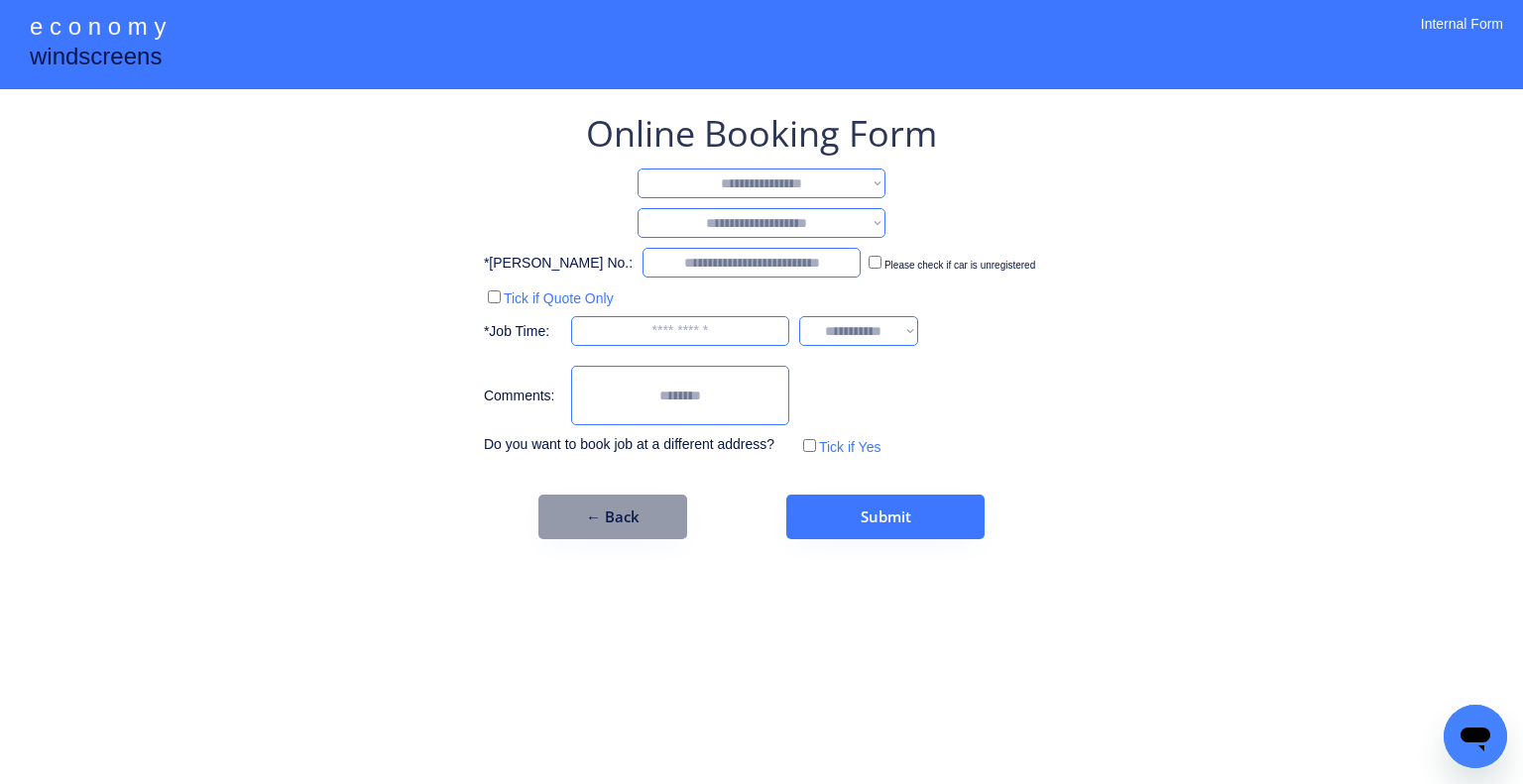 click on "**********" at bounding box center [762, 183] 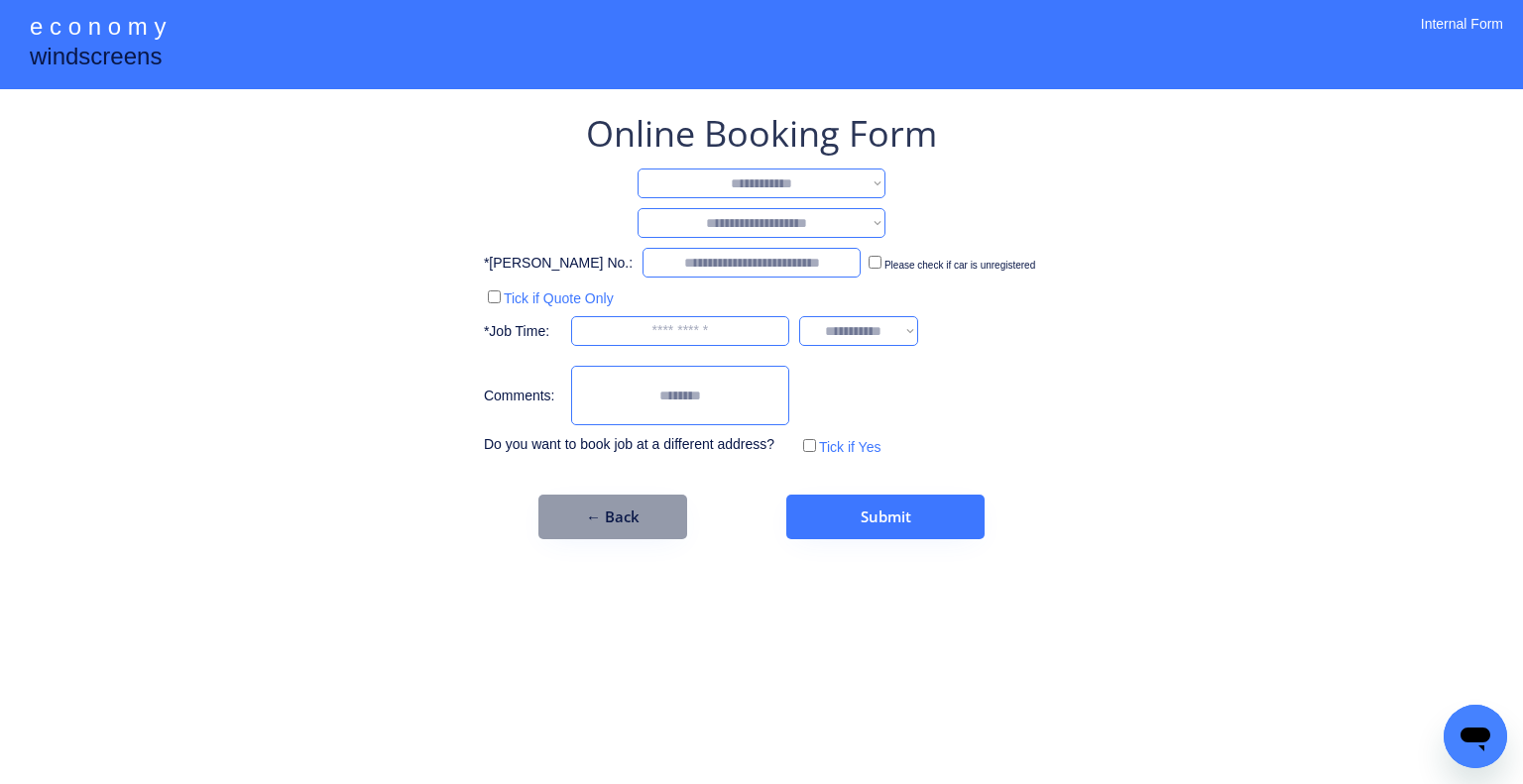 click on "**********" at bounding box center (762, 183) 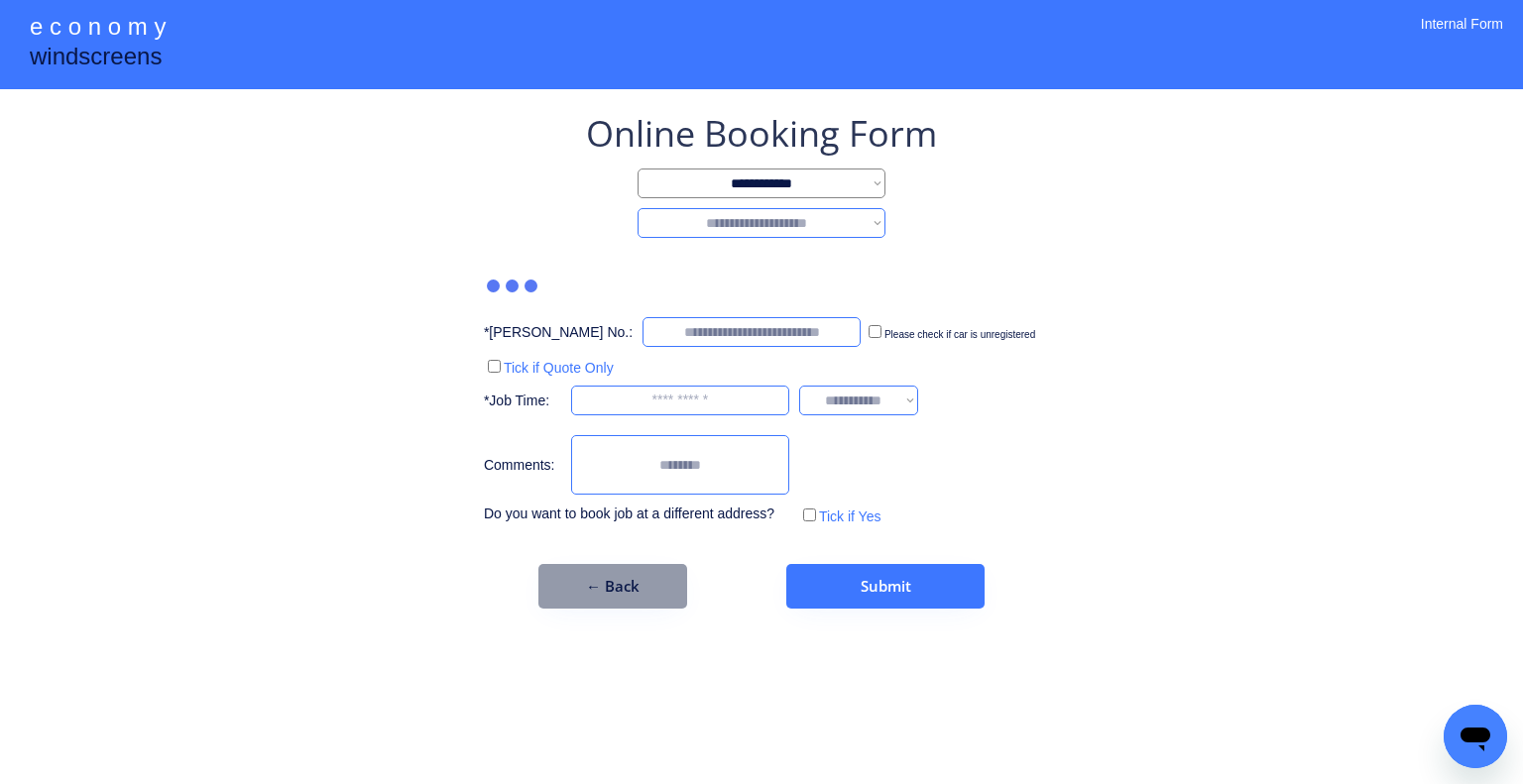 click on "**********" at bounding box center (762, 223) 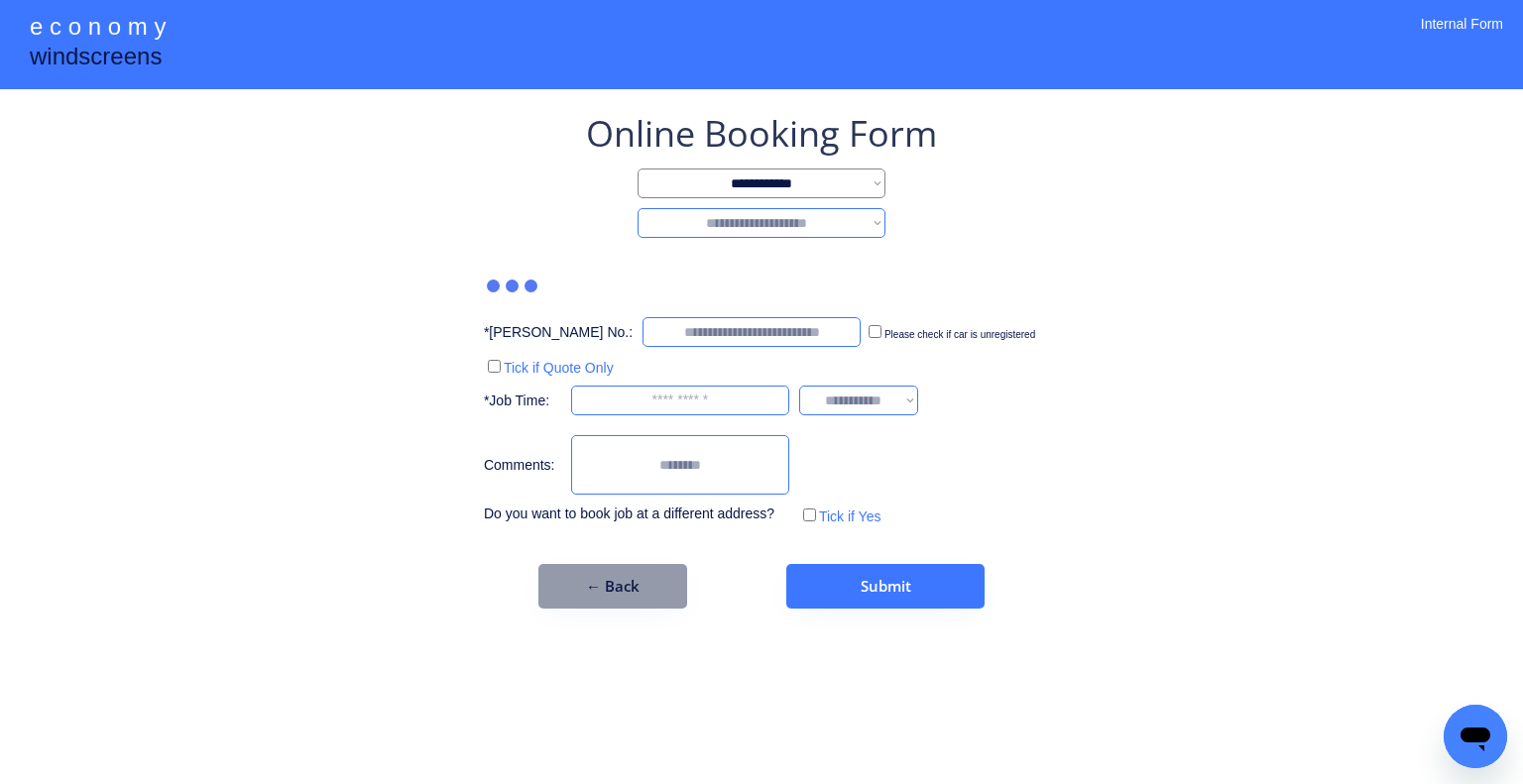 select on "********" 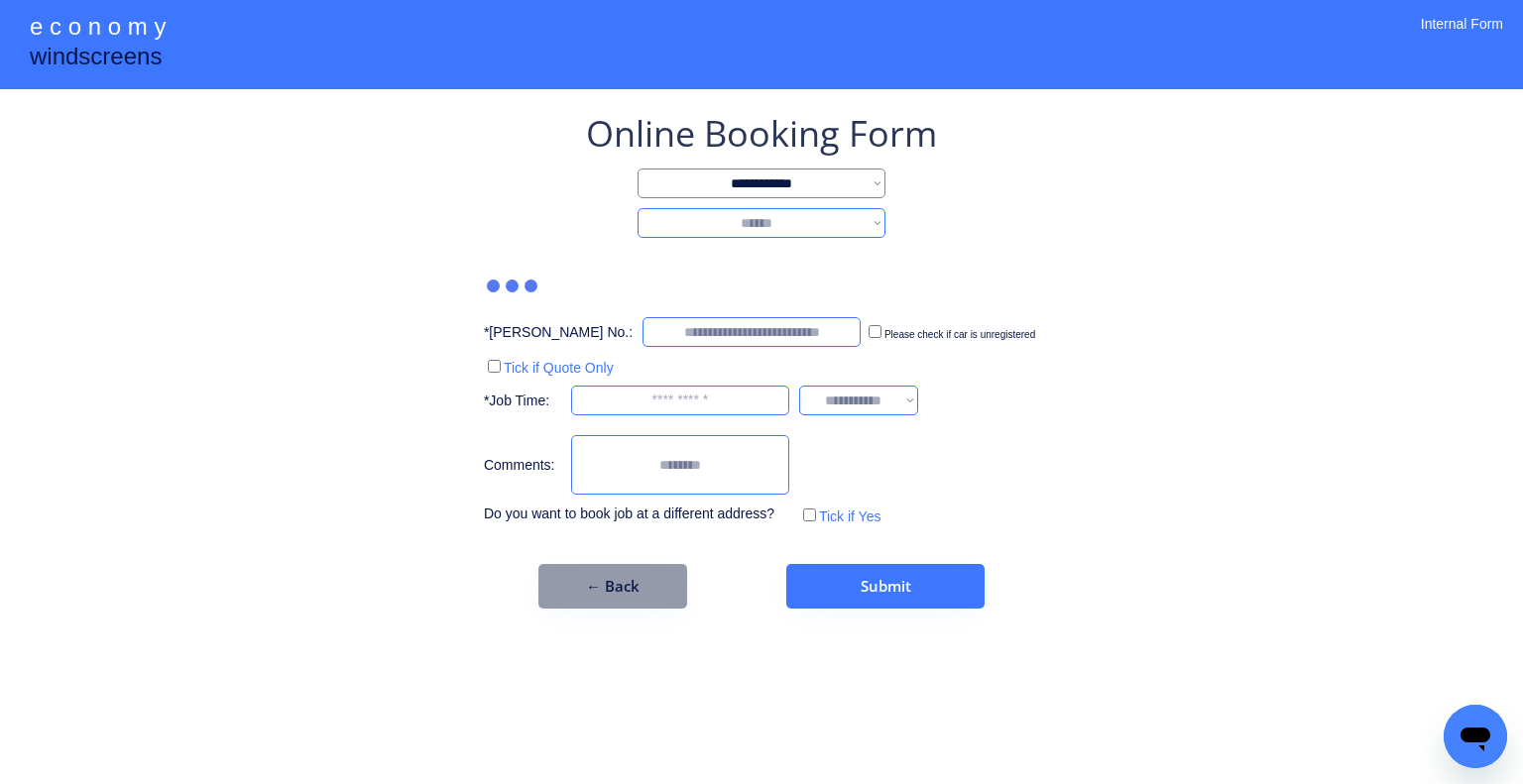 click on "**********" at bounding box center [762, 223] 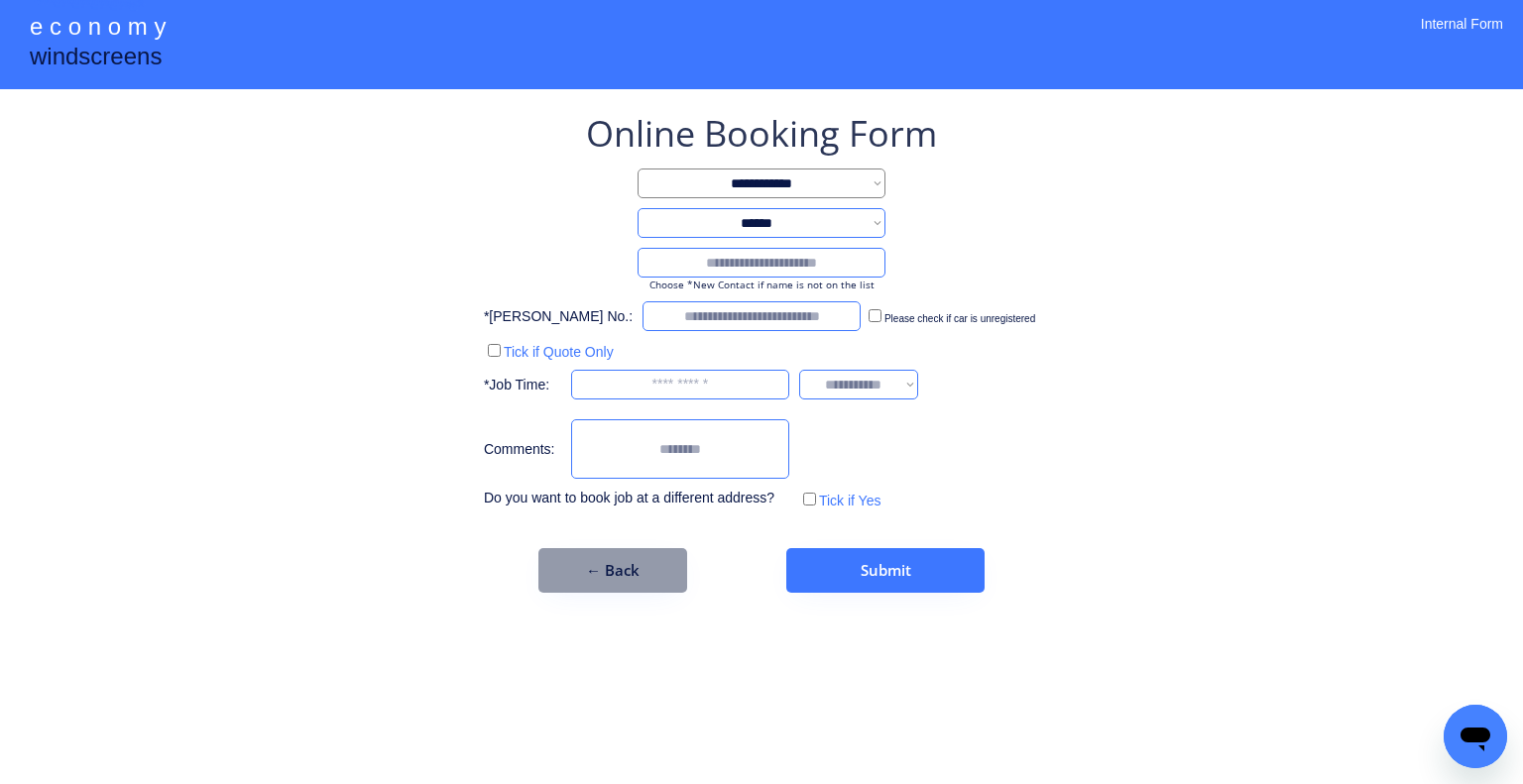 click at bounding box center [762, 263] 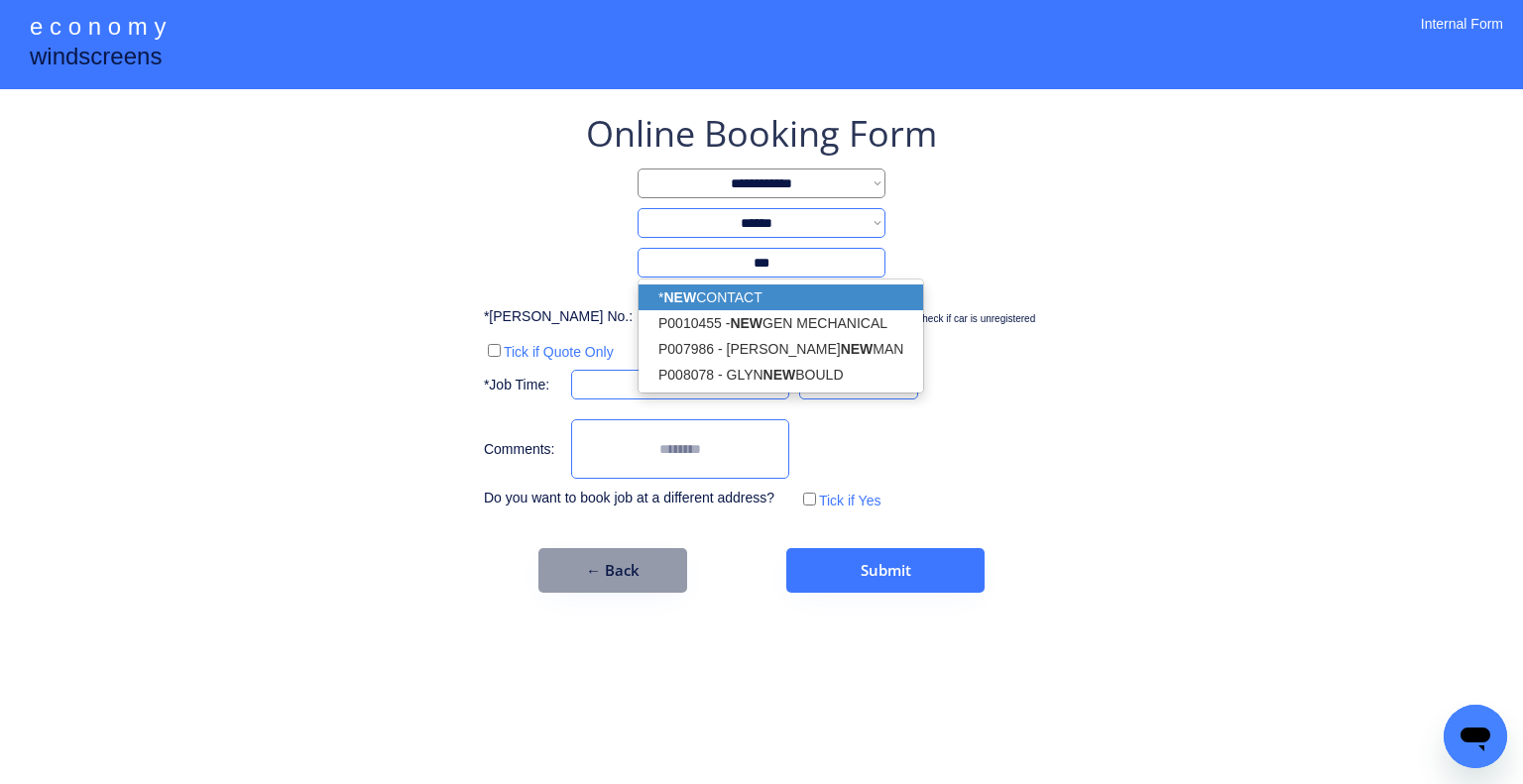 click on "* NEW  CONTACT" at bounding box center [780, 297] 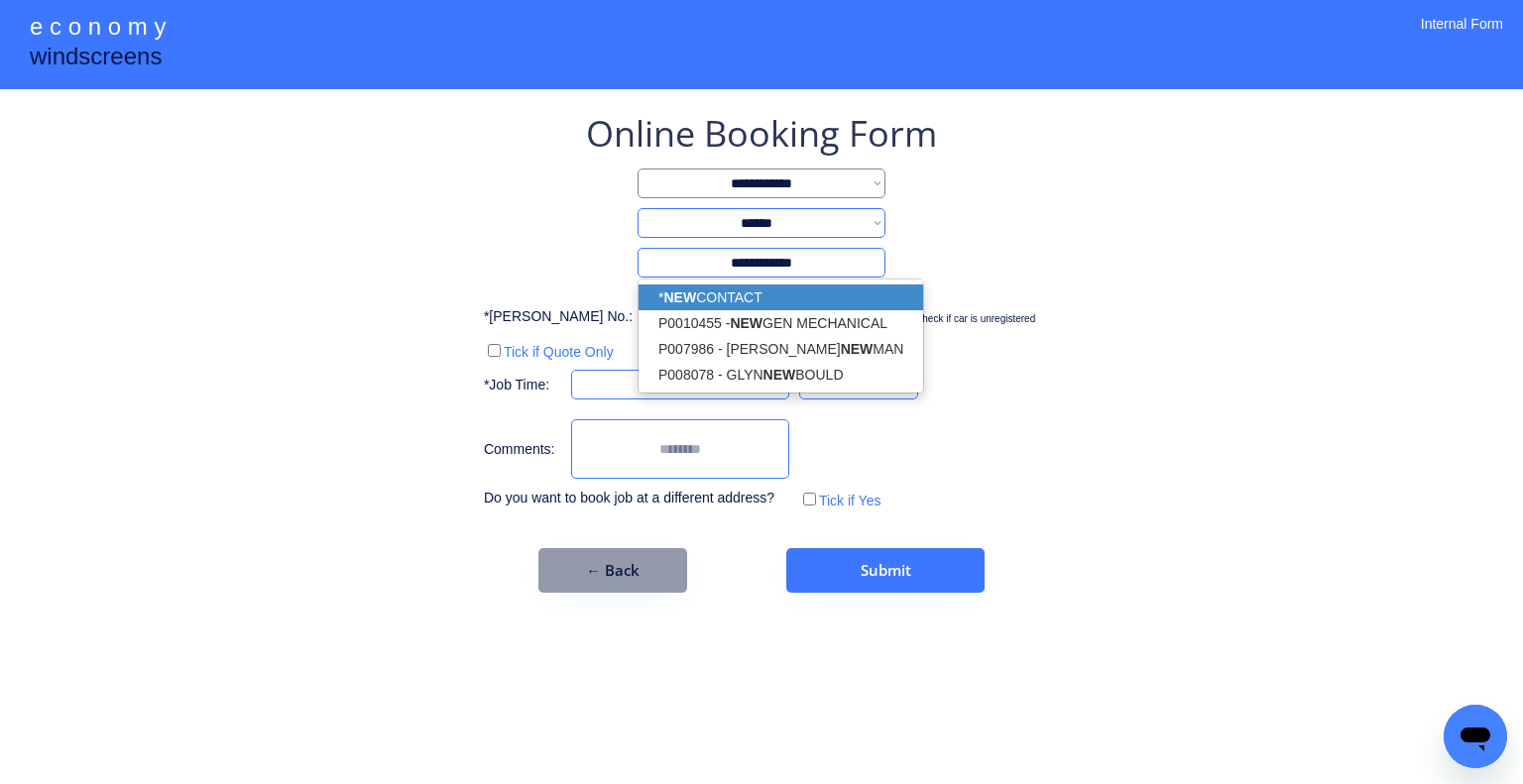 type on "**********" 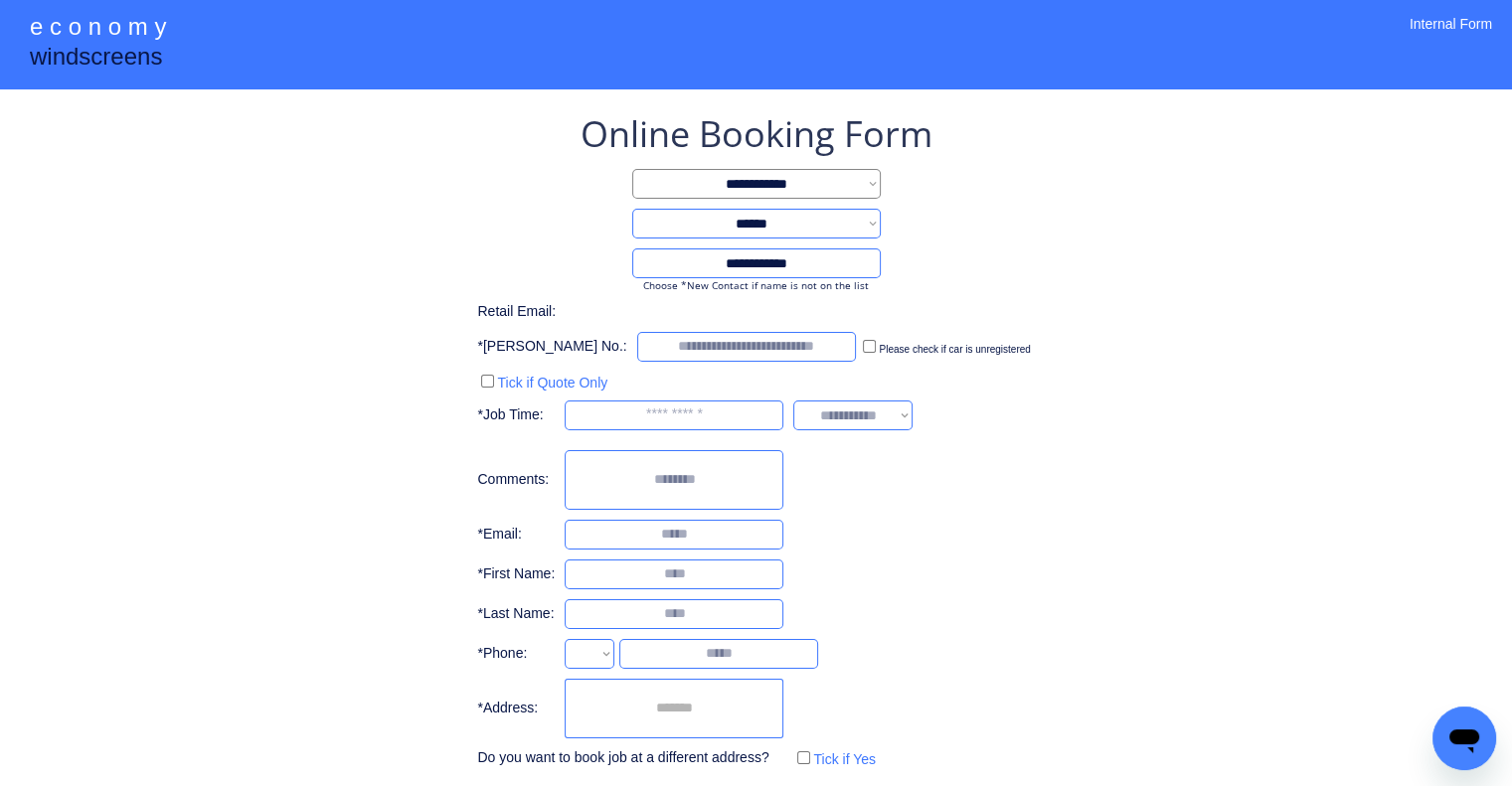 click on "**********" at bounding box center (756, 441) 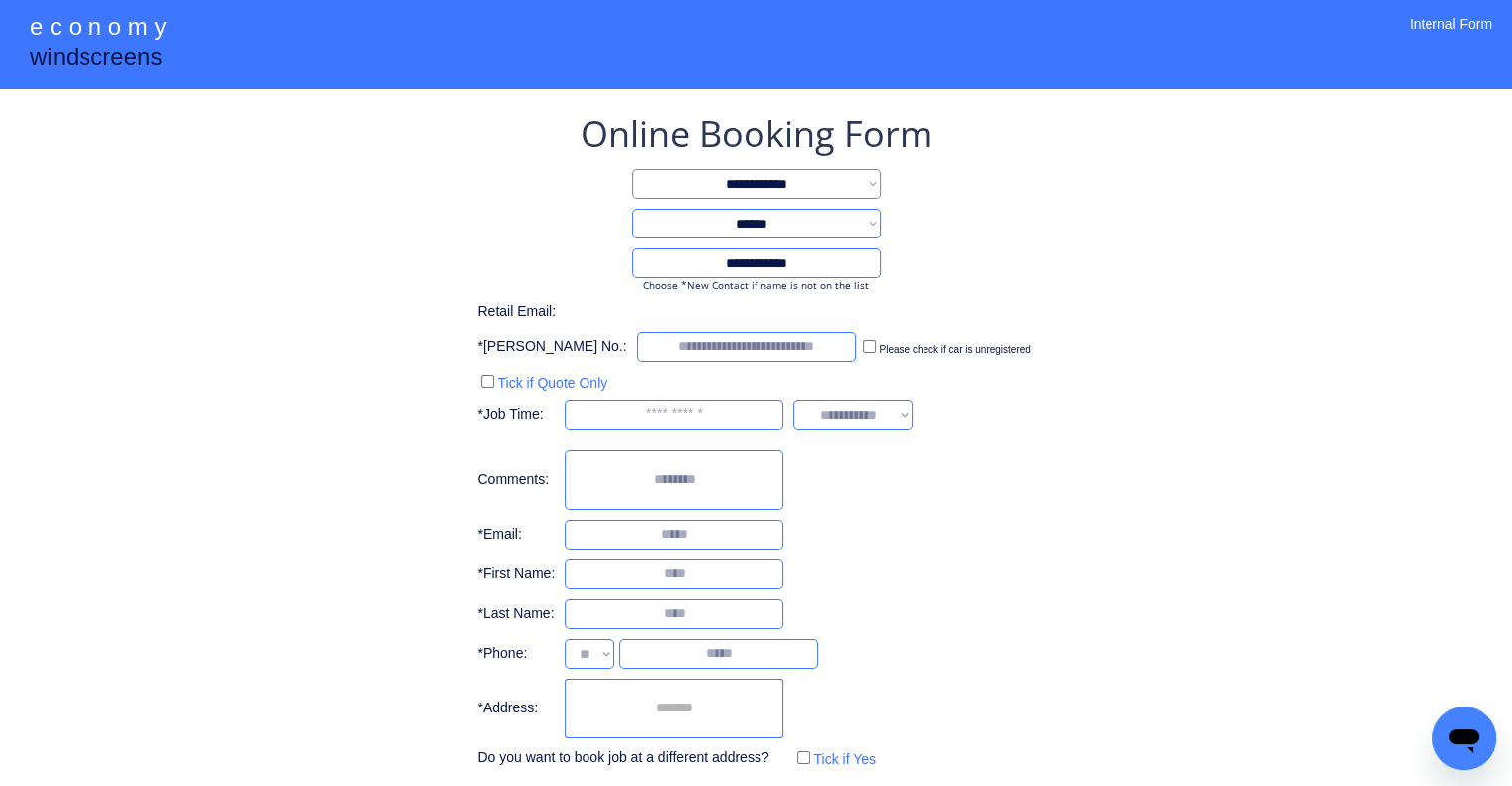 select on "**********" 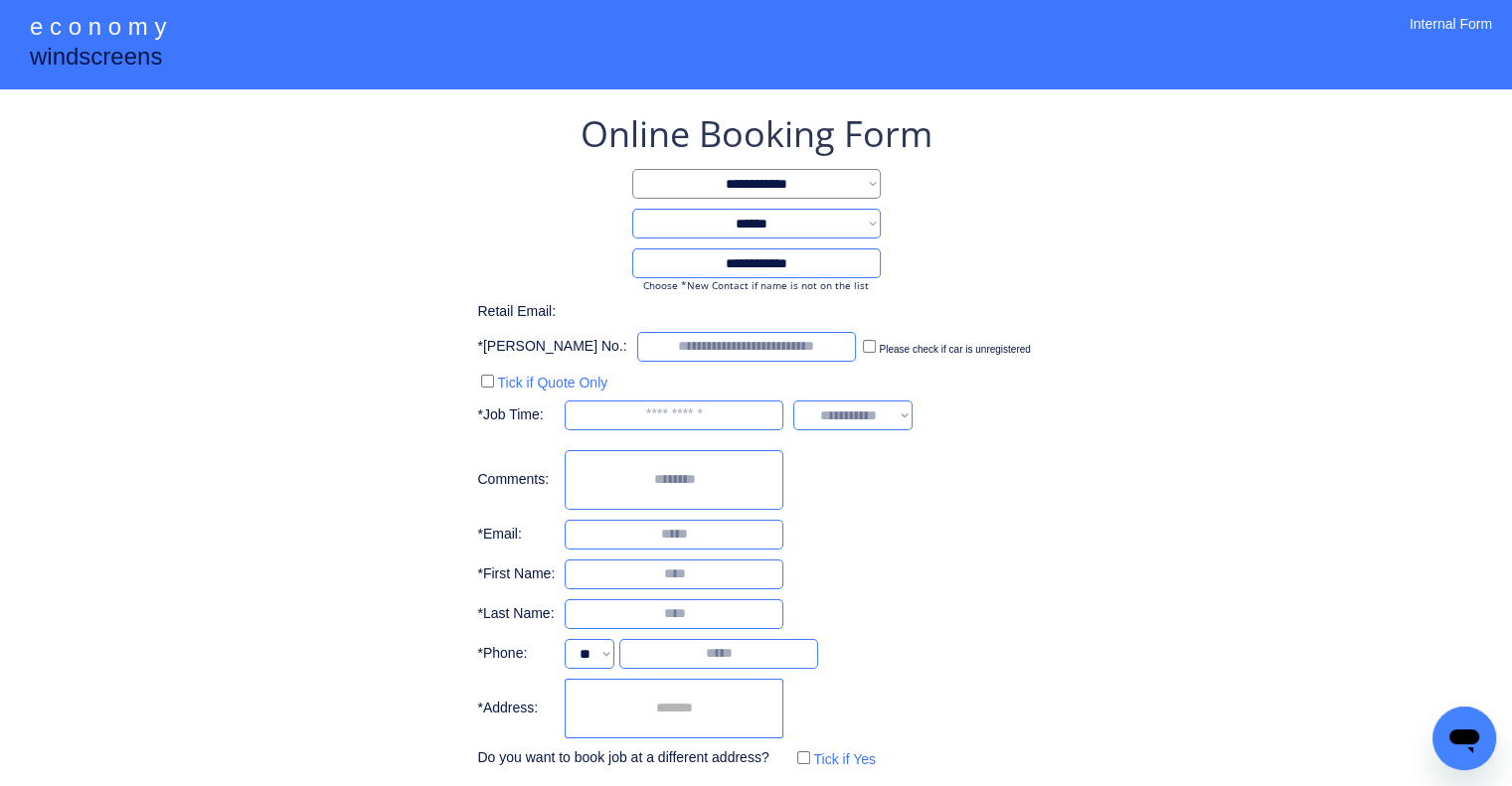 click at bounding box center [674, 708] 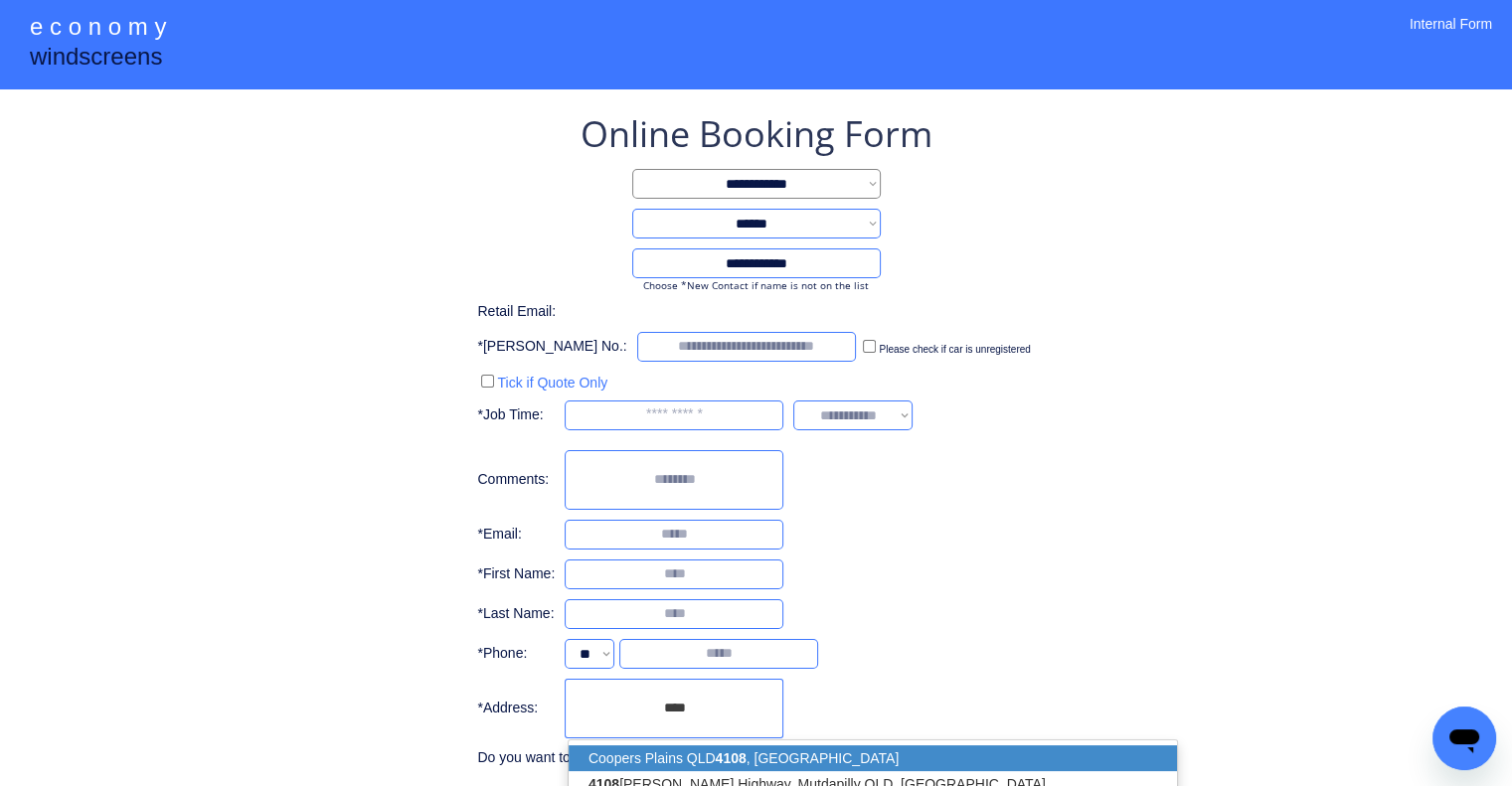 click on "[GEOGRAPHIC_DATA] , [GEOGRAPHIC_DATA]" at bounding box center (873, 758) 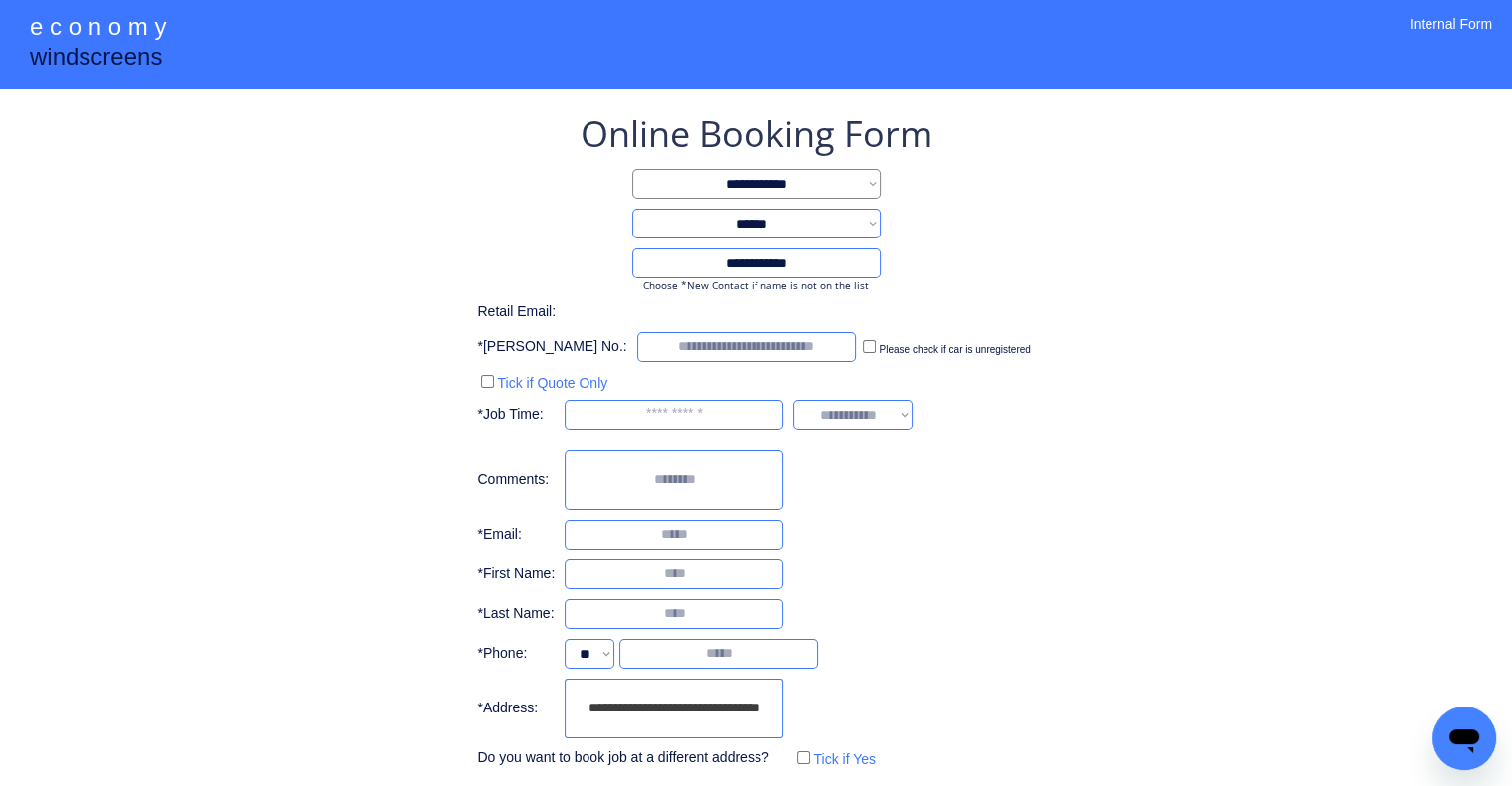 click on "**********" at bounding box center (756, 441) 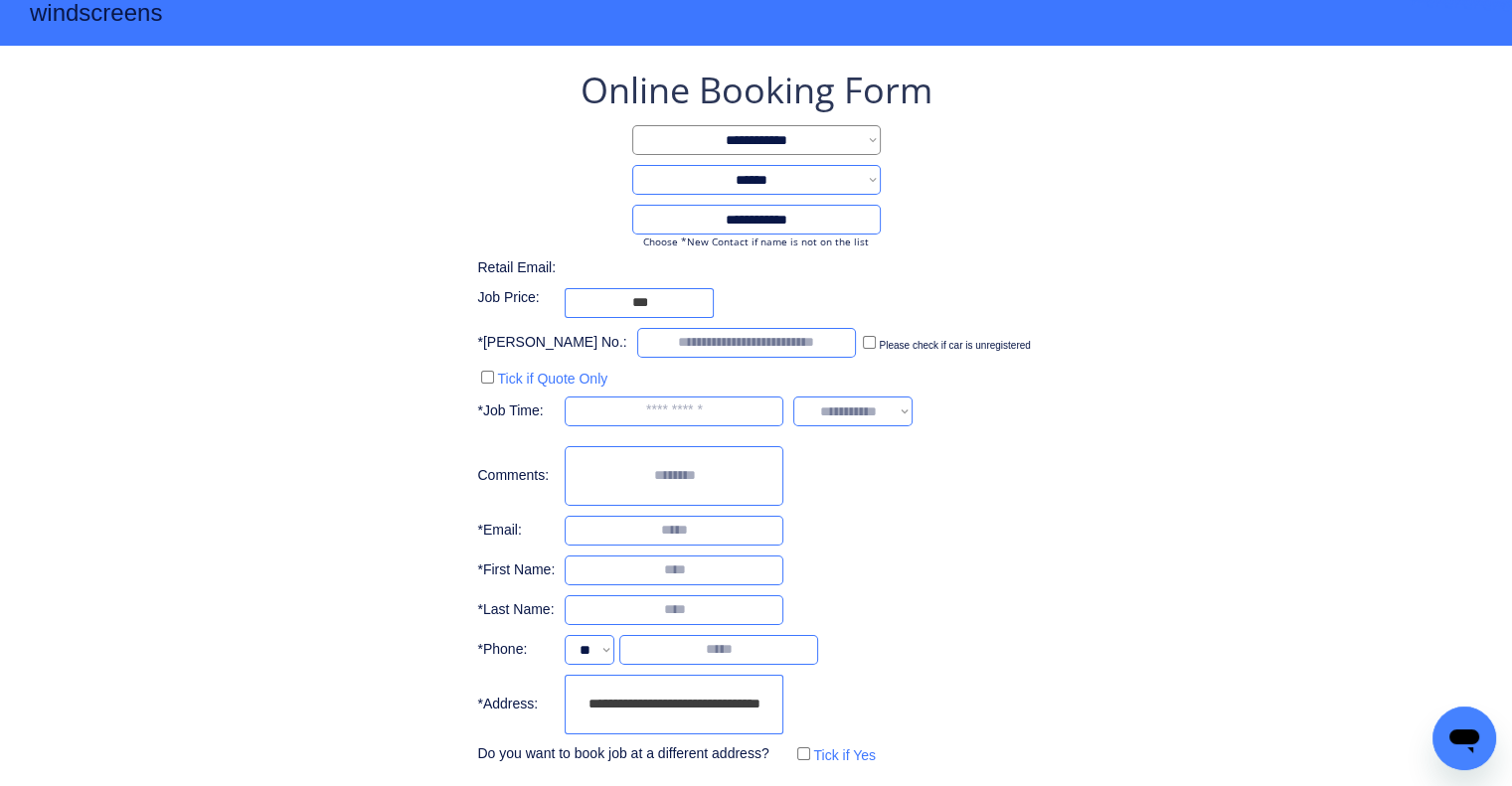 scroll, scrollTop: 135, scrollLeft: 0, axis: vertical 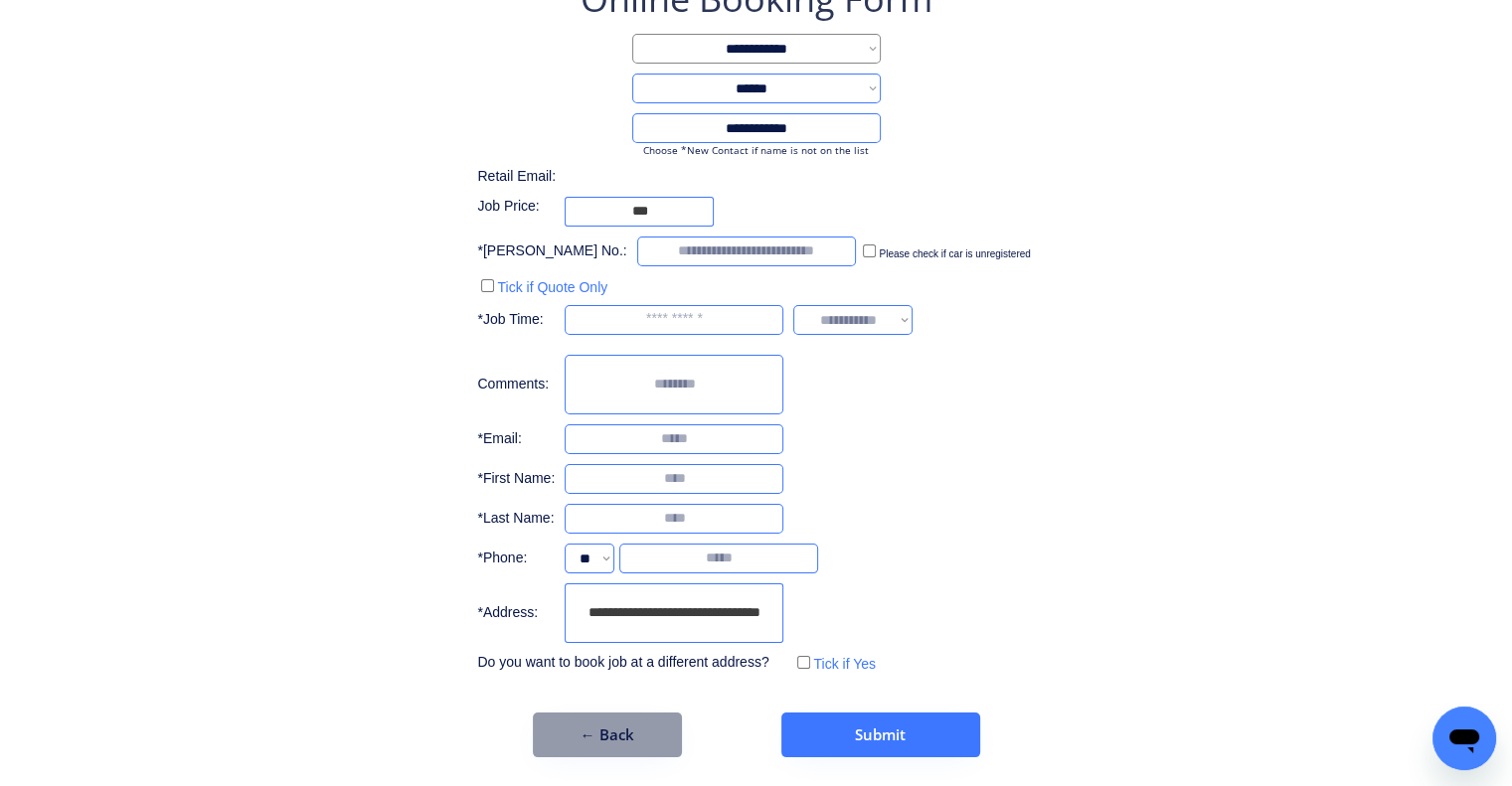 click on "**********" at bounding box center [756, 326] 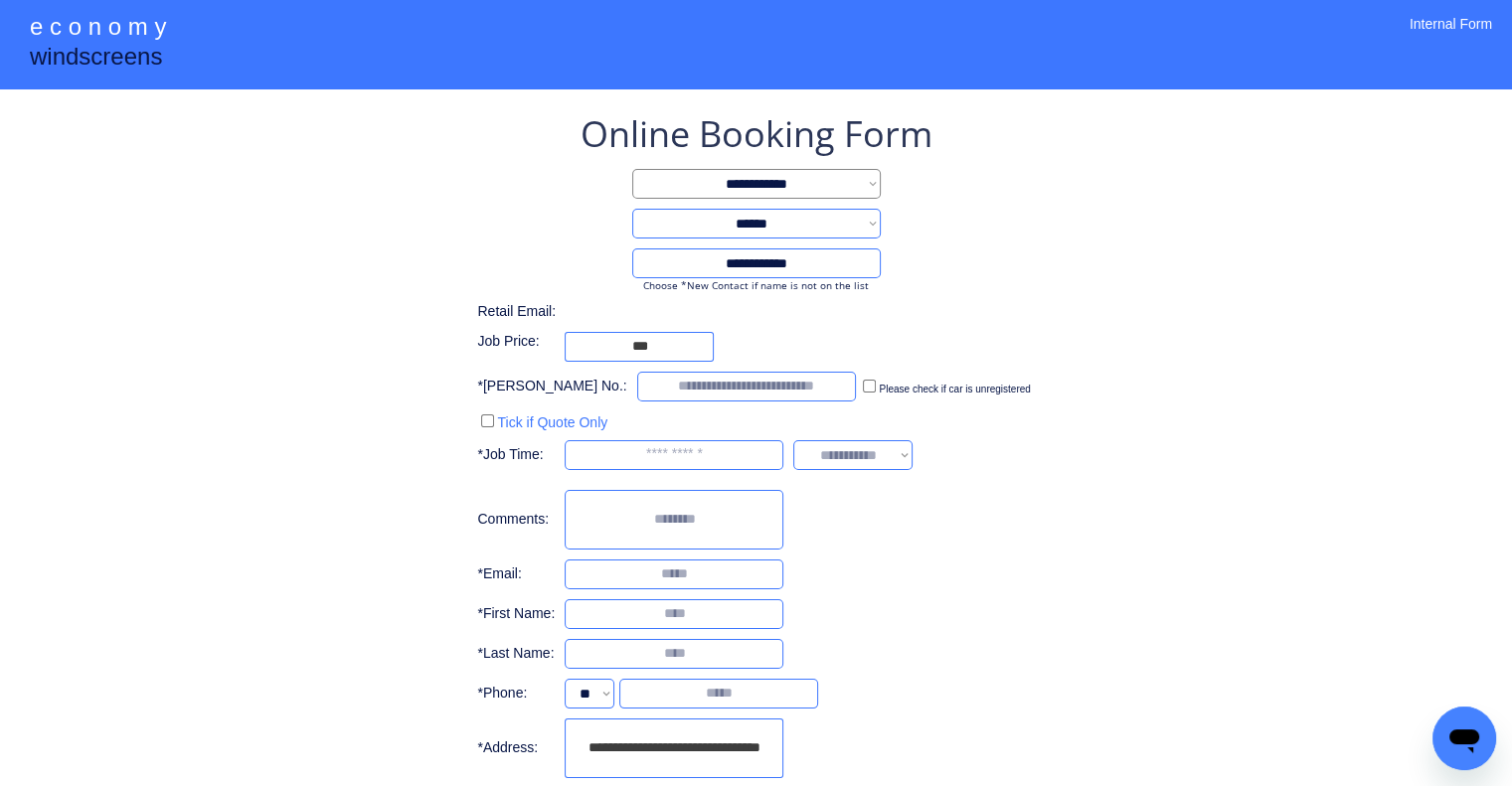 click on "**********" at bounding box center (756, 461) 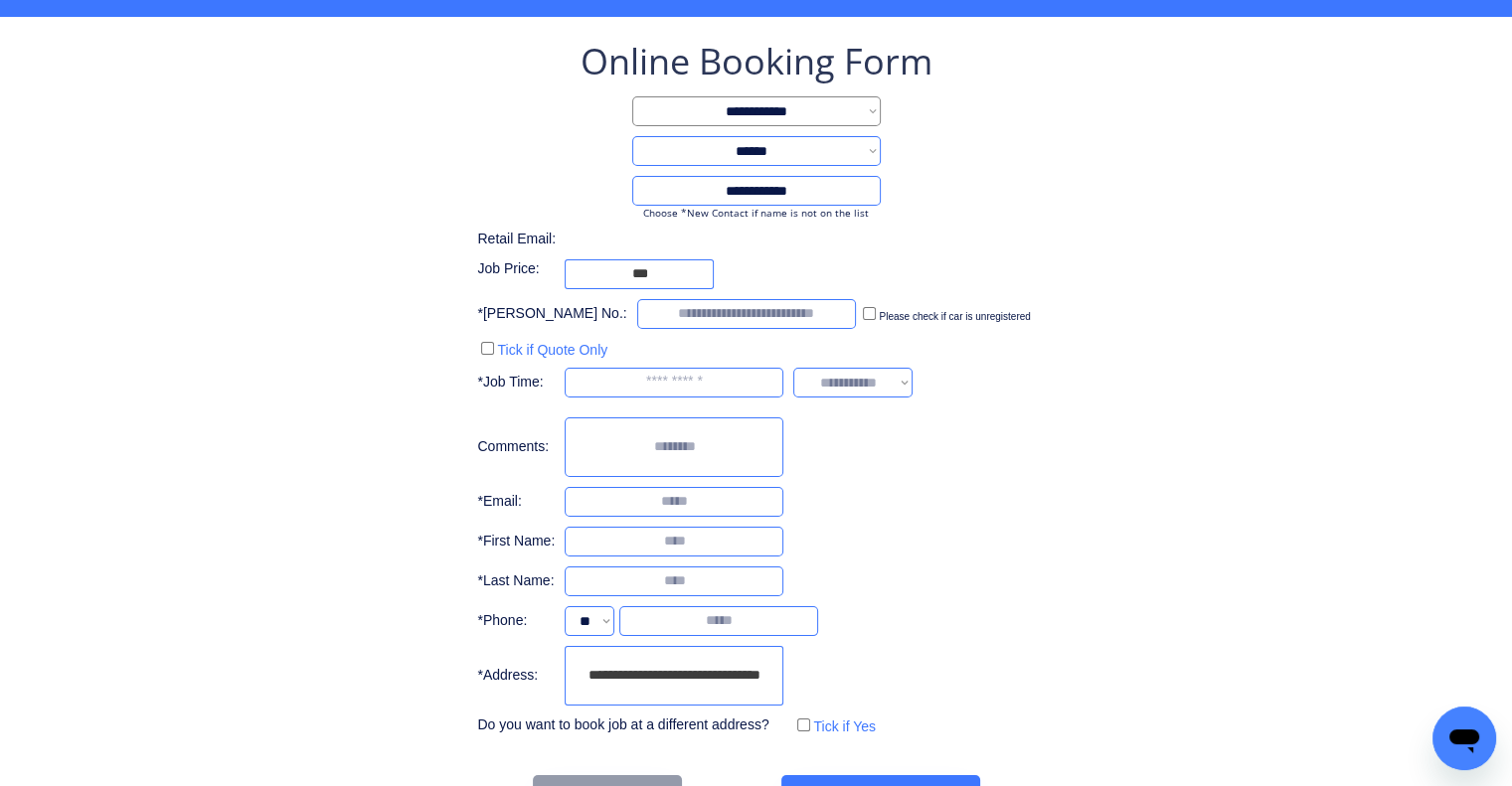 scroll, scrollTop: 135, scrollLeft: 0, axis: vertical 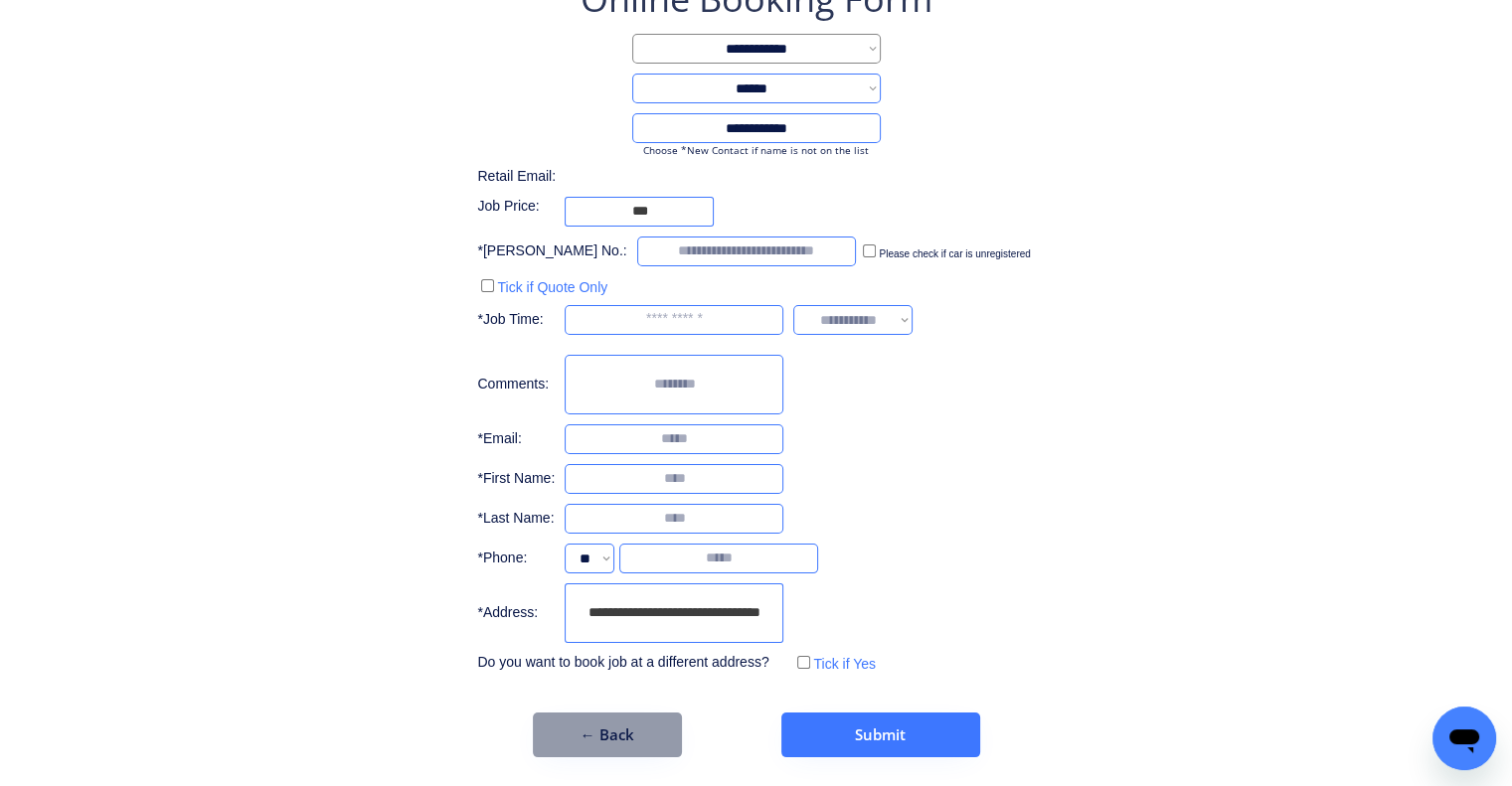 click on "**********" at bounding box center (756, 326) 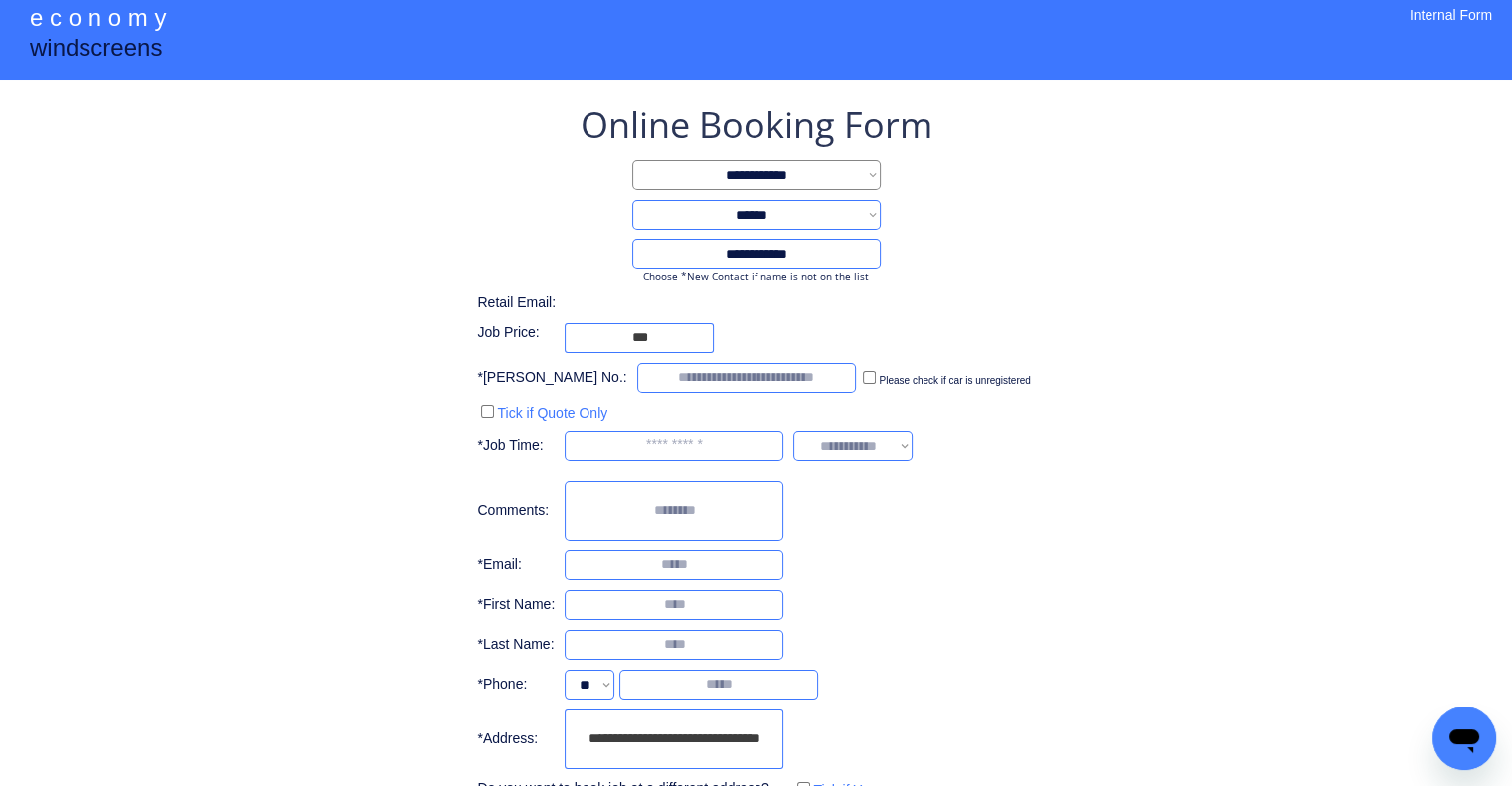 scroll, scrollTop: 0, scrollLeft: 0, axis: both 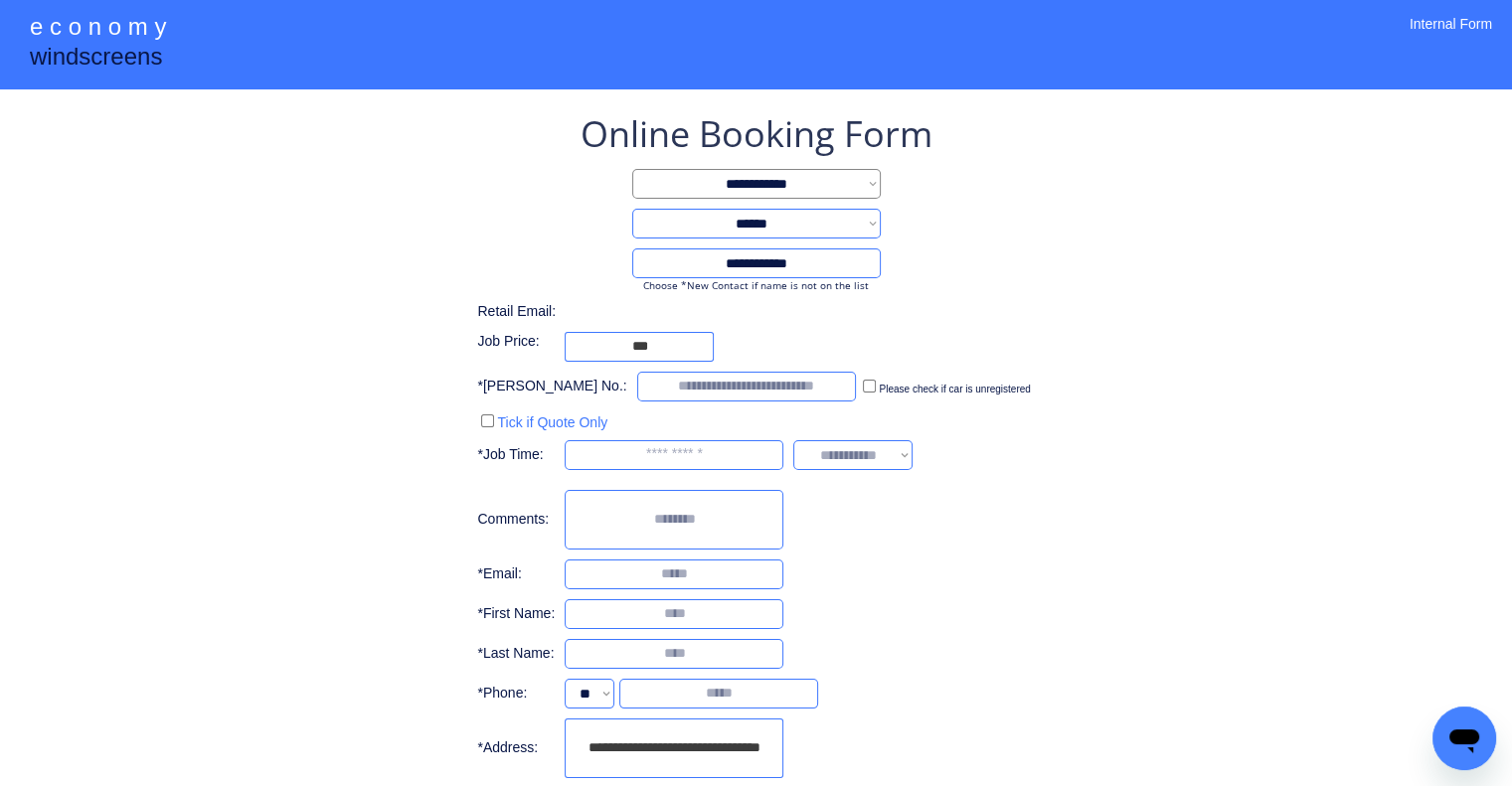 click on "**********" at bounding box center [756, 461] 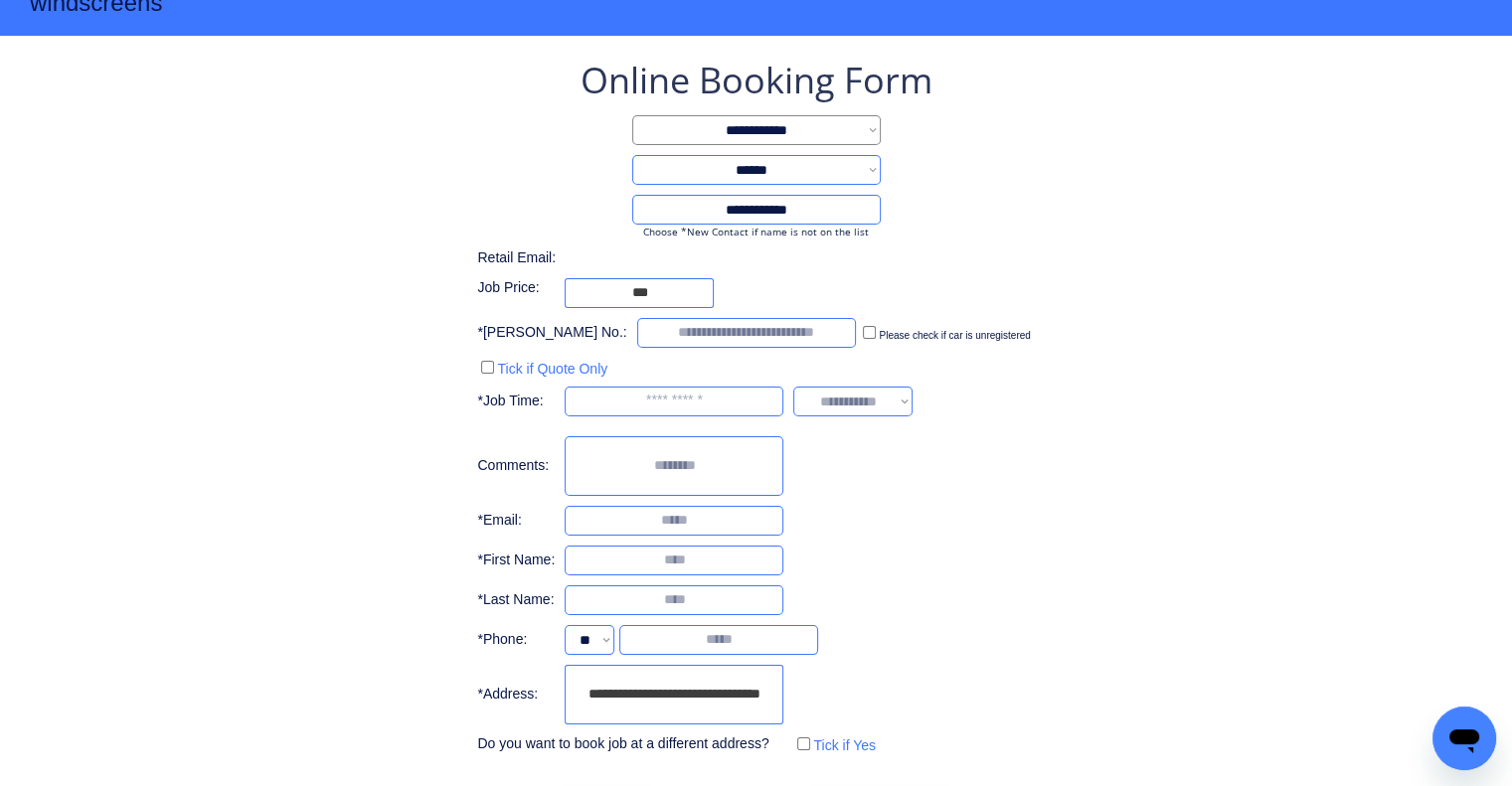 scroll, scrollTop: 99, scrollLeft: 0, axis: vertical 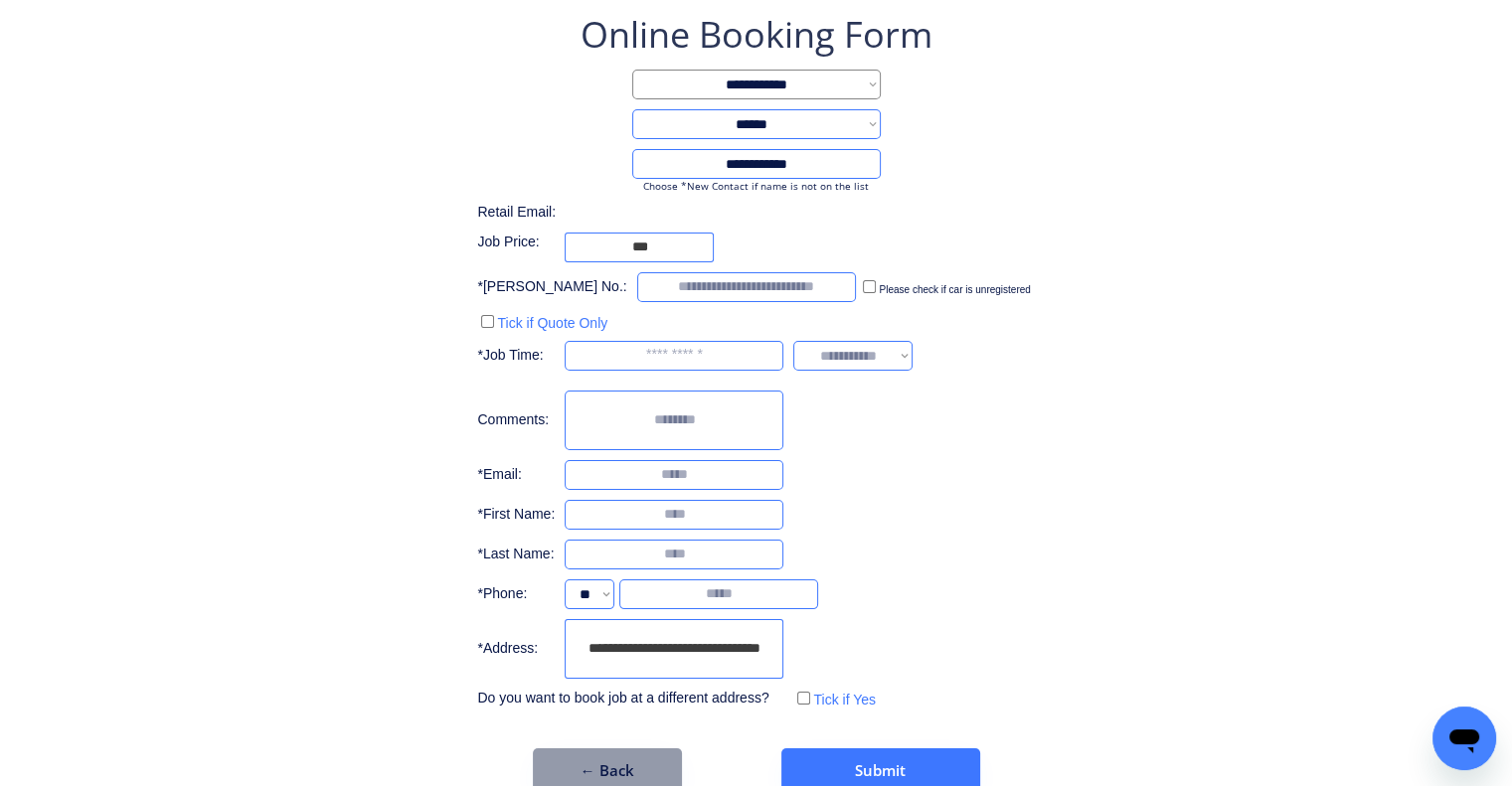 click on "**********" at bounding box center [674, 649] 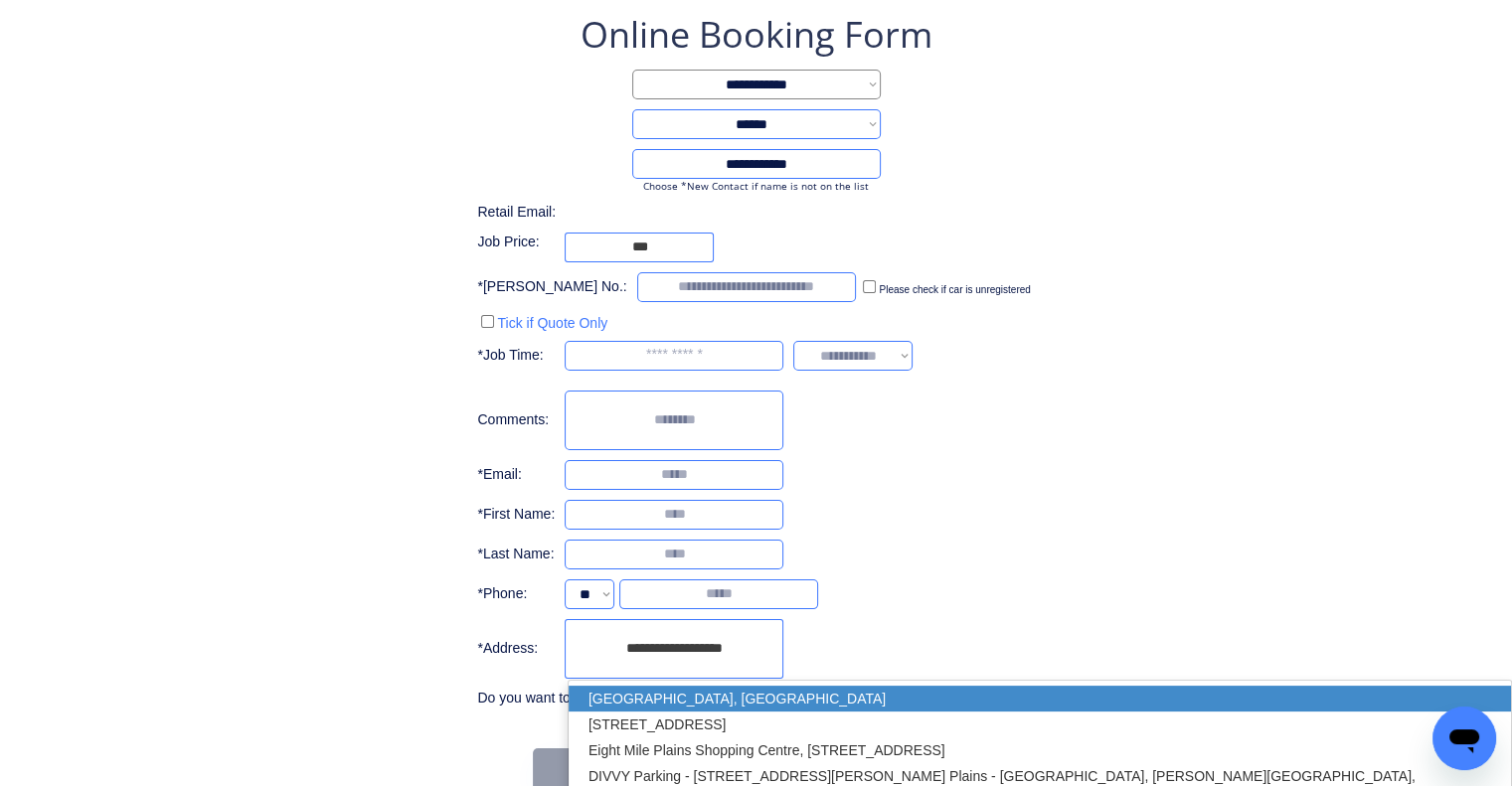 click on "Eight Mile Plains QLD 4113, Australia" at bounding box center [1040, 699] 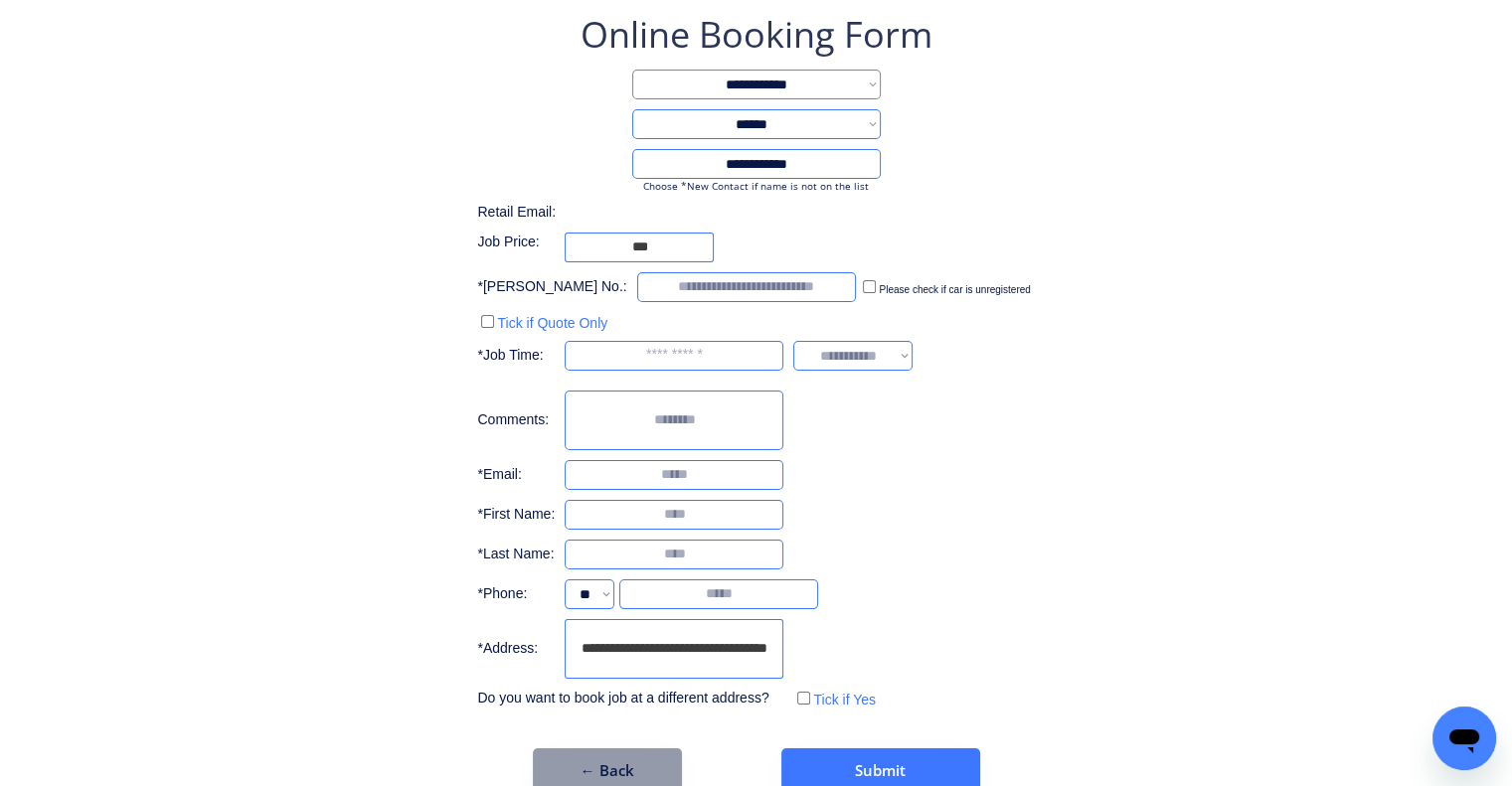 type on "**********" 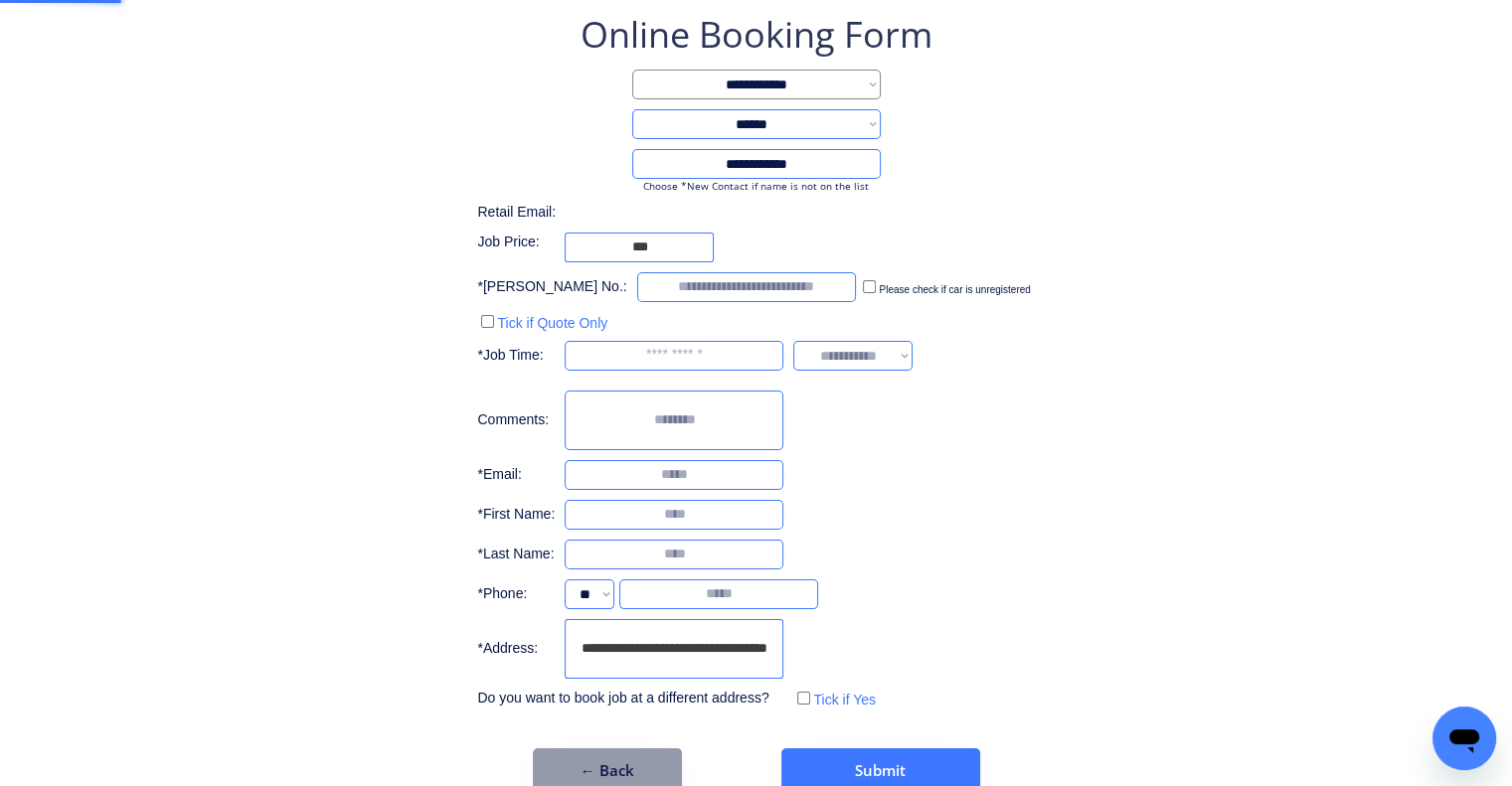 click on "**********" at bounding box center (756, 401) 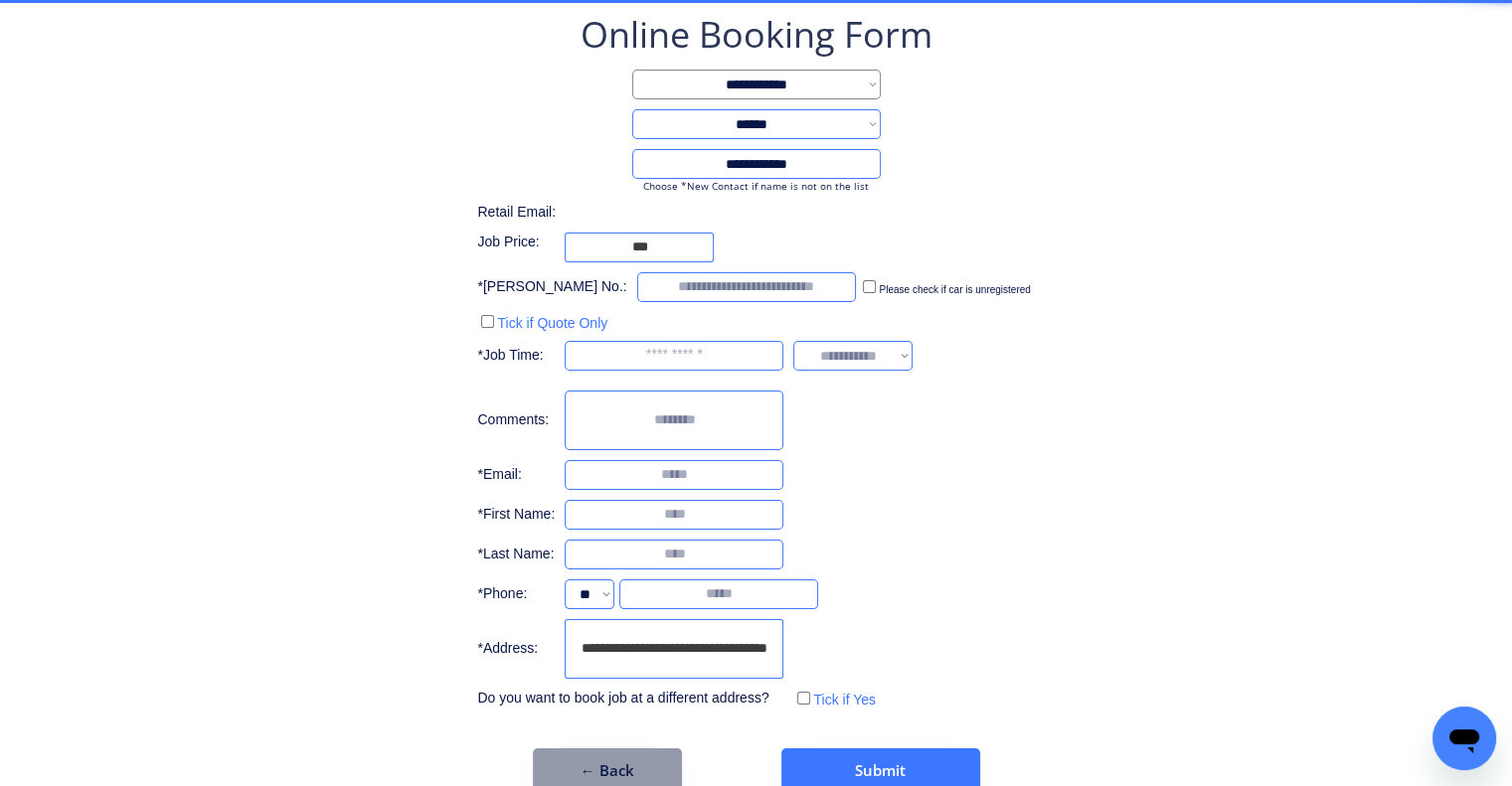 click on "**********" at bounding box center (756, 401) 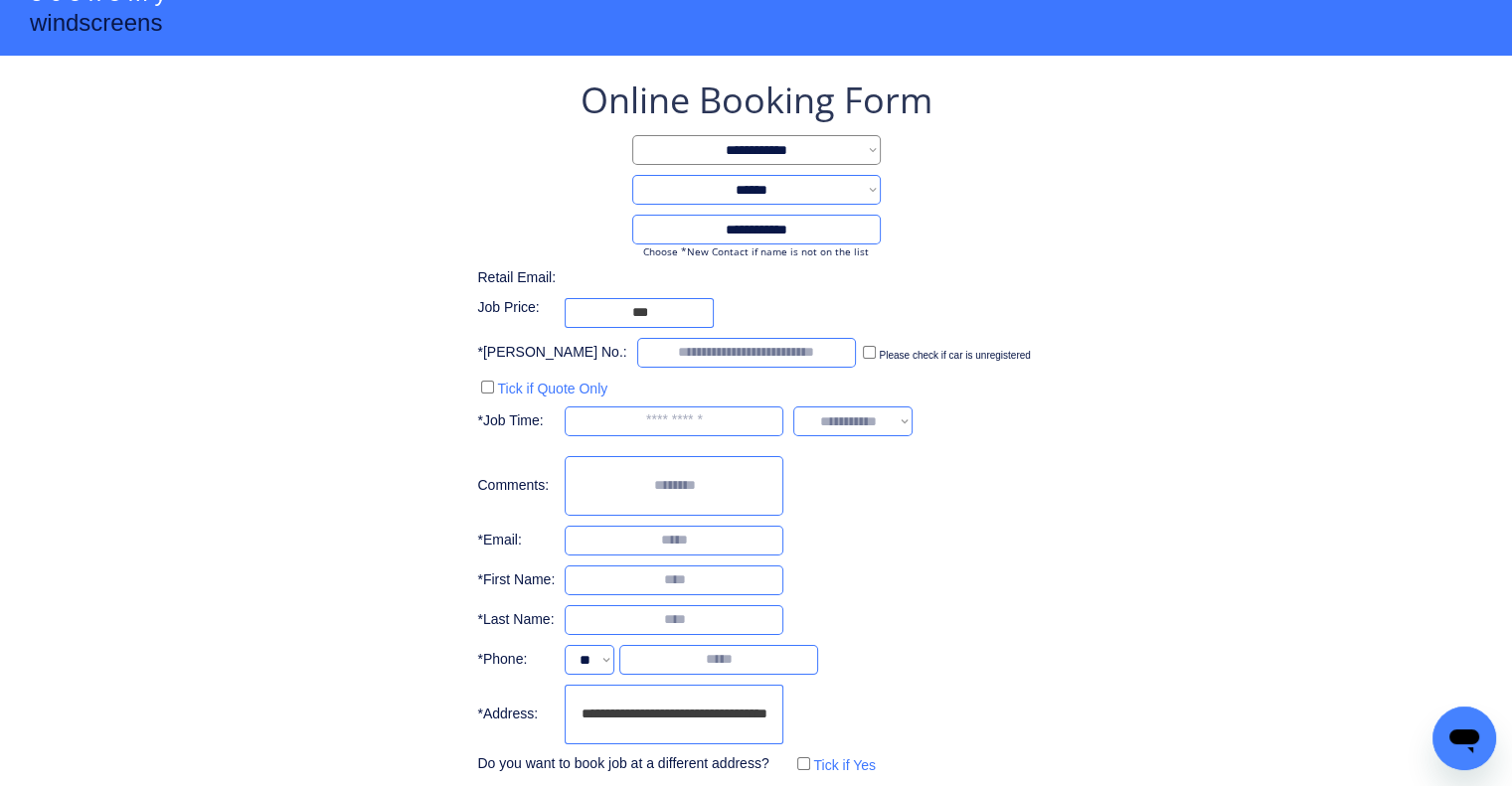 scroll, scrollTop: 0, scrollLeft: 0, axis: both 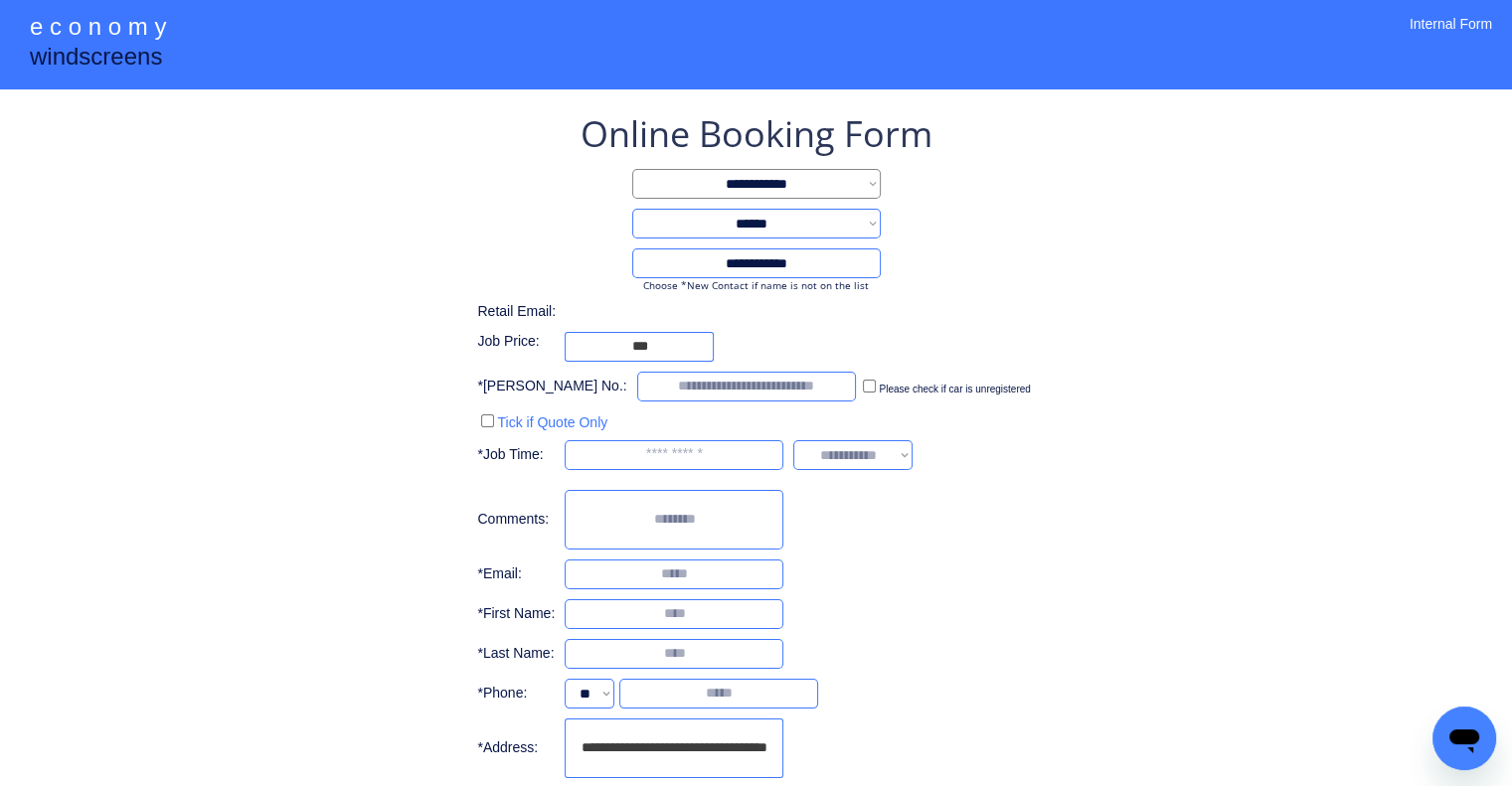 click on "**********" at bounding box center [756, 501] 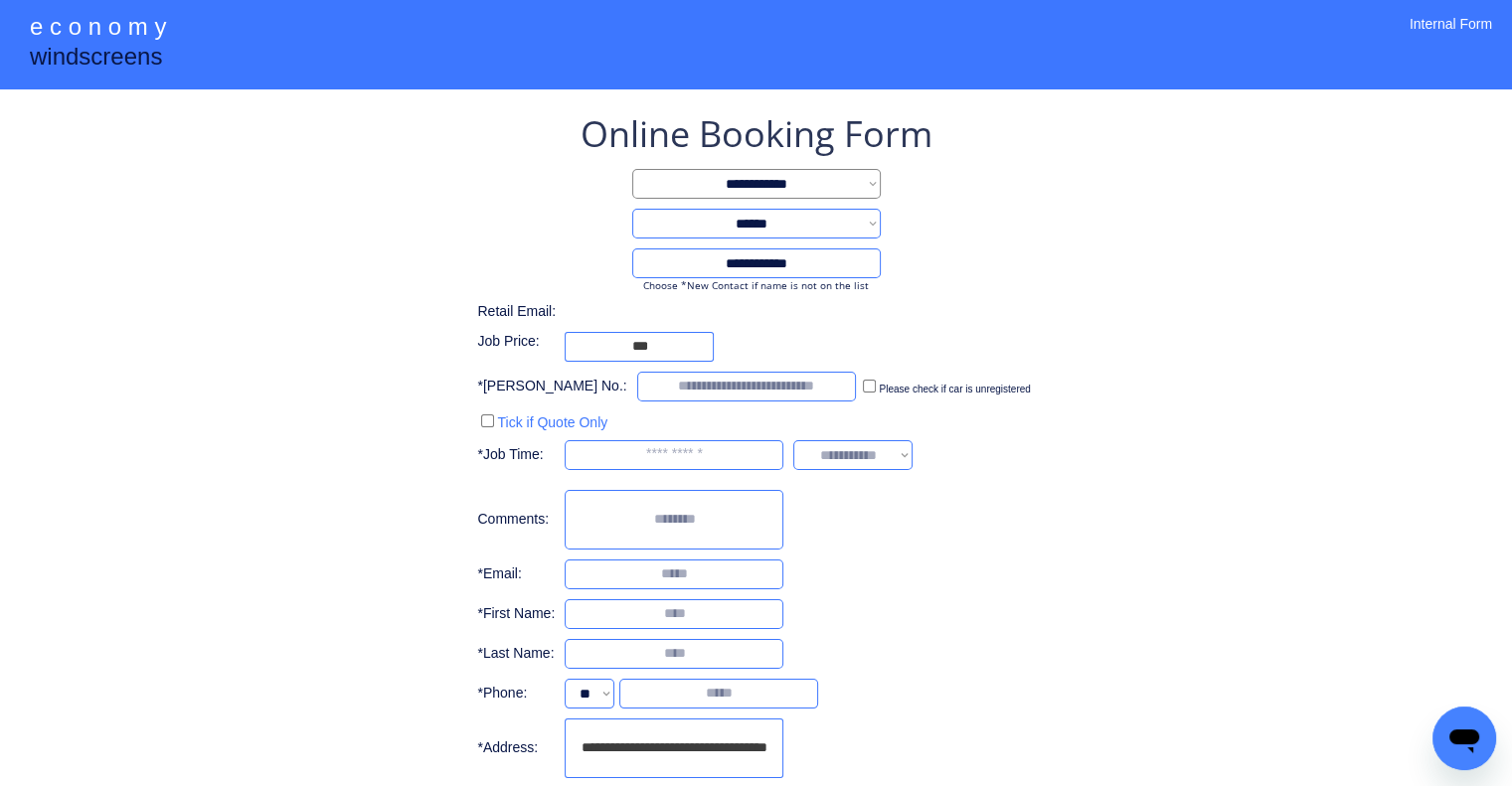 scroll, scrollTop: 135, scrollLeft: 0, axis: vertical 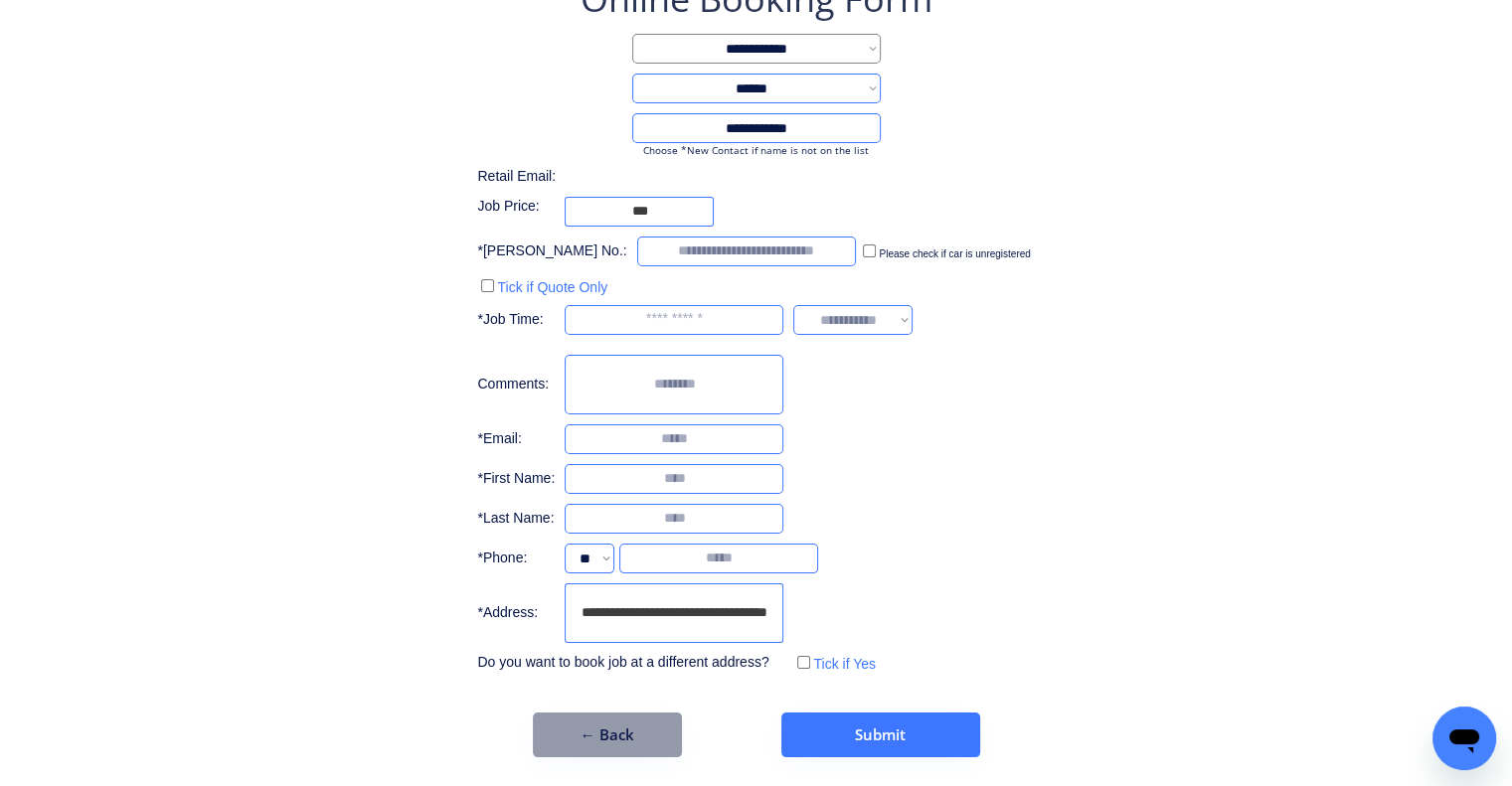 click on "**********" at bounding box center [756, 326] 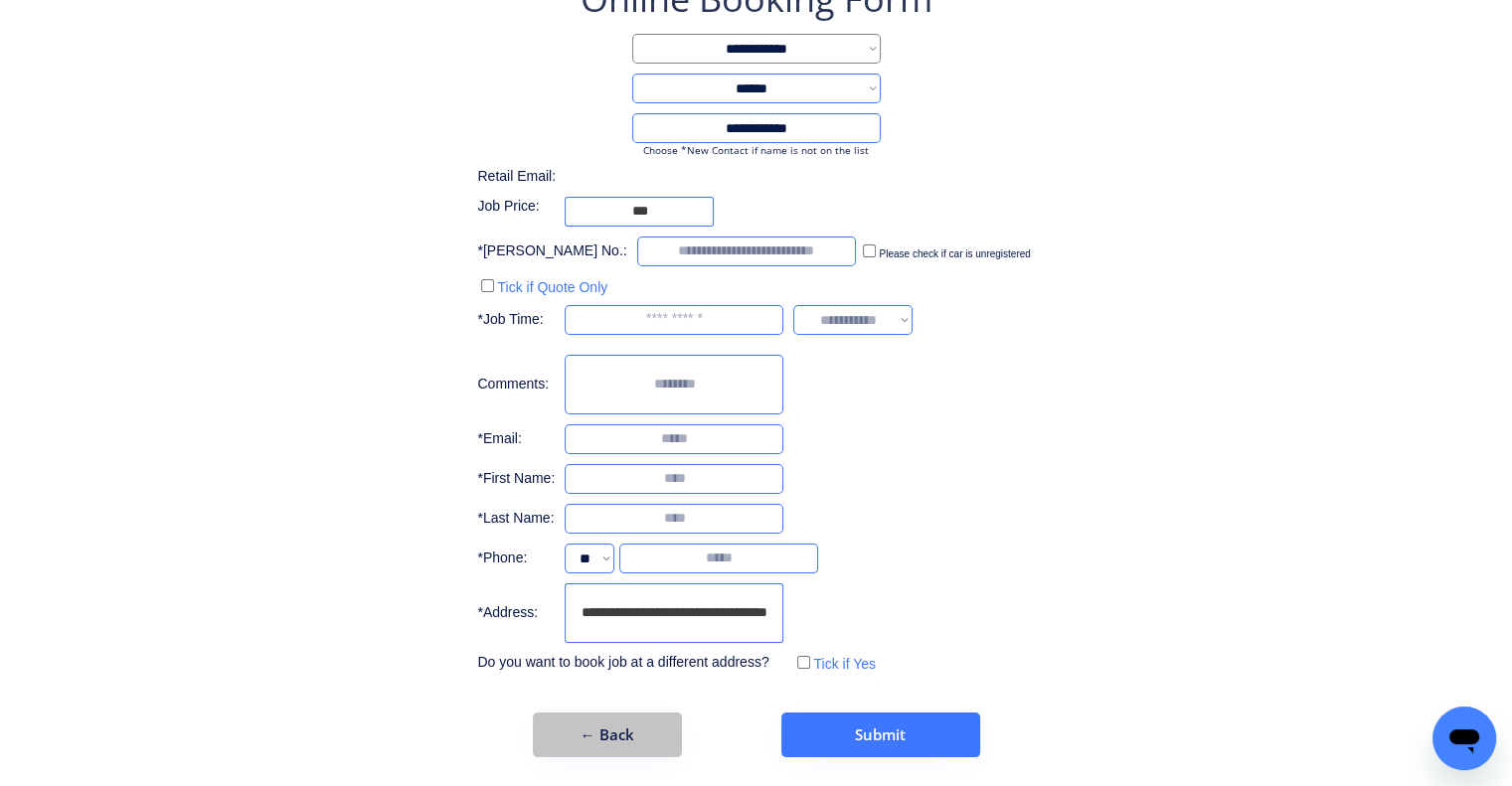 click on "←   Back" at bounding box center [607, 734] 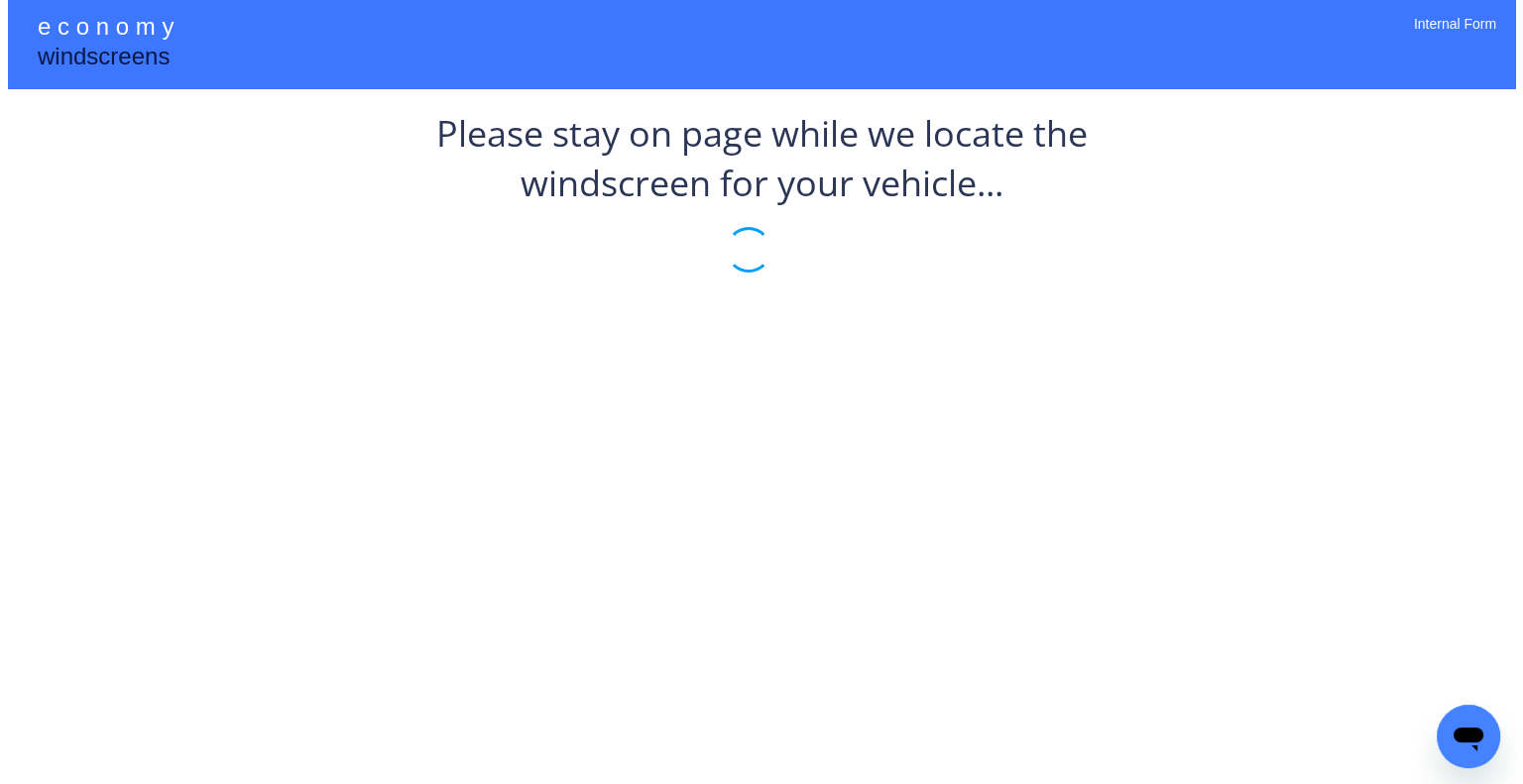 scroll, scrollTop: 0, scrollLeft: 0, axis: both 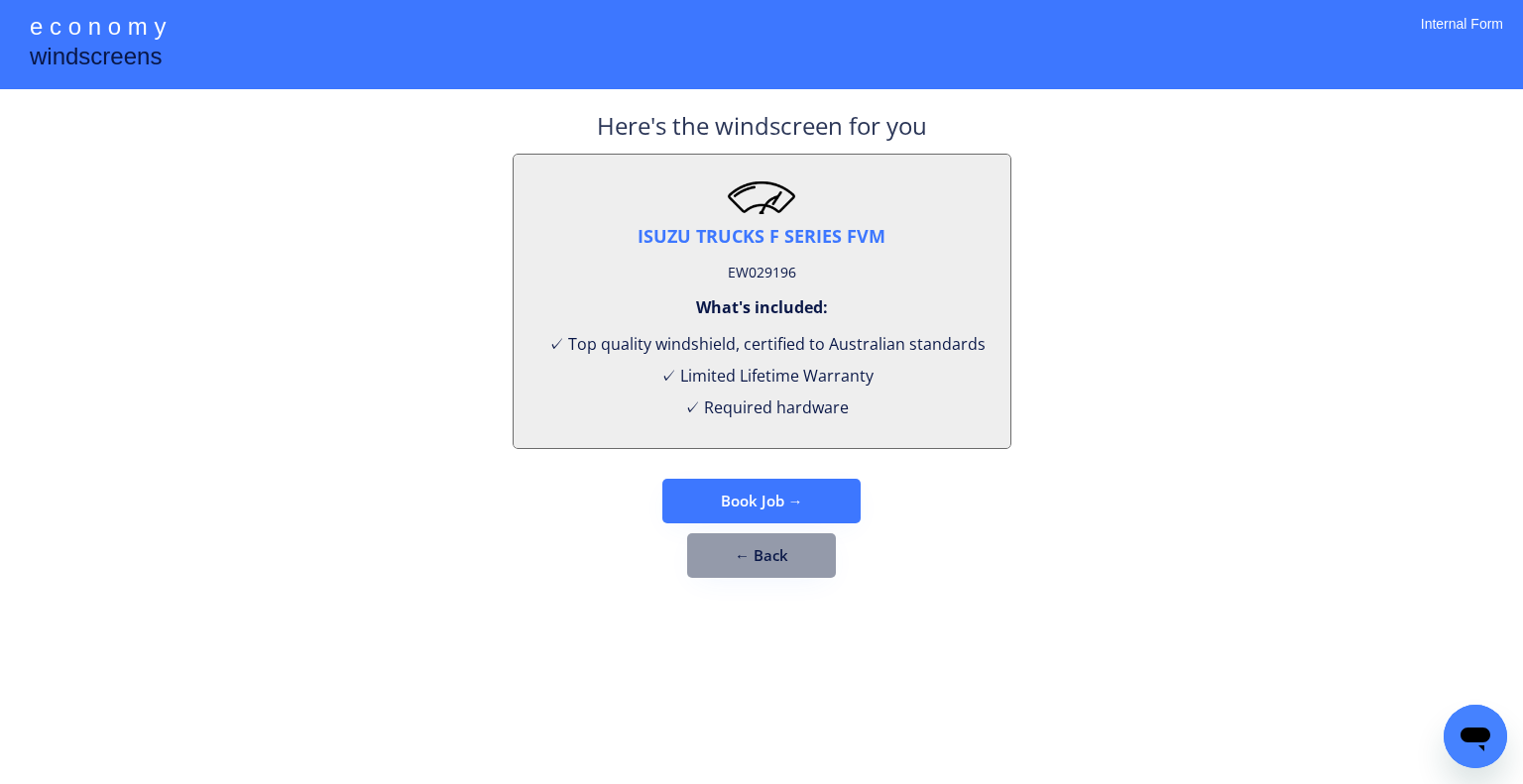 click on "EW029196" at bounding box center (762, 273) 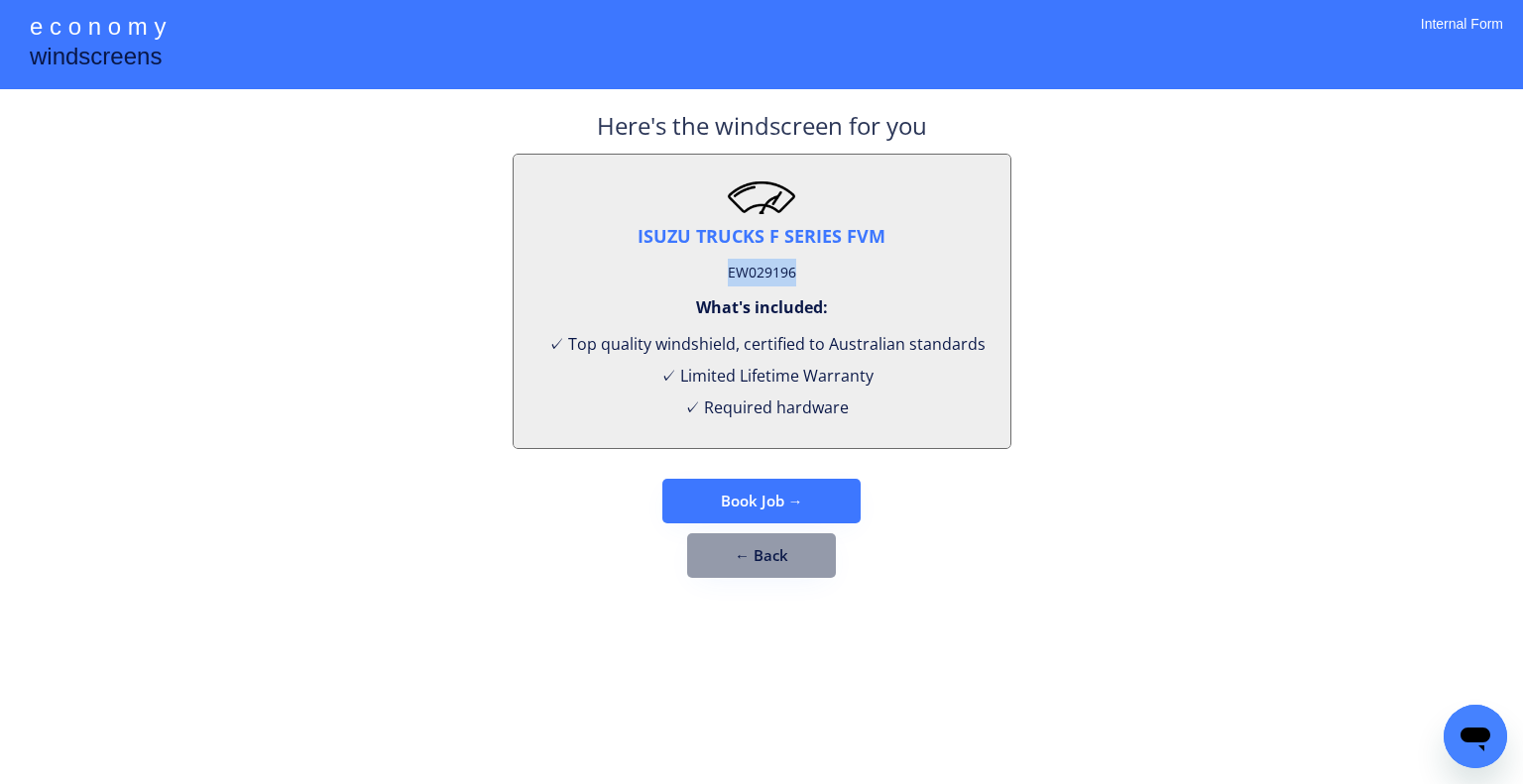 click on "EW029196" at bounding box center (762, 273) 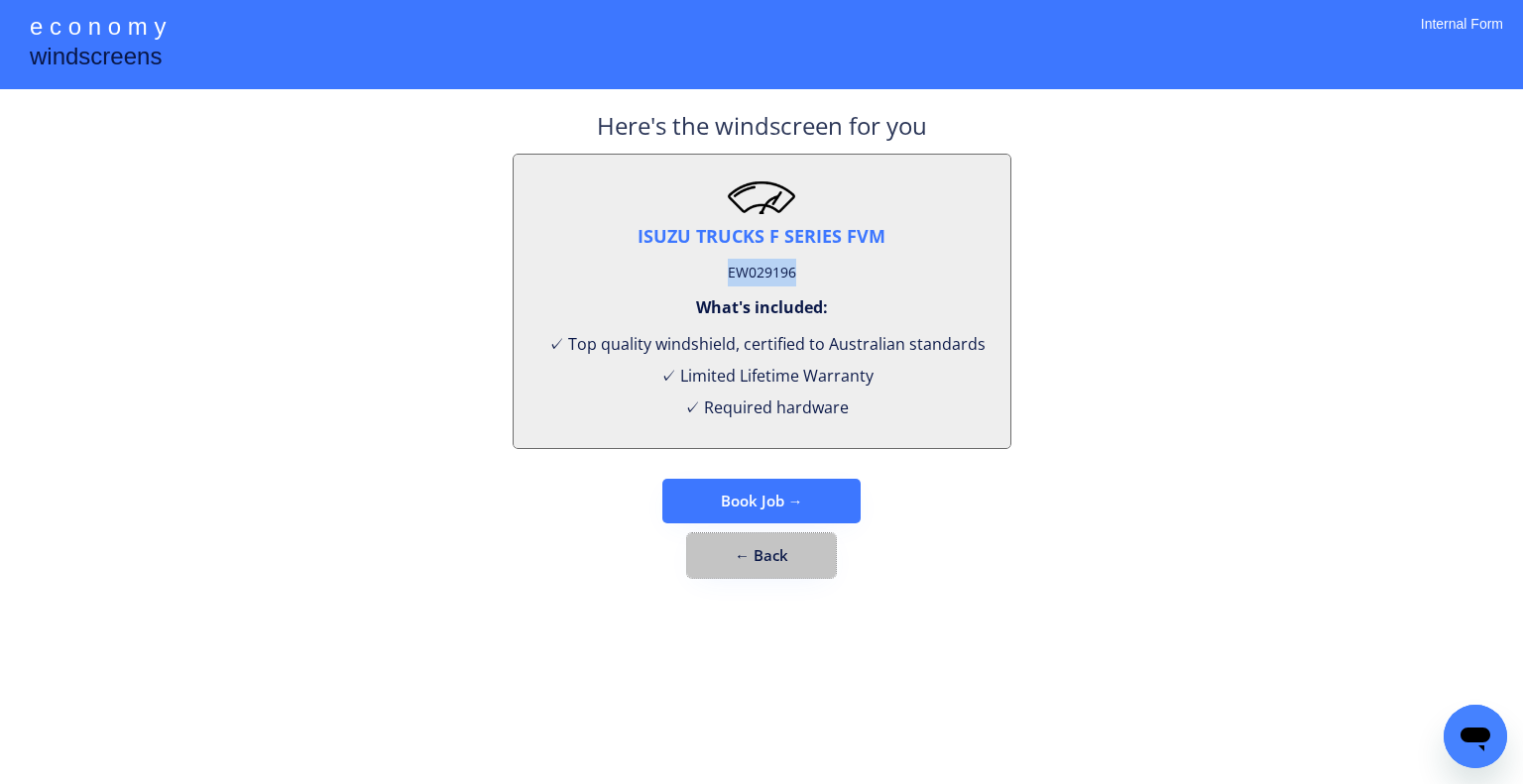click on "←   Back" at bounding box center (762, 555) 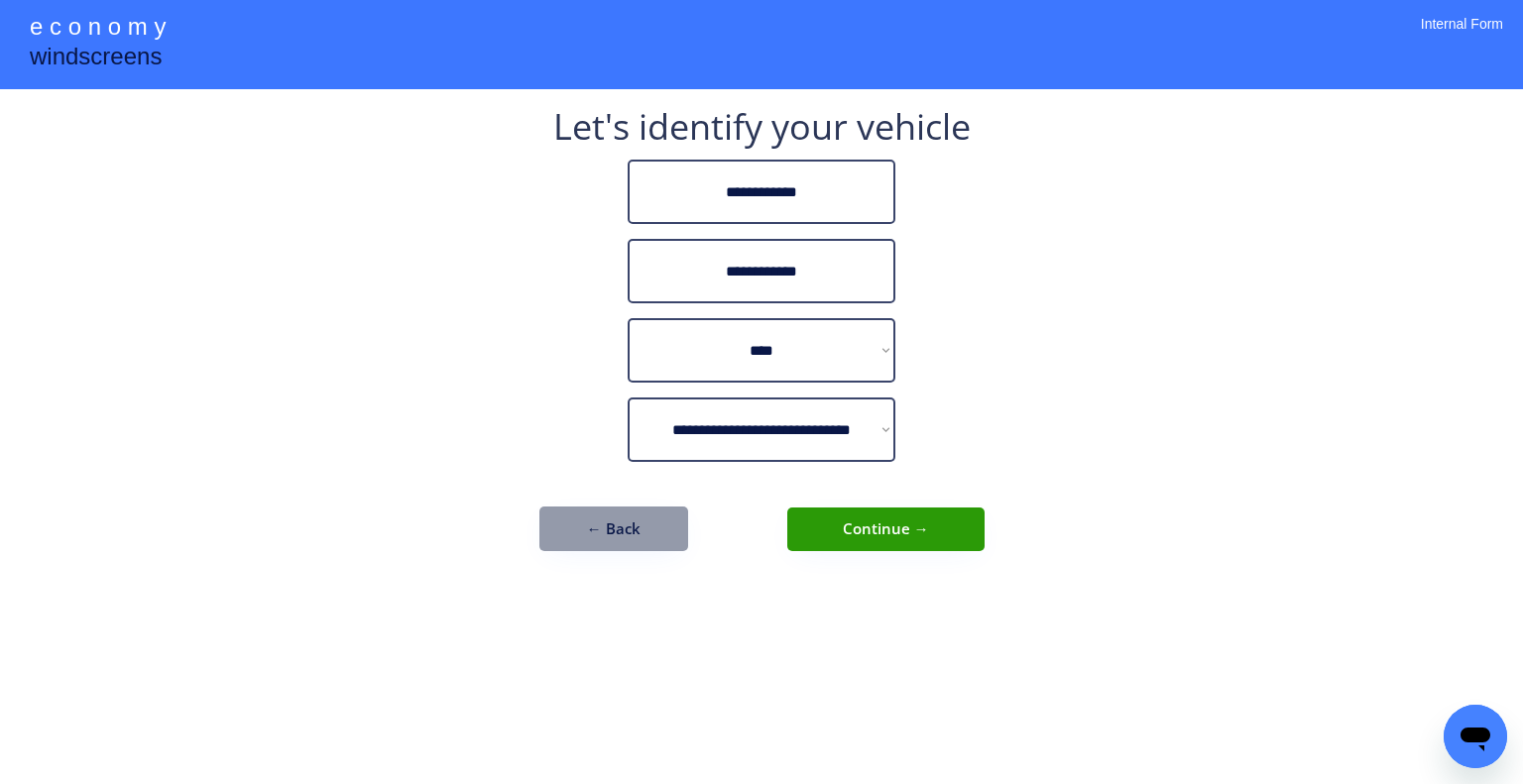 click on "←   Back" at bounding box center [614, 528] 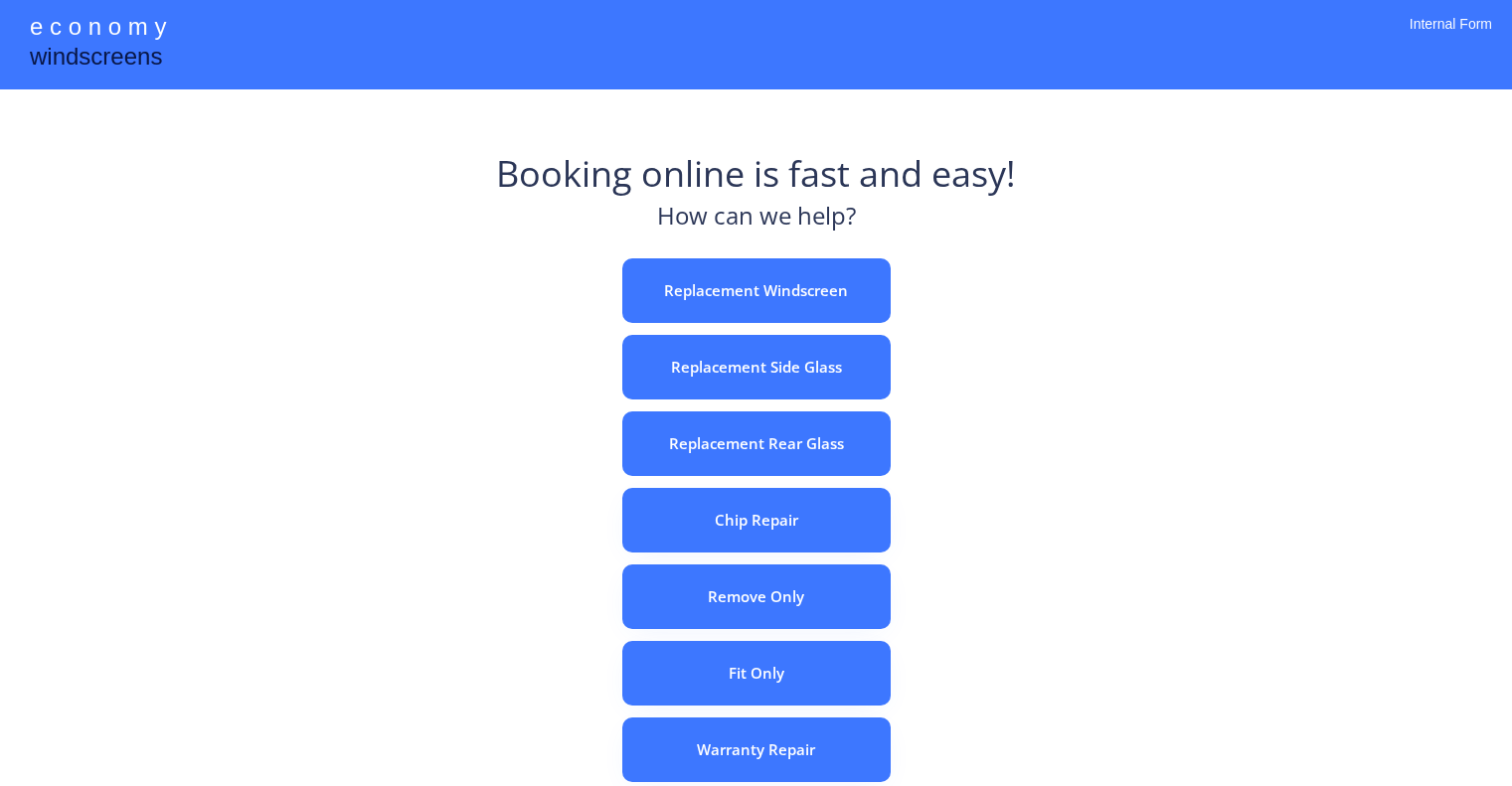 scroll, scrollTop: 0, scrollLeft: 0, axis: both 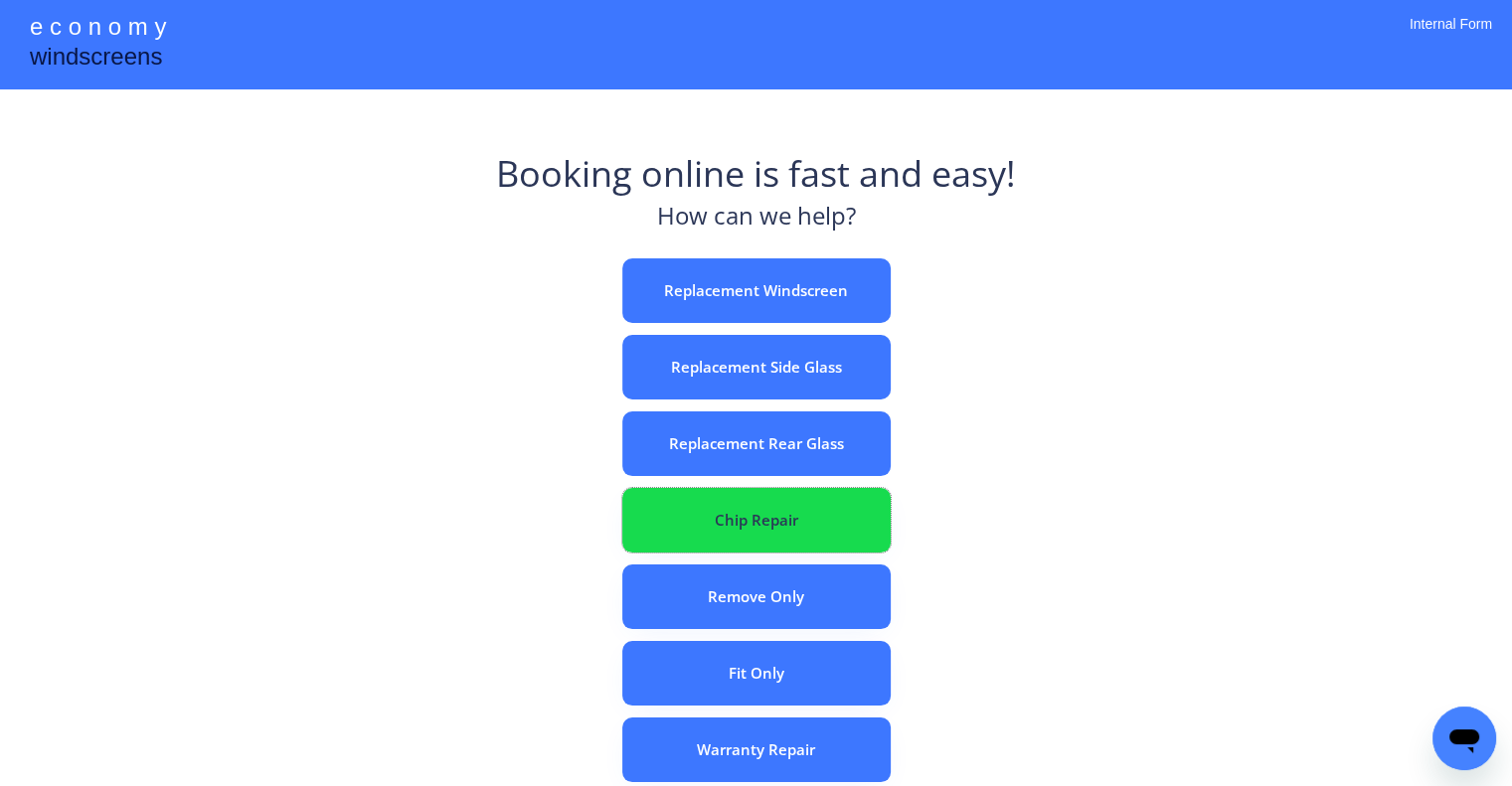 click on "Chip Repair" at bounding box center [756, 520] 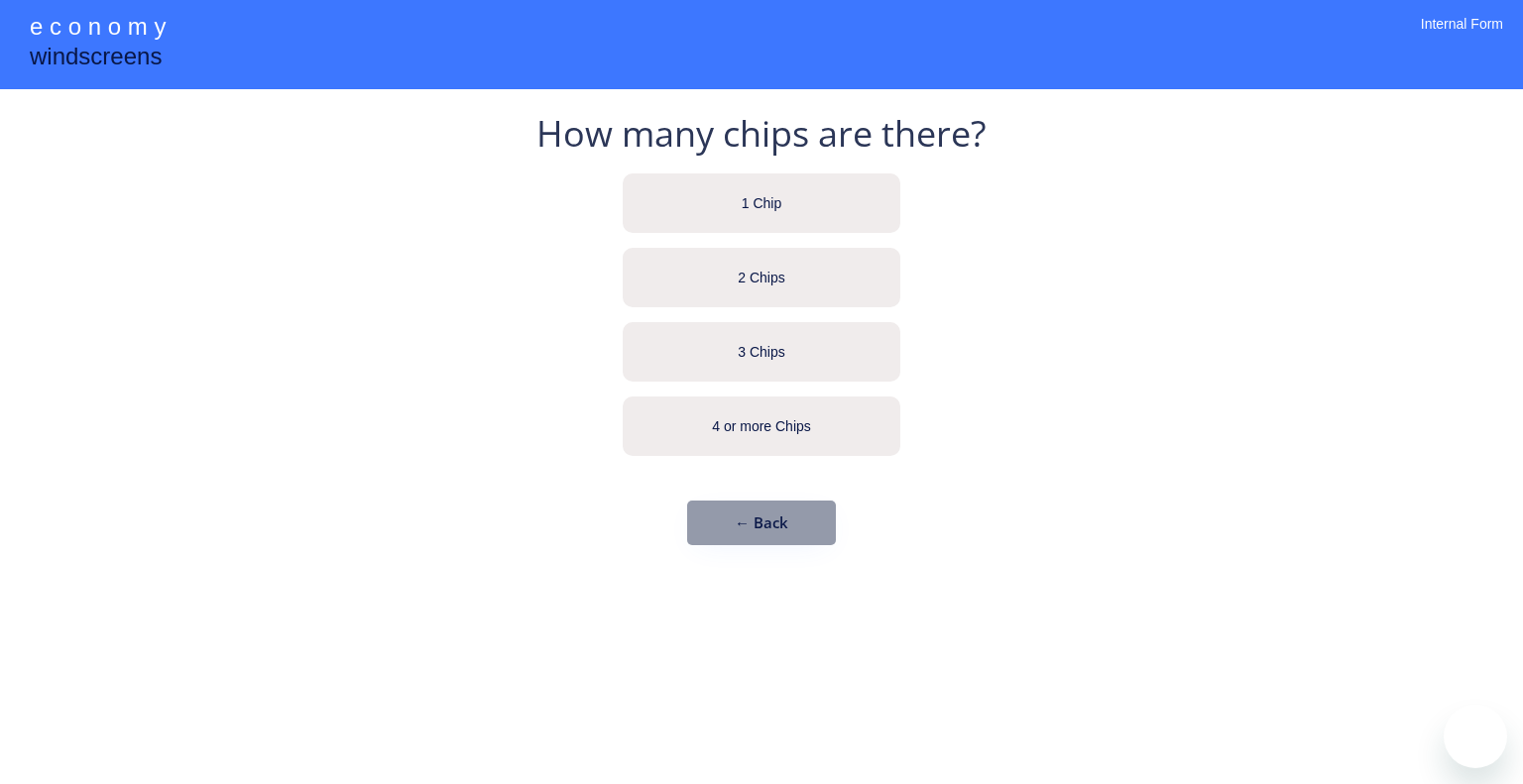 scroll, scrollTop: 0, scrollLeft: 0, axis: both 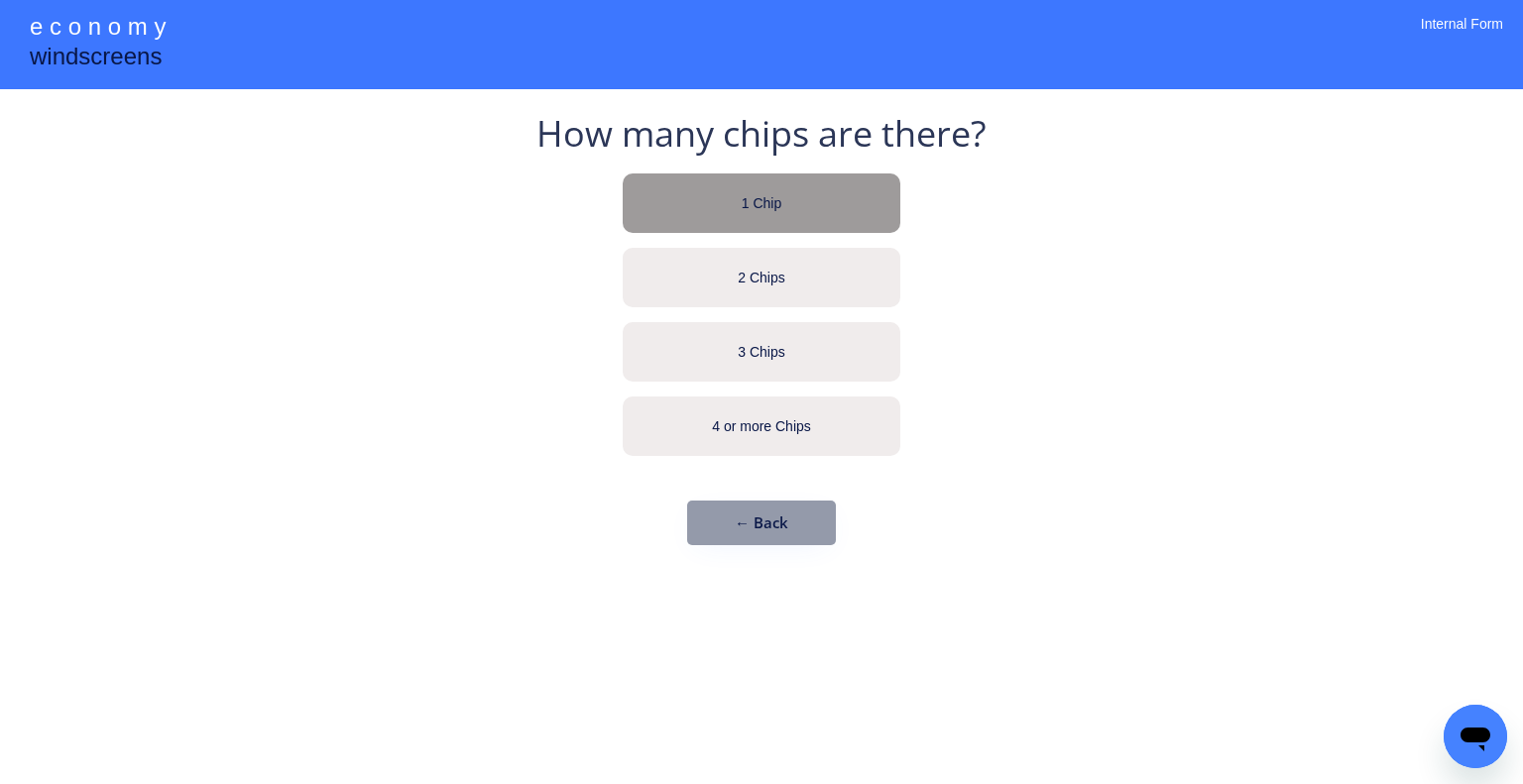 click on "1 Chip" at bounding box center (762, 203) 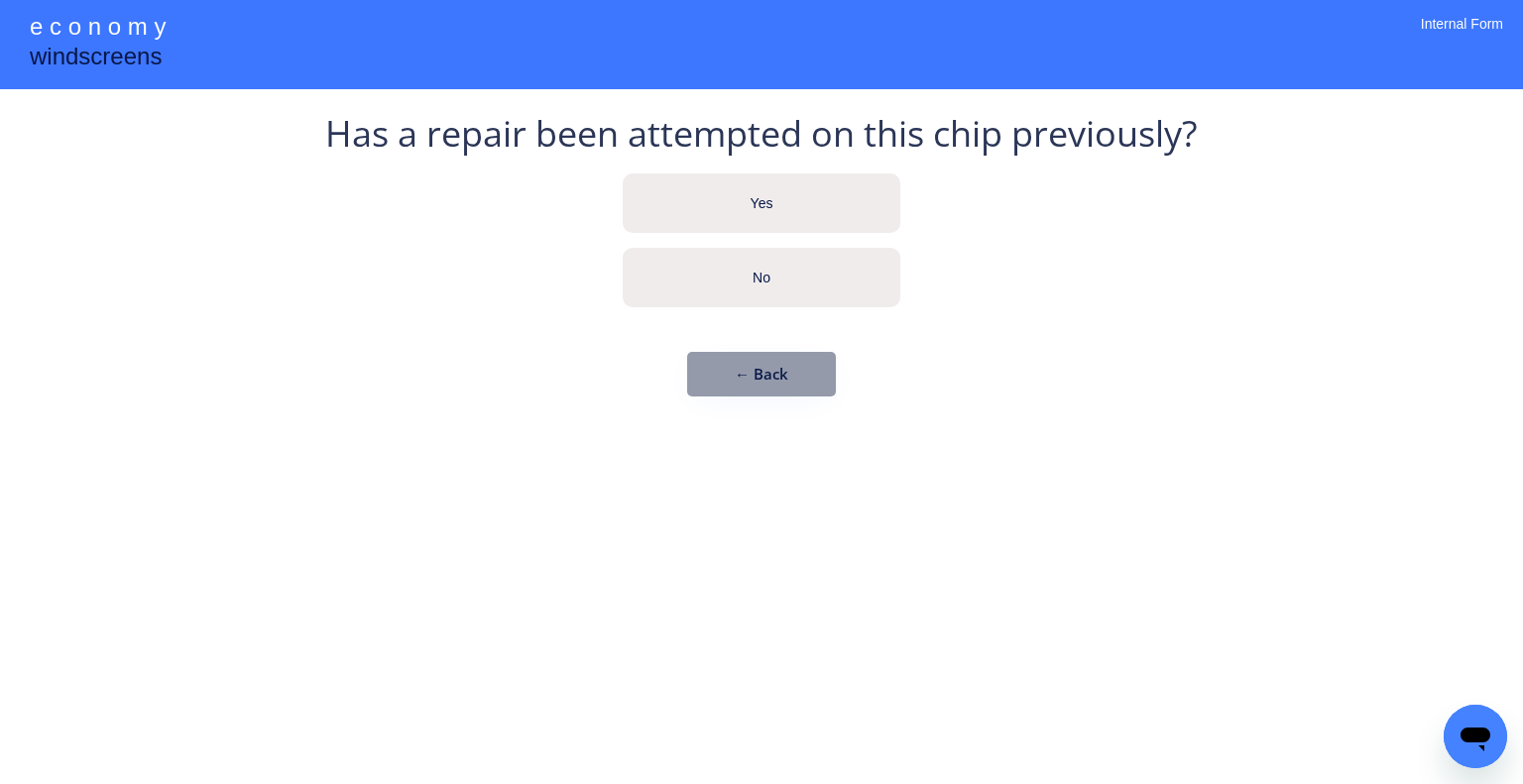 click on "No" at bounding box center [762, 279] 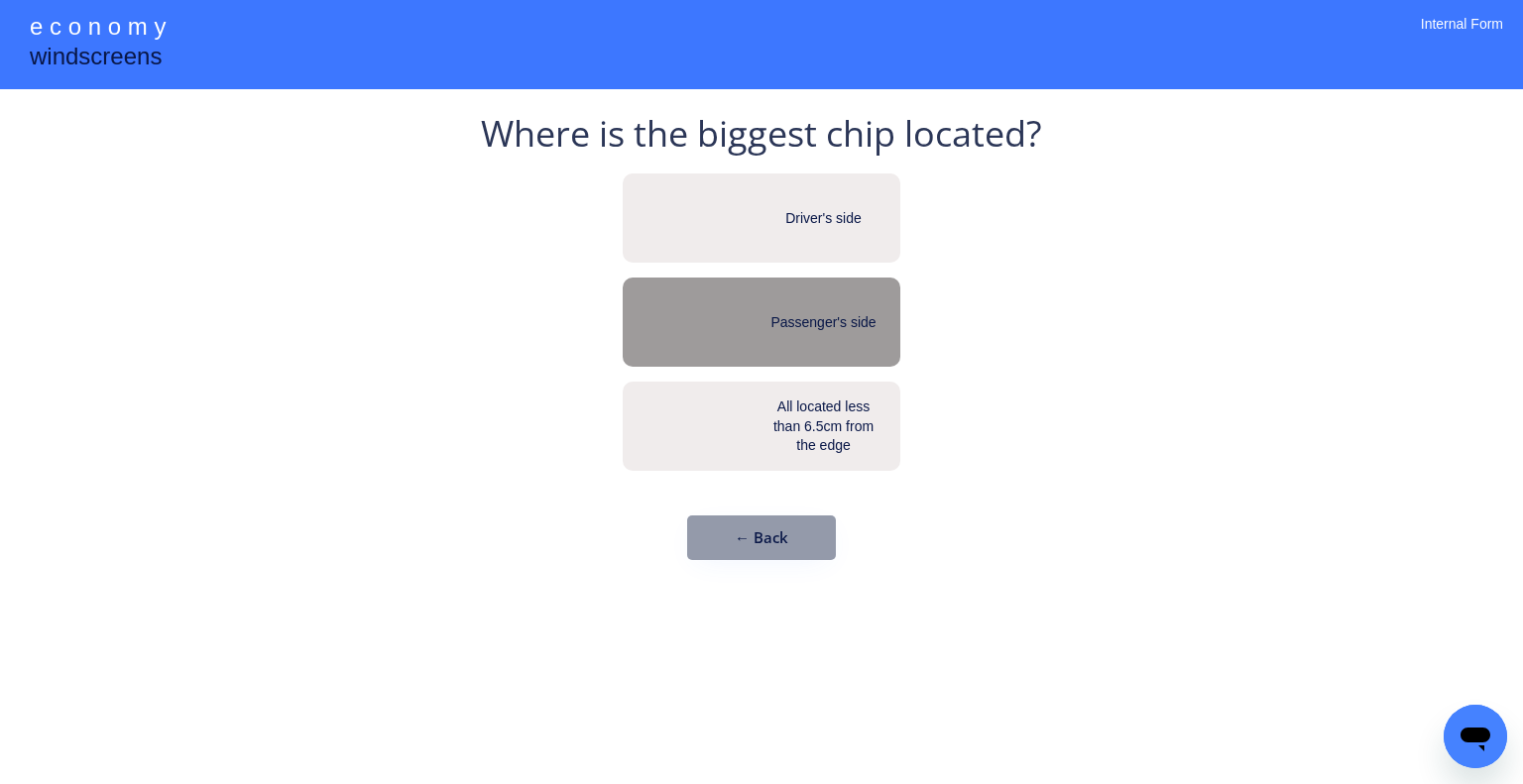 click on "Driver's side" at bounding box center (762, 218) 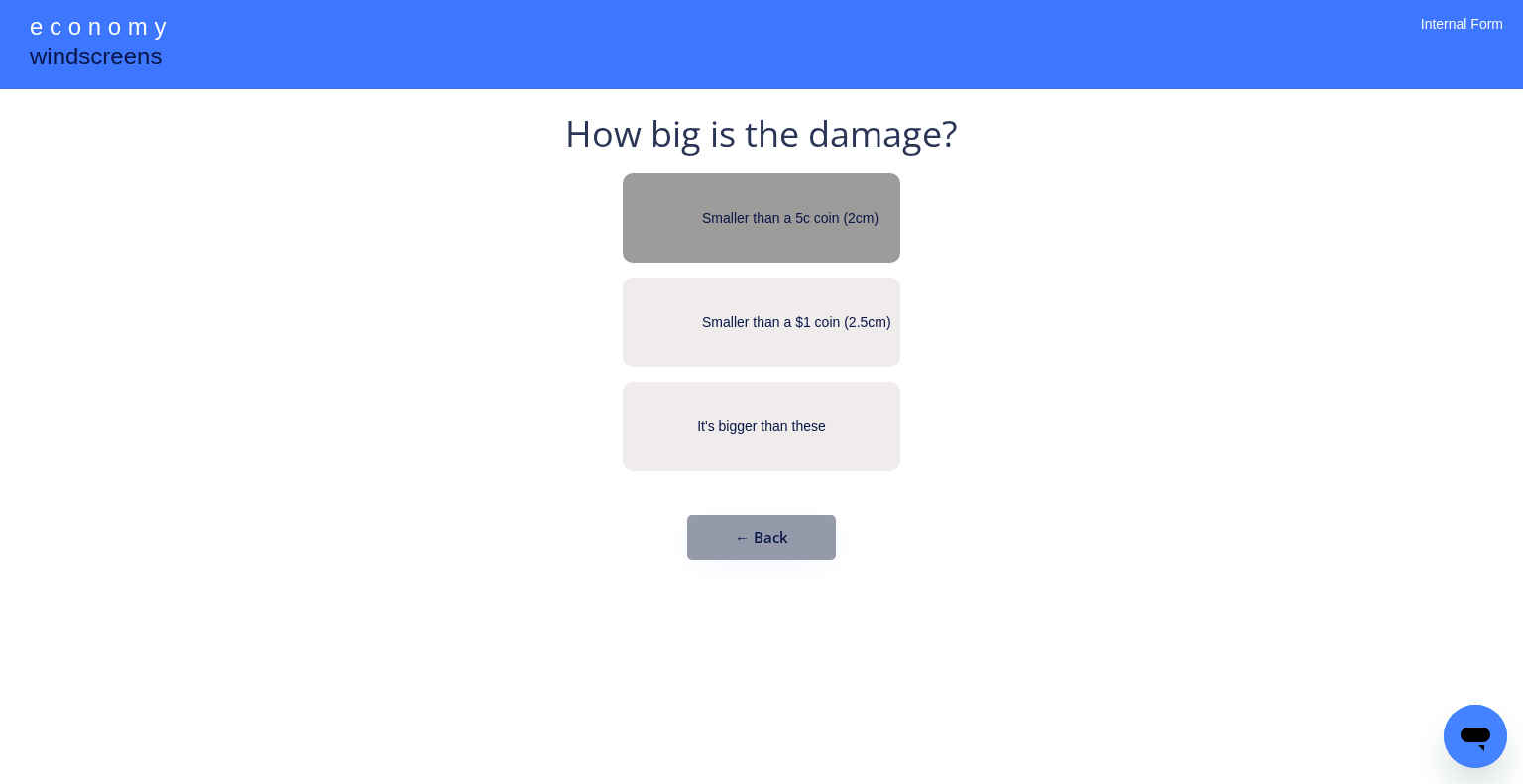 click on "Smaller than a 5c coin (2cm)" at bounding box center (762, 218) 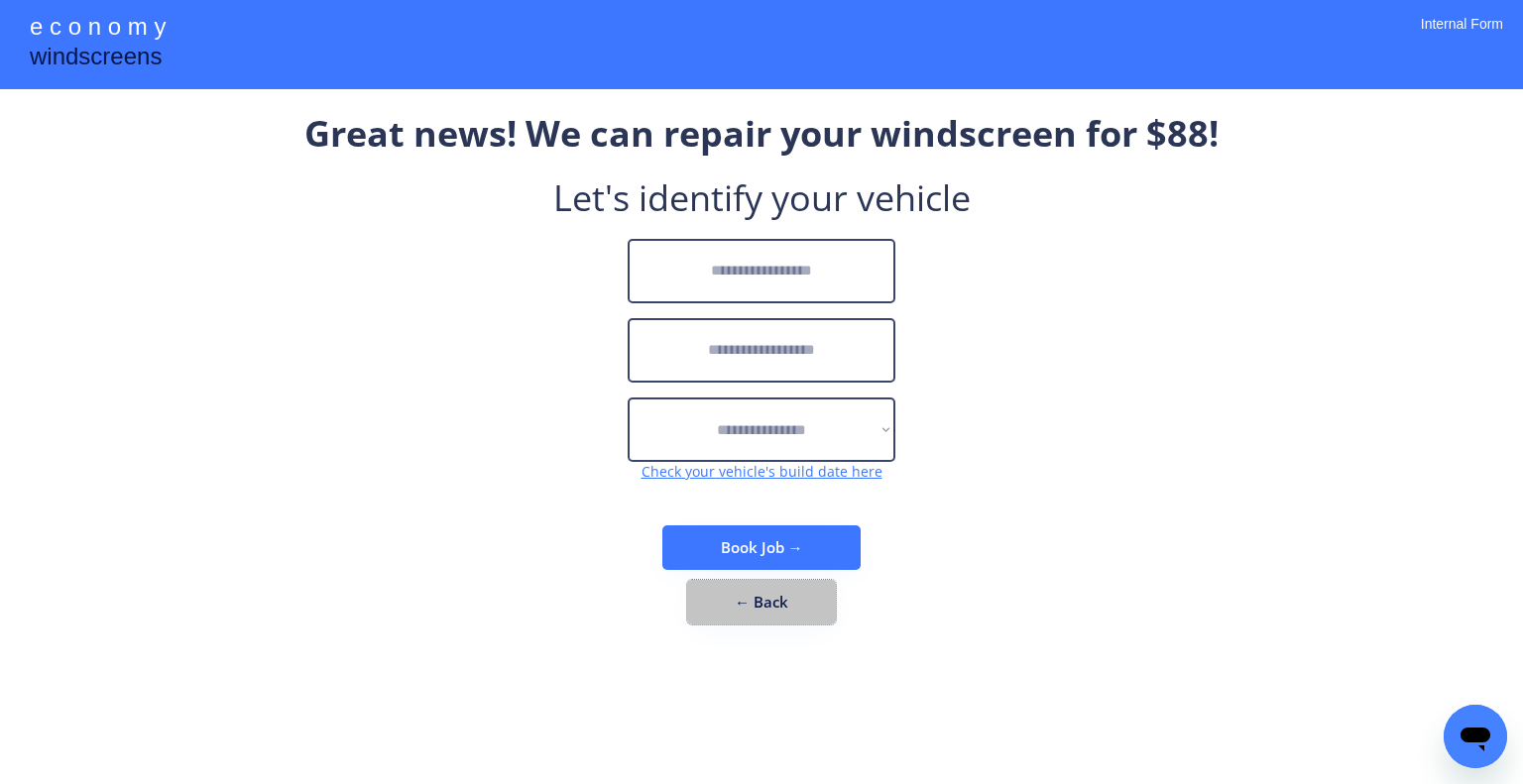 click on "←   Back" at bounding box center (762, 602) 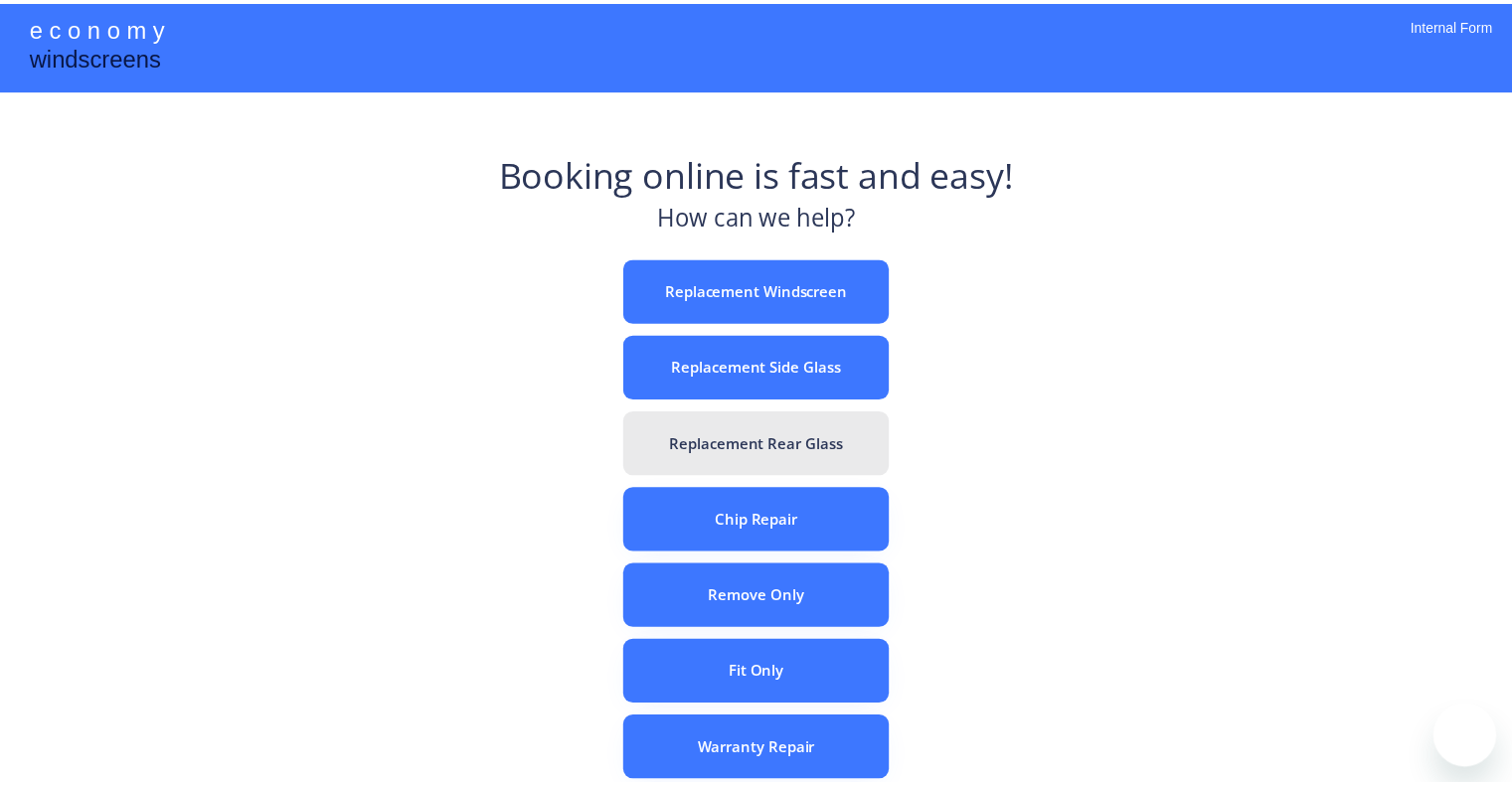 scroll, scrollTop: 0, scrollLeft: 0, axis: both 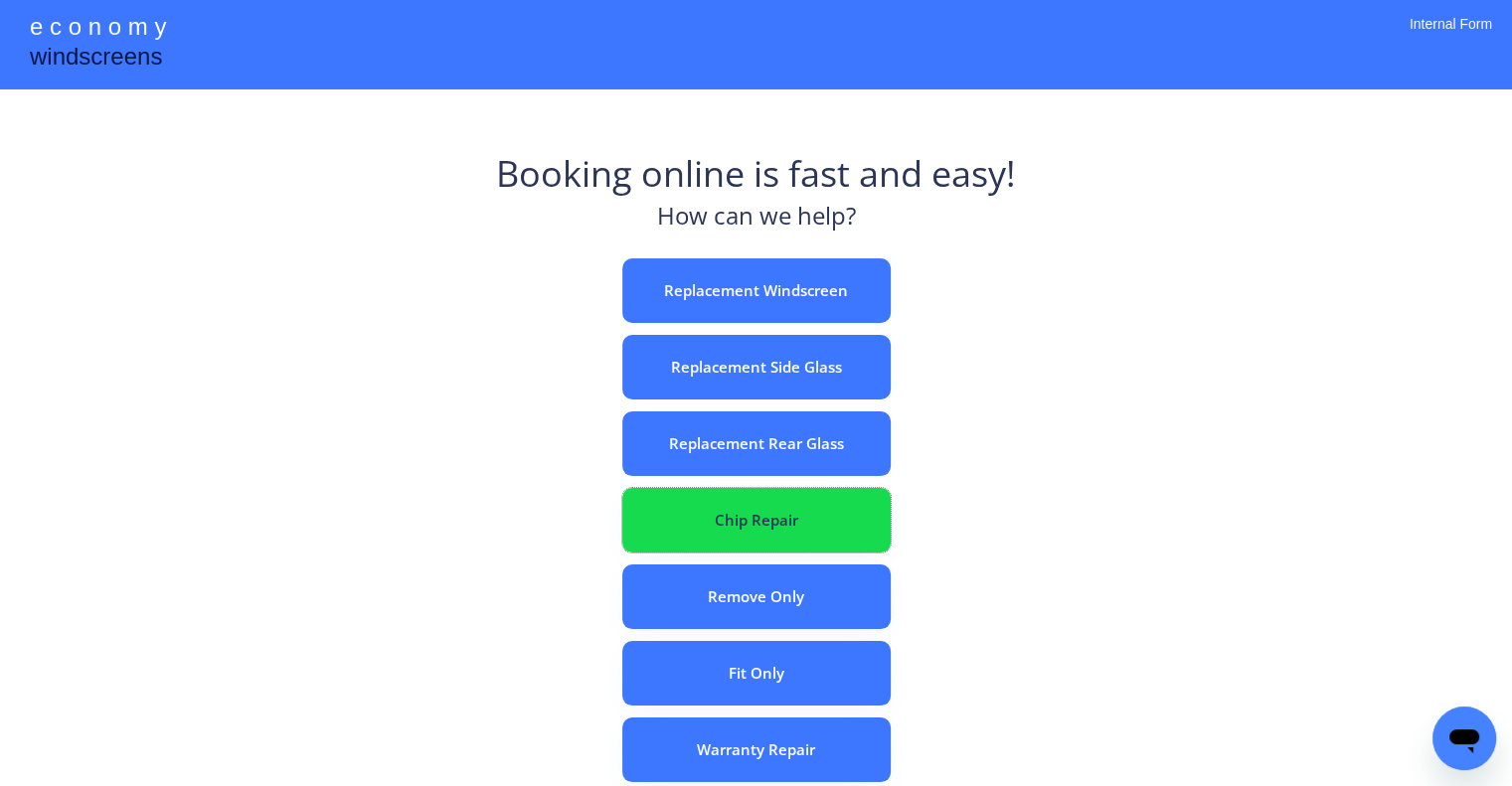 click on "Chip Repair" at bounding box center [756, 520] 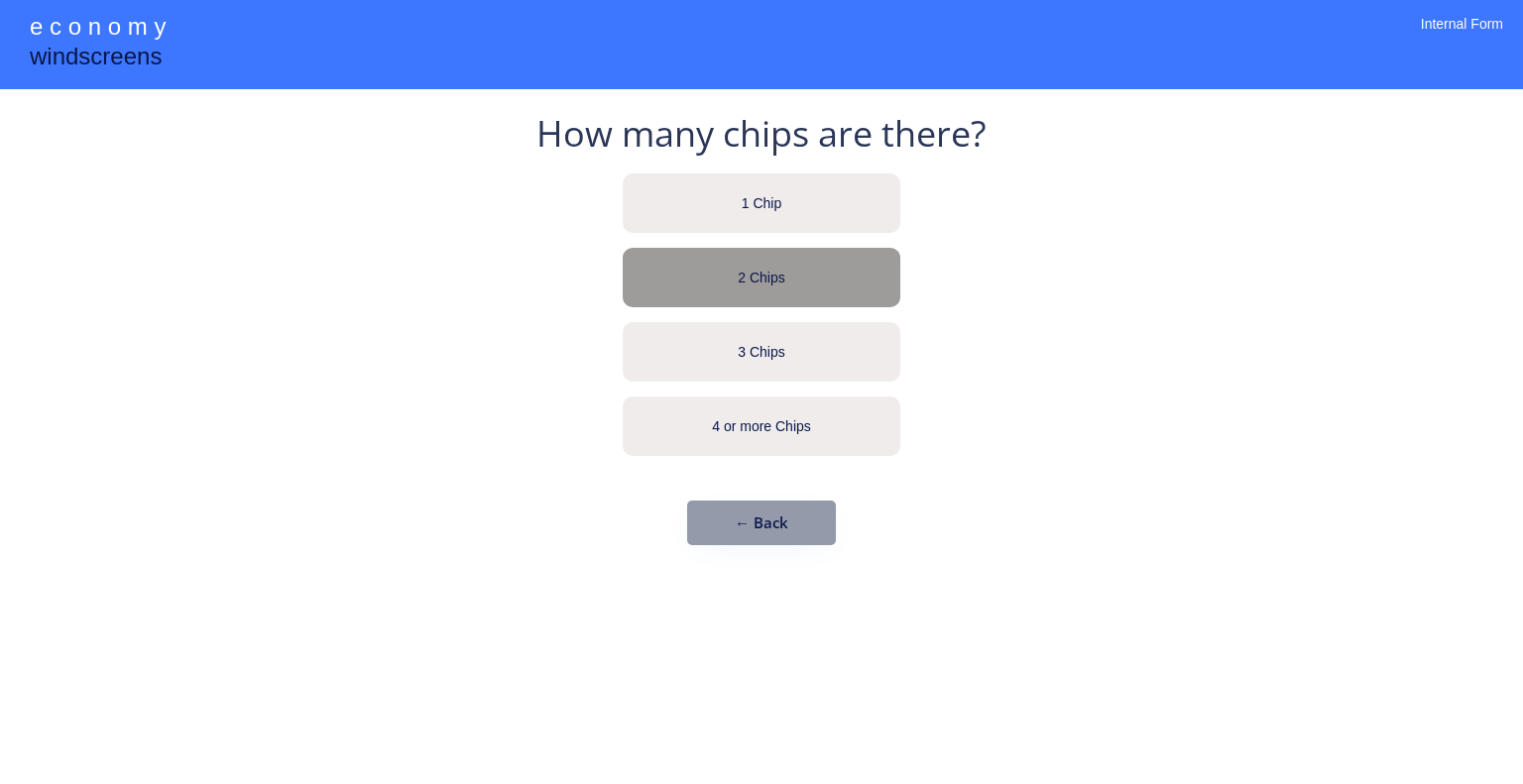 scroll, scrollTop: 0, scrollLeft: 0, axis: both 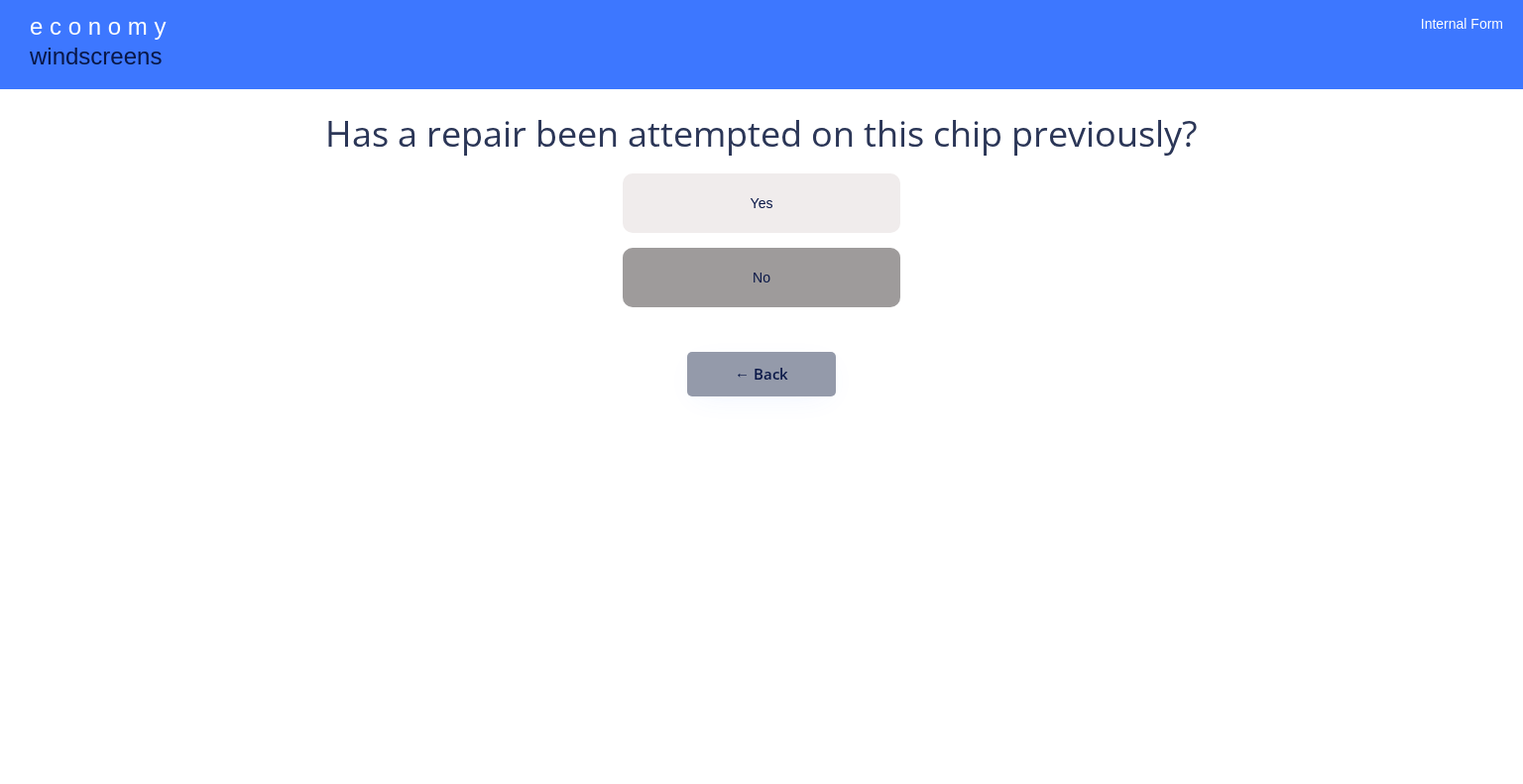 click on "No" at bounding box center (762, 278) 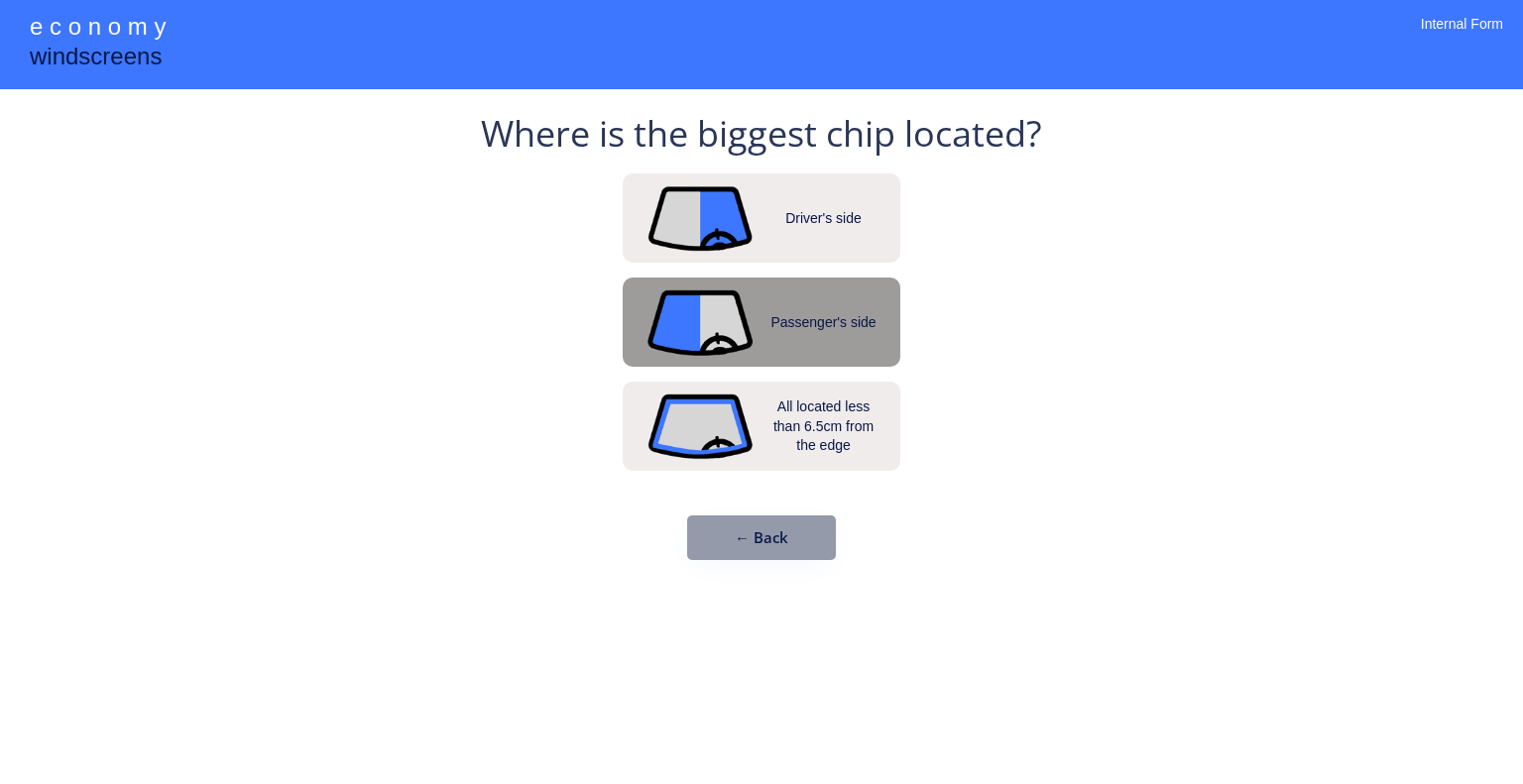 click on "Passenger's side" at bounding box center (762, 322) 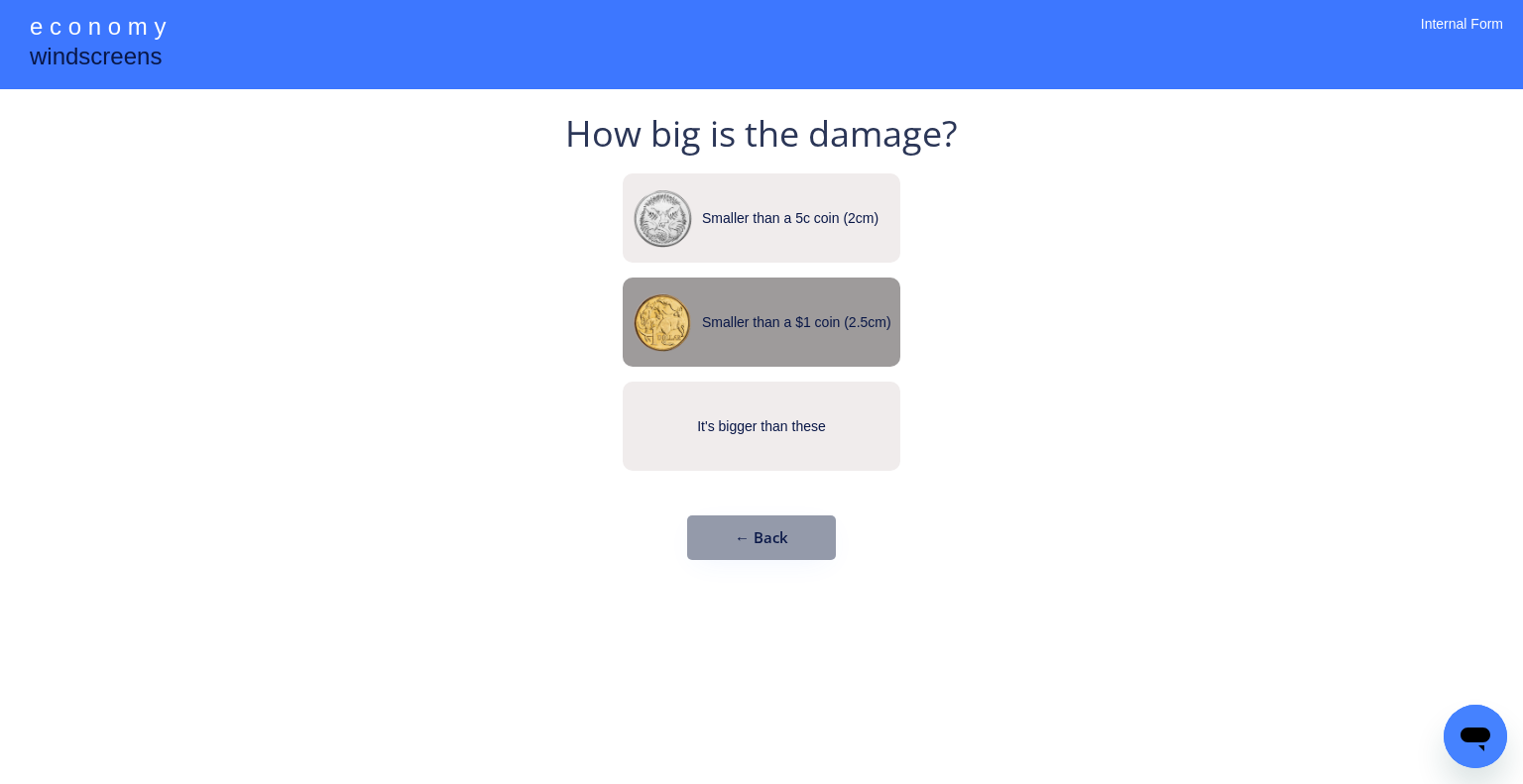 scroll, scrollTop: 0, scrollLeft: 0, axis: both 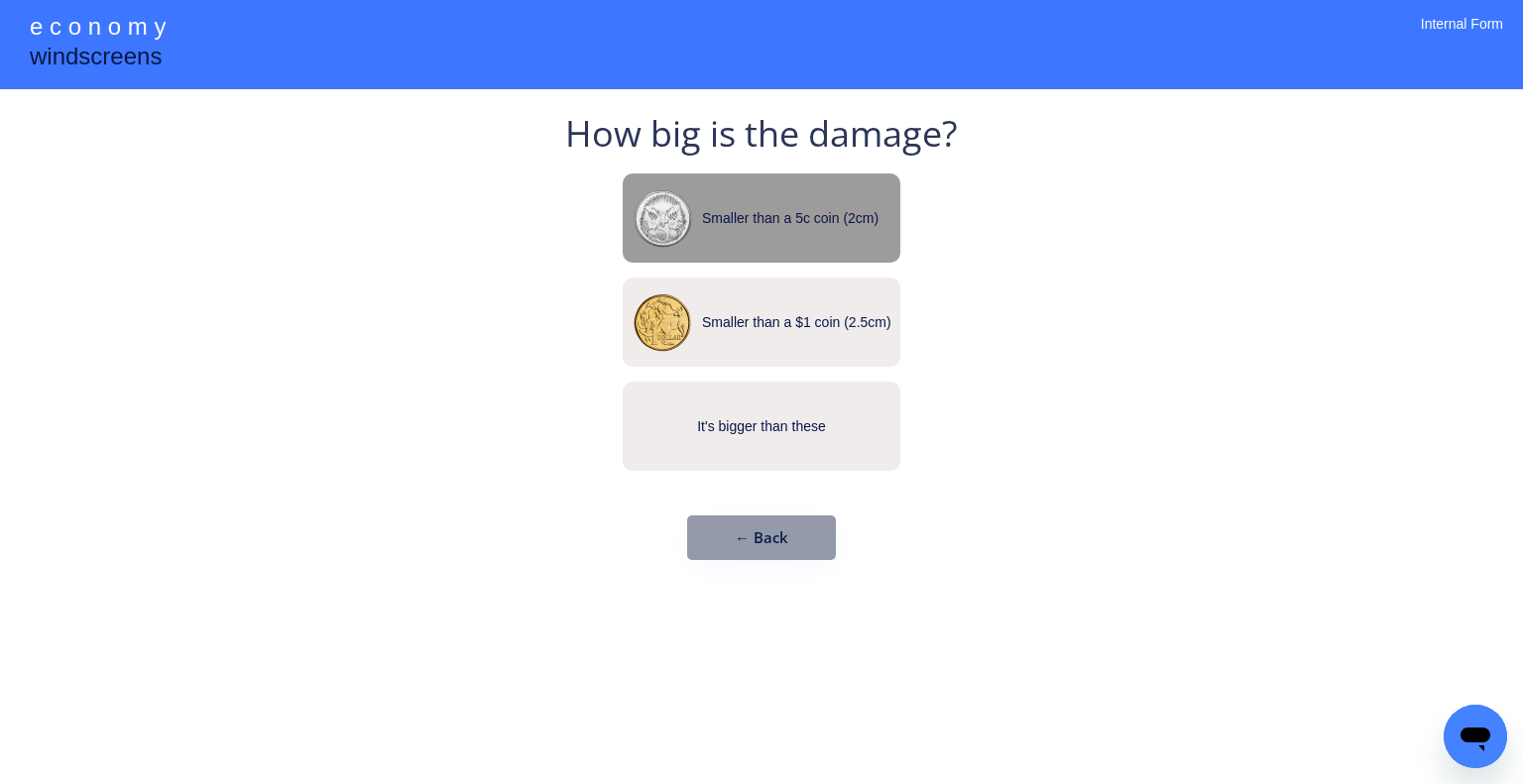 click on "Smaller than a 5c coin (2cm)" at bounding box center [801, 219] 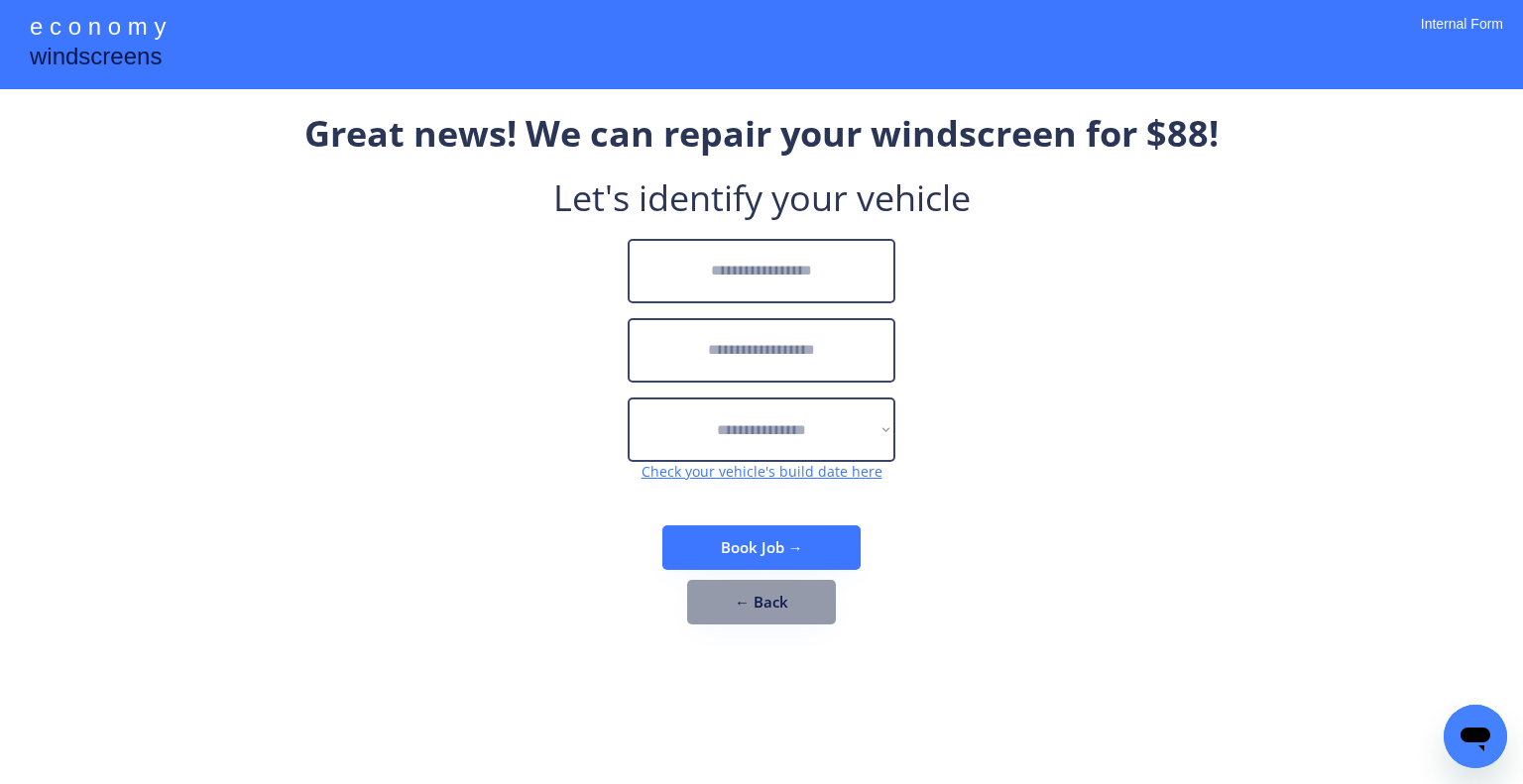 click at bounding box center [762, 271] 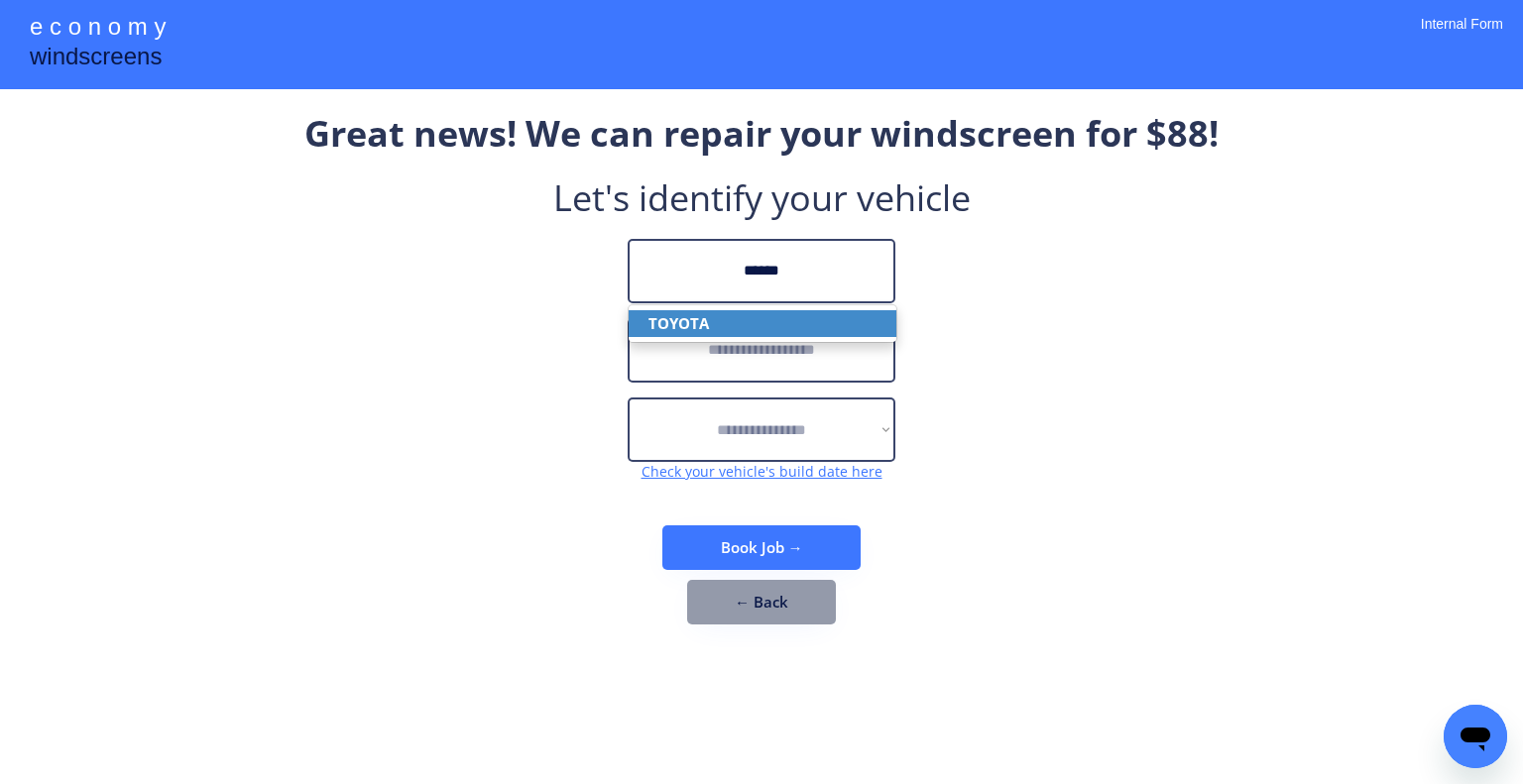 click on "TOYOTA" at bounding box center [762, 323] 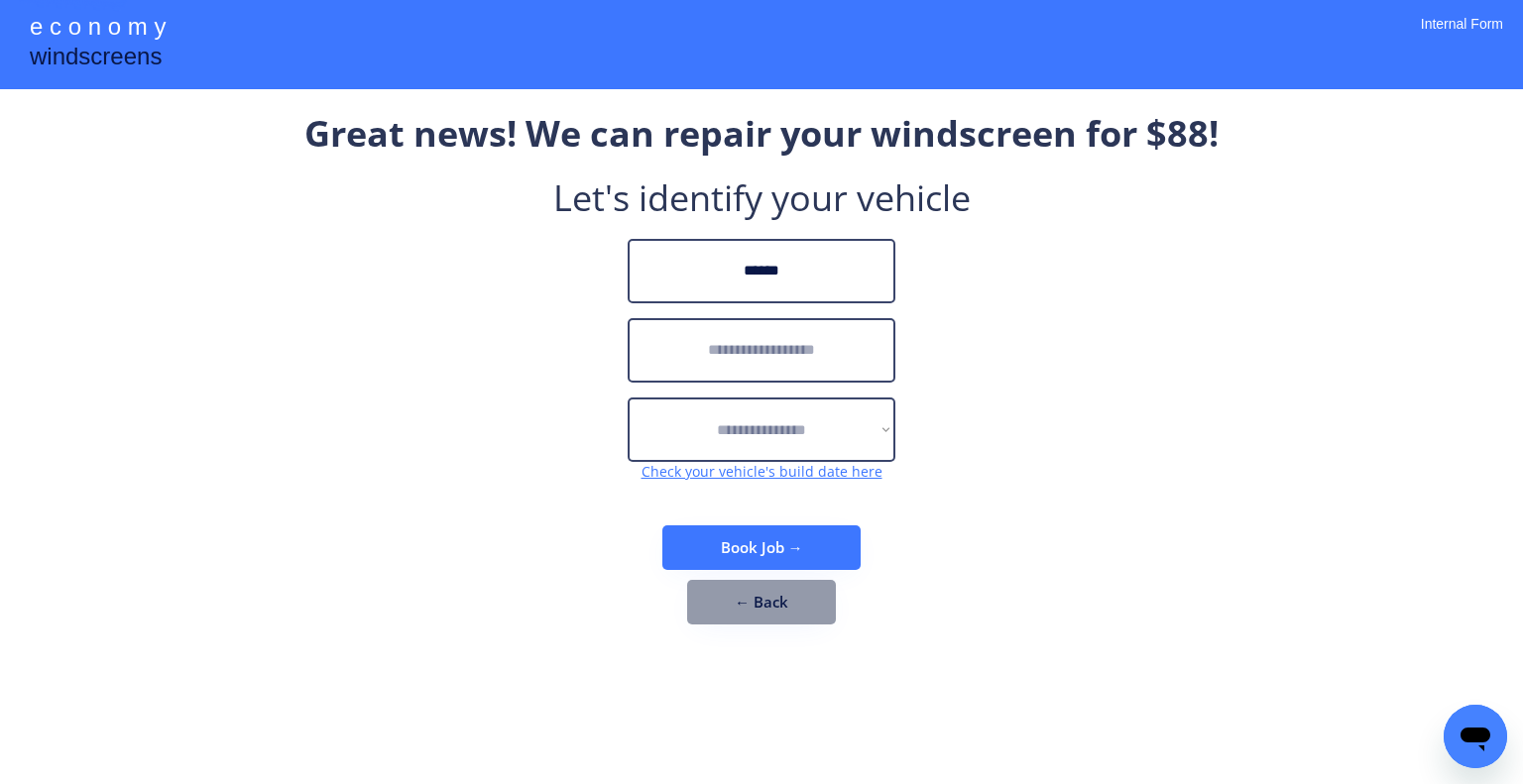 type on "******" 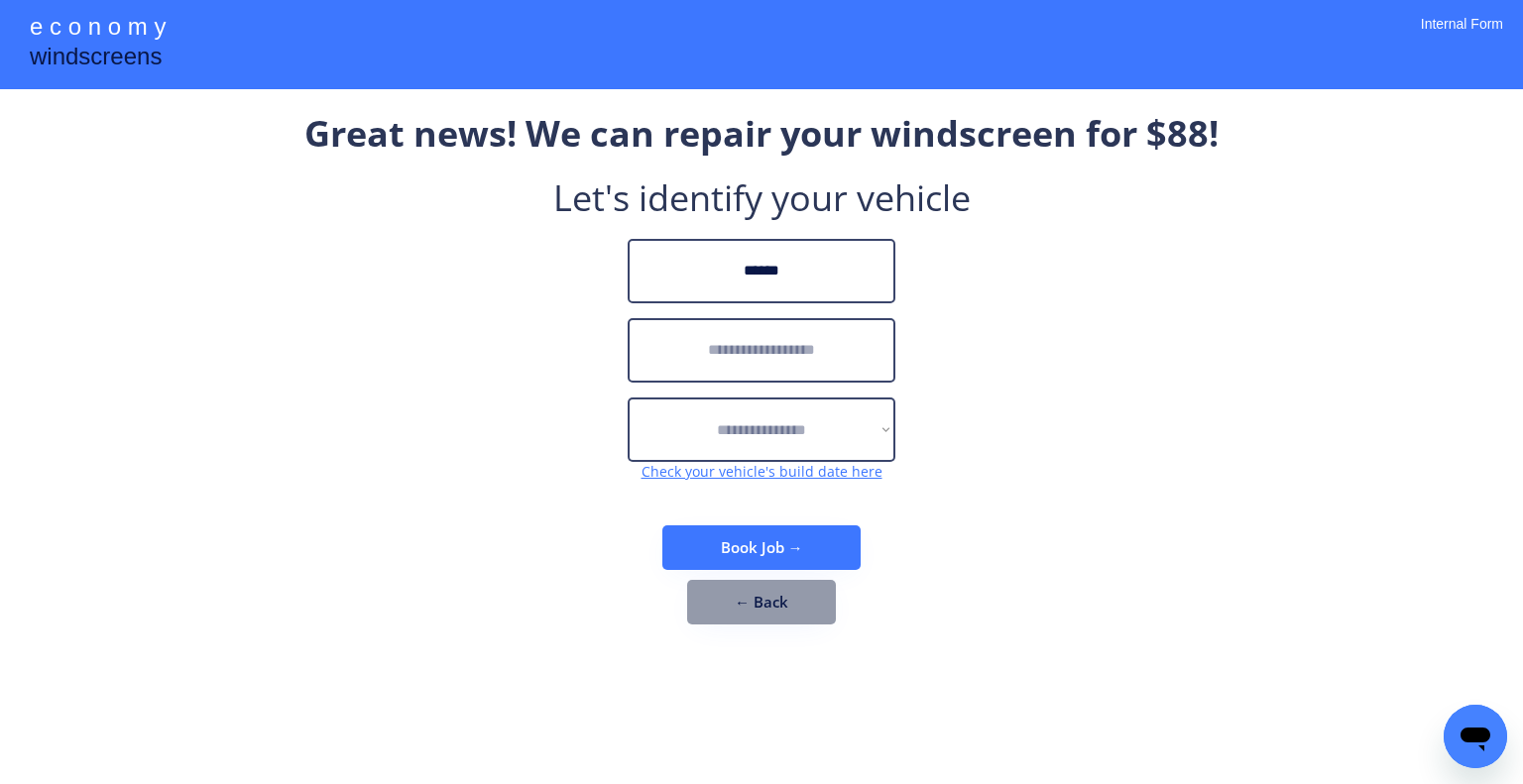 click at bounding box center [762, 350] 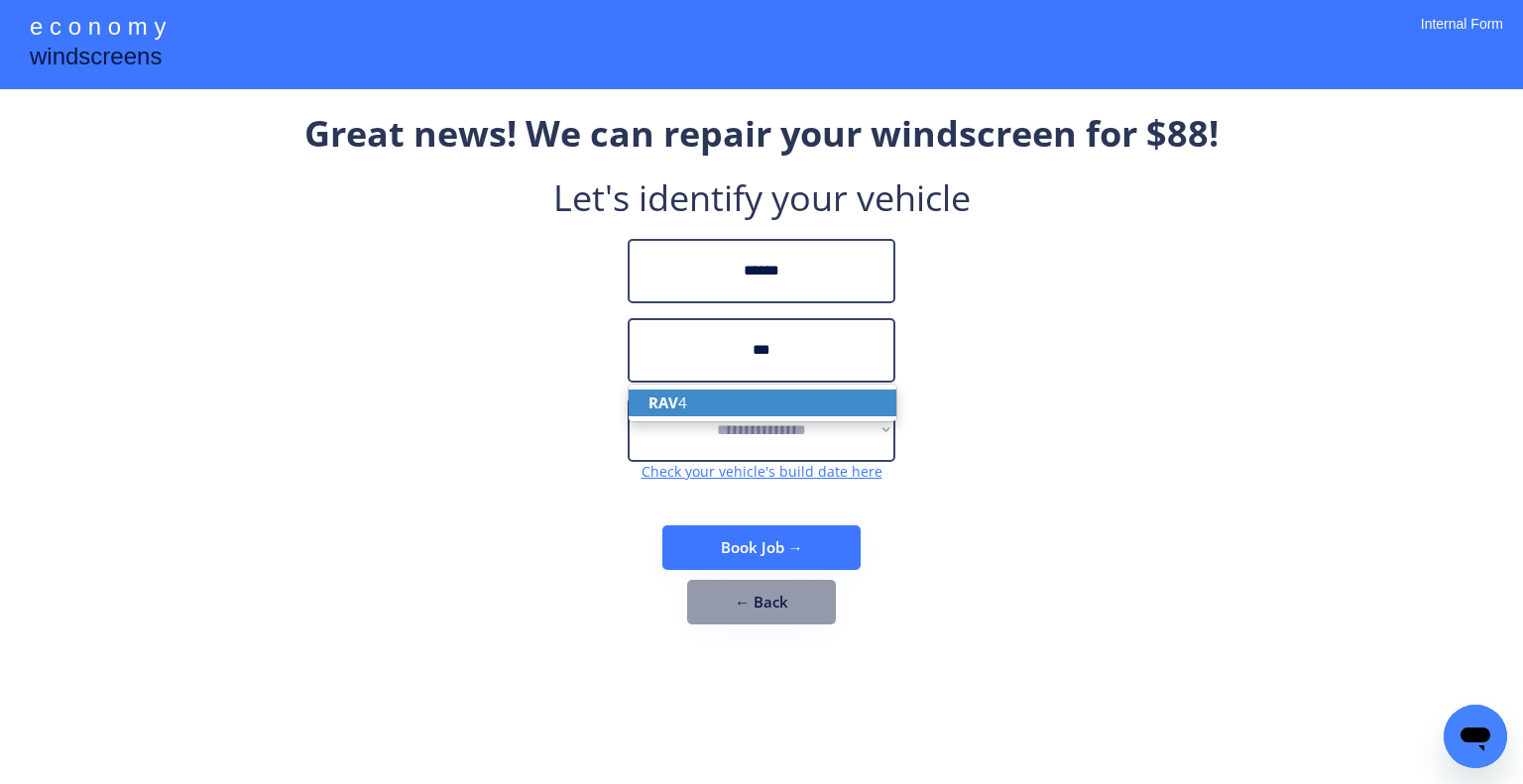 click on "RAV 4" at bounding box center [762, 402] 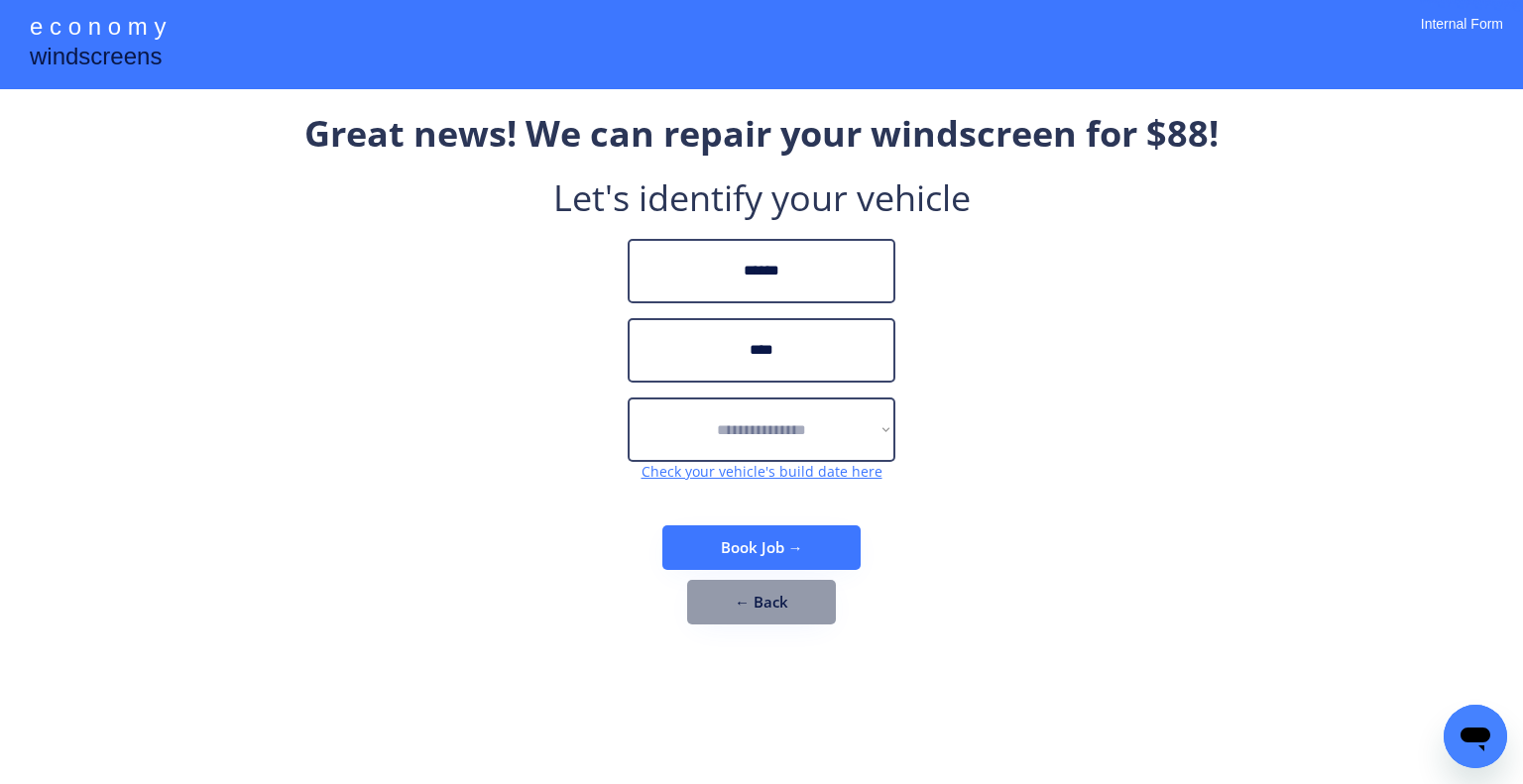 type on "****" 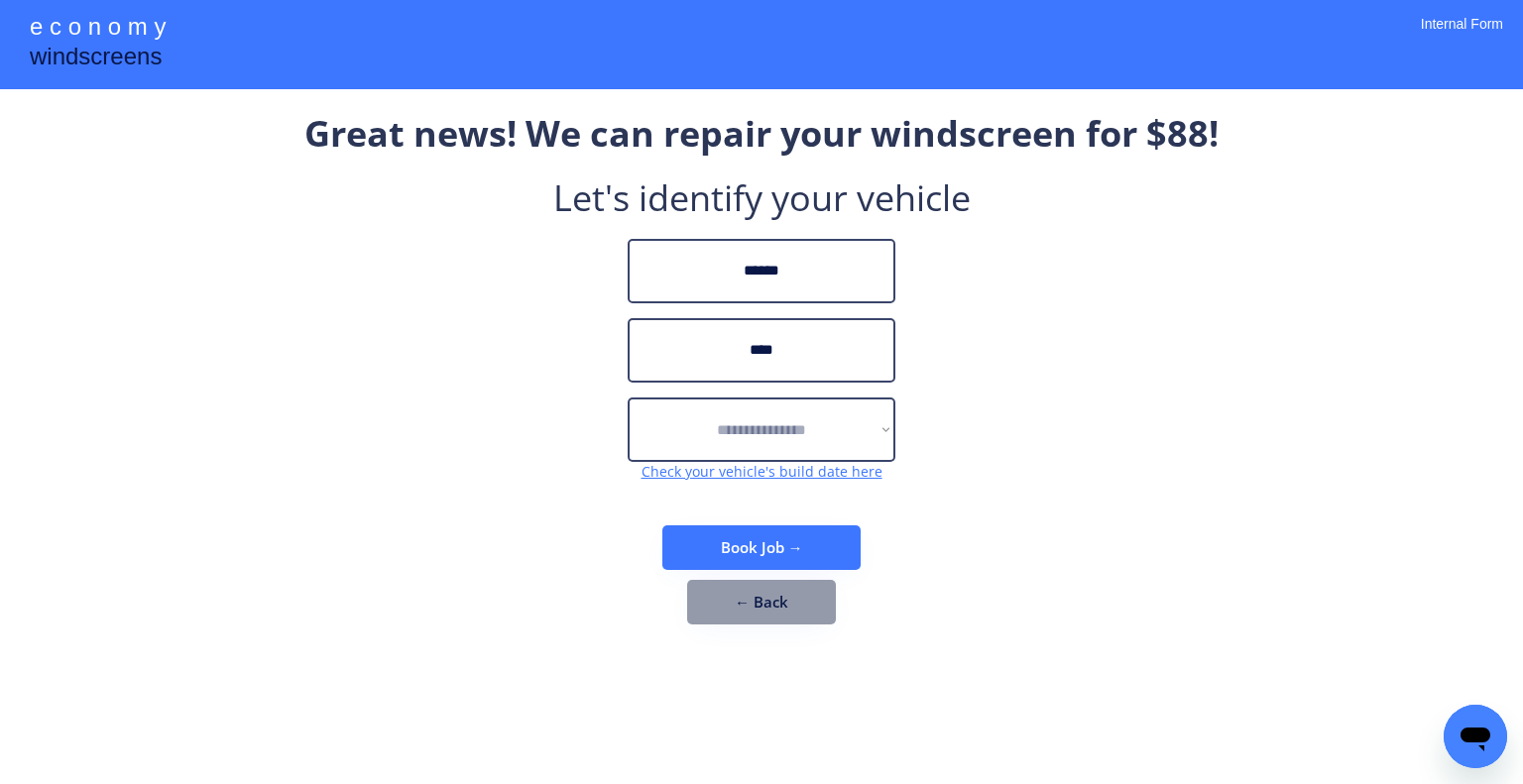 click on "**********" at bounding box center (762, 377) 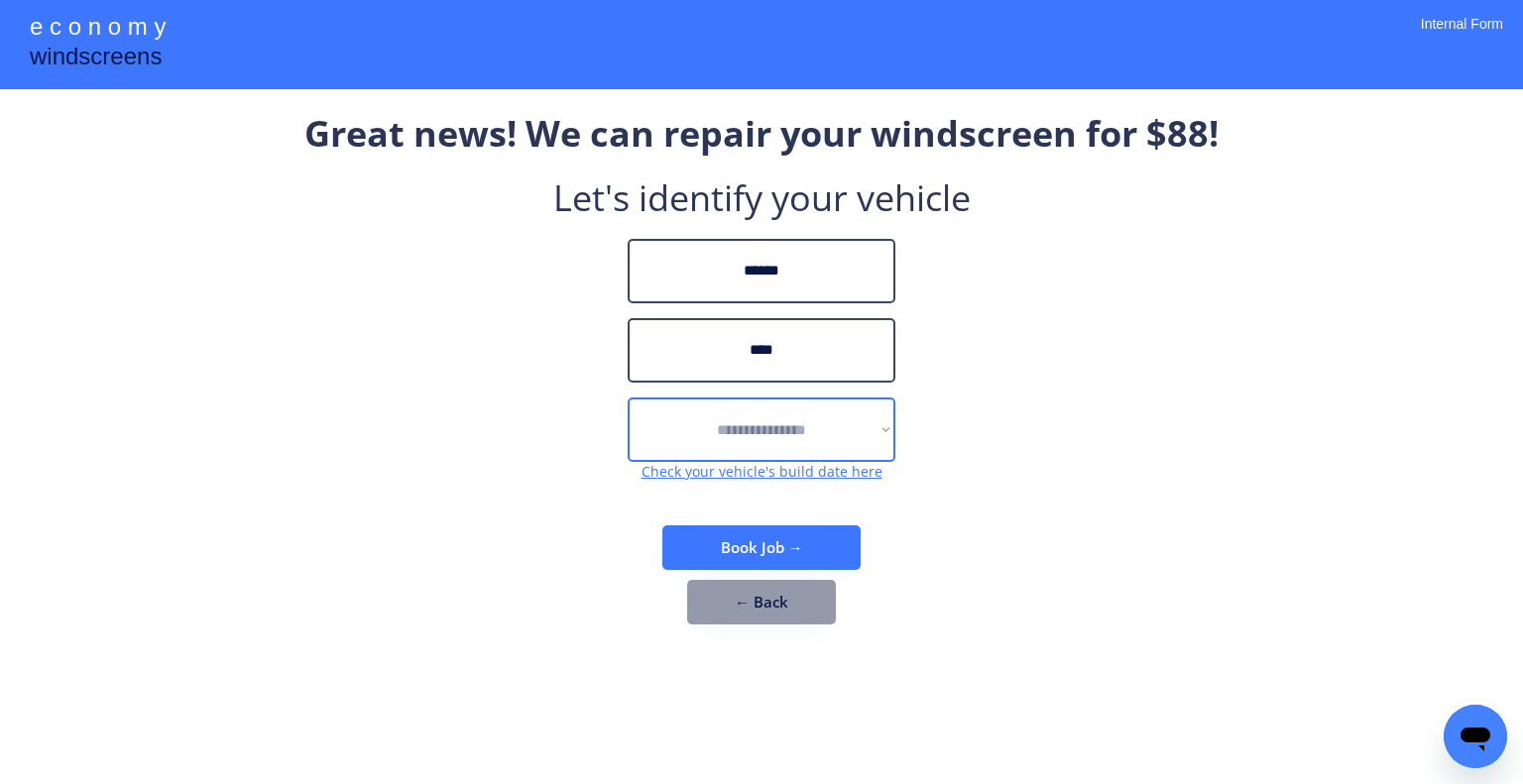 click on "**********" at bounding box center (762, 429) 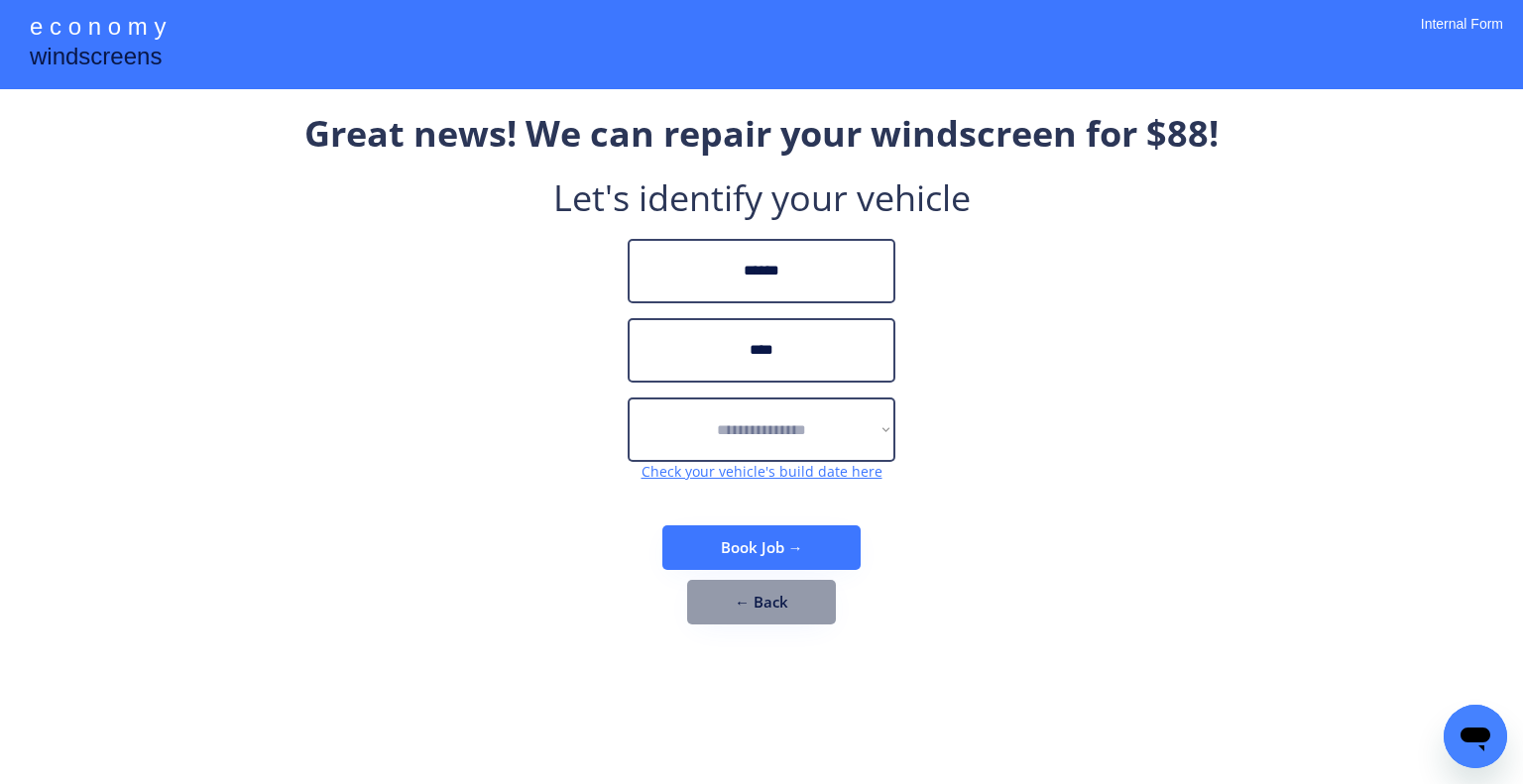 click on "**********" at bounding box center [762, 392] 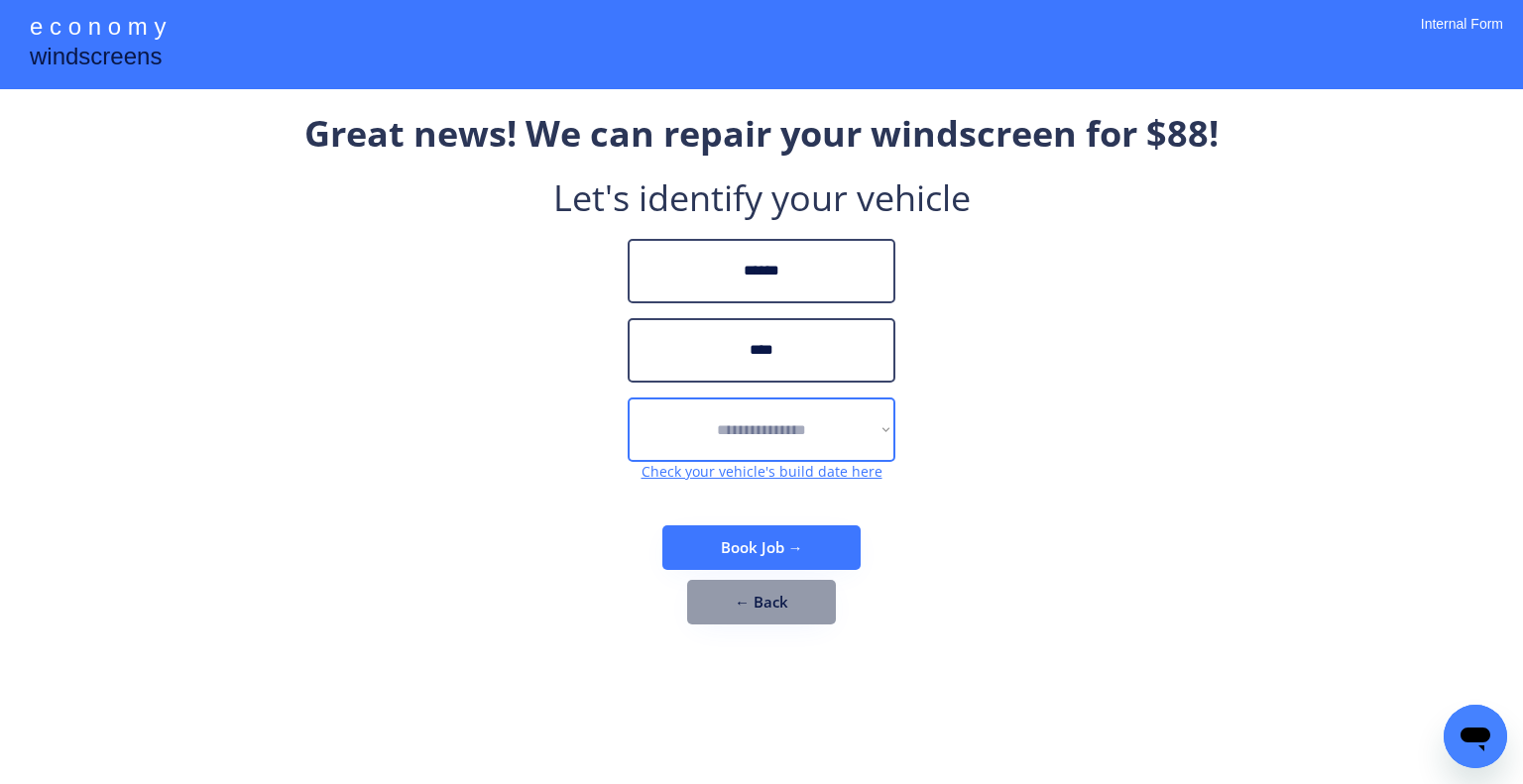 click on "**********" at bounding box center (762, 429) 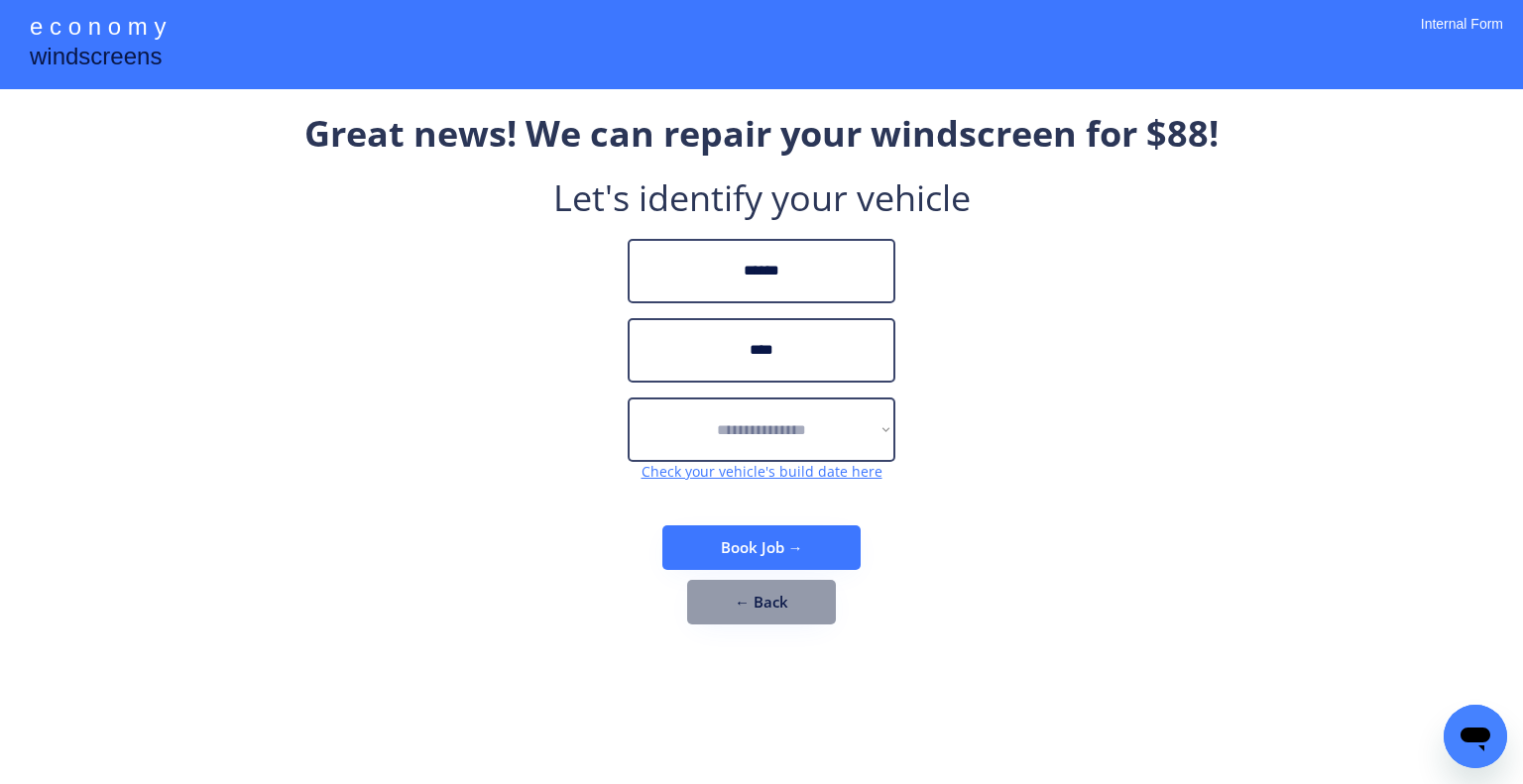 click on "**********" at bounding box center [762, 377] 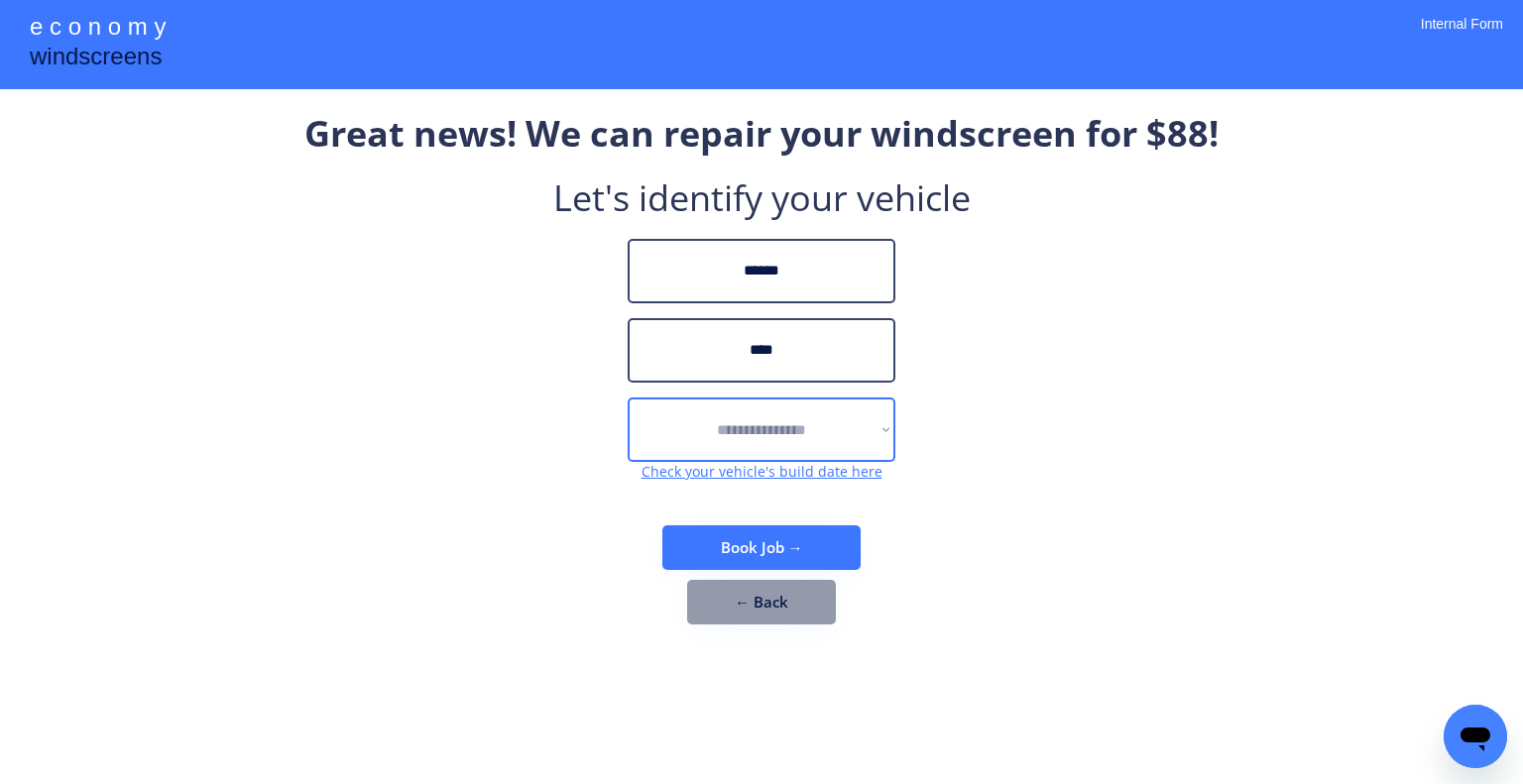 click on "**********" at bounding box center [762, 429] 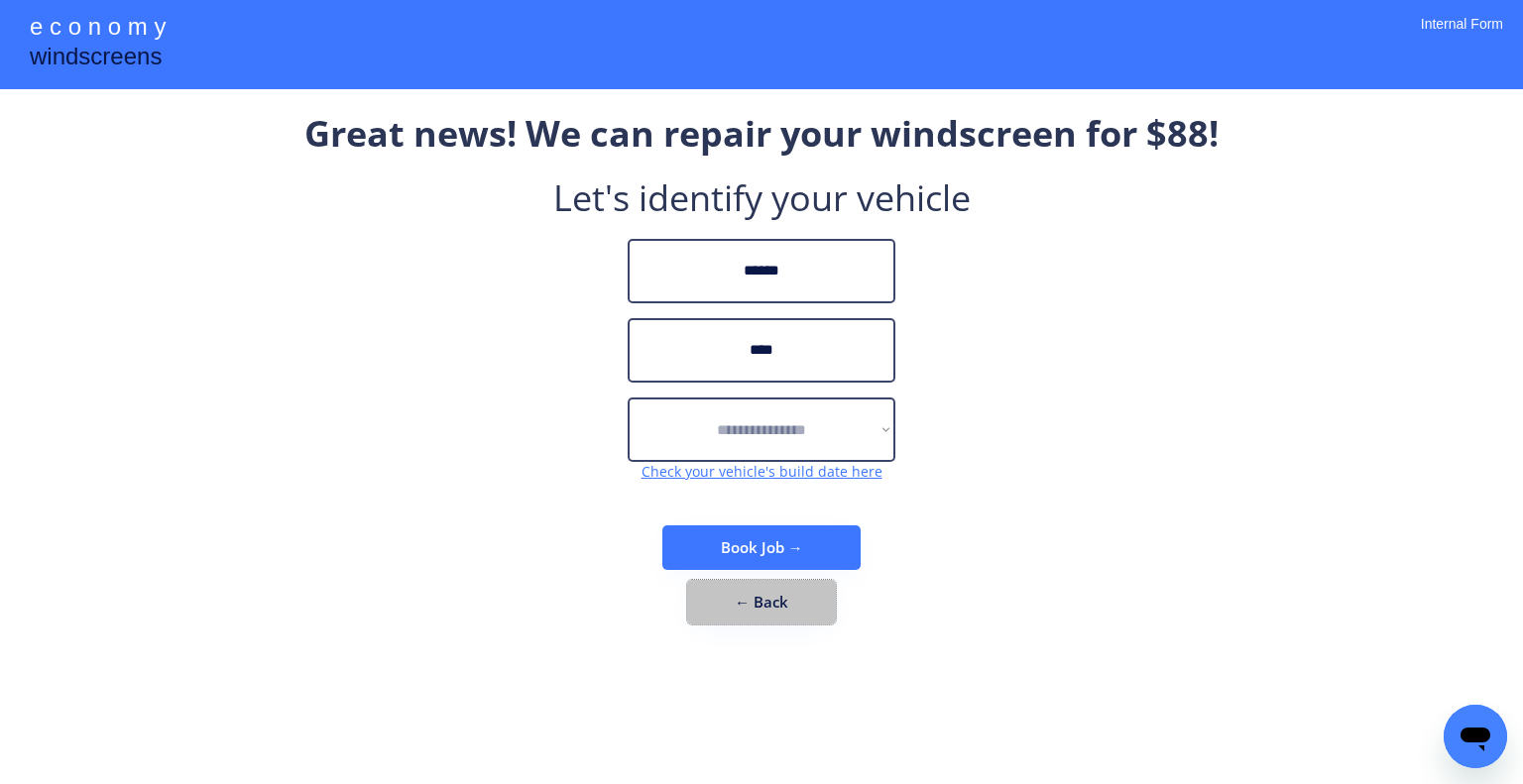 click on "←   Back" at bounding box center (762, 602) 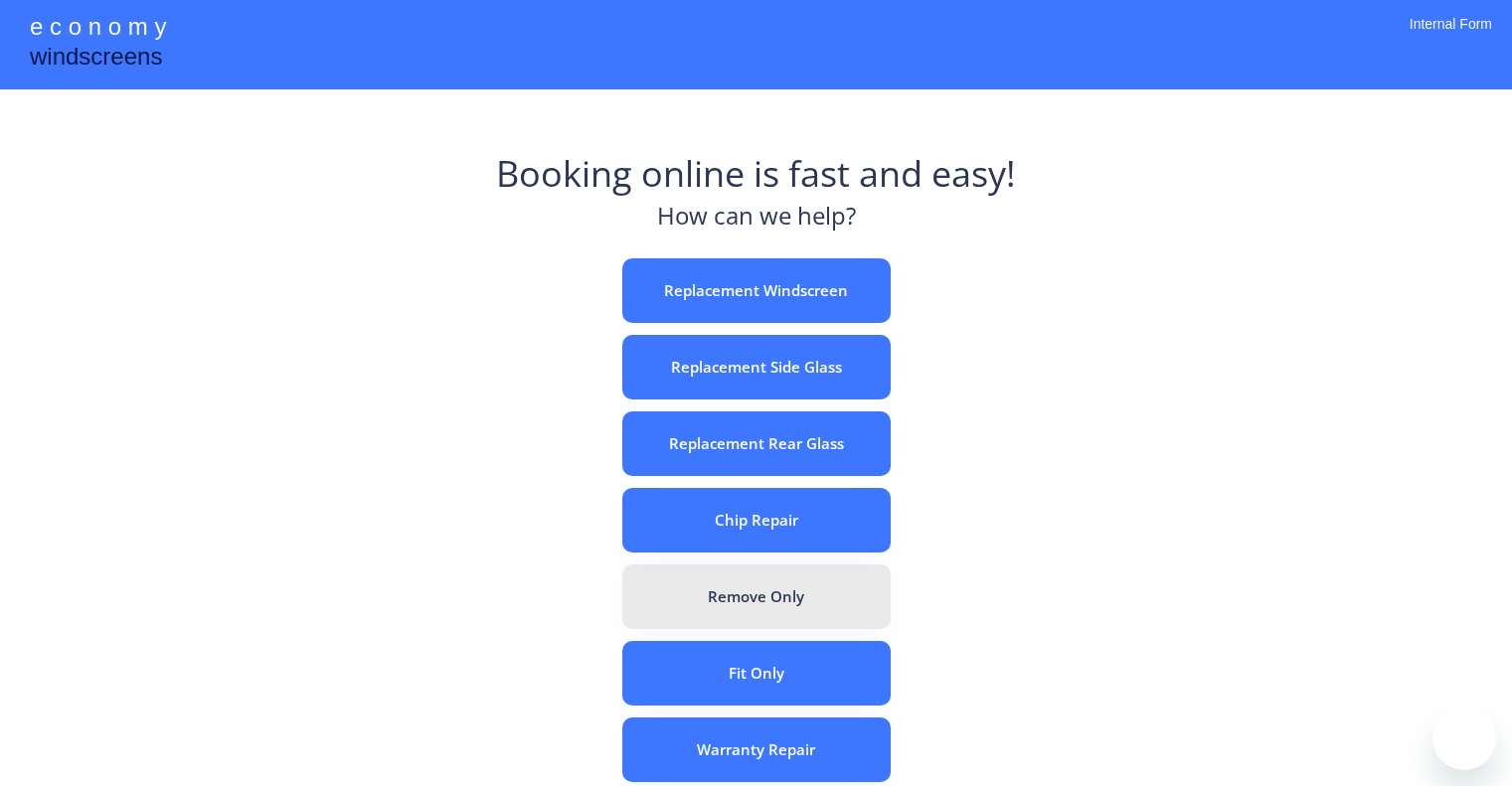 scroll, scrollTop: 0, scrollLeft: 0, axis: both 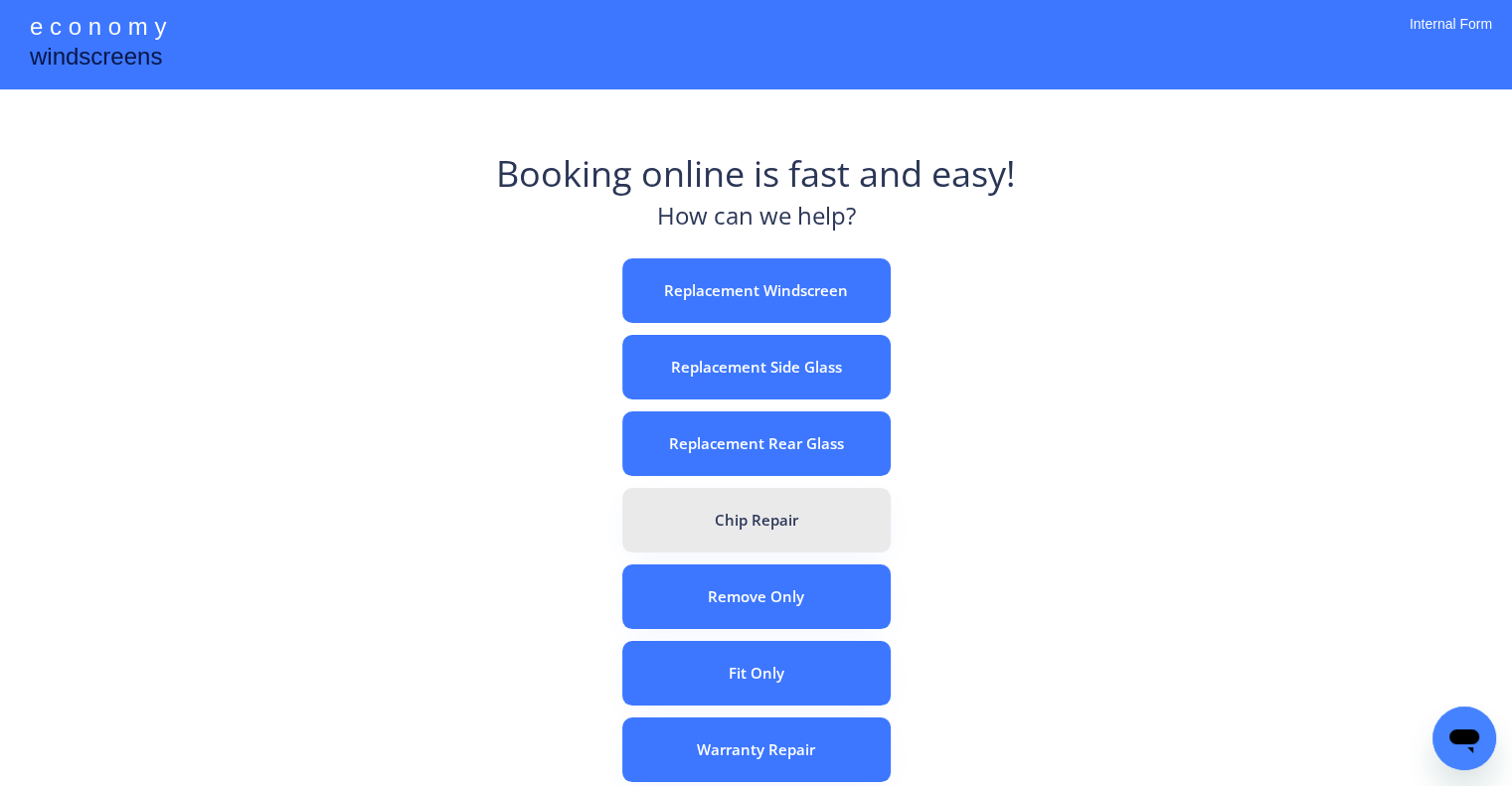 drag, startPoint x: 843, startPoint y: 531, endPoint x: 892, endPoint y: 516, distance: 51.24451 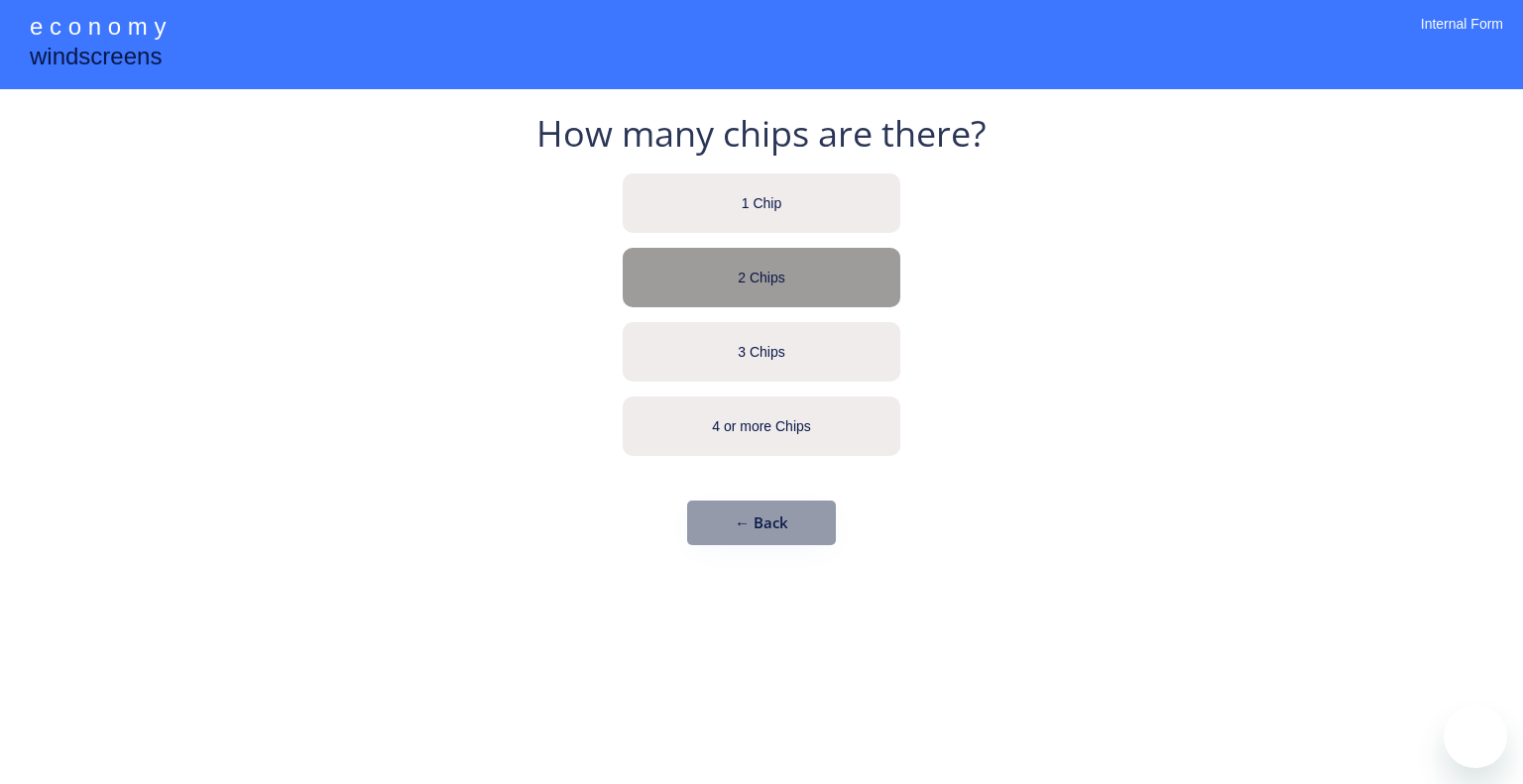 scroll, scrollTop: 0, scrollLeft: 0, axis: both 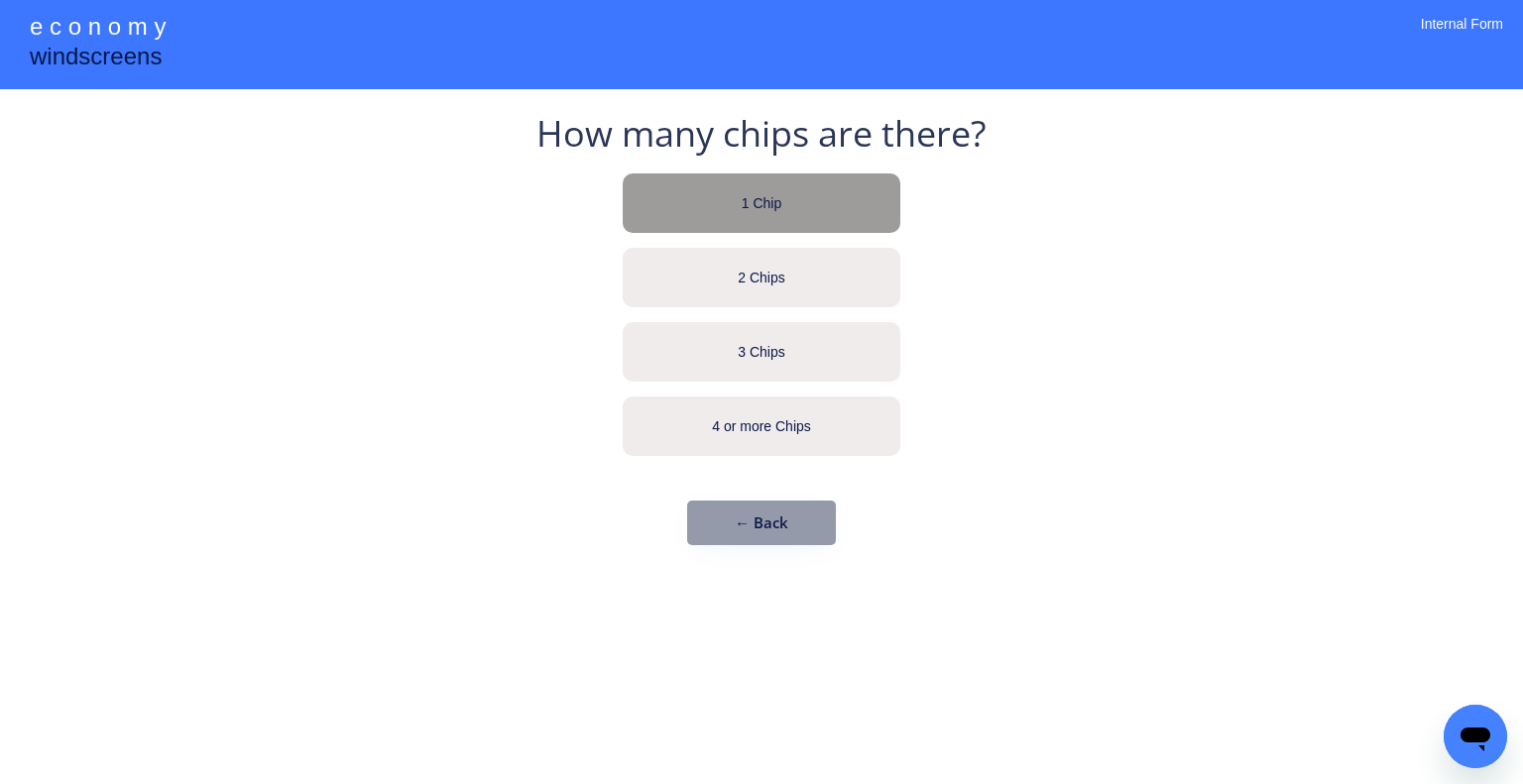 click on "1 Chip" at bounding box center (762, 203) 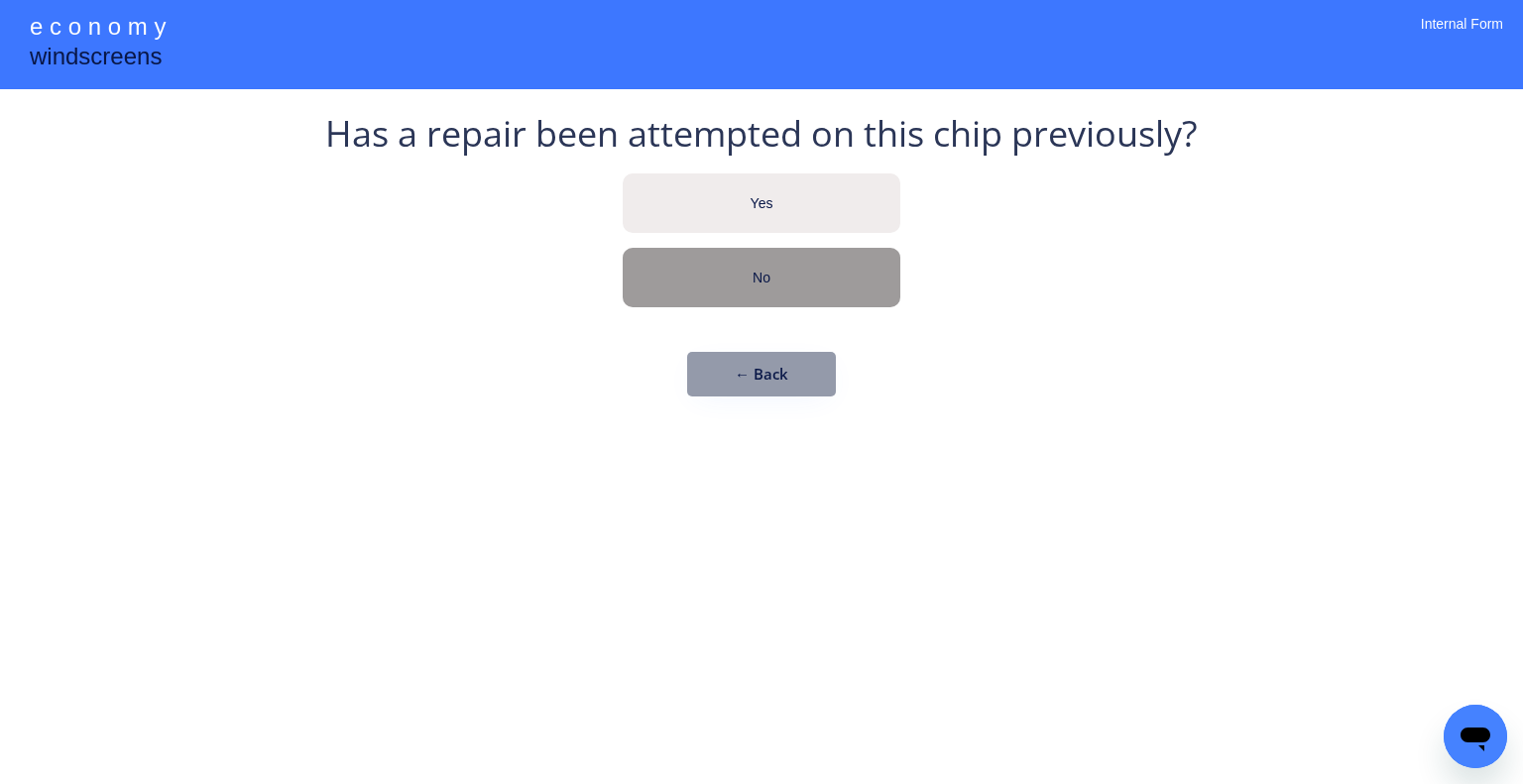 click on "No" at bounding box center (762, 279) 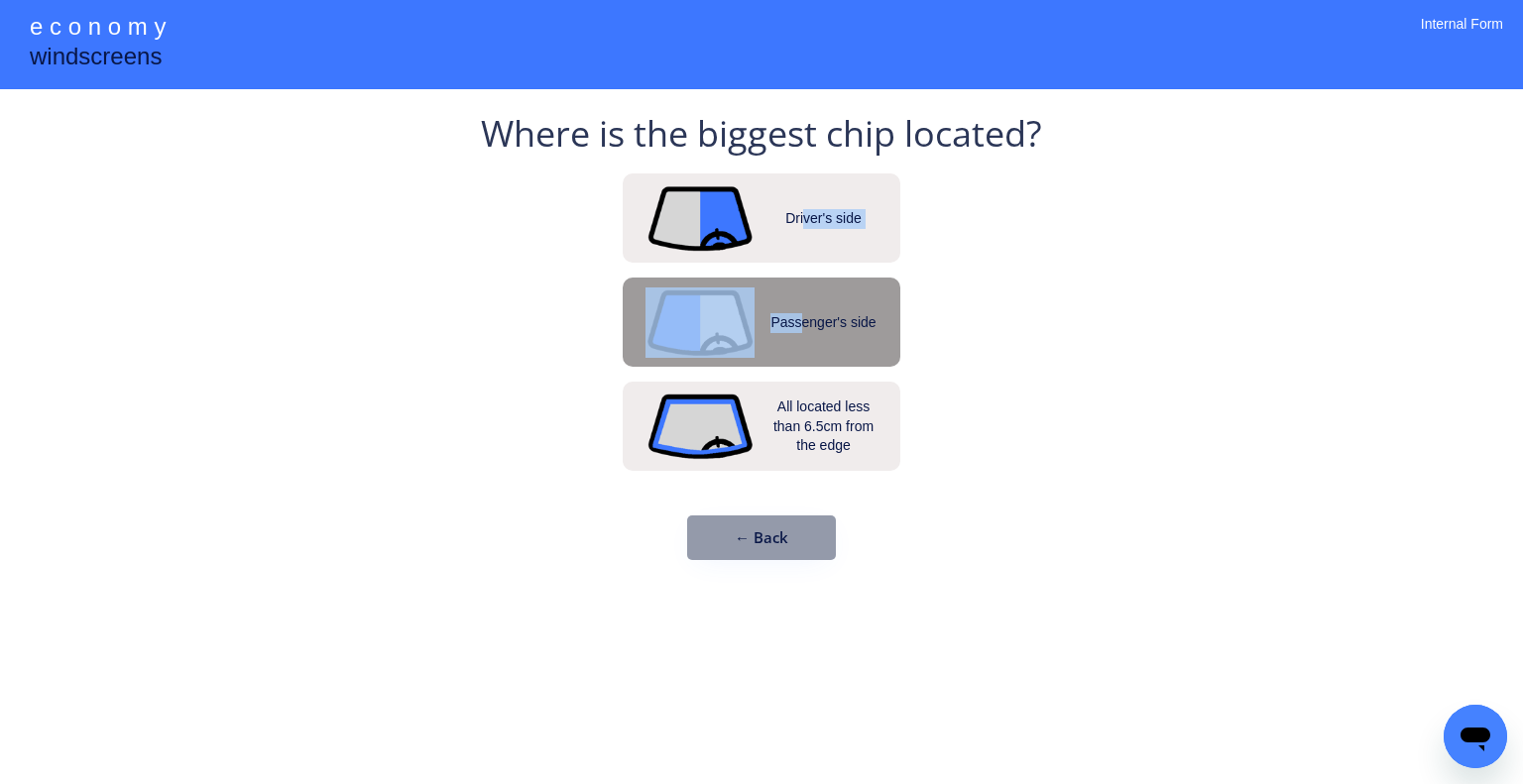 drag, startPoint x: 805, startPoint y: 225, endPoint x: 800, endPoint y: 304, distance: 79.1581 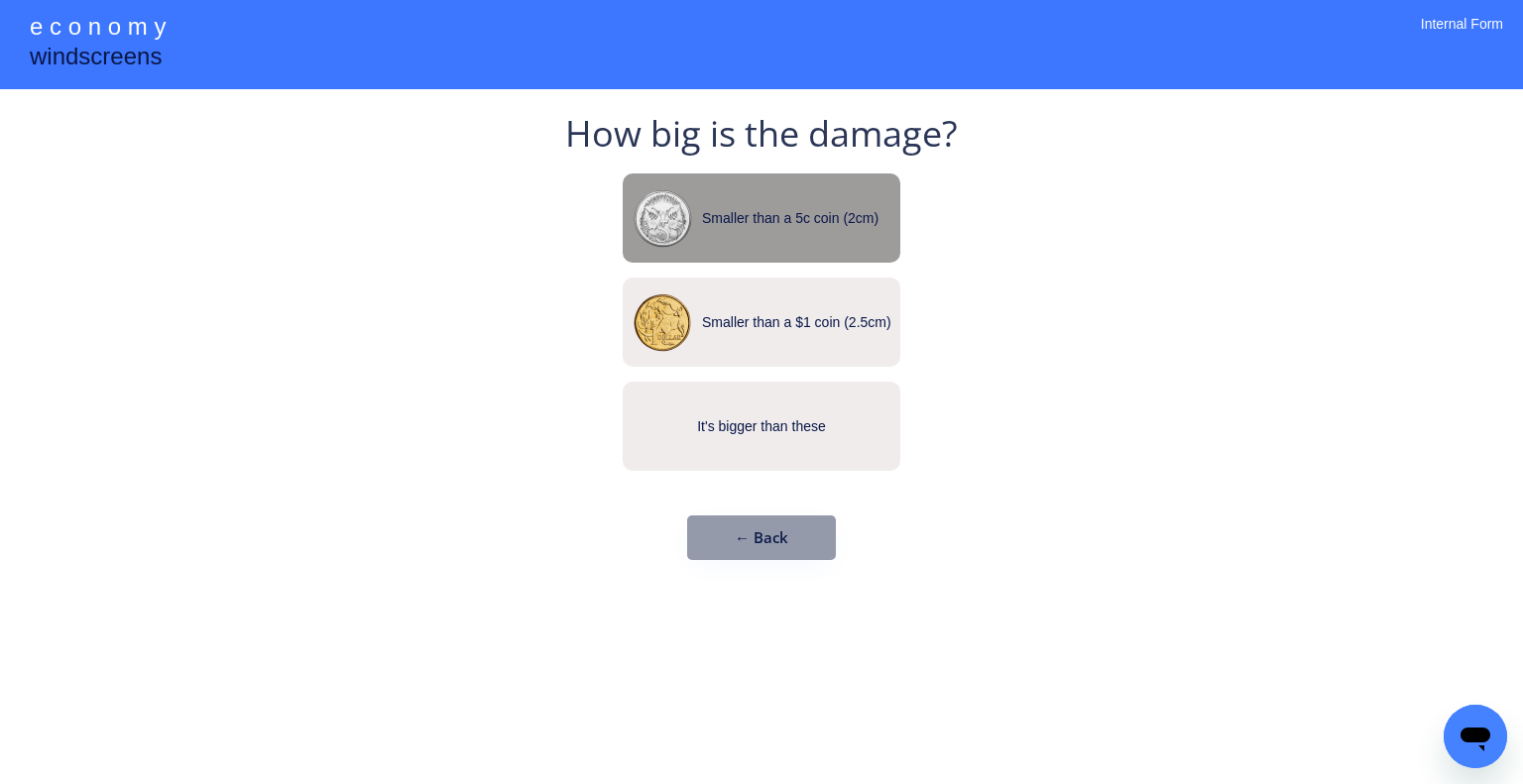 click on "Smaller than a 5c coin (2cm)" at bounding box center (801, 219) 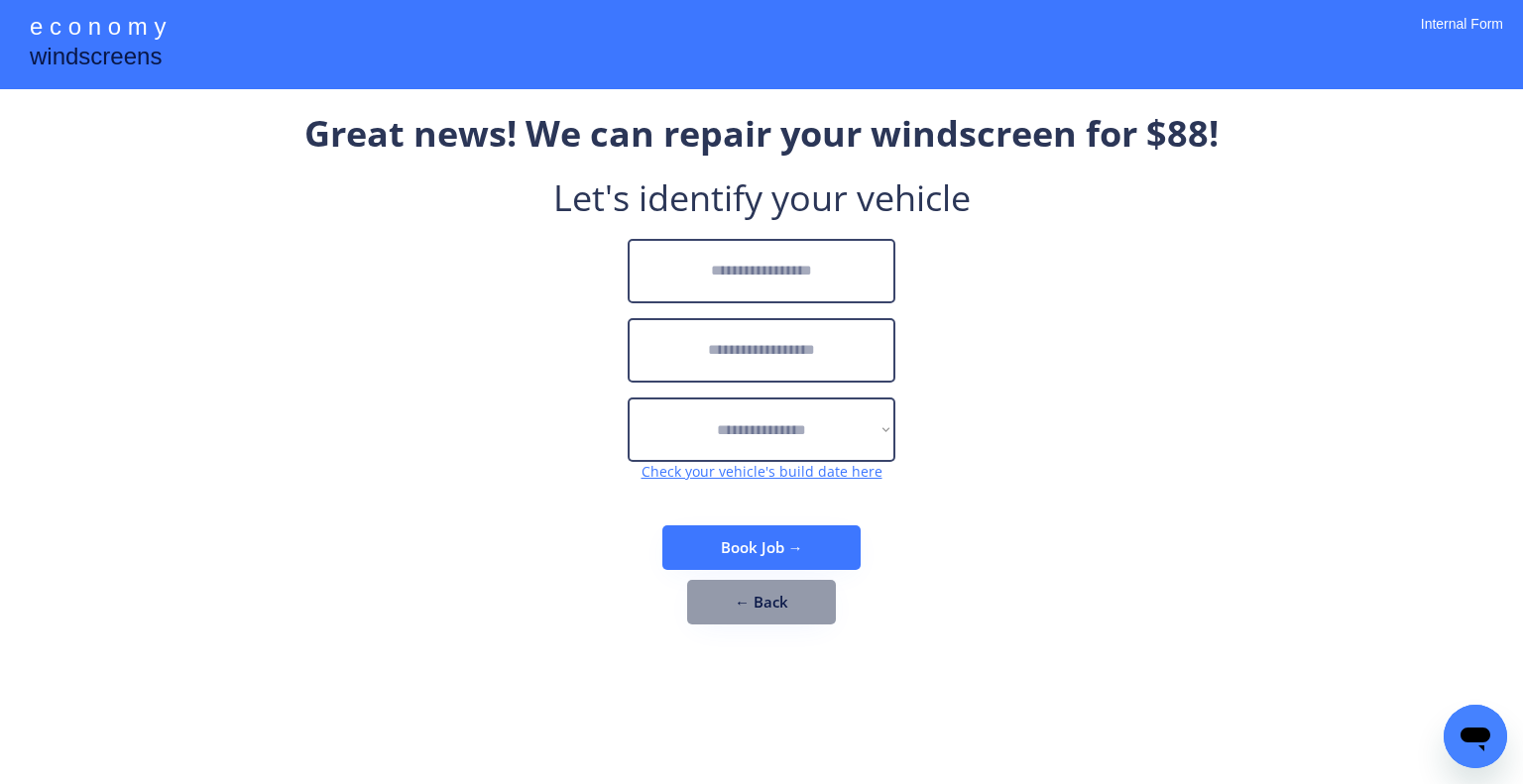 click at bounding box center [762, 271] 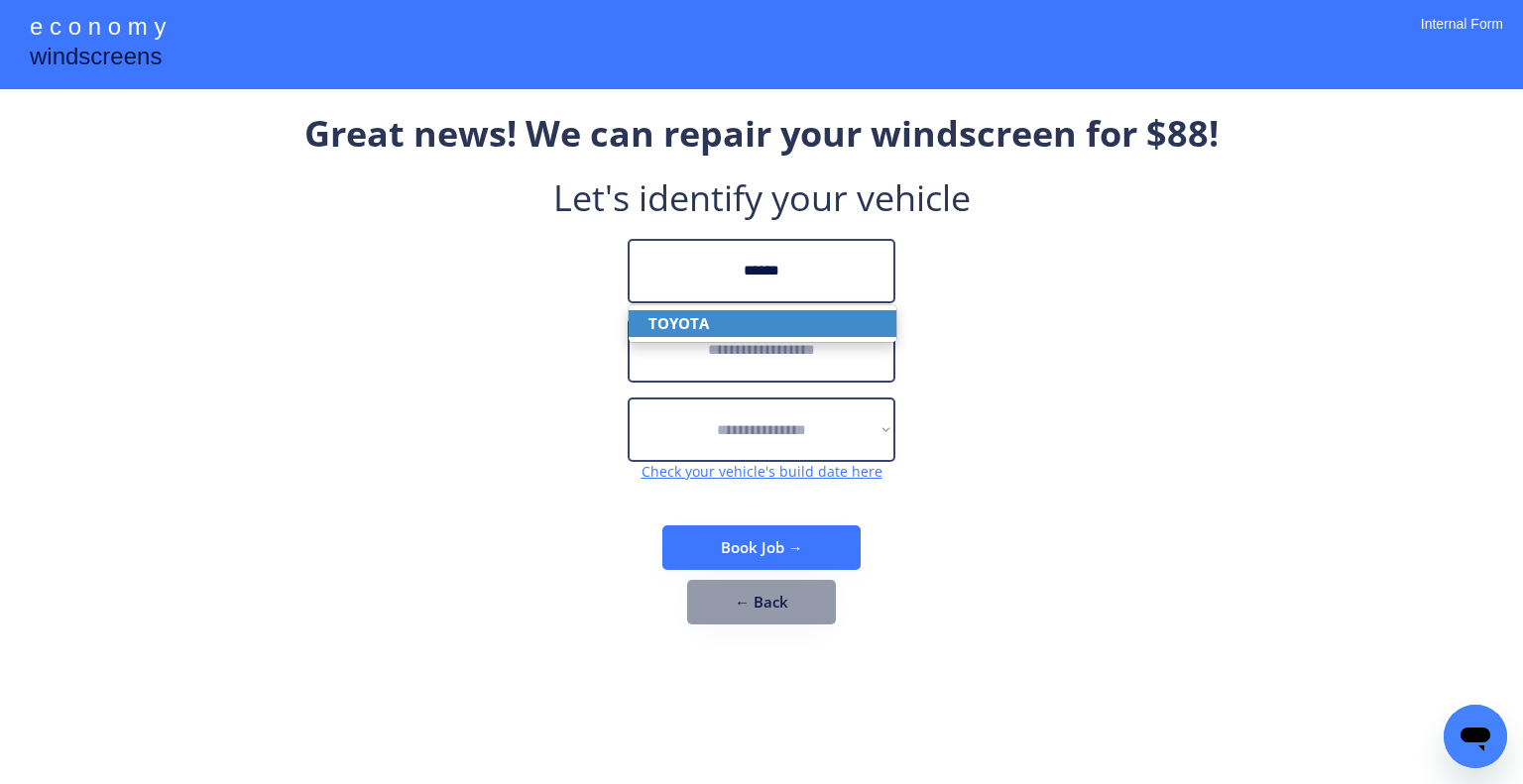 click on "TOYOTA" at bounding box center (762, 323) 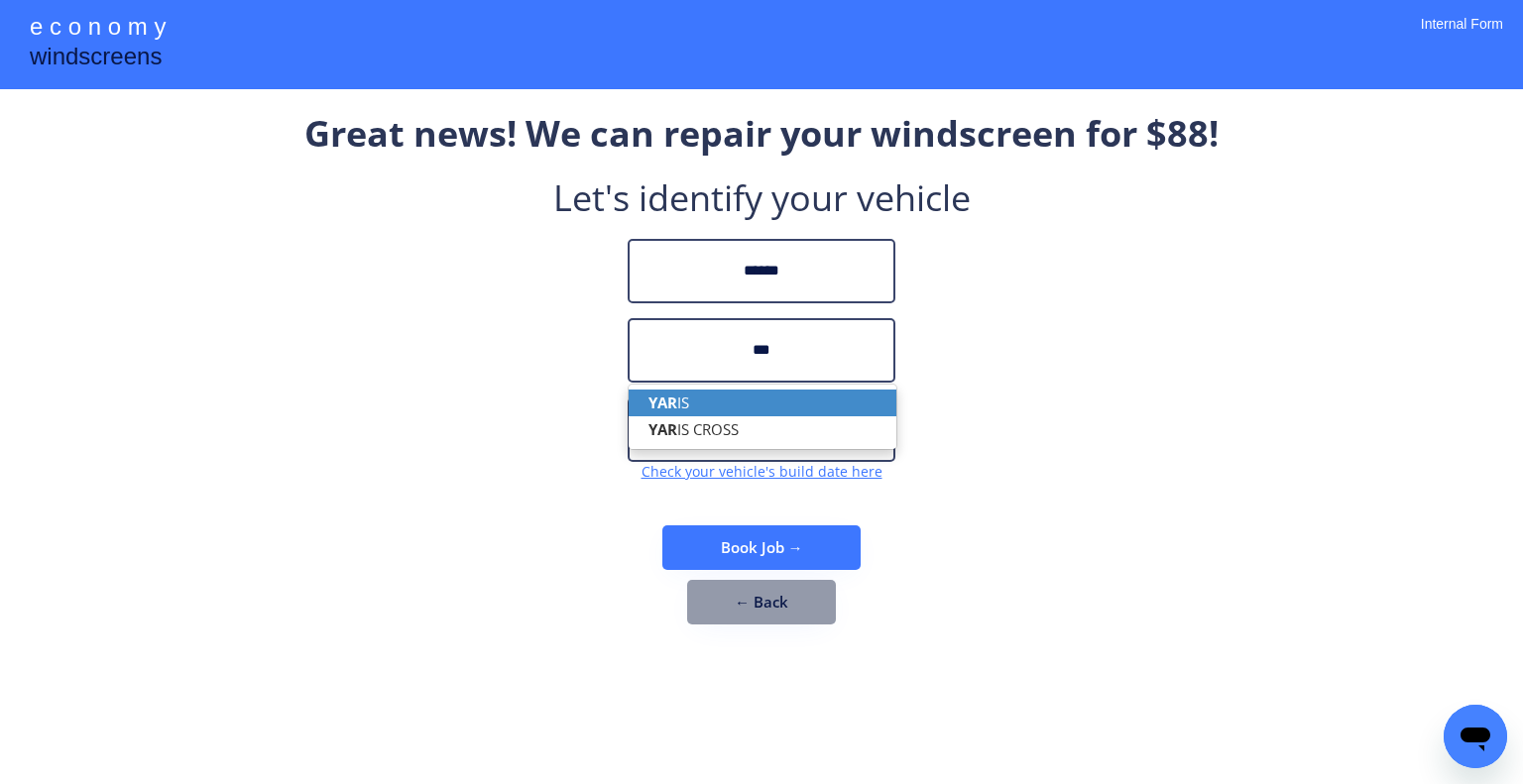 click on "YAR IS" at bounding box center [762, 402] 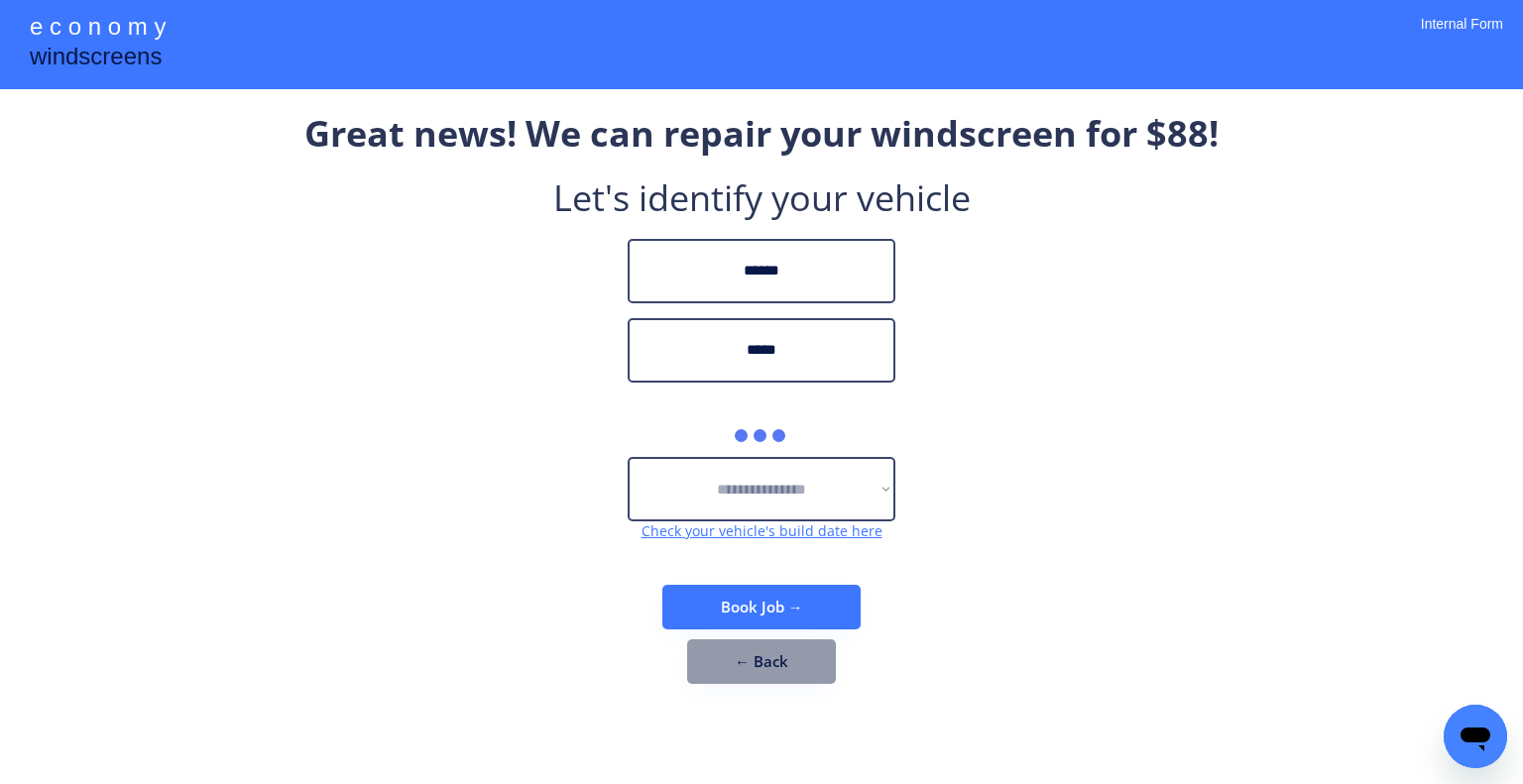 type on "*****" 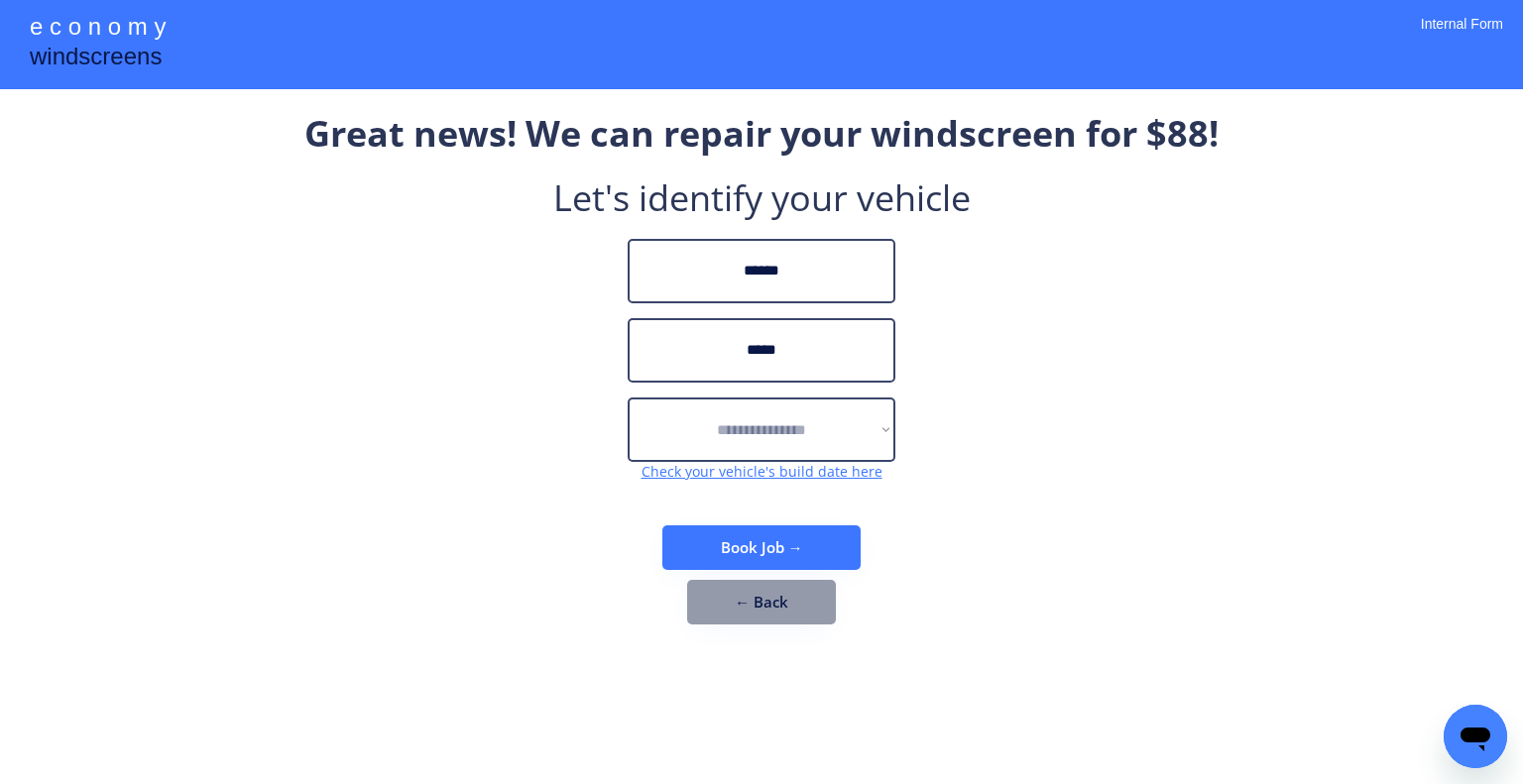 click on "**********" at bounding box center (762, 377) 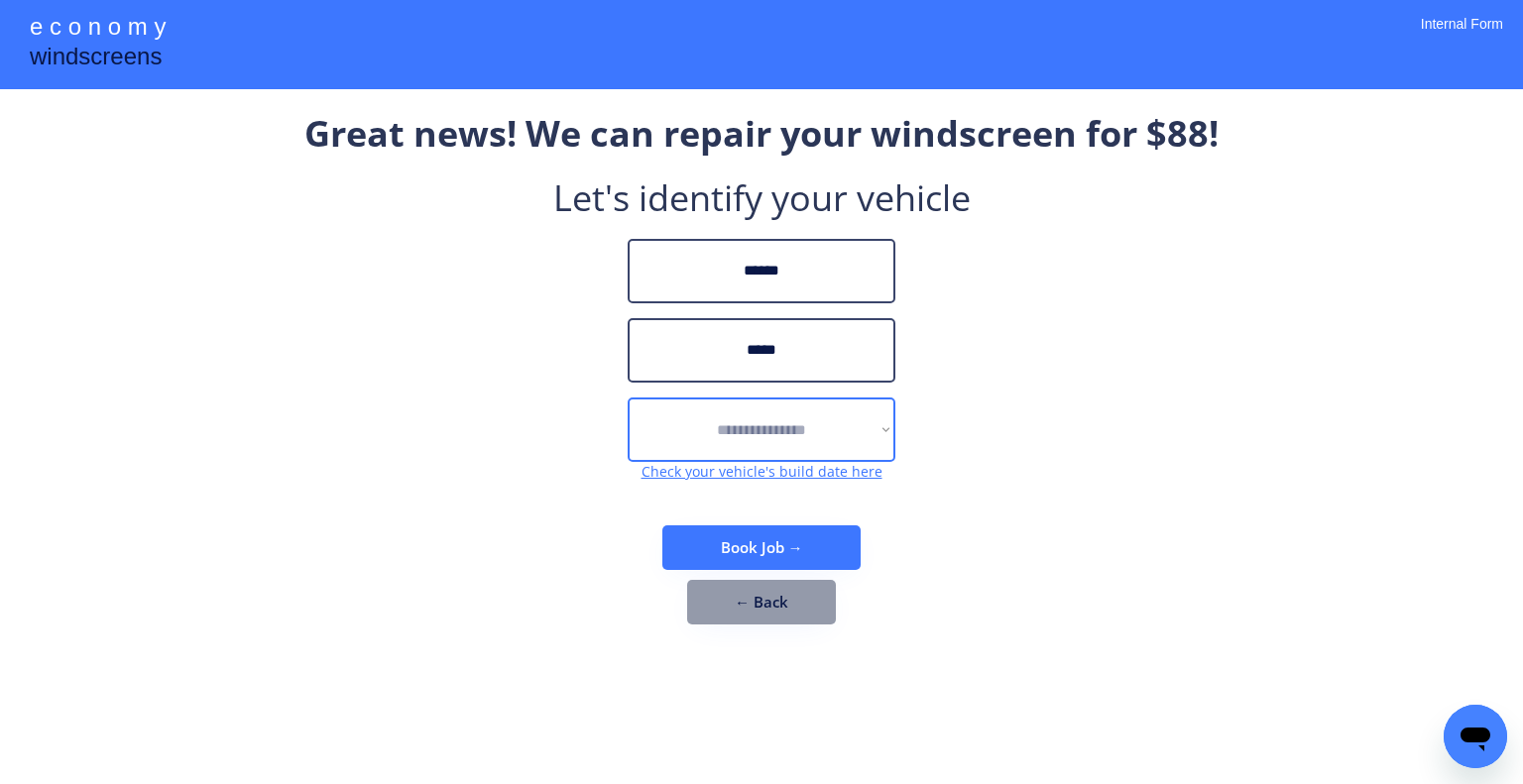 click on "**********" at bounding box center [762, 429] 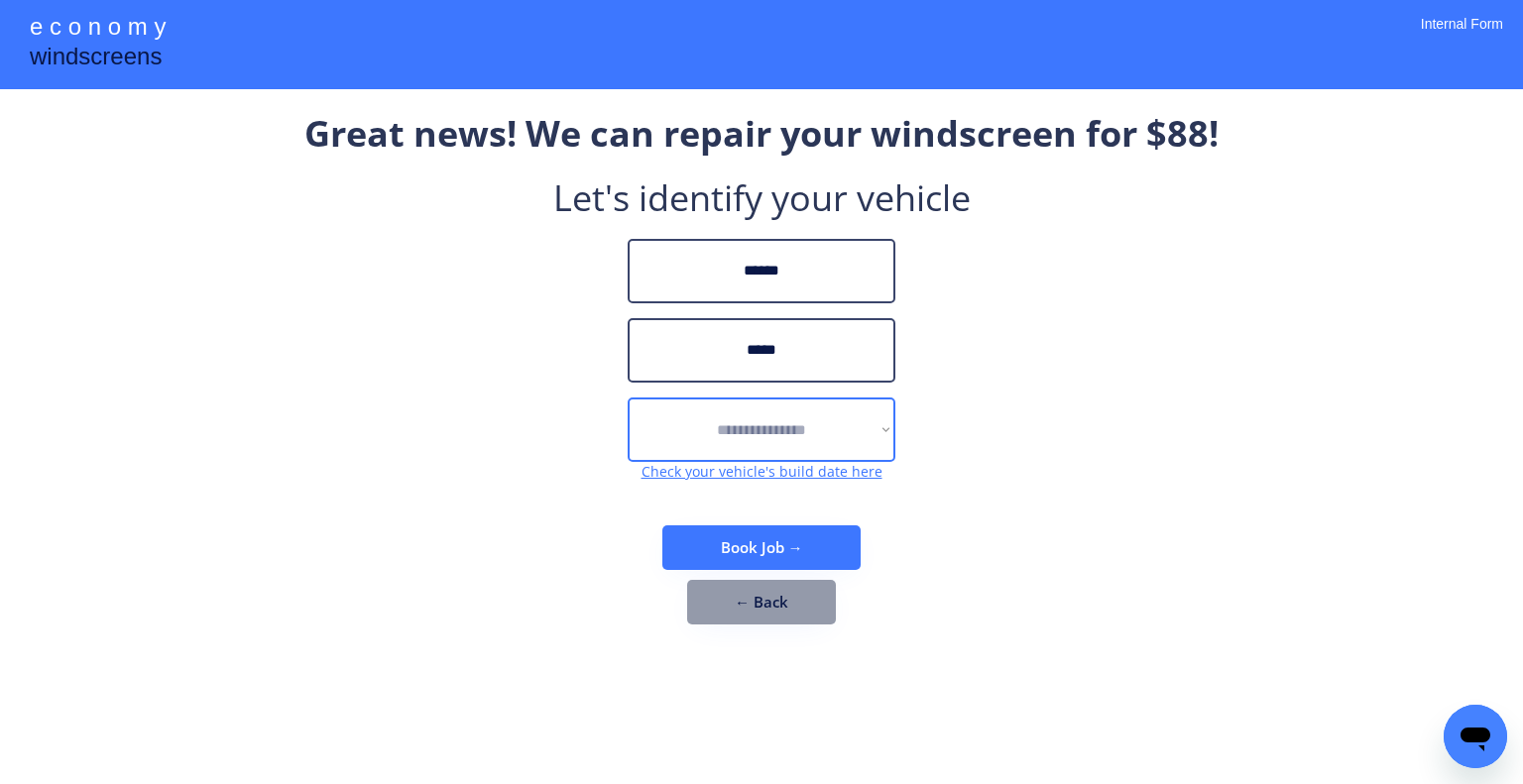 select on "******" 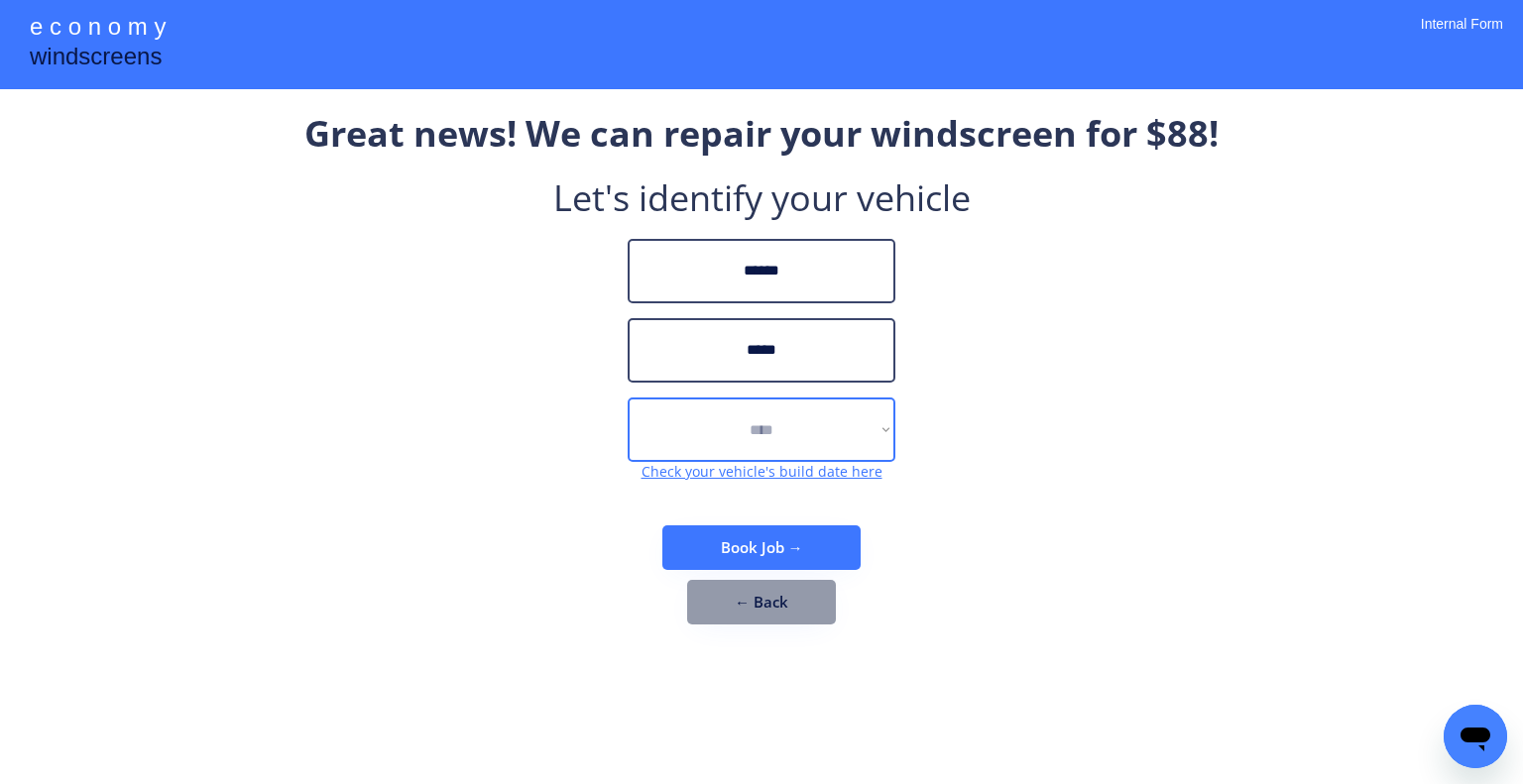 click on "**********" at bounding box center [762, 429] 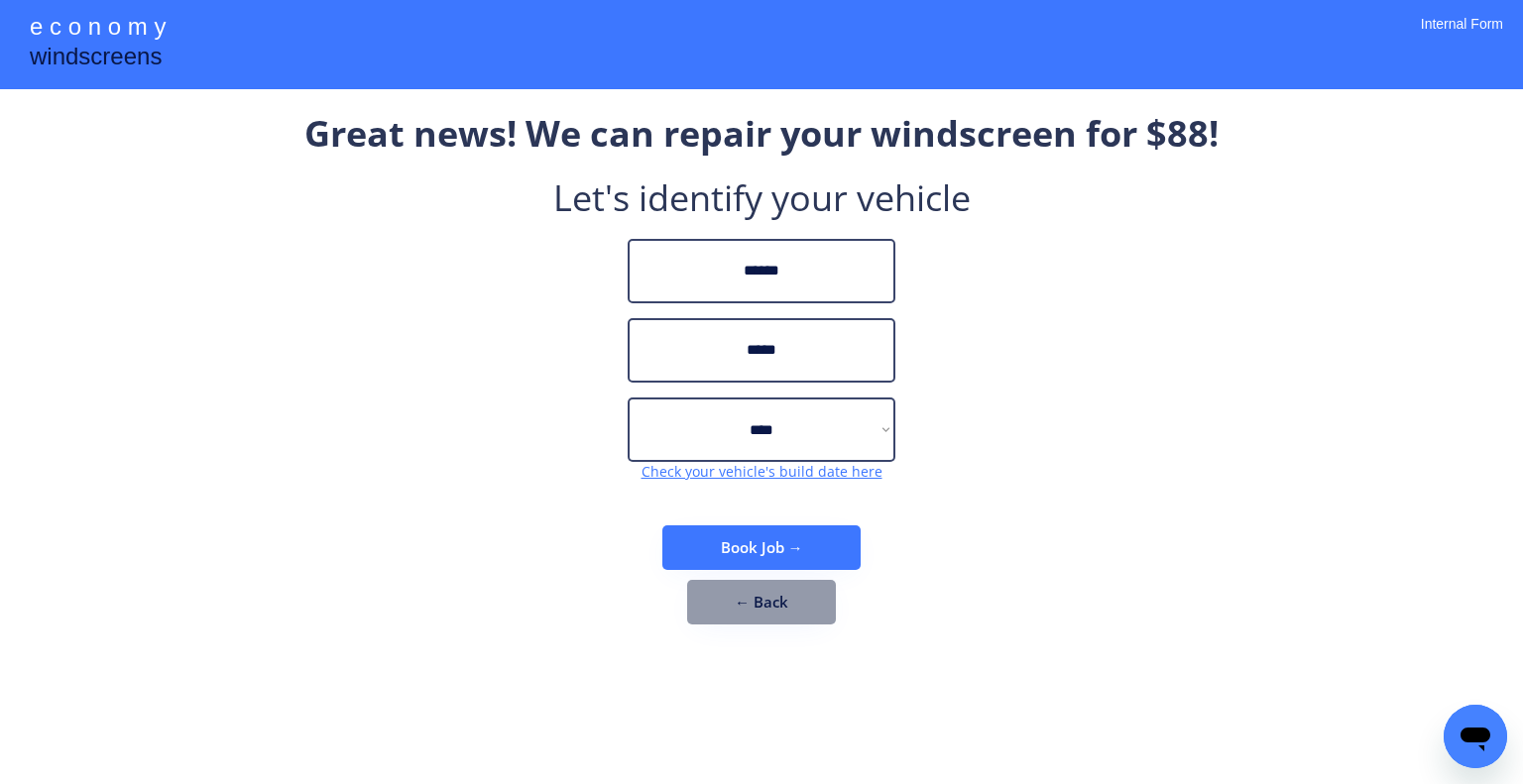 click on "**********" at bounding box center [762, 377] 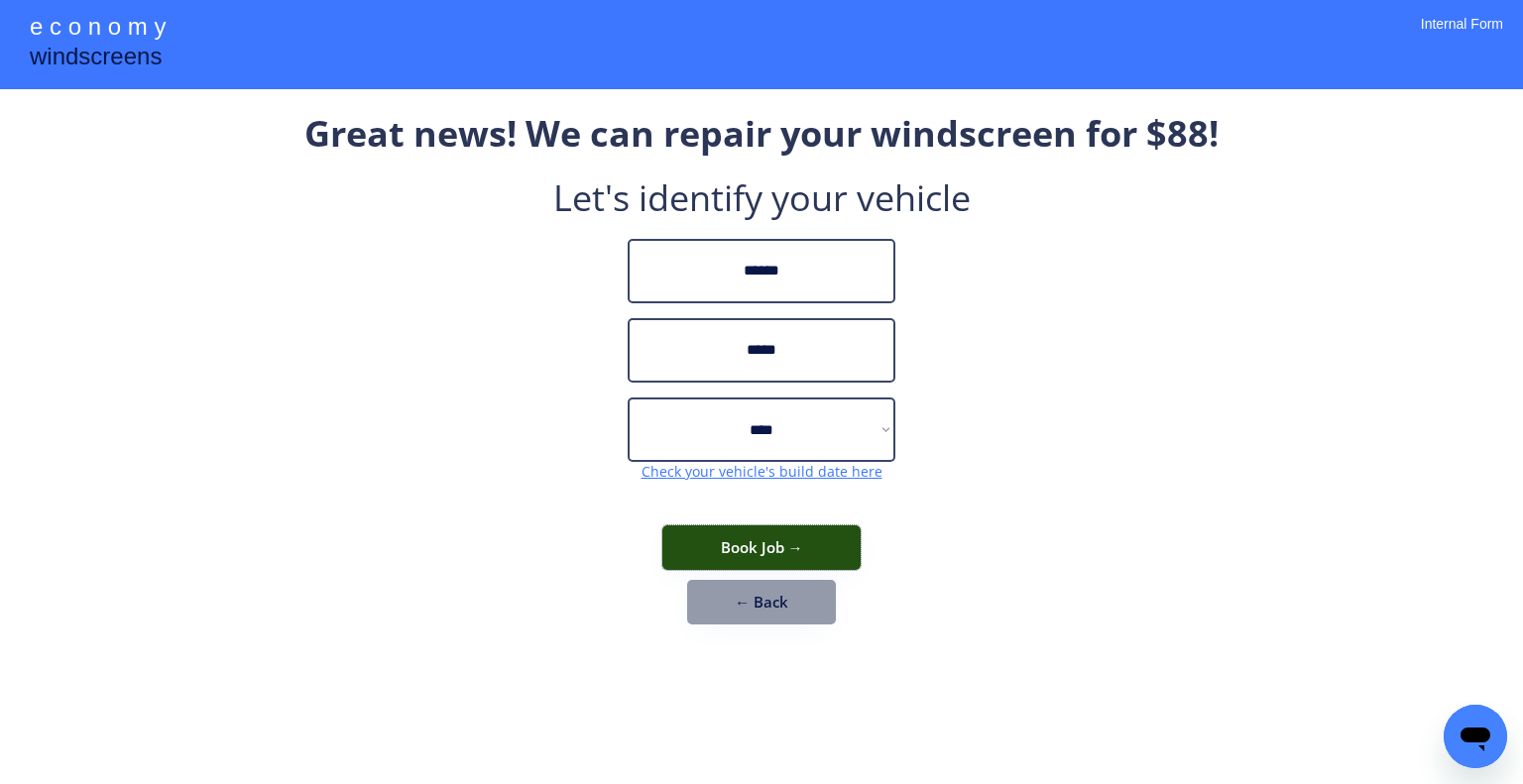 click on "Book Job    →" at bounding box center [762, 547] 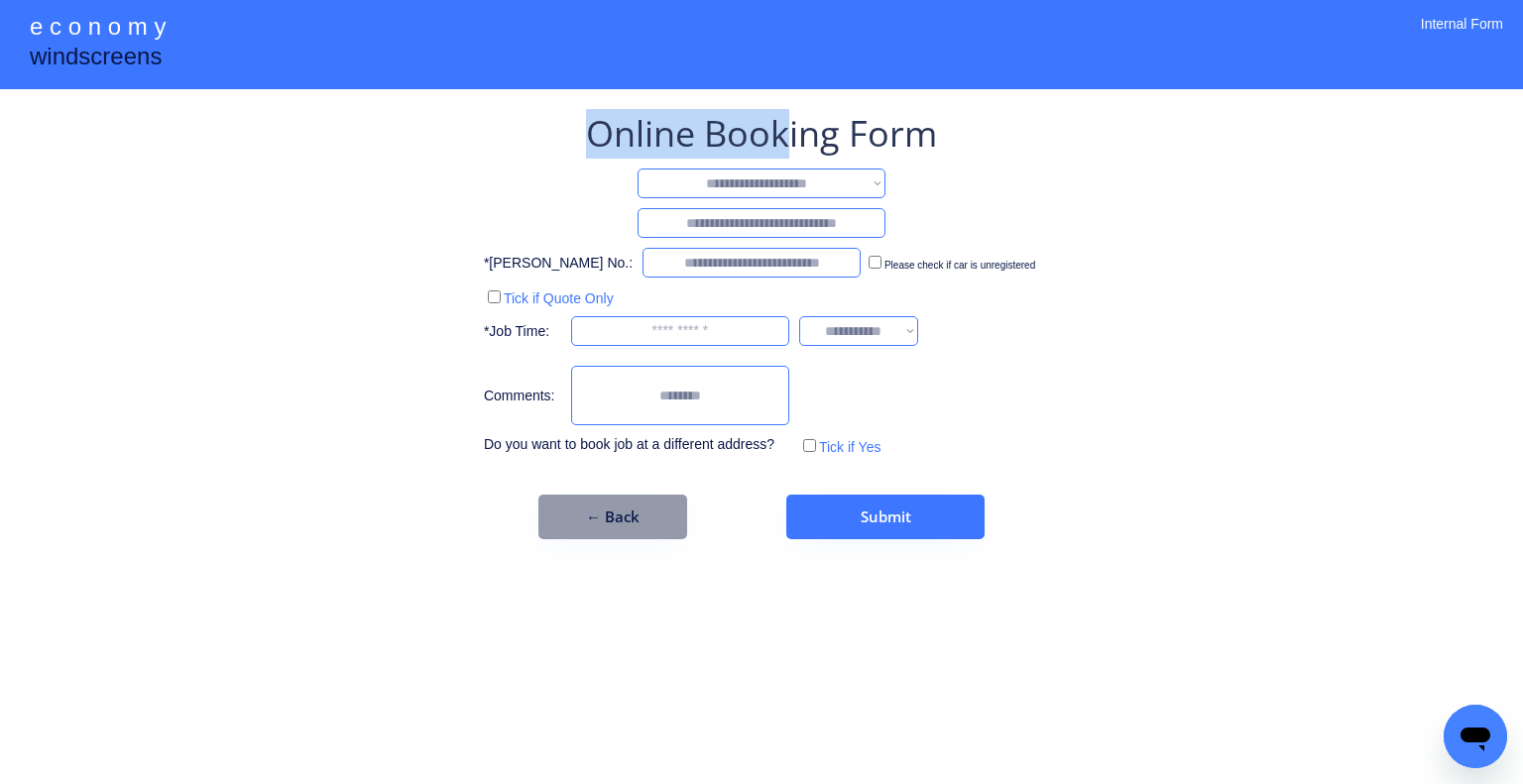 click on "**********" at bounding box center (762, 324) 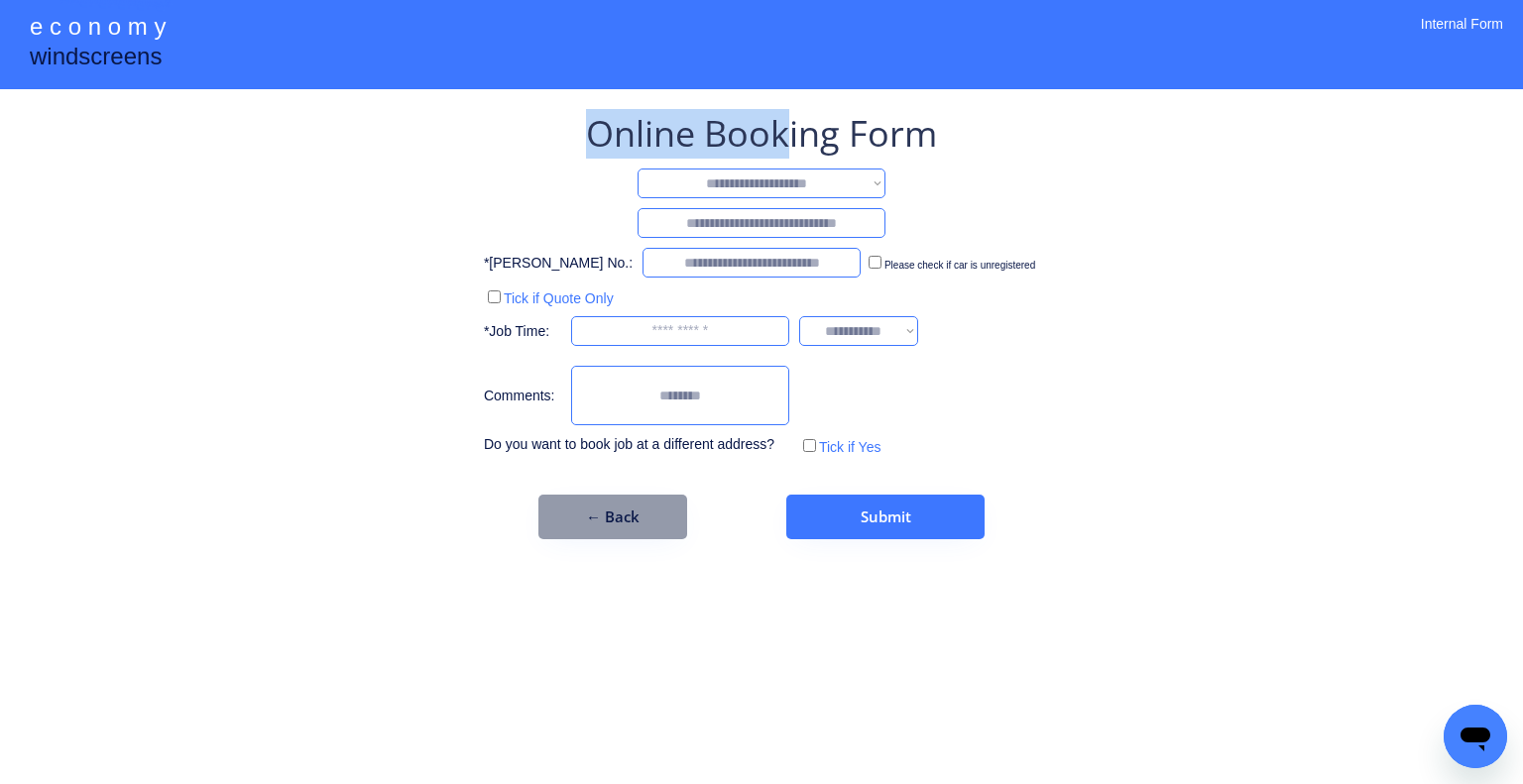 click on "**********" at bounding box center [762, 183] 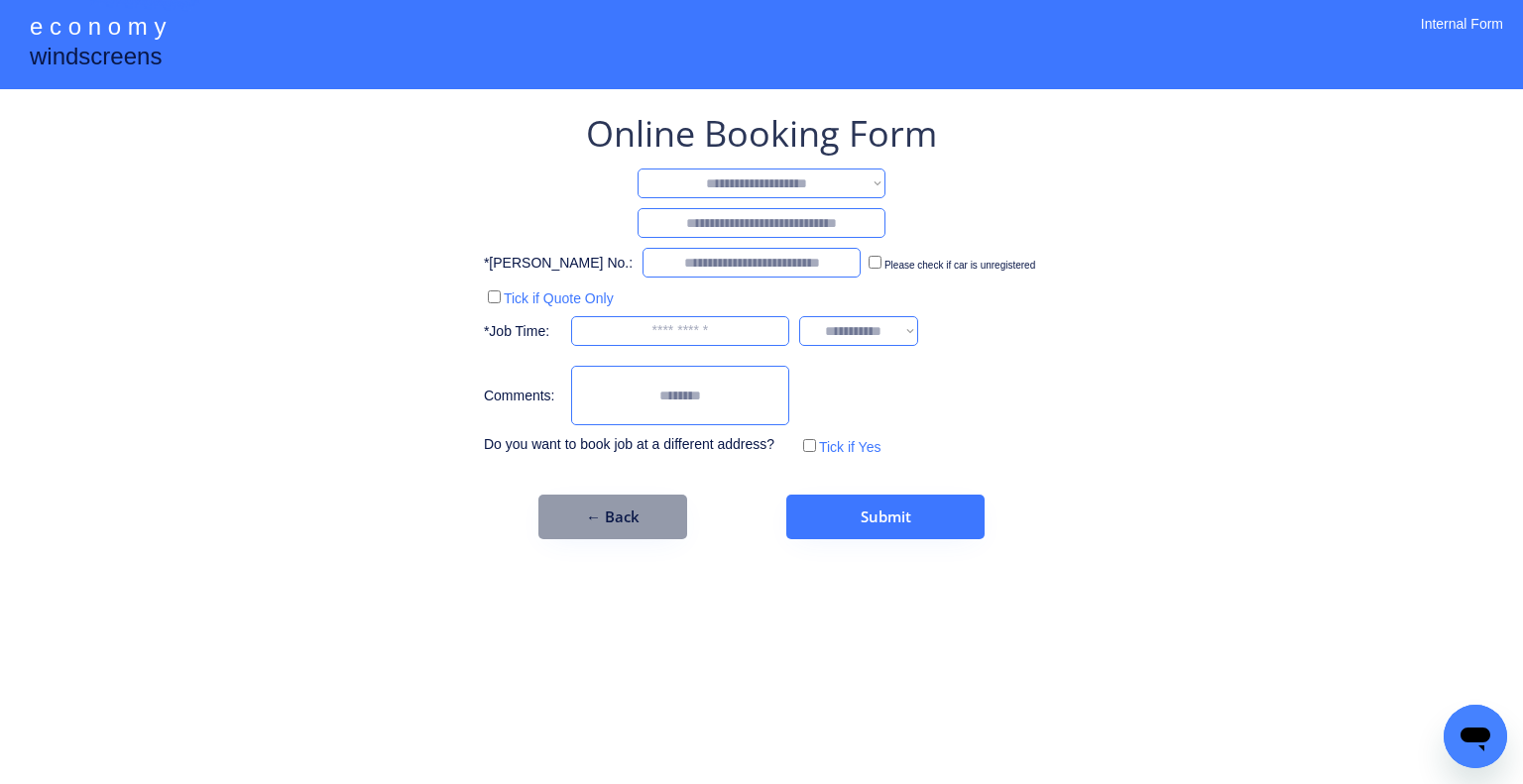 click on "**********" at bounding box center (762, 392) 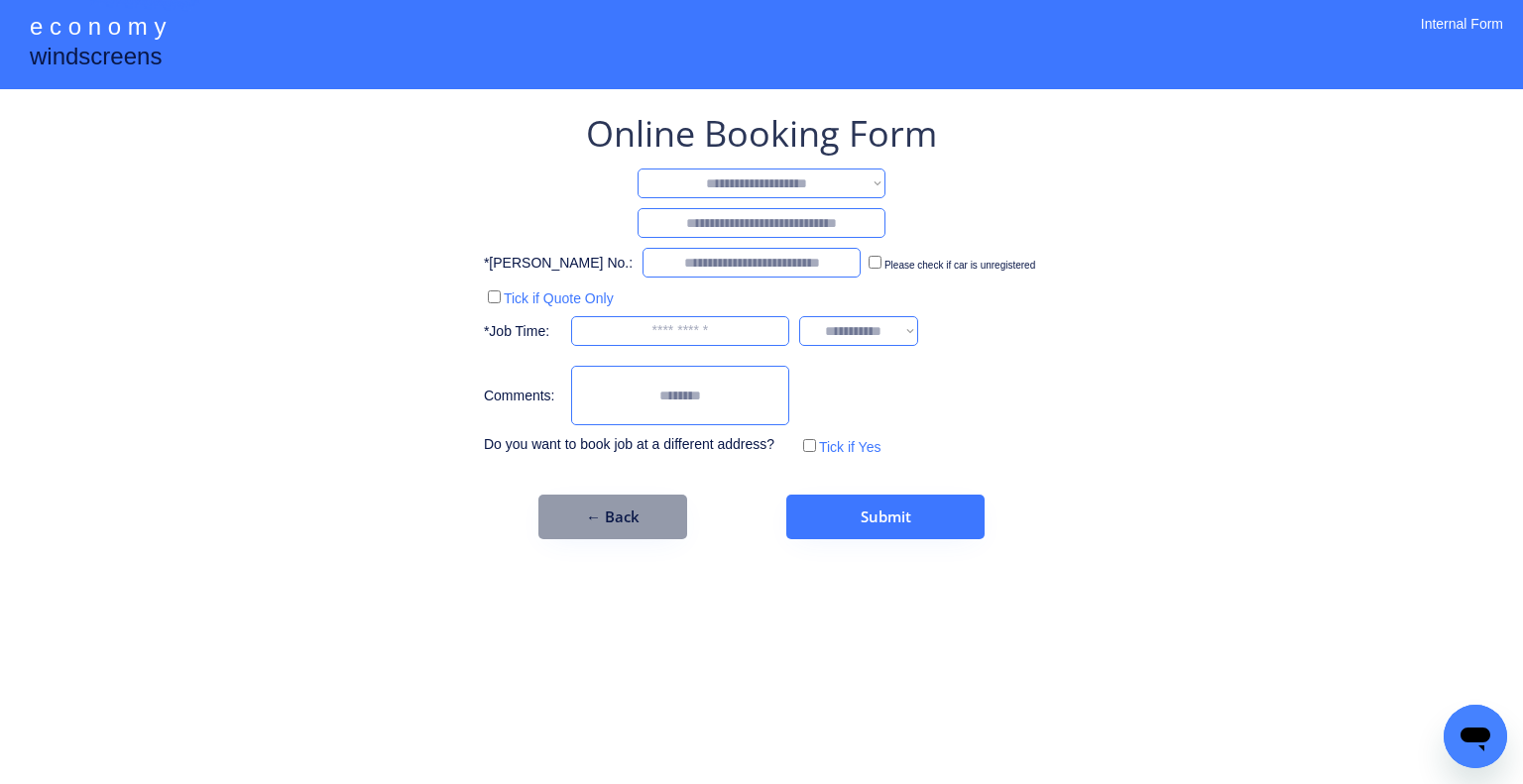 drag, startPoint x: 814, startPoint y: 181, endPoint x: 816, endPoint y: 196, distance: 15.132746 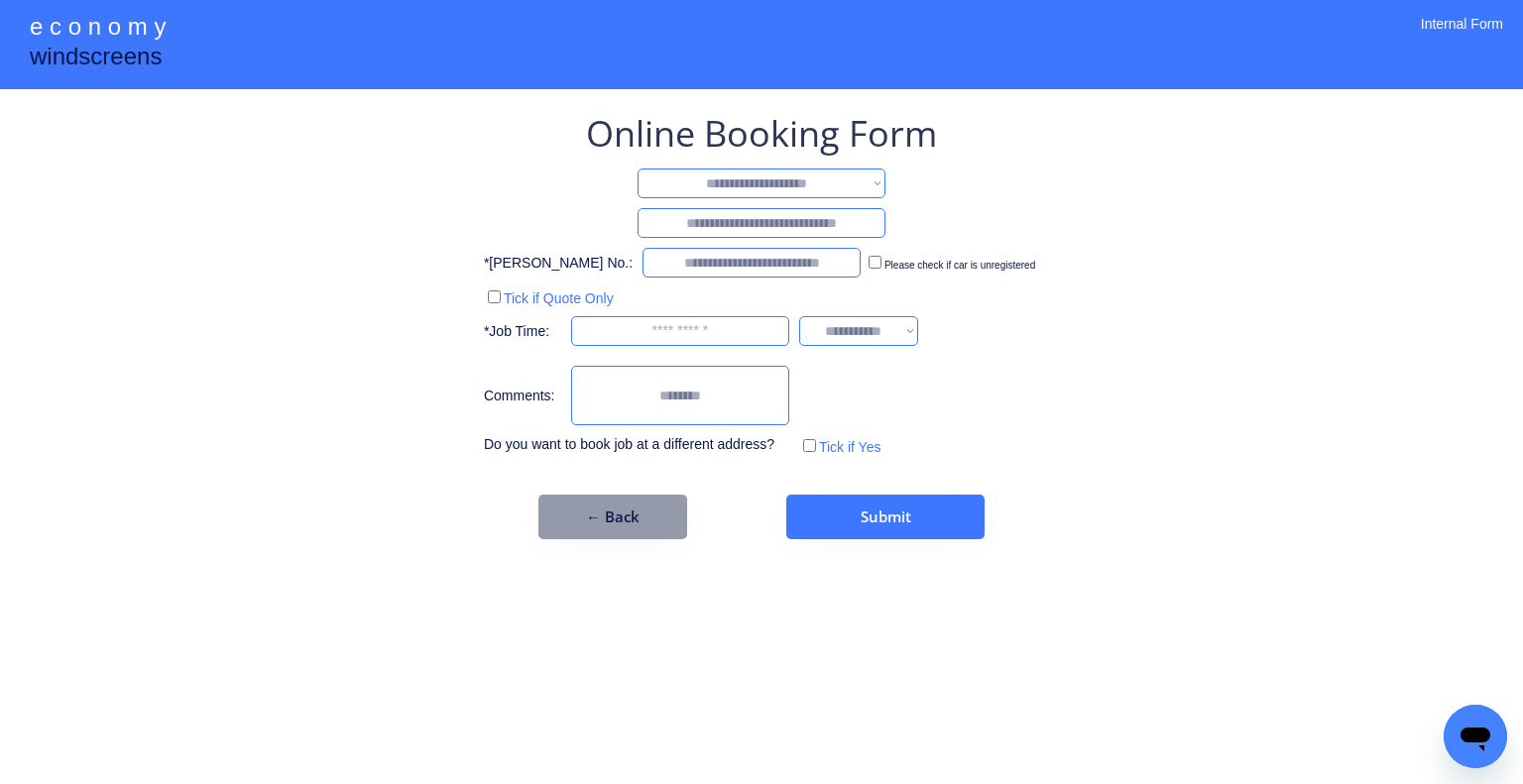 select on "********" 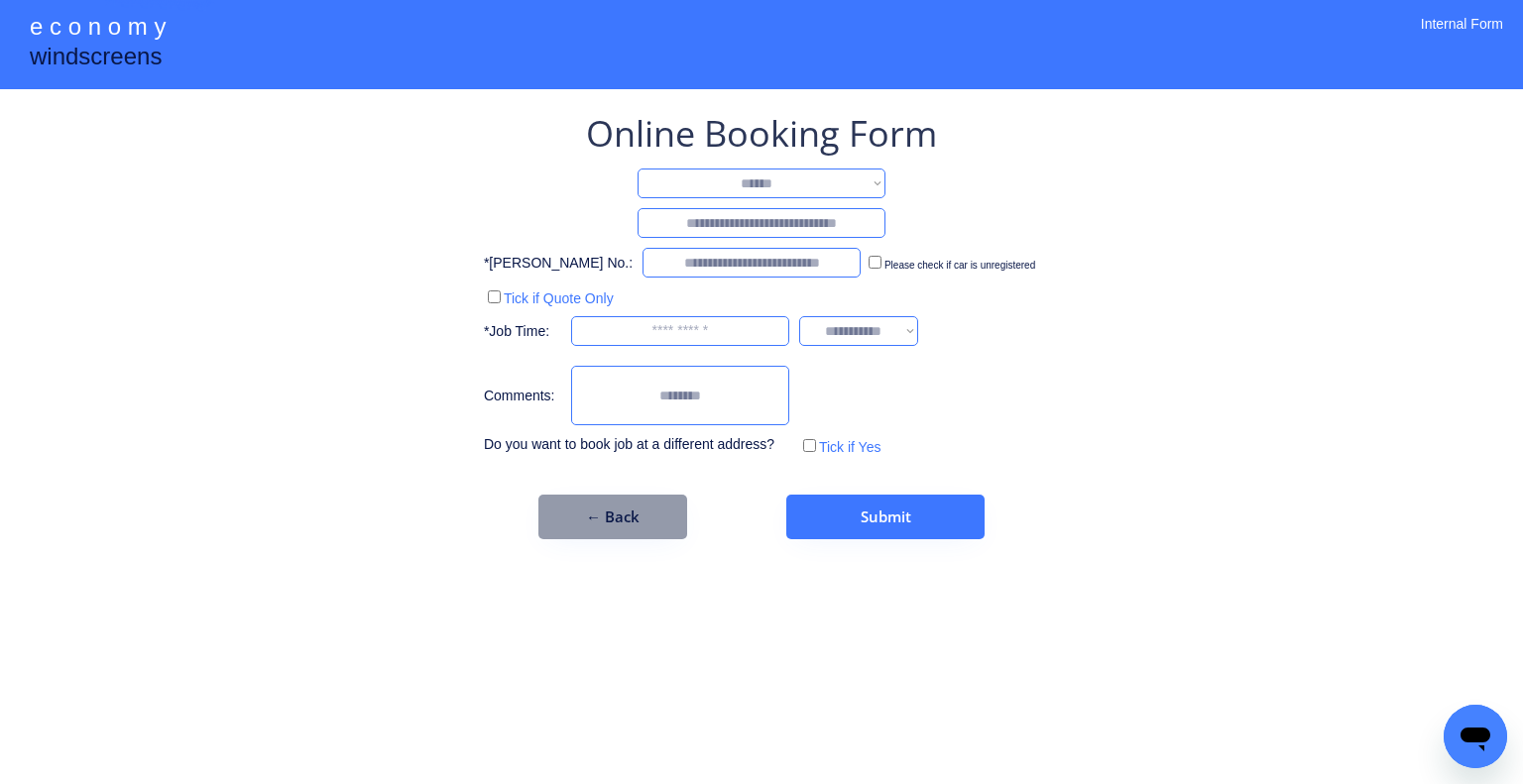 click on "**********" at bounding box center (762, 183) 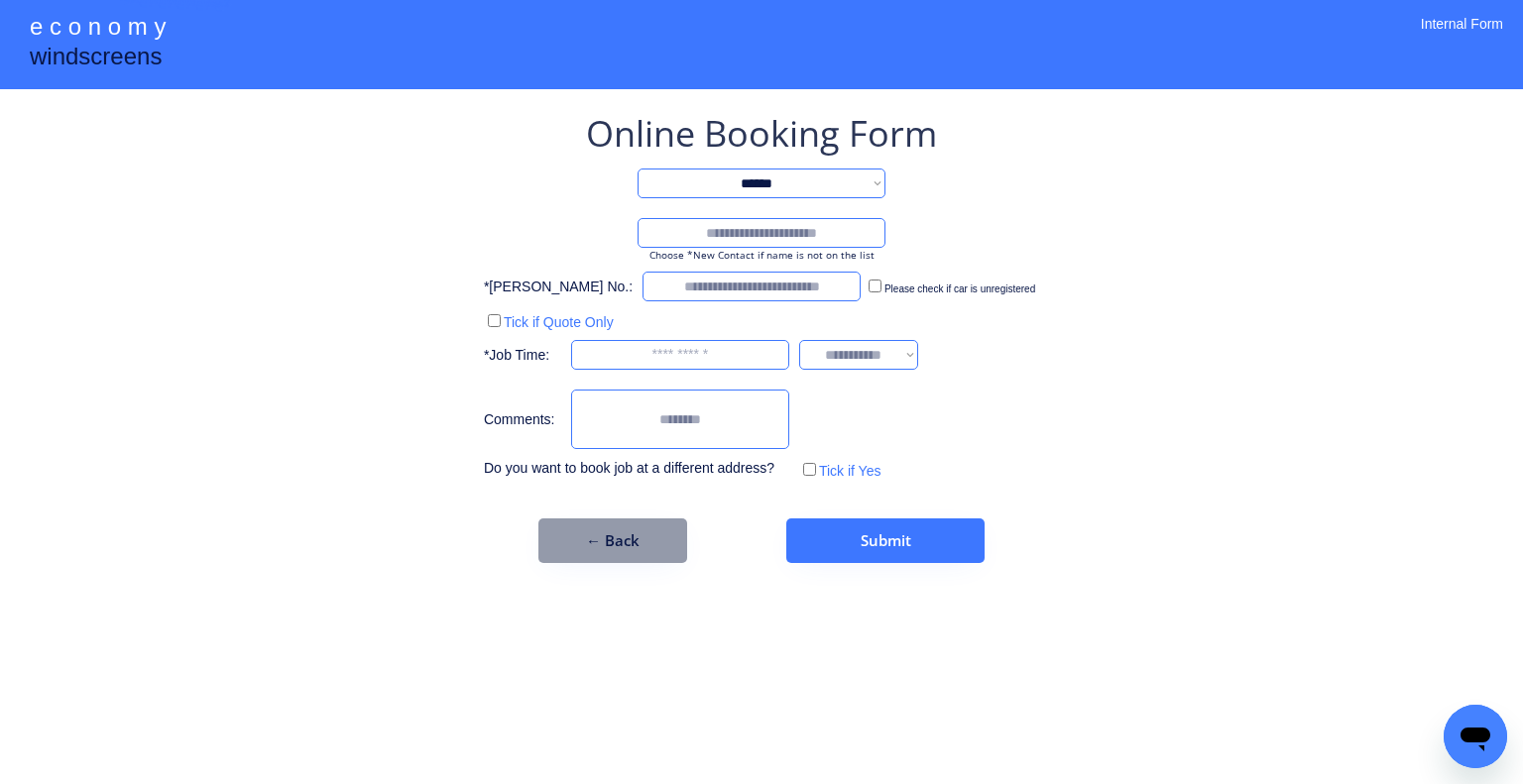 click at bounding box center (762, 233) 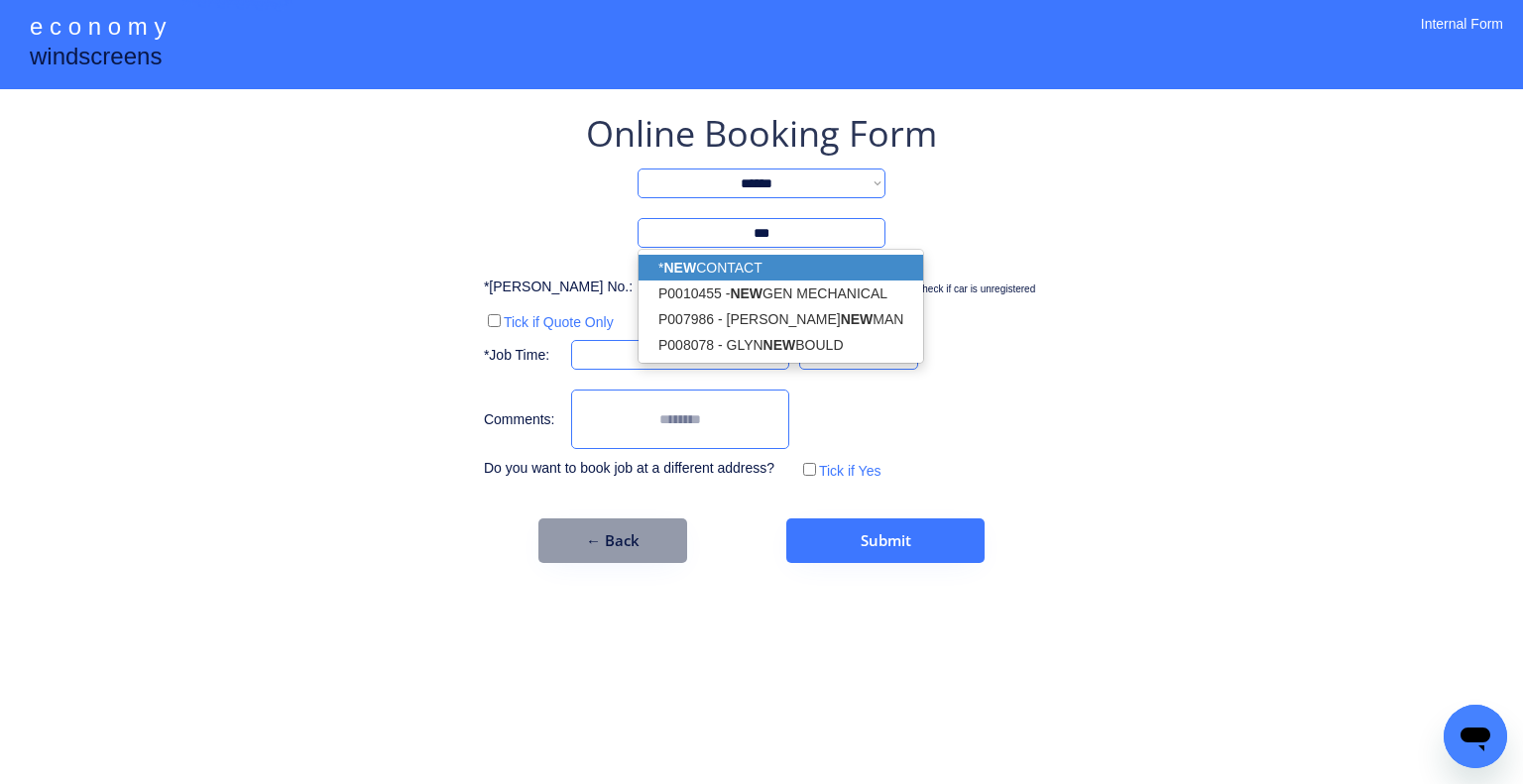 click on "* NEW  CONTACT" at bounding box center (780, 268) 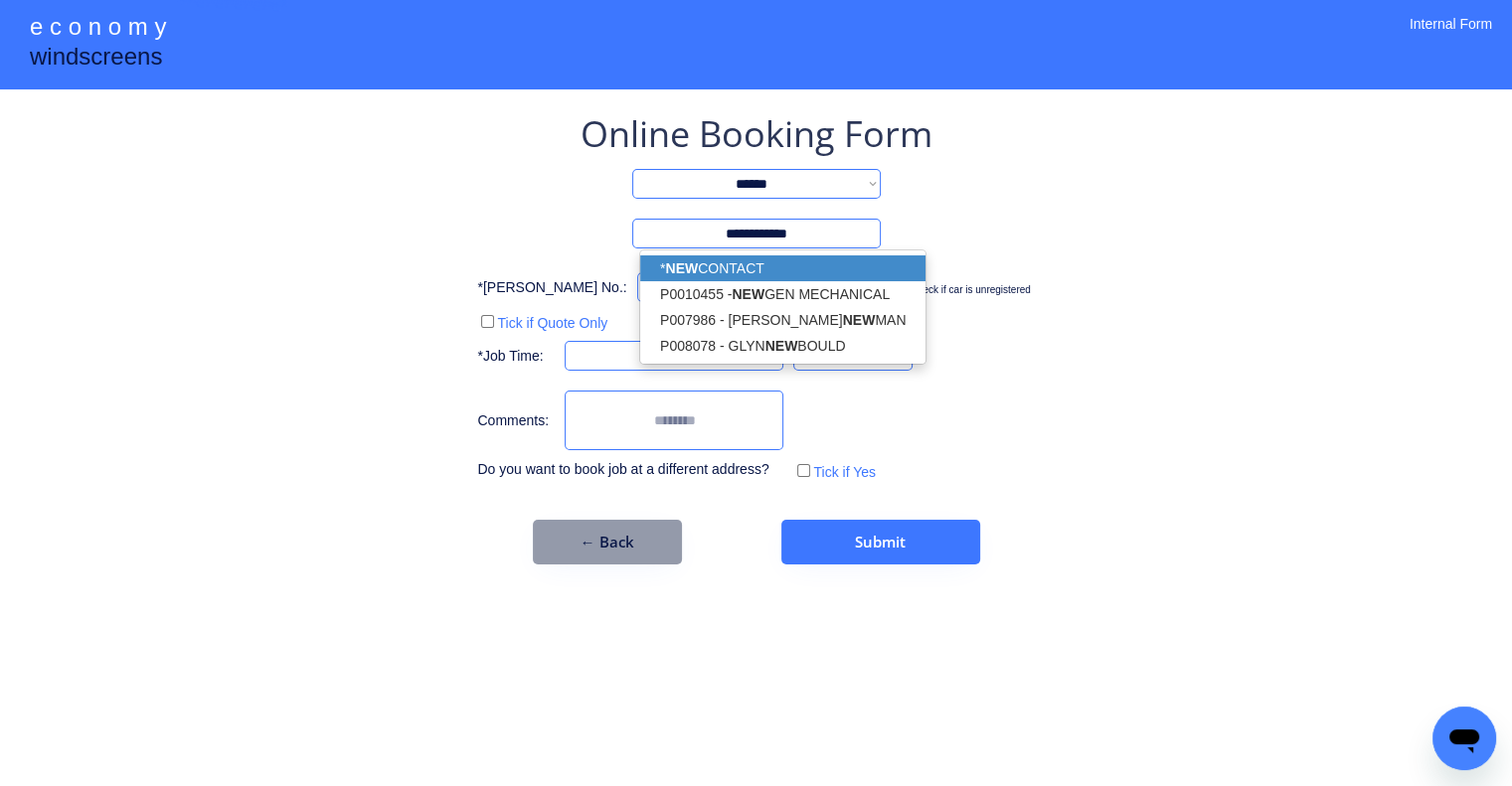 type on "**********" 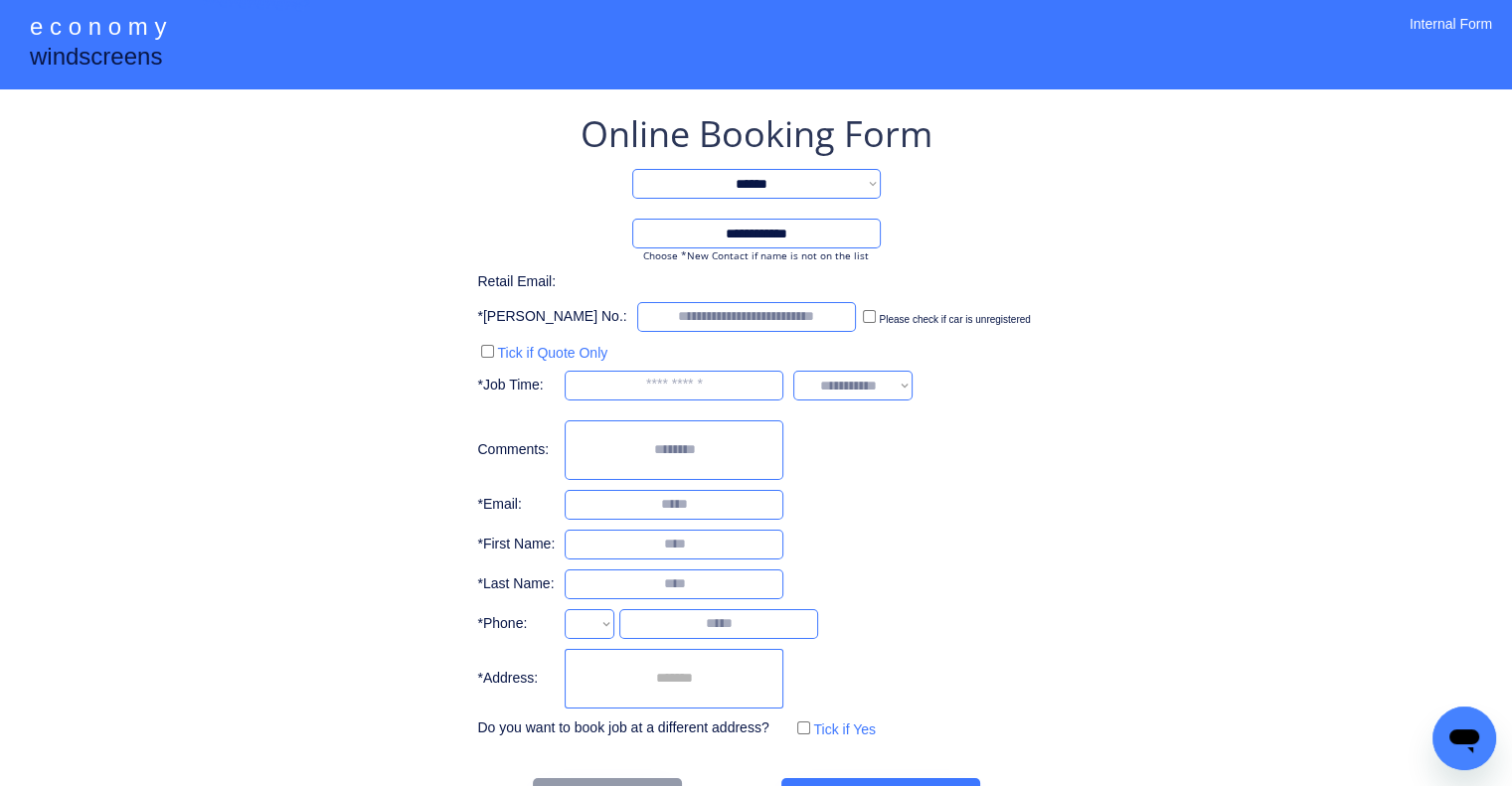 click on "**********" at bounding box center [756, 441] 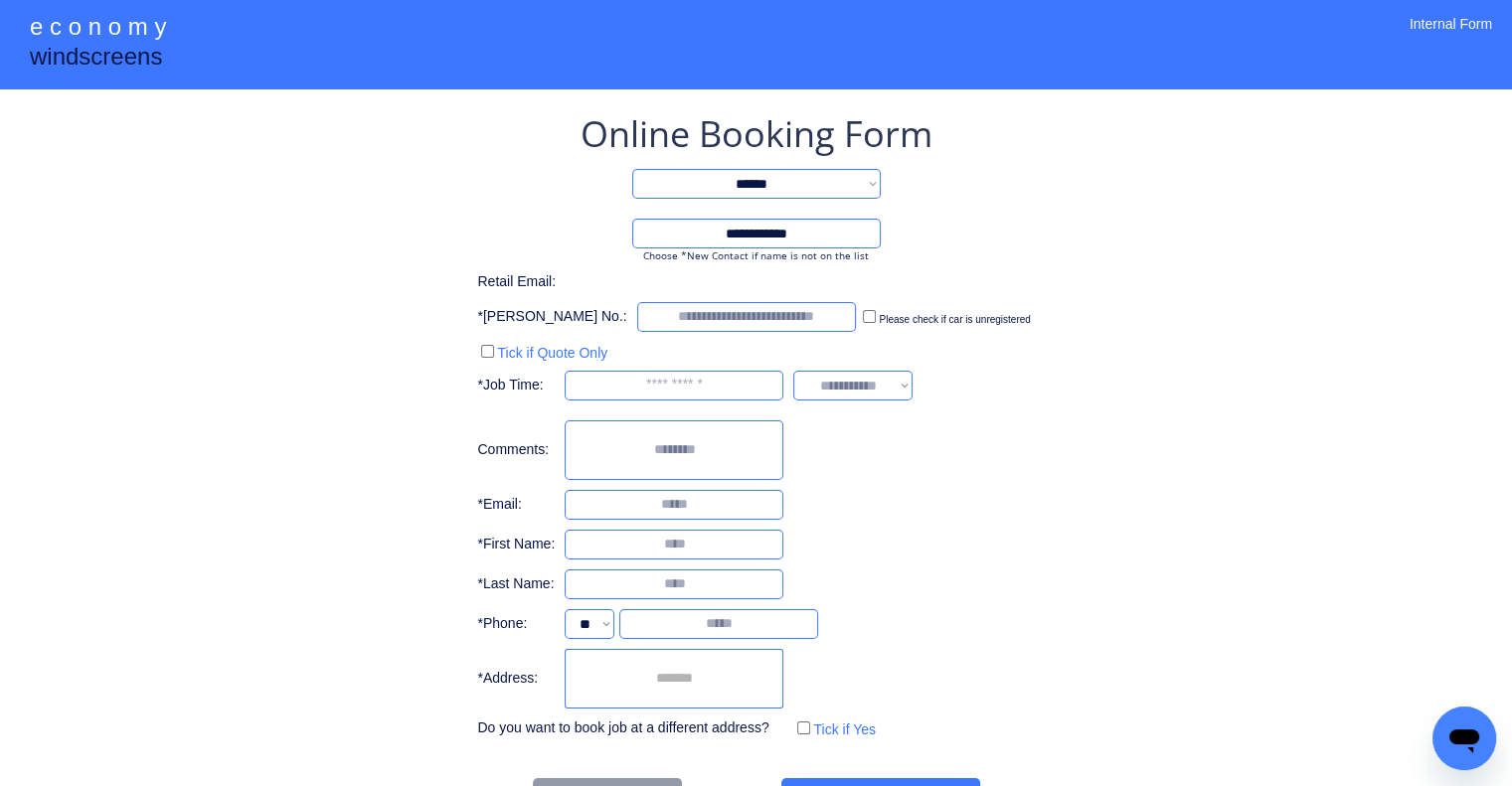 click at bounding box center [674, 386] 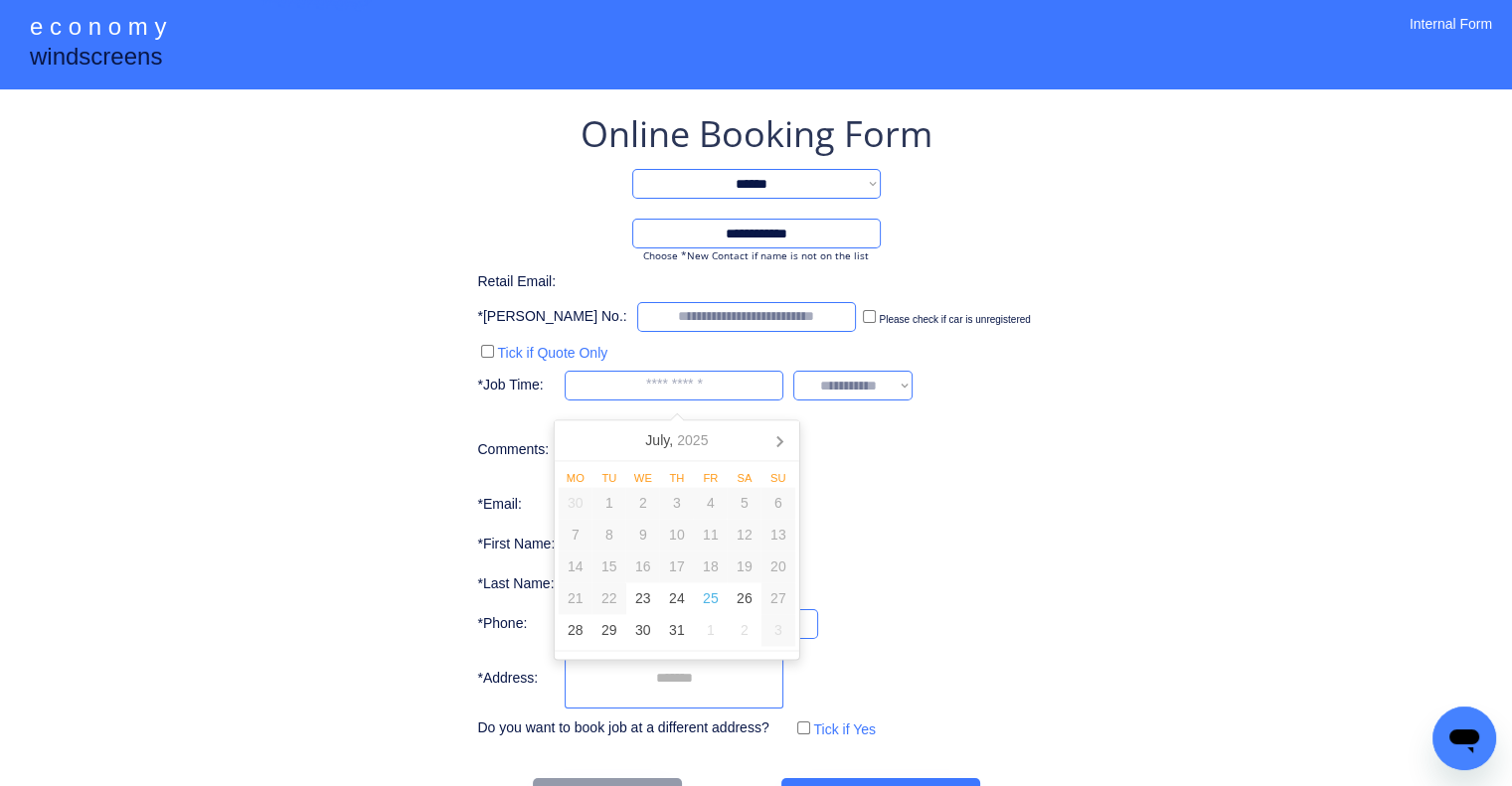 click at bounding box center [747, 317] 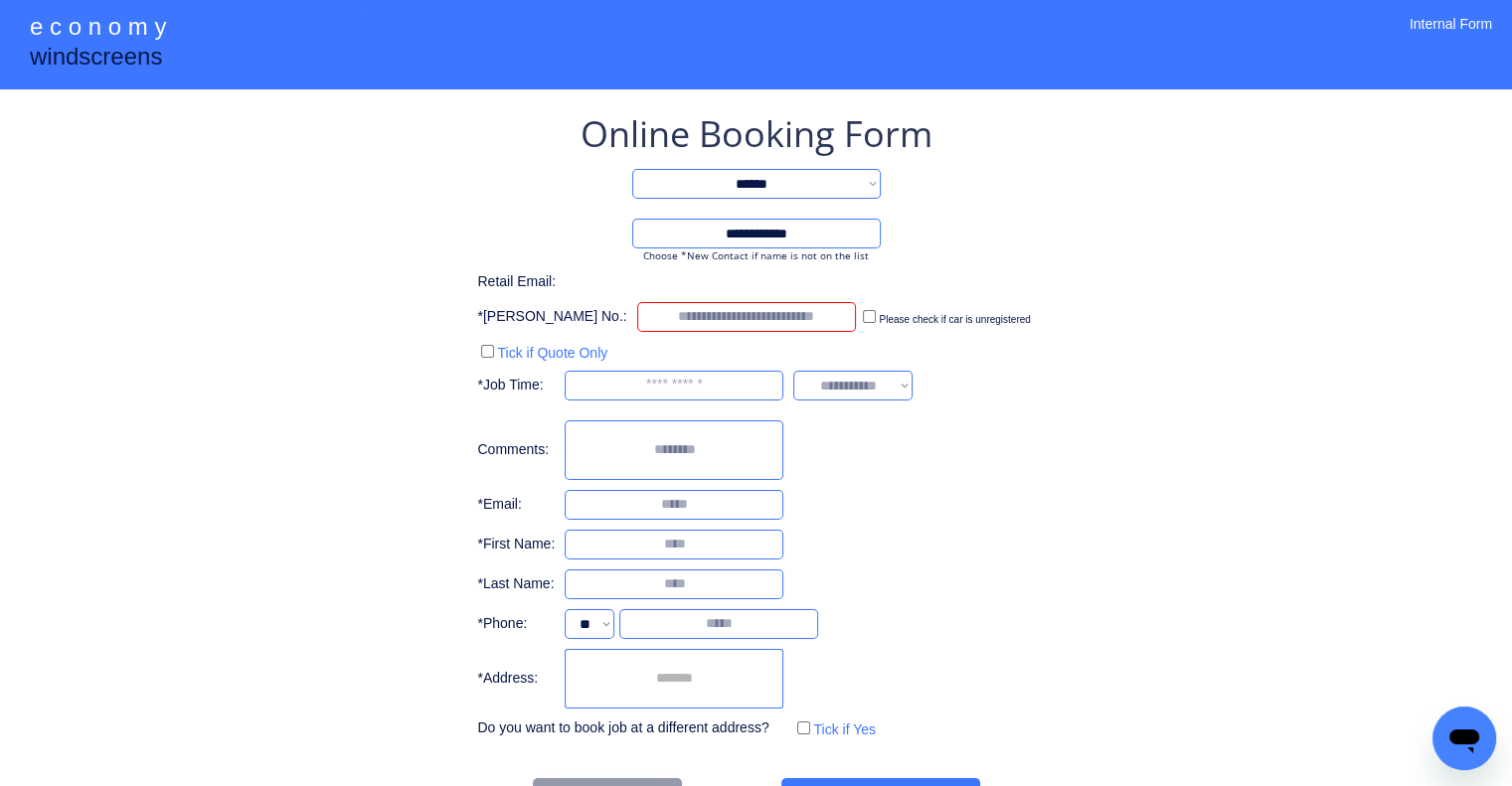 paste on "******" 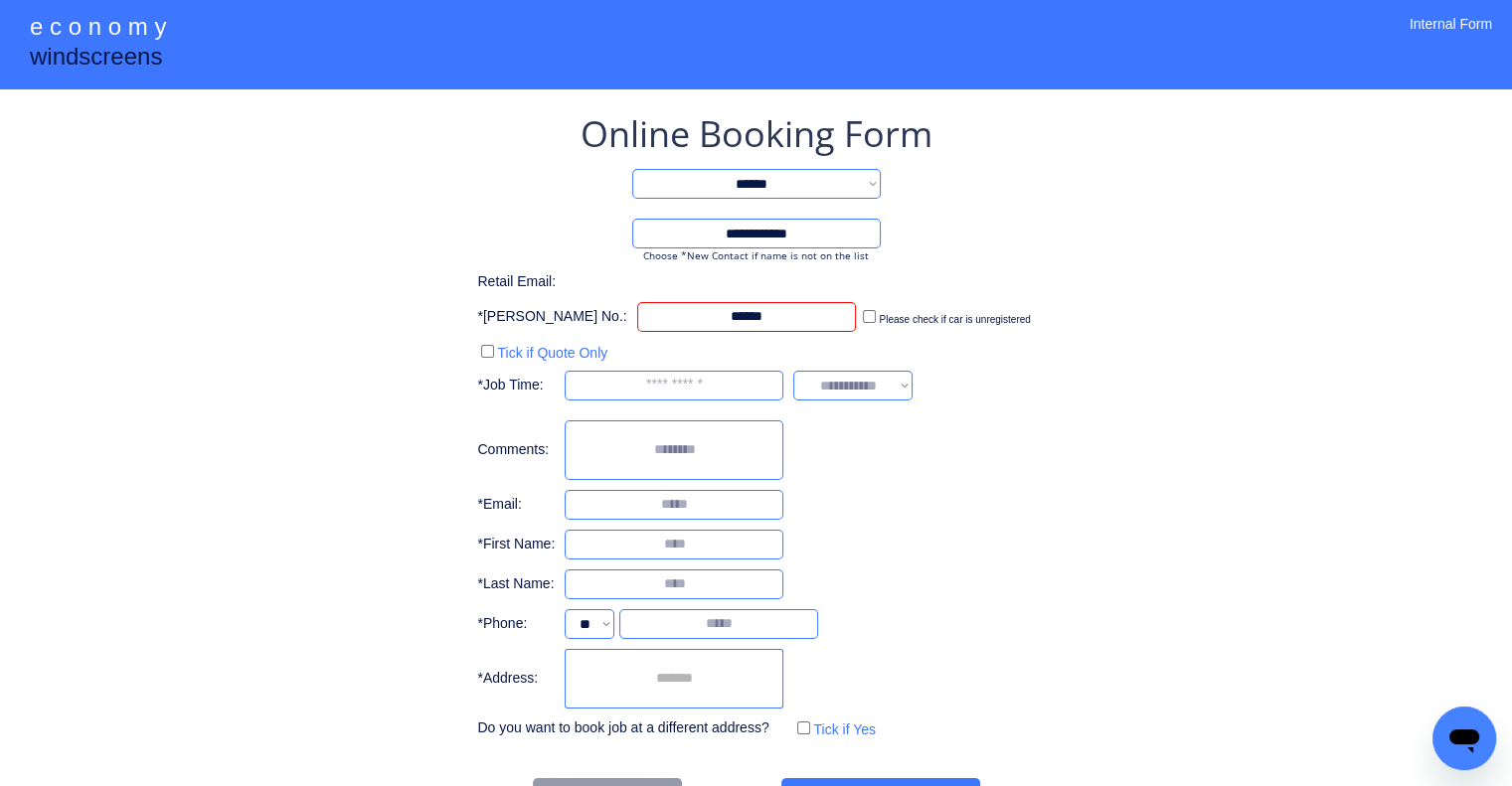 type on "******" 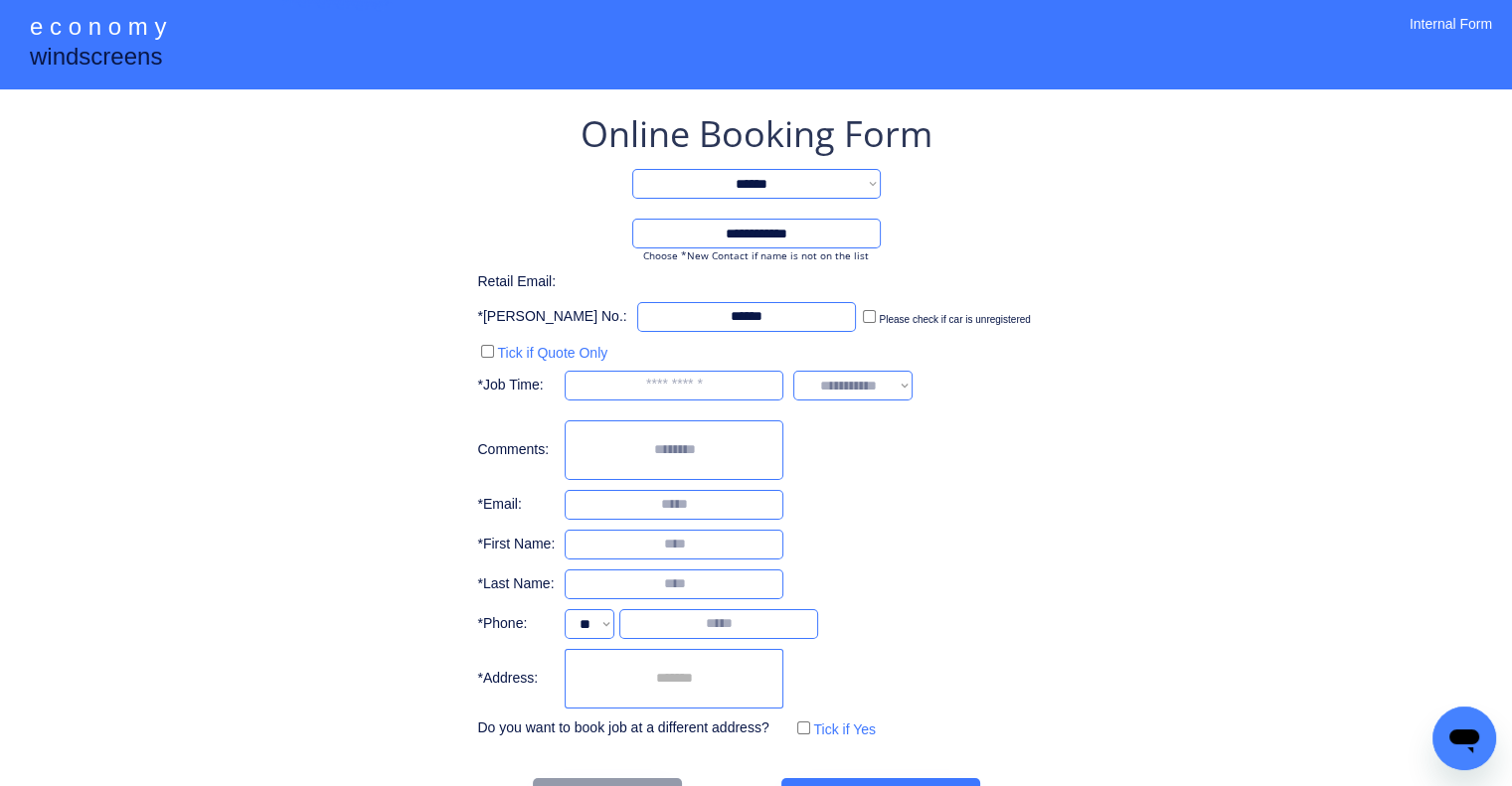 click on "**********" at bounding box center [756, 466] 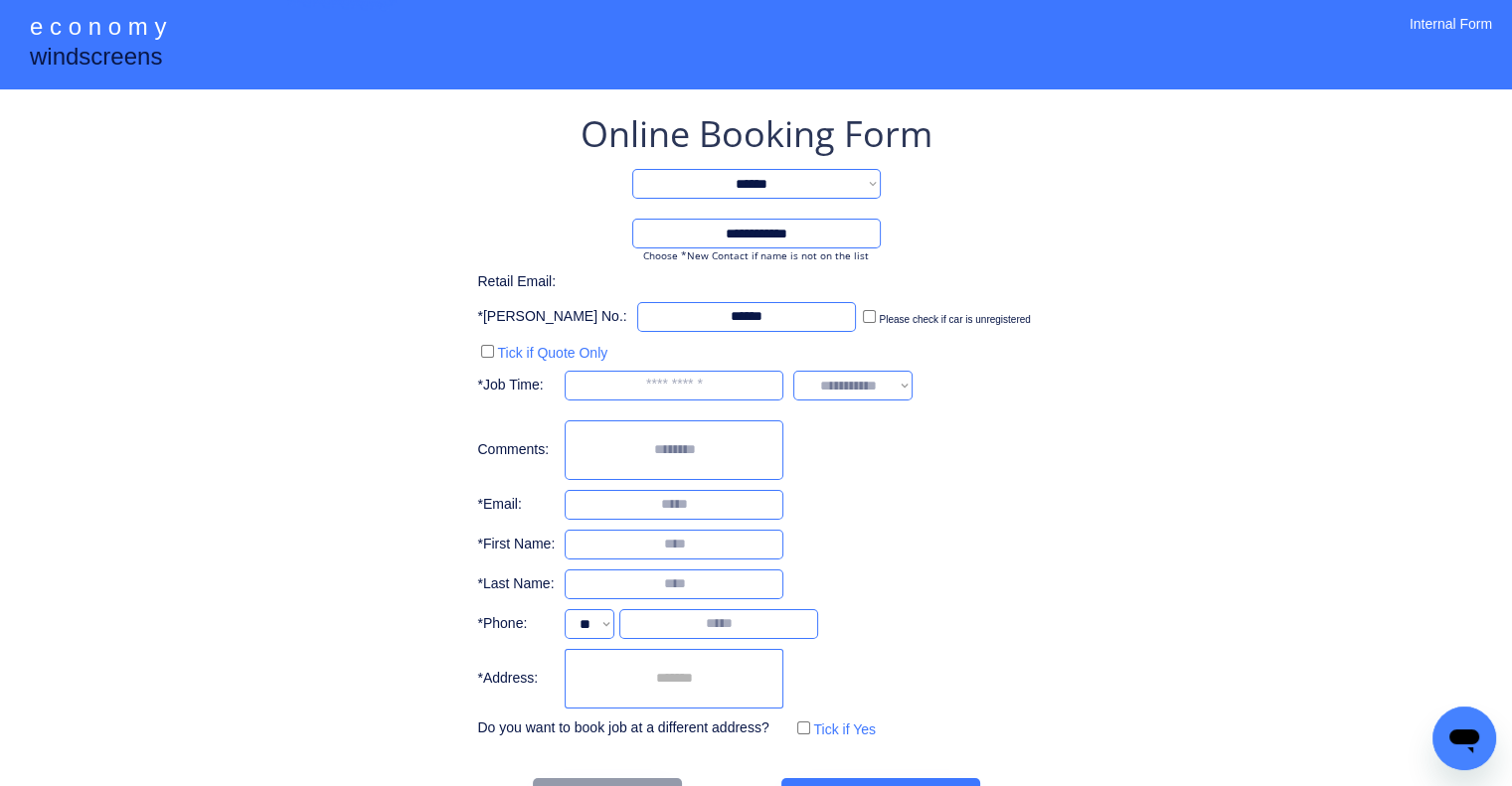 click at bounding box center [674, 386] 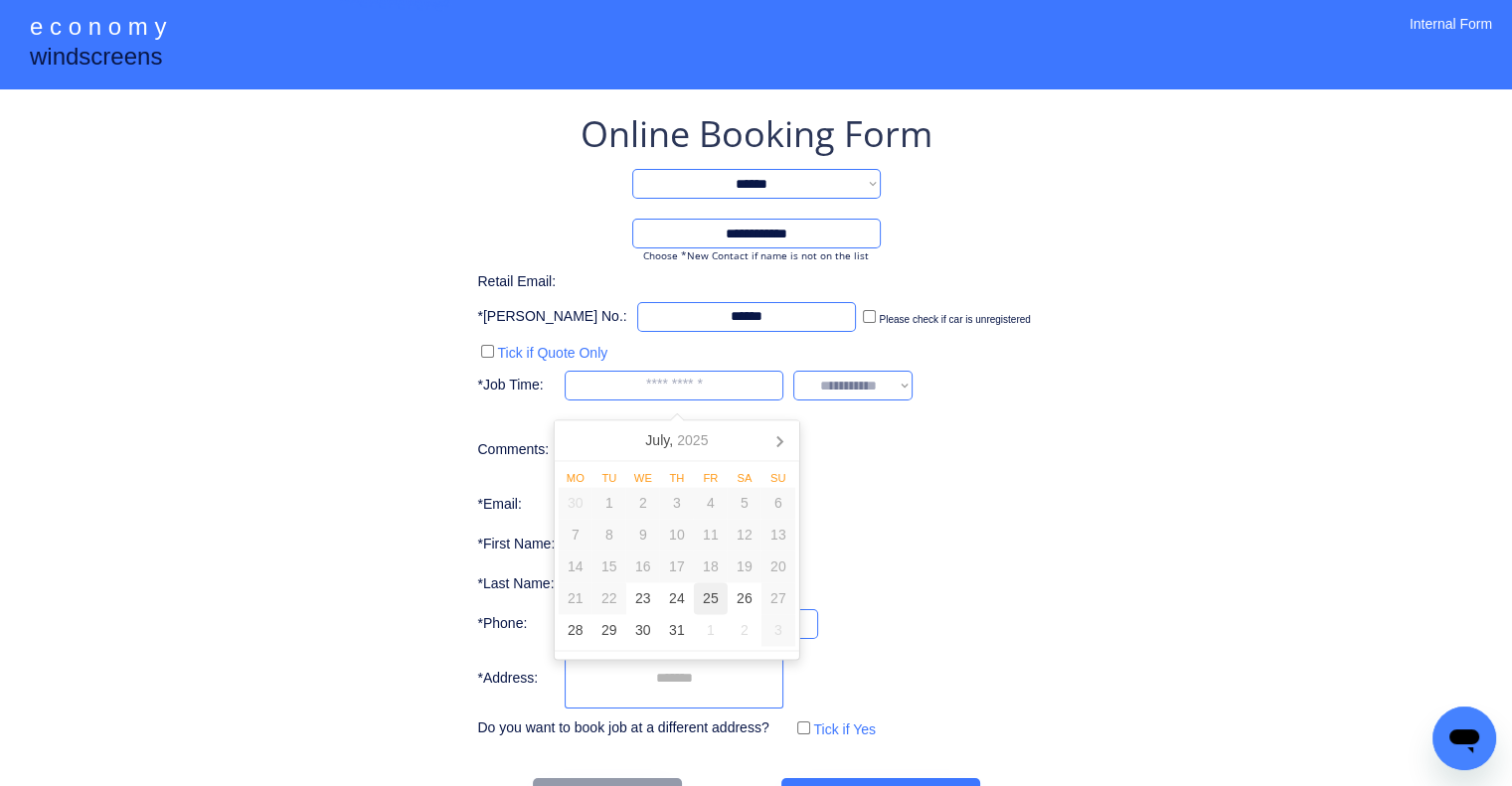 click on "25" at bounding box center [711, 599] 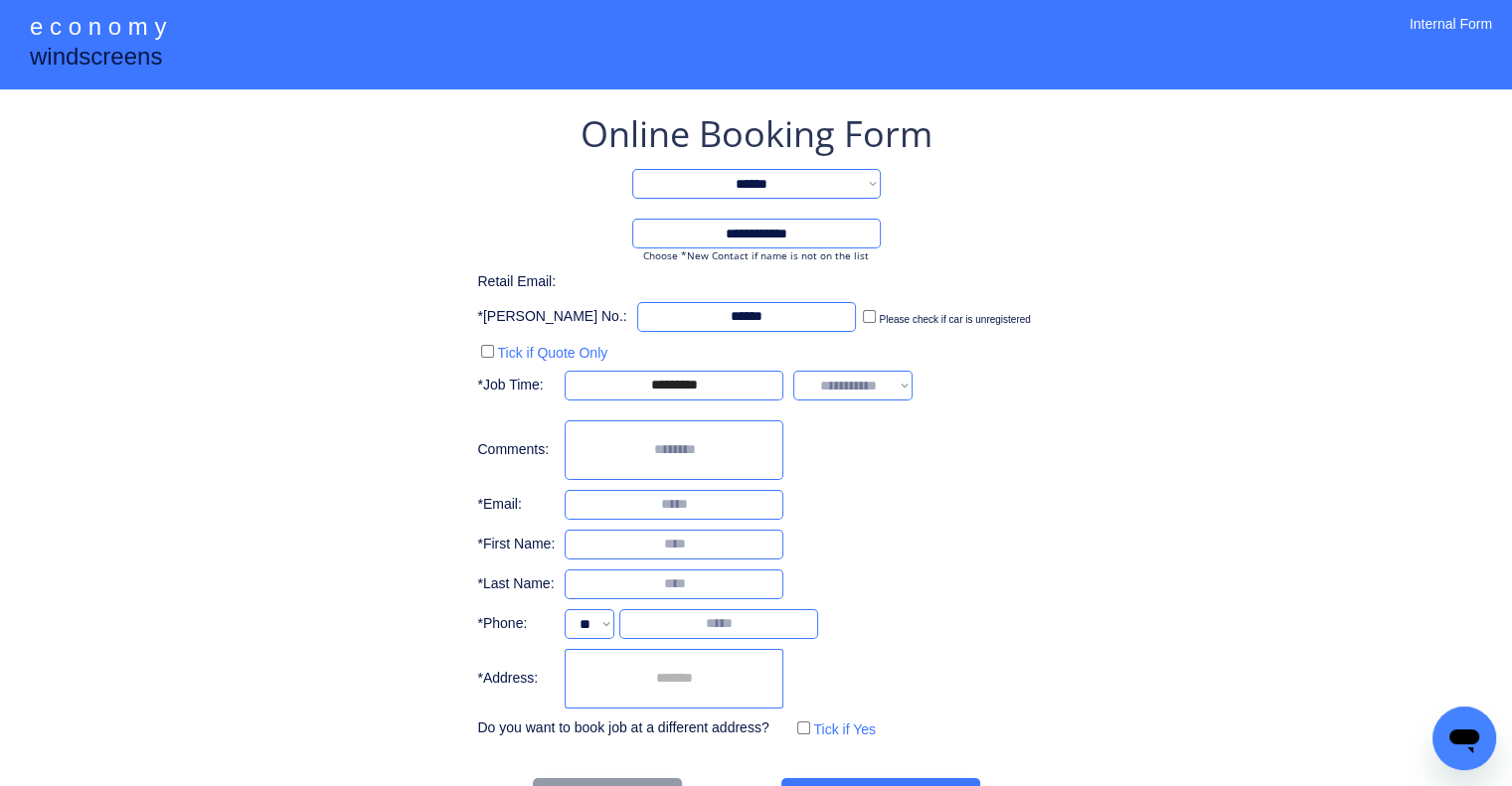 click on "**********" at bounding box center [756, 466] 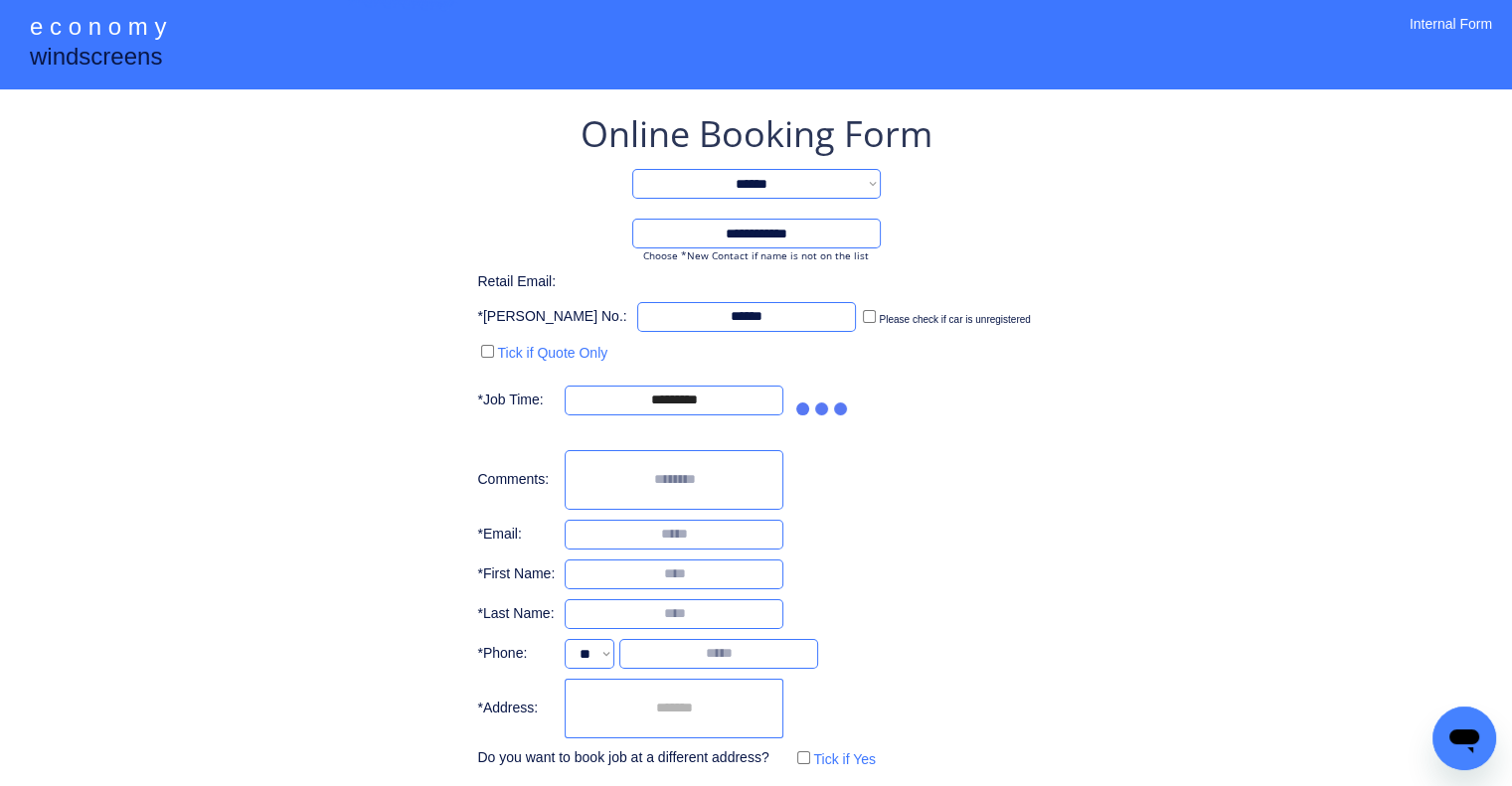 click on "**********" at bounding box center (756, 481) 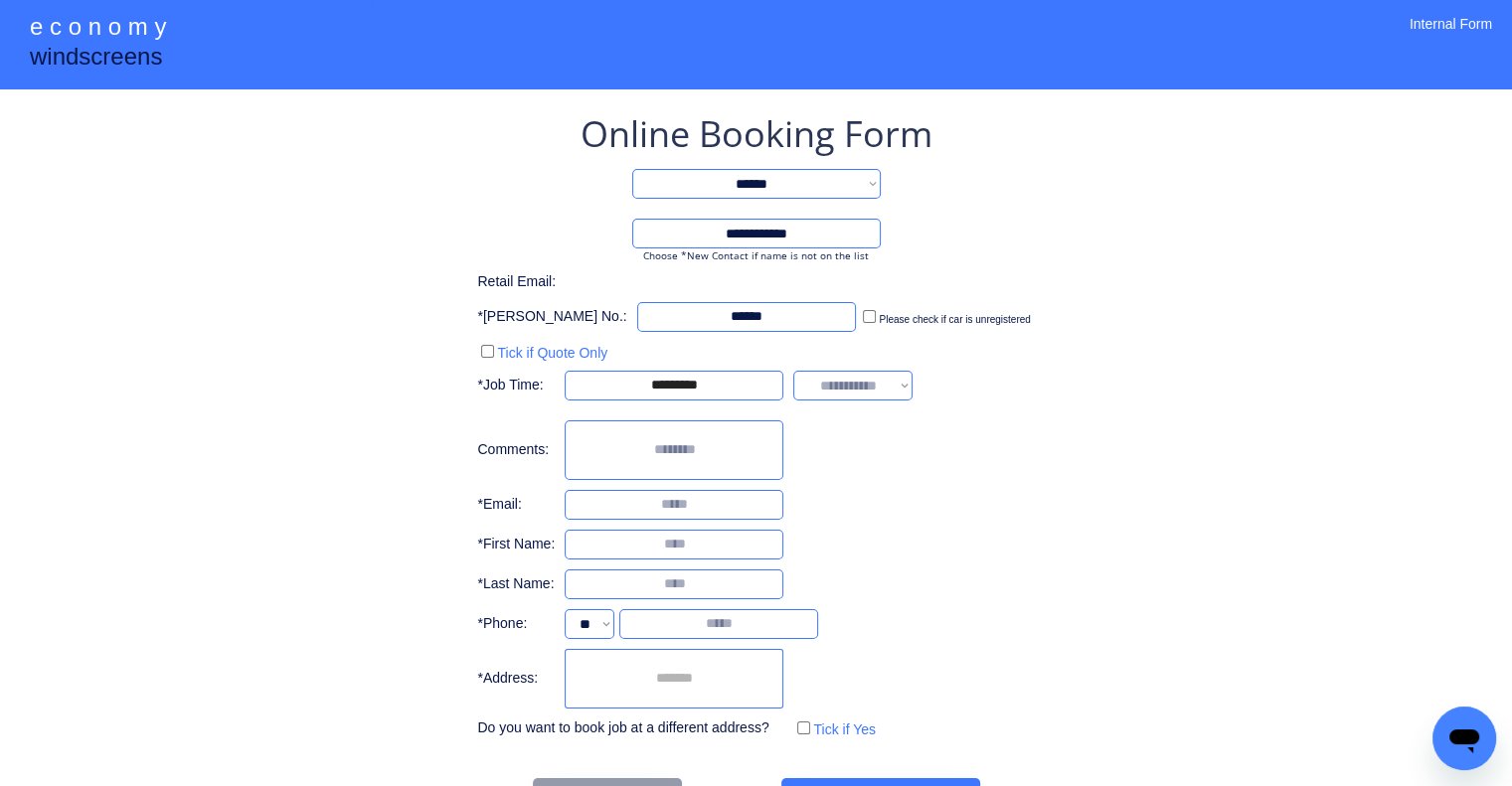 click on "**********" at bounding box center [853, 386] 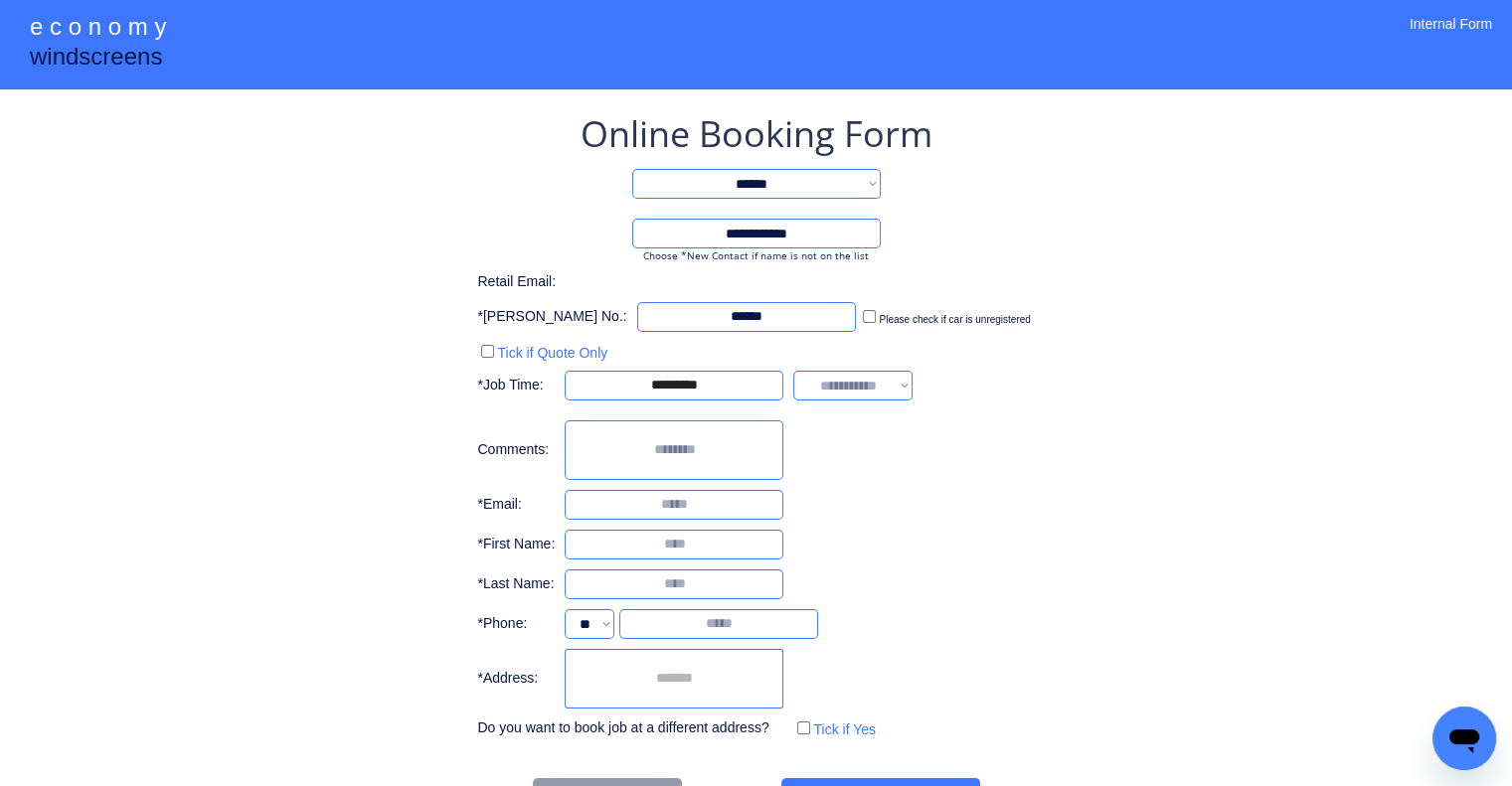 select on "*******" 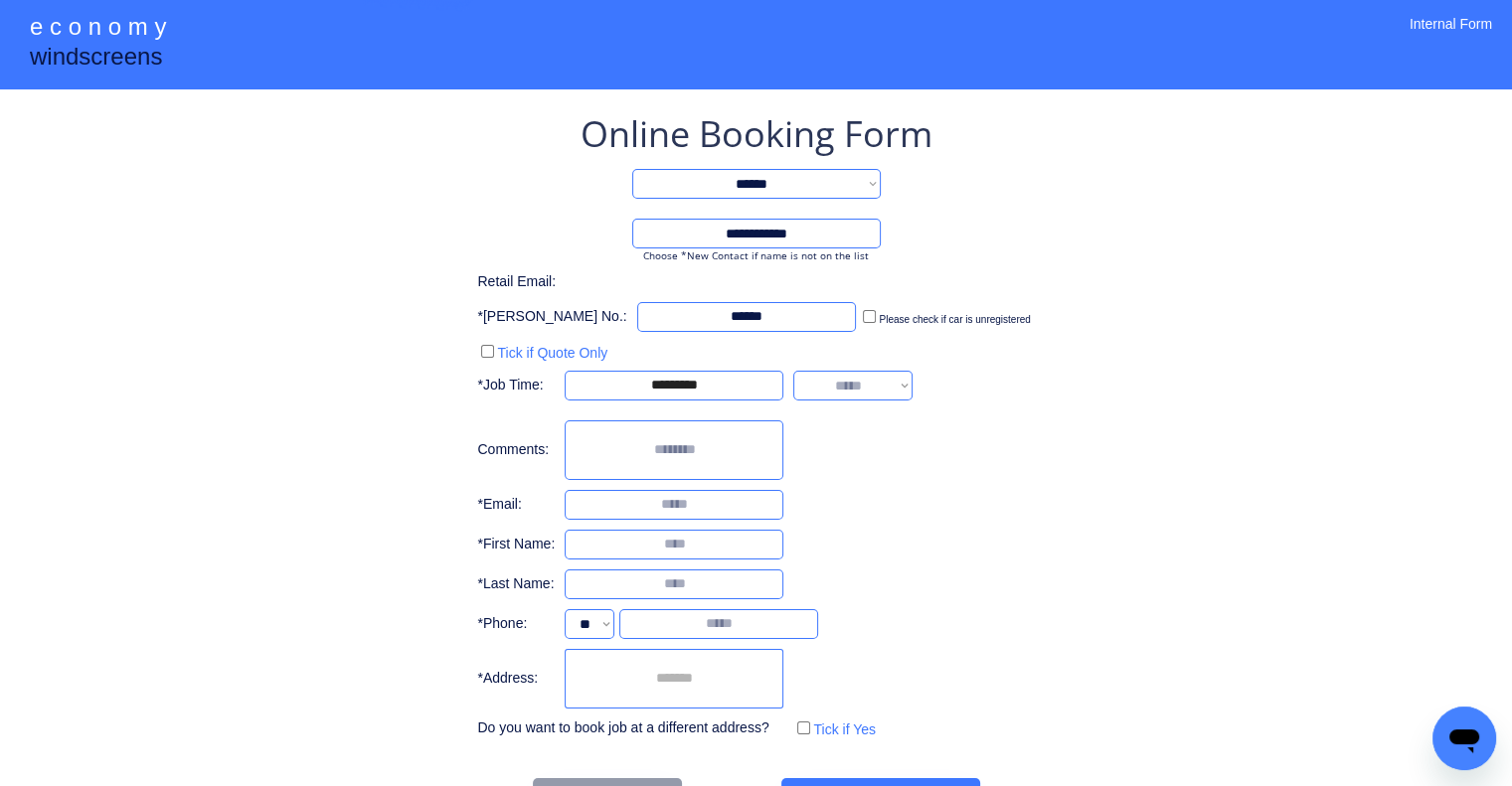 click on "**********" at bounding box center [853, 386] 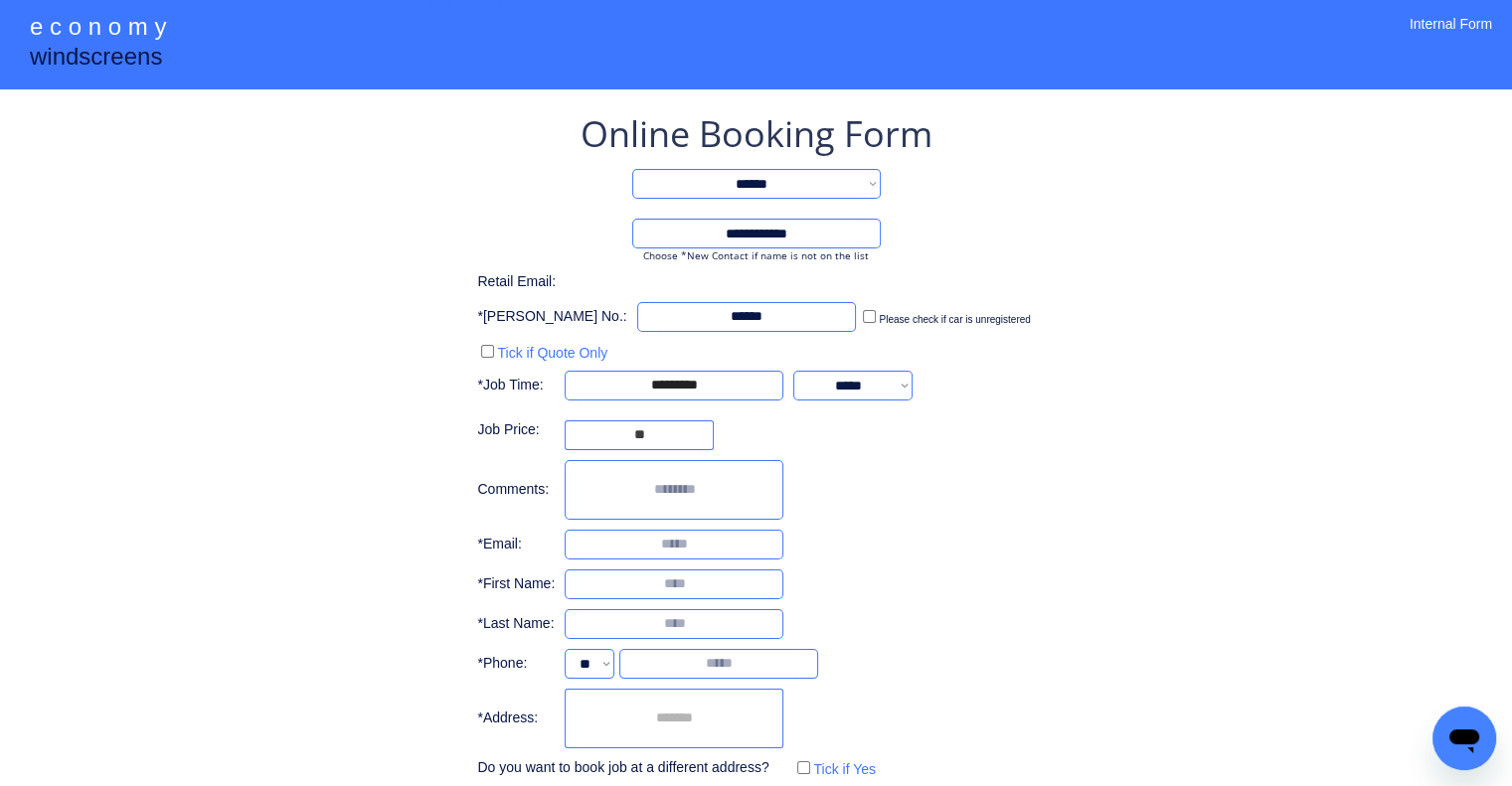 click at bounding box center [674, 584] 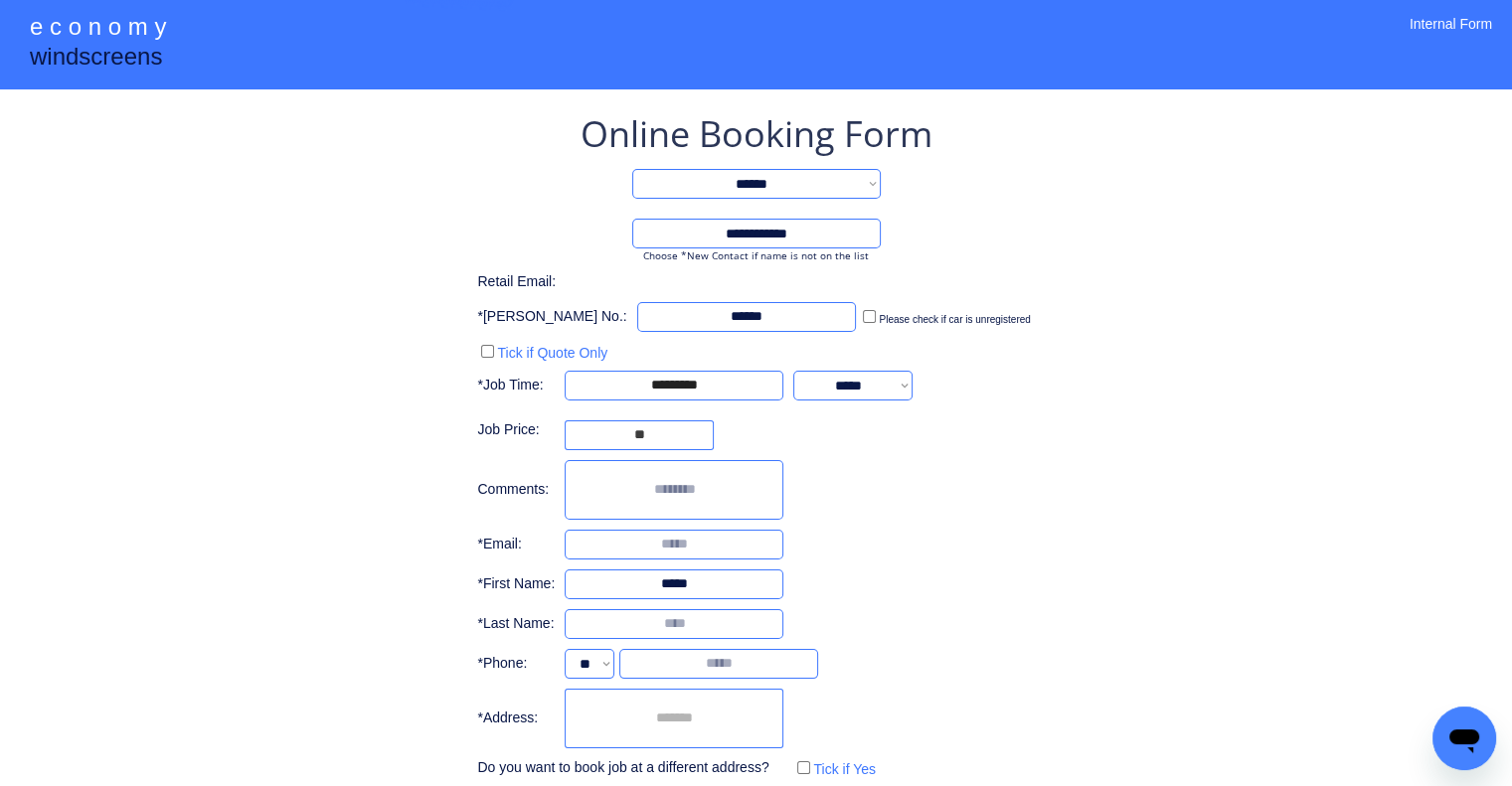 type on "*****" 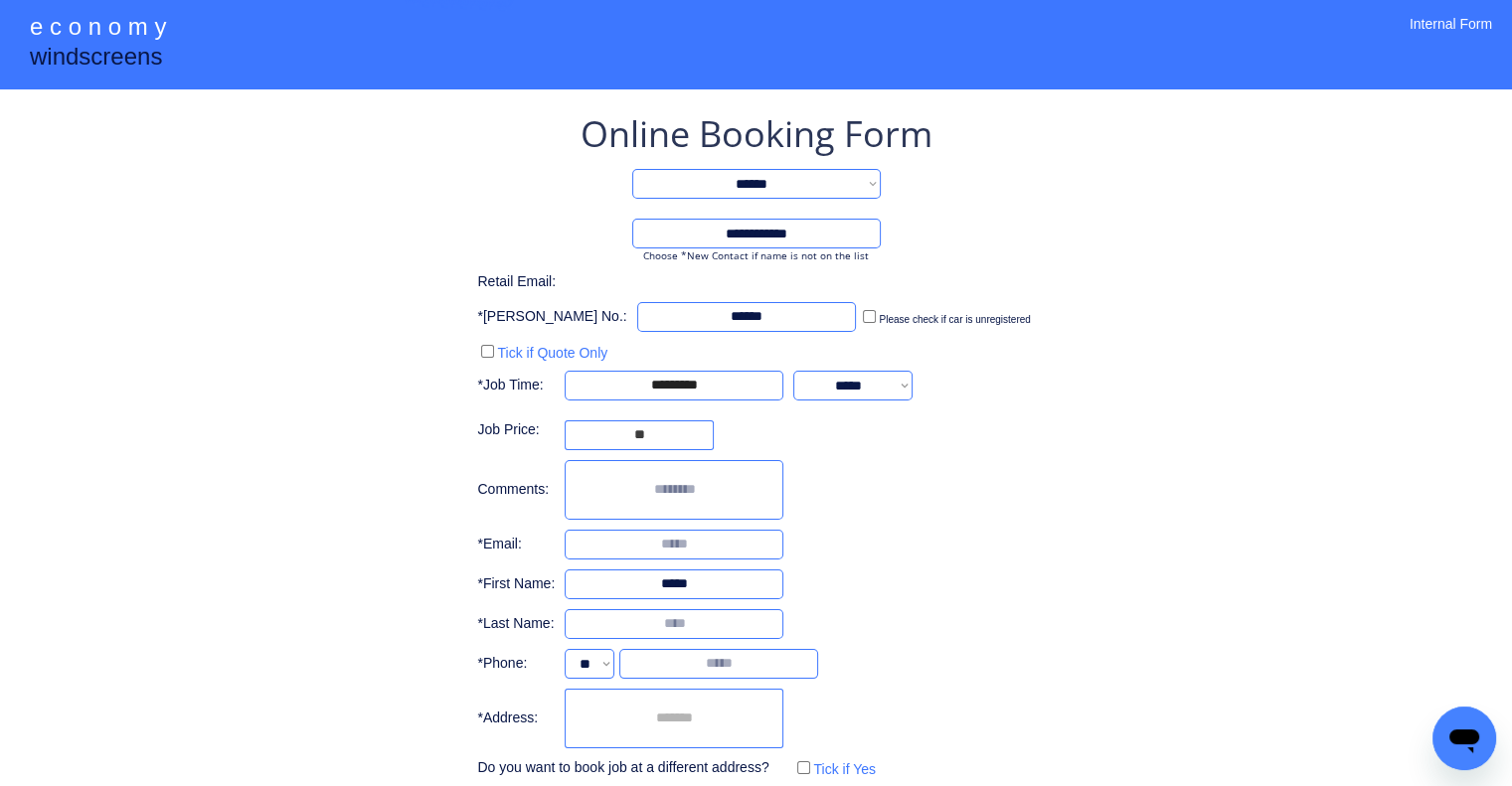 type on "*" 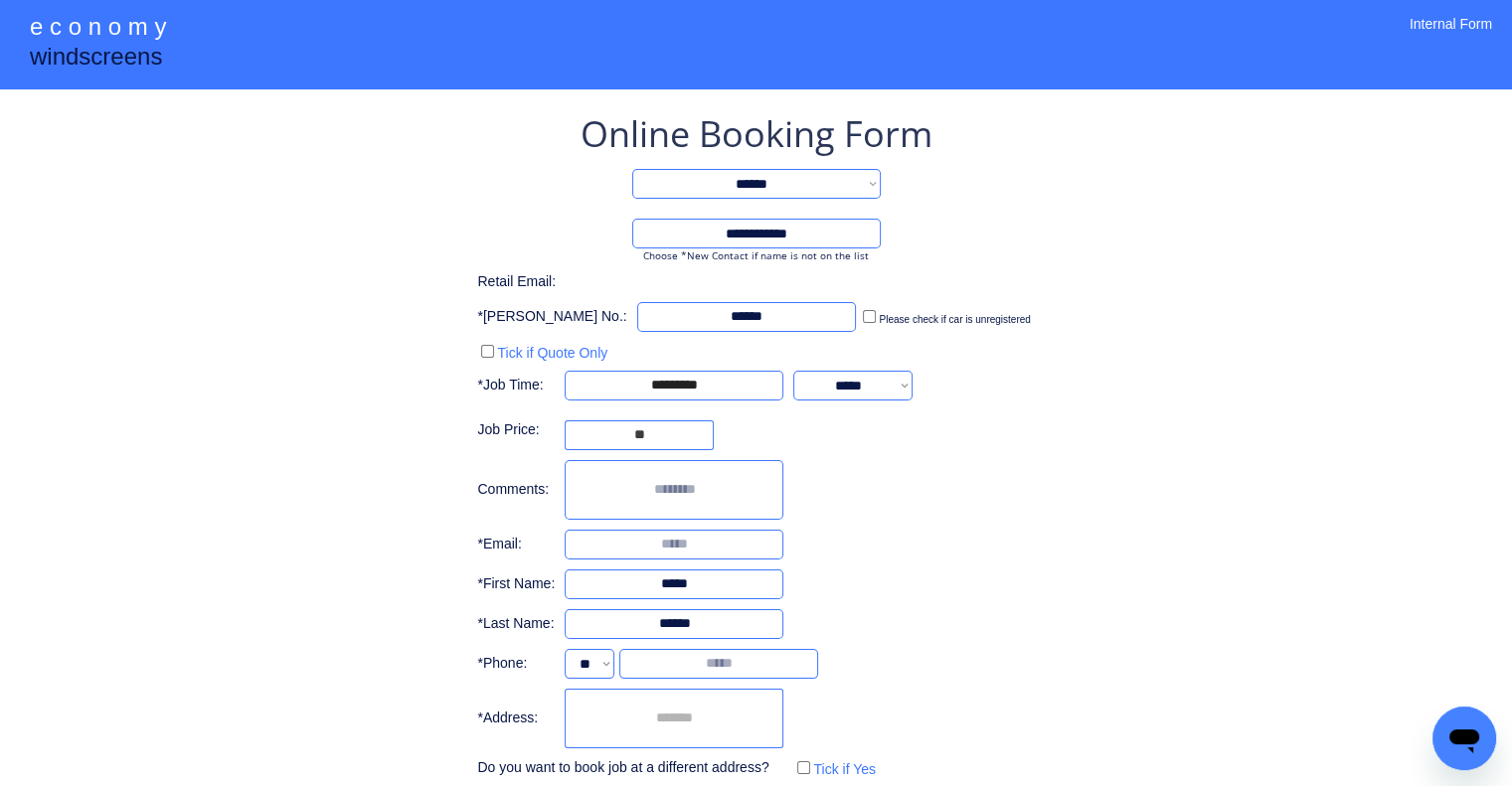 type on "******" 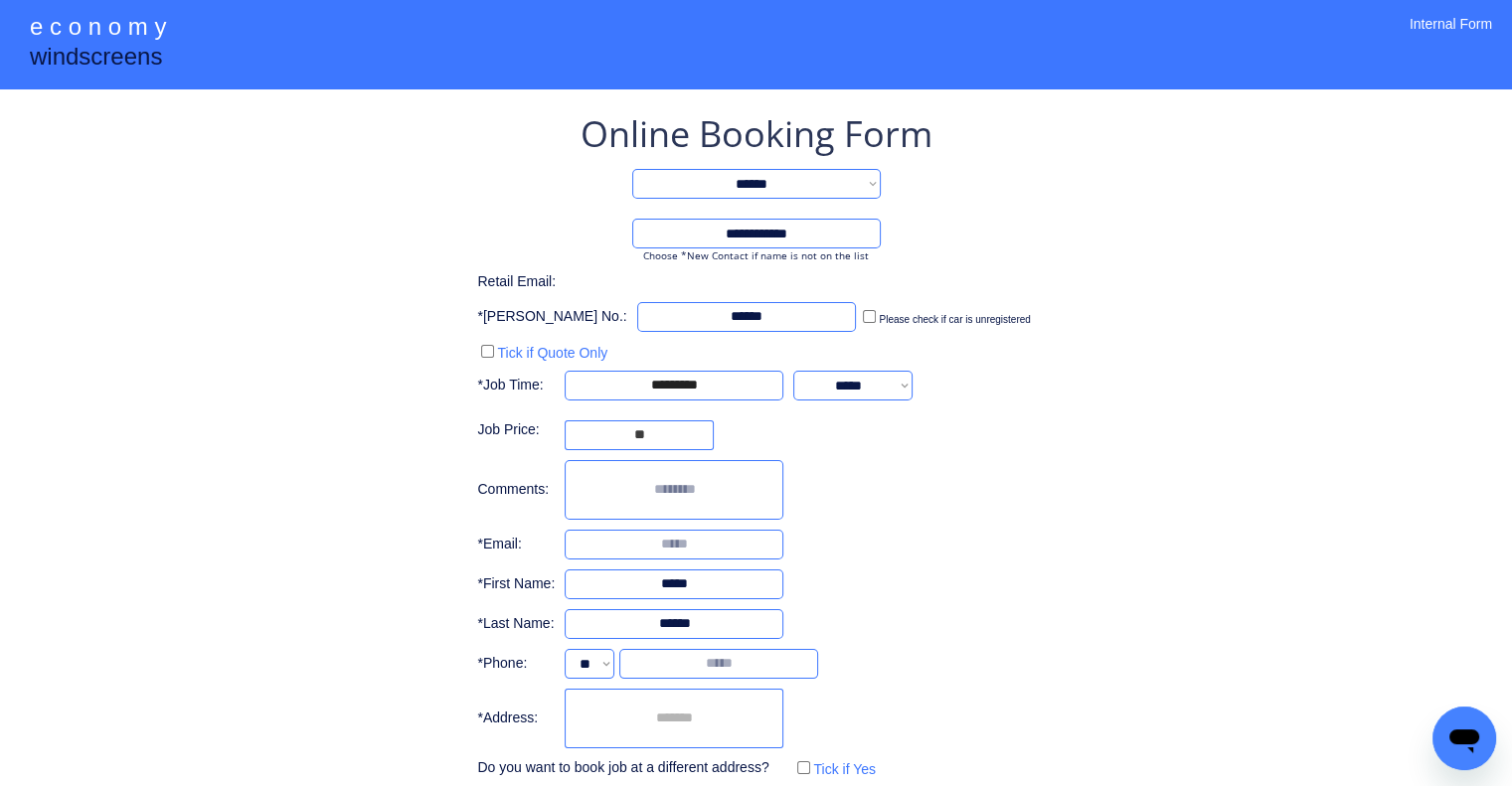 click on "**********" at bounding box center (756, 486) 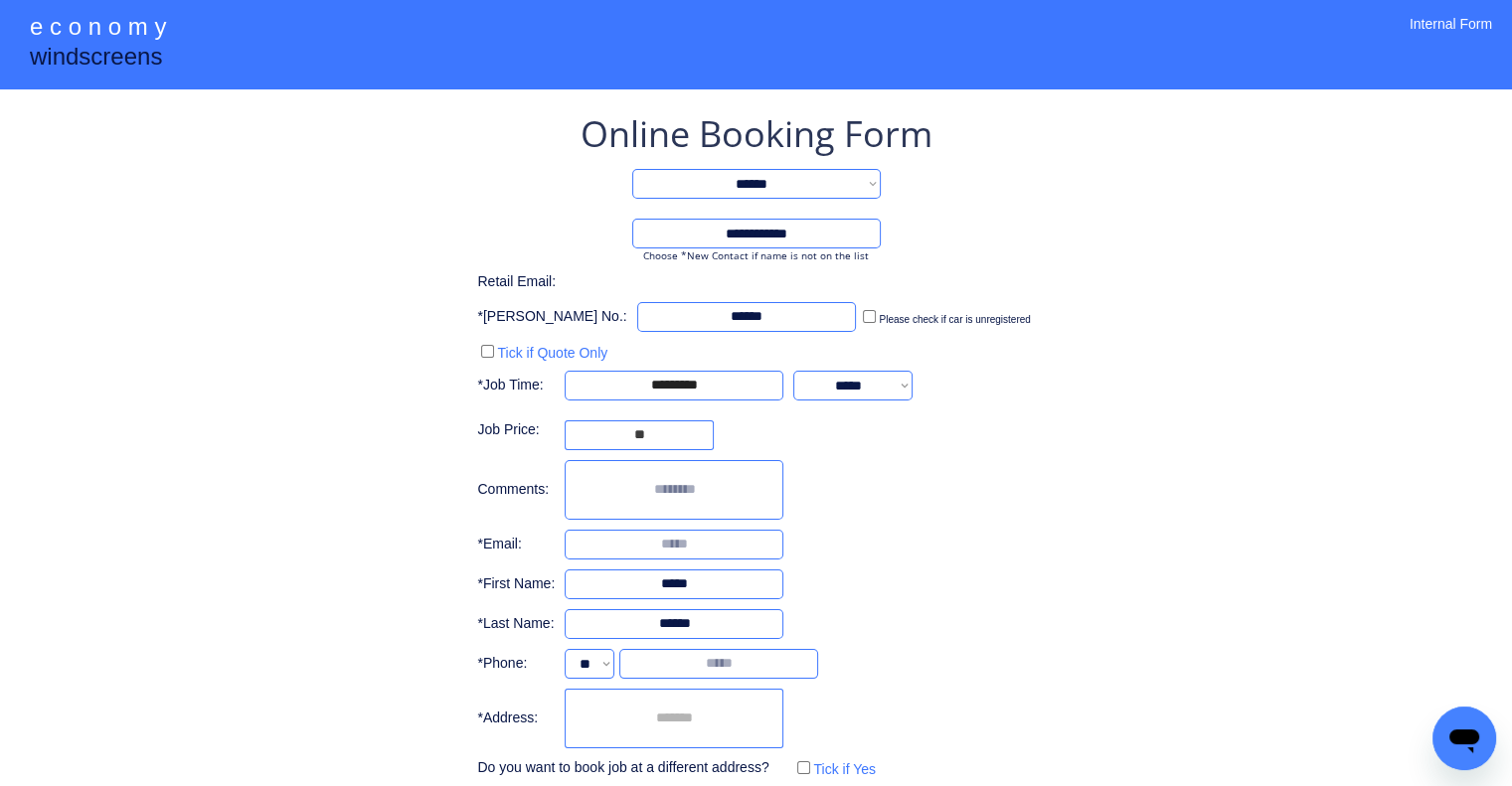 click at bounding box center (674, 545) 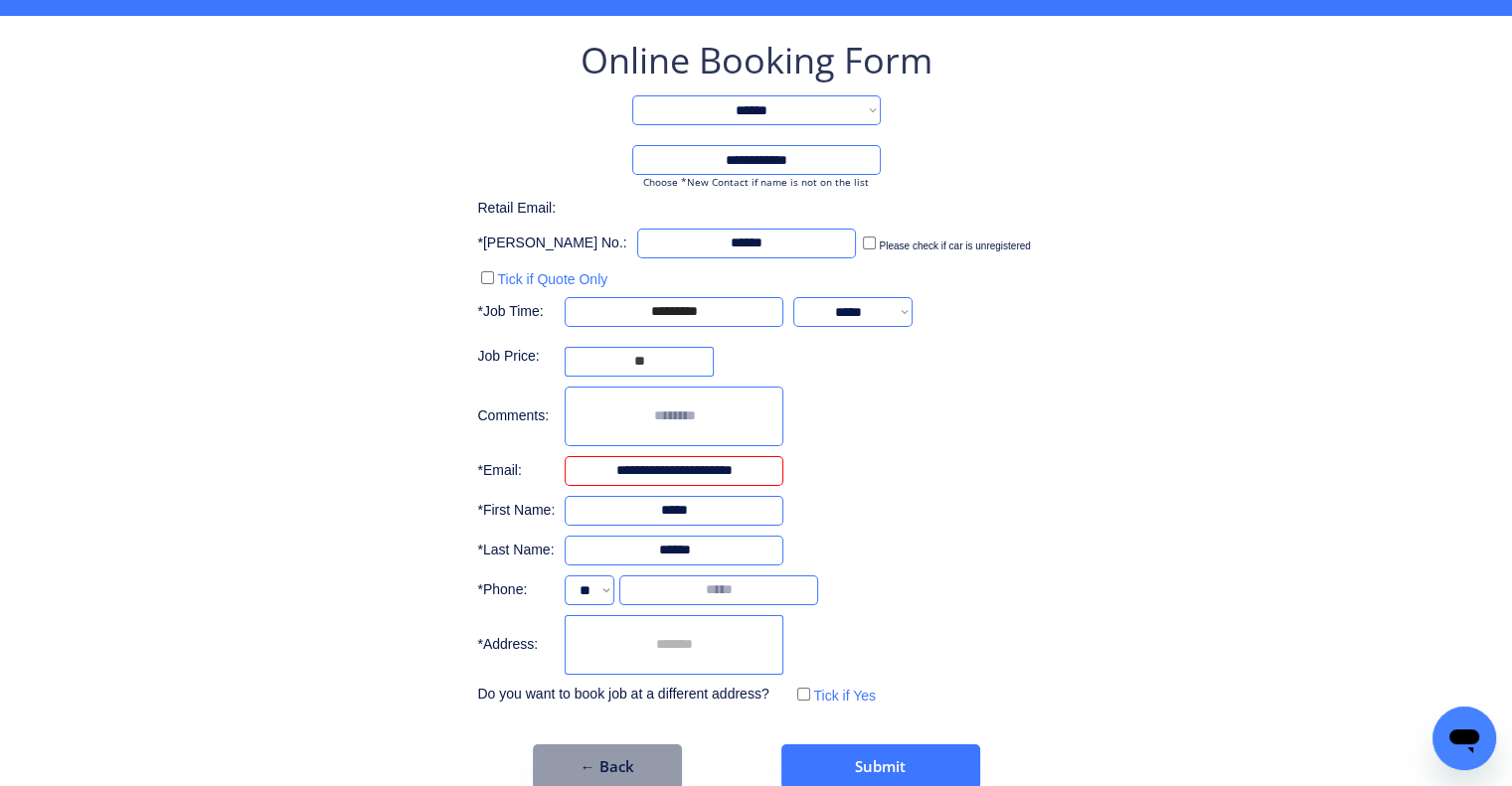 scroll, scrollTop: 135, scrollLeft: 0, axis: vertical 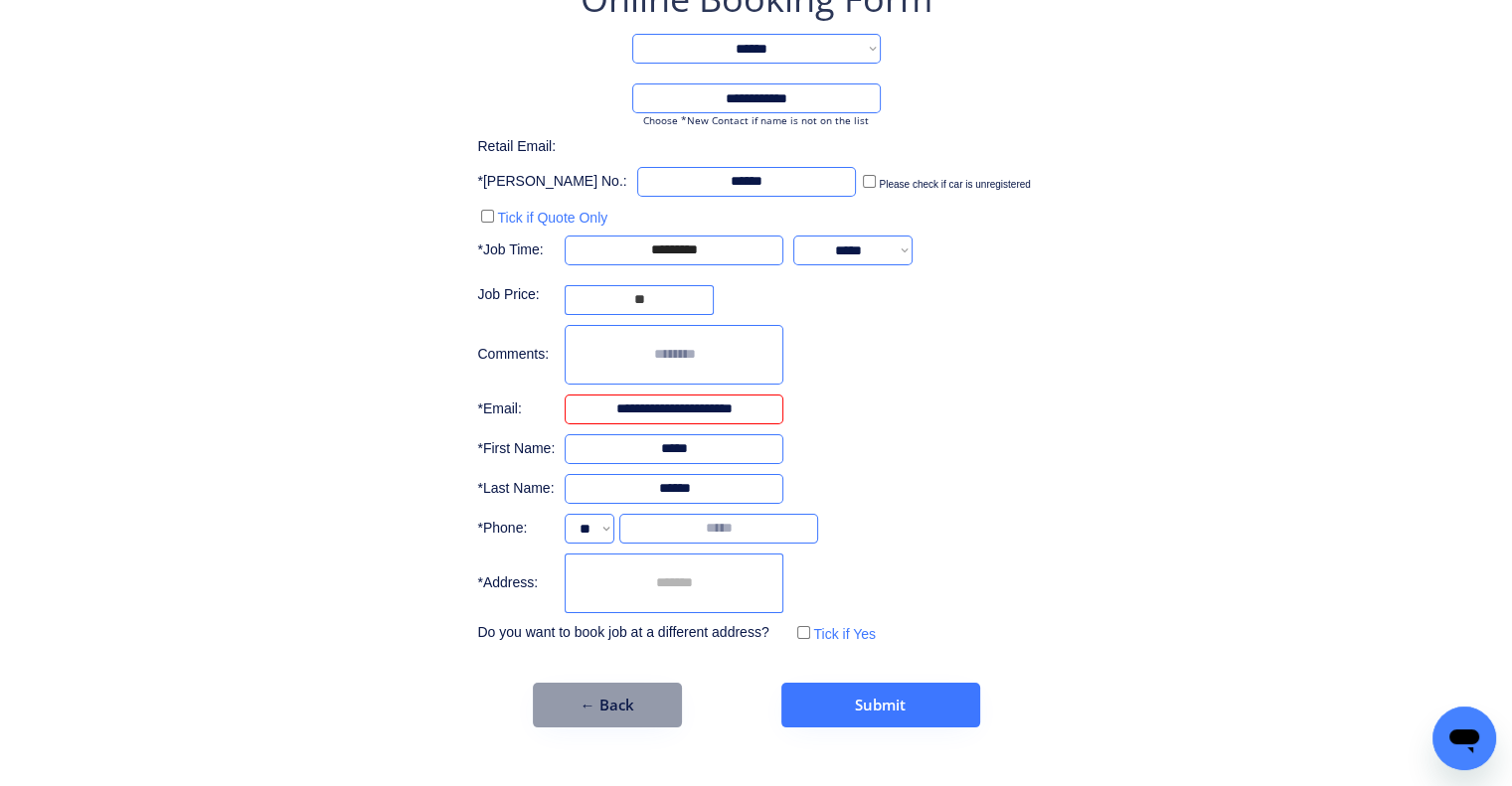type on "**********" 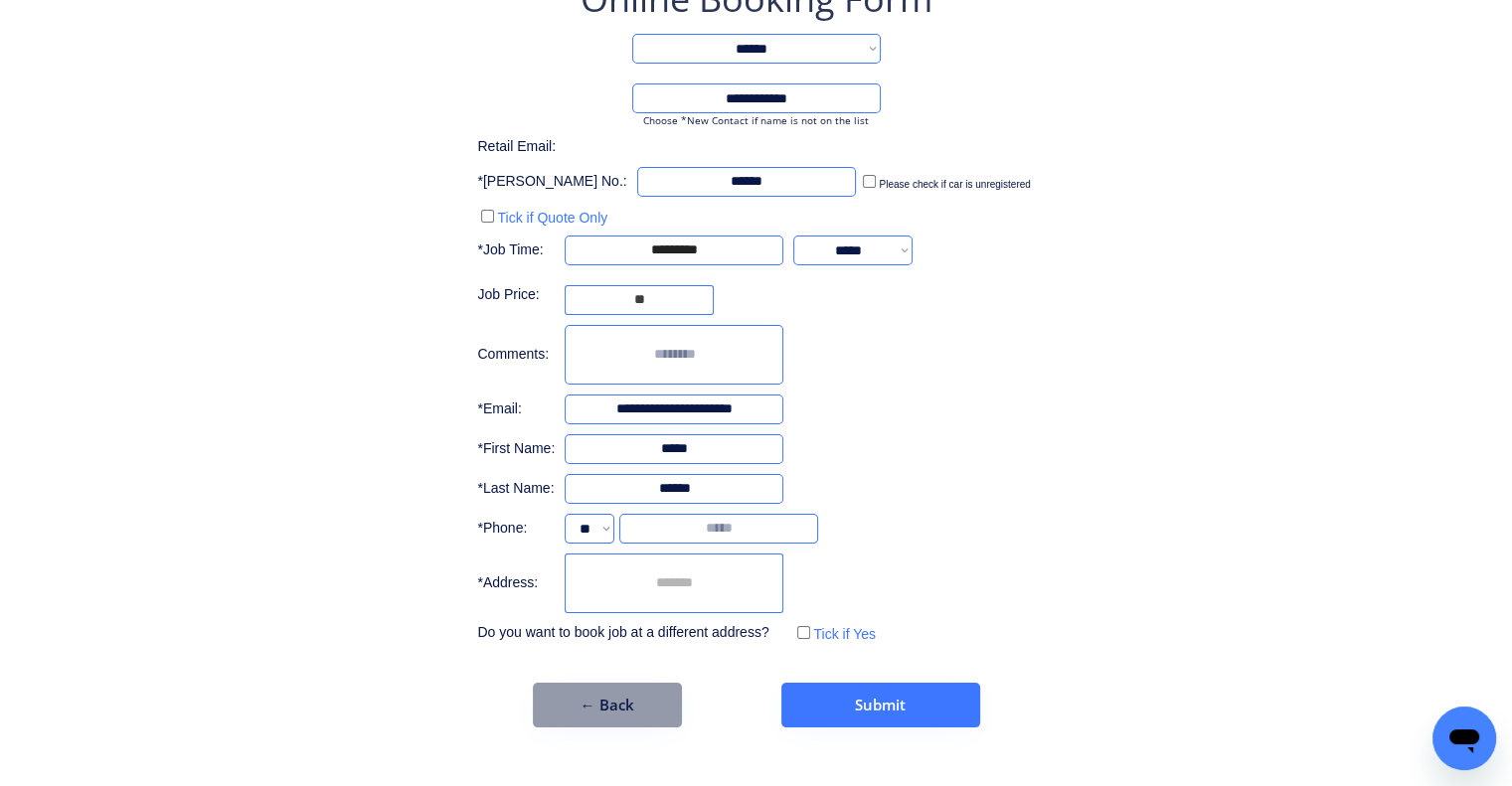click at bounding box center [674, 583] 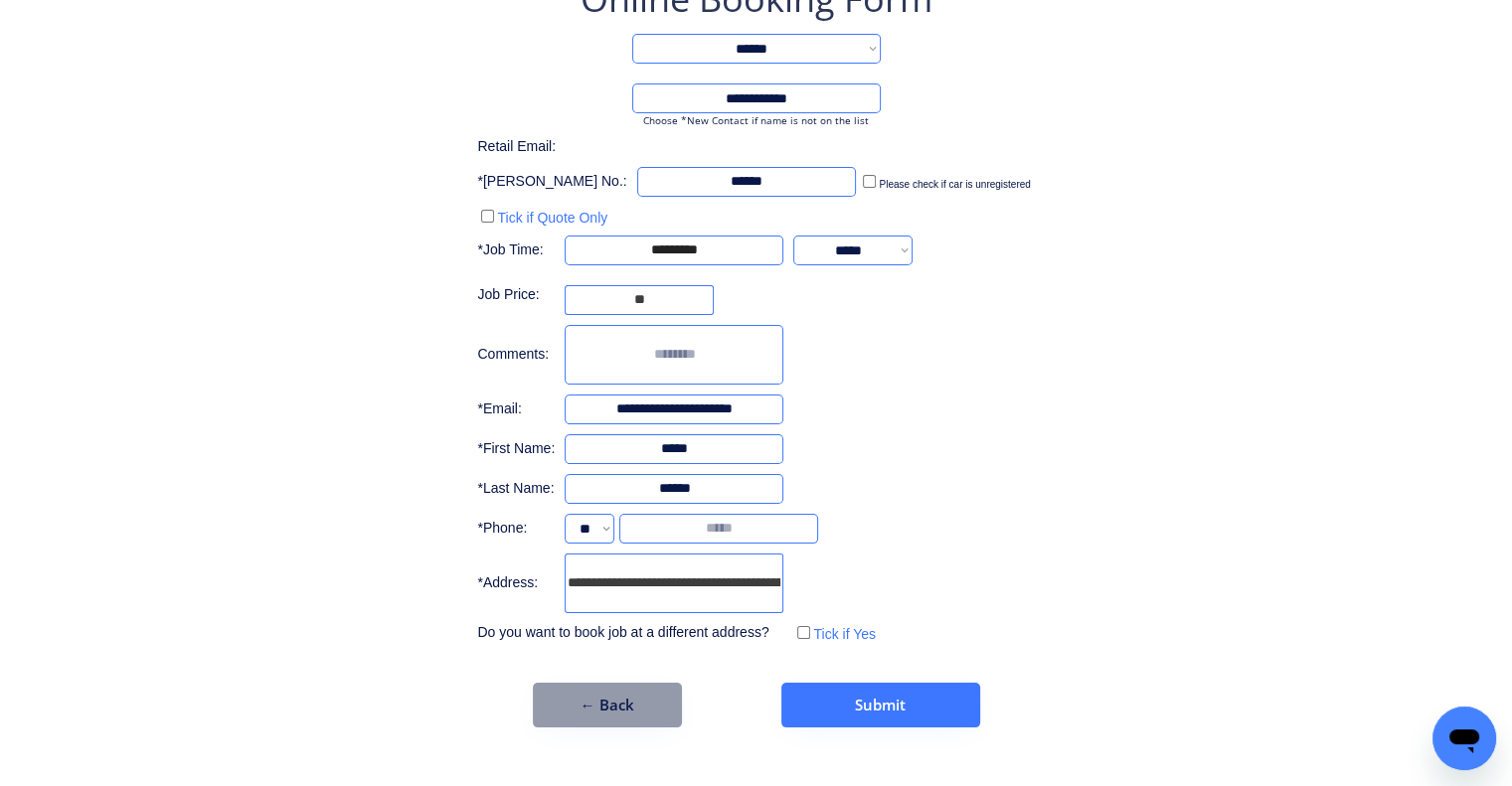 scroll, scrollTop: 0, scrollLeft: 128, axis: horizontal 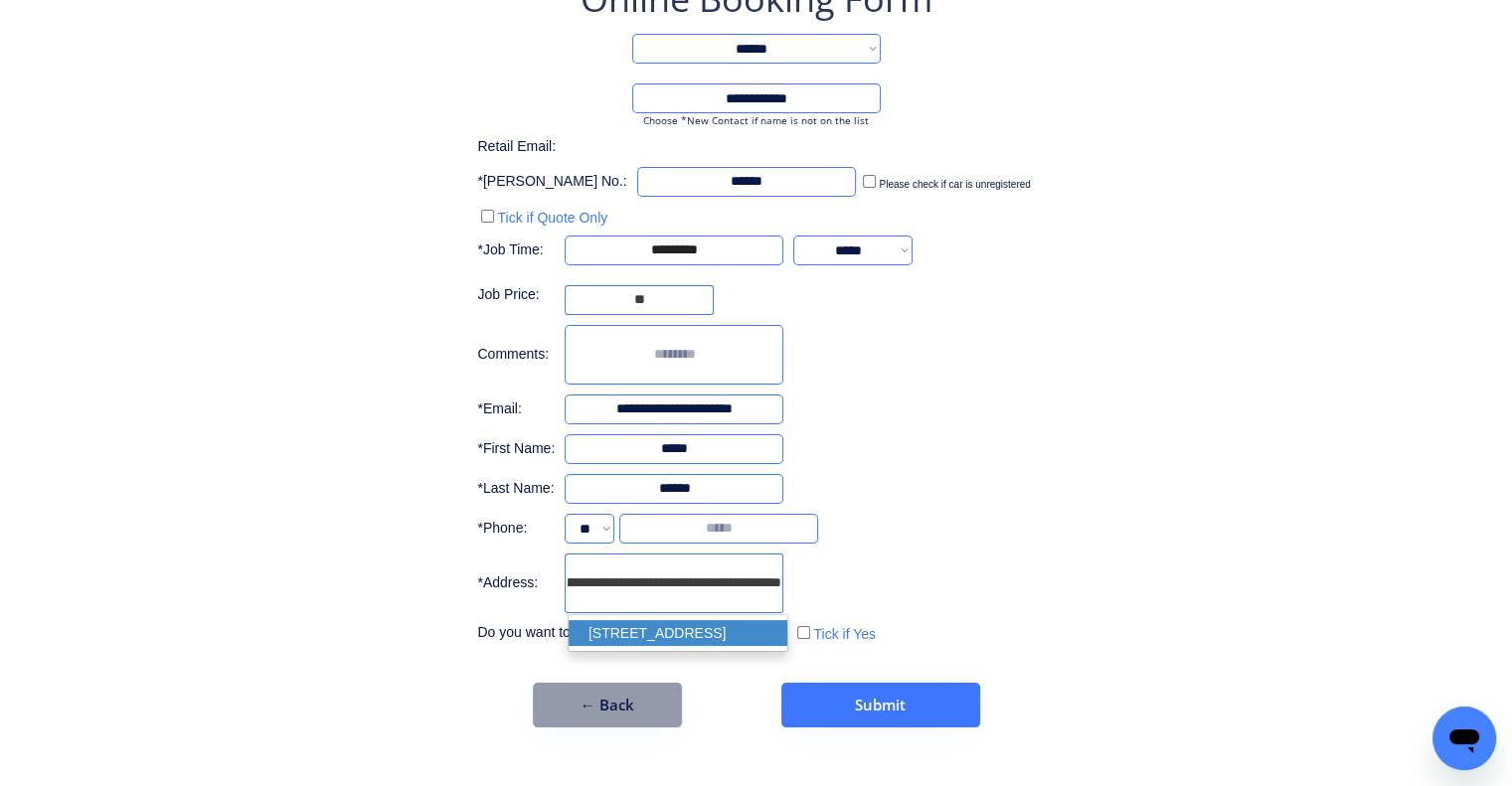 click on "33 Waratah Ave, Holland Park West QLD 4121, Australia" at bounding box center (678, 633) 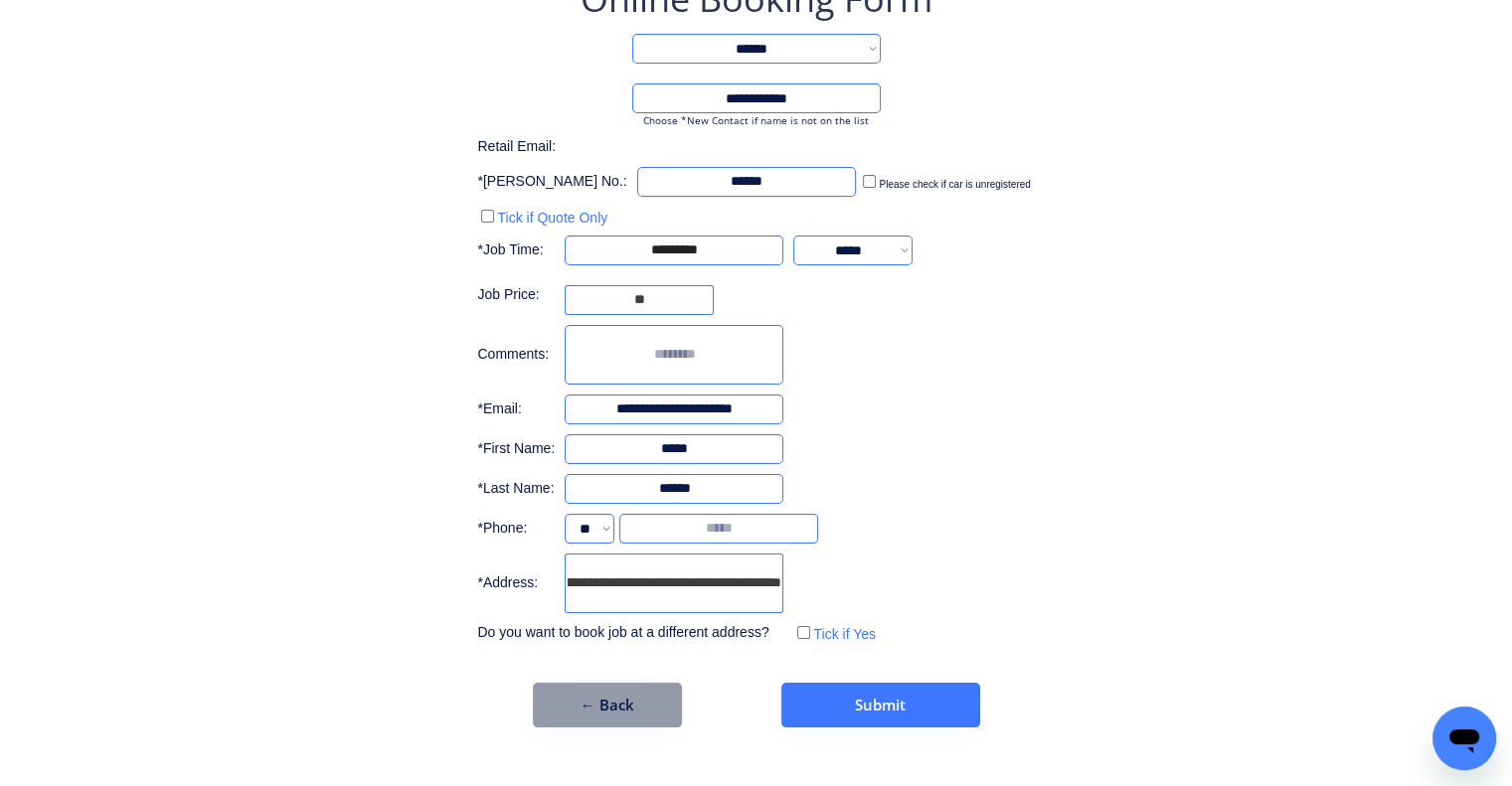 type on "**********" 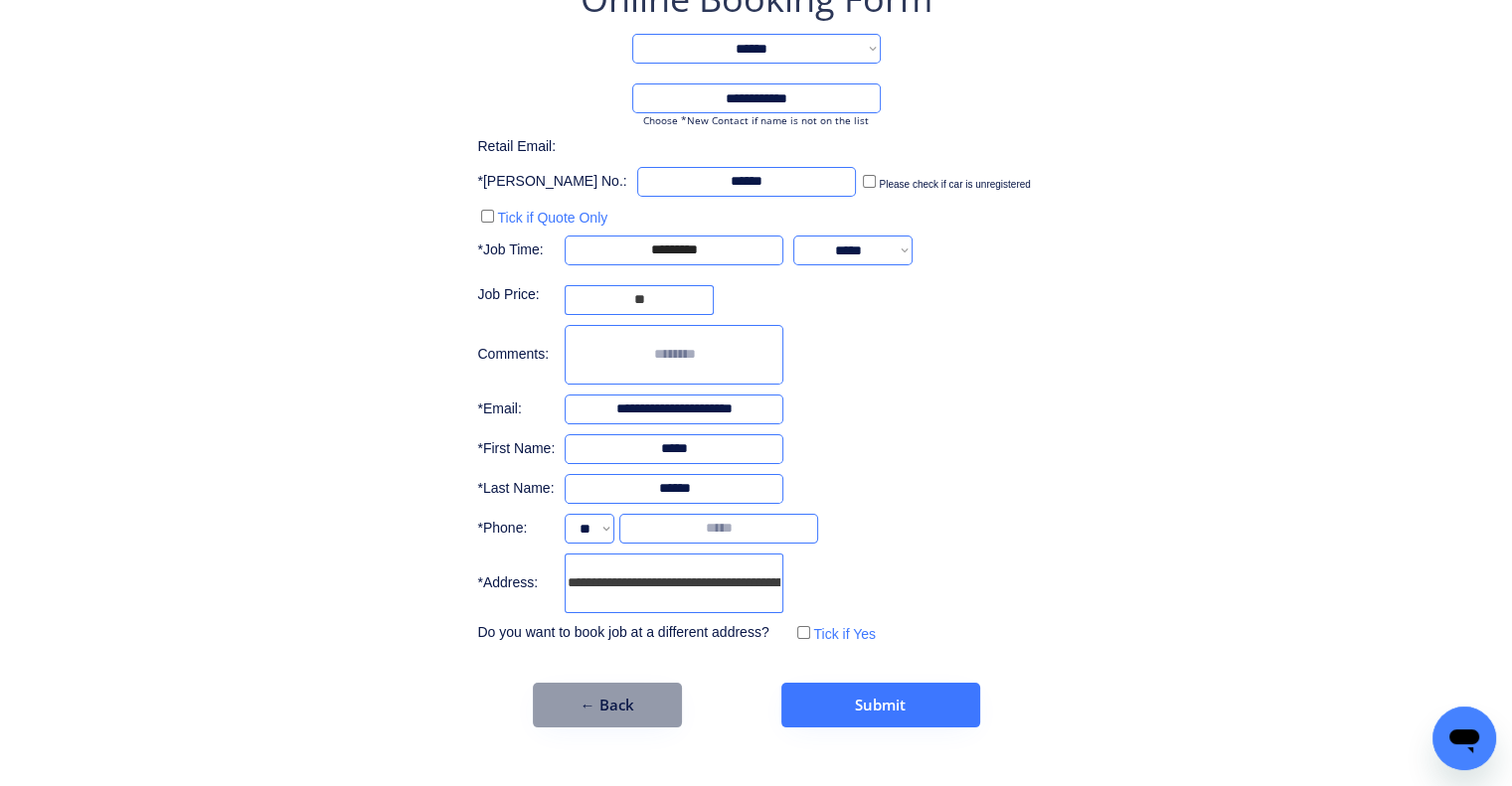 click at bounding box center (719, 529) 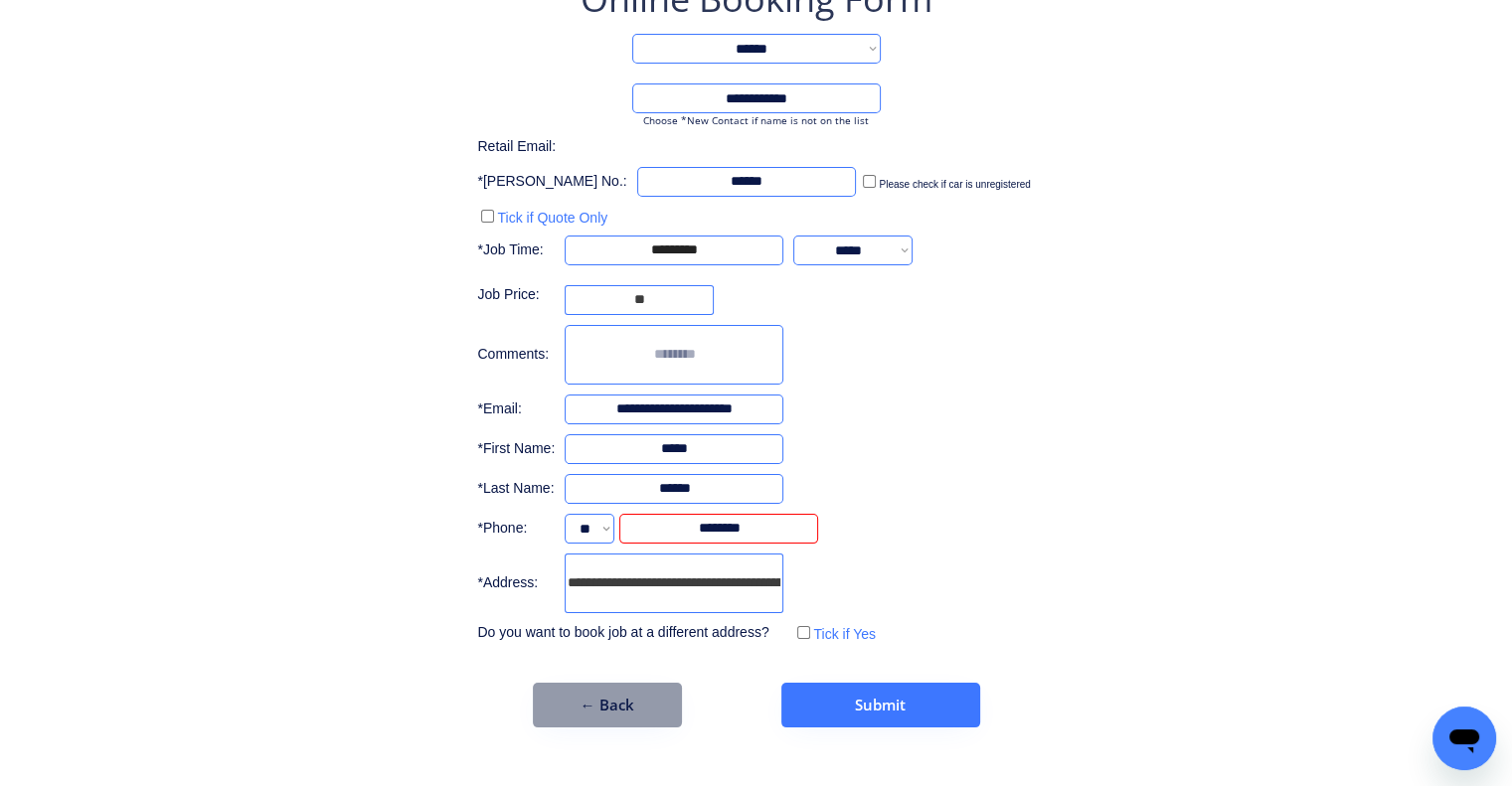 click on "**********" at bounding box center (756, 351) 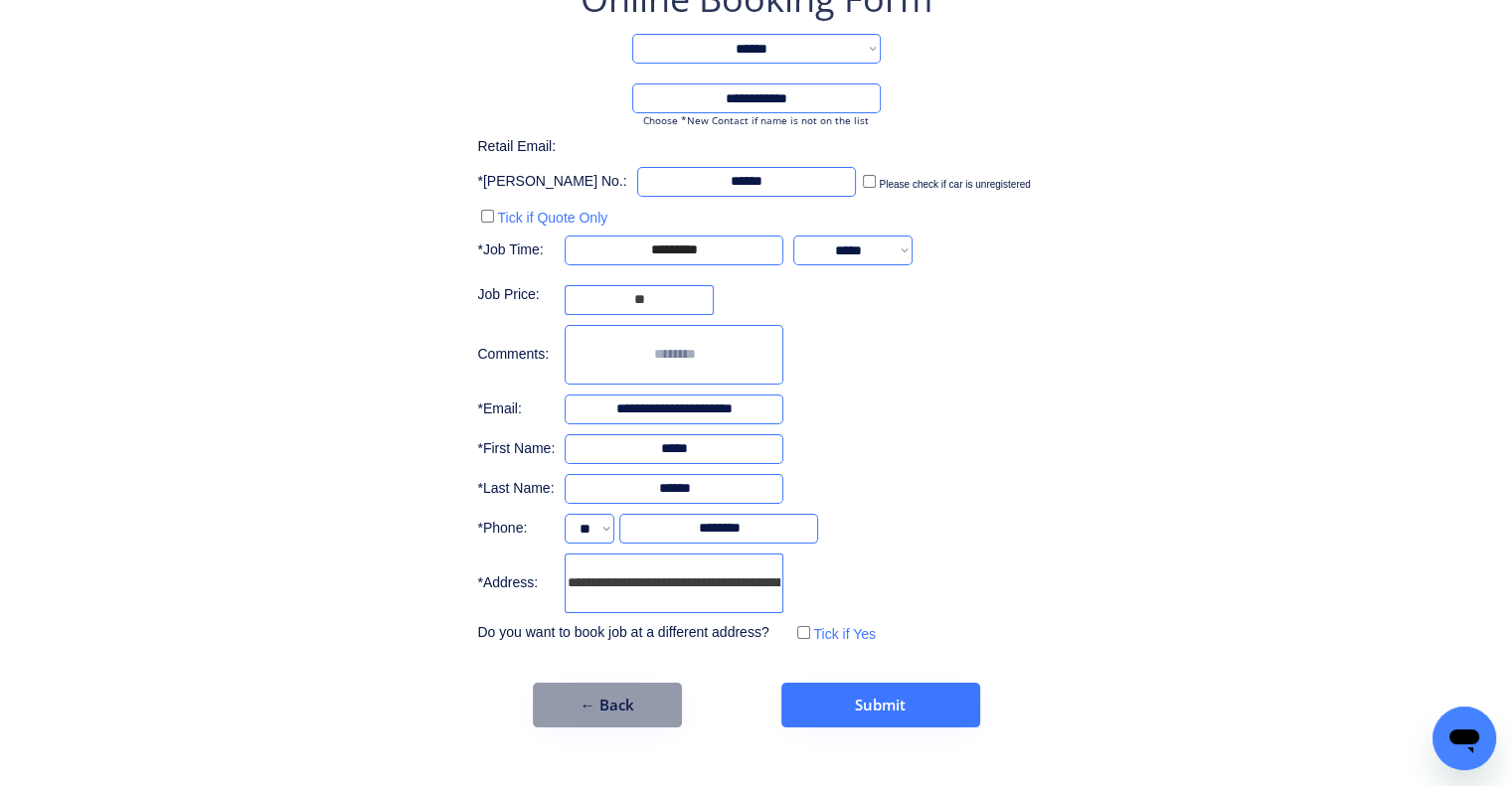 click on "**********" at bounding box center (756, 351) 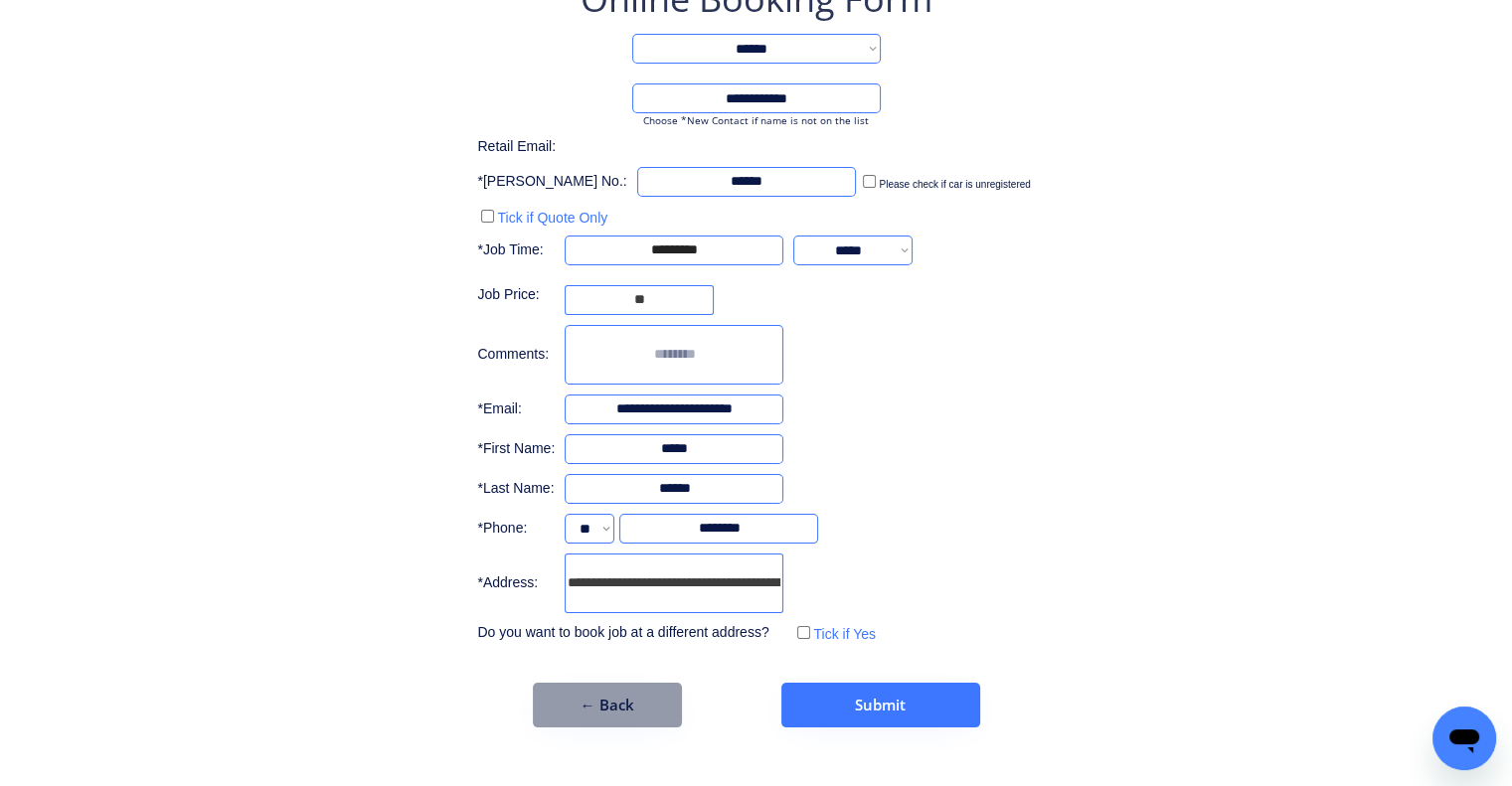click on "**********" at bounding box center (853, 250) 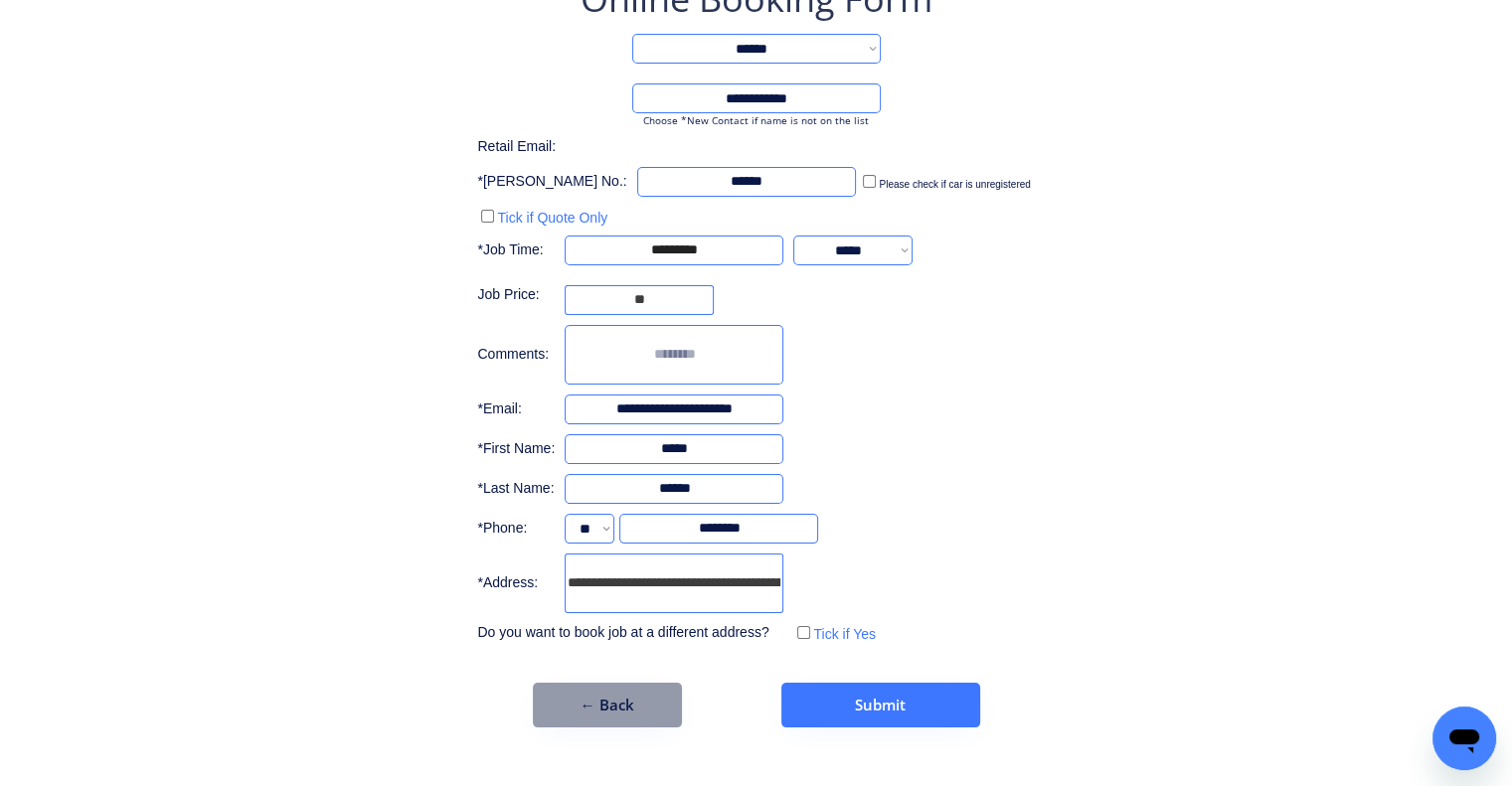 click on "**********" at bounding box center [756, 351] 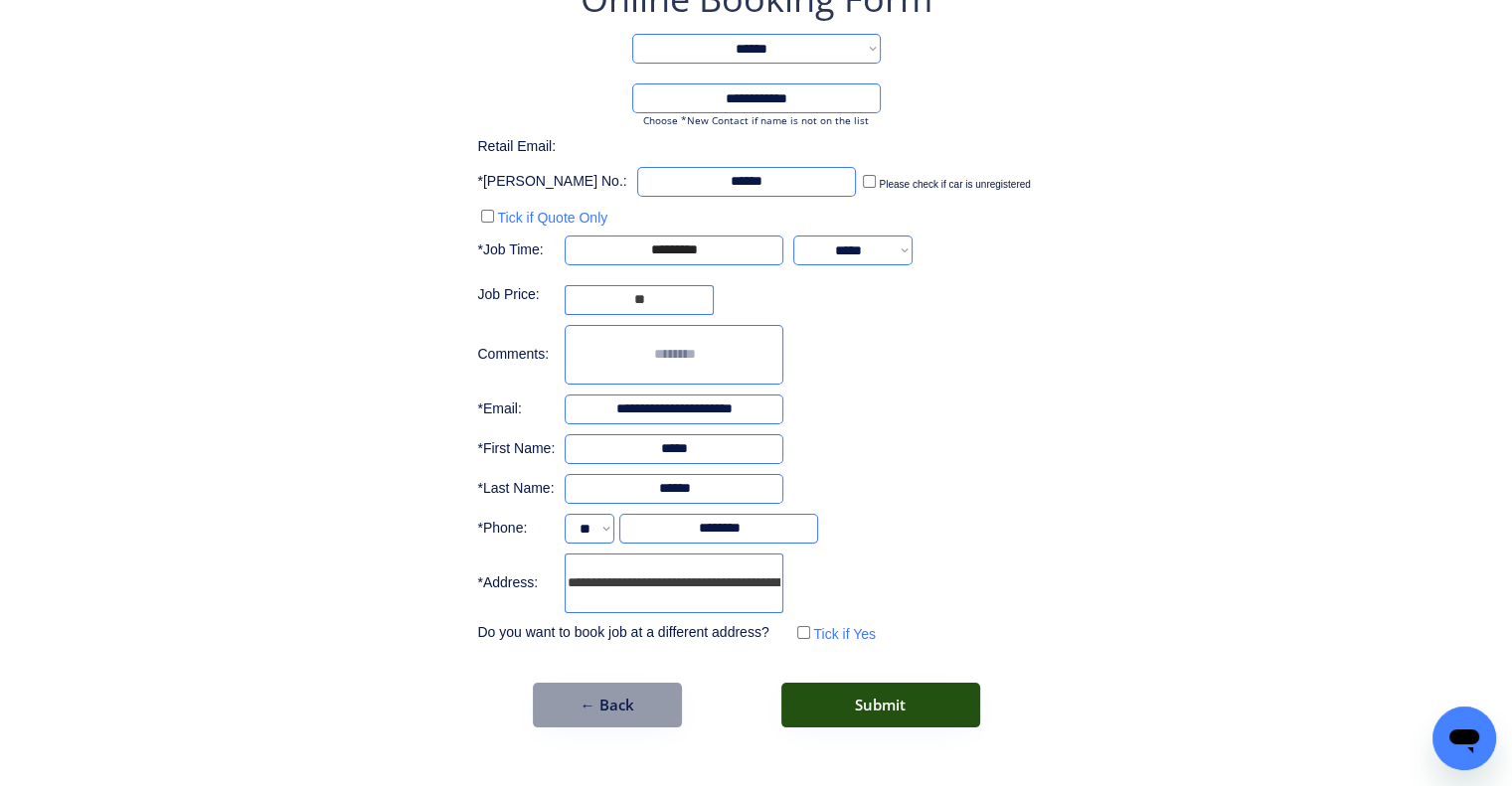 click on "Submit" at bounding box center [881, 705] 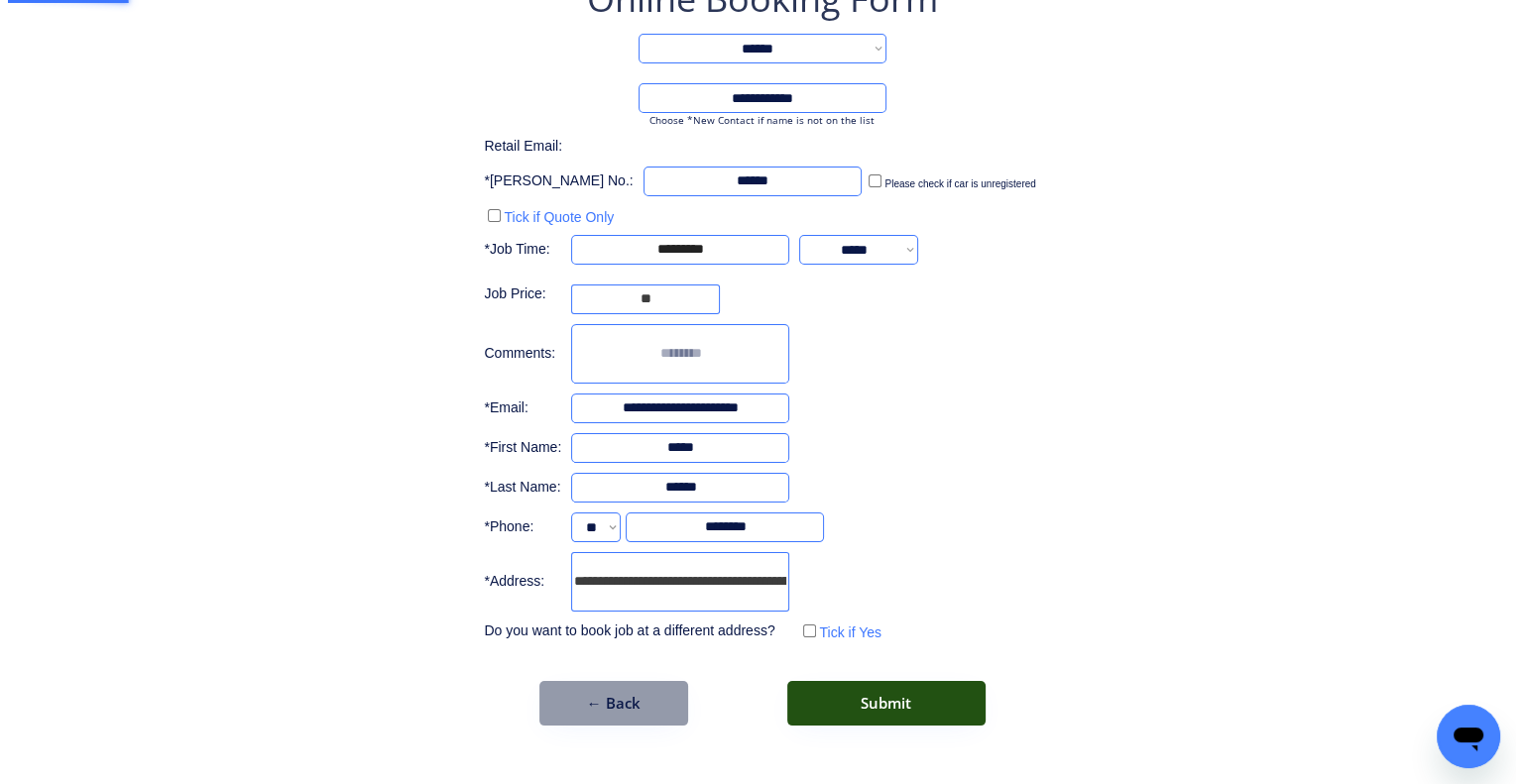 scroll, scrollTop: 0, scrollLeft: 0, axis: both 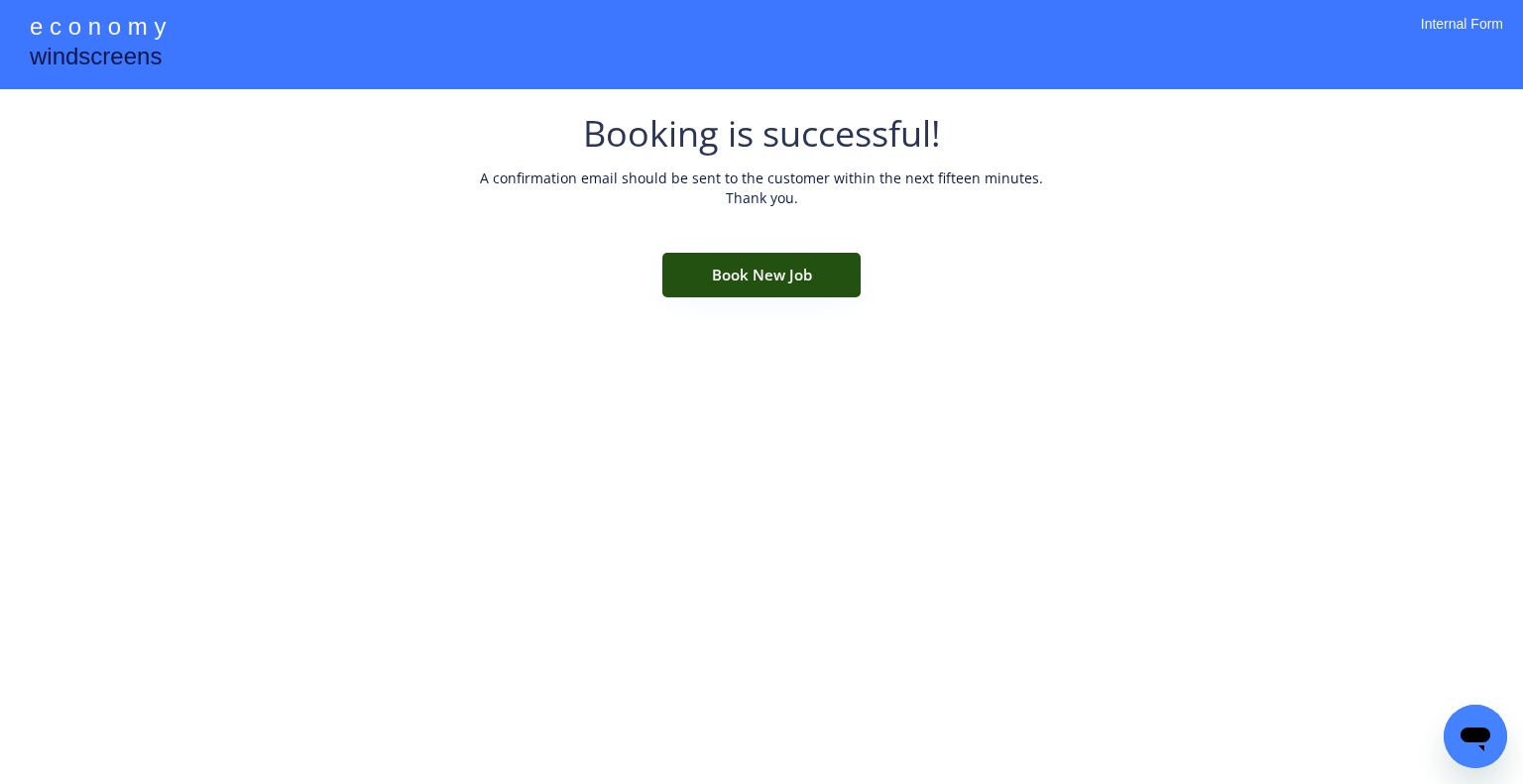 click on "Book New Job" at bounding box center [762, 275] 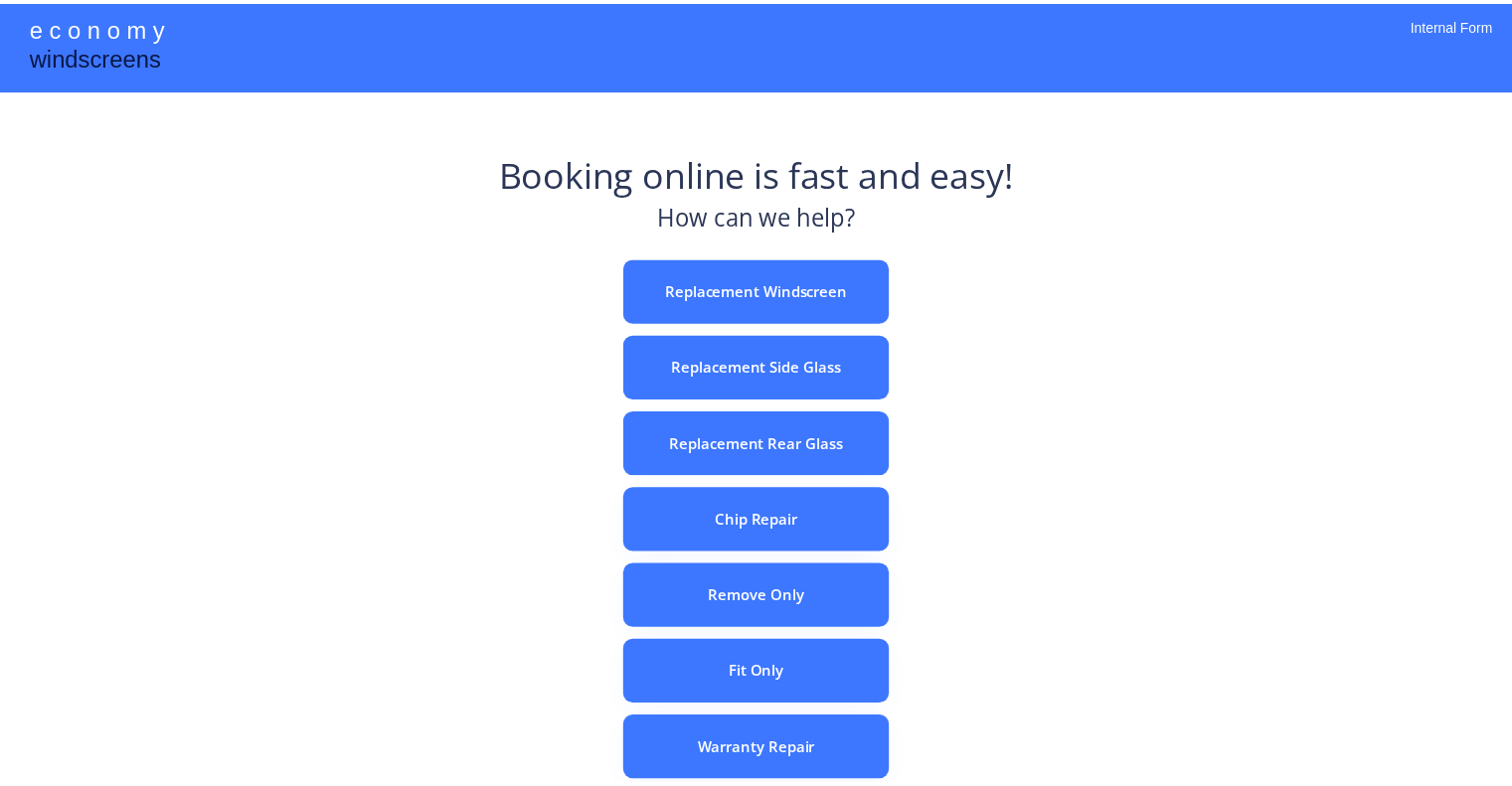 scroll, scrollTop: 0, scrollLeft: 0, axis: both 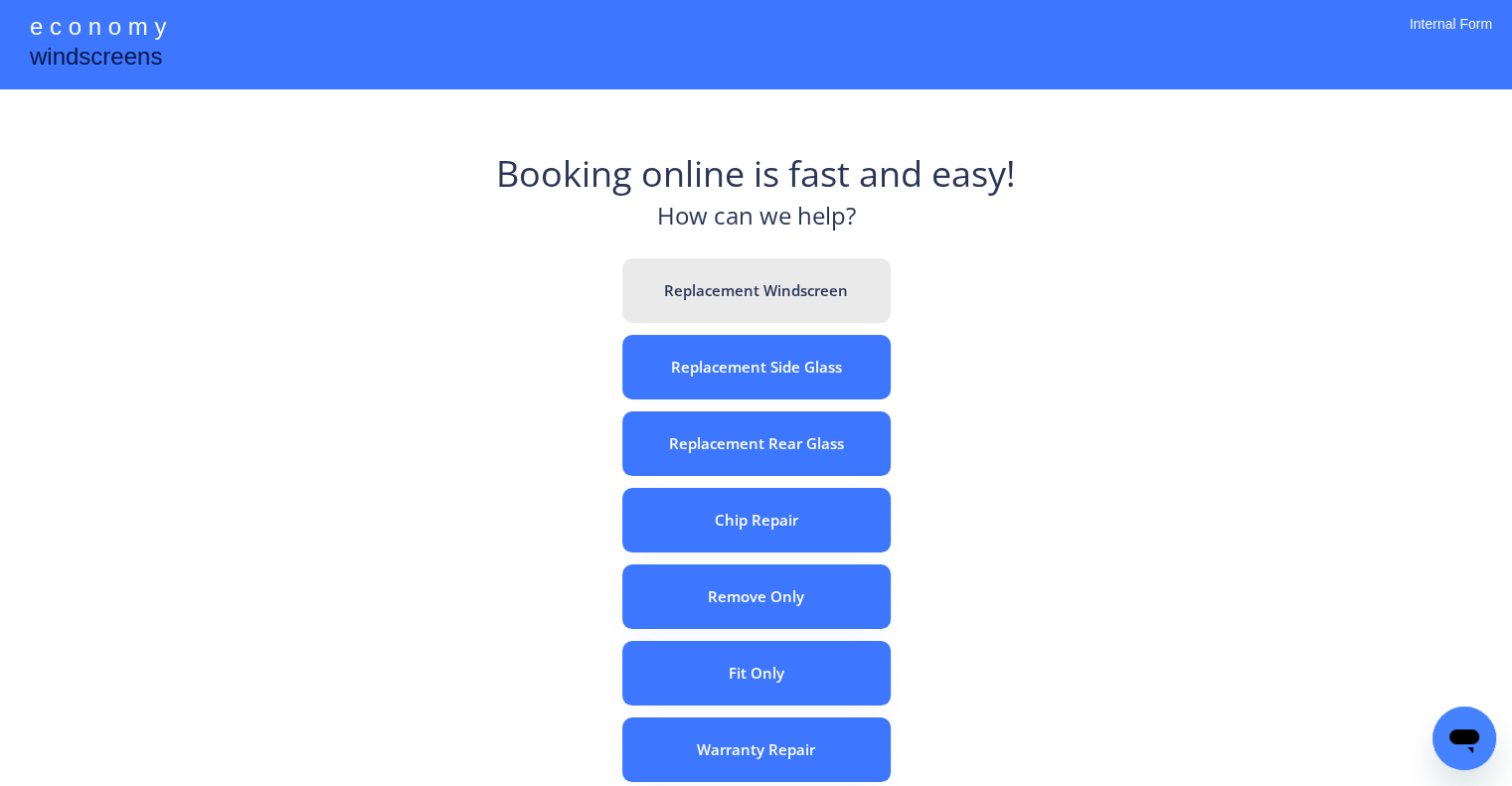 click on "Replacement Windscreen" at bounding box center [756, 290] 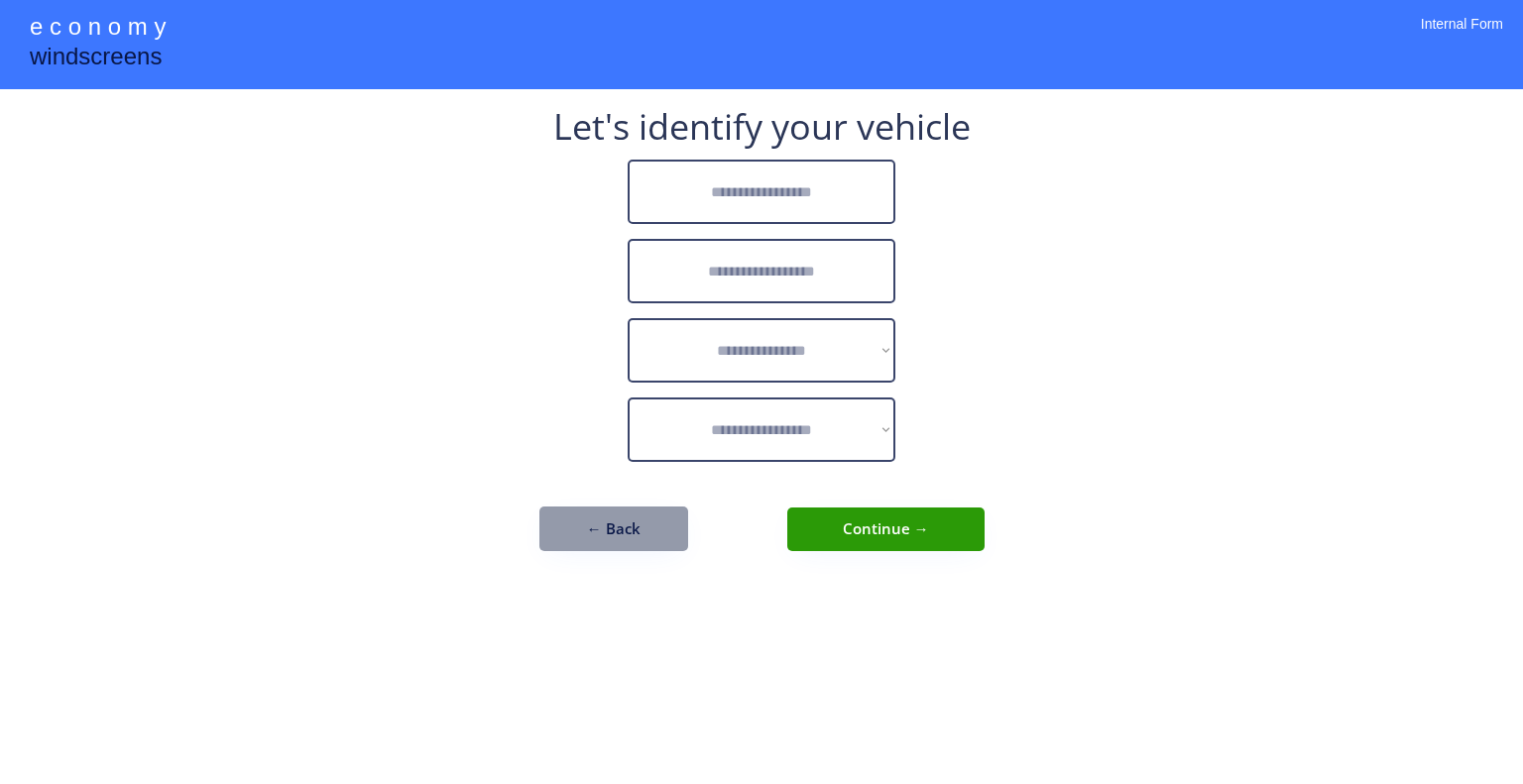 scroll, scrollTop: 0, scrollLeft: 0, axis: both 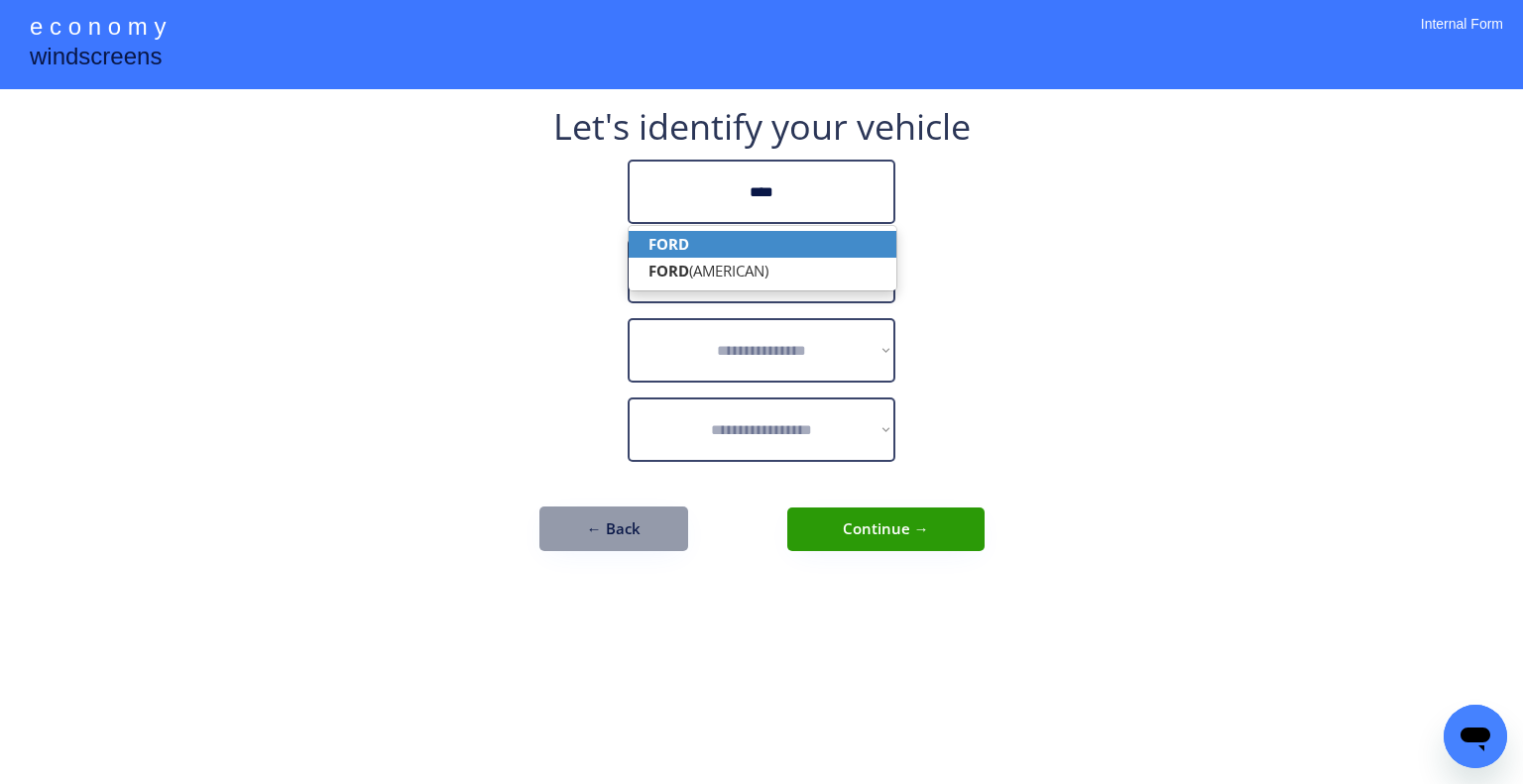 click on "FORD" at bounding box center [762, 244] 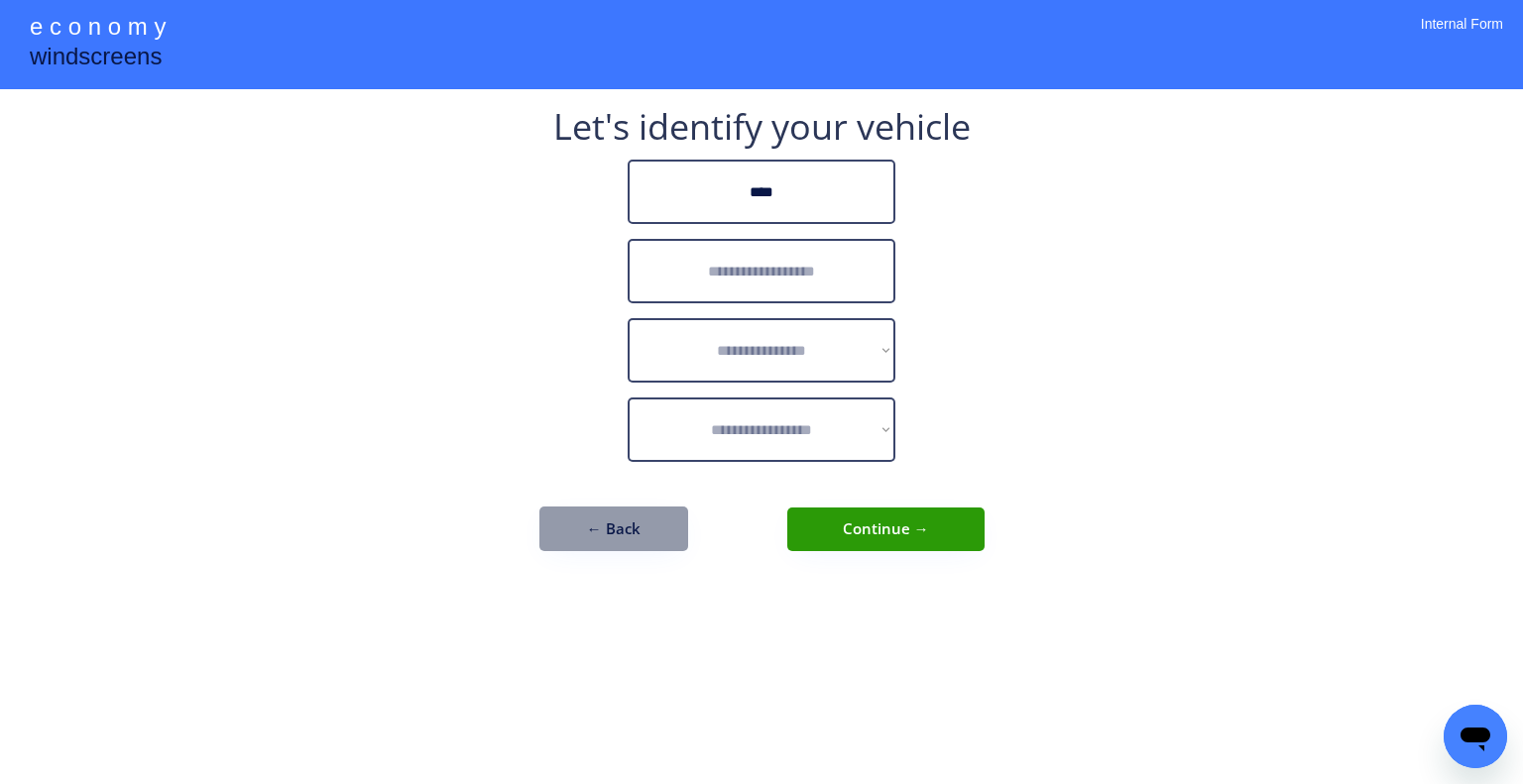 click at bounding box center (762, 271) 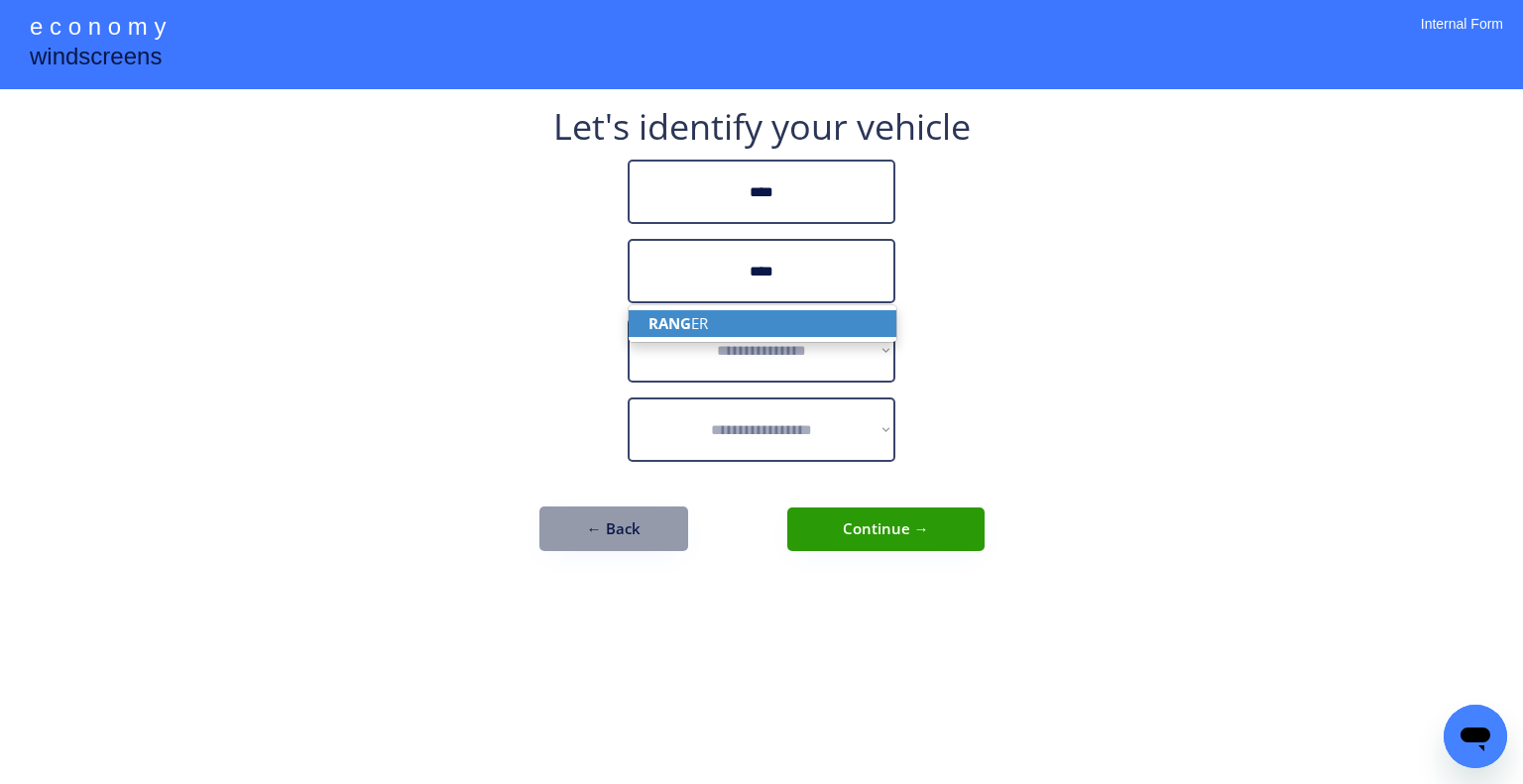 click on "RANG ER" at bounding box center [762, 323] 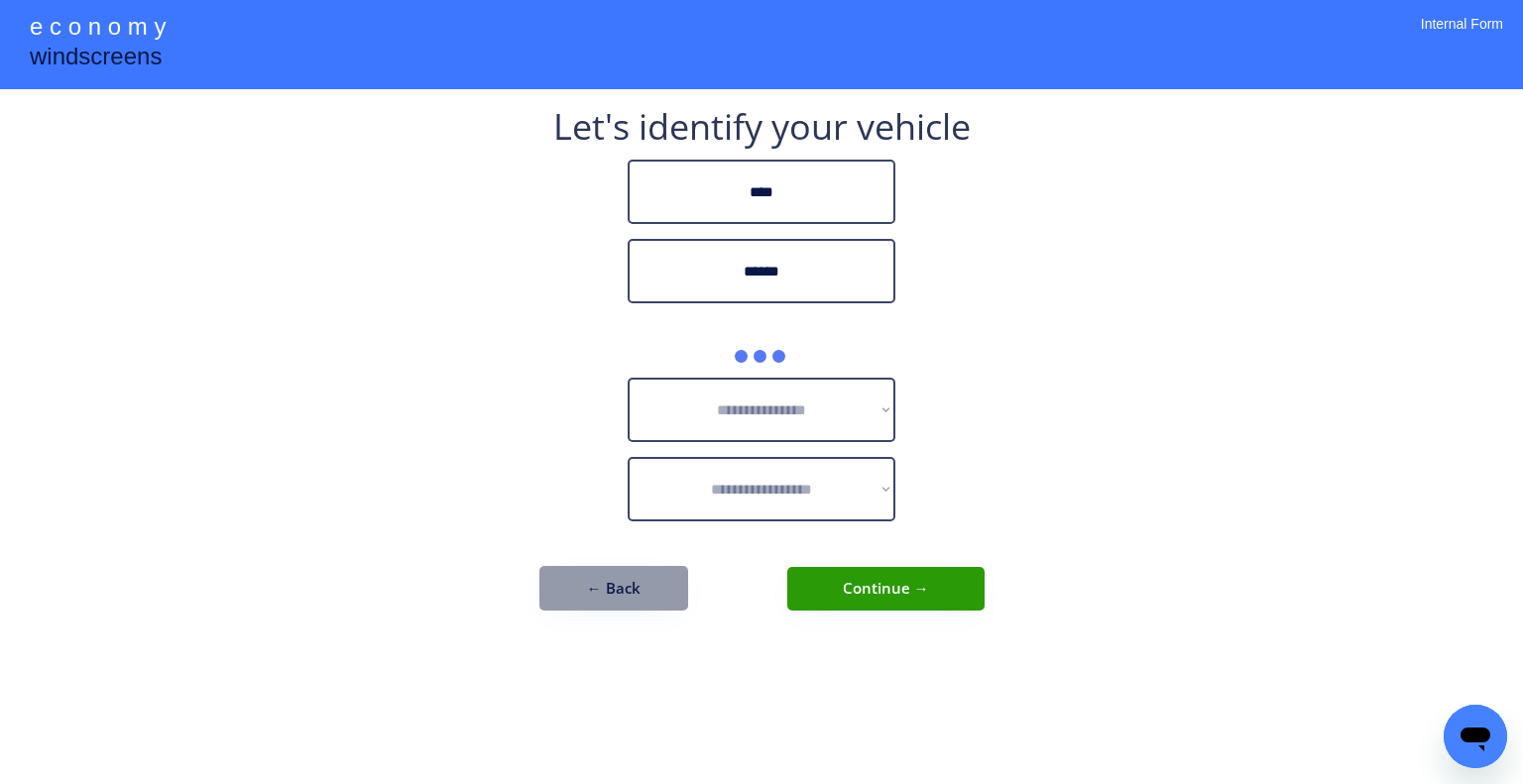 type on "******" 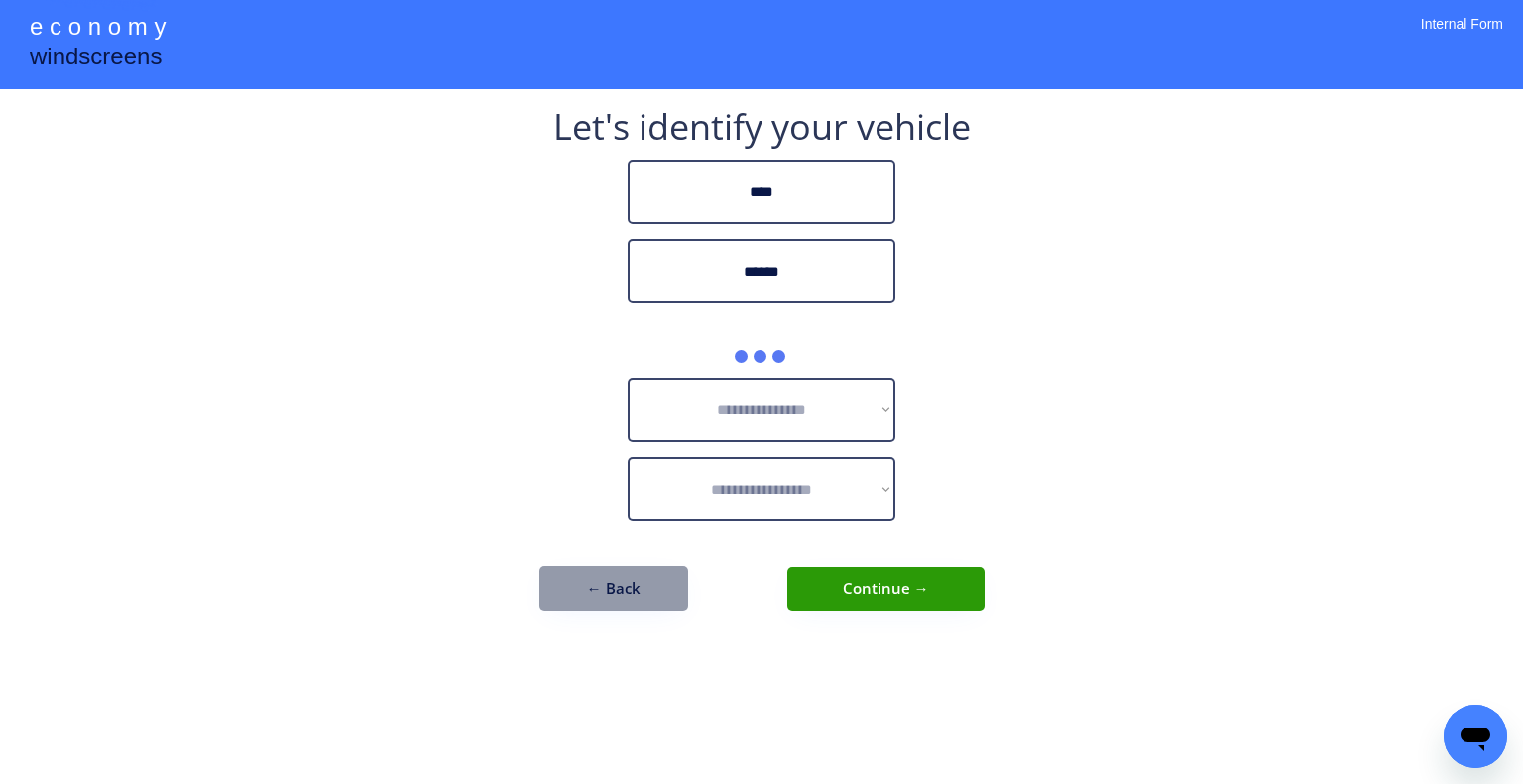 click on "**********" at bounding box center (762, 392) 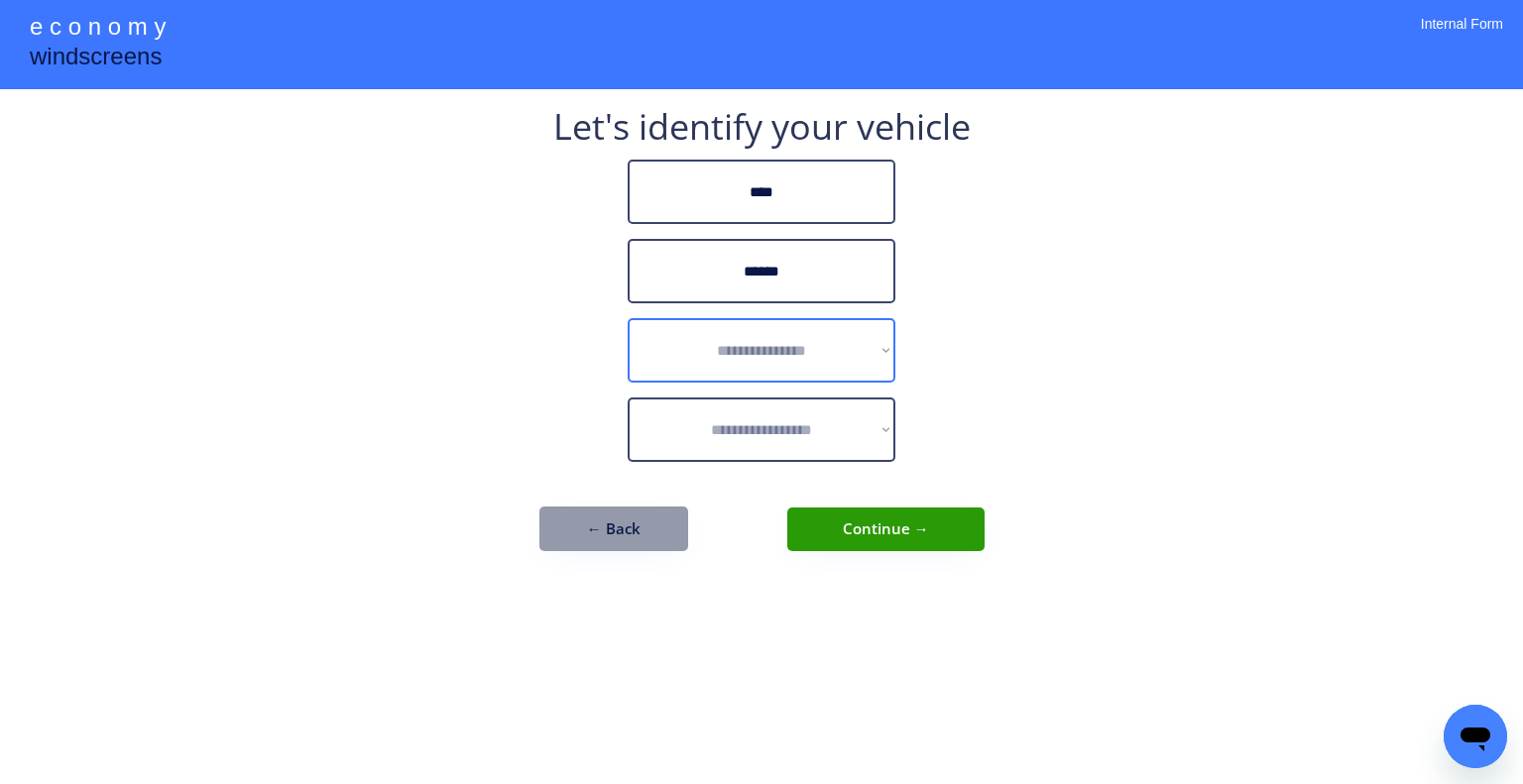 click on "**********" at bounding box center (762, 350) 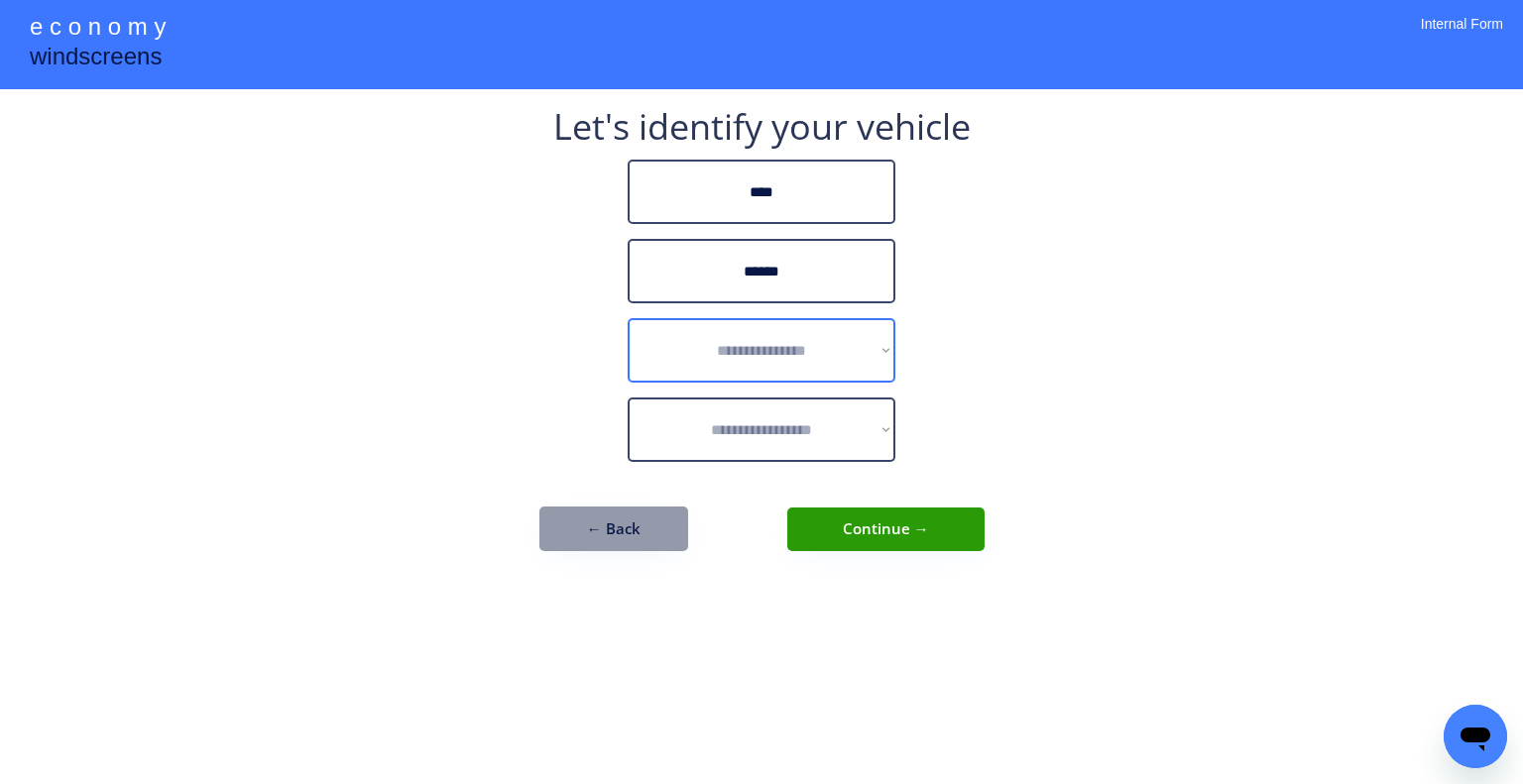 select on "******" 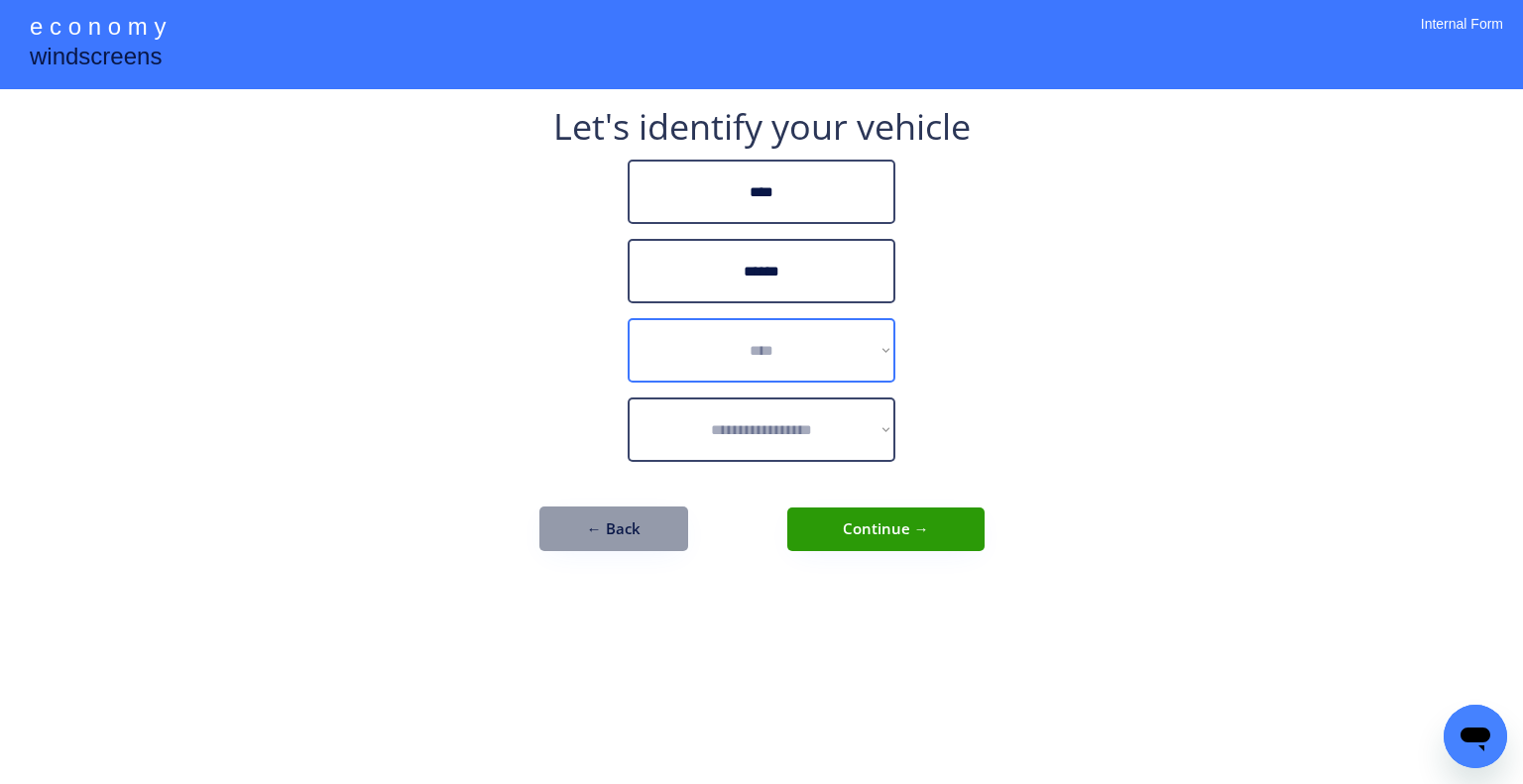 click on "**********" at bounding box center [762, 350] 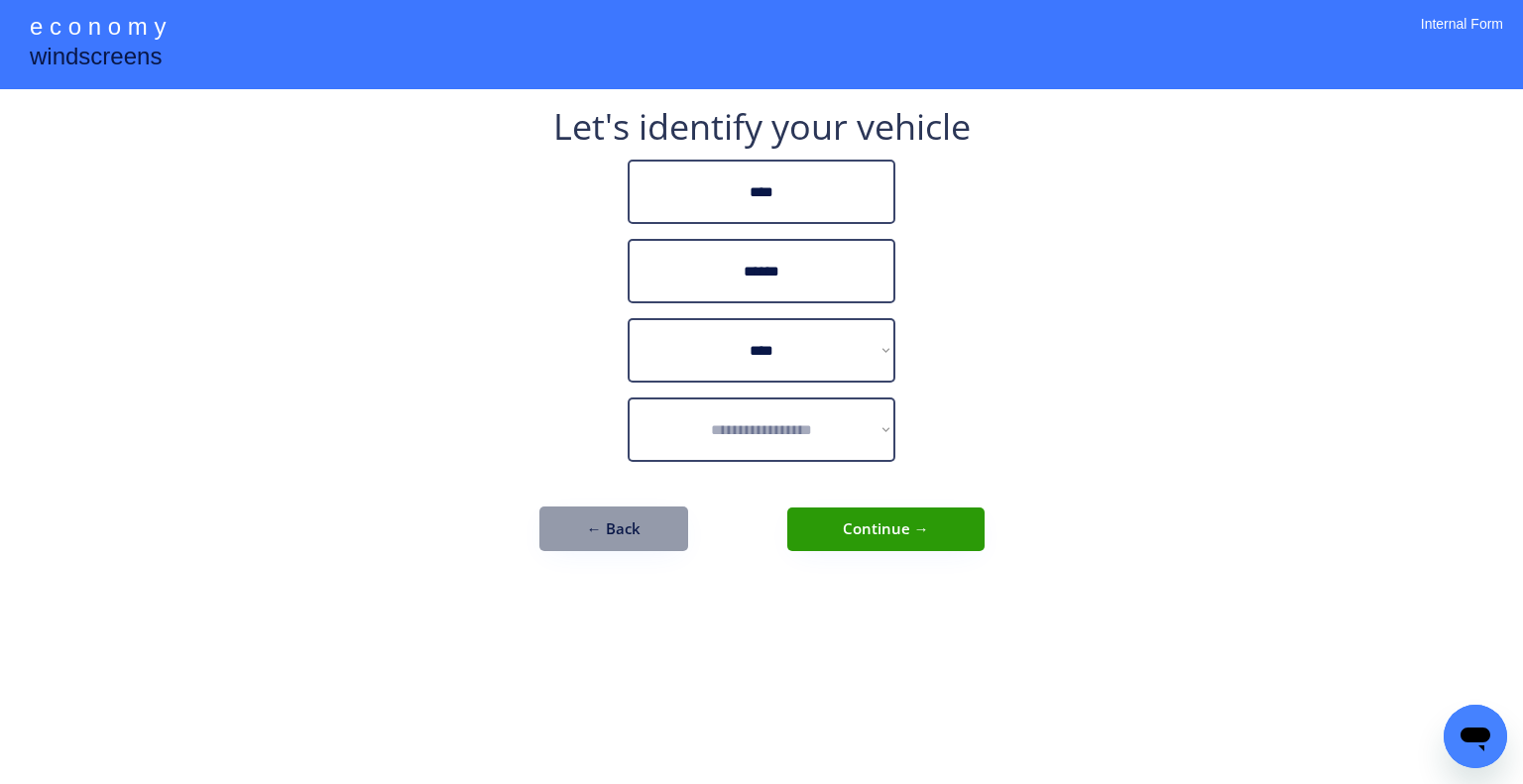 click on "**********" at bounding box center (762, 392) 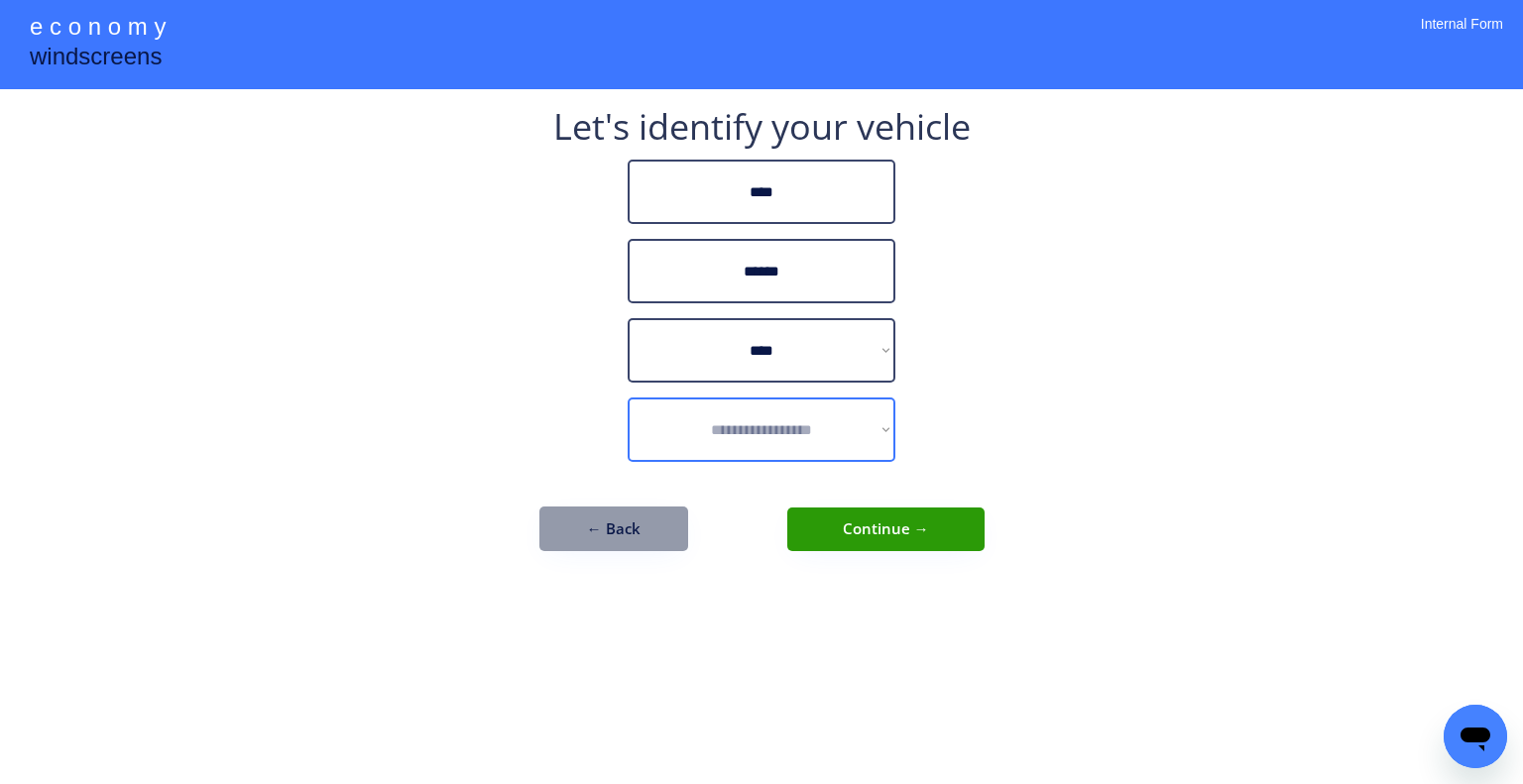 drag, startPoint x: 823, startPoint y: 440, endPoint x: 936, endPoint y: 542, distance: 152.2268 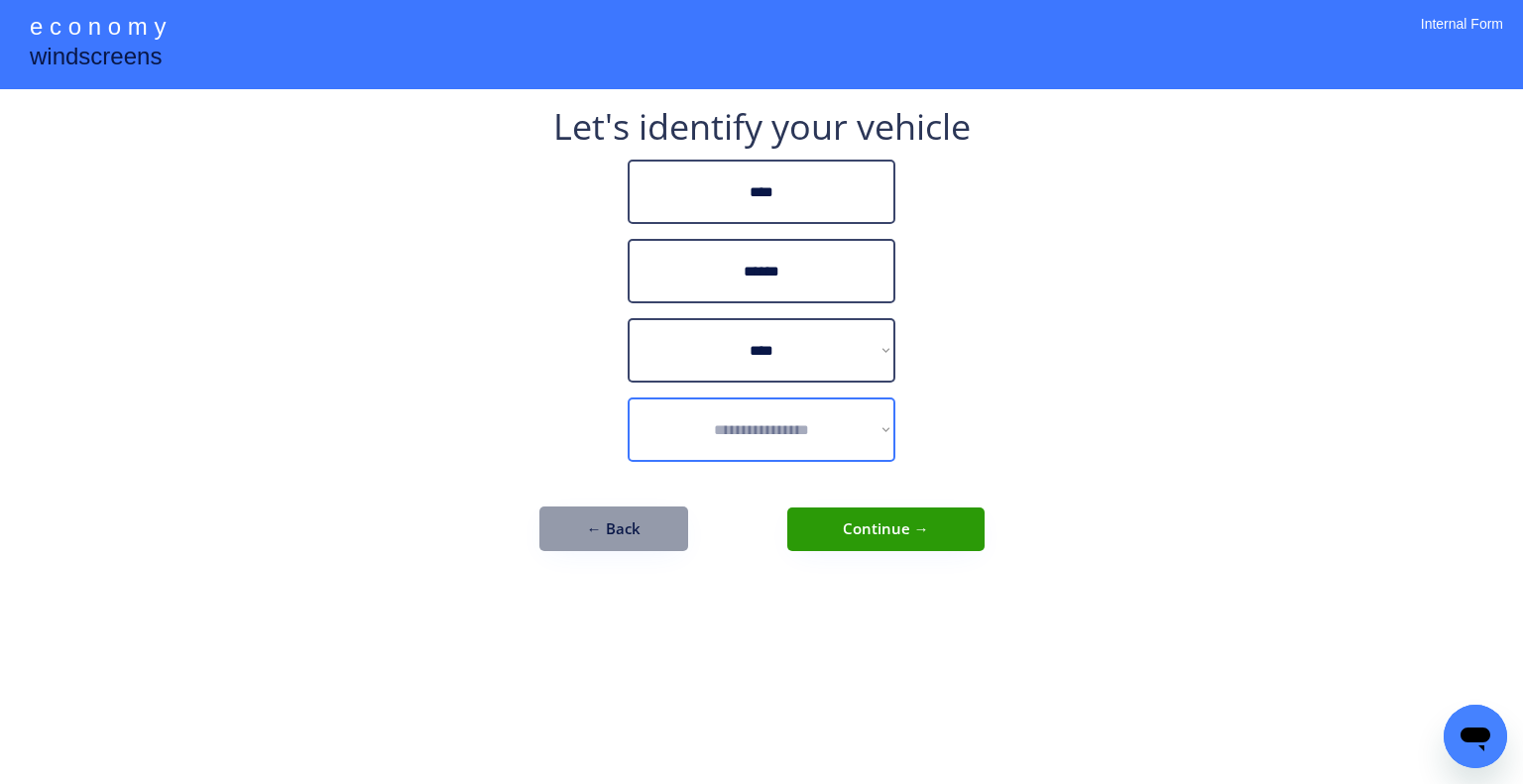 click on "**********" at bounding box center [762, 429] 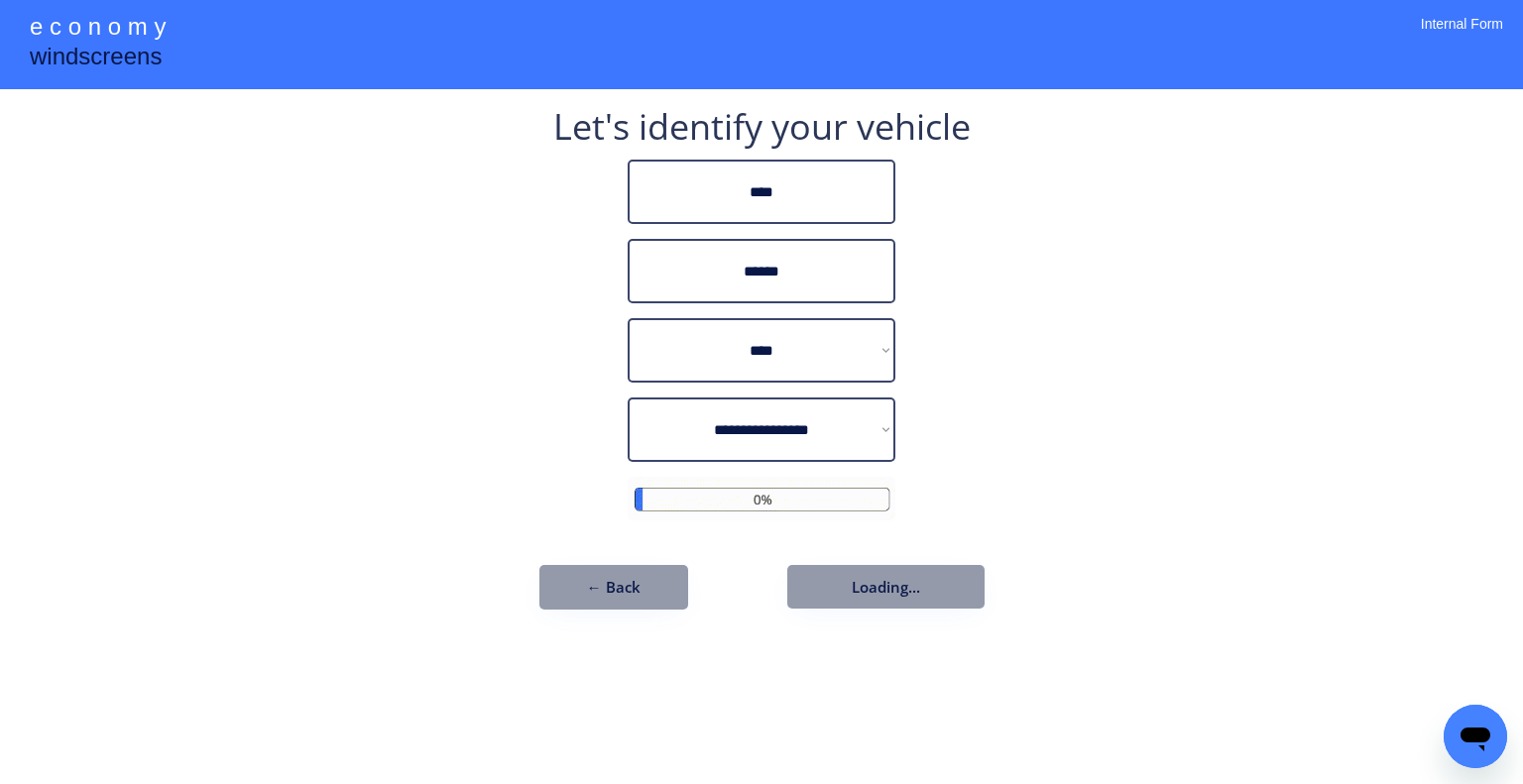 click on "**********" at bounding box center (762, 392) 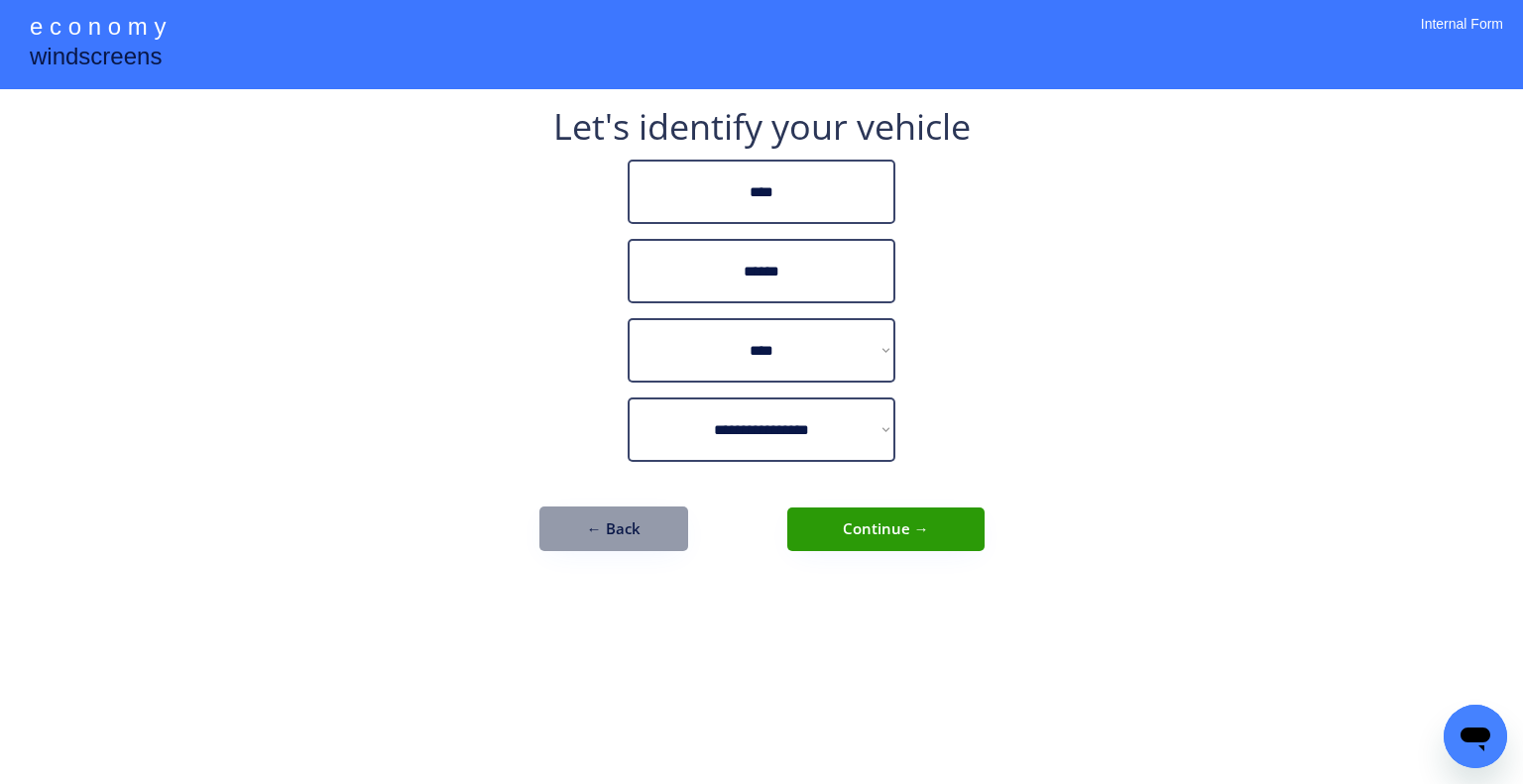 click on "**********" at bounding box center [762, 340] 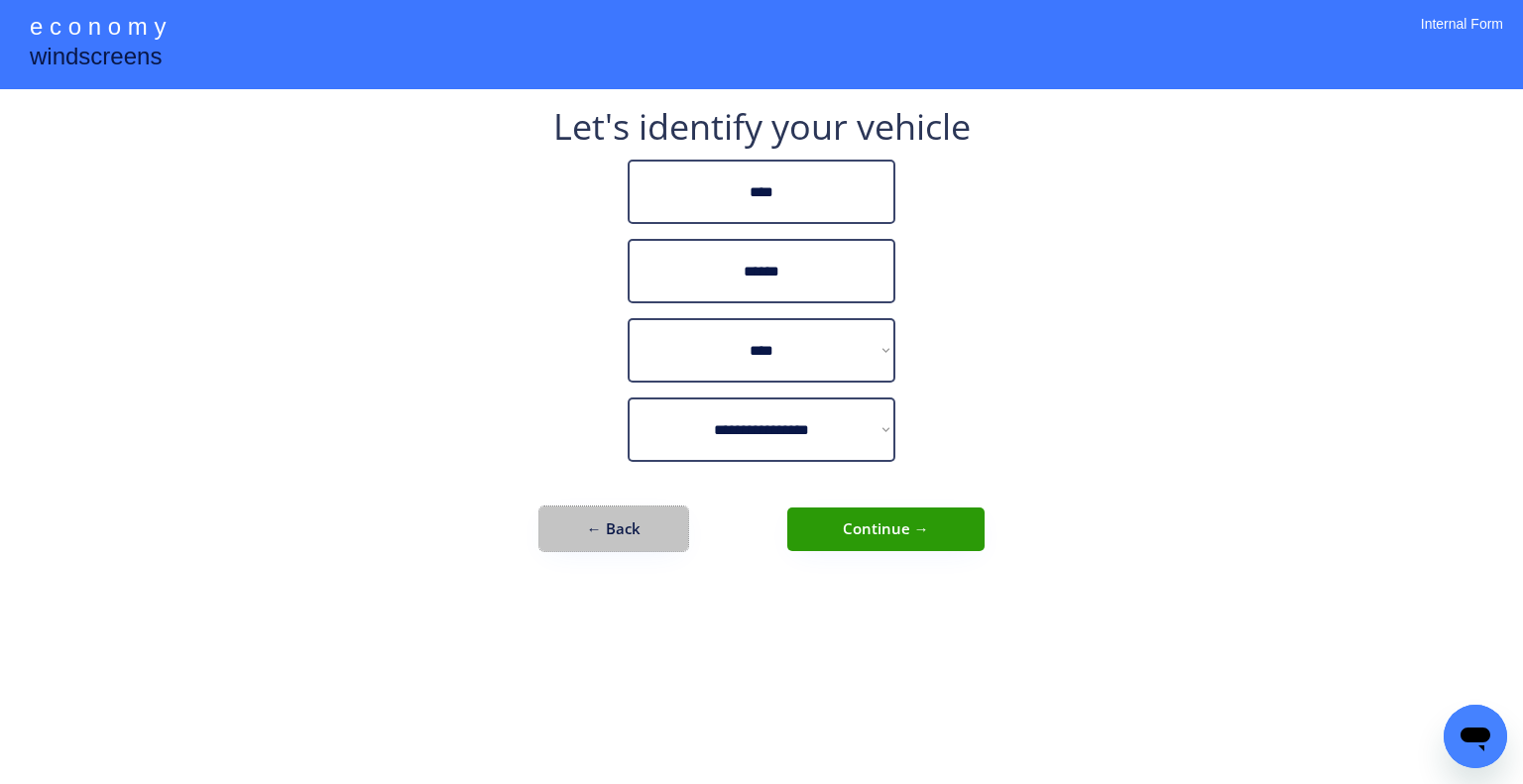 click on "←   Back" at bounding box center [614, 528] 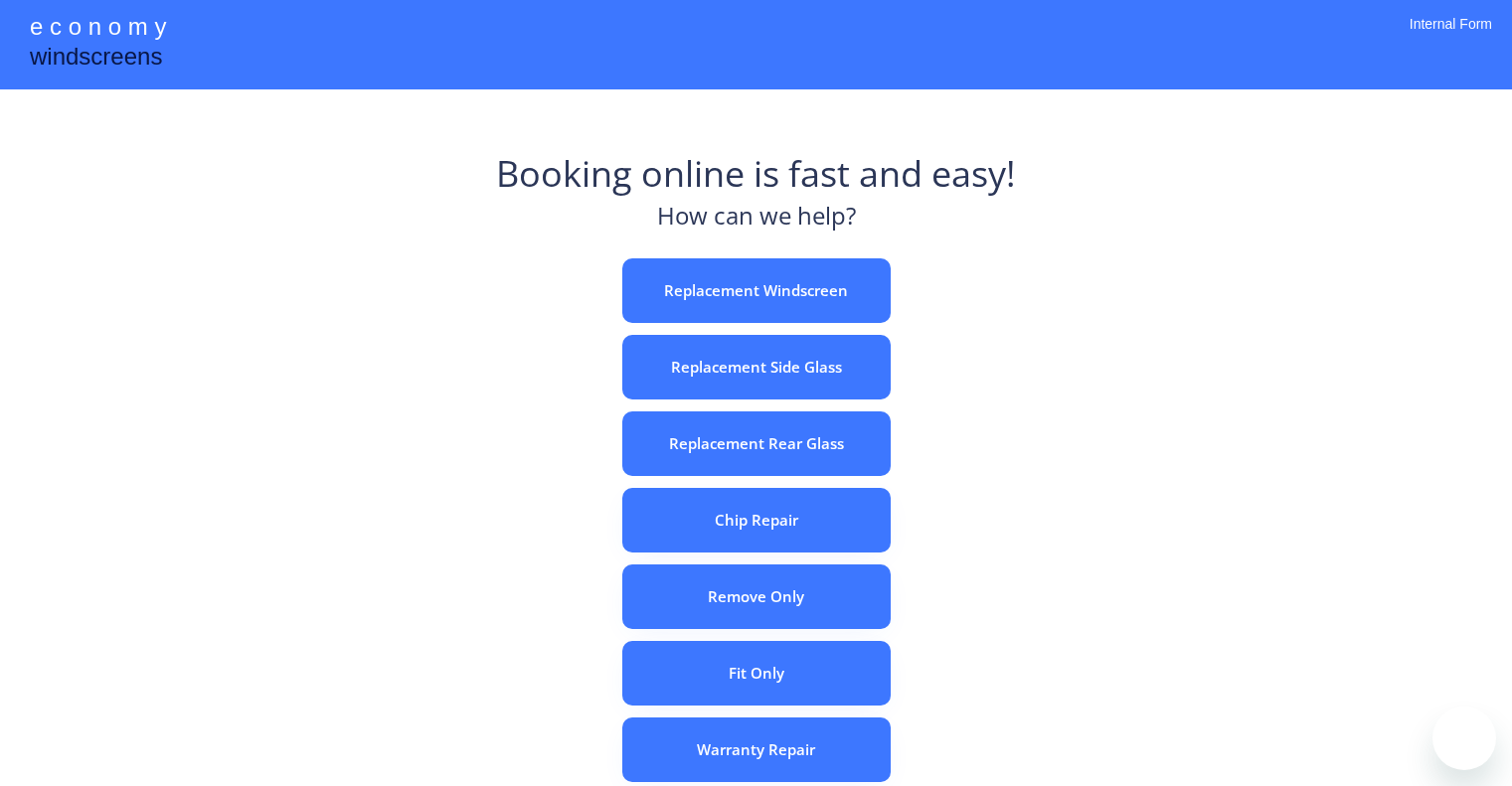 scroll, scrollTop: 0, scrollLeft: 0, axis: both 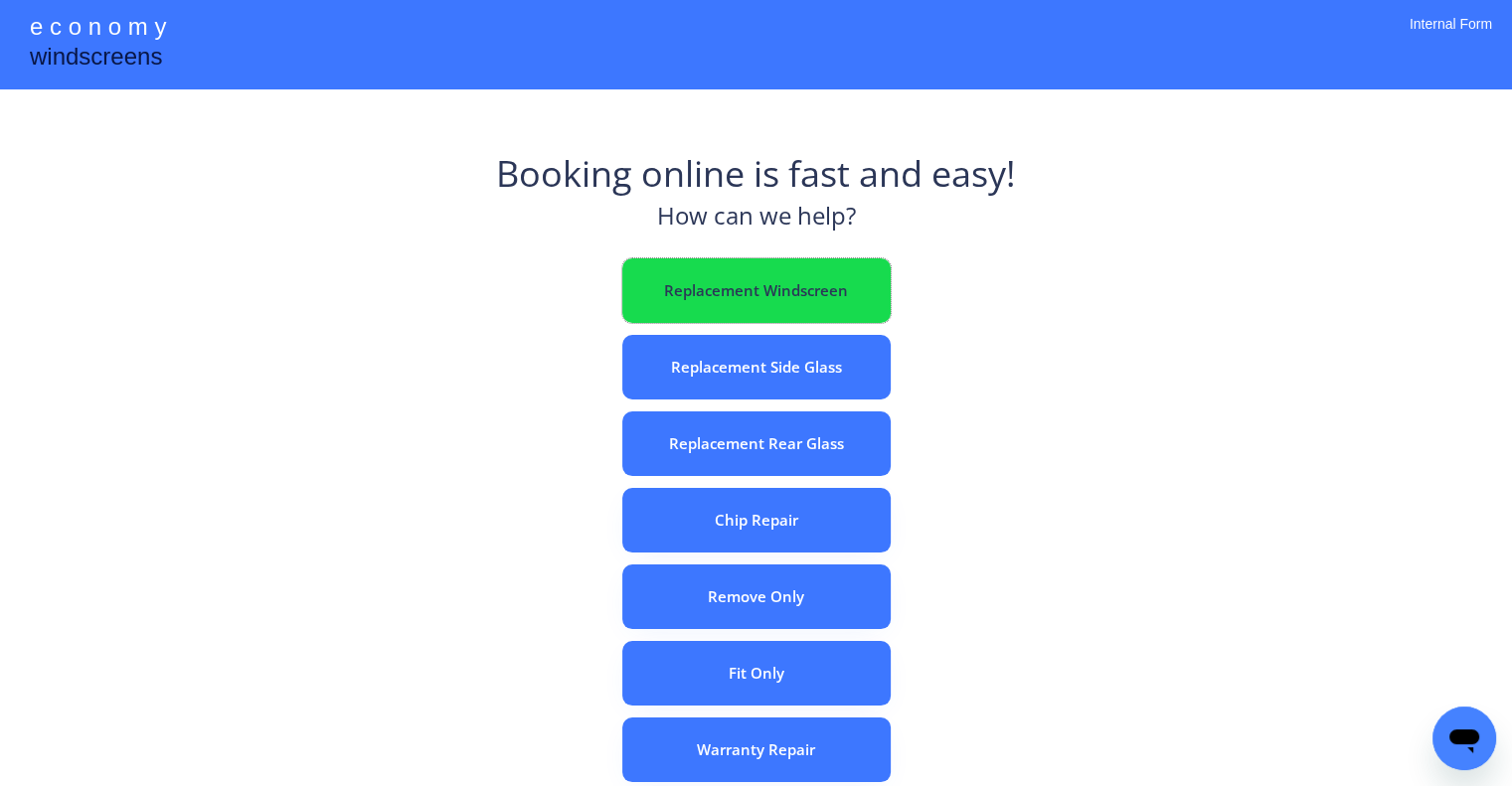drag, startPoint x: 811, startPoint y: 293, endPoint x: 843, endPoint y: 17, distance: 277.84888 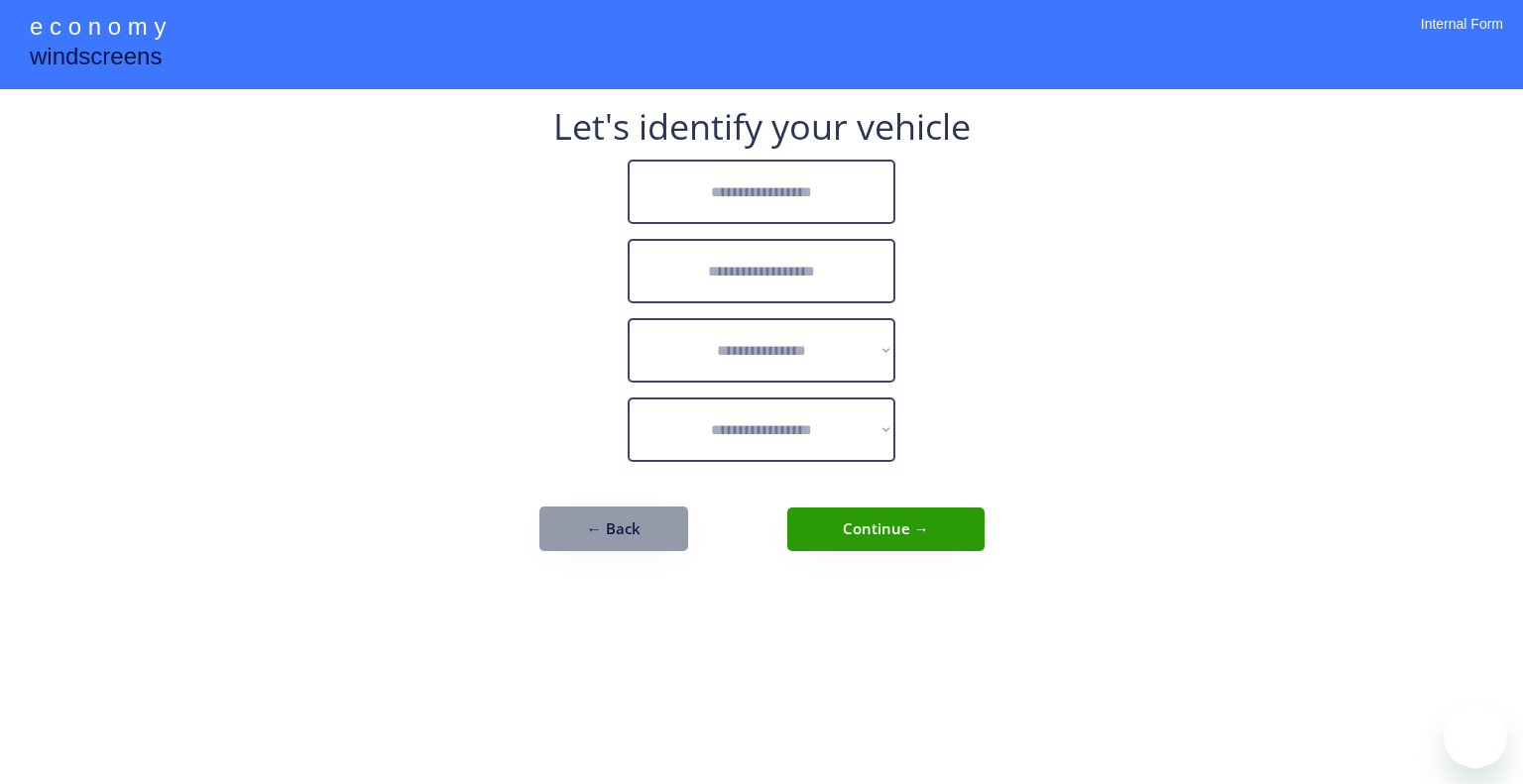 scroll, scrollTop: 0, scrollLeft: 0, axis: both 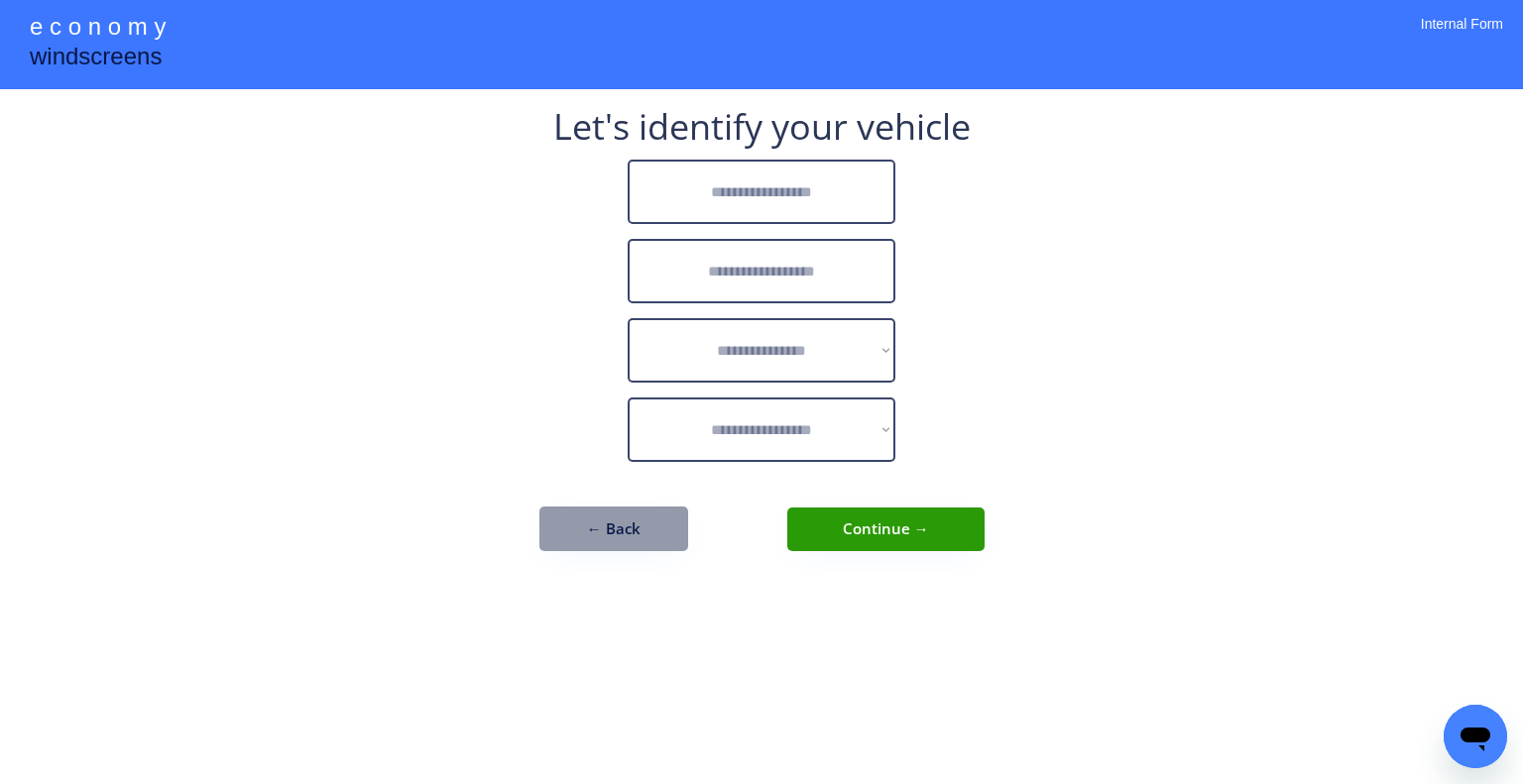 click at bounding box center [762, 191] 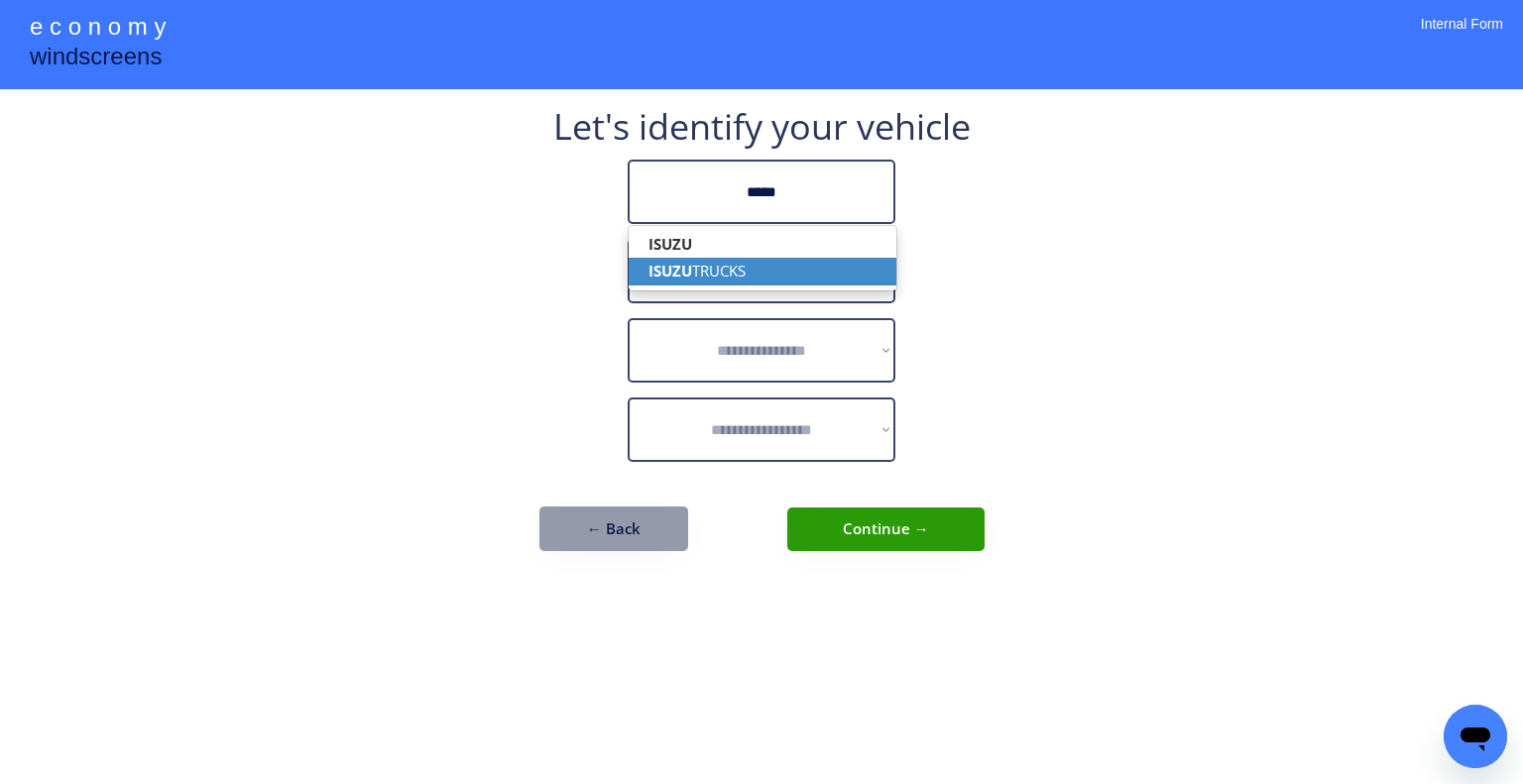 click on "ISUZU  TRUCKS" at bounding box center (762, 271) 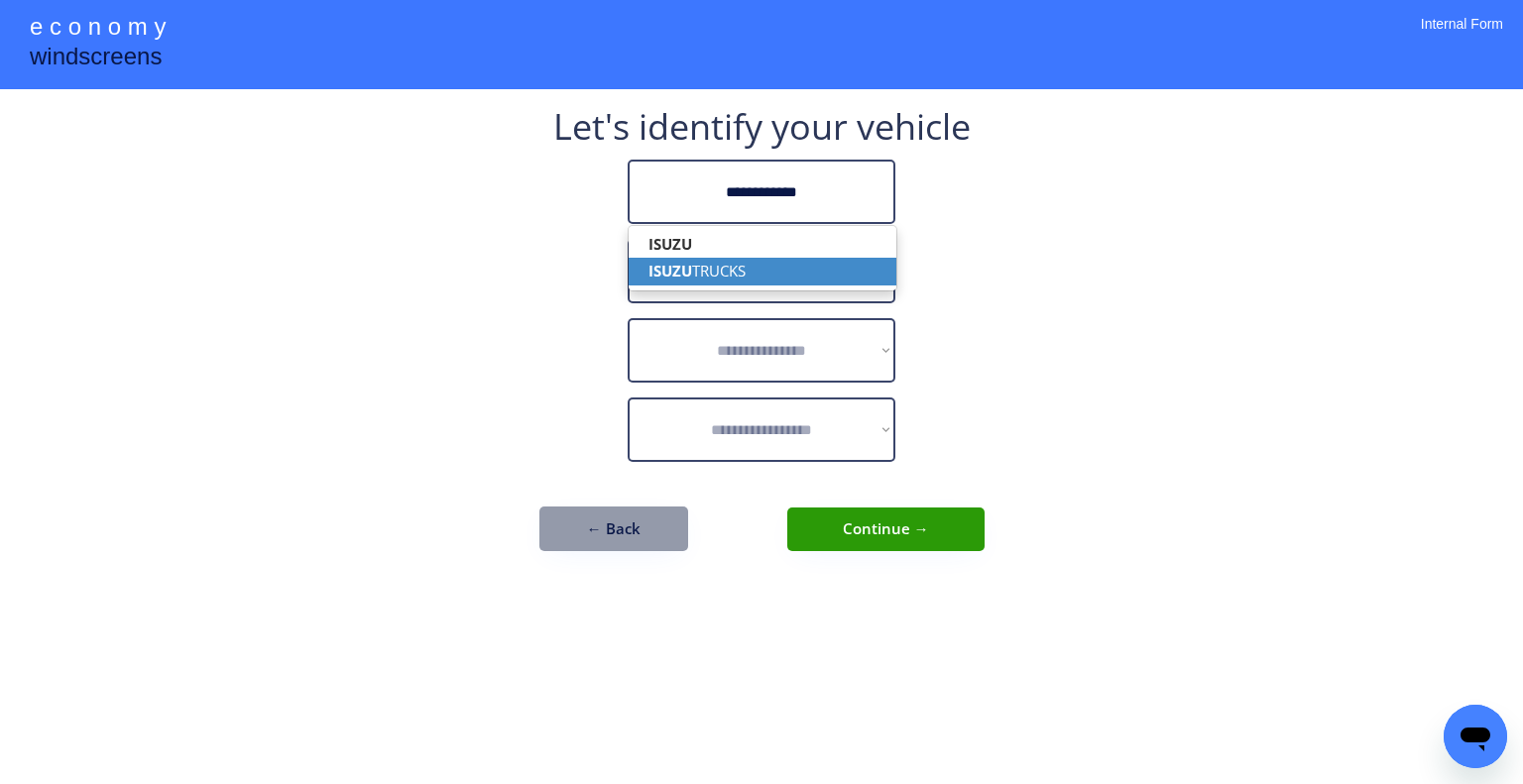type on "**********" 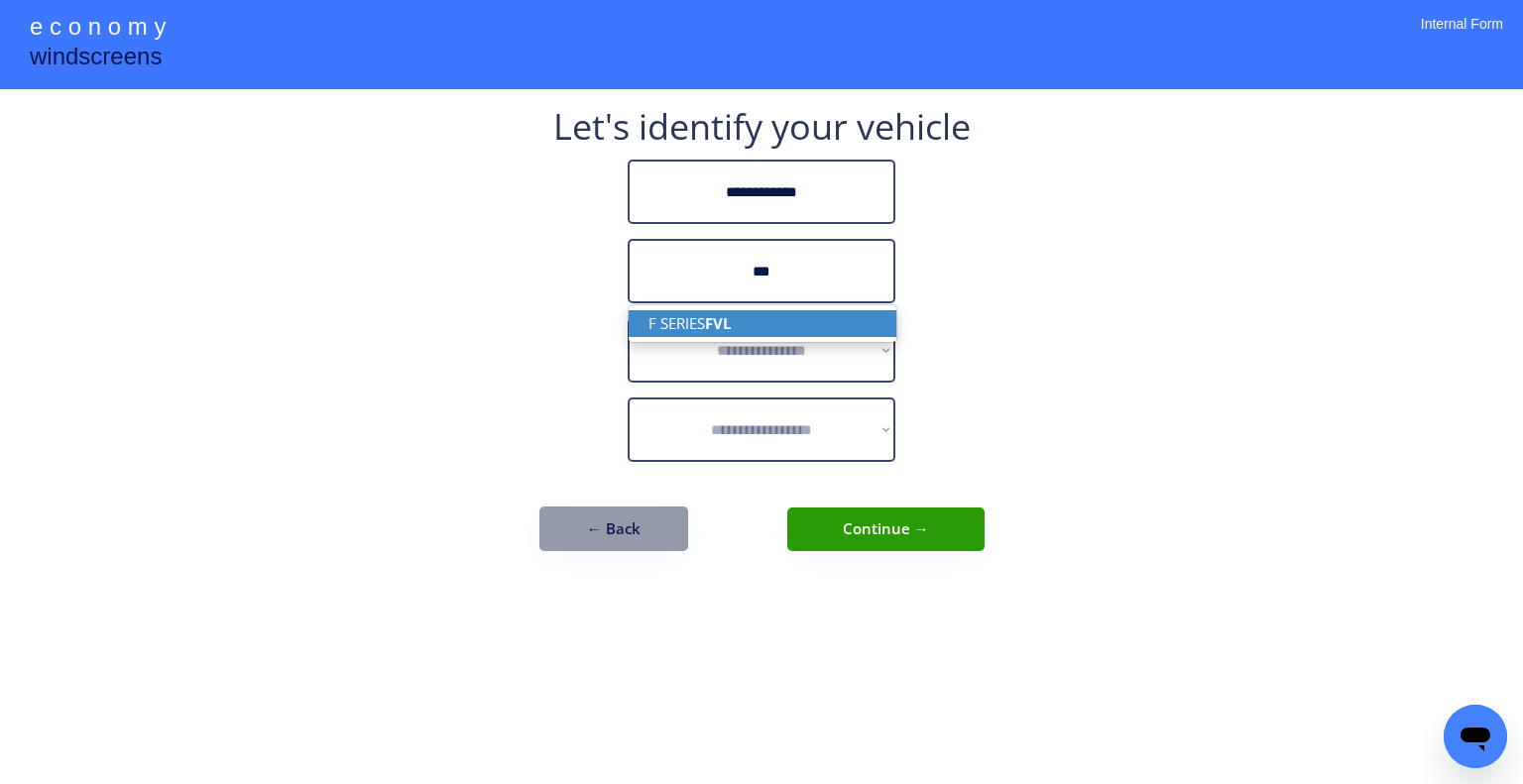 click on "F SERIES  FVL" at bounding box center [762, 323] 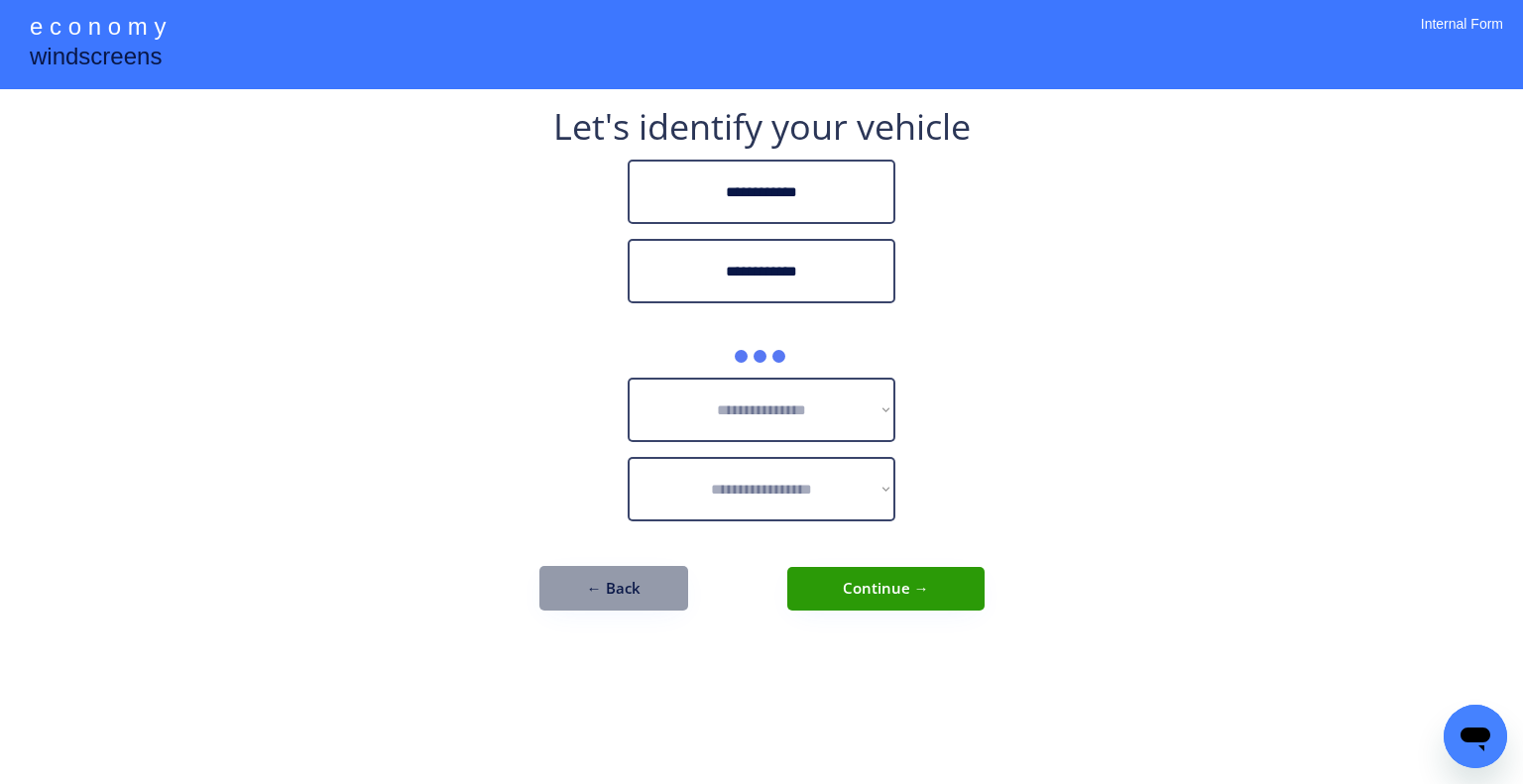 type on "**********" 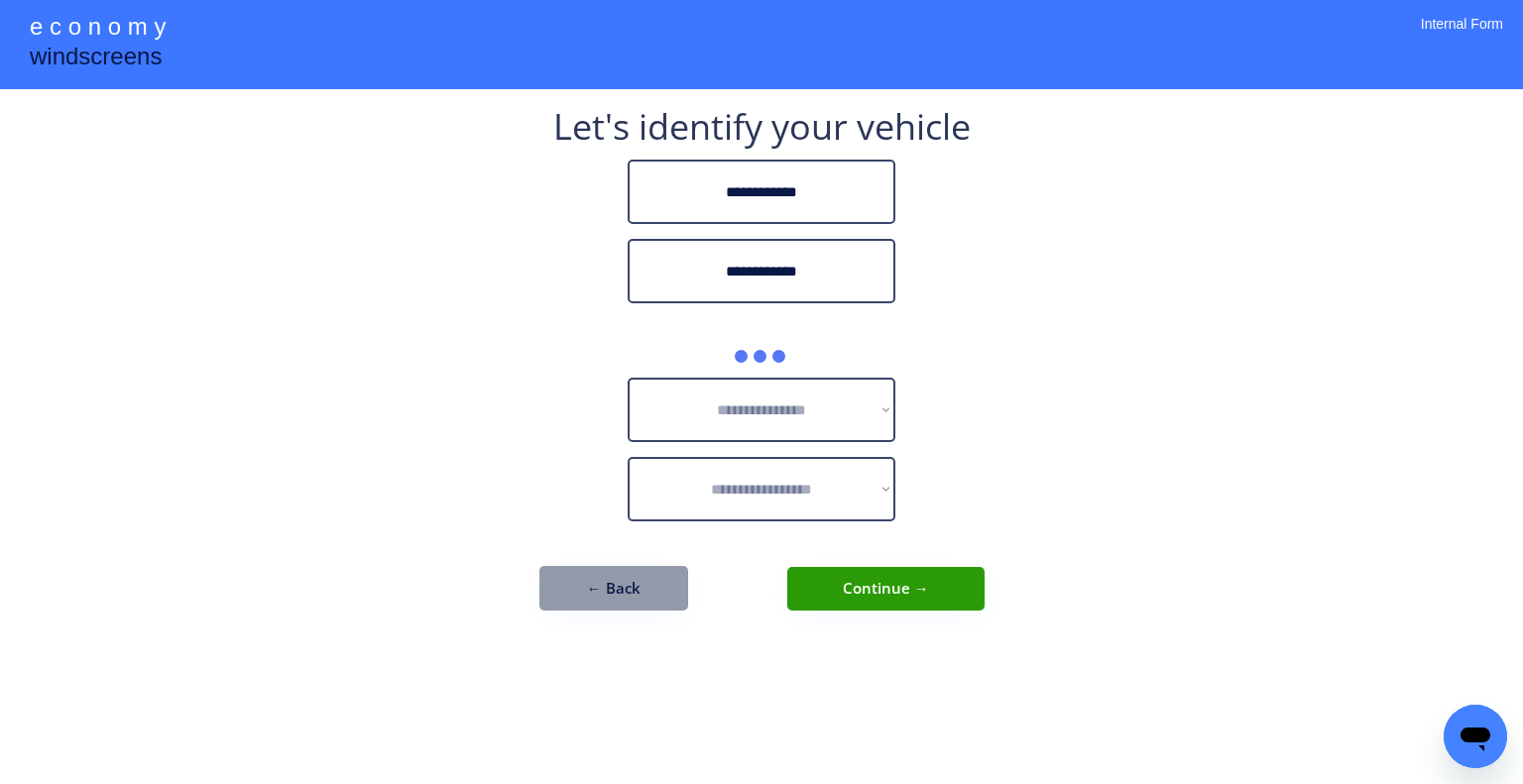 click on "**********" at bounding box center [762, 392] 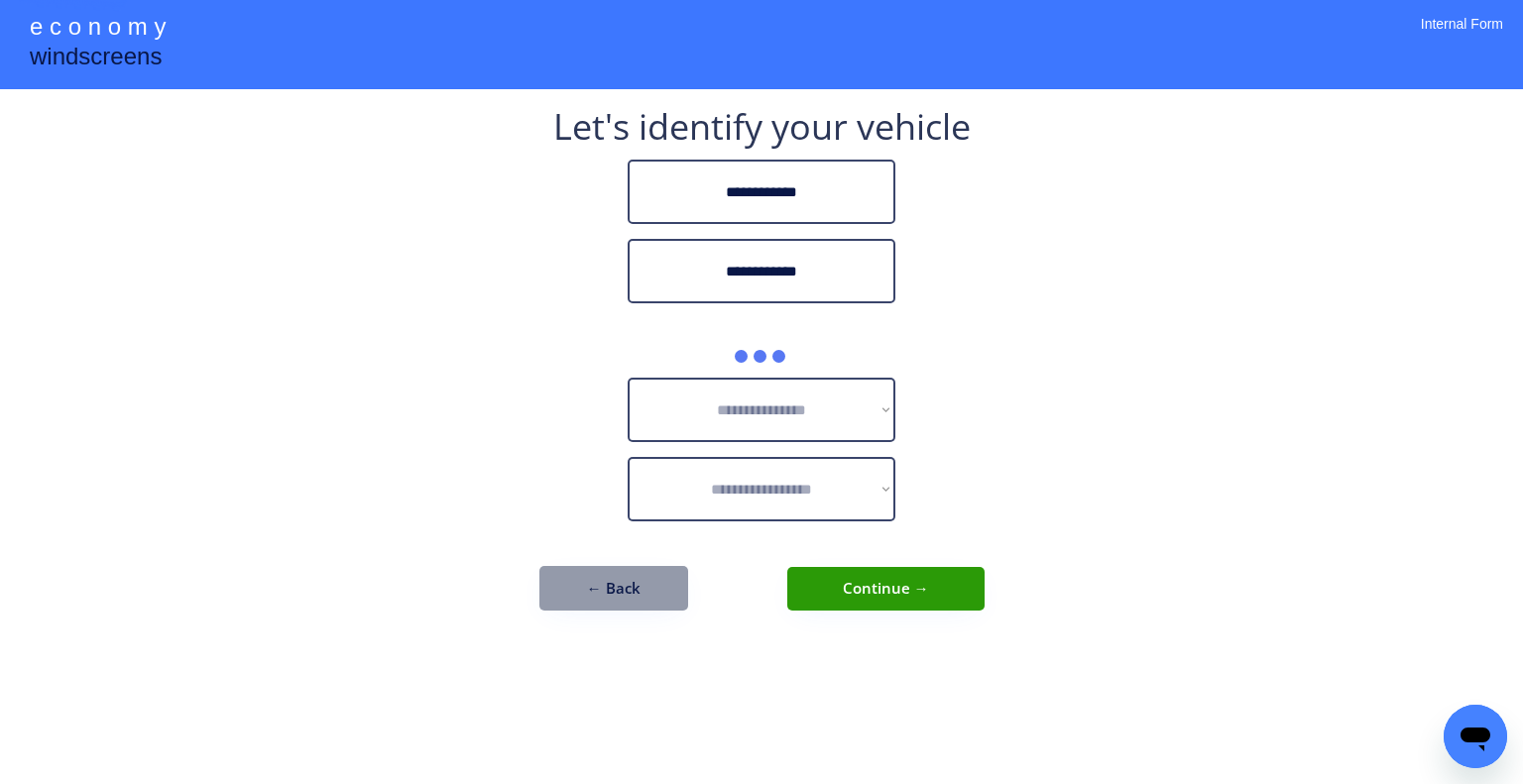 drag, startPoint x: 1143, startPoint y: 357, endPoint x: 1134, endPoint y: 352, distance: 10.29563 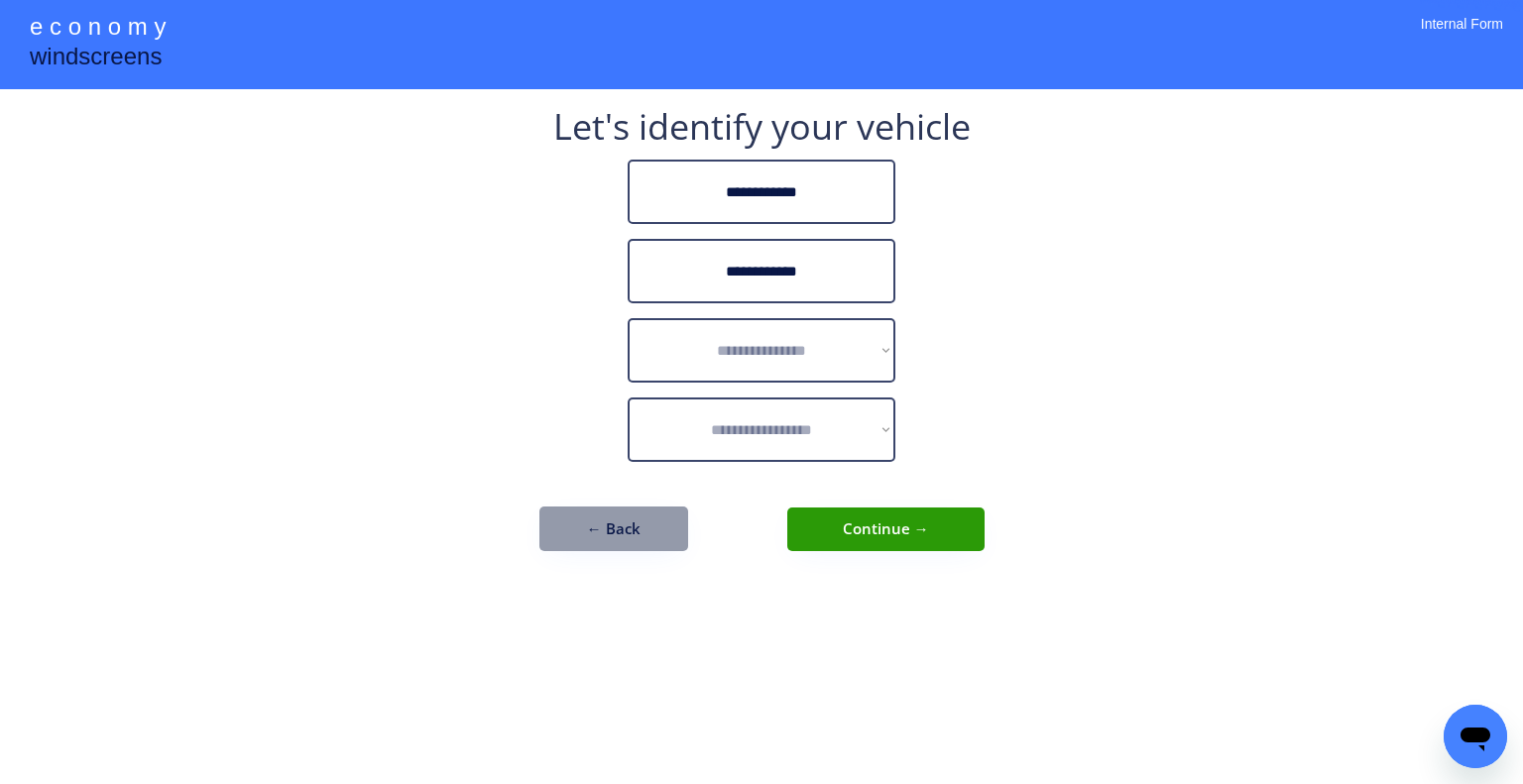 click on "**********" at bounding box center [762, 392] 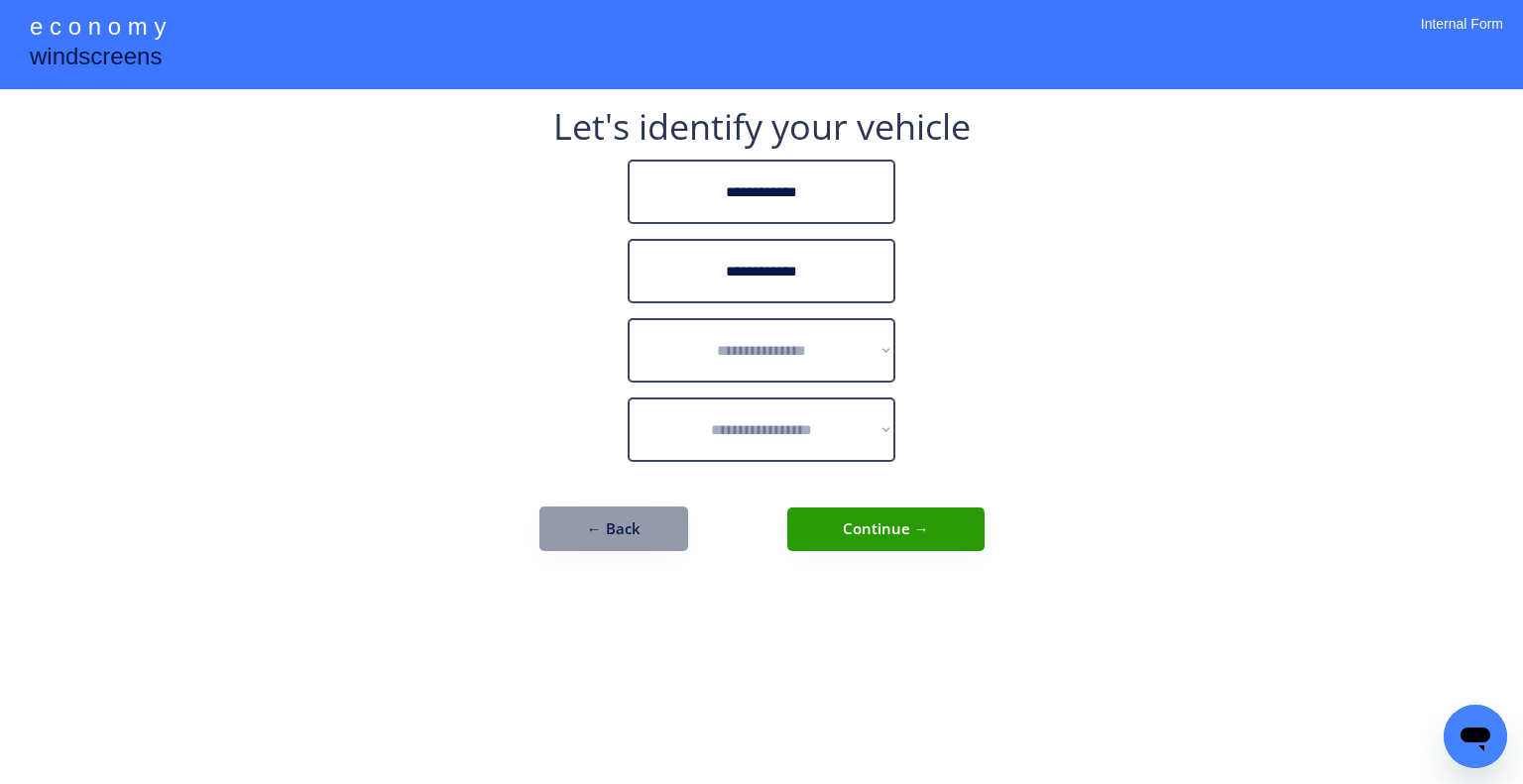 drag, startPoint x: 1125, startPoint y: 348, endPoint x: 1112, endPoint y: 340, distance: 15.264338 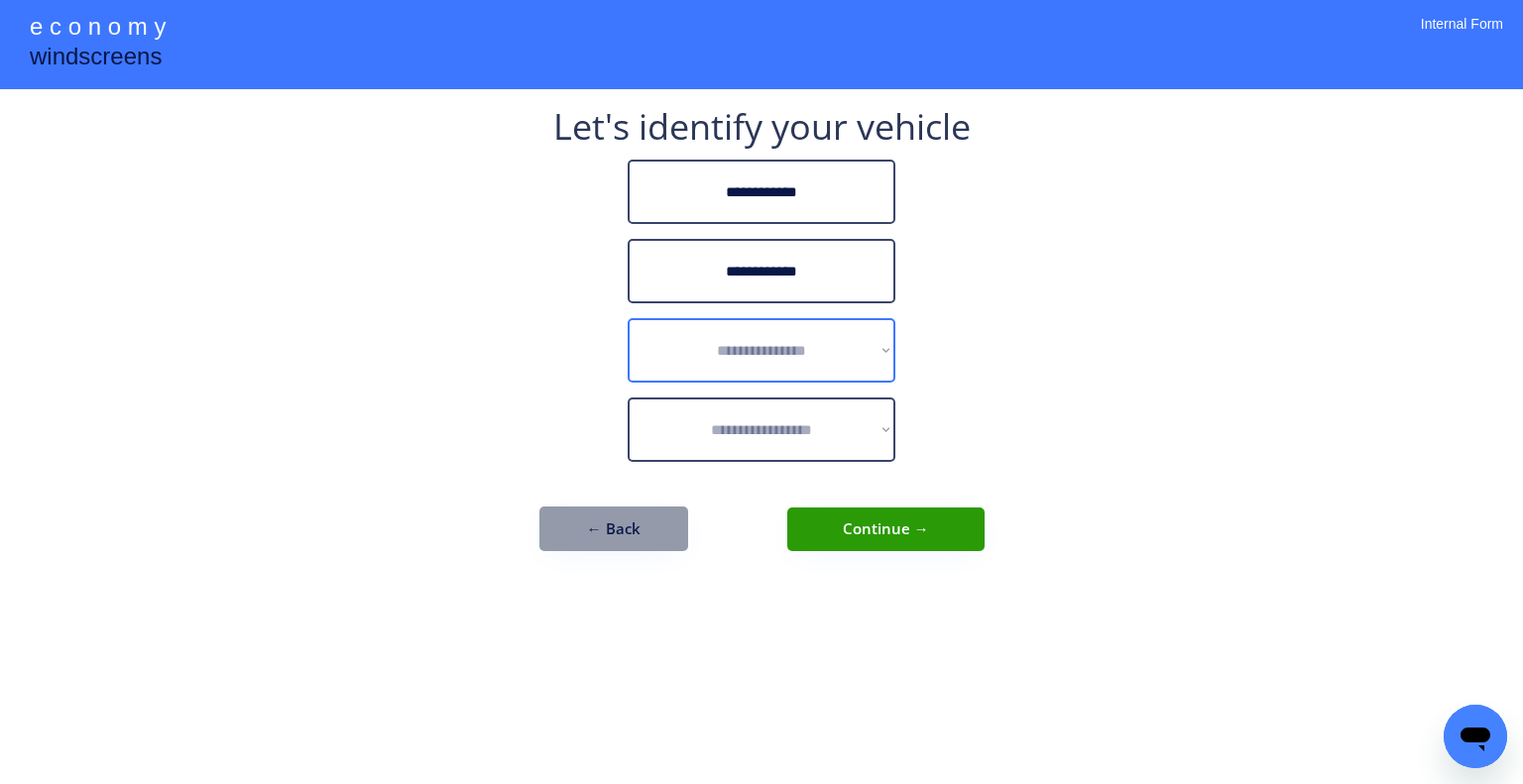 select on "******" 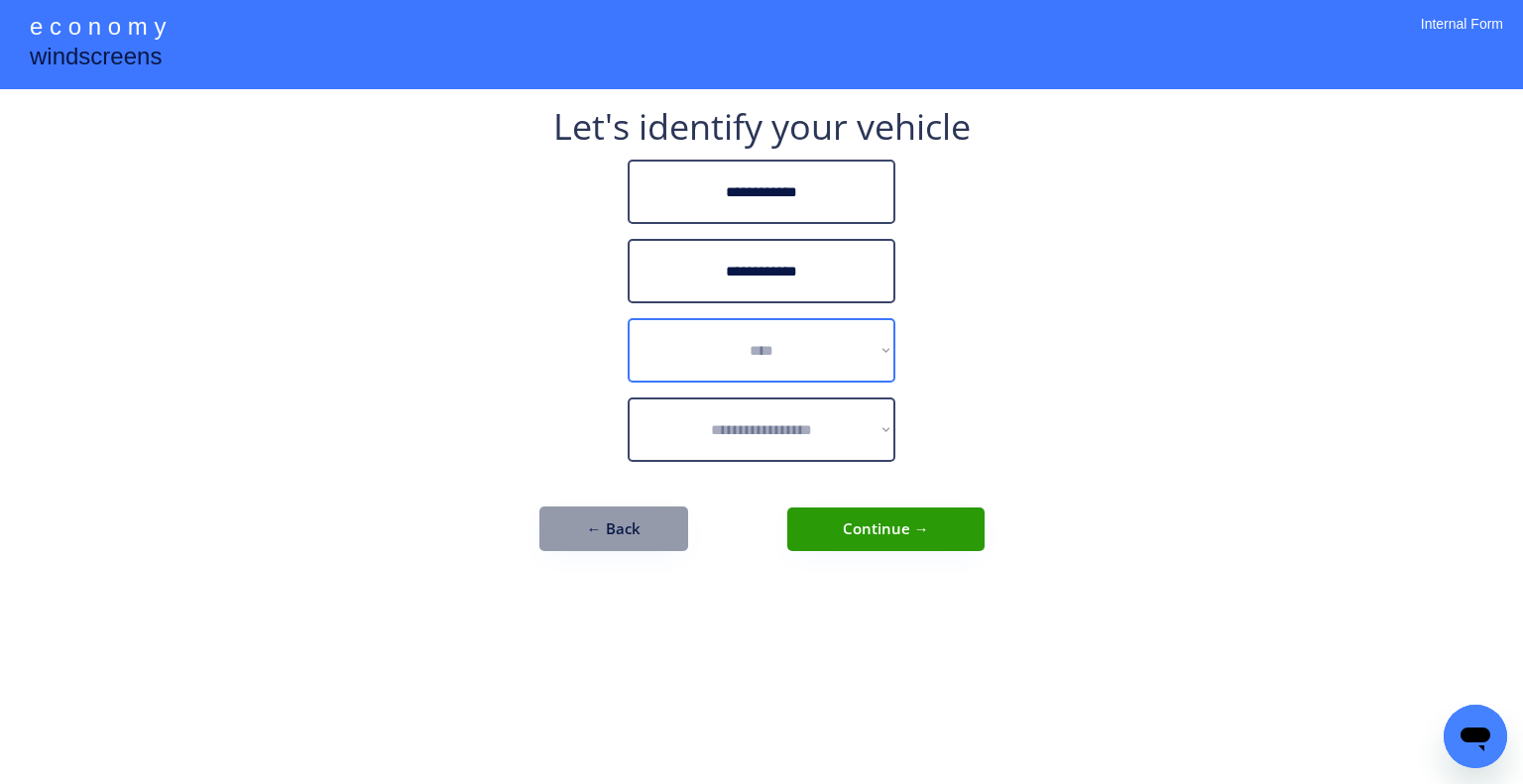 click on "**********" at bounding box center (762, 350) 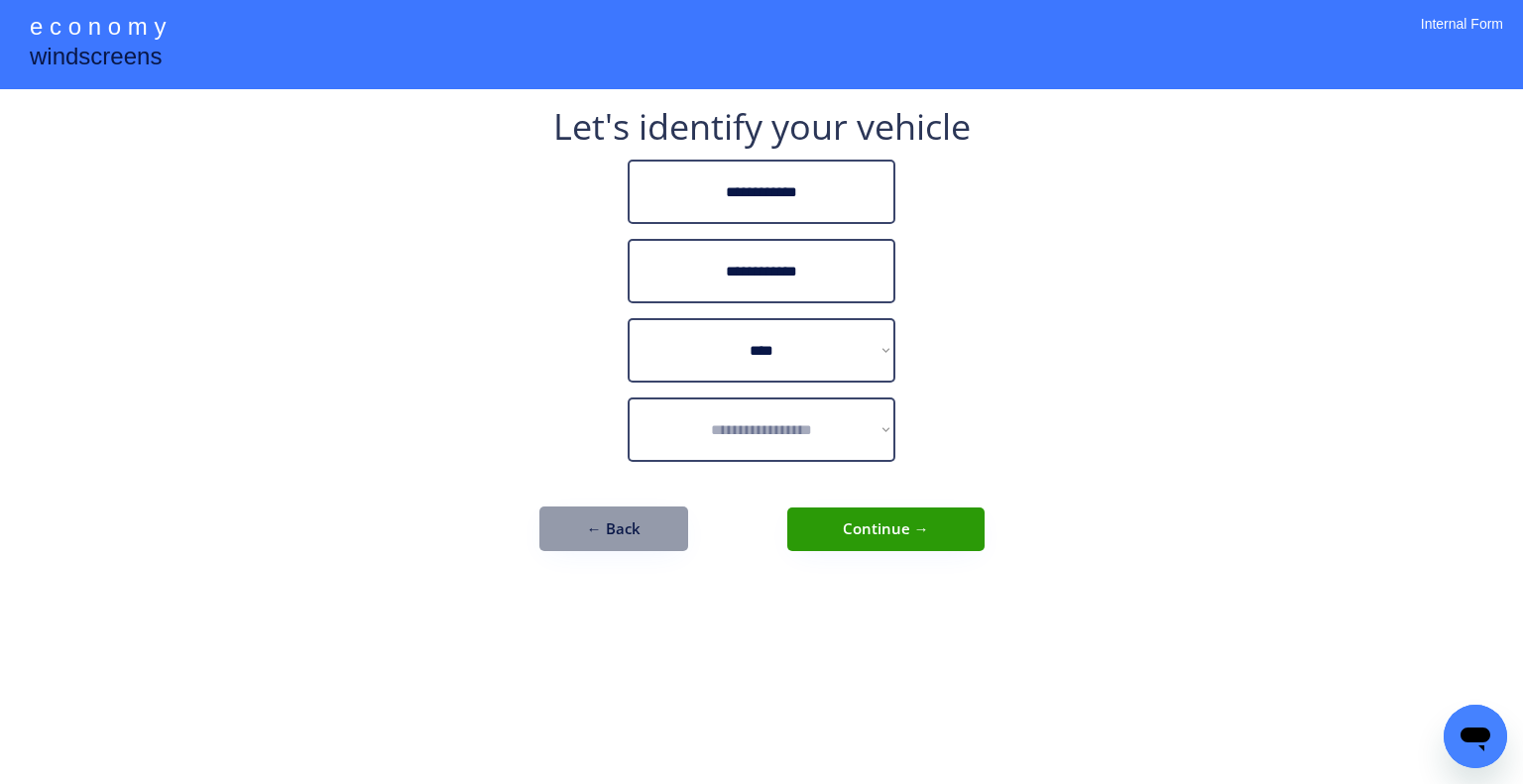 click on "**********" at bounding box center (762, 392) 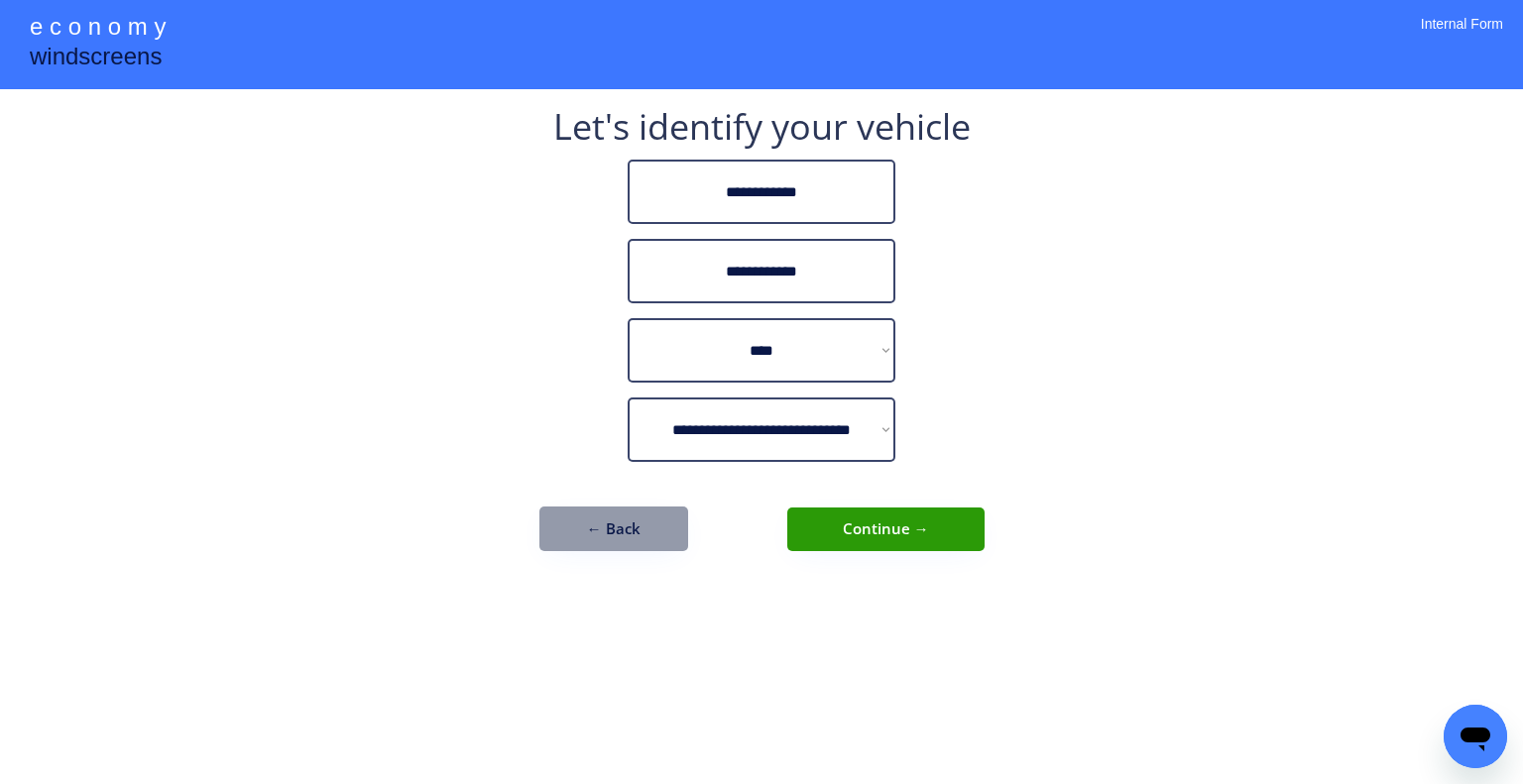 click on "←   Back Continue    →" at bounding box center (762, 528) 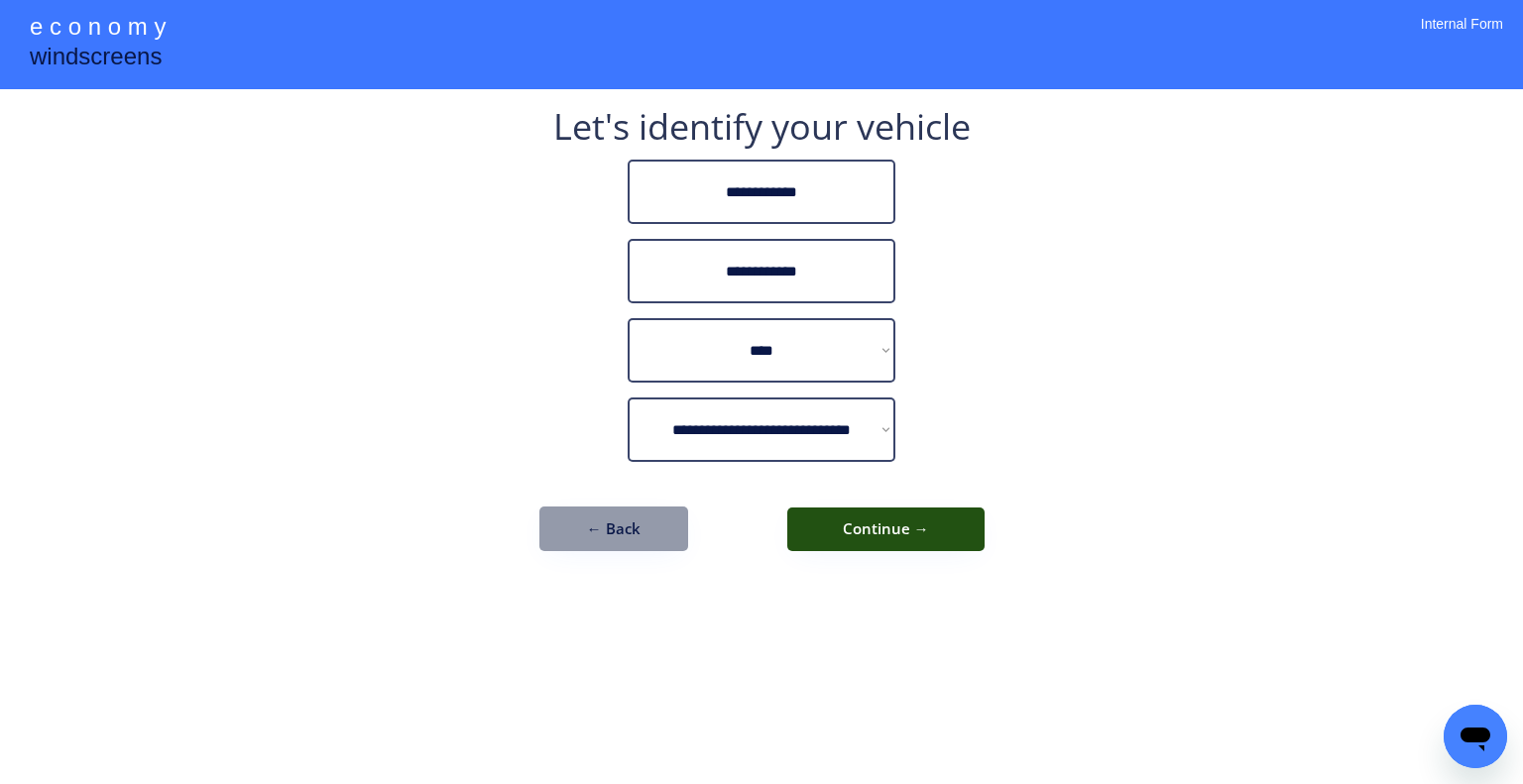 click on "Continue    →" at bounding box center [885, 529] 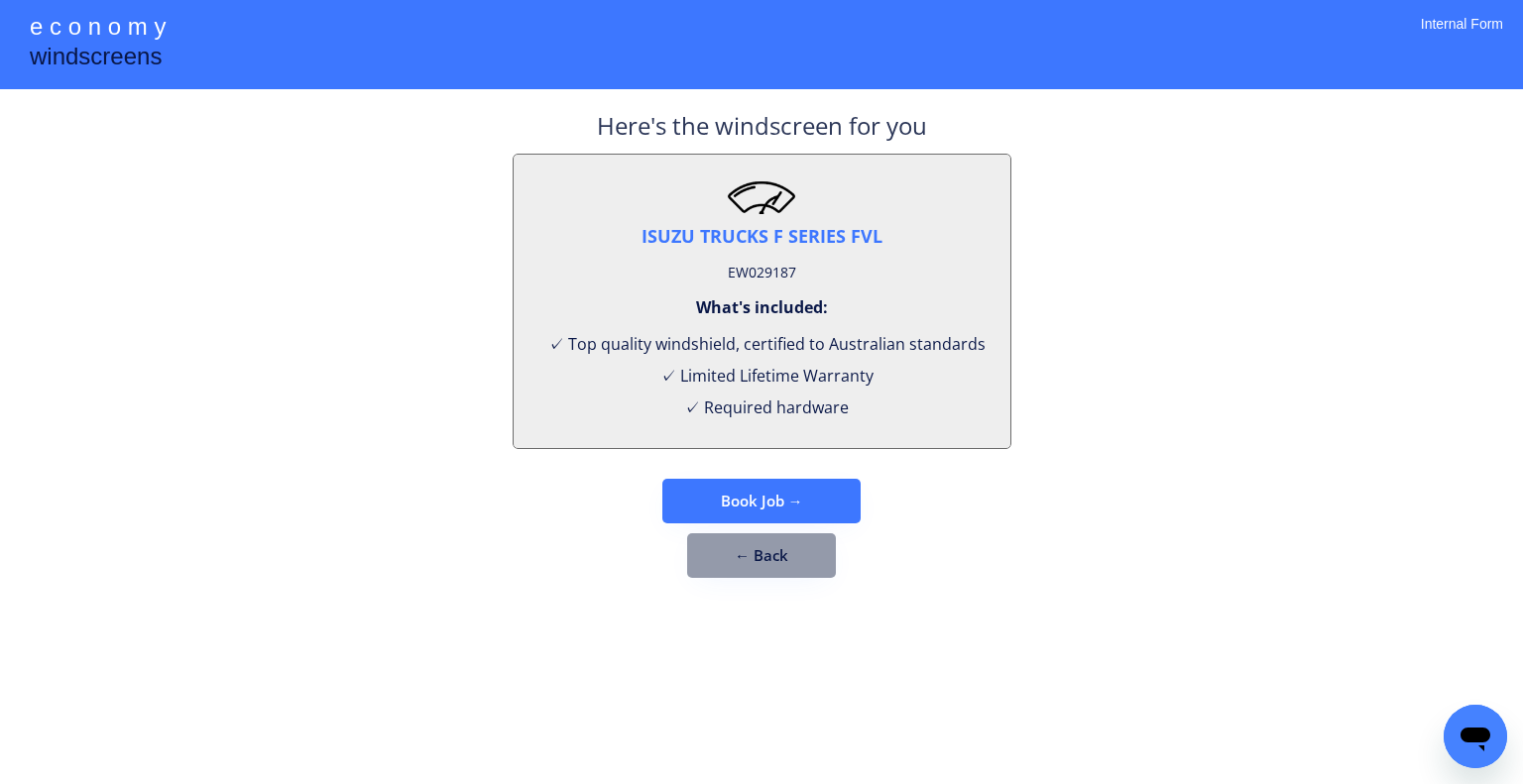click on "**********" at bounding box center (762, 392) 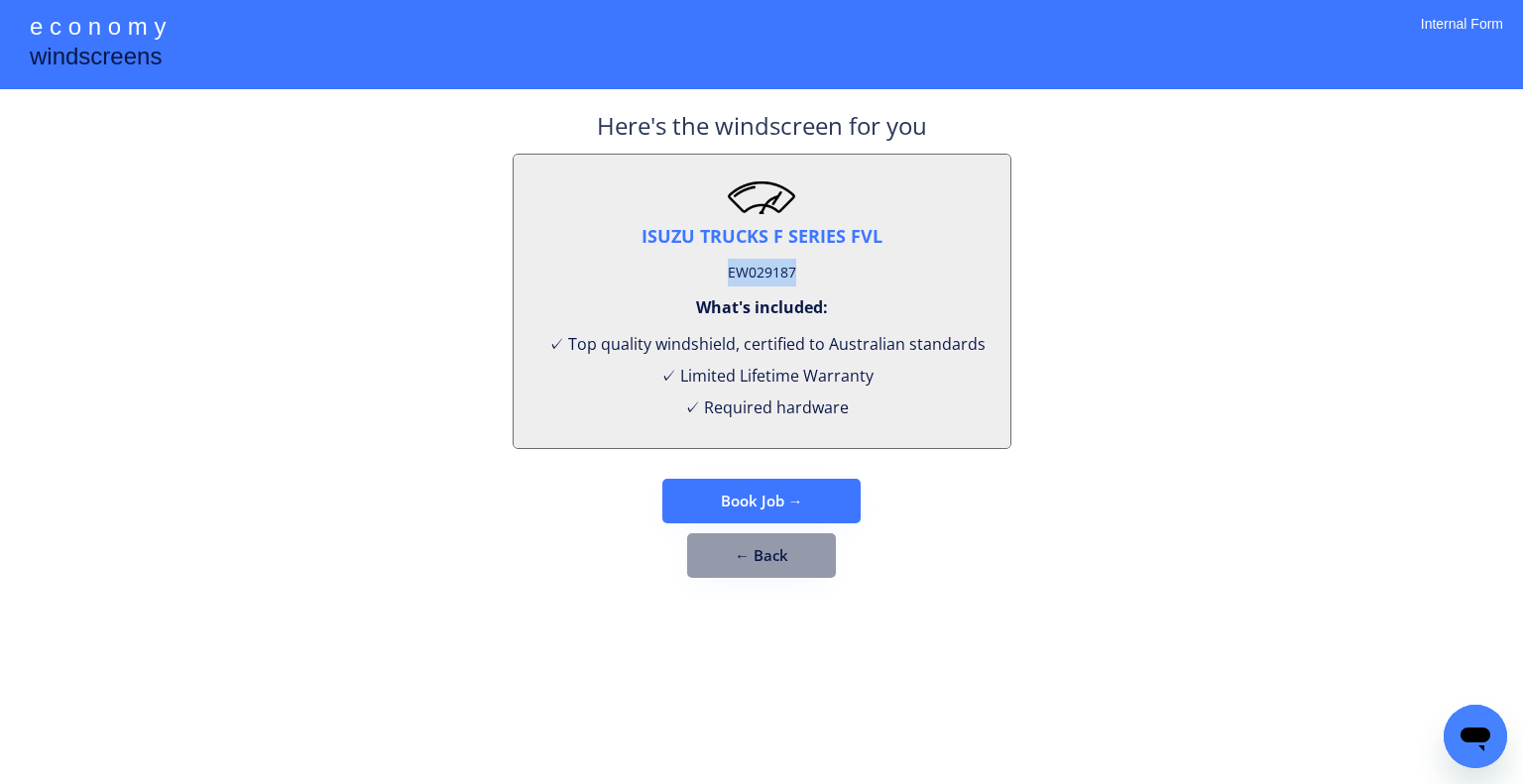 click on "EW029187" at bounding box center (762, 273) 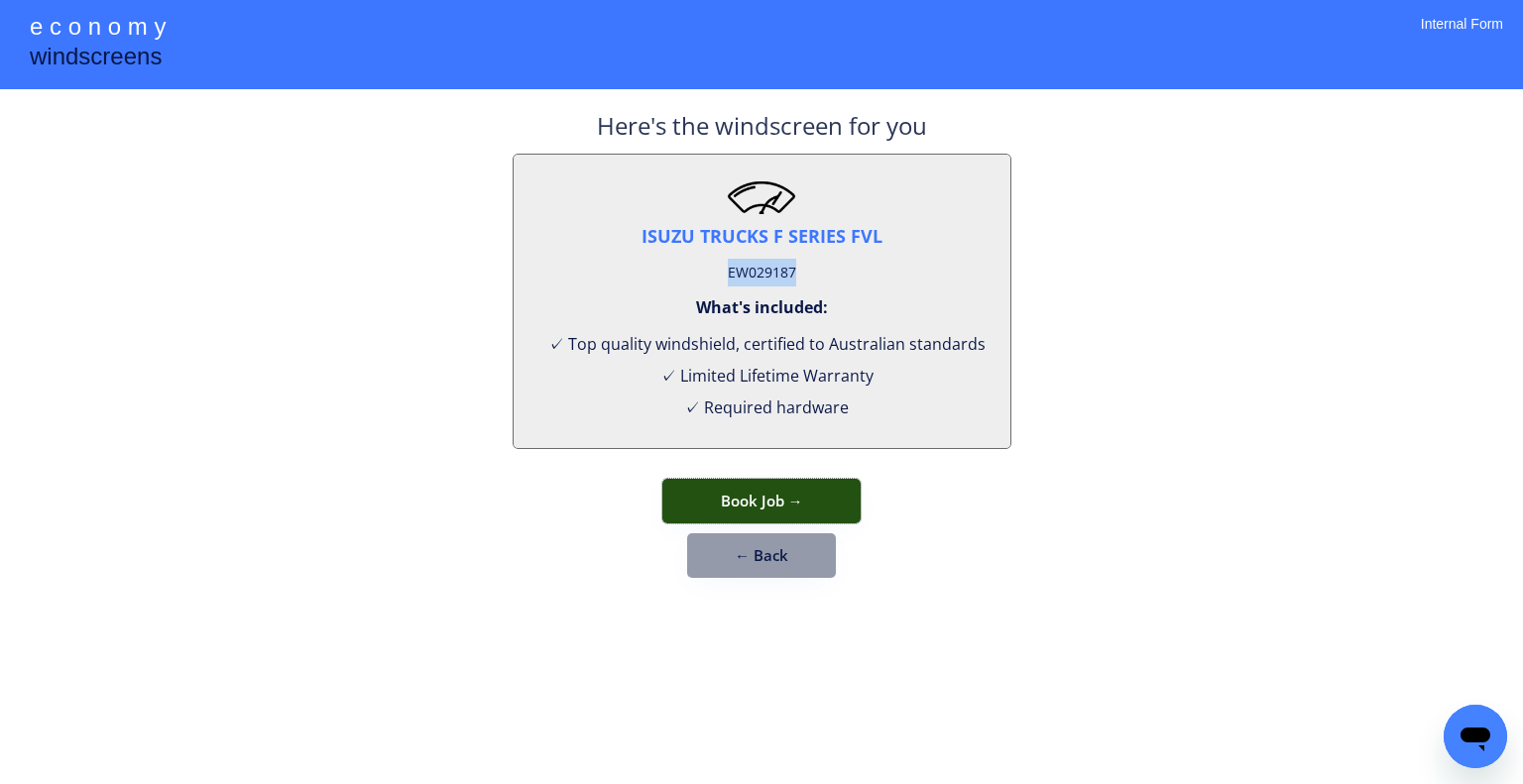 click on "Book Job    →" at bounding box center (762, 501) 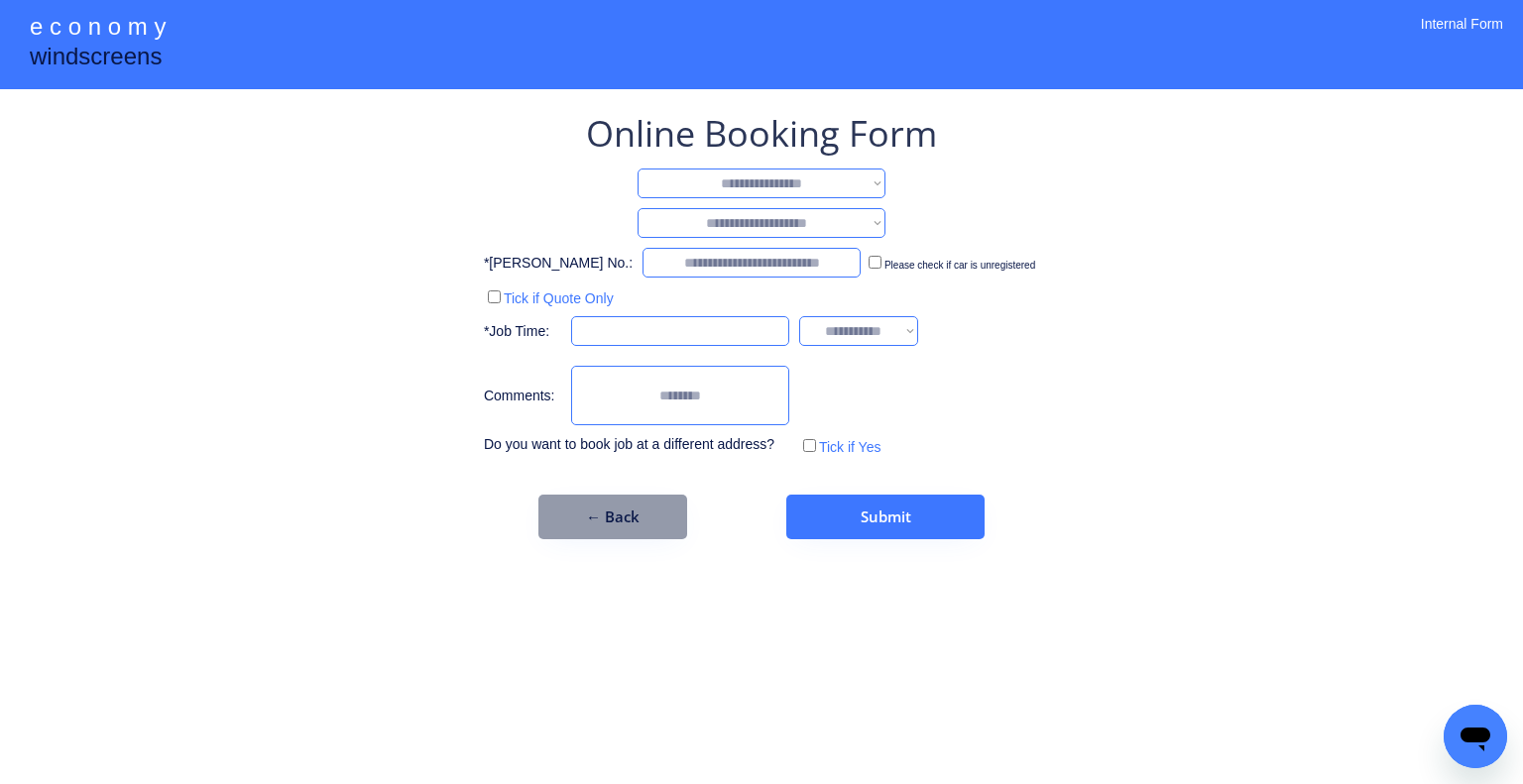 click on "**********" at bounding box center (762, 183) 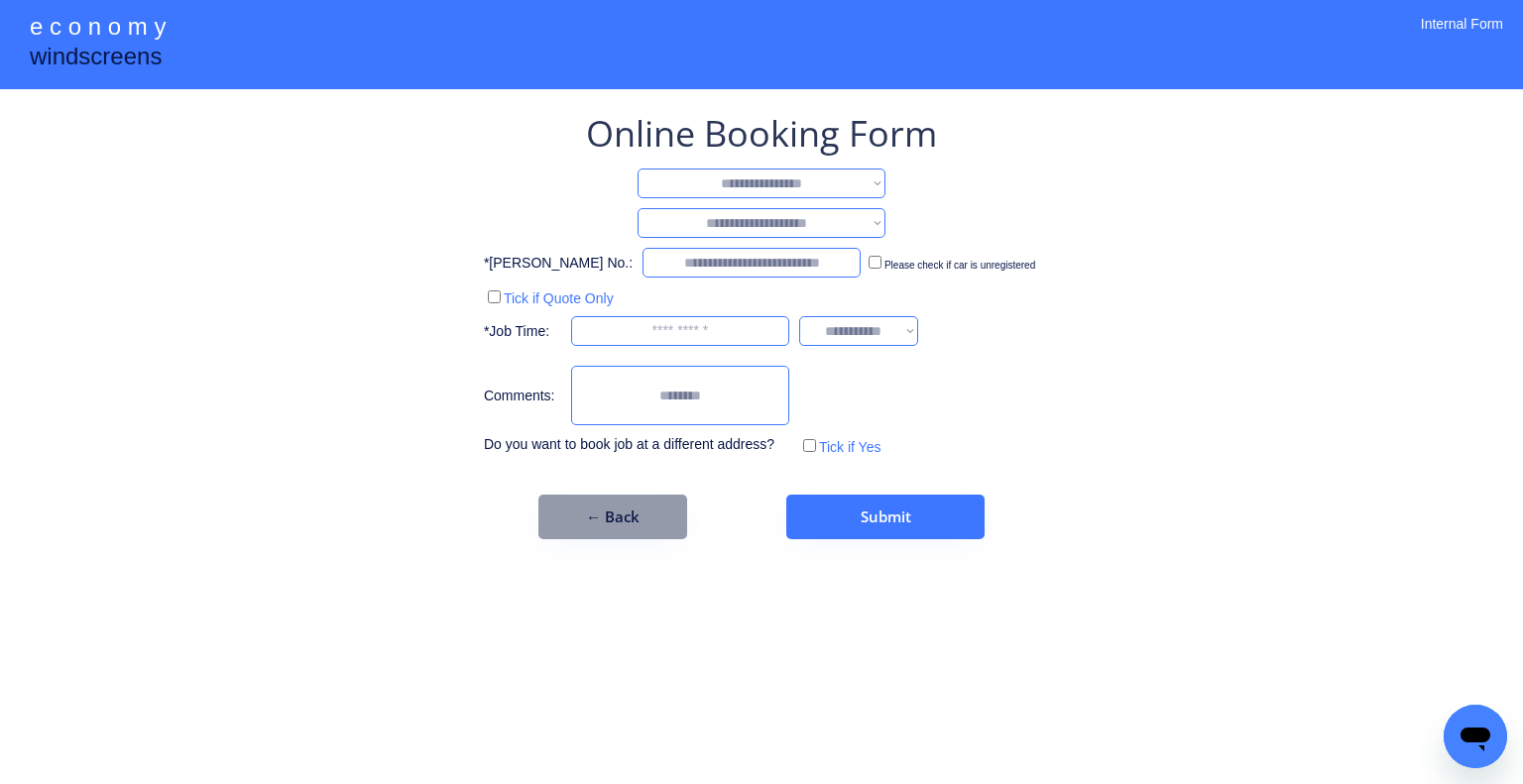 select on "**********" 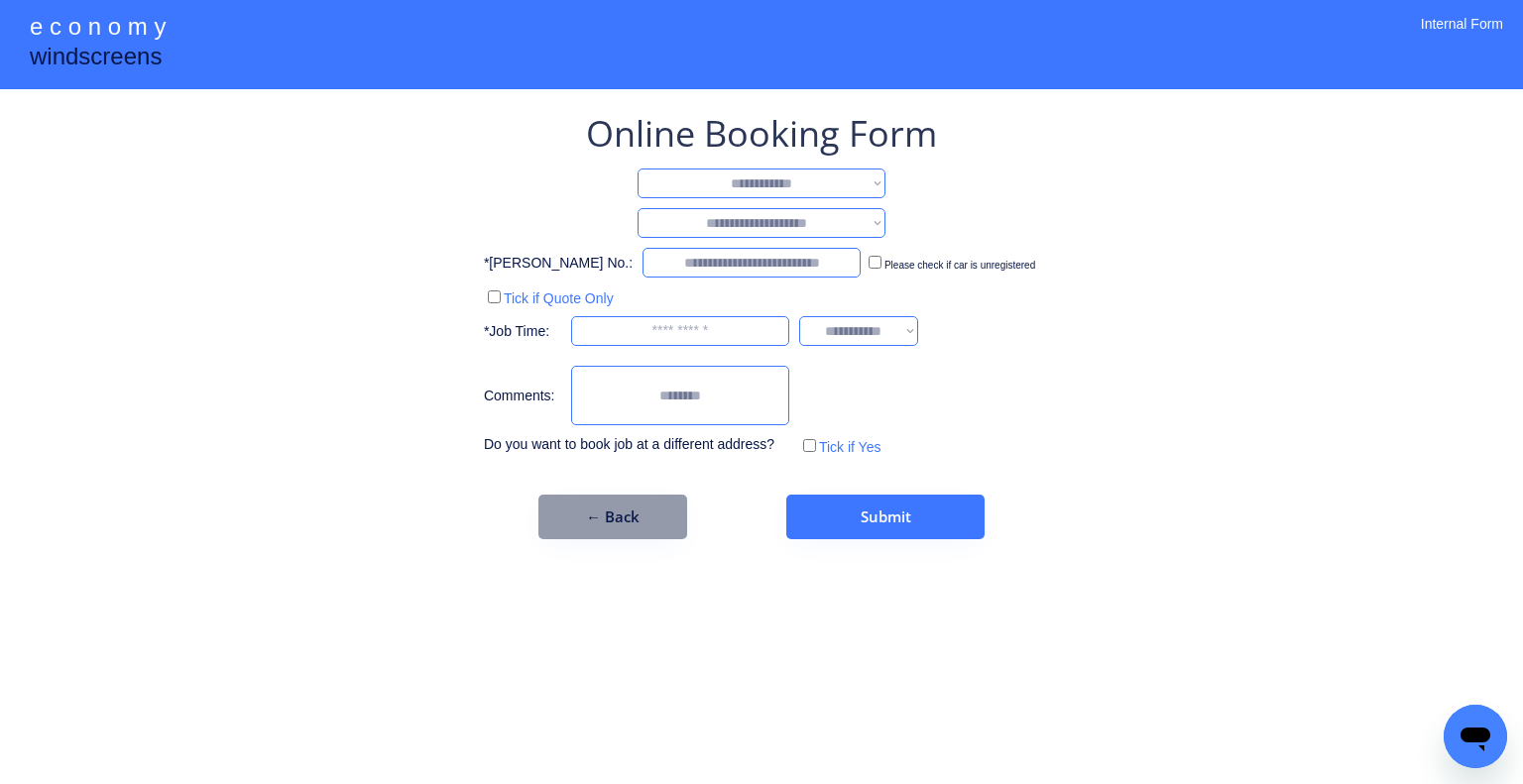 click on "**********" at bounding box center [762, 183] 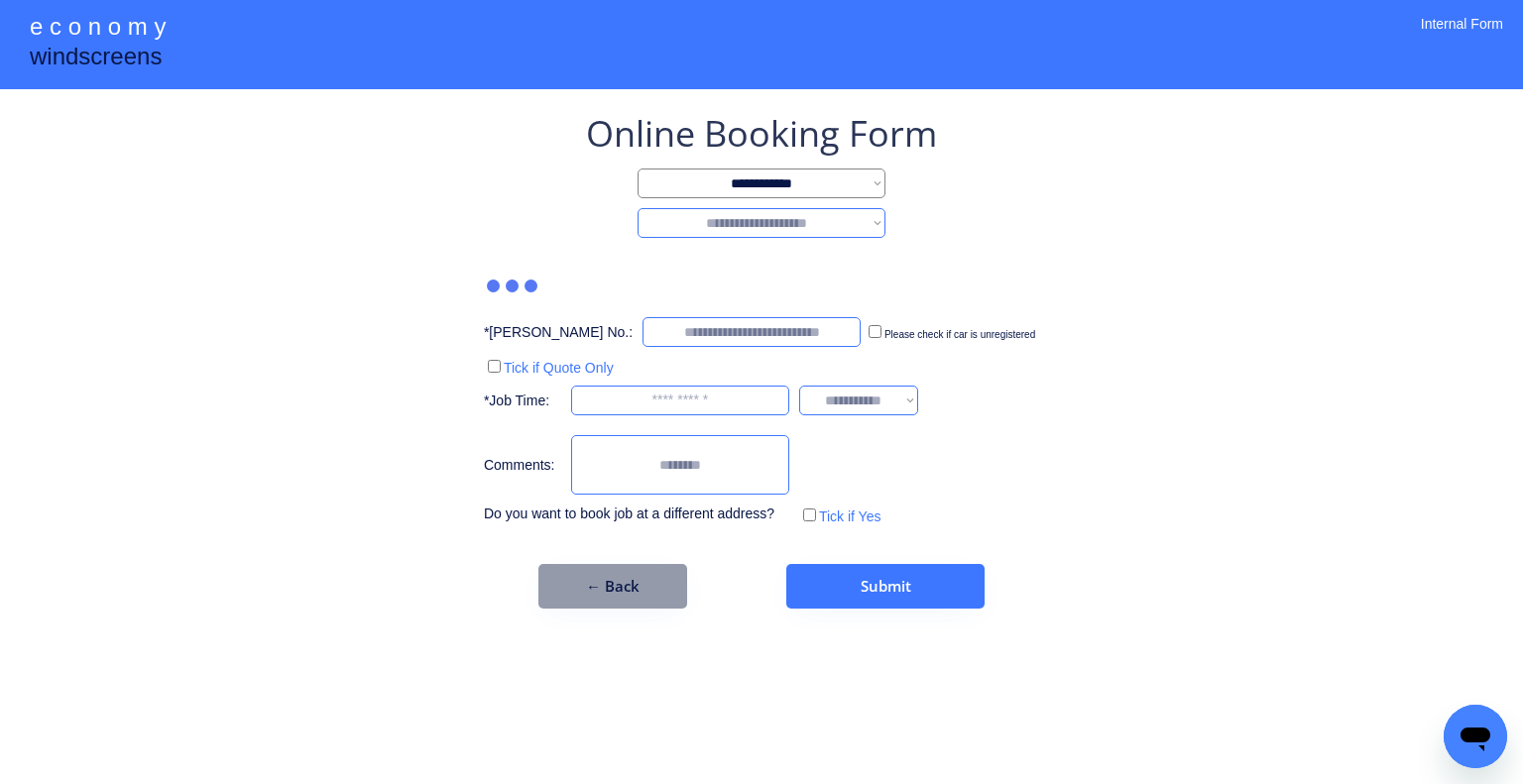 click on "**********" at bounding box center [762, 223] 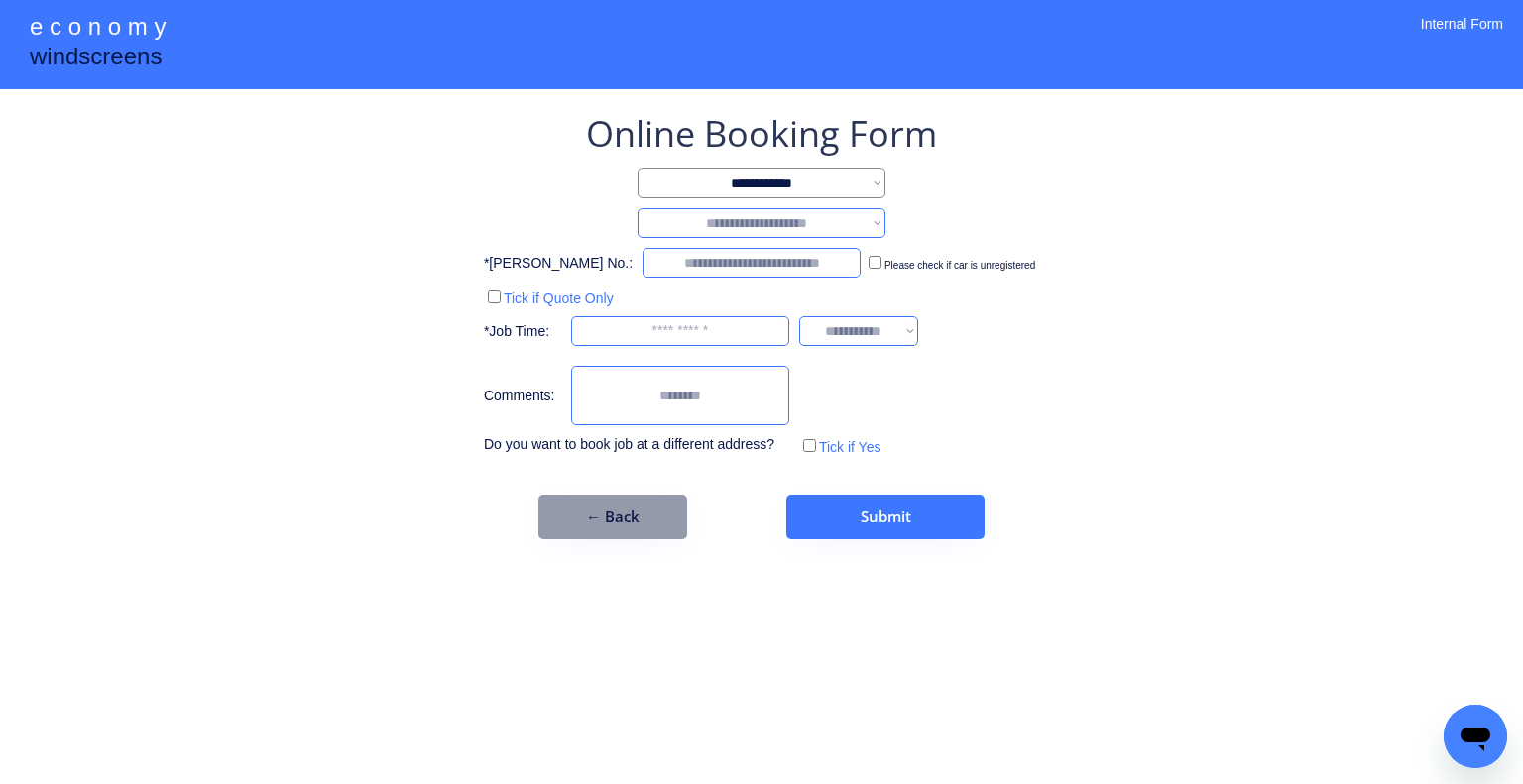 click on "**********" at bounding box center [762, 223] 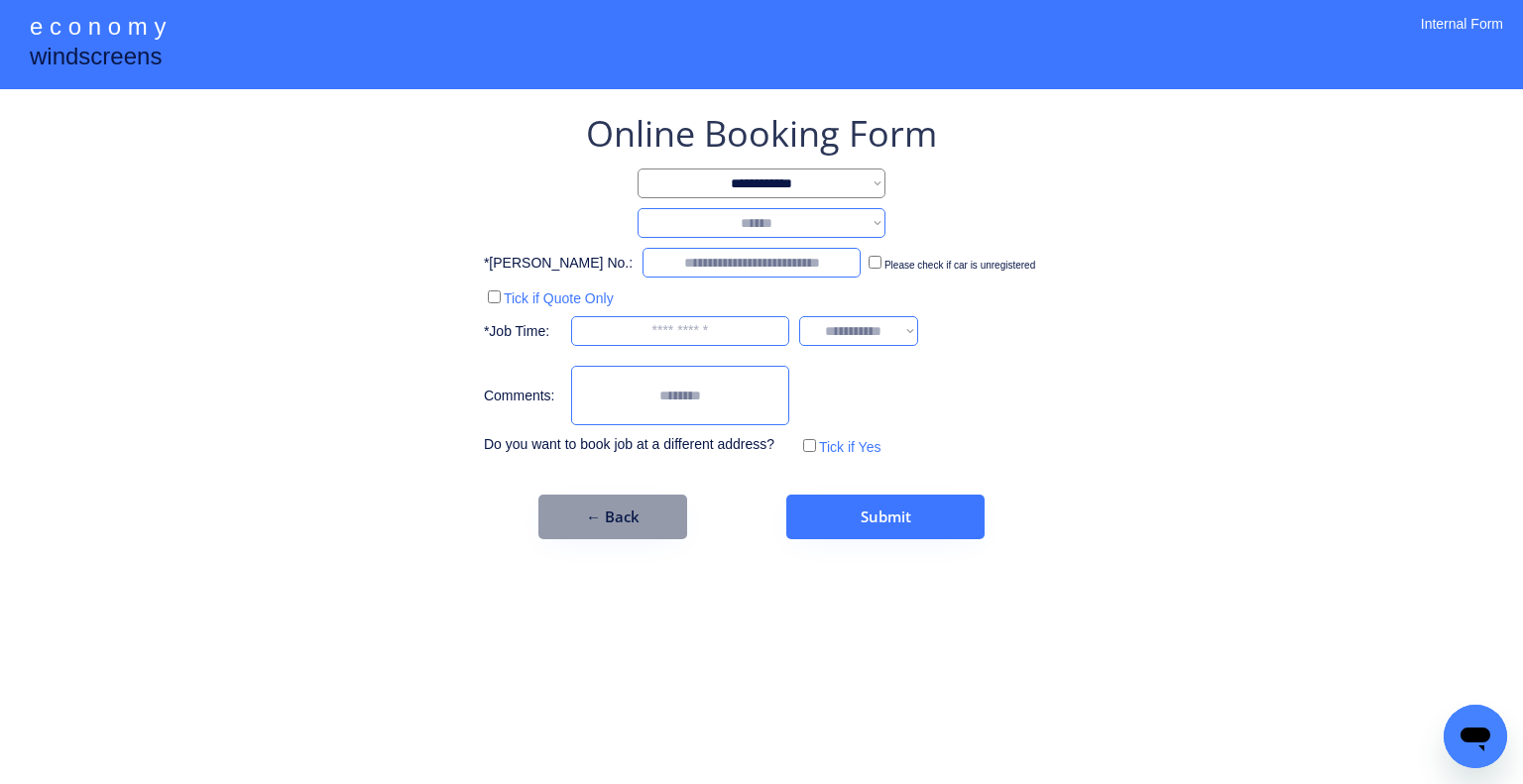 click on "**********" at bounding box center [762, 223] 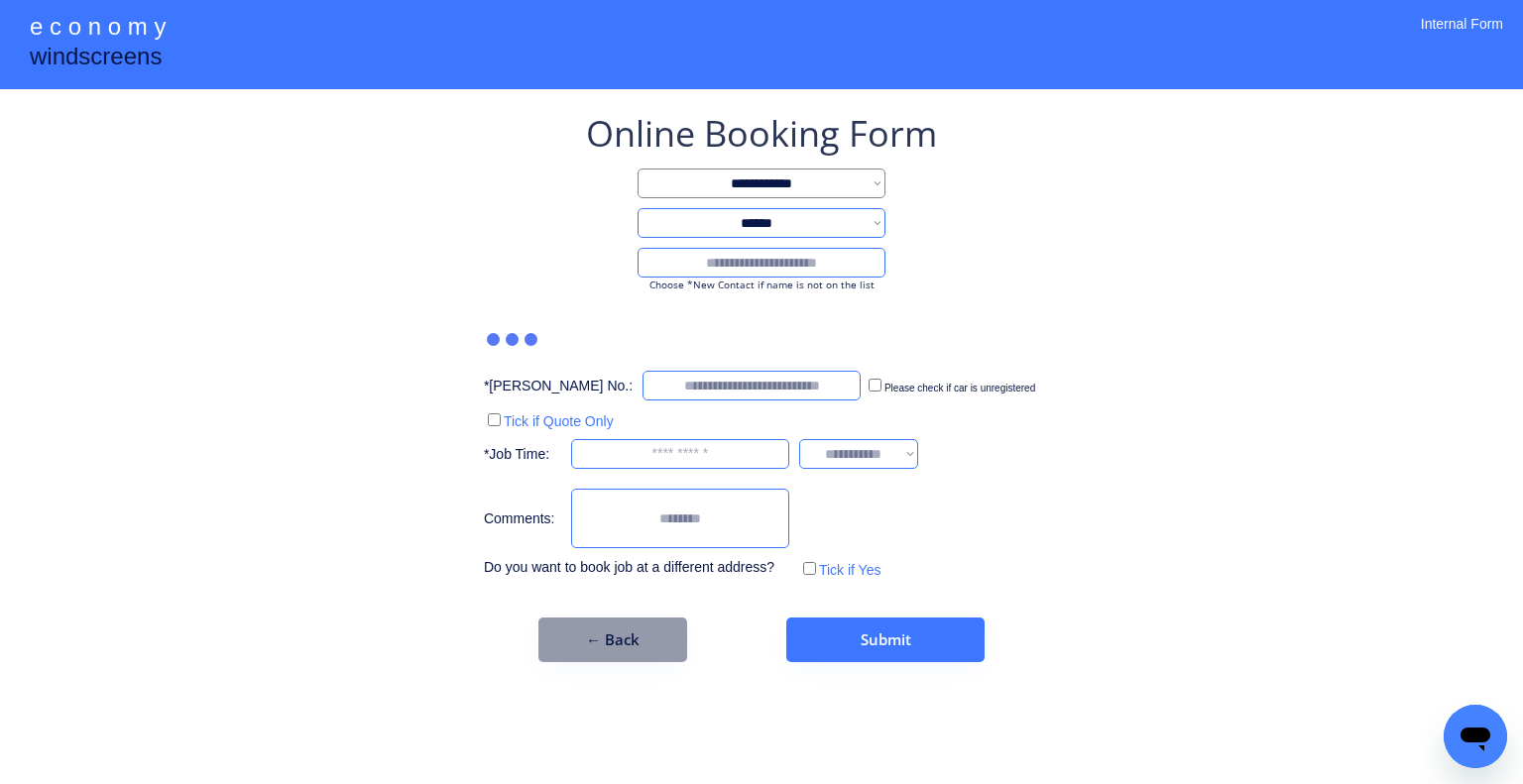 click at bounding box center [762, 263] 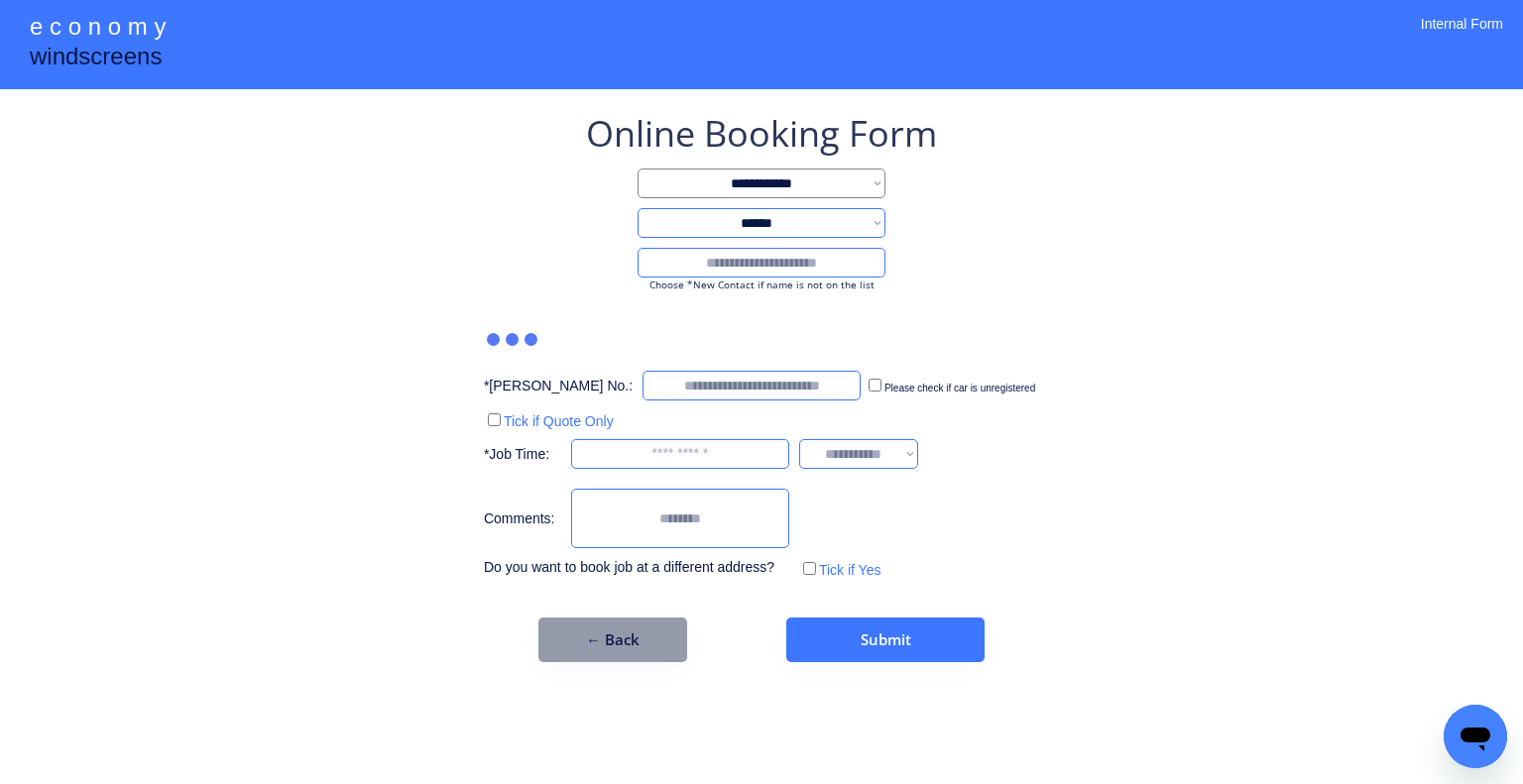type on "*" 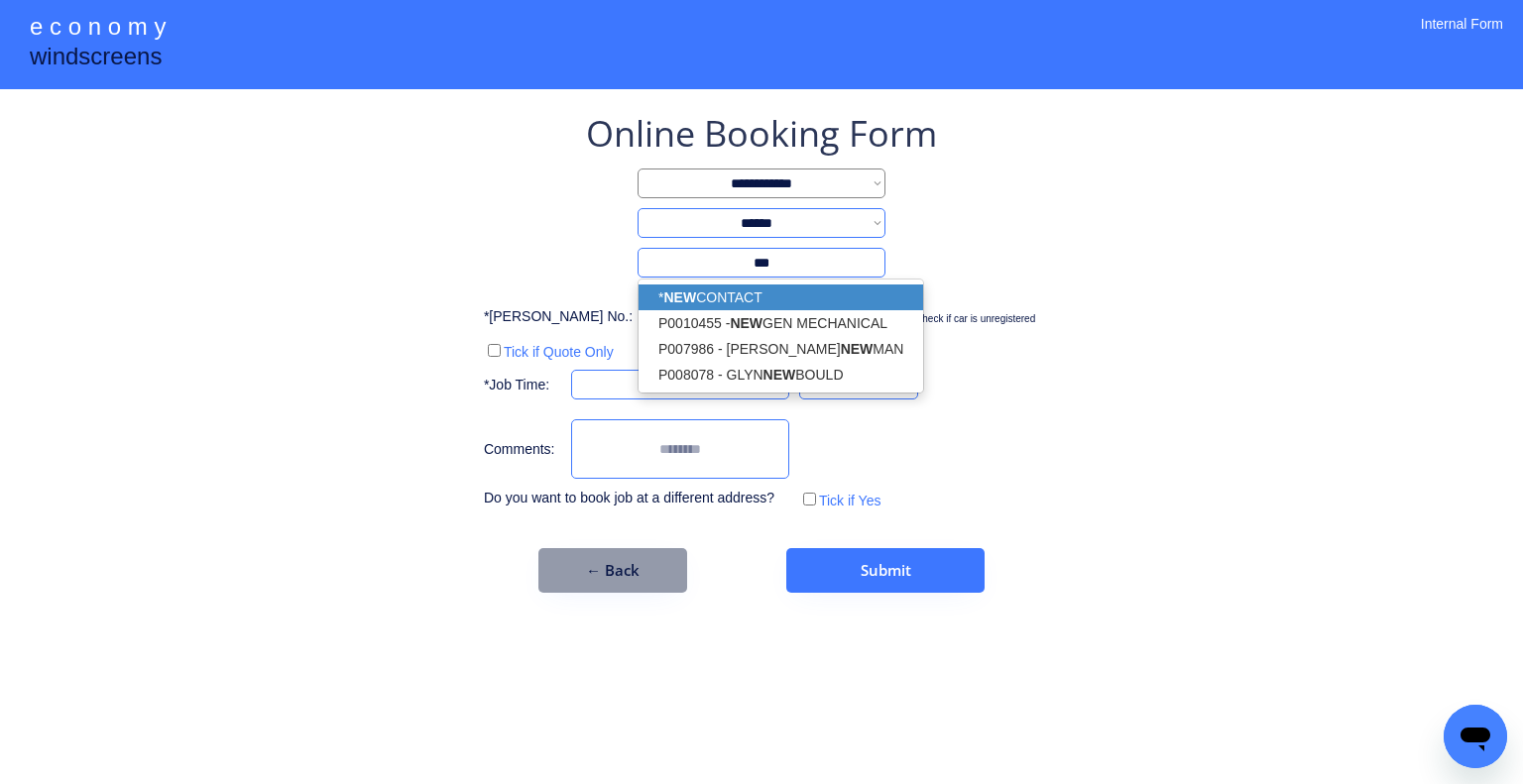 click on "* NEW  CONTACT" at bounding box center (780, 297) 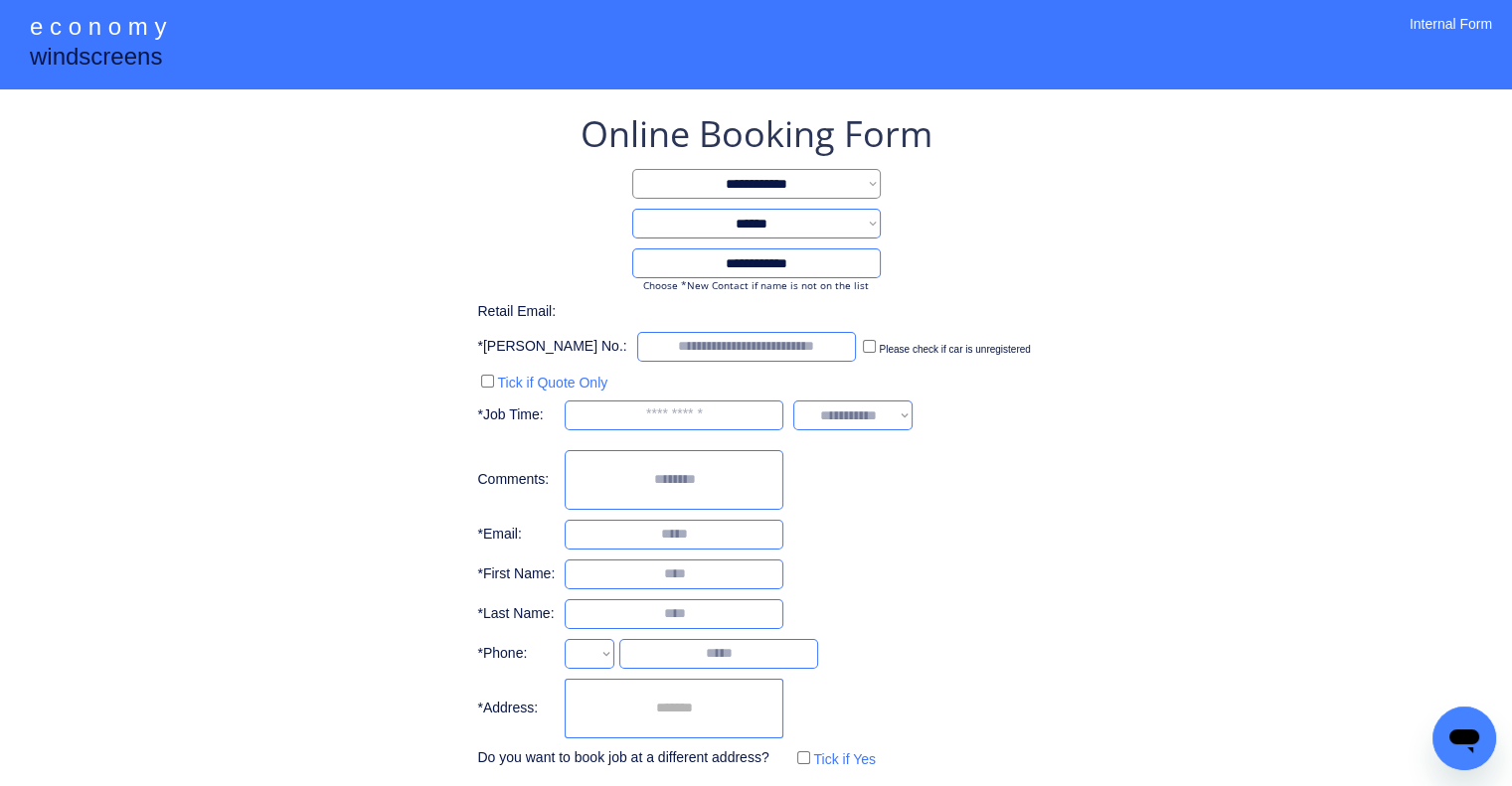 type on "**********" 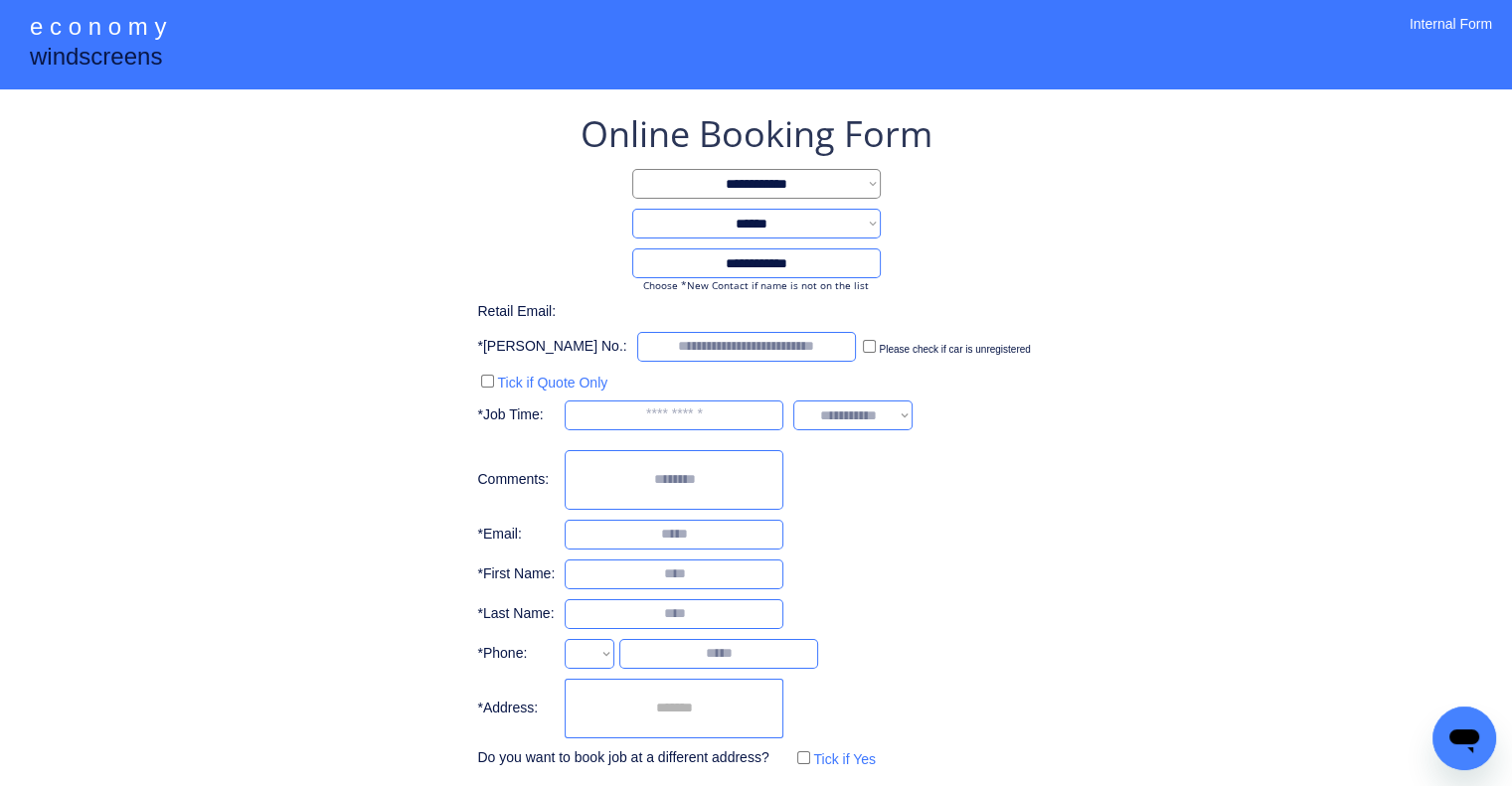 select on "**********" 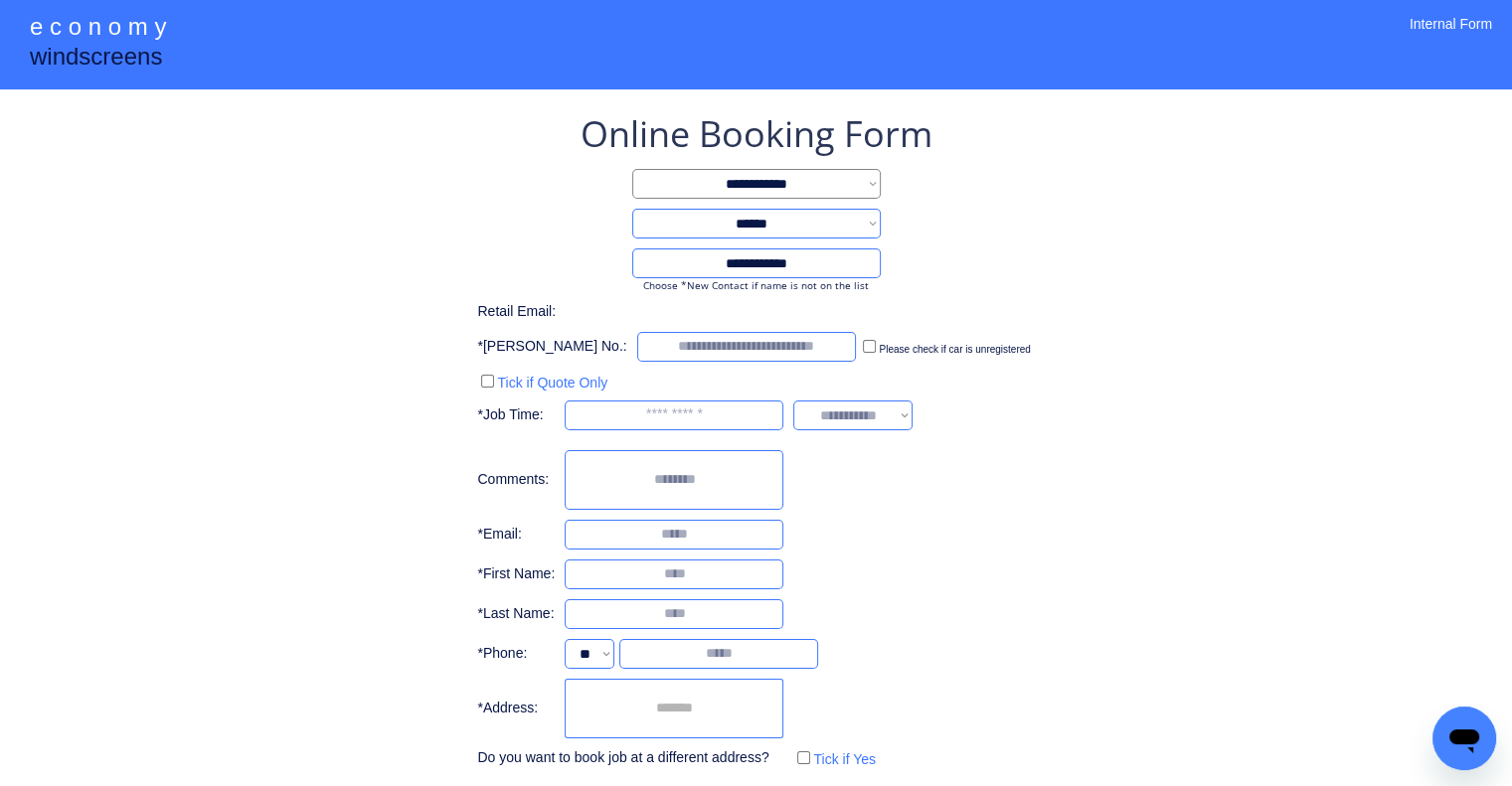 click at bounding box center (674, 708) 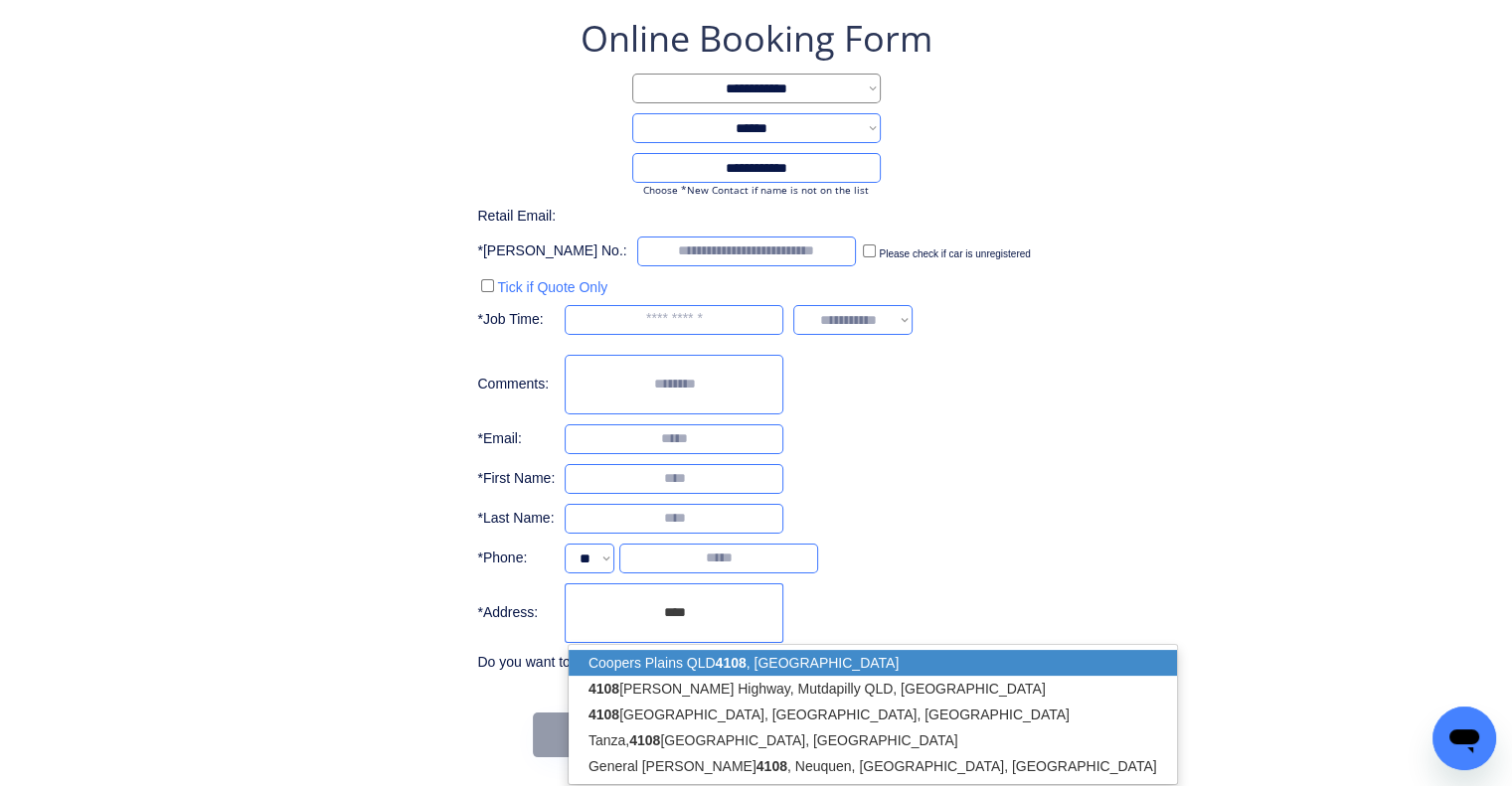 scroll, scrollTop: 95, scrollLeft: 0, axis: vertical 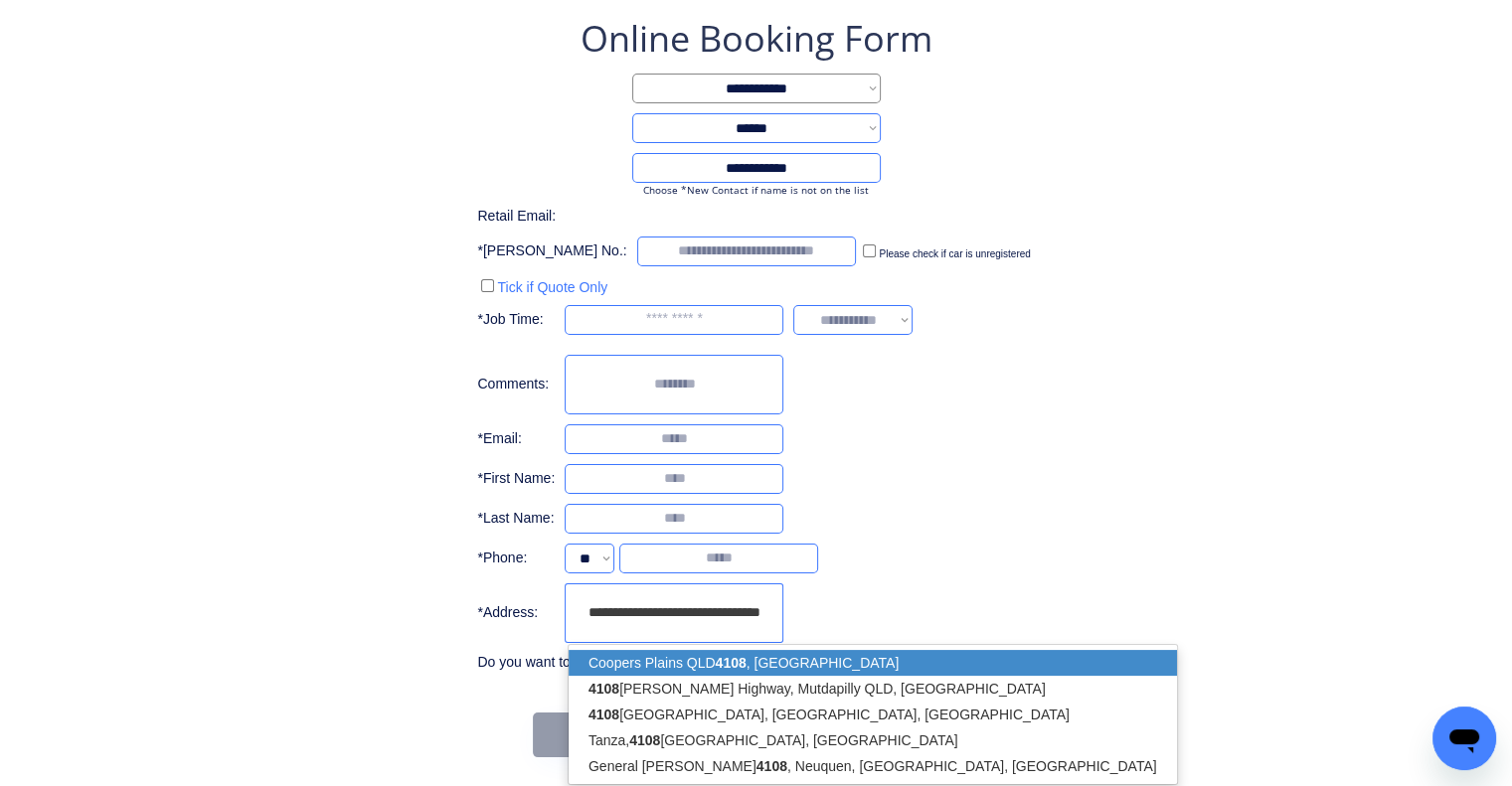 type on "**********" 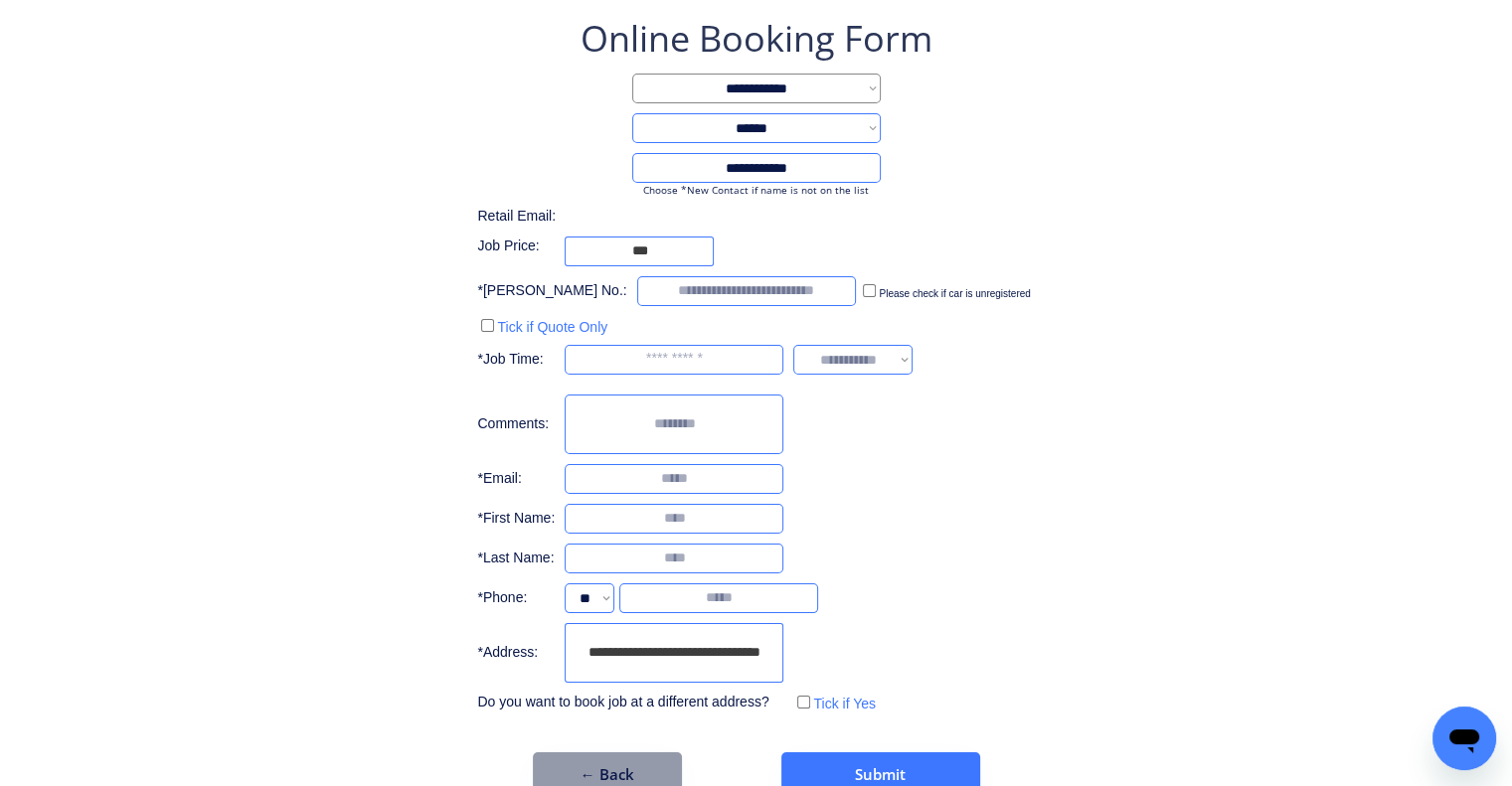 click on "**********" at bounding box center (756, 405) 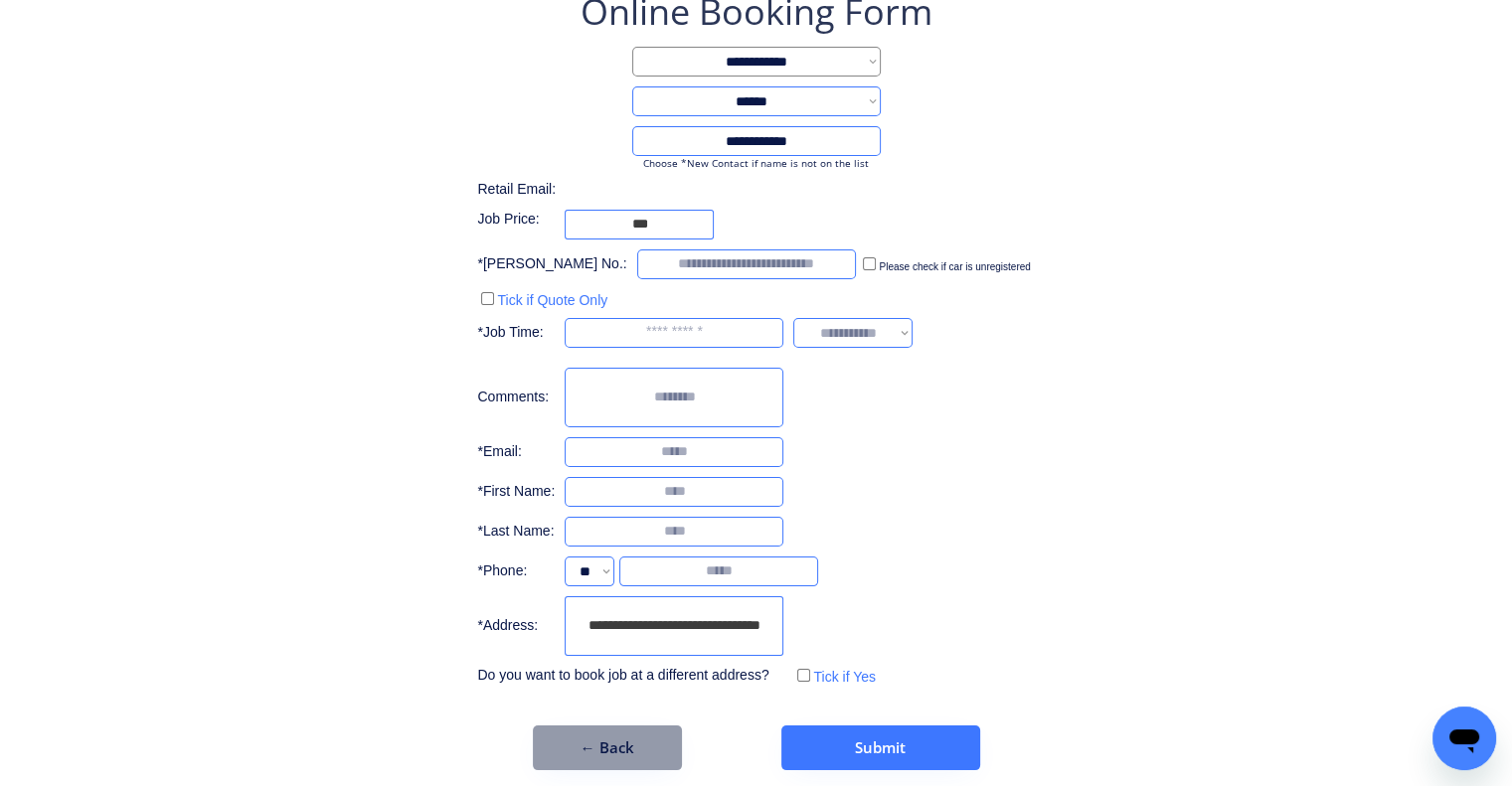 scroll, scrollTop: 135, scrollLeft: 0, axis: vertical 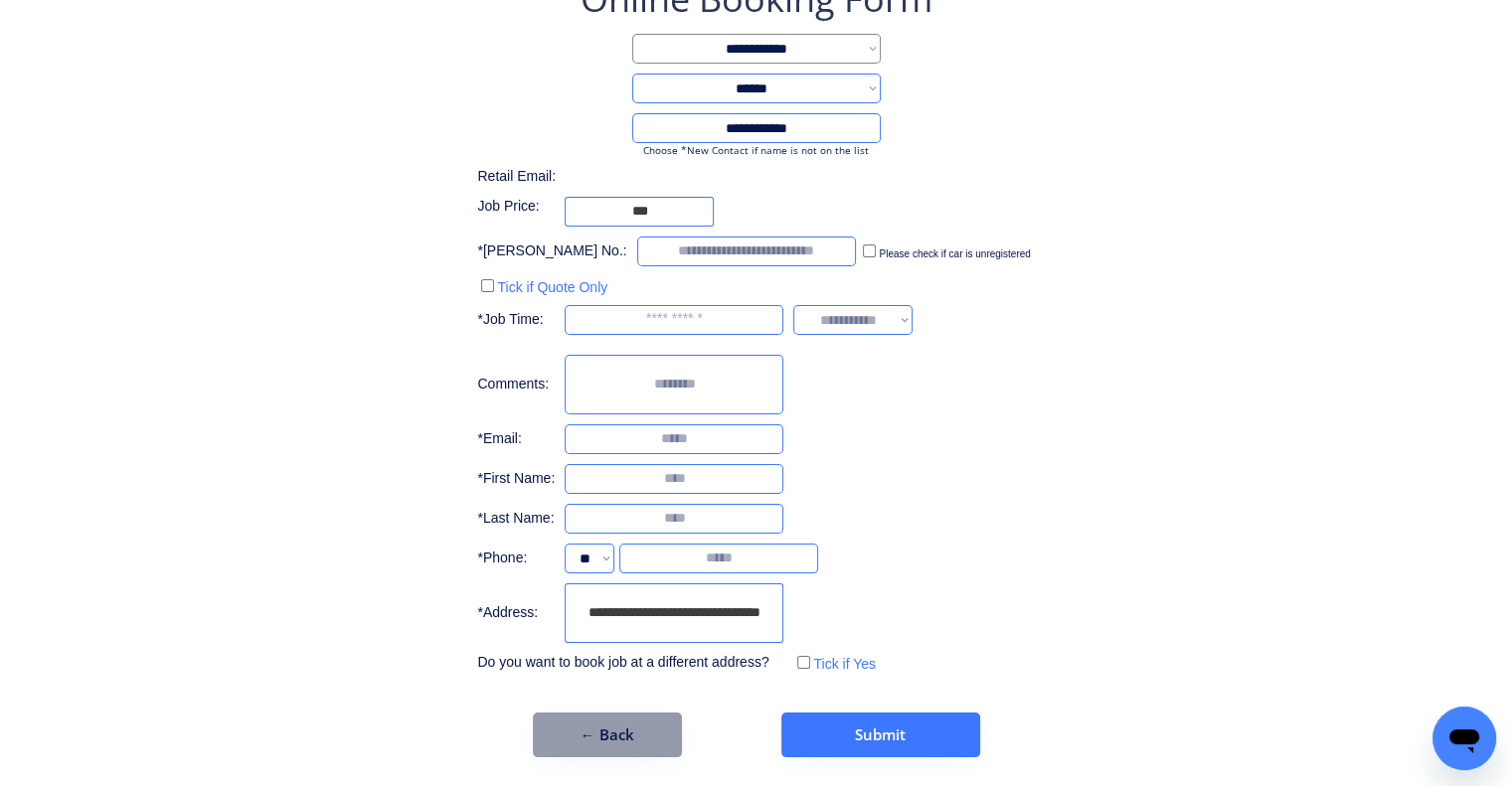 click on "**********" at bounding box center (674, 613) 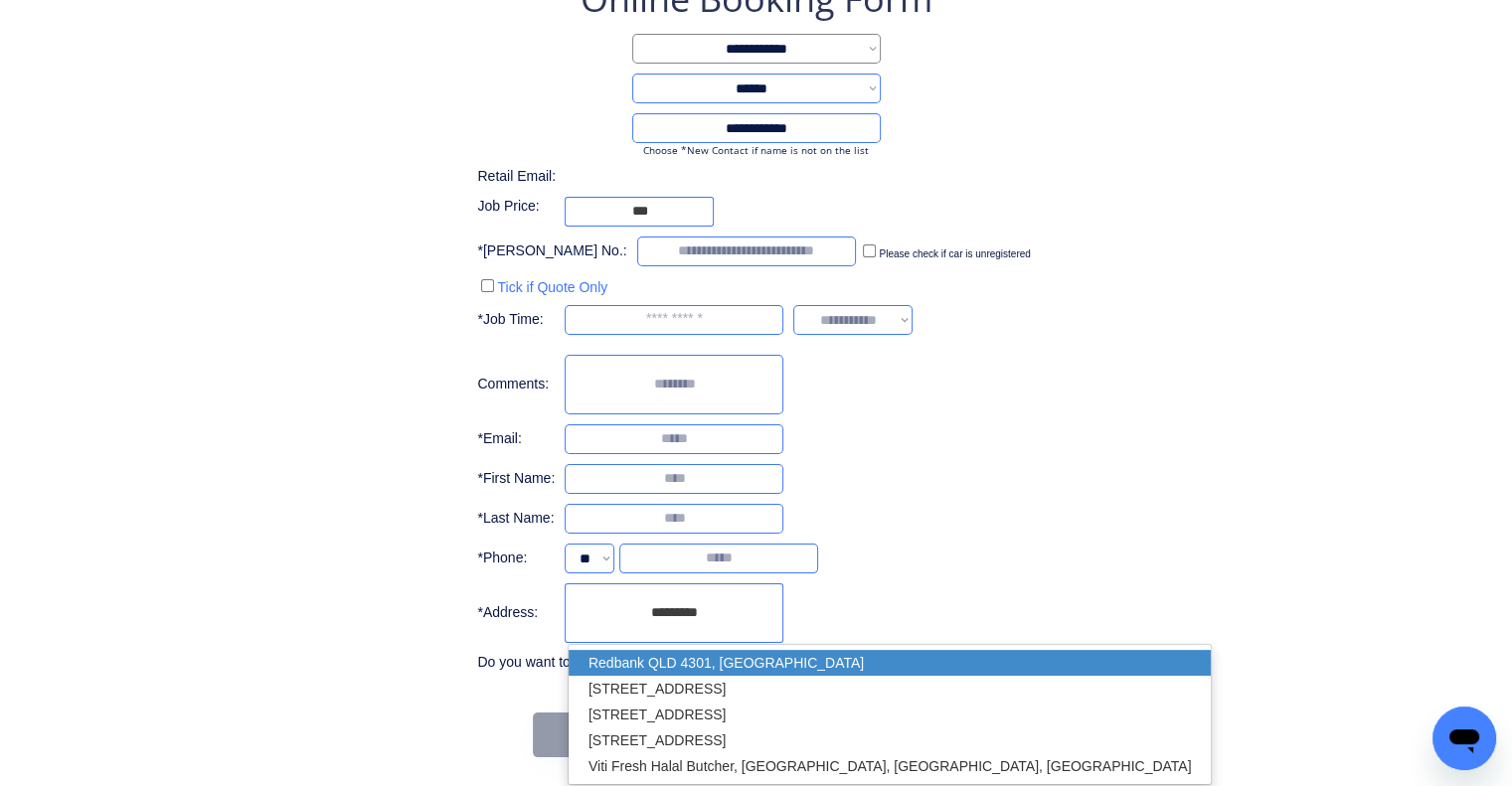 click on "Redbank QLD 4301, Australia" at bounding box center [890, 663] 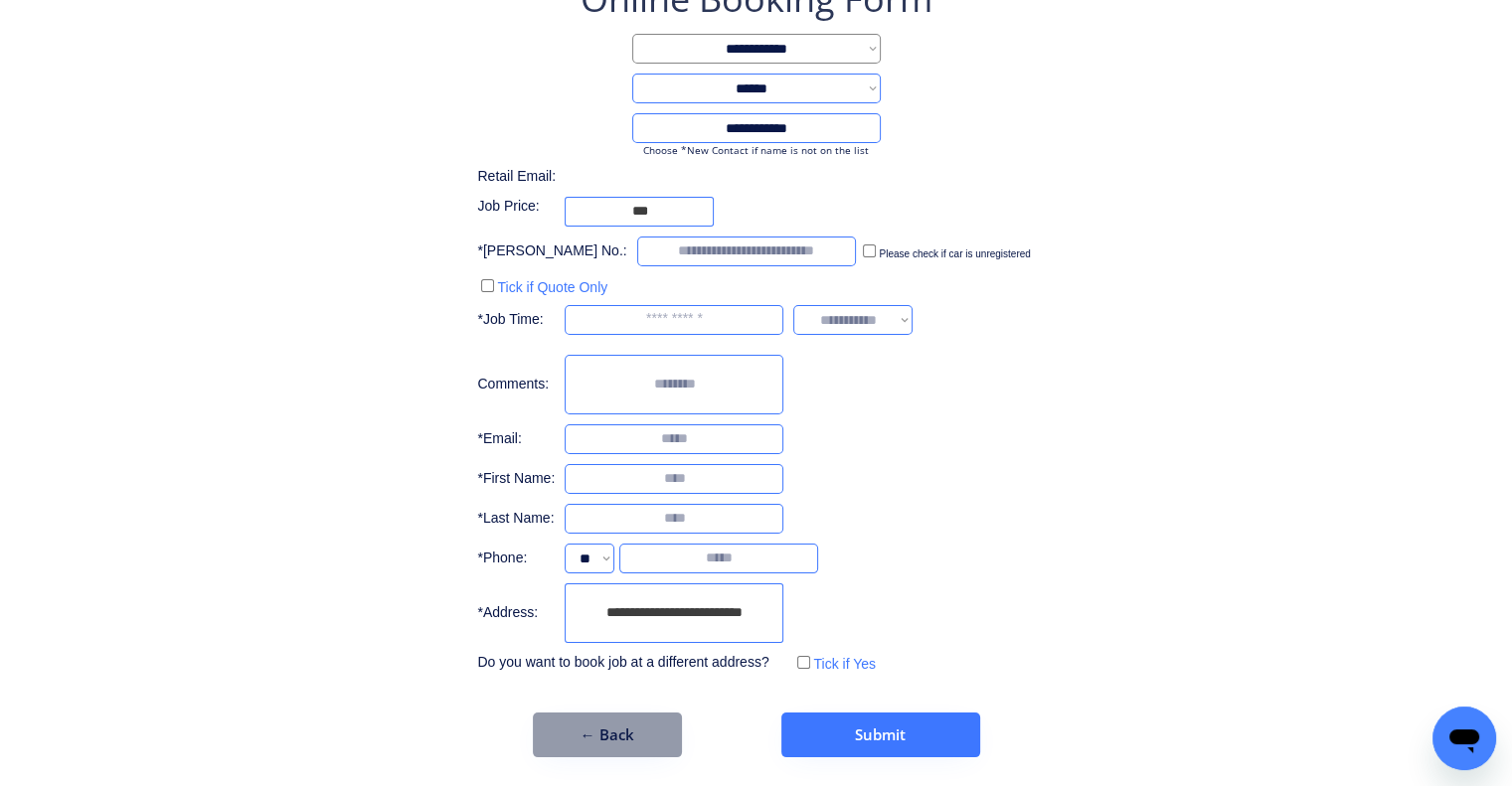 type on "**********" 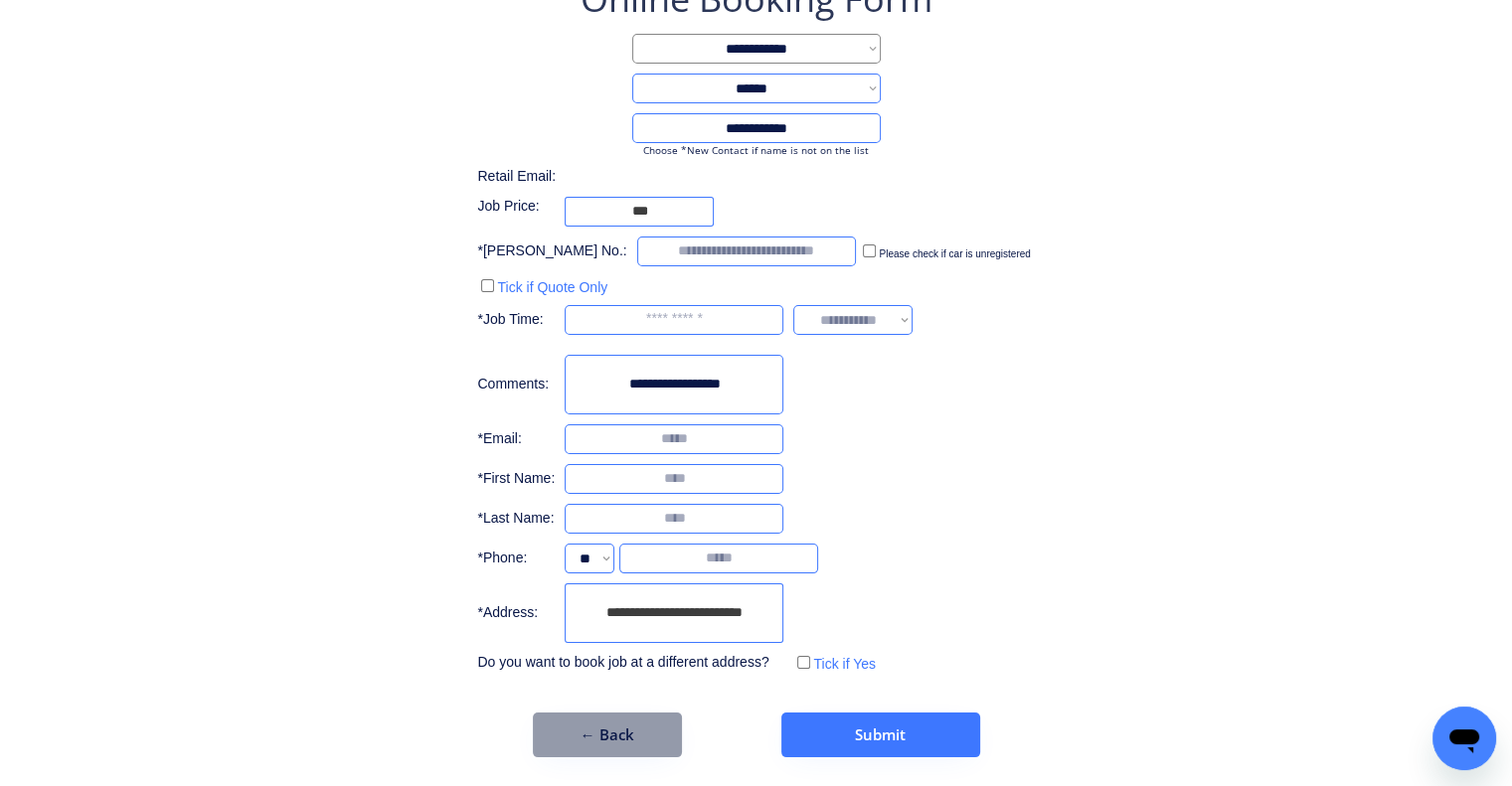 type on "**********" 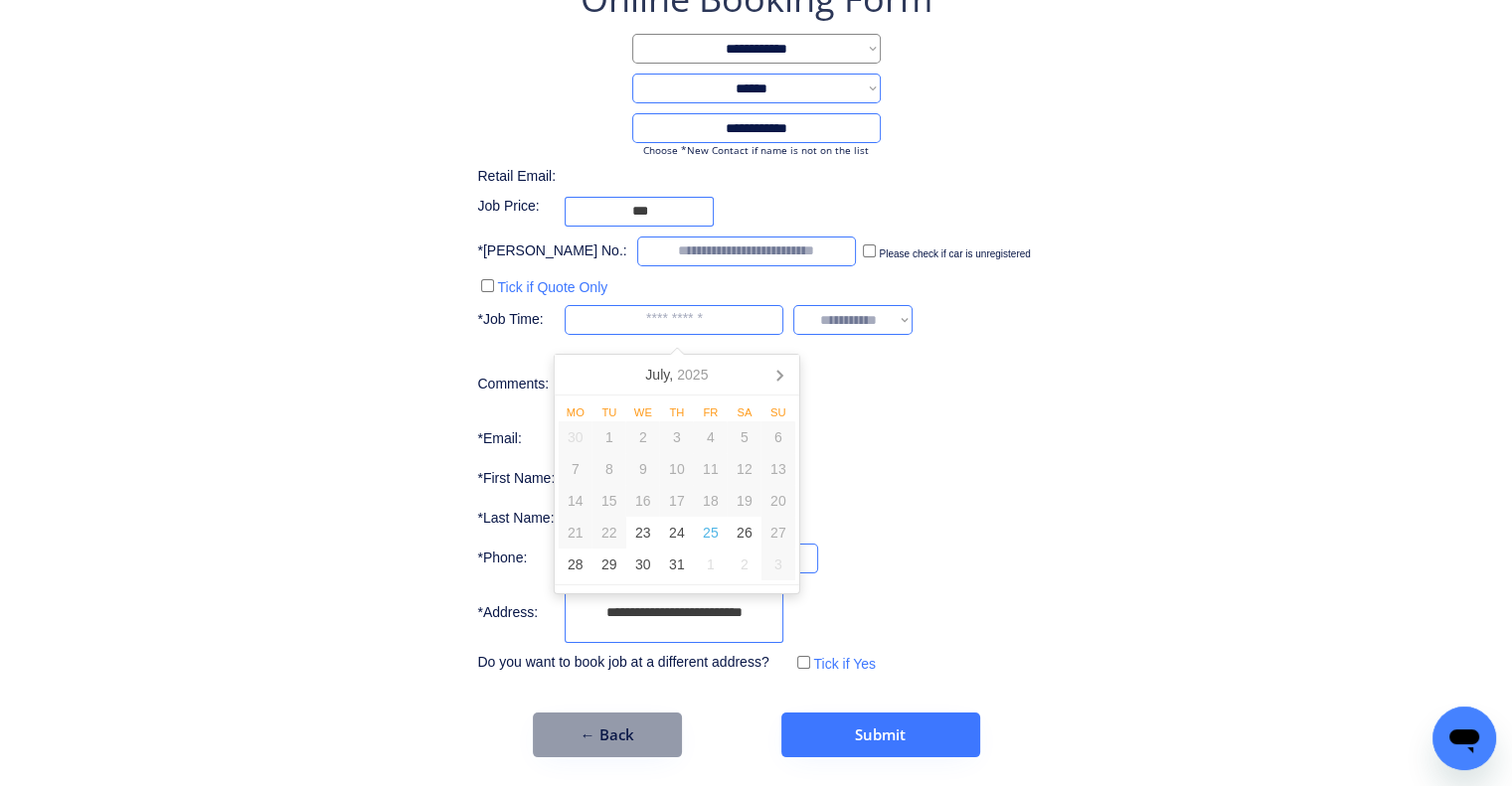 click at bounding box center (674, 320) 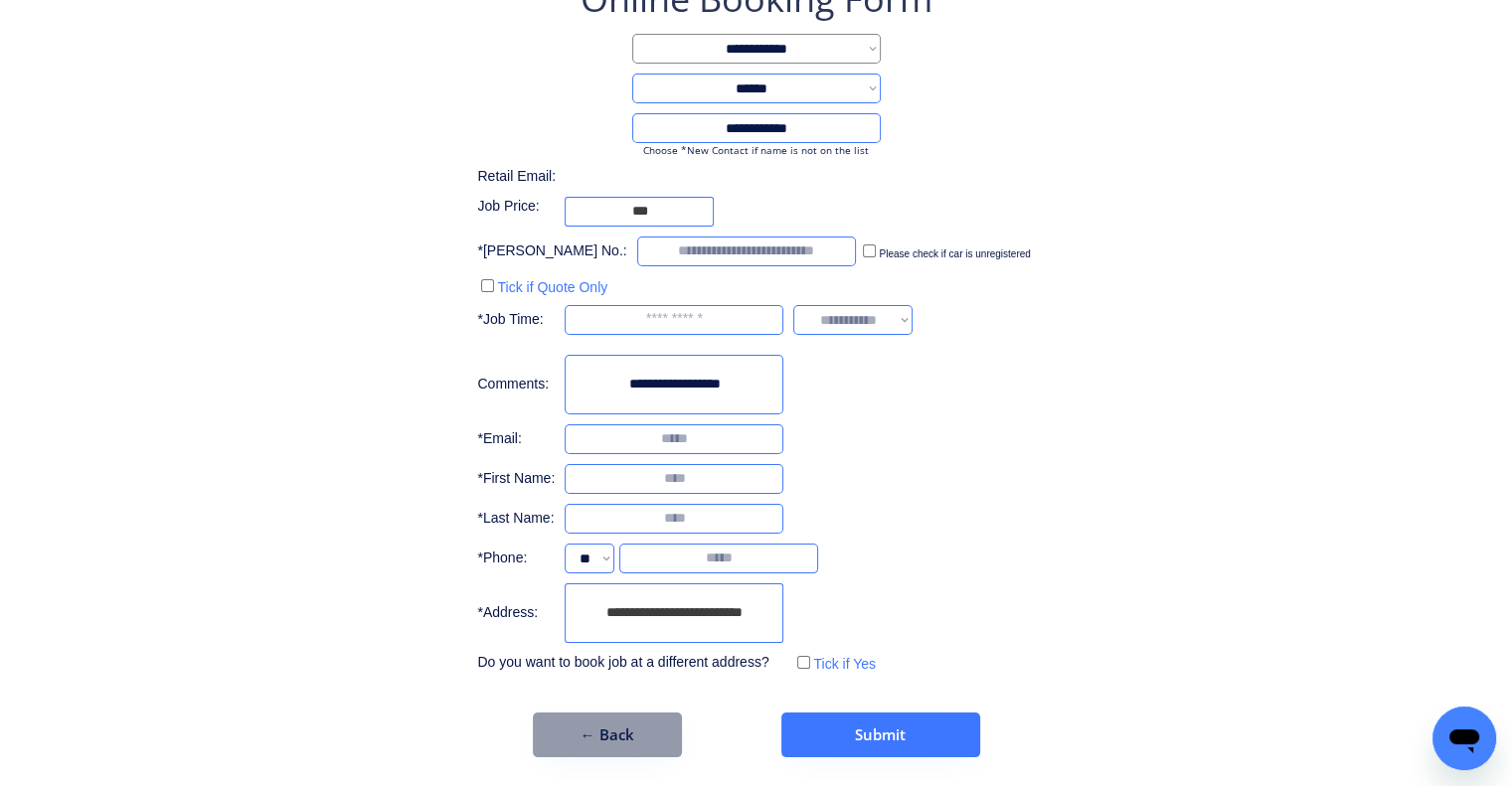 click on "**********" at bounding box center (756, 366) 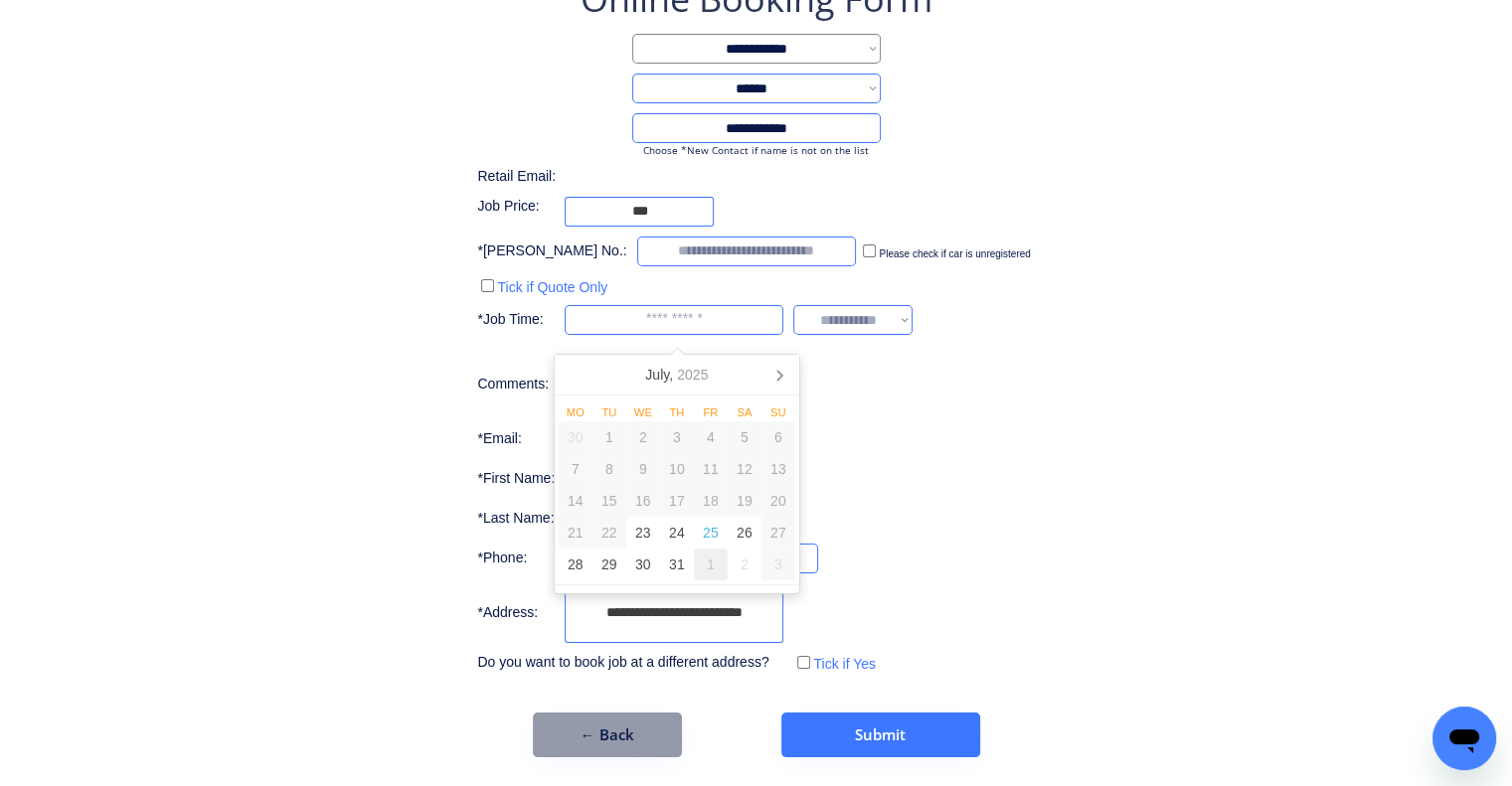 click on "1" at bounding box center [711, 564] 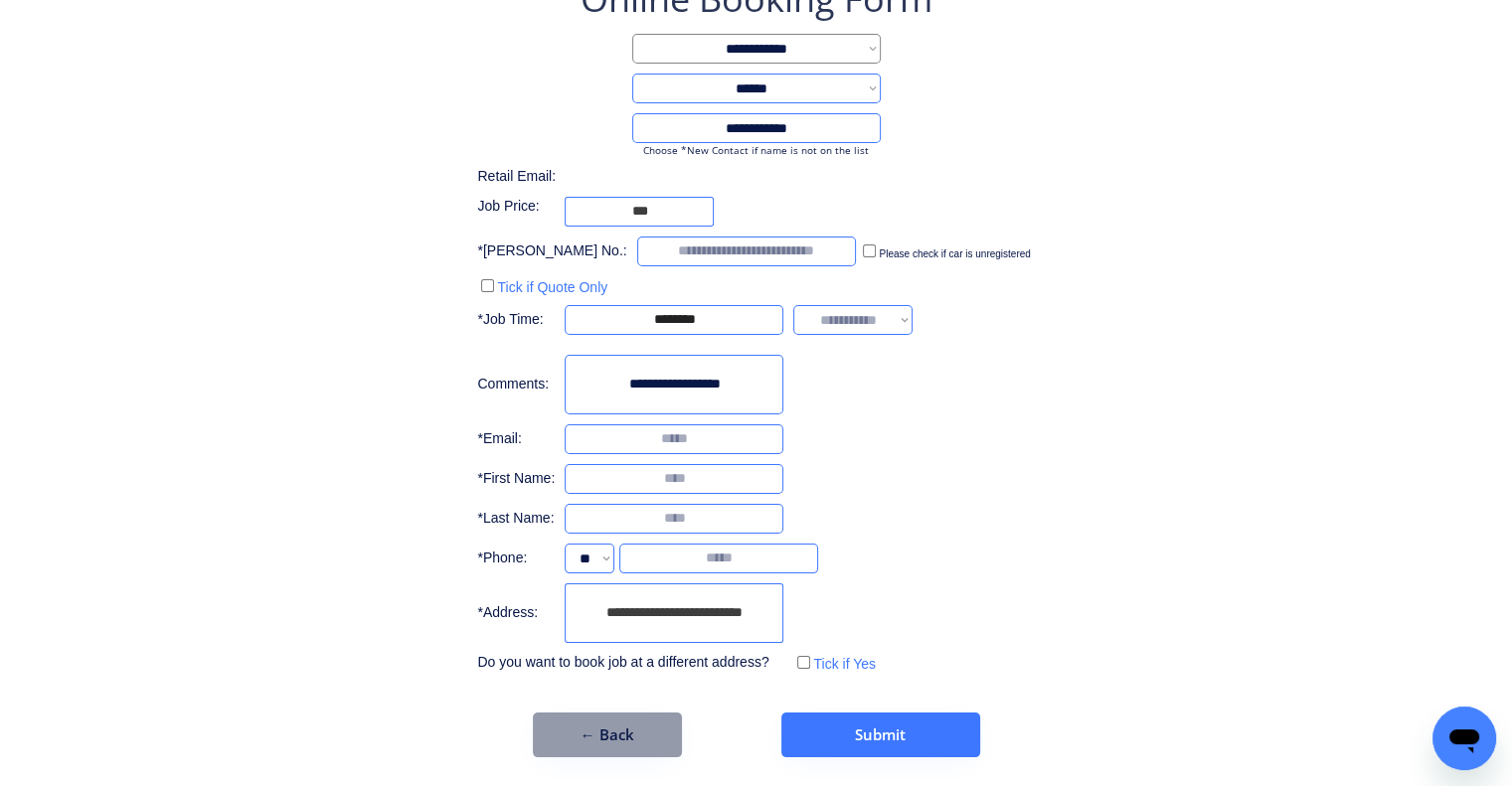 click on "**********" at bounding box center [756, 326] 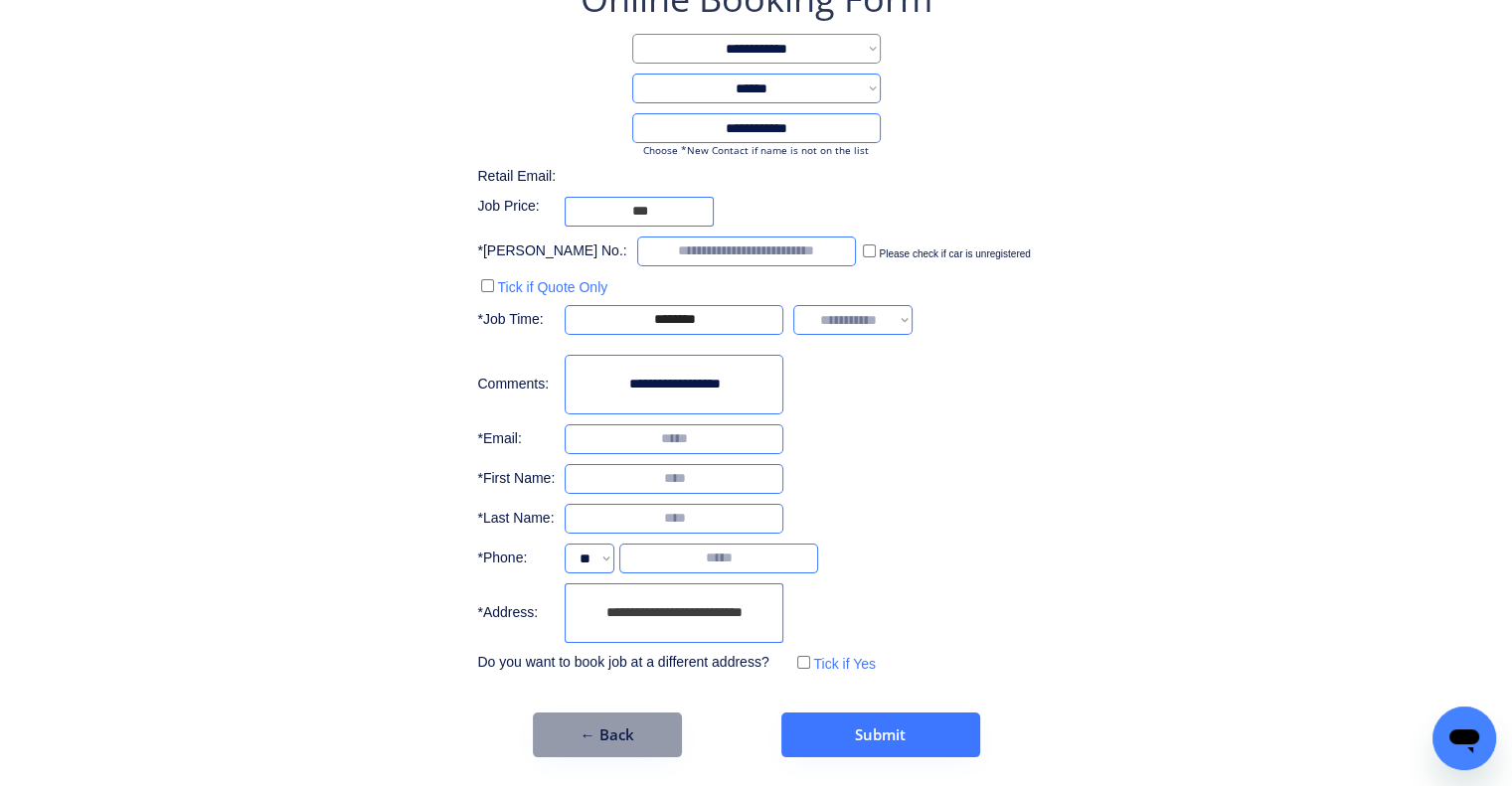 drag, startPoint x: 849, startPoint y: 320, endPoint x: 850, endPoint y: 330, distance: 10.049876 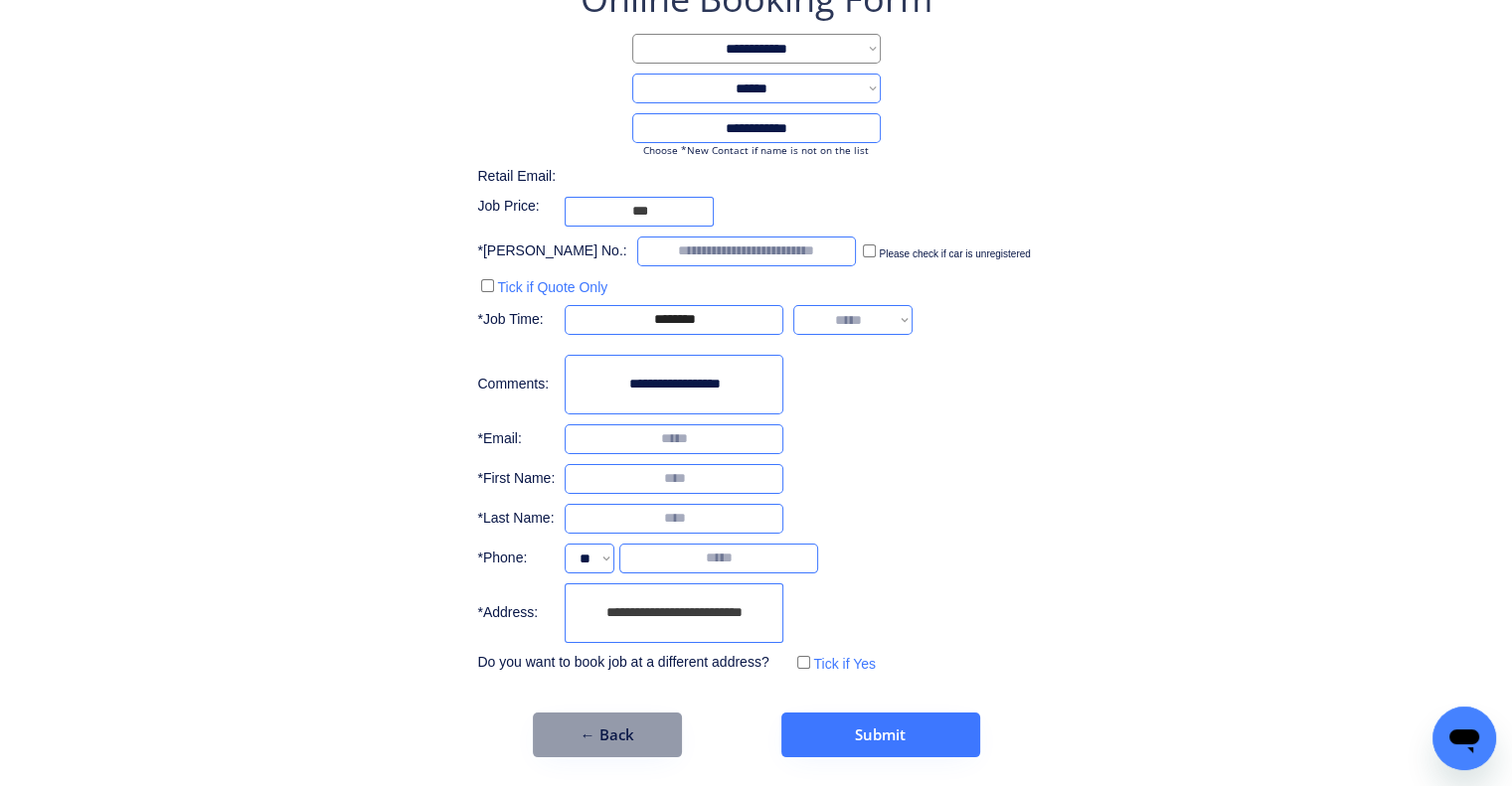 click on "**********" at bounding box center [853, 320] 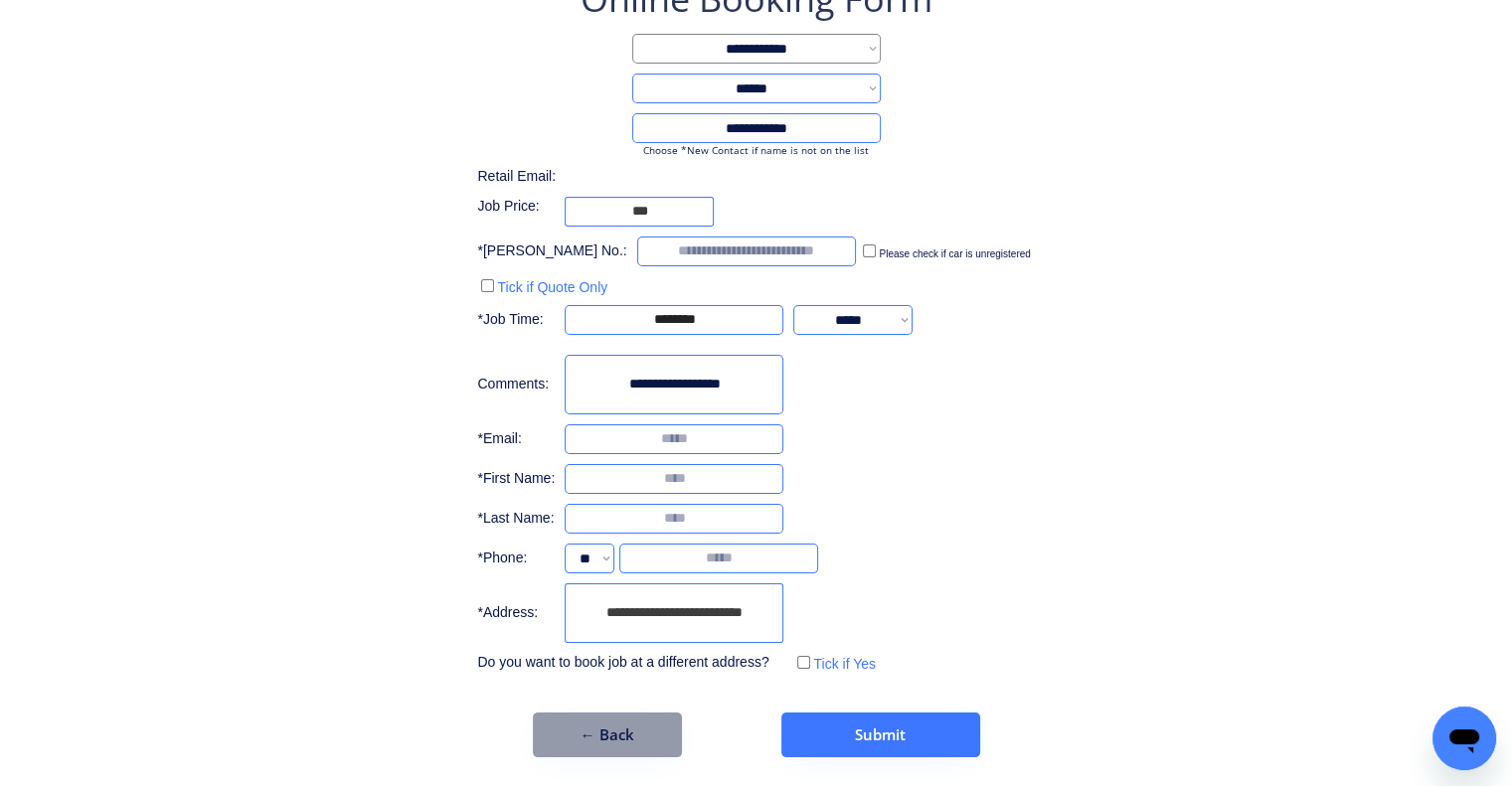 click on "**********" at bounding box center (756, 366) 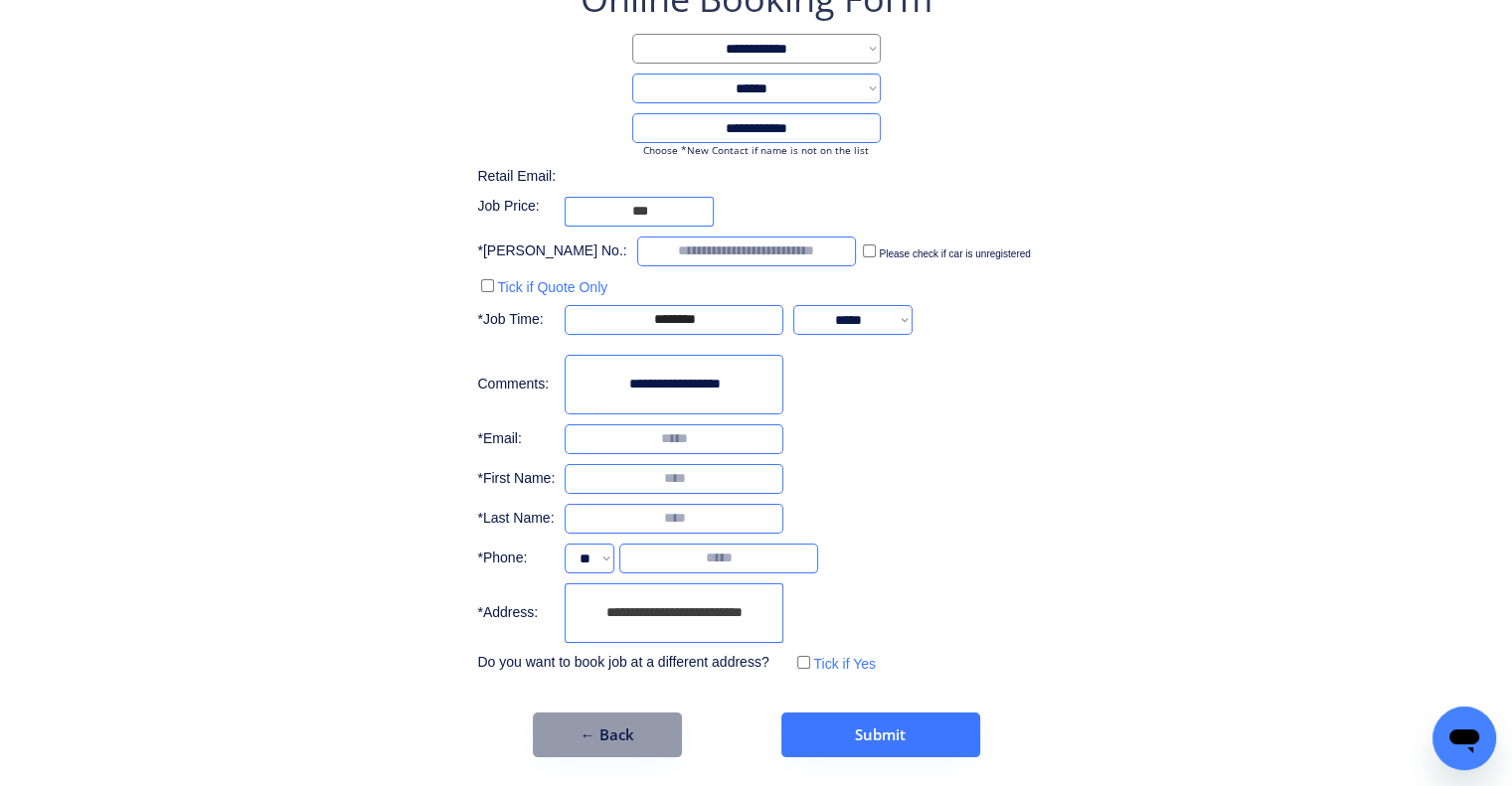 click at bounding box center [747, 251] 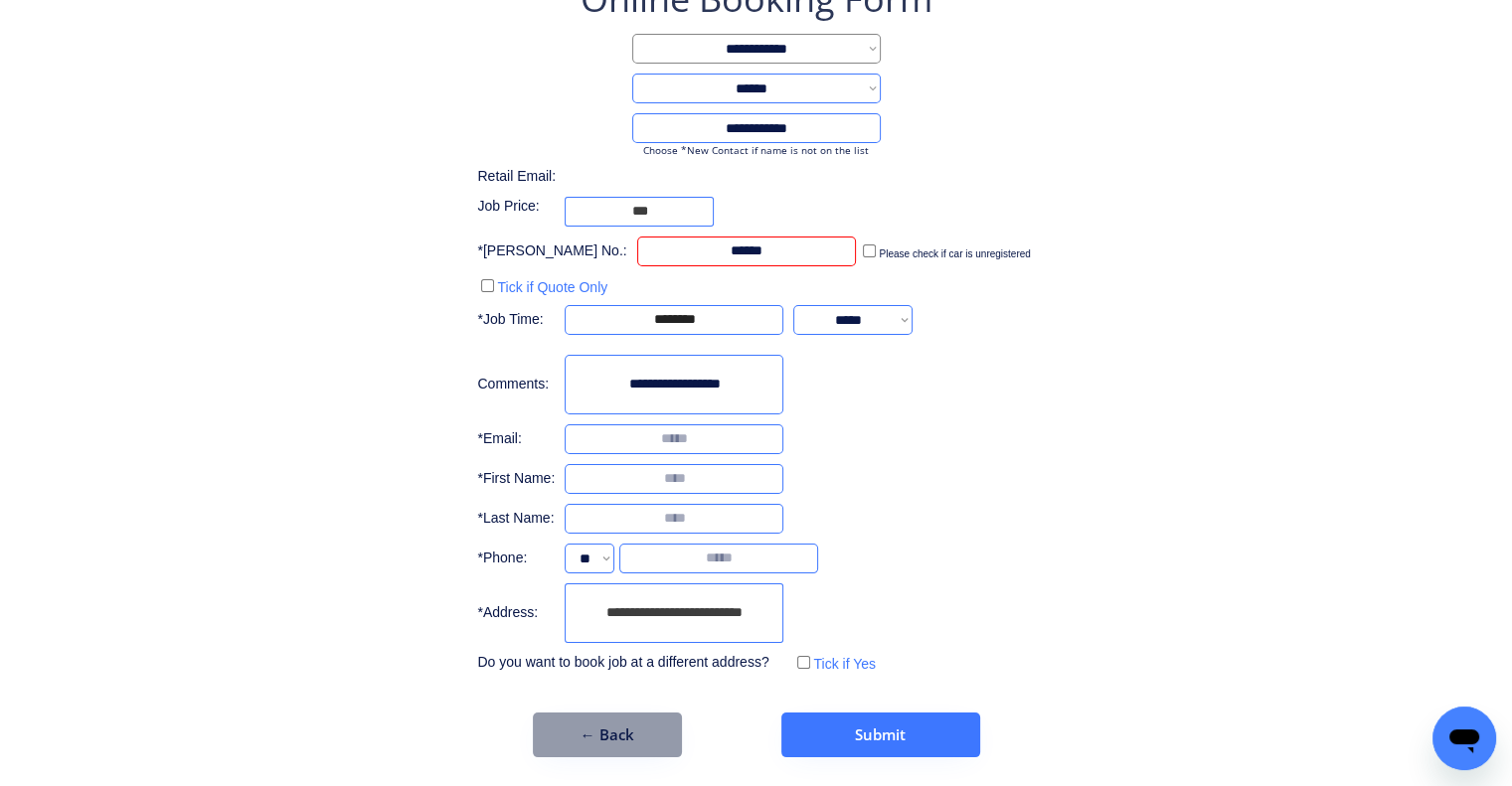 type on "******" 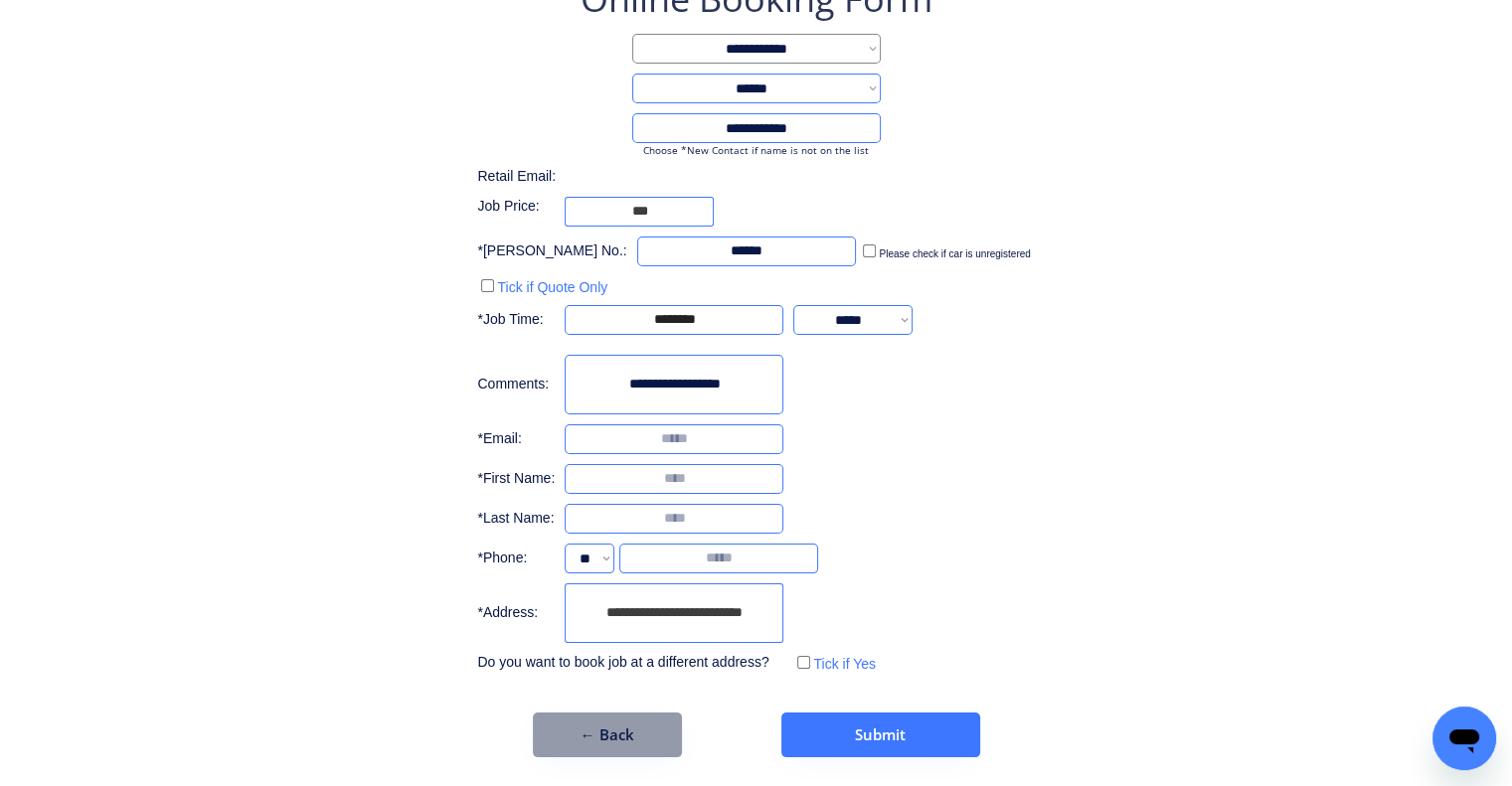 click at bounding box center [674, 479] 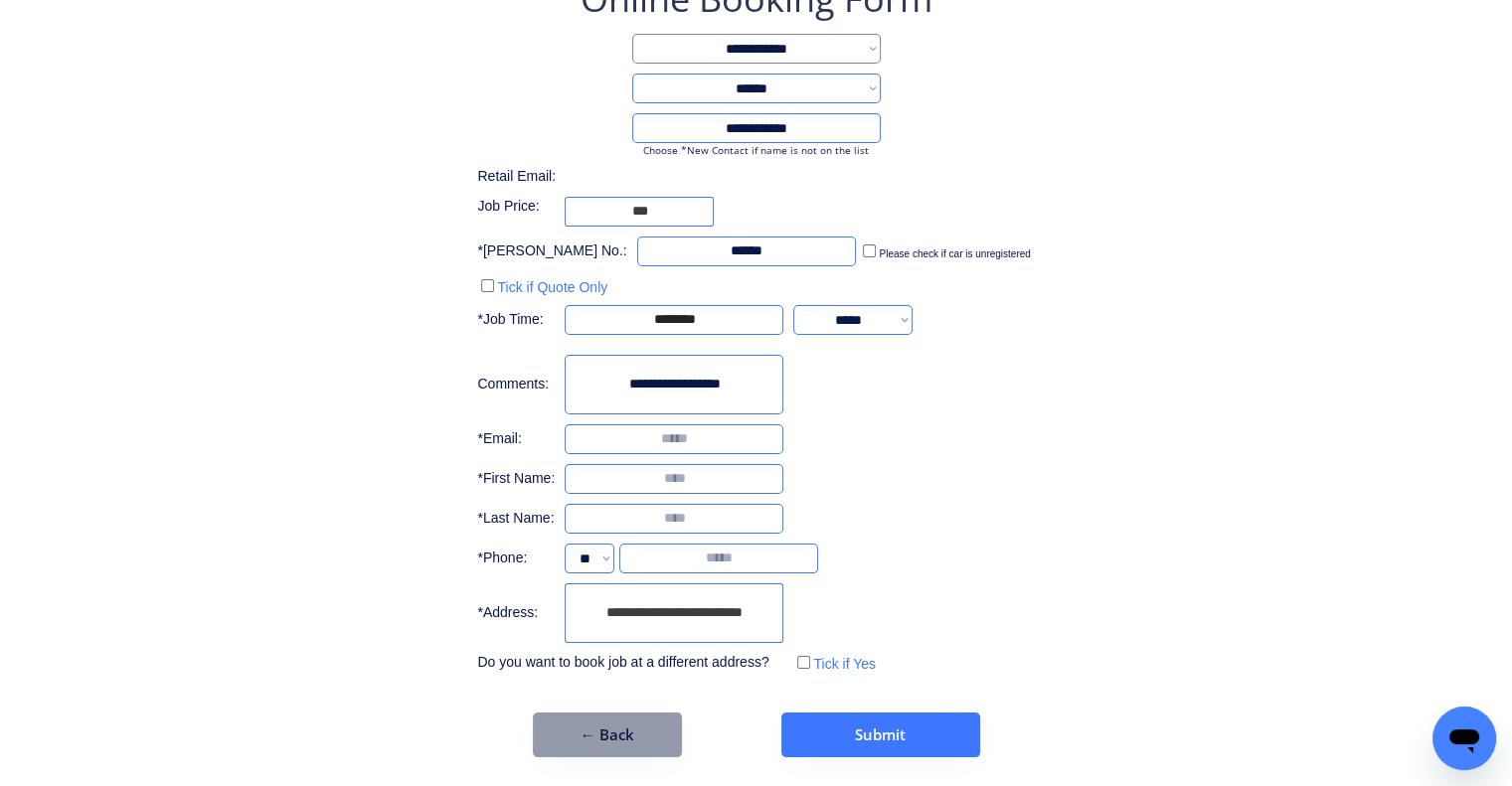 type on "*" 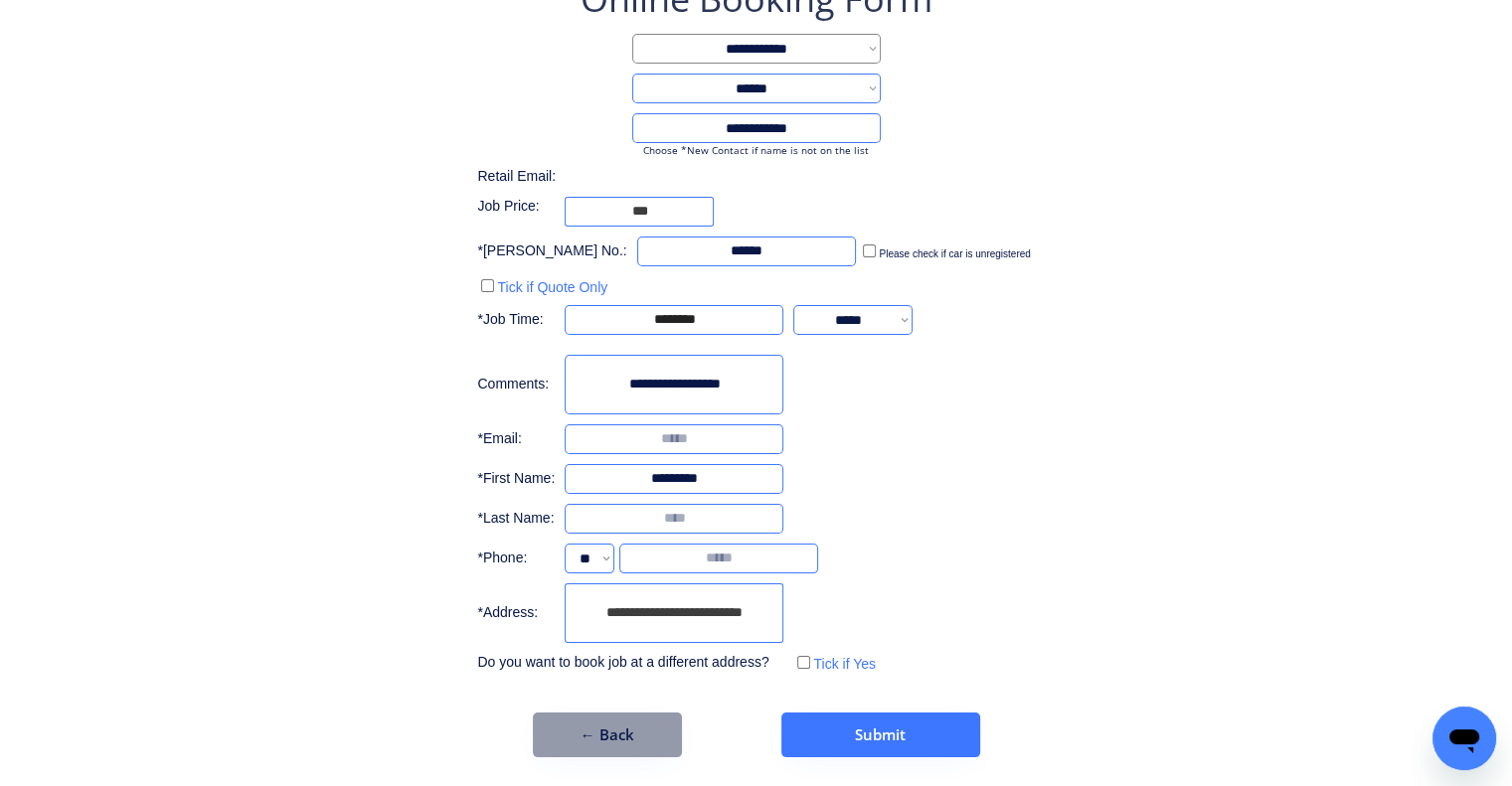 type on "*********" 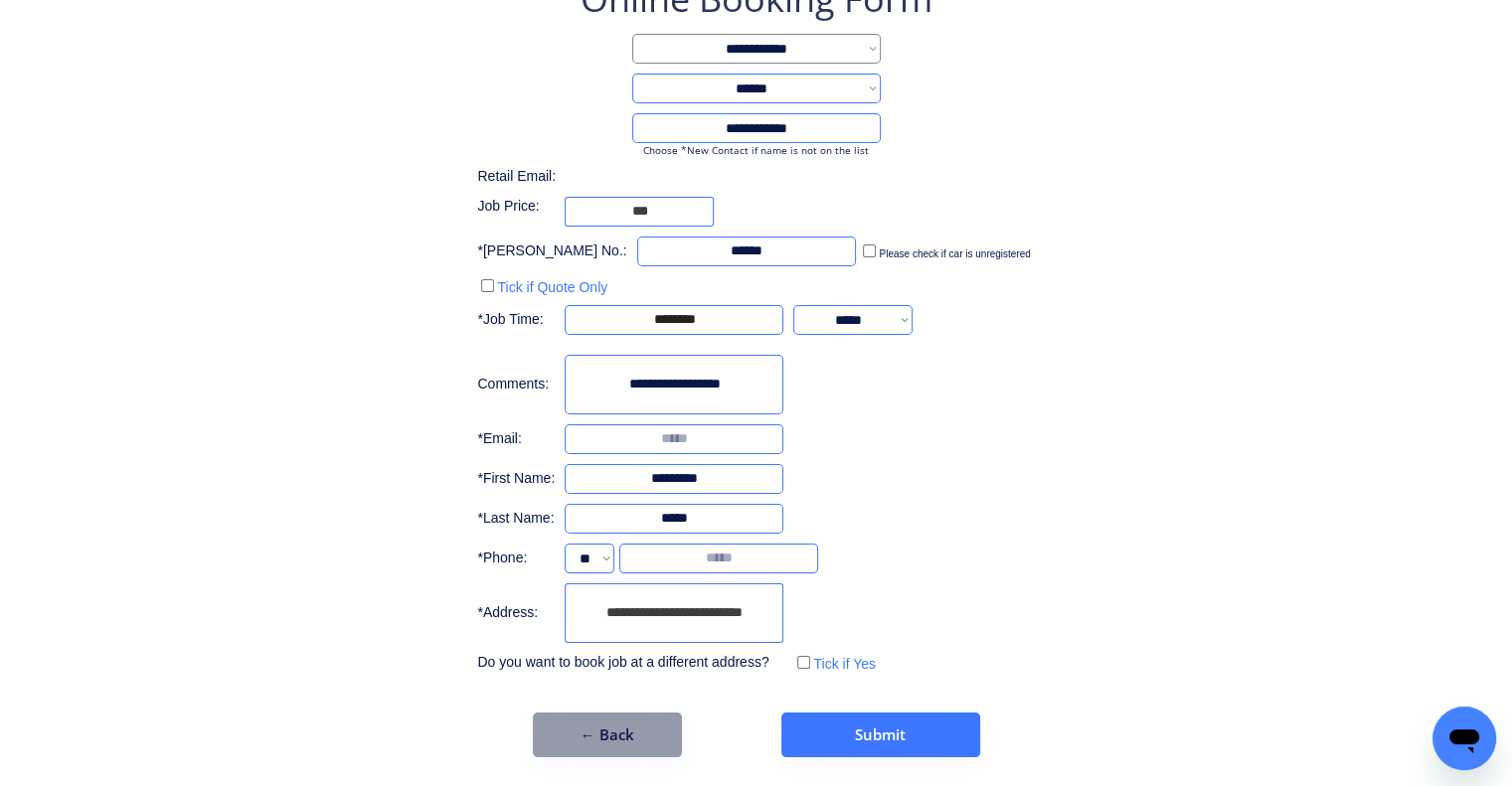 type on "*****" 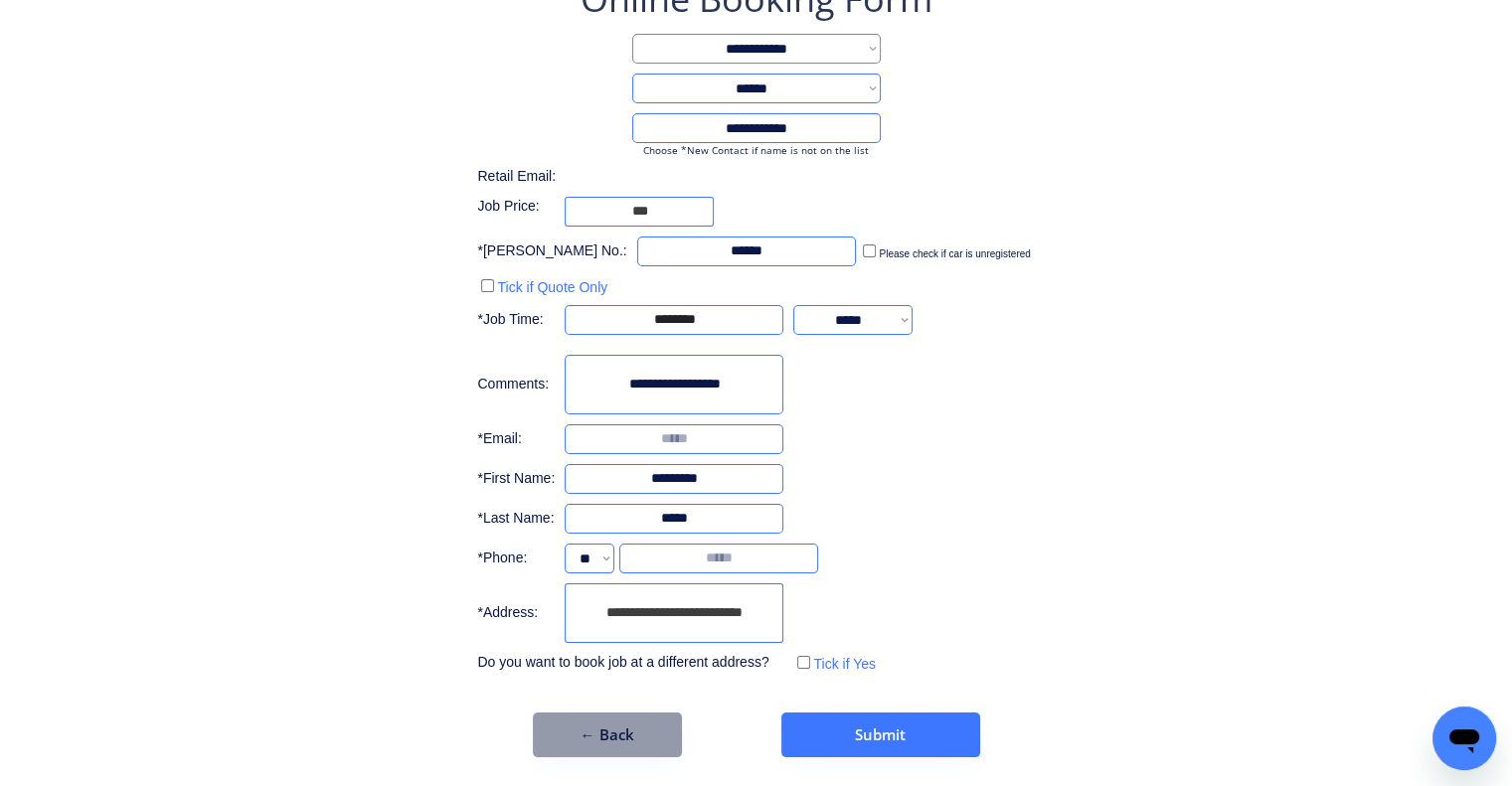 click at bounding box center [674, 479] 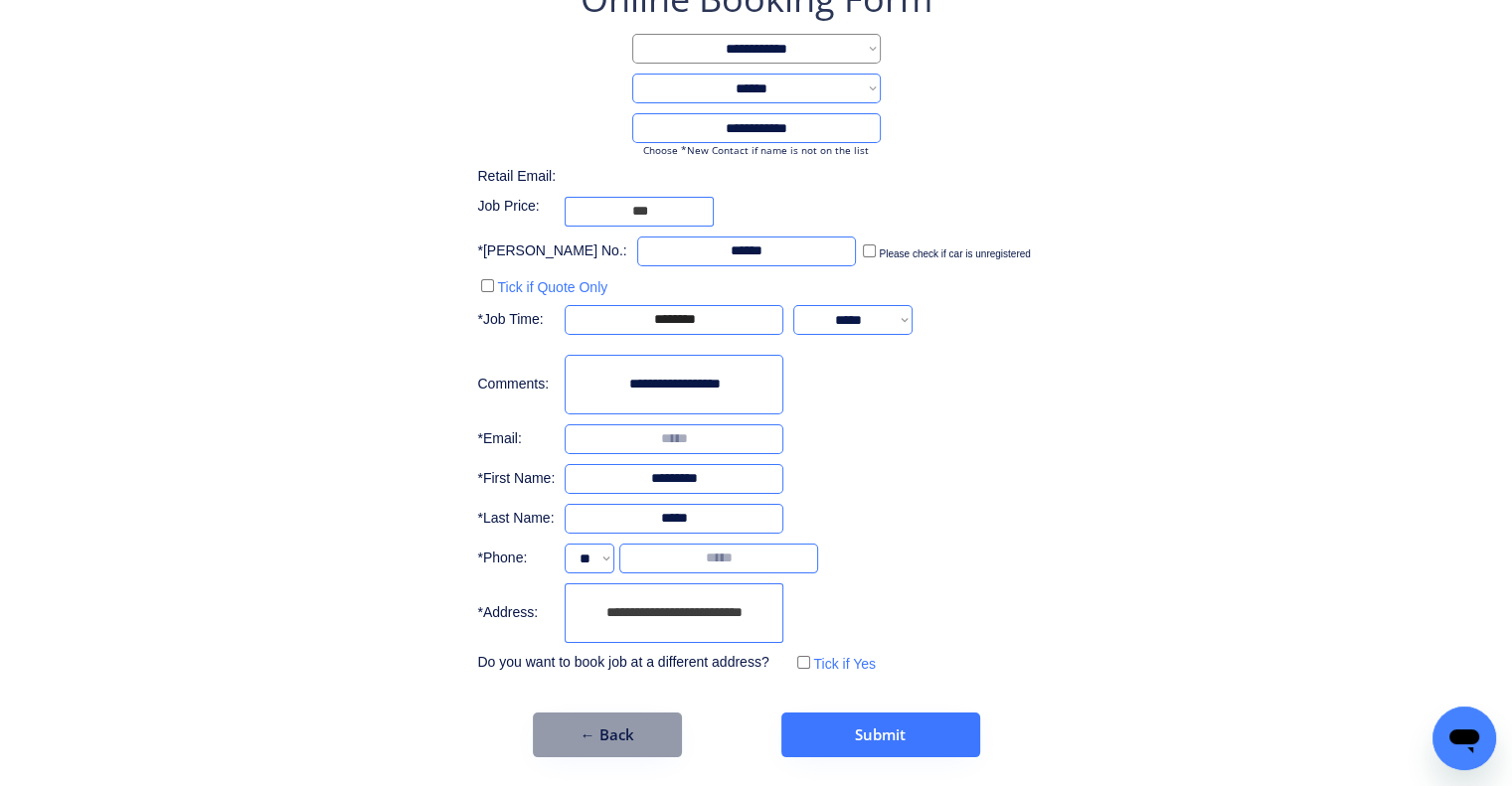 click at bounding box center (674, 519) 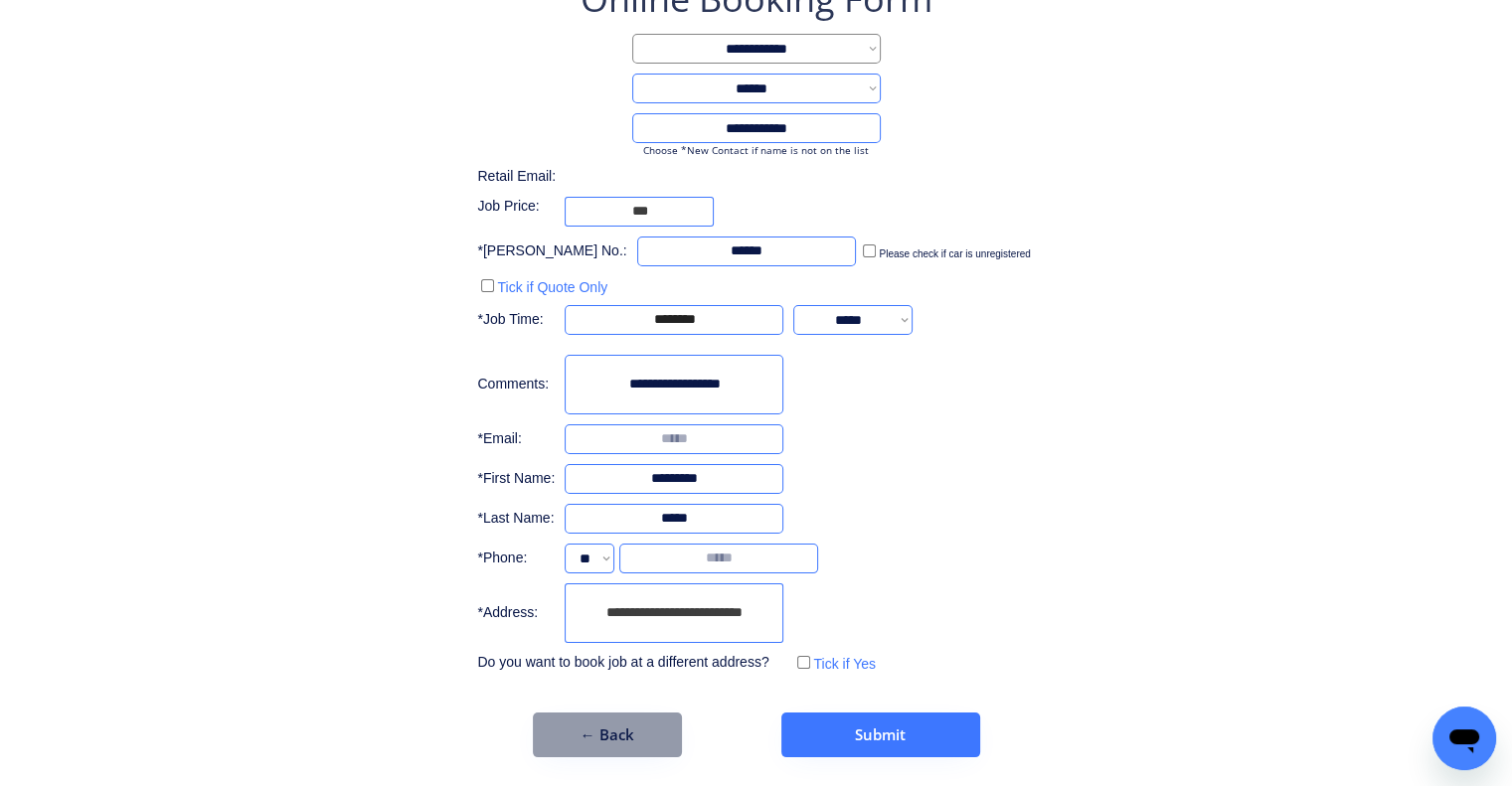 click on "**********" at bounding box center [756, 366] 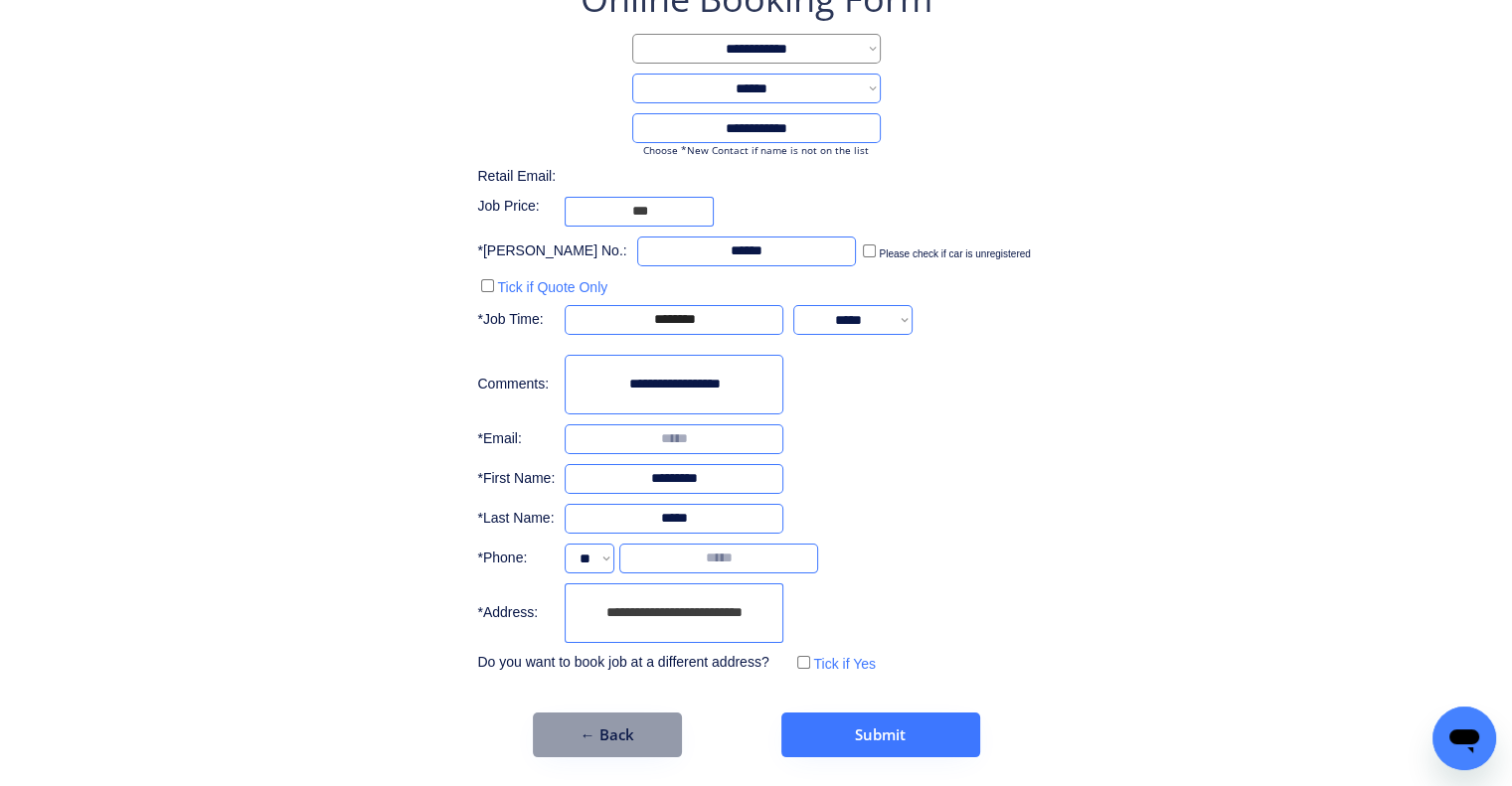 click at bounding box center (674, 439) 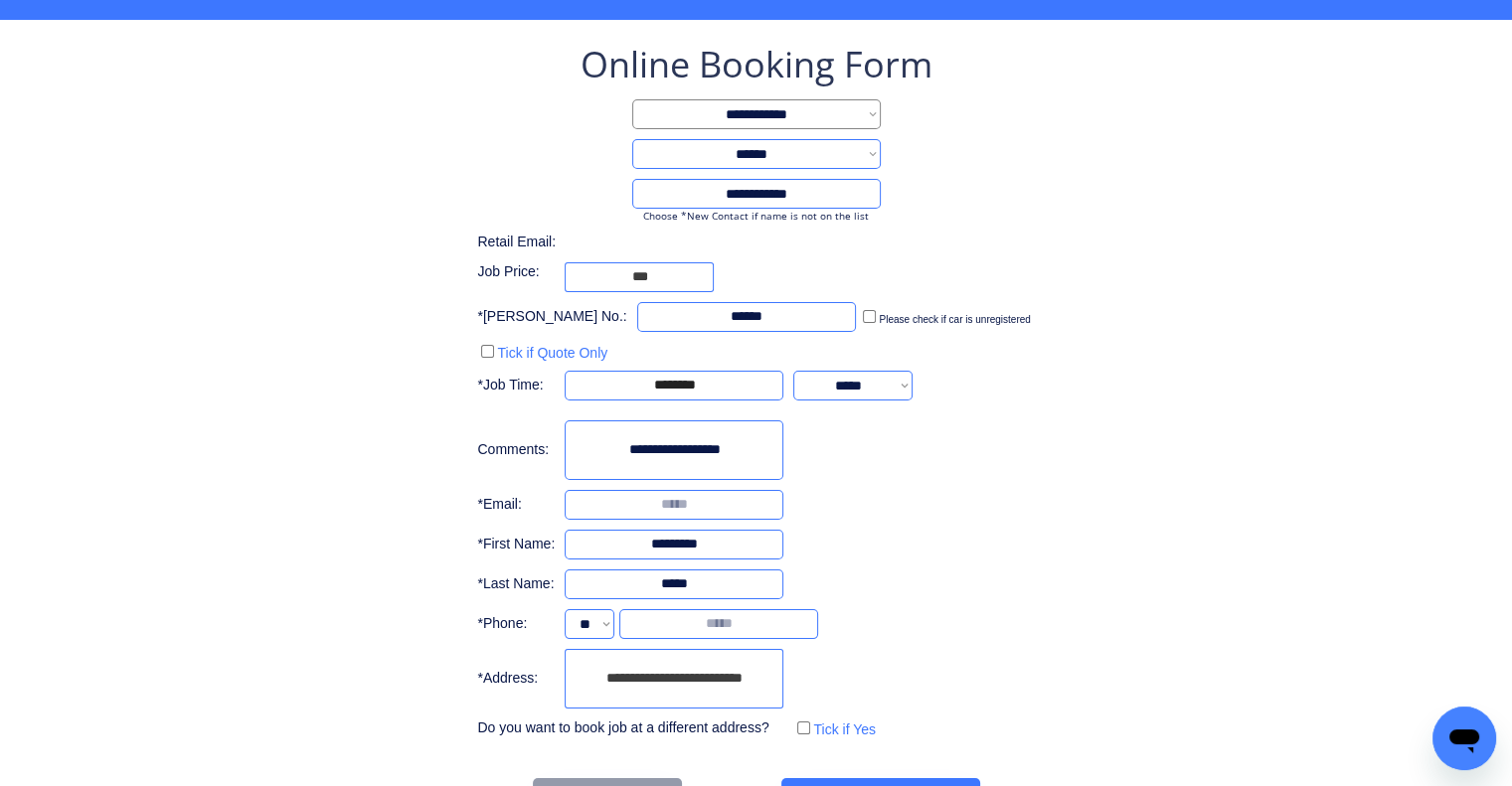 scroll, scrollTop: 135, scrollLeft: 0, axis: vertical 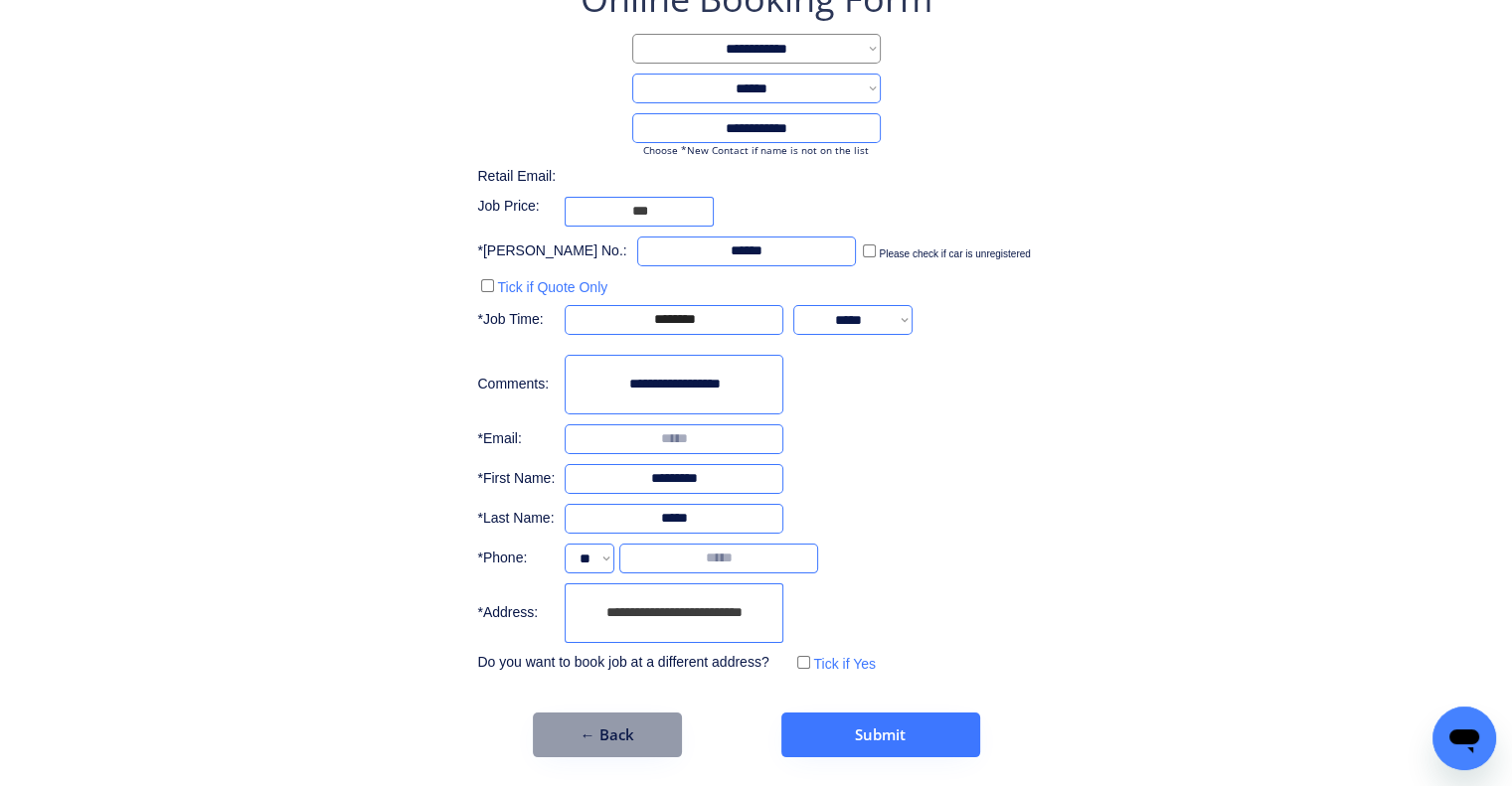 click at bounding box center (674, 439) 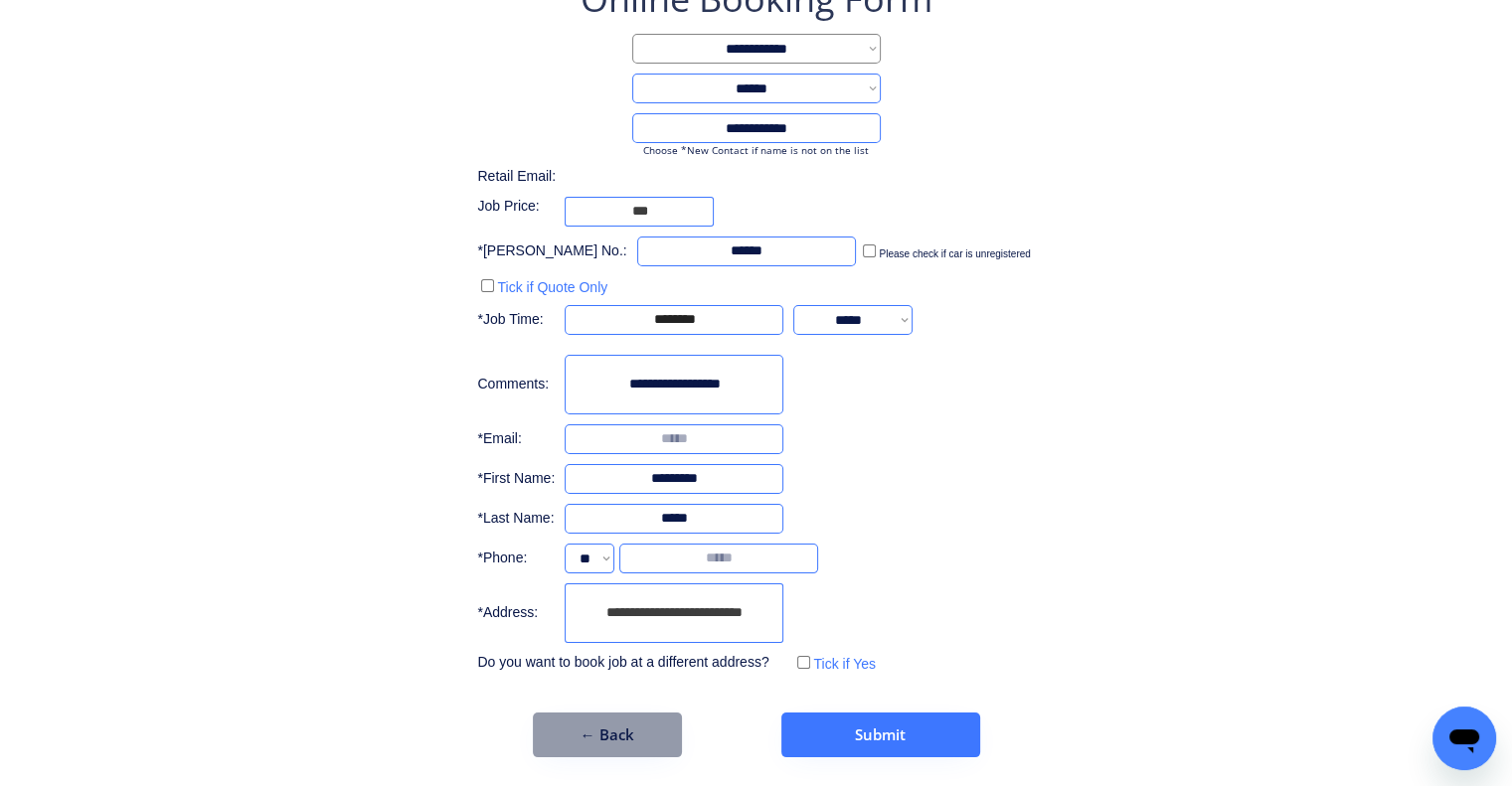 type on "*" 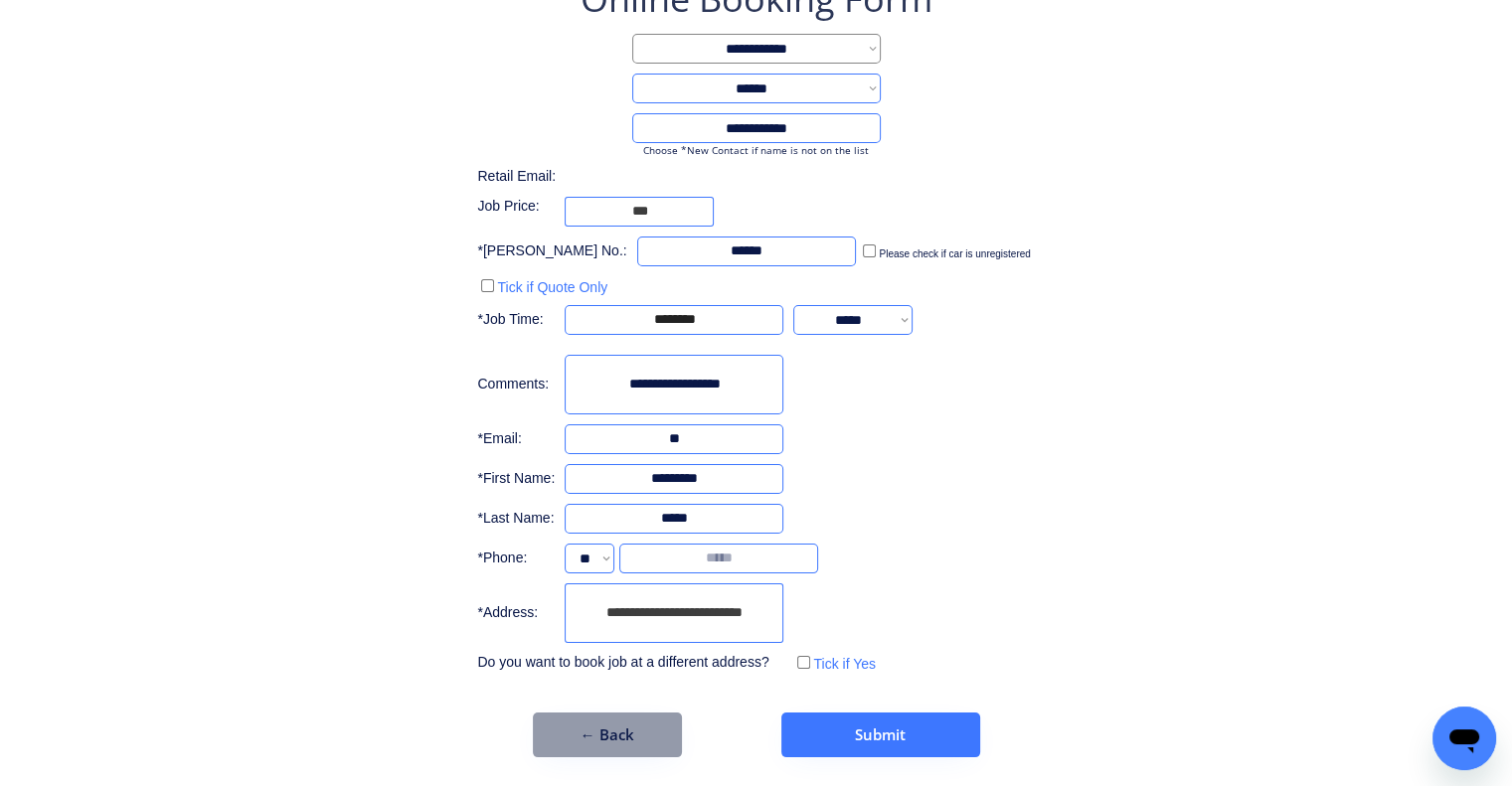 type on "*" 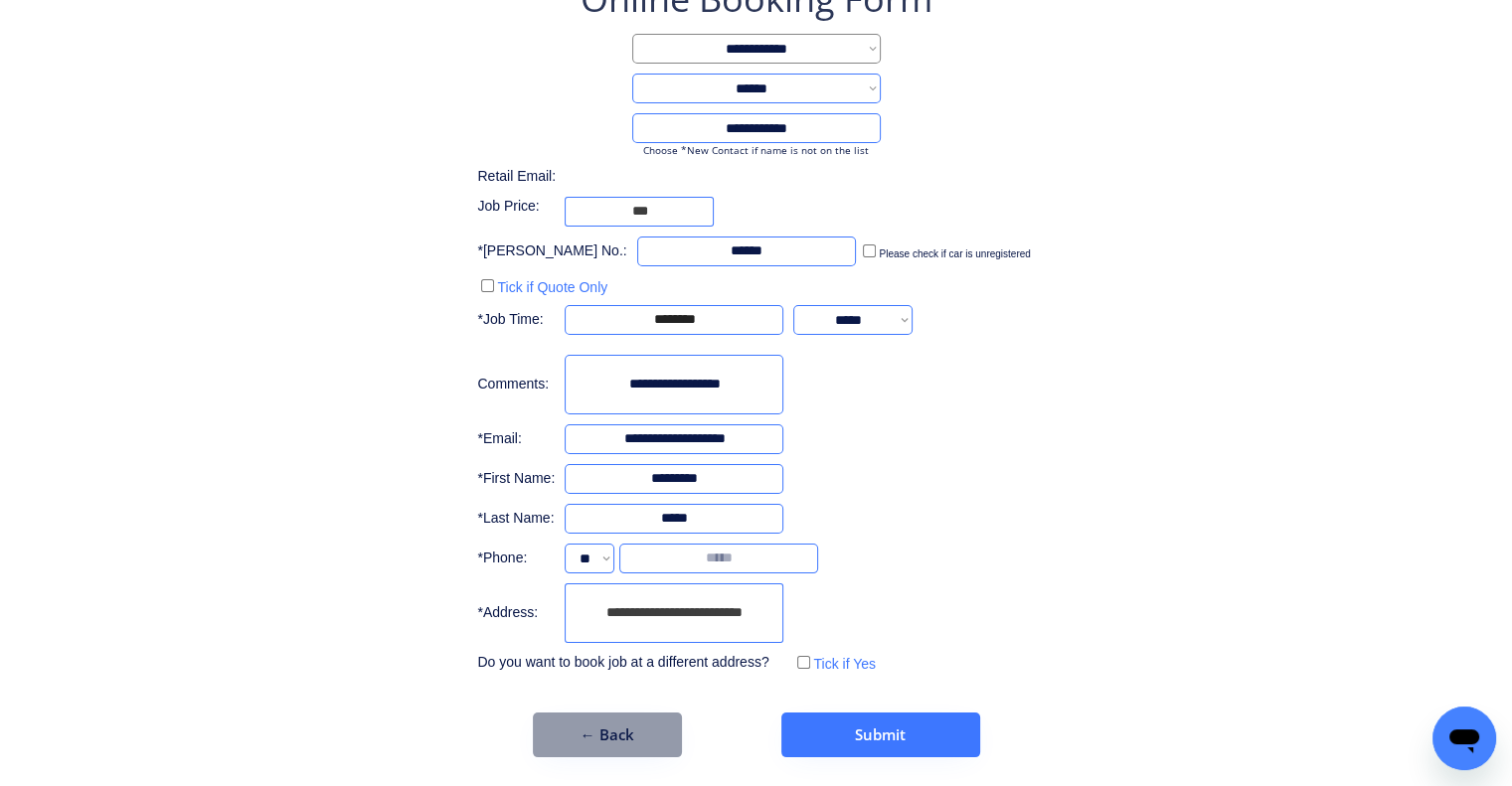 click on "**********" at bounding box center (756, 366) 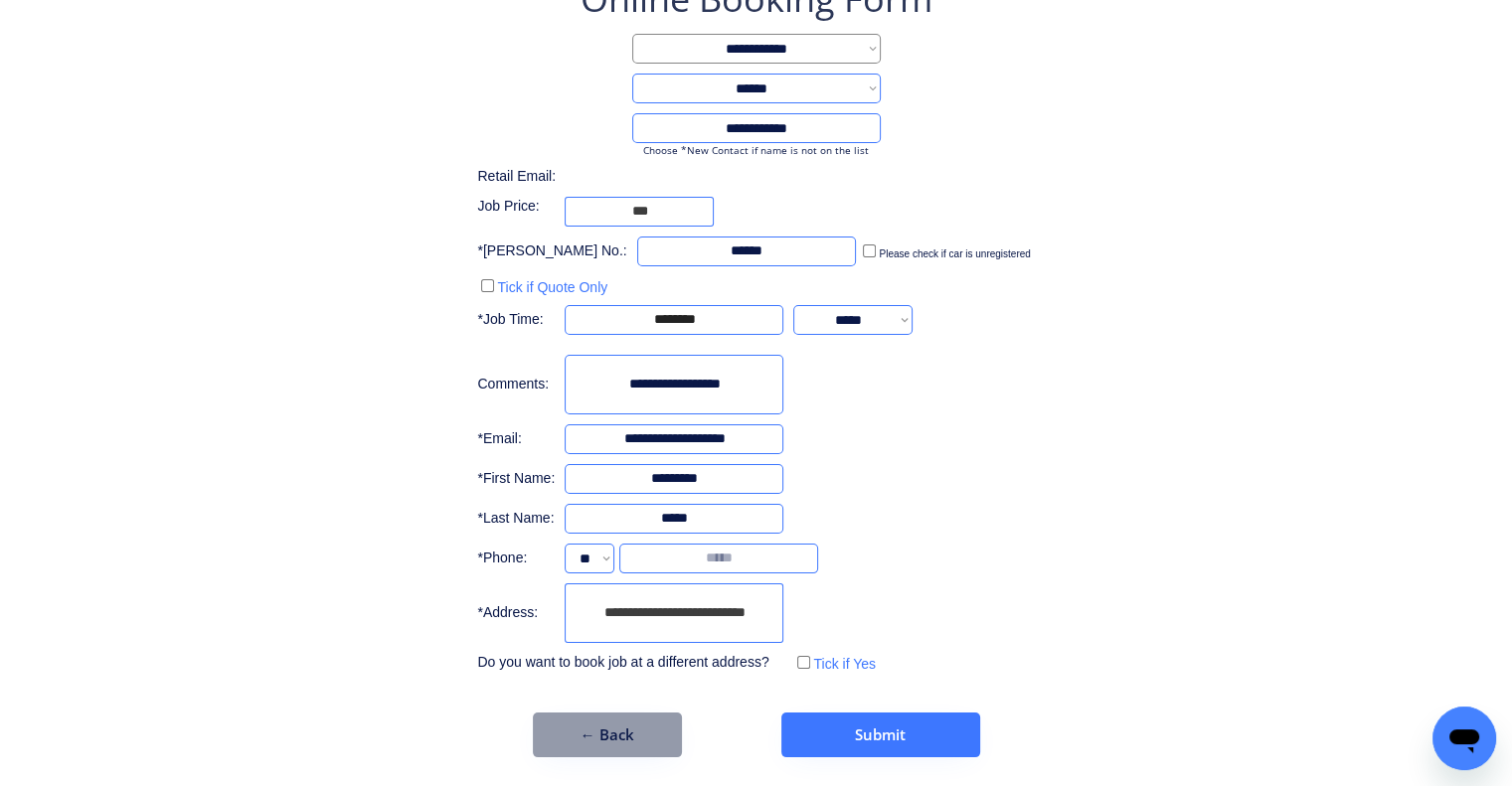 click on "**********" at bounding box center [756, 326] 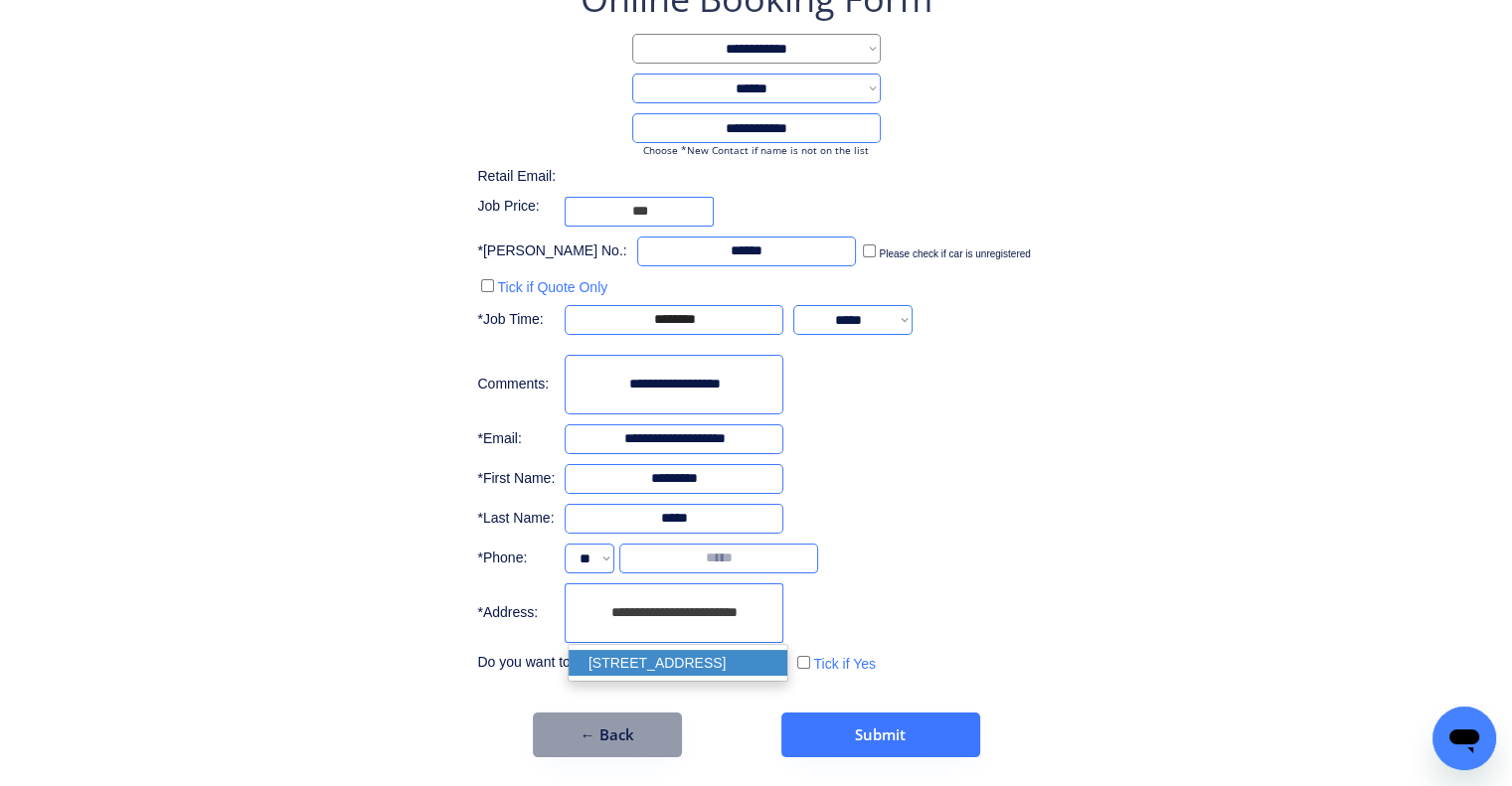 click on "Morshead Court, Redbank QLD 4301, Australia" at bounding box center (678, 663) 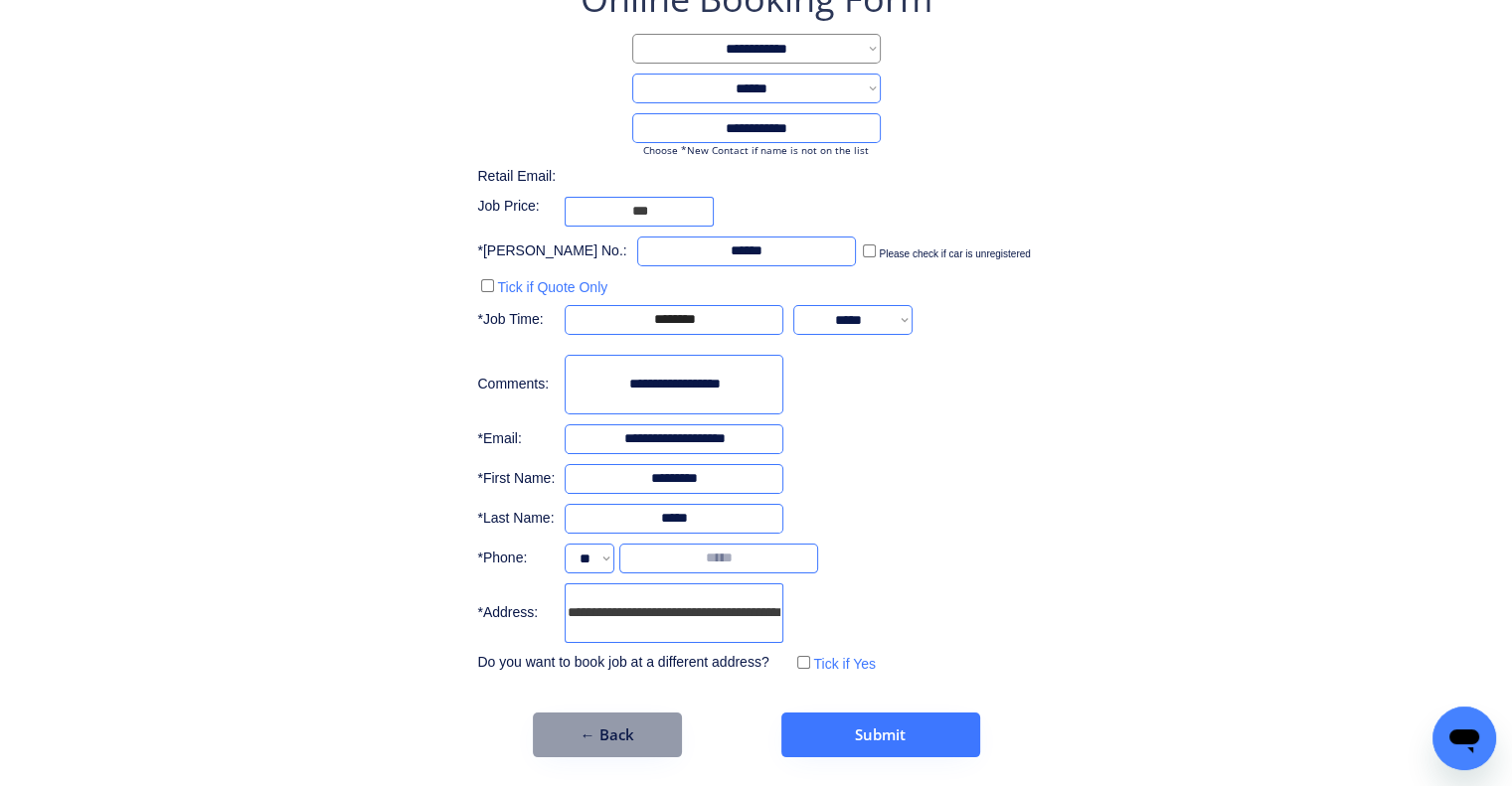 type on "**********" 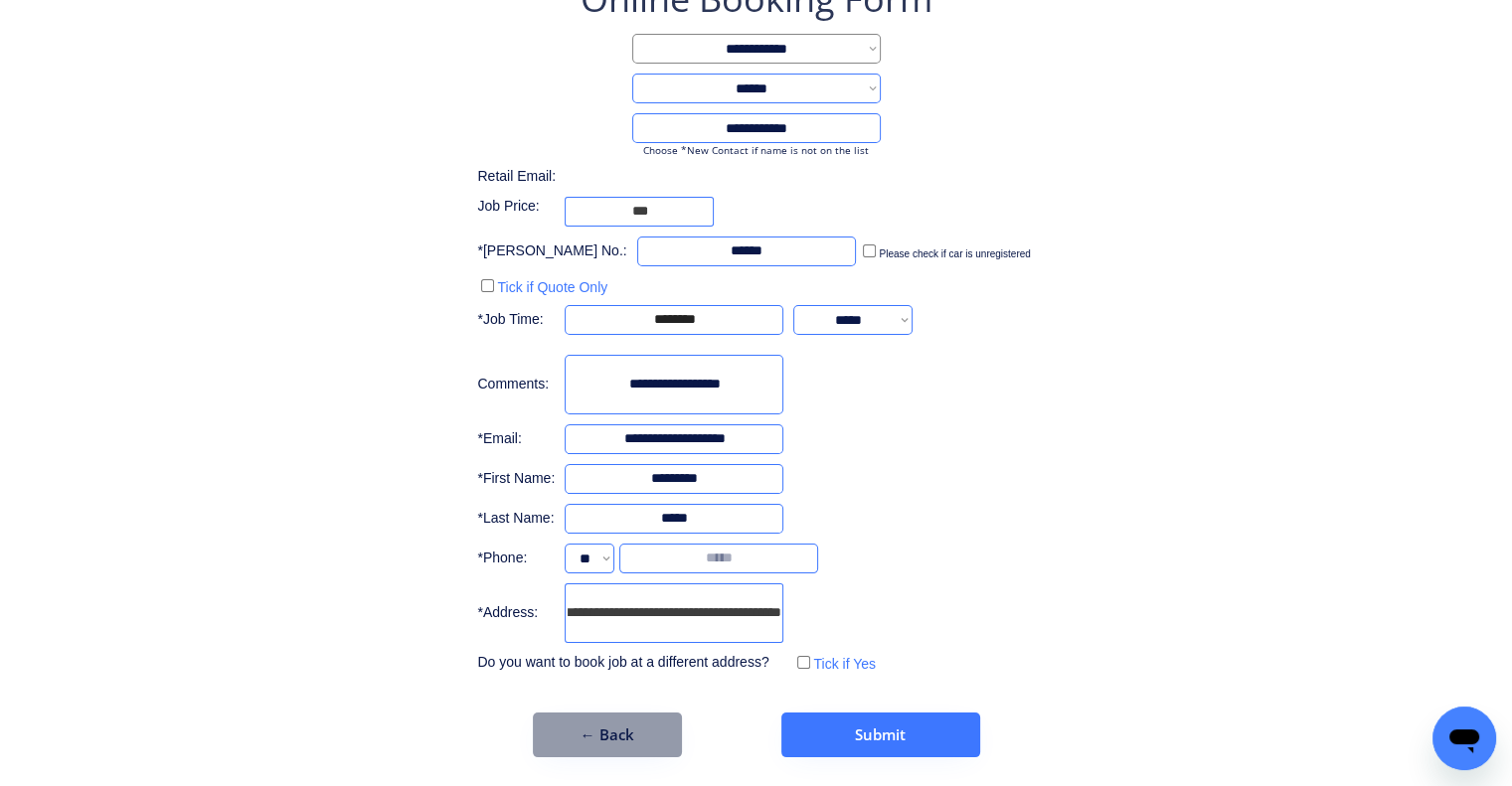 drag, startPoint x: 628, startPoint y: 606, endPoint x: 931, endPoint y: 593, distance: 303.27875 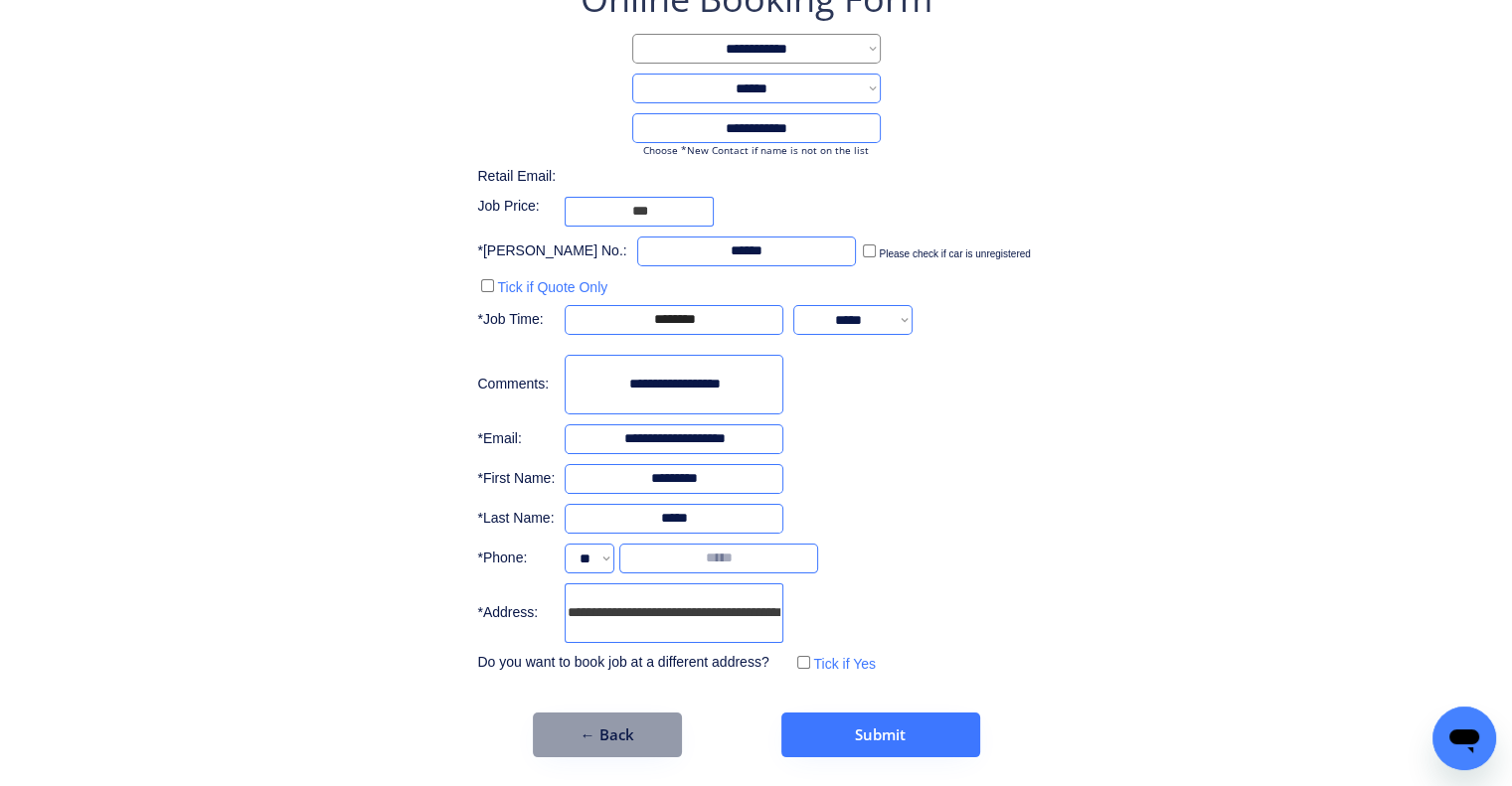 drag, startPoint x: 746, startPoint y: 620, endPoint x: 453, endPoint y: 620, distance: 293 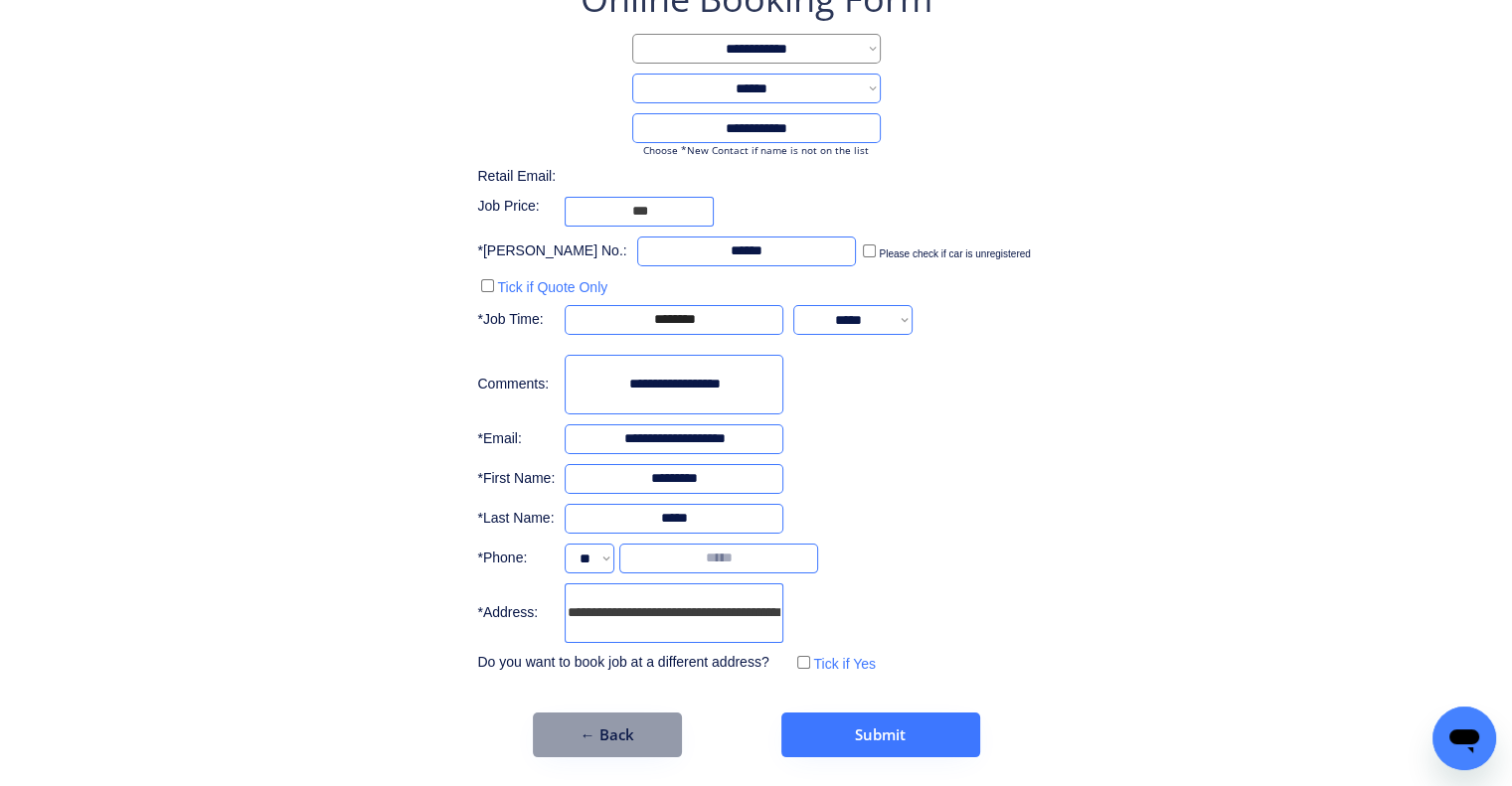 paste on "********" 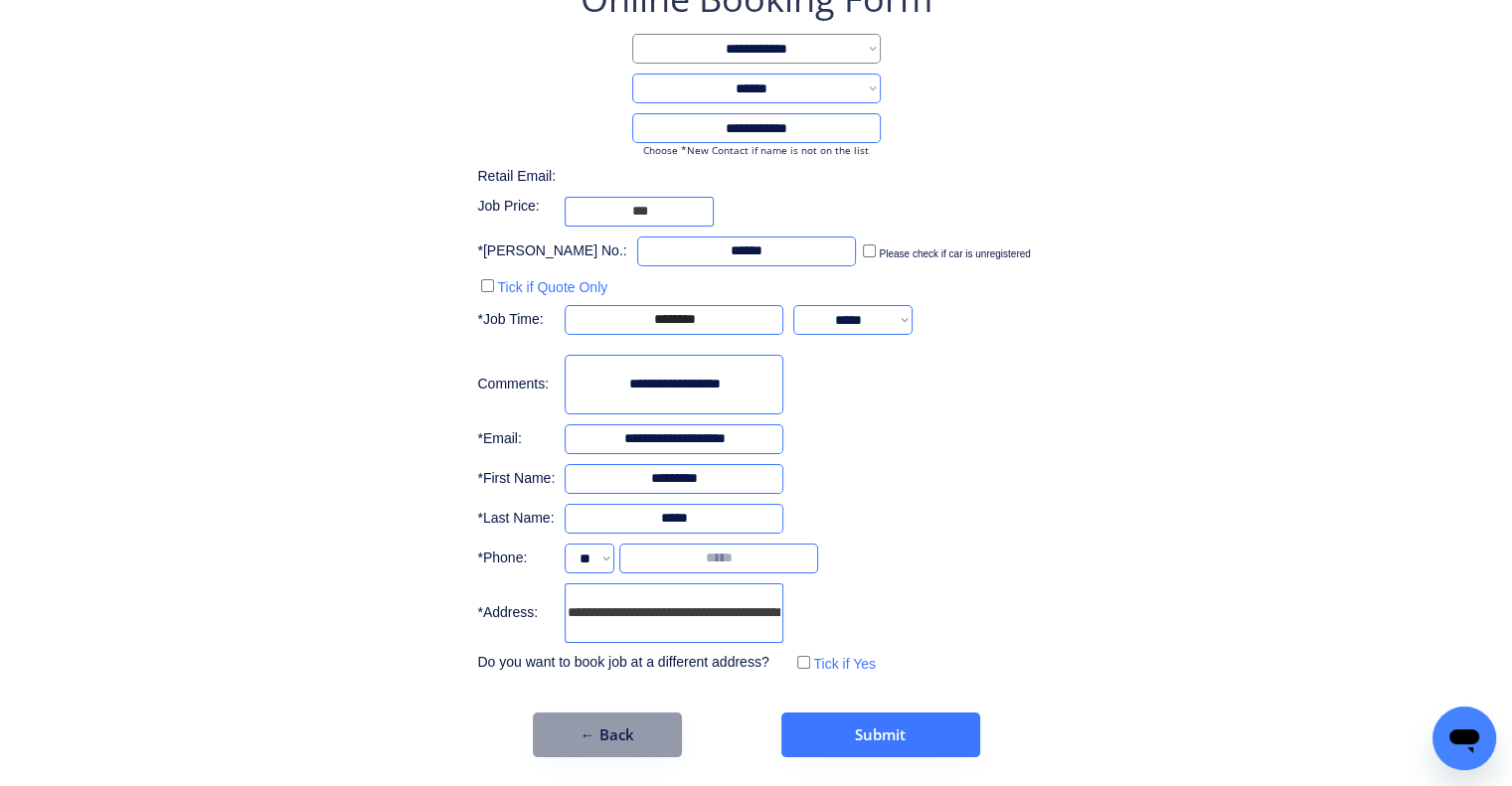 type on "********" 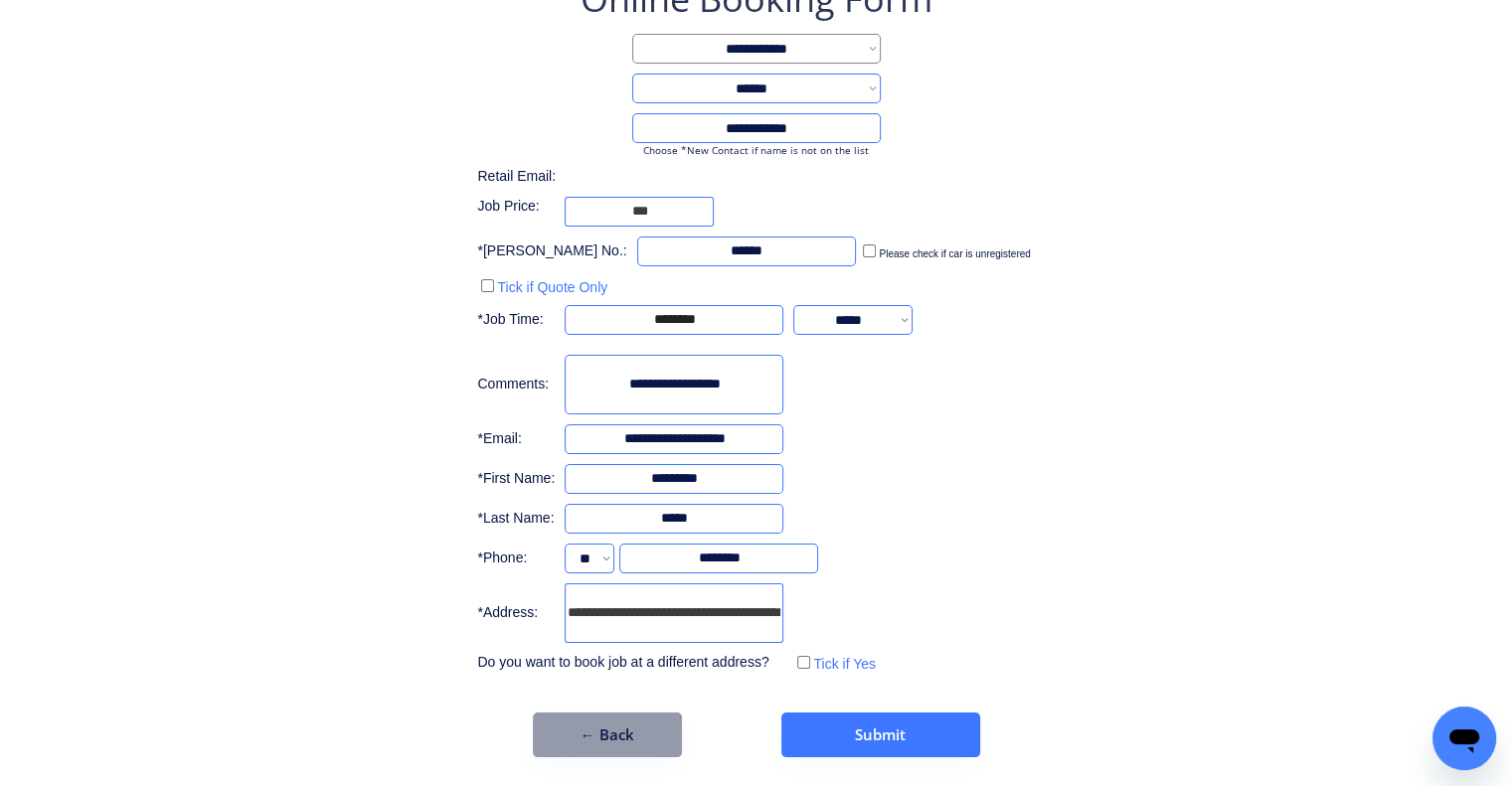 click on "**********" at bounding box center (756, 326) 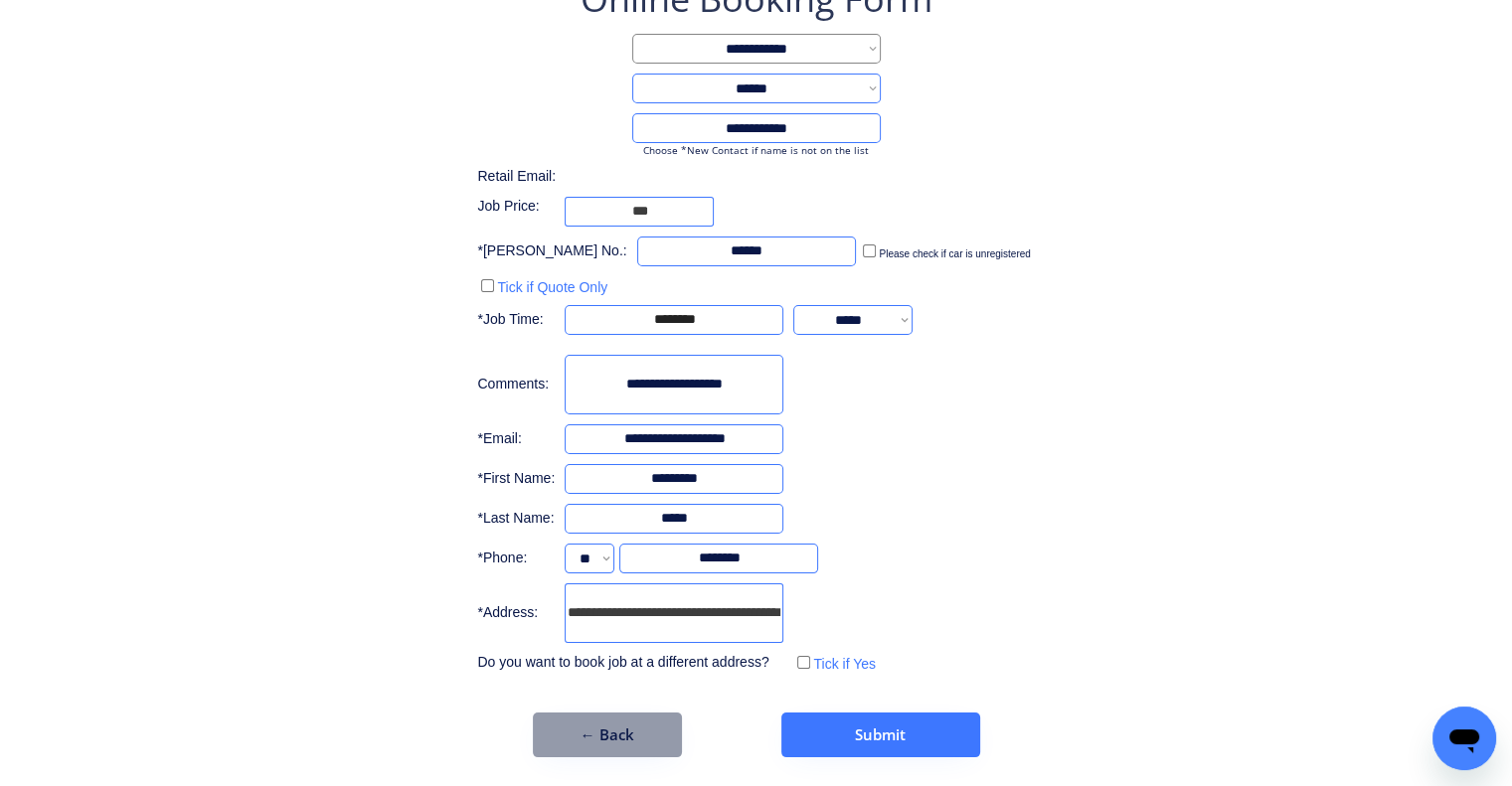 type on "**********" 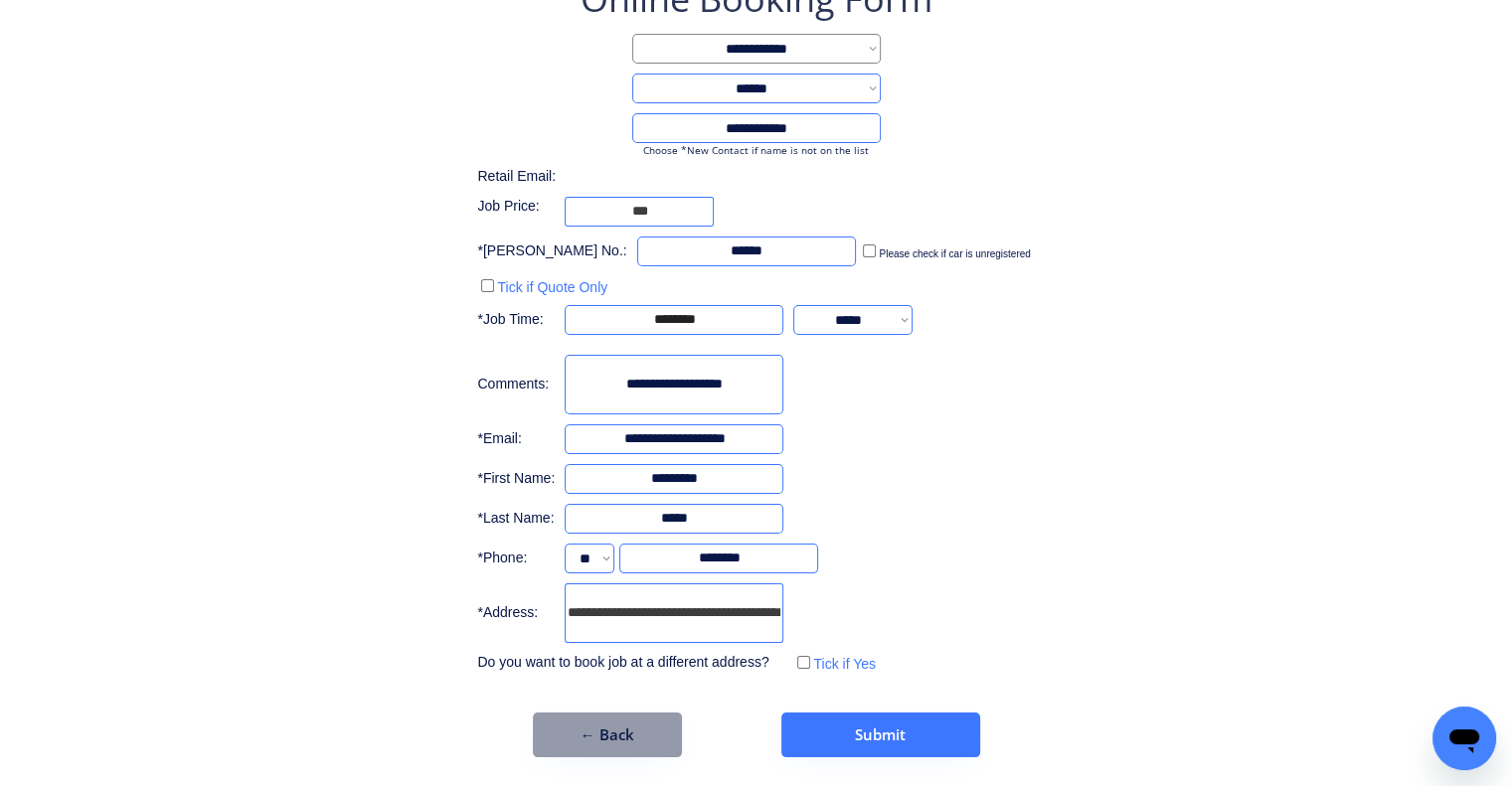 click on "**********" at bounding box center [756, 366] 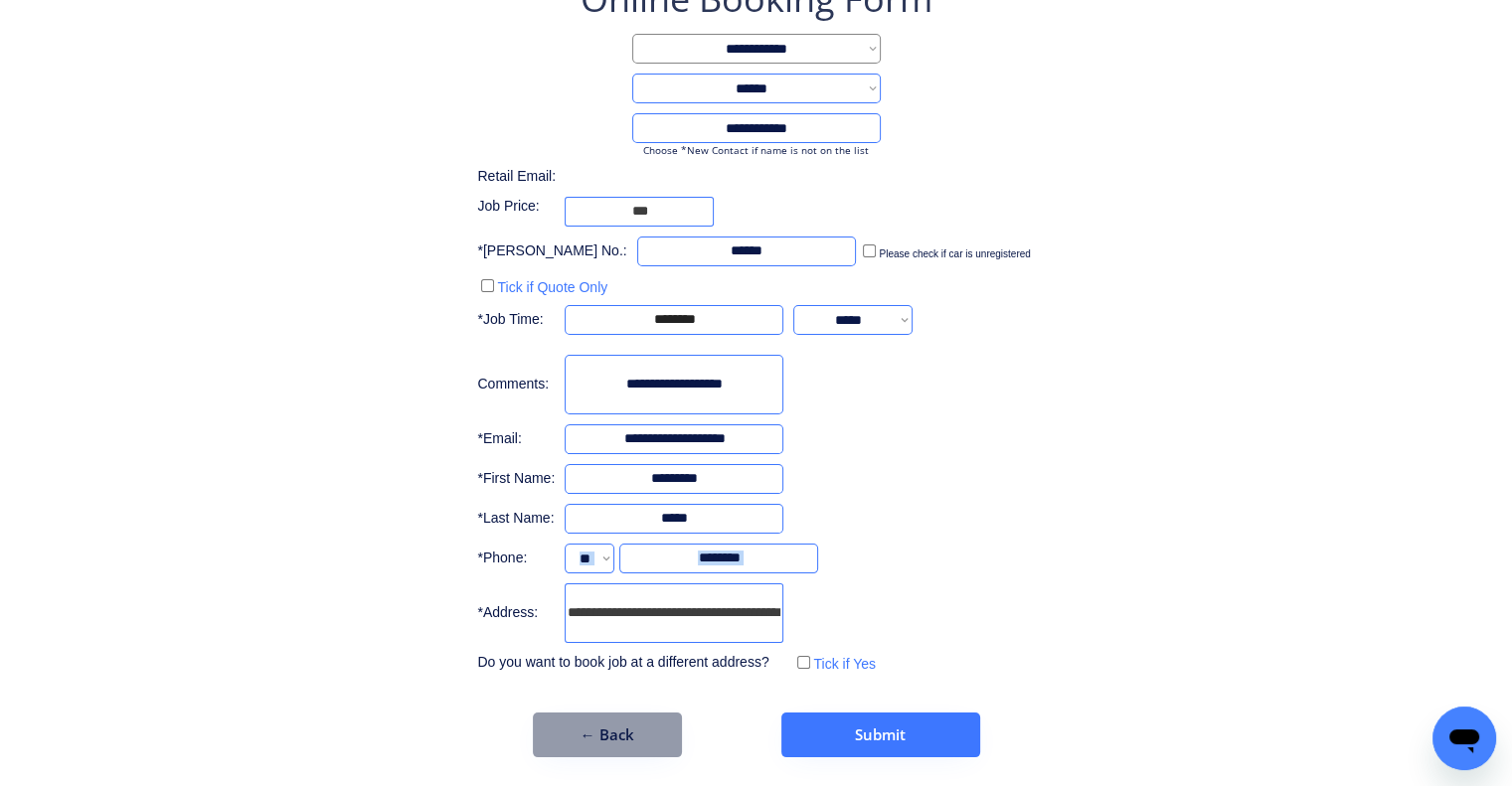 click on "**********" at bounding box center (756, 366) 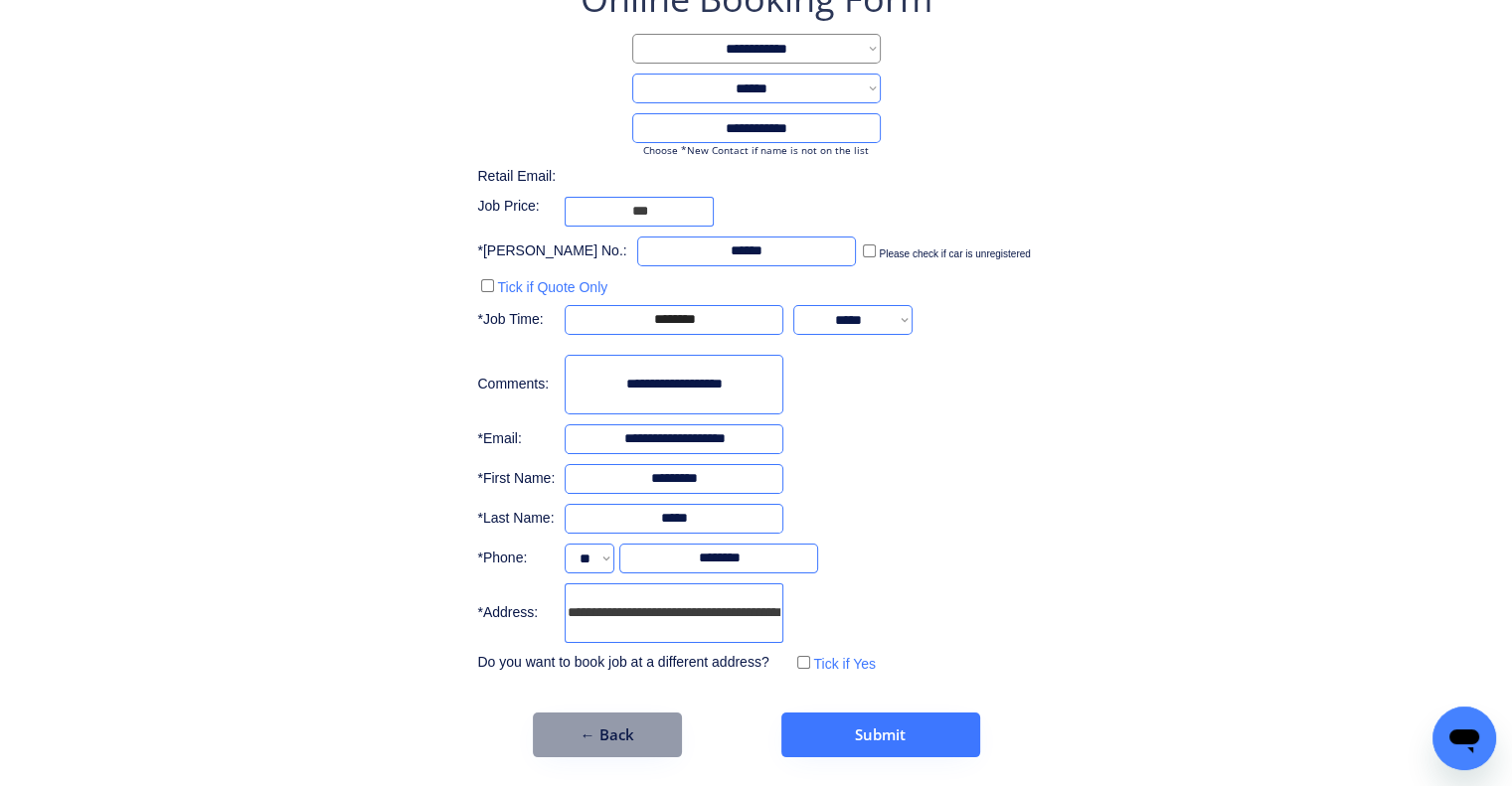 click on "**********" at bounding box center (756, 326) 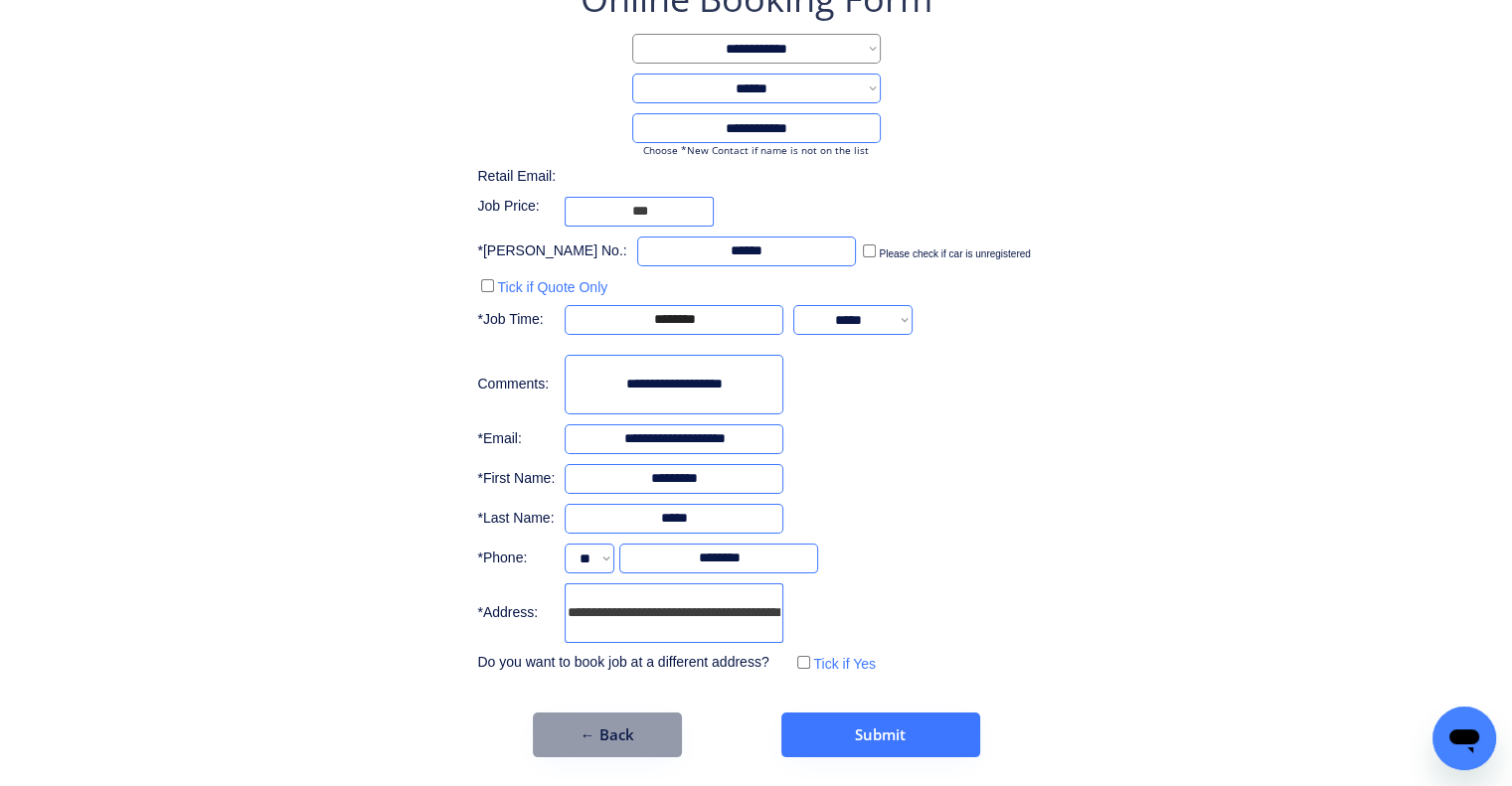 click on "**********" at bounding box center (756, 366) 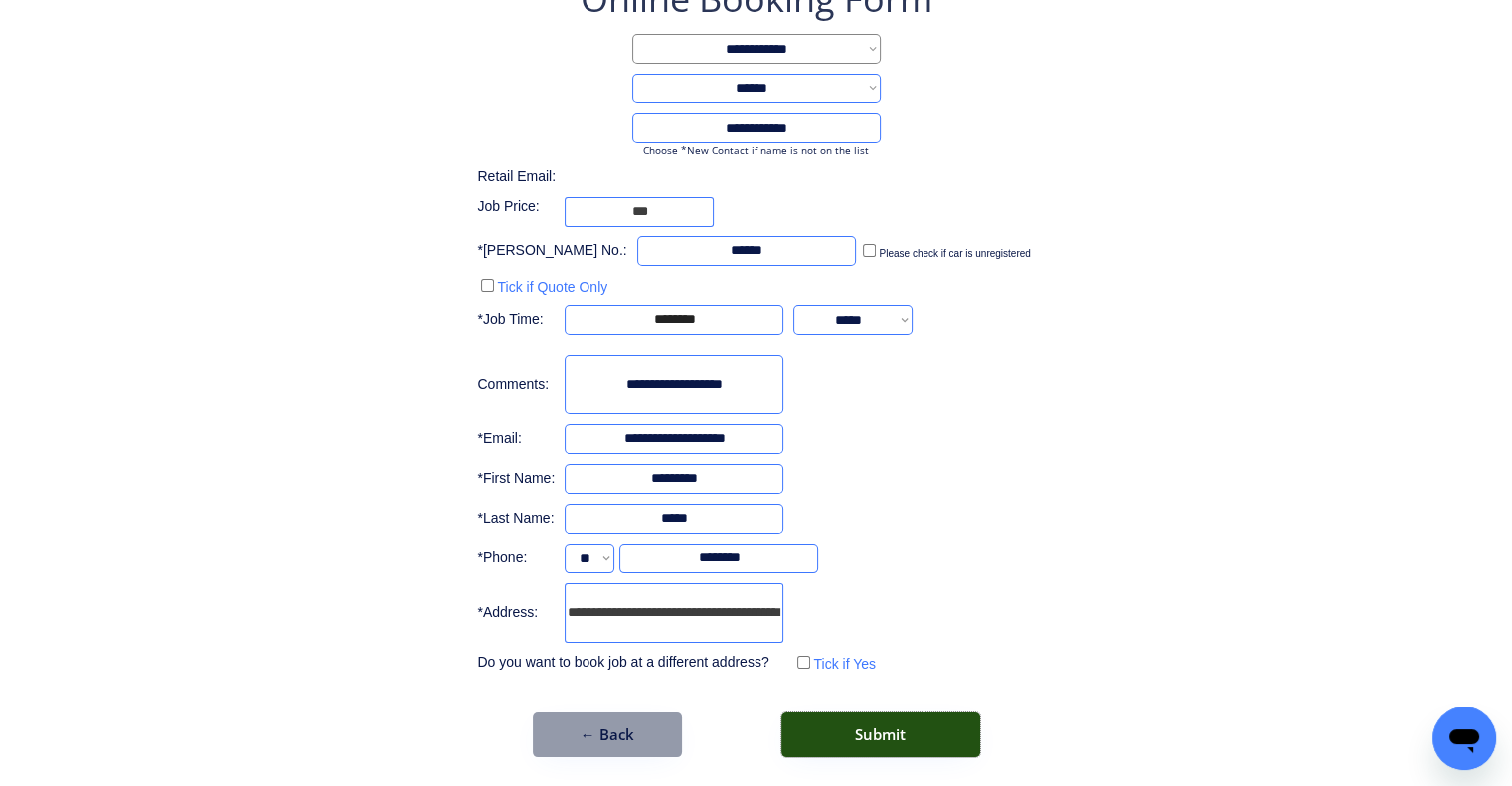 click on "Submit" at bounding box center [881, 734] 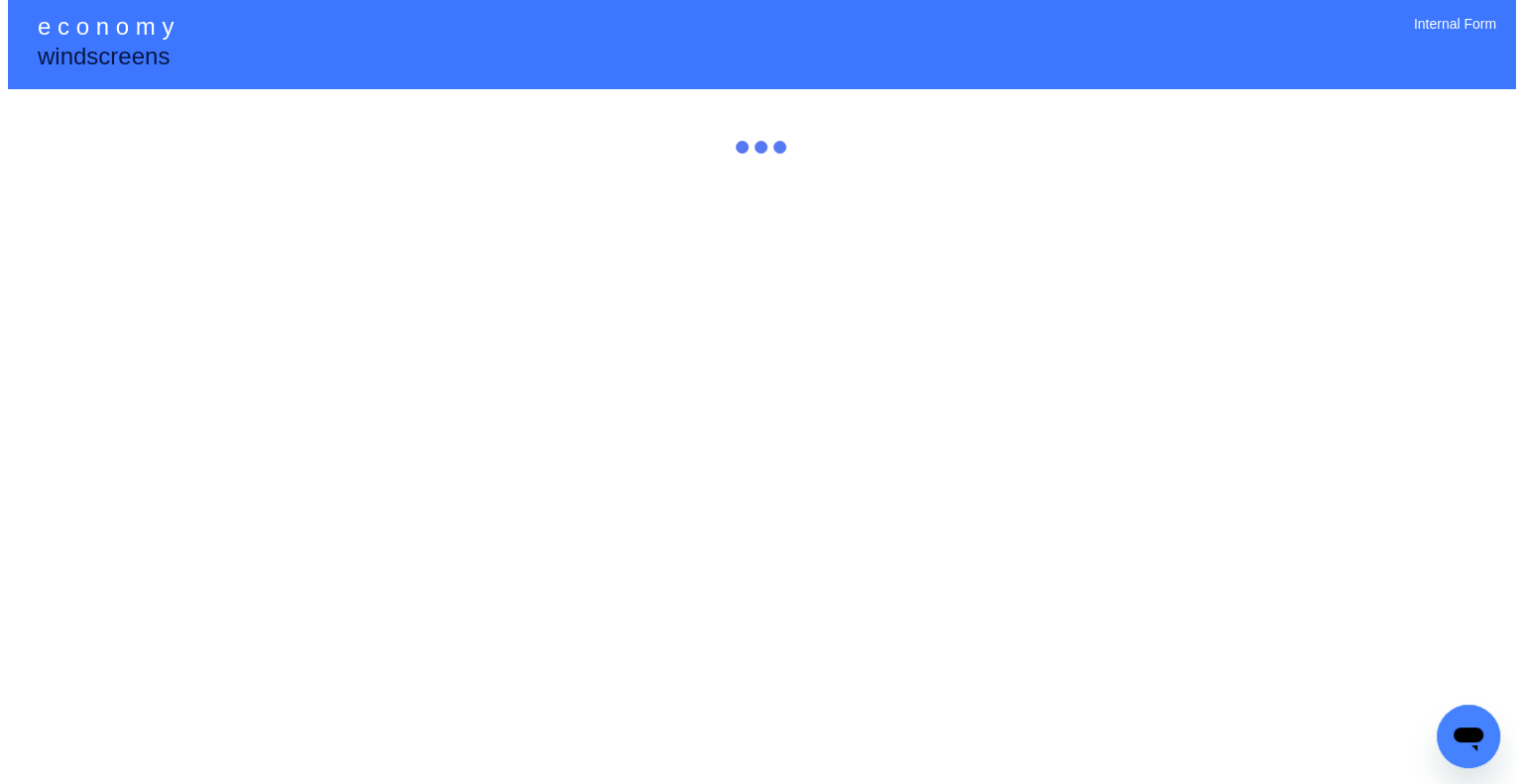 scroll, scrollTop: 0, scrollLeft: 0, axis: both 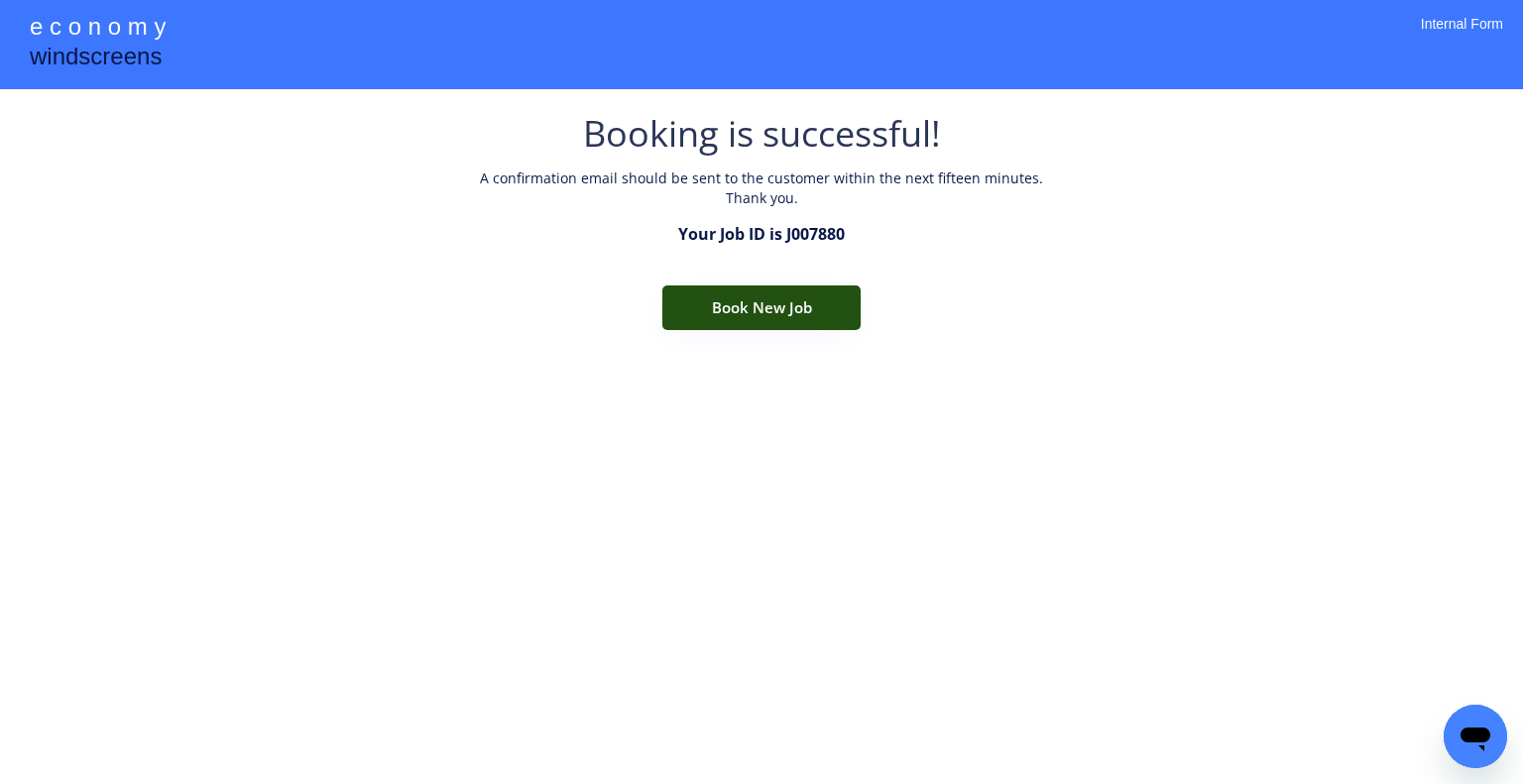 click on "Book New Job" at bounding box center (762, 307) 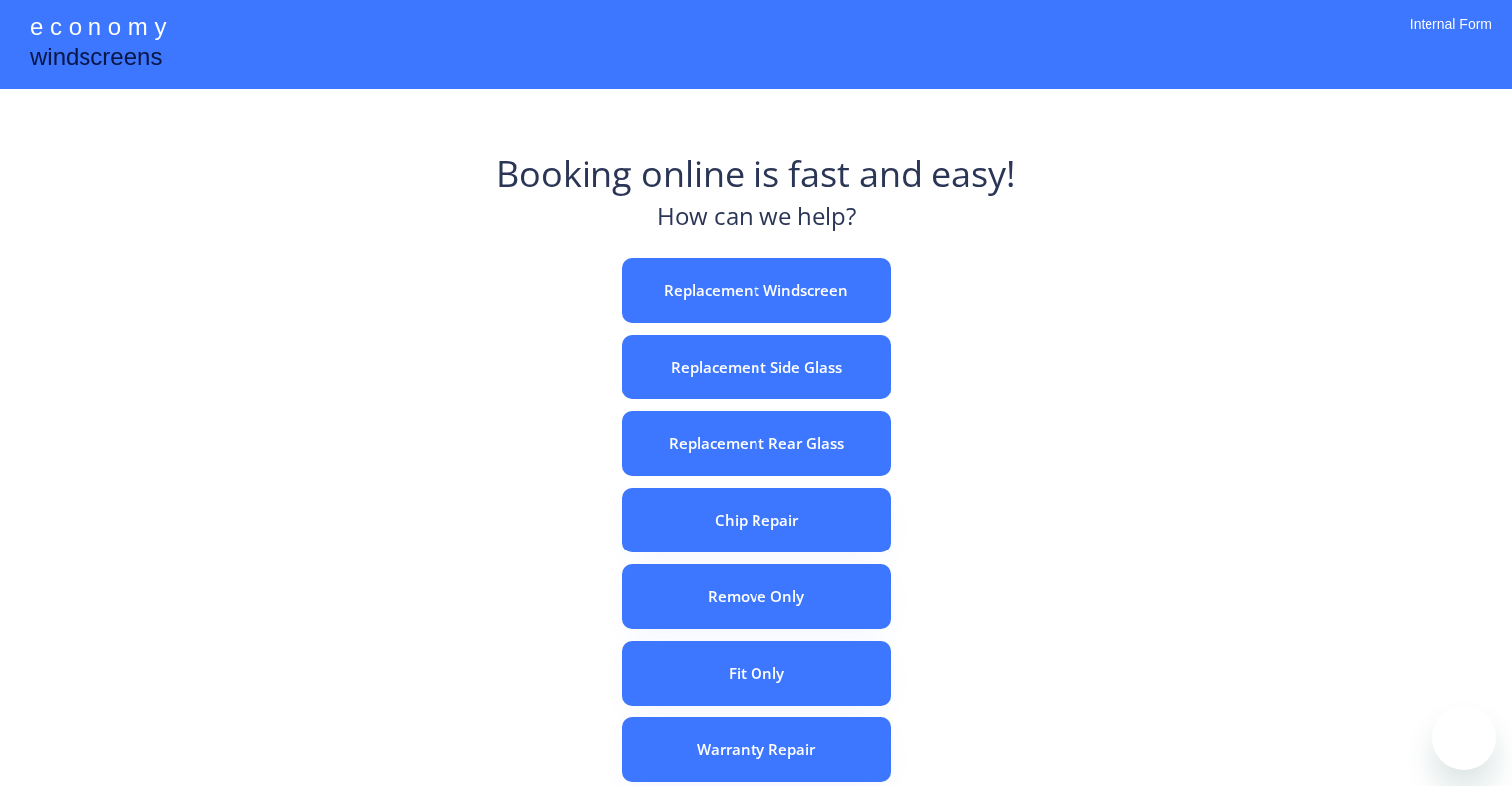 scroll, scrollTop: 0, scrollLeft: 0, axis: both 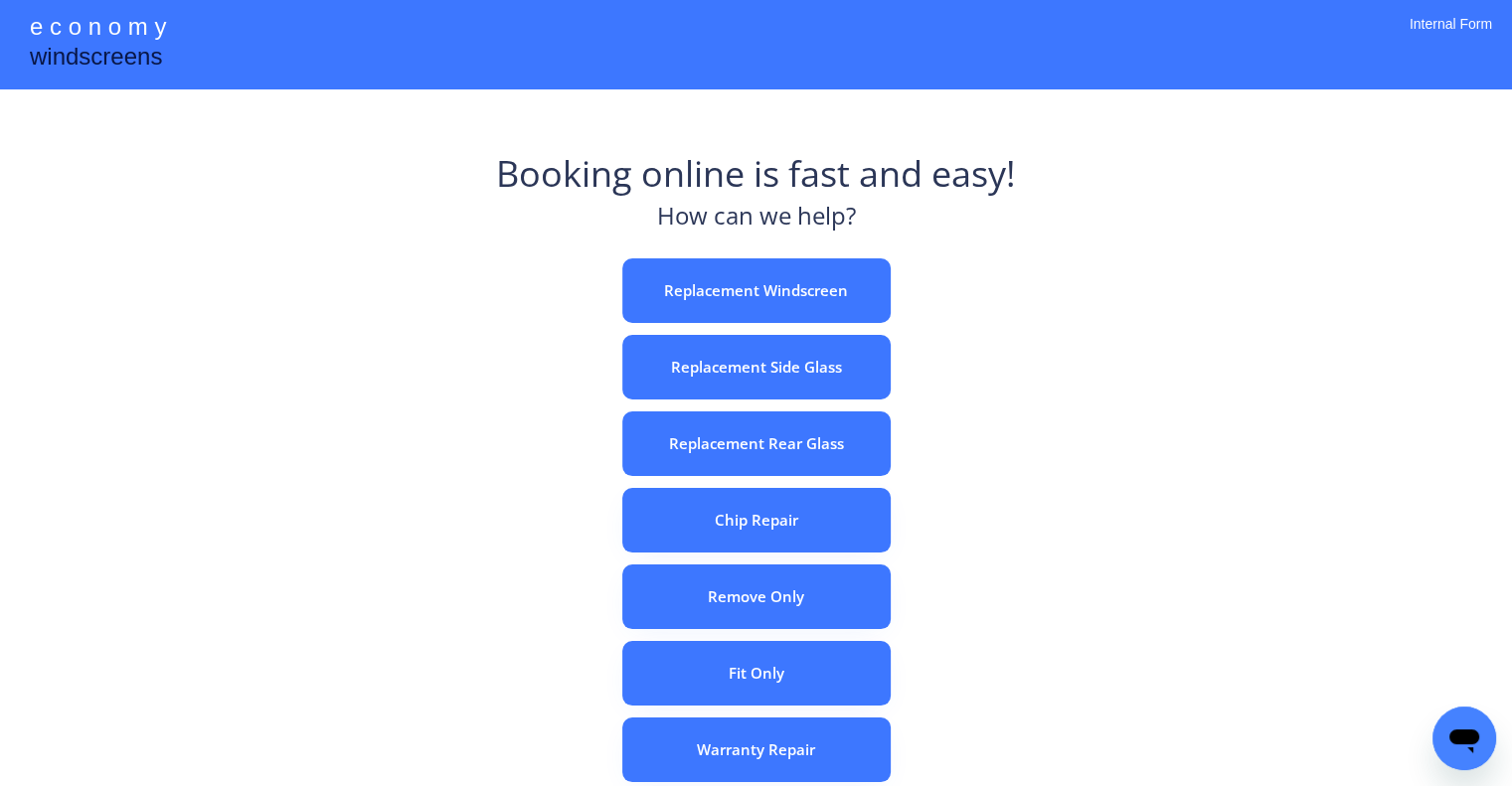 drag, startPoint x: 975, startPoint y: 249, endPoint x: 946, endPoint y: 203, distance: 54.378304 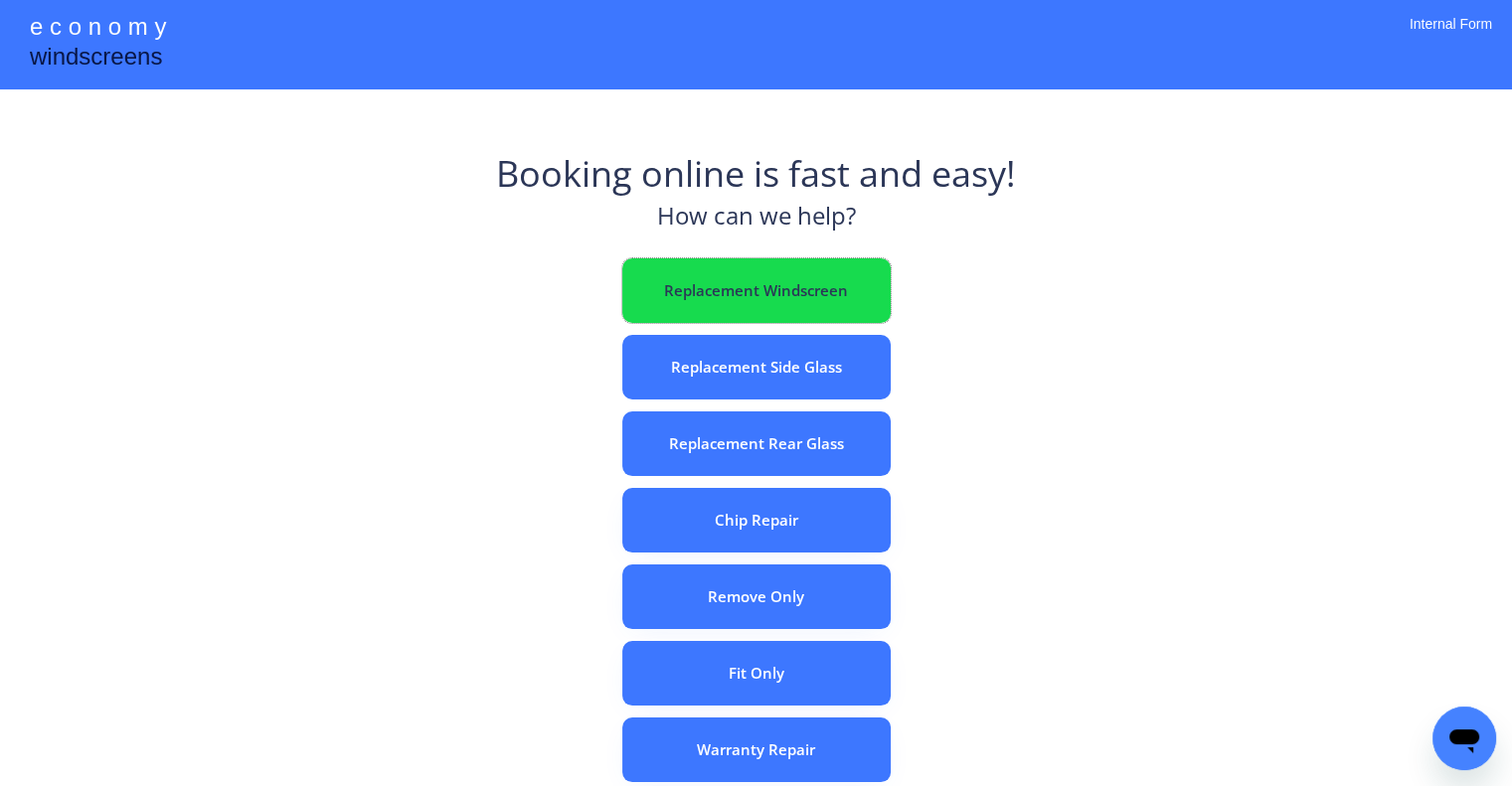 click on "Replacement Windscreen" at bounding box center [756, 290] 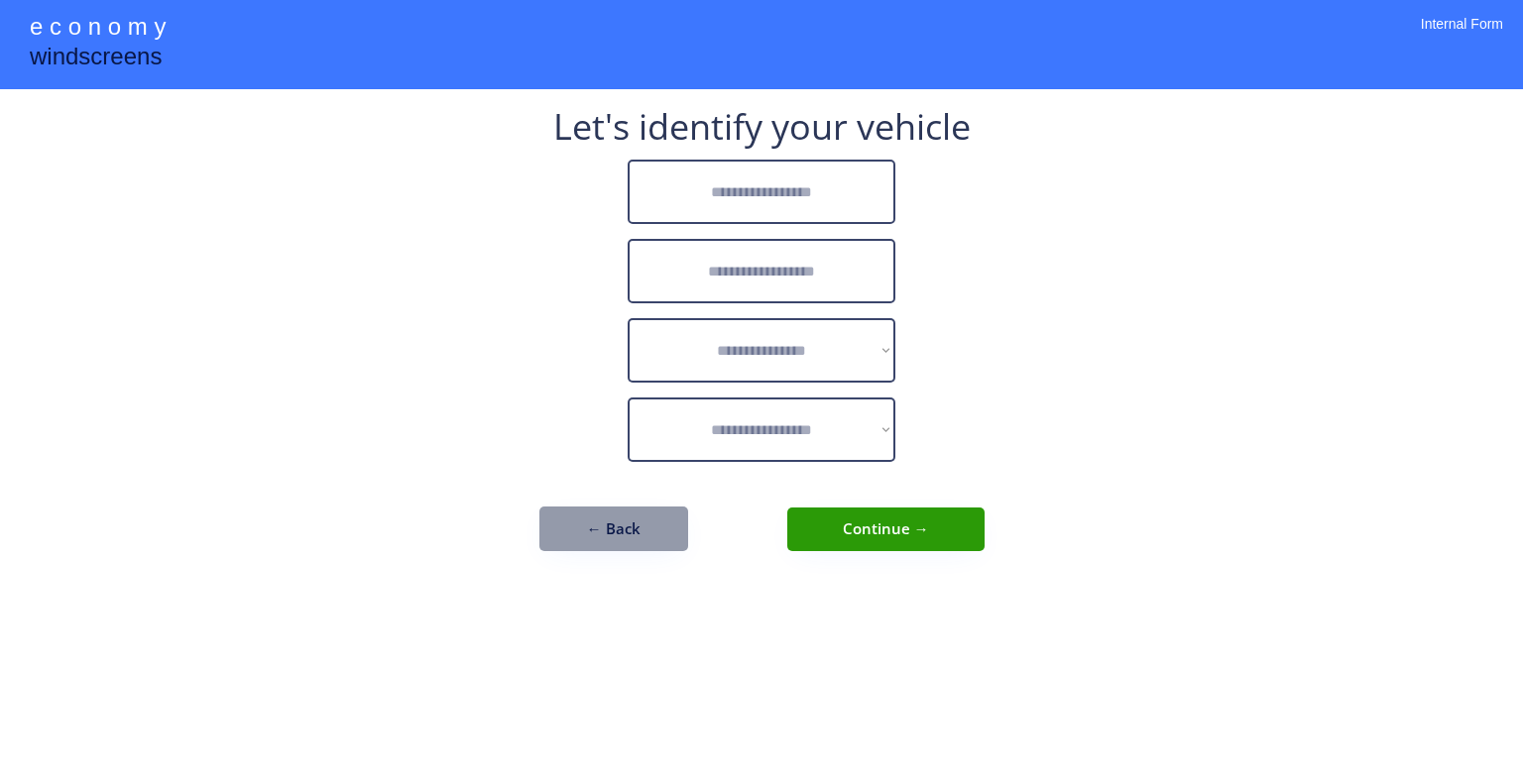 scroll, scrollTop: 0, scrollLeft: 0, axis: both 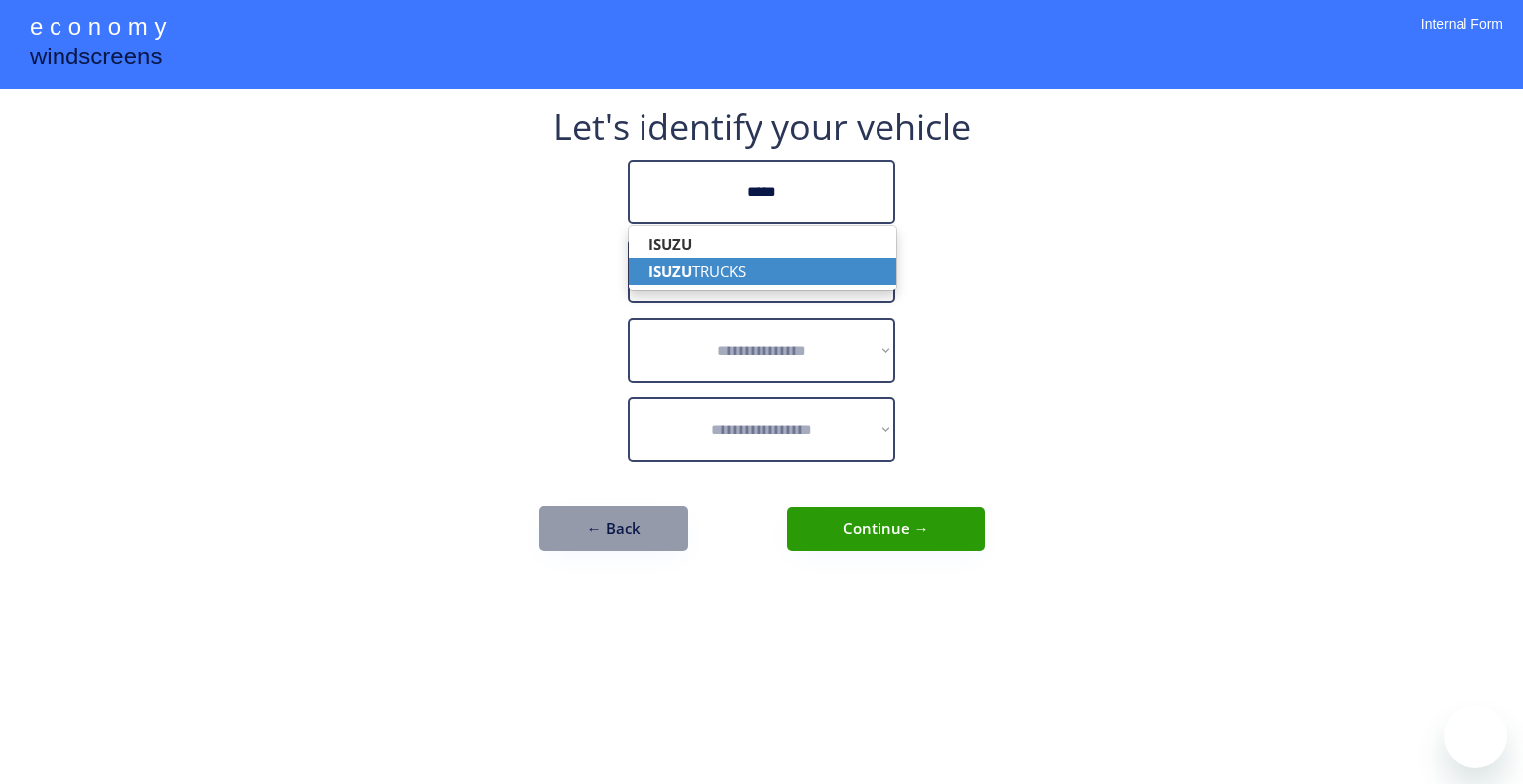 click on "ISUZU  TRUCKS" at bounding box center [762, 271] 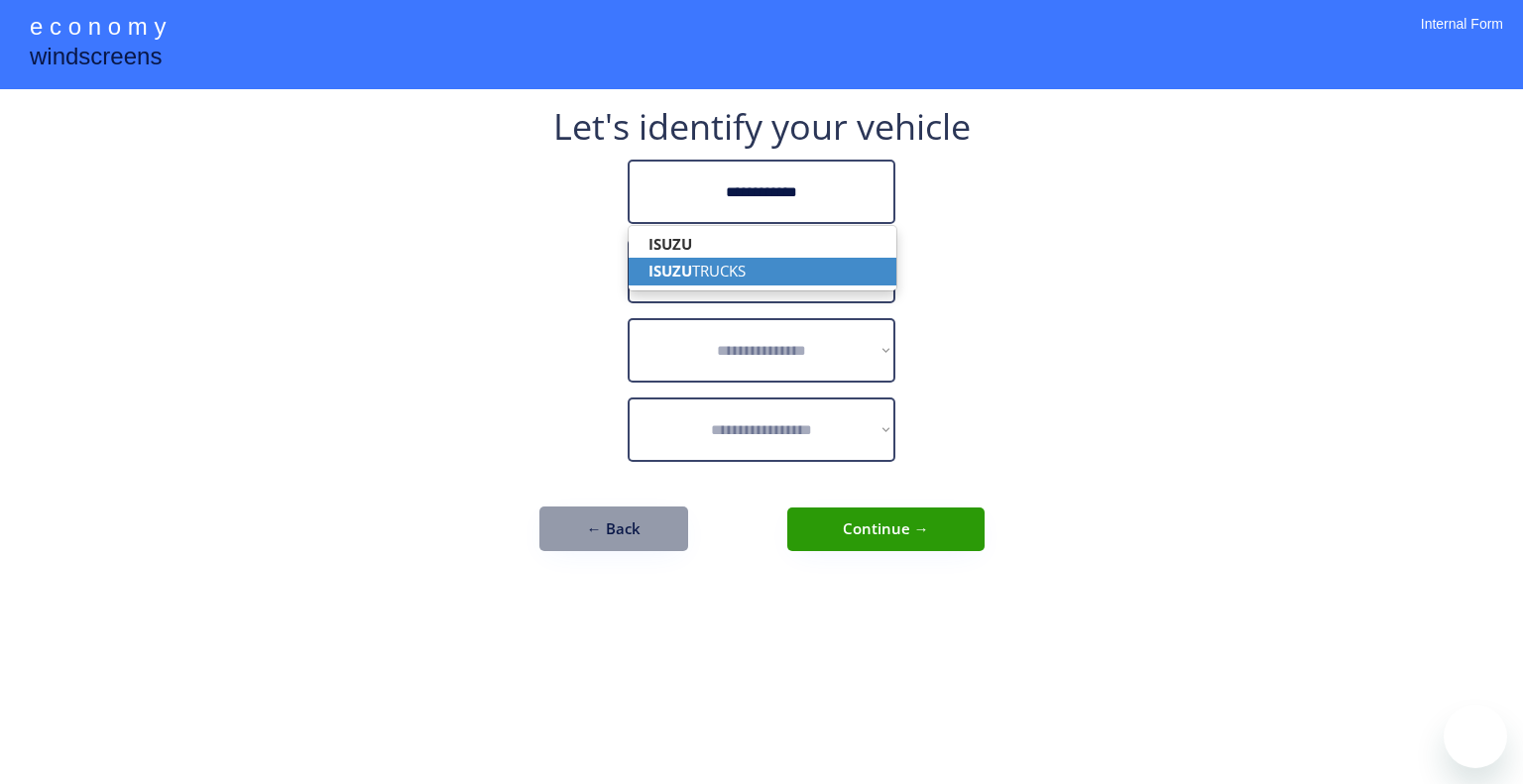 type on "**********" 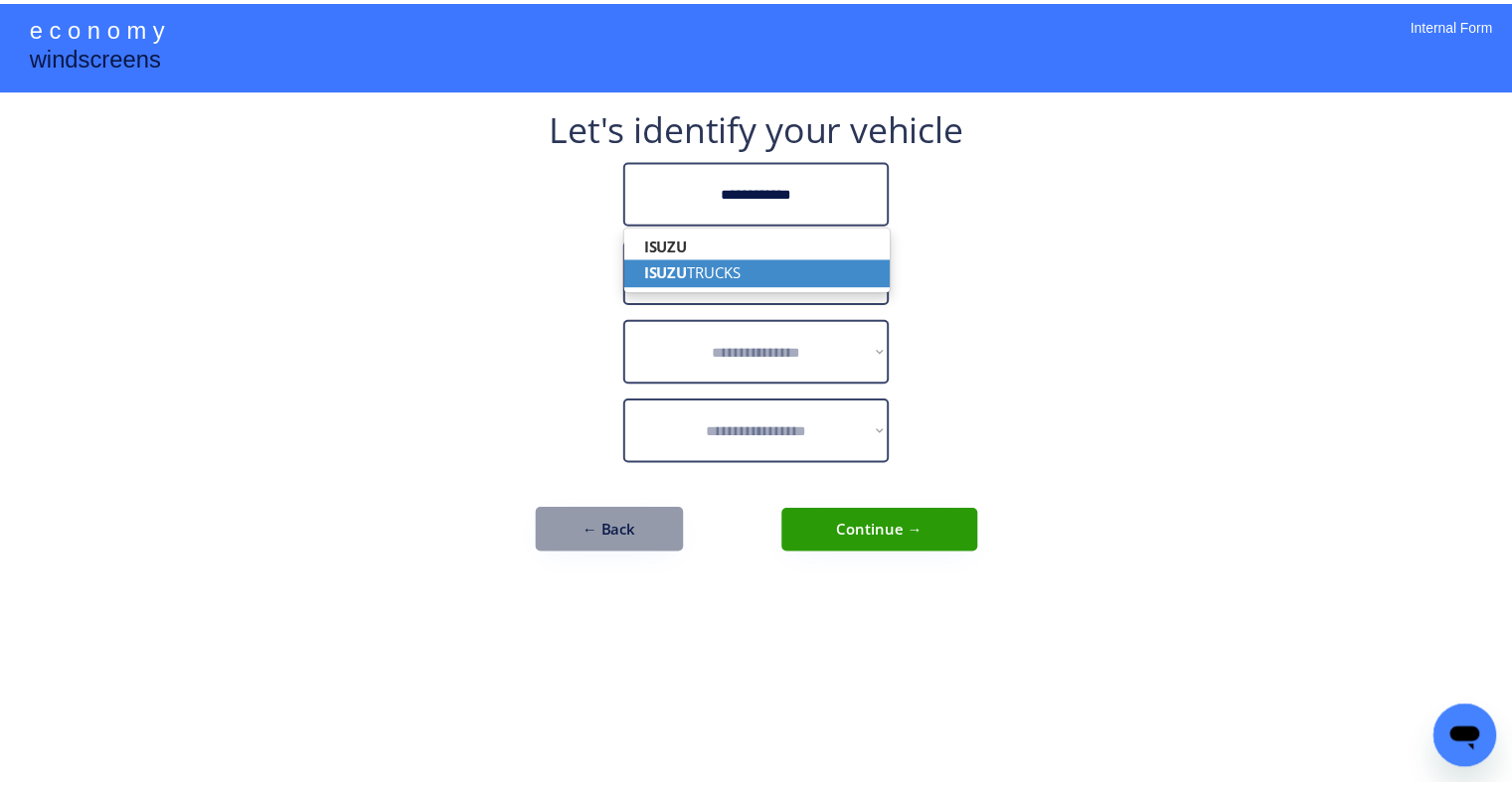 scroll, scrollTop: 0, scrollLeft: 0, axis: both 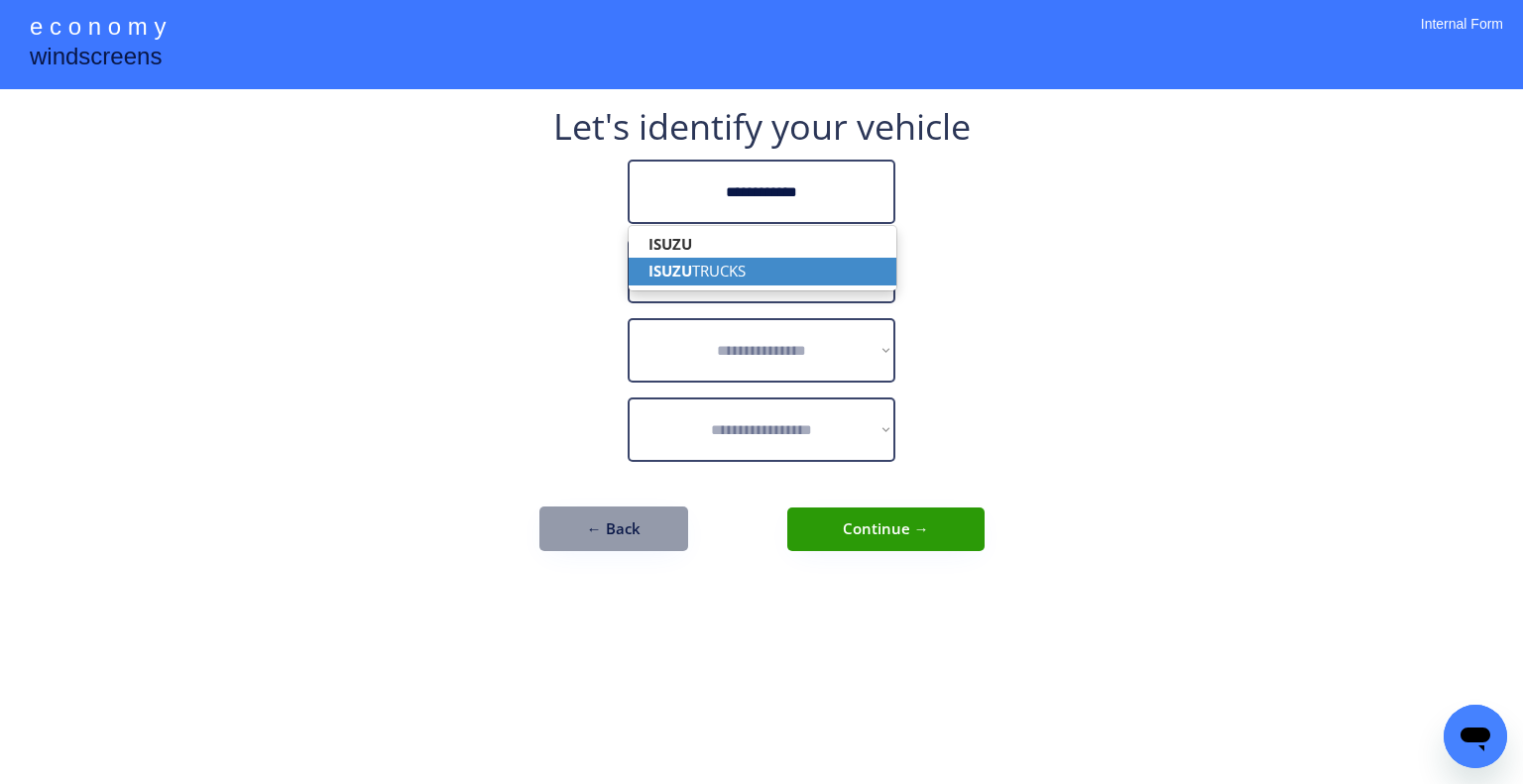 click at bounding box center (762, 271) 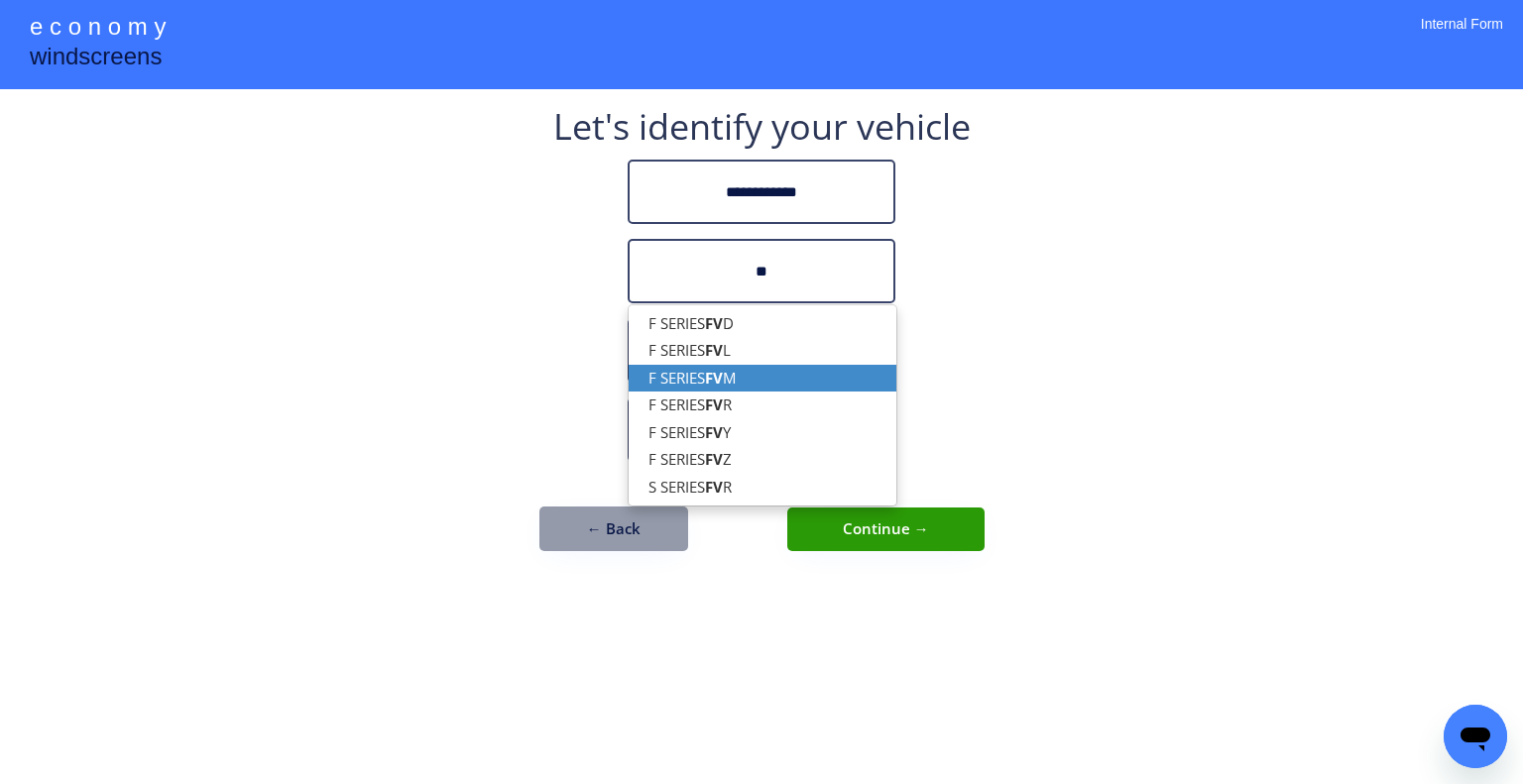 drag, startPoint x: 795, startPoint y: 306, endPoint x: 793, endPoint y: 379, distance: 73.02739 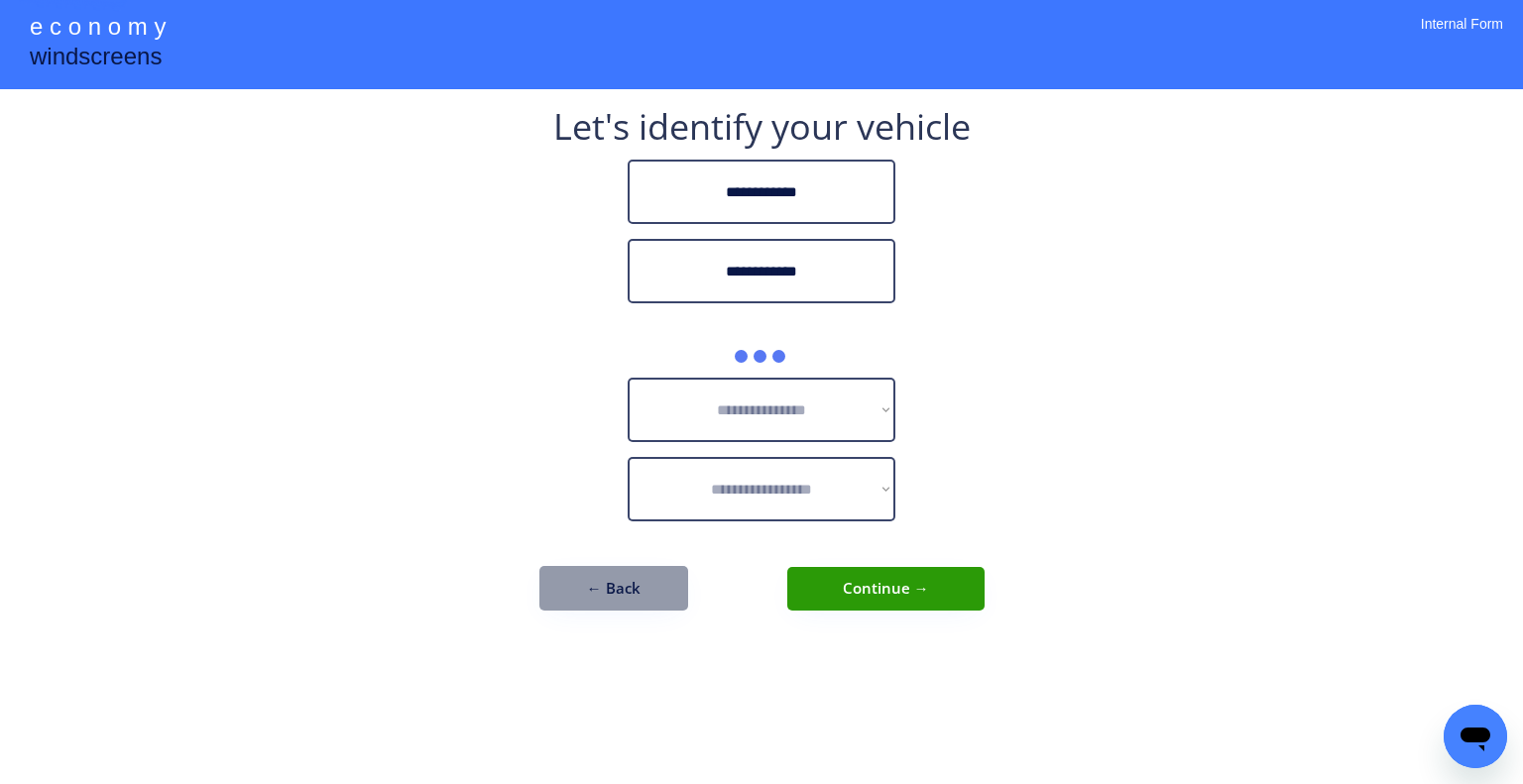 type on "**********" 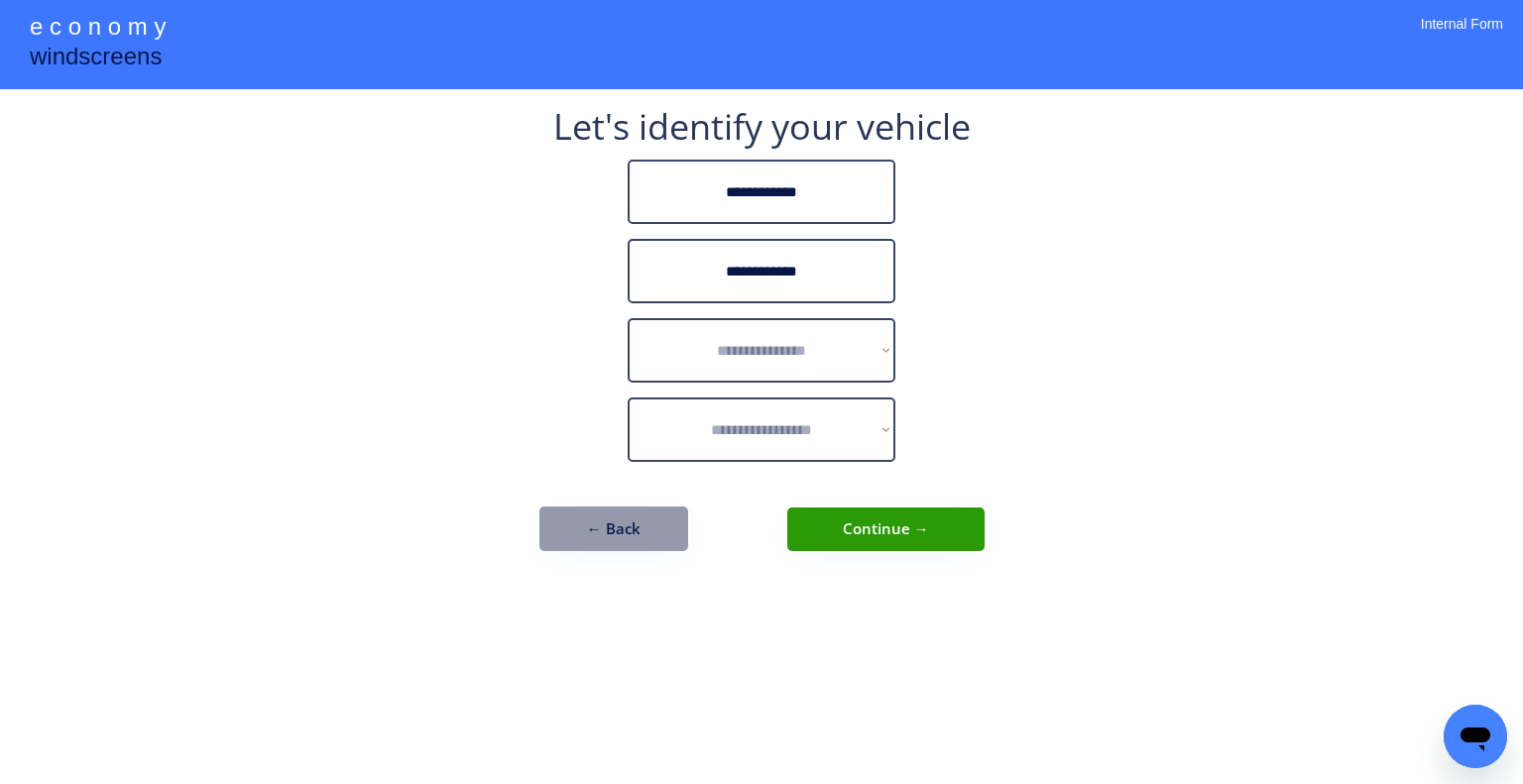 click on "**********" at bounding box center [762, 392] 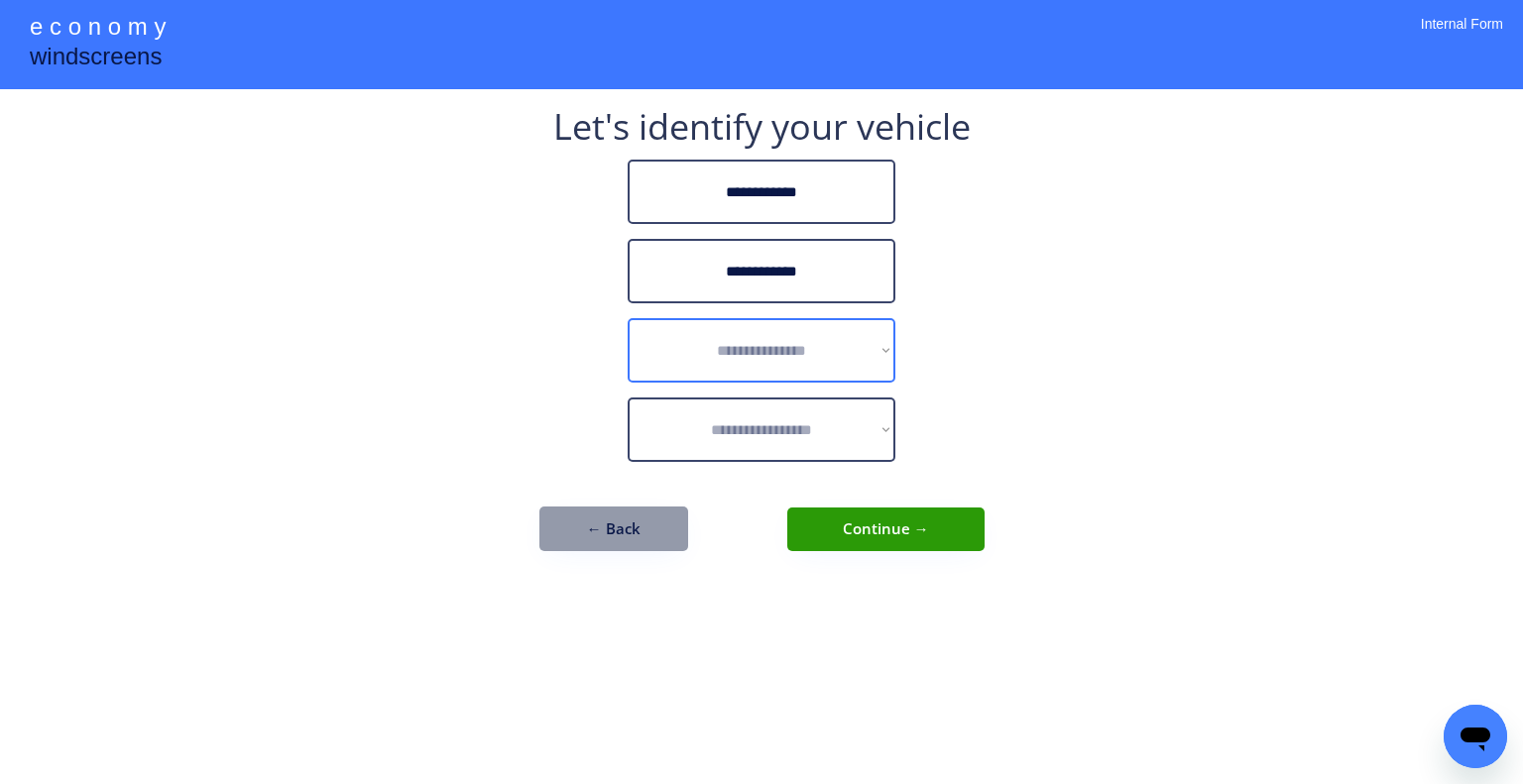 drag, startPoint x: 841, startPoint y: 373, endPoint x: 877, endPoint y: 453, distance: 87.72685 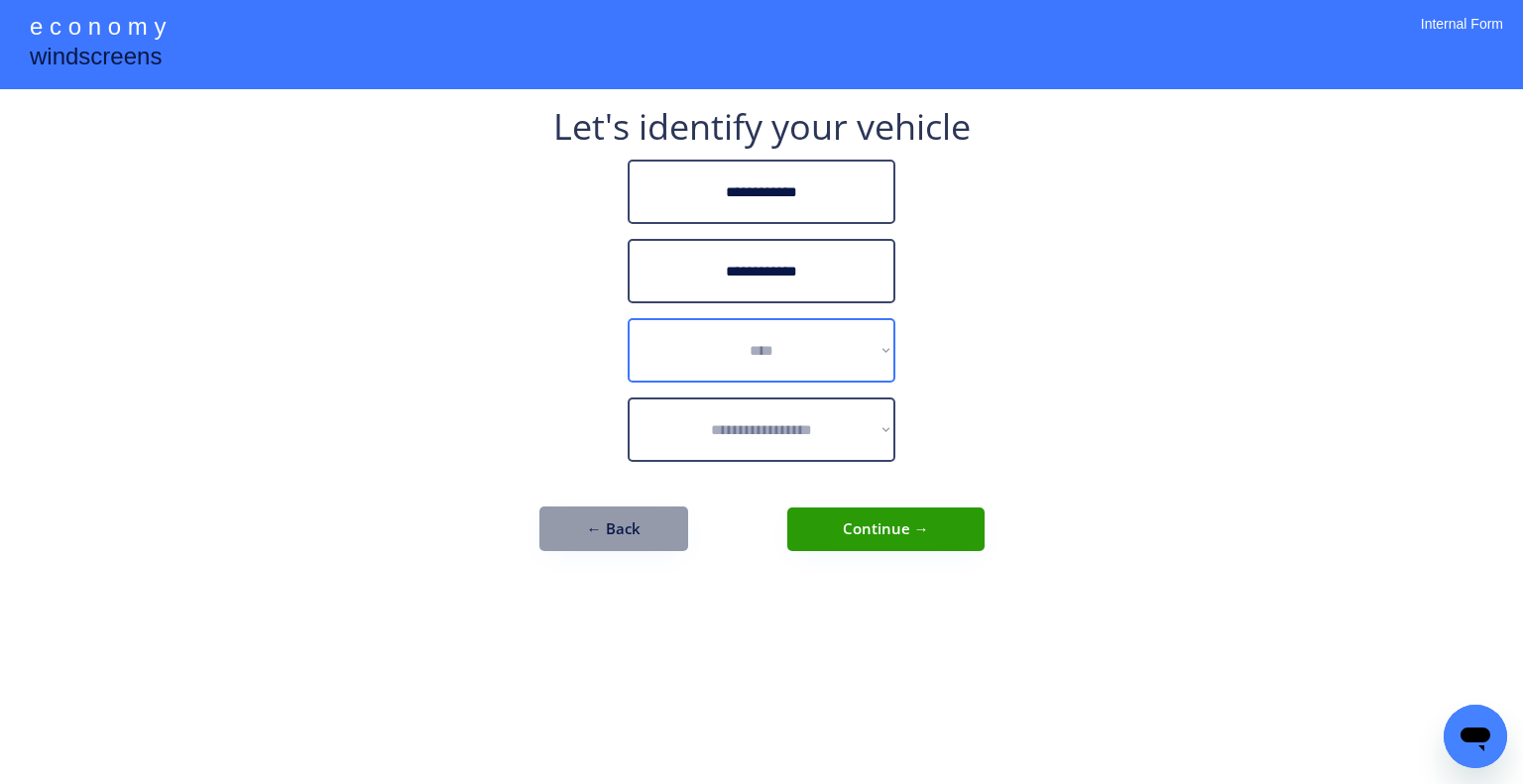 click on "**********" at bounding box center [762, 350] 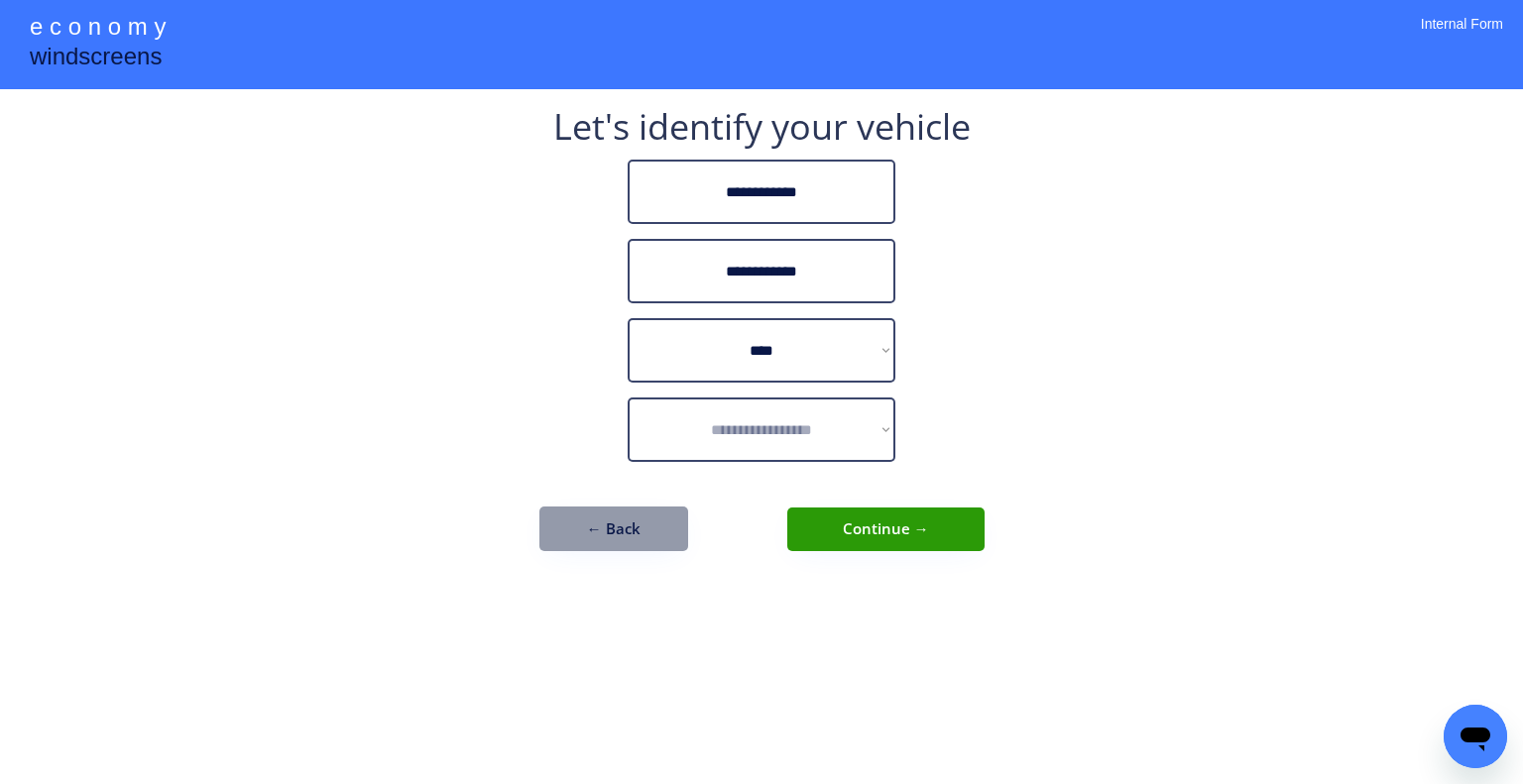 click on "**********" at bounding box center (762, 392) 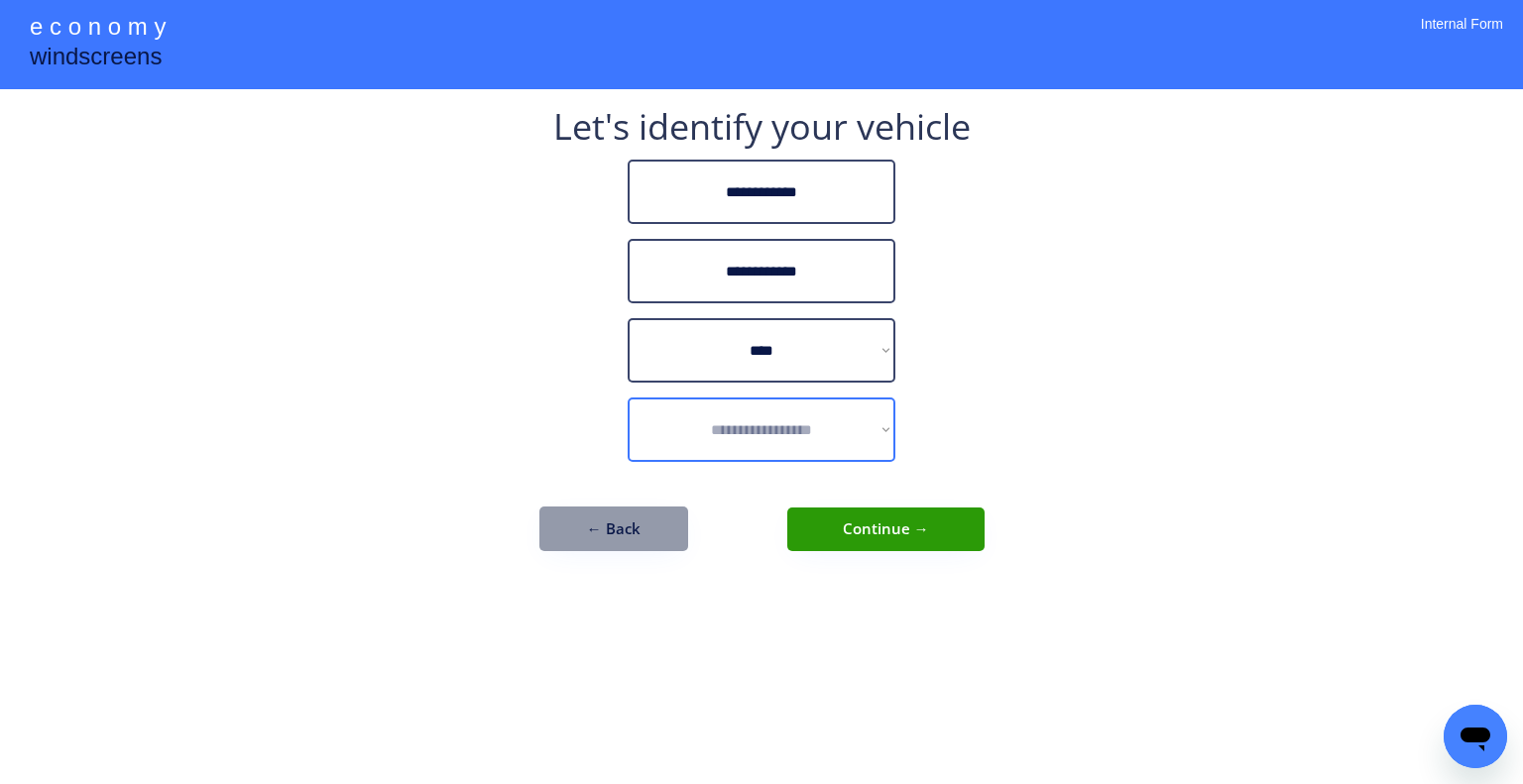 click on "**********" at bounding box center (762, 429) 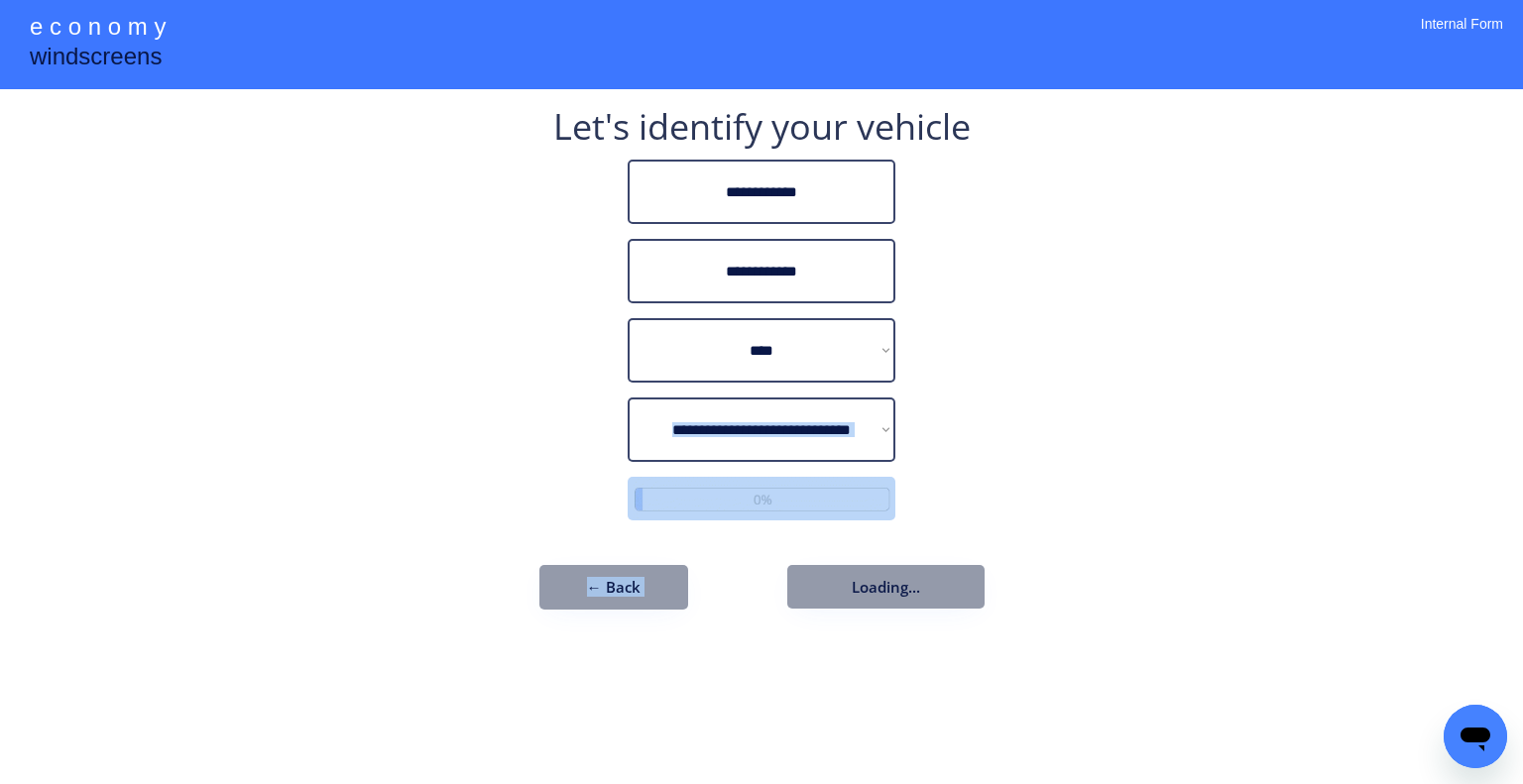 click on "**********" at bounding box center (762, 392) 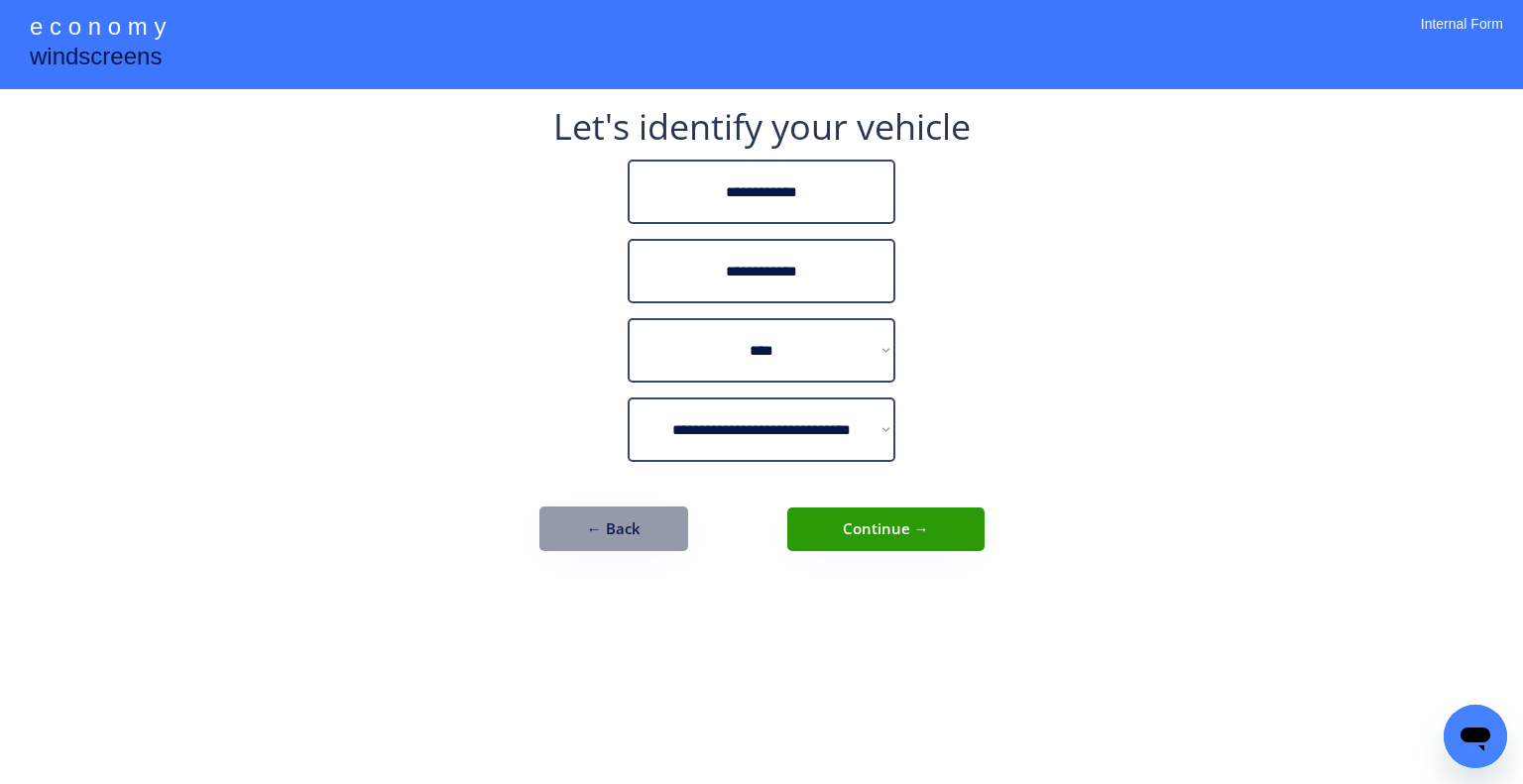 click on "**********" at bounding box center (762, 429) 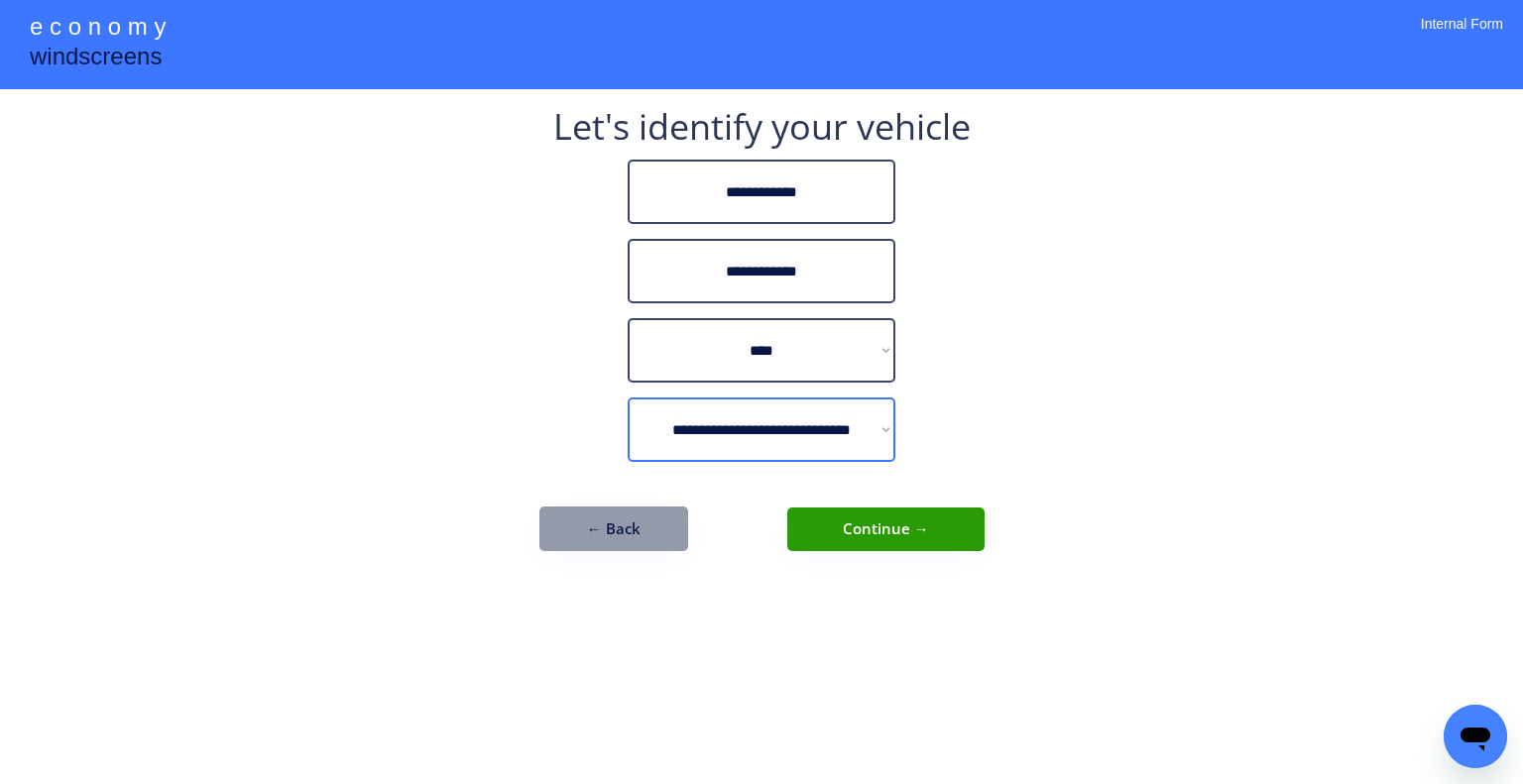 drag, startPoint x: 845, startPoint y: 424, endPoint x: 976, endPoint y: 430, distance: 131.13733 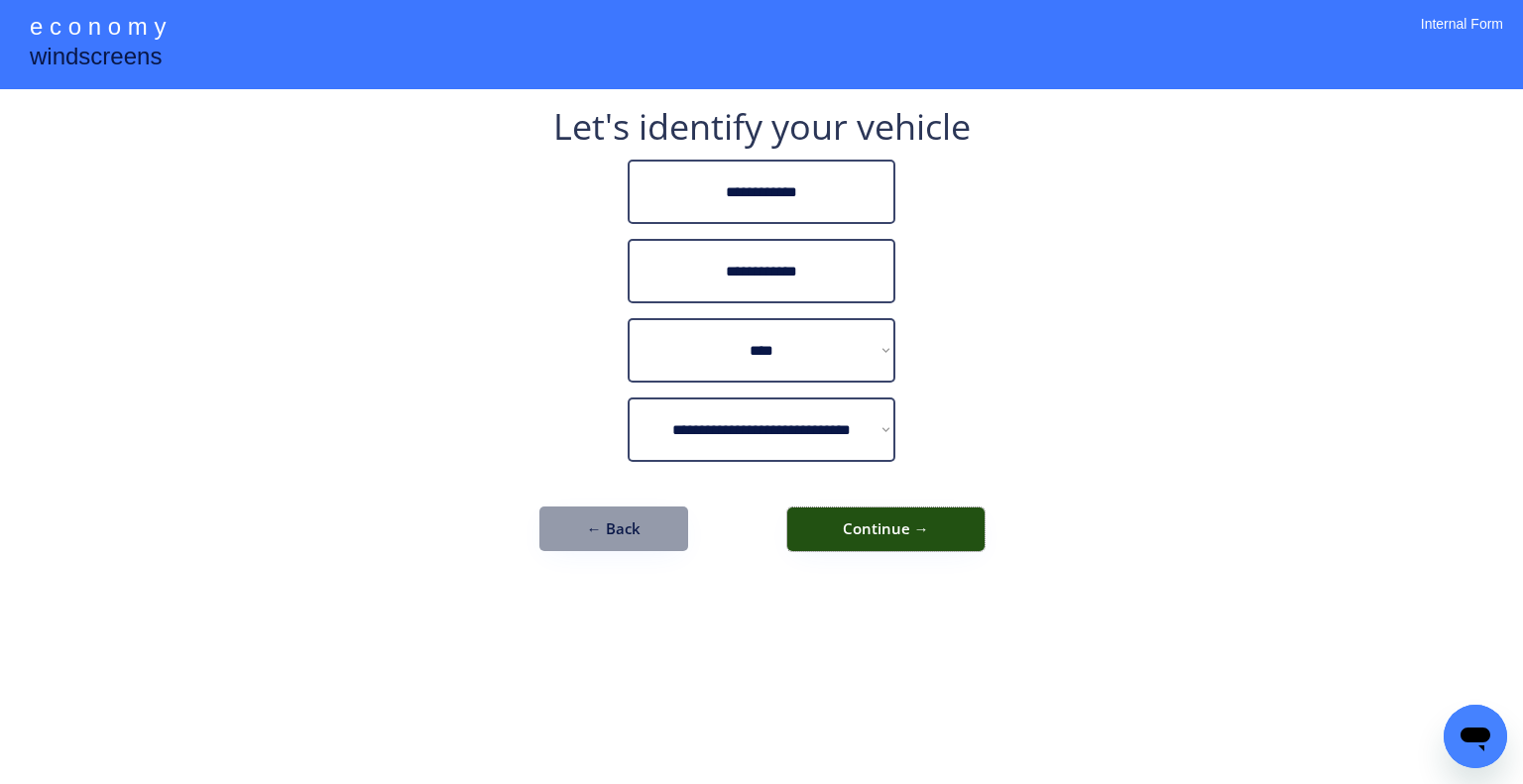 drag, startPoint x: 929, startPoint y: 525, endPoint x: 984, endPoint y: 528, distance: 55.081757 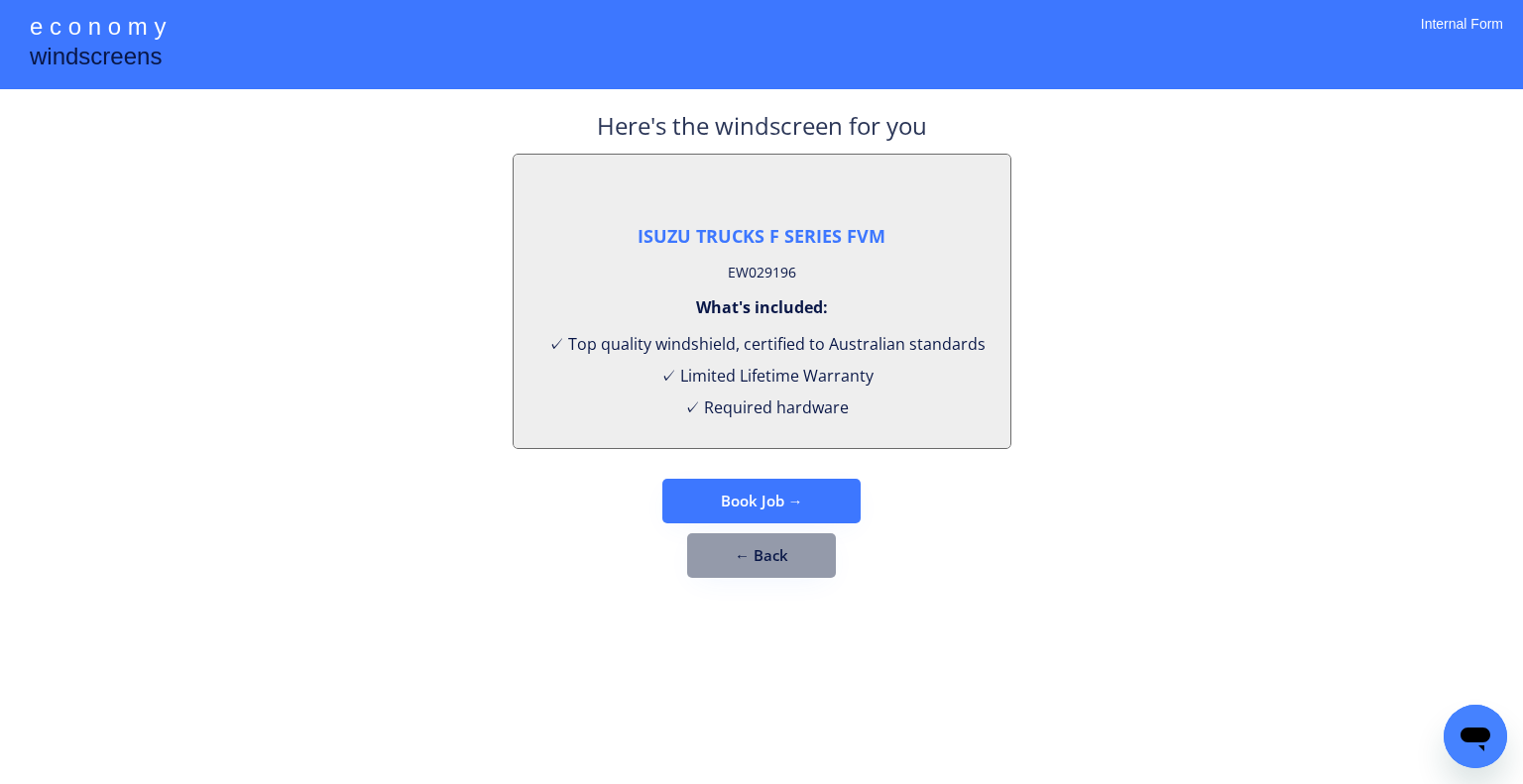 click on "**********" at bounding box center (762, 392) 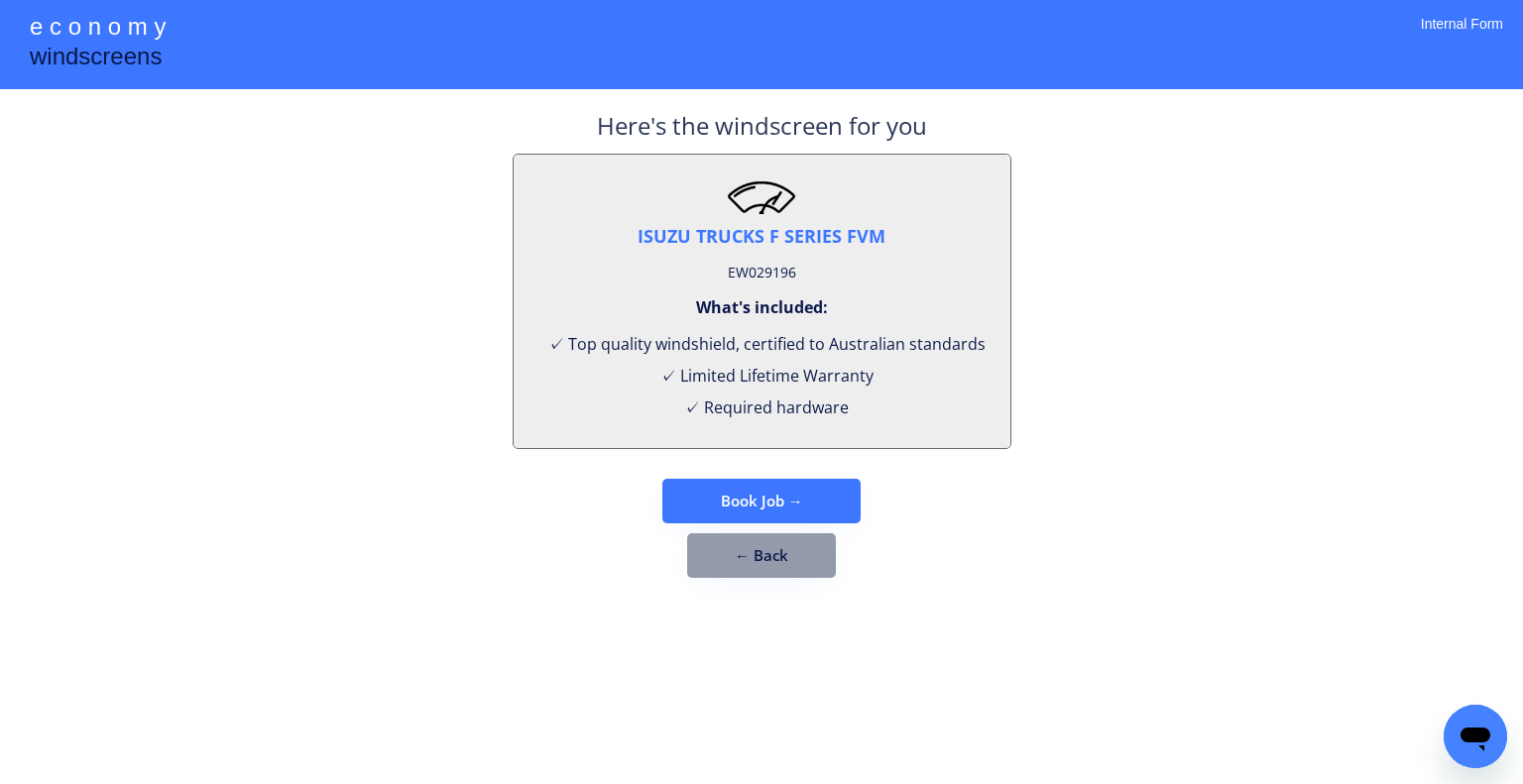 click on "EW029196" at bounding box center (762, 273) 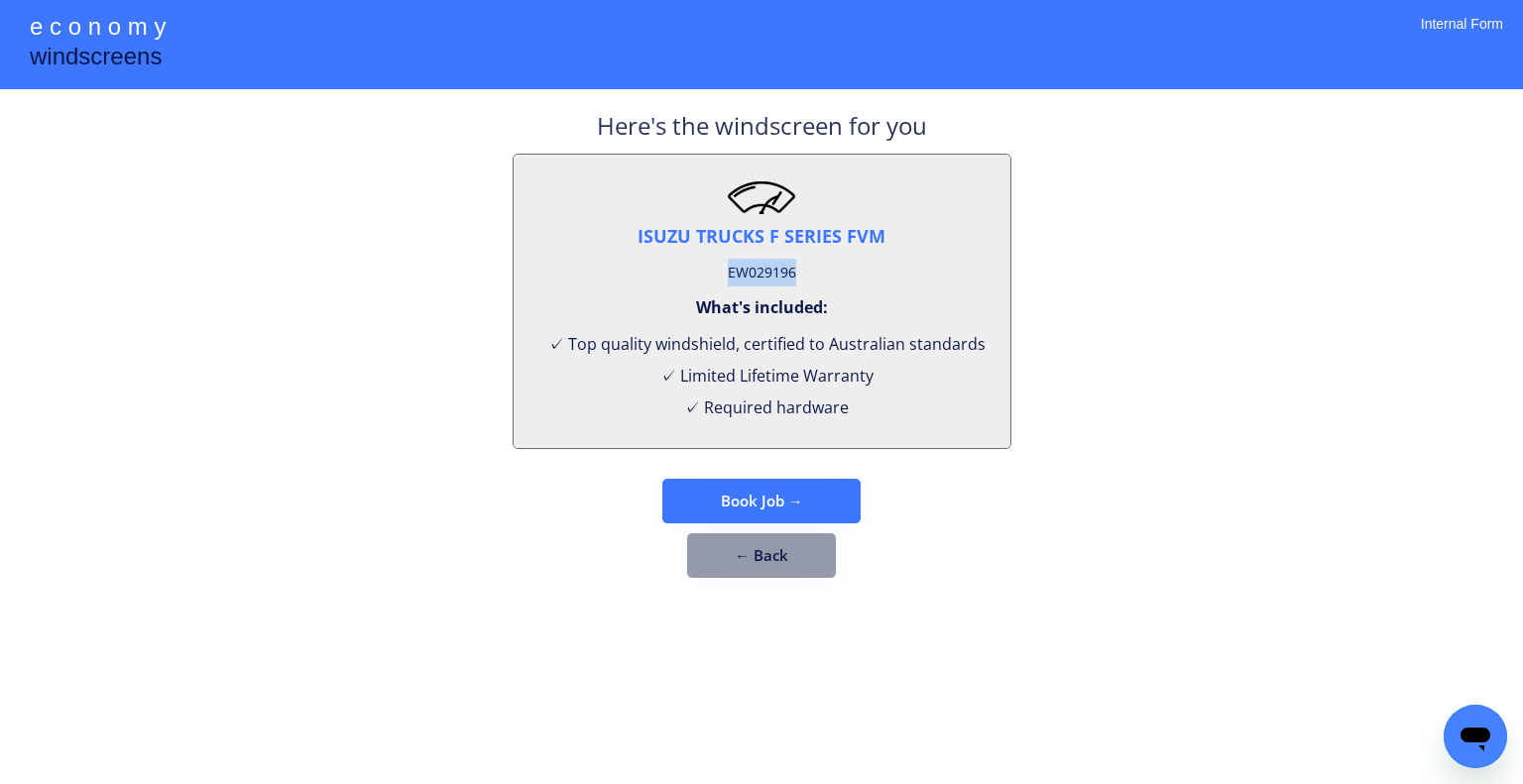 click on "EW029196" at bounding box center (762, 273) 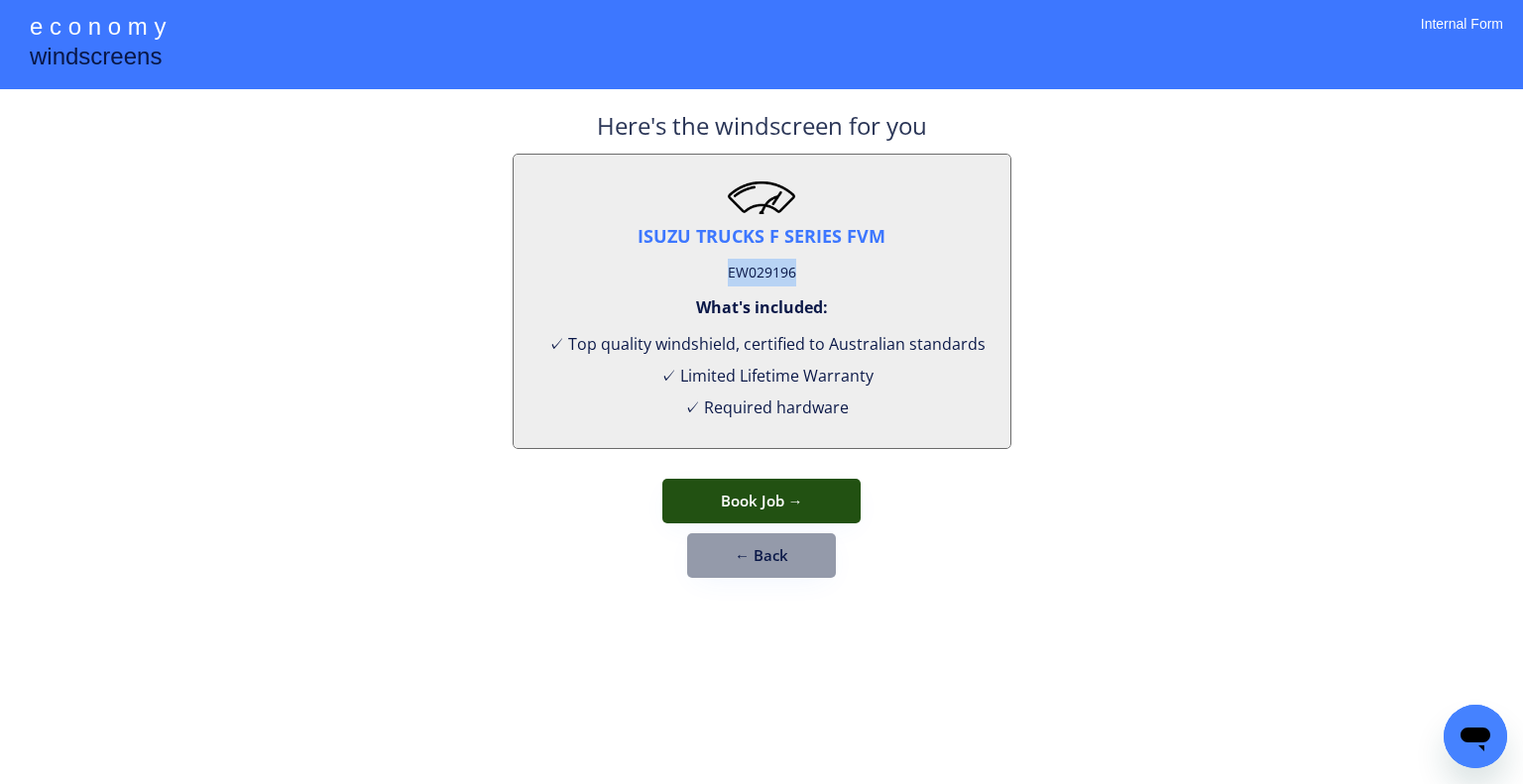 click on "Book Job    →" at bounding box center (762, 501) 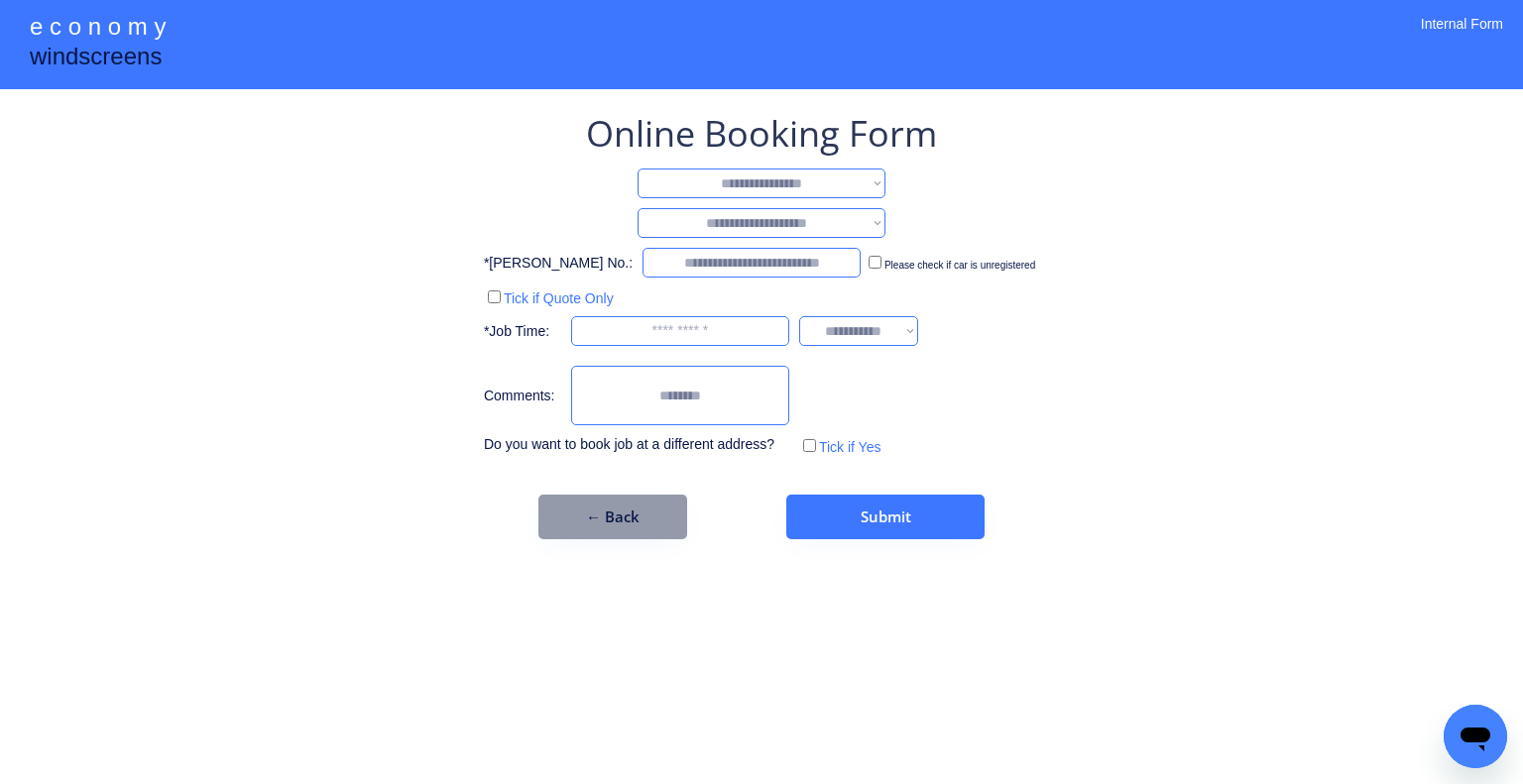 click on "**********" at bounding box center (762, 183) 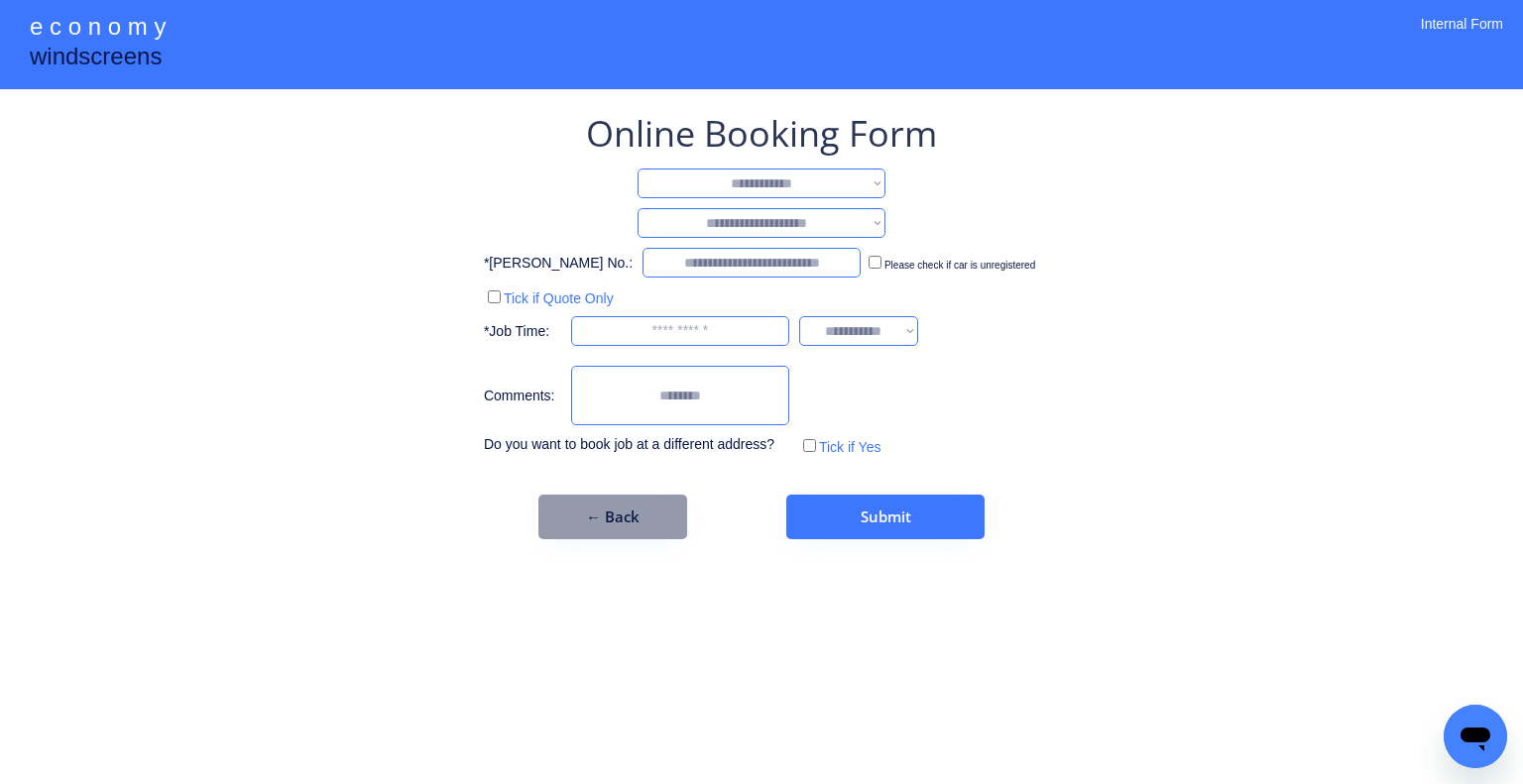 click on "**********" at bounding box center [762, 183] 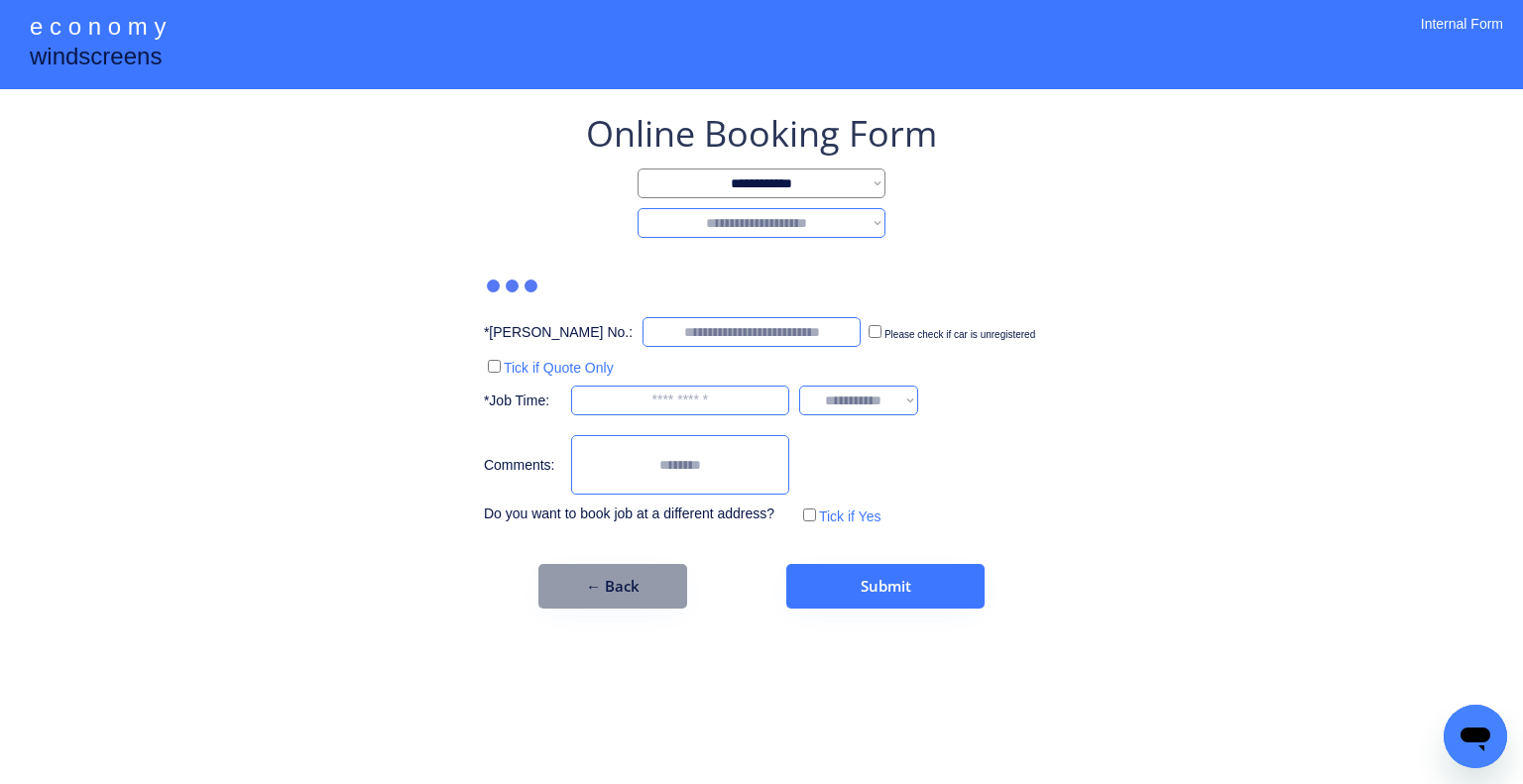 drag, startPoint x: 837, startPoint y: 227, endPoint x: 834, endPoint y: 237, distance: 10.440307 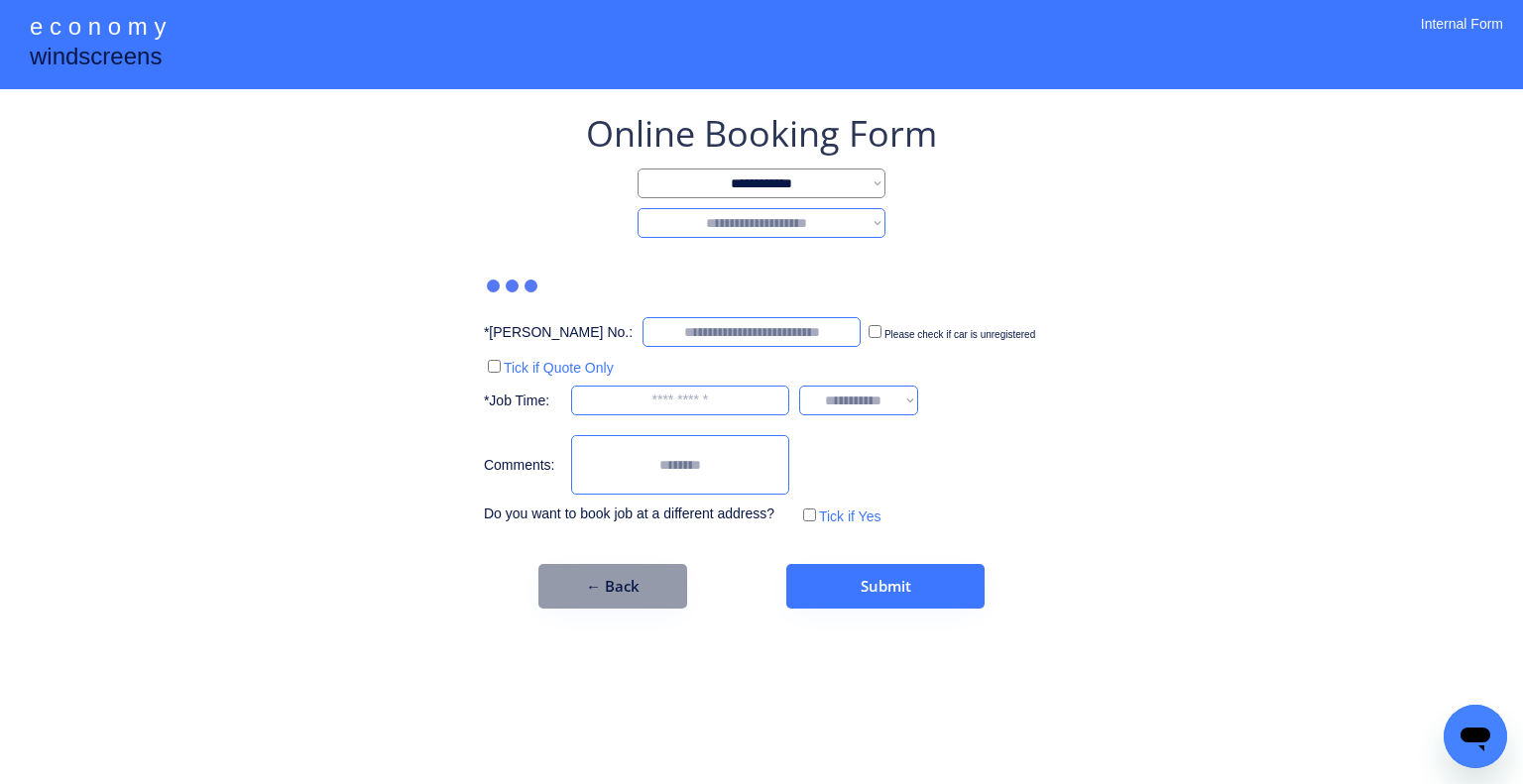 select on "********" 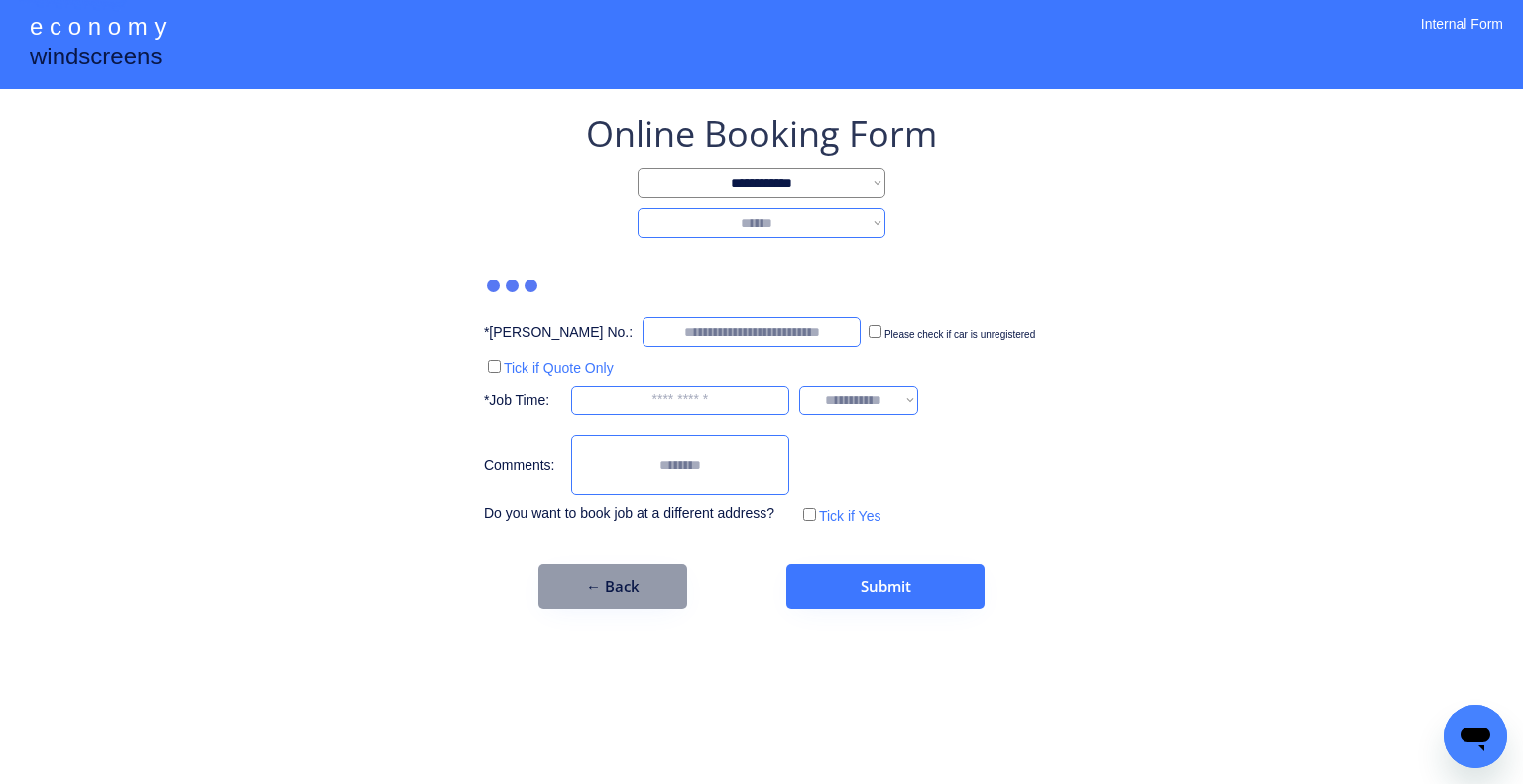 click on "**********" at bounding box center [762, 223] 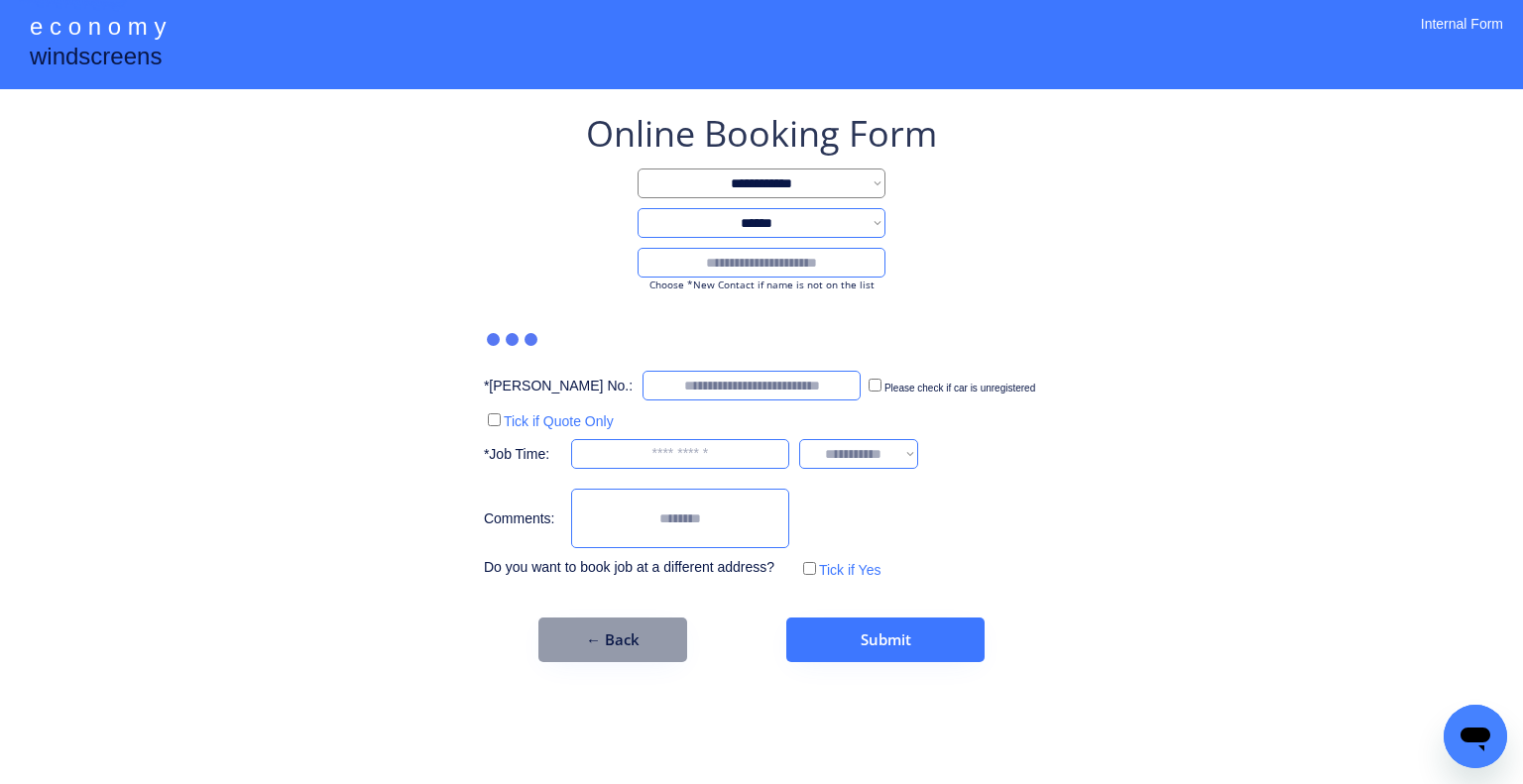 click at bounding box center [762, 263] 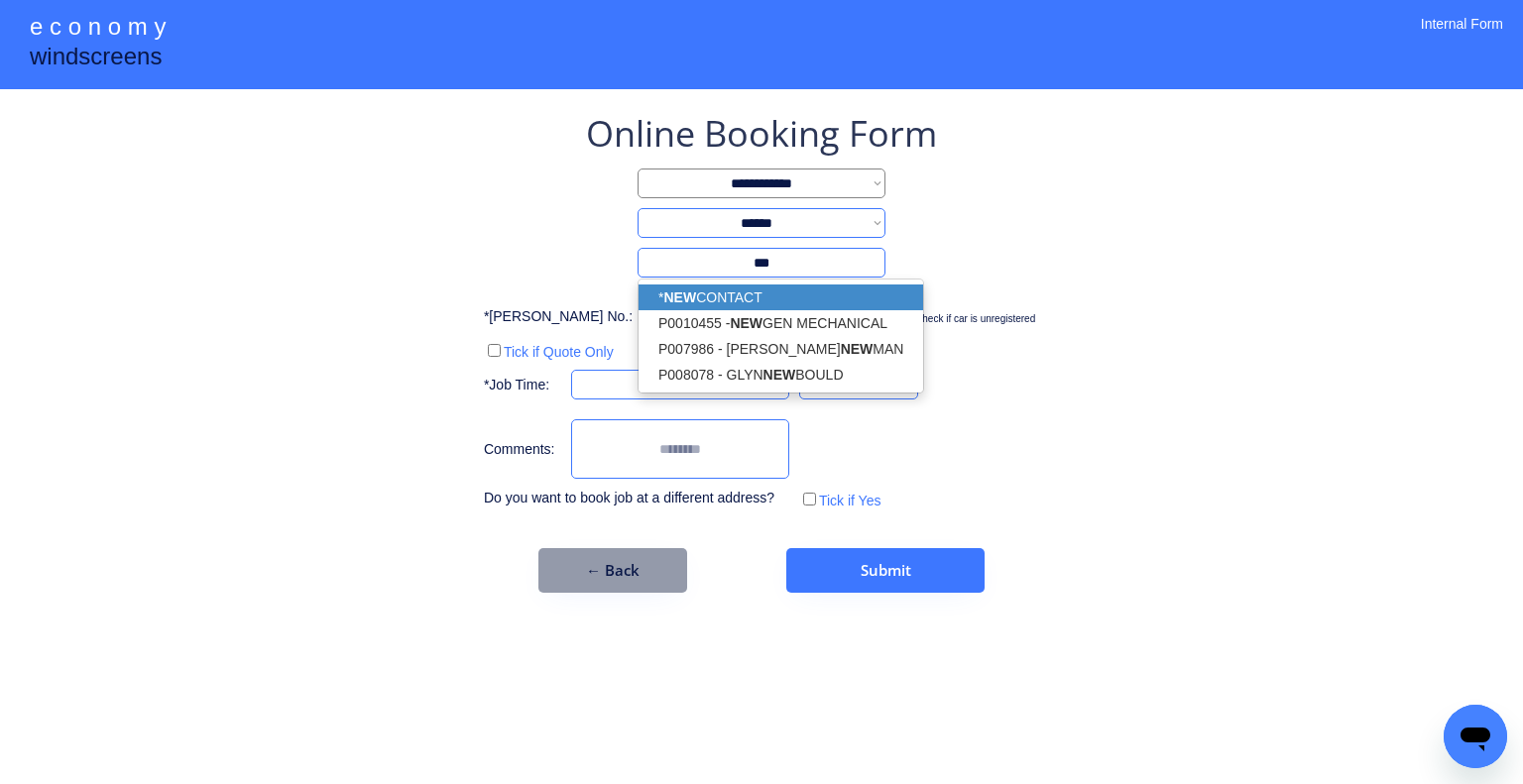 click on "* NEW  CONTACT" at bounding box center [780, 297] 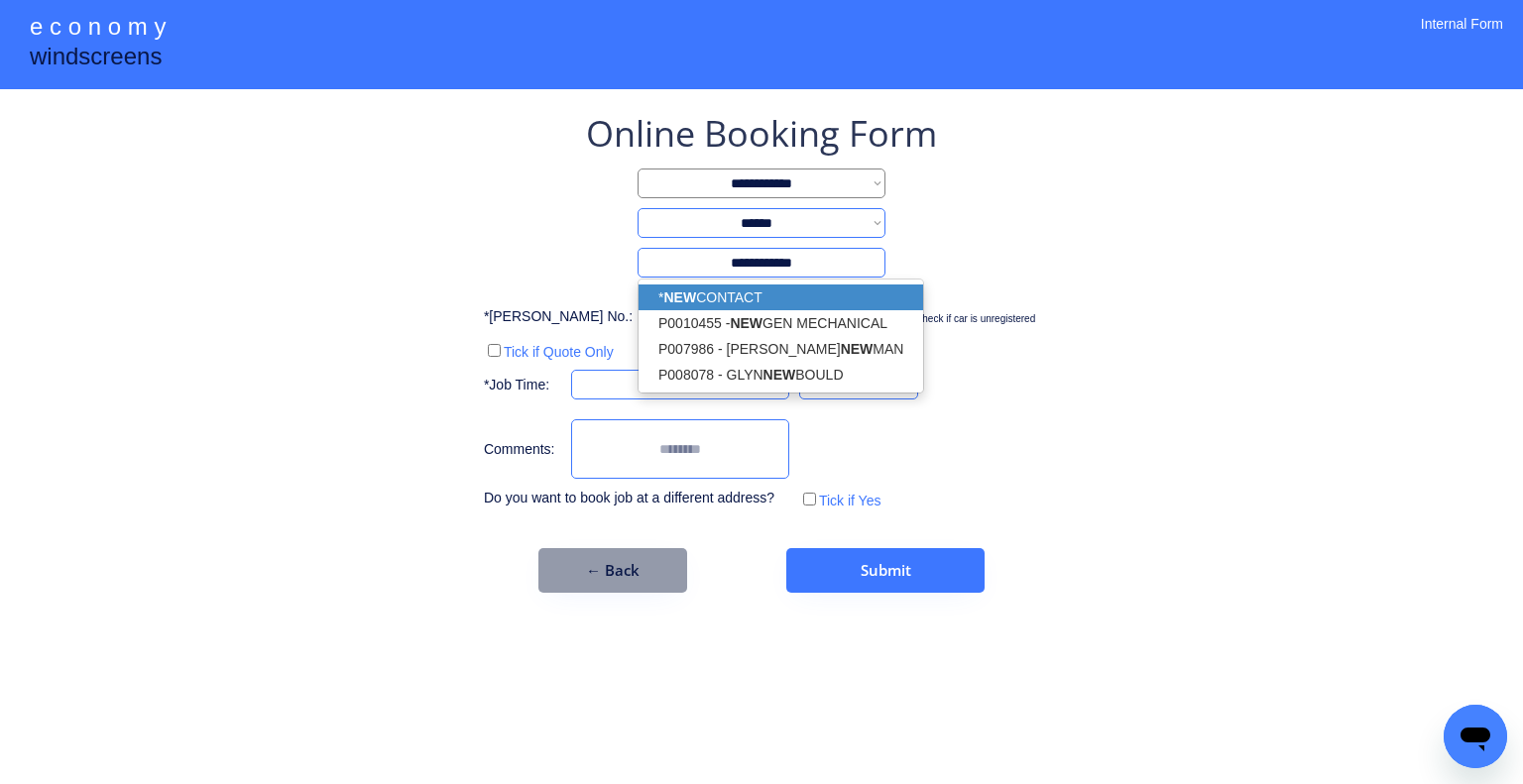 type on "**********" 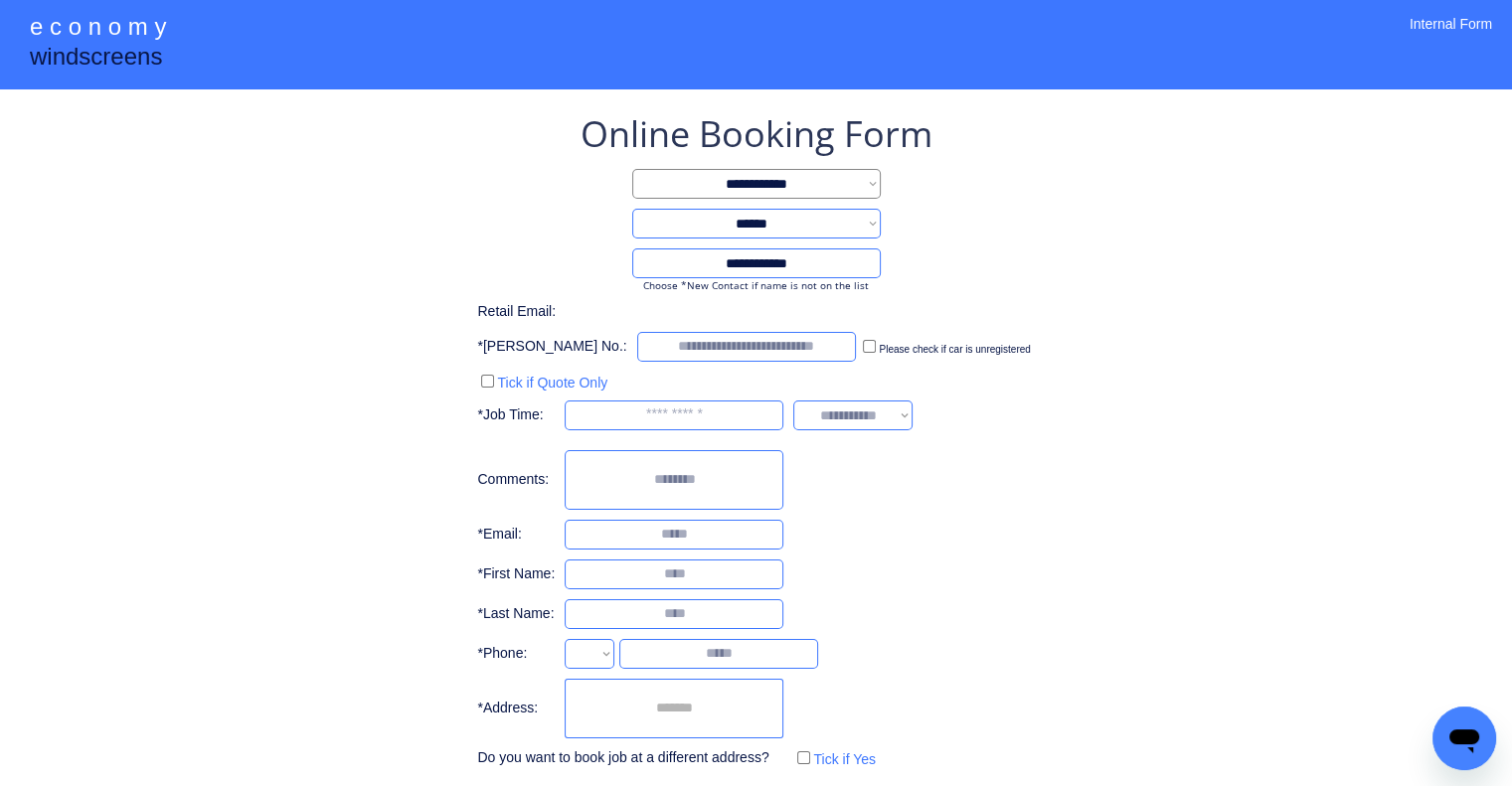 drag, startPoint x: 1233, startPoint y: 259, endPoint x: 1130, endPoint y: 41, distance: 241.10786 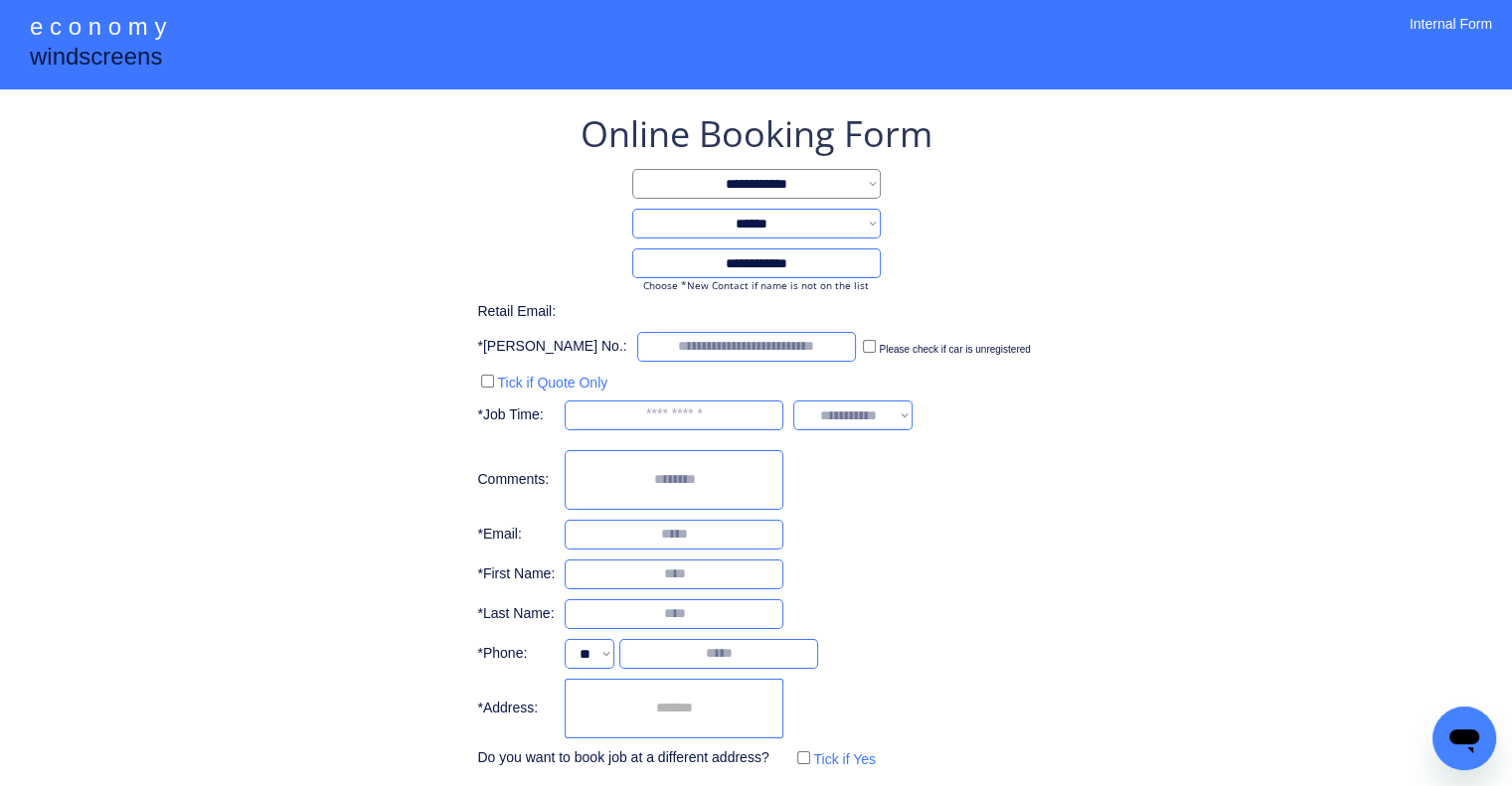 click at bounding box center [747, 347] 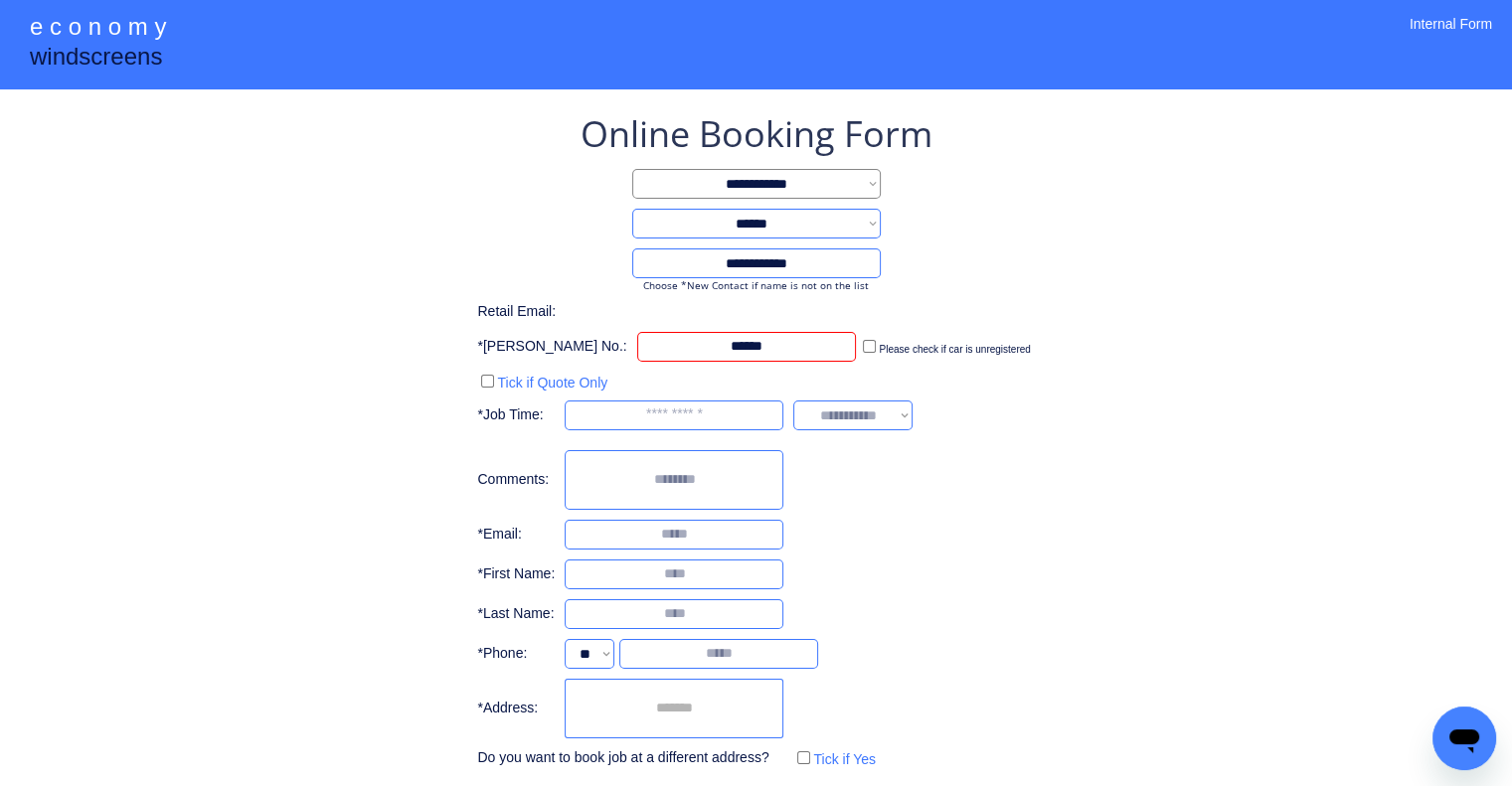 type on "******" 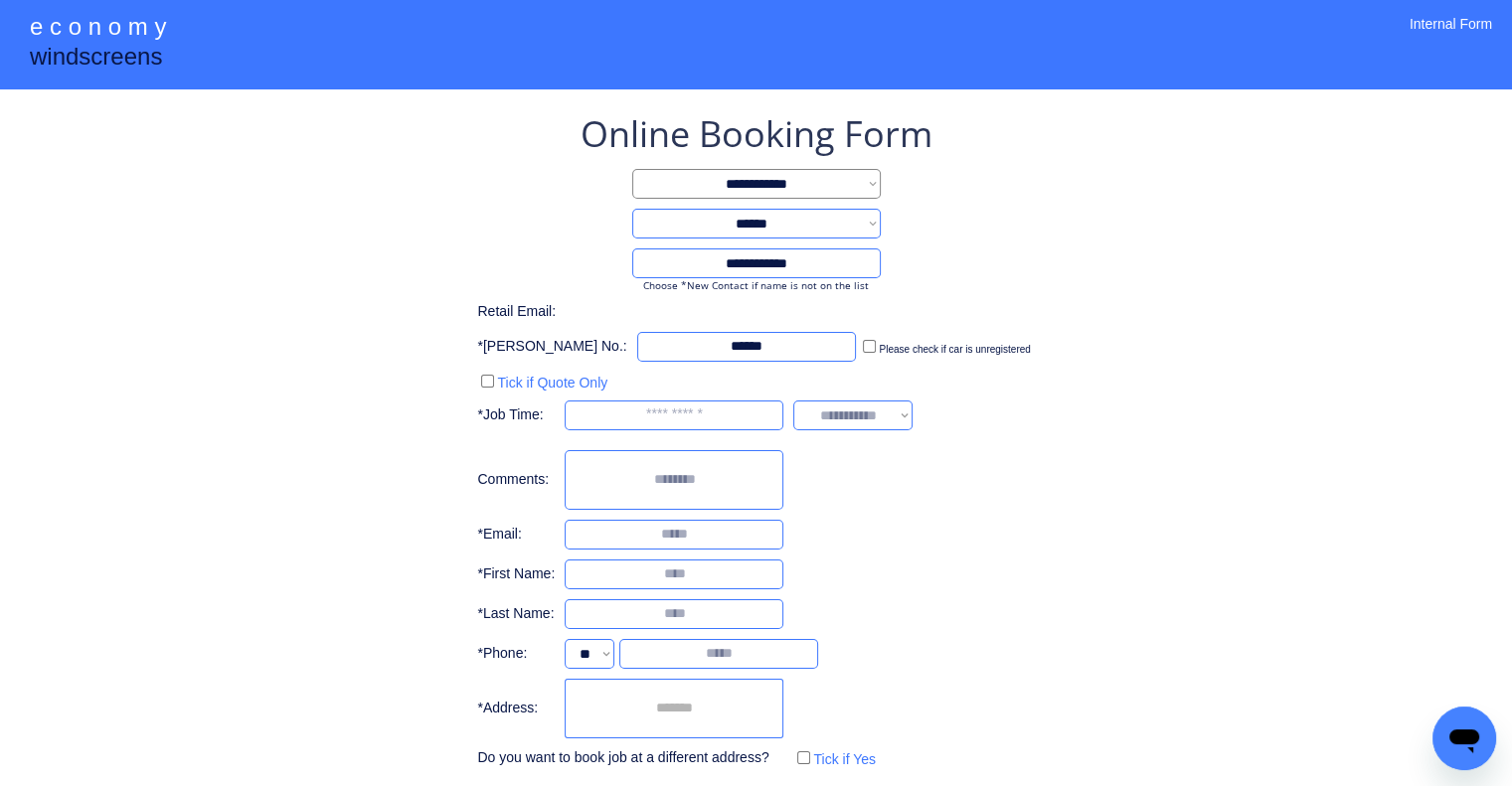 click on "**********" at bounding box center (756, 441) 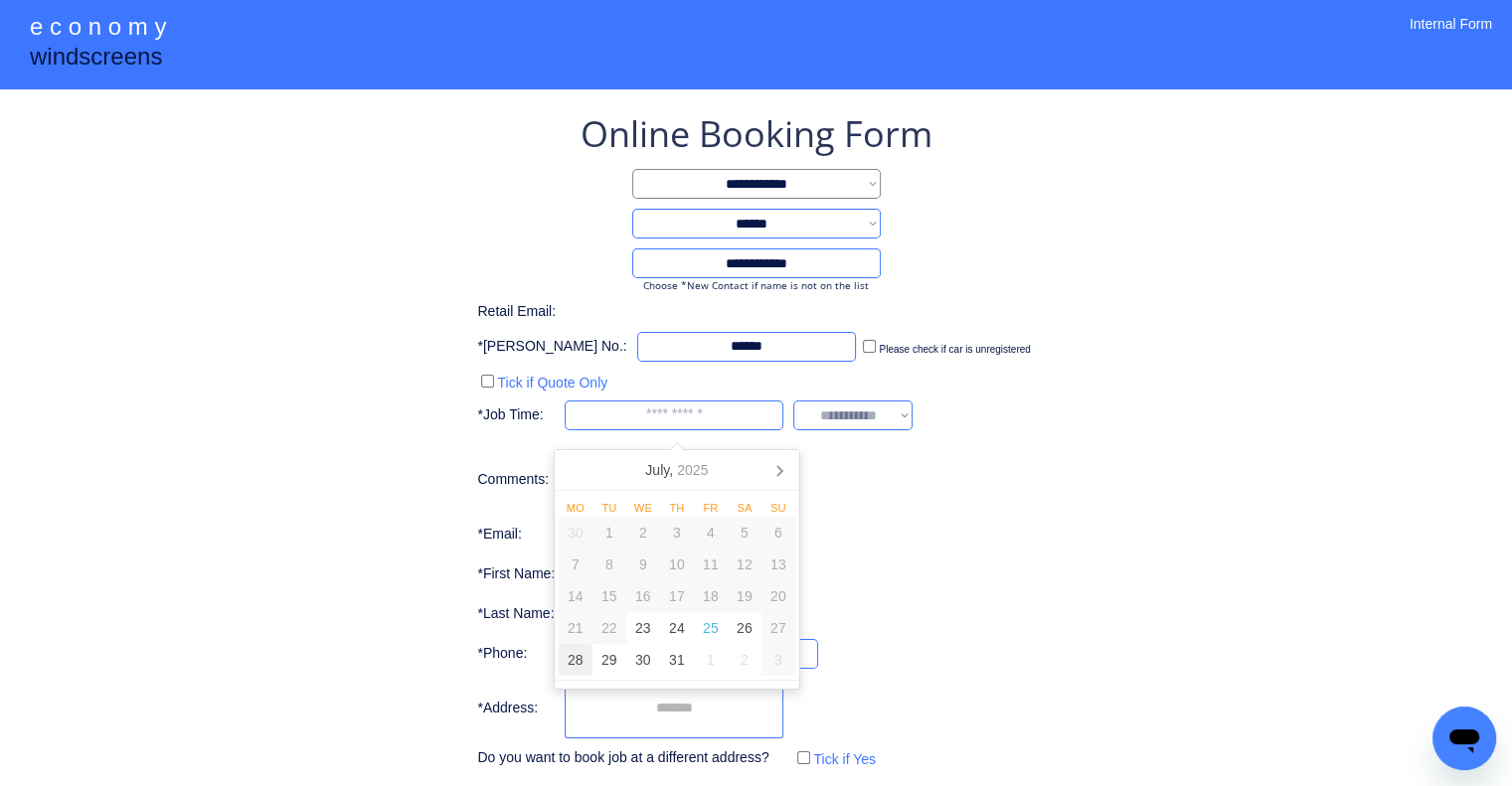 click on "28" at bounding box center (576, 660) 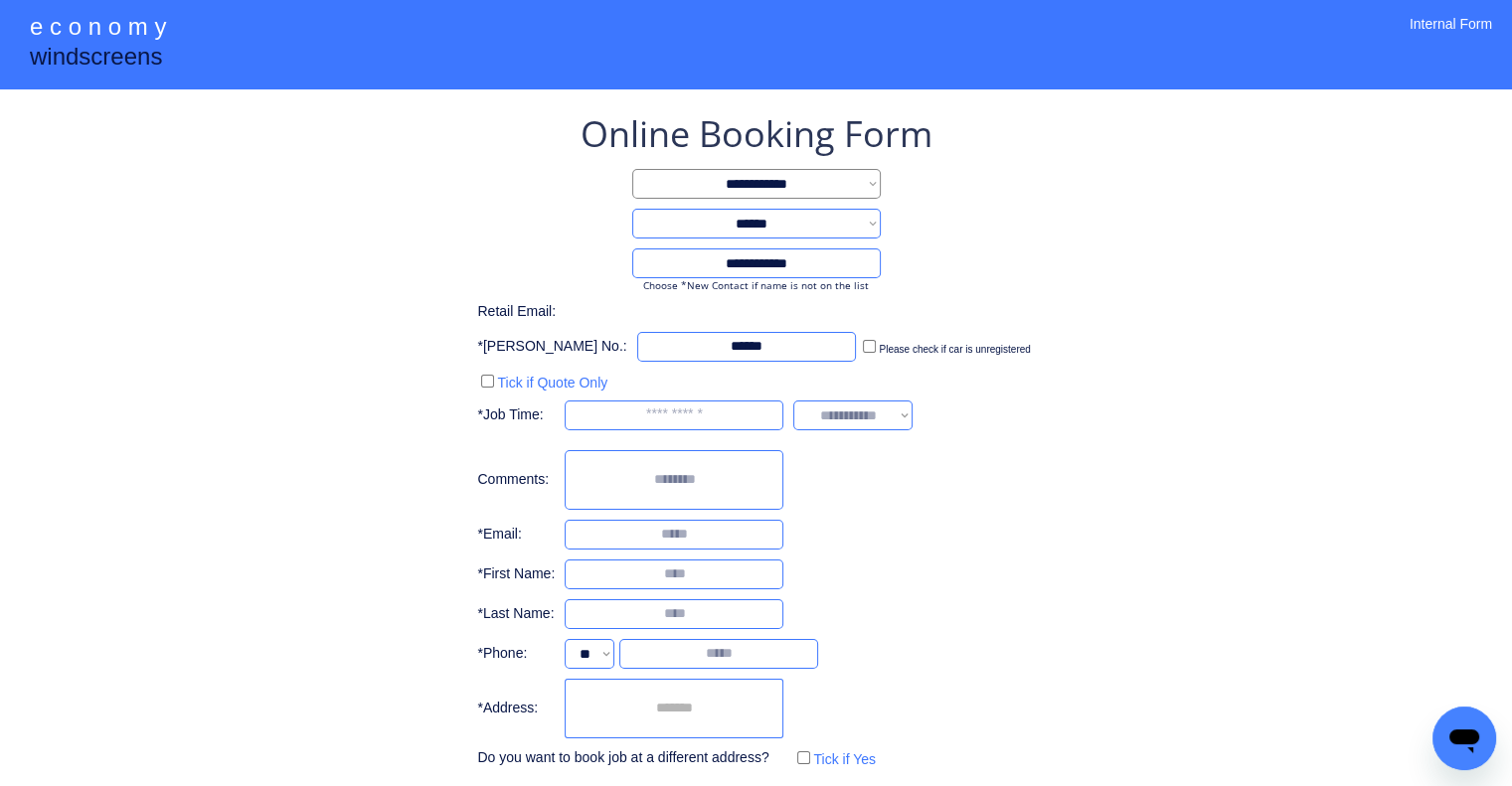 type on "*********" 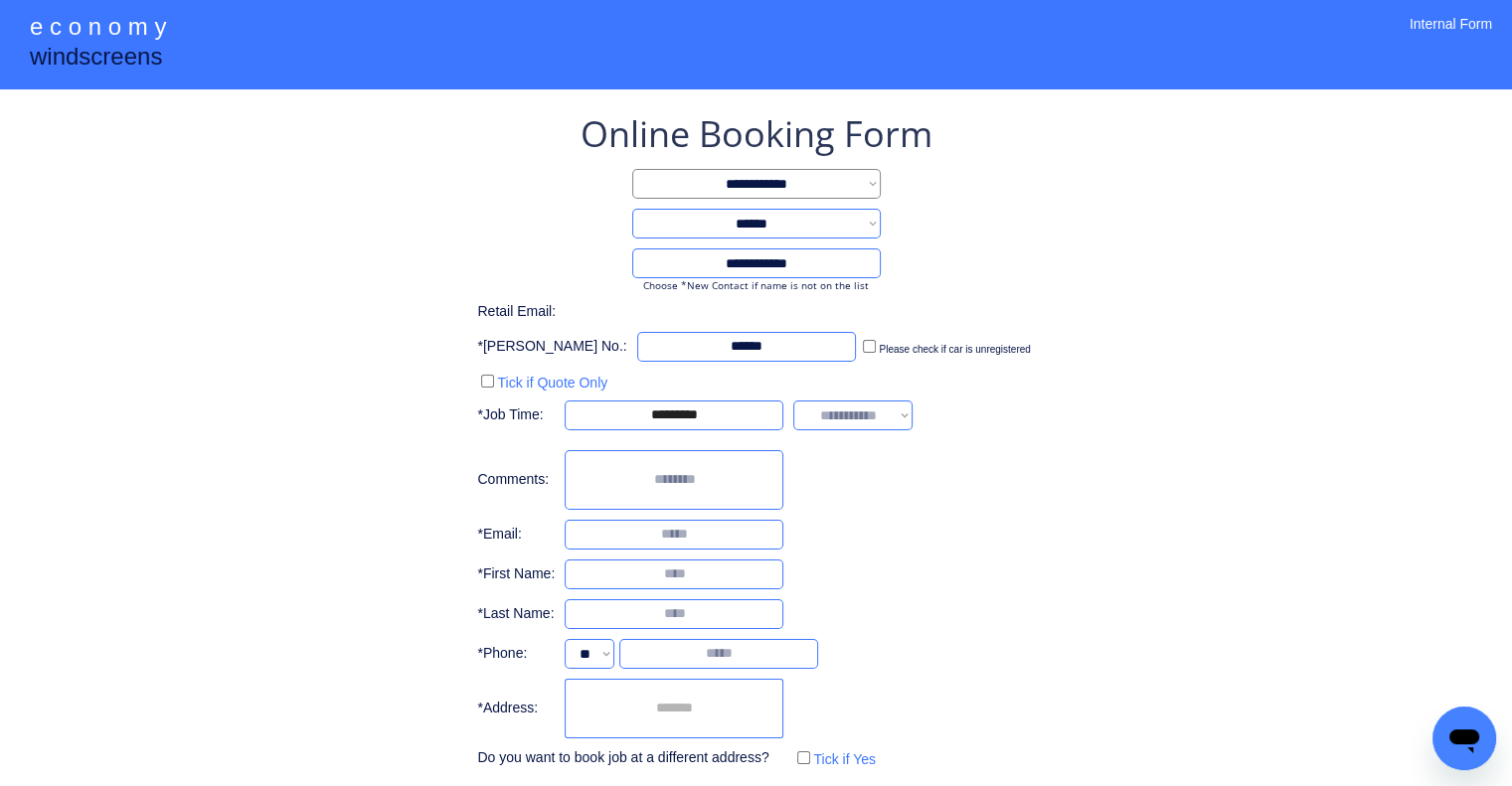 click on "**********" at bounding box center [756, 441] 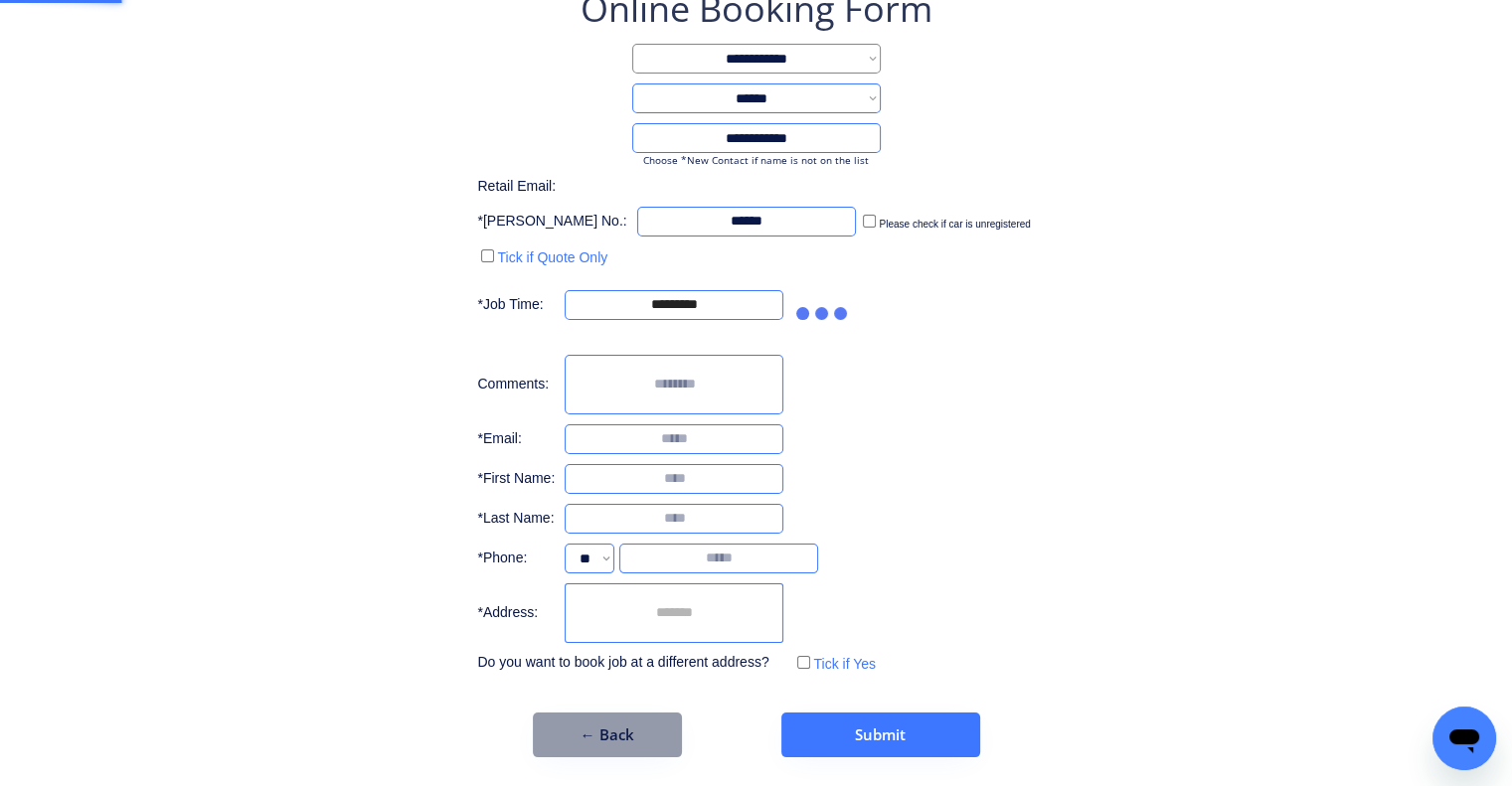 scroll, scrollTop: 95, scrollLeft: 0, axis: vertical 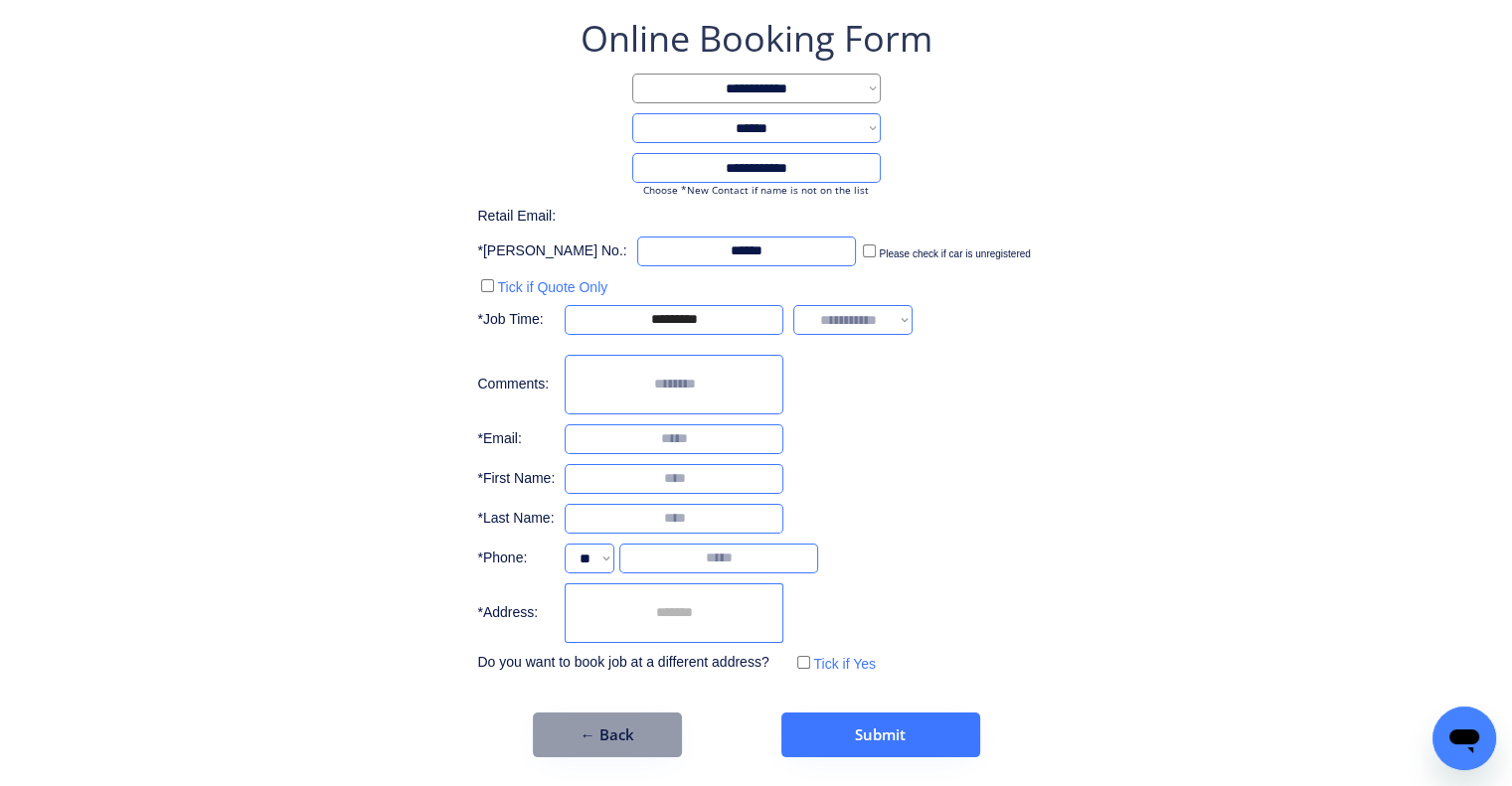 click at bounding box center [674, 439] 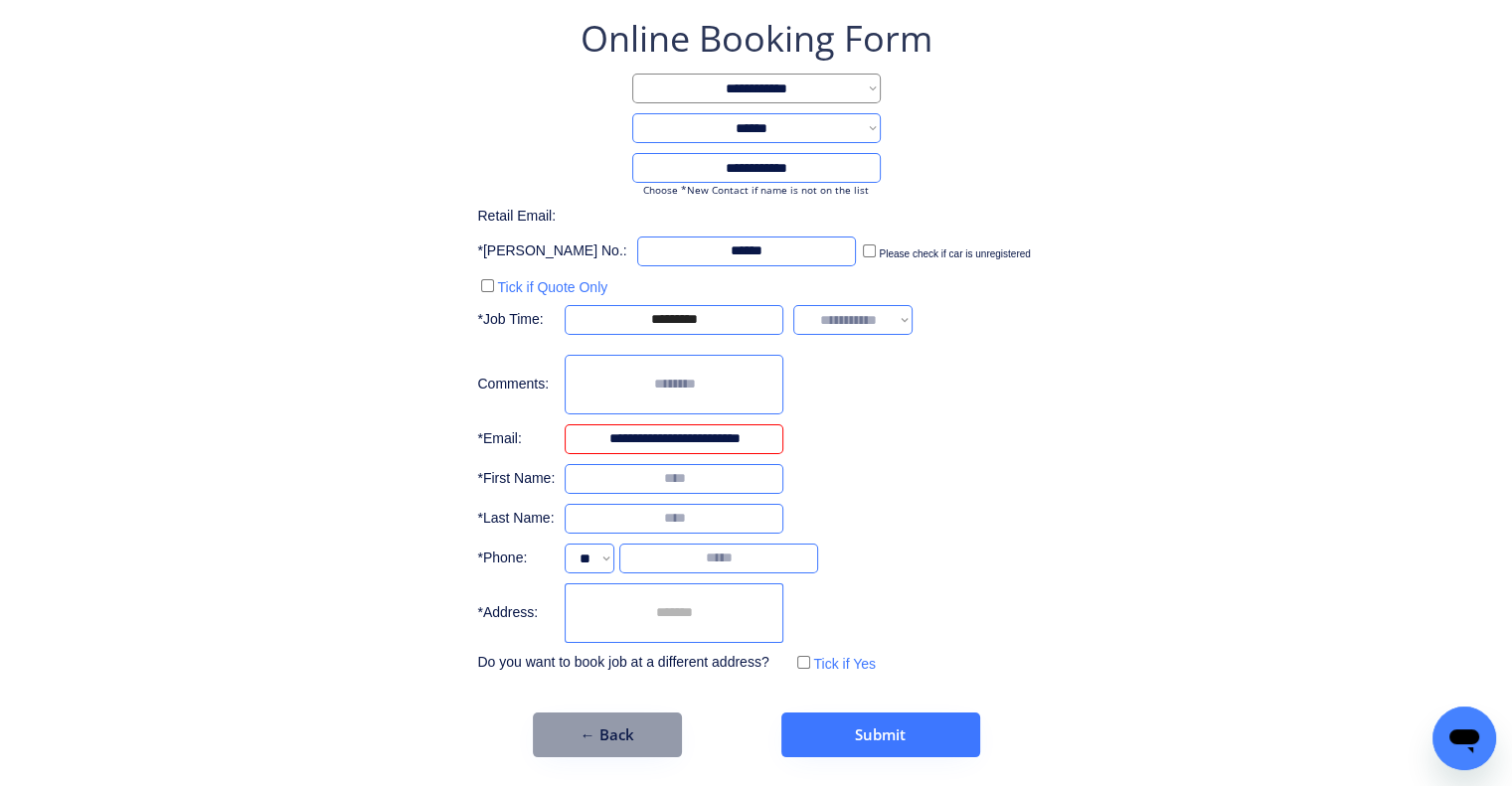 type on "**********" 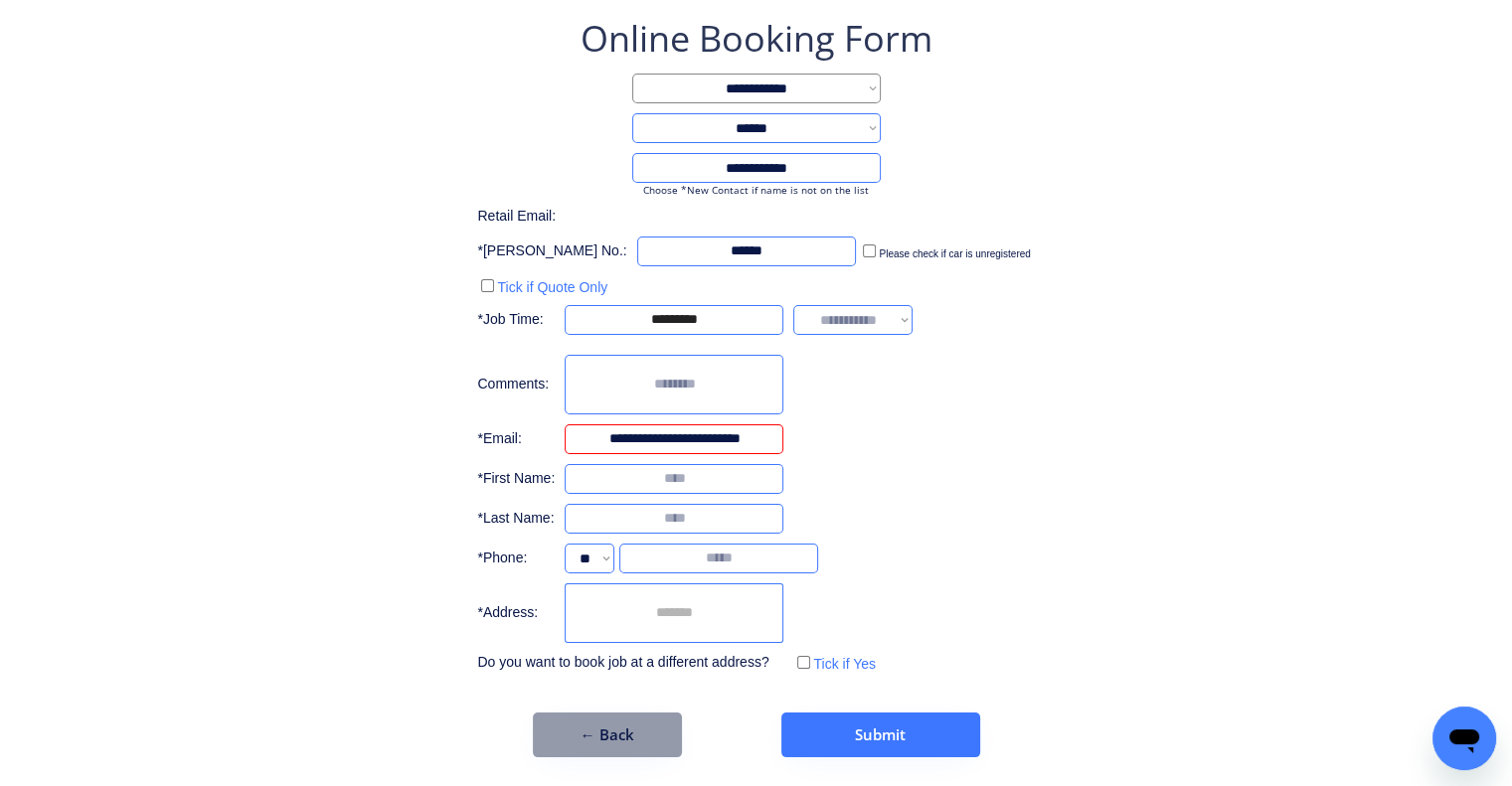 click at bounding box center (674, 479) 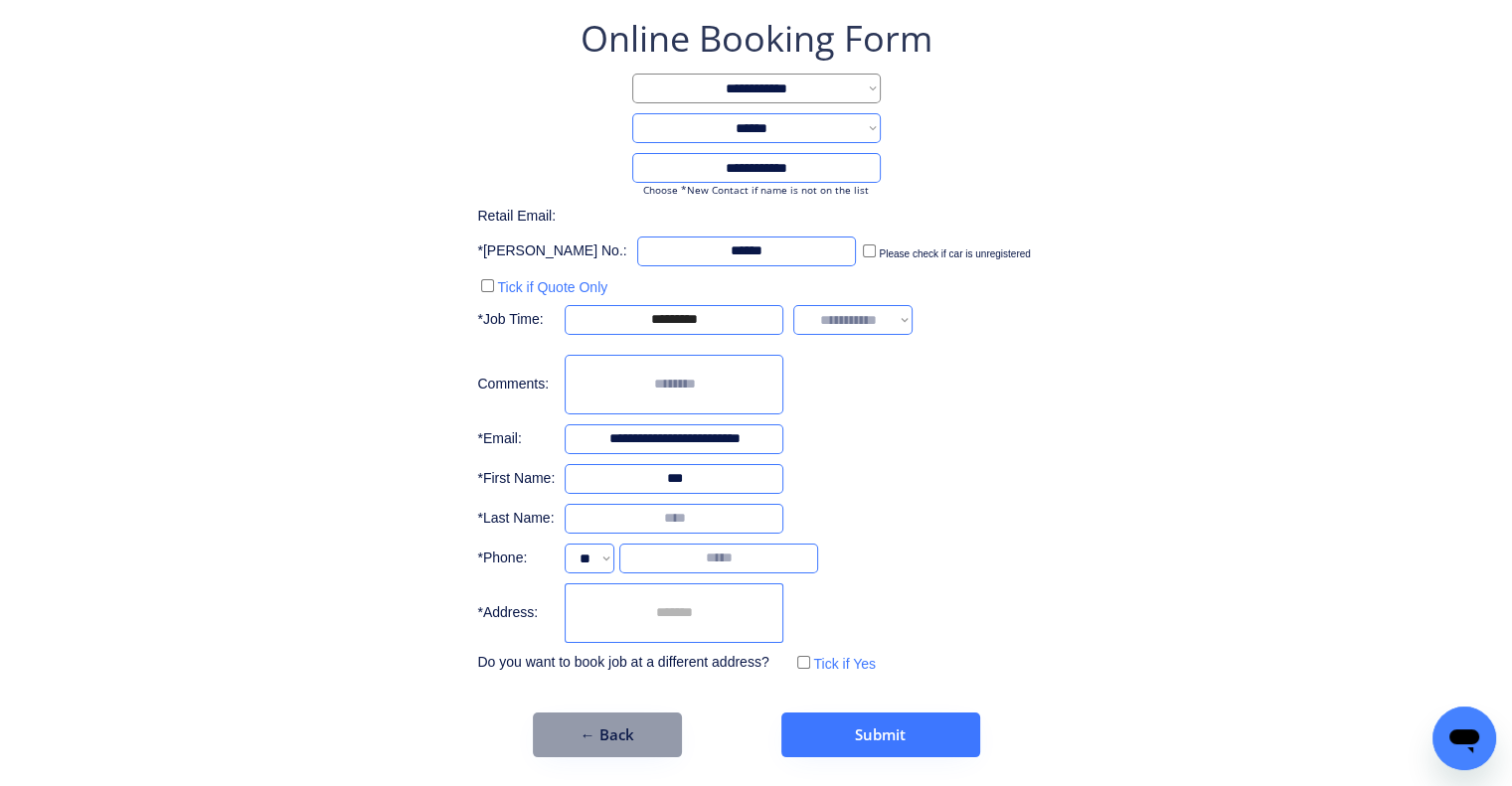 type on "***" 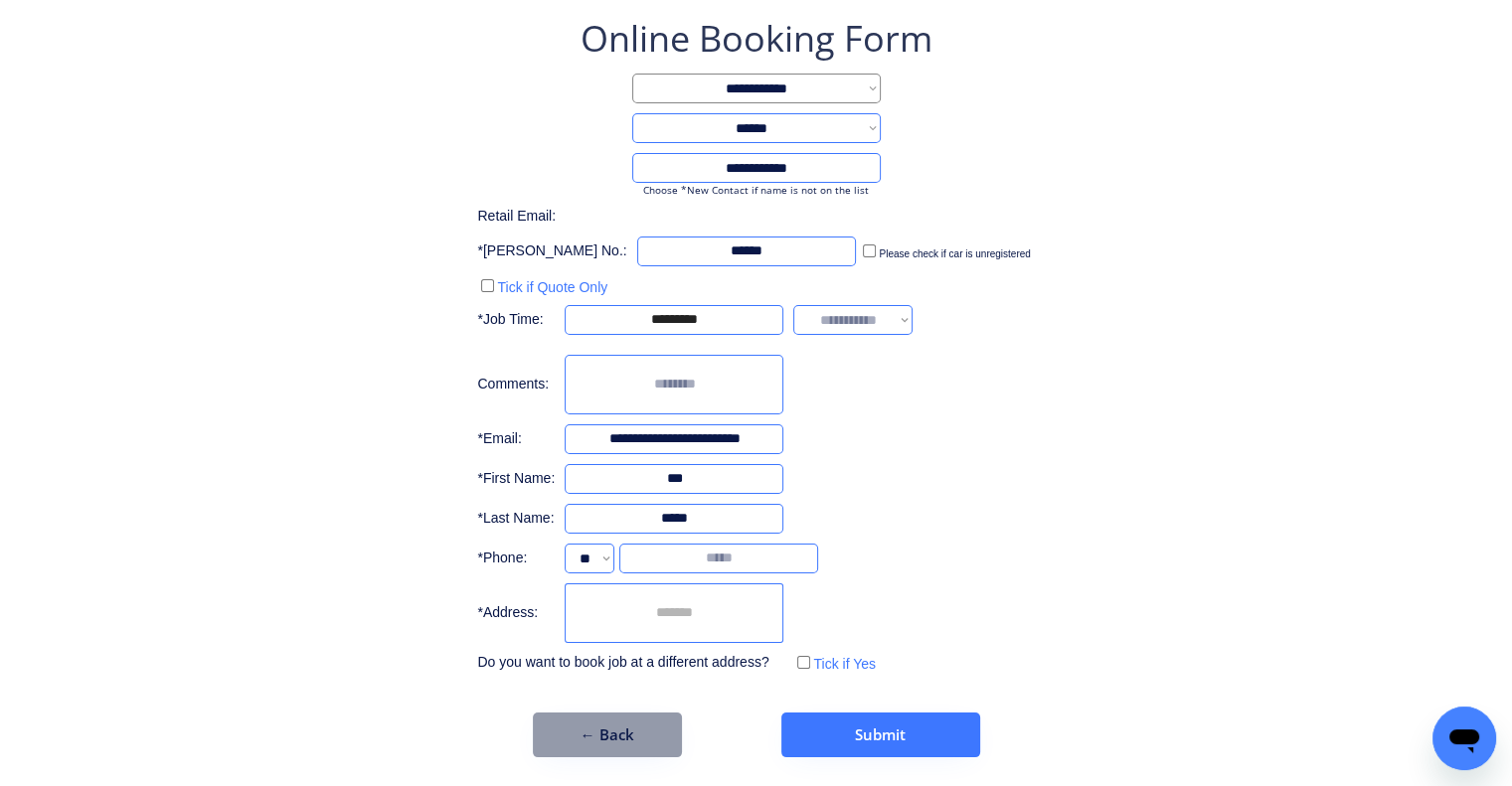 type on "*****" 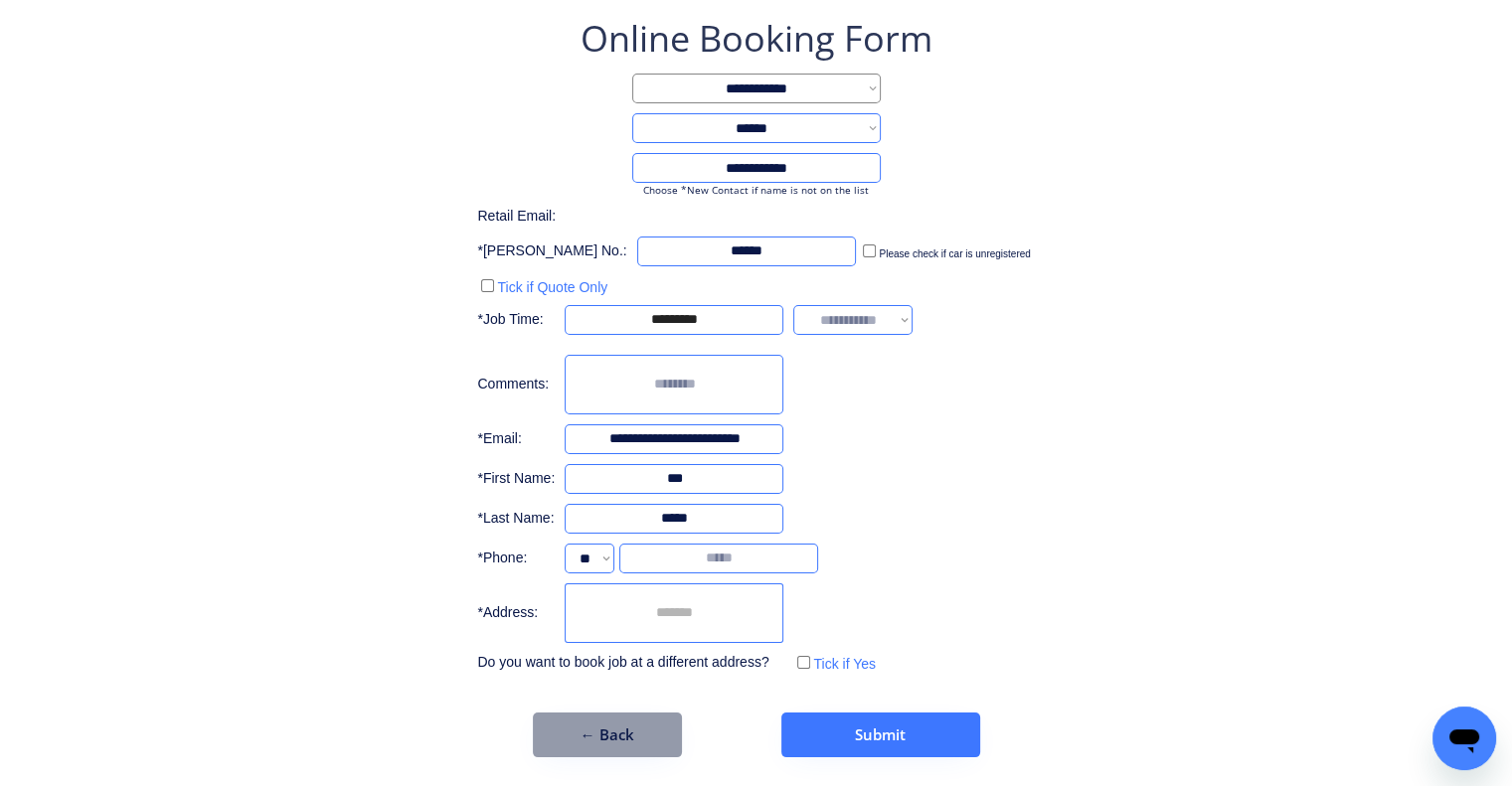 click on "**********" at bounding box center [853, 320] 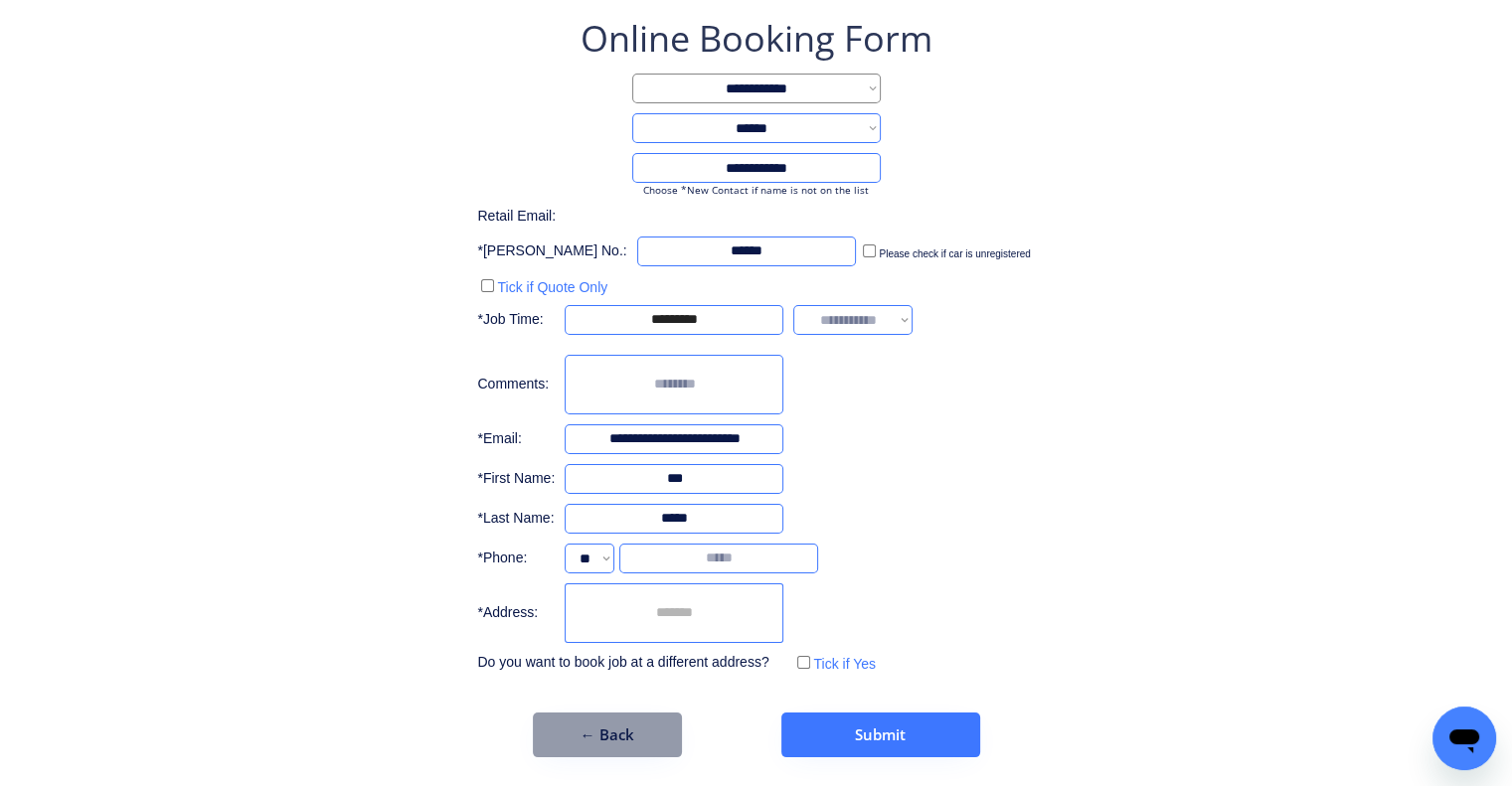 click on "**********" at bounding box center [853, 320] 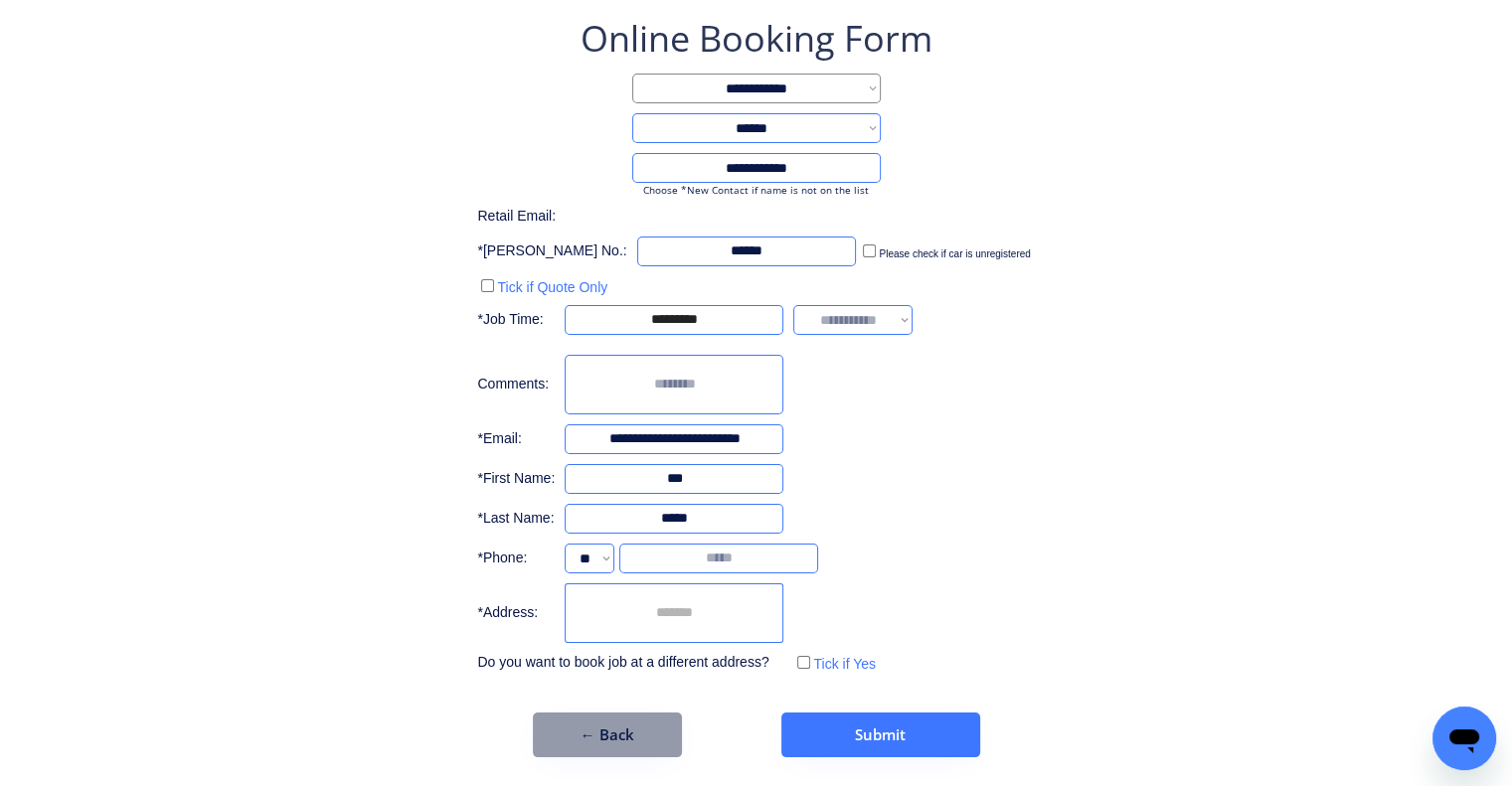 select on "*******" 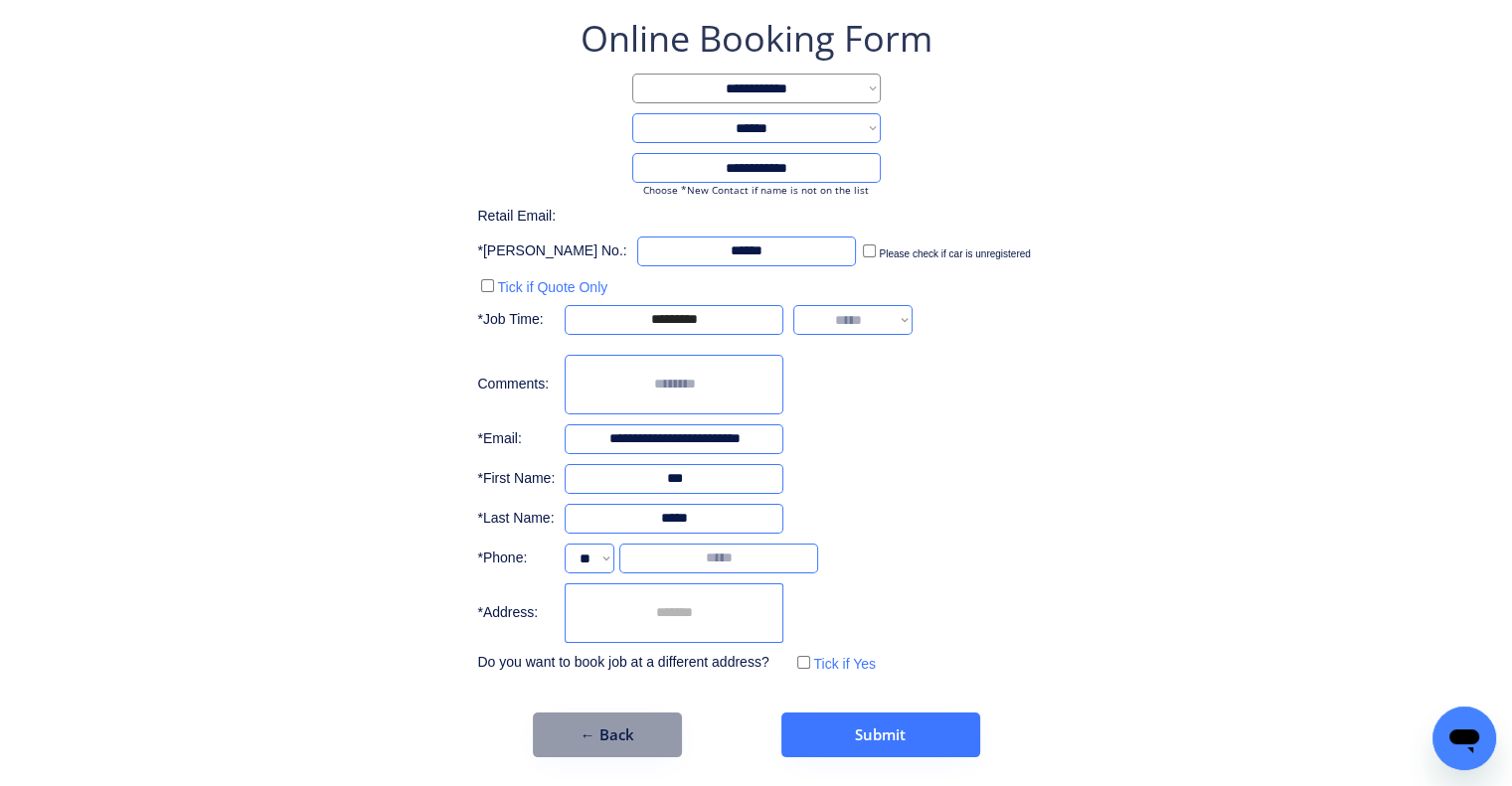 click on "**********" at bounding box center [853, 320] 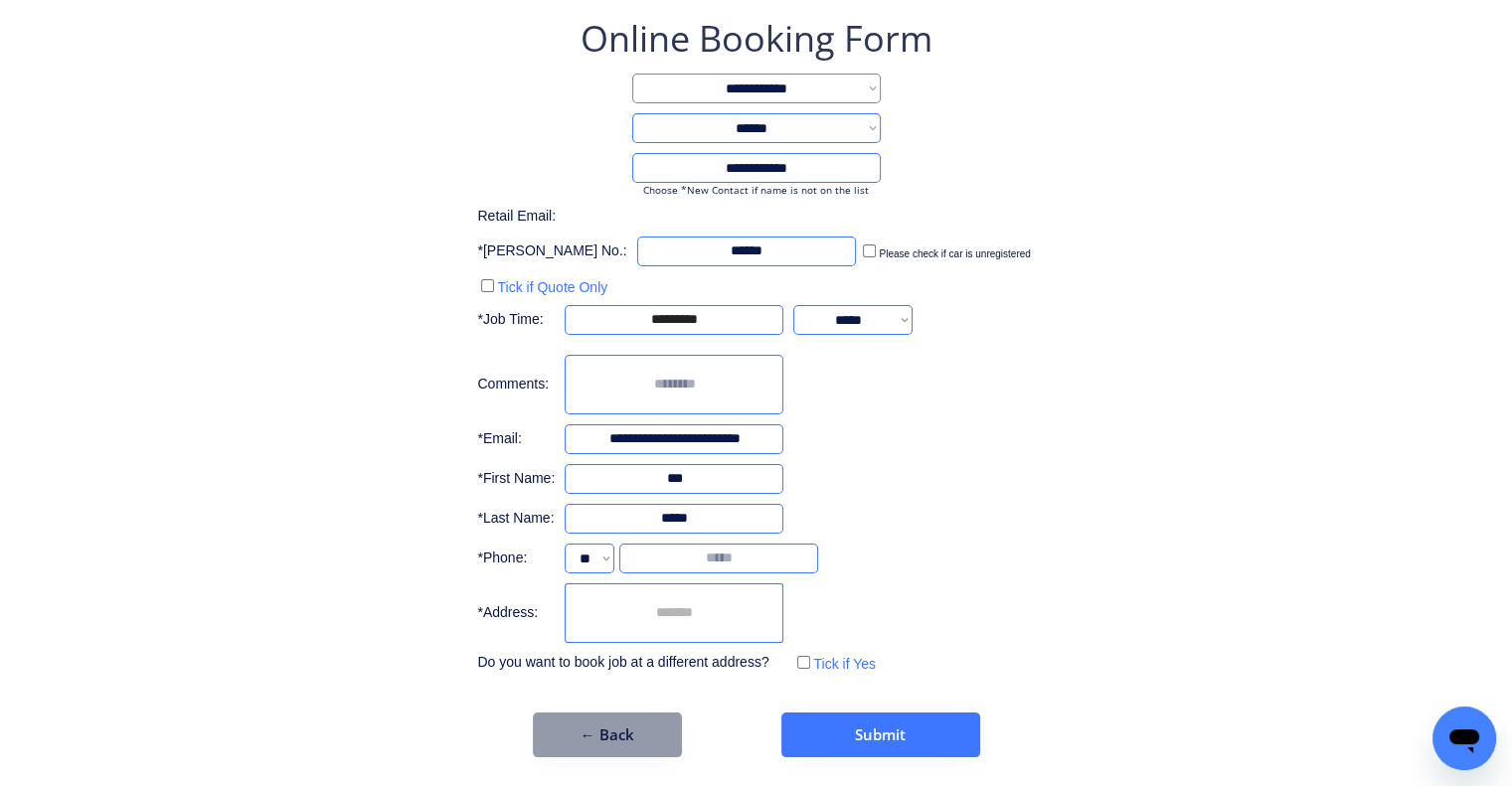 click at bounding box center [719, 558] 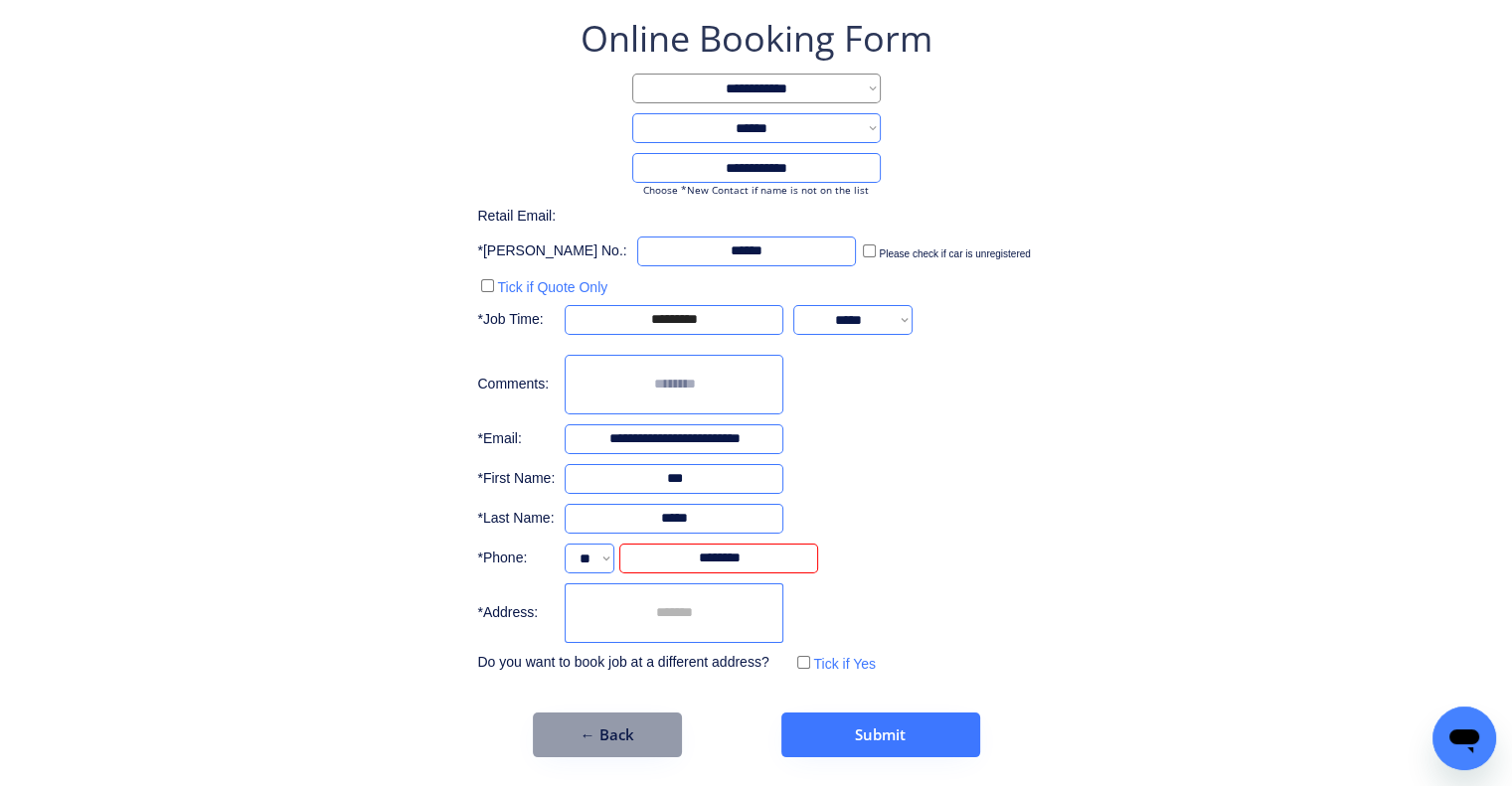 click on "**********" at bounding box center (756, 386) 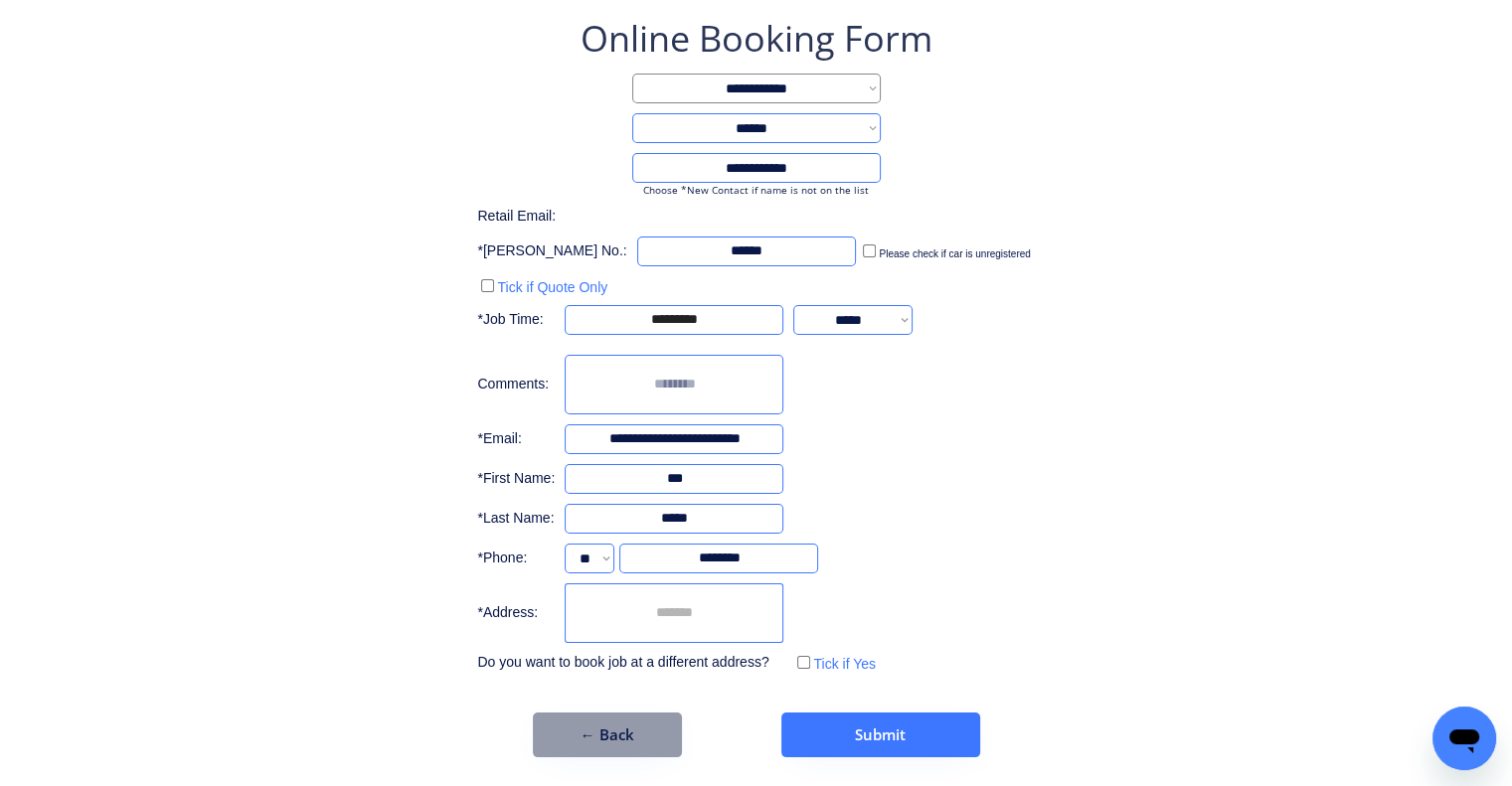 click on "**********" at bounding box center (756, 346) 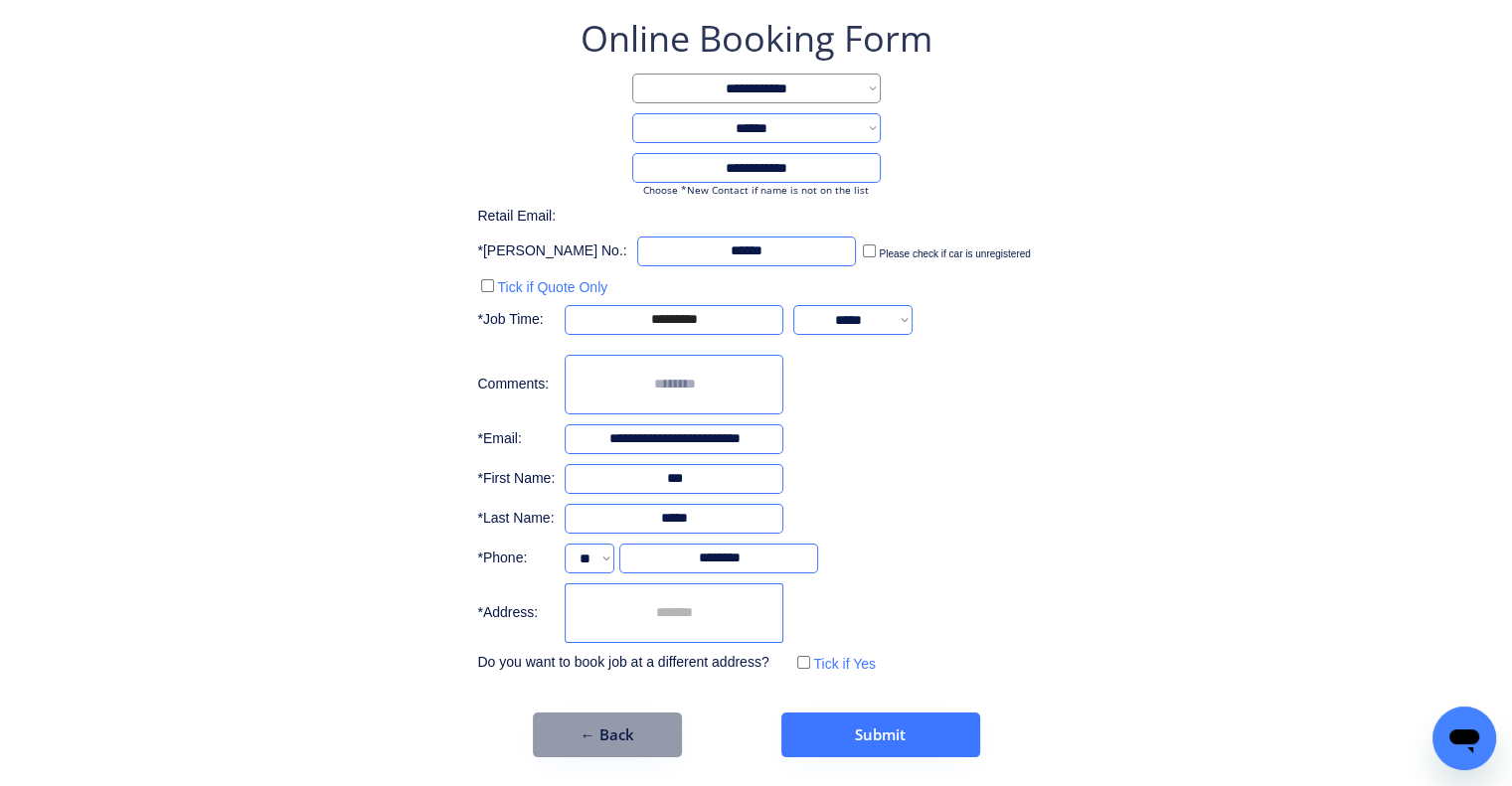 click at bounding box center (674, 613) 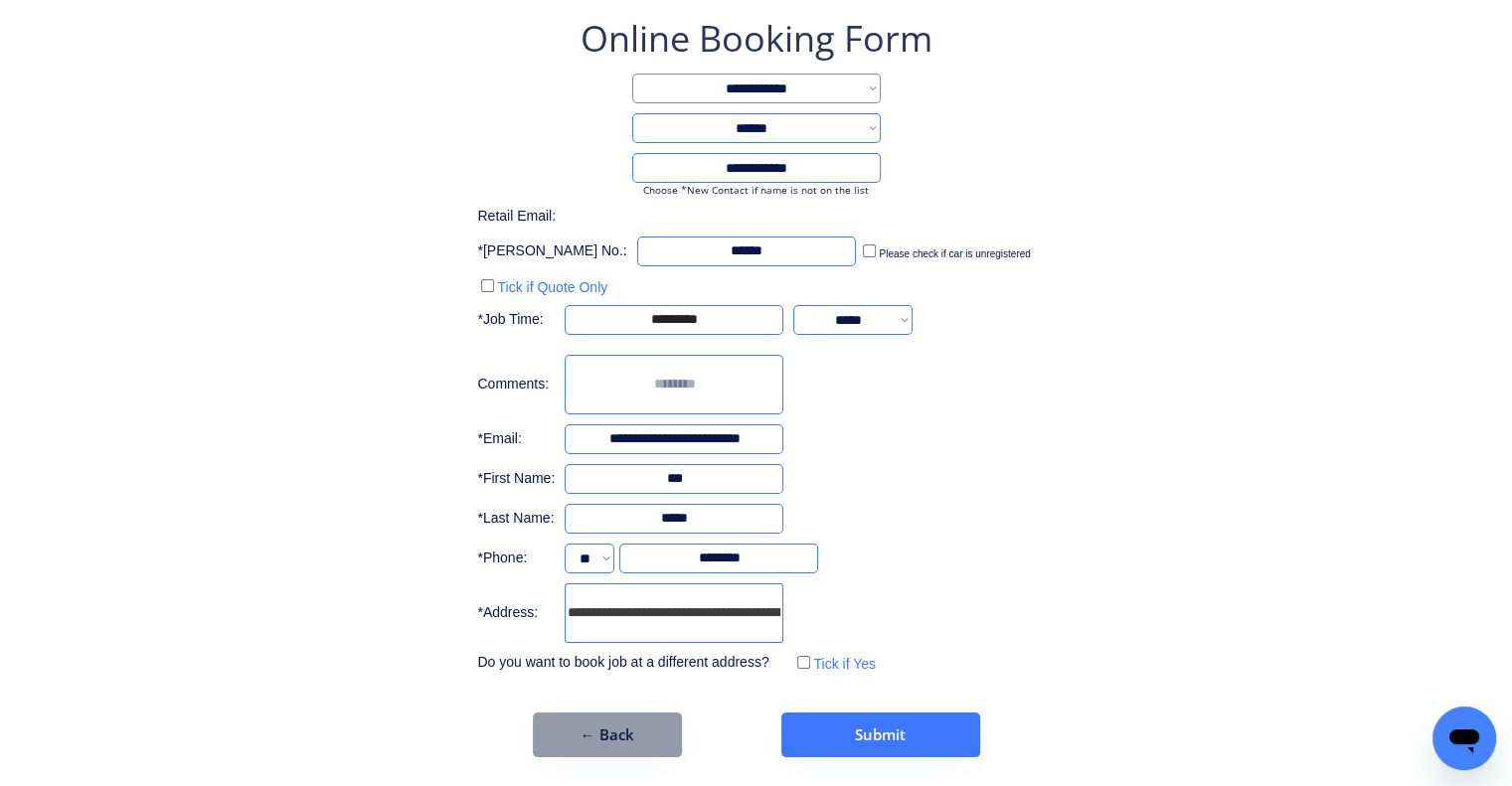 scroll, scrollTop: 0, scrollLeft: 111, axis: horizontal 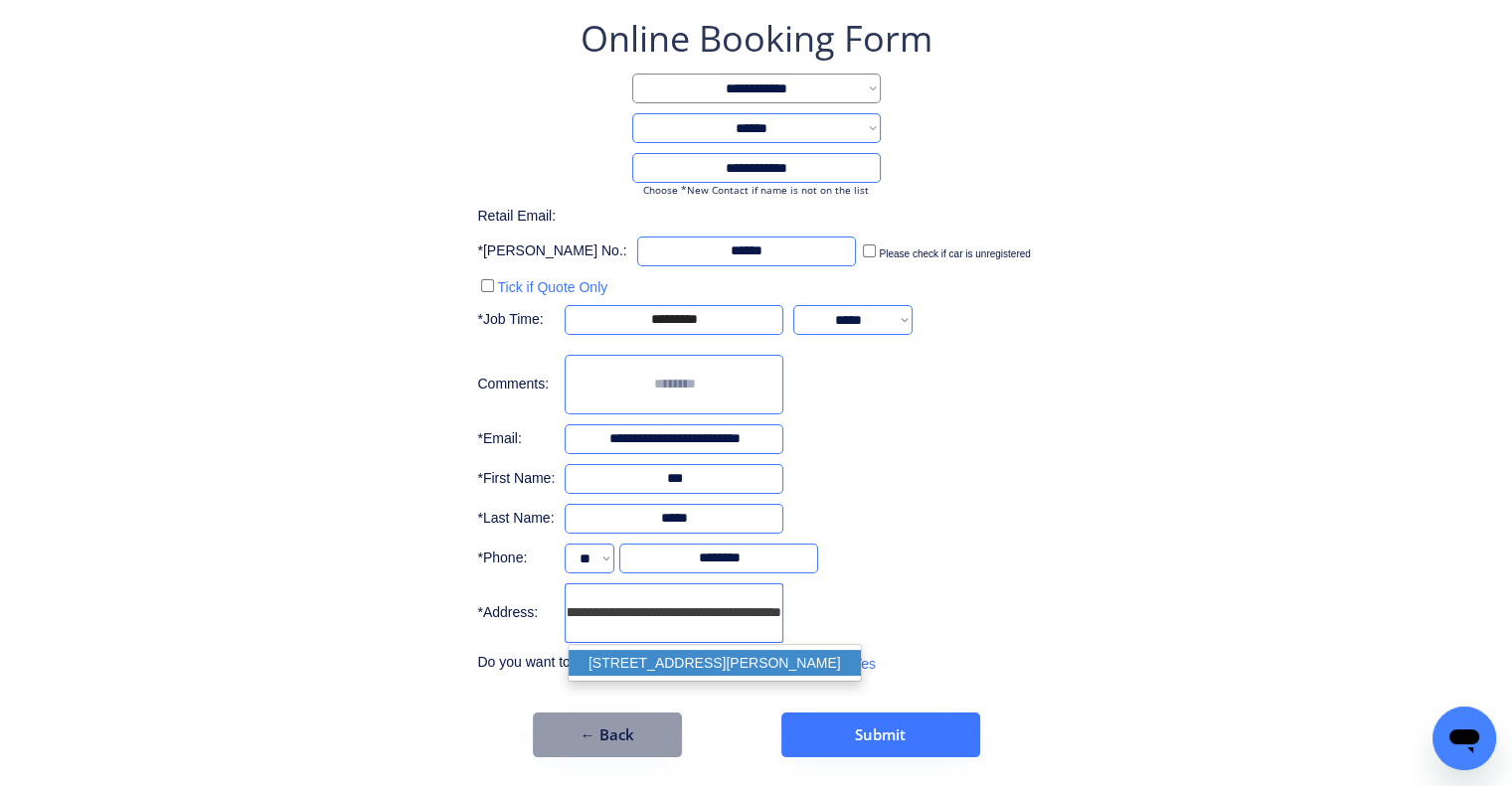 click on "2664 Logan Rd, Eight Mile Plains QLD 4113, Australia" at bounding box center (715, 663) 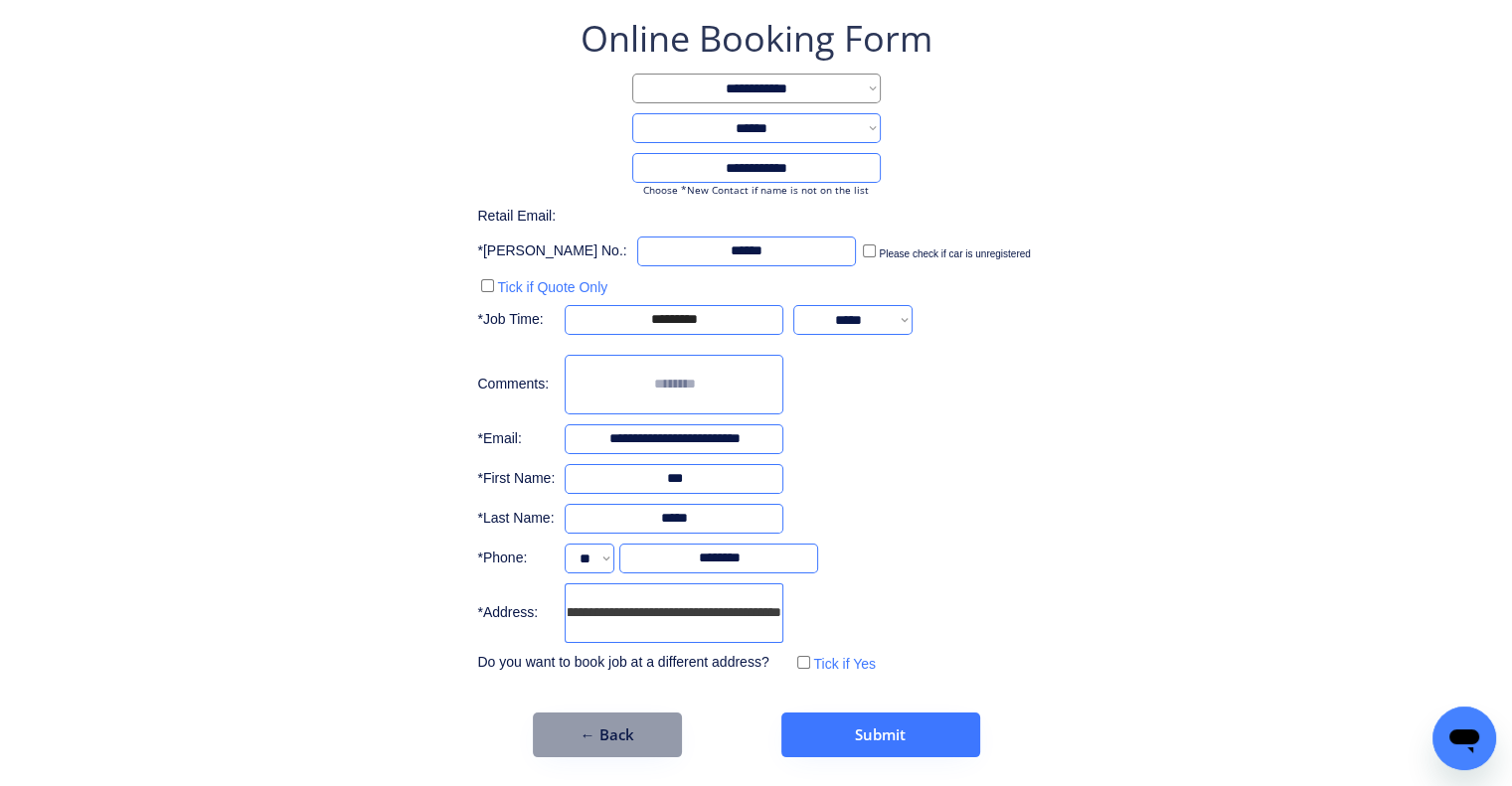 type on "**********" 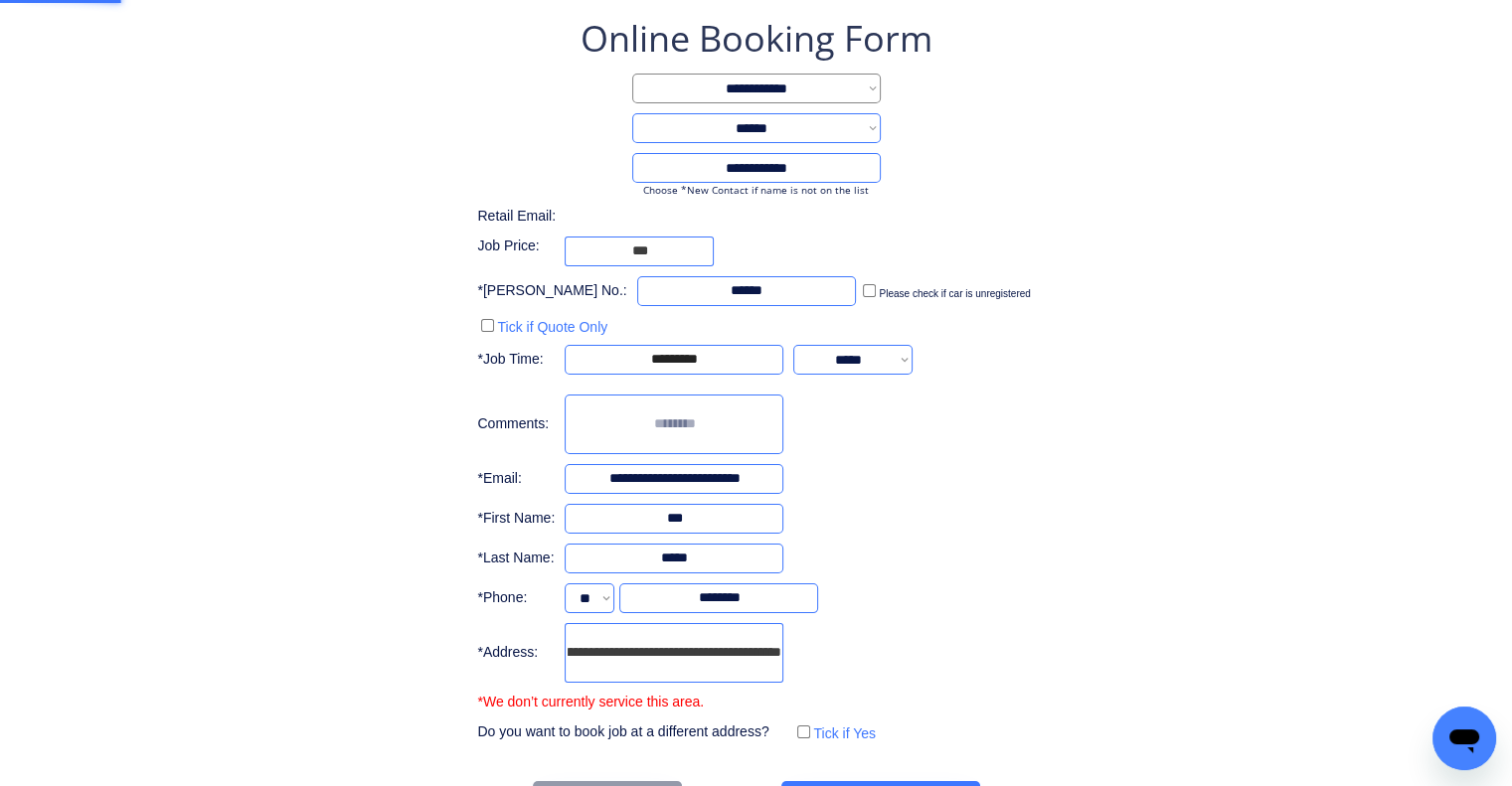 scroll, scrollTop: 0, scrollLeft: 0, axis: both 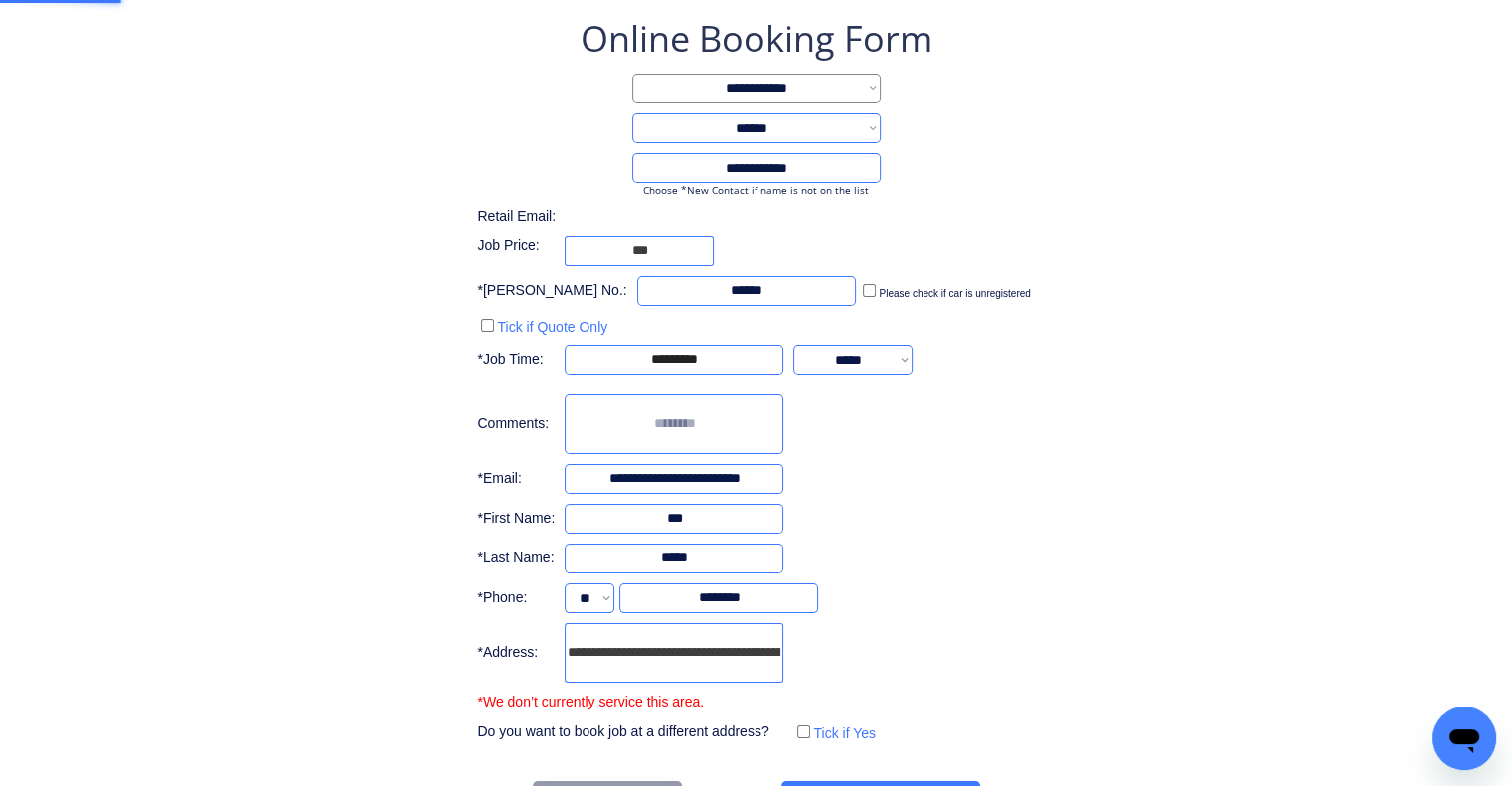 click on "**********" at bounding box center (756, 419) 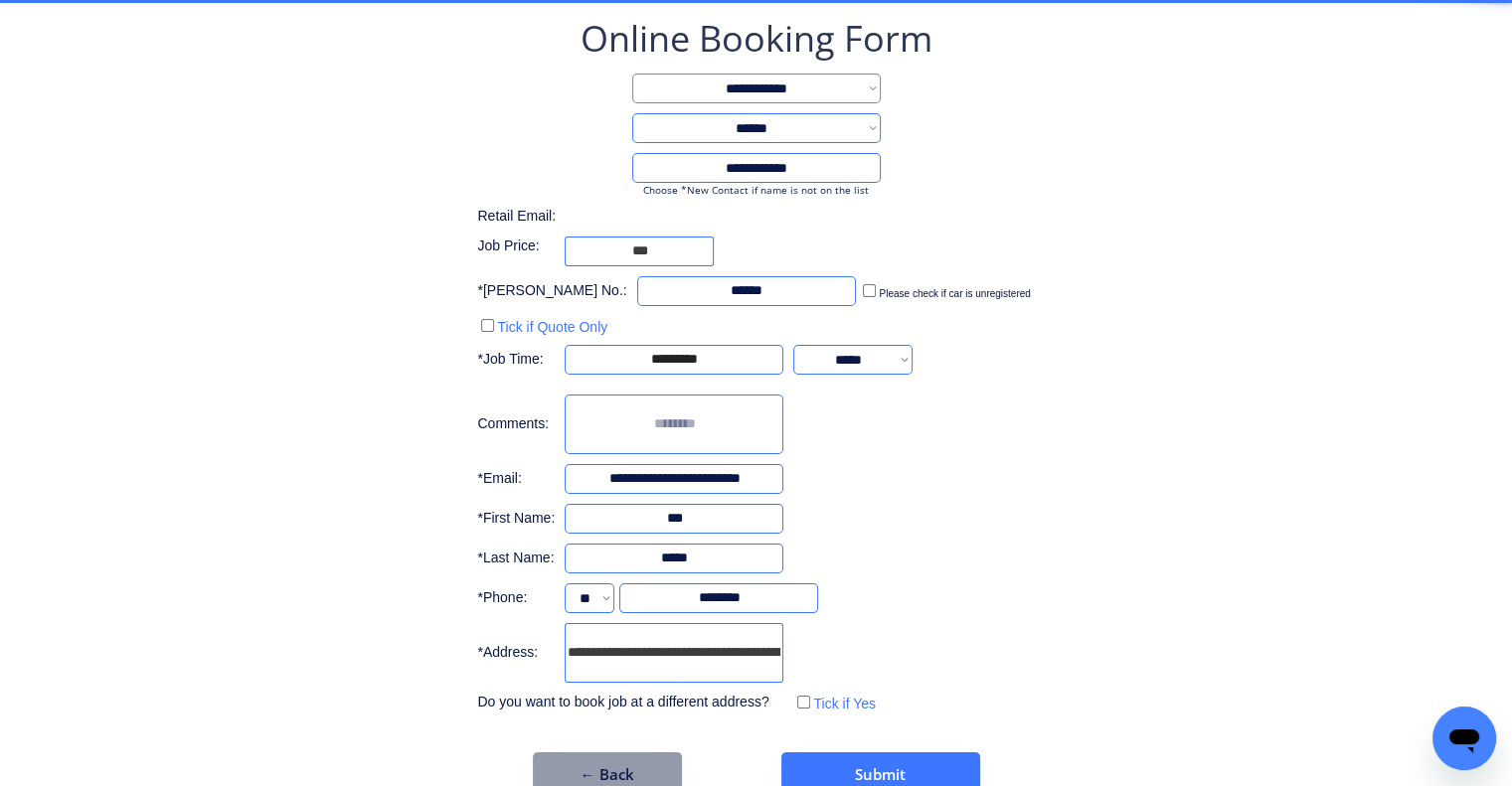 click on "**********" at bounding box center (756, 405) 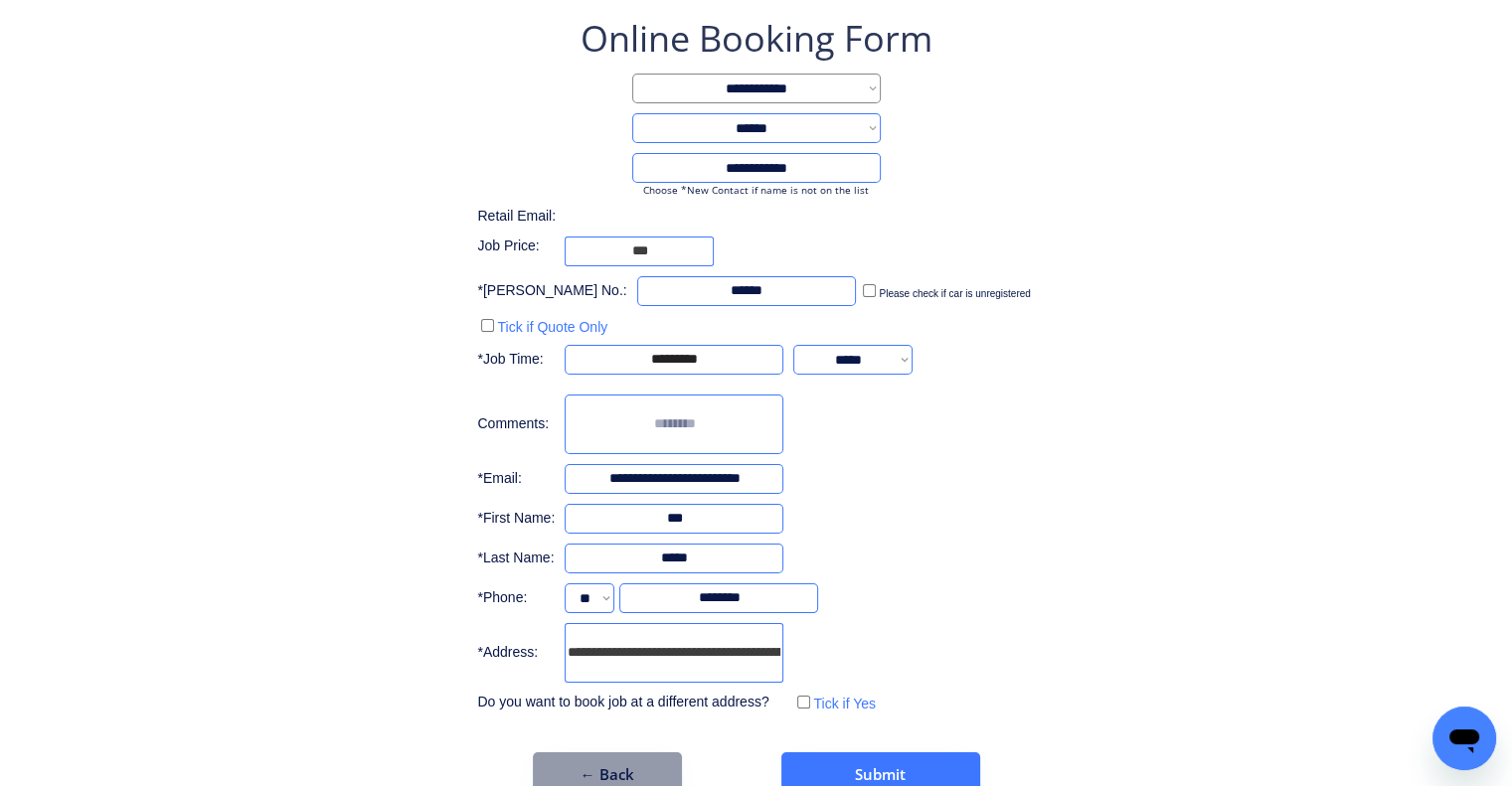 click on "**********" at bounding box center (756, 405) 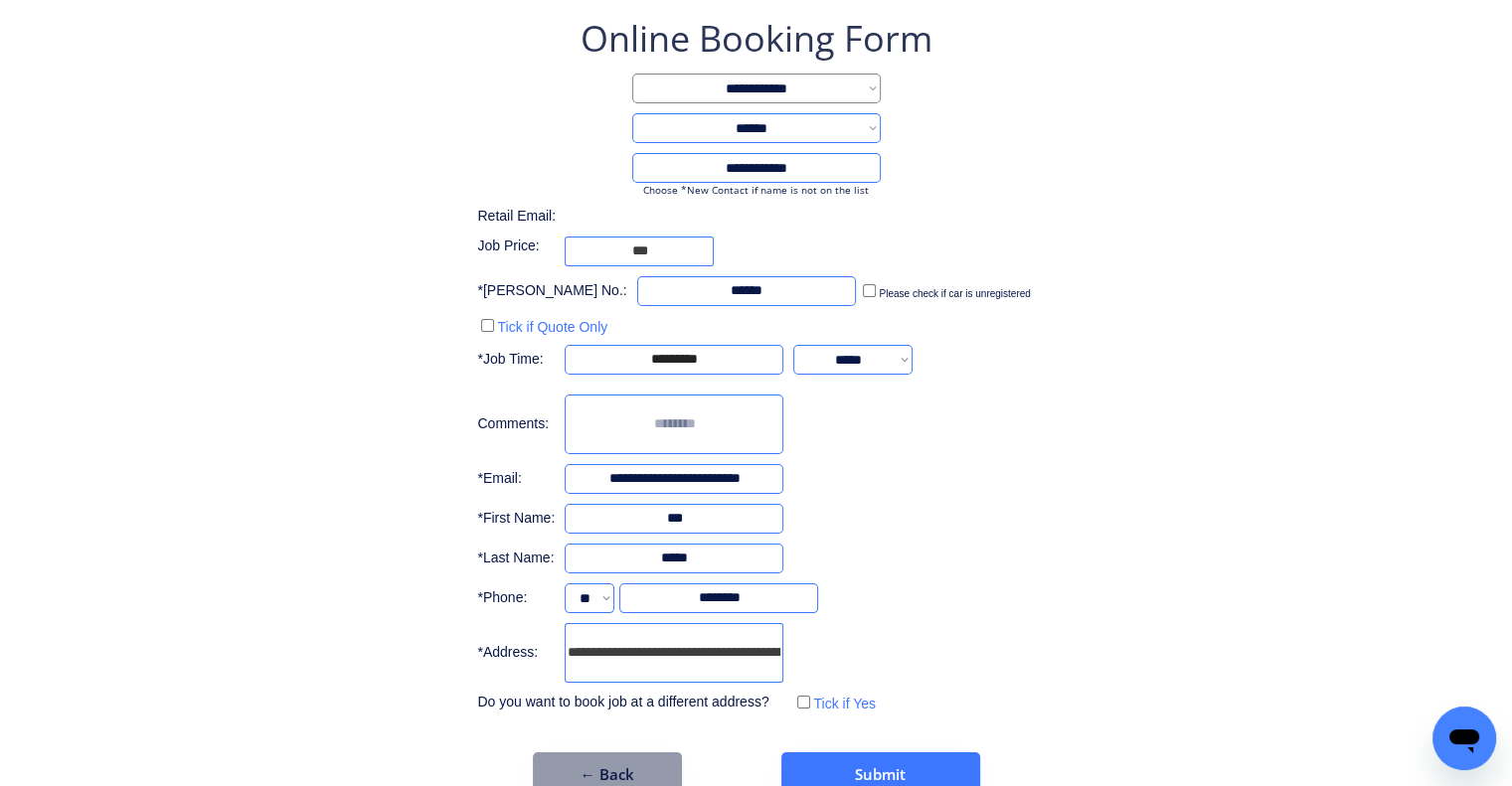 click on "**********" at bounding box center (756, 405) 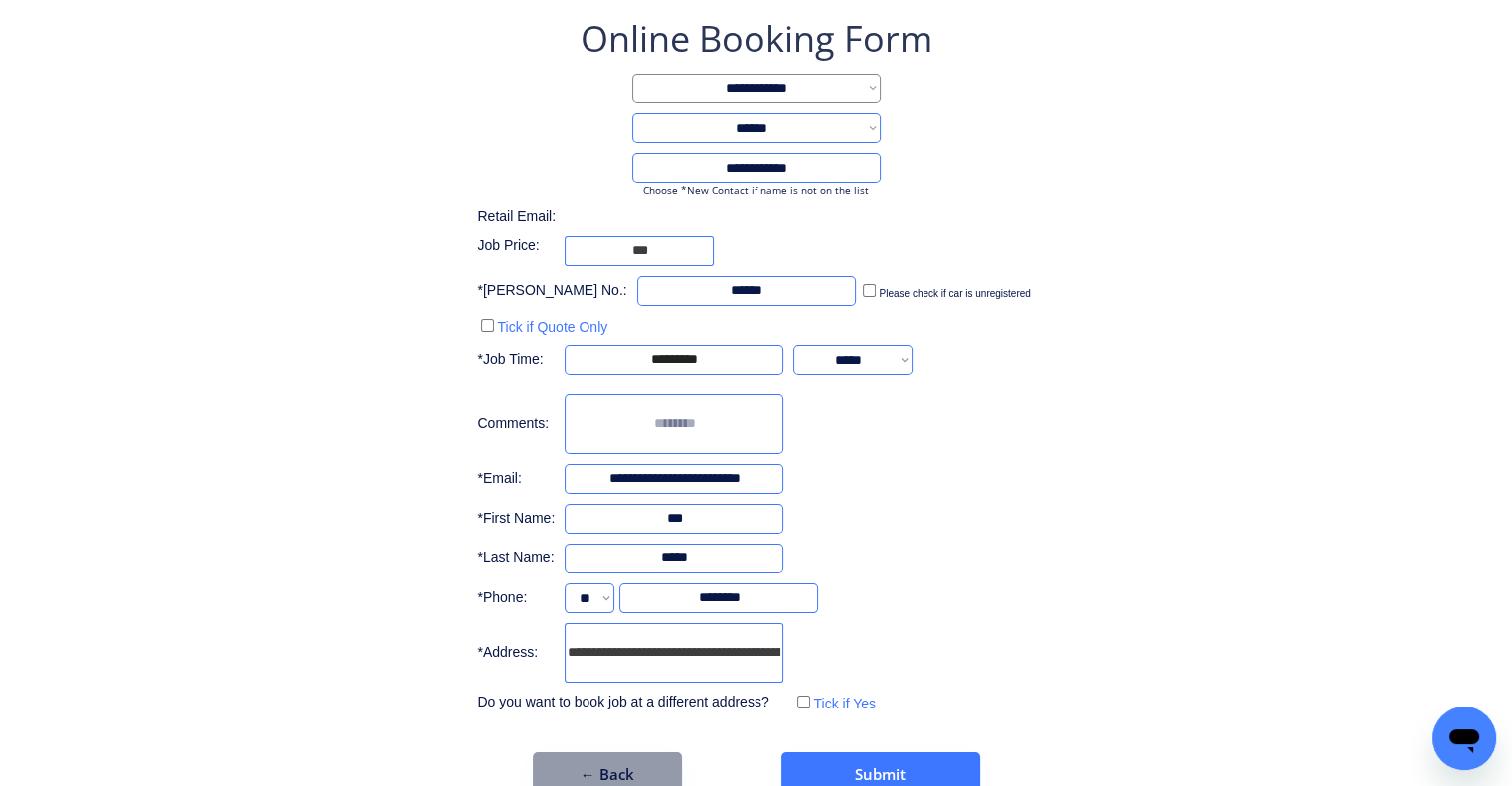 click at bounding box center [674, 424] 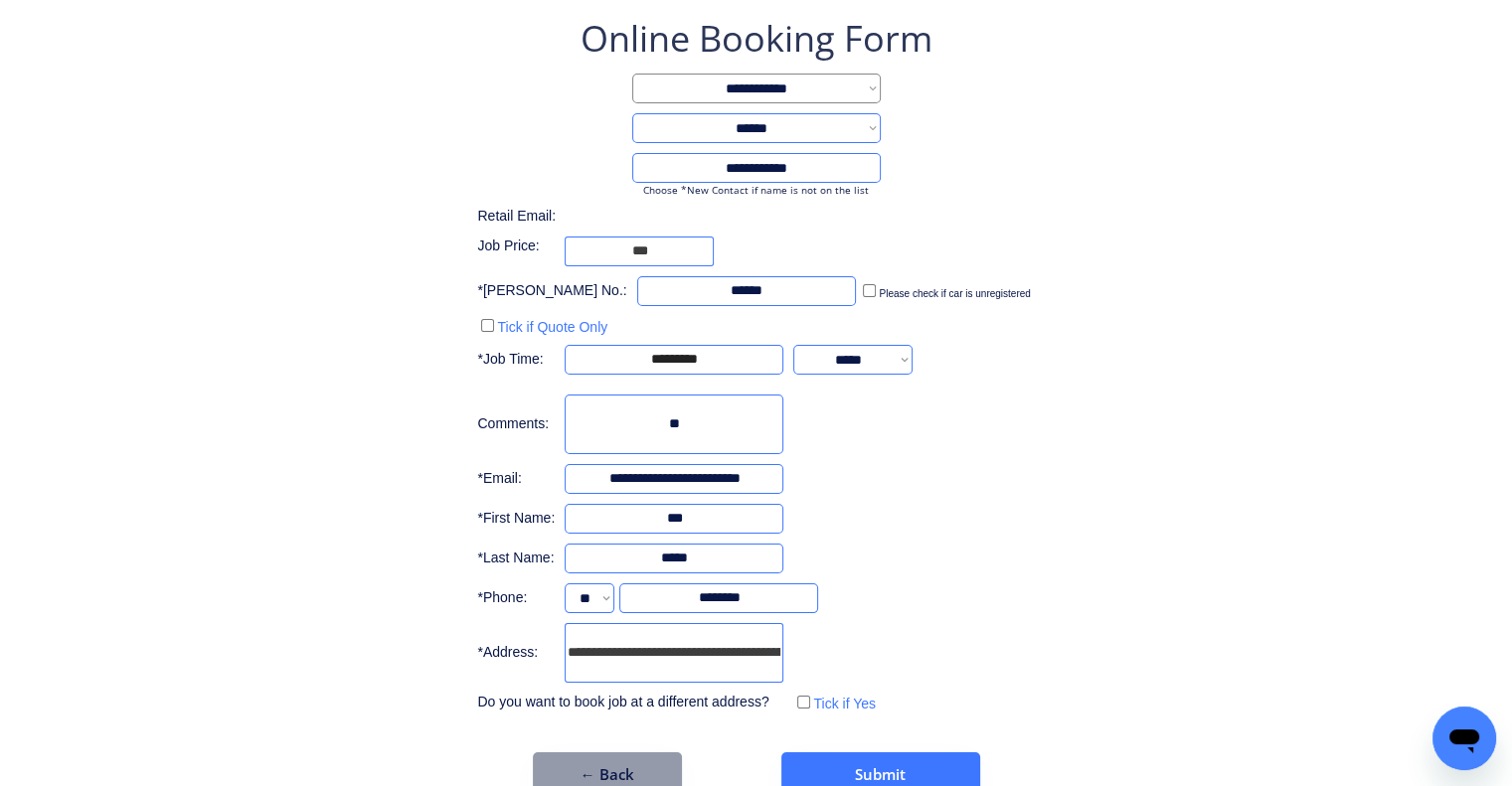 type on "*" 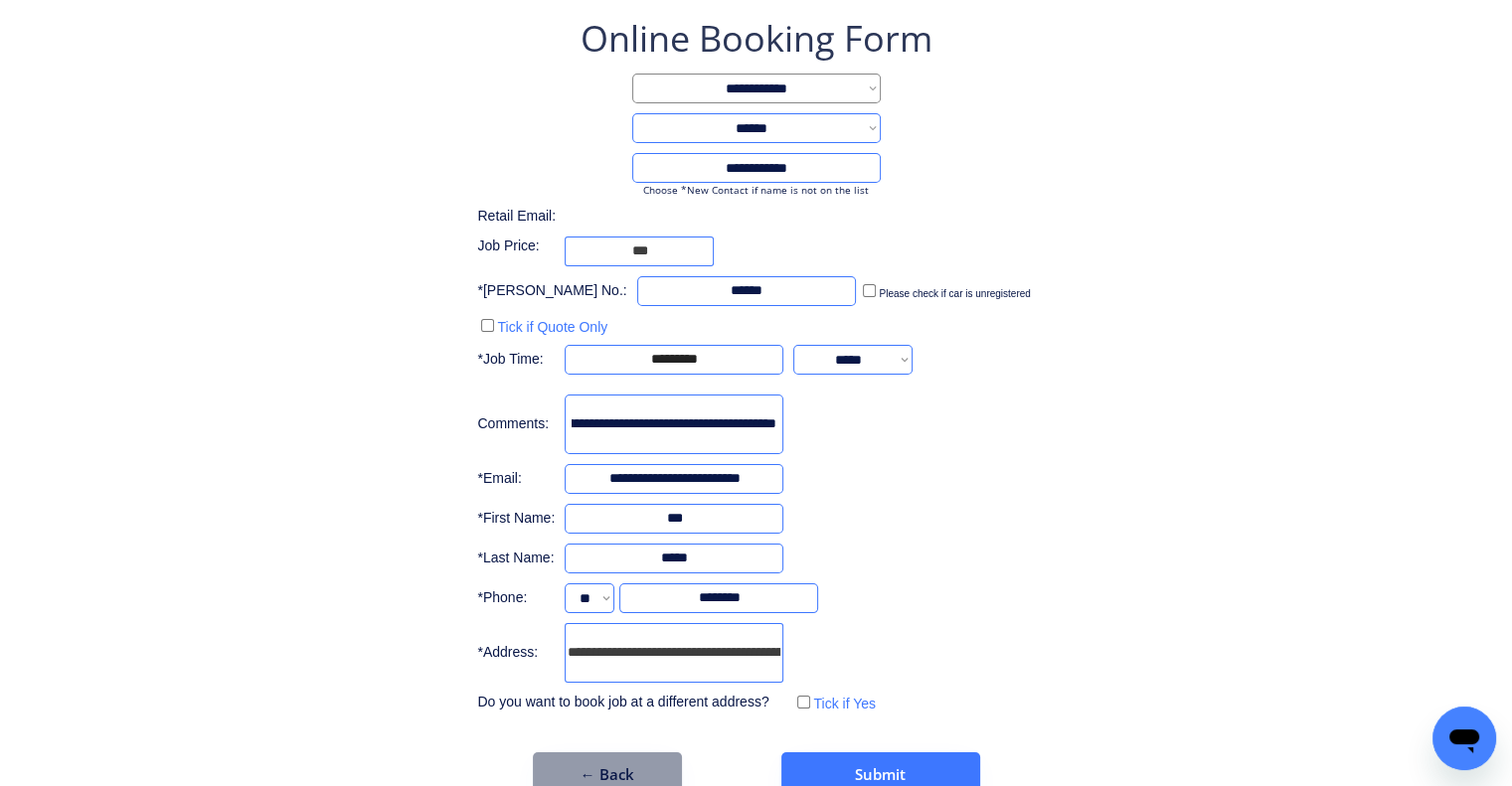scroll, scrollTop: 0, scrollLeft: 0, axis: both 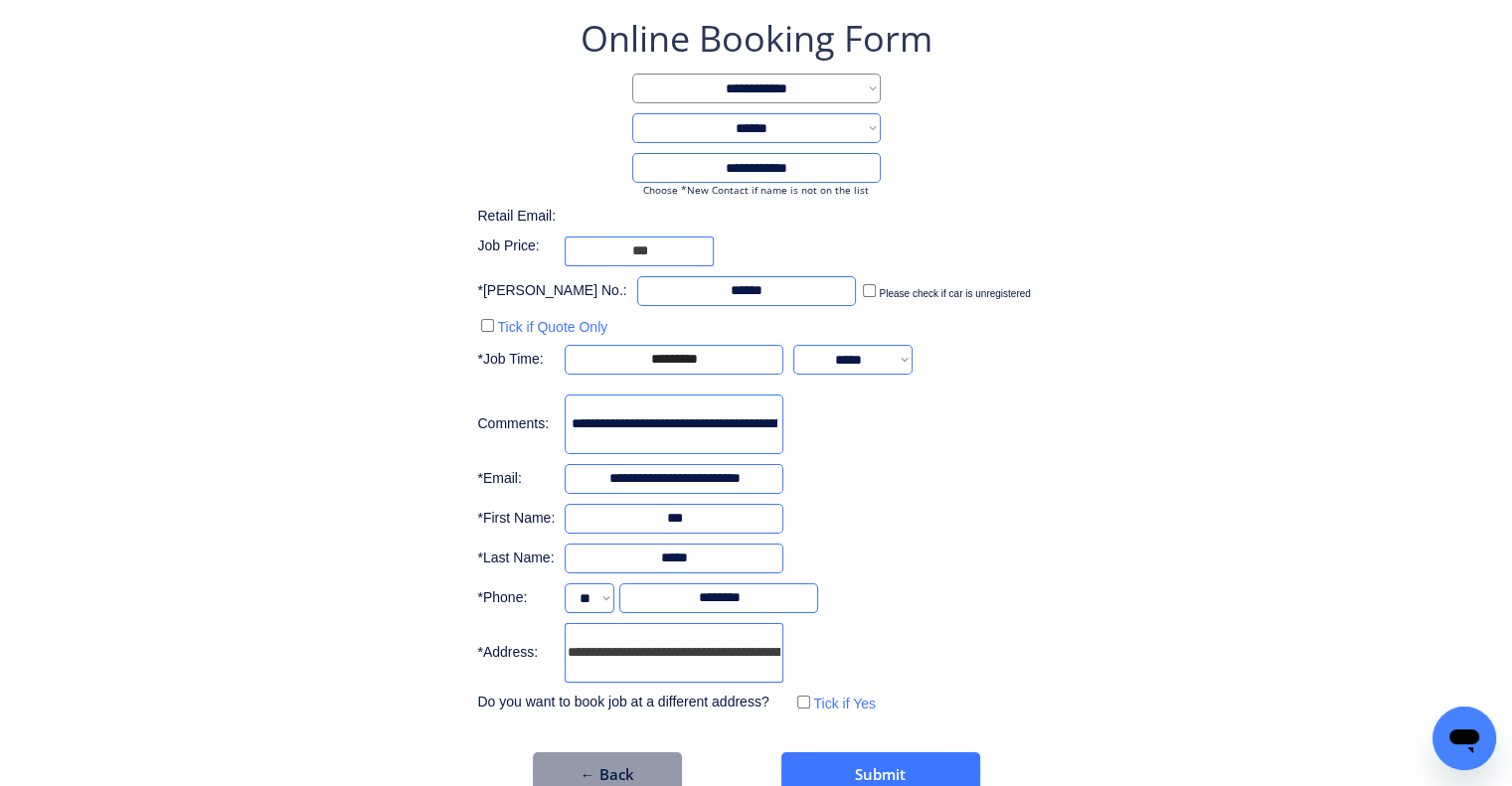 drag, startPoint x: 708, startPoint y: 420, endPoint x: 6, endPoint y: 408, distance: 702.103 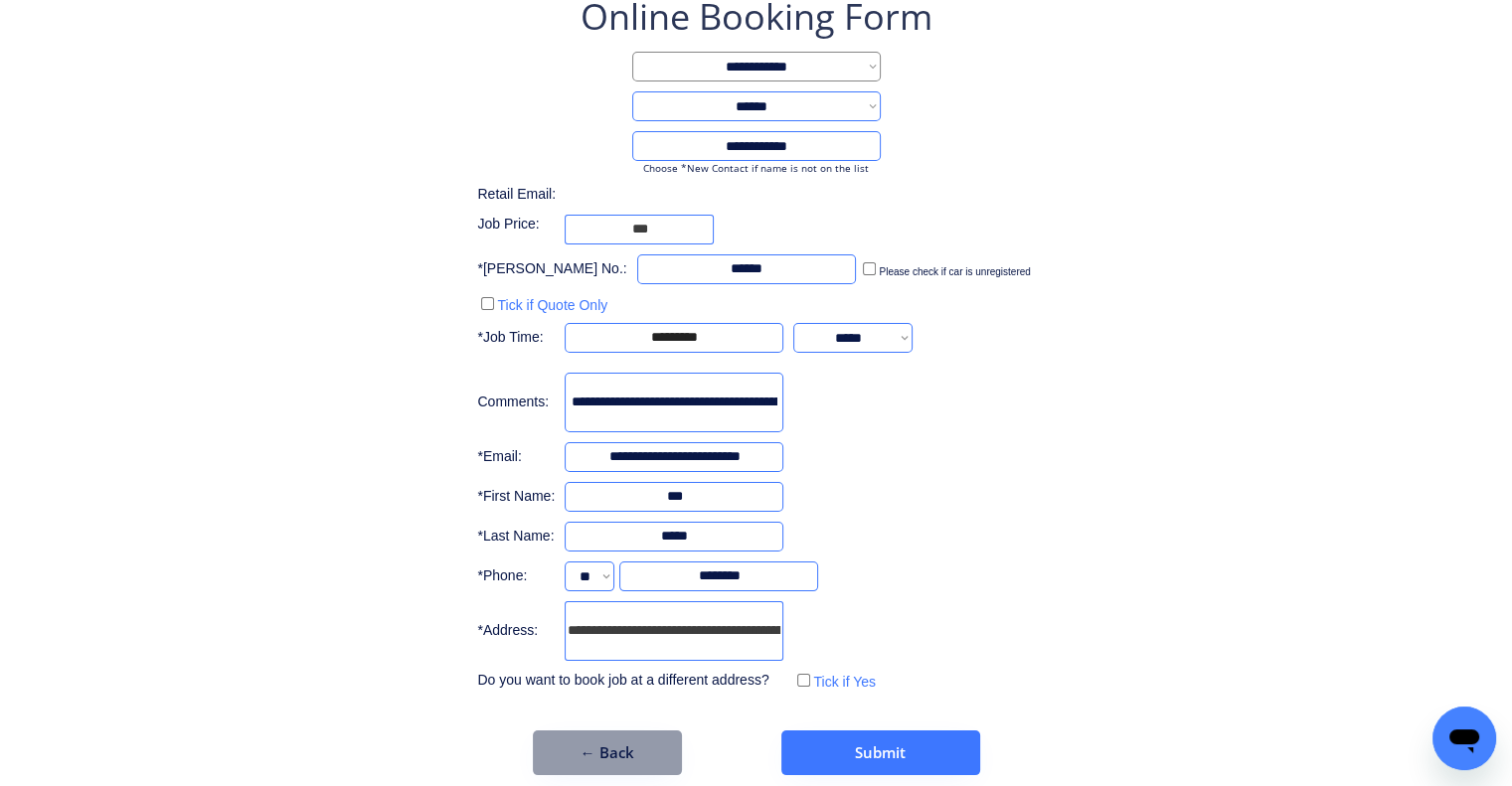 scroll, scrollTop: 135, scrollLeft: 0, axis: vertical 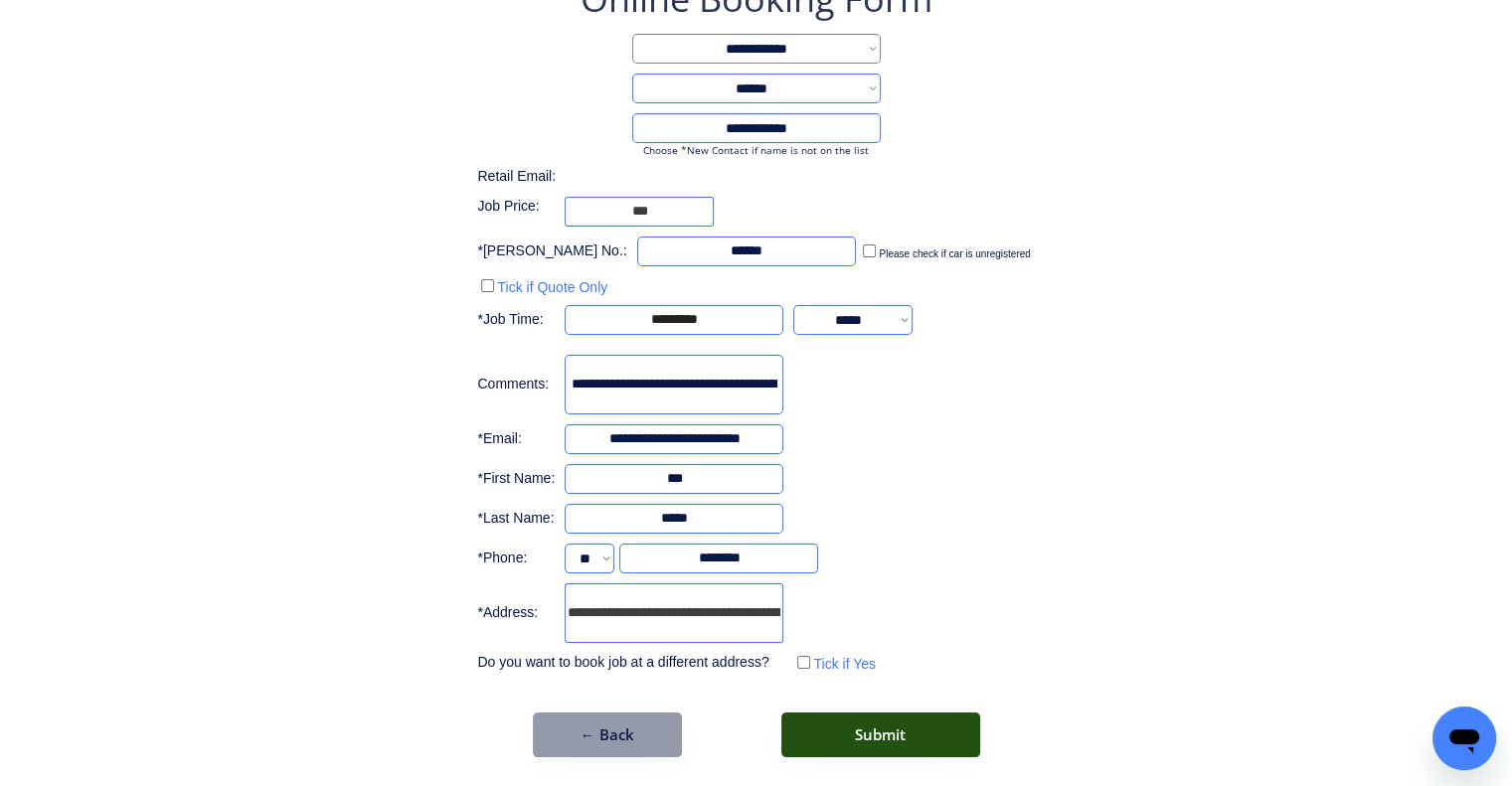 click on "Submit" at bounding box center (881, 734) 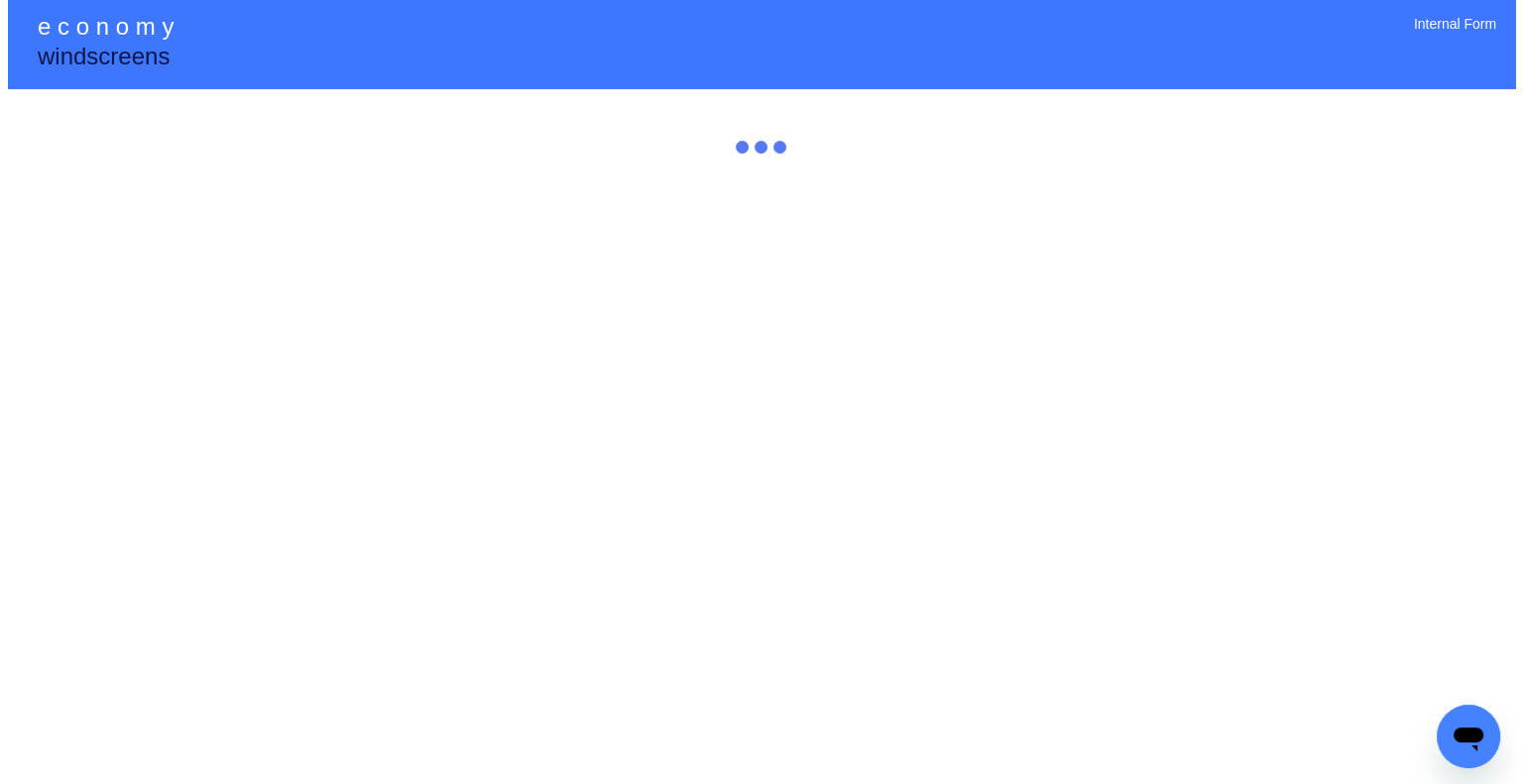 scroll, scrollTop: 0, scrollLeft: 0, axis: both 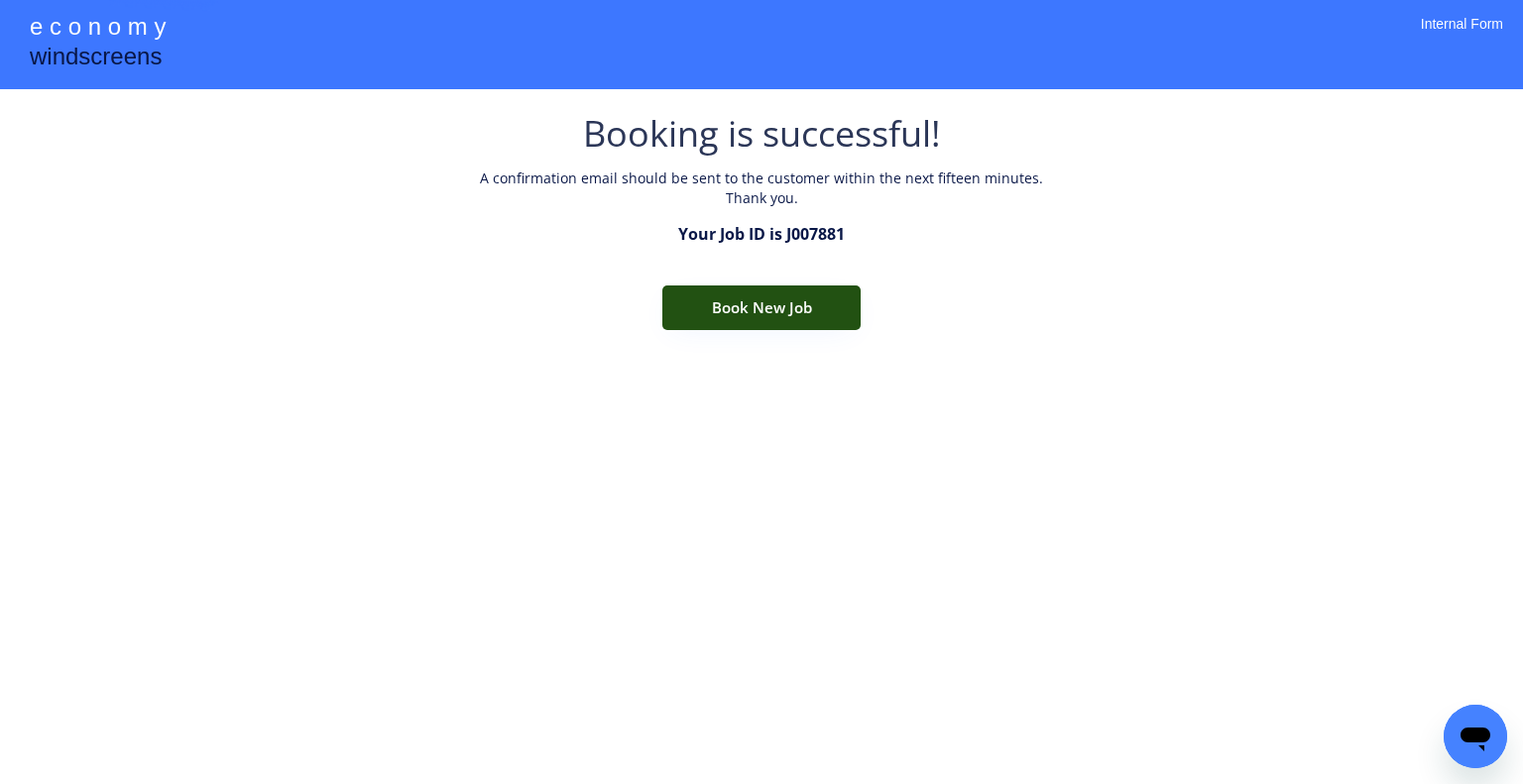 click on "Book New Job" at bounding box center [762, 307] 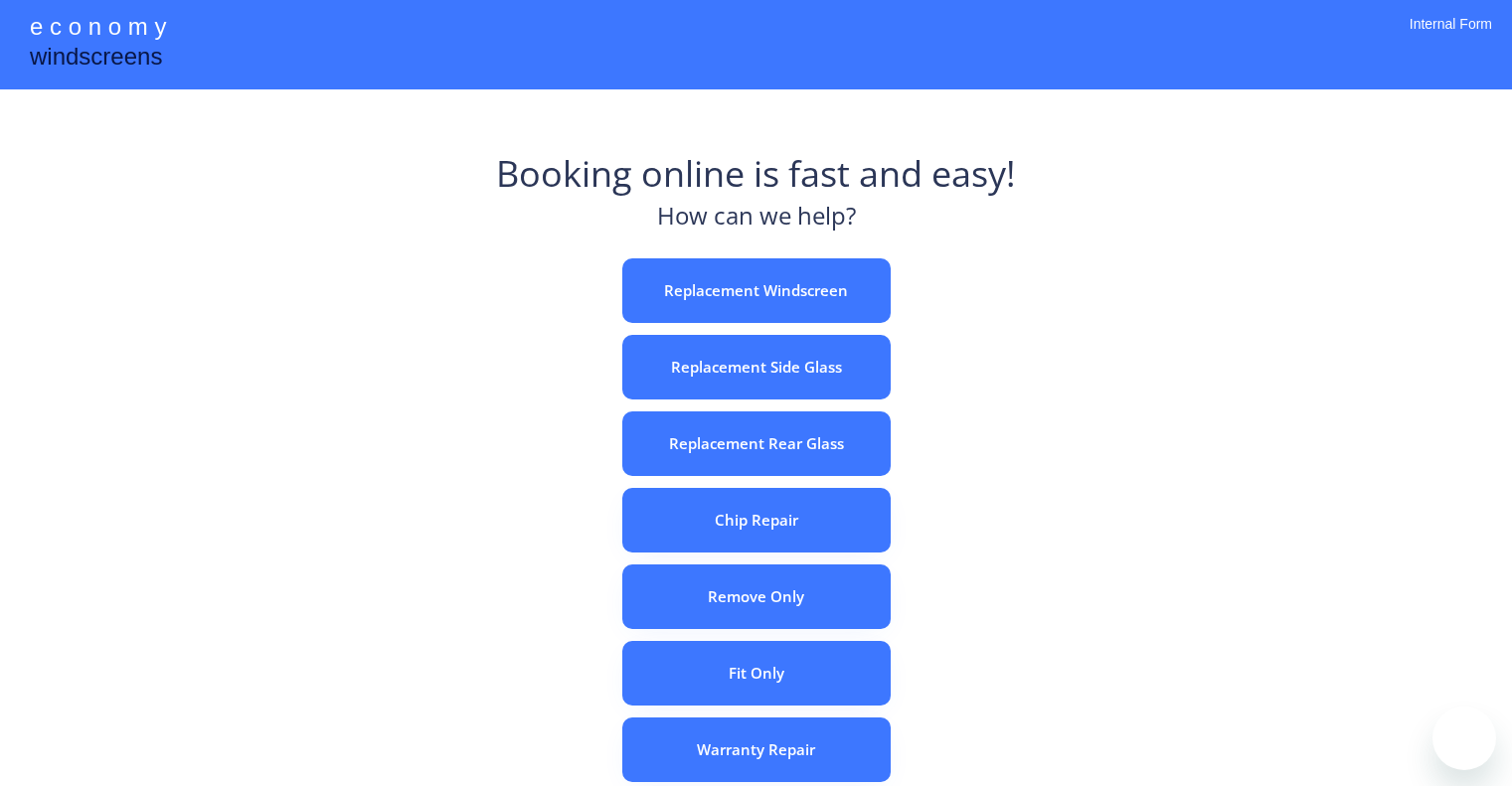 scroll, scrollTop: 0, scrollLeft: 0, axis: both 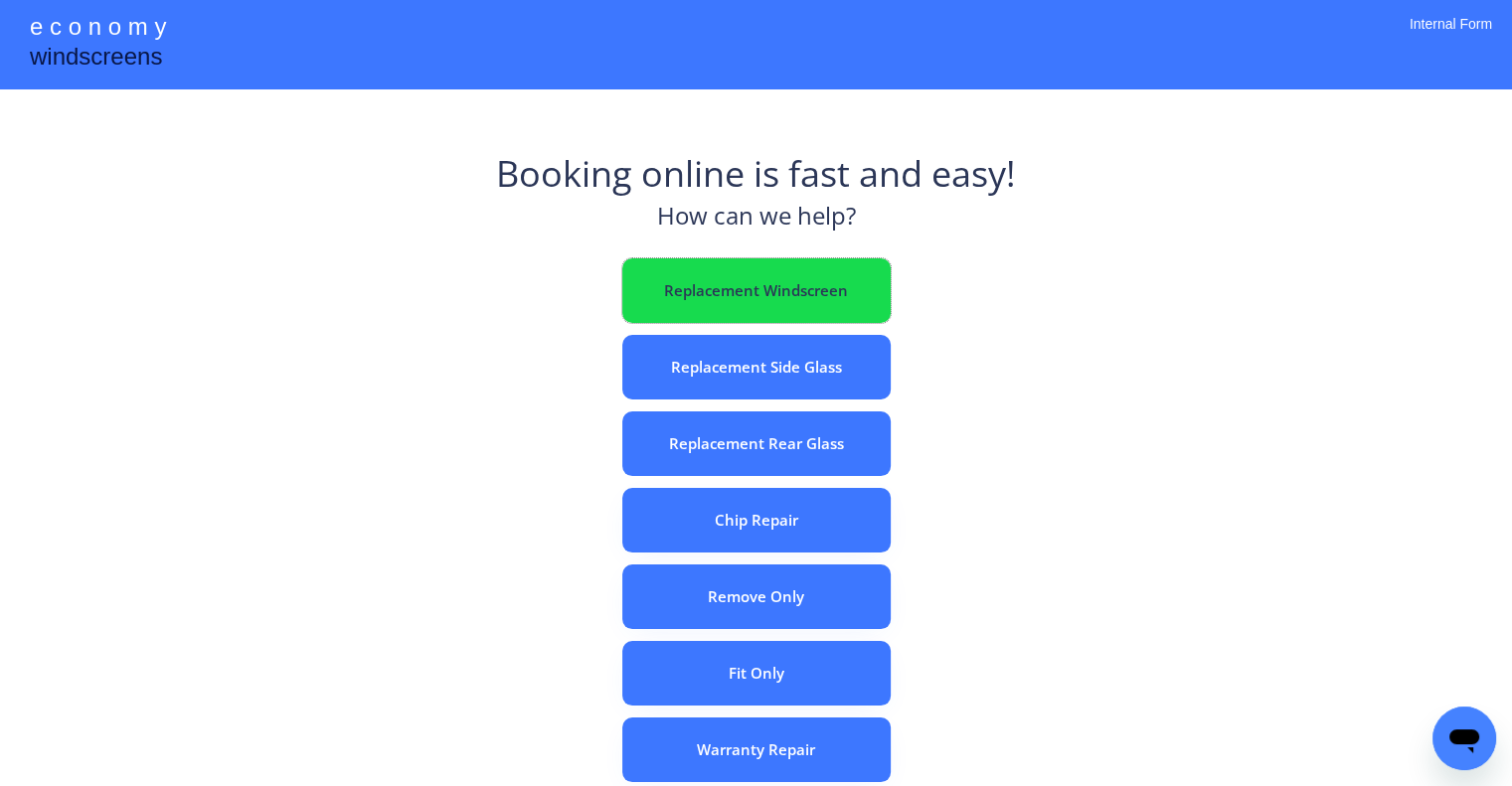 click on "Replacement Windscreen" at bounding box center [756, 290] 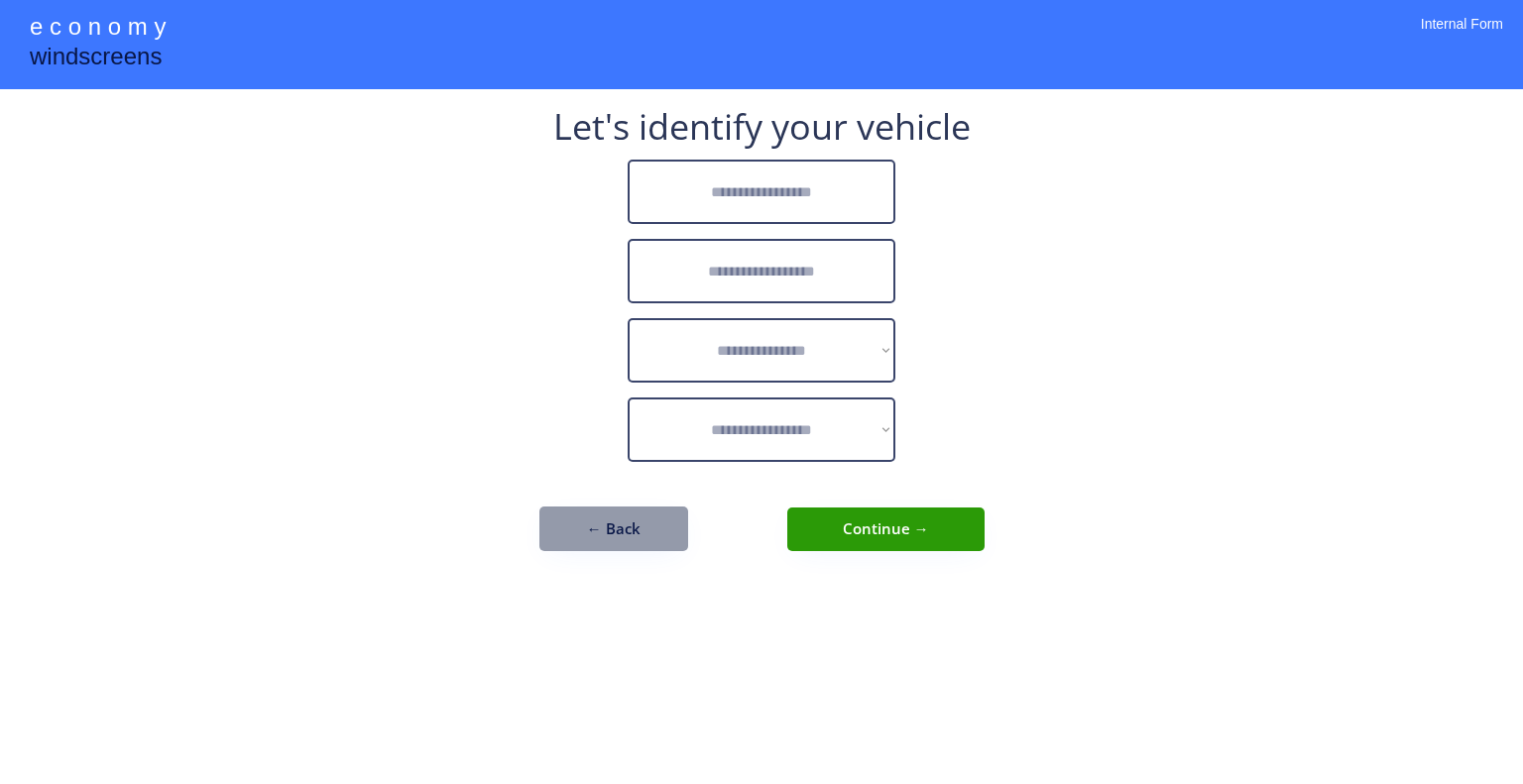 scroll, scrollTop: 0, scrollLeft: 0, axis: both 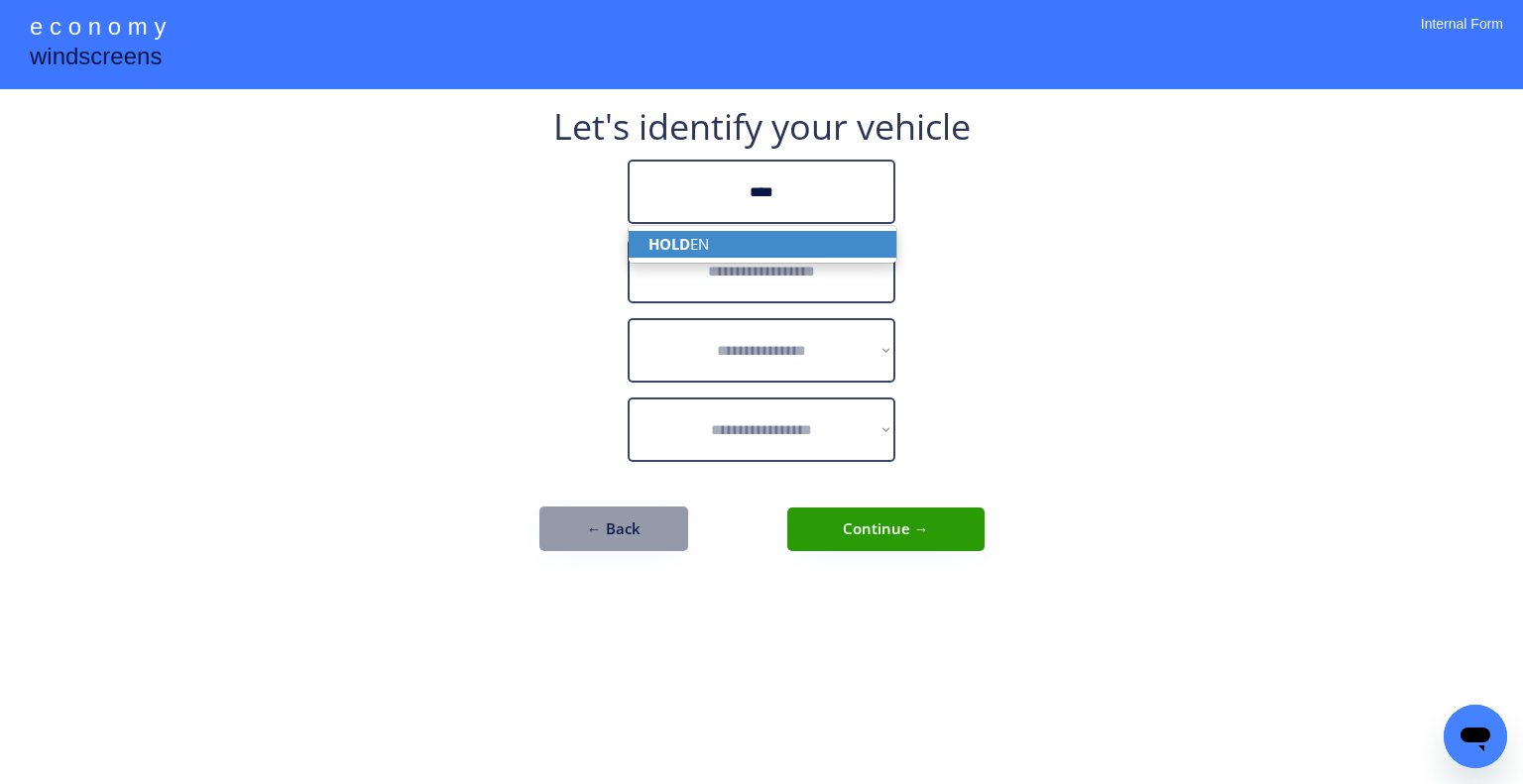 click on "HOLD EN" at bounding box center [762, 244] 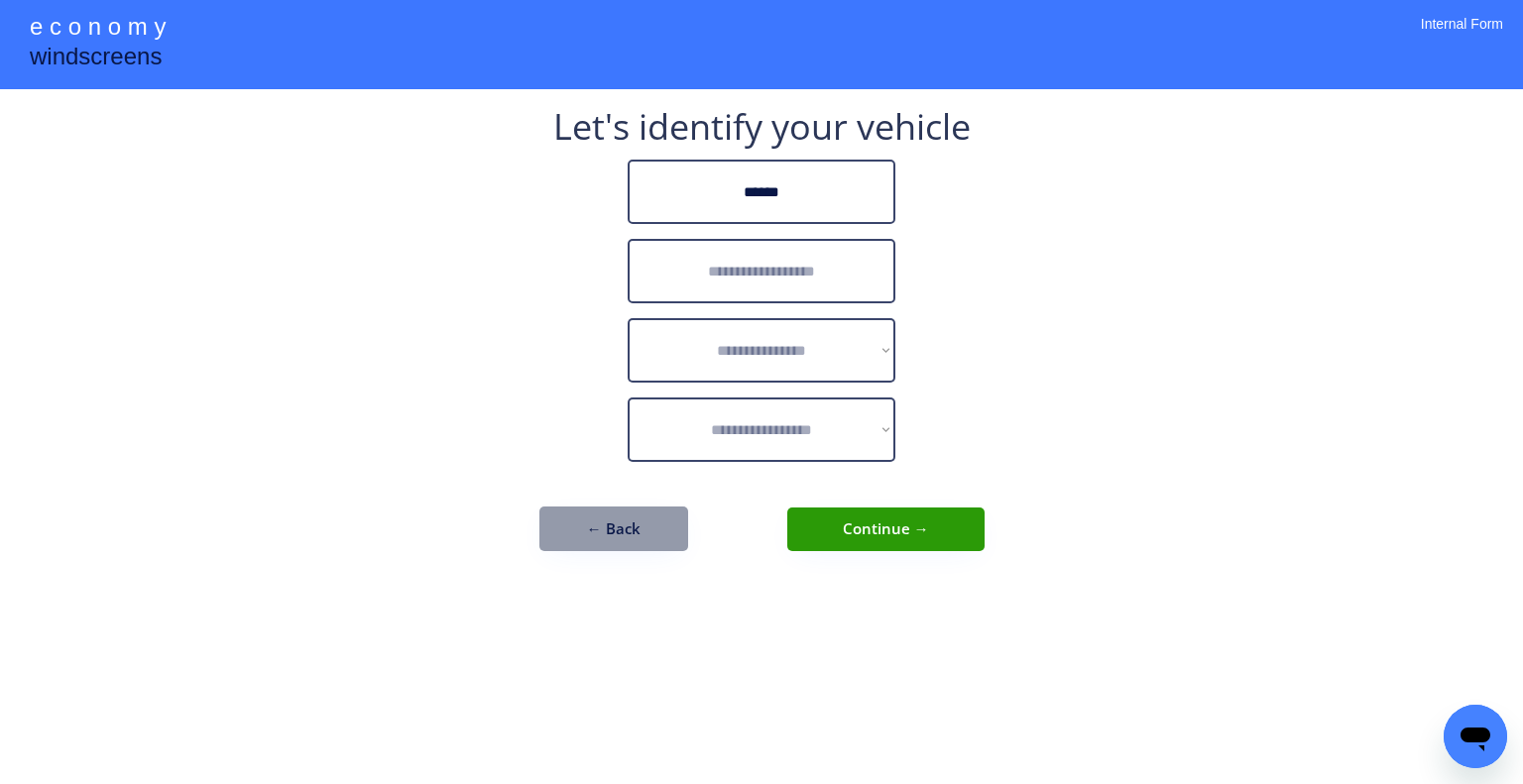 type on "******" 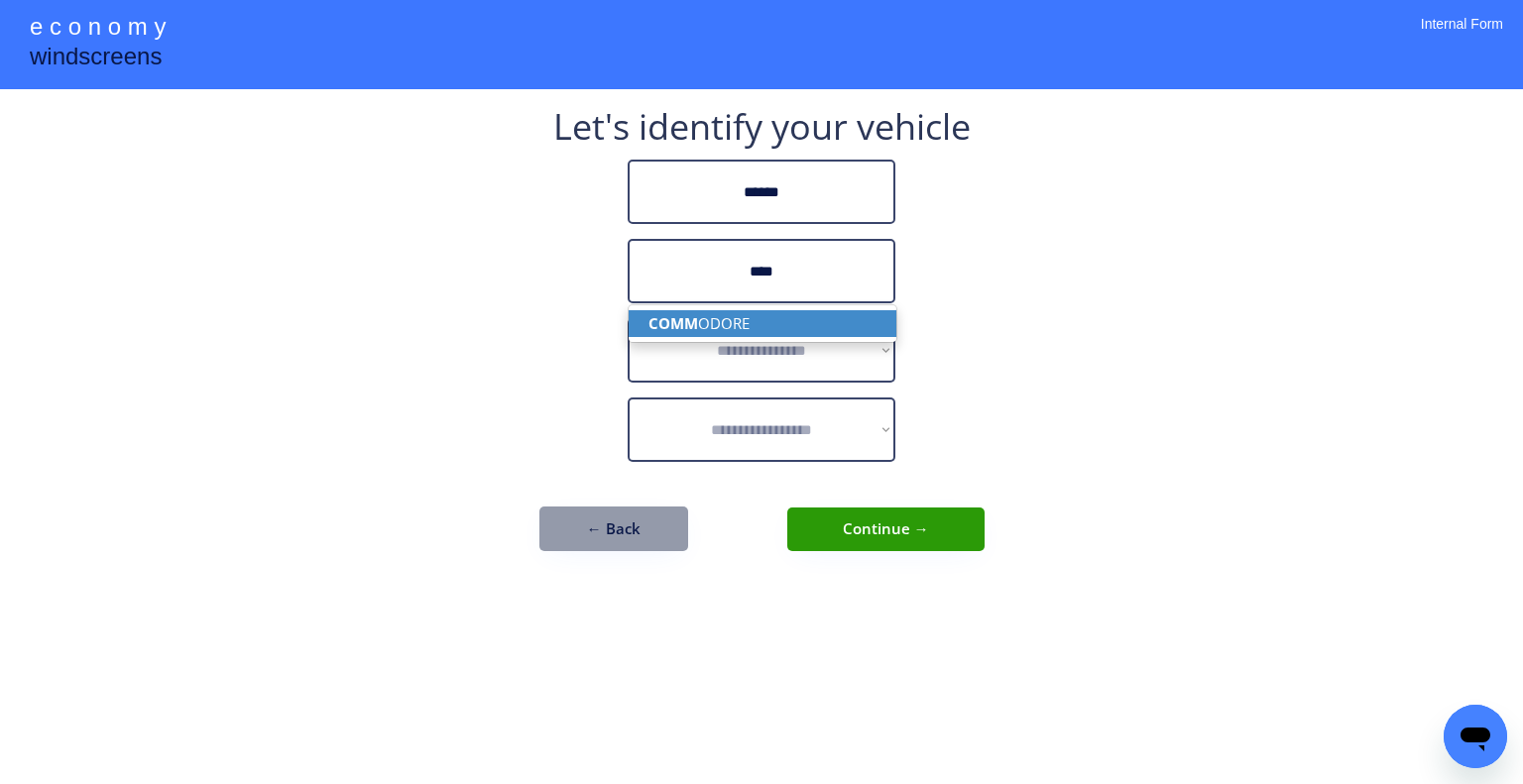 click on "COMM ODORE" at bounding box center (762, 323) 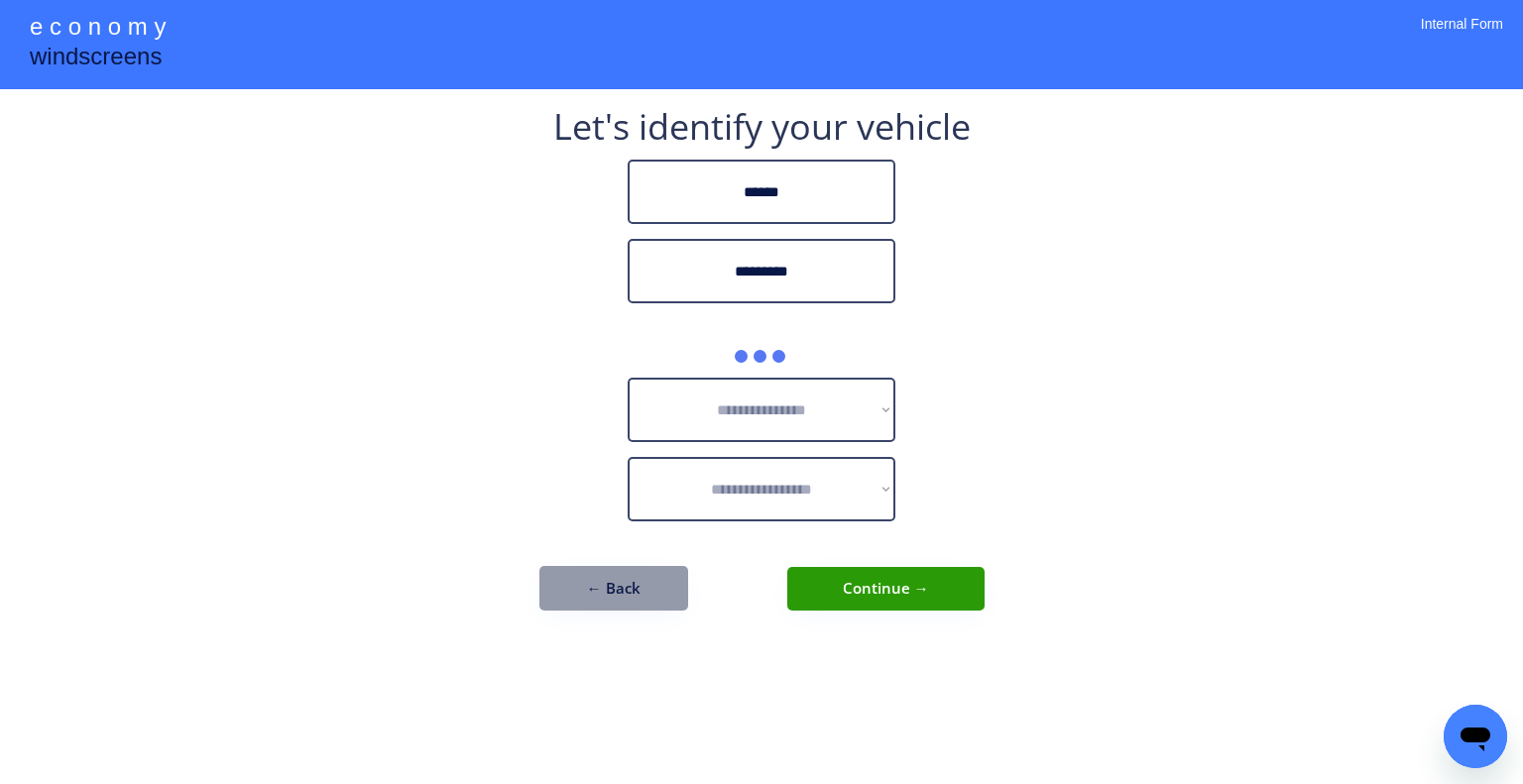 type on "*********" 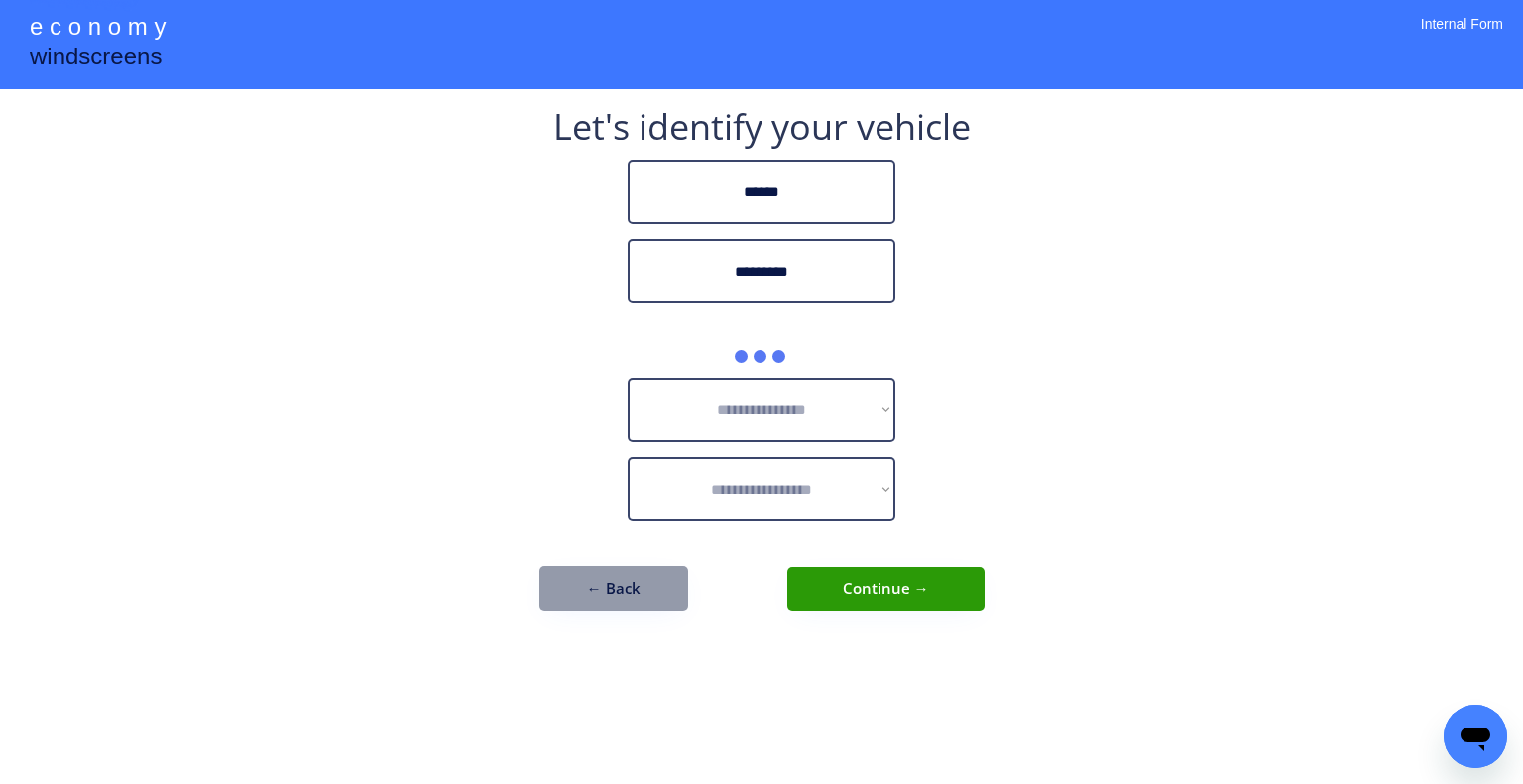 click on "**********" at bounding box center (762, 392) 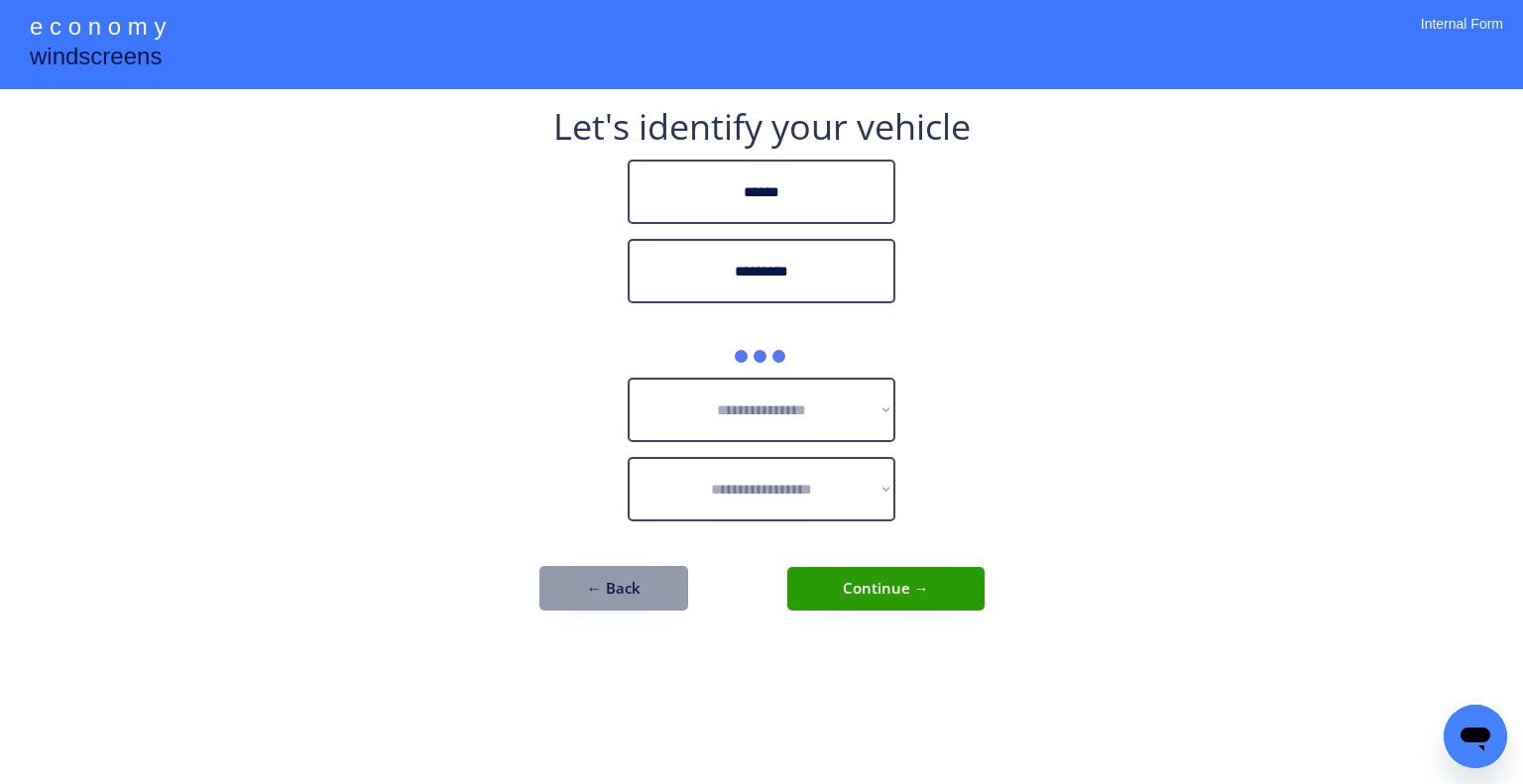 click on "**********" at bounding box center (762, 370) 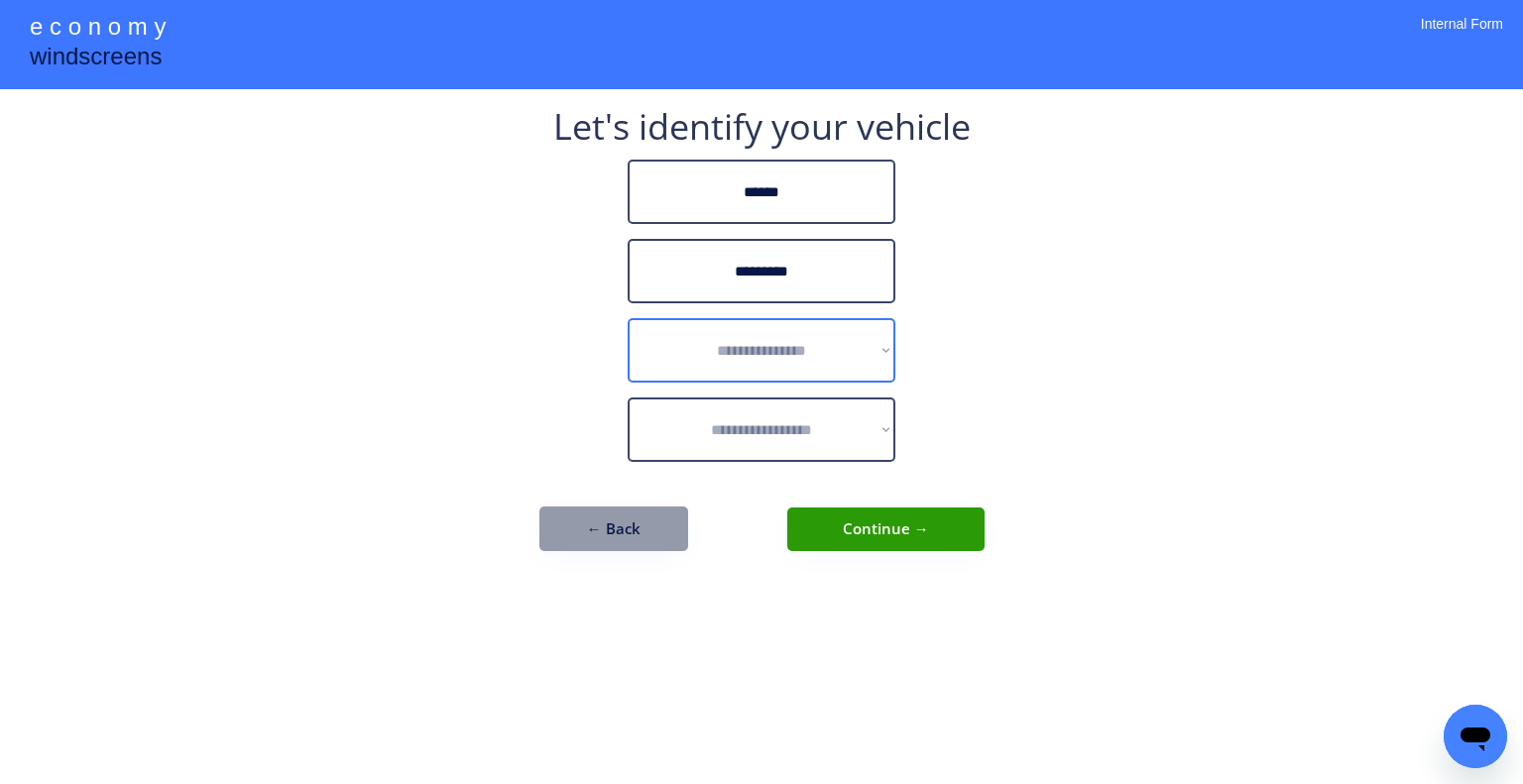 click on "**********" at bounding box center [762, 350] 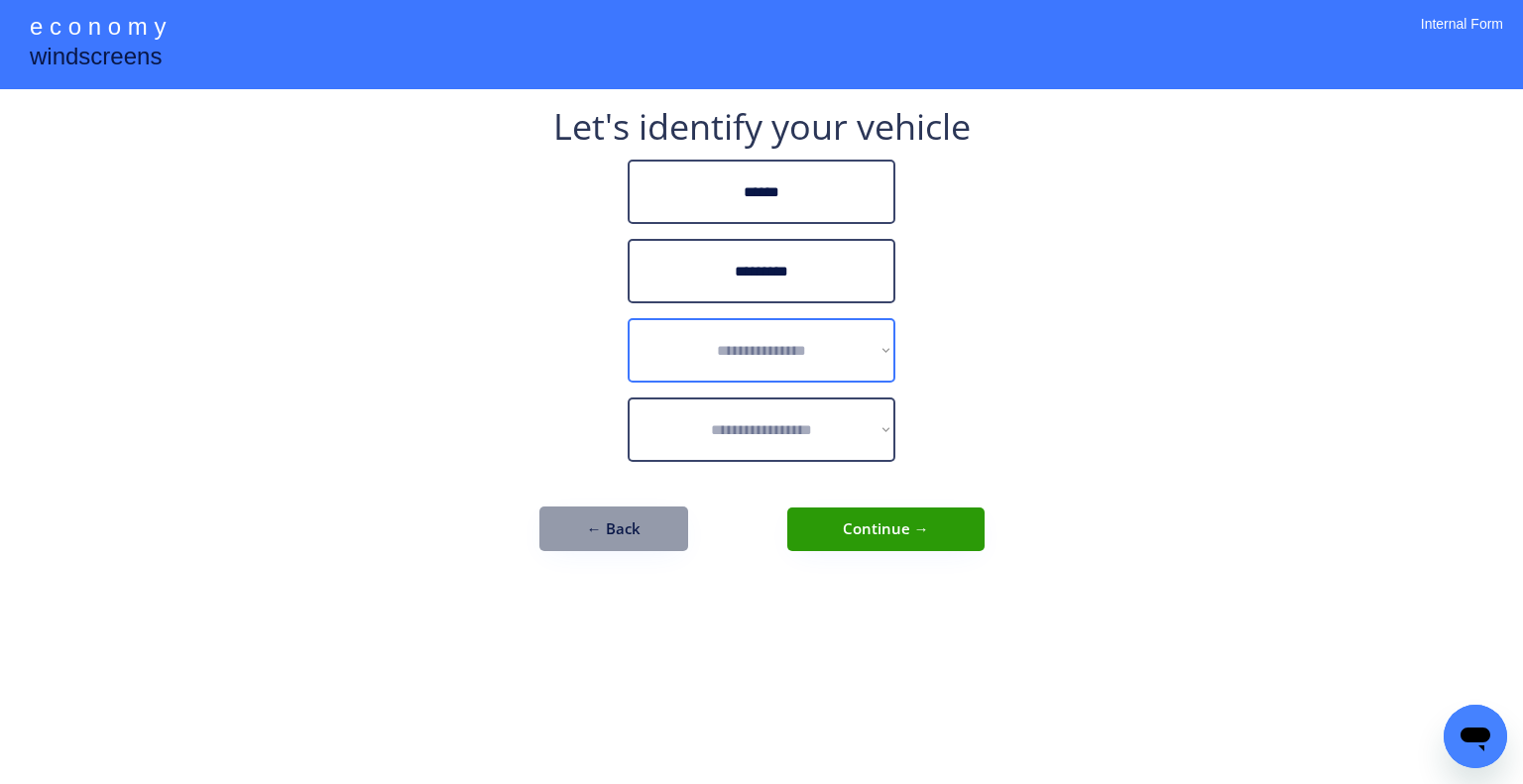 select on "******" 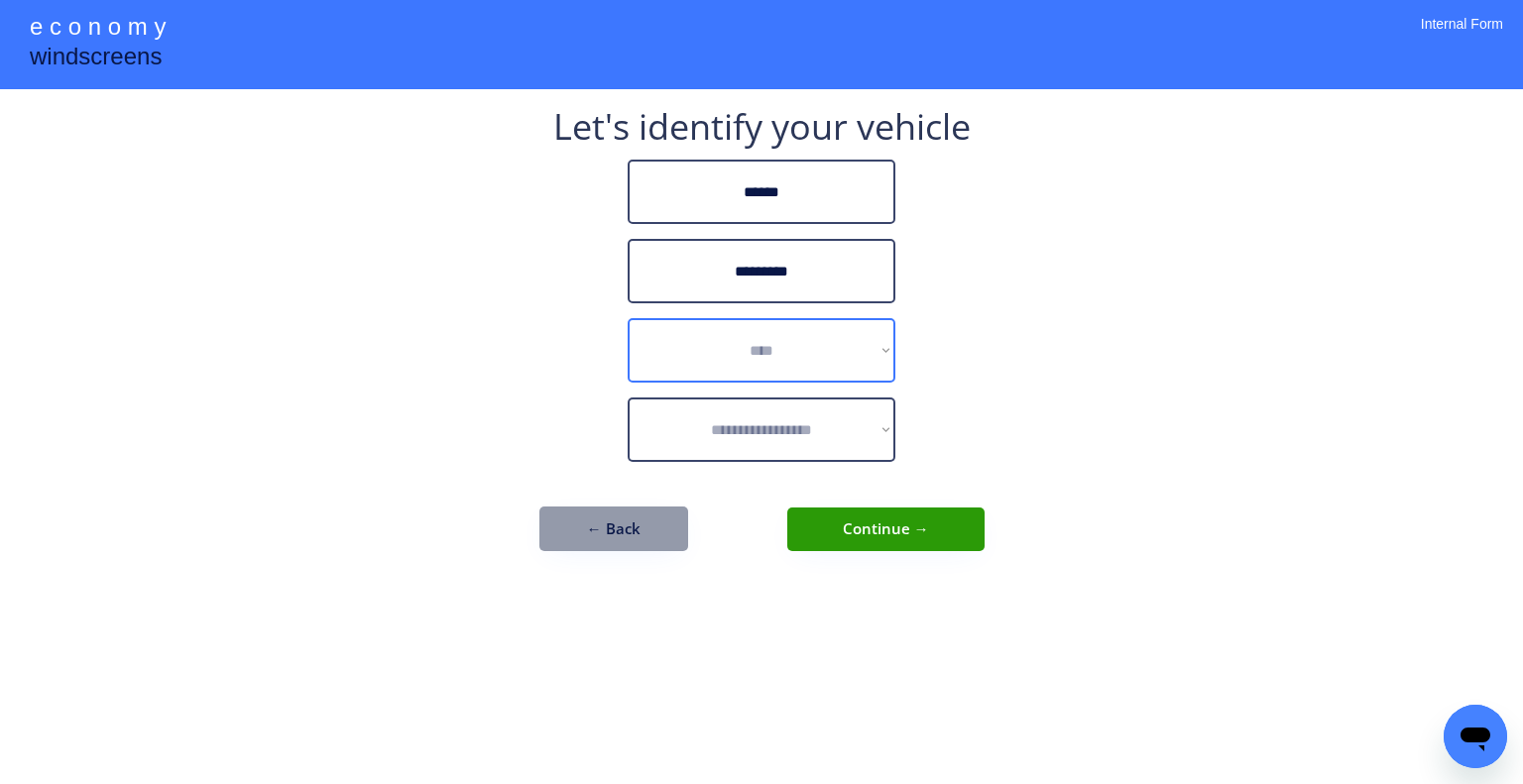 click on "**********" at bounding box center (762, 350) 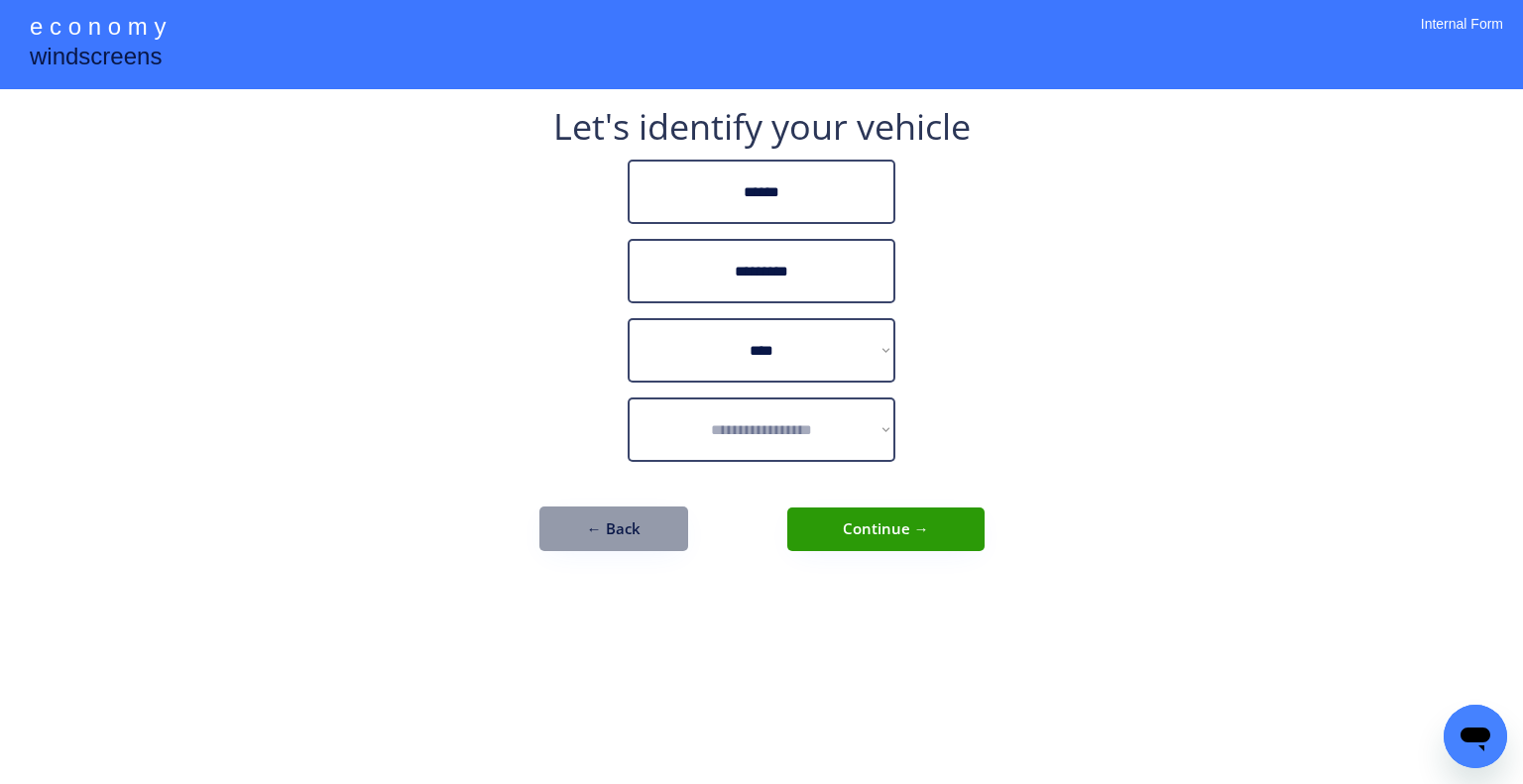click on "**********" at bounding box center (762, 392) 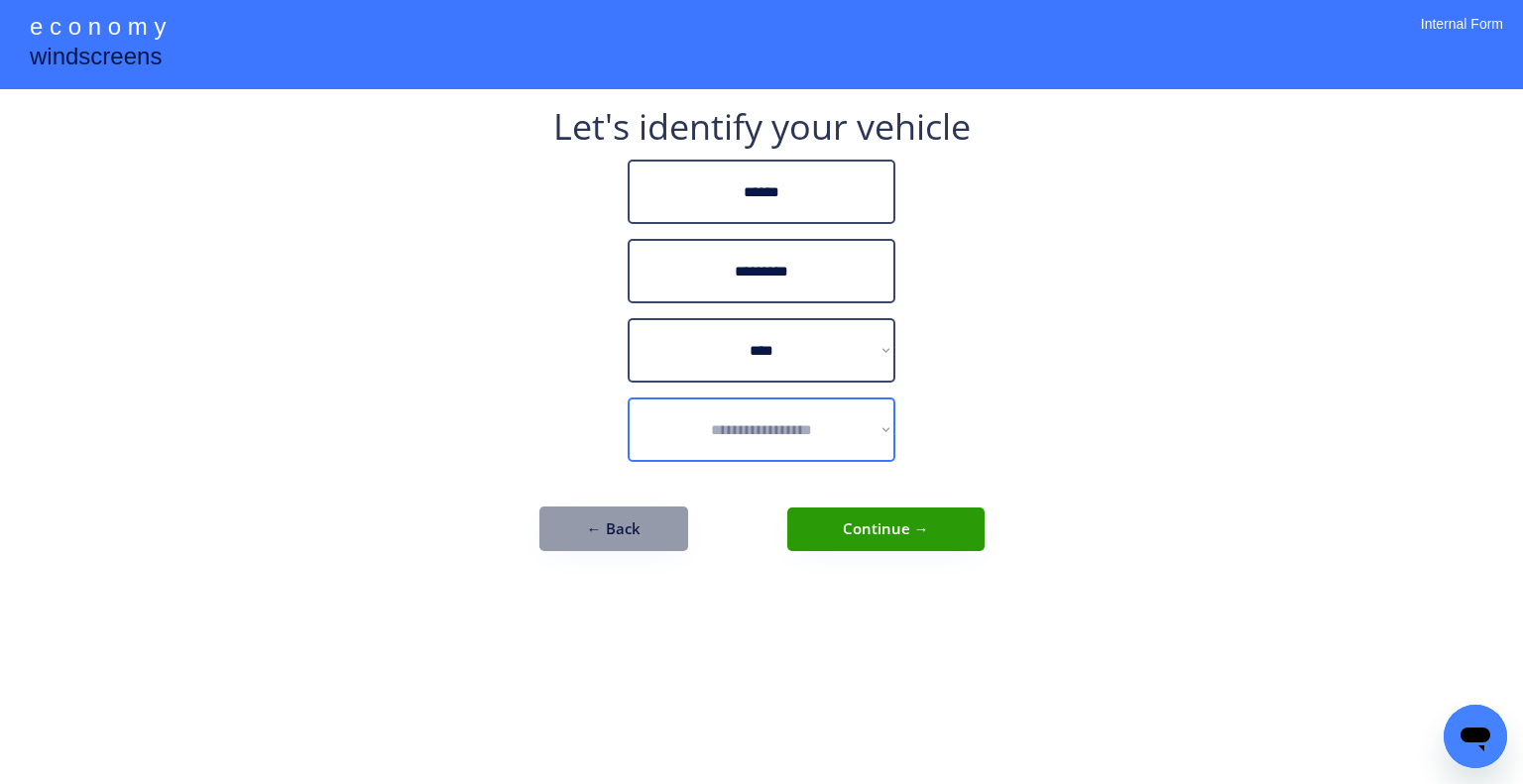 click on "**********" at bounding box center (762, 429) 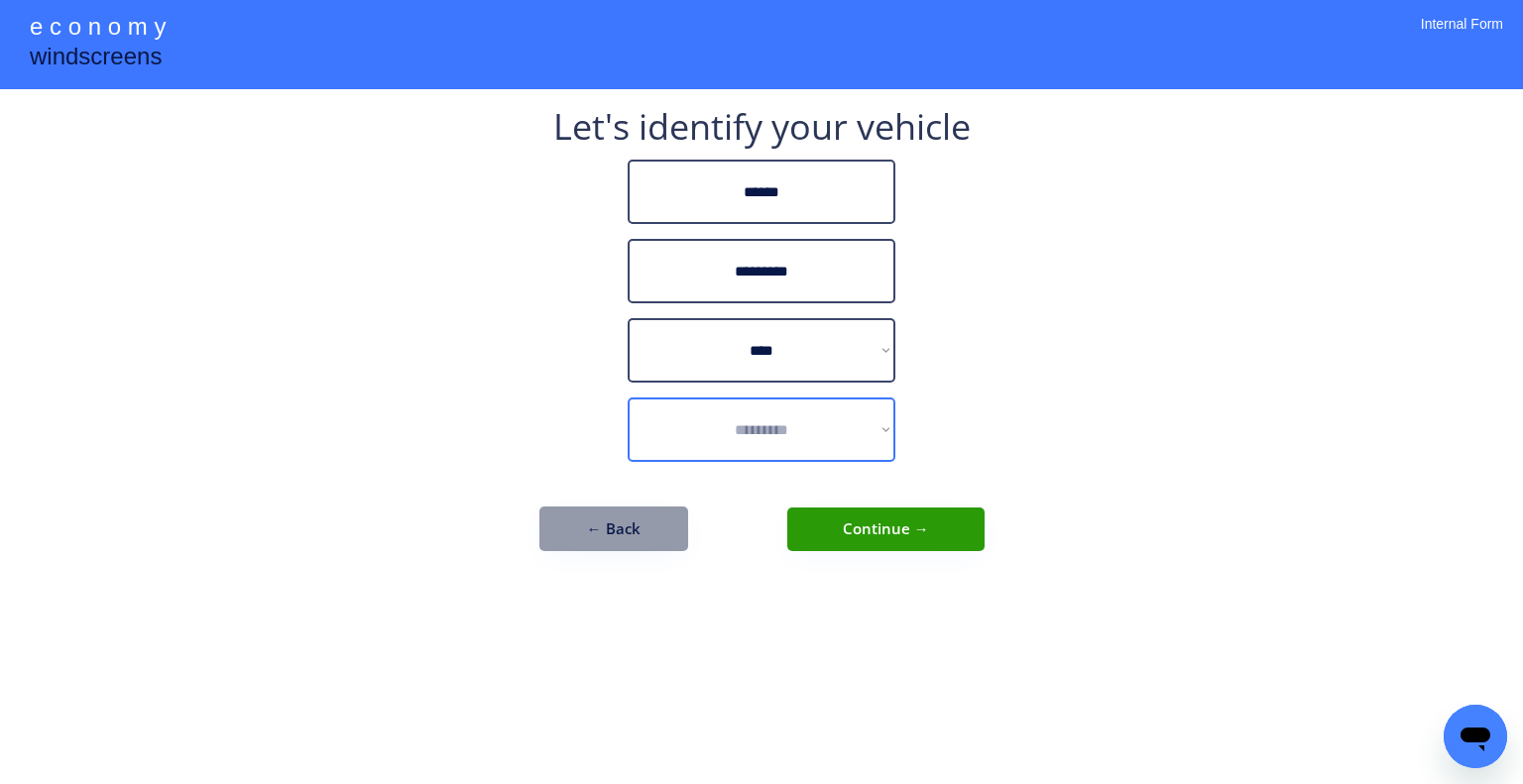 click on "**********" at bounding box center (762, 429) 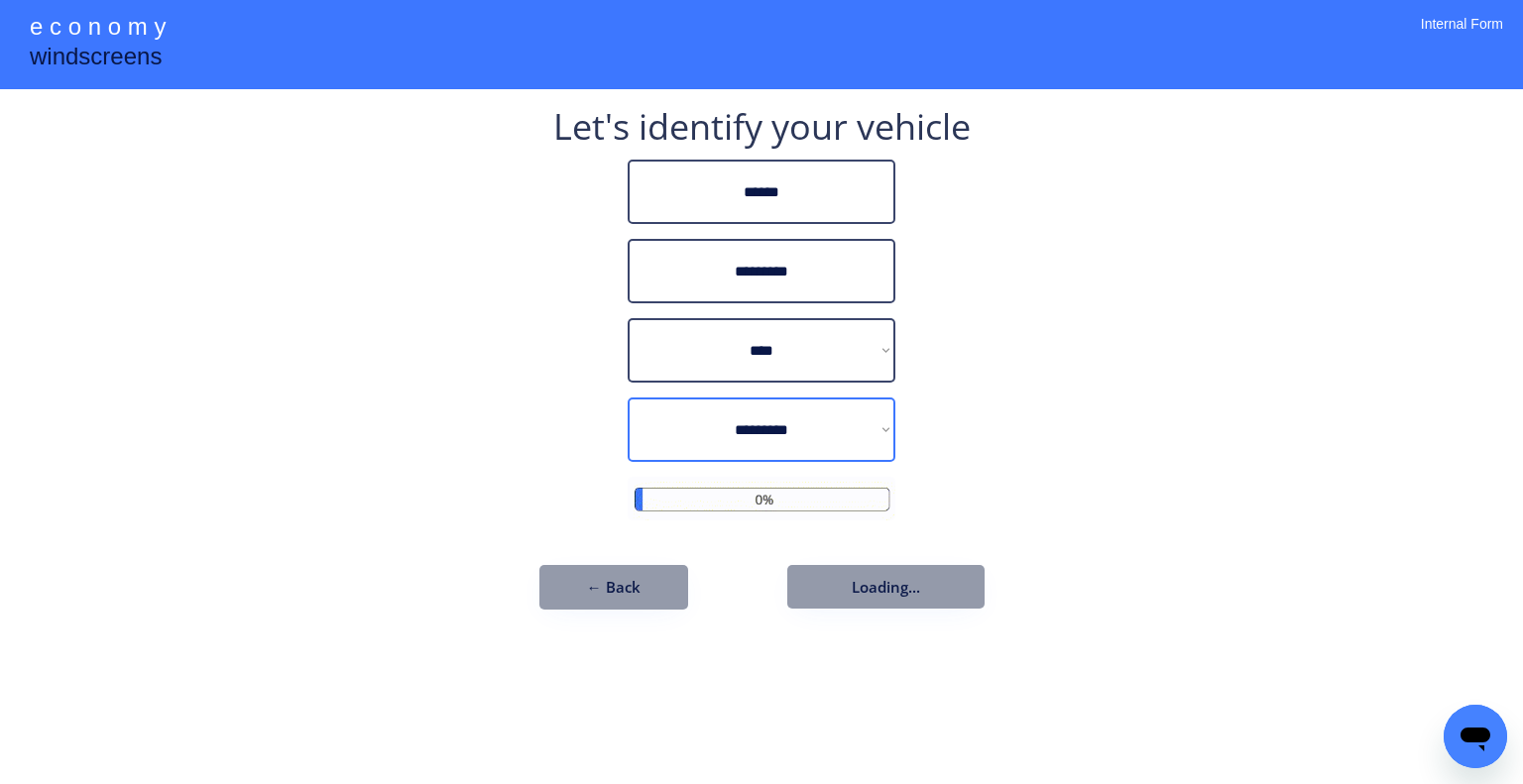 click on "**********" at bounding box center (762, 392) 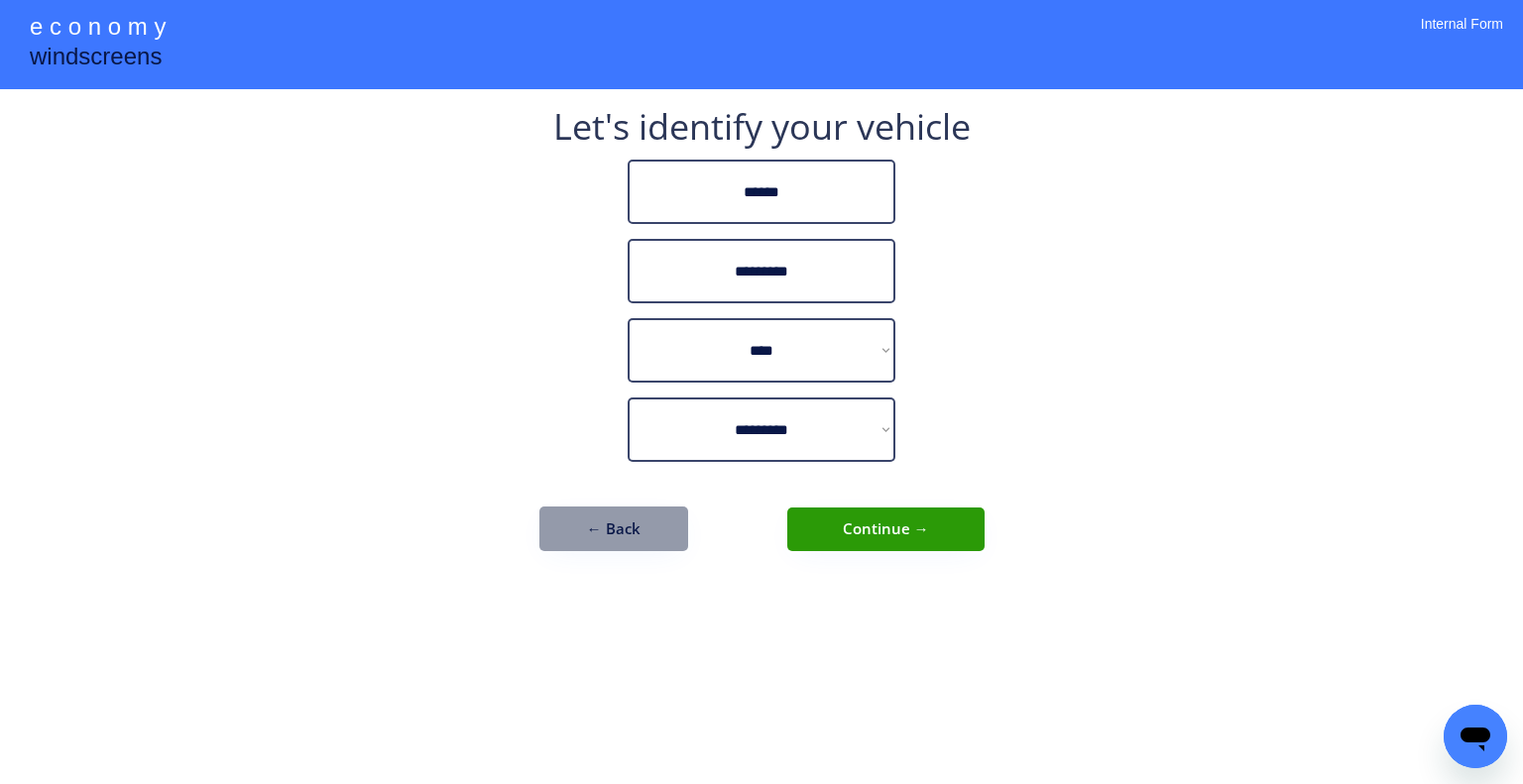 click on "**********" at bounding box center [762, 340] 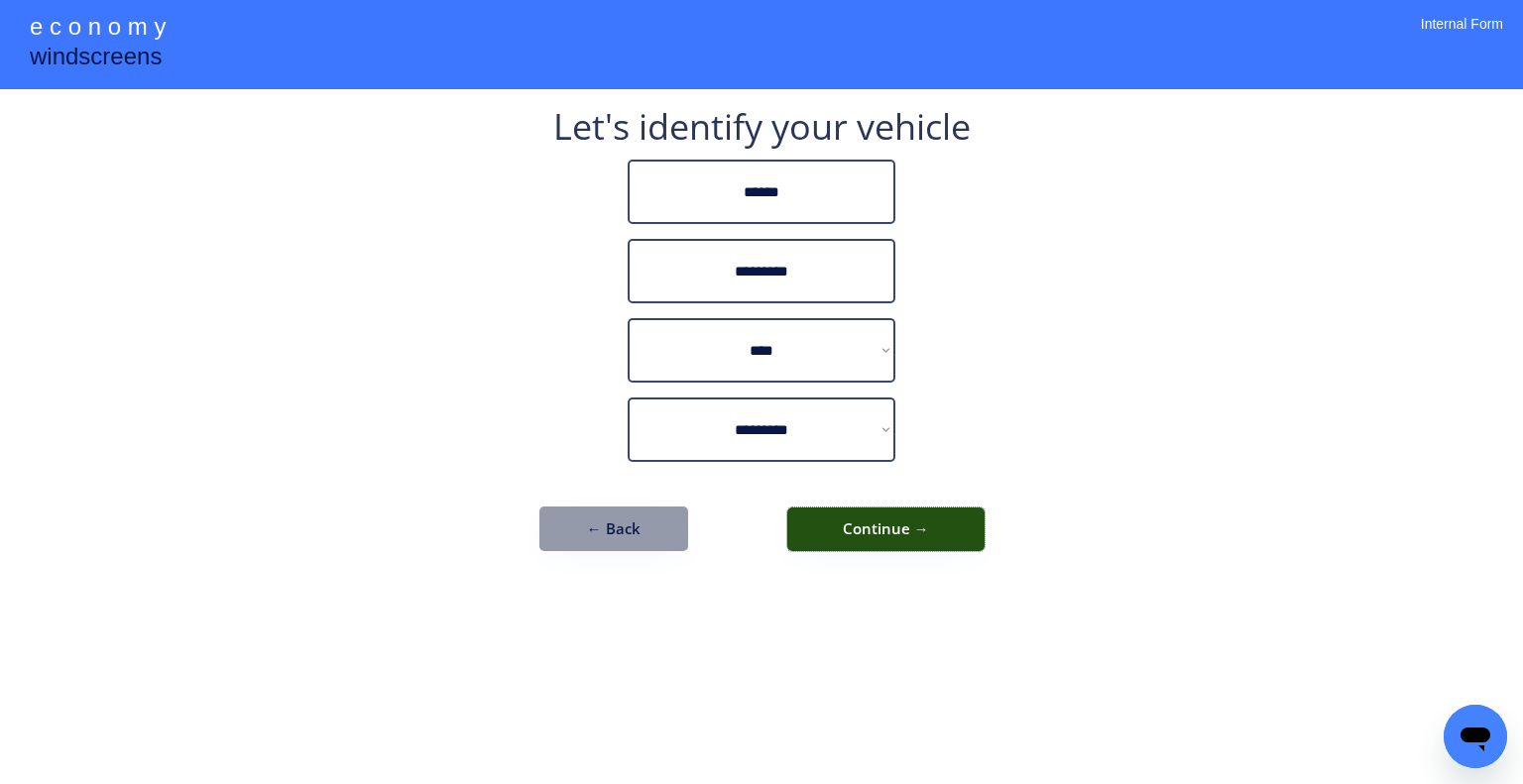 click on "Continue    →" at bounding box center [885, 529] 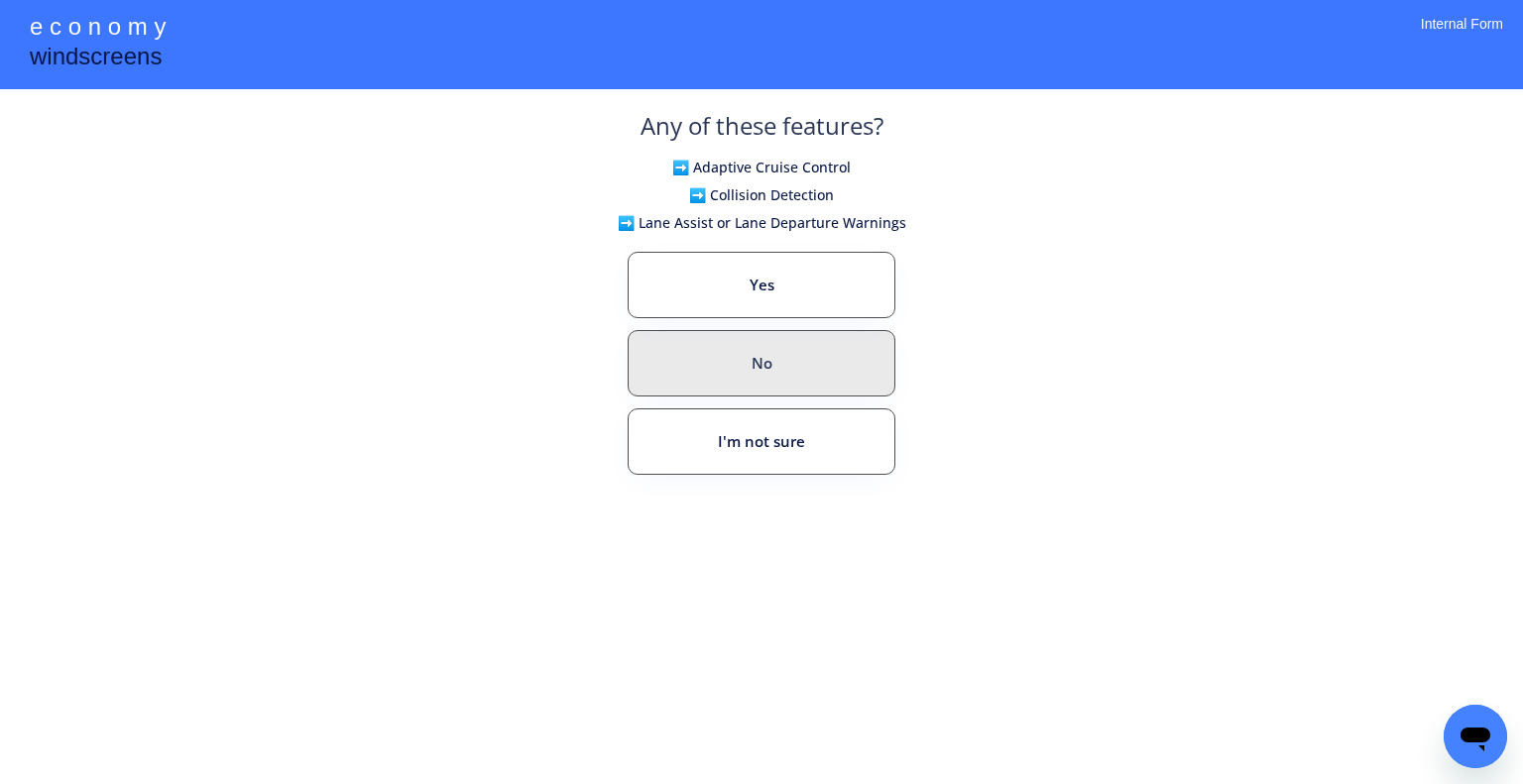 click on "No" at bounding box center (762, 363) 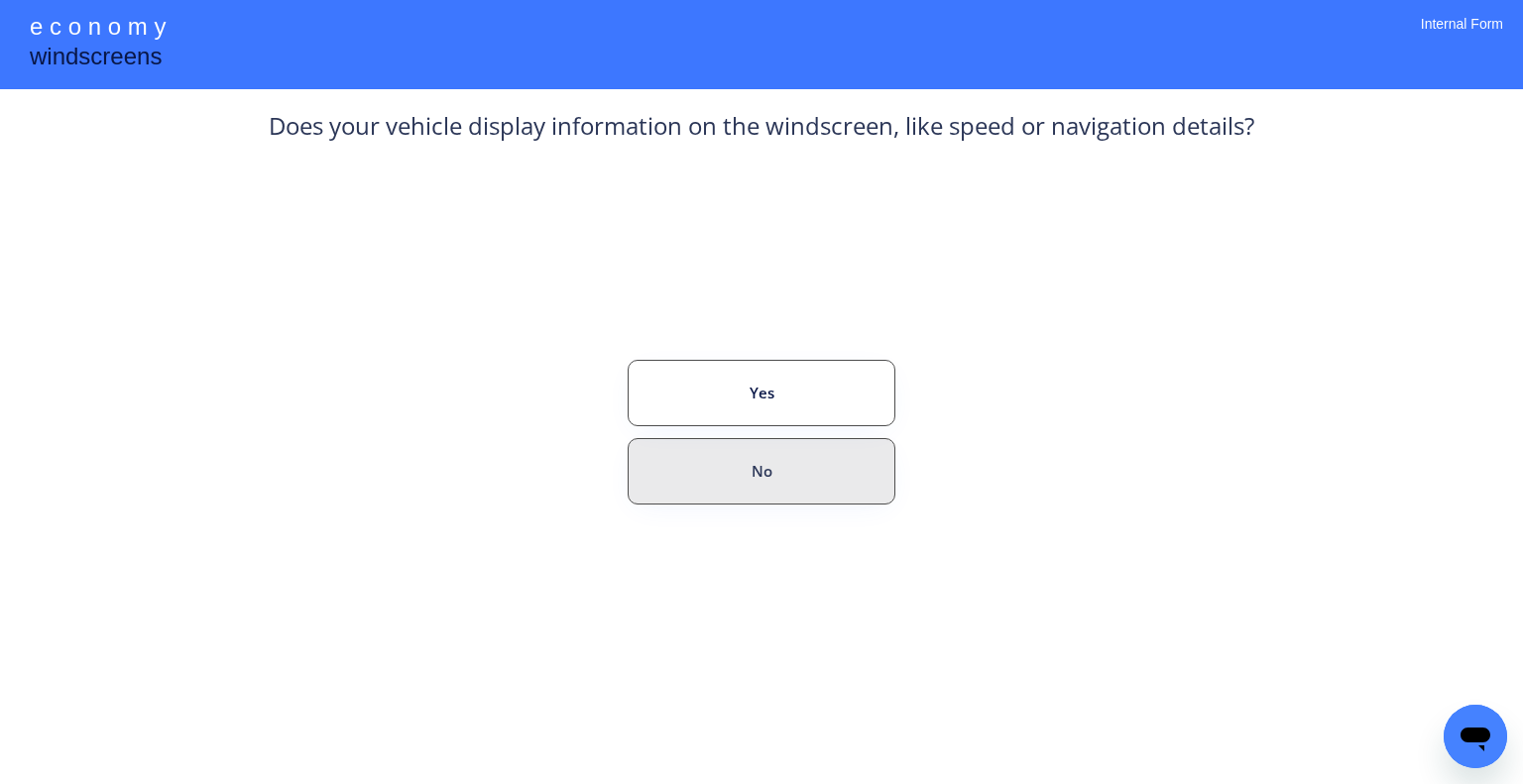click on "No" at bounding box center [762, 471] 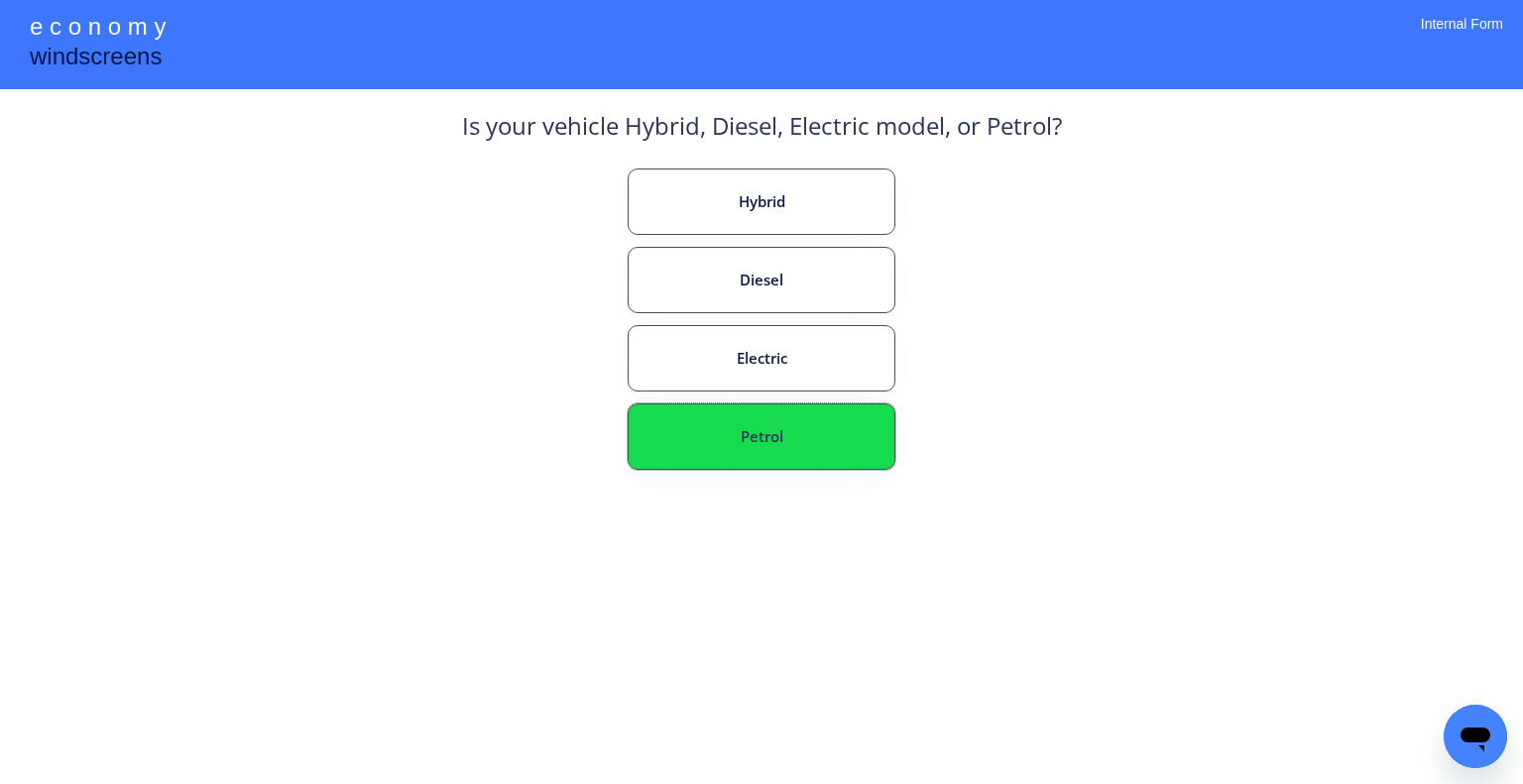 click on "Petrol" at bounding box center [762, 436] 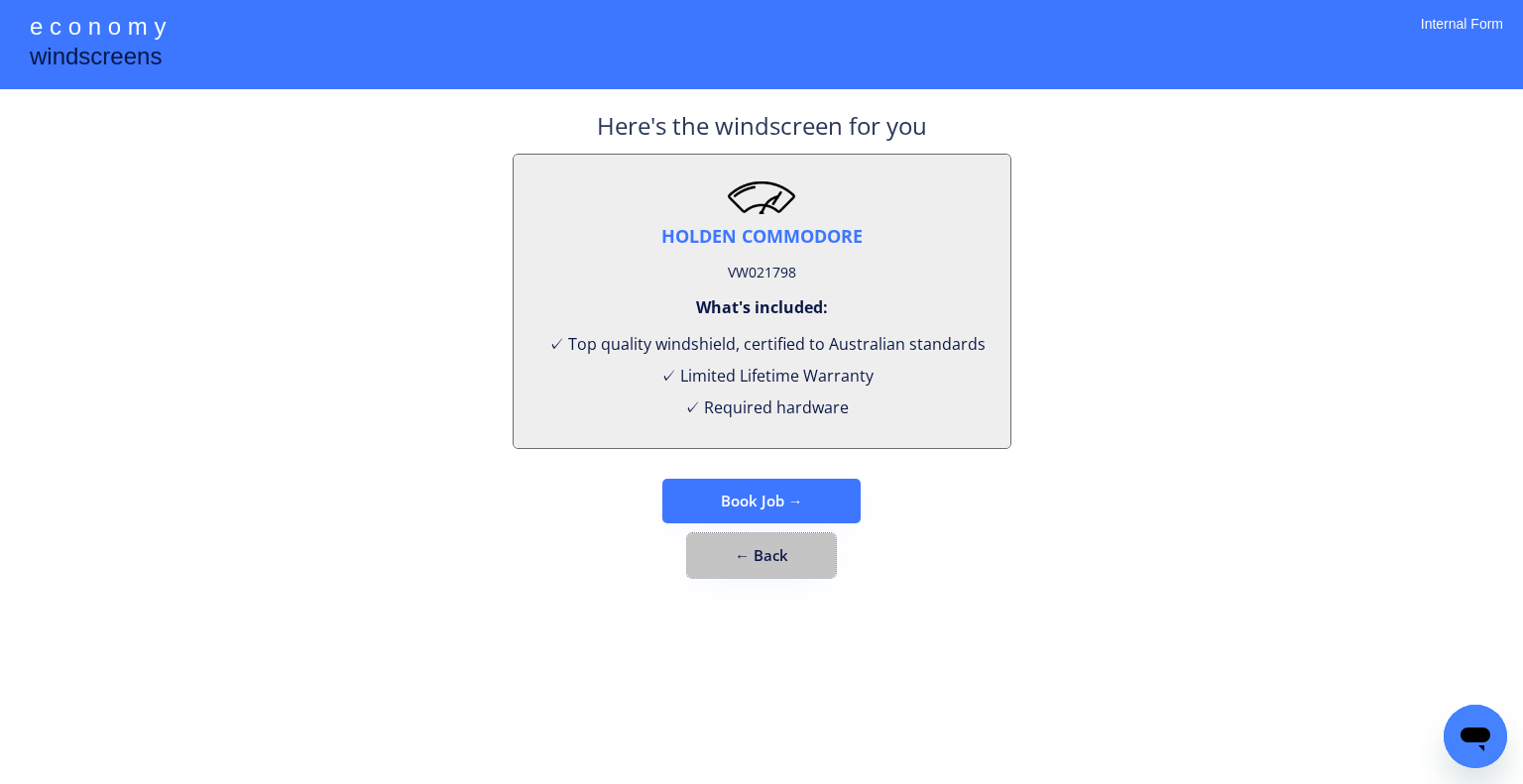 click on "←   Back" at bounding box center (762, 555) 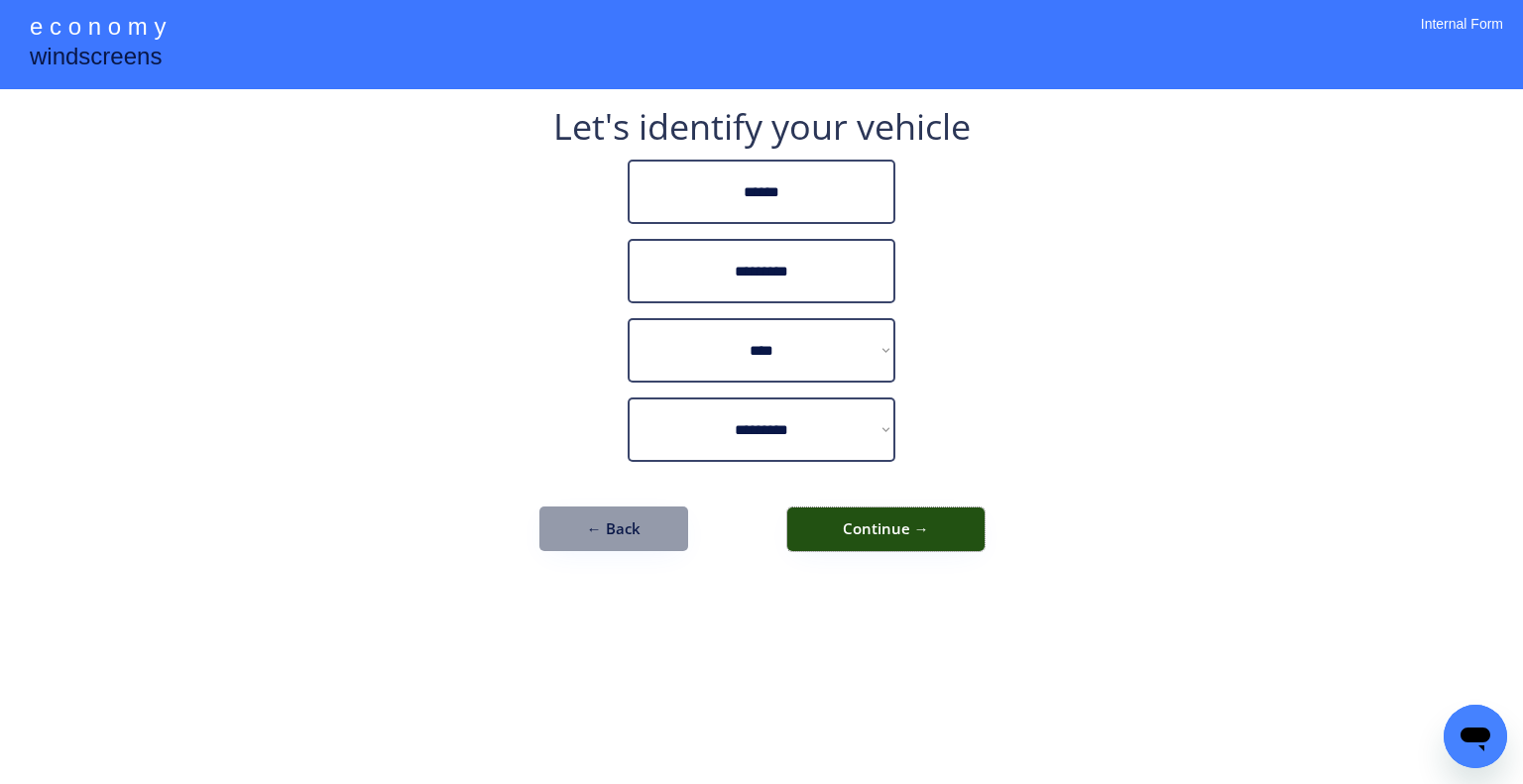 click on "Continue    →" at bounding box center [885, 529] 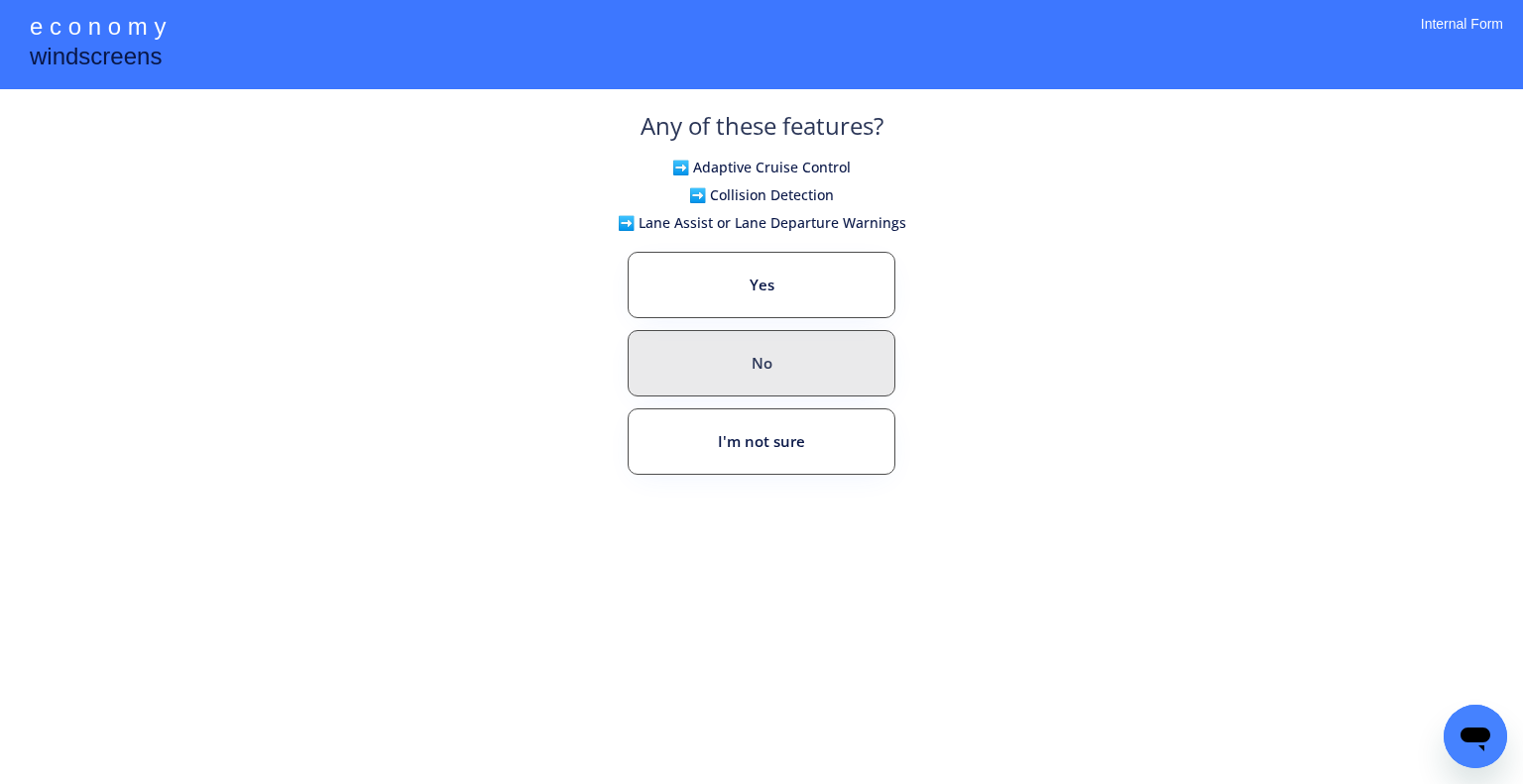 click on "No" at bounding box center [762, 363] 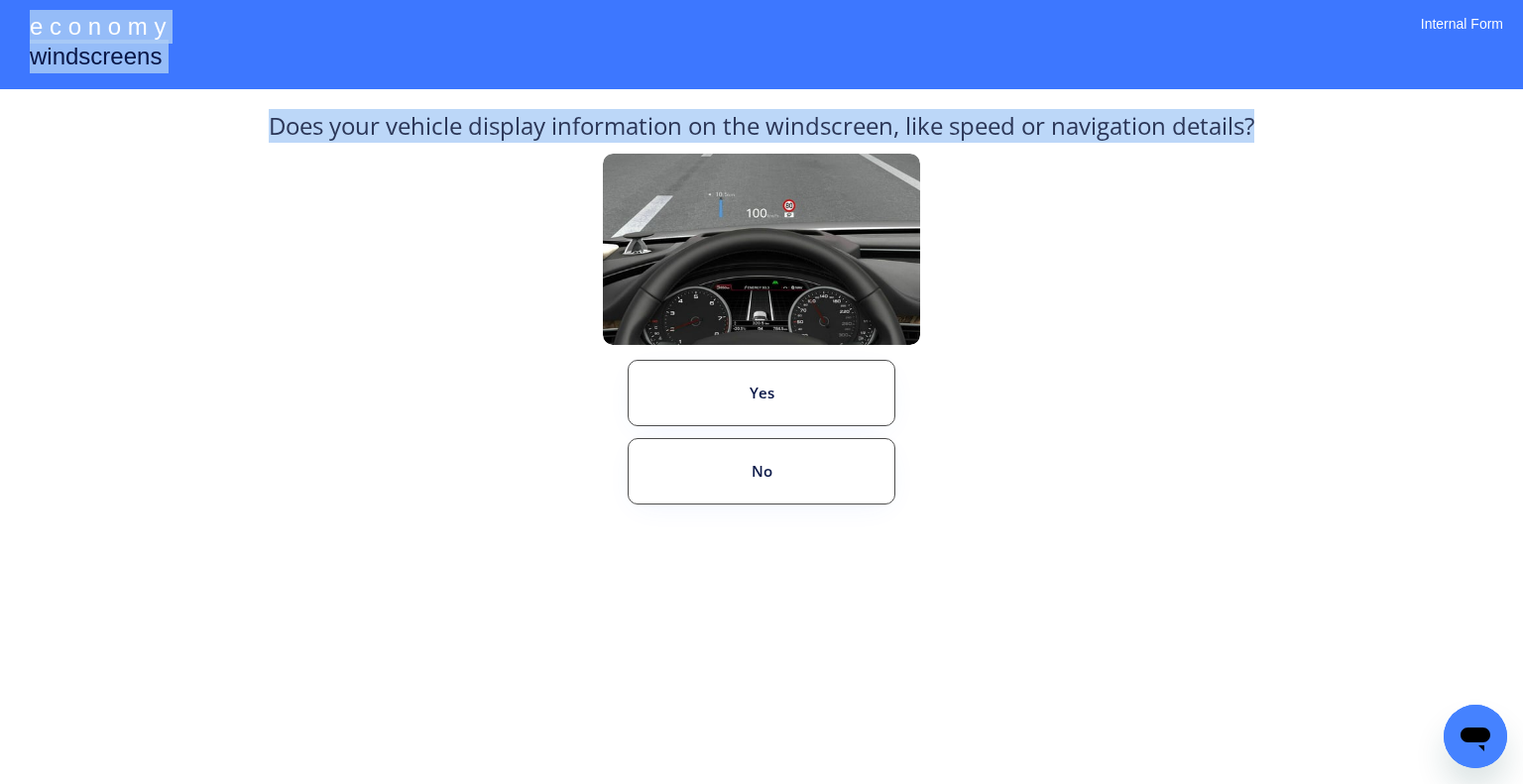 drag, startPoint x: 1310, startPoint y: 109, endPoint x: 1275, endPoint y: 177, distance: 76.47876 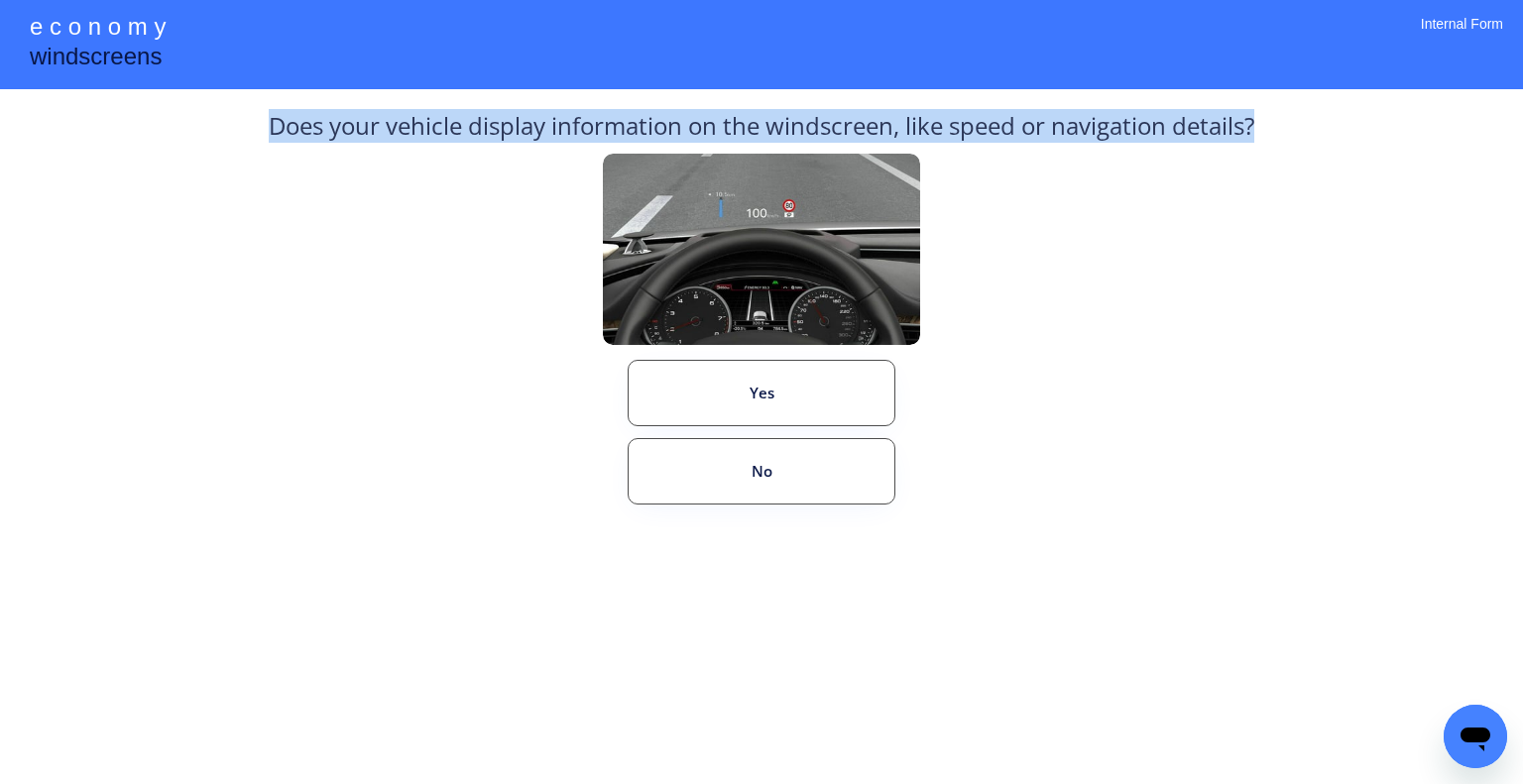 drag, startPoint x: 1271, startPoint y: 127, endPoint x: 270, endPoint y: 135, distance: 1001.032 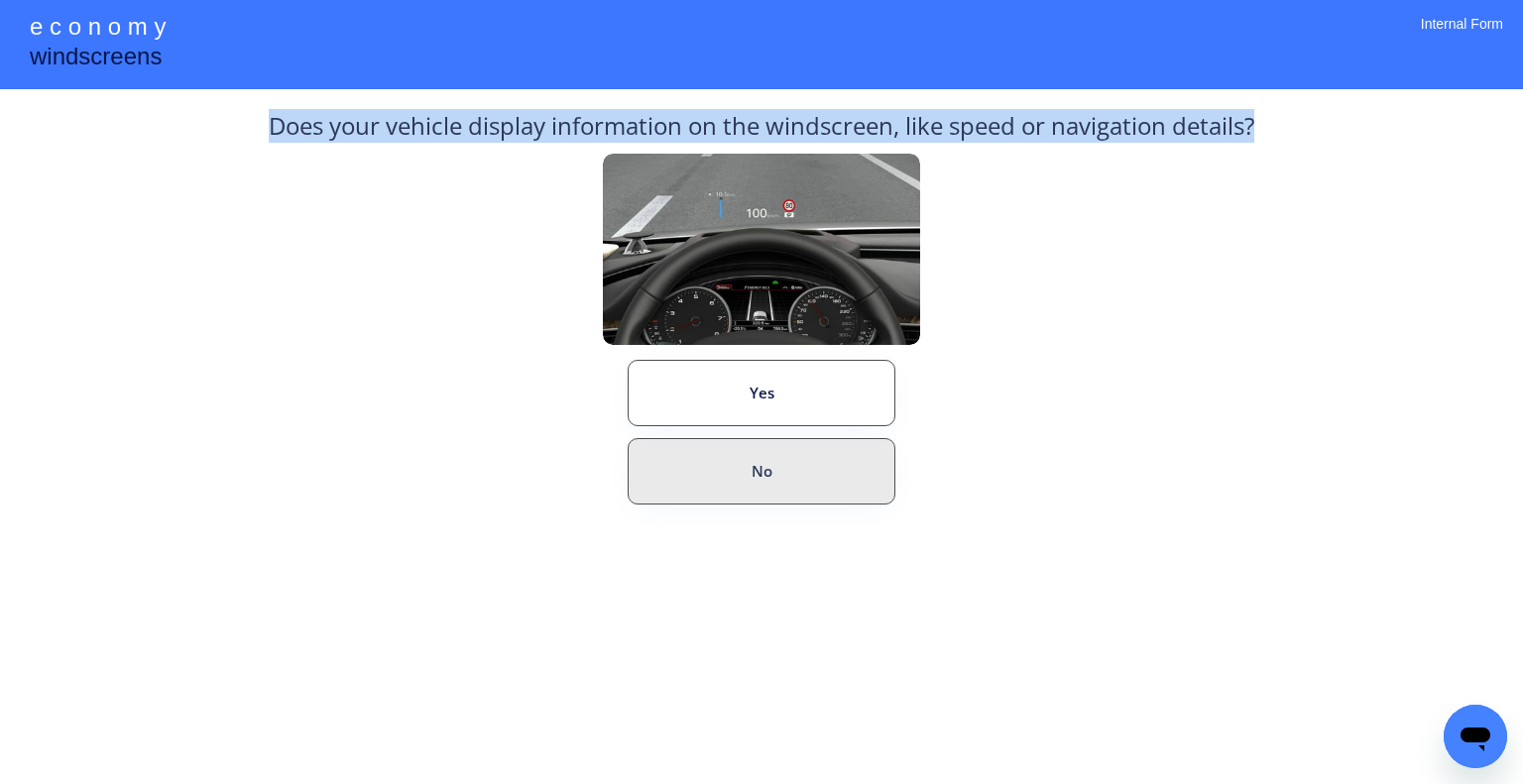 click on "No" at bounding box center (762, 471) 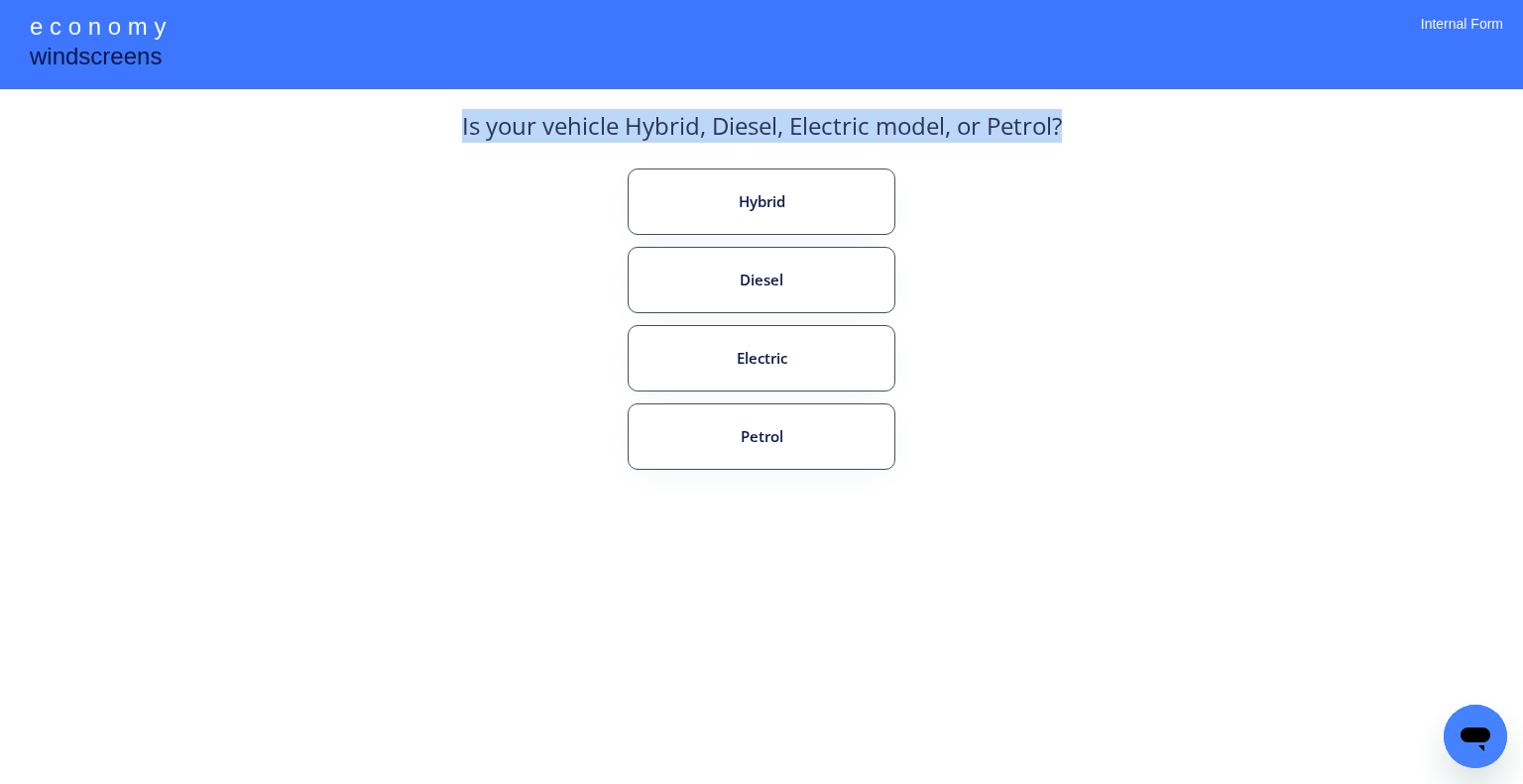 drag, startPoint x: 1099, startPoint y: 129, endPoint x: 444, endPoint y: 112, distance: 655.22057 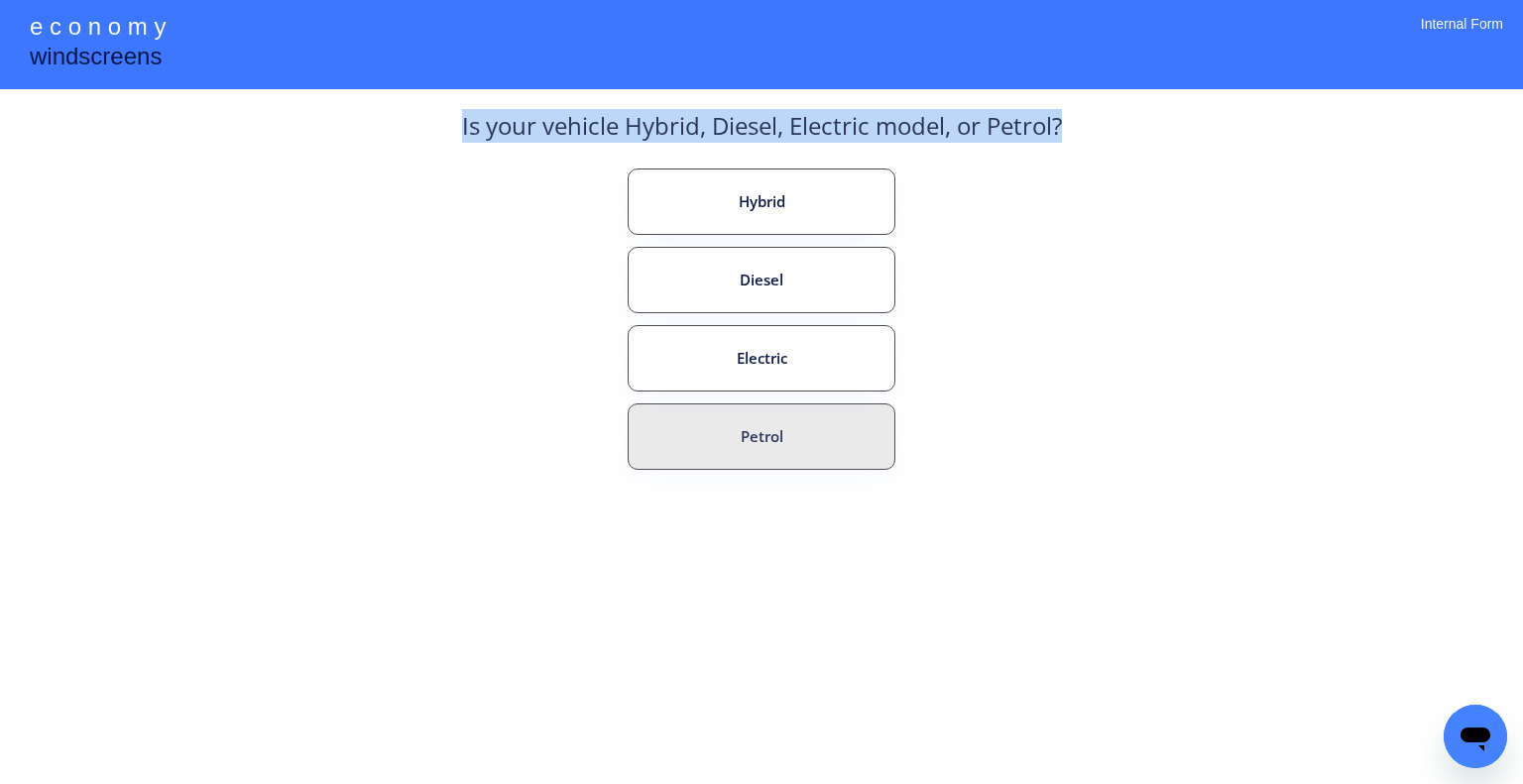 click on "Petrol" at bounding box center [762, 436] 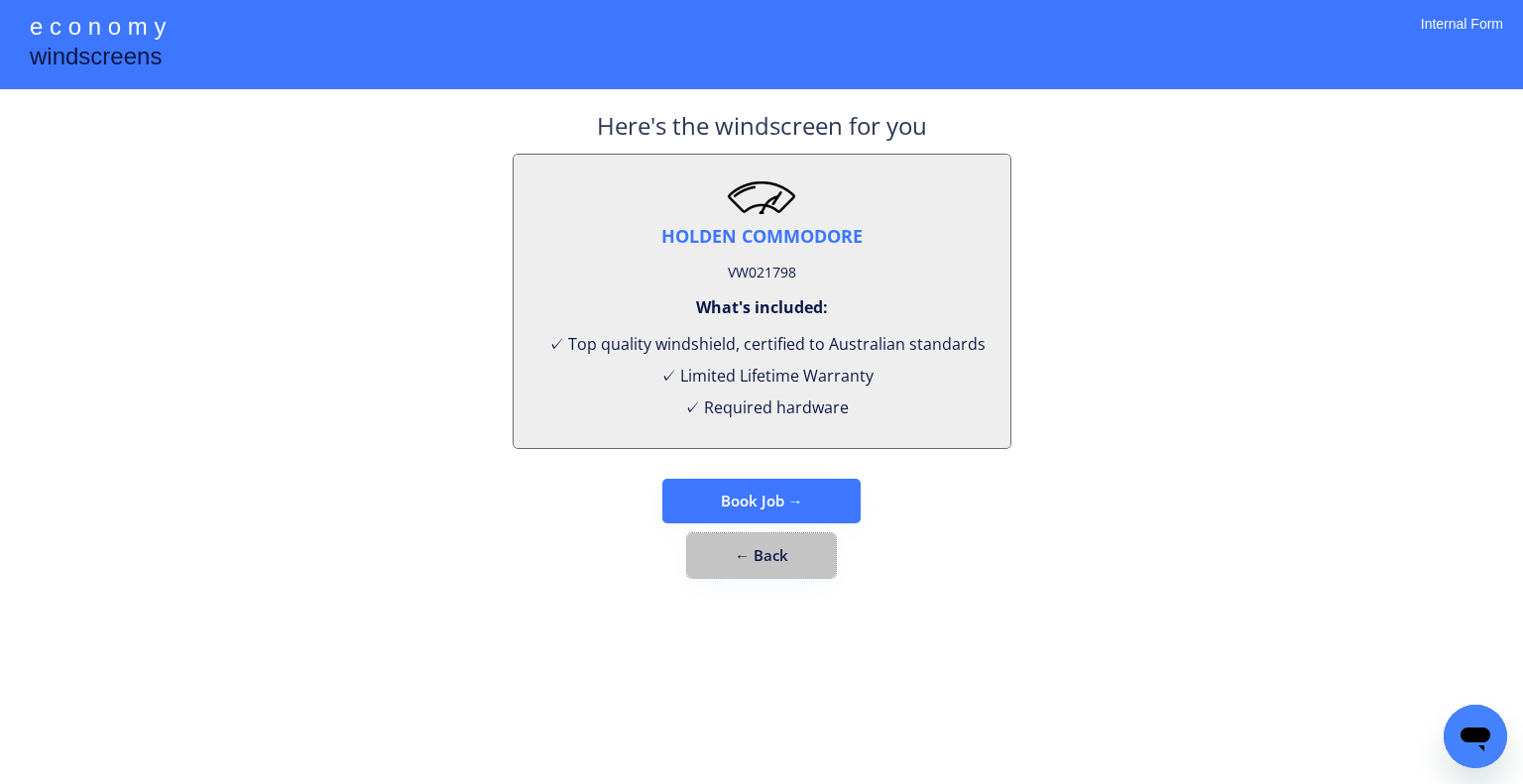 click on "←   Back" at bounding box center (762, 555) 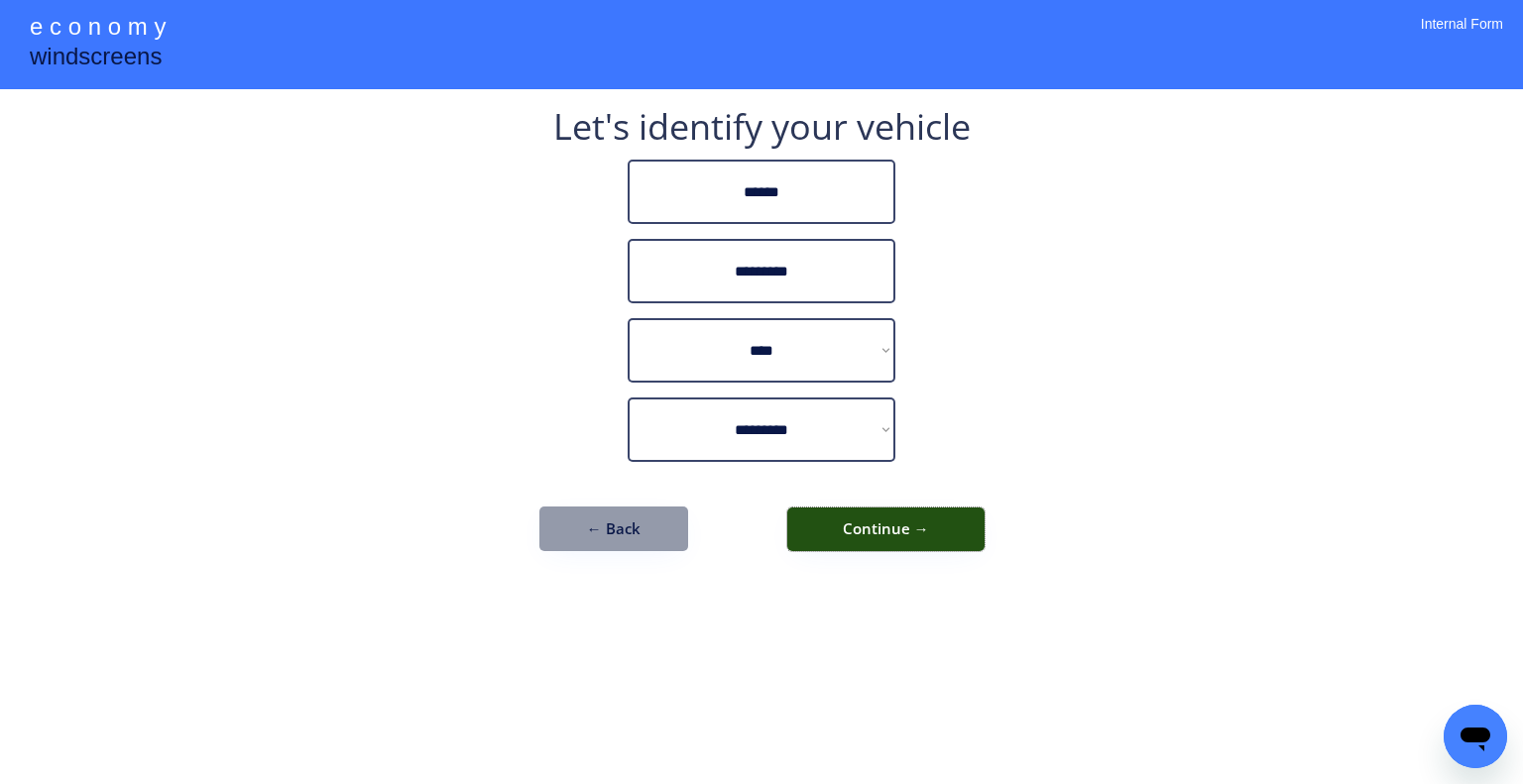 click on "Continue    →" at bounding box center [885, 529] 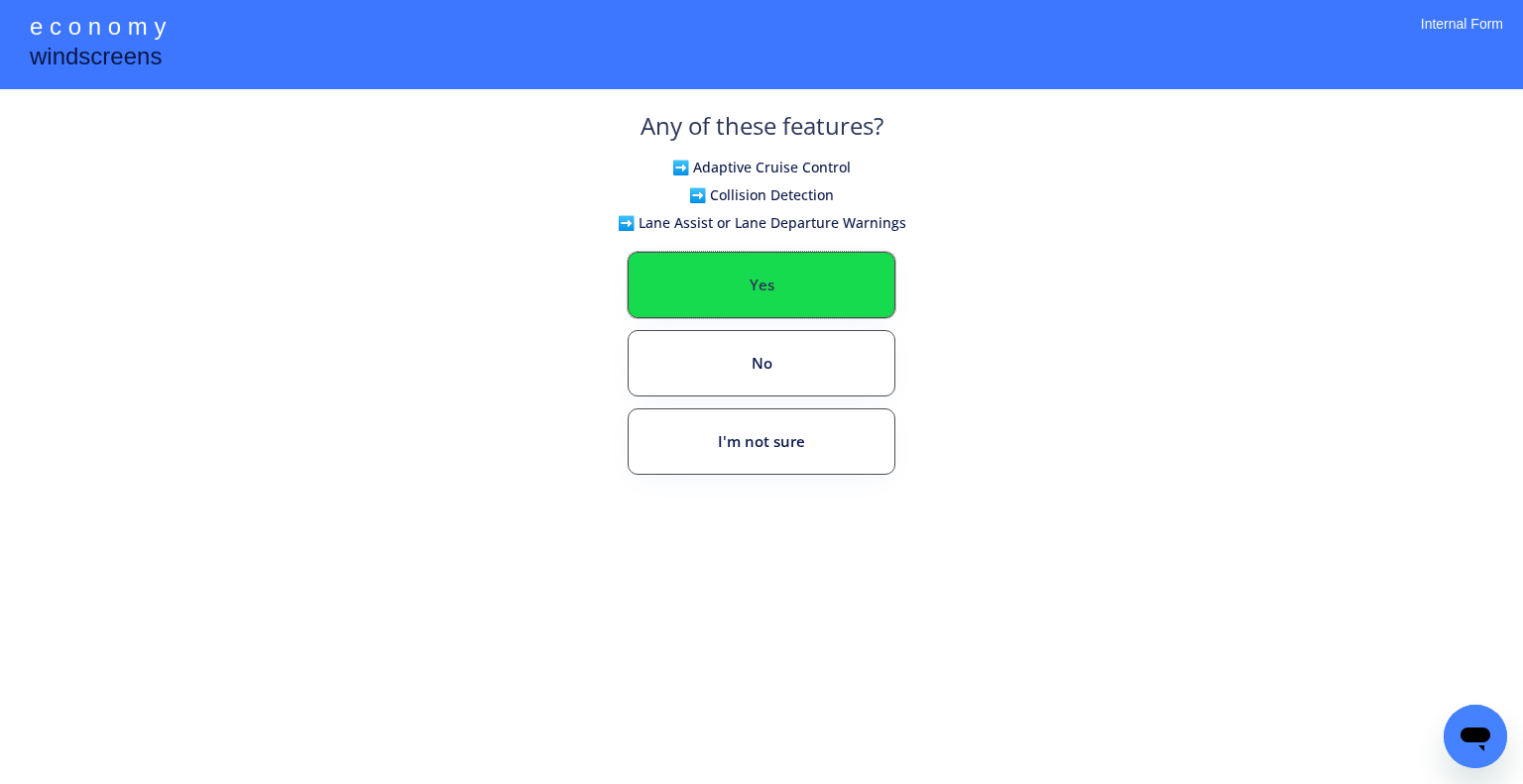 click on "Yes" at bounding box center (762, 284) 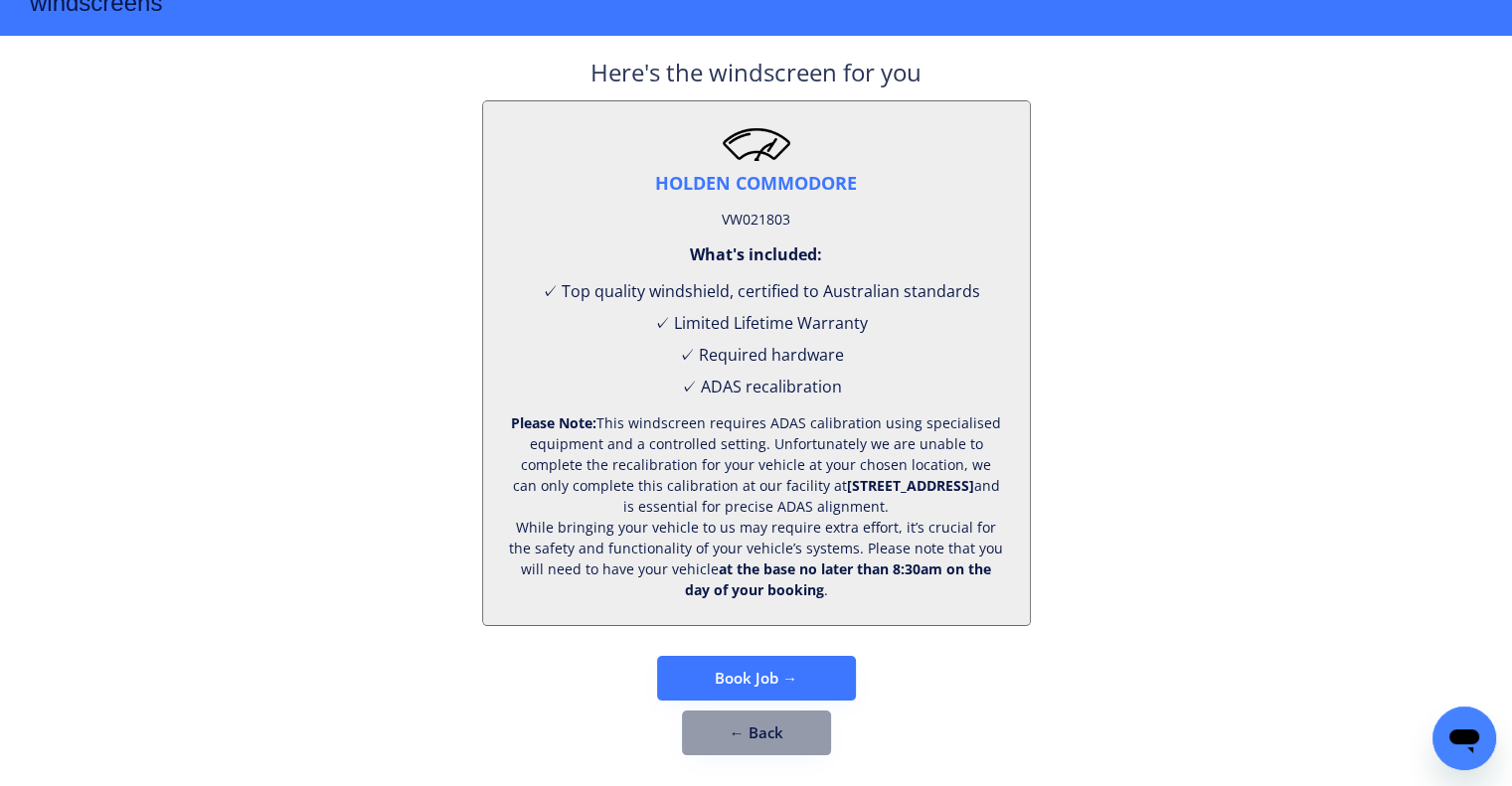 scroll, scrollTop: 82, scrollLeft: 0, axis: vertical 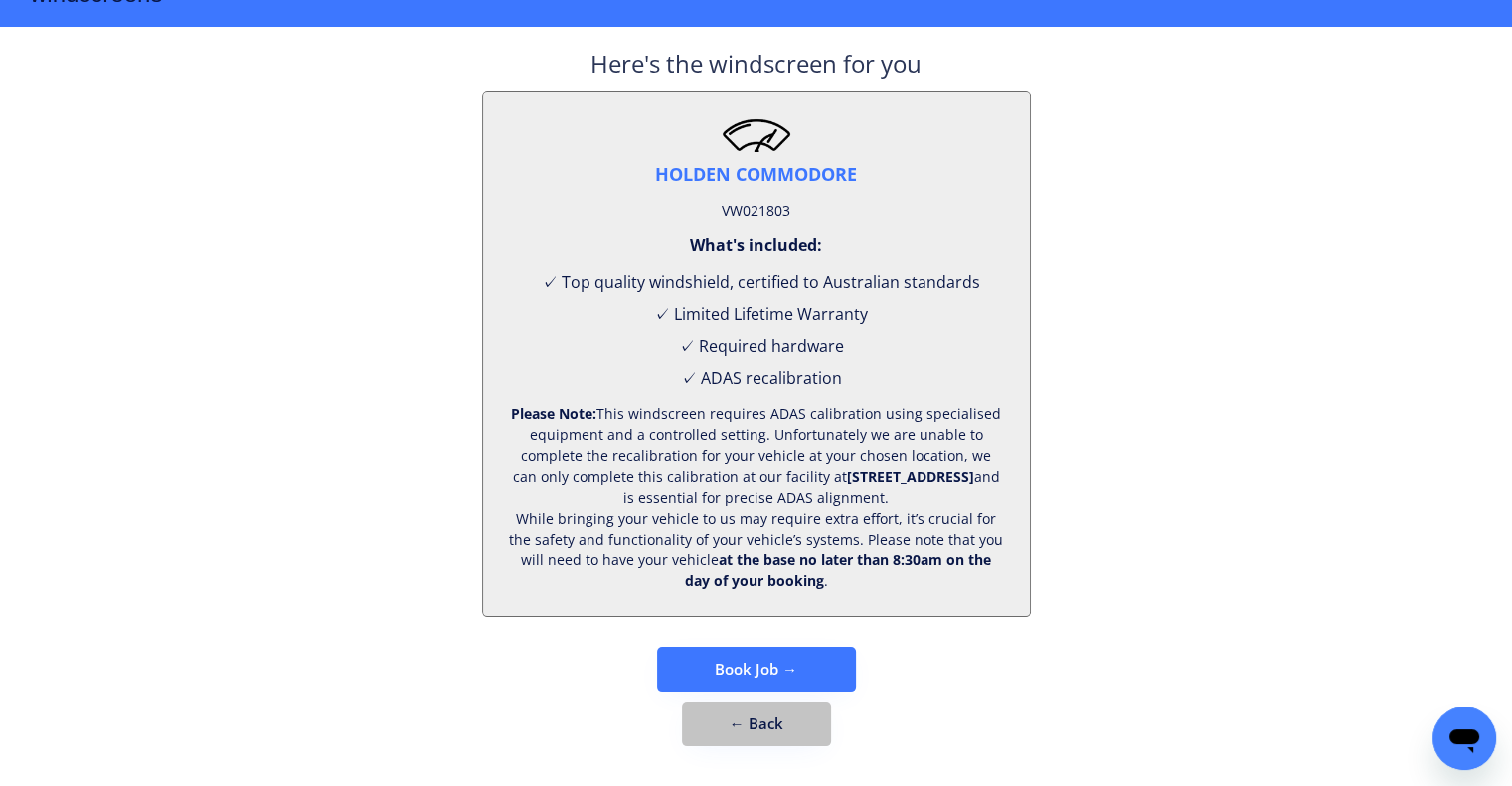 click on "←   Back" at bounding box center [756, 723] 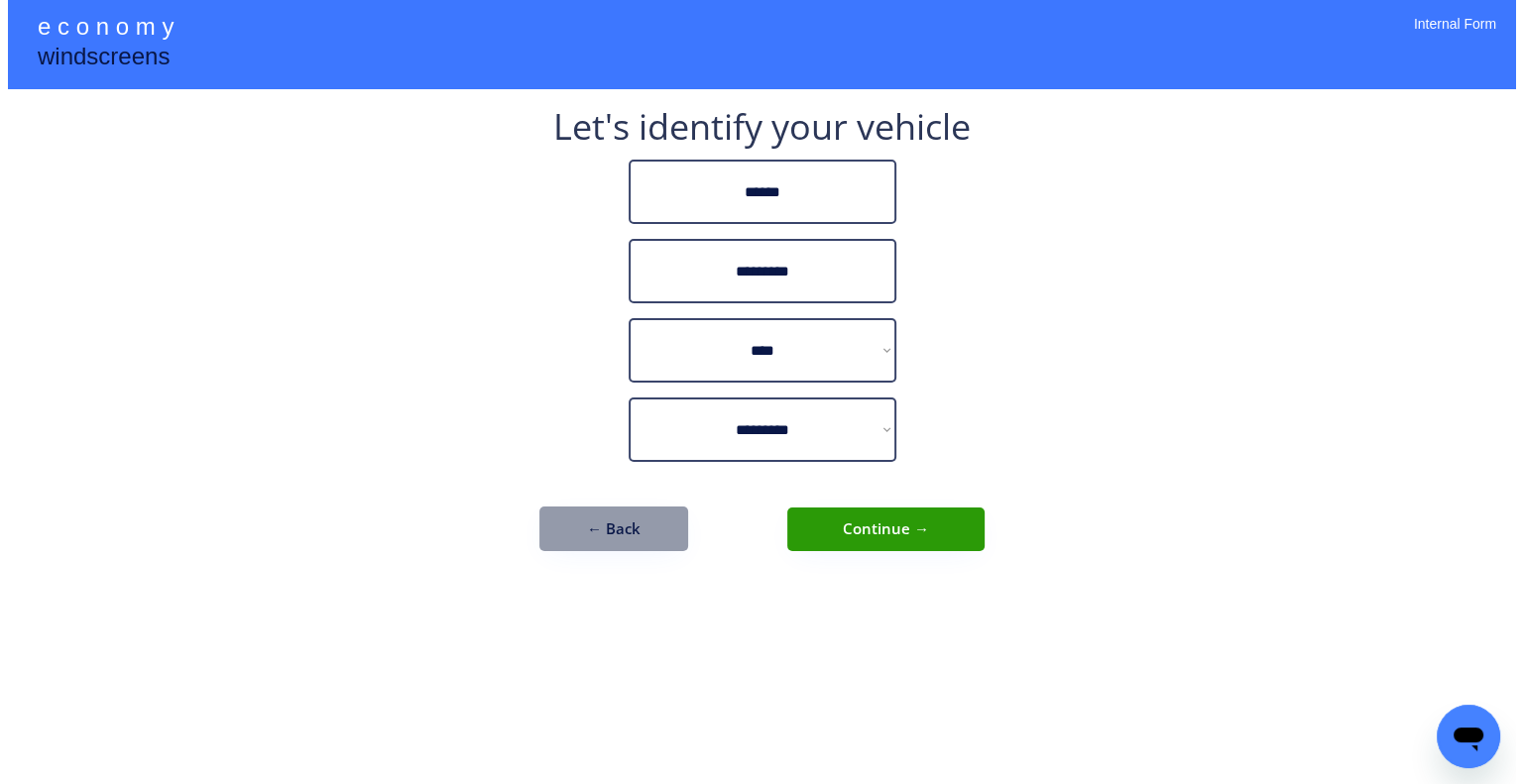 scroll, scrollTop: 0, scrollLeft: 0, axis: both 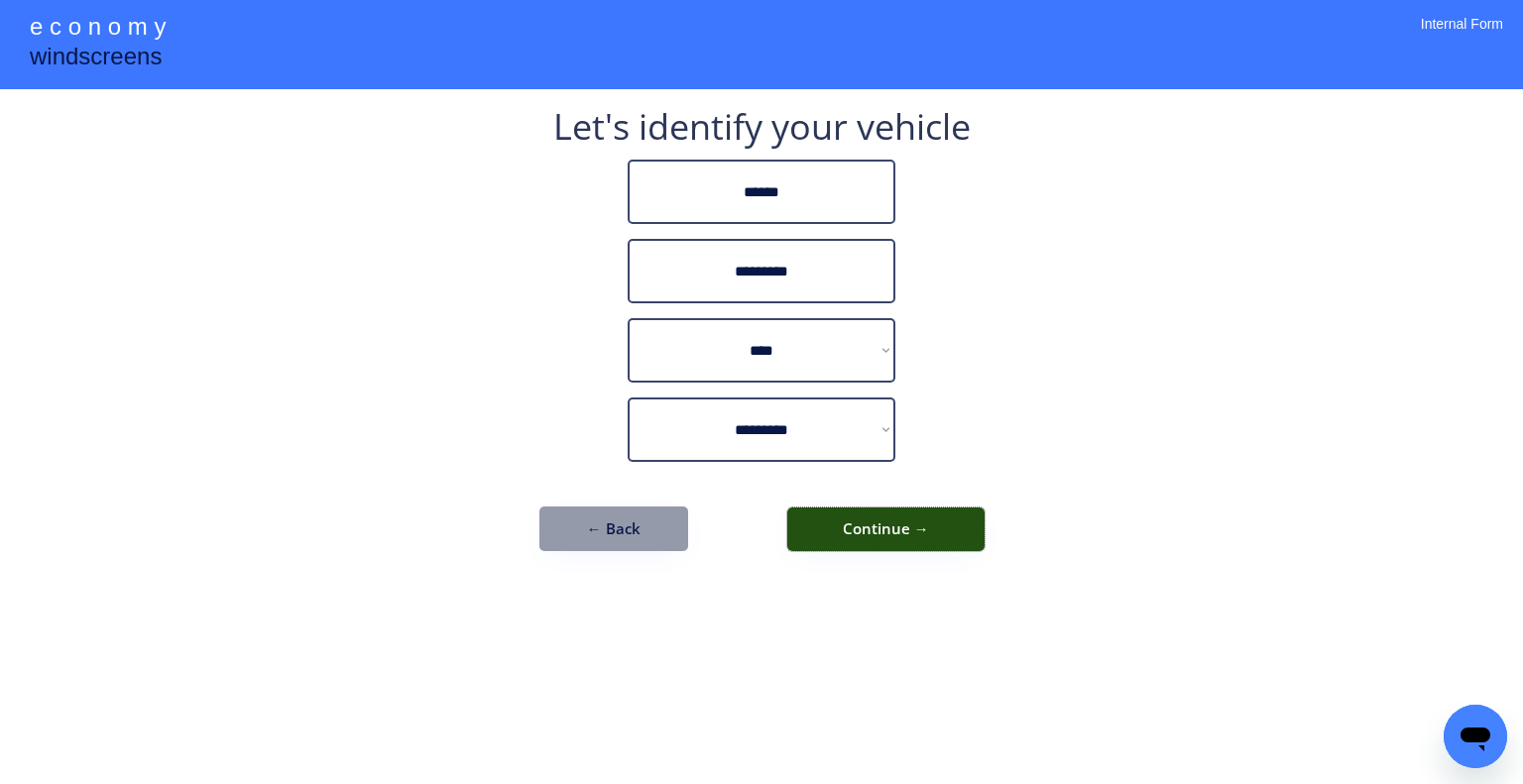click on "Continue    →" at bounding box center (885, 529) 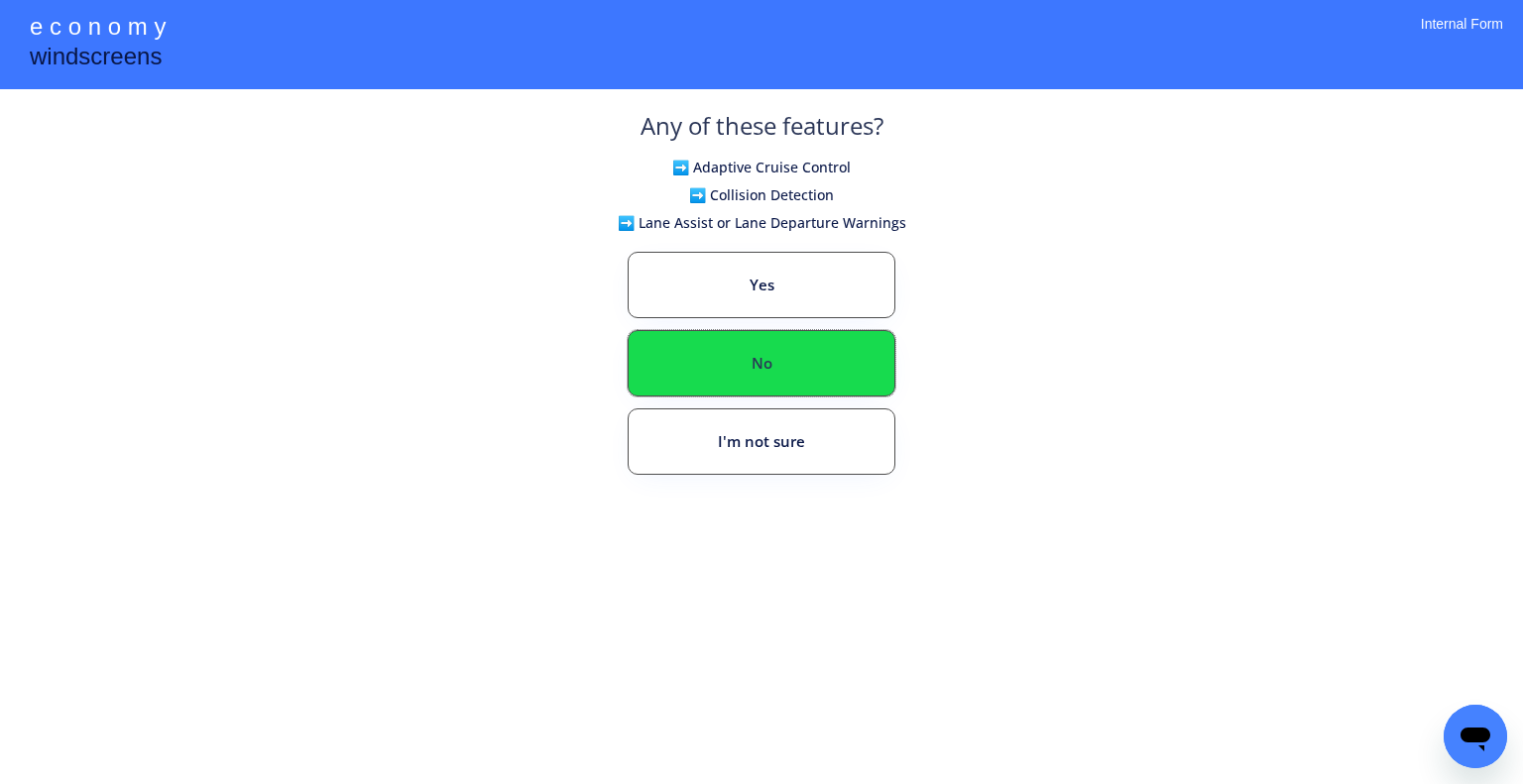 click on "No" at bounding box center (762, 363) 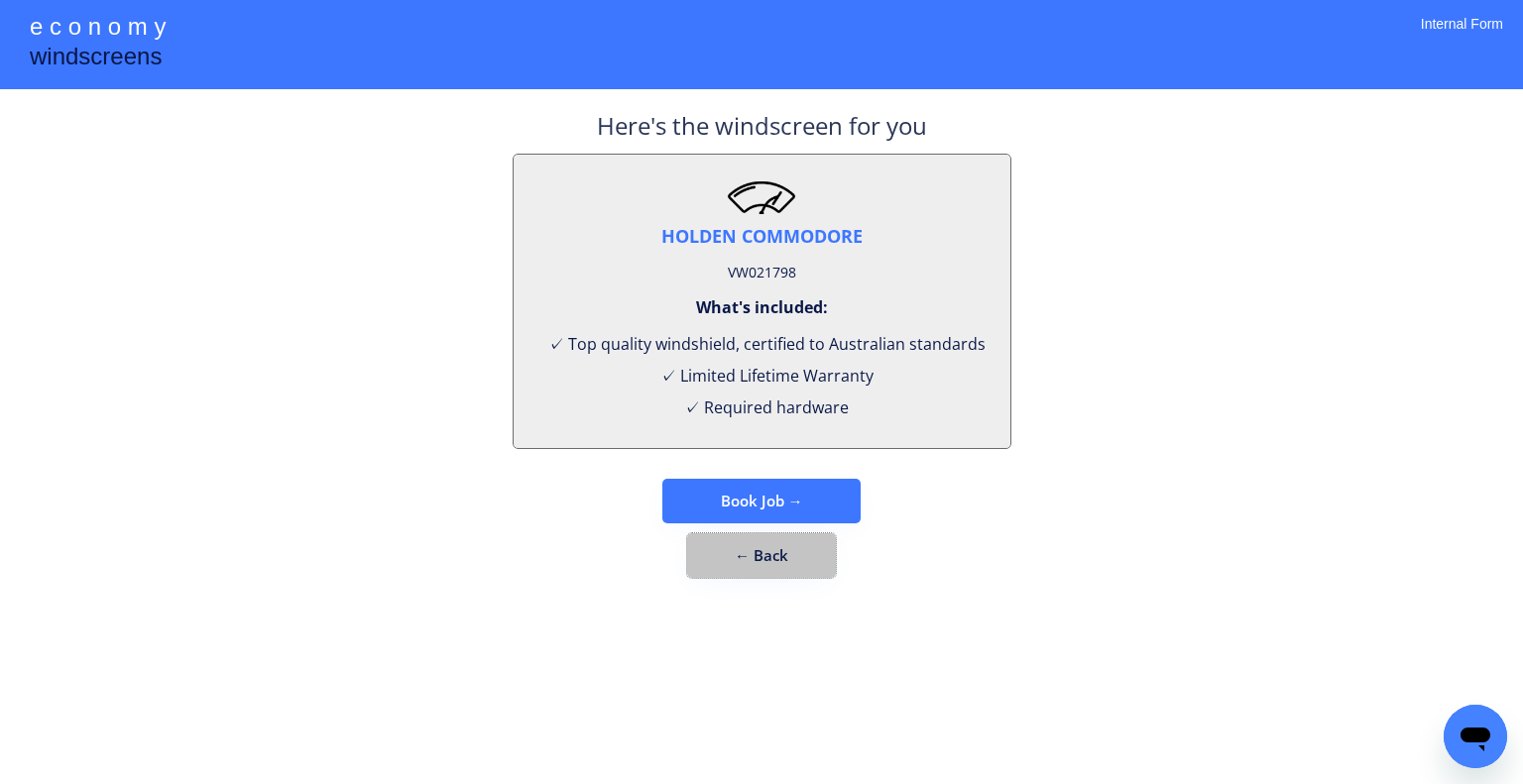 click on "←   Back" at bounding box center (762, 555) 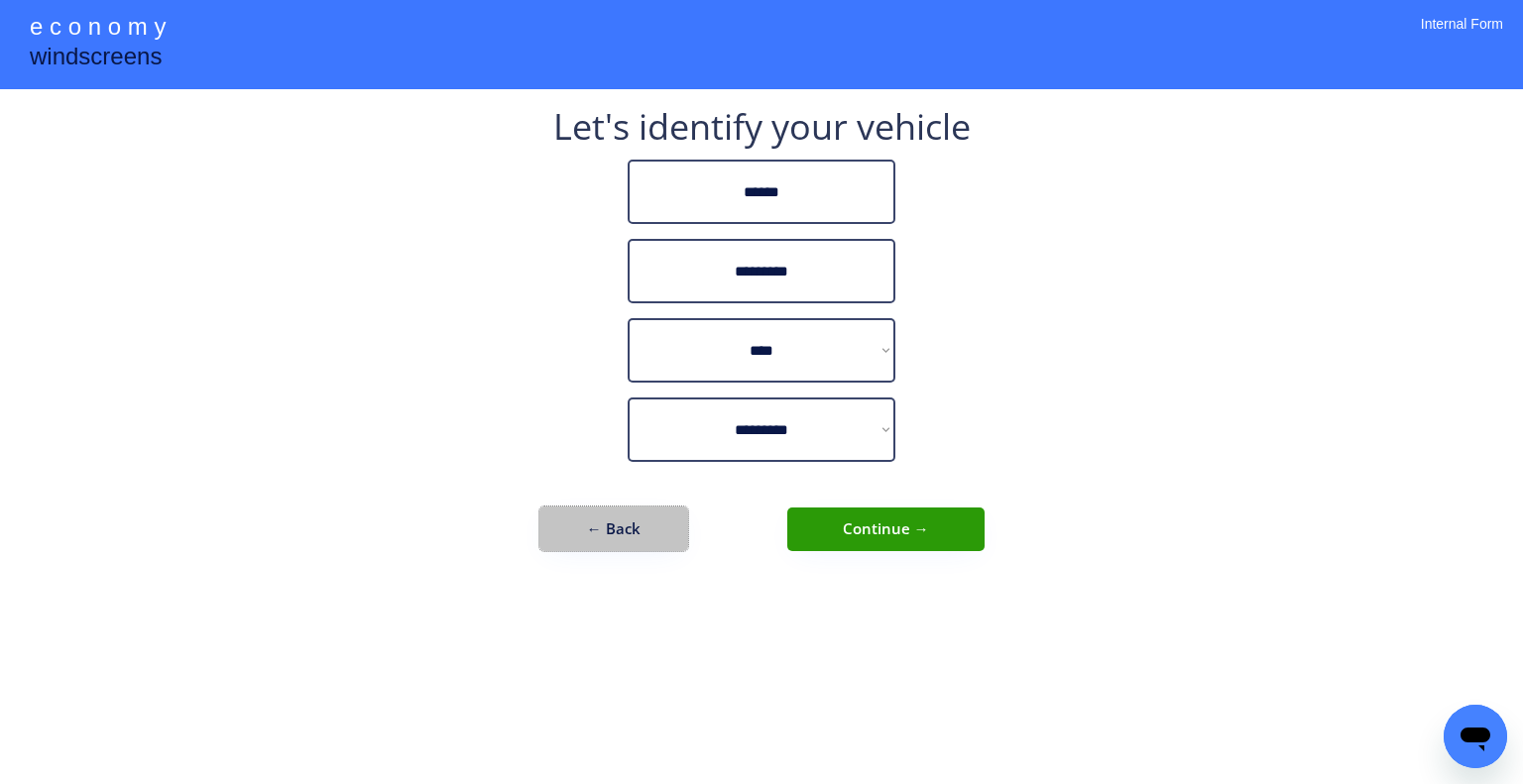 click on "←   Back" at bounding box center (614, 528) 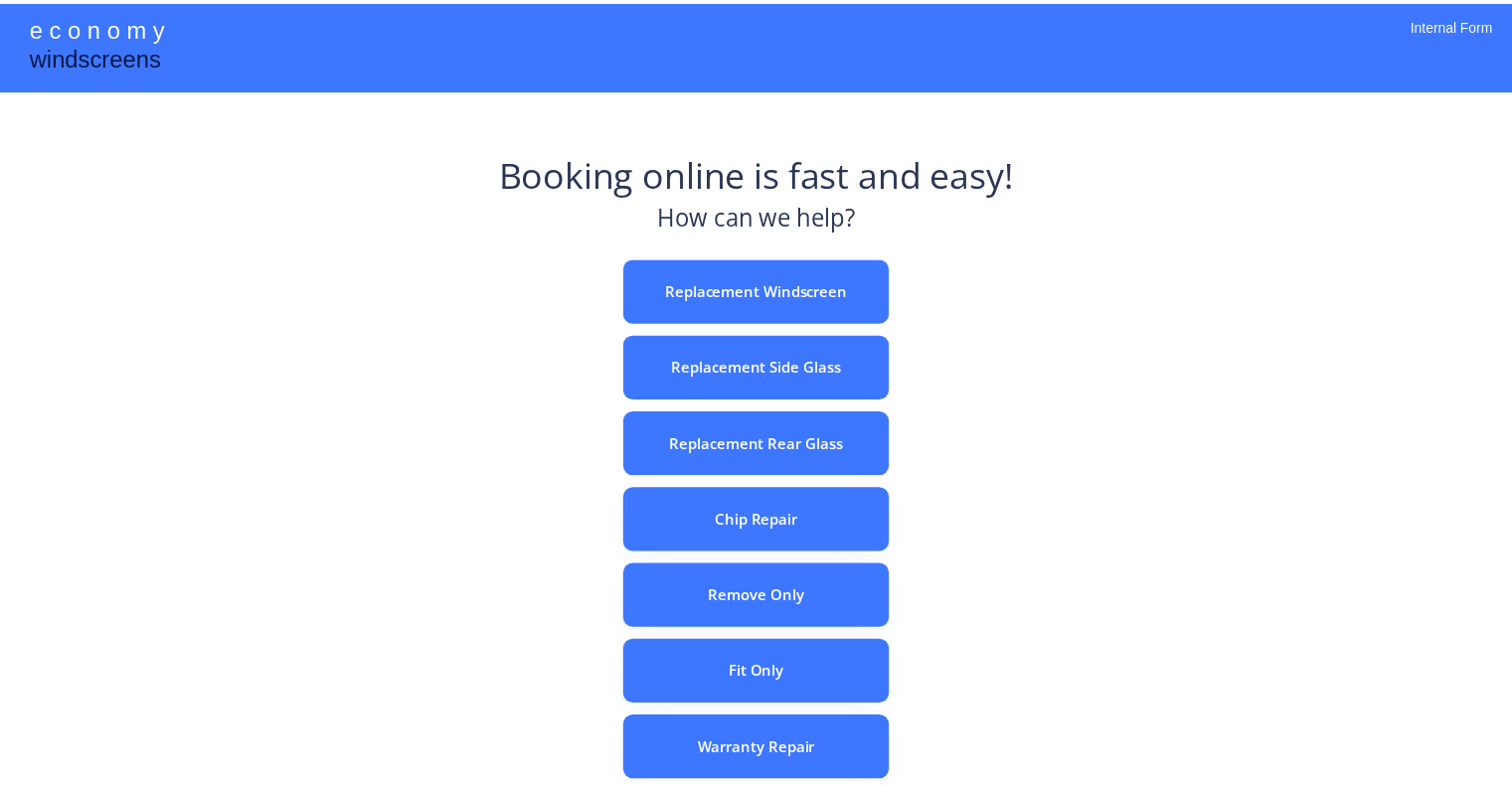 scroll, scrollTop: 0, scrollLeft: 0, axis: both 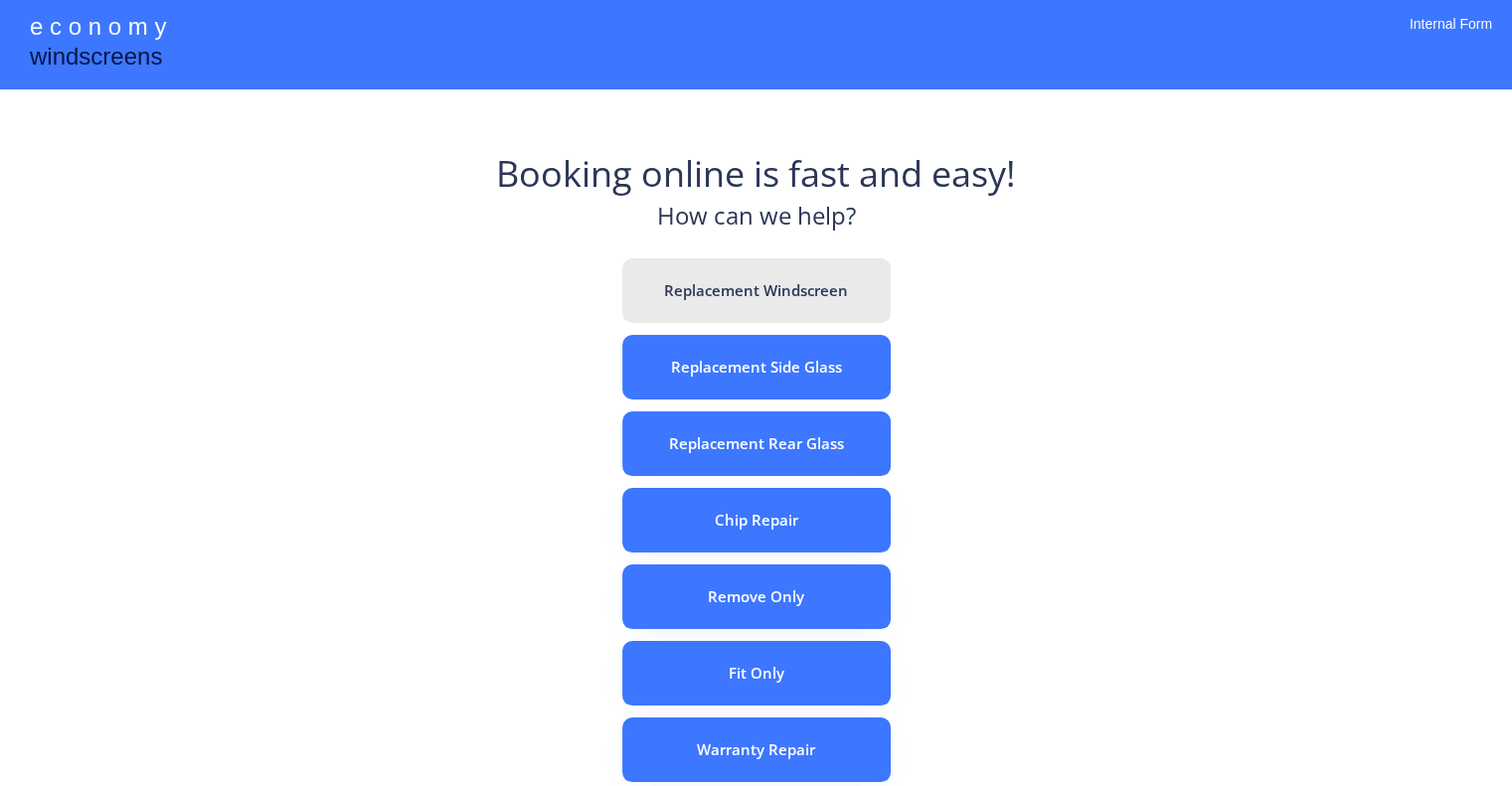 click on "Replacement Windscreen" at bounding box center [756, 290] 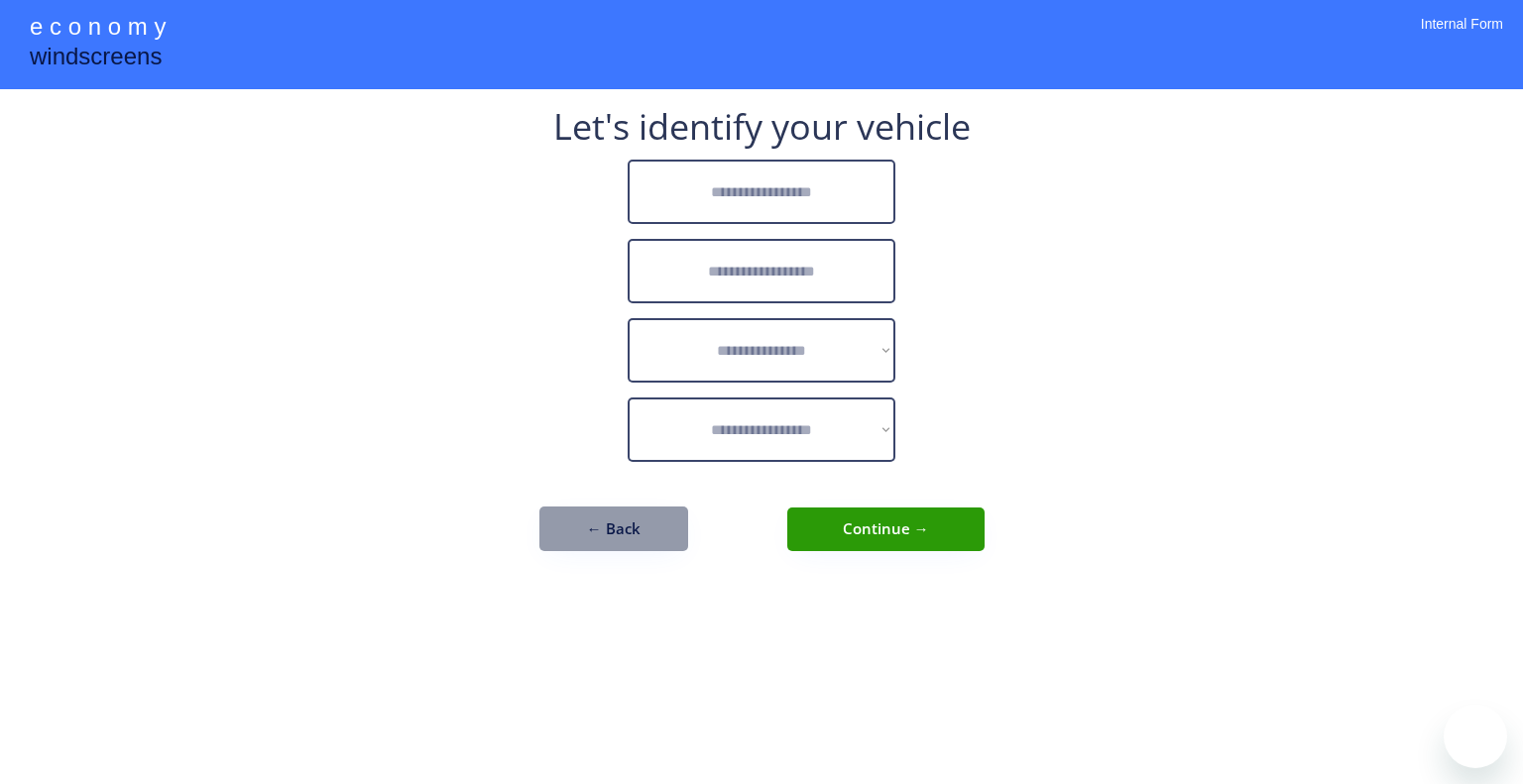 scroll, scrollTop: 0, scrollLeft: 0, axis: both 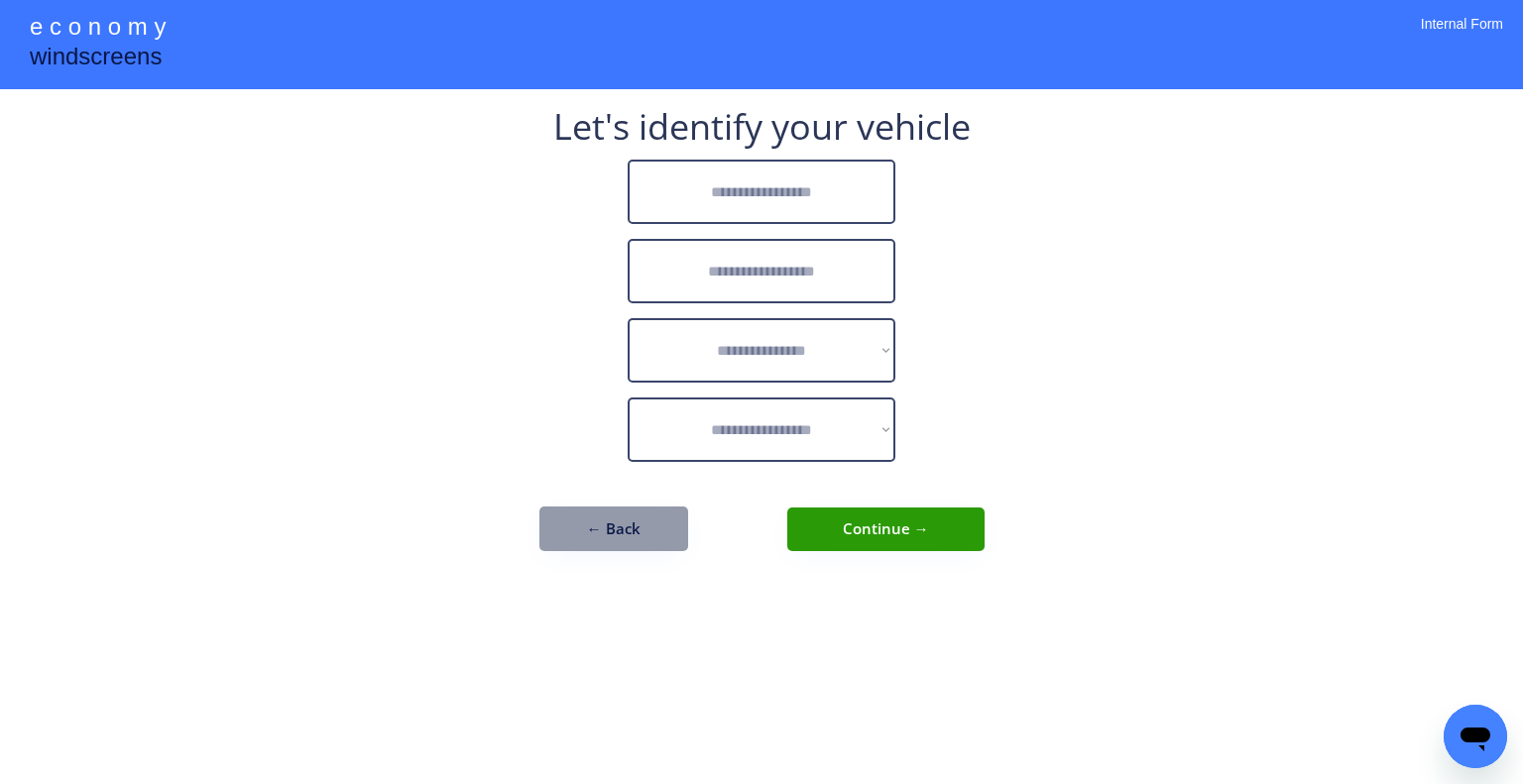 click at bounding box center [762, 191] 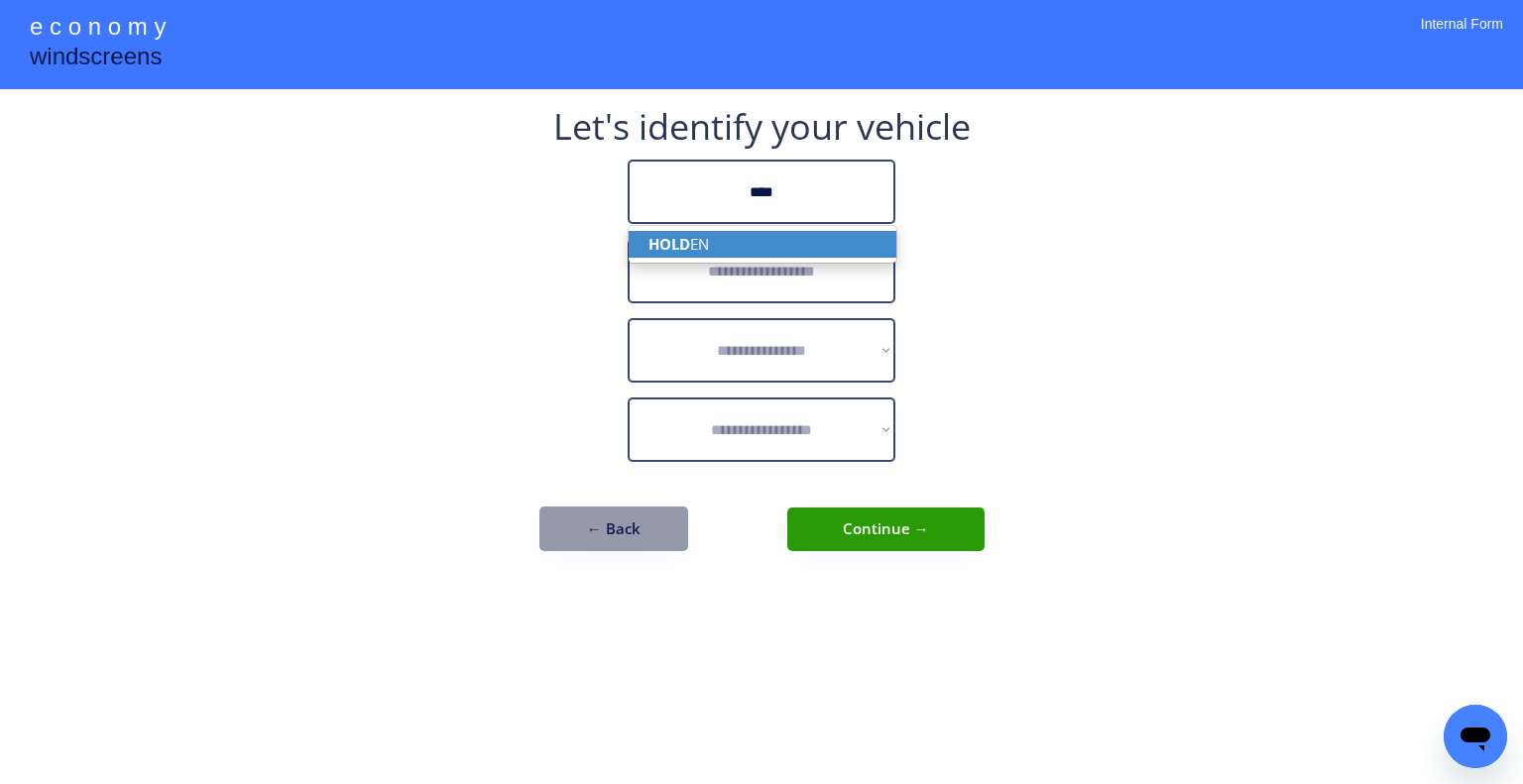 click on "HOLD EN" at bounding box center (762, 244) 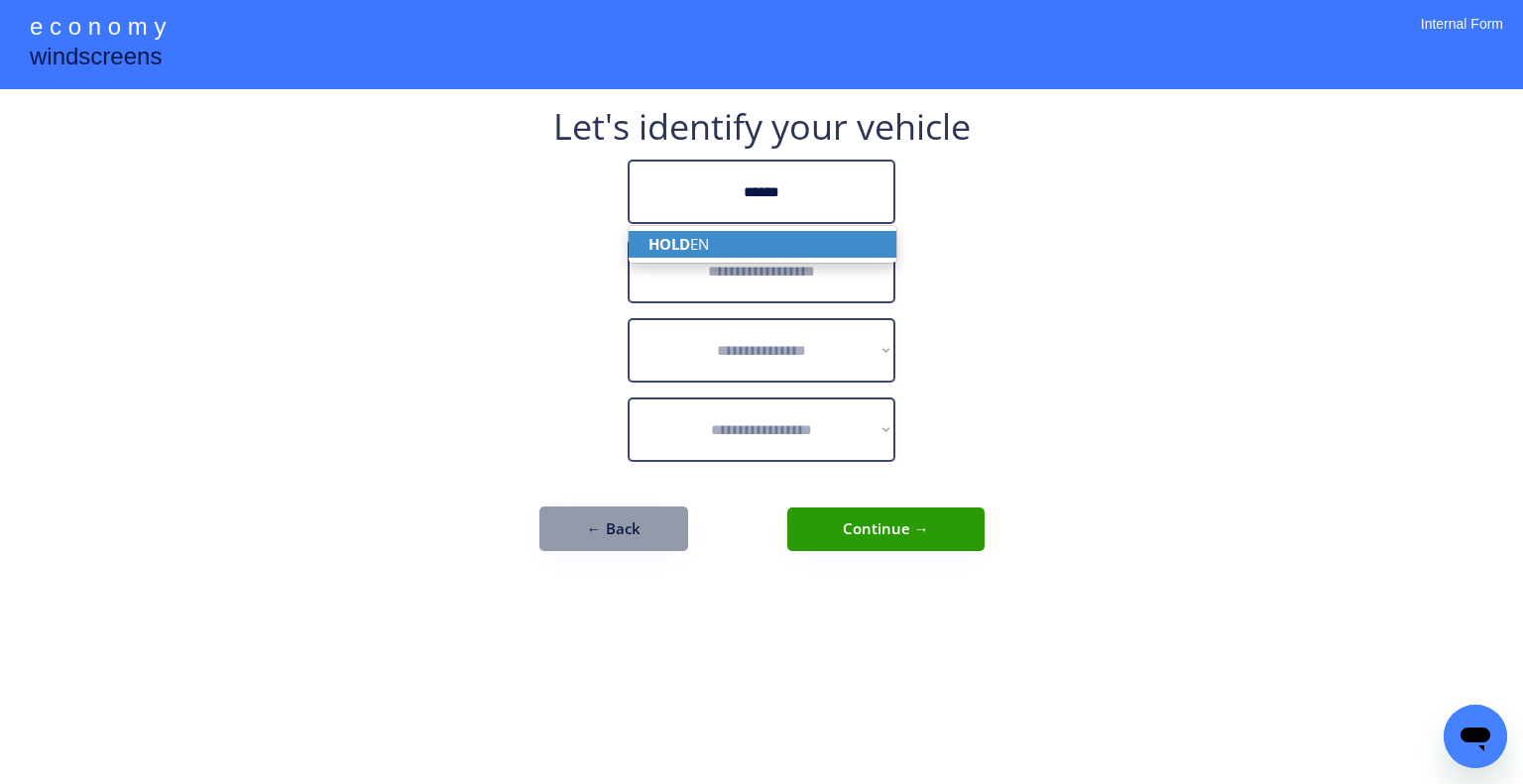 type on "******" 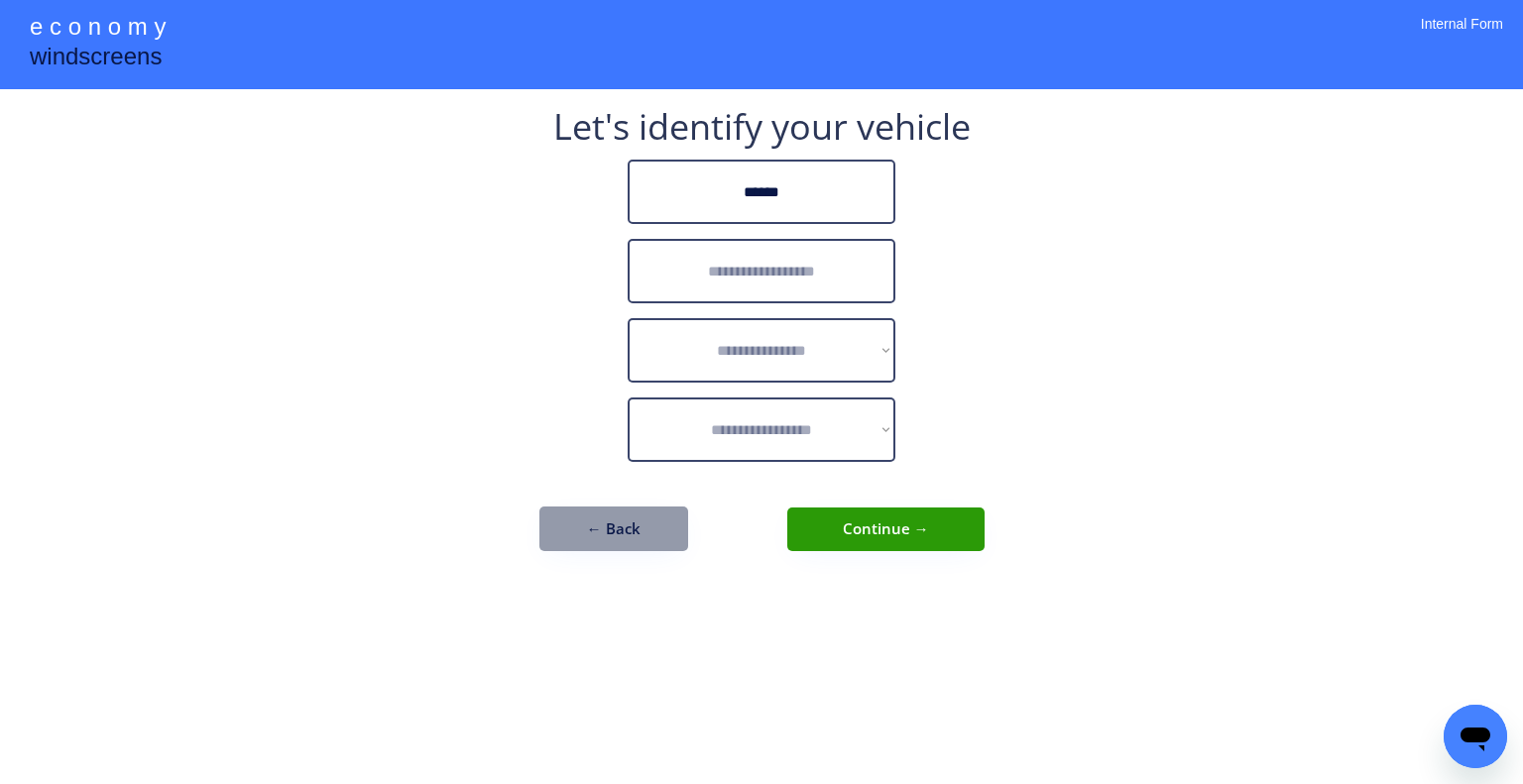 click at bounding box center (762, 271) 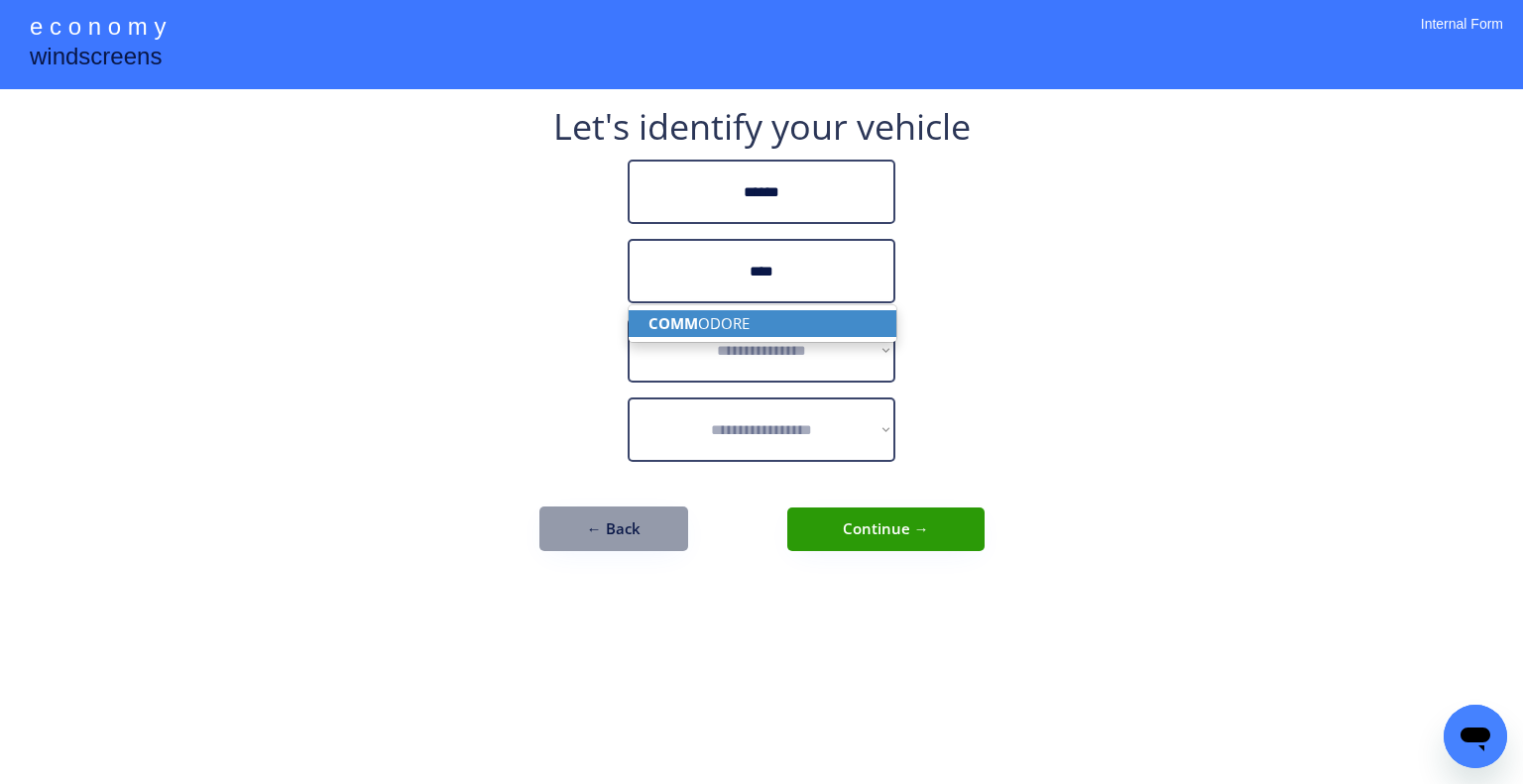 click on "COMM ODORE" at bounding box center (762, 323) 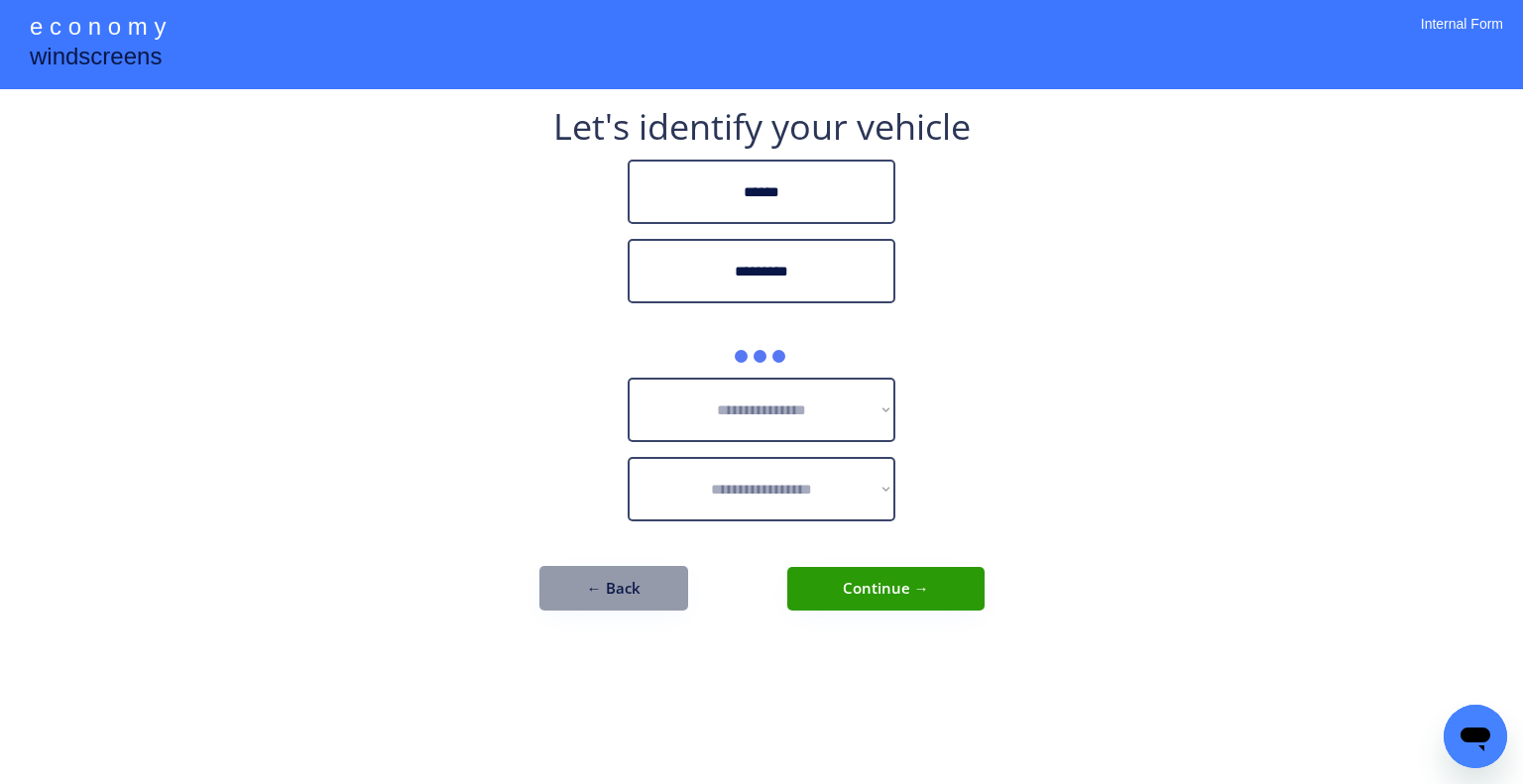 type on "*********" 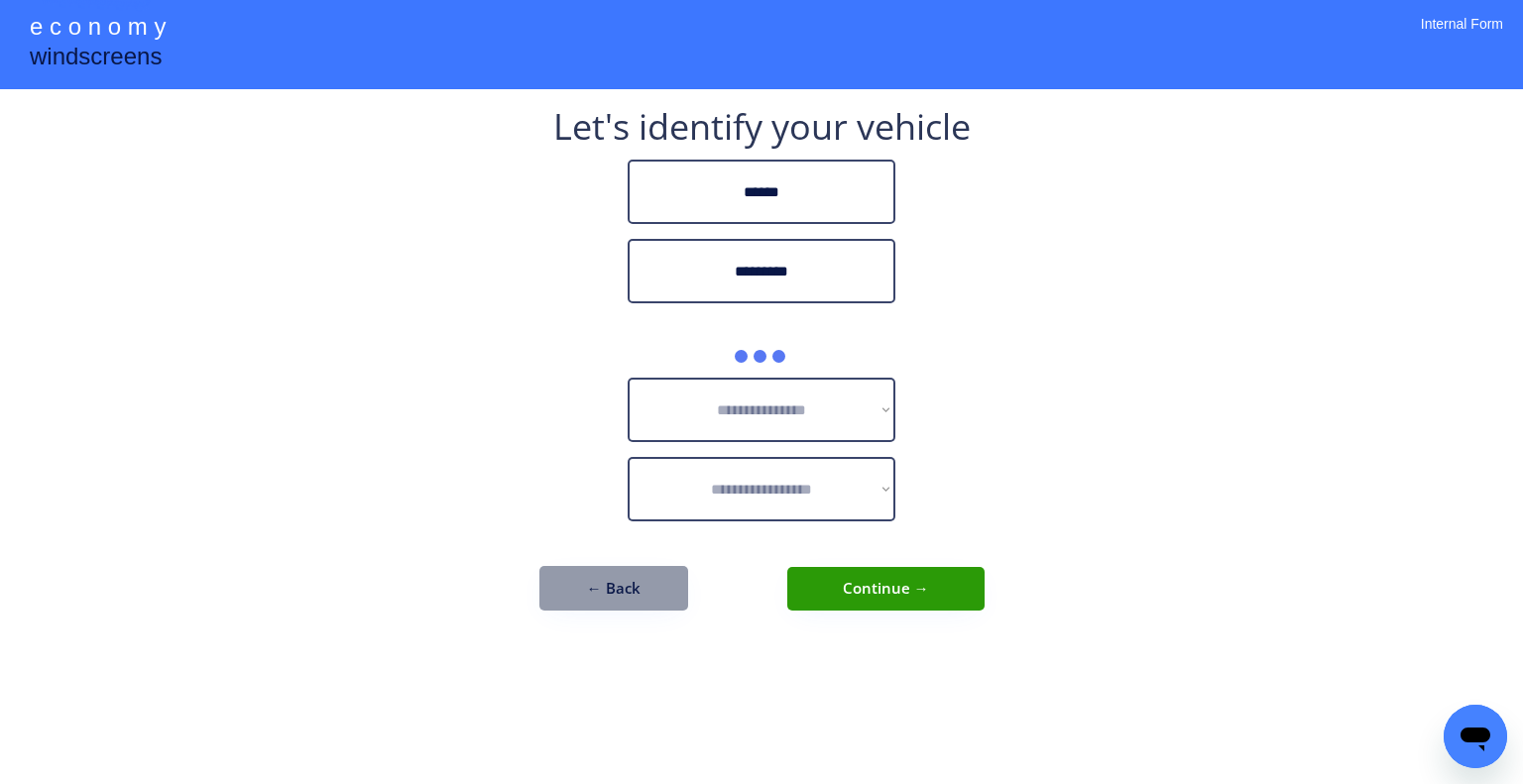 click on "**********" at bounding box center [762, 380] 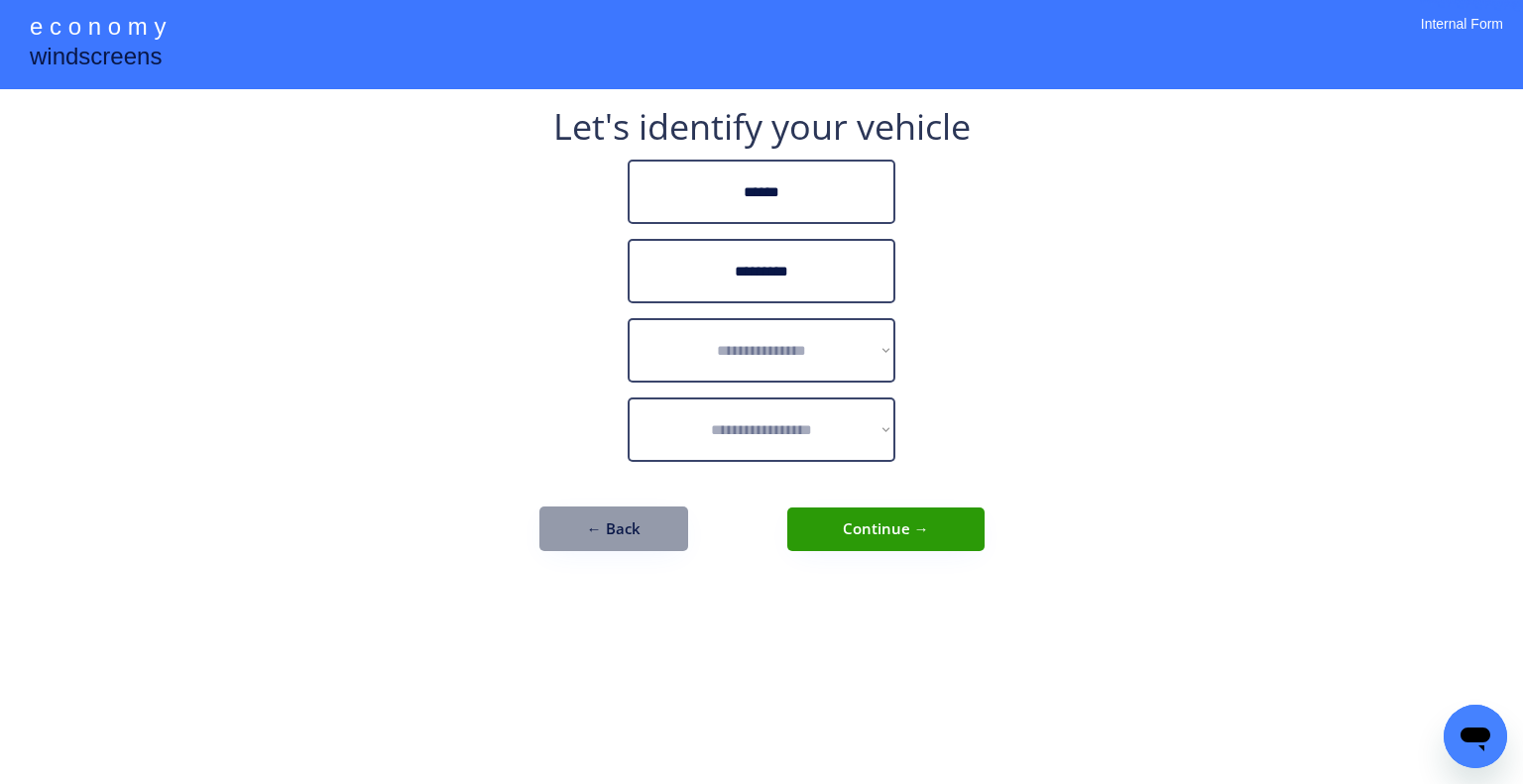 click on "**********" at bounding box center (762, 392) 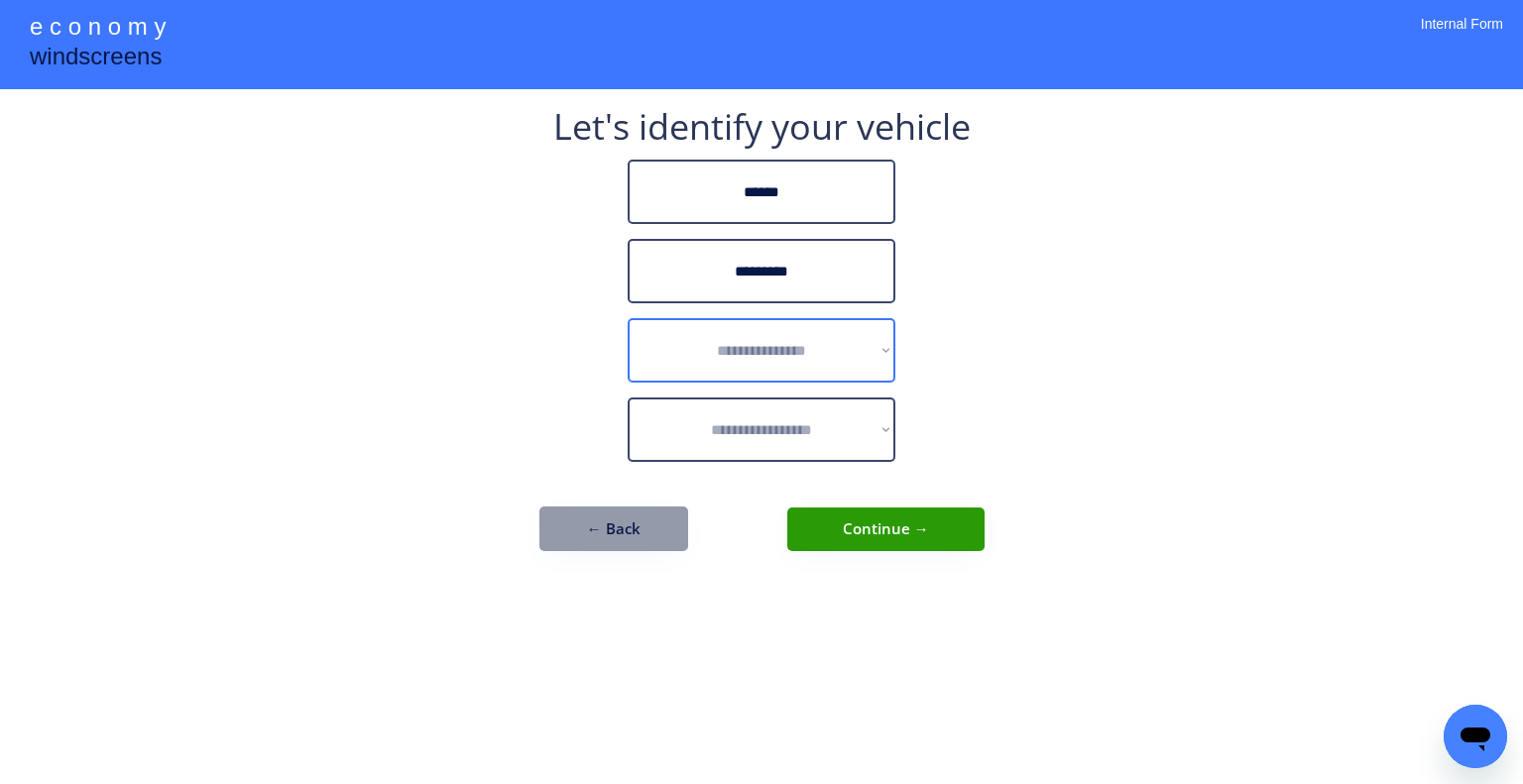 click on "**********" at bounding box center [762, 350] 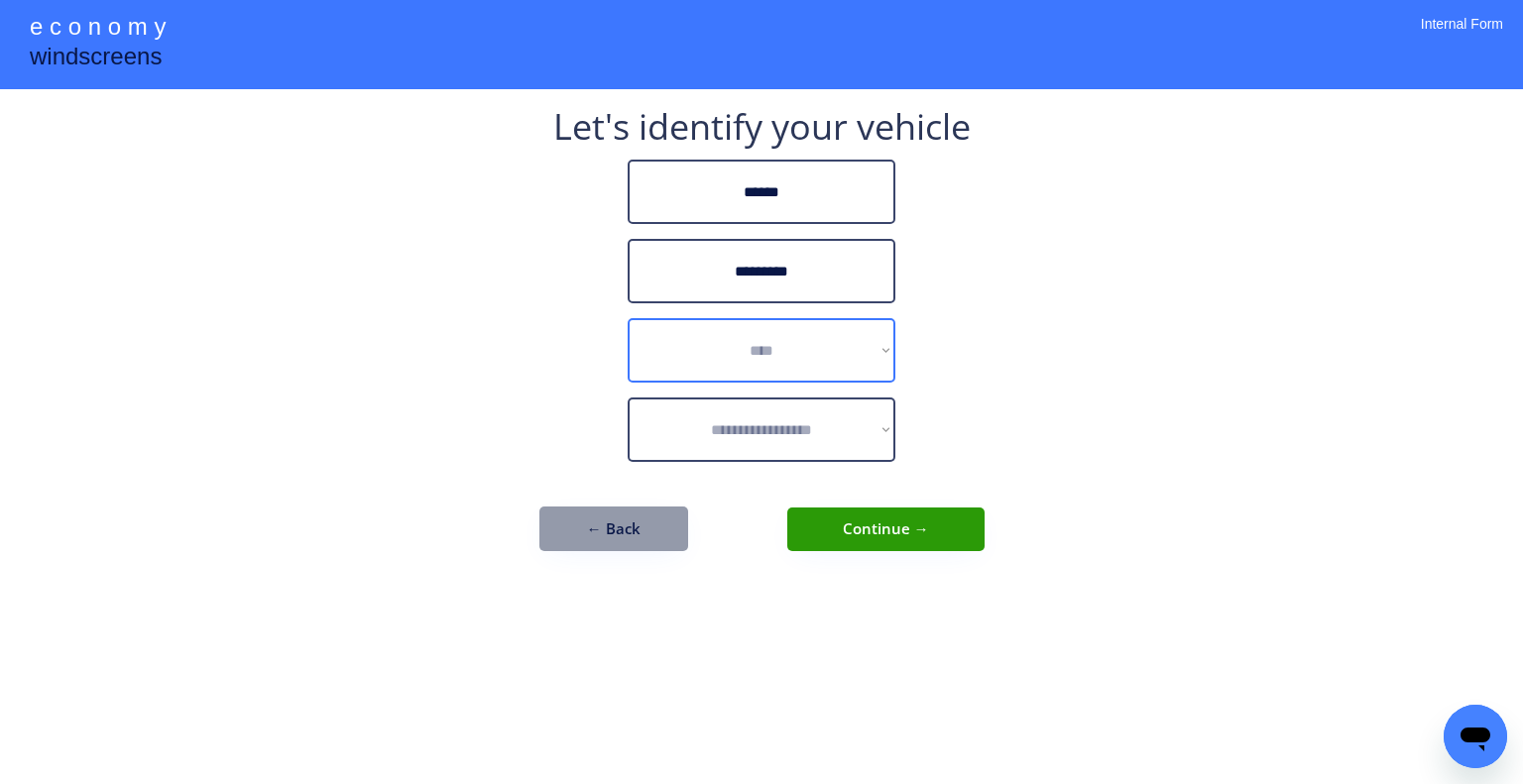 click on "**********" at bounding box center [762, 350] 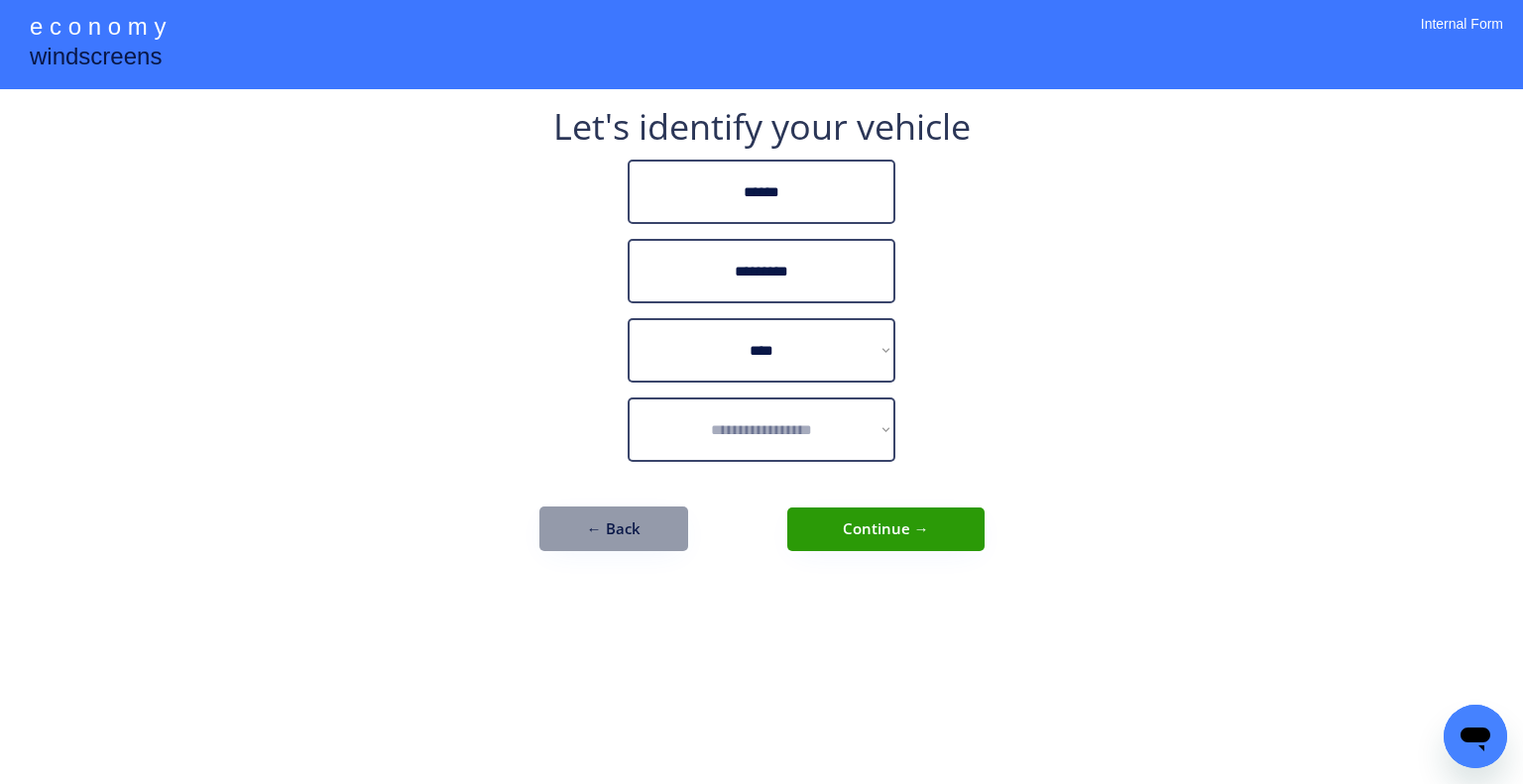 click on "**********" at bounding box center [762, 392] 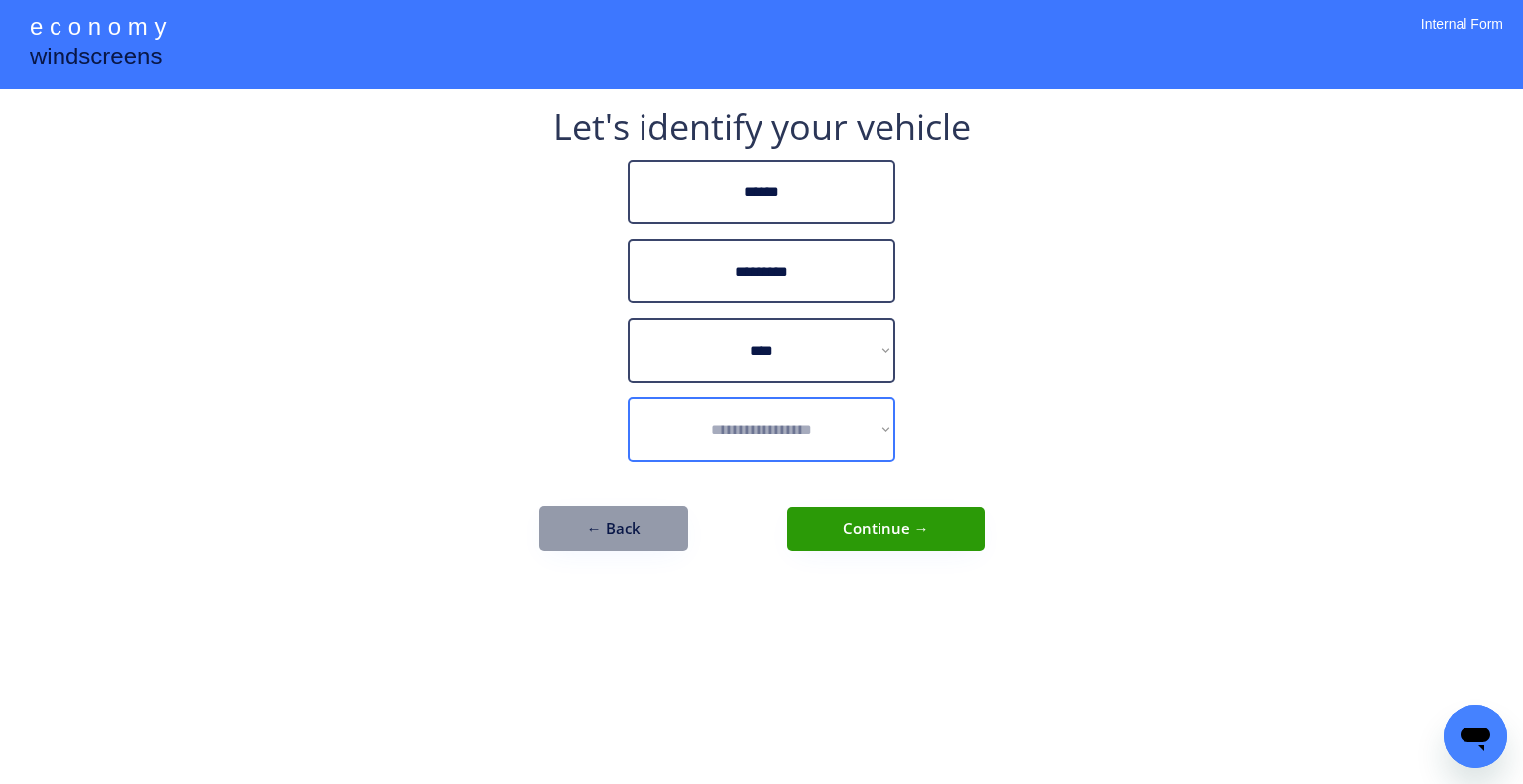 click on "**********" at bounding box center [762, 429] 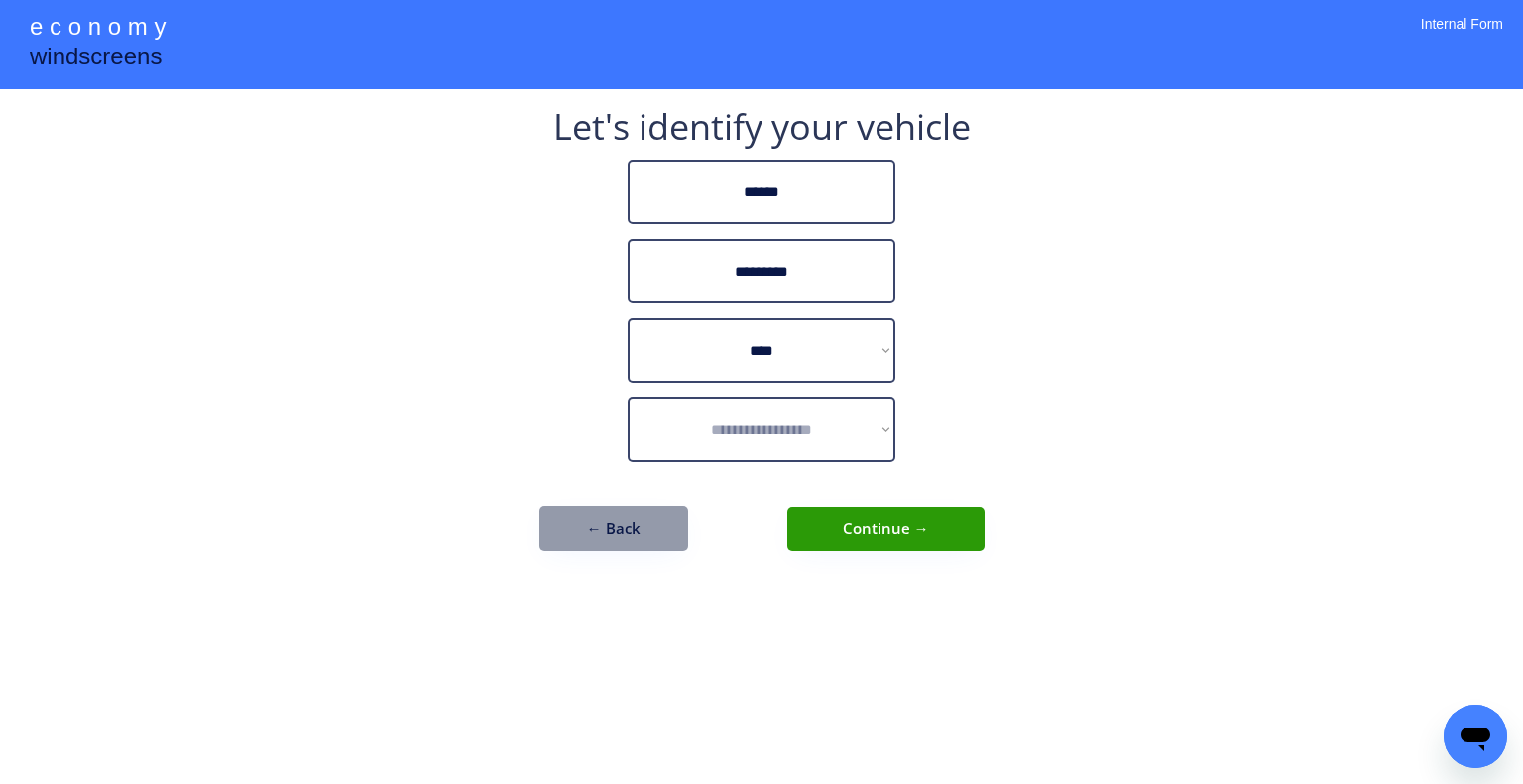 click on "**********" at bounding box center [762, 392] 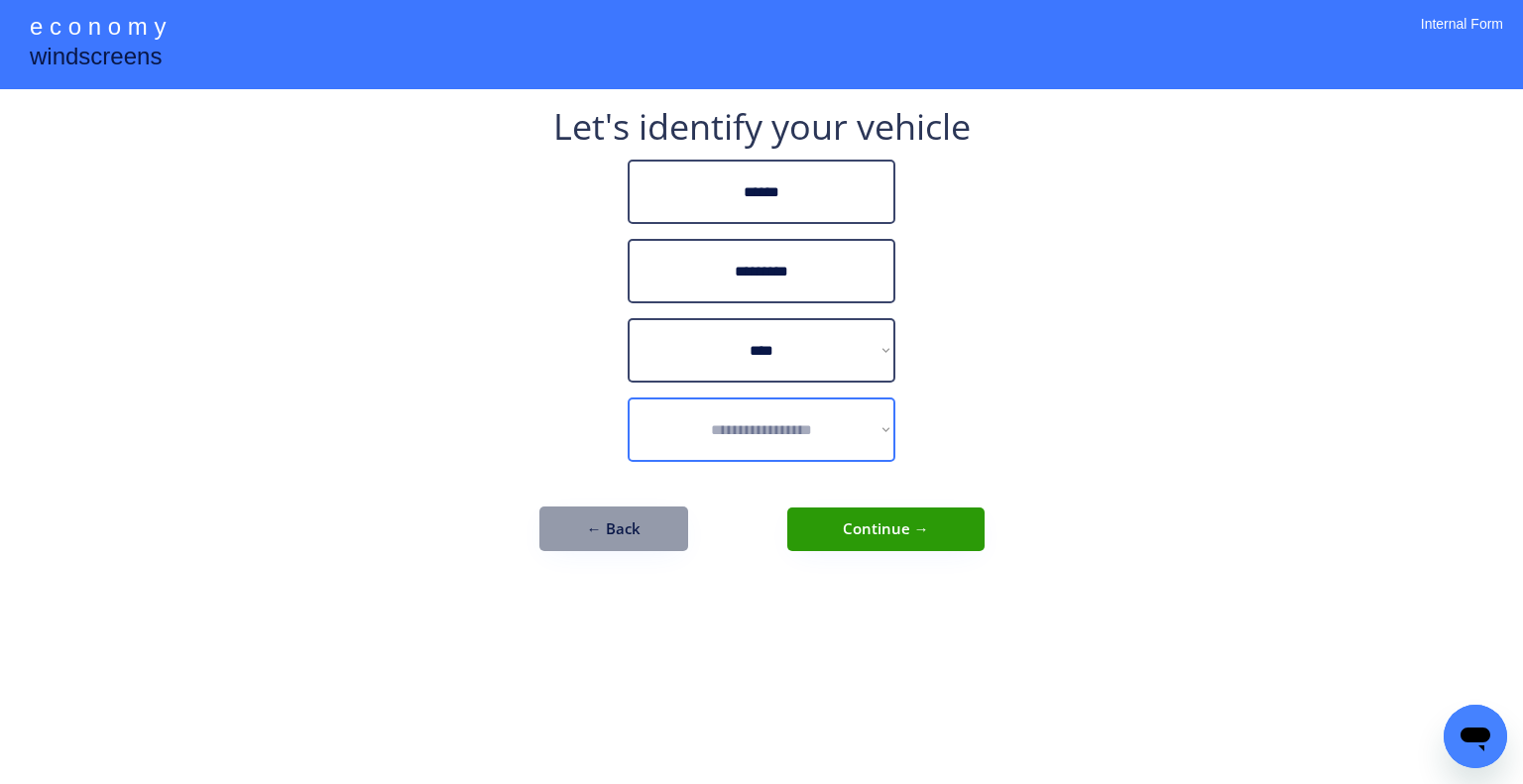 click on "**********" at bounding box center [762, 429] 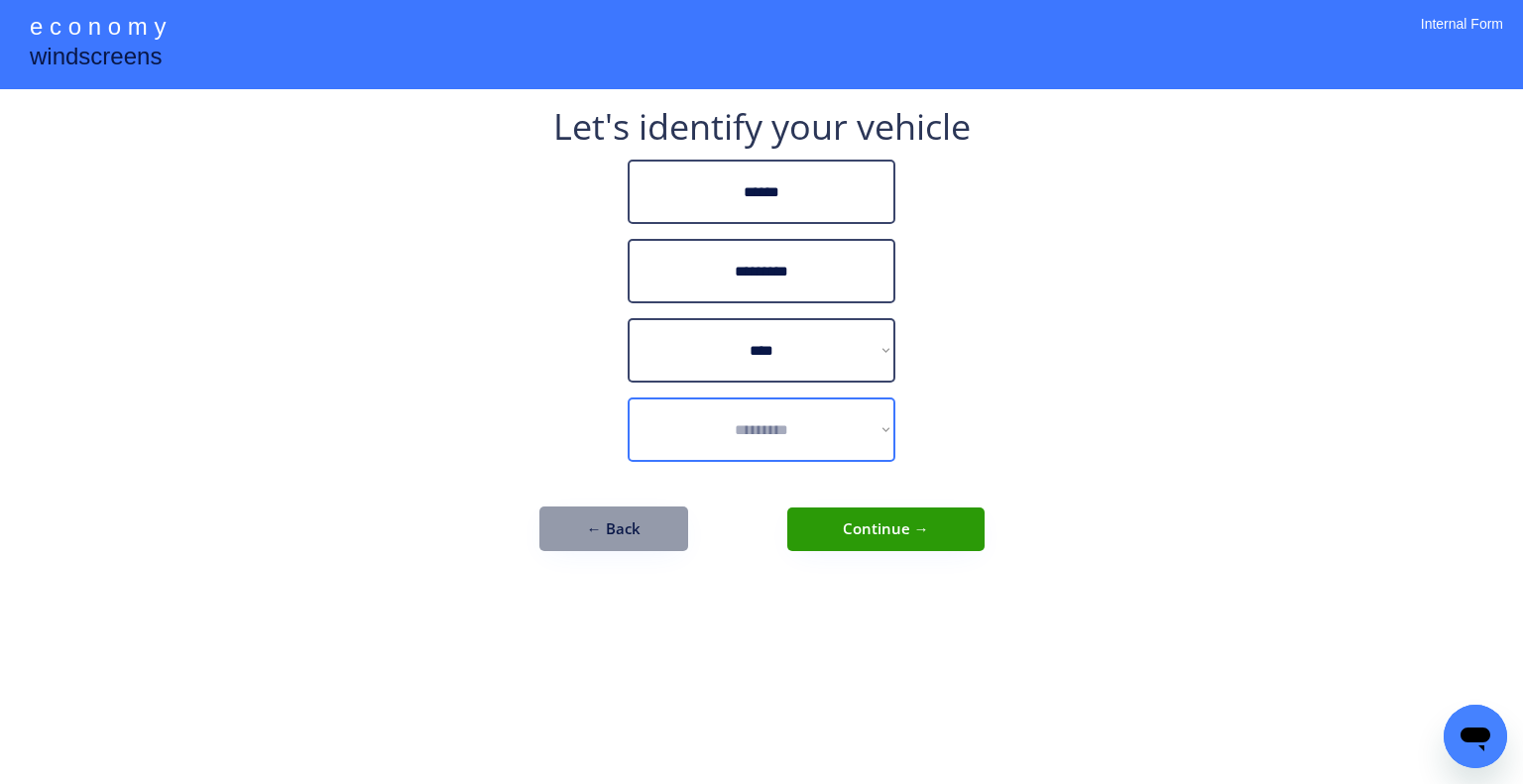 click on "**********" at bounding box center [762, 429] 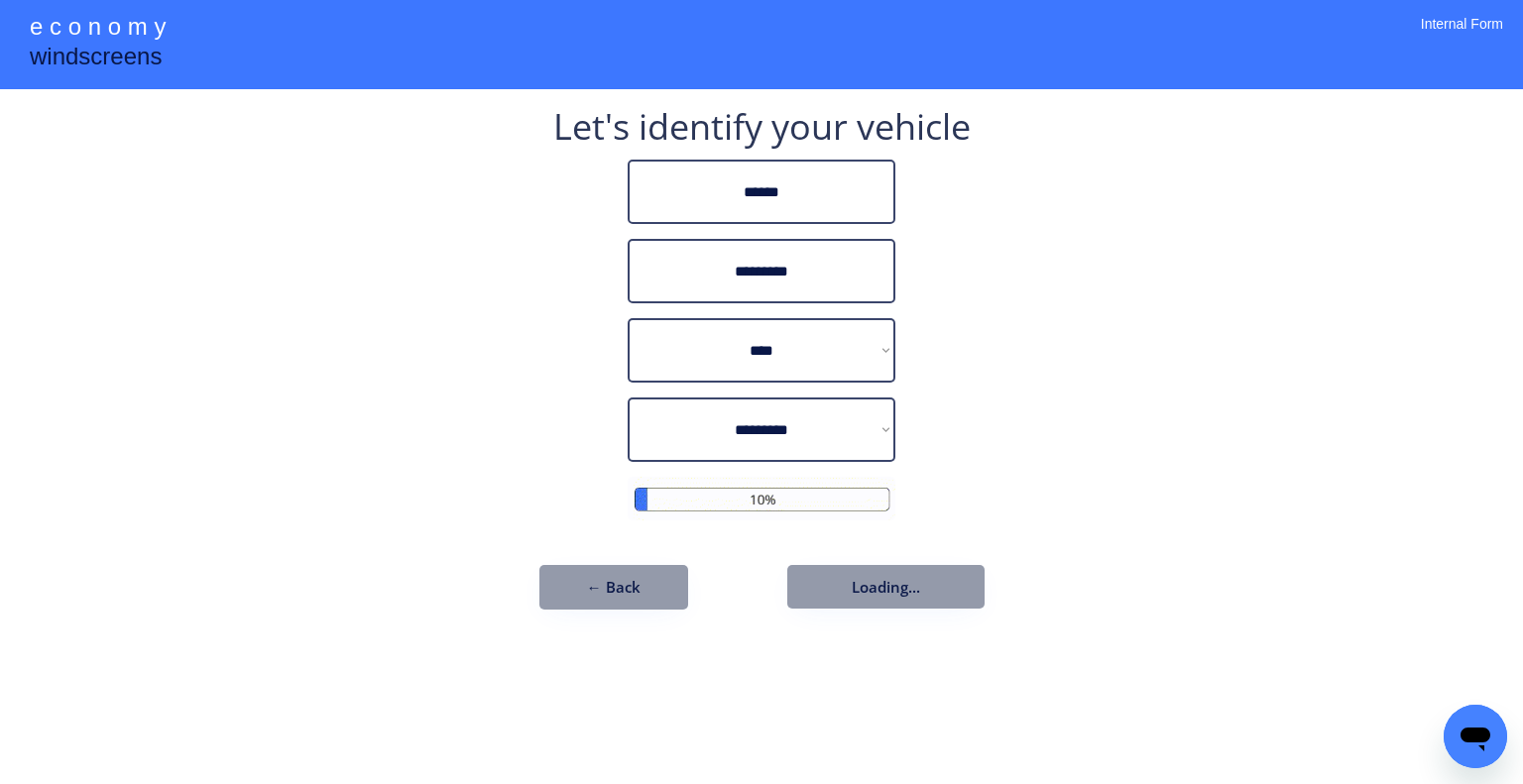 click on "**********" at bounding box center (762, 392) 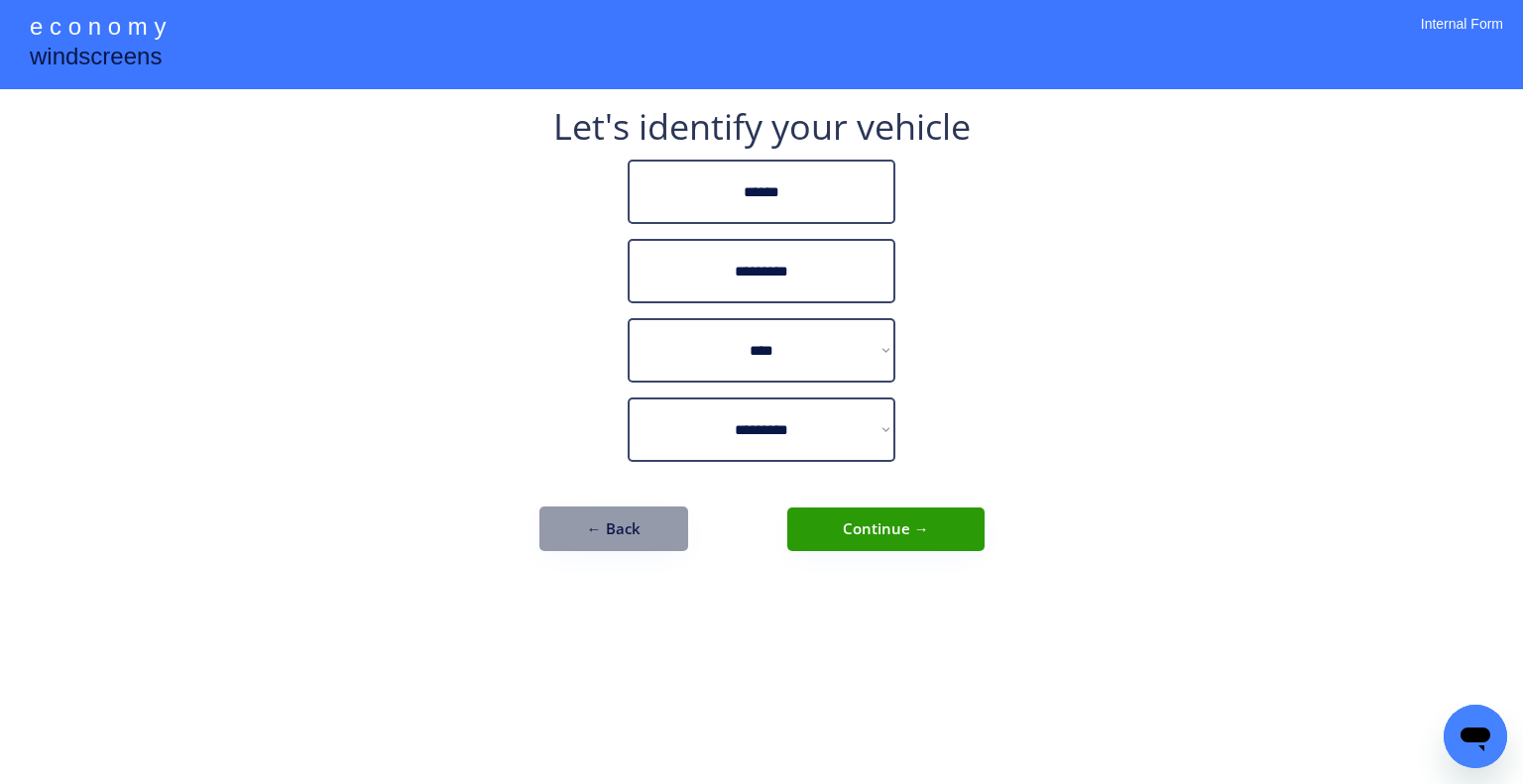 click on "**********" at bounding box center (762, 340) 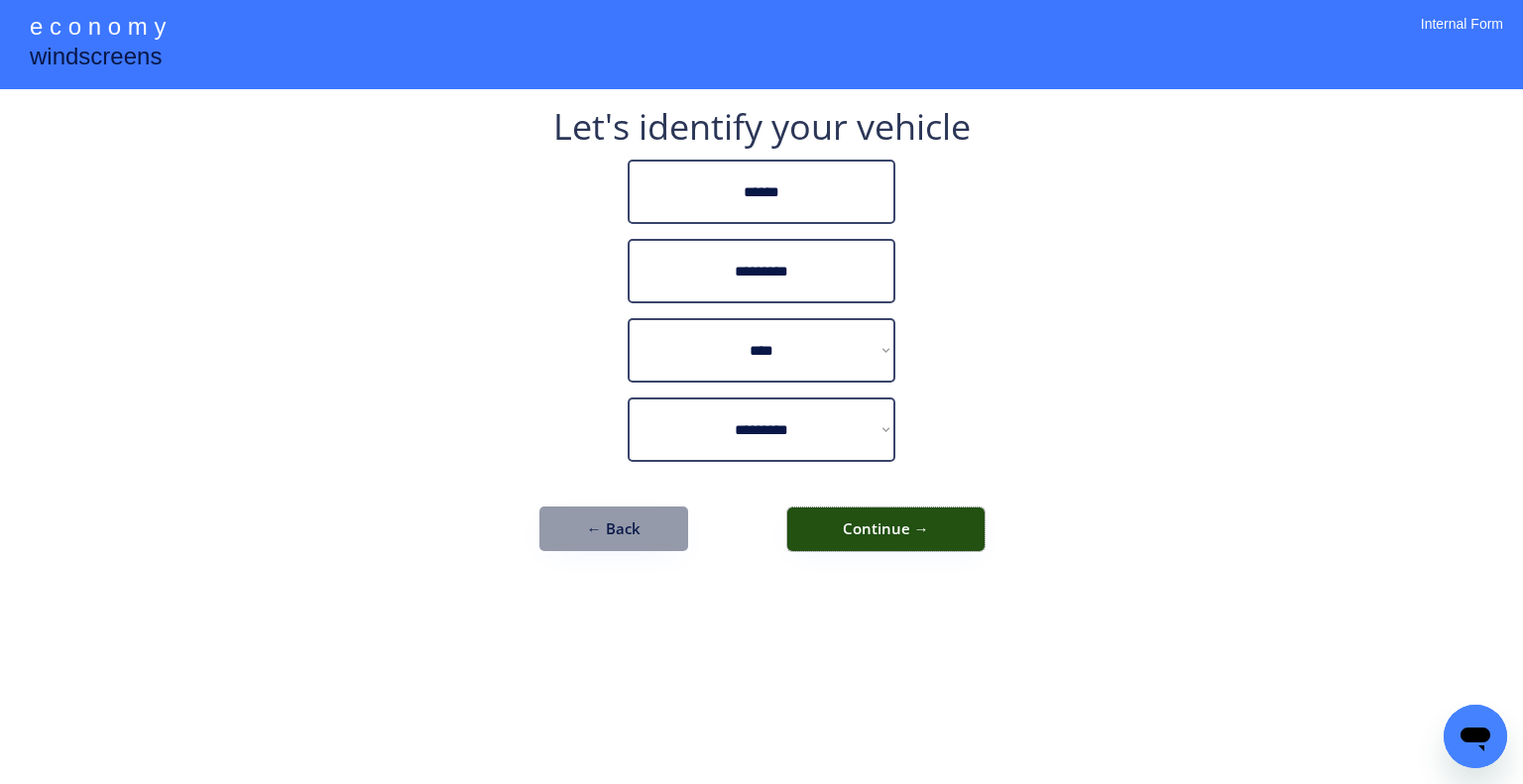 click on "Continue    →" at bounding box center (885, 529) 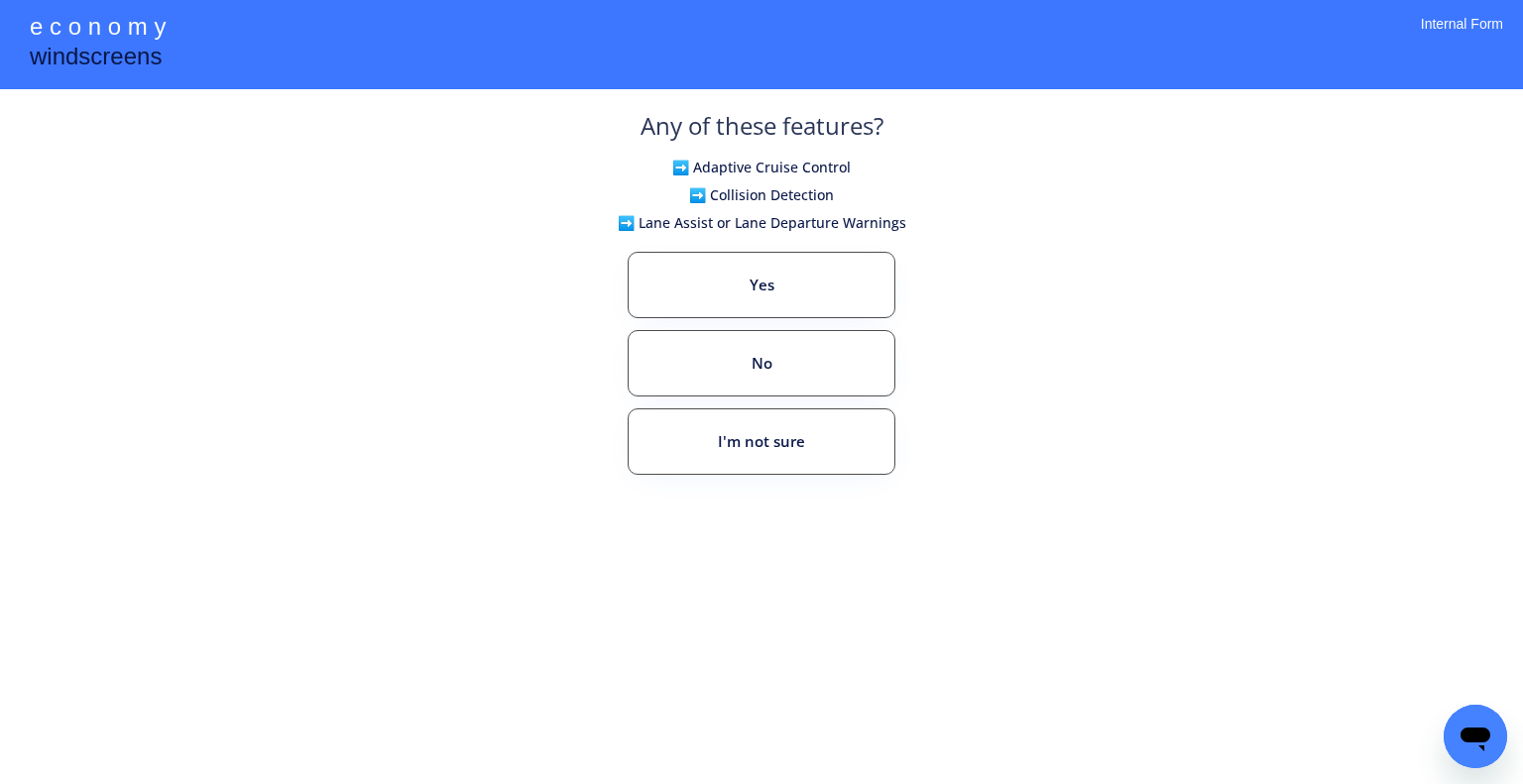 click on "**********" at bounding box center (762, 392) 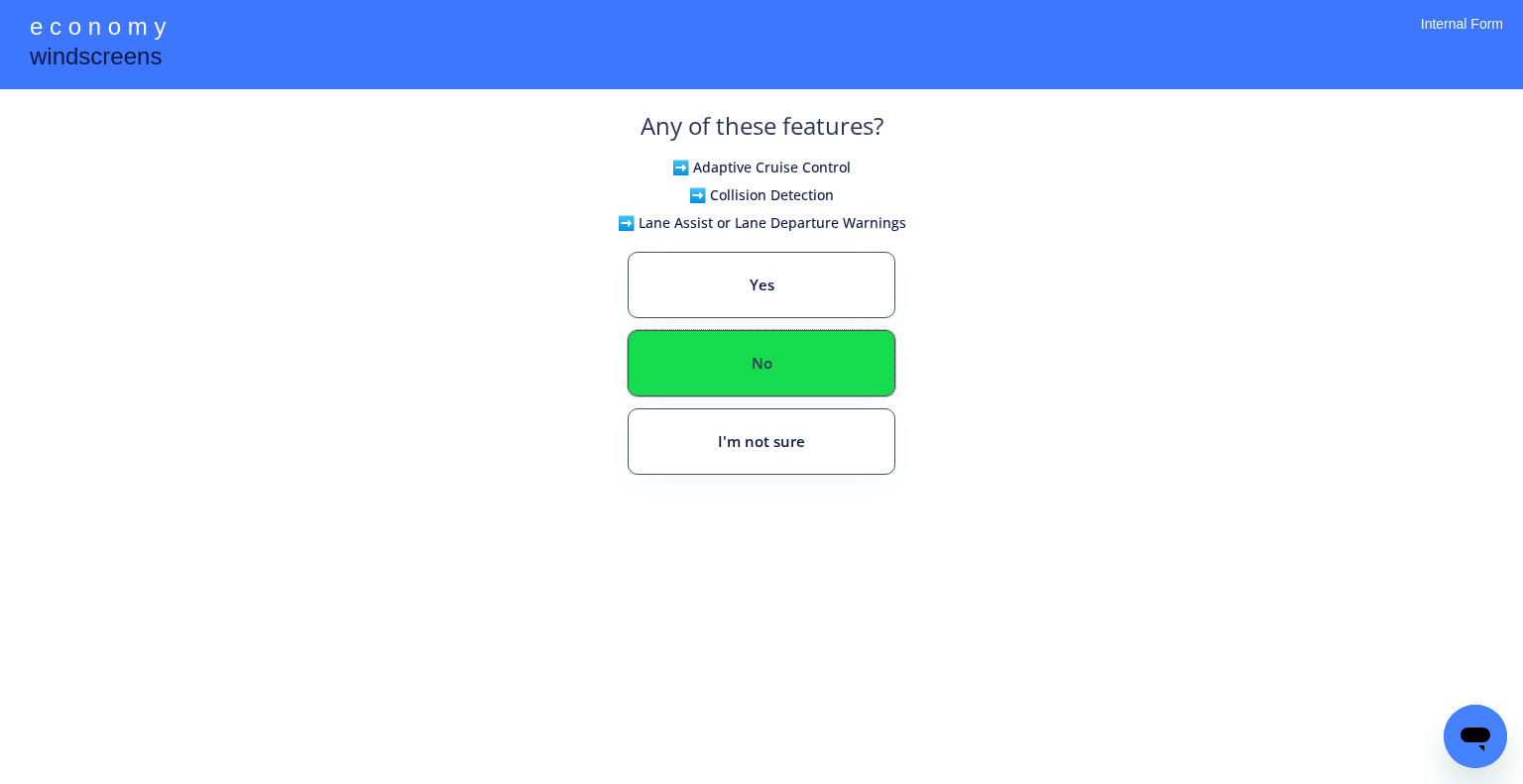 click on "No" at bounding box center [762, 363] 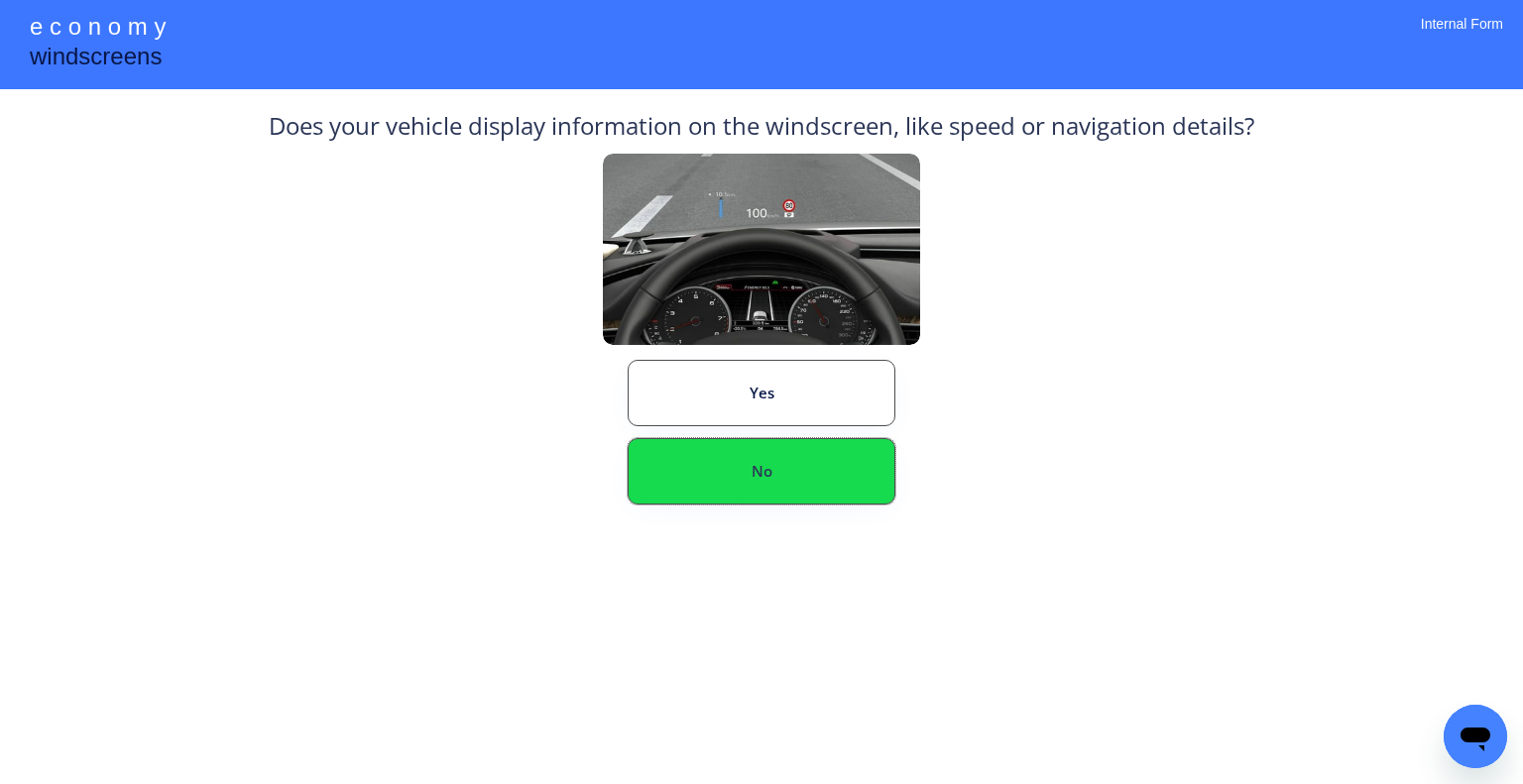 click on "No" at bounding box center (762, 471) 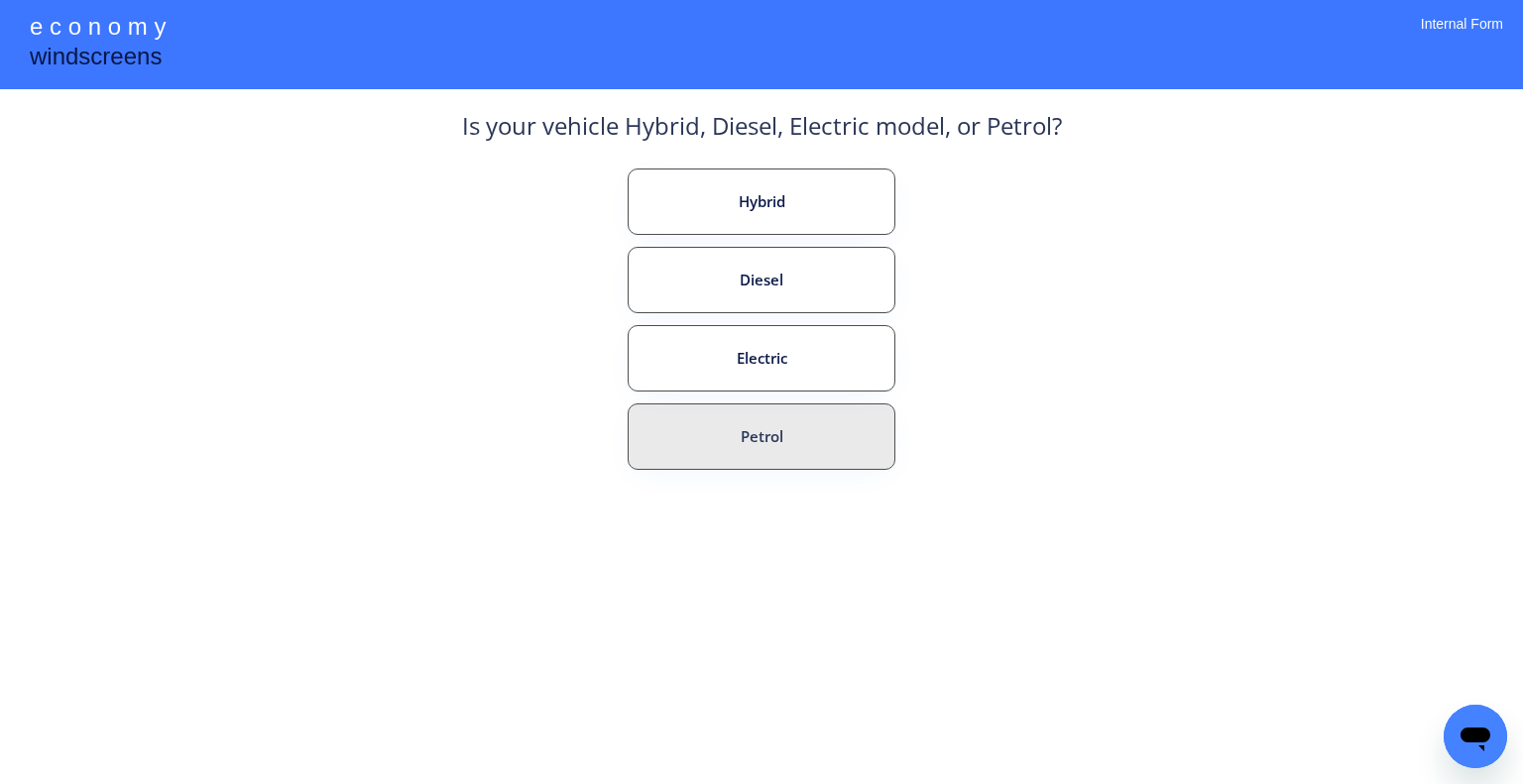 click on "Petrol" at bounding box center (762, 436) 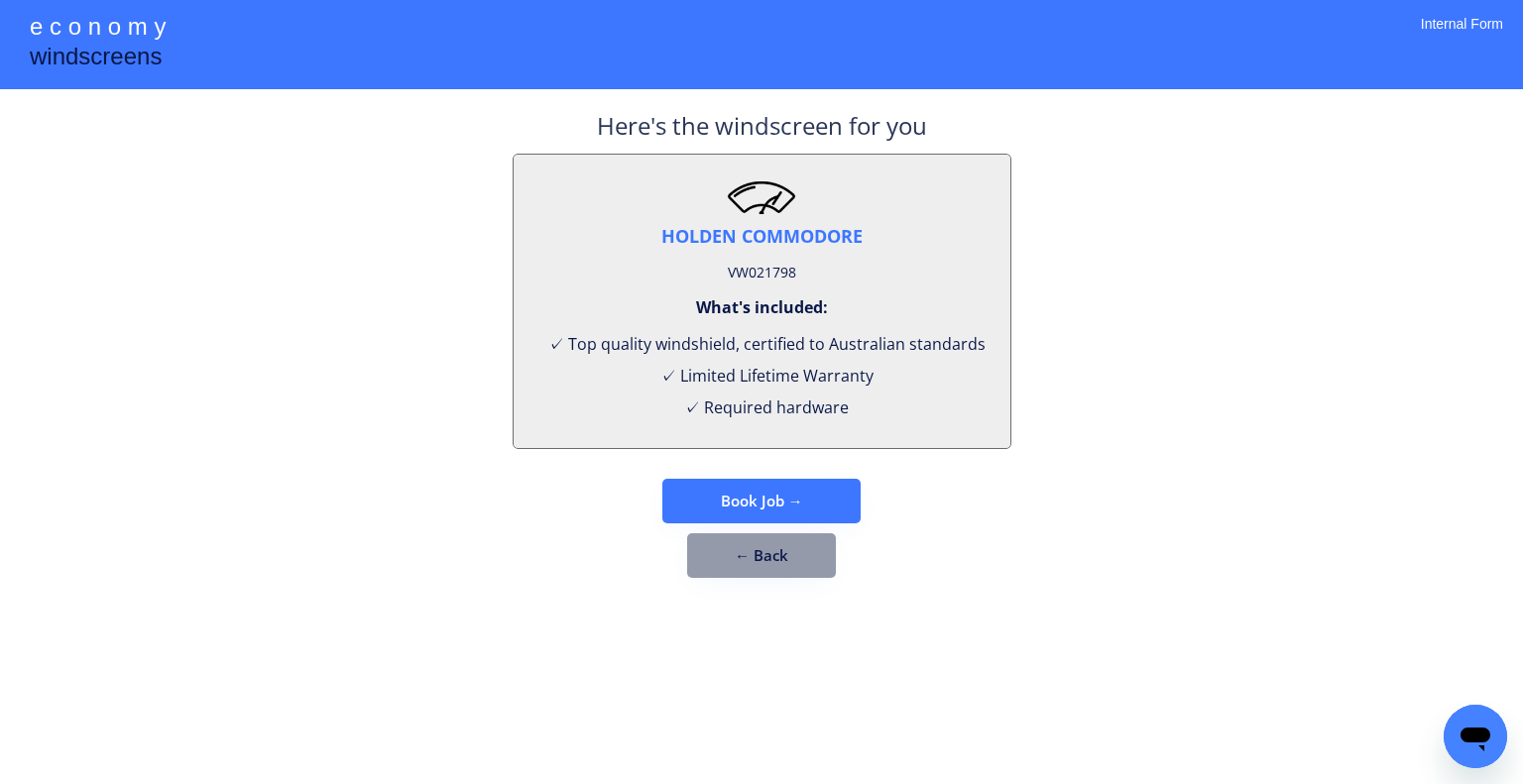 click on "←   Back" at bounding box center (762, 555) 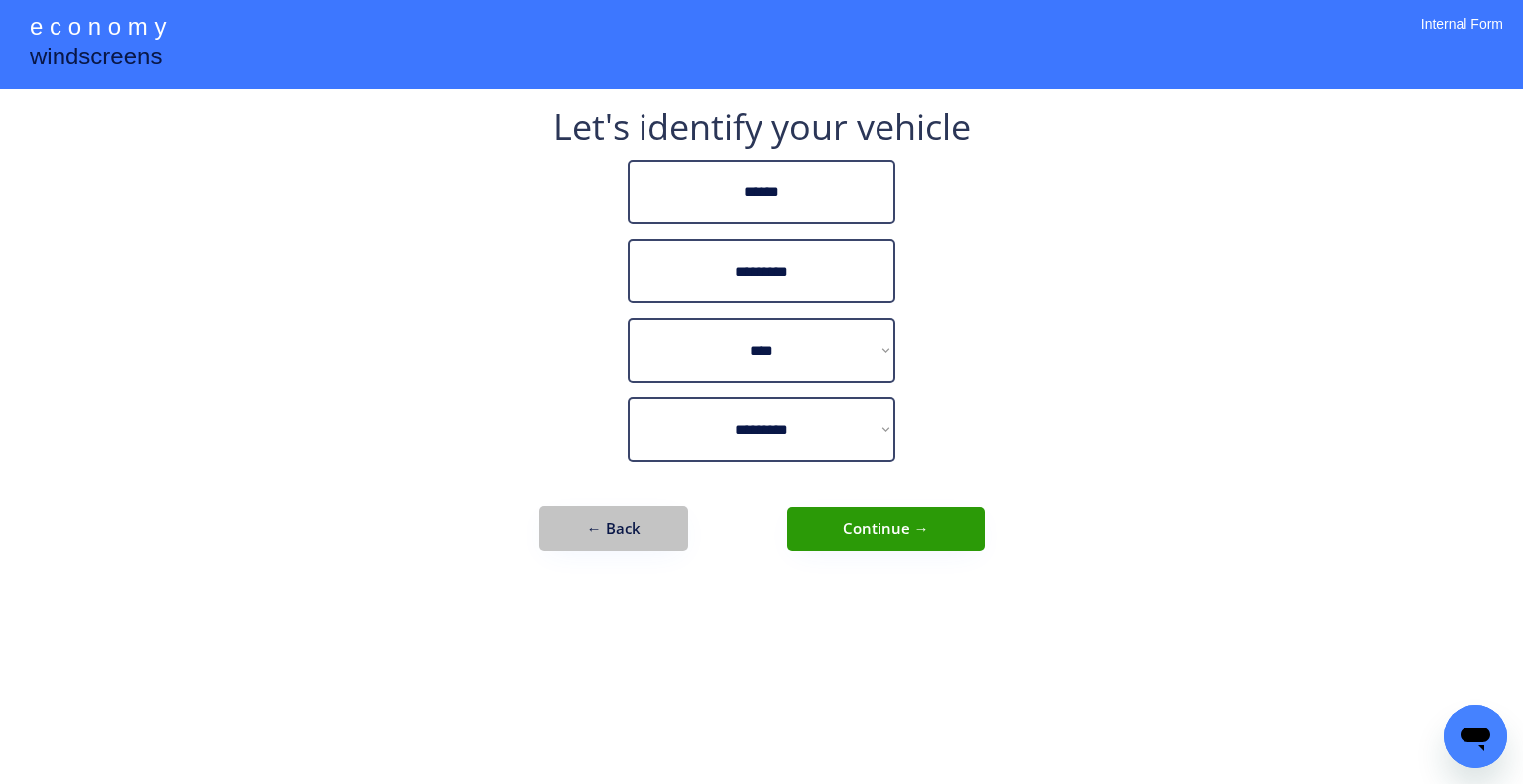 click on "←   Back" at bounding box center [614, 528] 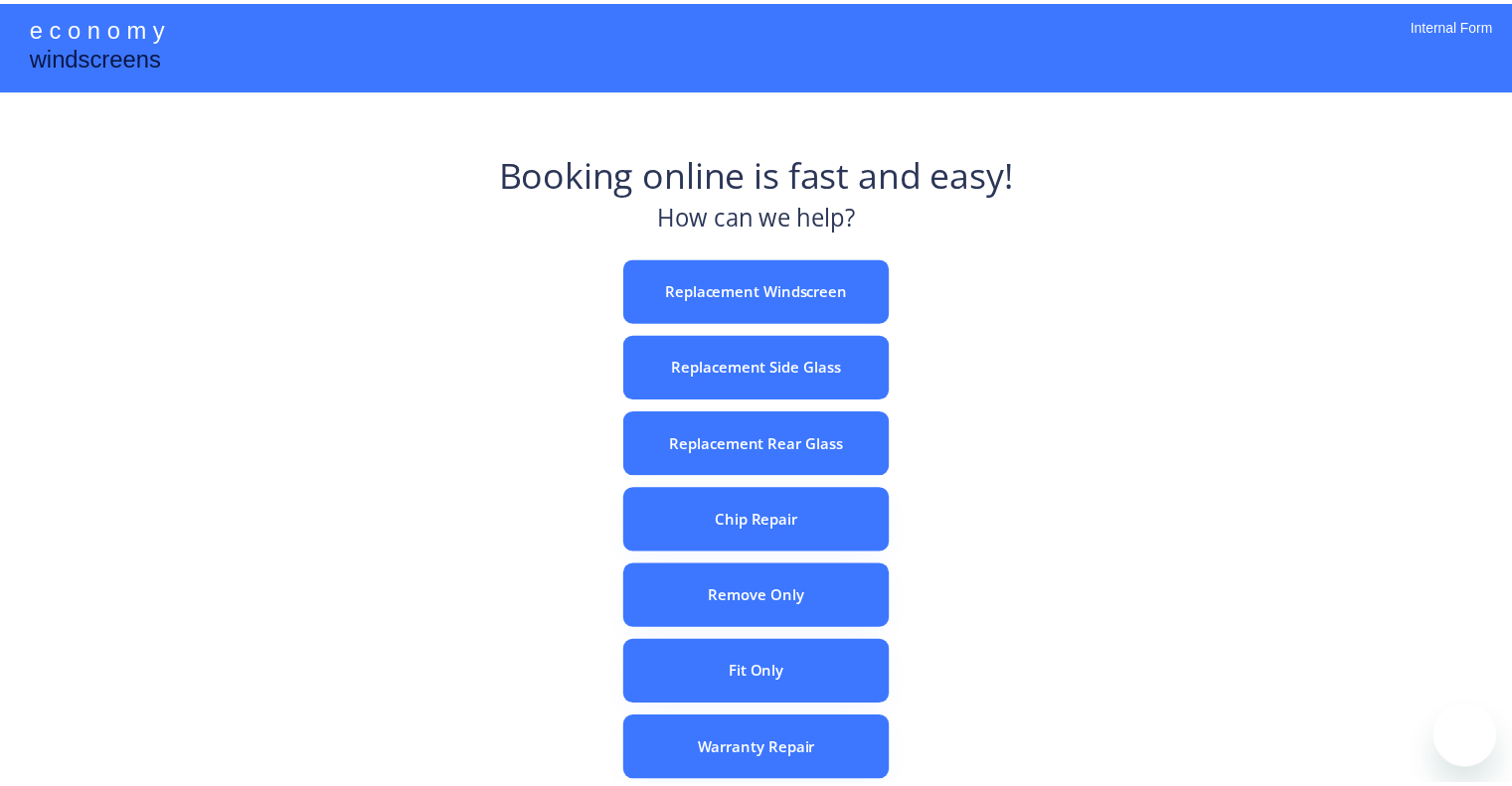 scroll, scrollTop: 0, scrollLeft: 0, axis: both 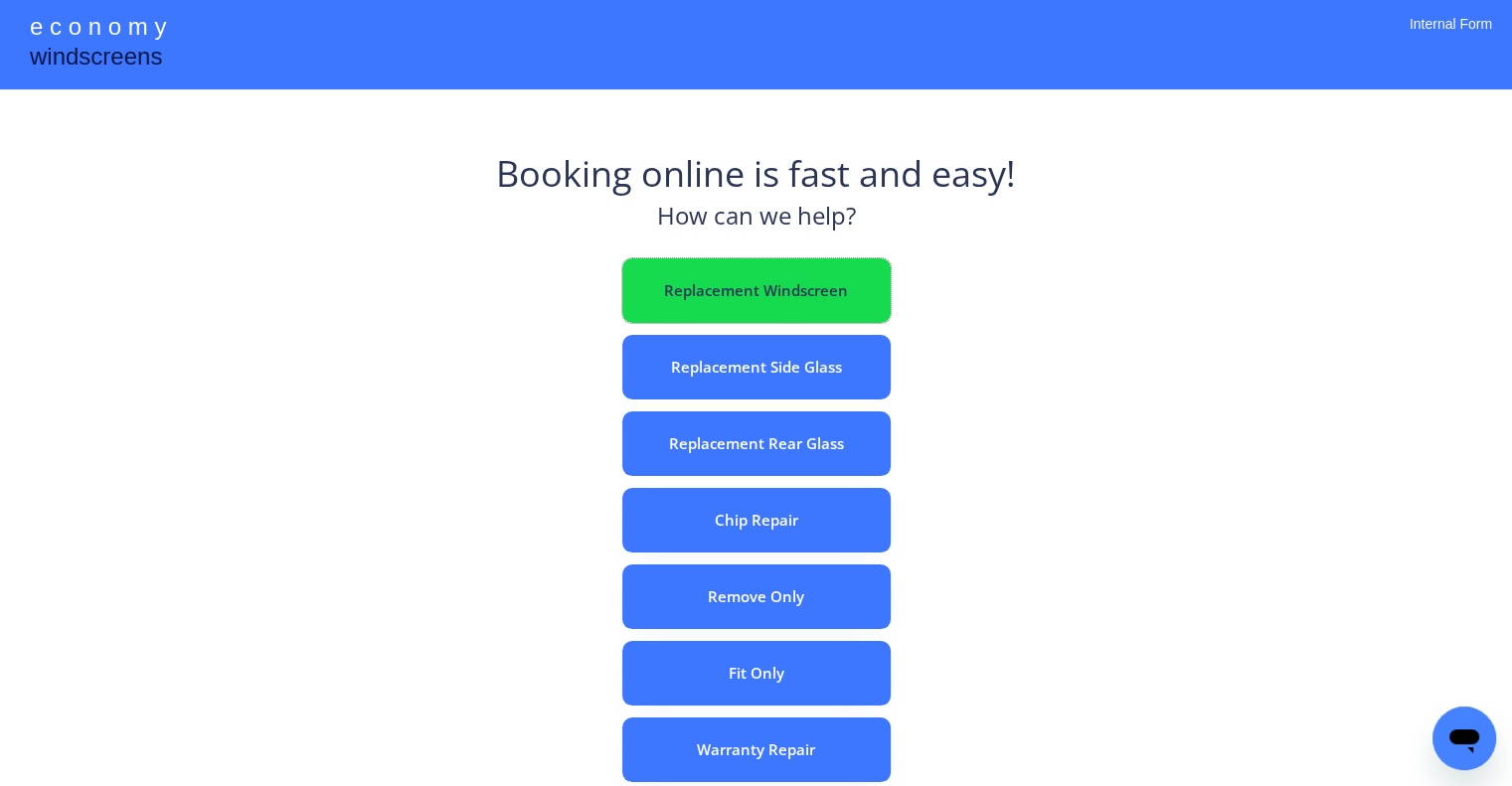 click on "Replacement Windscreen" at bounding box center [756, 290] 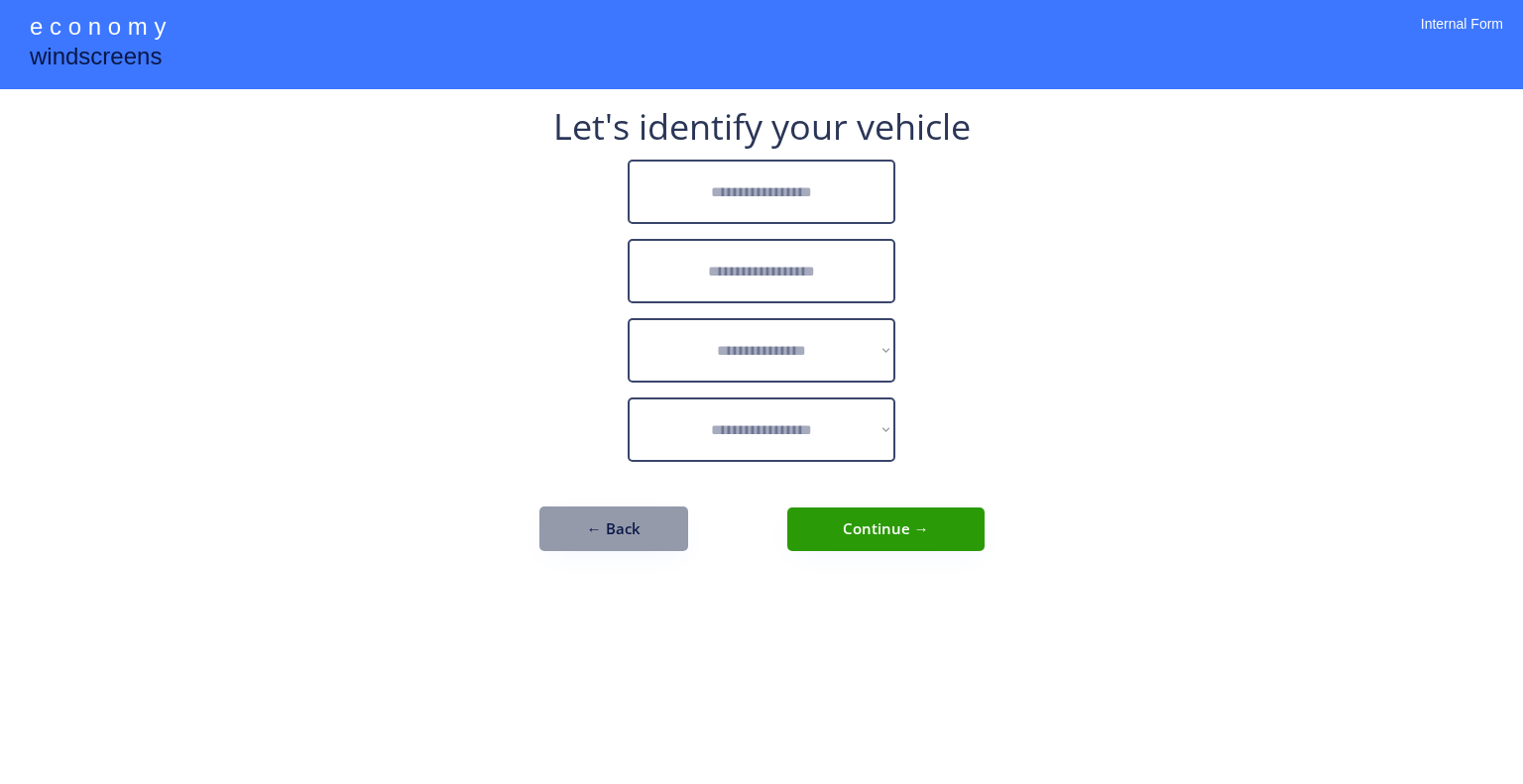 scroll, scrollTop: 0, scrollLeft: 0, axis: both 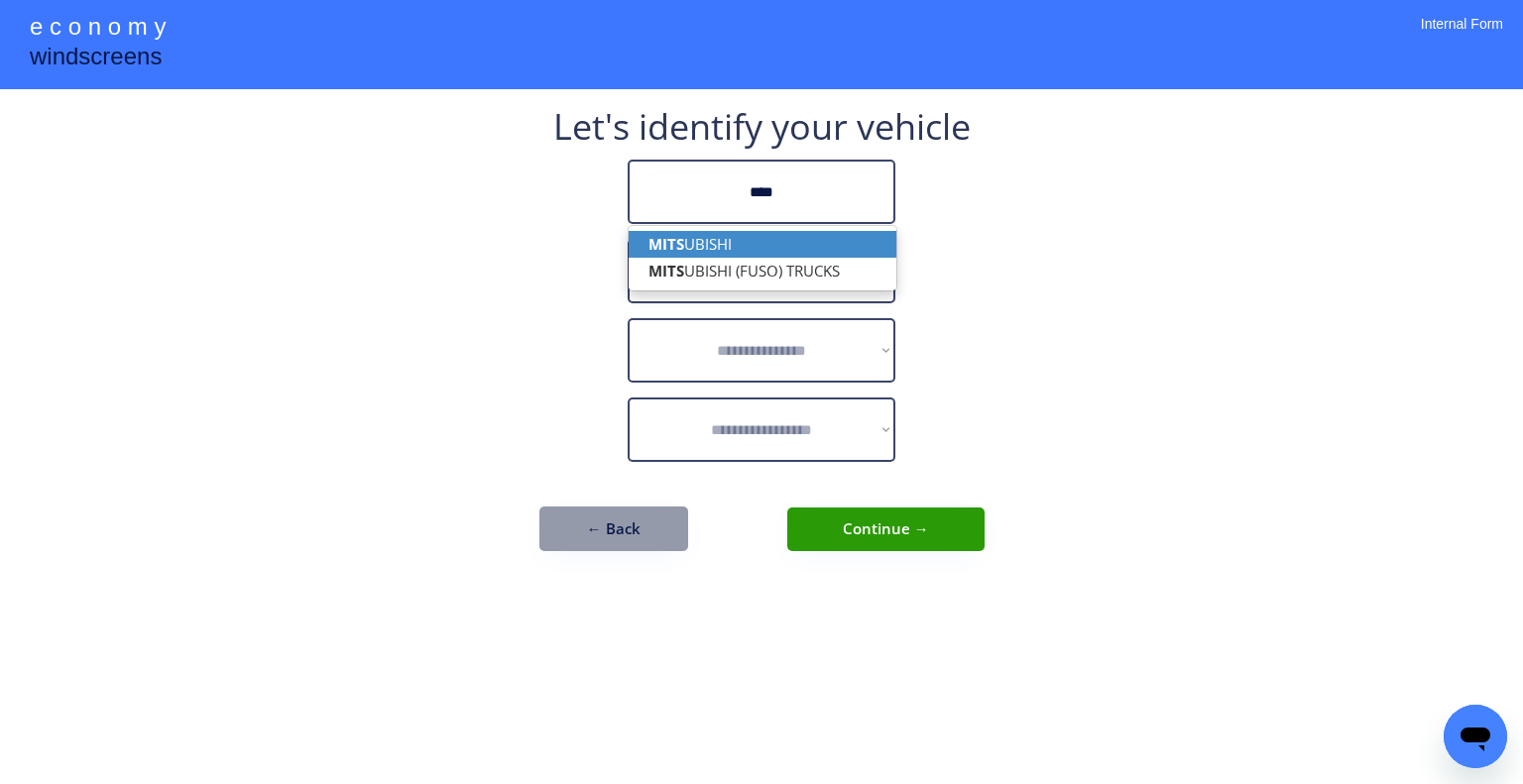 click on "MITS UBISHI" at bounding box center [762, 244] 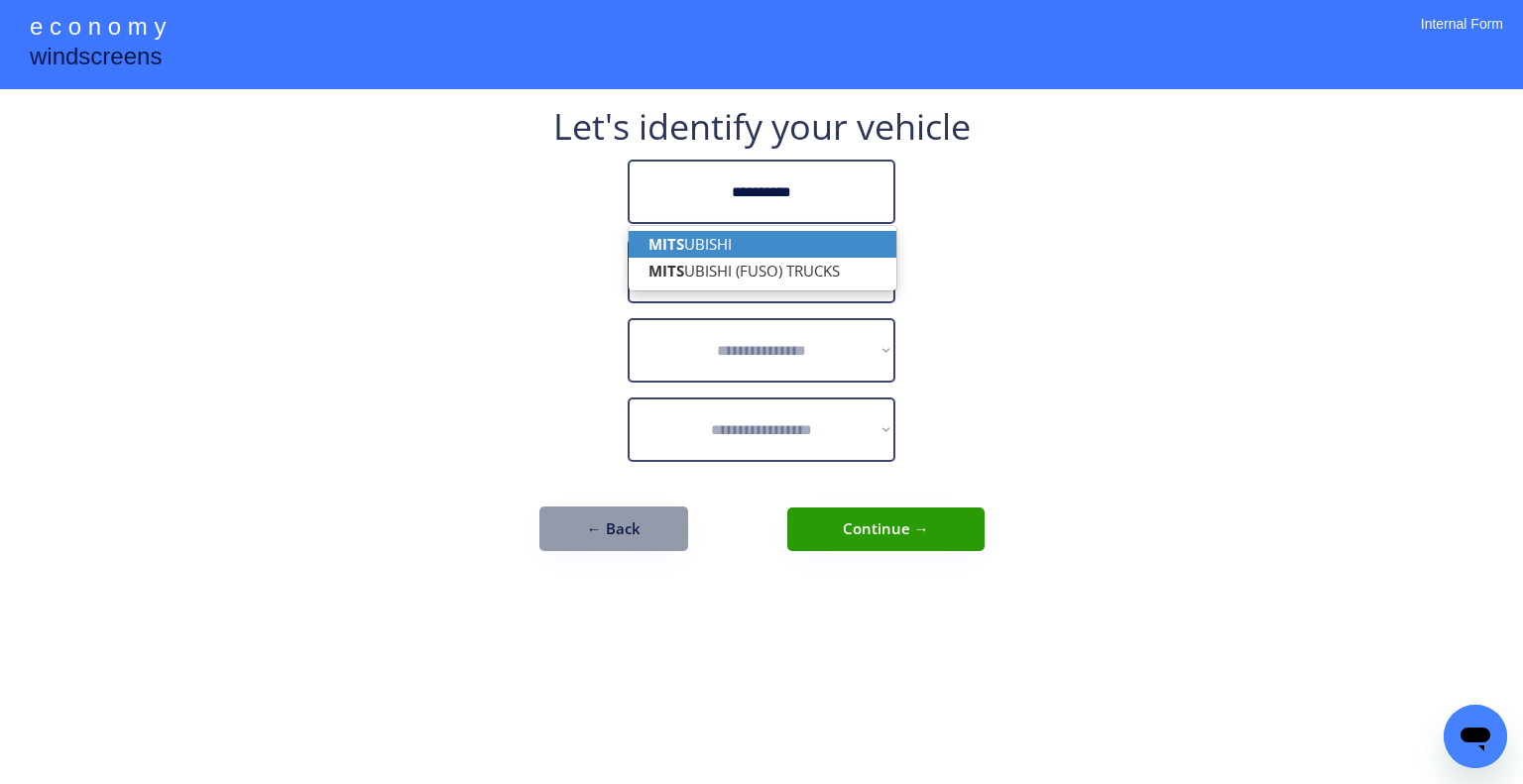 type on "**********" 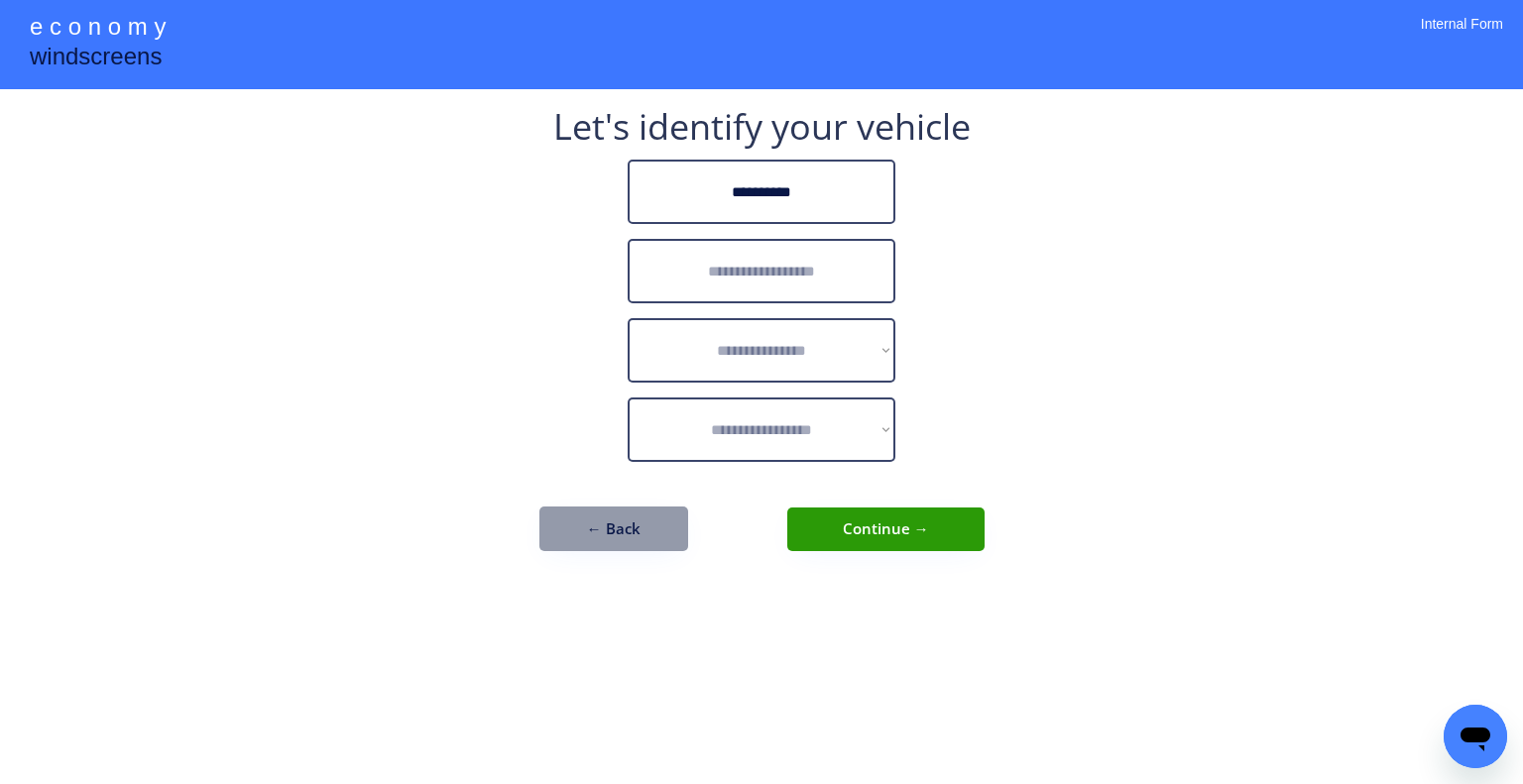 click at bounding box center [762, 271] 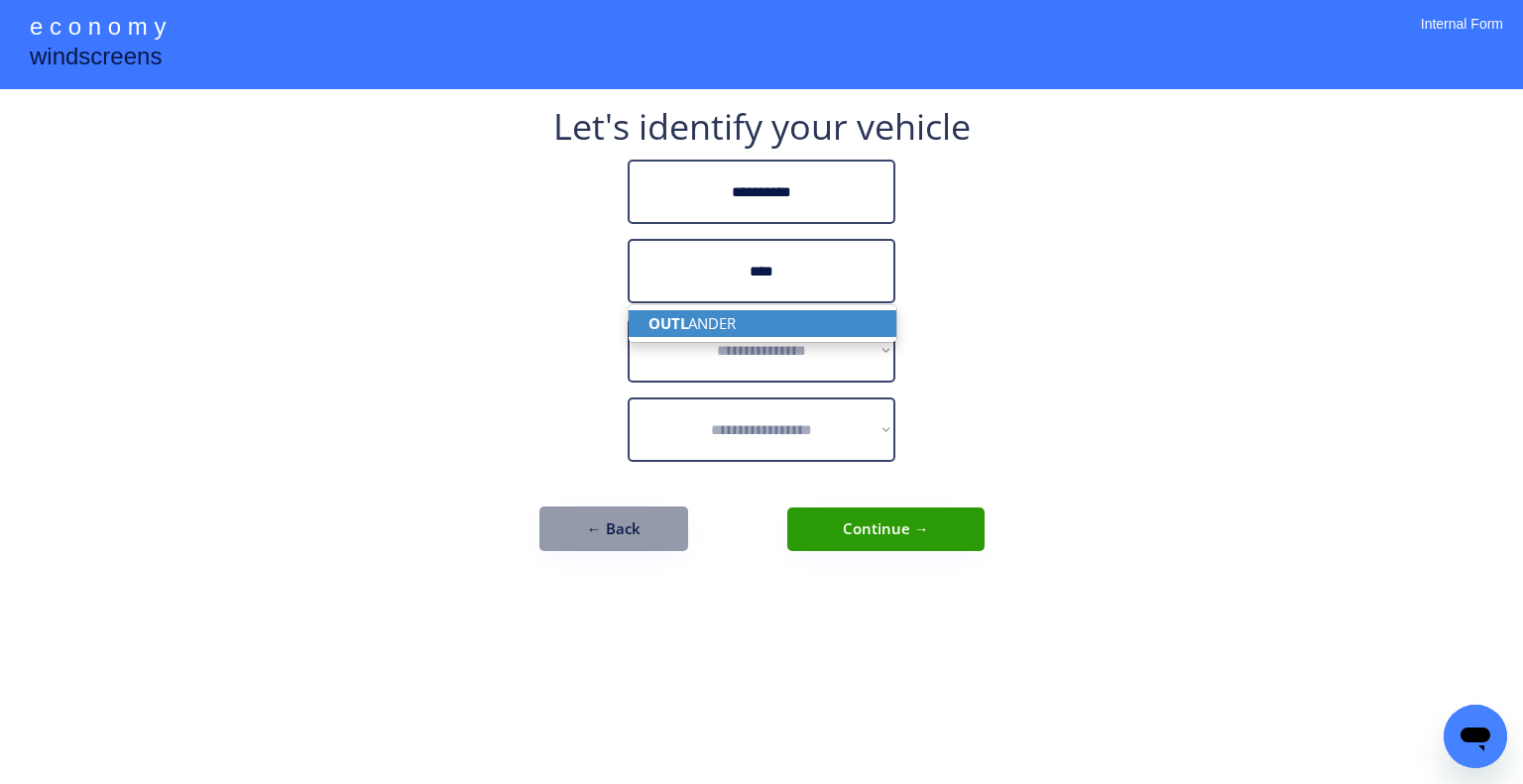 click on "OUTL ANDER" at bounding box center (762, 323) 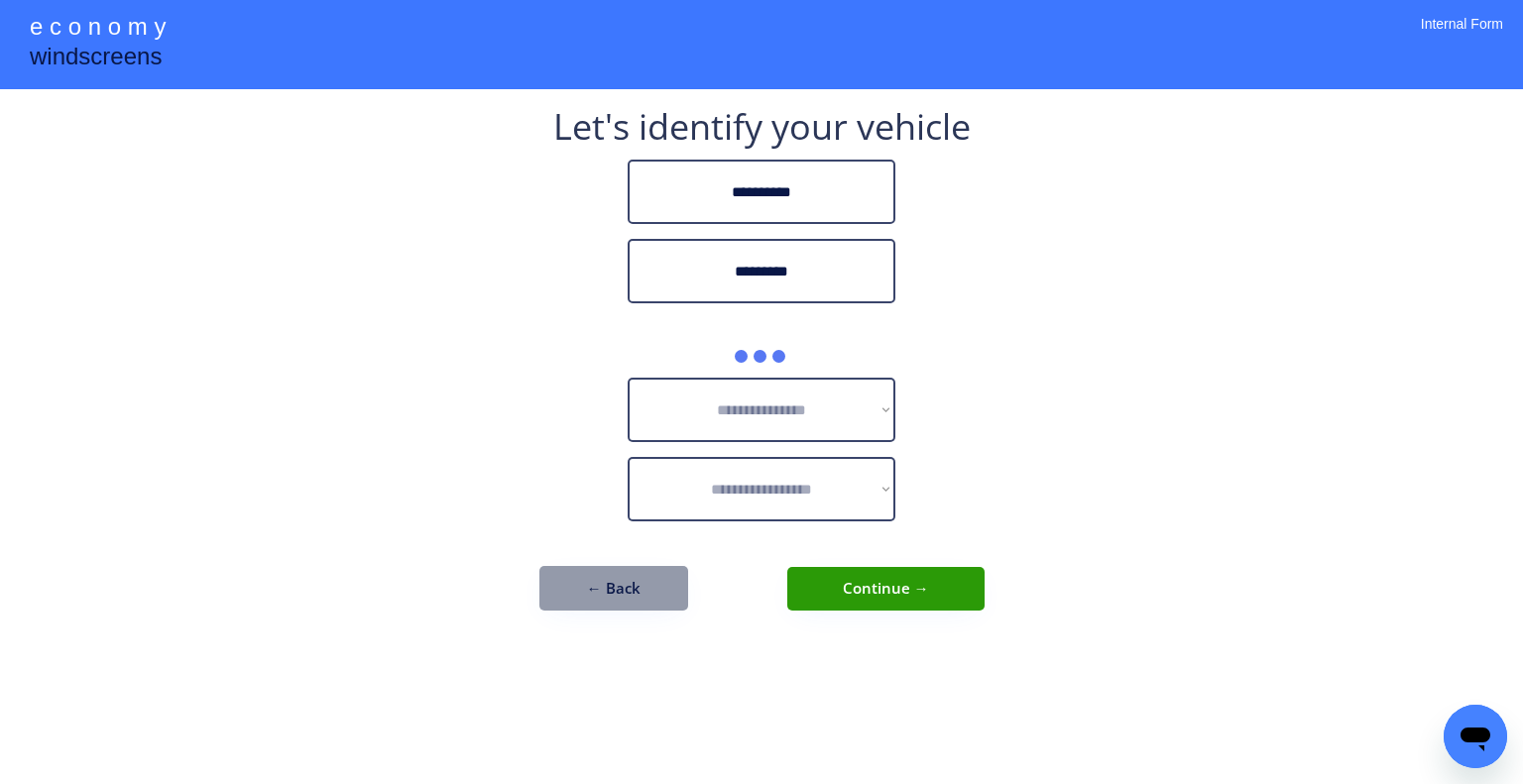 type on "*********" 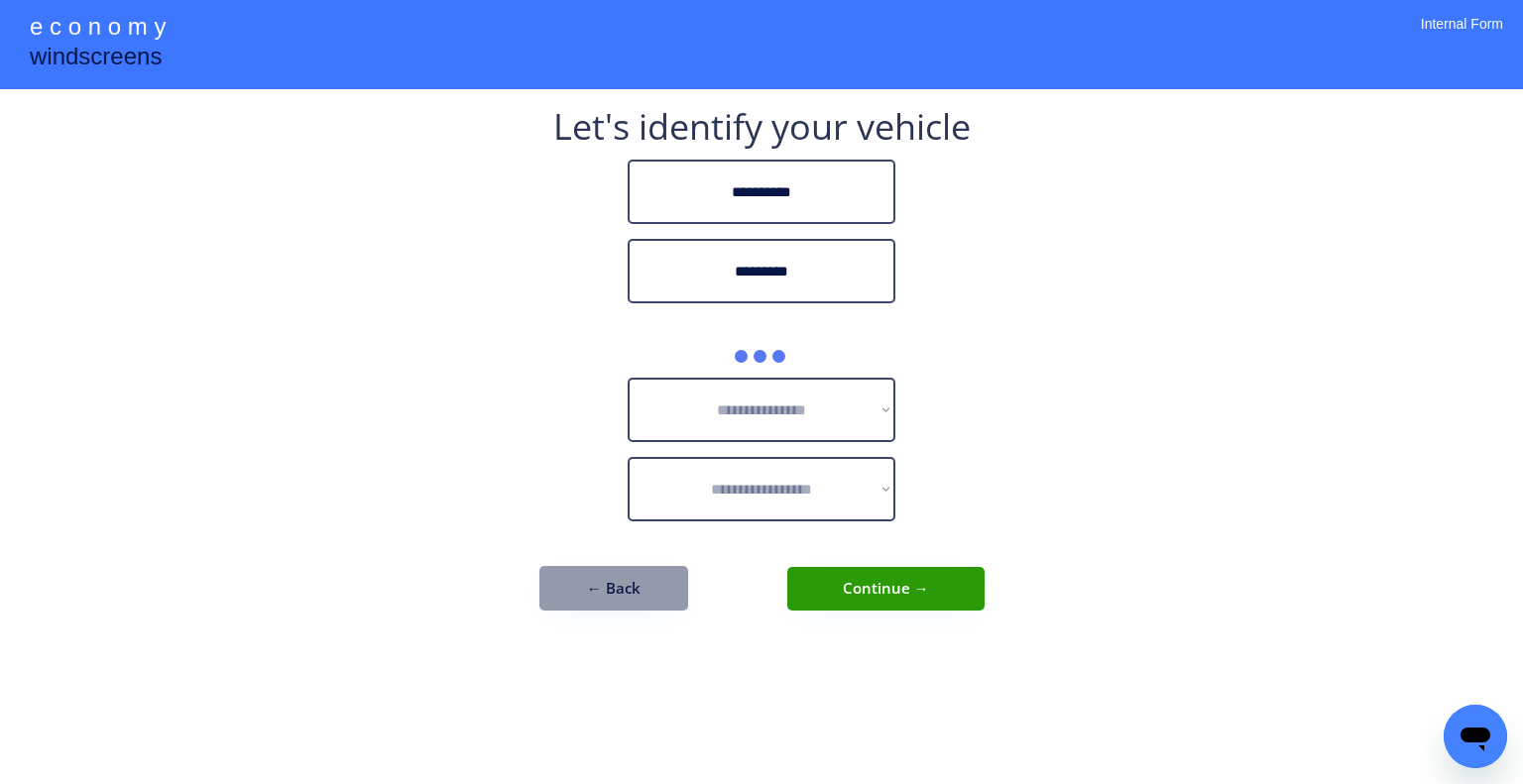 click on "**********" at bounding box center (762, 392) 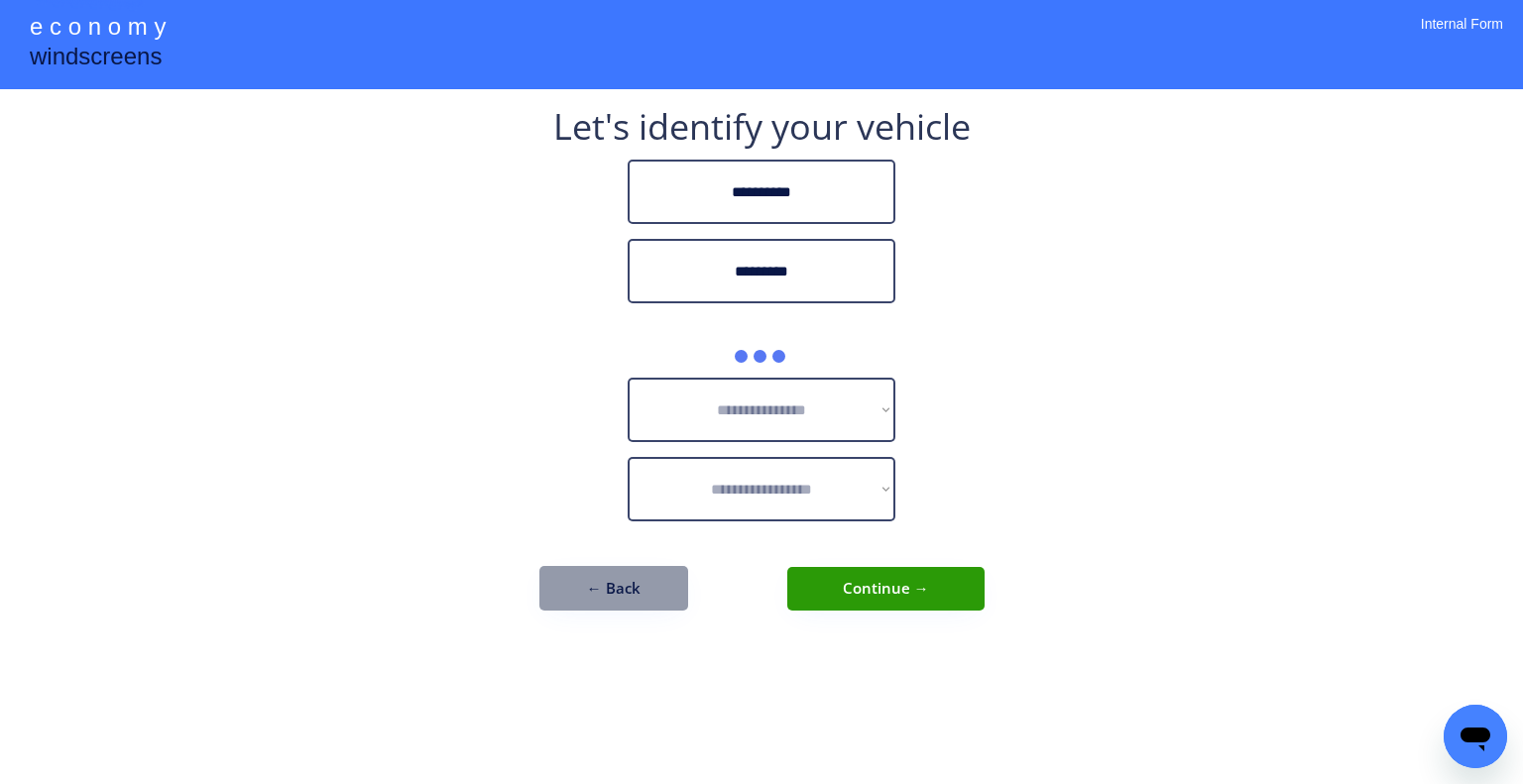 click on "**********" at bounding box center [762, 392] 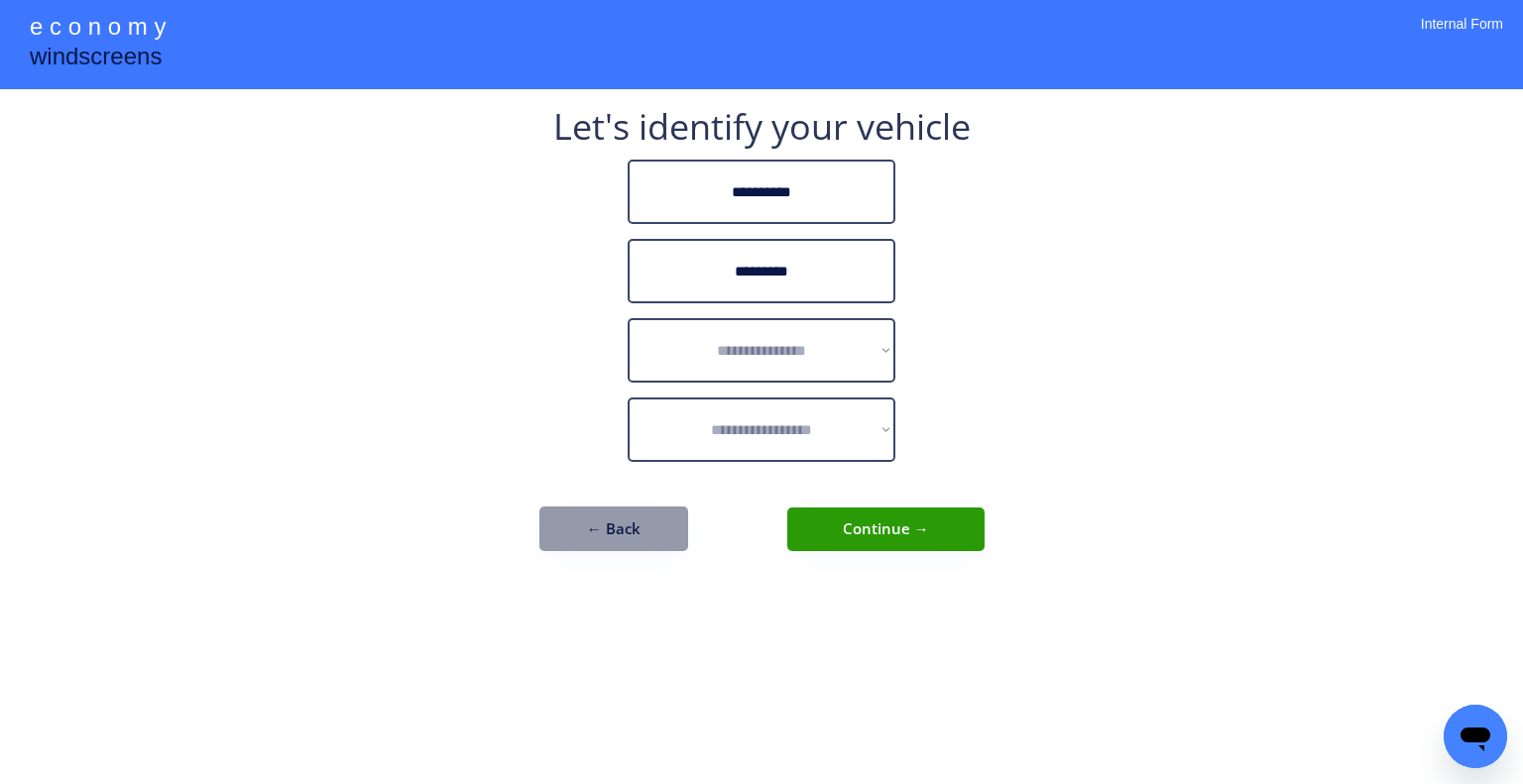 click on "**********" at bounding box center [762, 340] 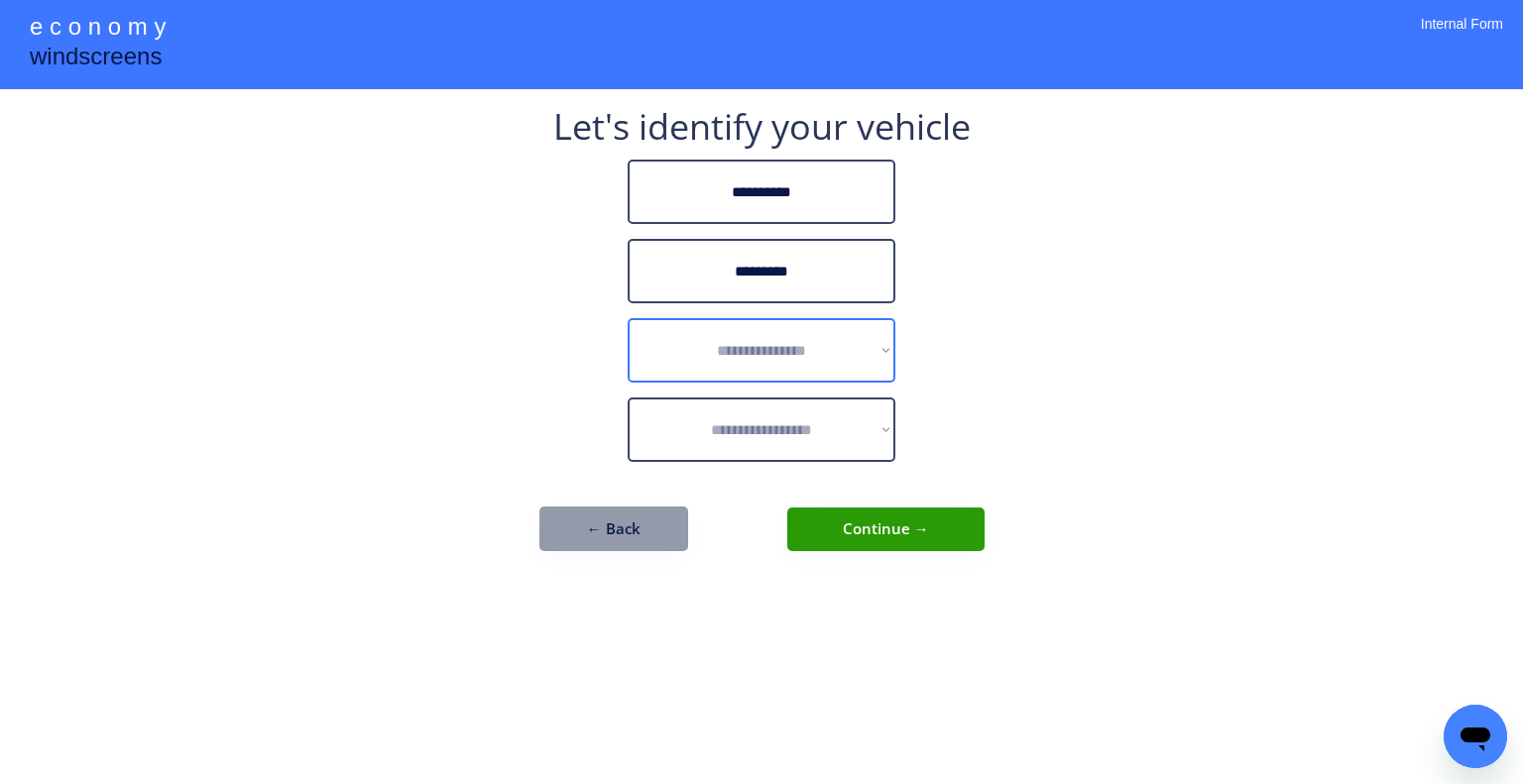 drag, startPoint x: 821, startPoint y: 377, endPoint x: 845, endPoint y: 364, distance: 27.294688 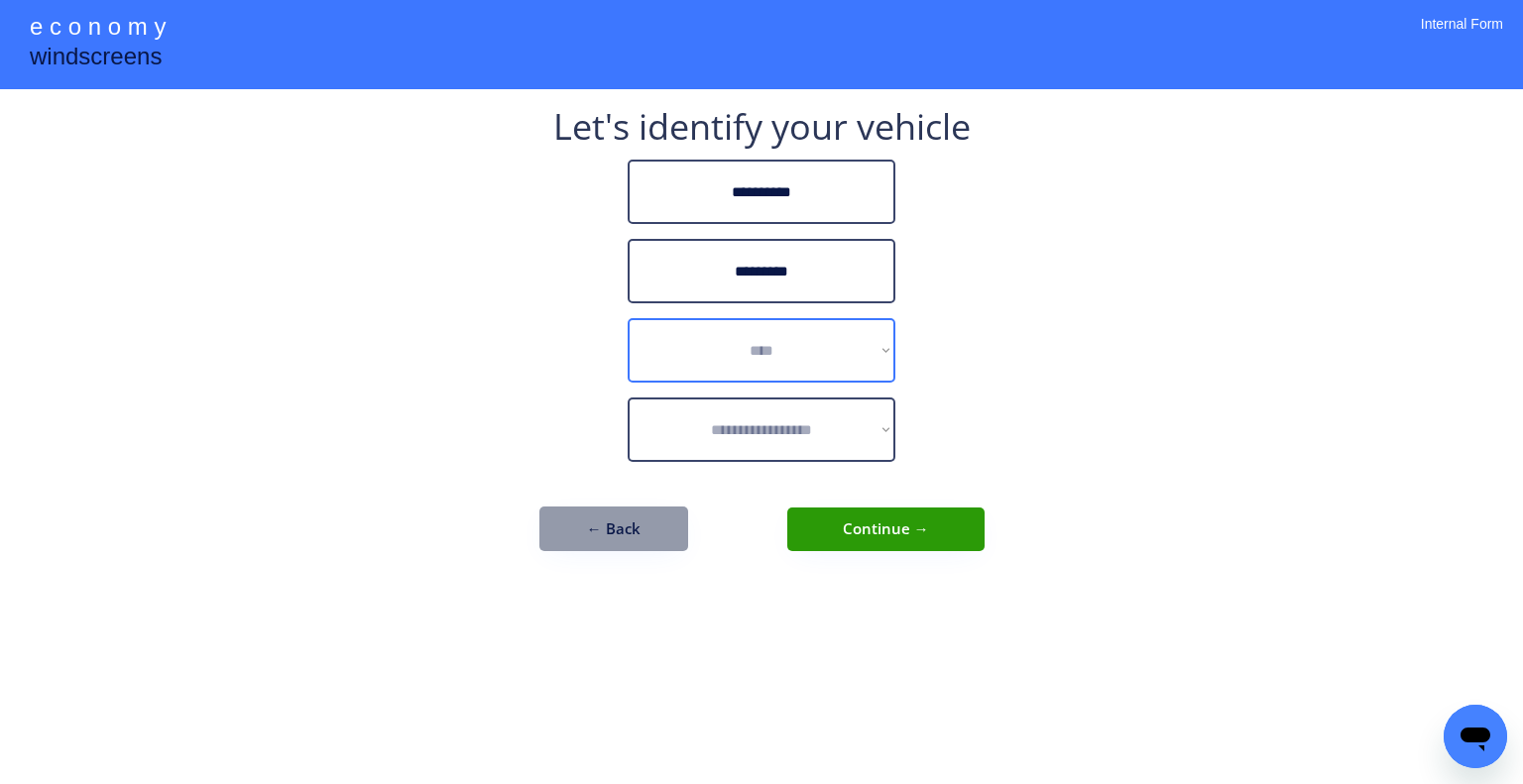 click on "**********" at bounding box center [762, 350] 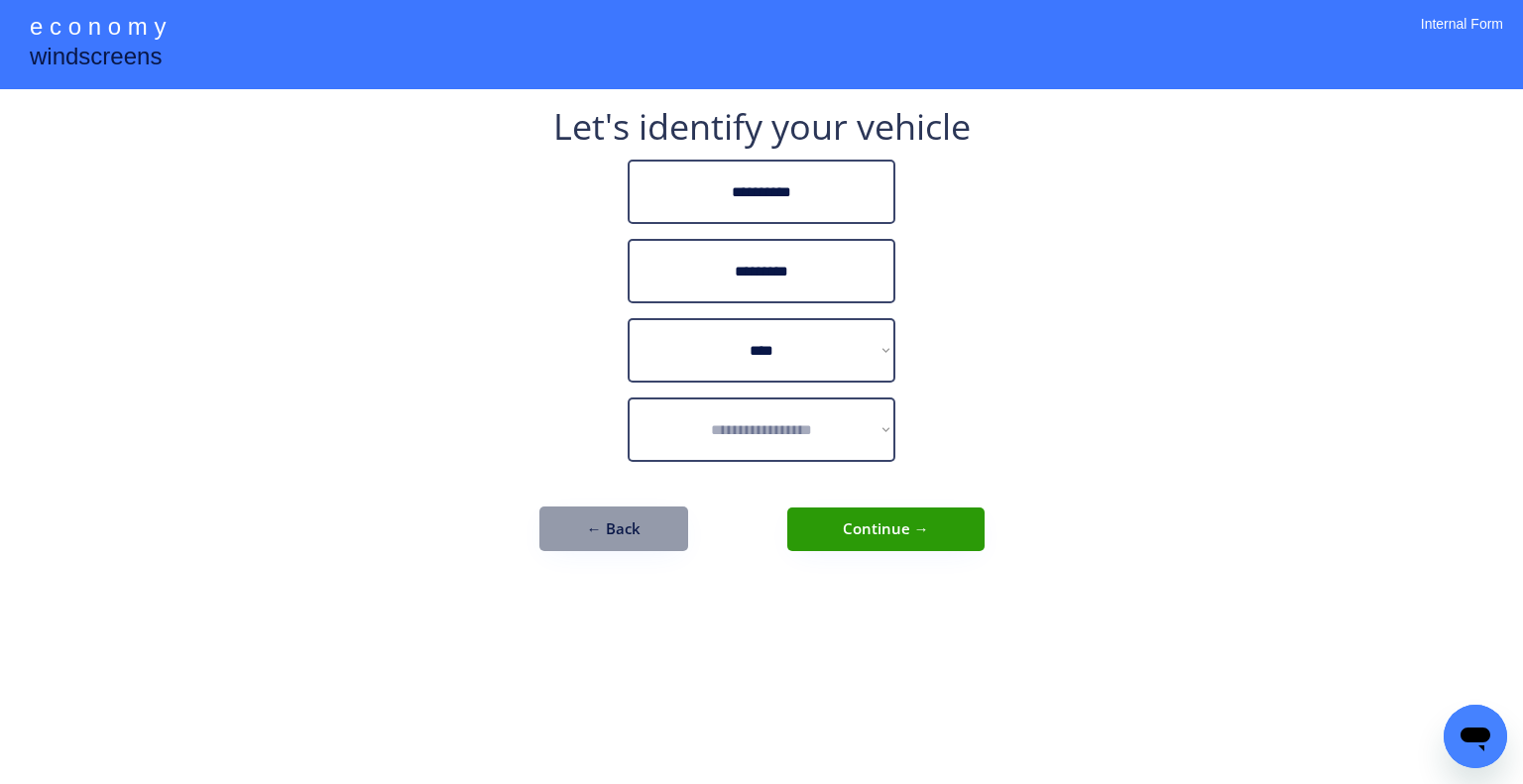select on "*********" 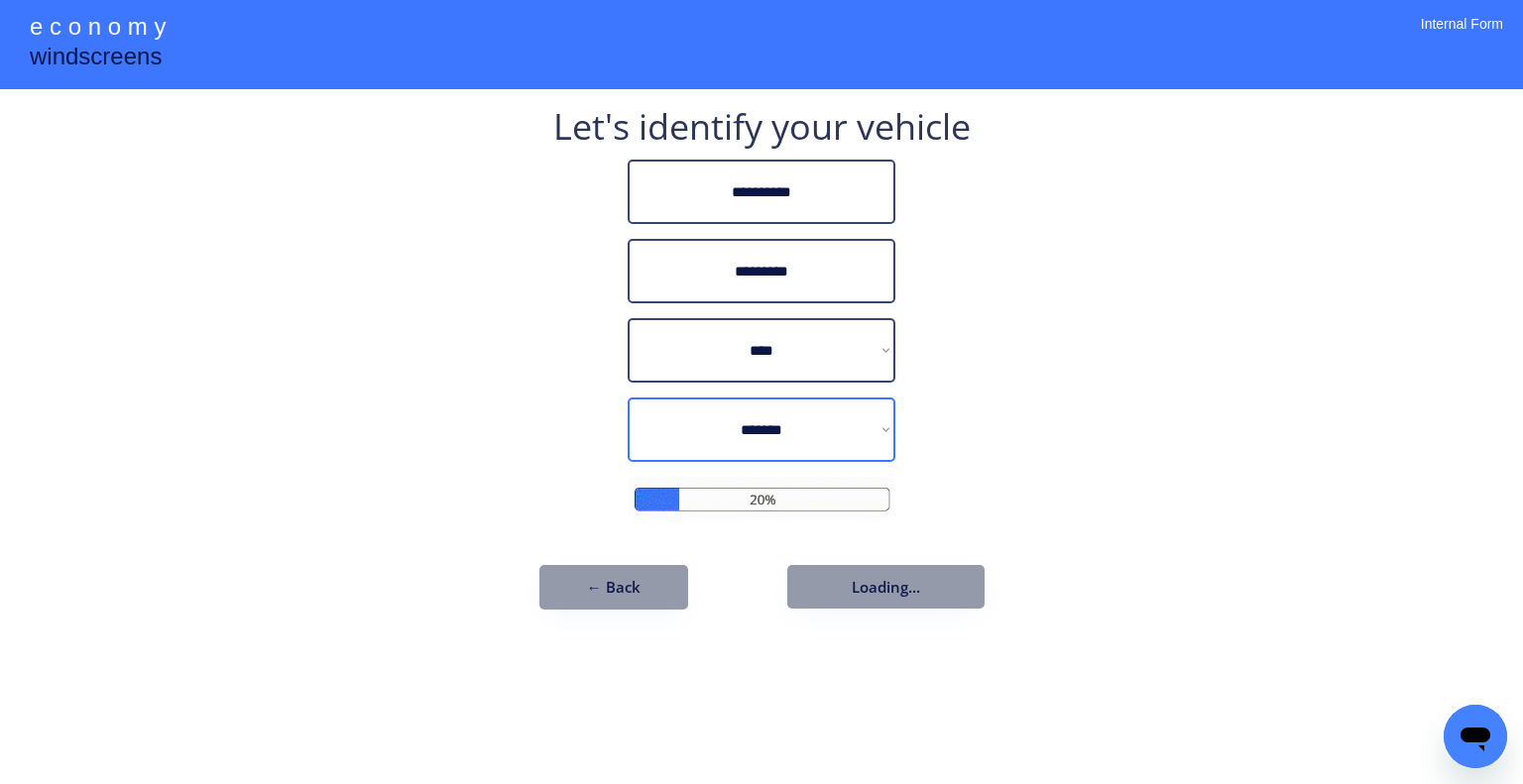 click on "**********" at bounding box center (762, 429) 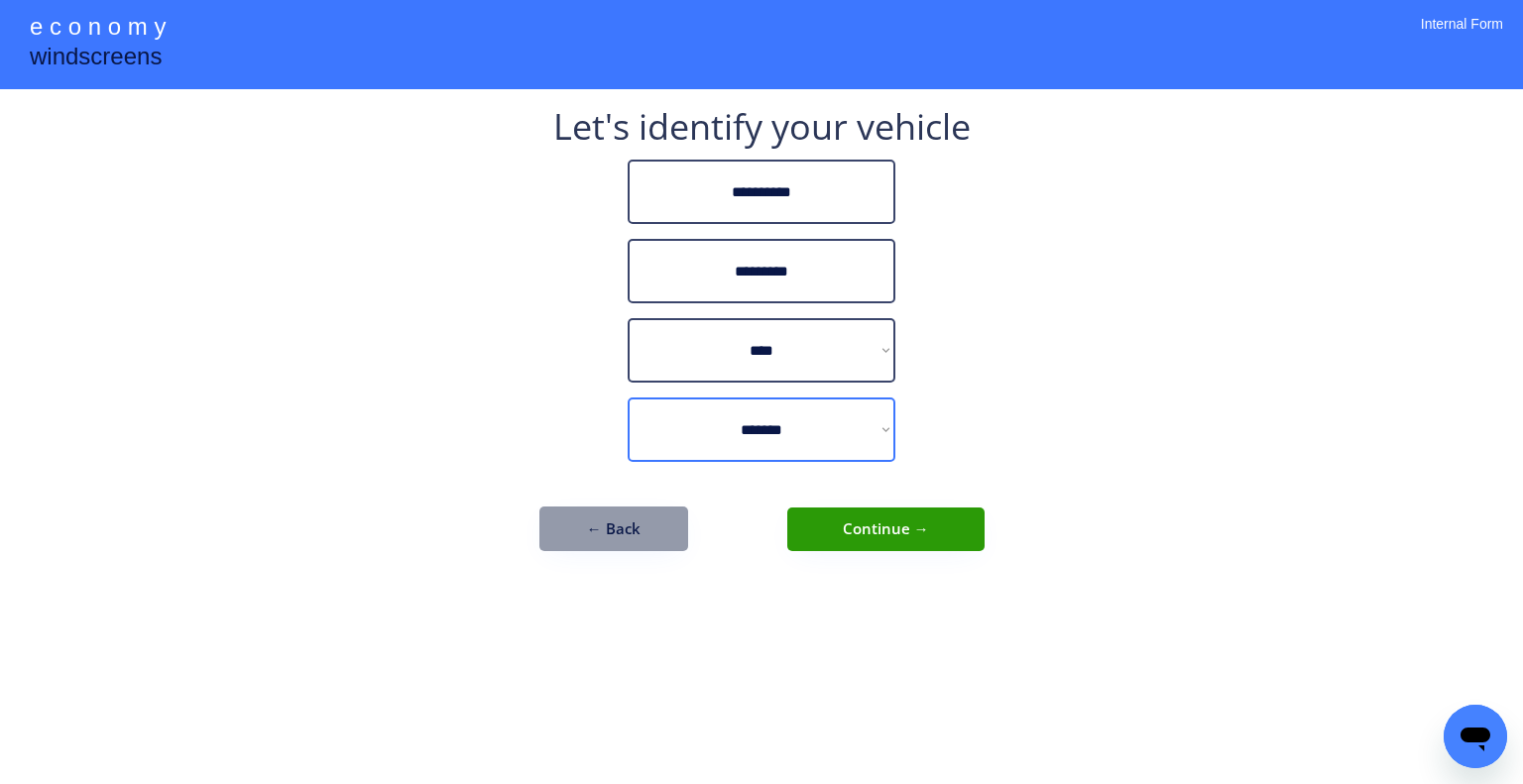 click on "**********" at bounding box center (762, 392) 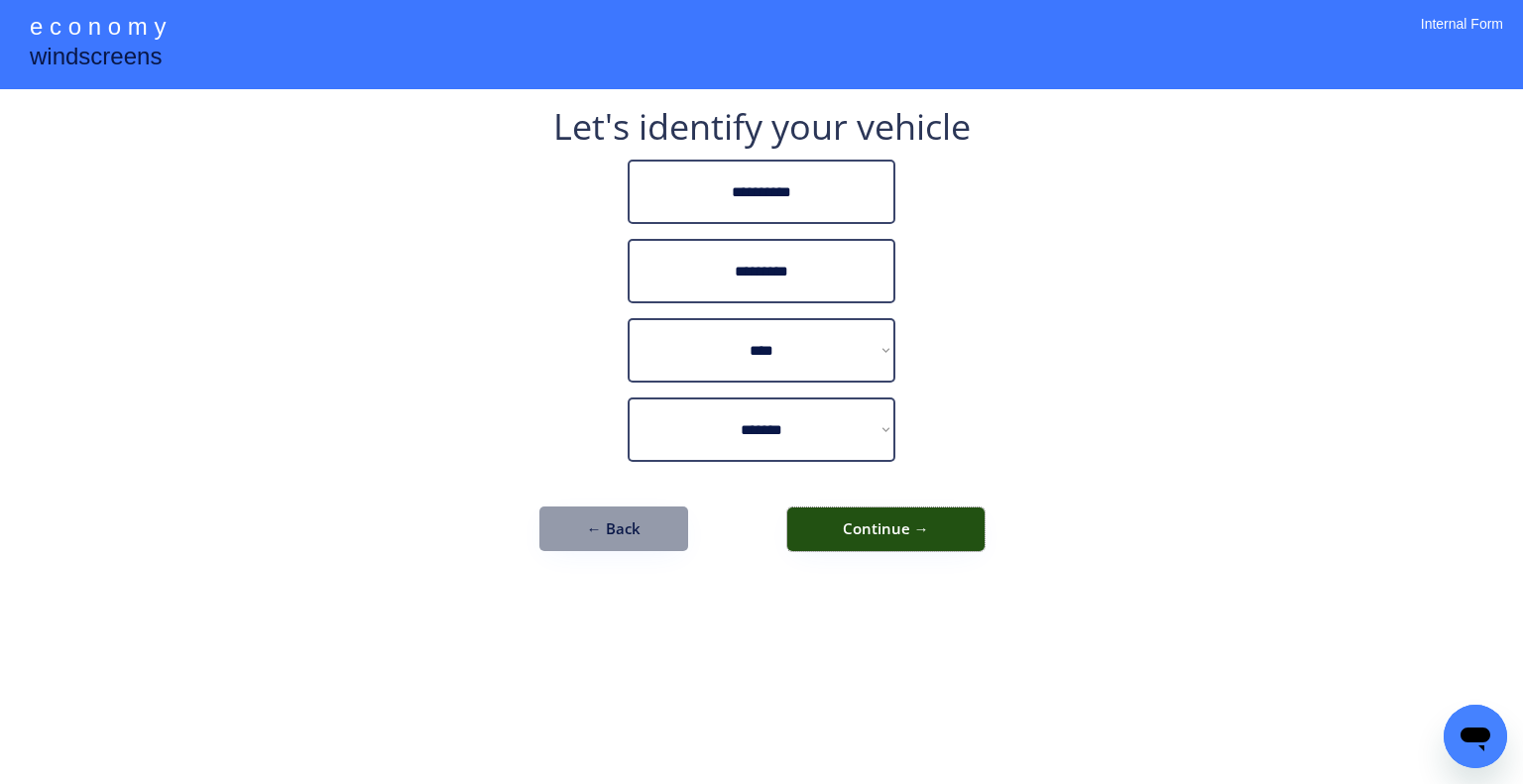 click on "Continue    →" at bounding box center (885, 529) 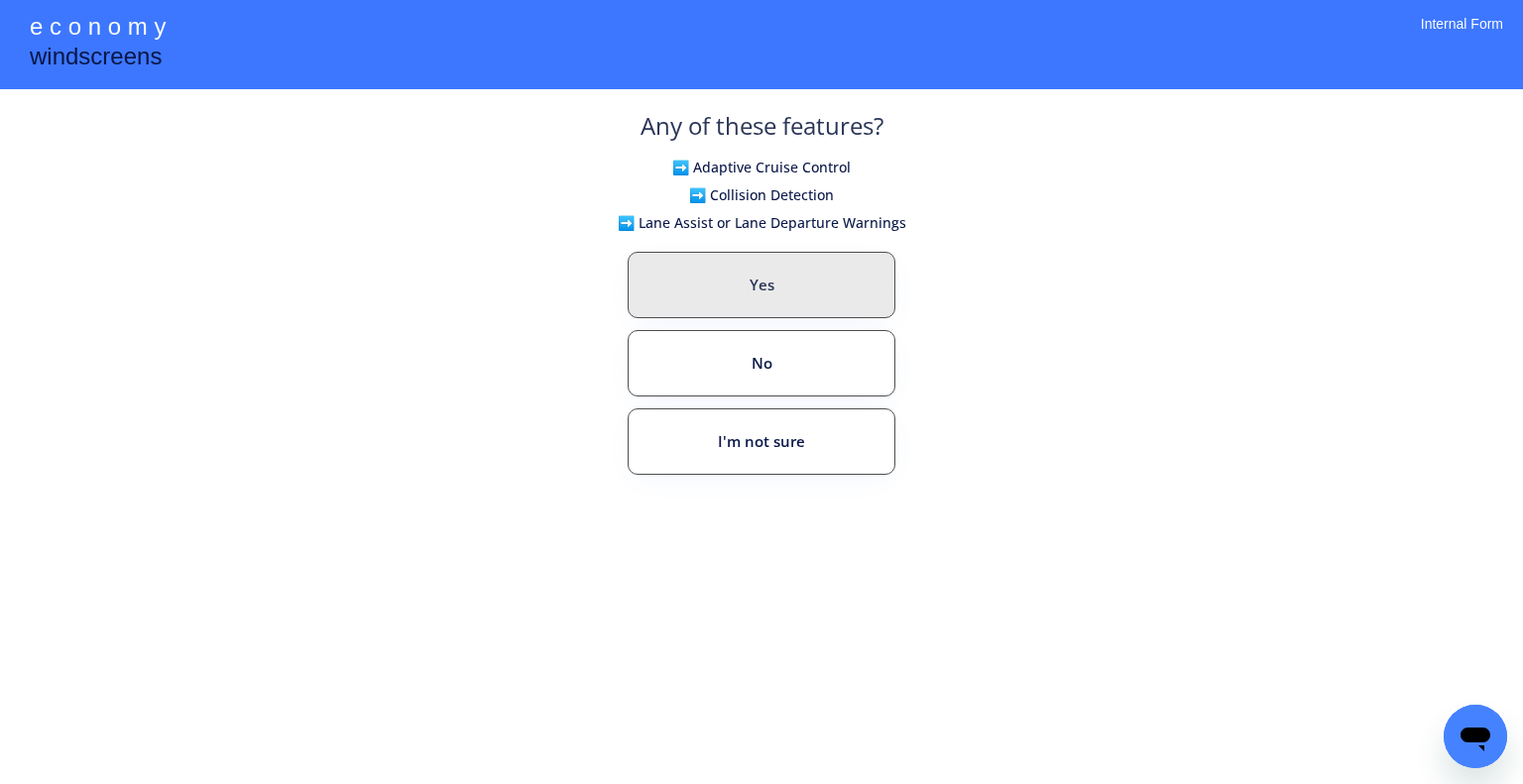 click on "Yes" at bounding box center [762, 284] 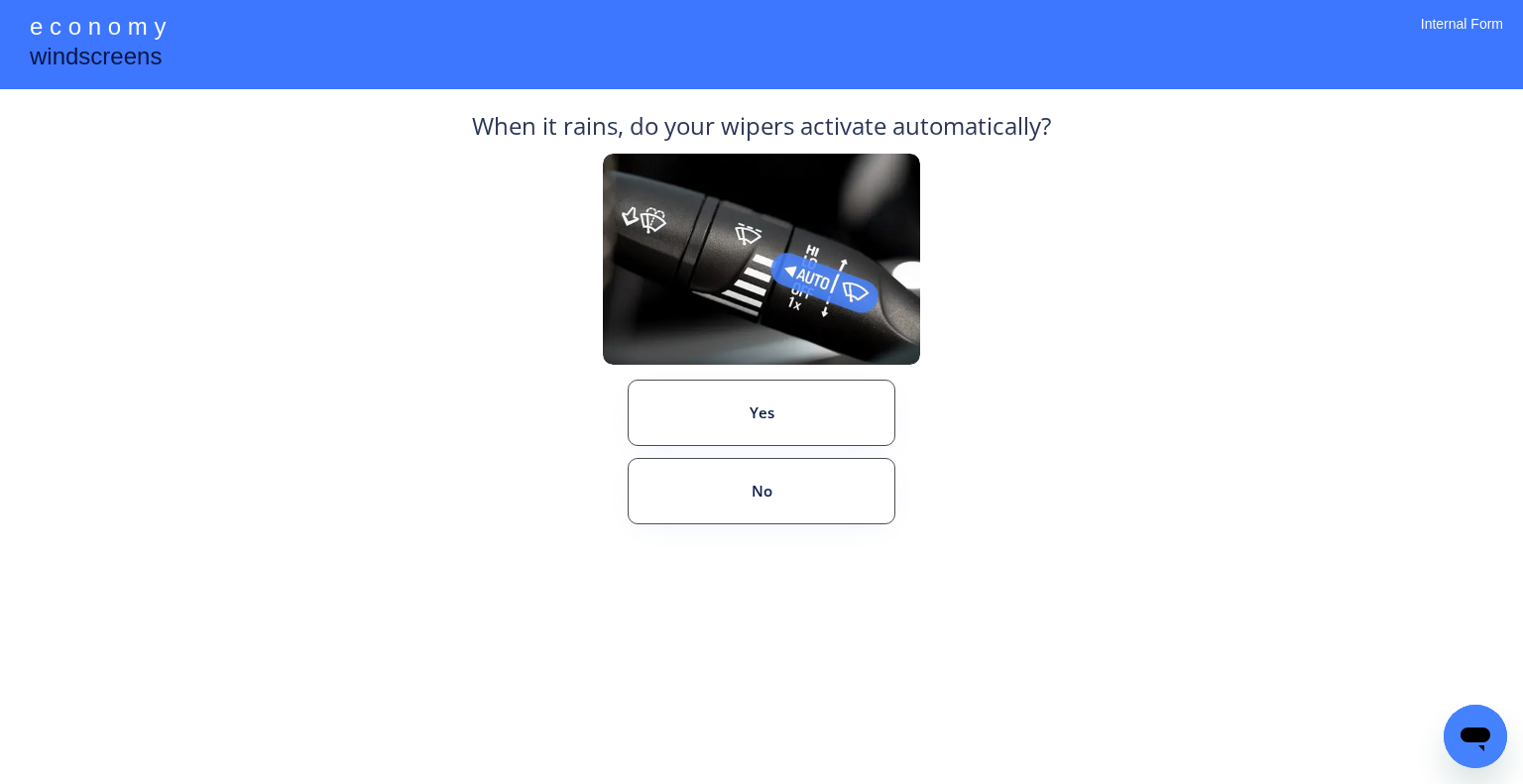 click on "Yes" at bounding box center (762, 412) 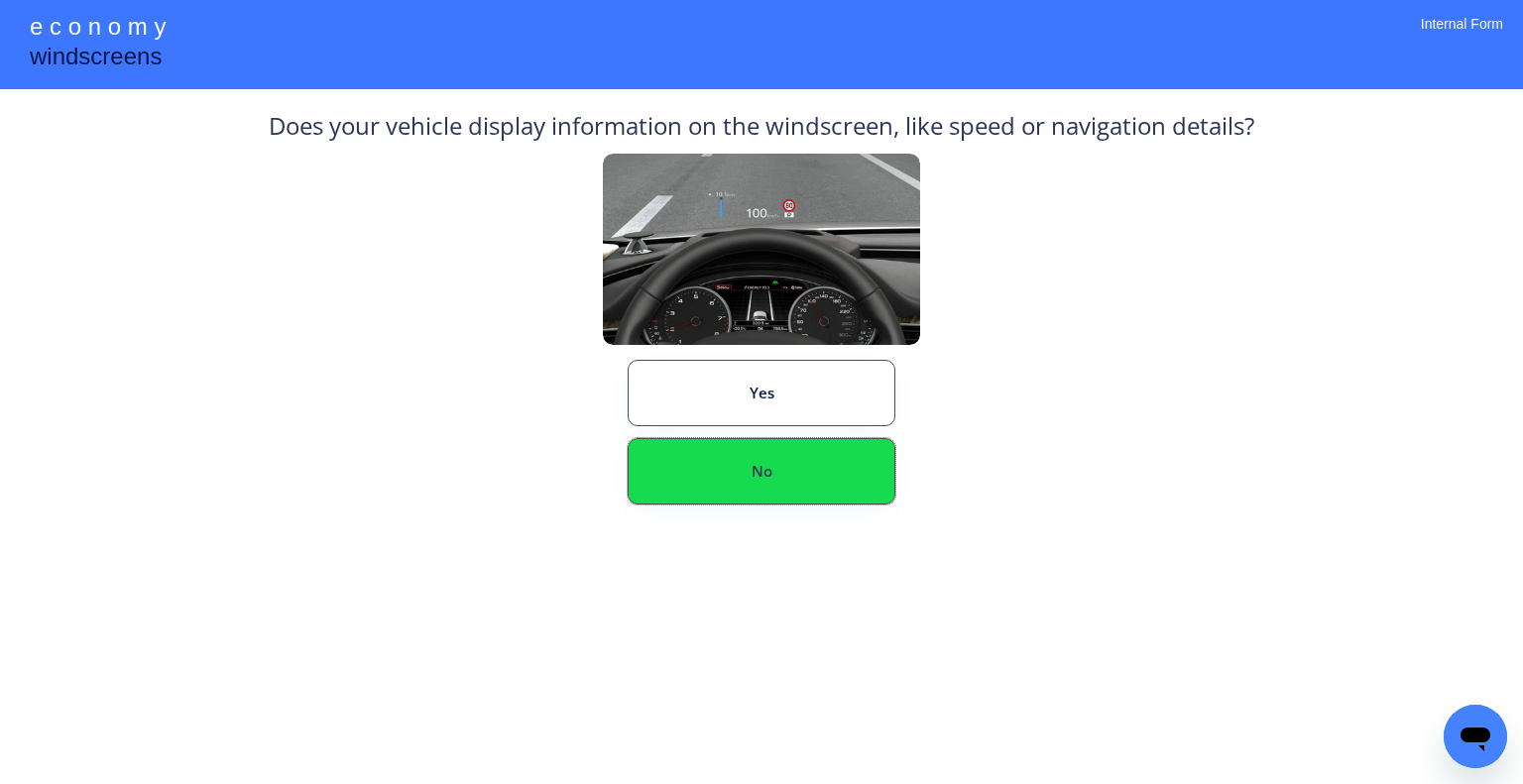 click on "No" at bounding box center [762, 471] 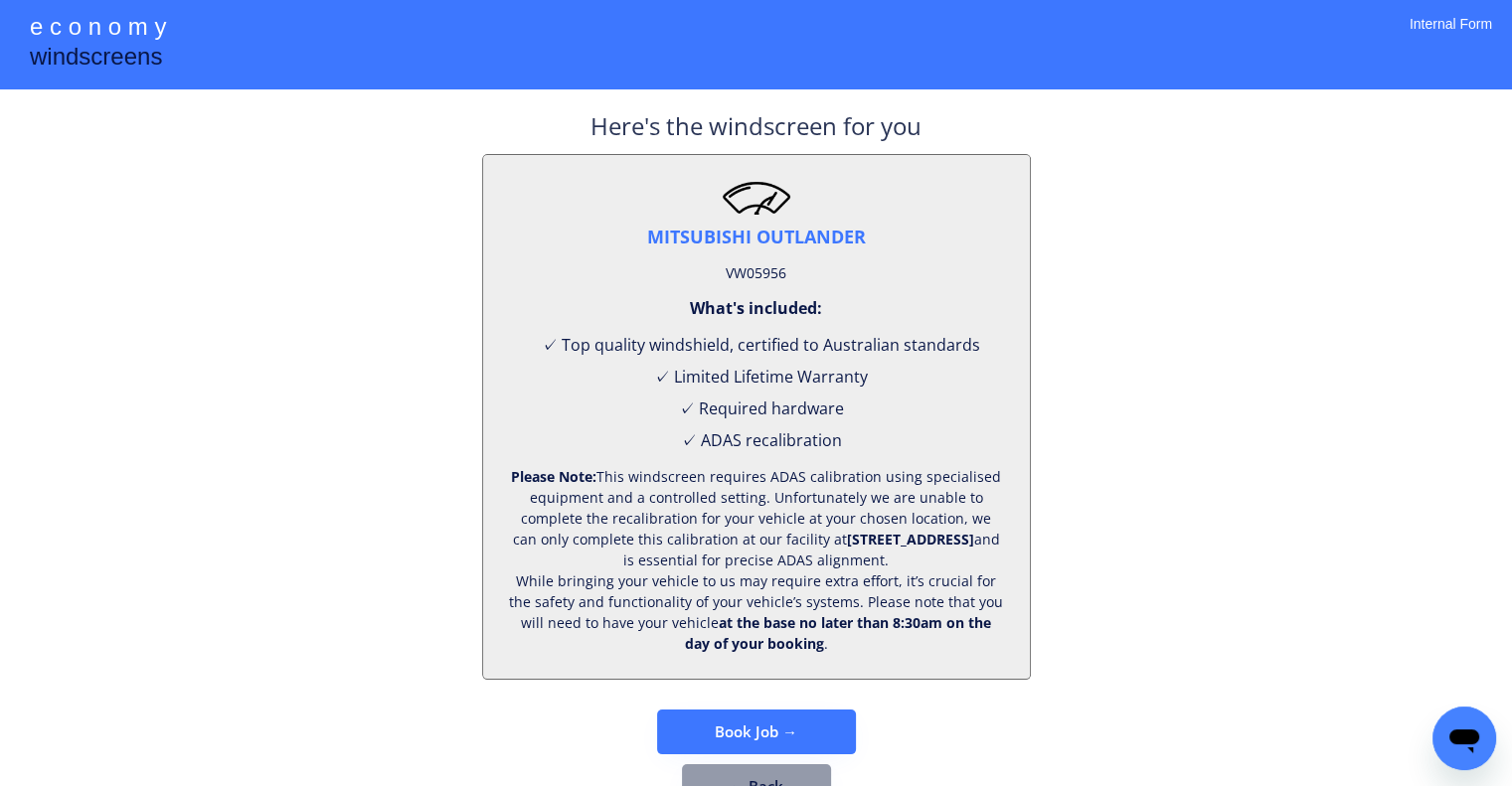 scroll, scrollTop: 82, scrollLeft: 0, axis: vertical 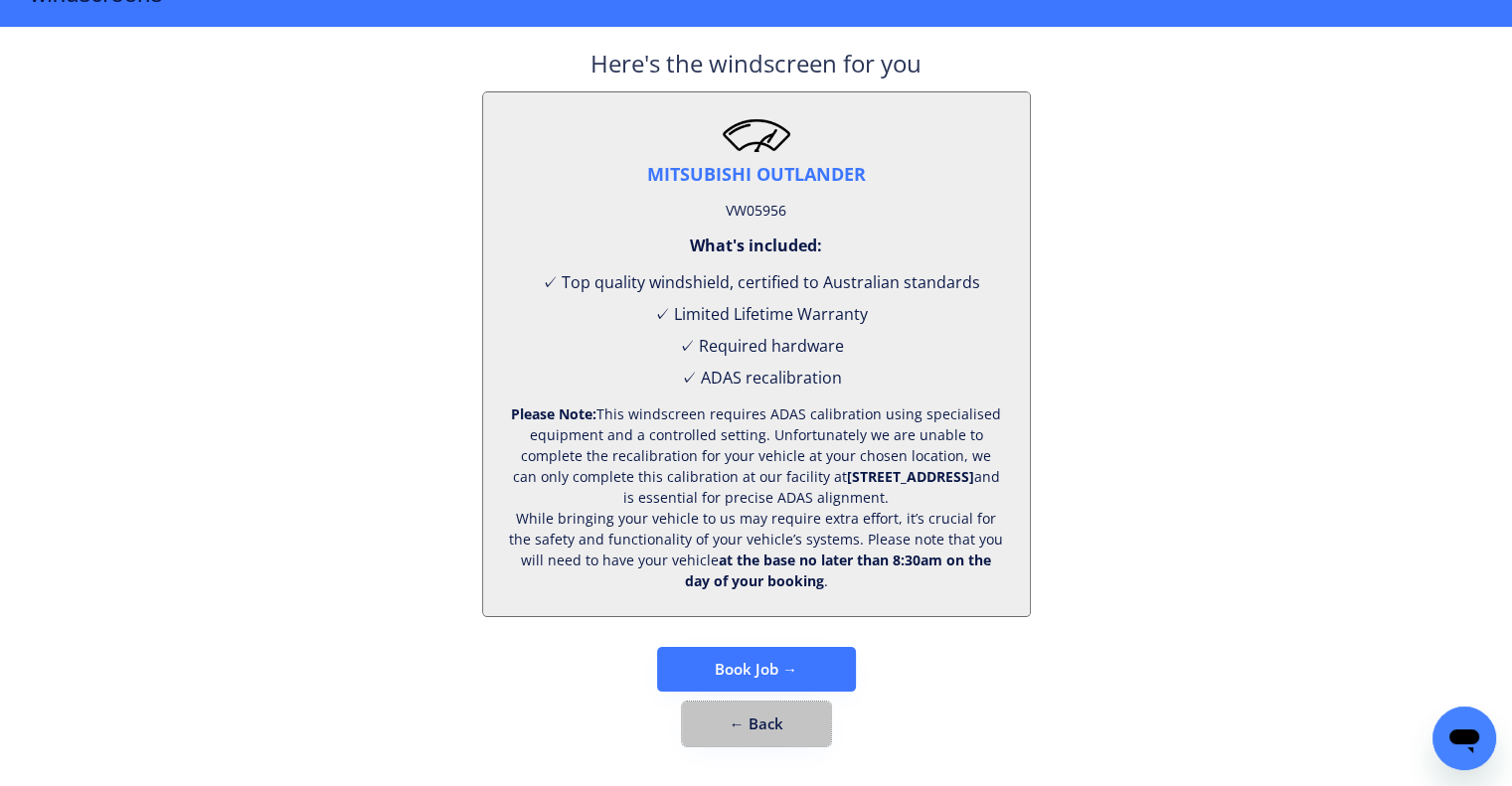 click on "←   Back" at bounding box center [756, 723] 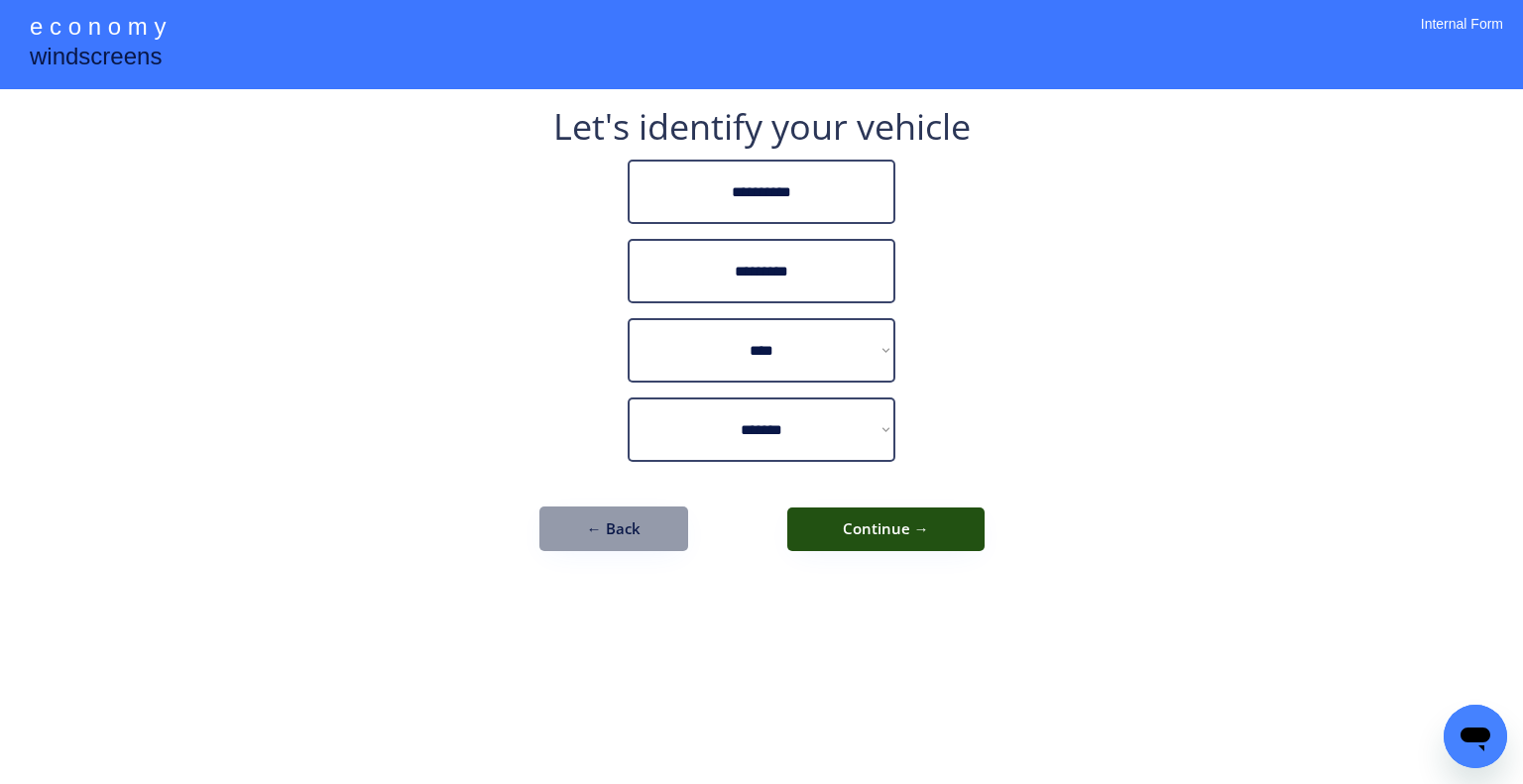 click on "Continue    →" at bounding box center [885, 529] 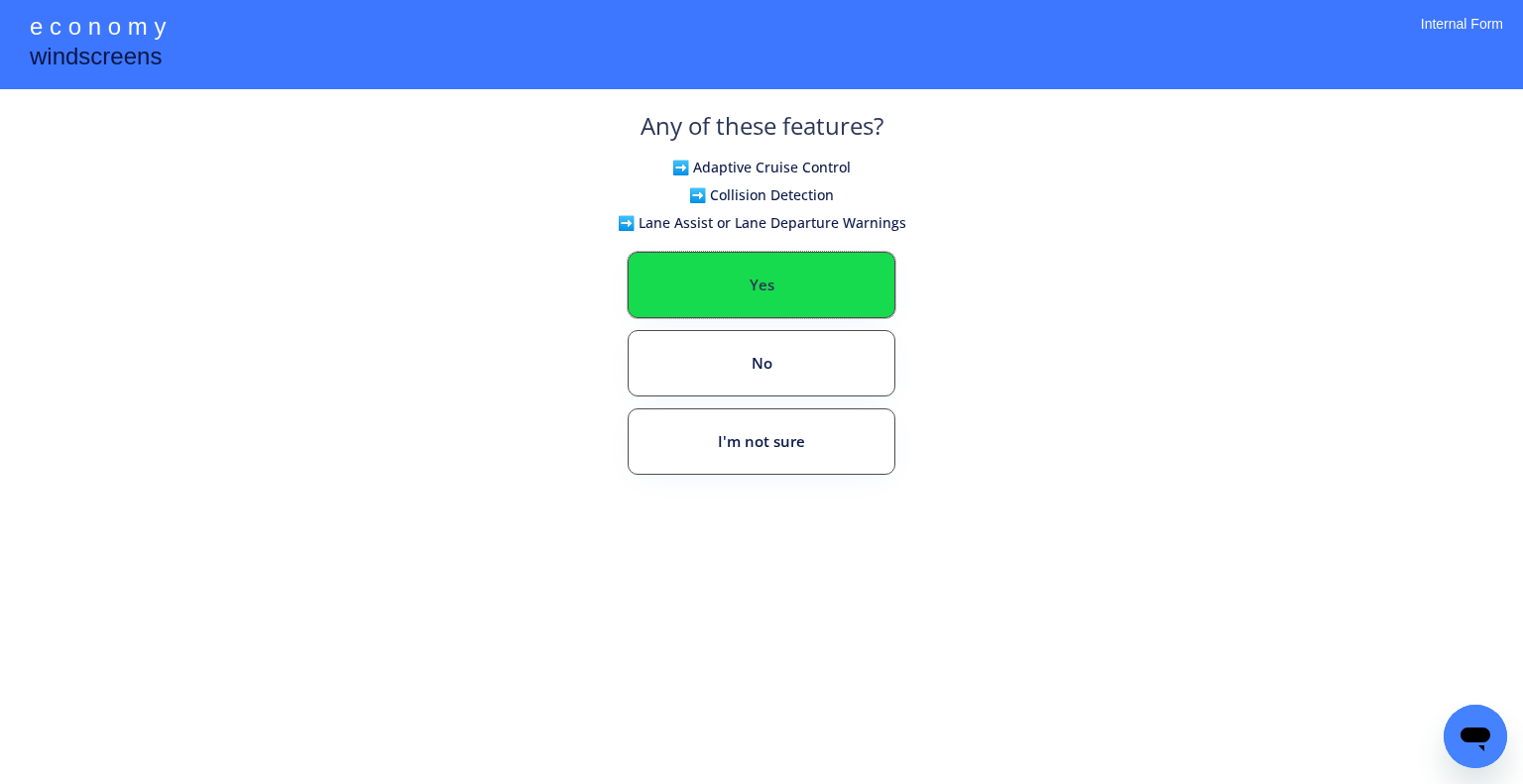click on "Yes" at bounding box center [762, 284] 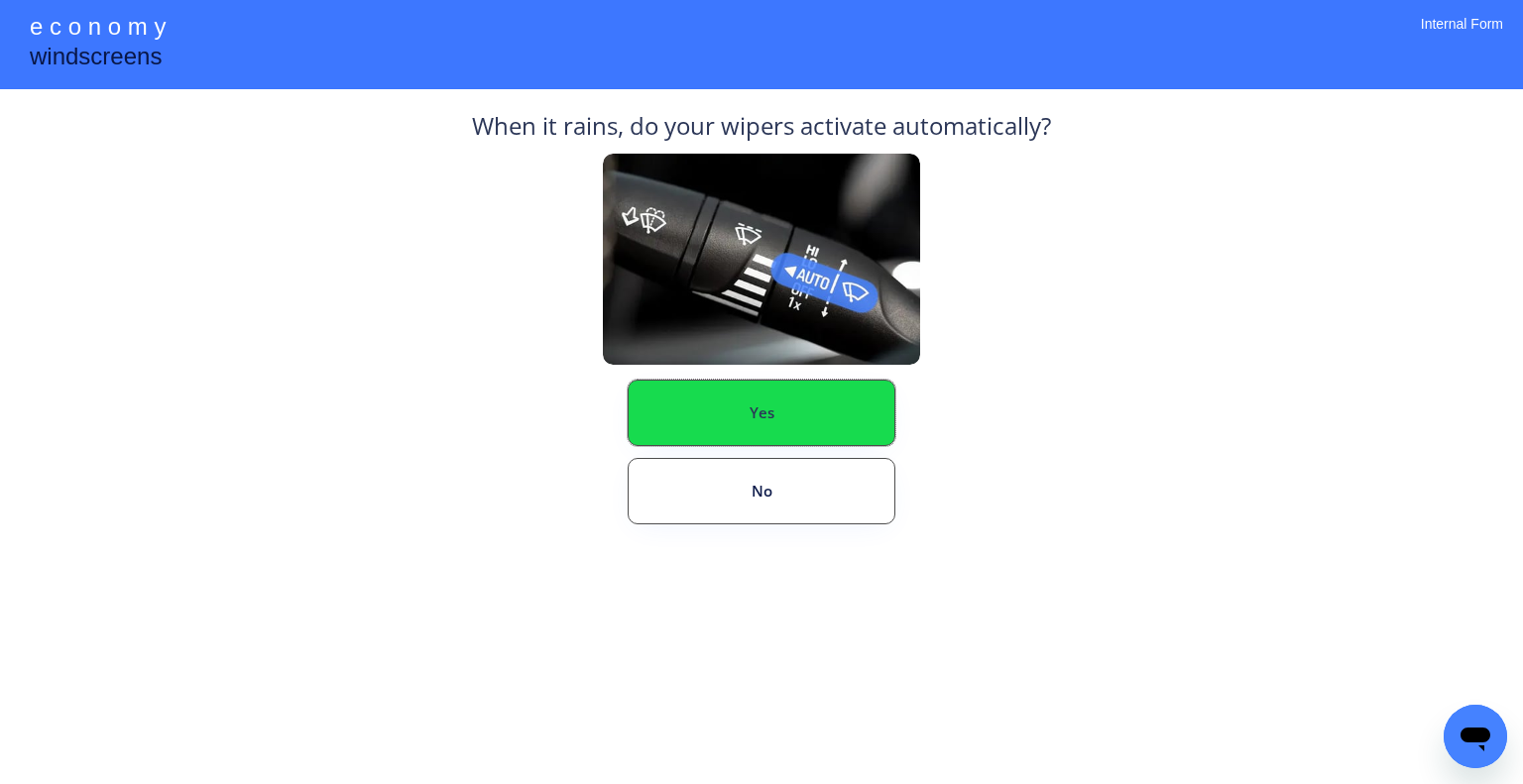 click on "Yes" at bounding box center (762, 412) 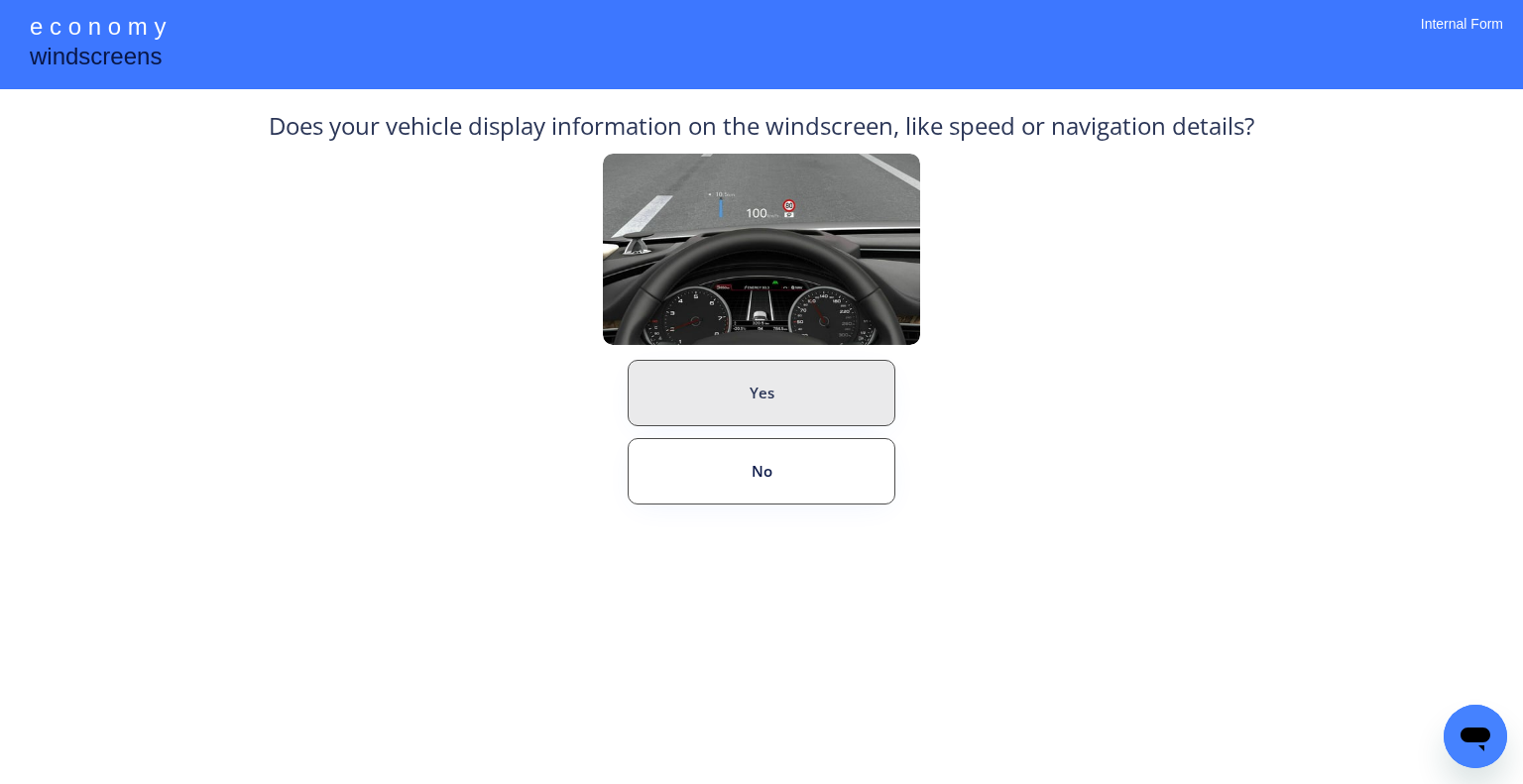 click on "Yes" at bounding box center (762, 392) 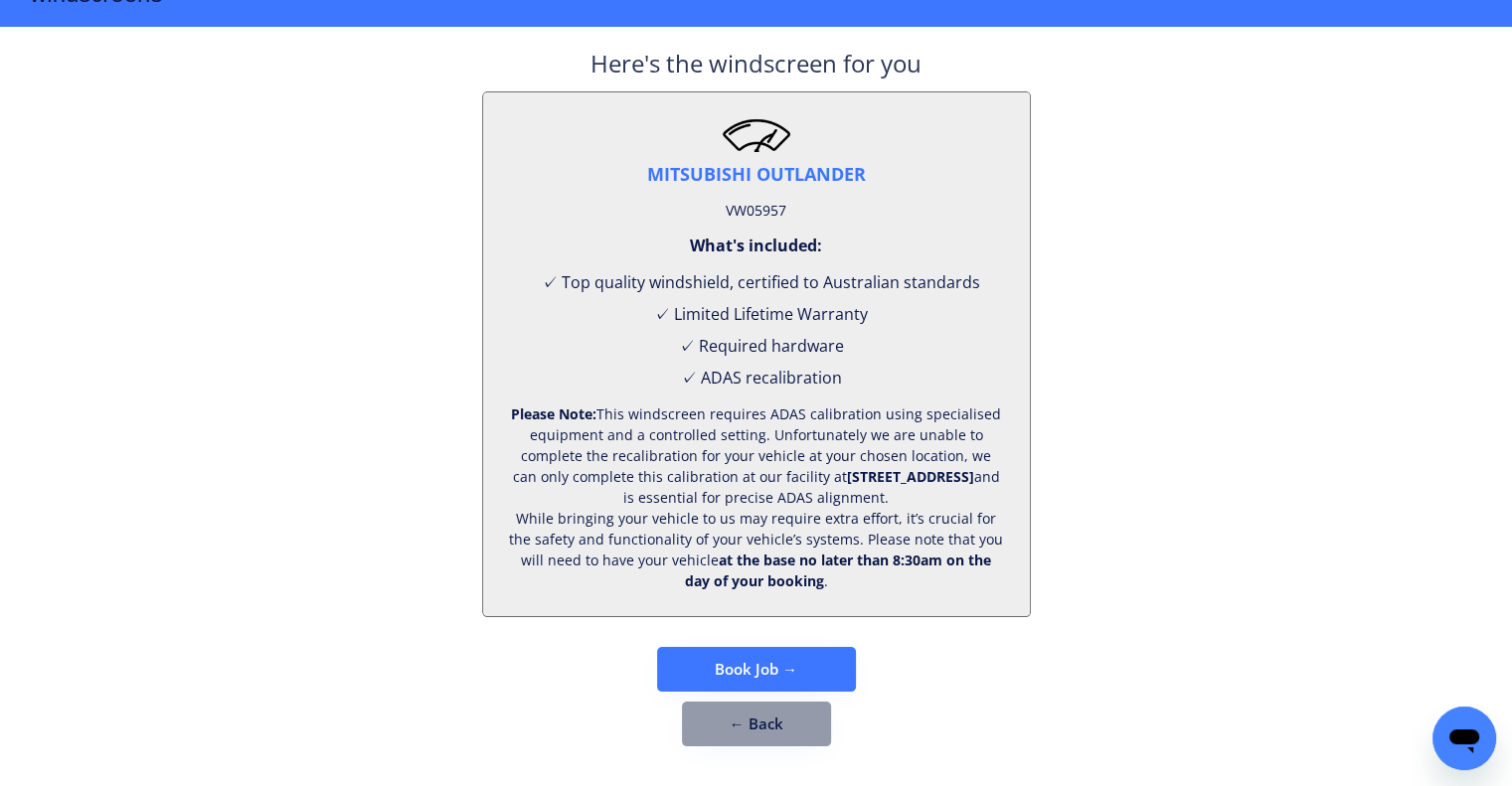 scroll, scrollTop: 82, scrollLeft: 0, axis: vertical 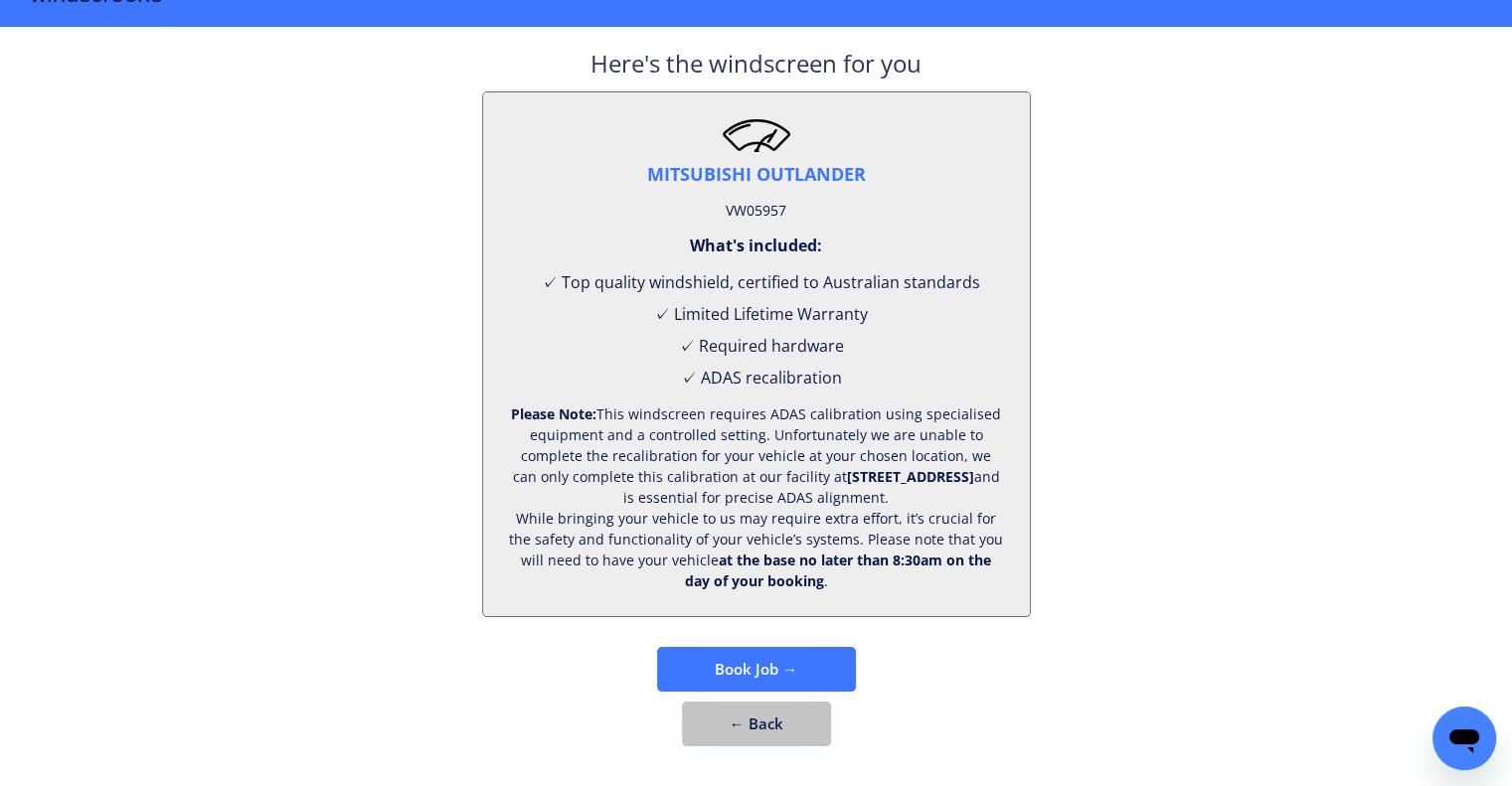 click on "Here's the windscreen for you MITSUBISHI OUTLANDER VW05957 What's included: ✓ Top quality windshield, certified to Australian standards
✓ Limited Lifetime Warranty ✓ Required hardware ✓ ADAS recalibration Please Note:  This windscreen requires ADAS calibration using specialised equipment and a controlled setting. Unfortunately we are unable to complete the recalibration for your vehicle at your chosen location, we can only complete this calibration at our facility at  2/37 Ada St, Coopers Plains QLD 4108  and is essential for precise ADAS alignment.
While bringing your vehicle to us may require extra effort, it’s crucial for the safety and functionality of your vehicle’s systems. Please note that you will need to have your vehicle  at the base no later than 8:30am on the day of your booking . Book Job    →   ←   Back" at bounding box center [756, 406] 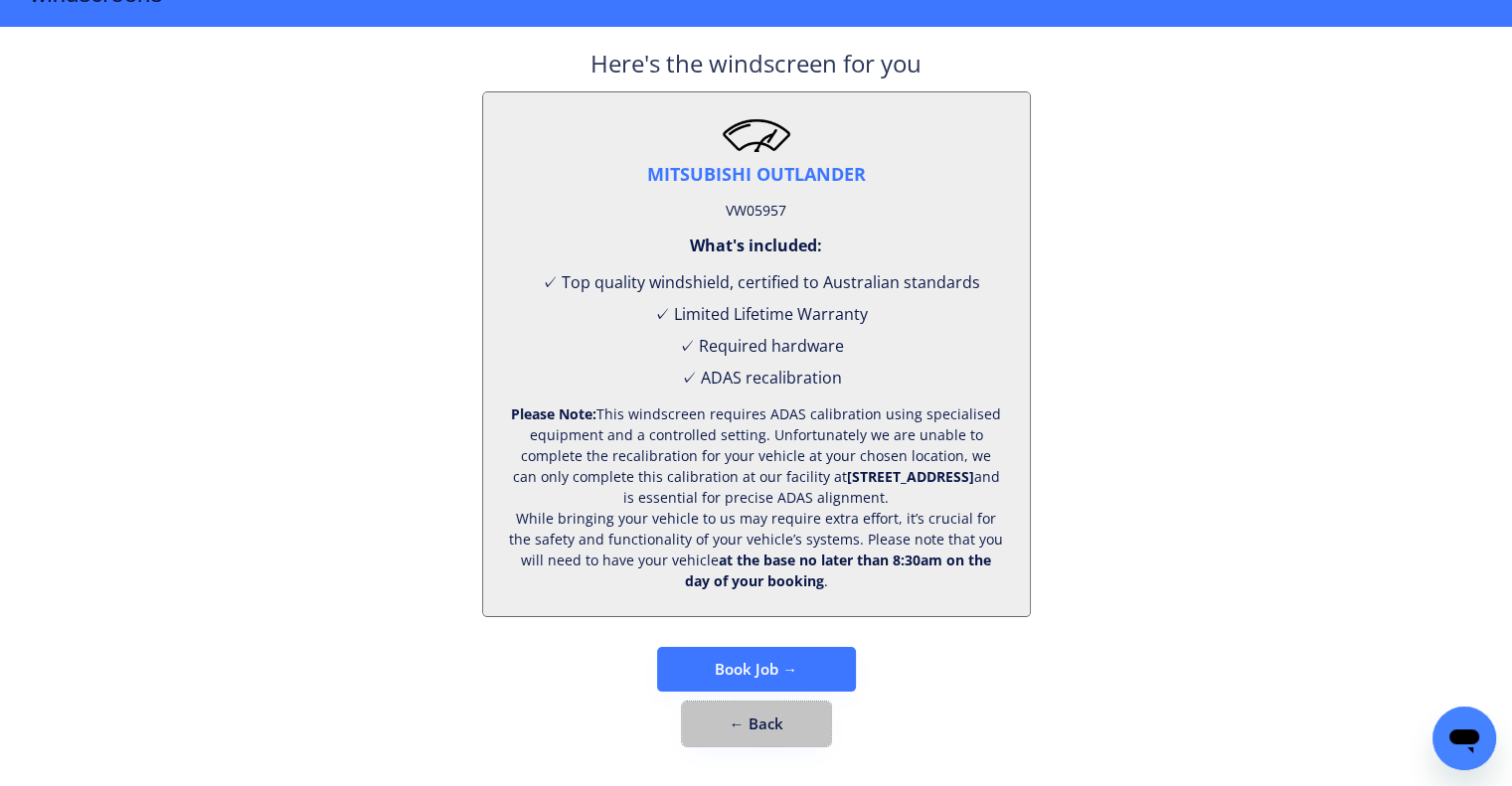 click on "←   Back" at bounding box center [756, 723] 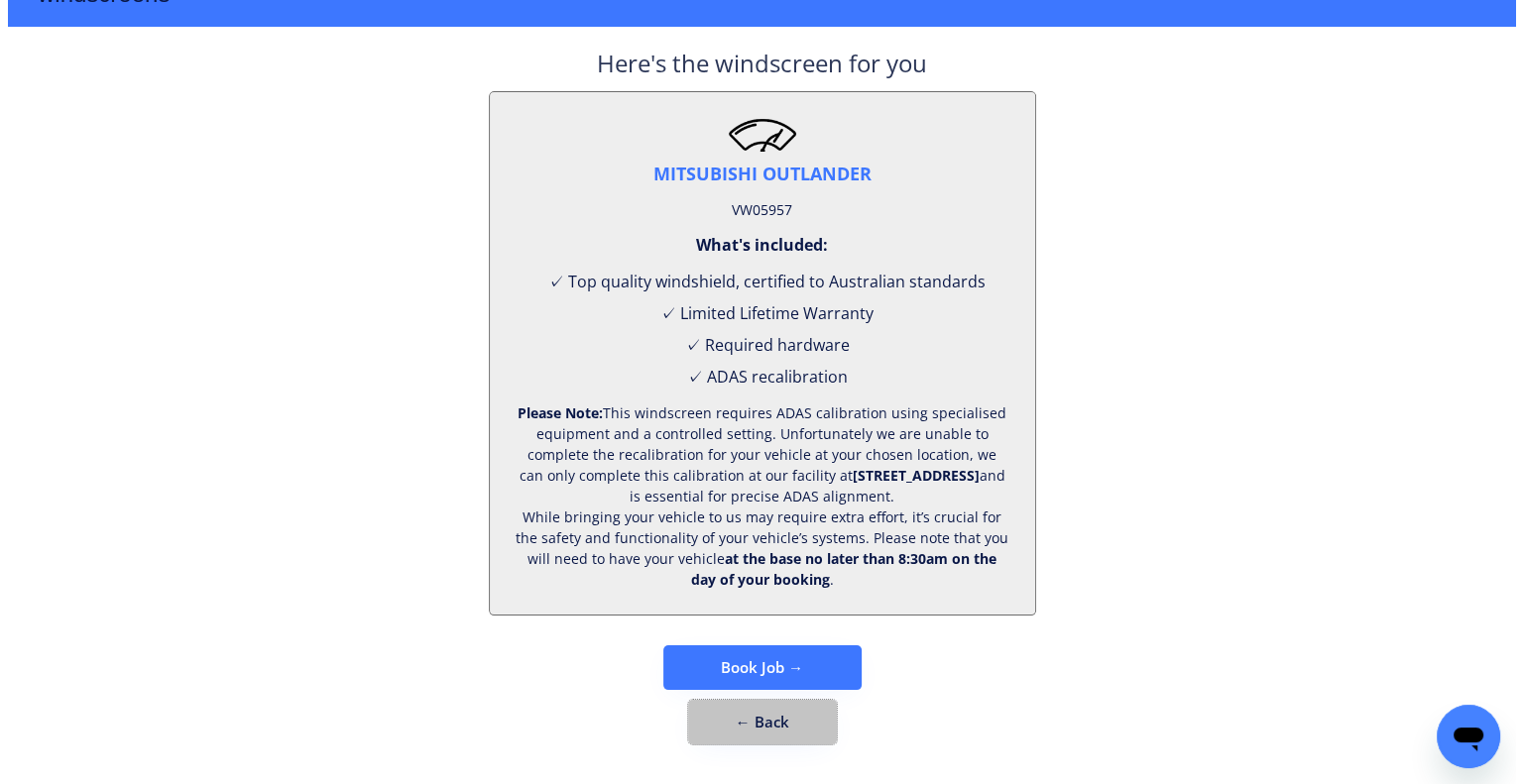 scroll, scrollTop: 0, scrollLeft: 0, axis: both 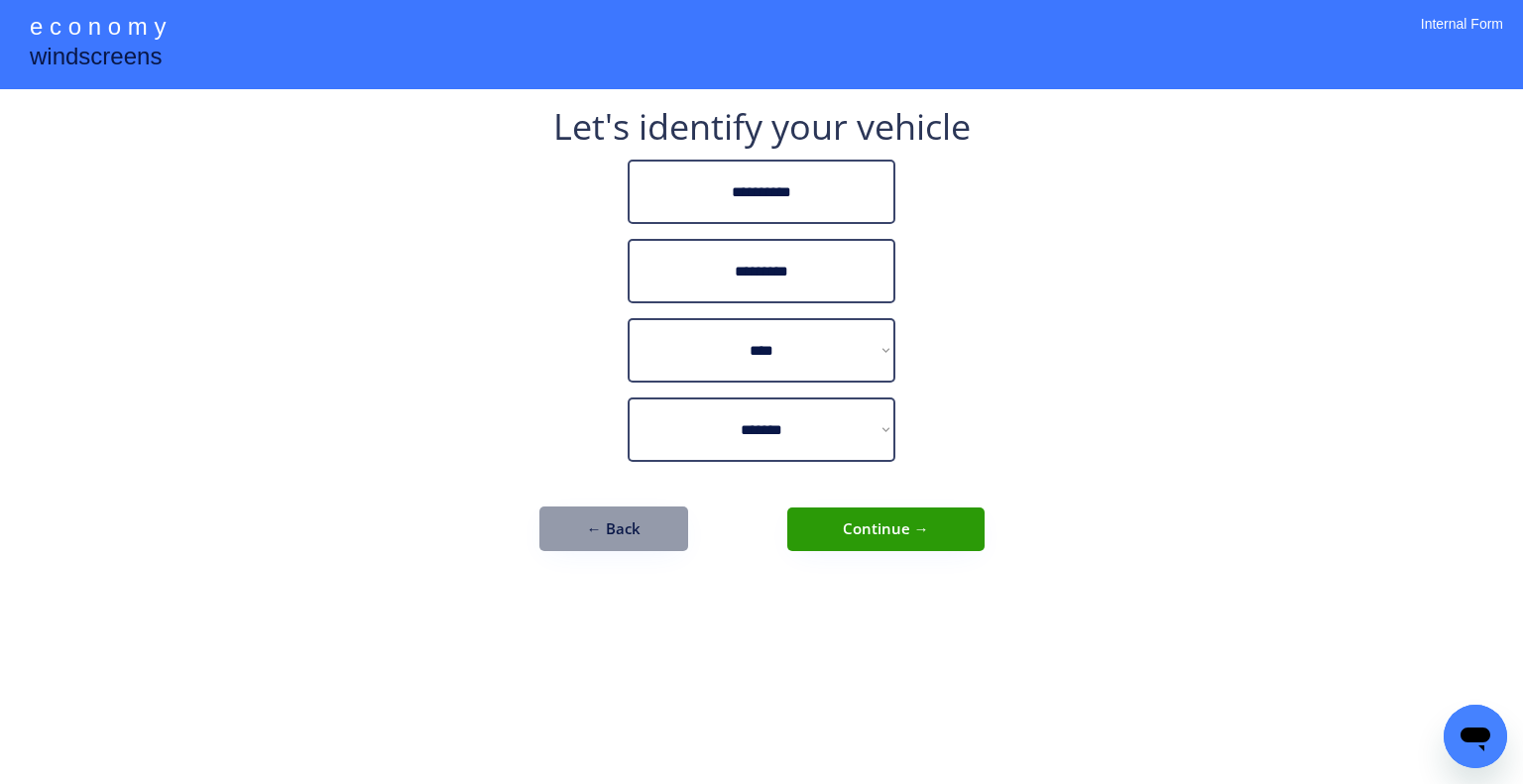 click on "**********" at bounding box center (762, 392) 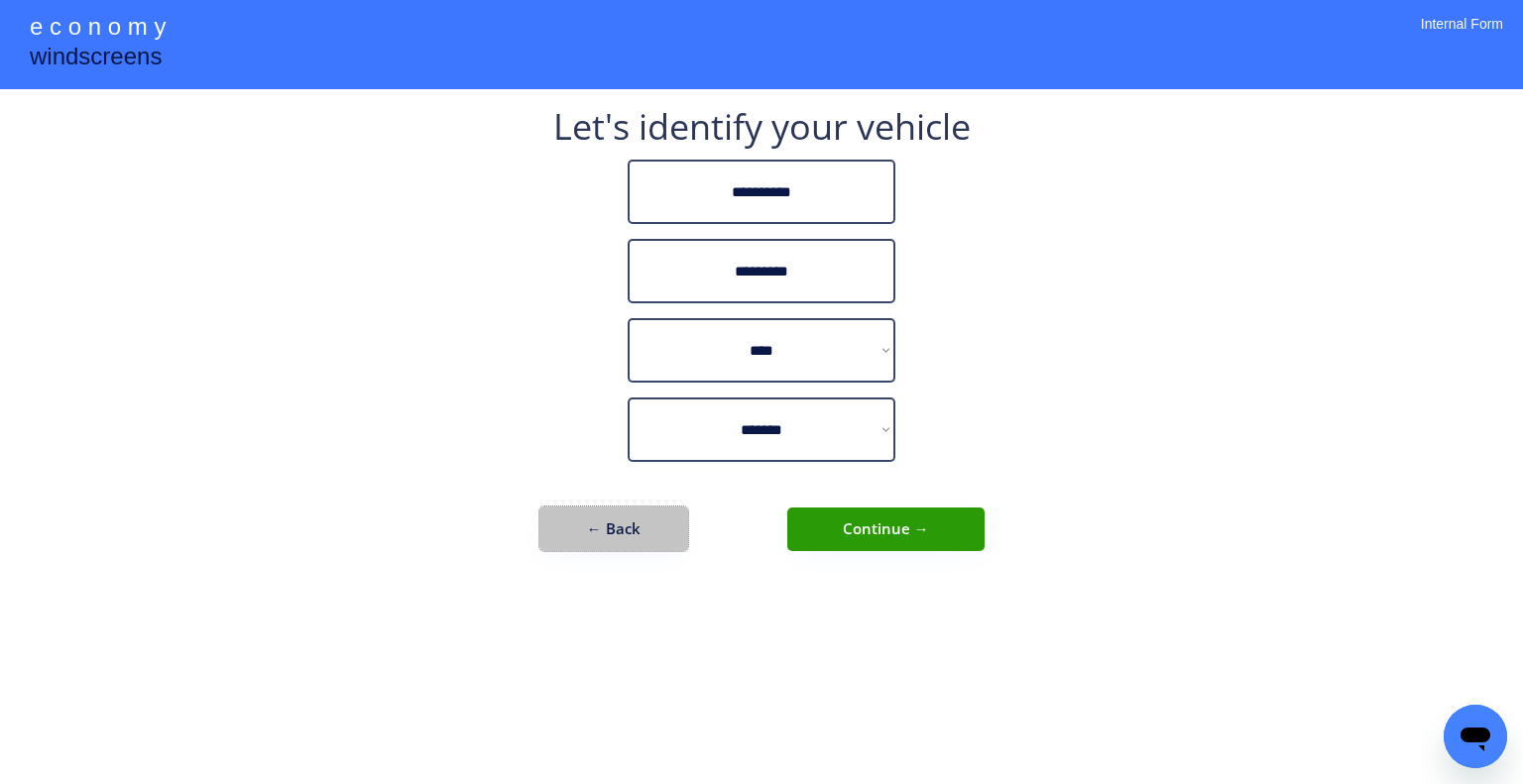 click on "←   Back" at bounding box center (614, 528) 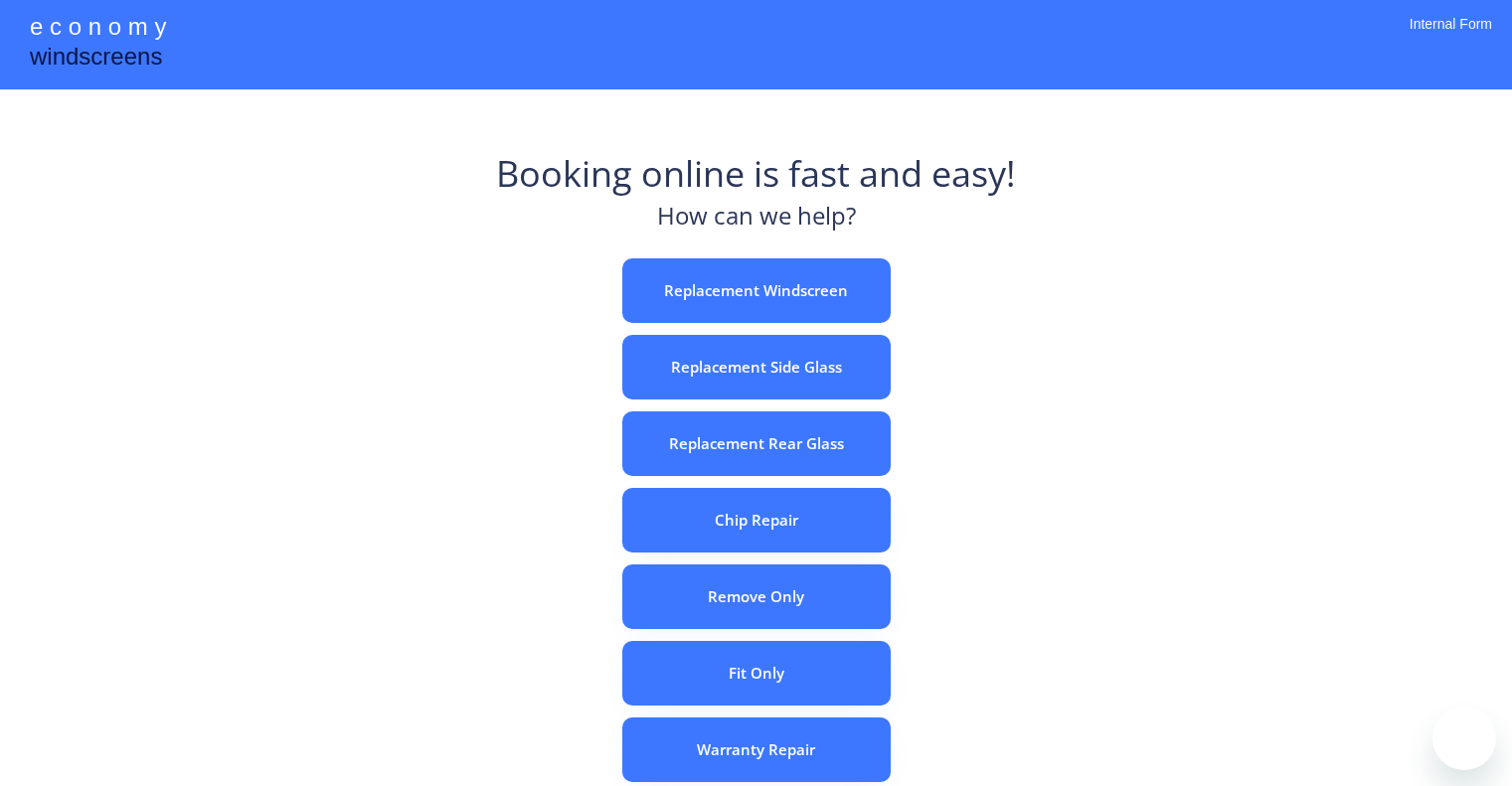 scroll, scrollTop: 0, scrollLeft: 0, axis: both 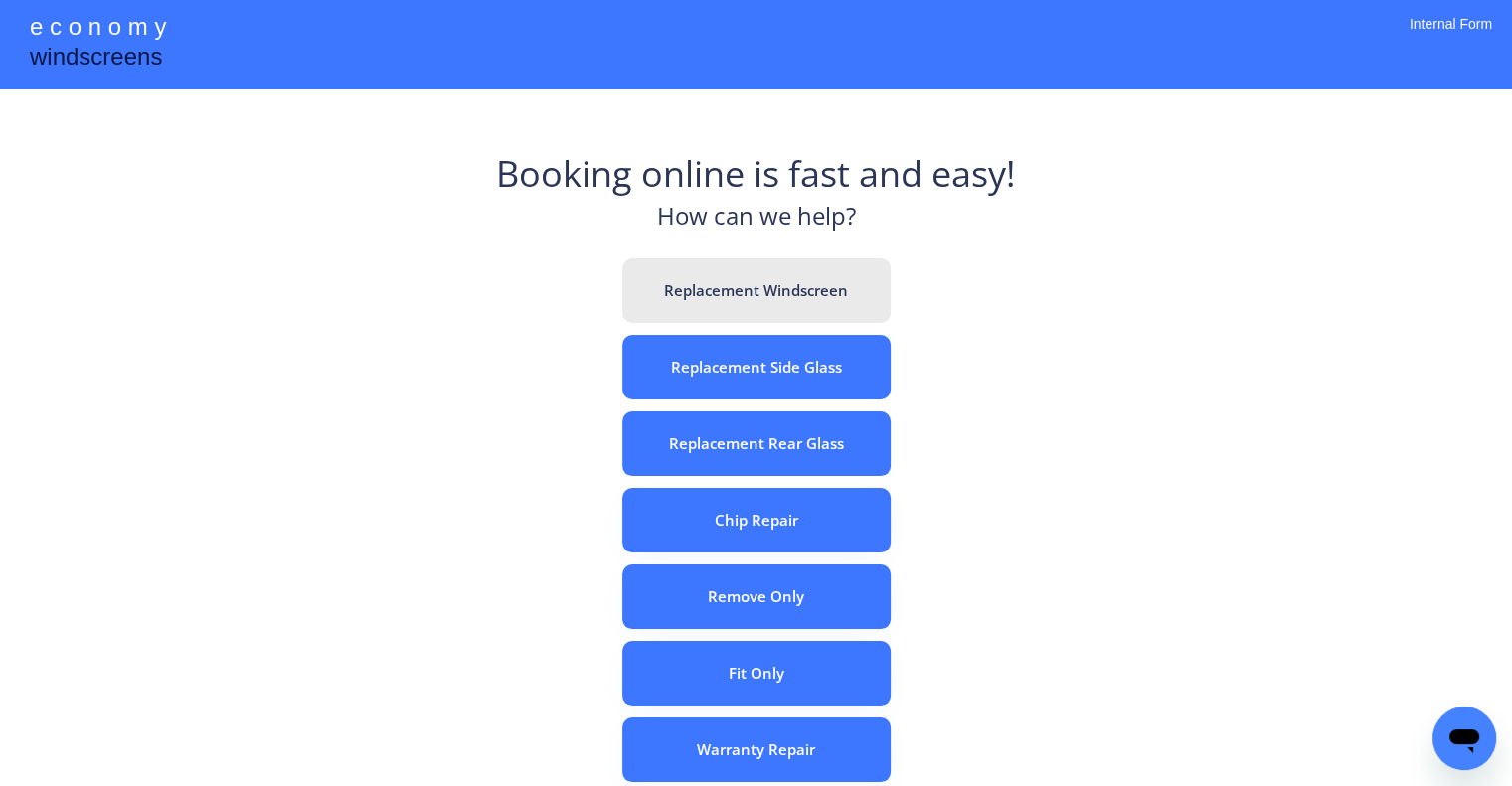 click on "Replacement Windscreen" at bounding box center [756, 290] 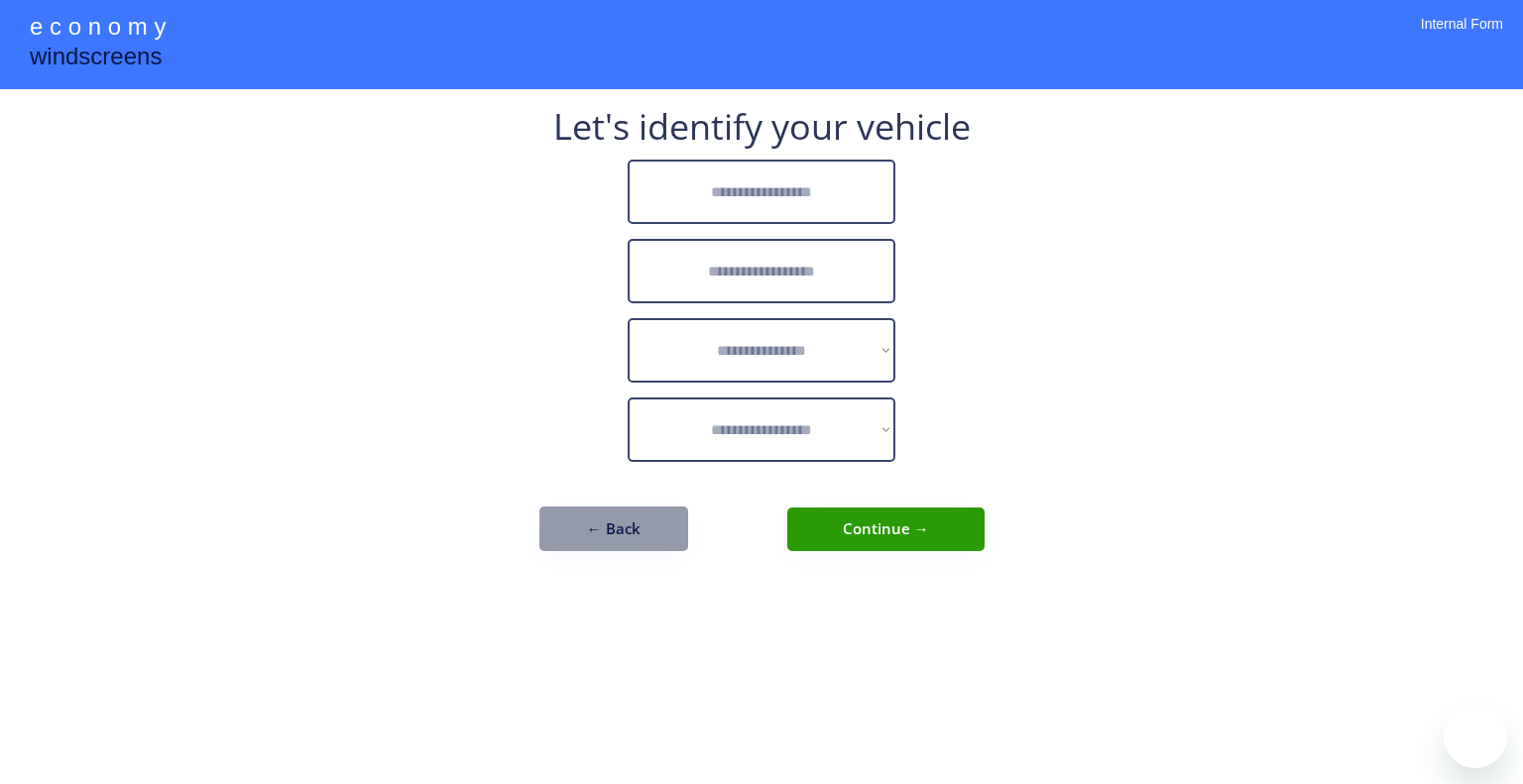 scroll, scrollTop: 0, scrollLeft: 0, axis: both 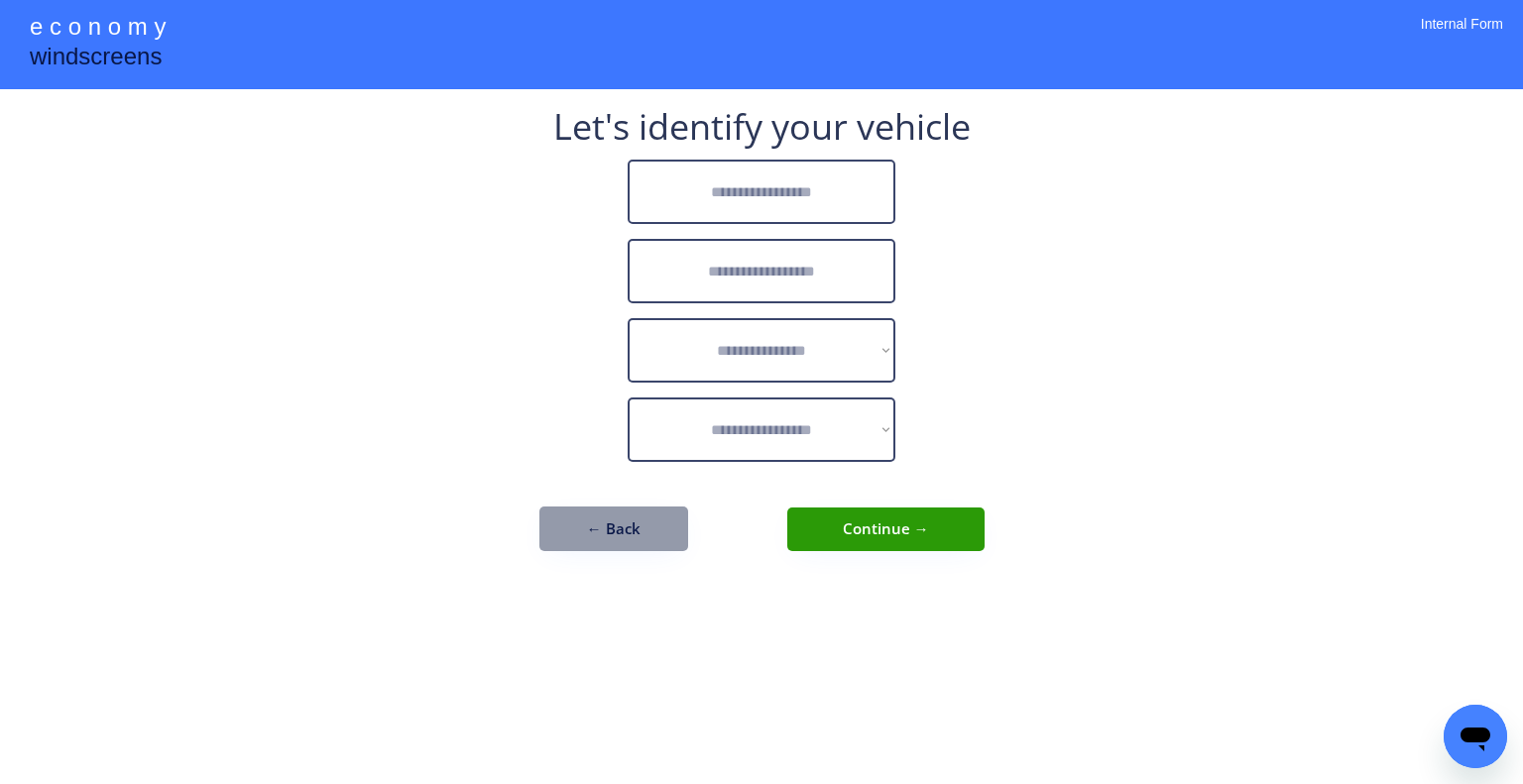 click at bounding box center (762, 191) 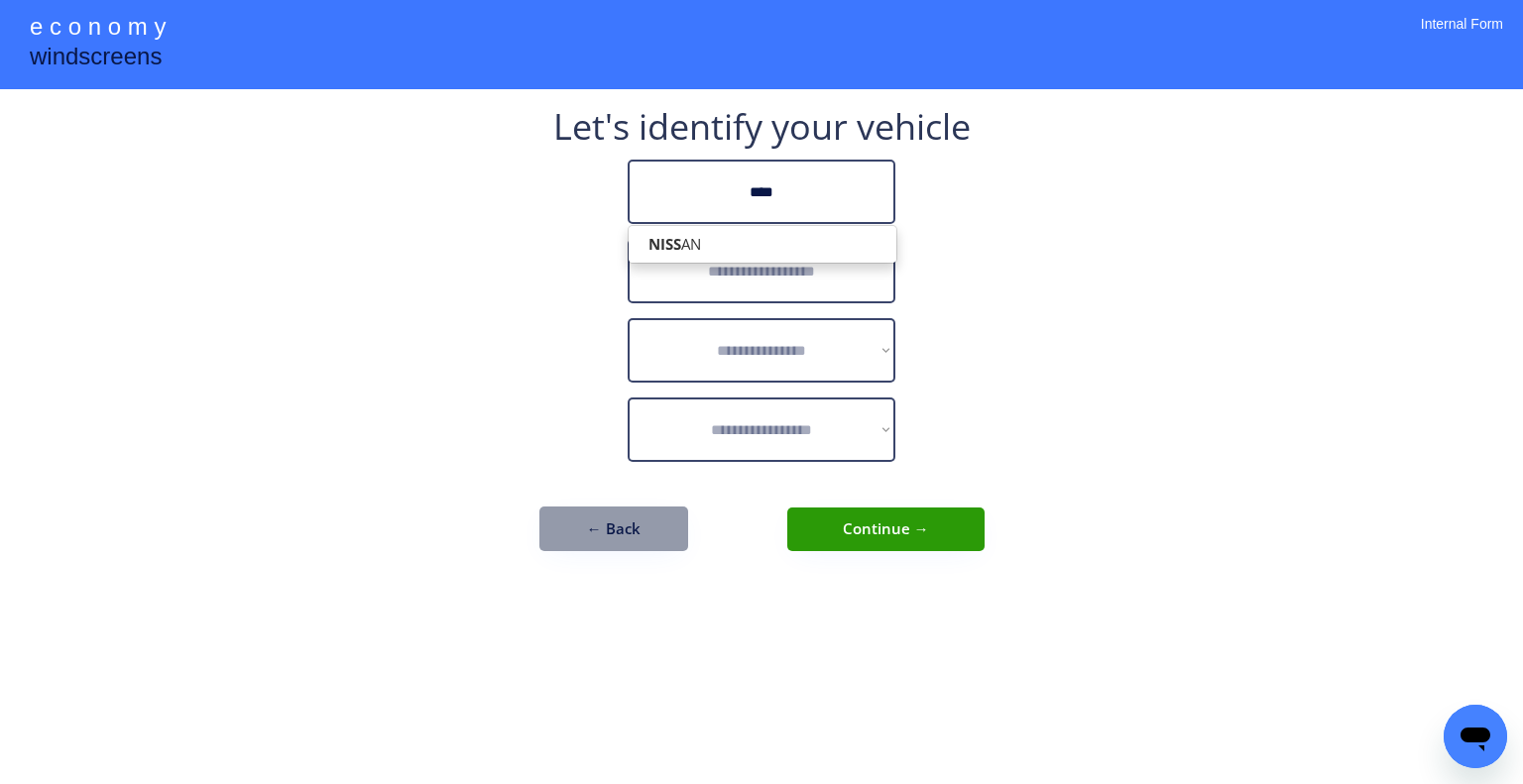 click on "NISS AN" at bounding box center (762, 244) 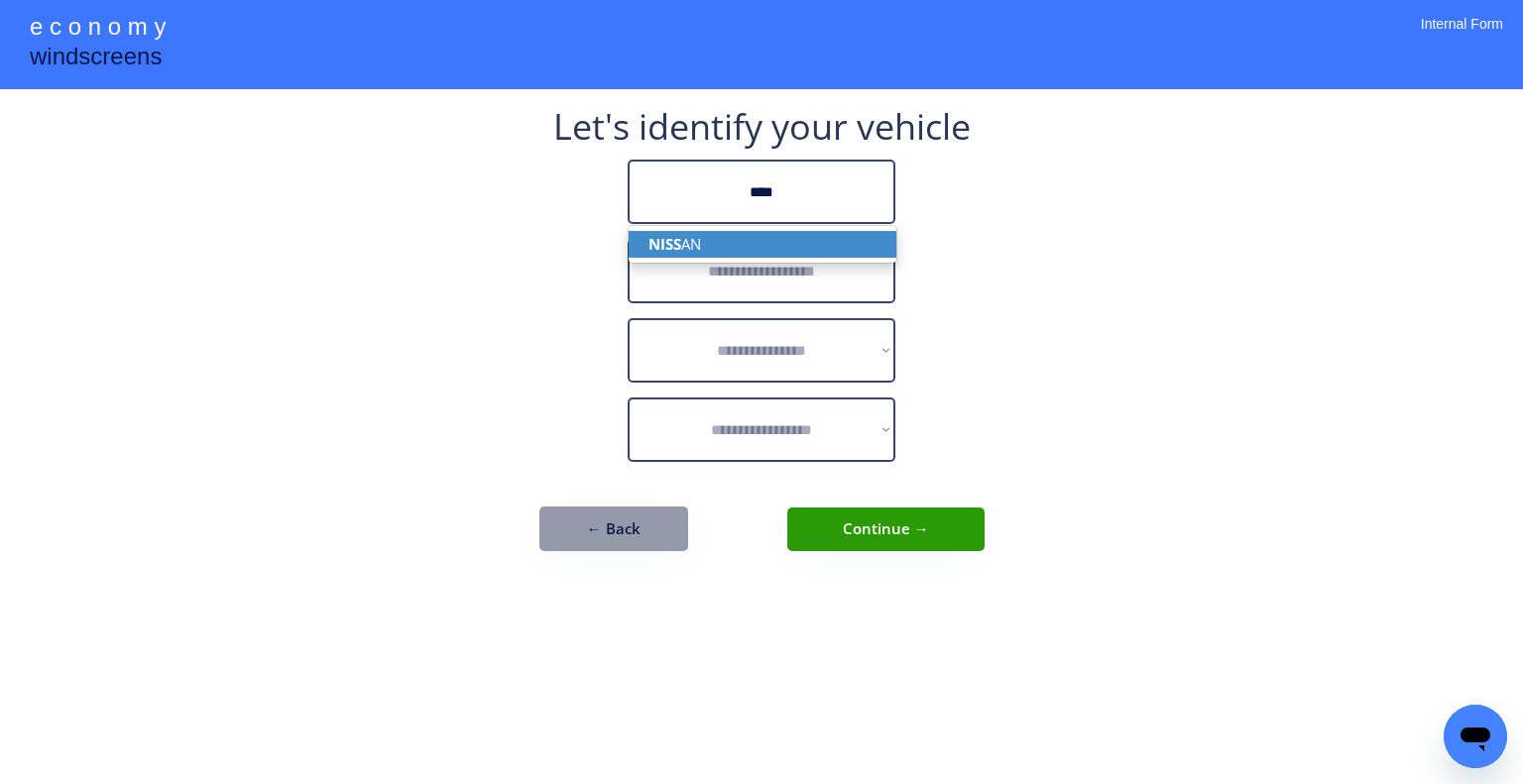 click on "NISS AN" at bounding box center (762, 244) 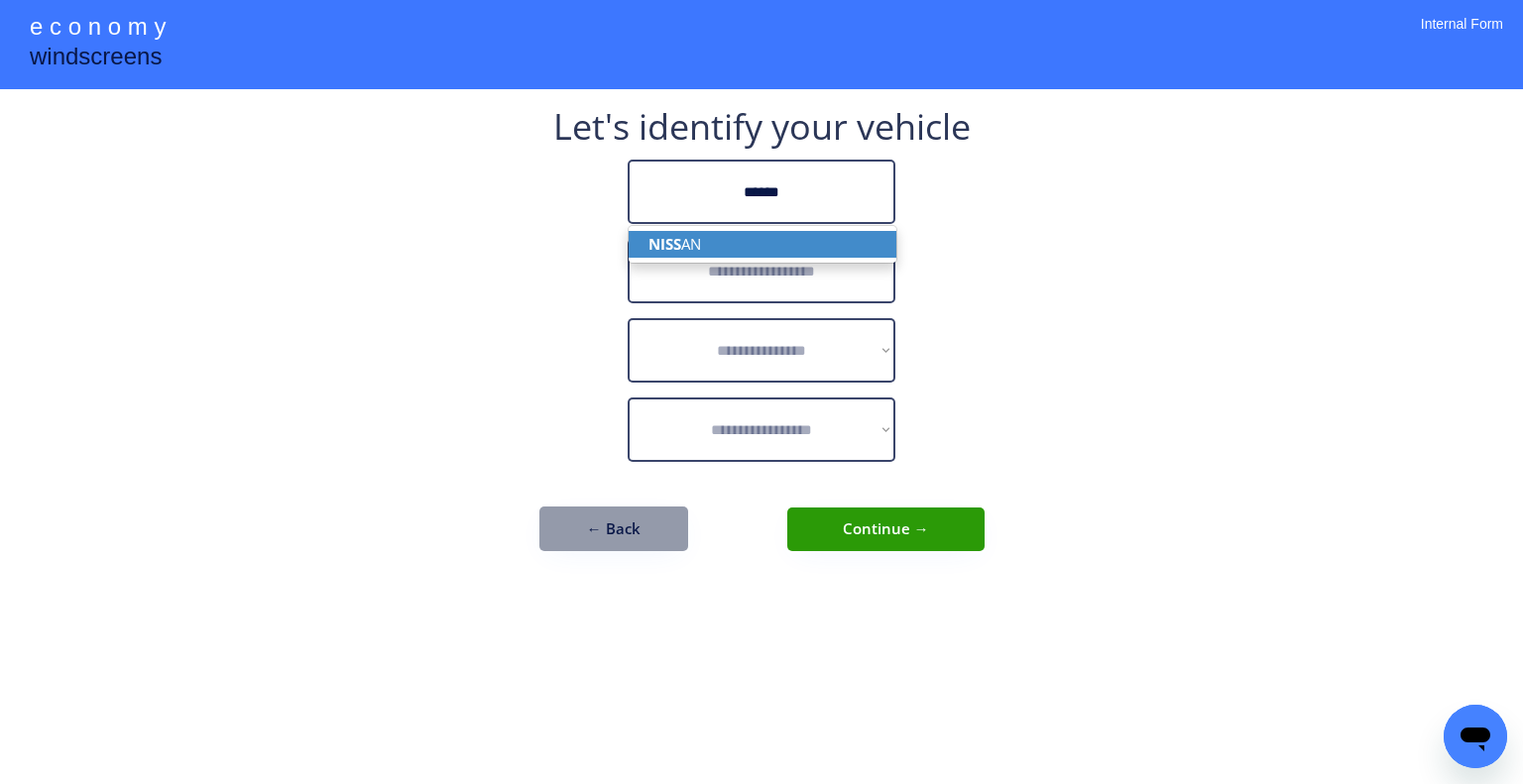 type on "******" 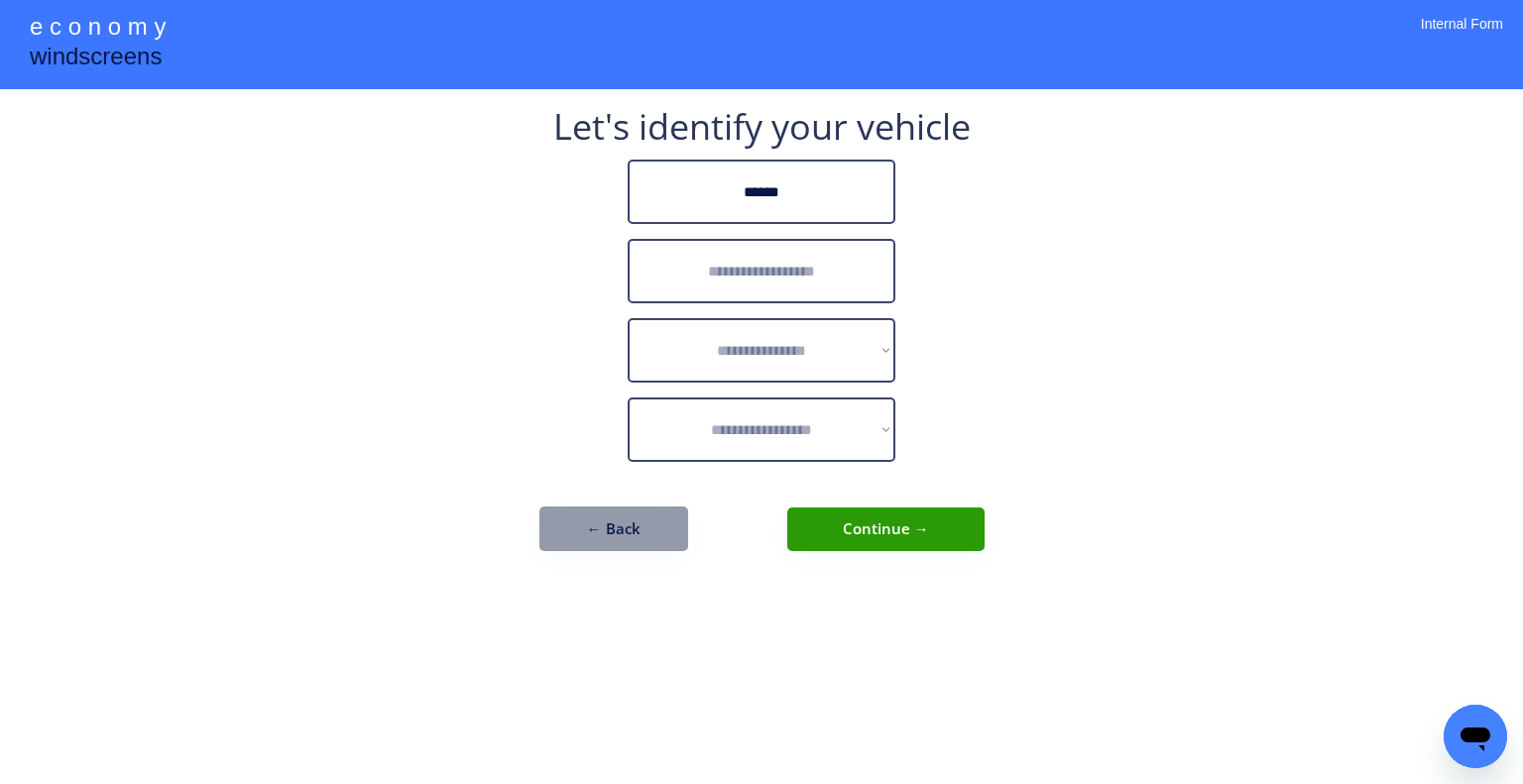 click at bounding box center [762, 271] 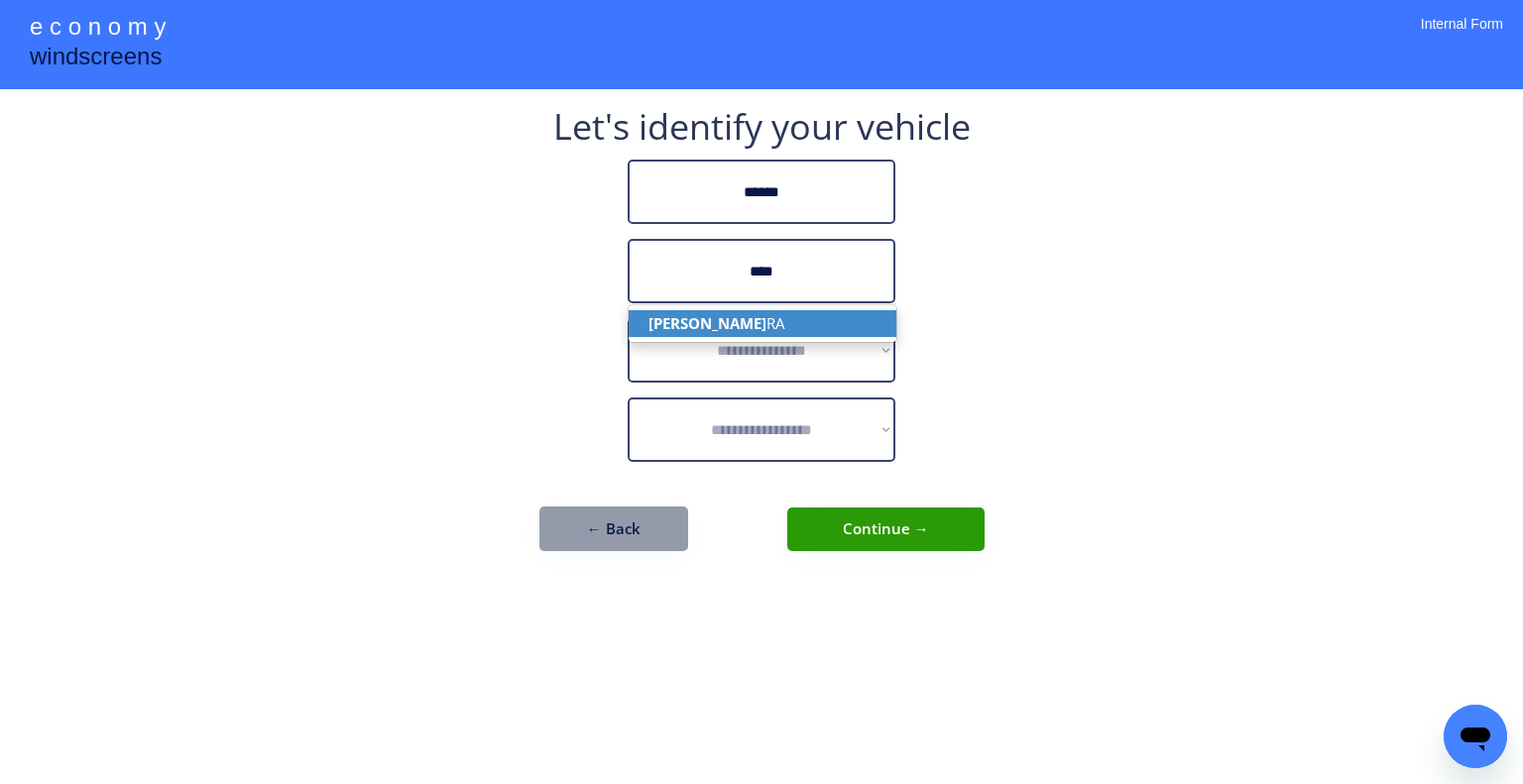drag, startPoint x: 778, startPoint y: 308, endPoint x: 882, endPoint y: 322, distance: 104.93808 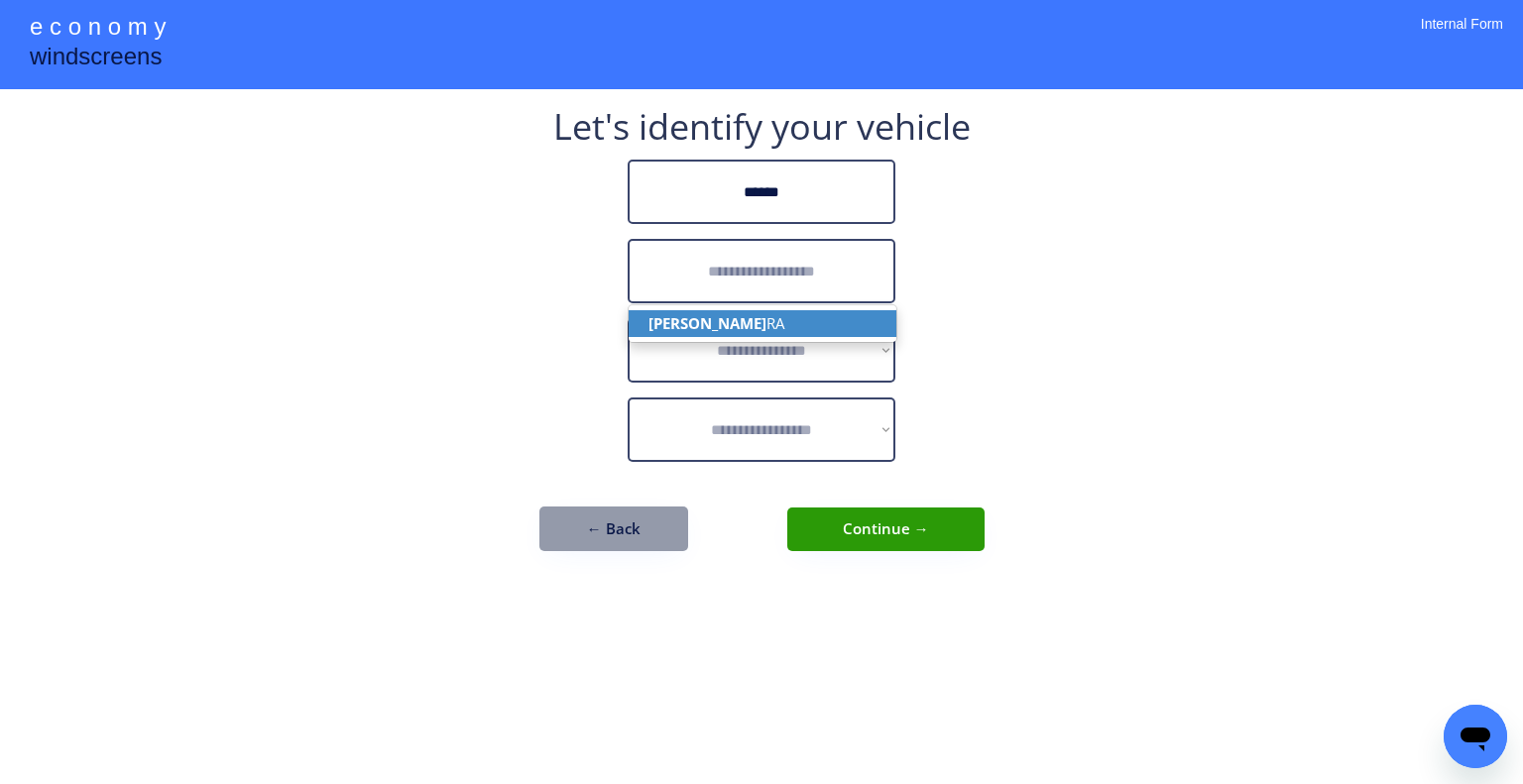 drag, startPoint x: 1004, startPoint y: 369, endPoint x: 942, endPoint y: 348, distance: 65.45991 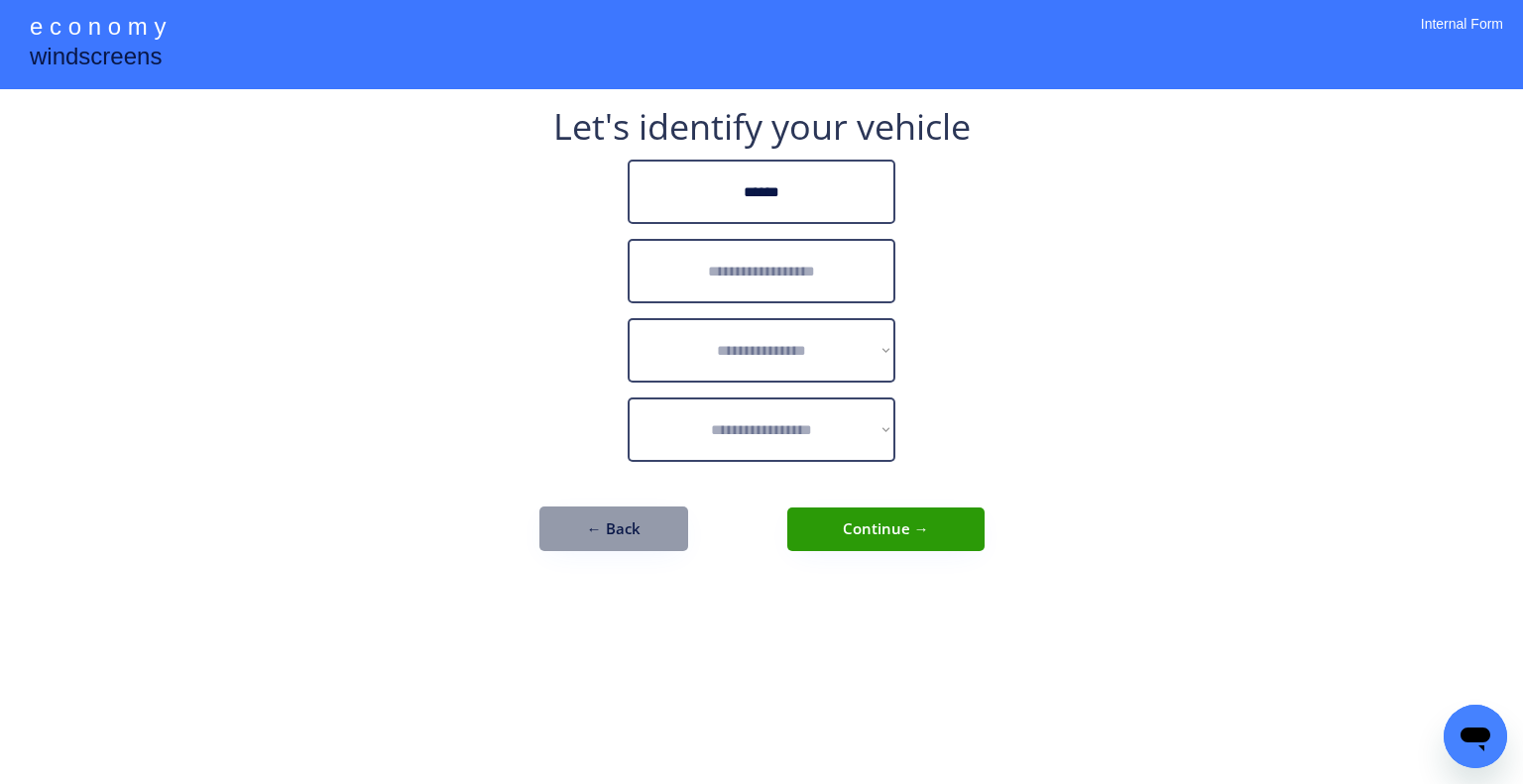 click at bounding box center (762, 271) 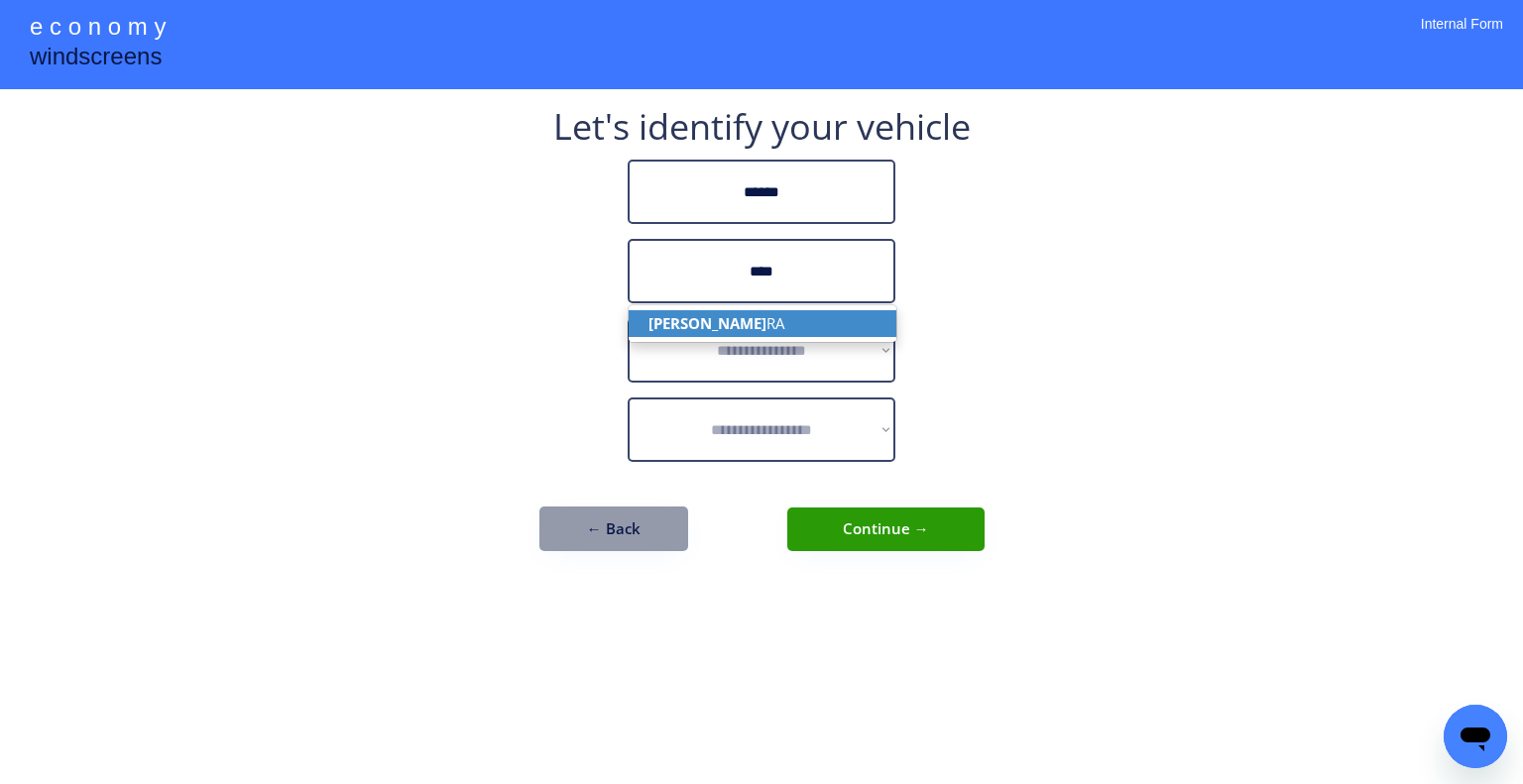 click on "NAVA RA" at bounding box center [762, 323] 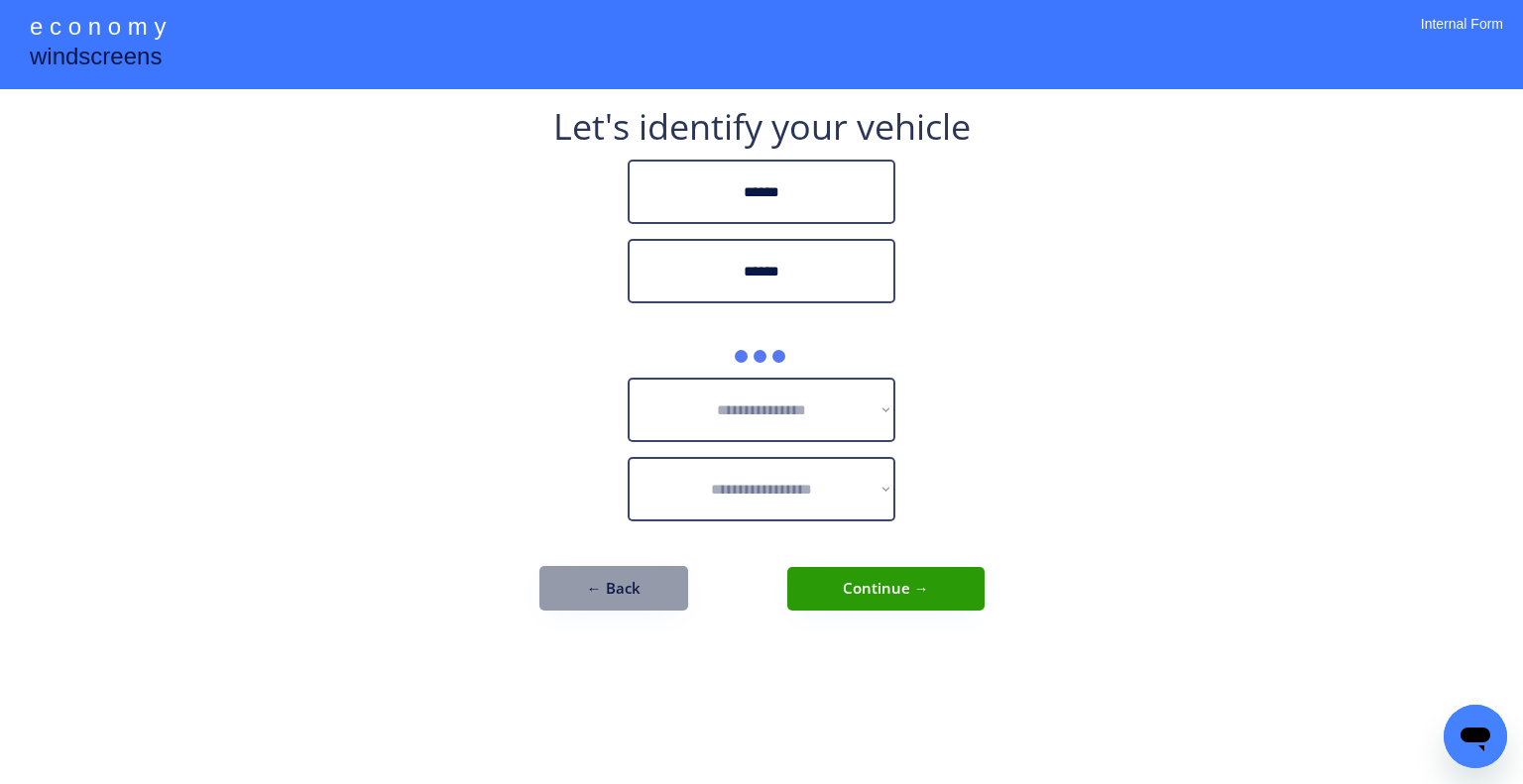 type on "******" 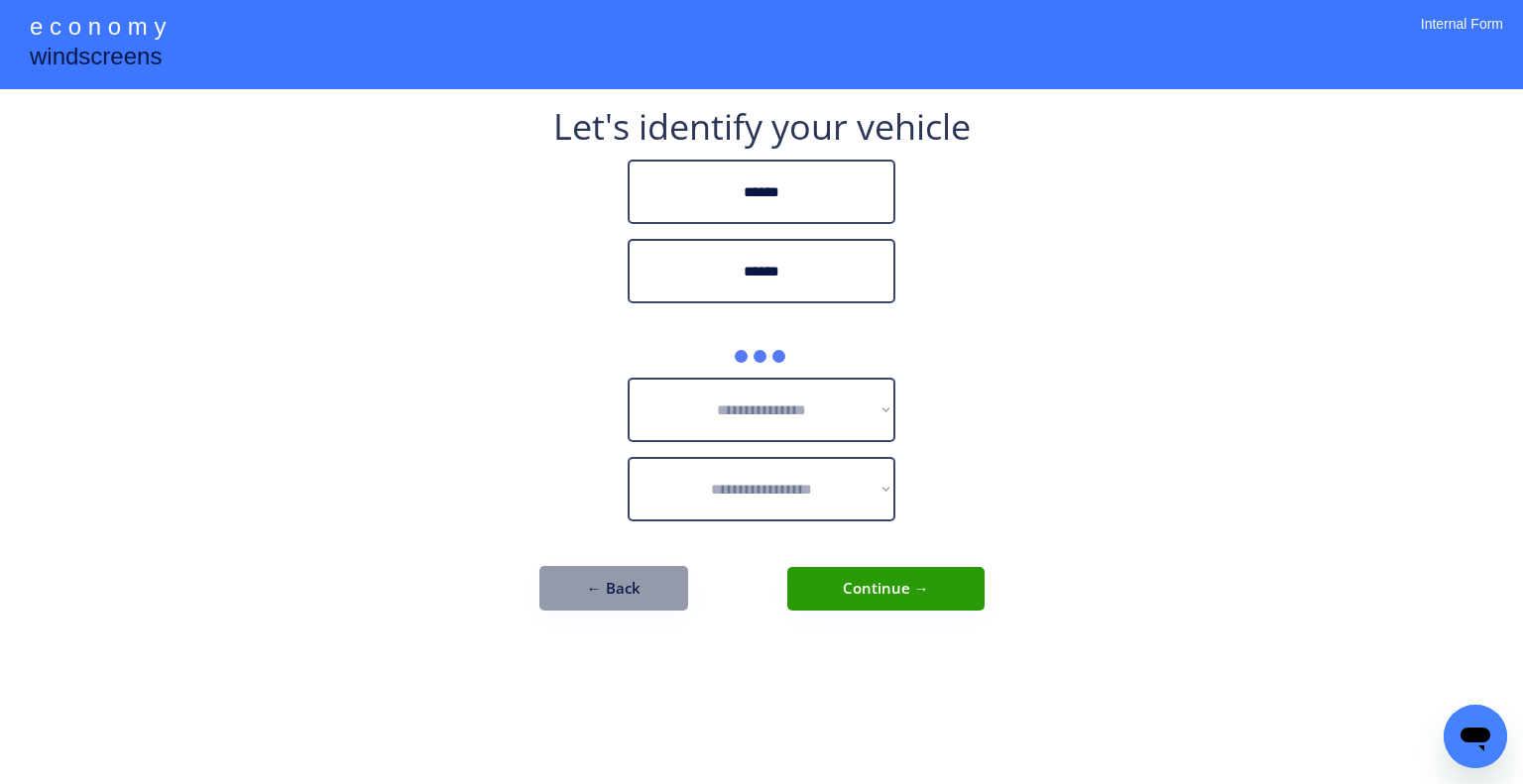 click on "**********" at bounding box center [762, 392] 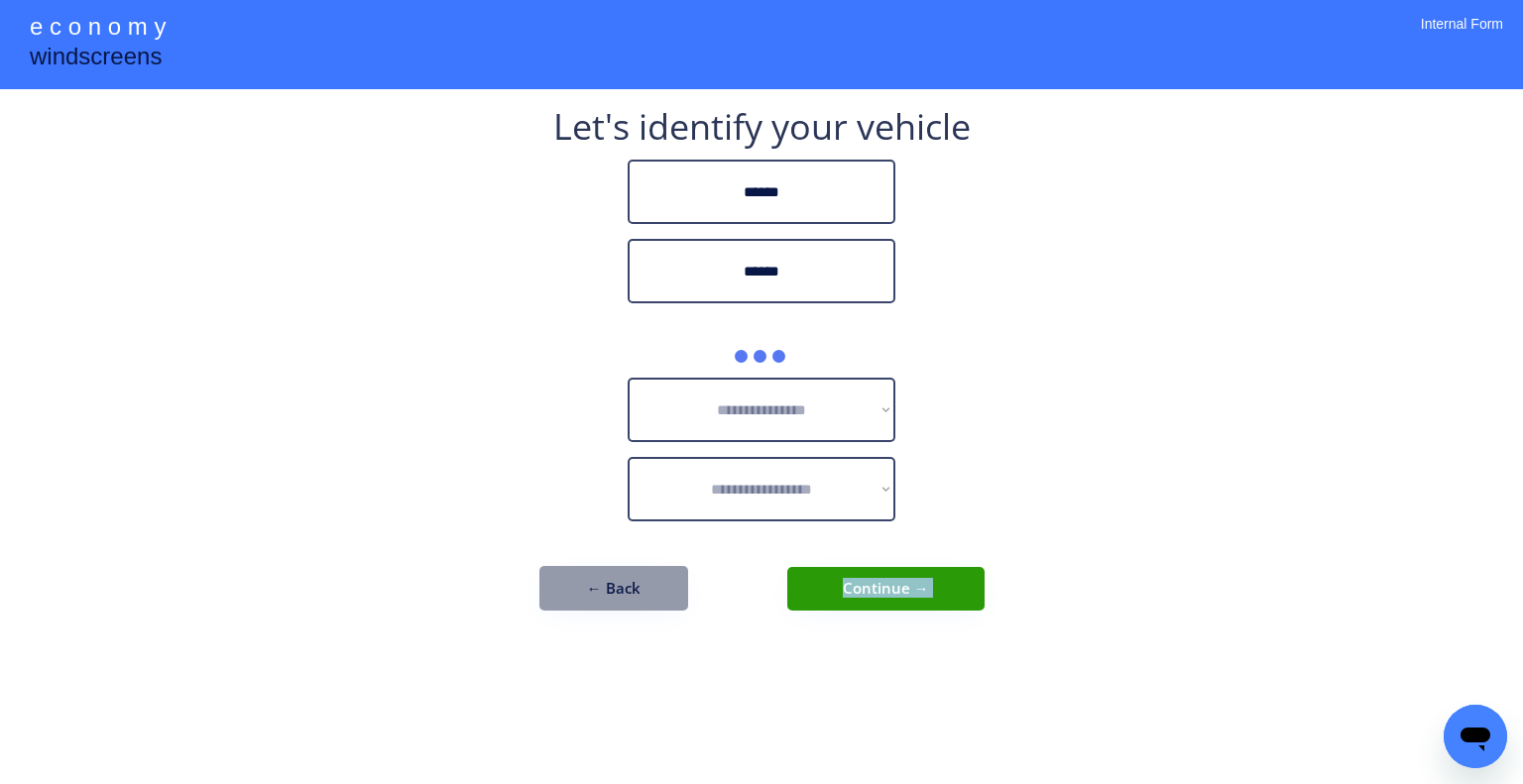 click on "**********" at bounding box center (762, 392) 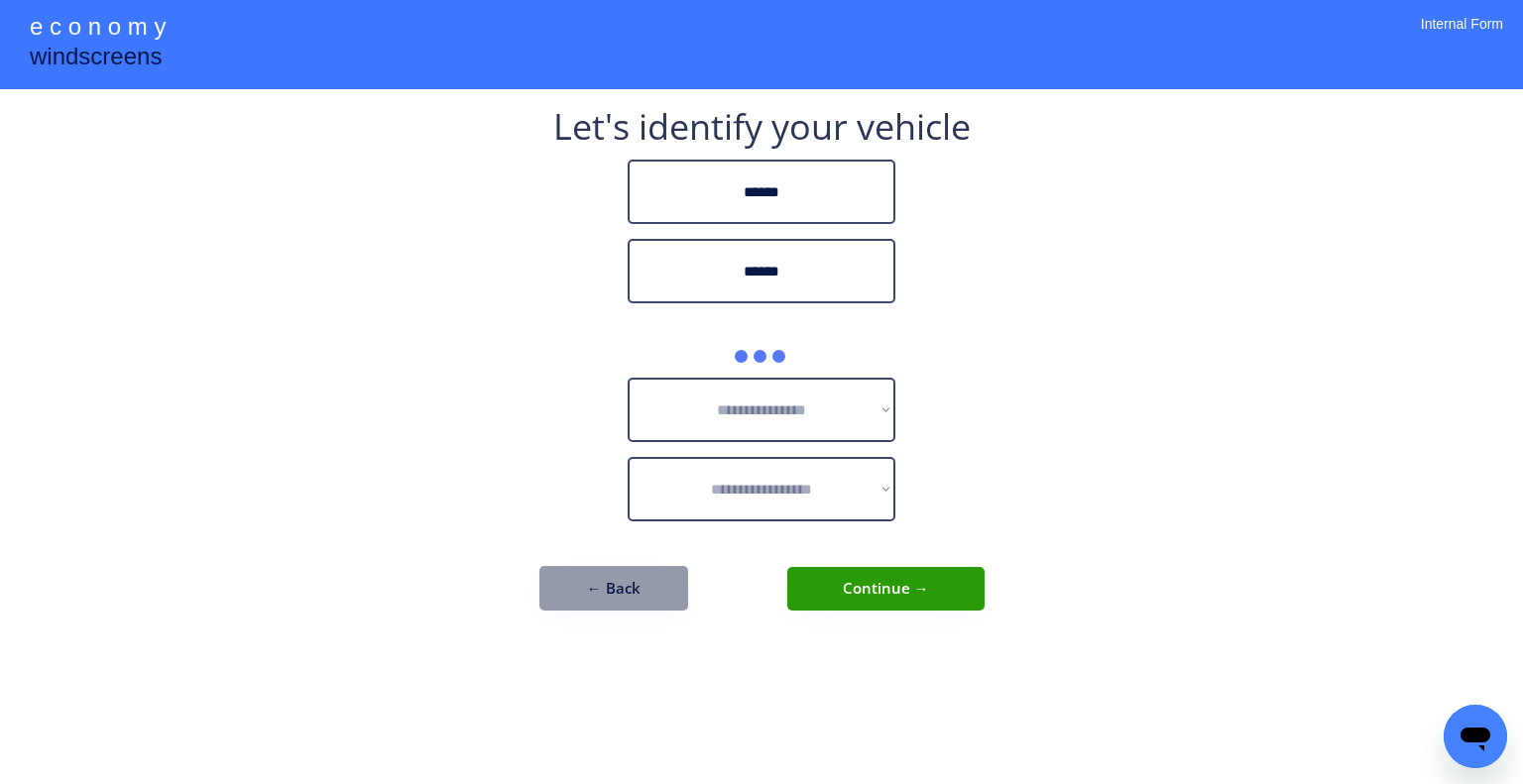 click on "**********" at bounding box center (762, 370) 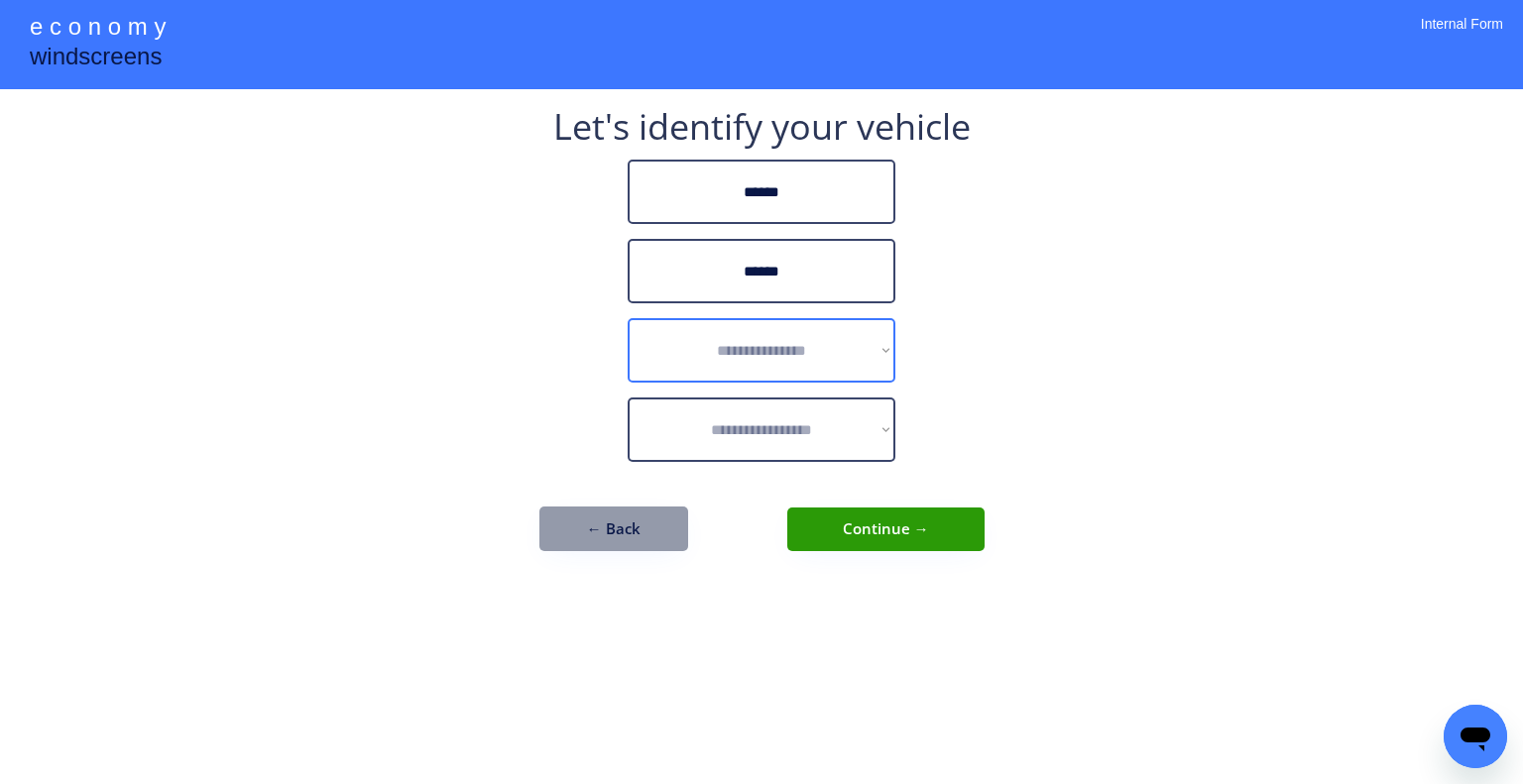 drag, startPoint x: 1011, startPoint y: 343, endPoint x: 791, endPoint y: 341, distance: 220.009 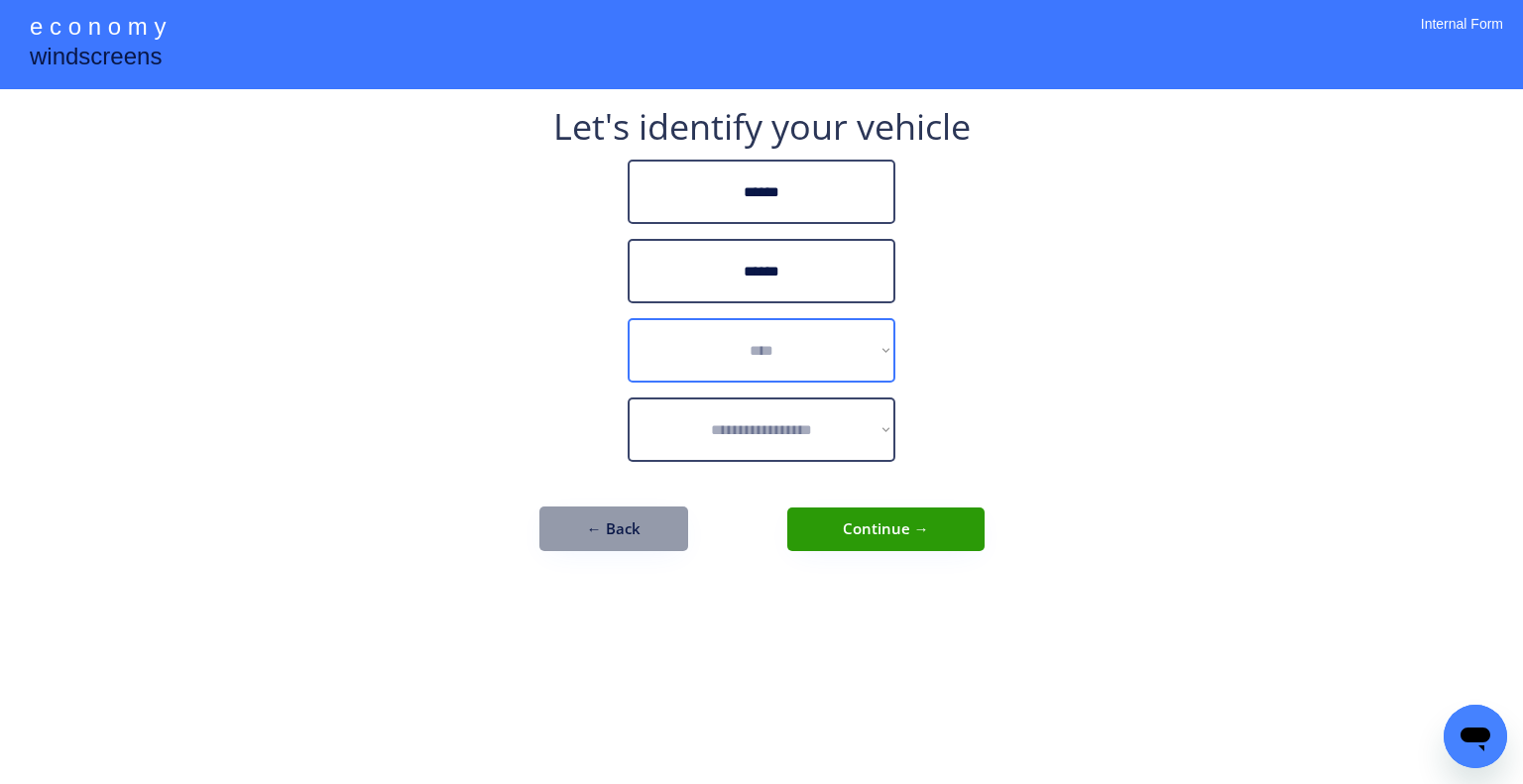 click on "**********" at bounding box center (762, 350) 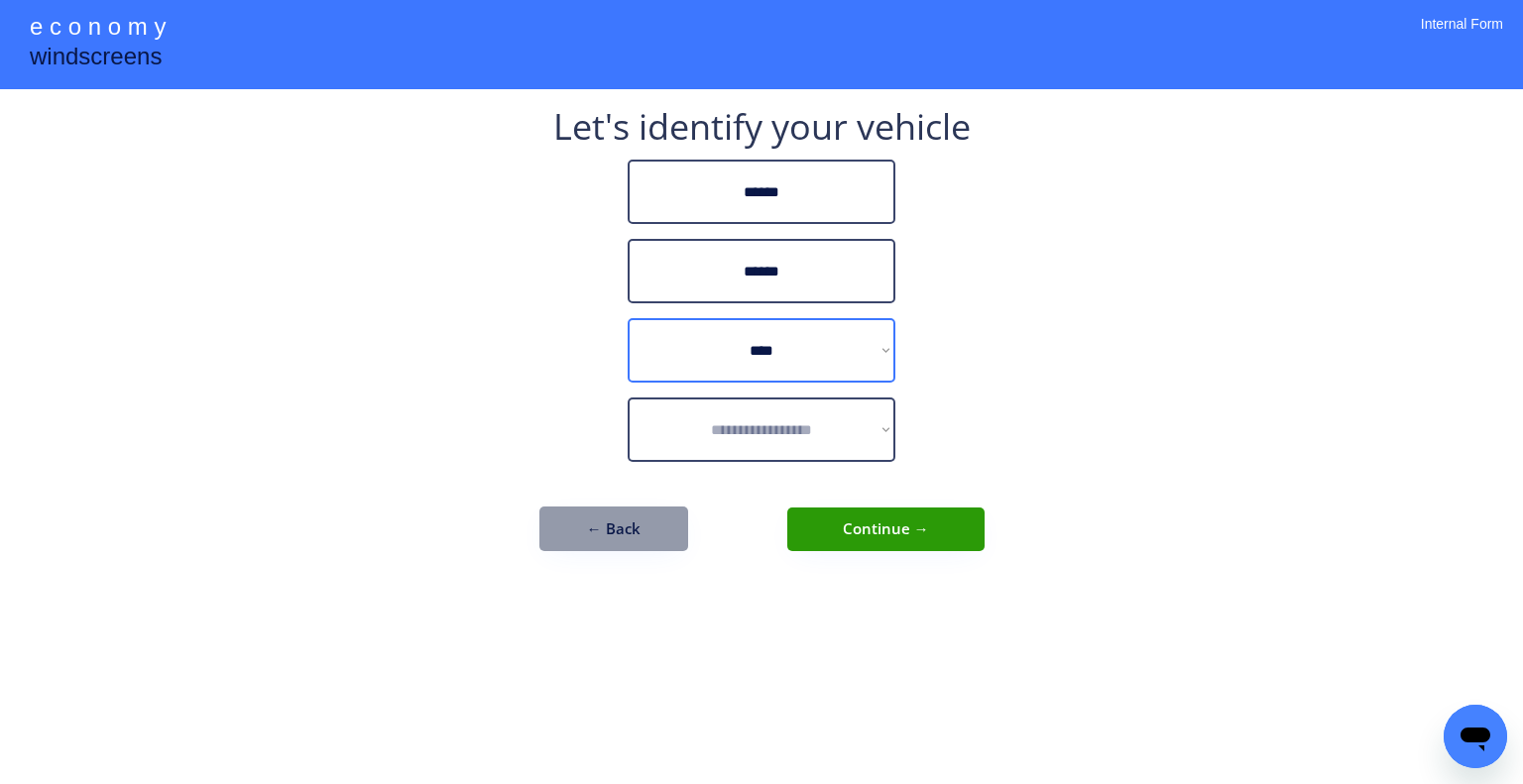 click on "**********" at bounding box center (762, 350) 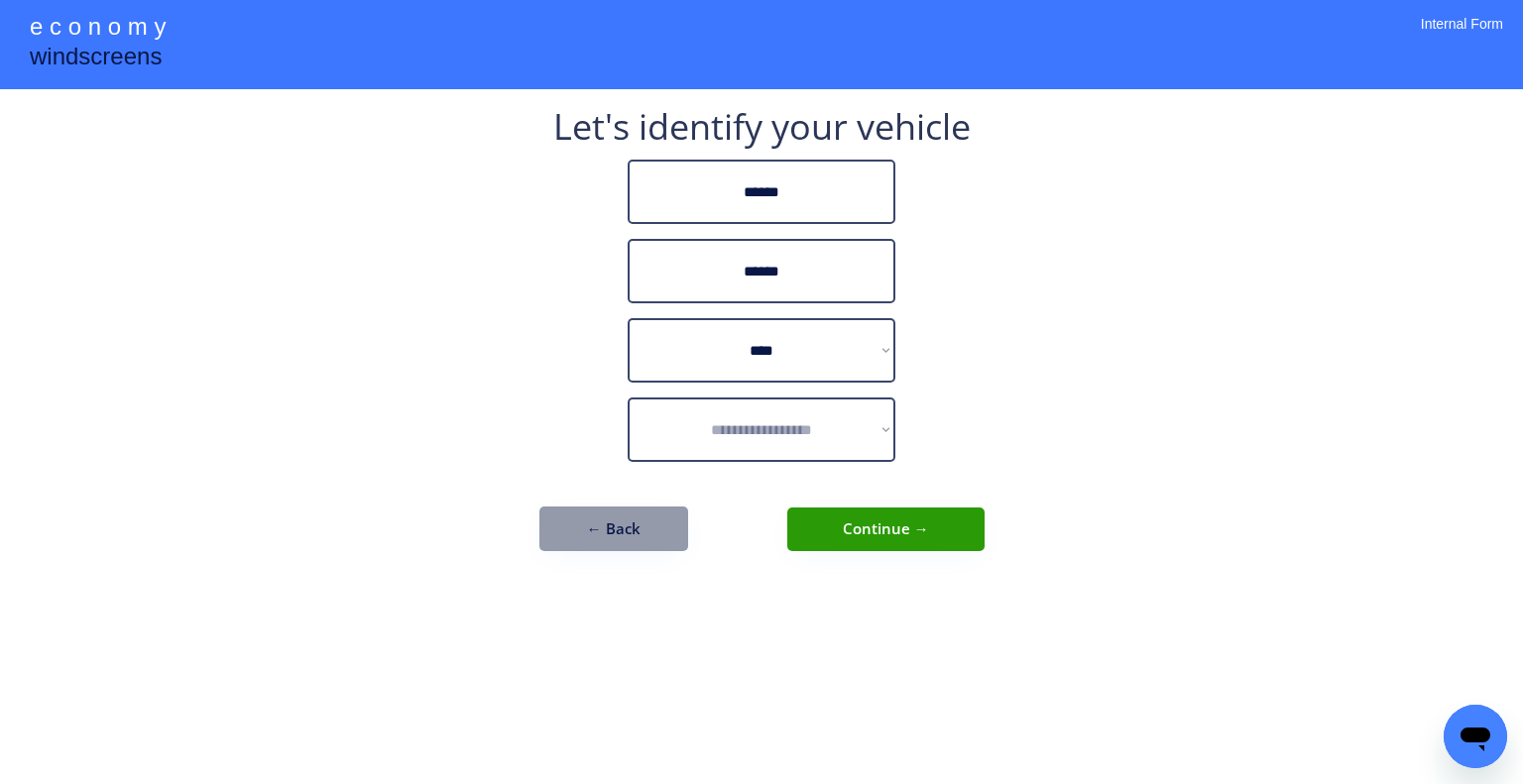 click on "**********" at bounding box center (762, 392) 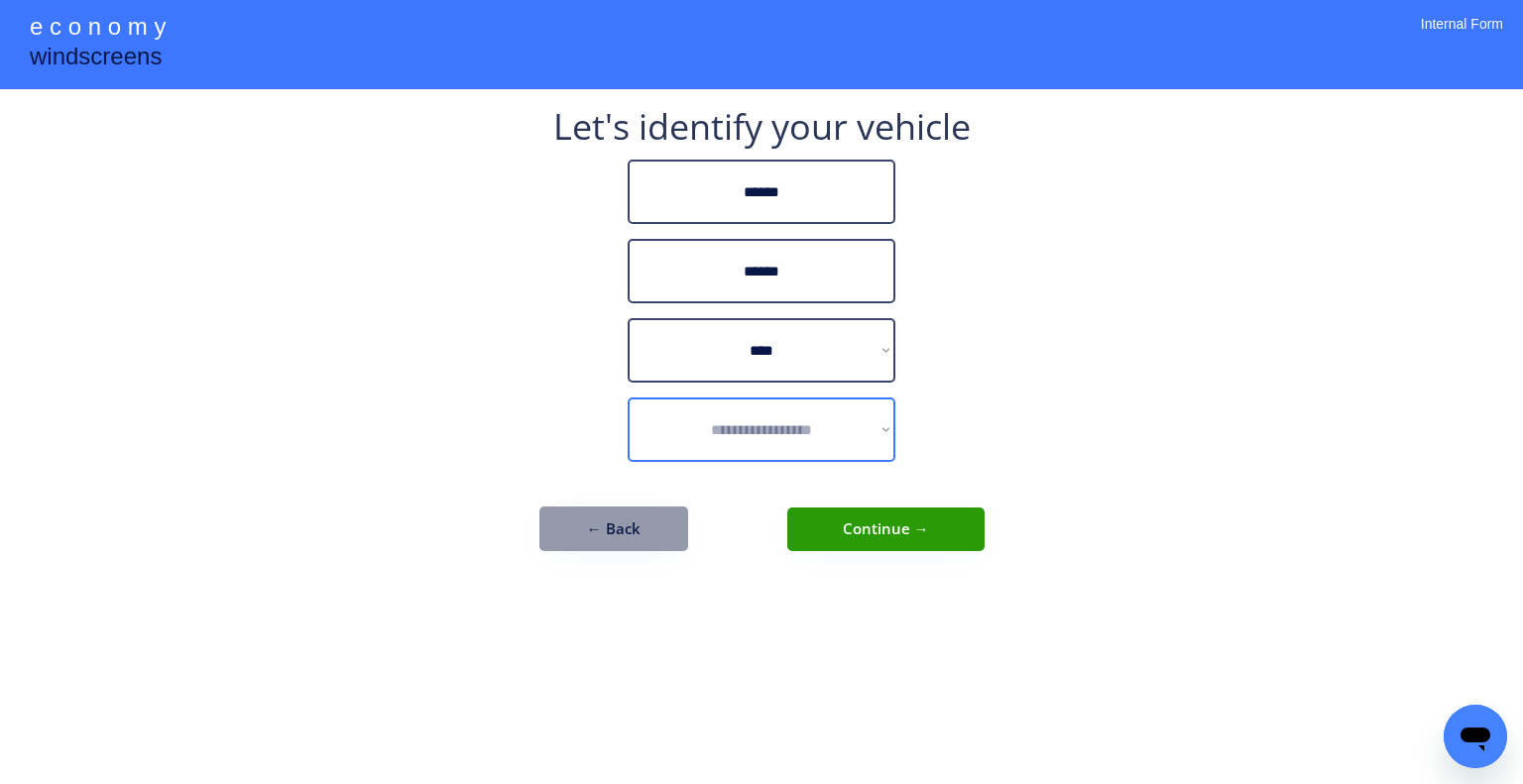 drag, startPoint x: 797, startPoint y: 433, endPoint x: 886, endPoint y: 438, distance: 89.14034 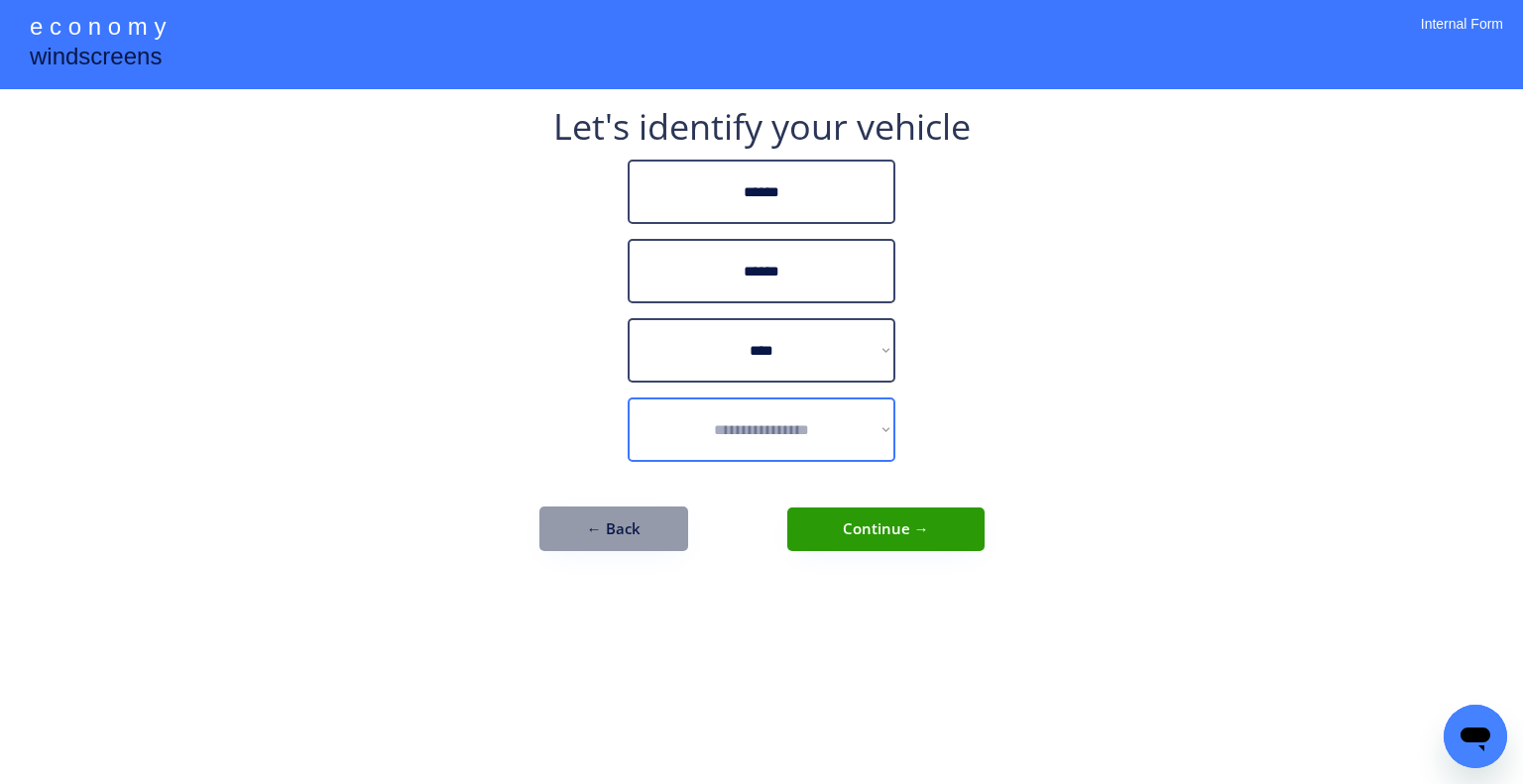 click on "**********" at bounding box center [762, 429] 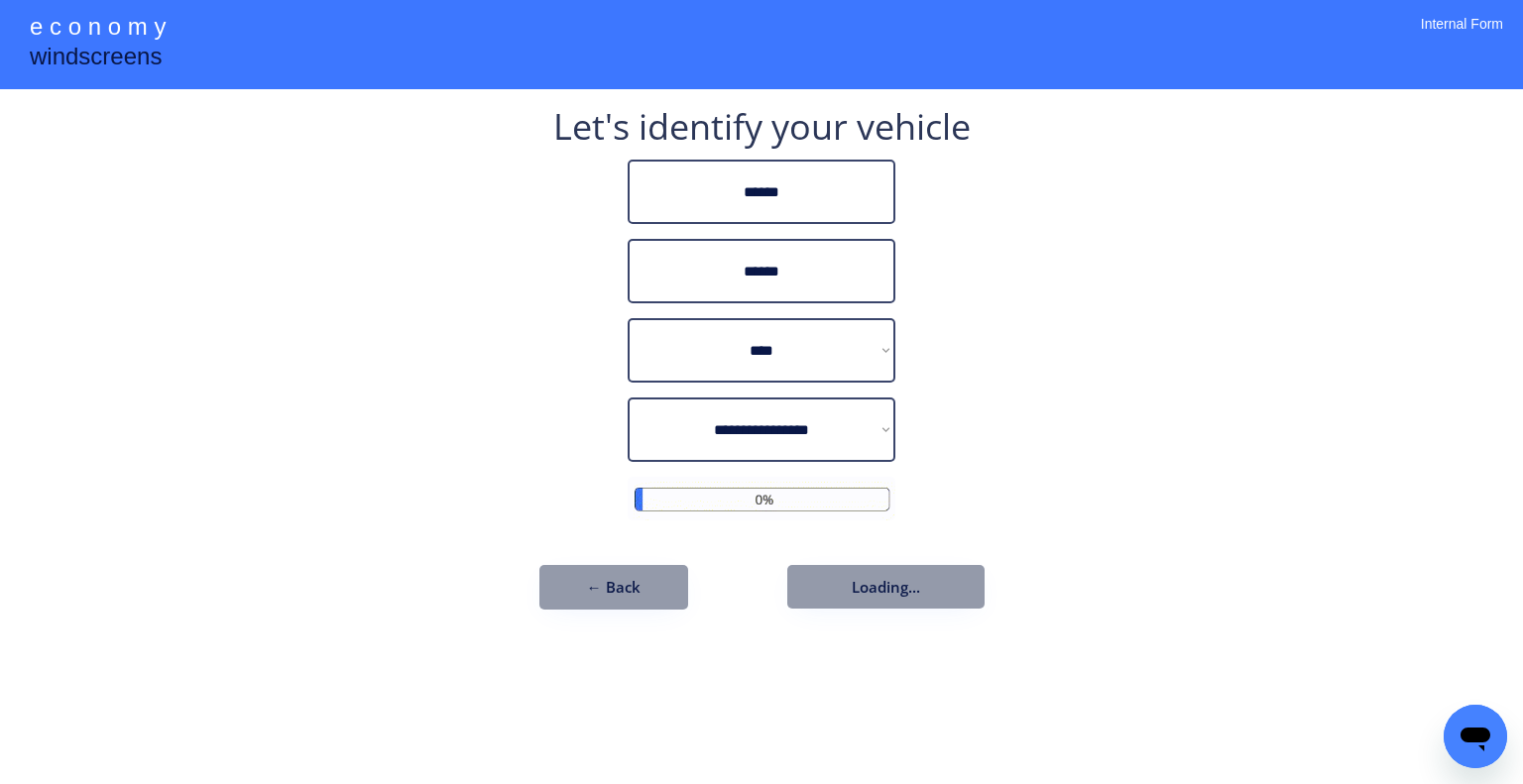click on "**********" at bounding box center [762, 392] 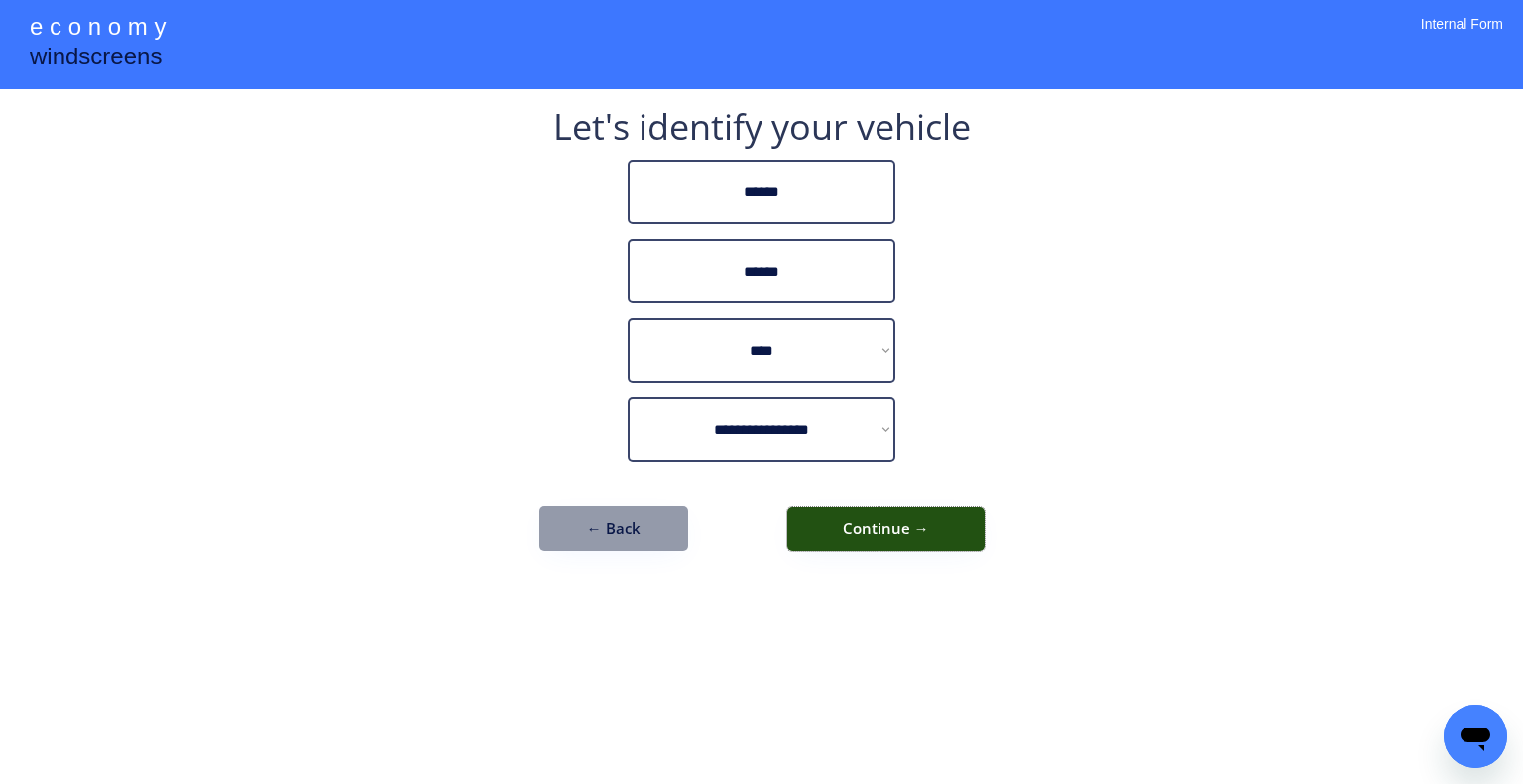 click on "Continue    →" at bounding box center [885, 529] 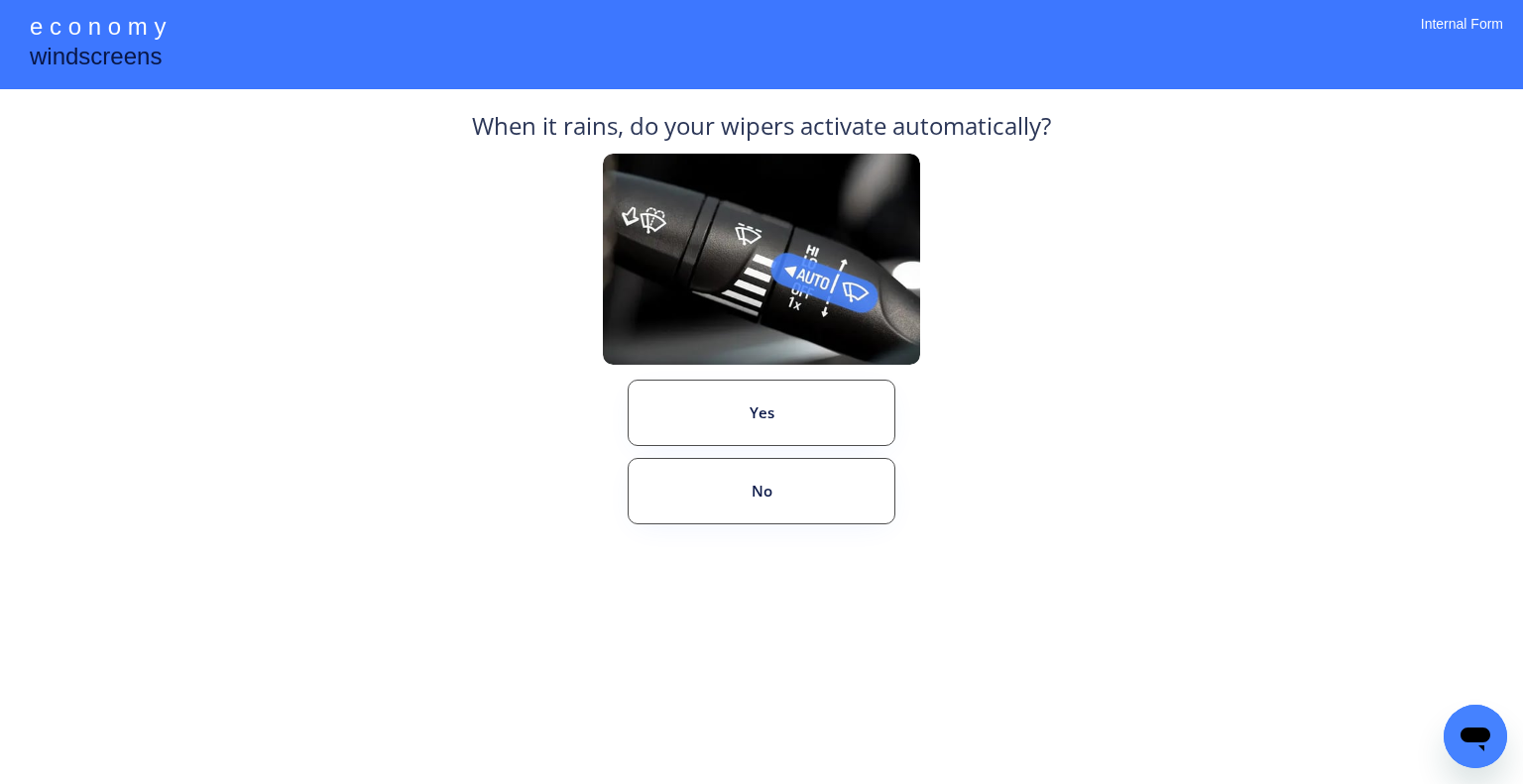 click on "**********" at bounding box center [762, 392] 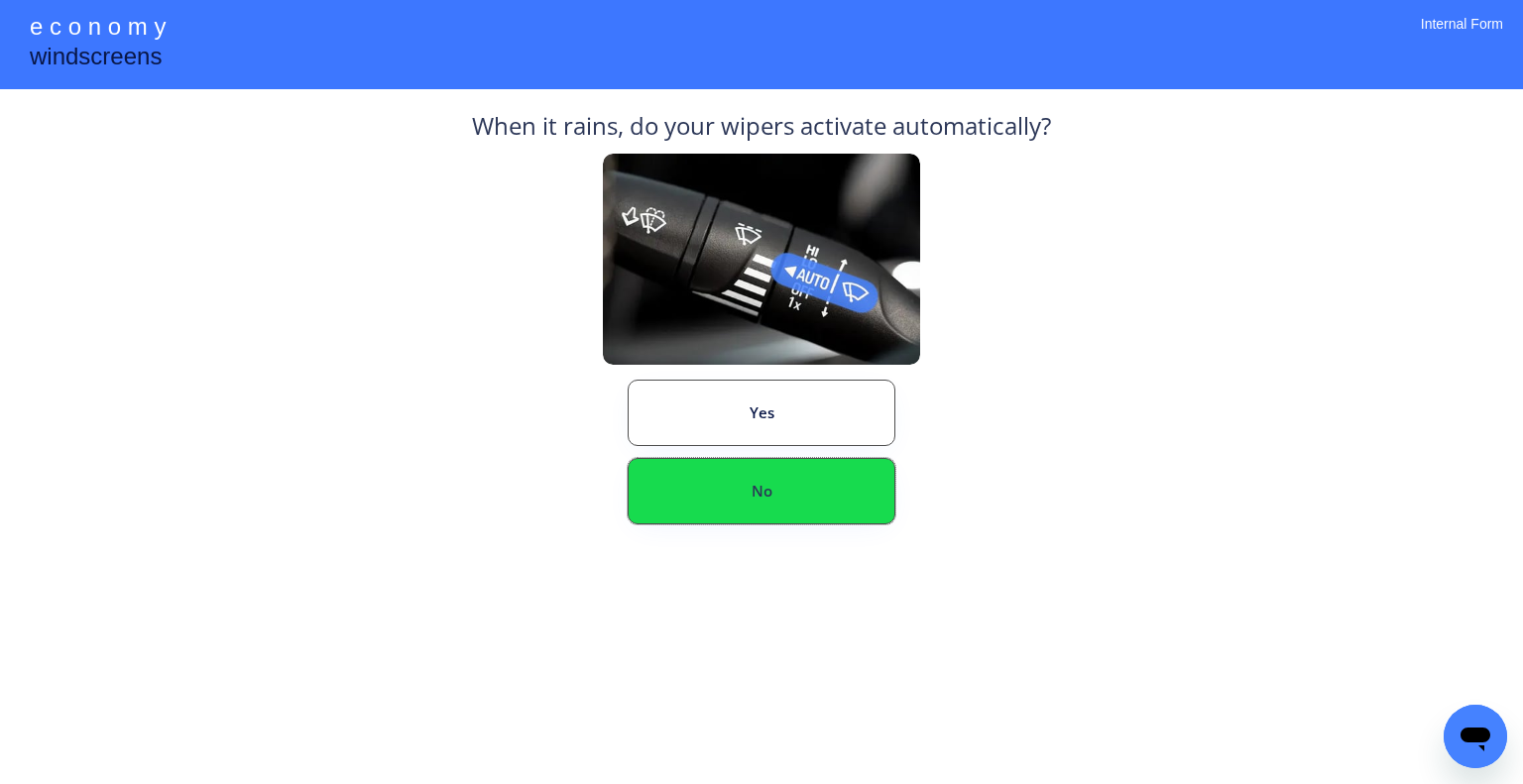 drag, startPoint x: 828, startPoint y: 470, endPoint x: 824, endPoint y: 434, distance: 36.221541 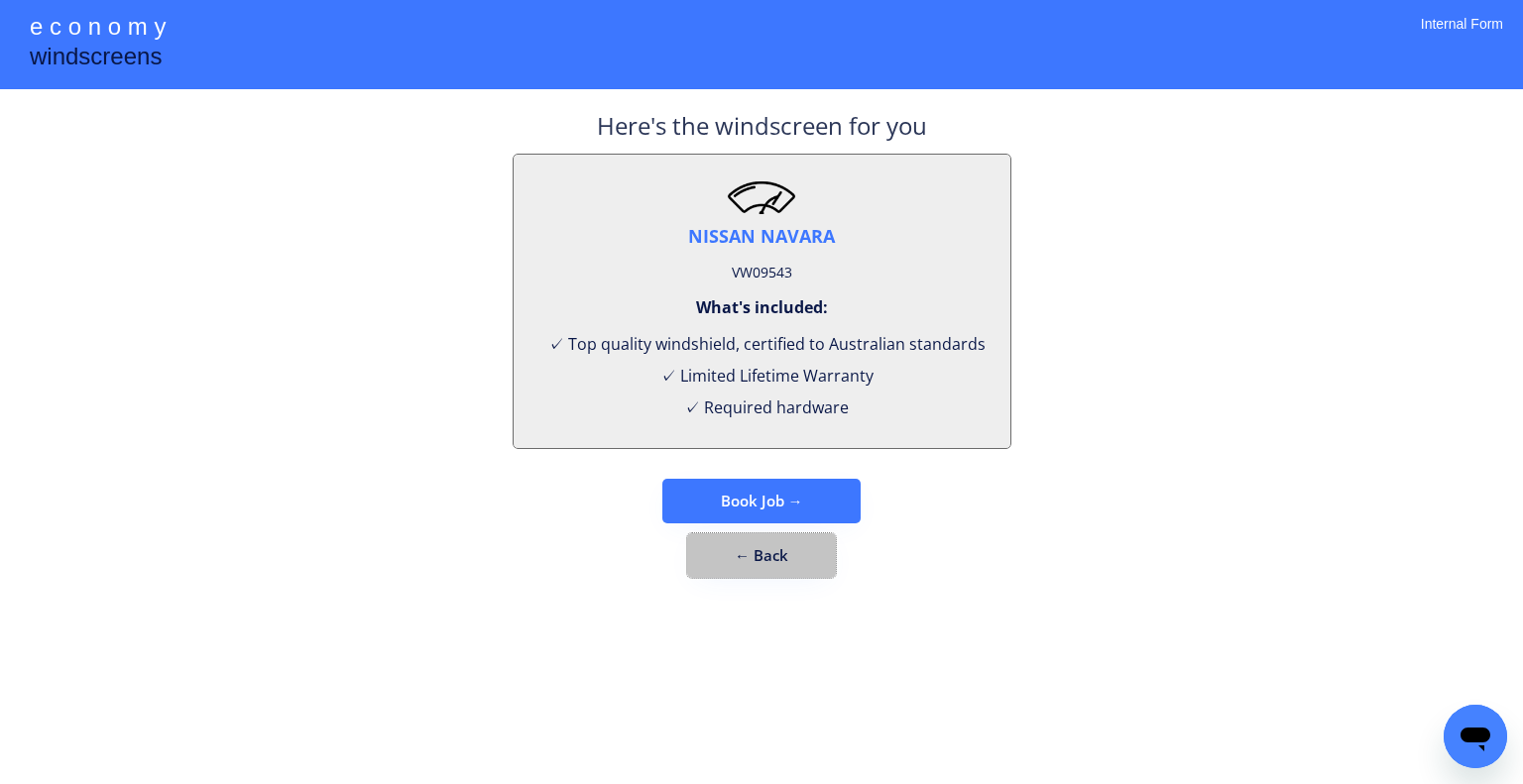 click on "←   Back" at bounding box center (762, 555) 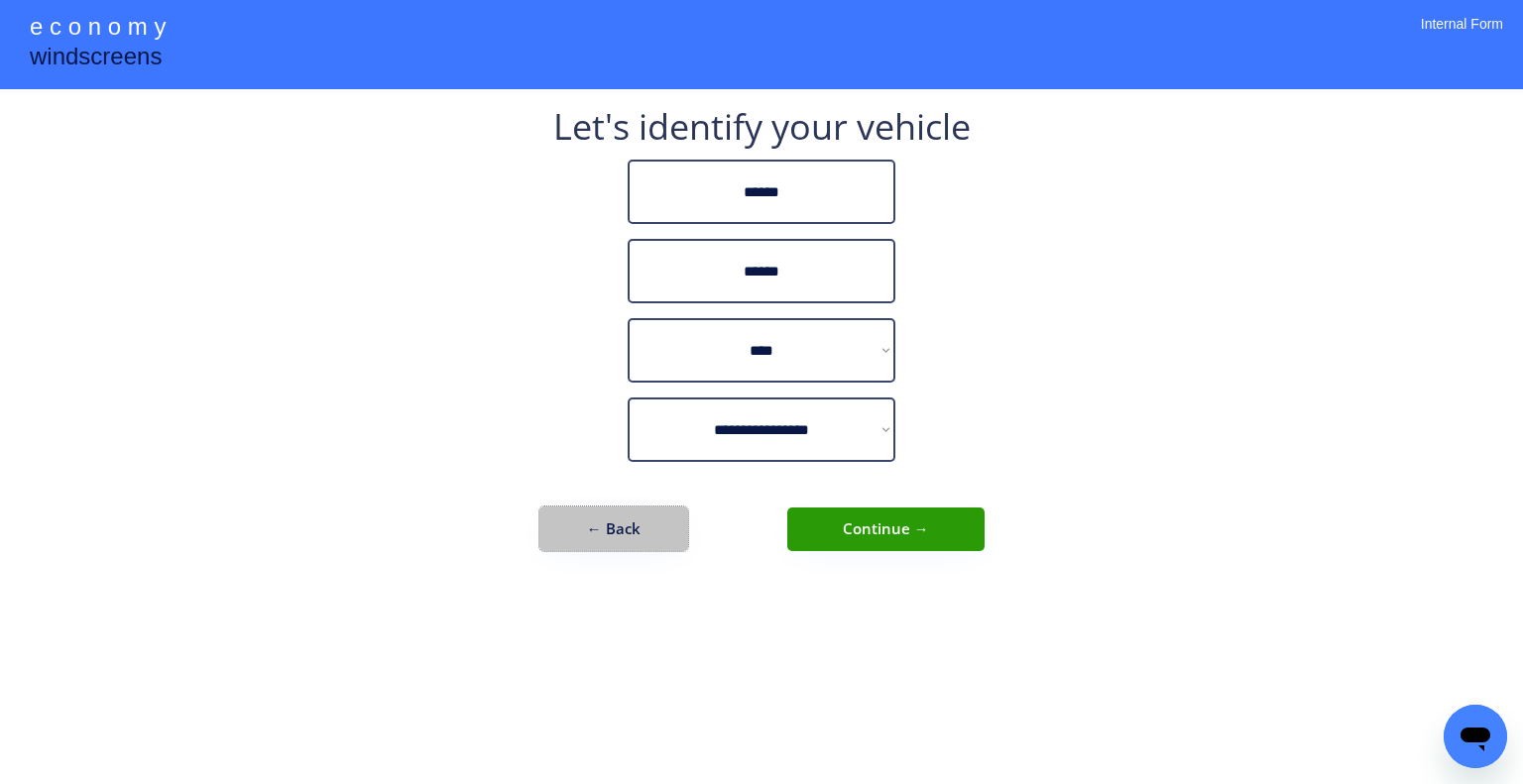 click on "←   Back" at bounding box center (614, 528) 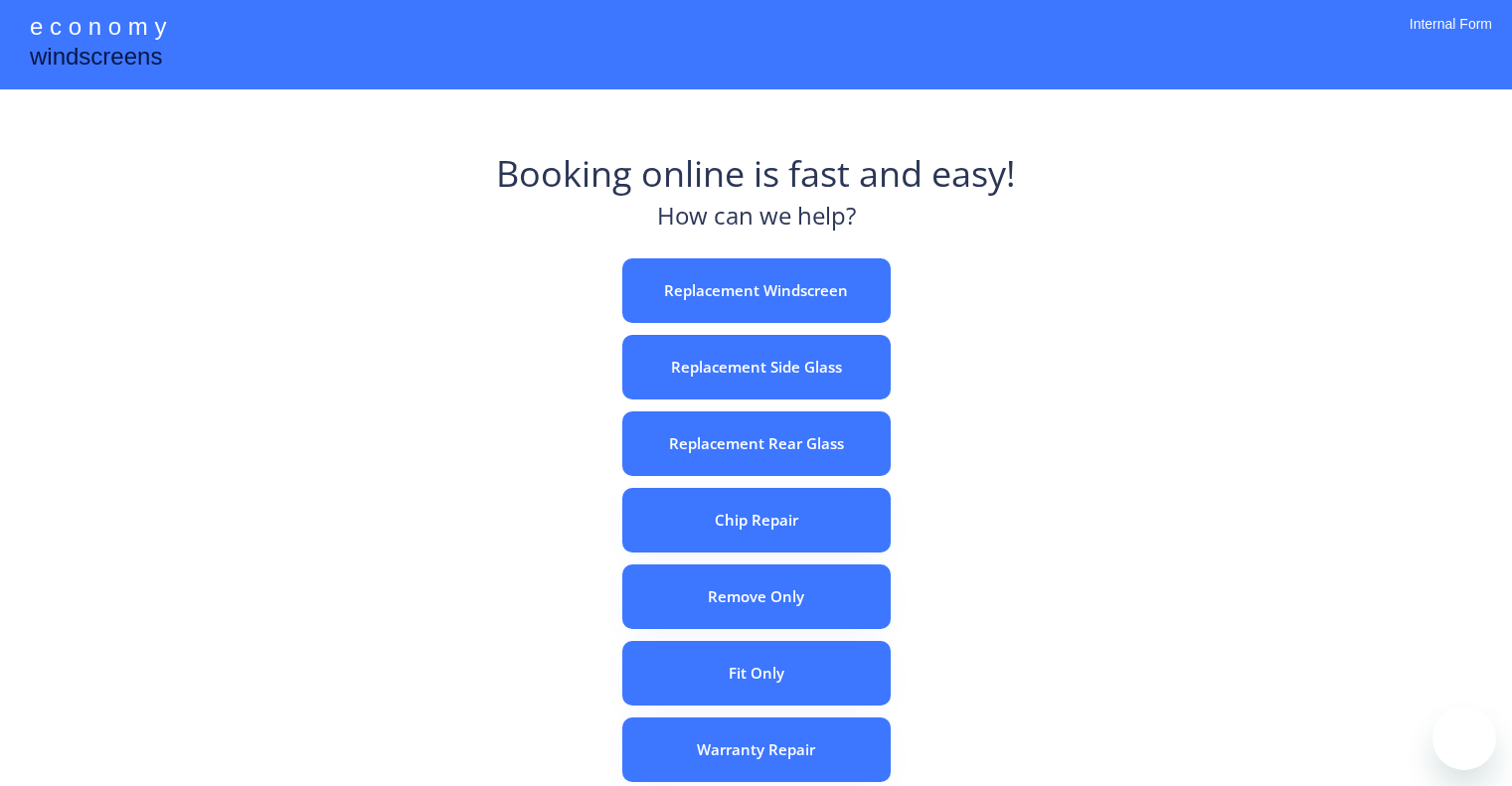 scroll, scrollTop: 0, scrollLeft: 0, axis: both 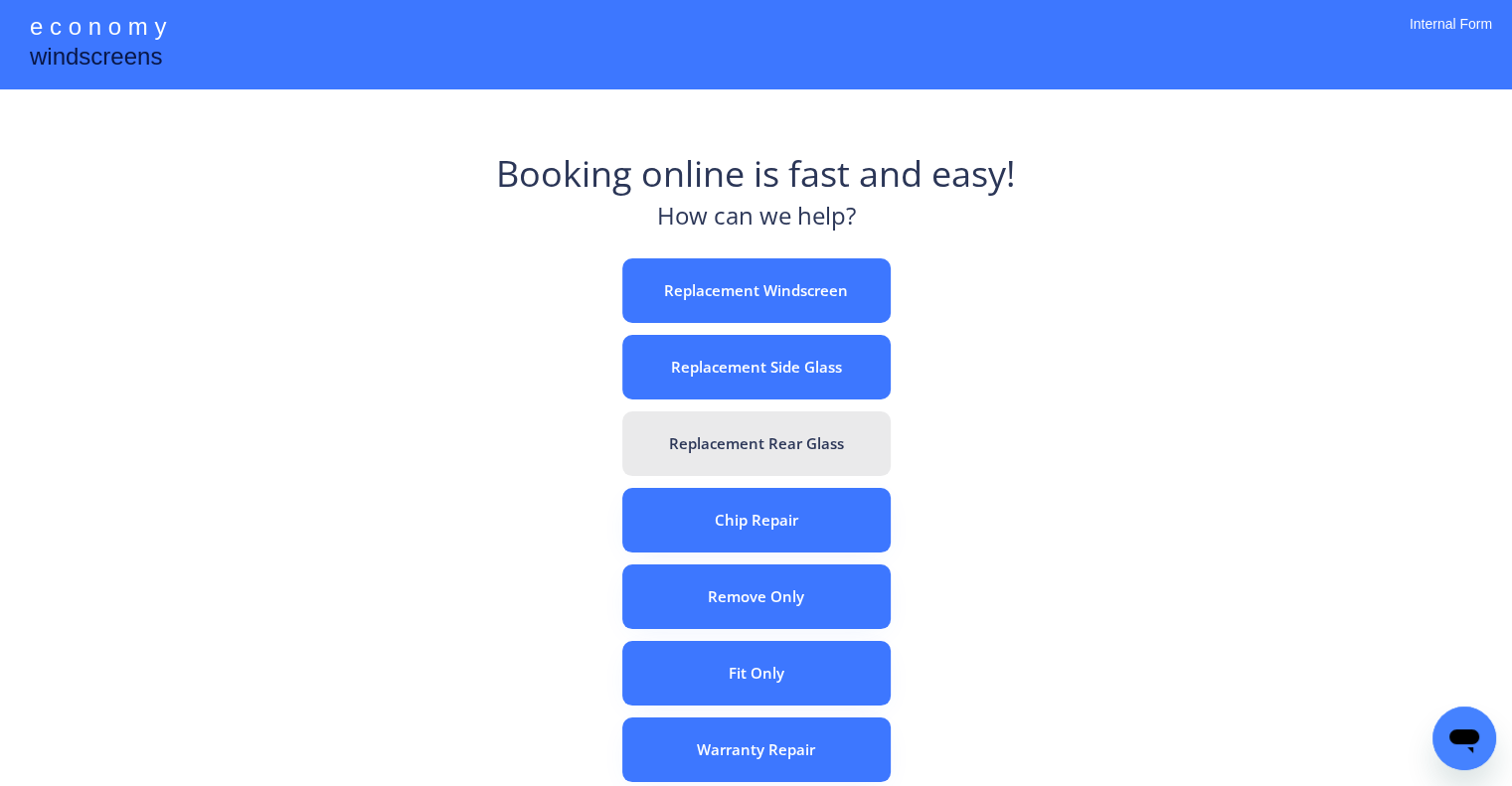 click on "Replacement Rear Glass" at bounding box center (756, 443) 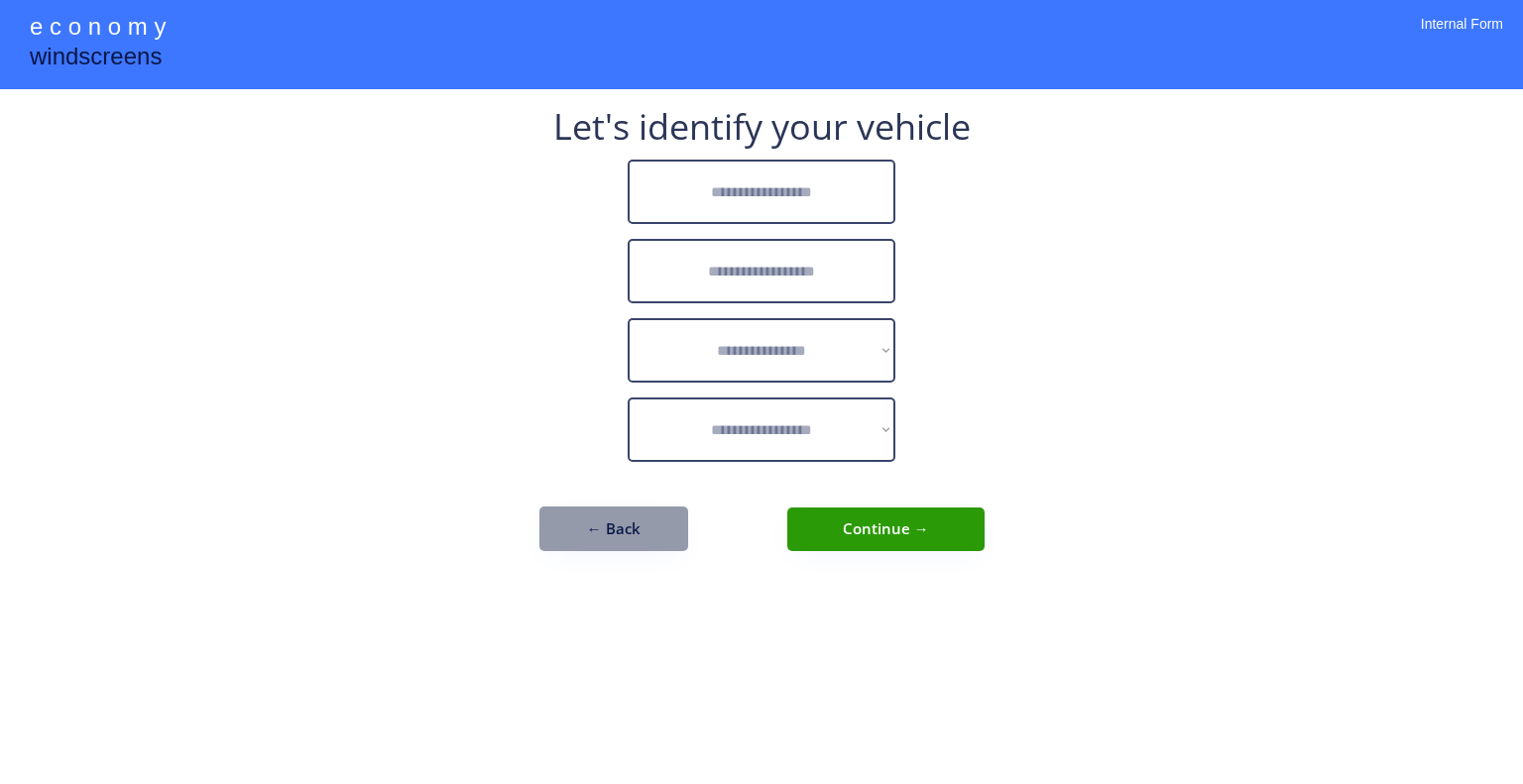 scroll, scrollTop: 0, scrollLeft: 0, axis: both 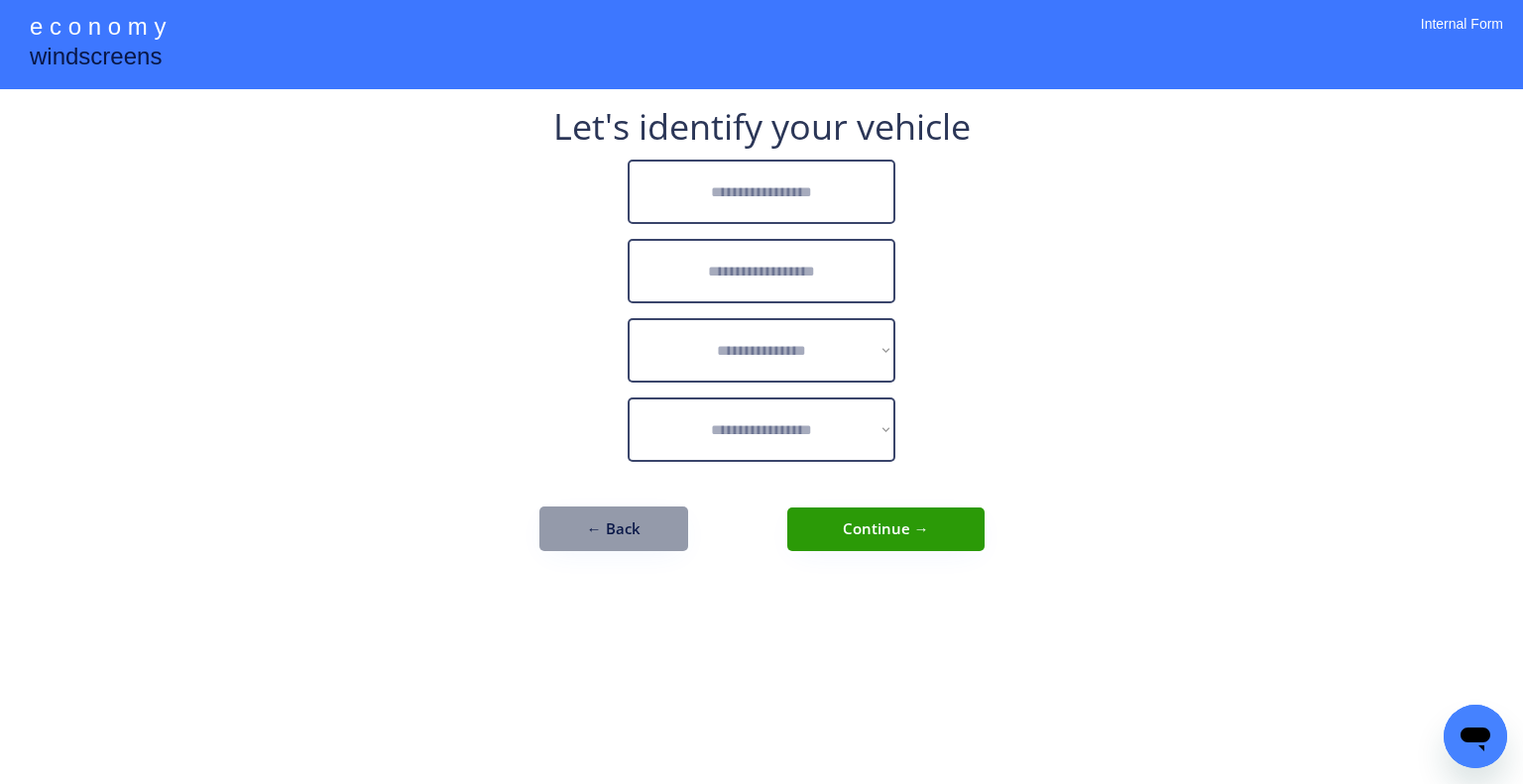 click at bounding box center [762, 191] 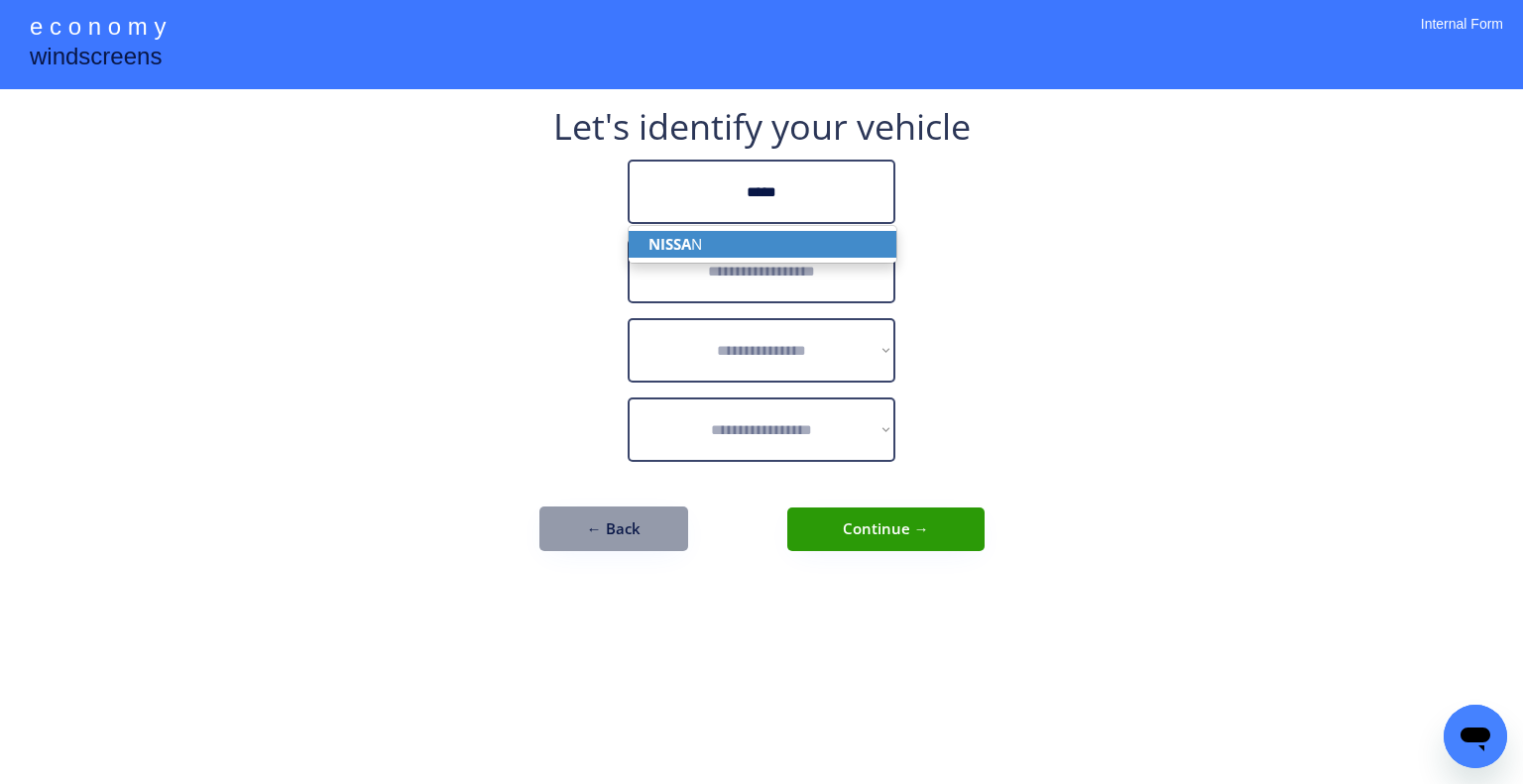 click on "NISSA N" at bounding box center [762, 244] 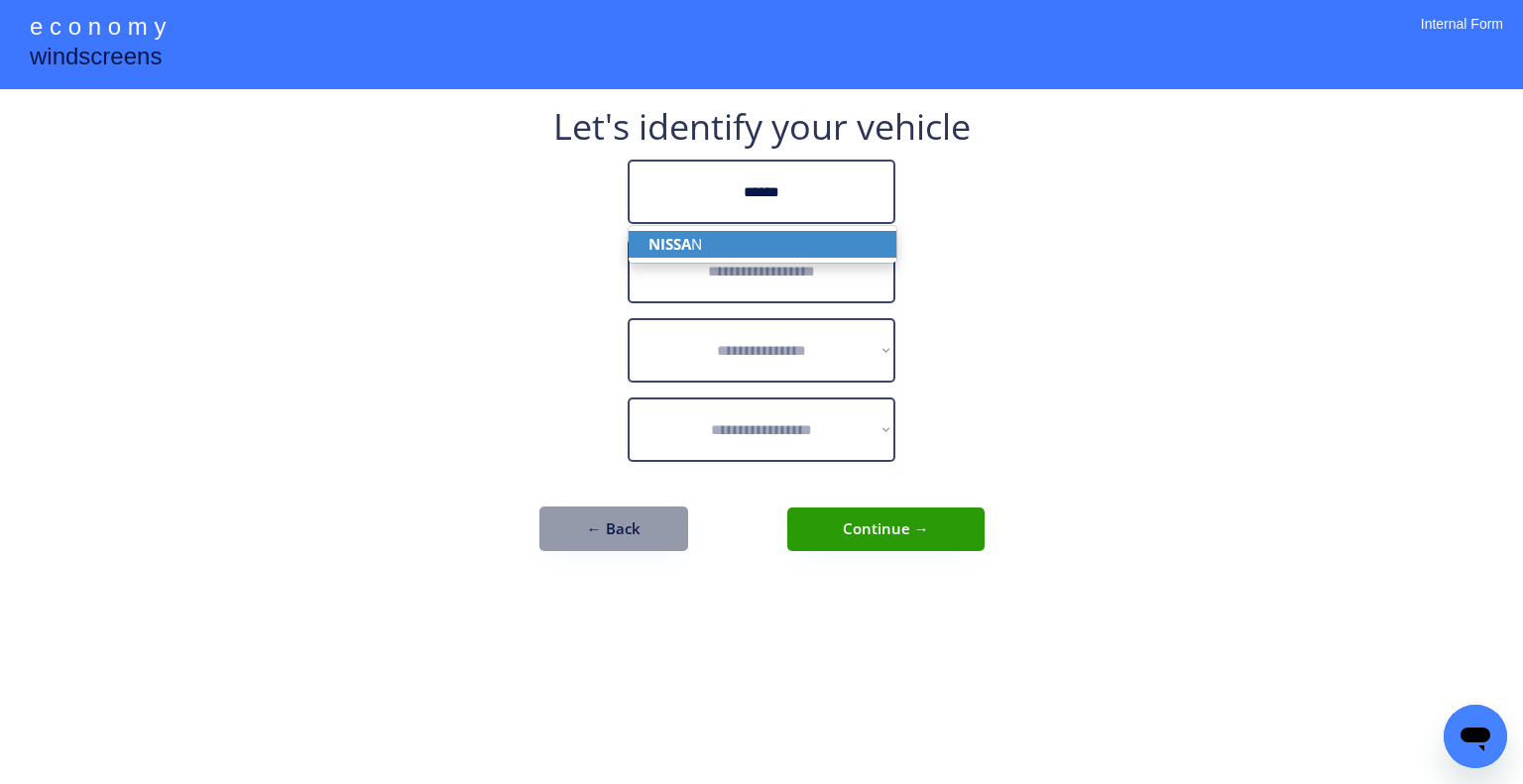 type on "******" 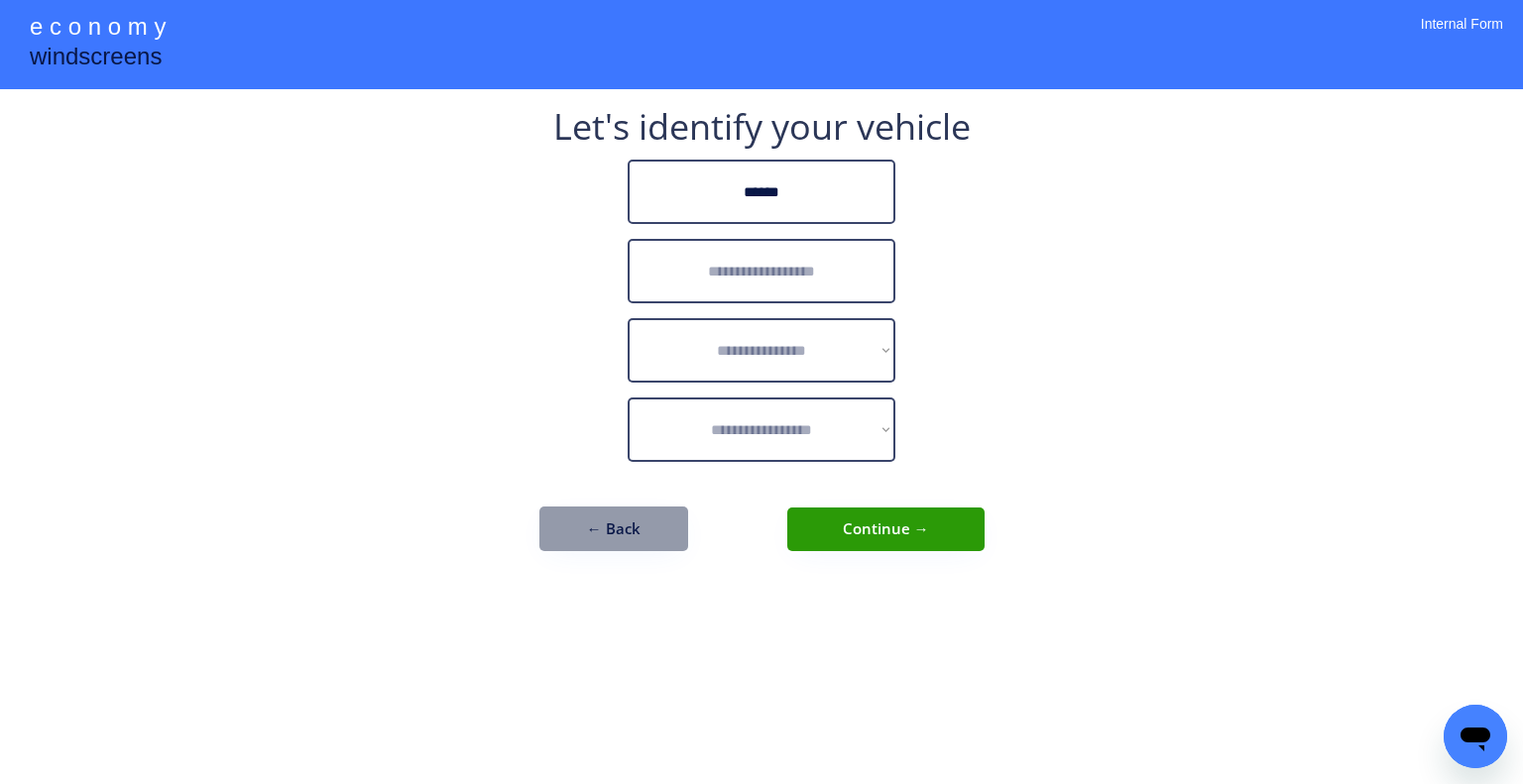 click at bounding box center (762, 271) 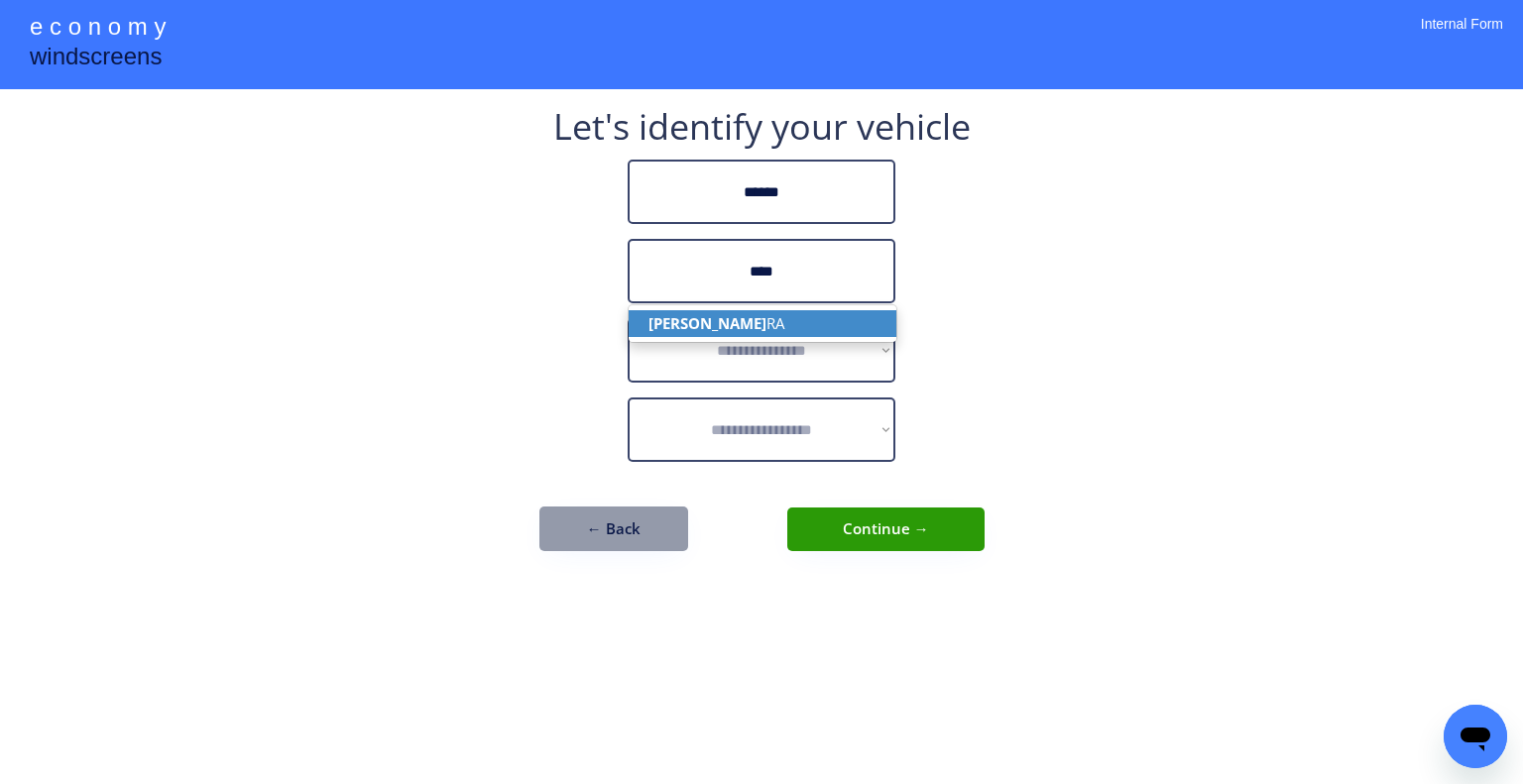 click on "NAVA RA" at bounding box center [762, 323] 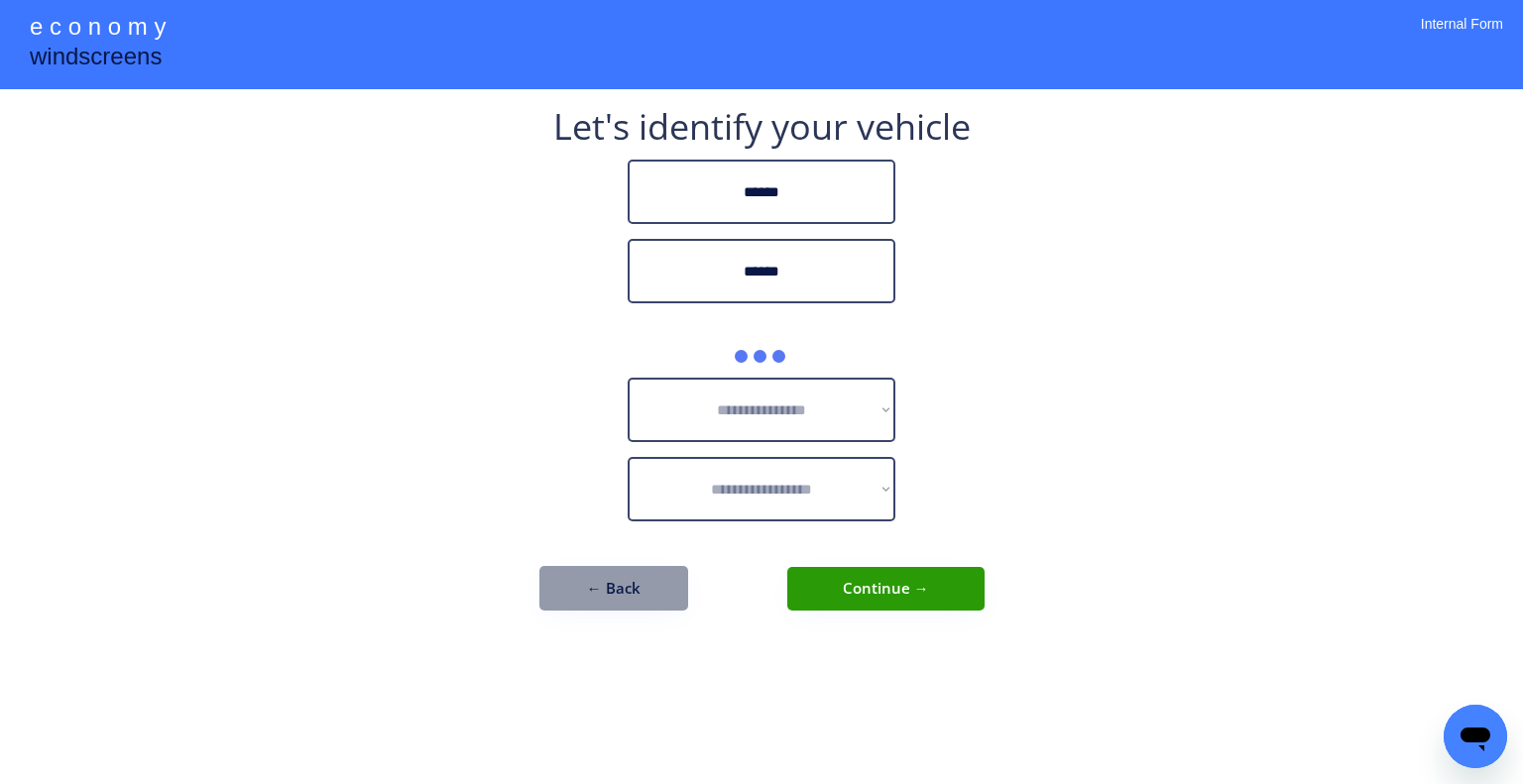type on "******" 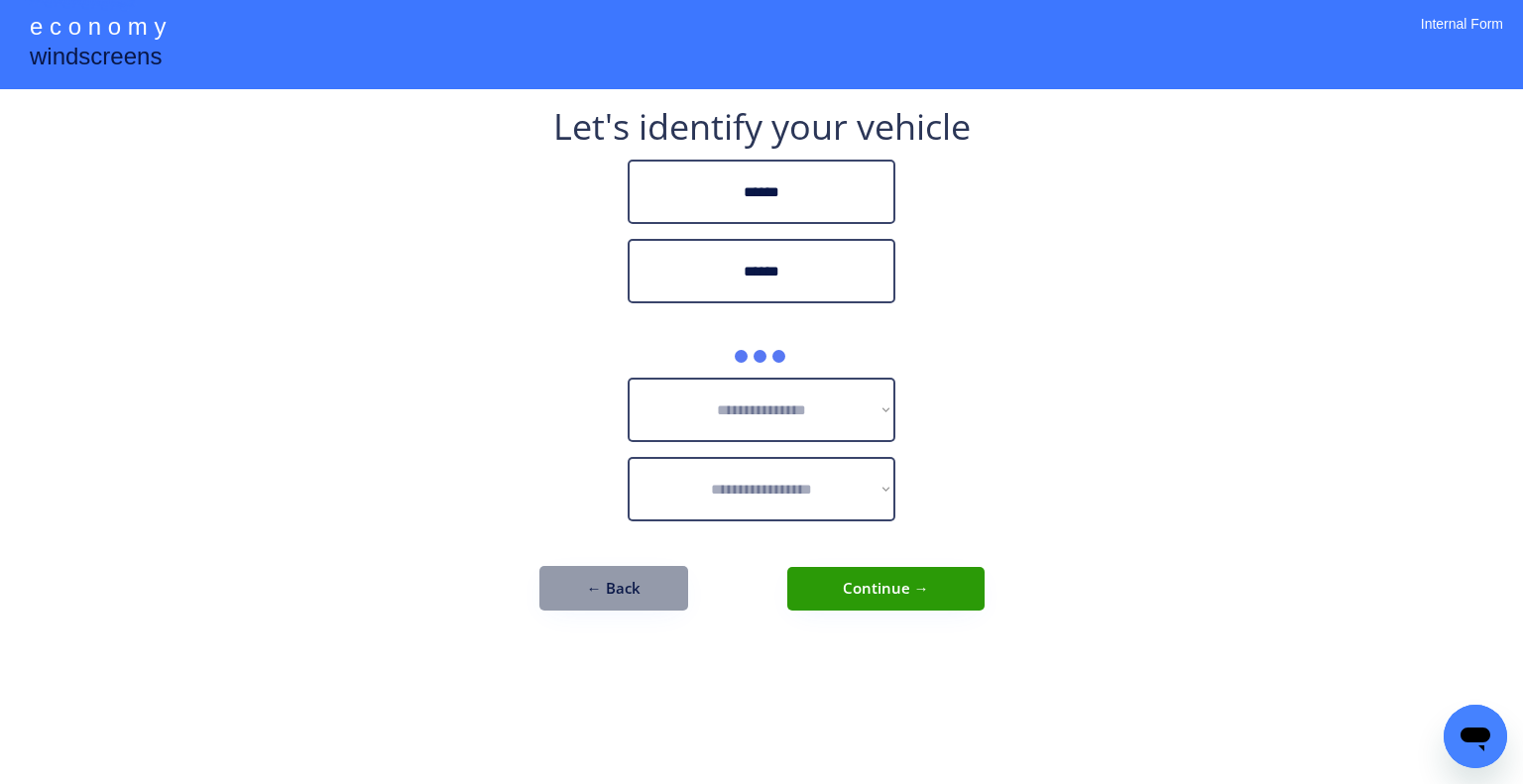 drag, startPoint x: 1142, startPoint y: 420, endPoint x: 960, endPoint y: 409, distance: 182.3321 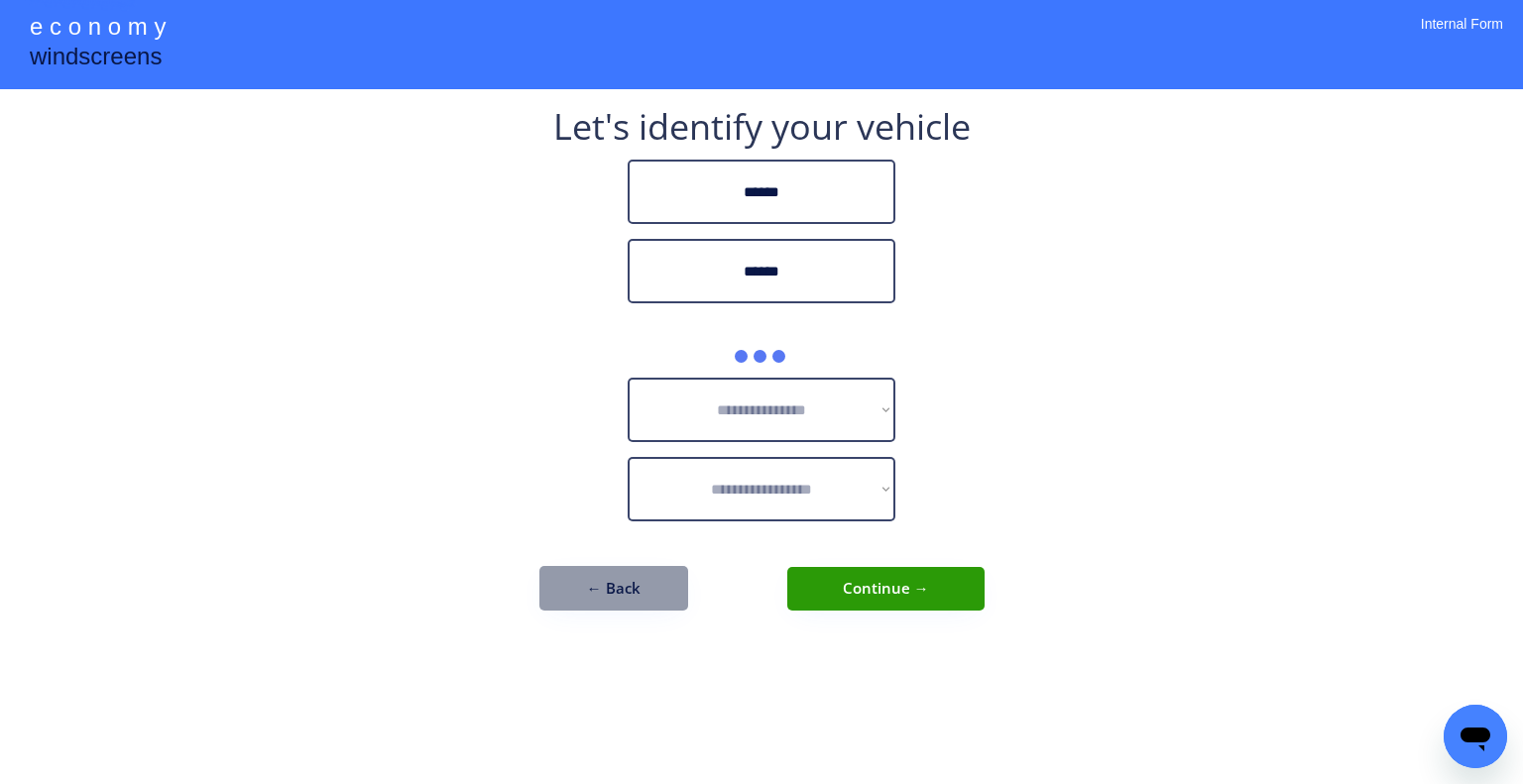 click on "**********" at bounding box center [762, 392] 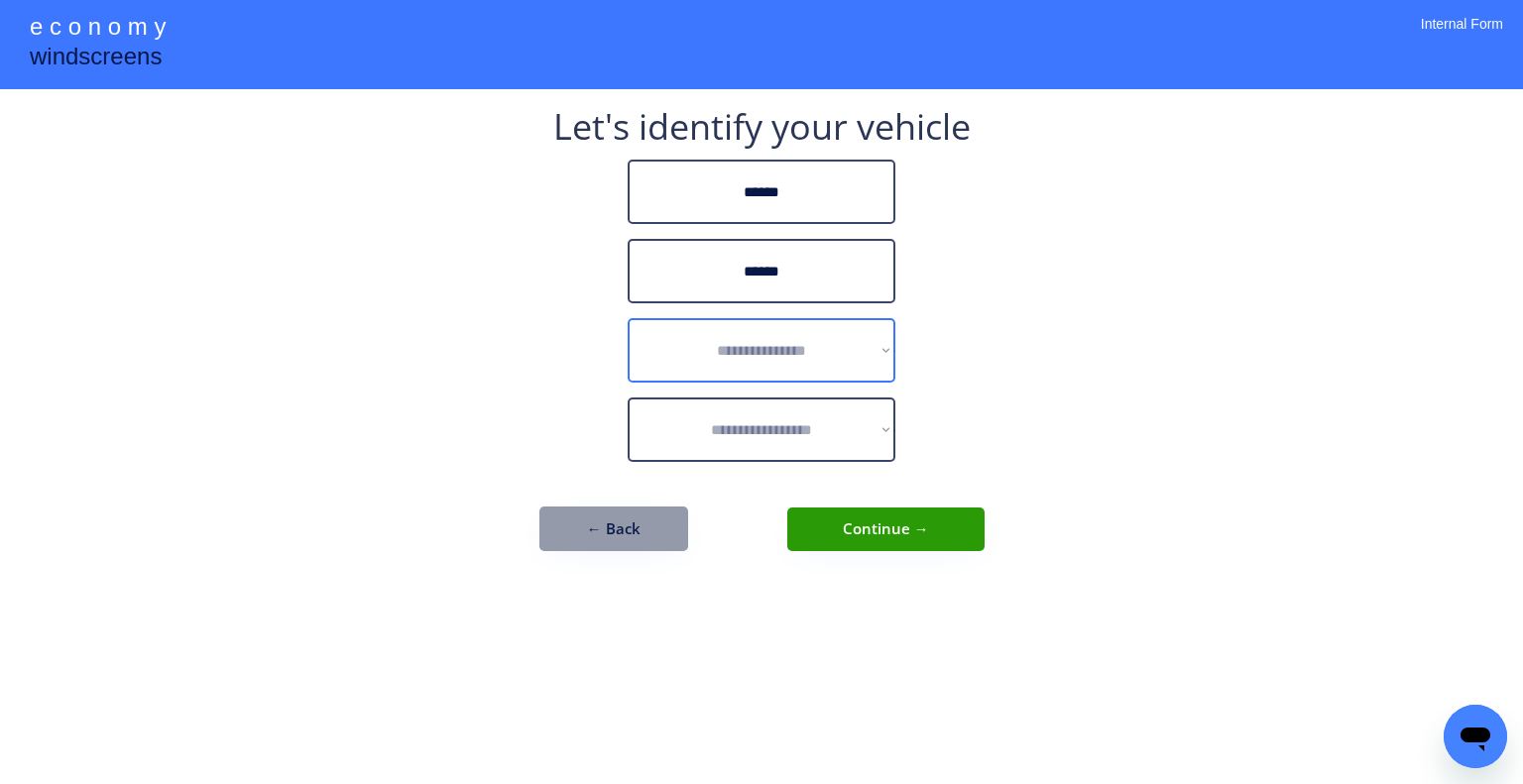 click on "**********" at bounding box center (762, 350) 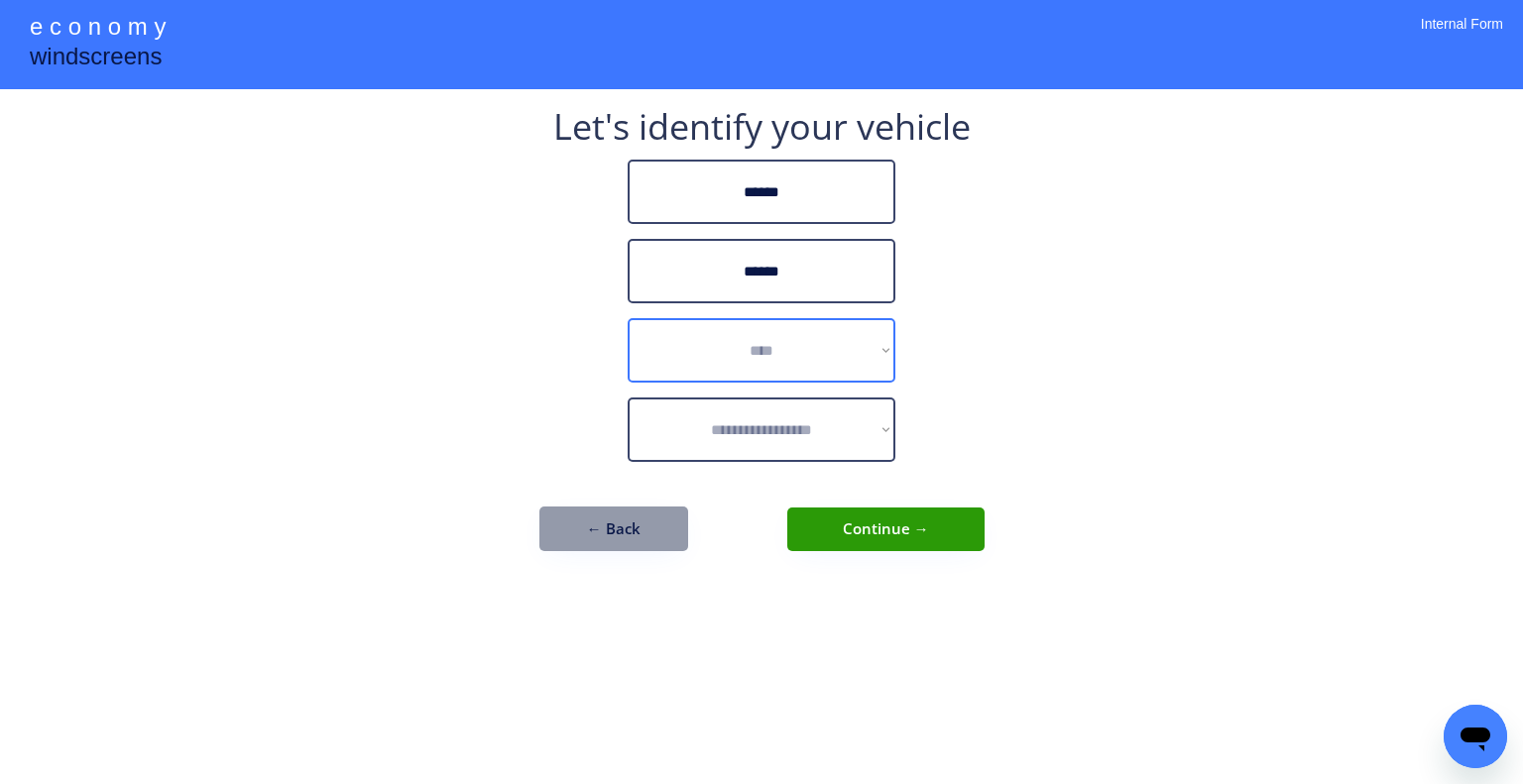 click on "**********" at bounding box center [762, 350] 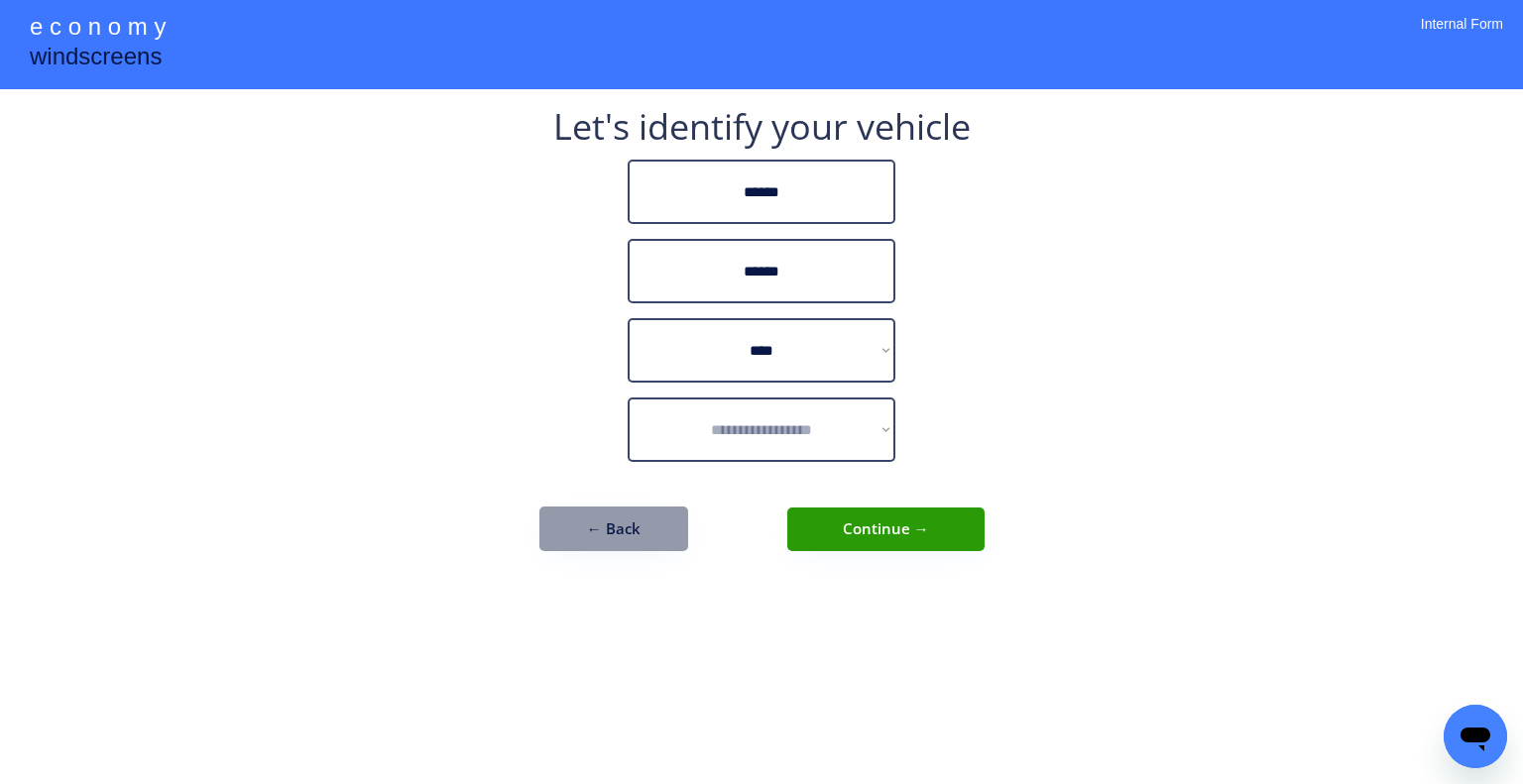 click on "**********" at bounding box center [762, 392] 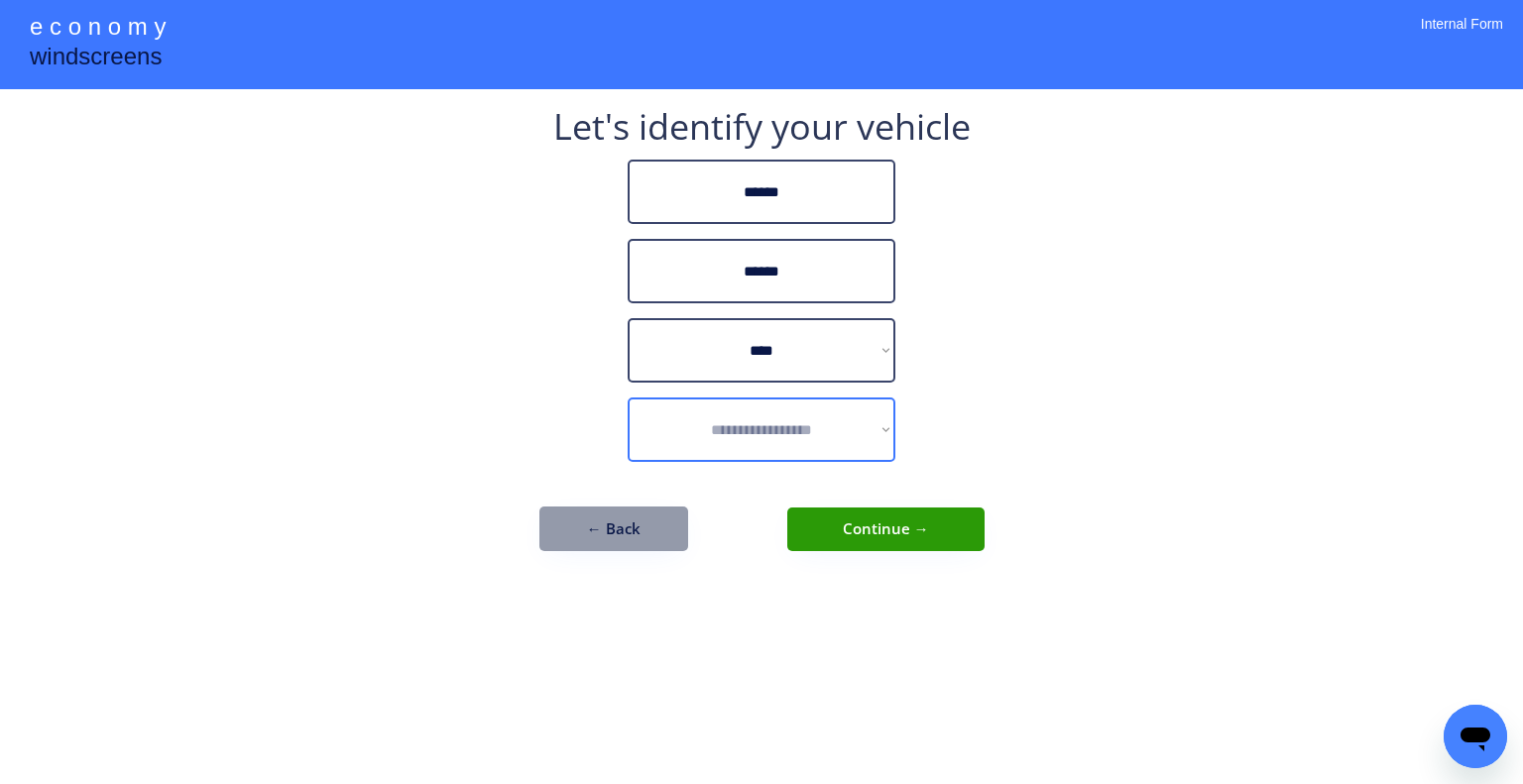 click on "**********" at bounding box center [762, 429] 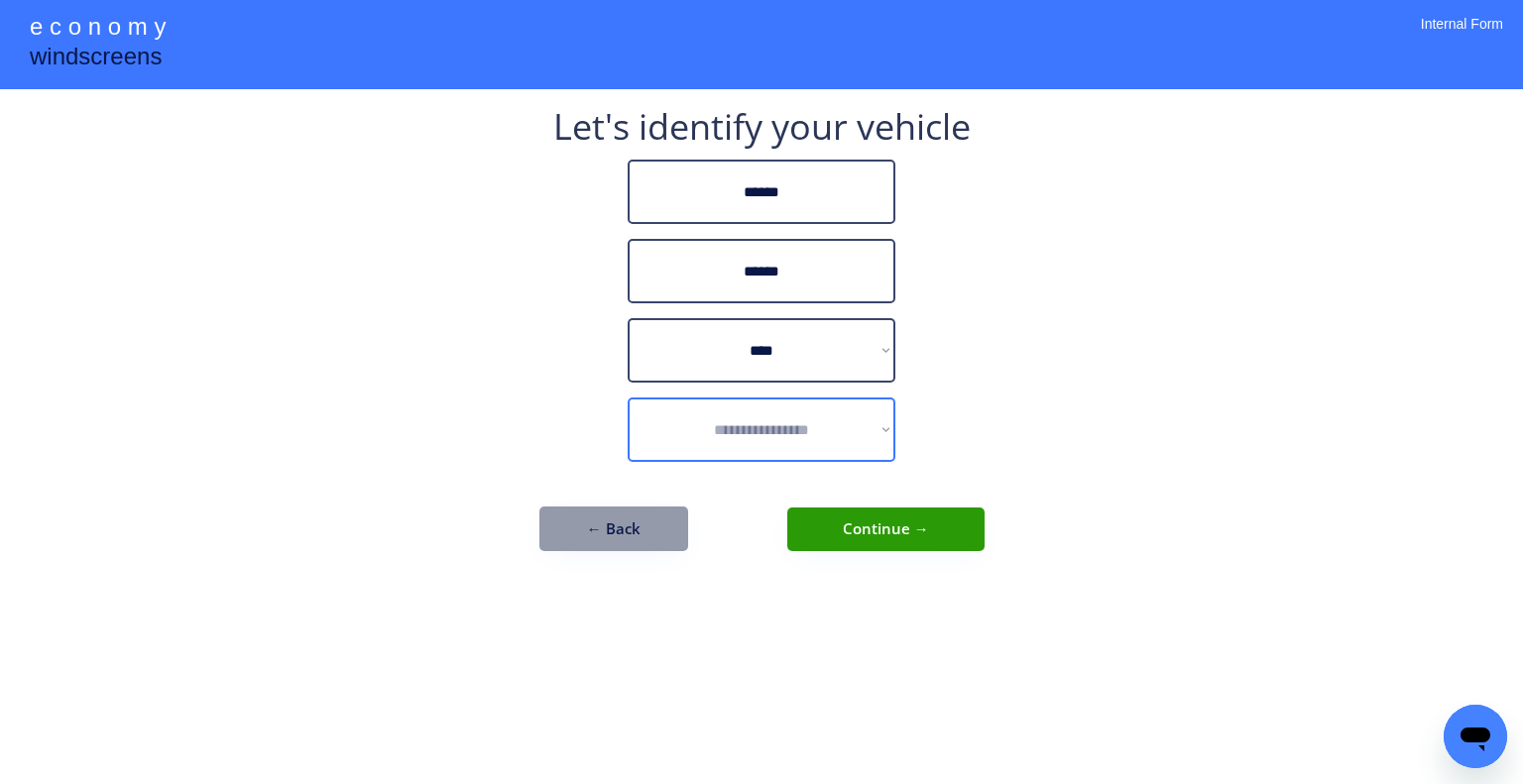 click on "**********" at bounding box center (762, 429) 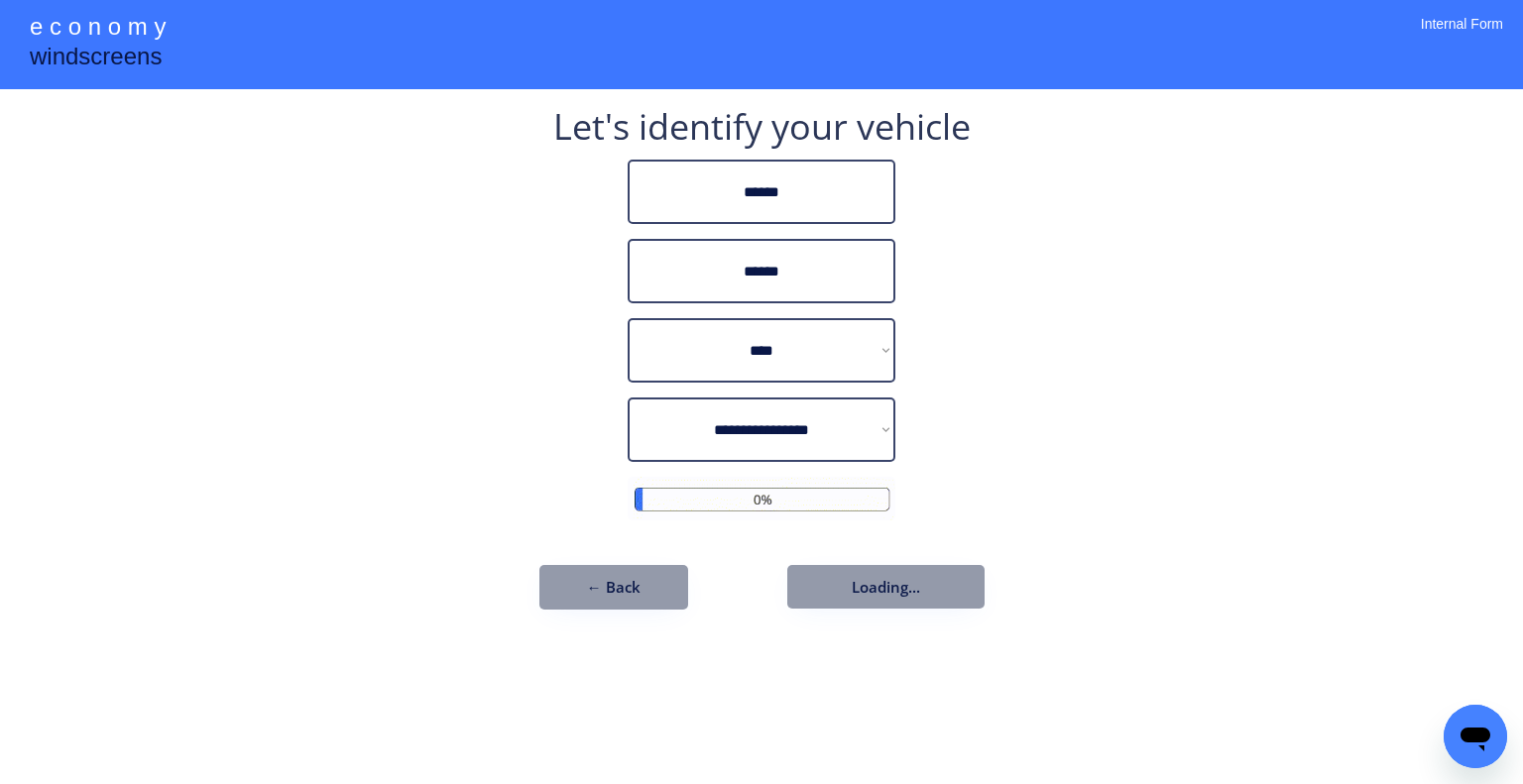 click on "**********" at bounding box center [762, 392] 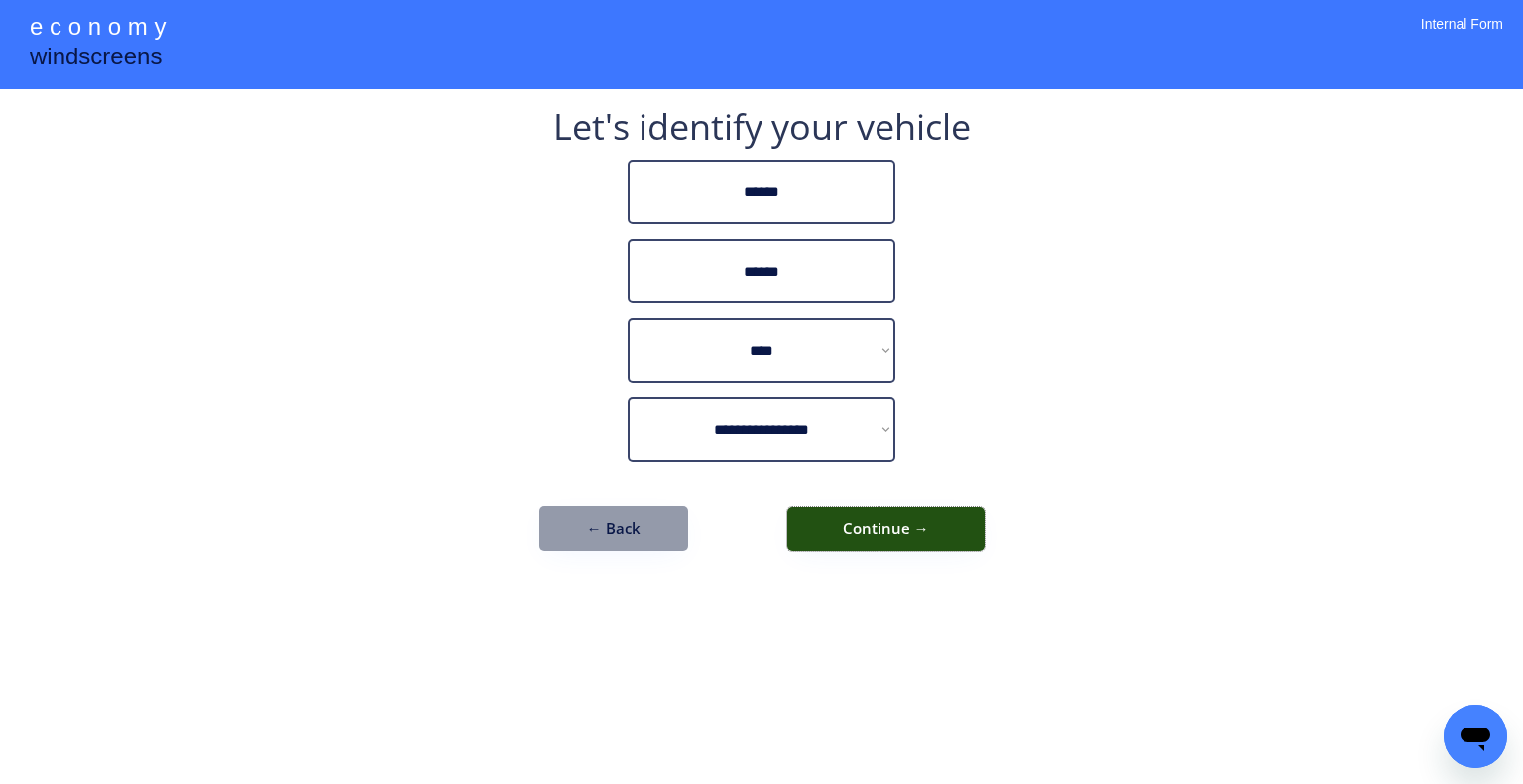 click on "Continue    →" at bounding box center (885, 529) 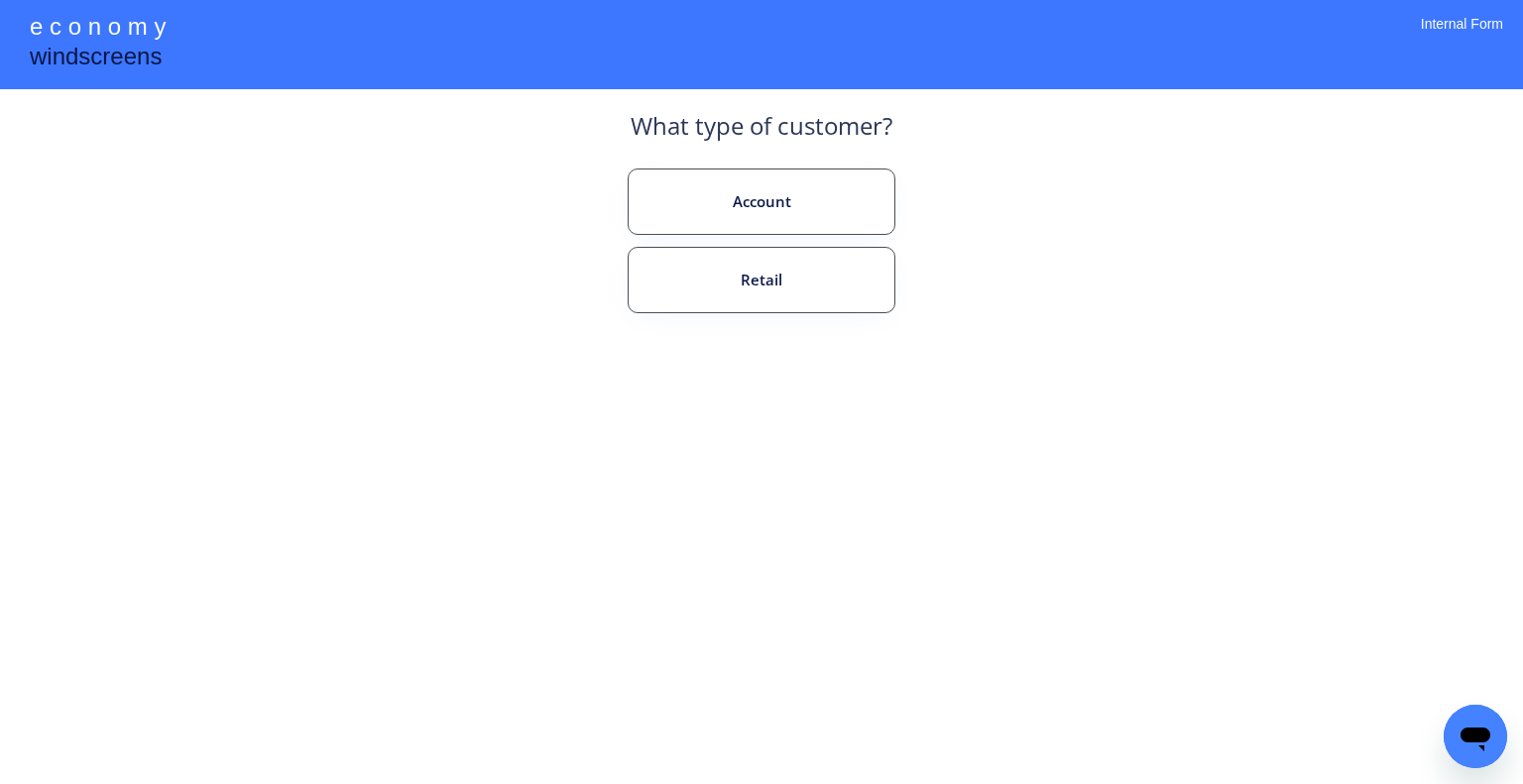 click on "Account Retail" at bounding box center (762, 283) 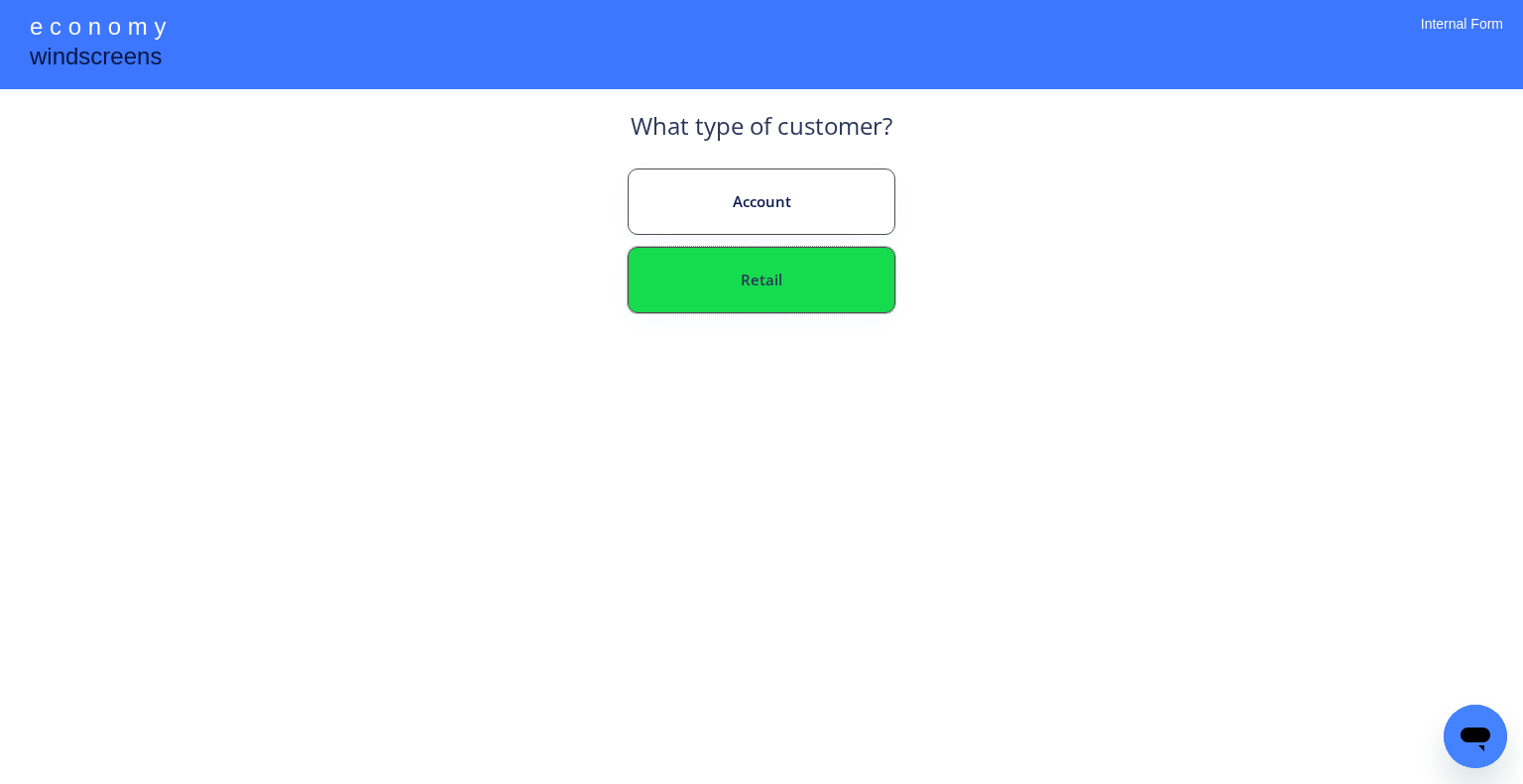 click on "Retail" at bounding box center [762, 280] 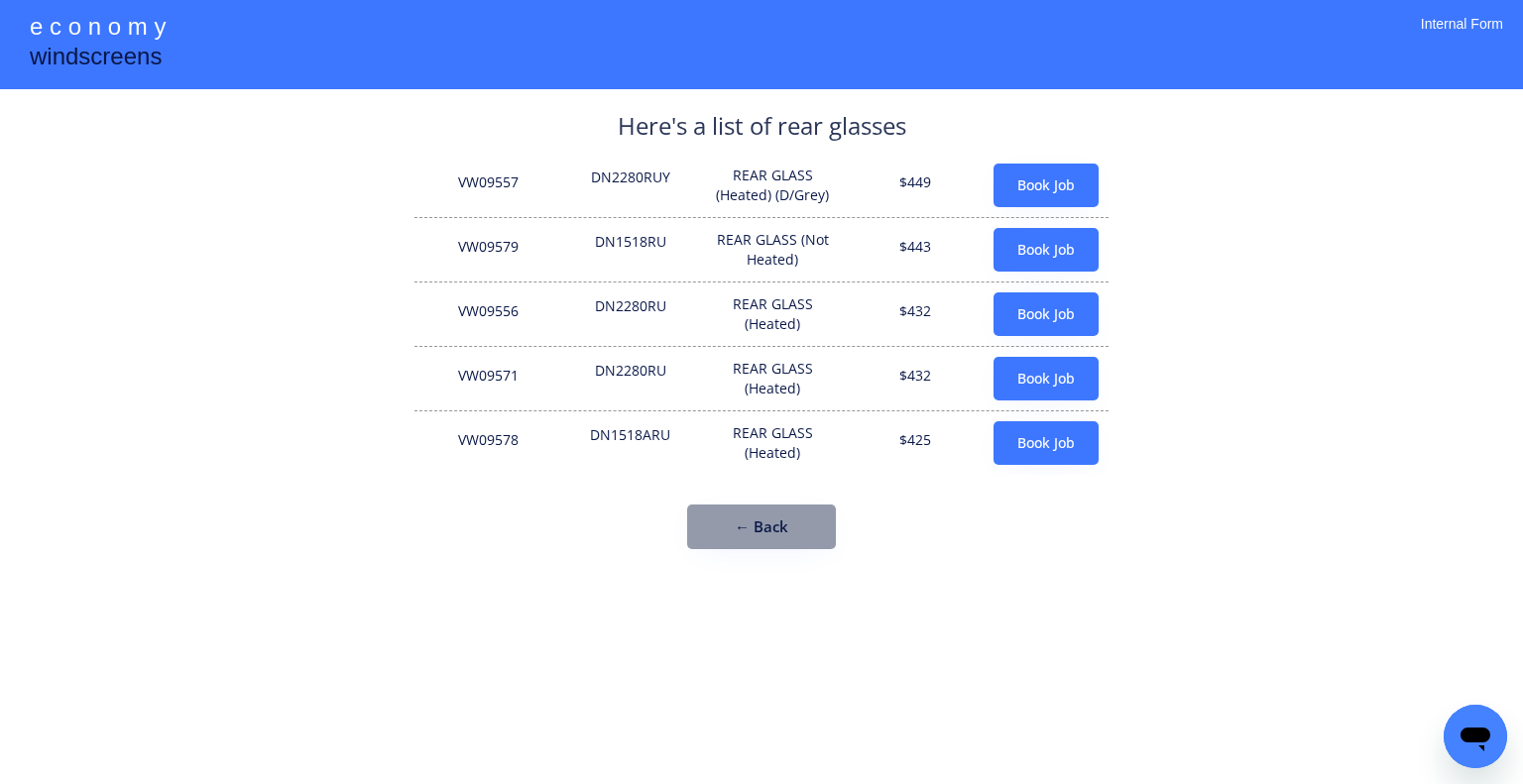 click on "**********" at bounding box center [762, 392] 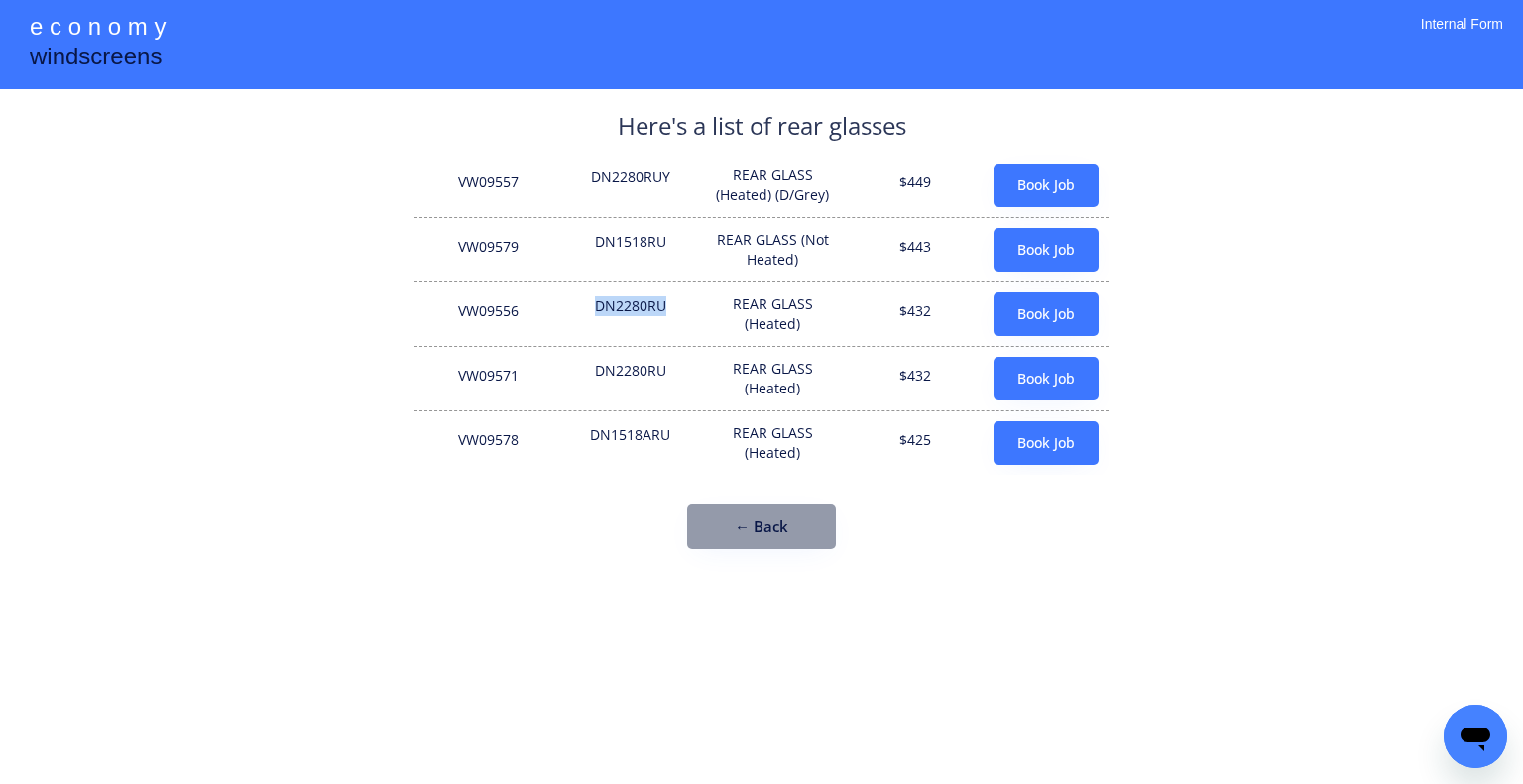 click on "DN2280RU" at bounding box center (631, 314) 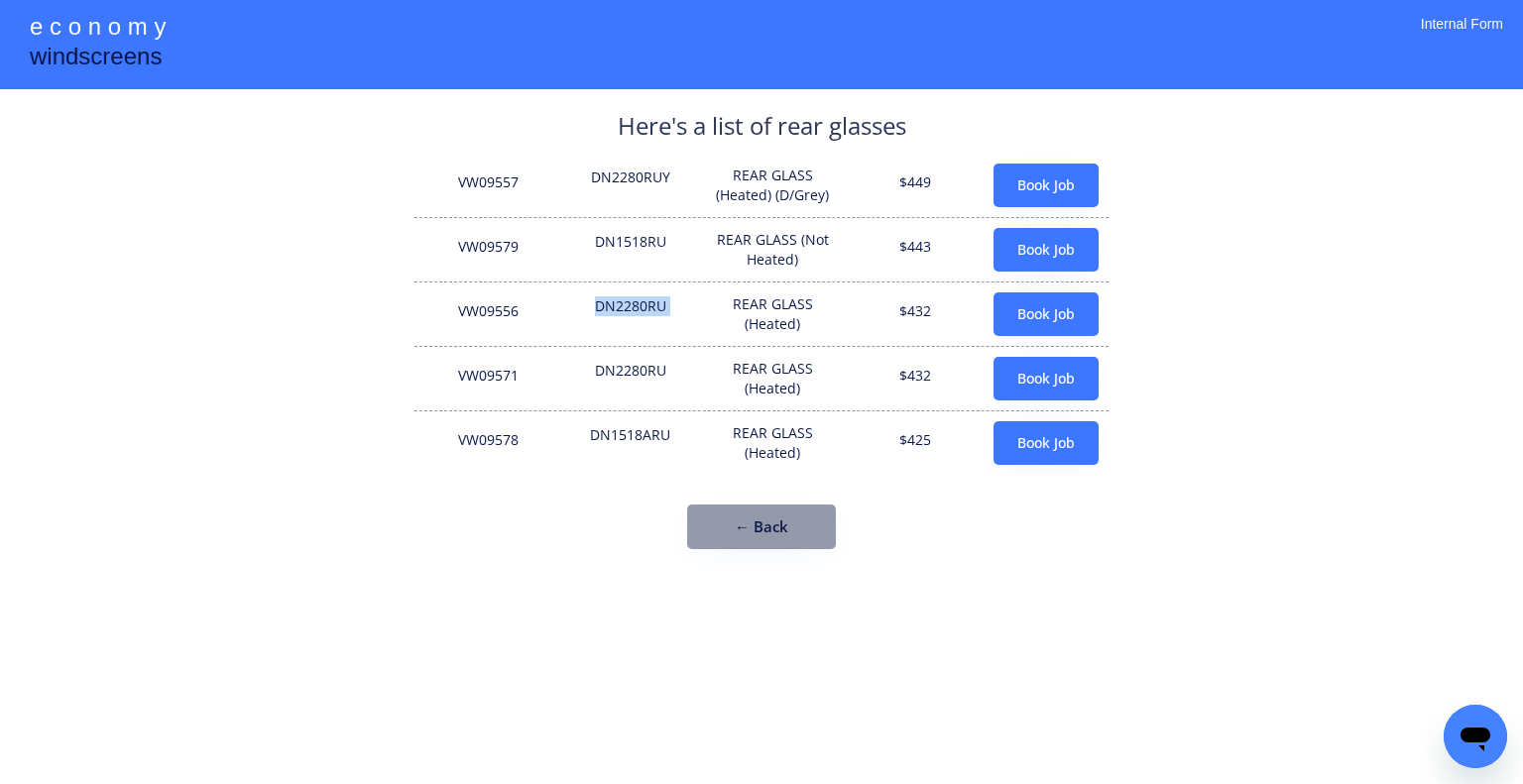click on "DN2280RU" at bounding box center (631, 314) 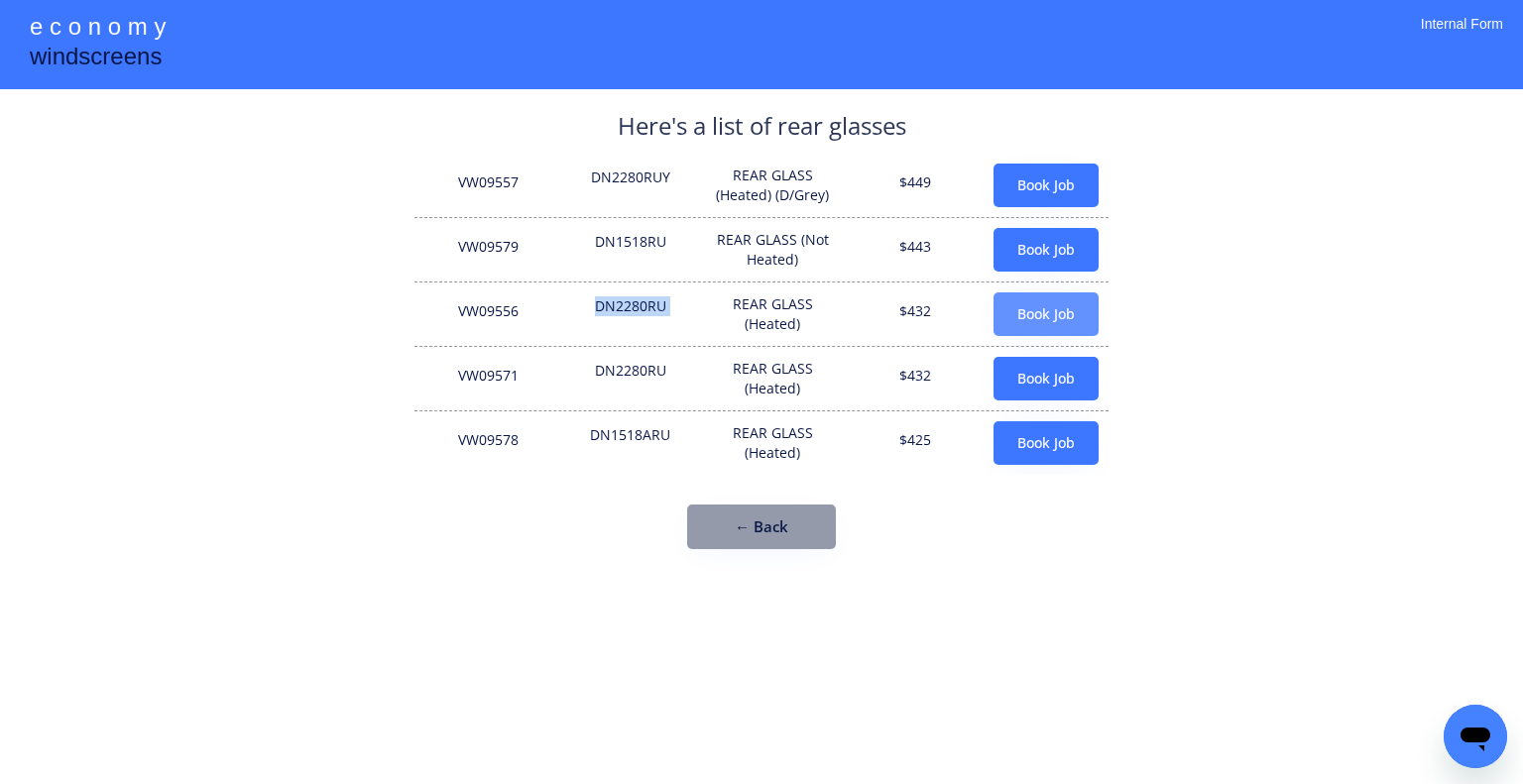 click on "Book Job" at bounding box center [1046, 314] 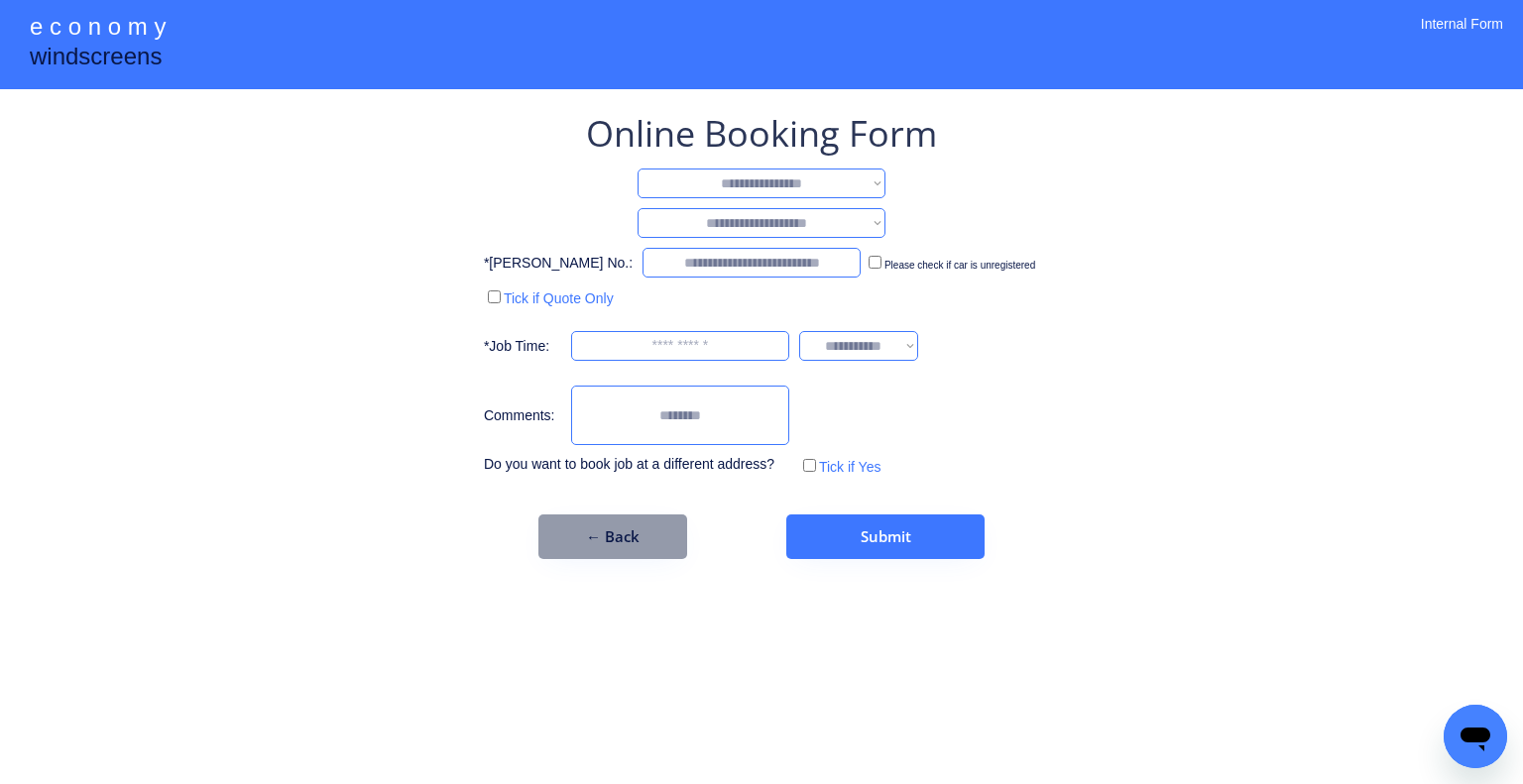click on "**********" at bounding box center [762, 183] 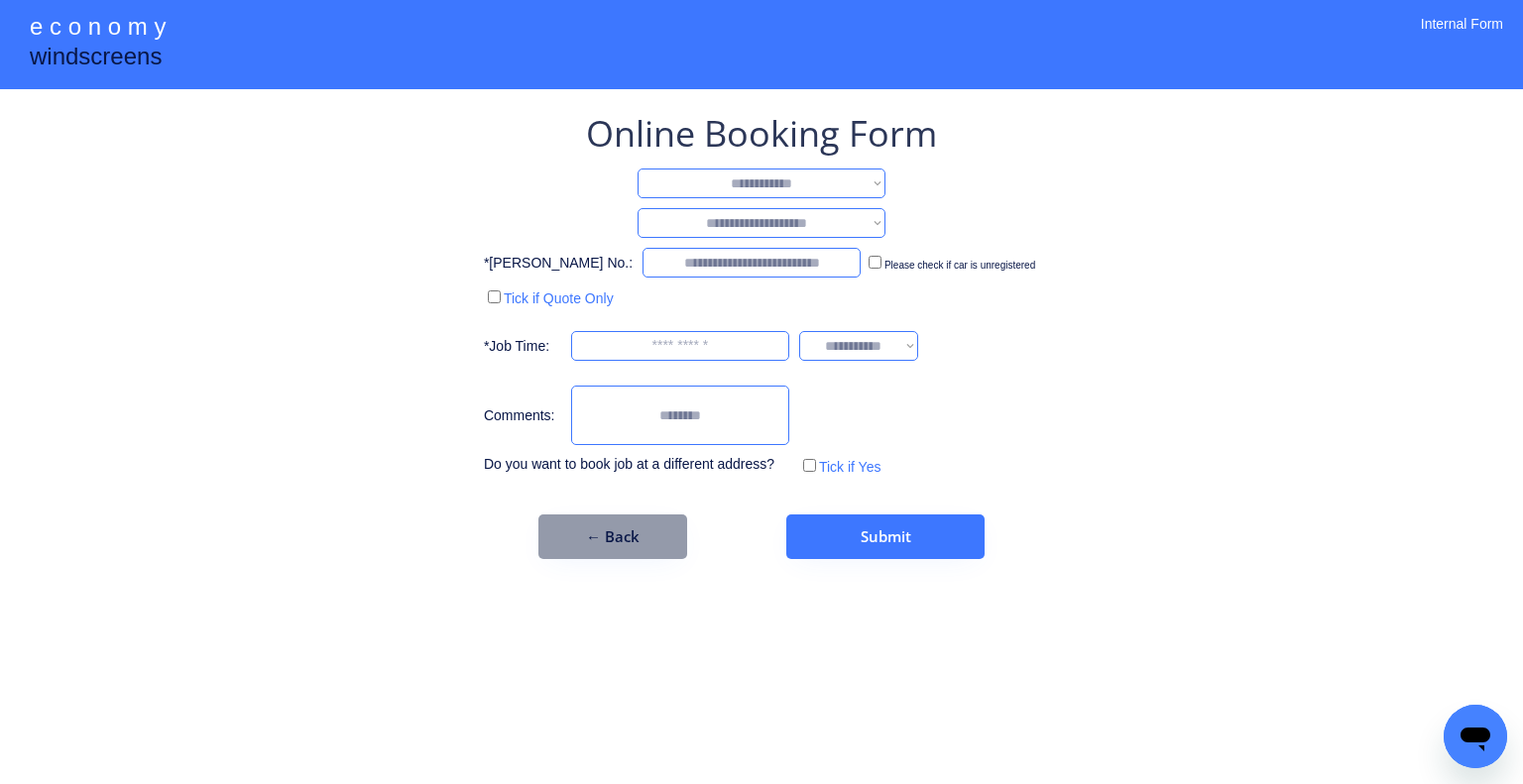 click on "**********" at bounding box center [762, 183] 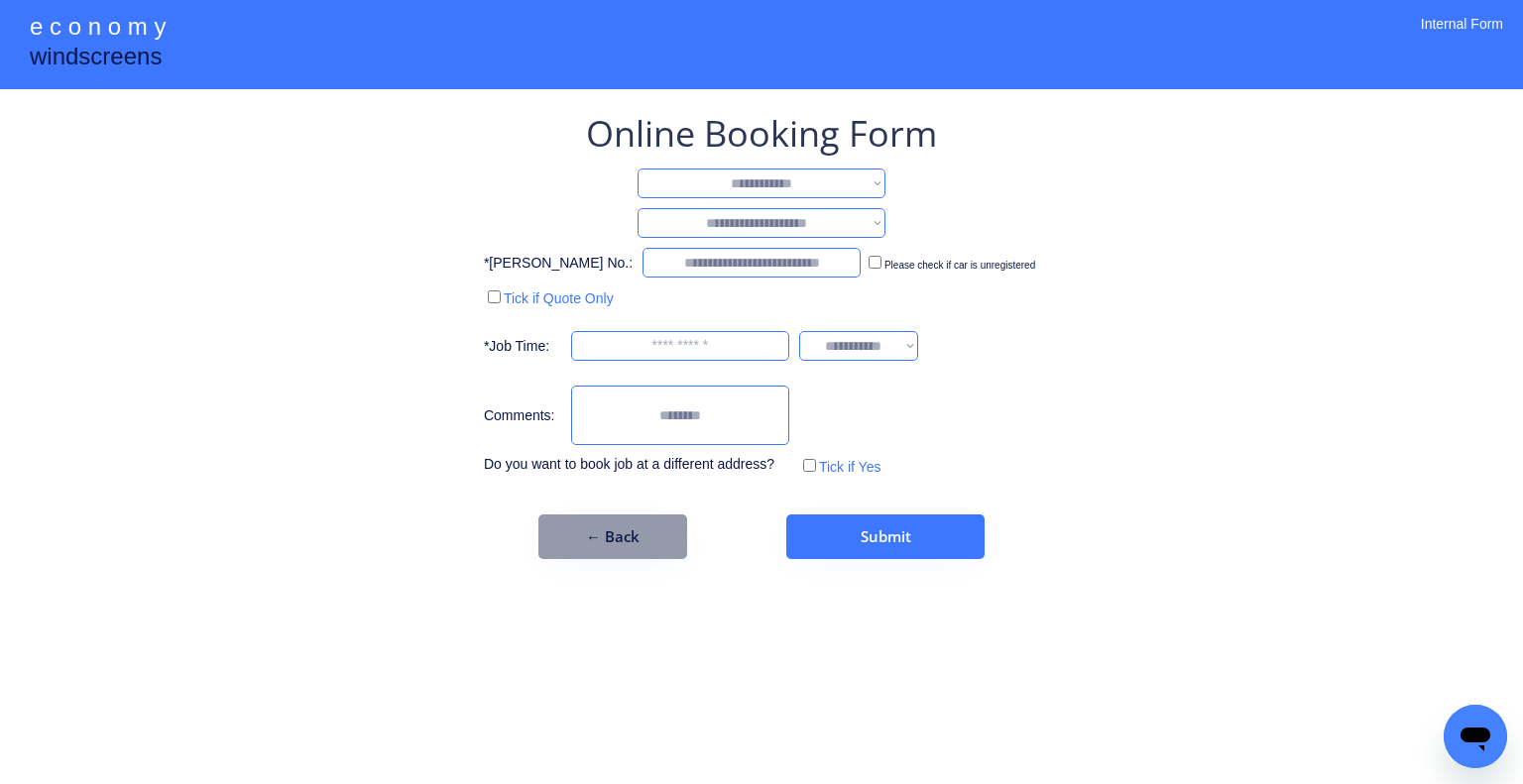 click on "**********" at bounding box center (762, 223) 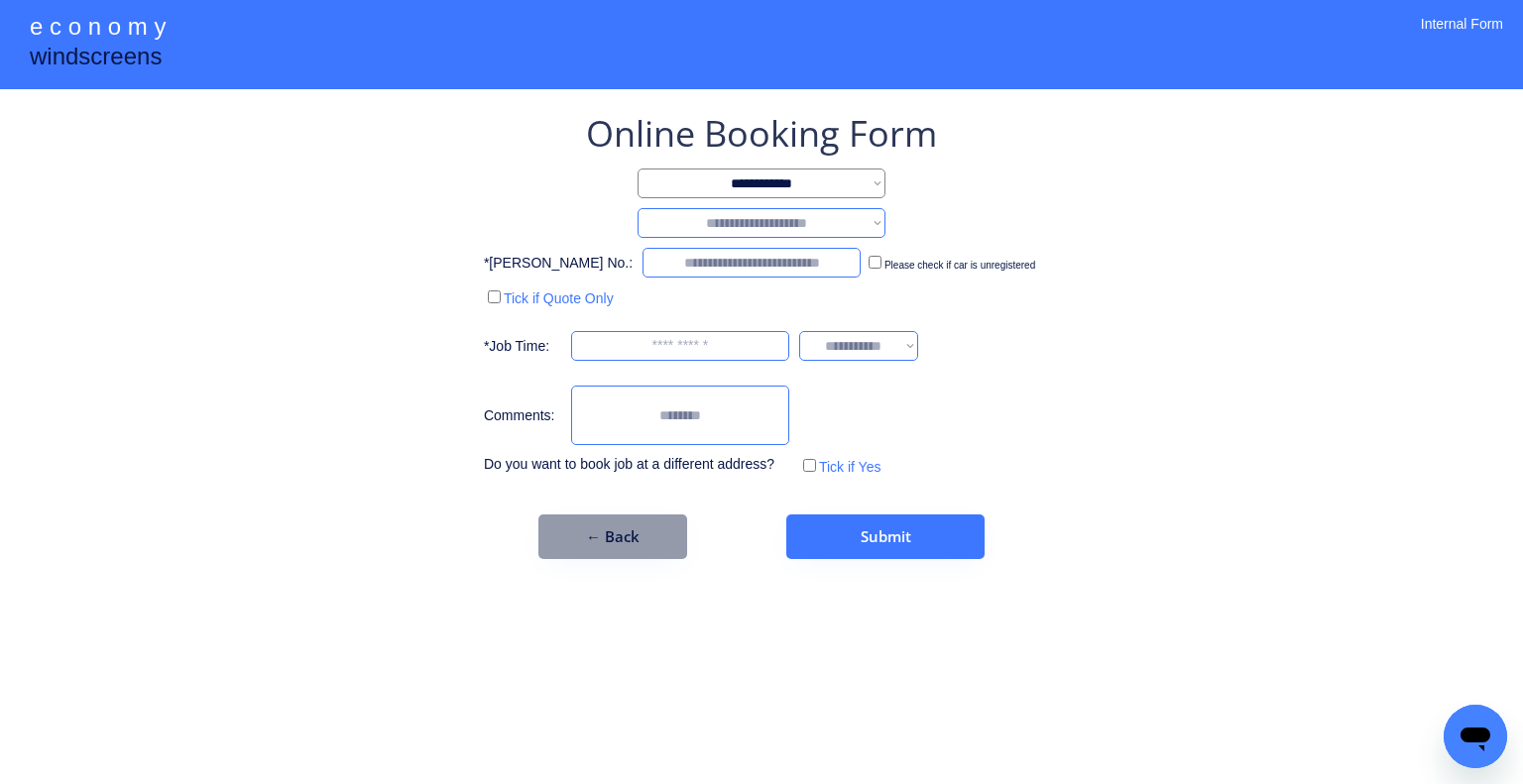 select on "********" 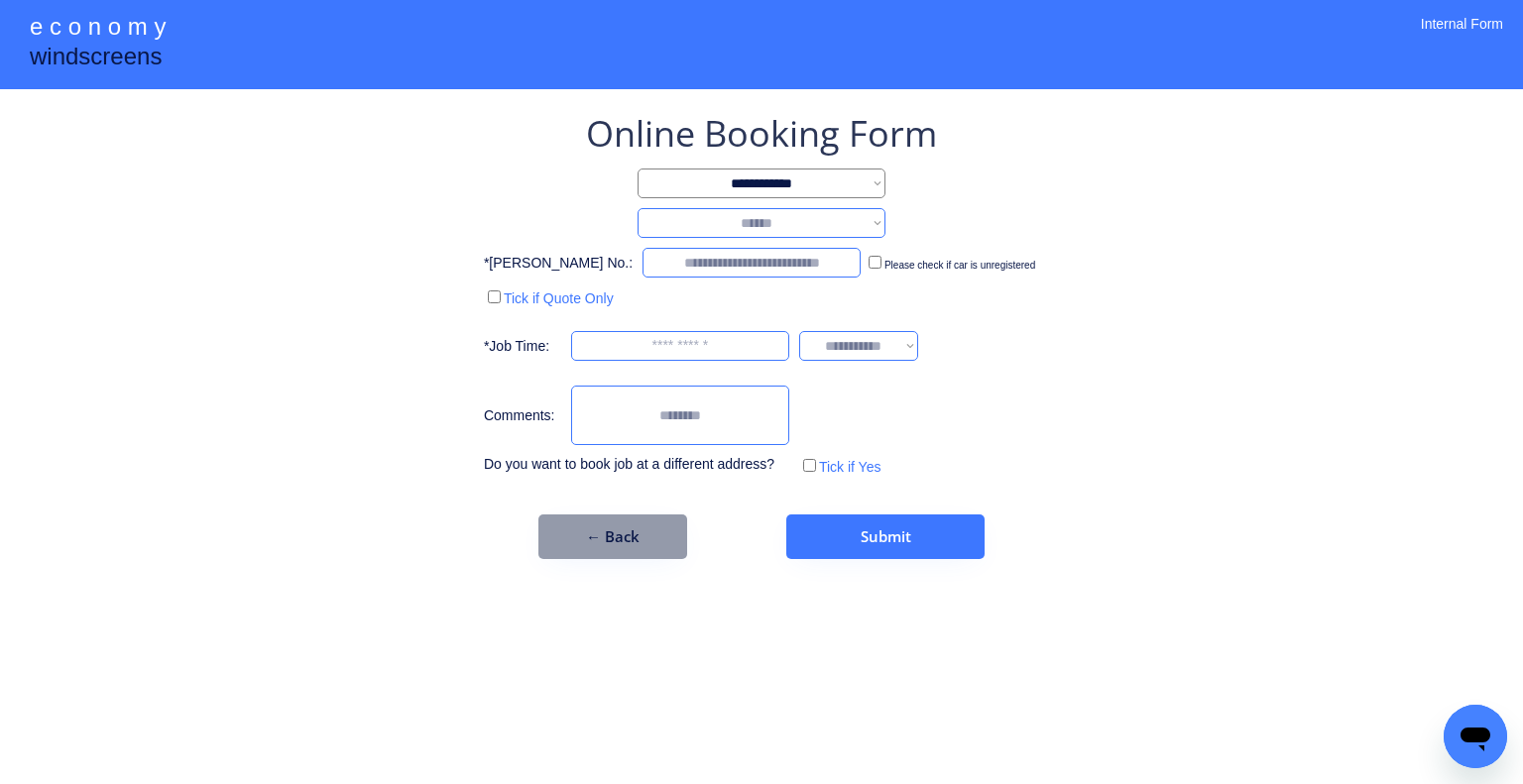 click on "**********" at bounding box center (762, 223) 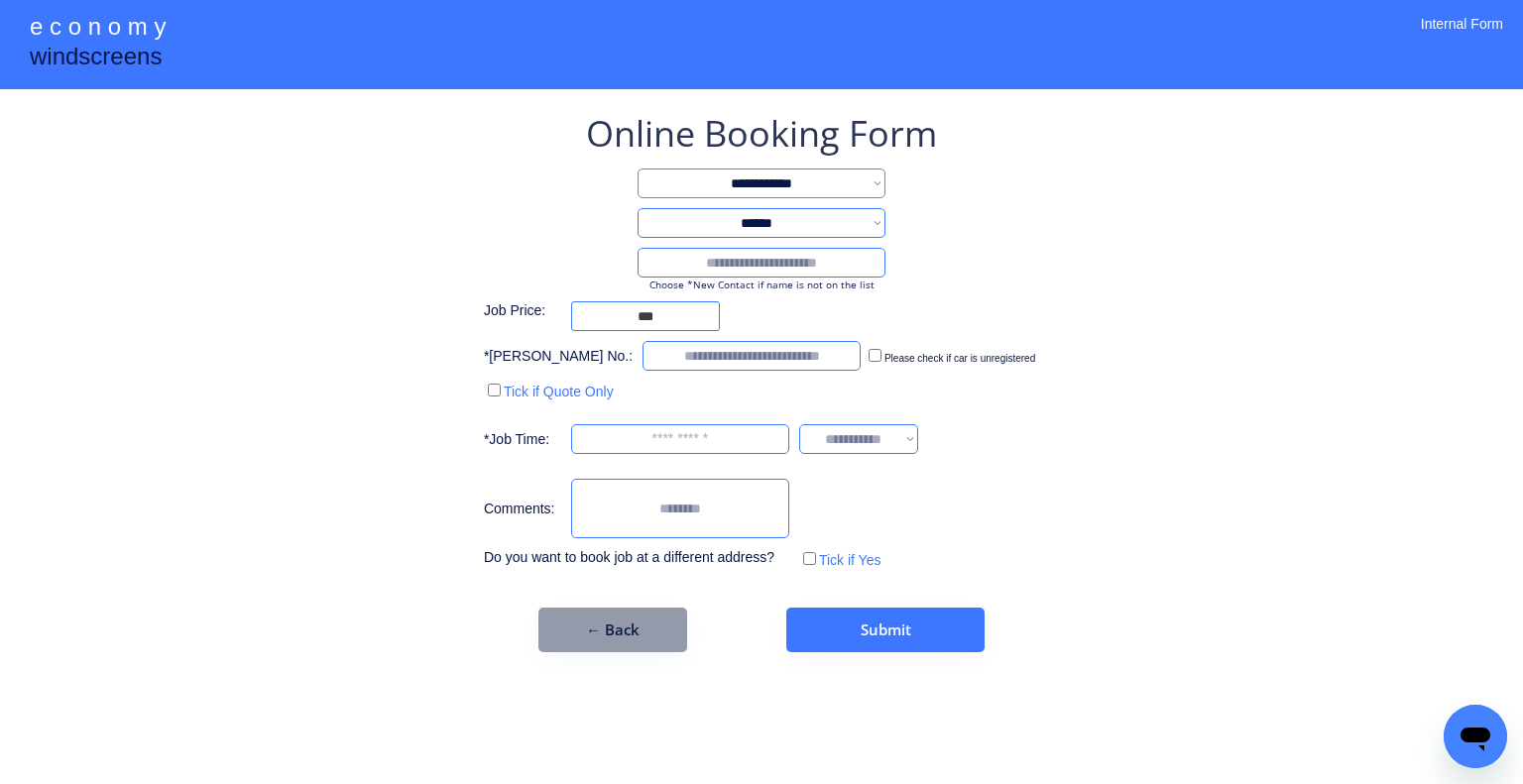 click at bounding box center [762, 263] 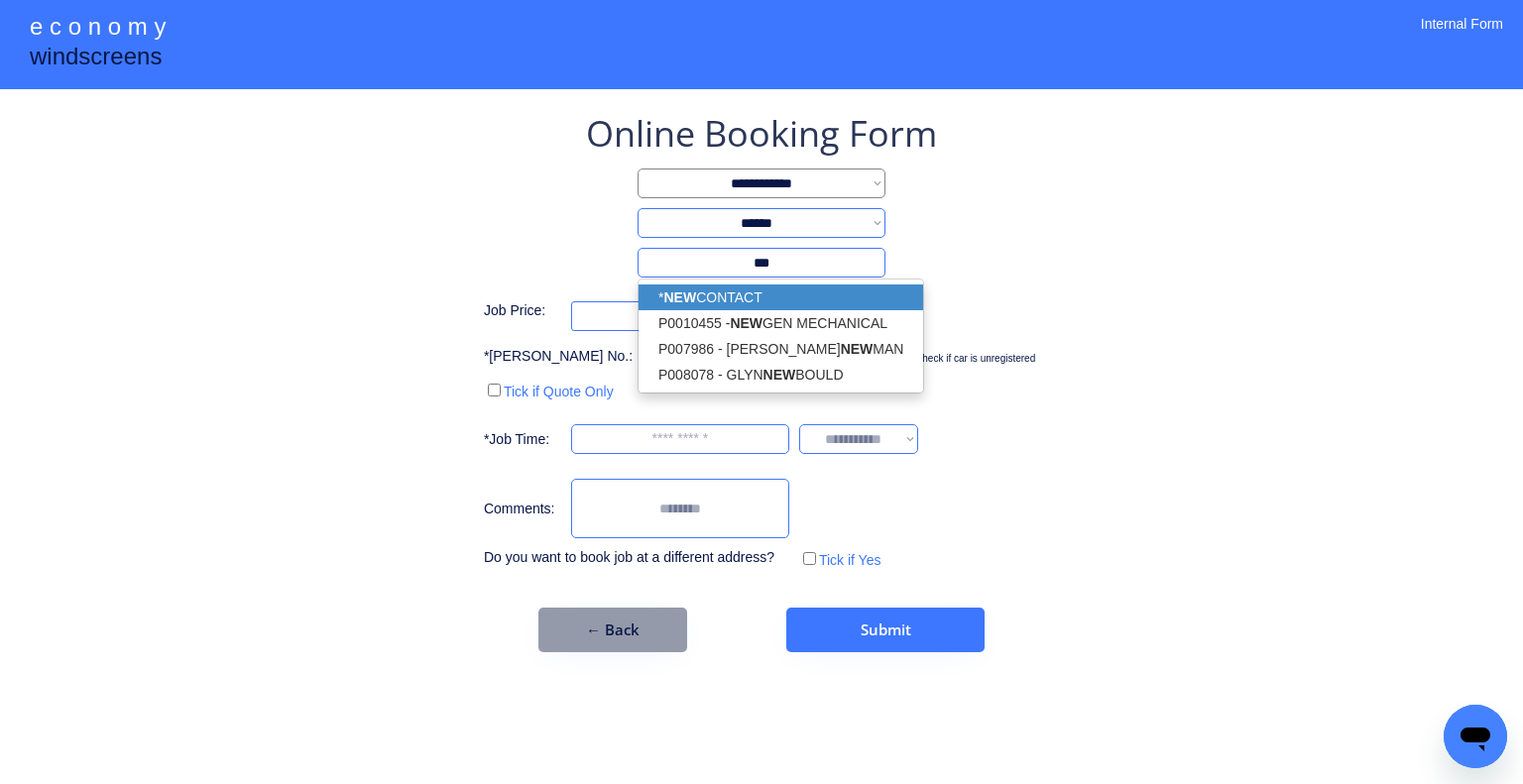 drag, startPoint x: 860, startPoint y: 293, endPoint x: 1176, endPoint y: 305, distance: 316.22777 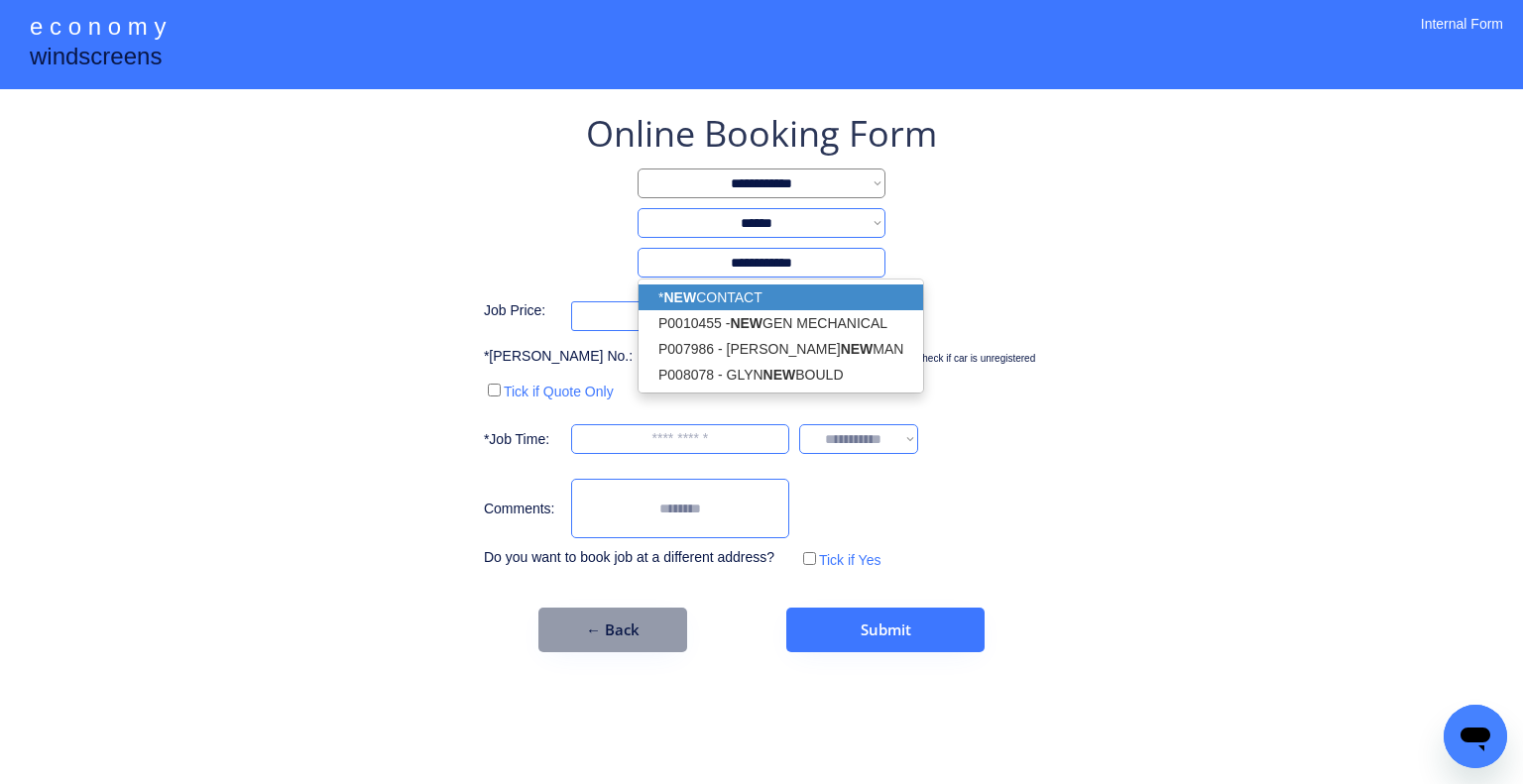 type on "**********" 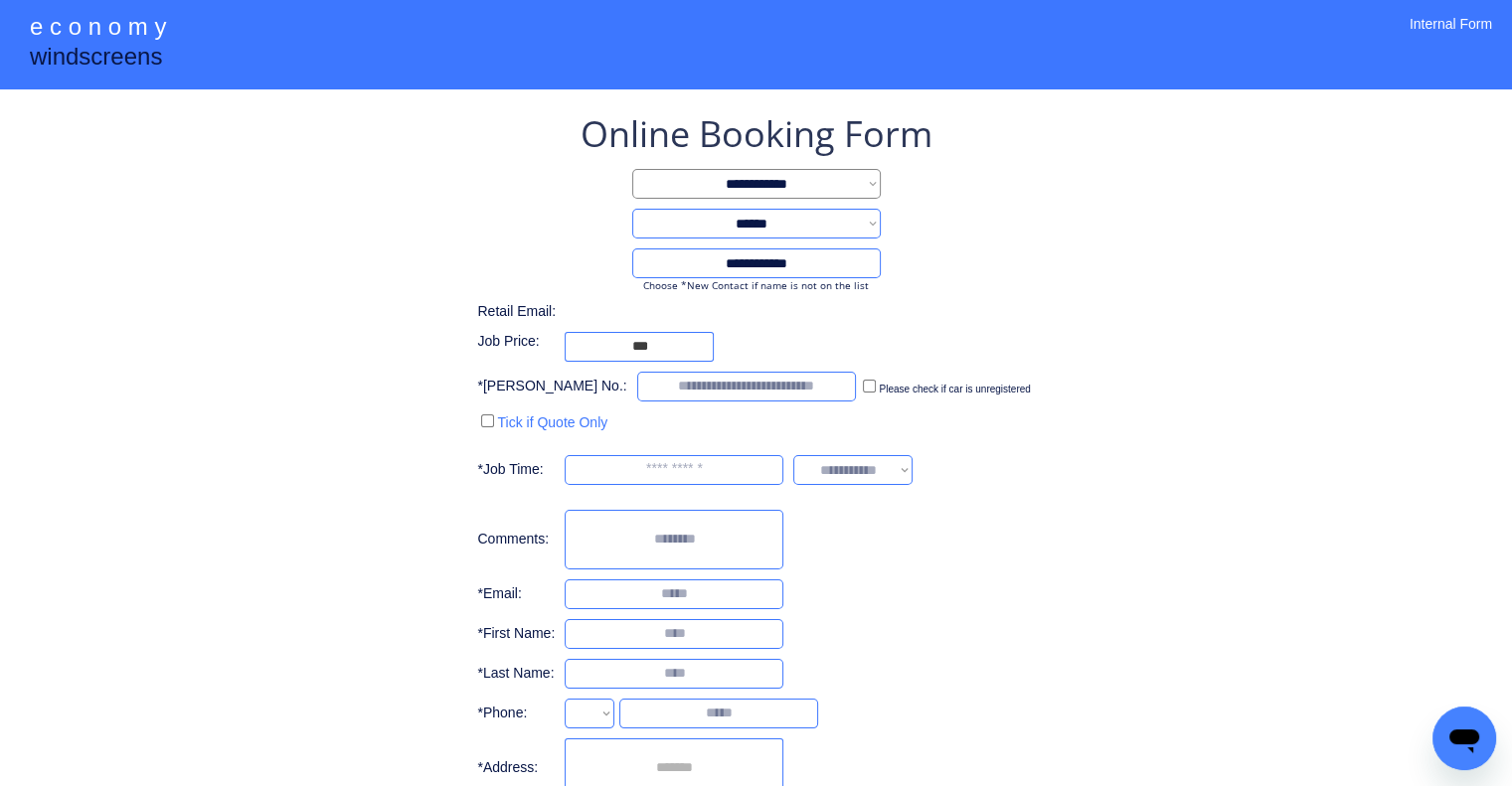 click on "**********" at bounding box center (756, 471) 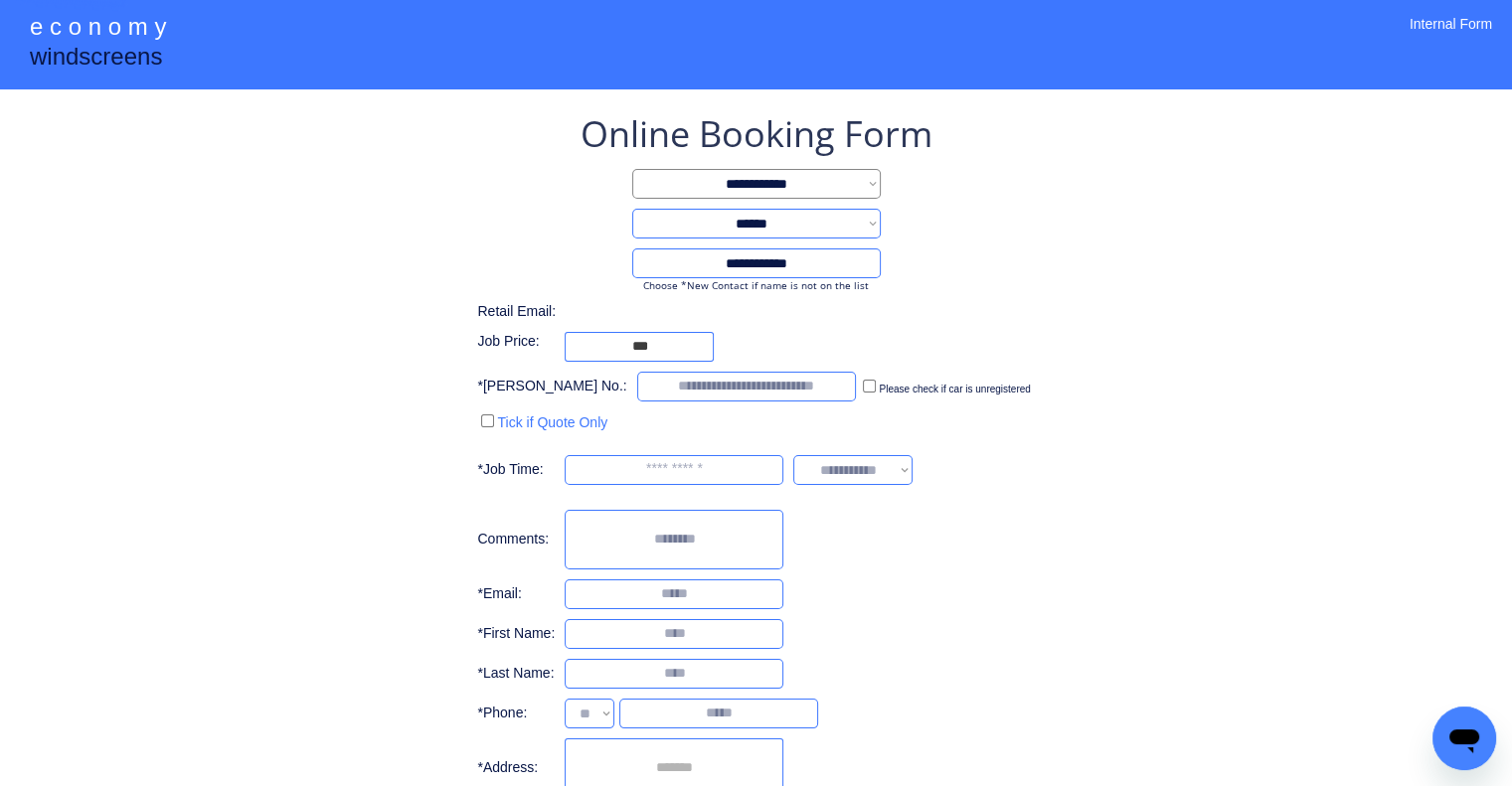select on "**********" 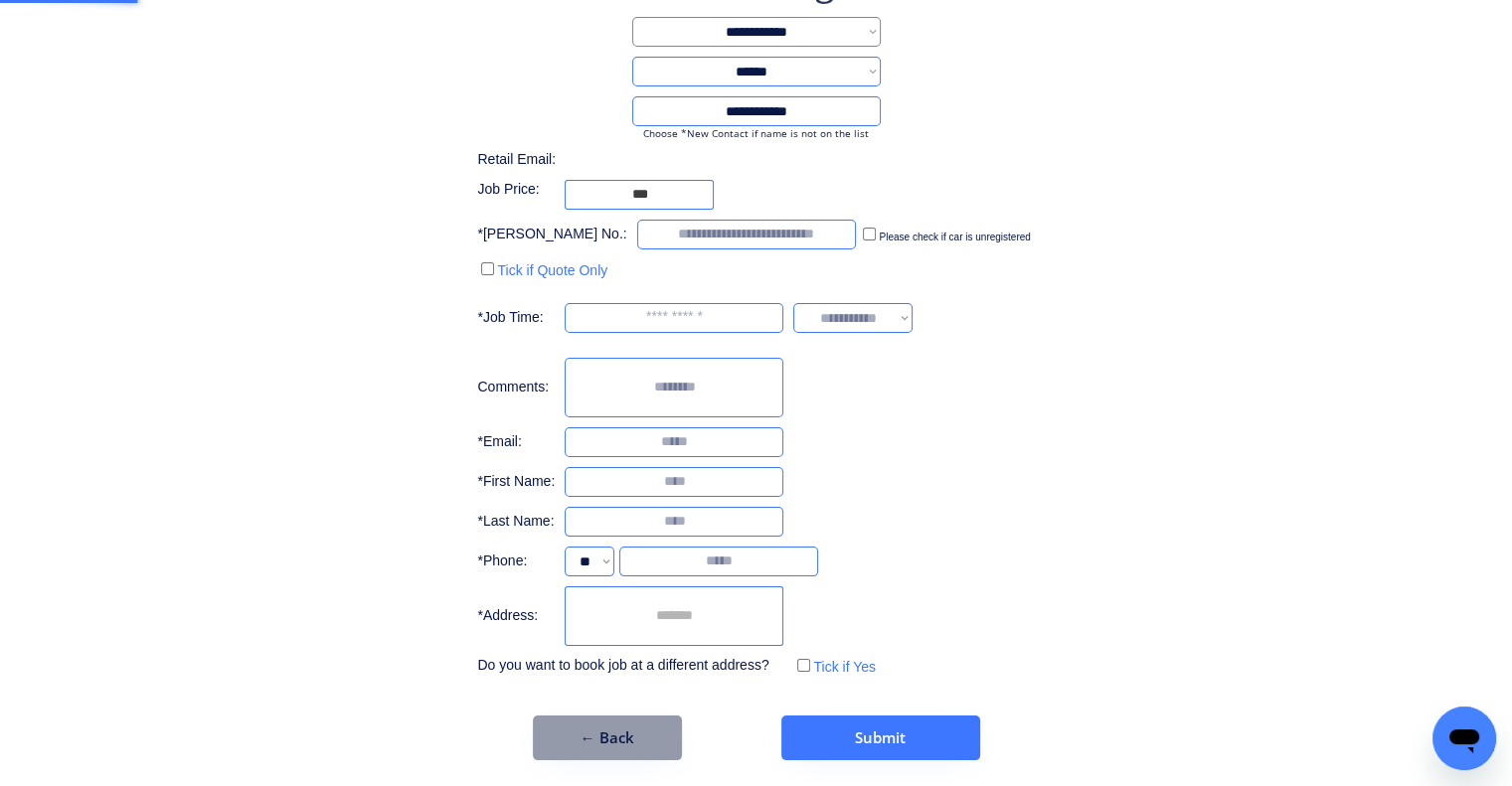 scroll, scrollTop: 155, scrollLeft: 0, axis: vertical 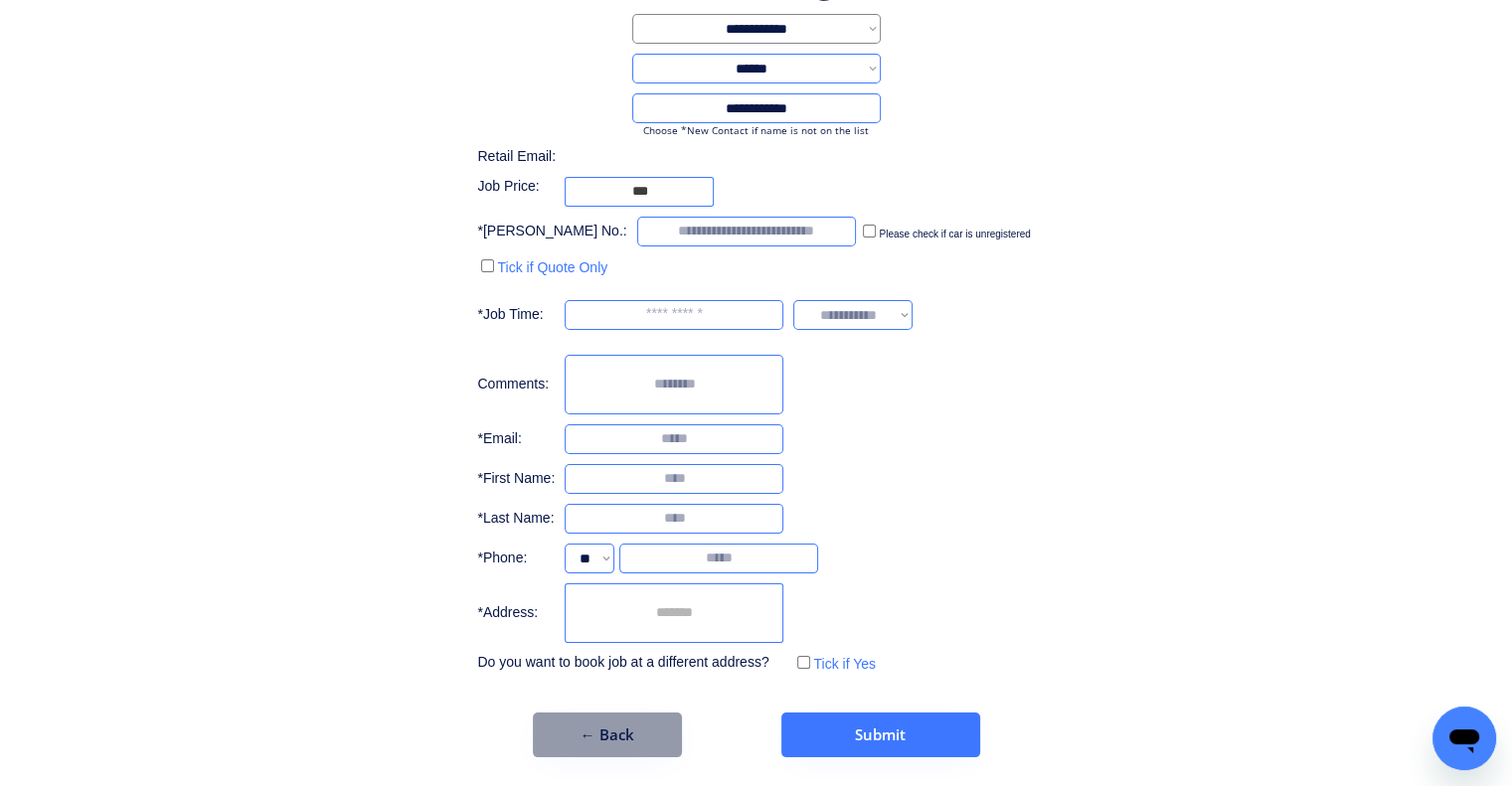 click at bounding box center [674, 613] 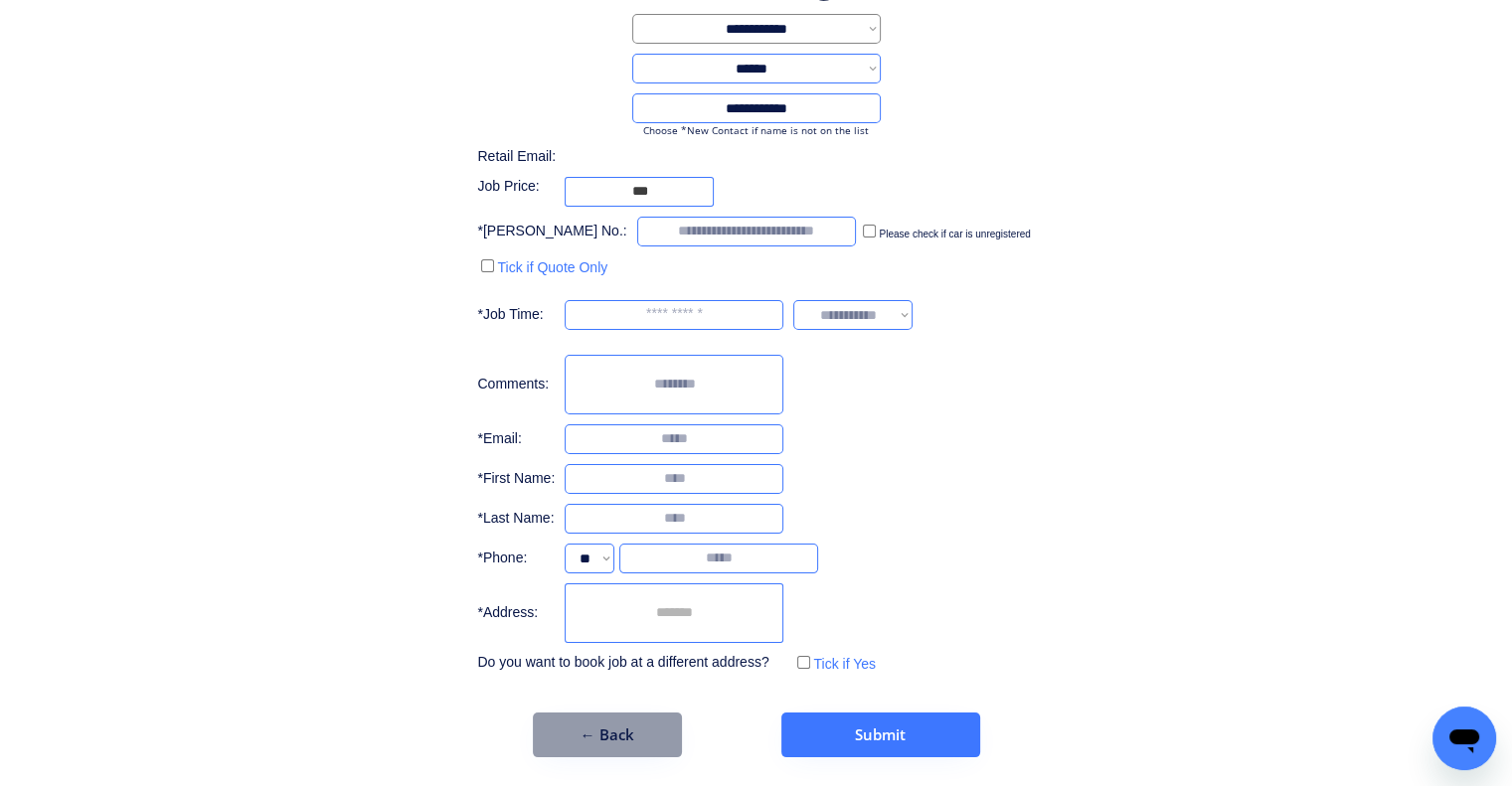 click at bounding box center [674, 613] 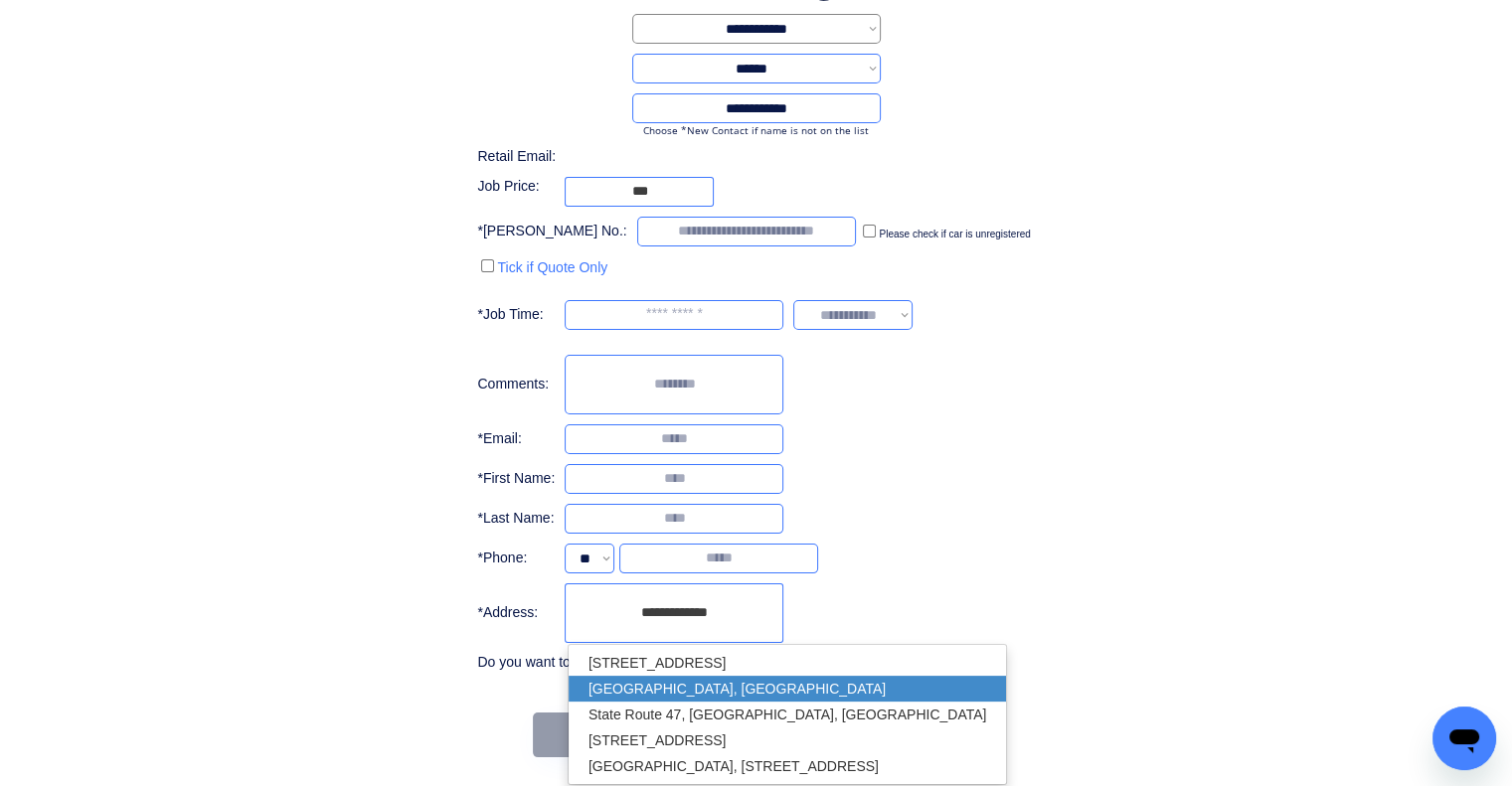 click on "Redland Bay QLD 4165, Australia" at bounding box center (787, 689) 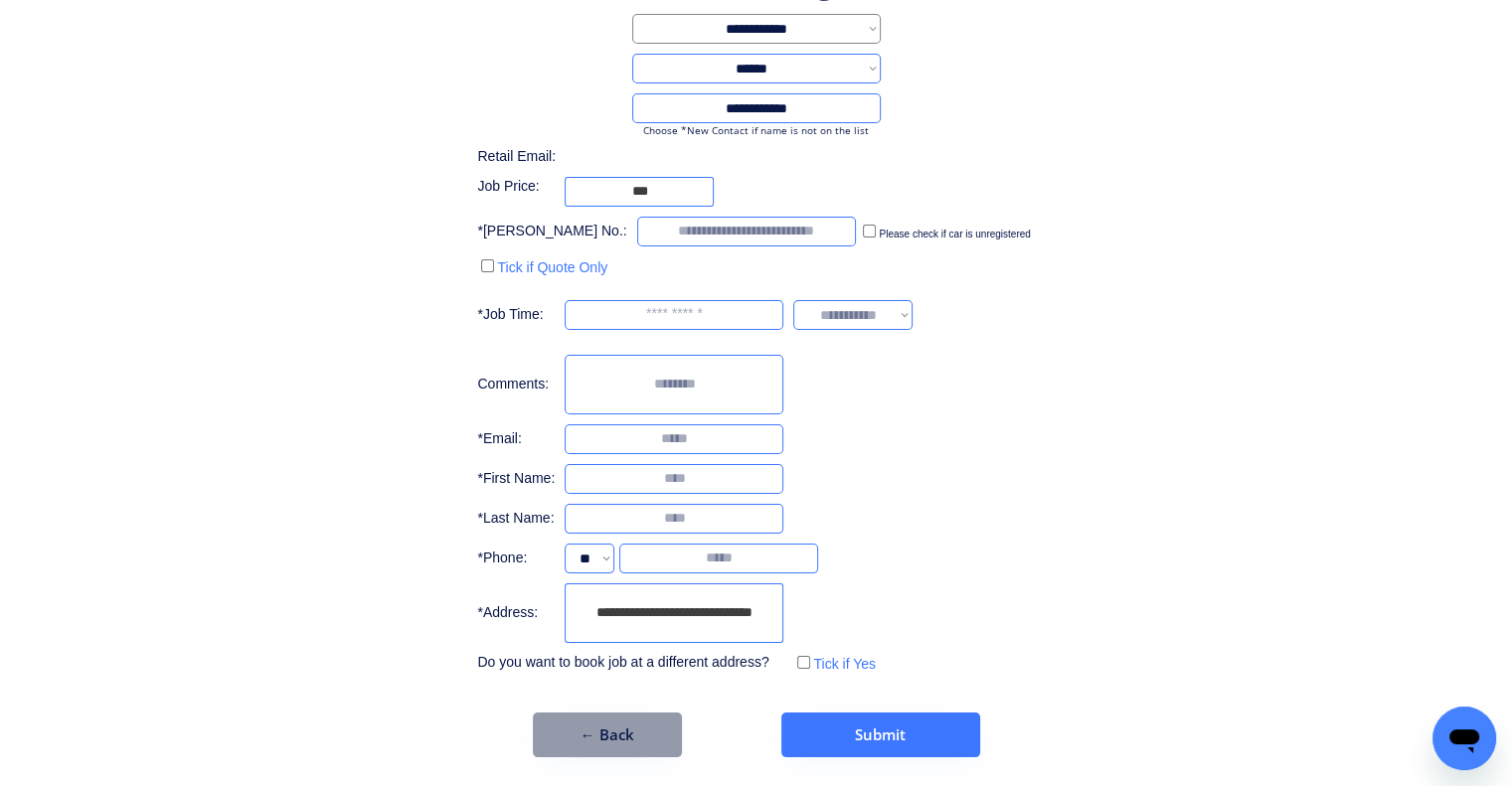 type on "**********" 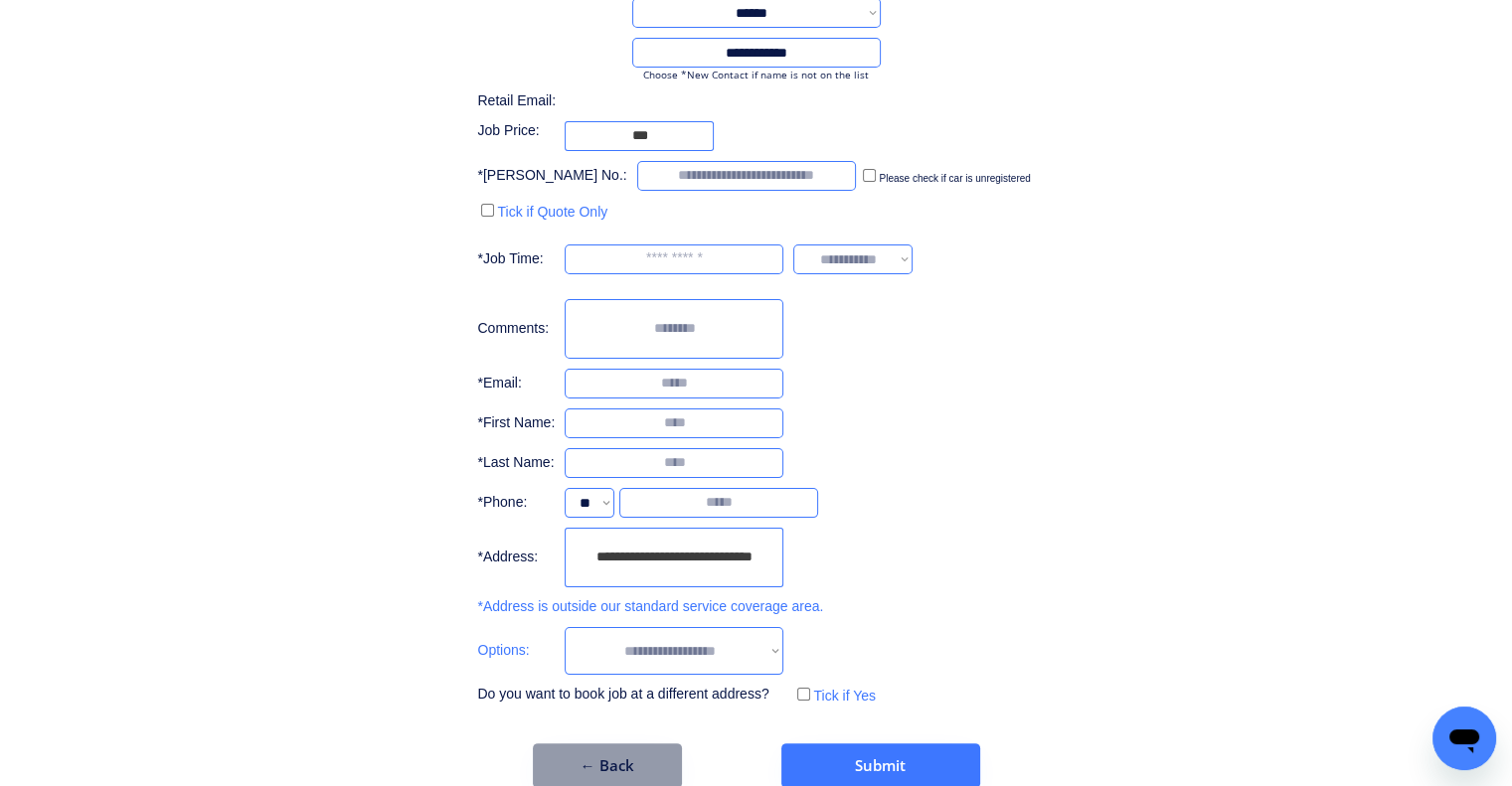scroll, scrollTop: 242, scrollLeft: 0, axis: vertical 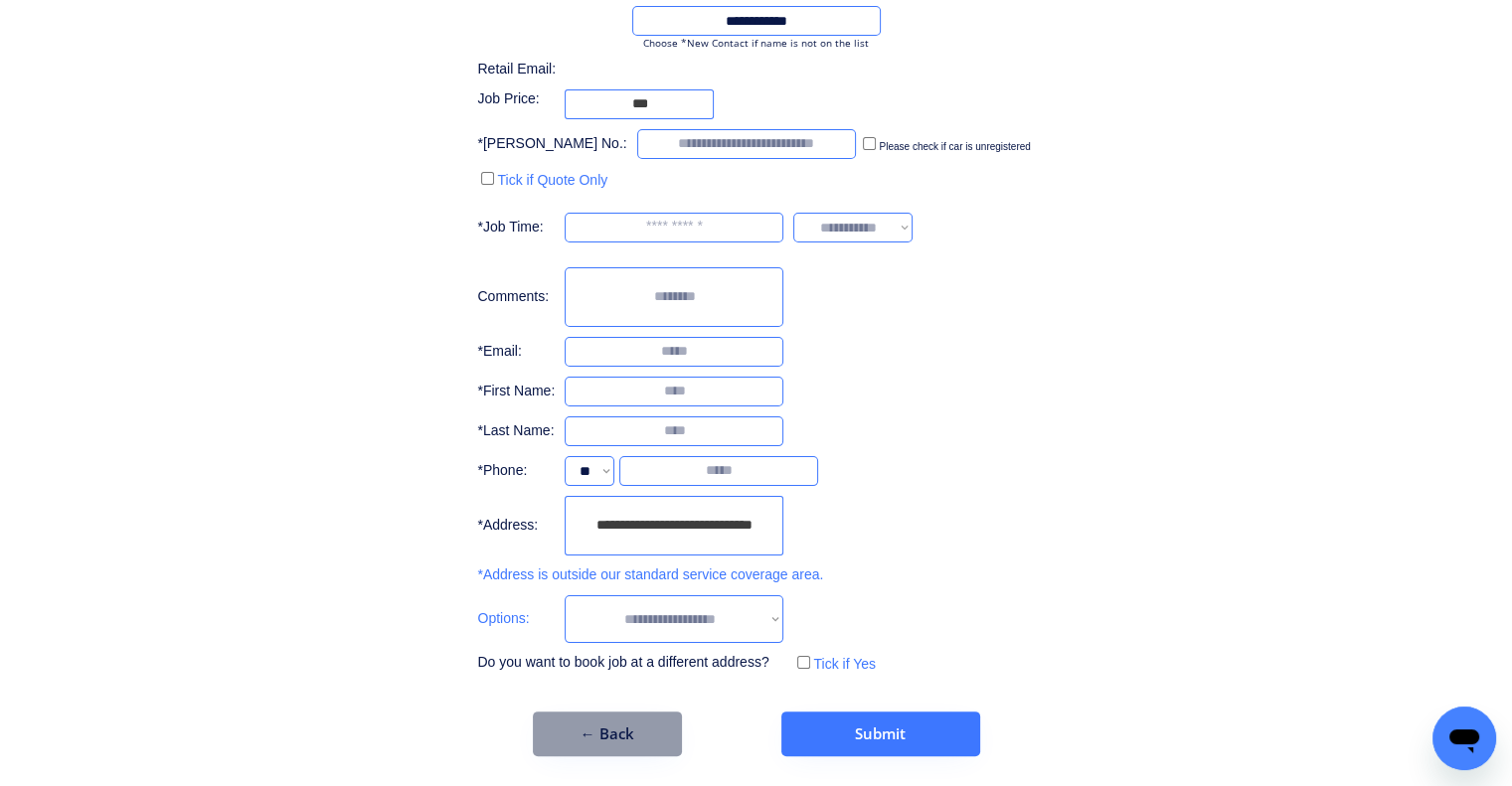 click on "**********" at bounding box center (674, 619) 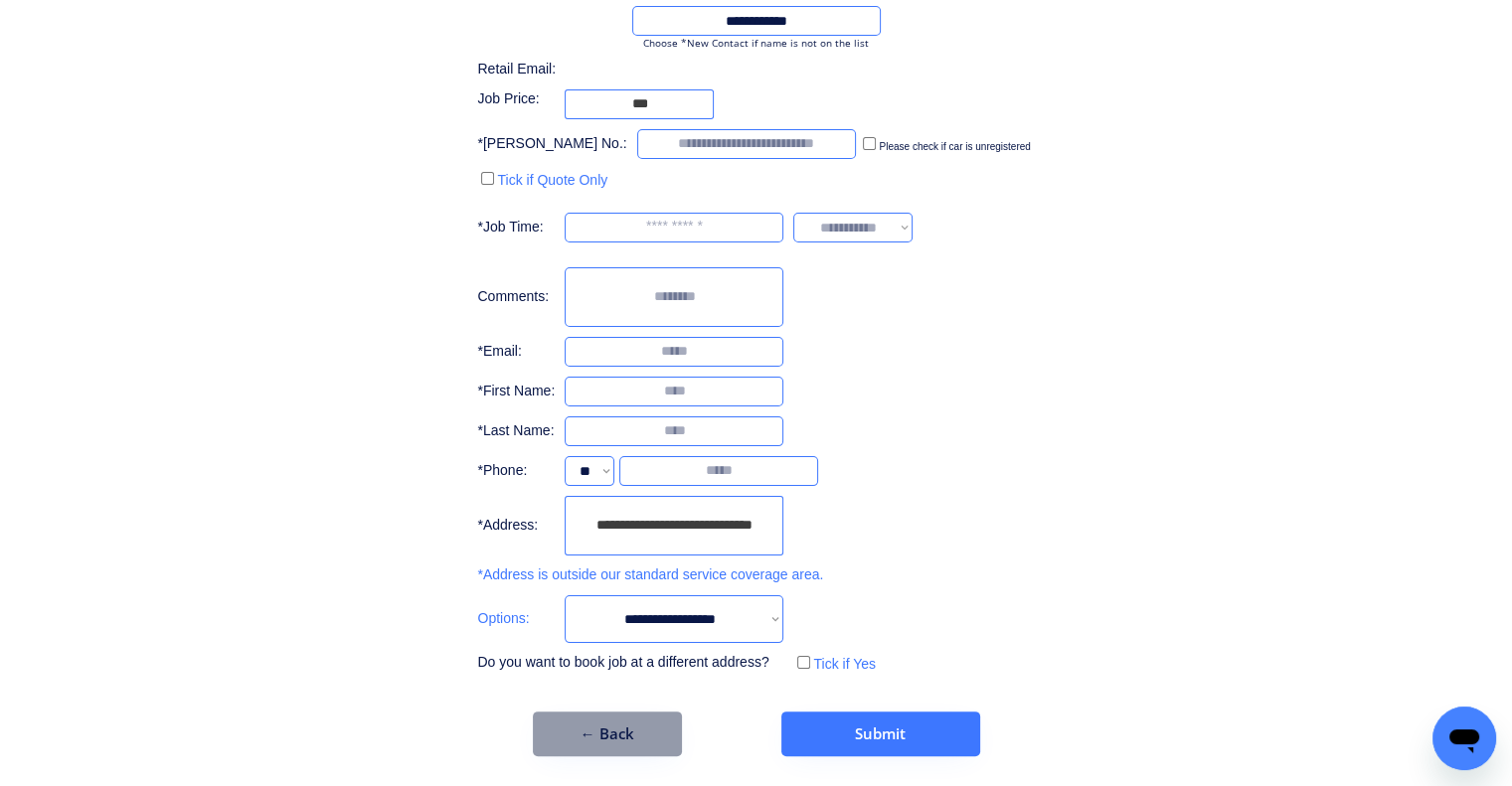 click on "**********" at bounding box center (756, 271) 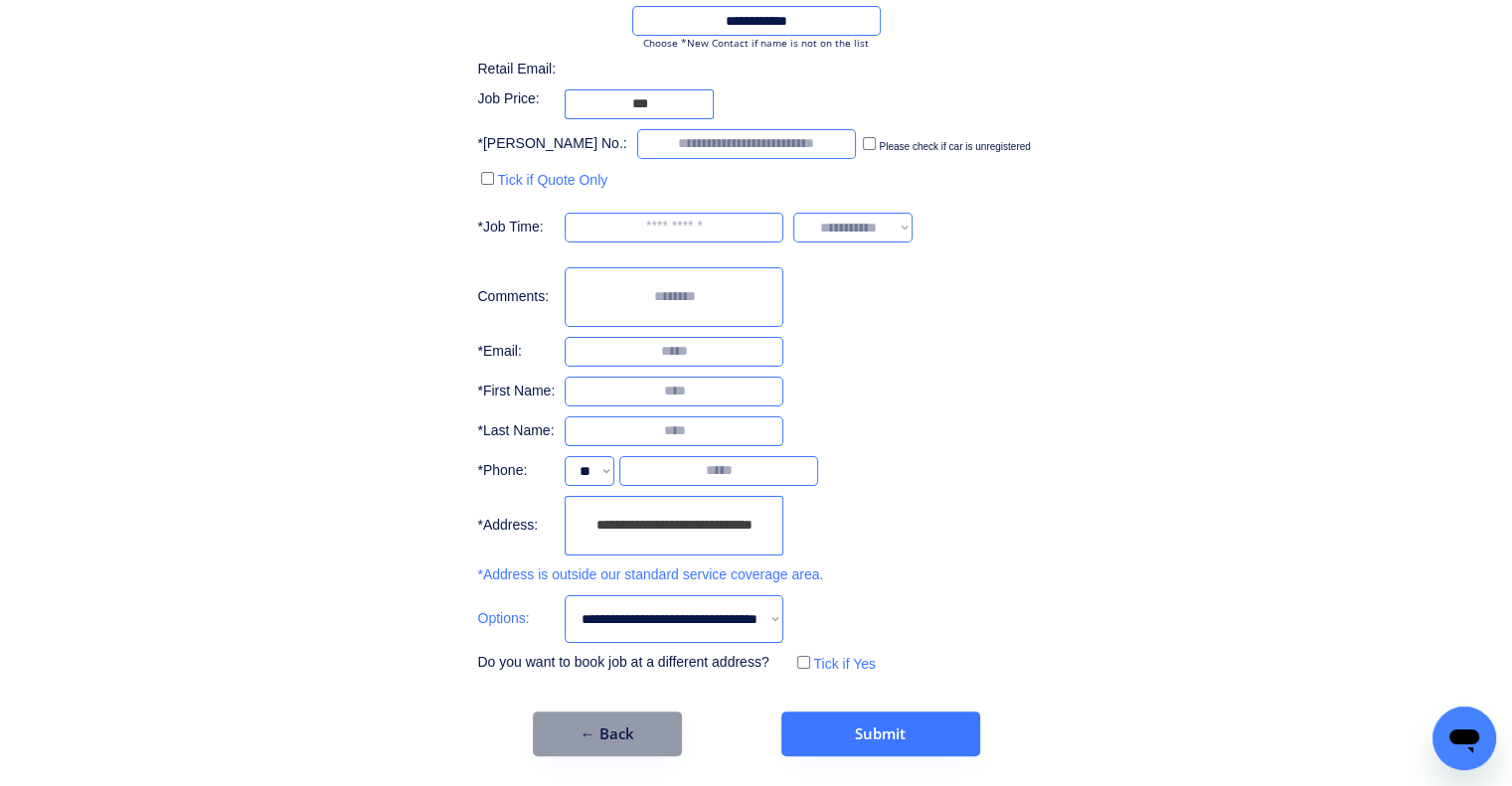 click on "**********" at bounding box center [674, 619] 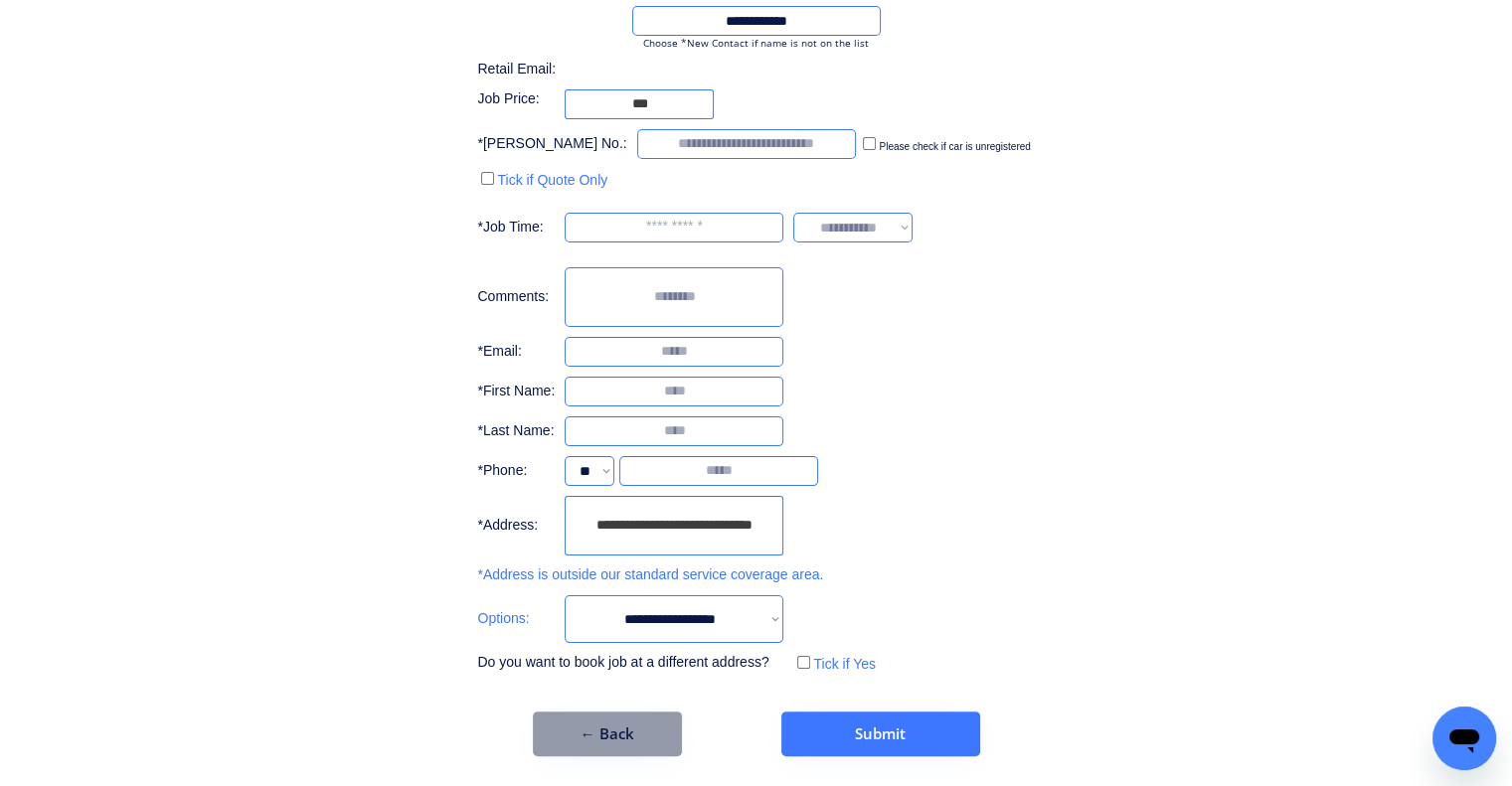 click on "**********" at bounding box center [674, 619] 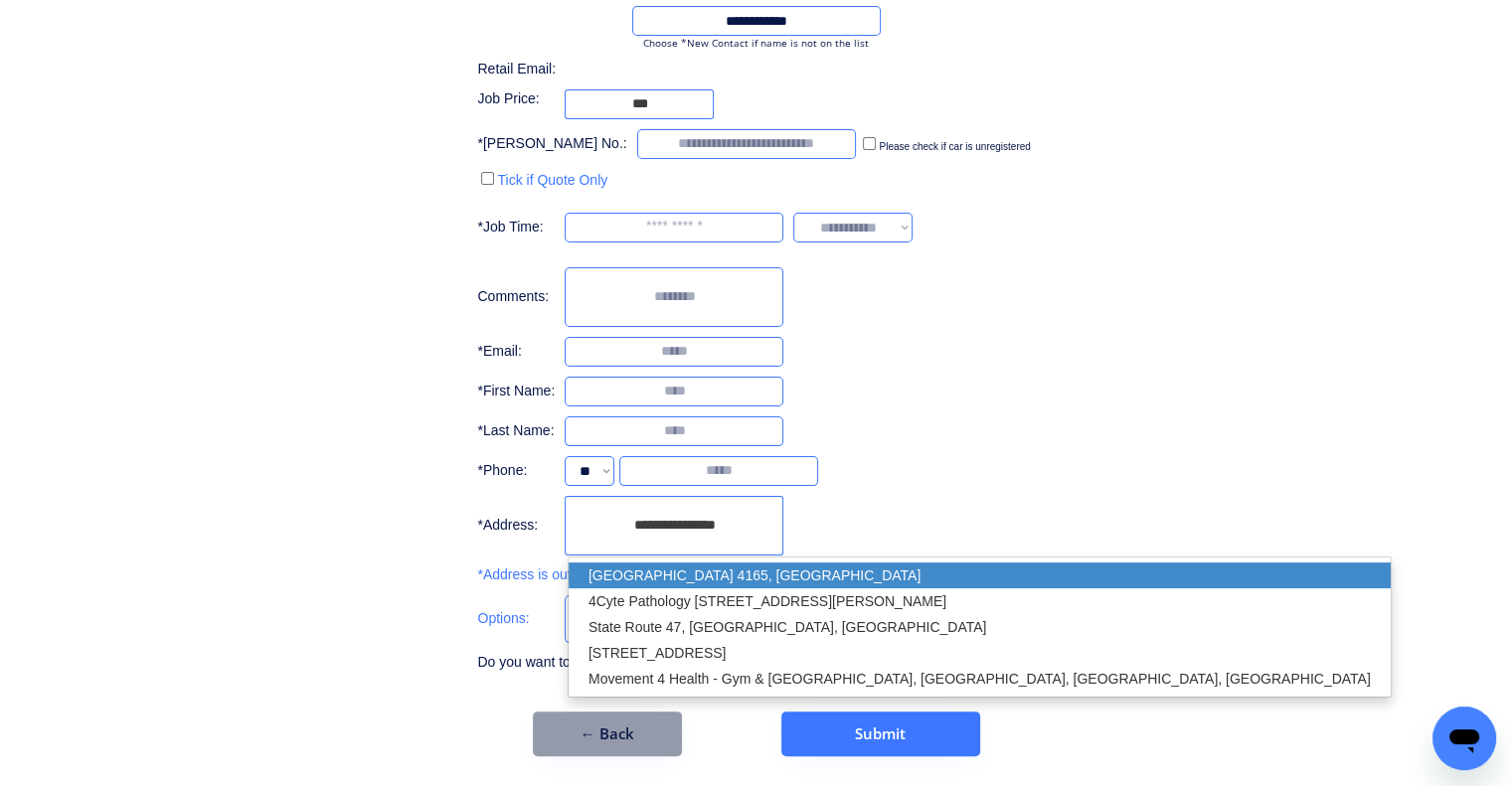 click on "Victoria Point QLD 4165, Australia 4Cyte Pathology Victoria Point, Colburn Avenue, Victoria Point QLD, Australia State Route 47, Victoria Point QLD, Australia victoria point, Queen Street, Brisbane City QLD 4000, Australia Movement 4 Health - Gym & Allied Health Centre, Bunker Road, Victoria Point QLD, Australia" at bounding box center (979, 627) 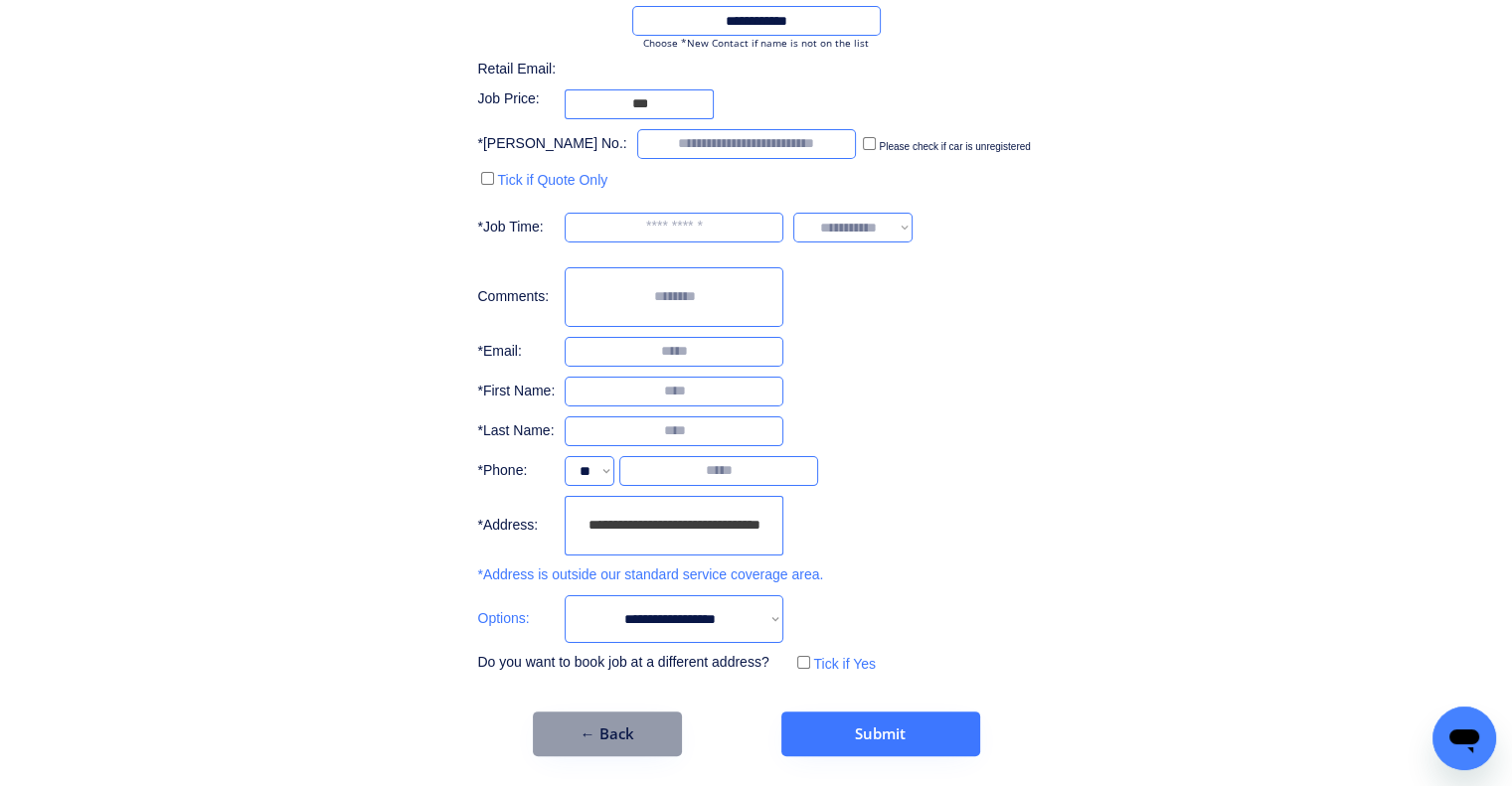 click on "**********" at bounding box center (674, 526) 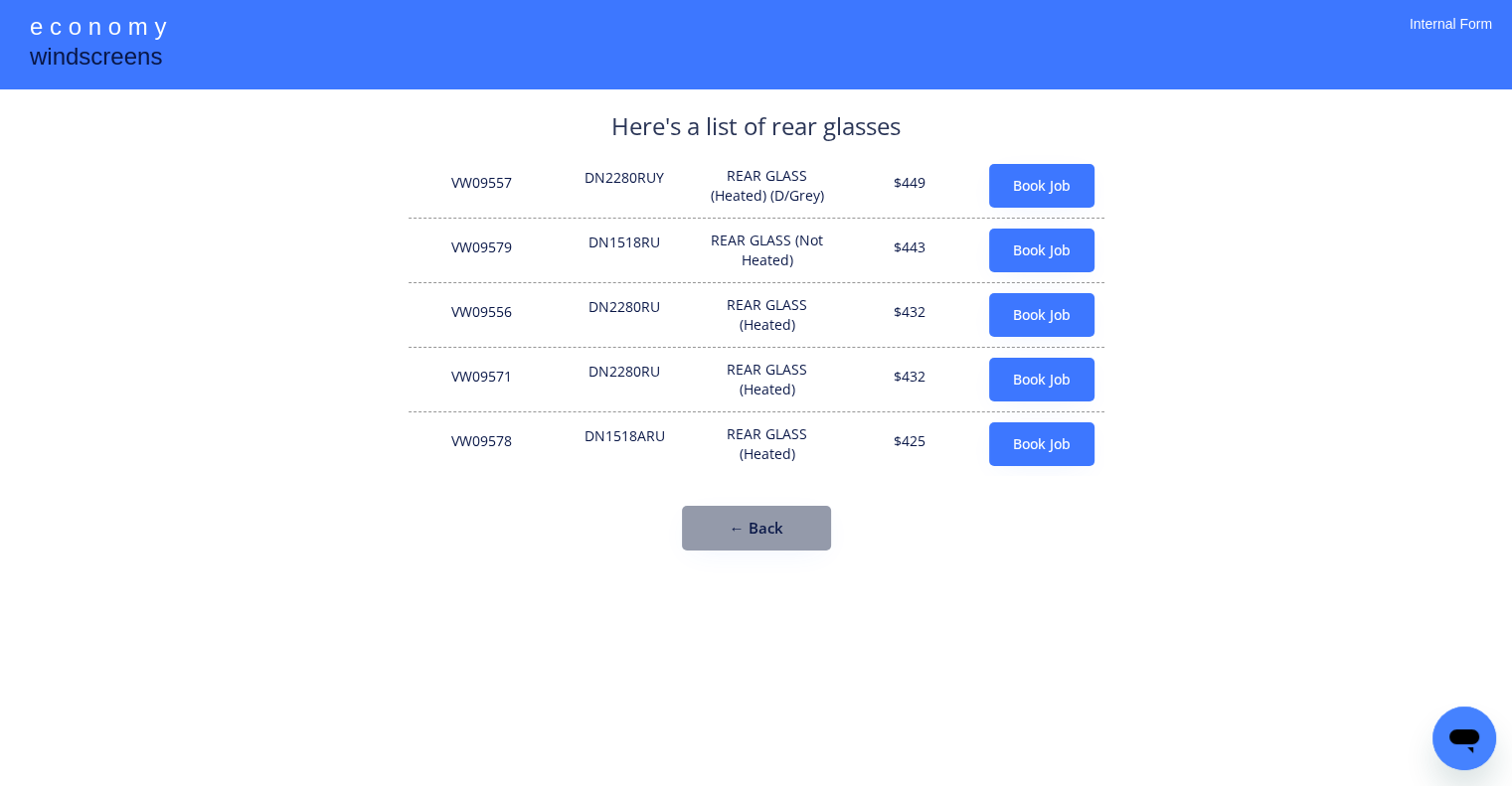scroll, scrollTop: 0, scrollLeft: 0, axis: both 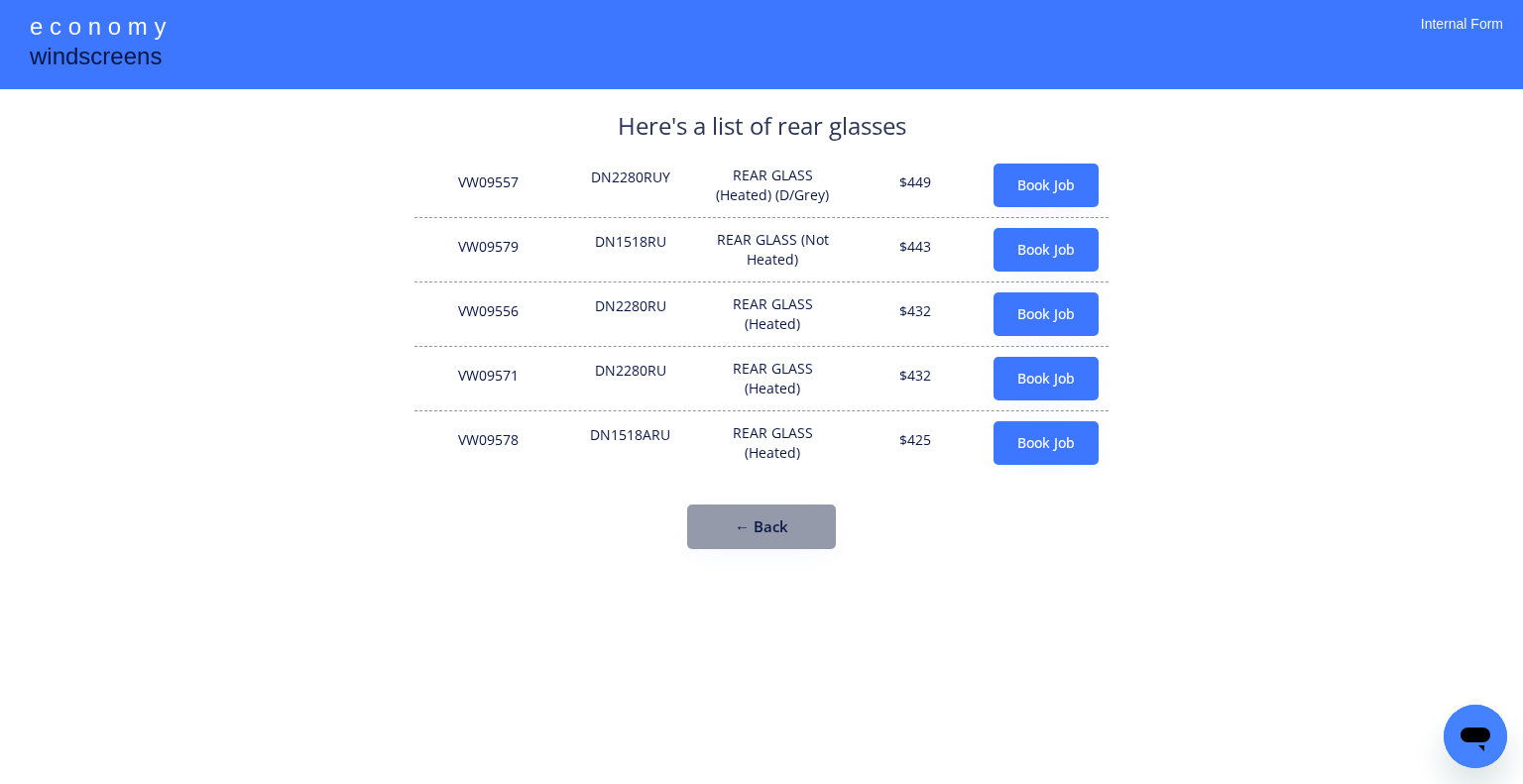 click on "REAR GLASS (Not Heated)" at bounding box center [772, 249] 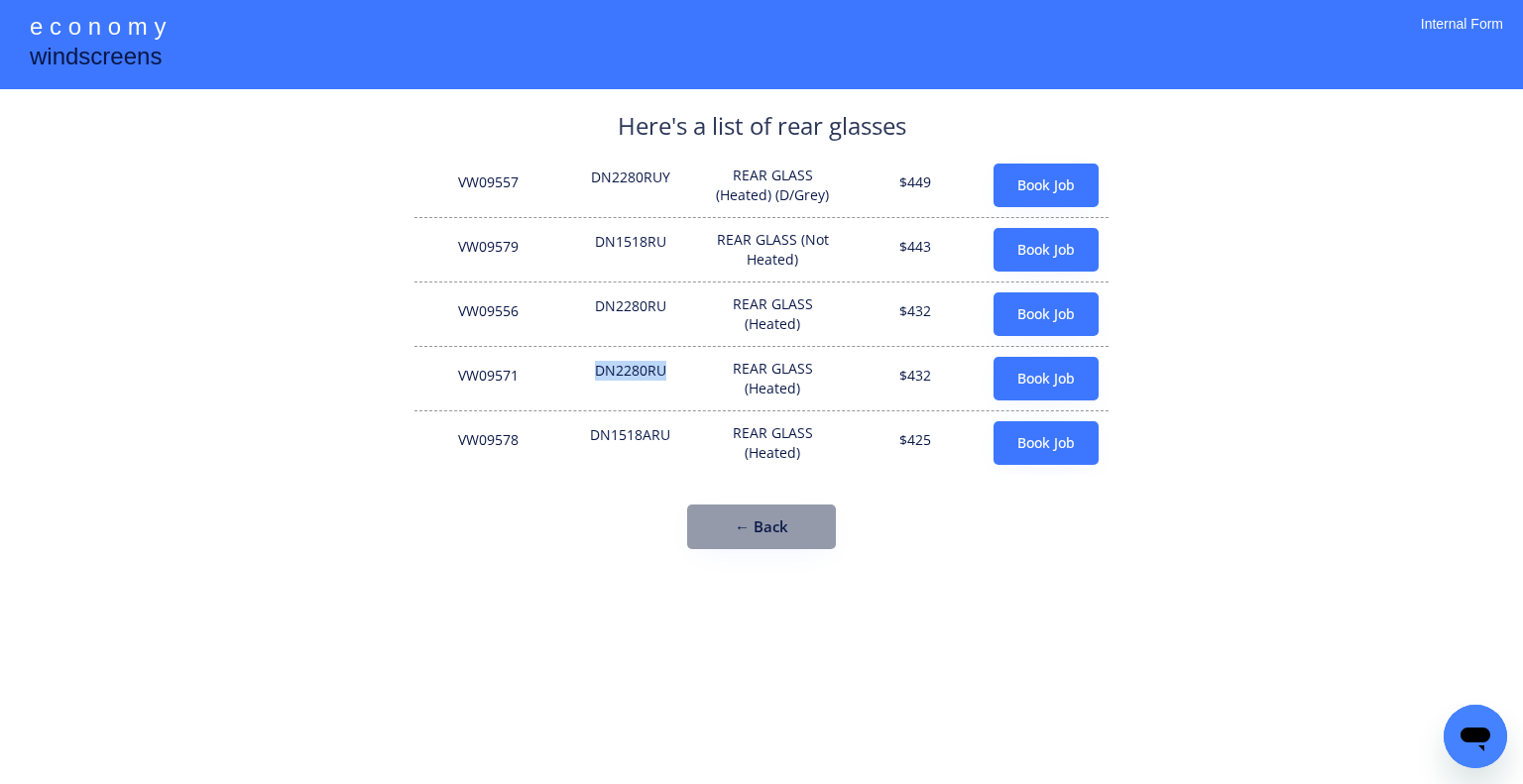 click on "DN2280RU" at bounding box center (631, 379) 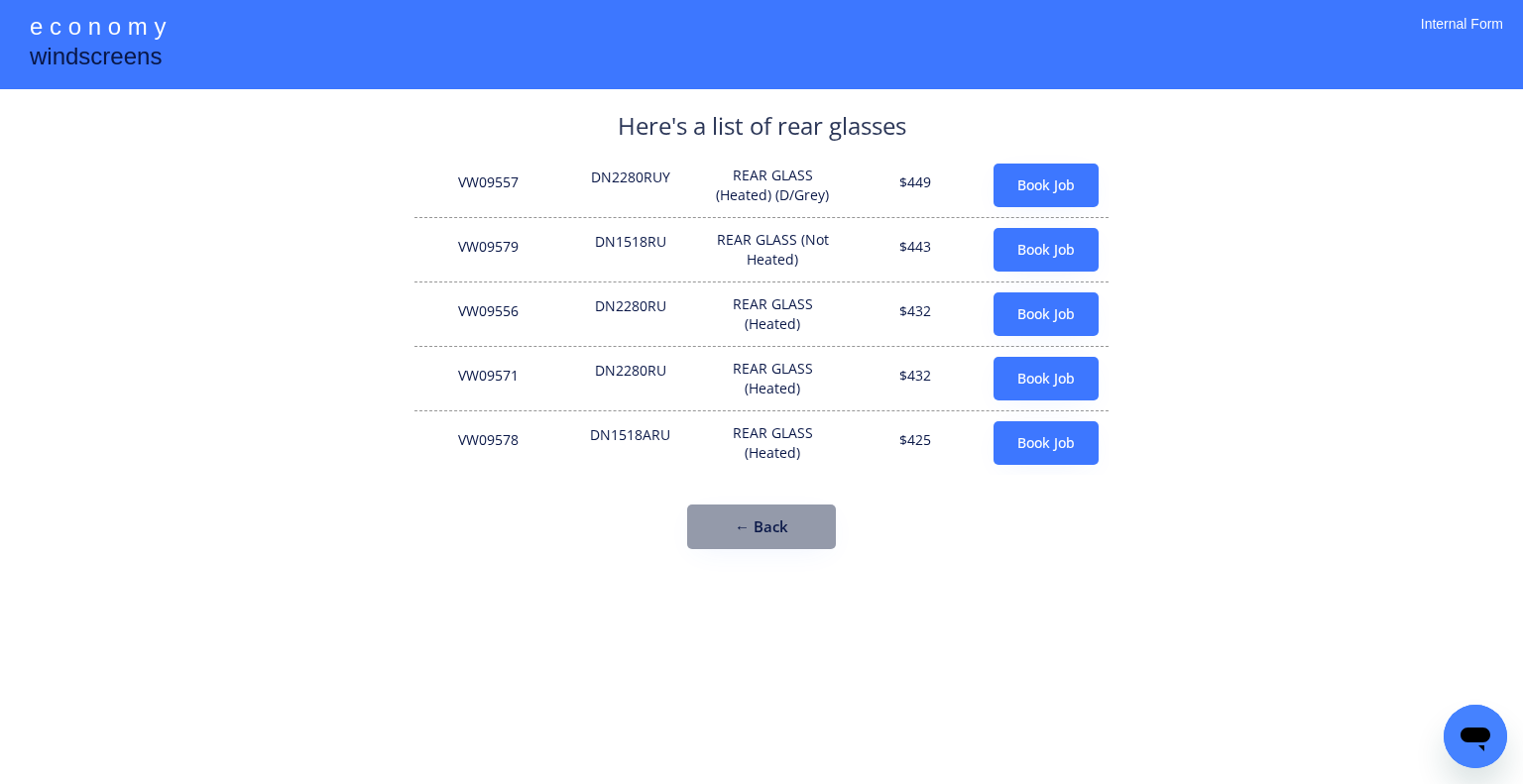 click on "DN1518ARU" at bounding box center [631, 443] 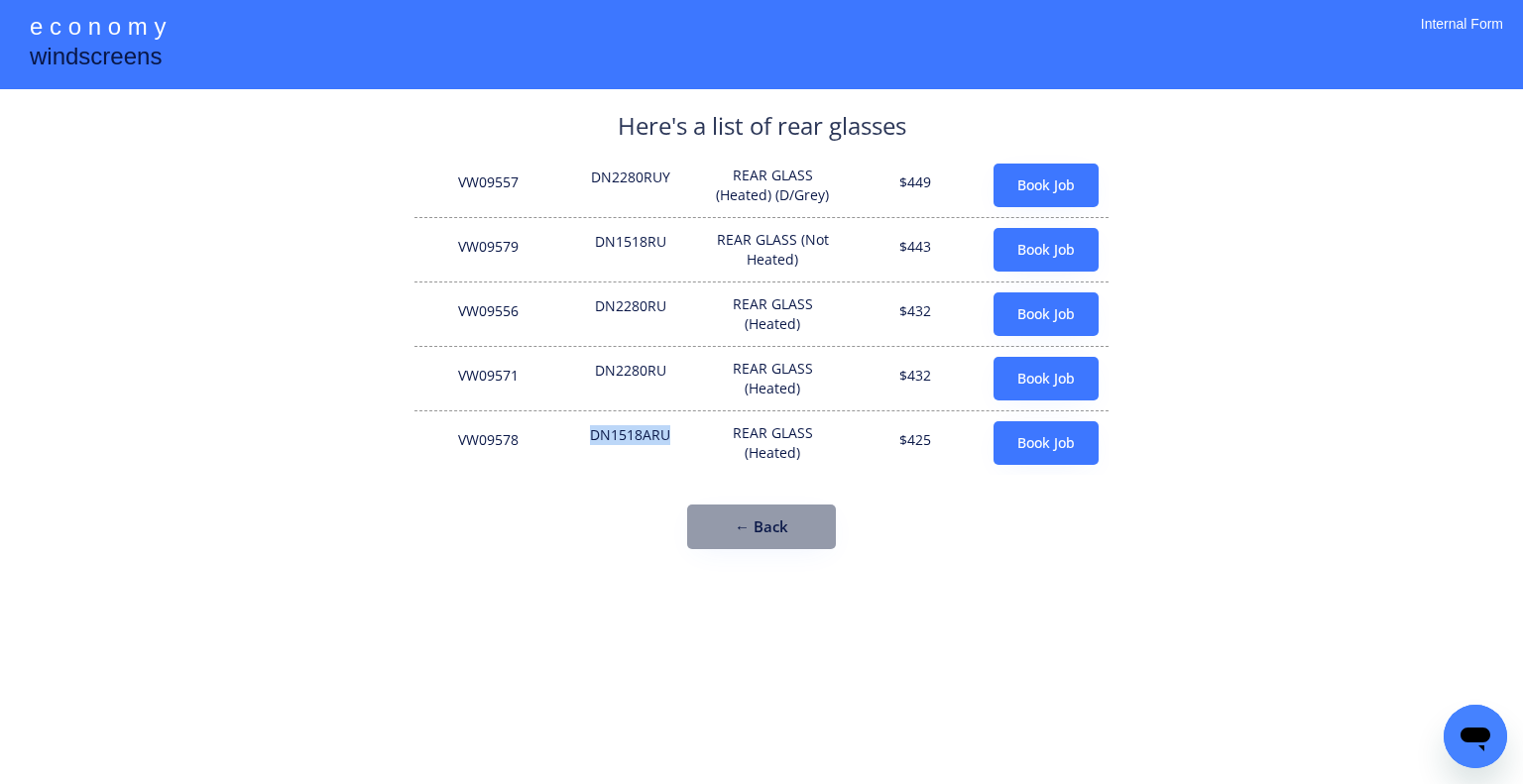 click on "DN1518ARU" at bounding box center [631, 443] 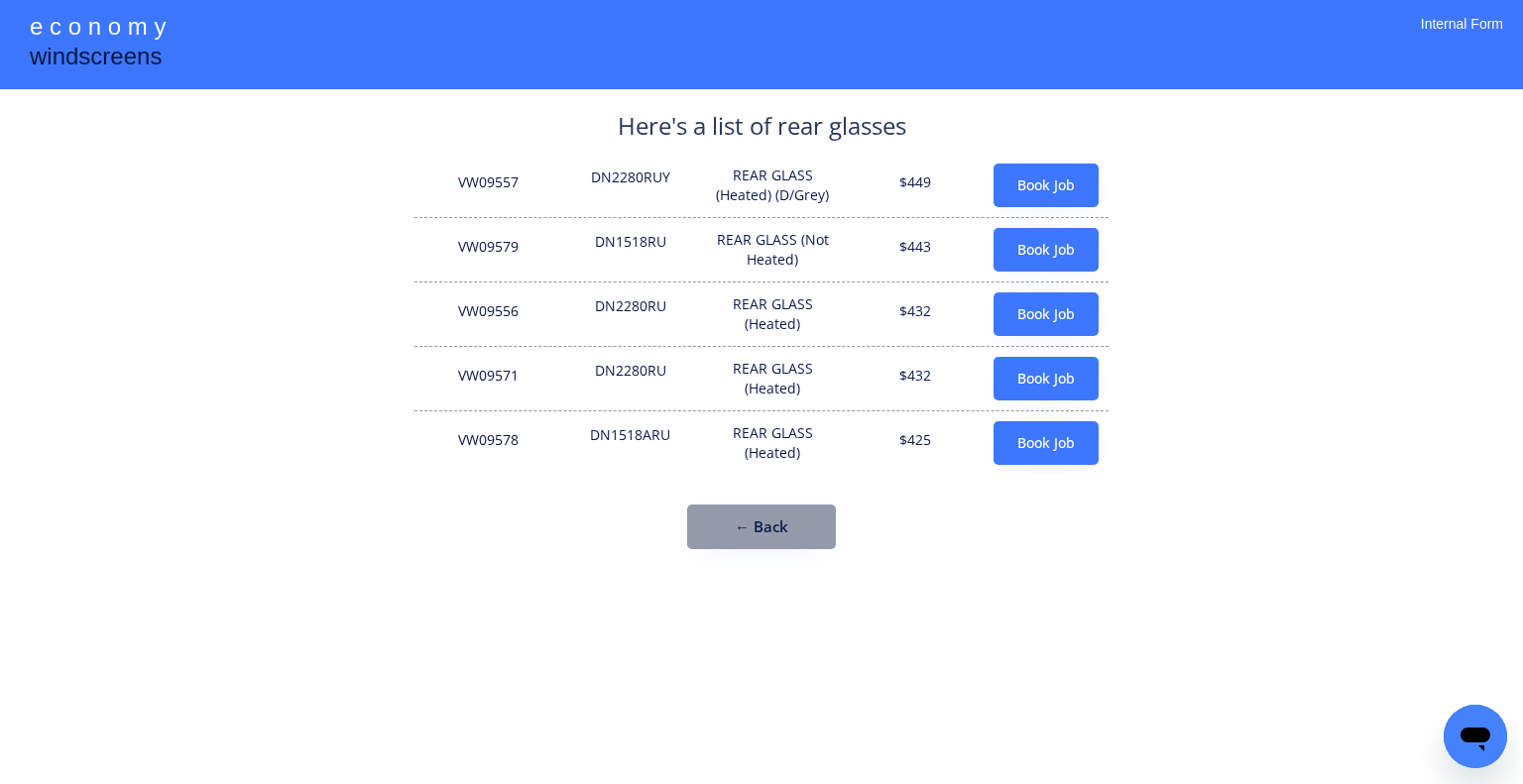 click on "REAR GLASS (Heated)" at bounding box center [772, 313] 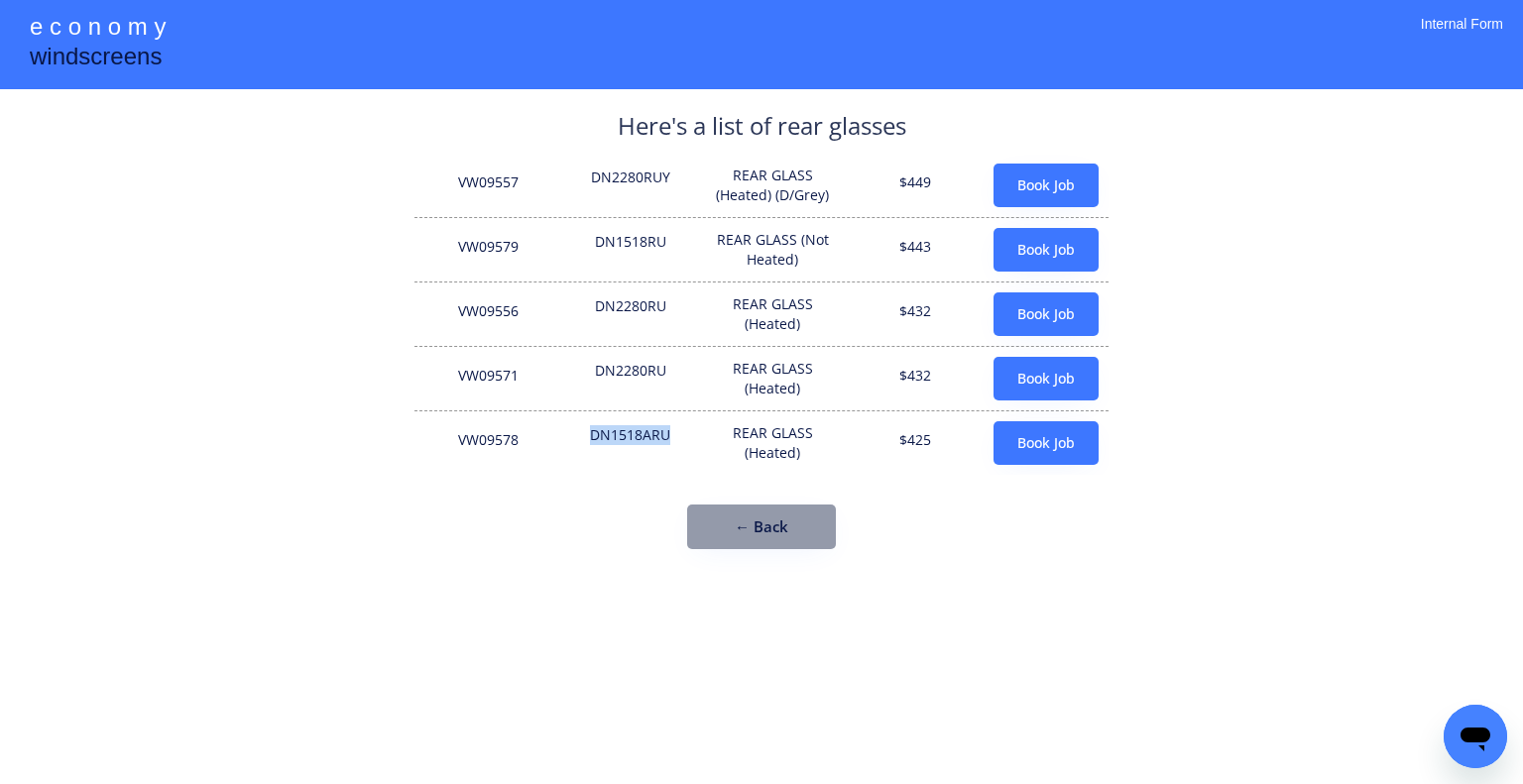 click on "DN1518ARU" at bounding box center (631, 443) 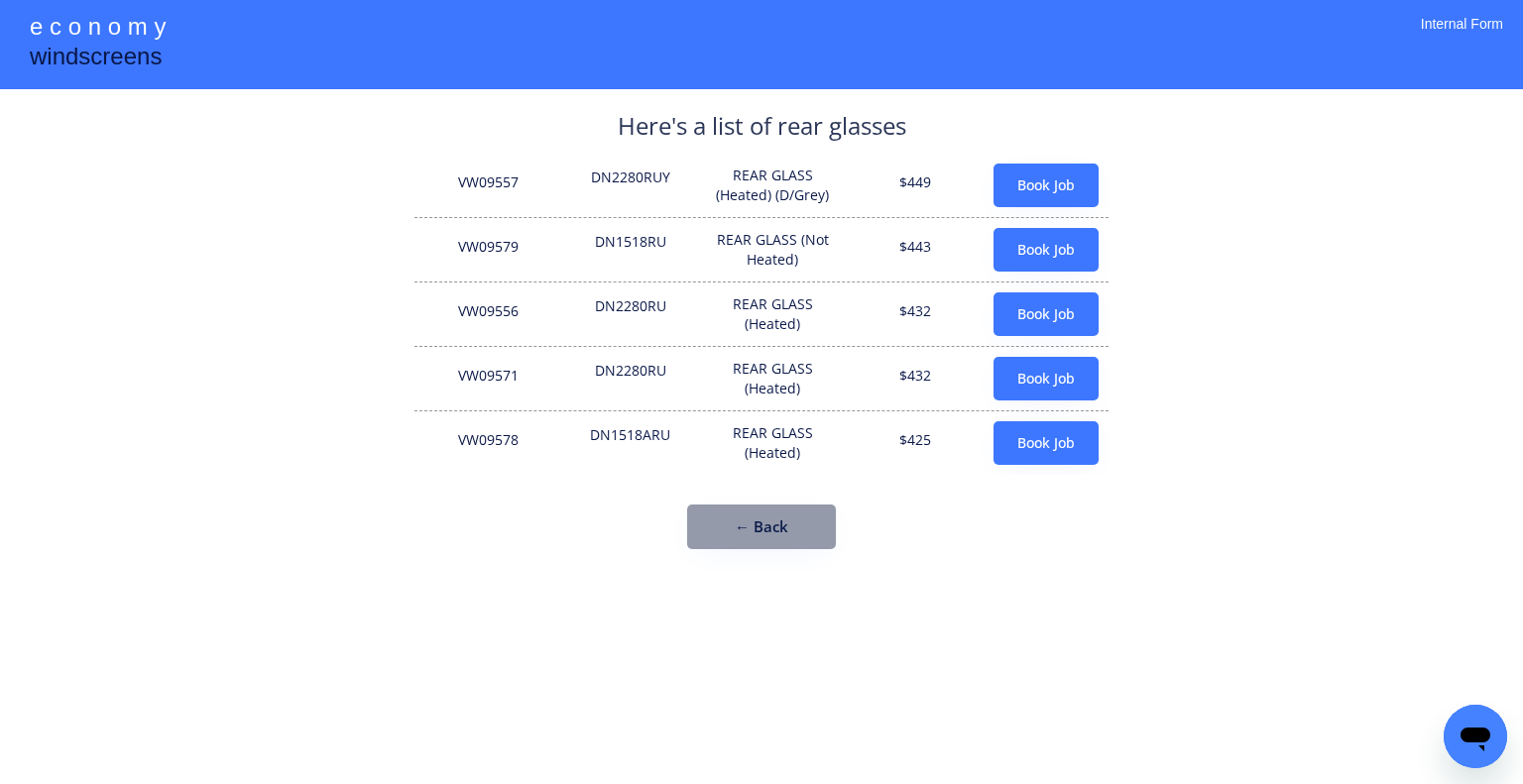 click on "VW09571 DN2280RU REAR GLASS (Heated) $432 Book Job" at bounding box center (762, 378) 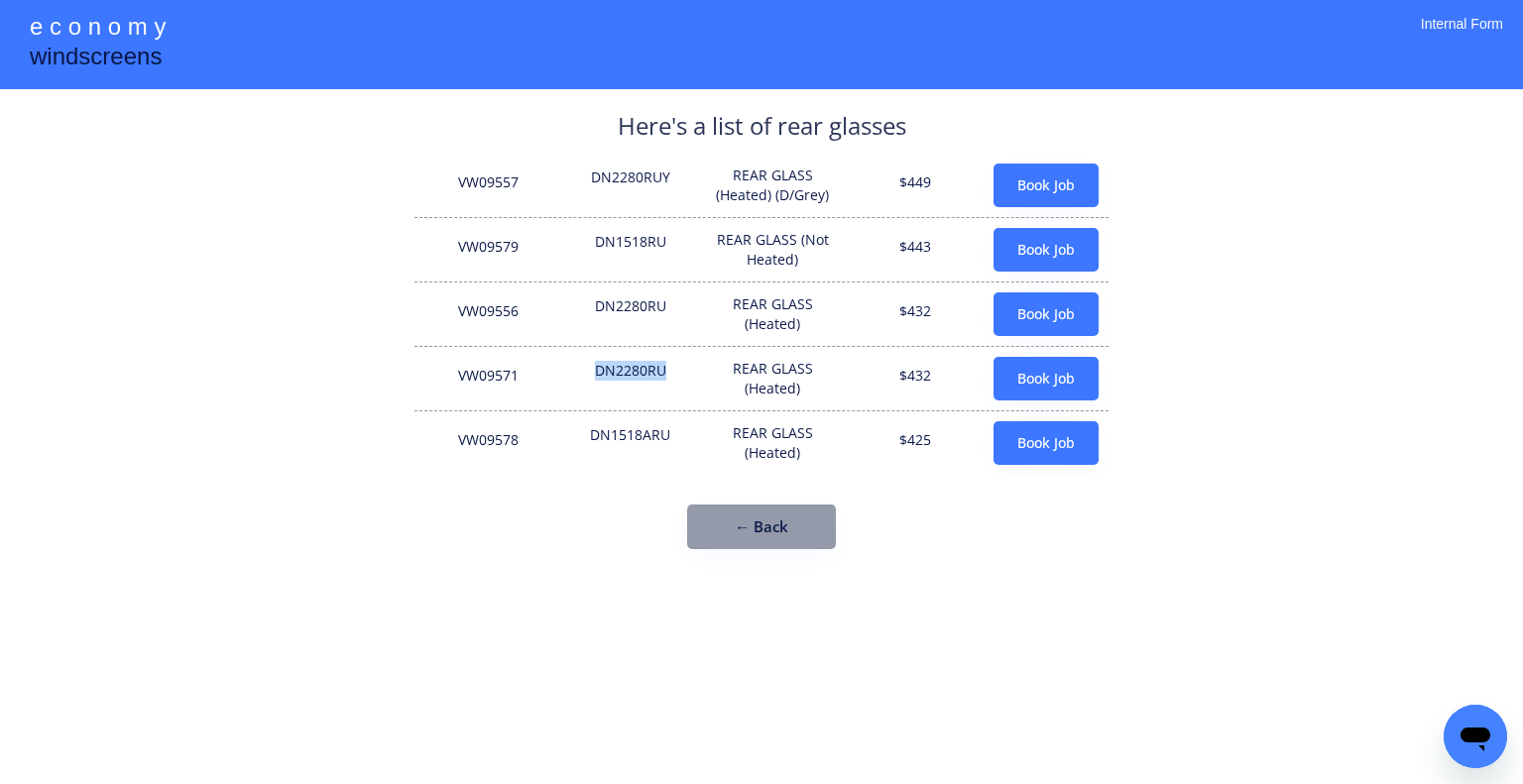click on "DN2280RU" at bounding box center (631, 379) 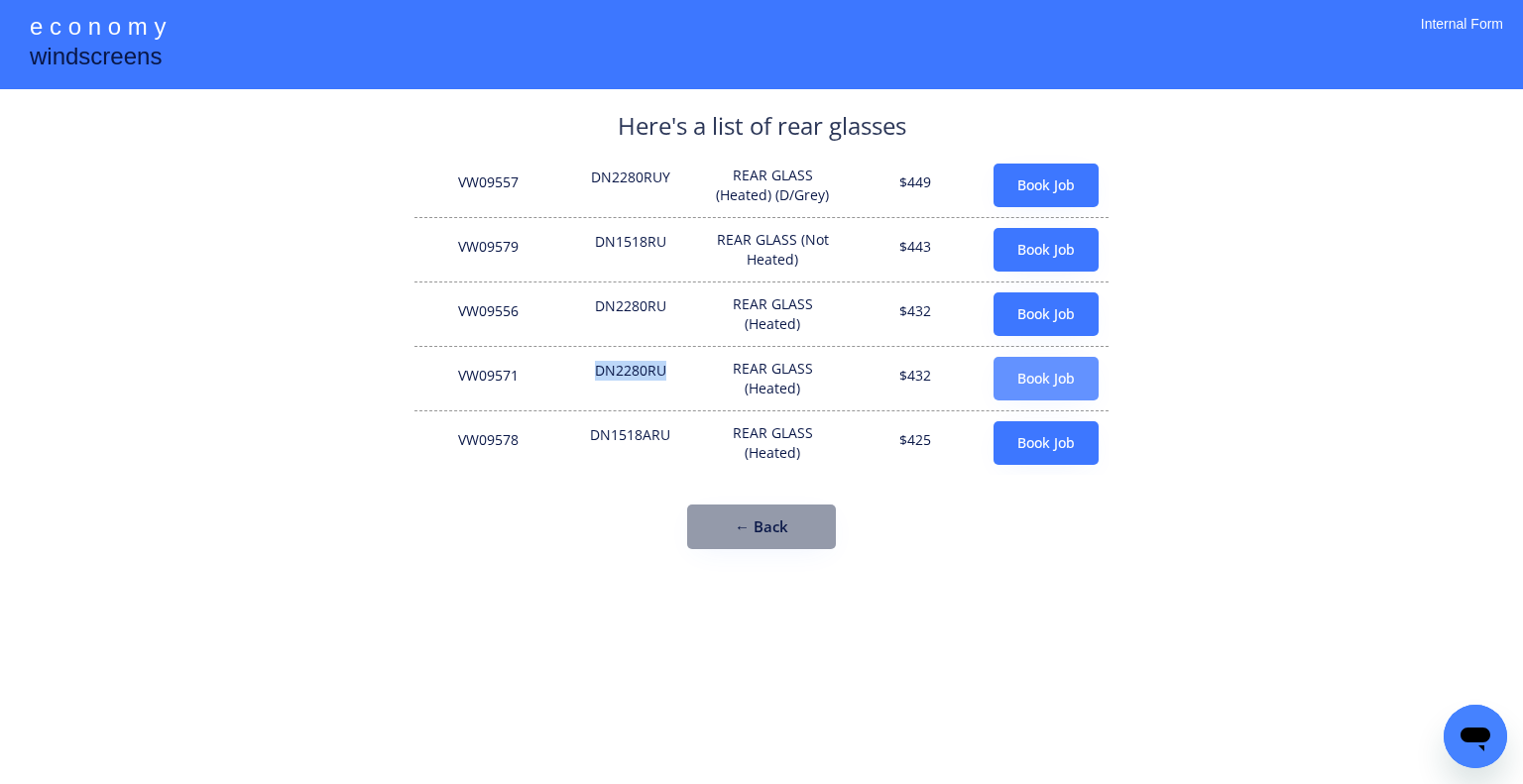 click on "Book Job" at bounding box center (1046, 379) 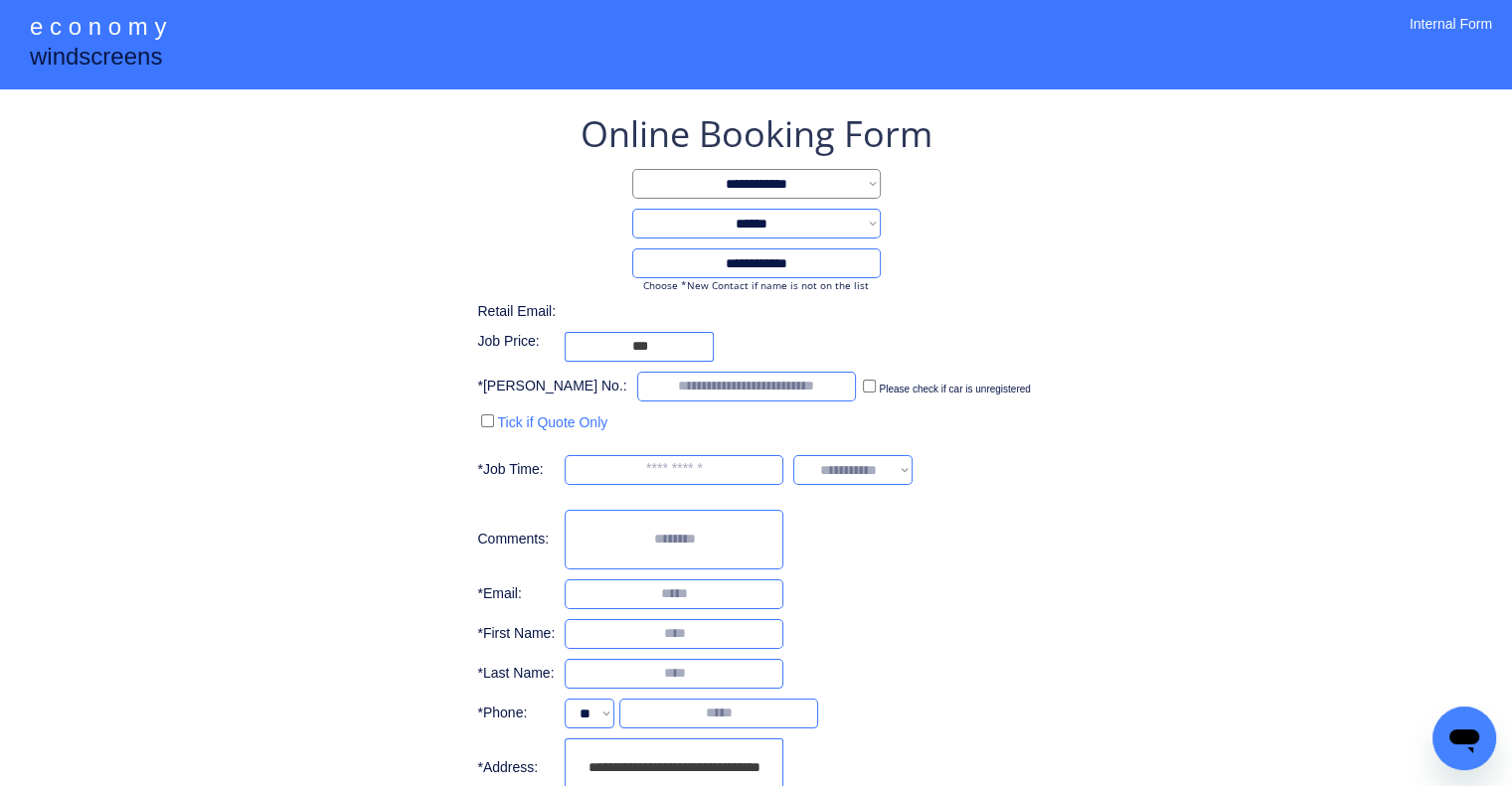 scroll, scrollTop: 242, scrollLeft: 0, axis: vertical 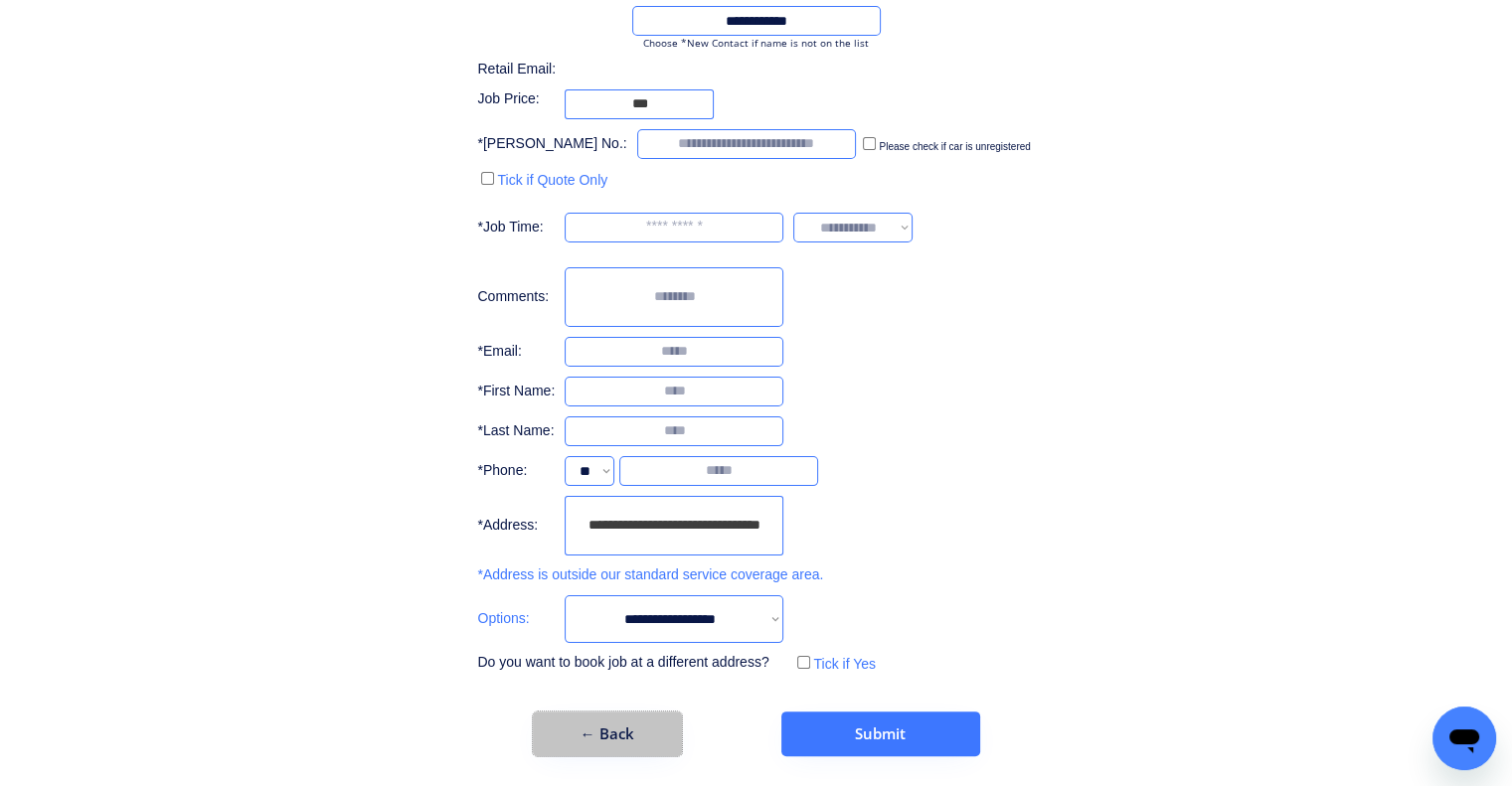 click on "←   Back" at bounding box center [607, 733] 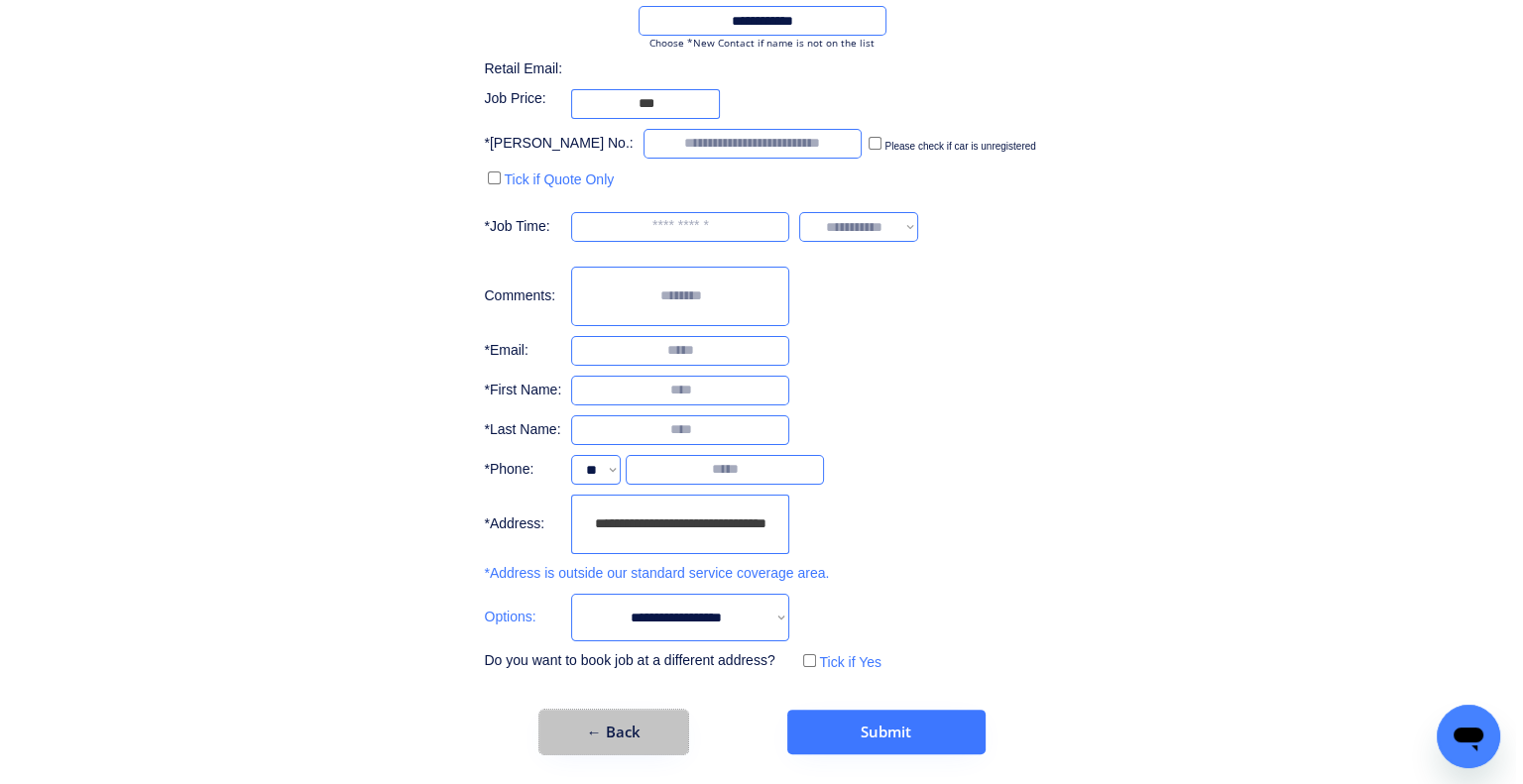 scroll, scrollTop: 0, scrollLeft: 0, axis: both 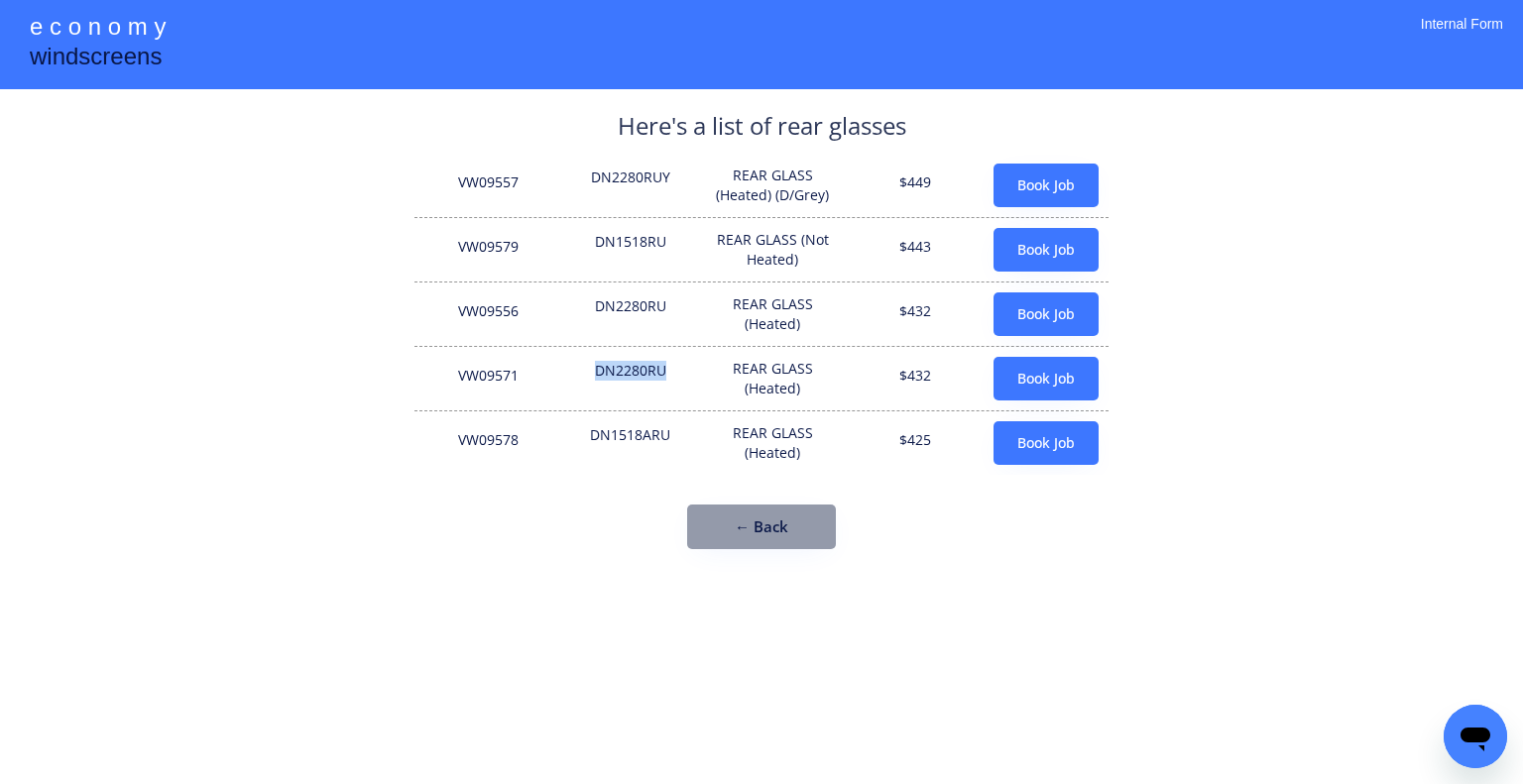 click on "DN2280RU" at bounding box center [631, 379] 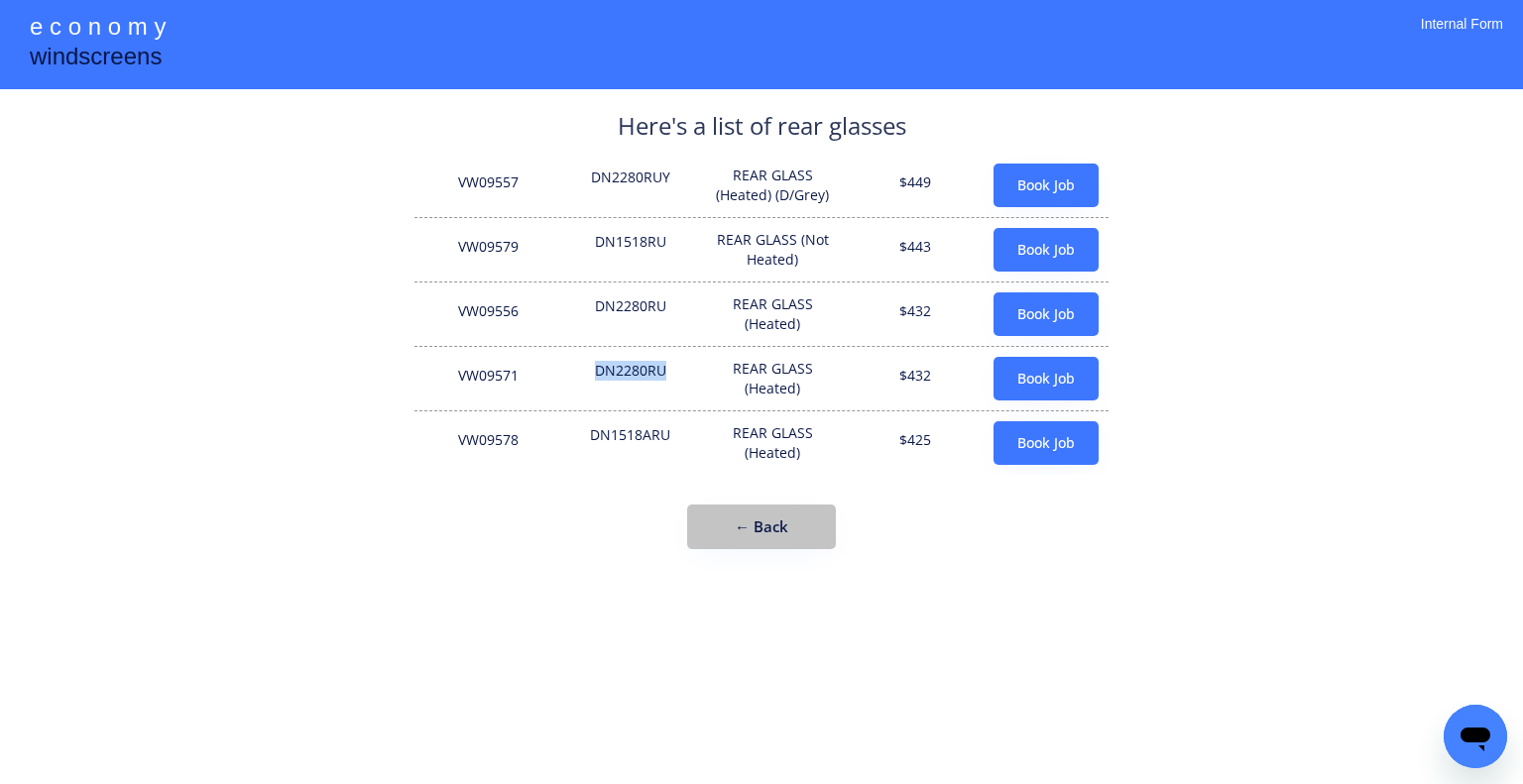 click on "←   Back" at bounding box center (762, 526) 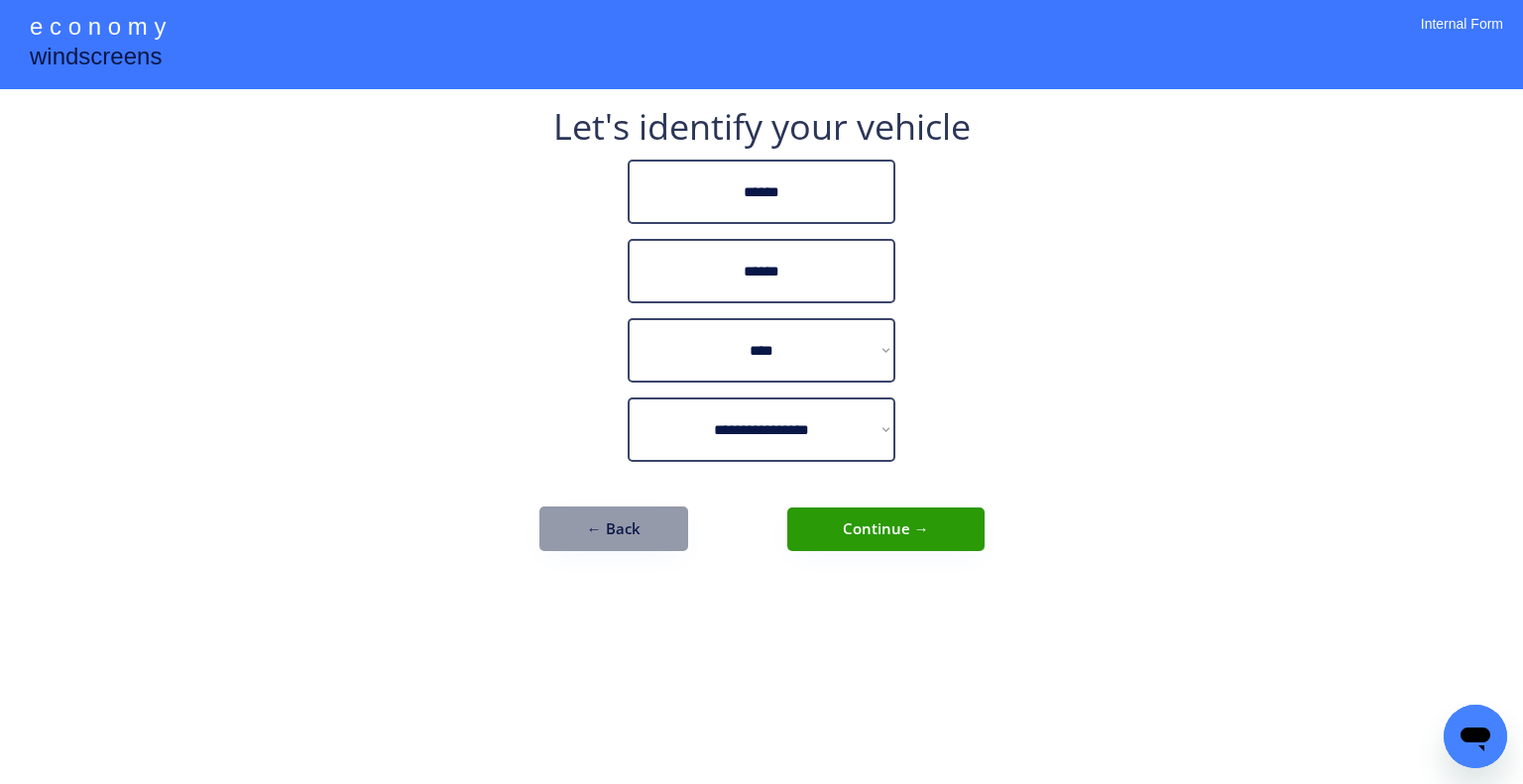 click on "←   Back" at bounding box center [614, 528] 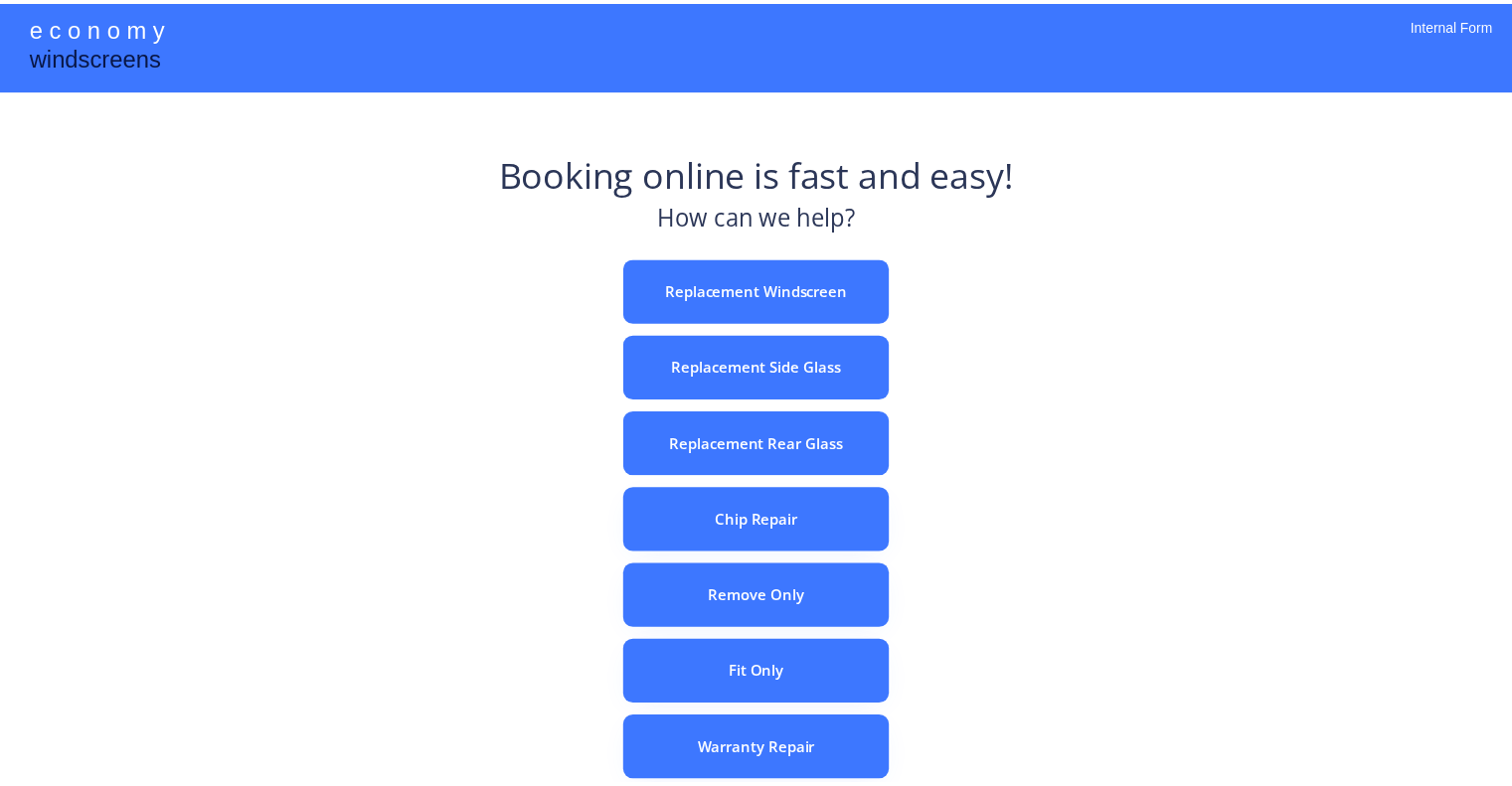 scroll, scrollTop: 0, scrollLeft: 0, axis: both 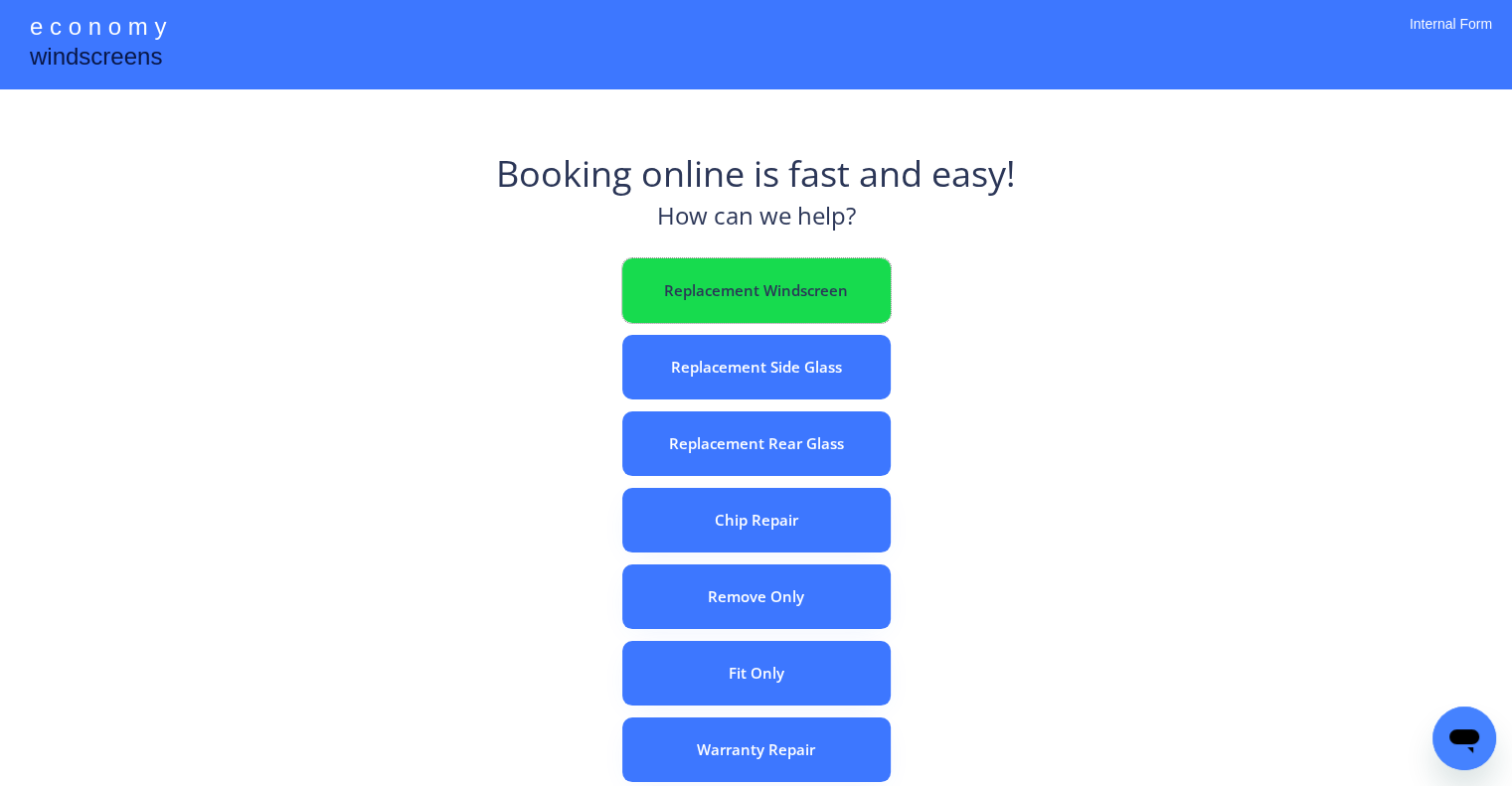click on "Replacement Windscreen" at bounding box center (756, 290) 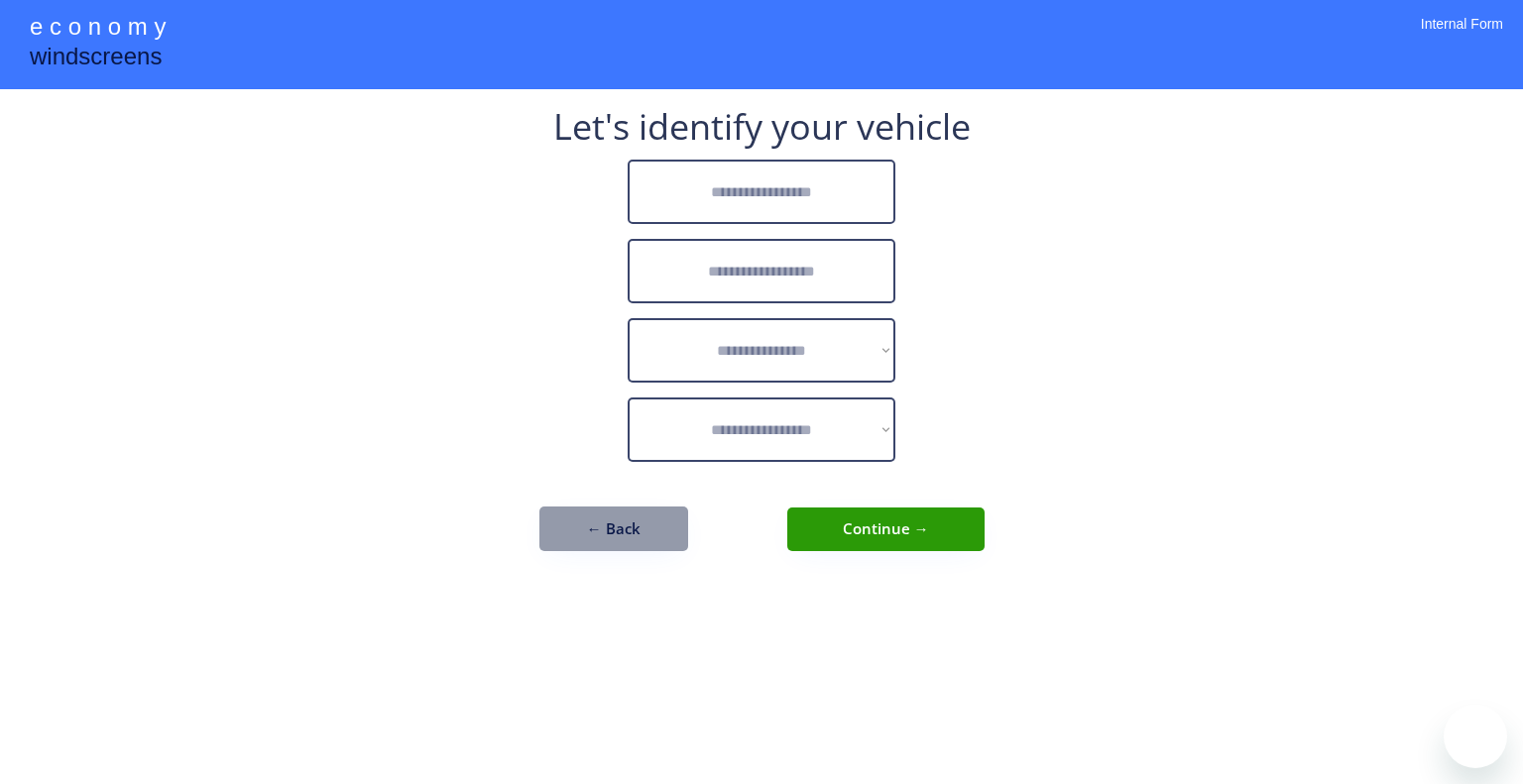 scroll, scrollTop: 0, scrollLeft: 0, axis: both 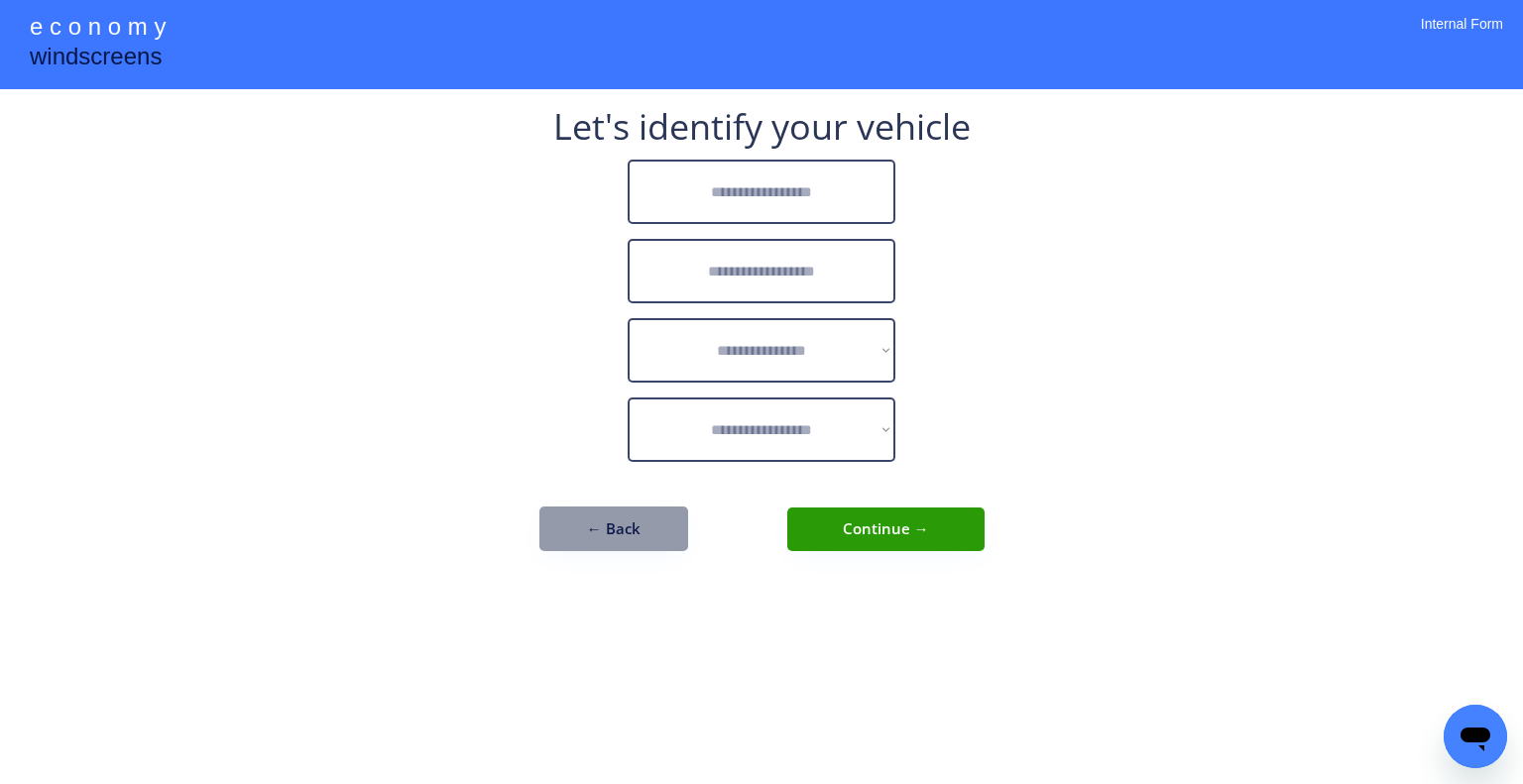 click at bounding box center (762, 191) 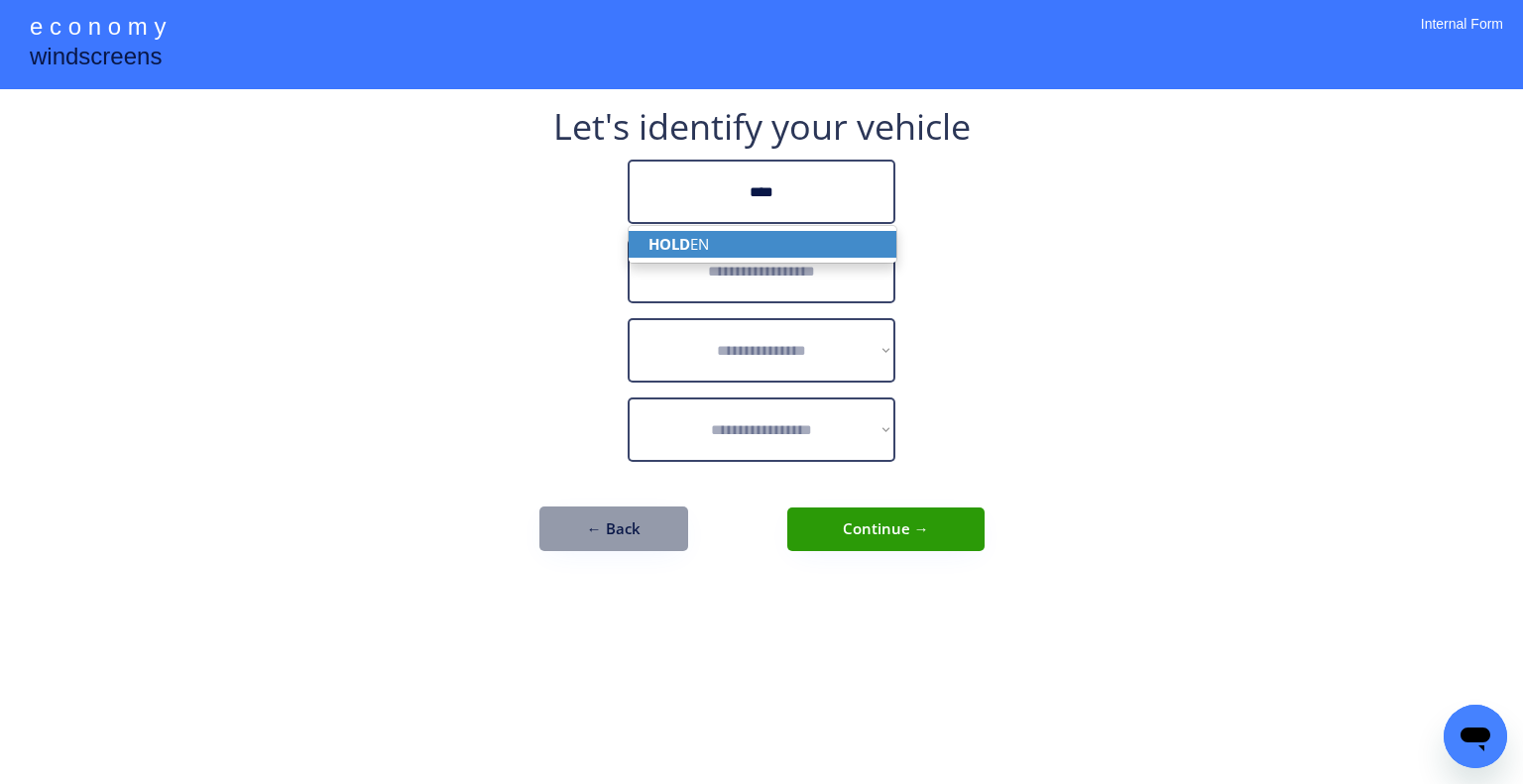 click on "HOLD EN" at bounding box center (762, 244) 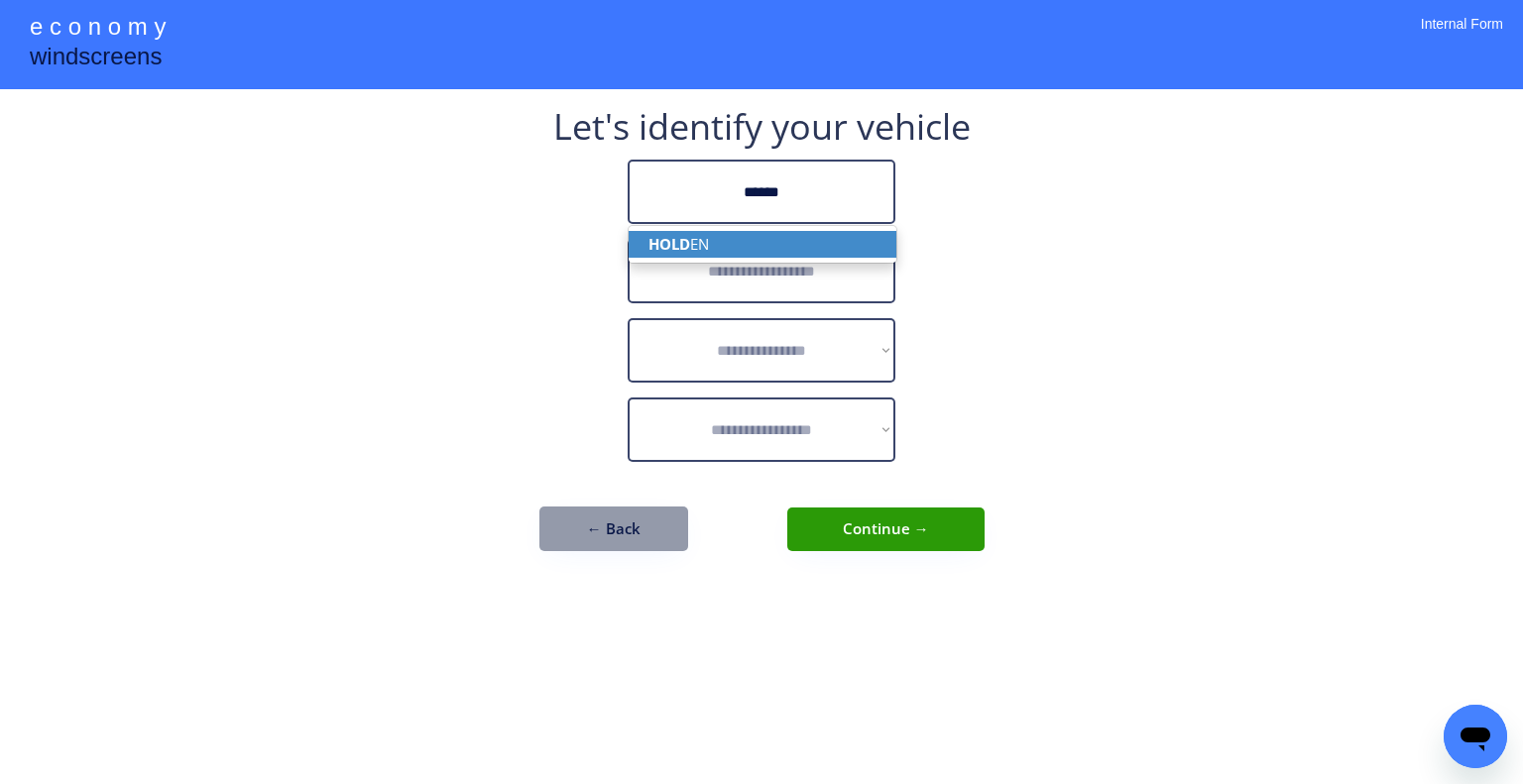 type on "******" 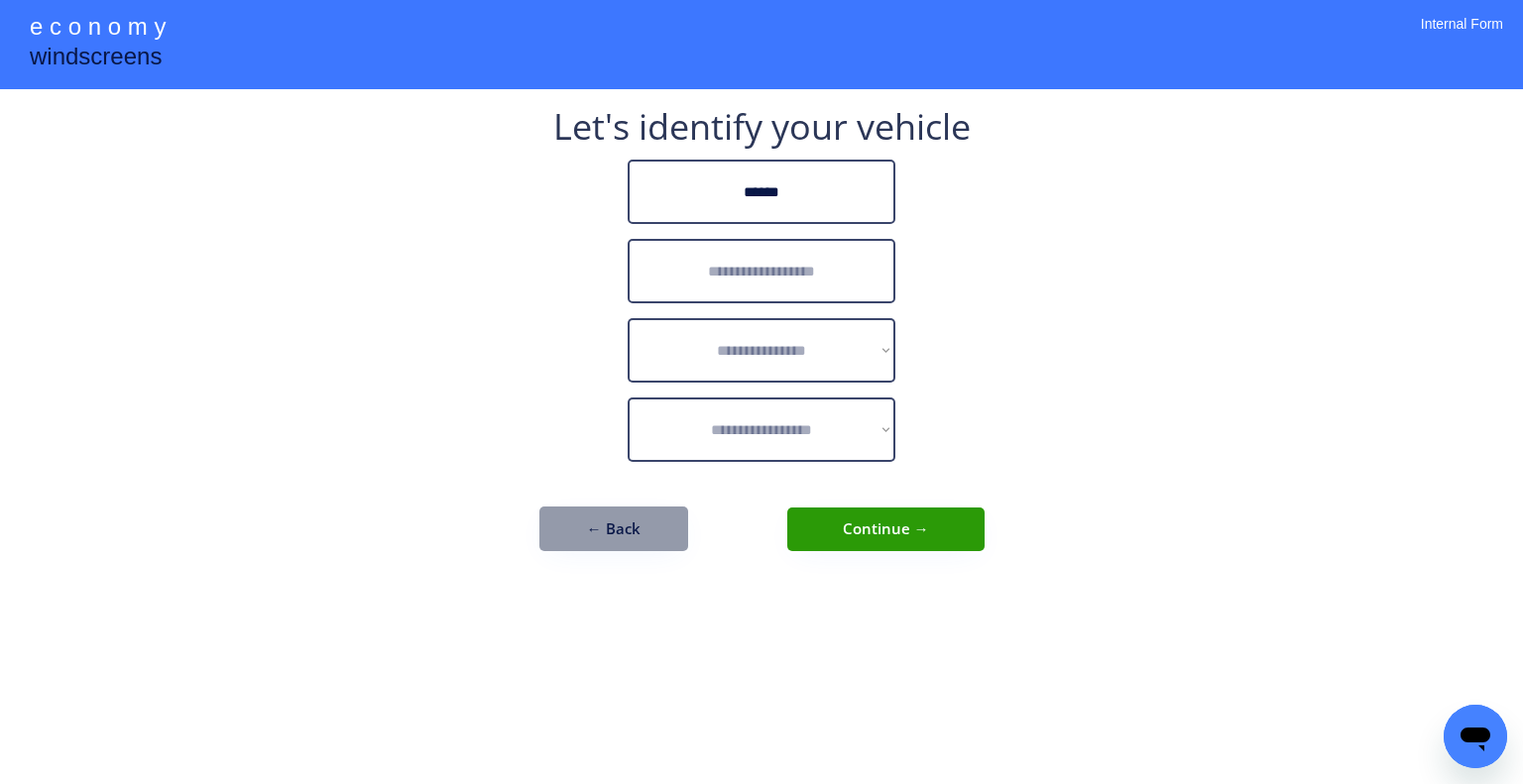click at bounding box center [762, 271] 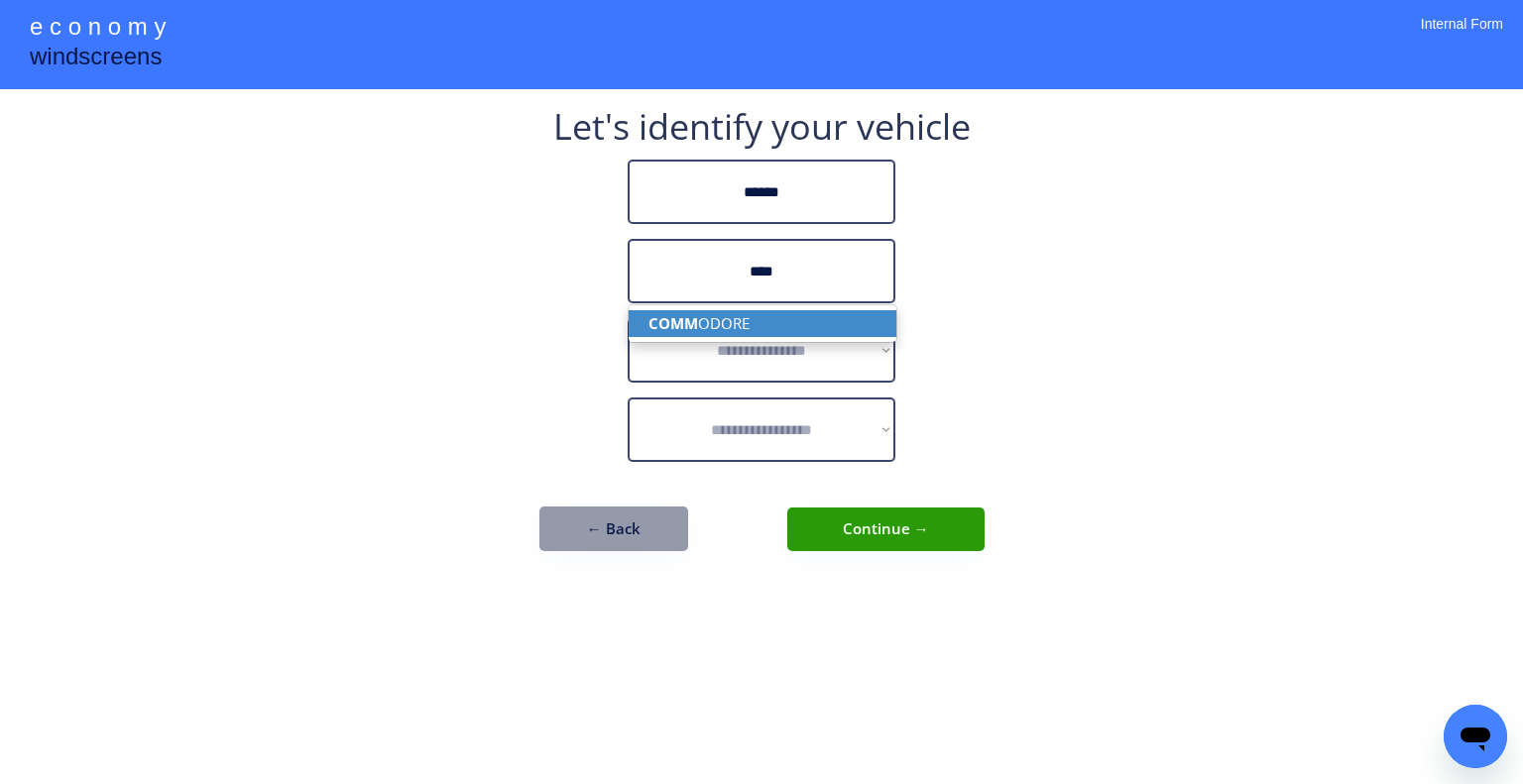 click on "COMM ODORE" at bounding box center (762, 323) 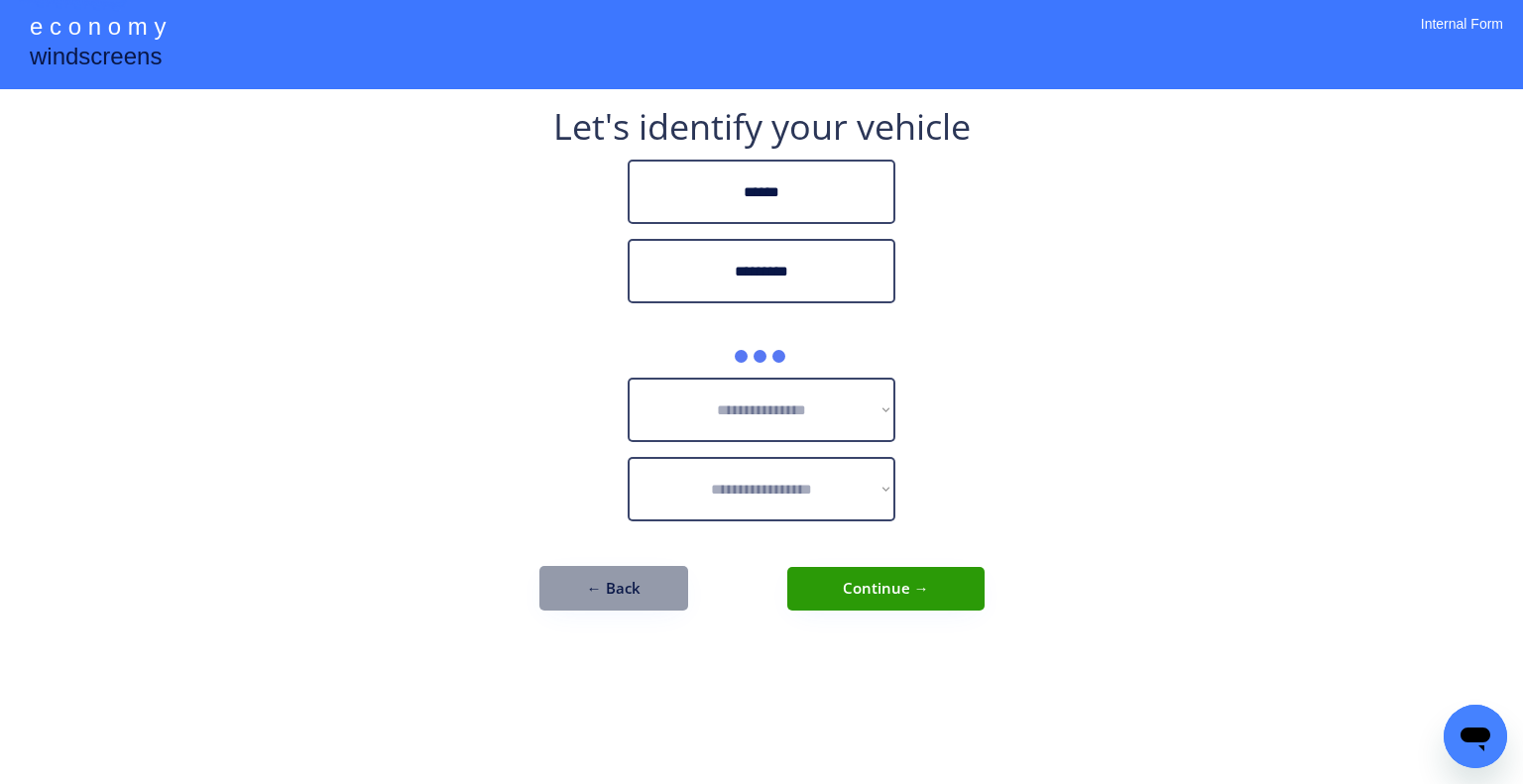 type on "*********" 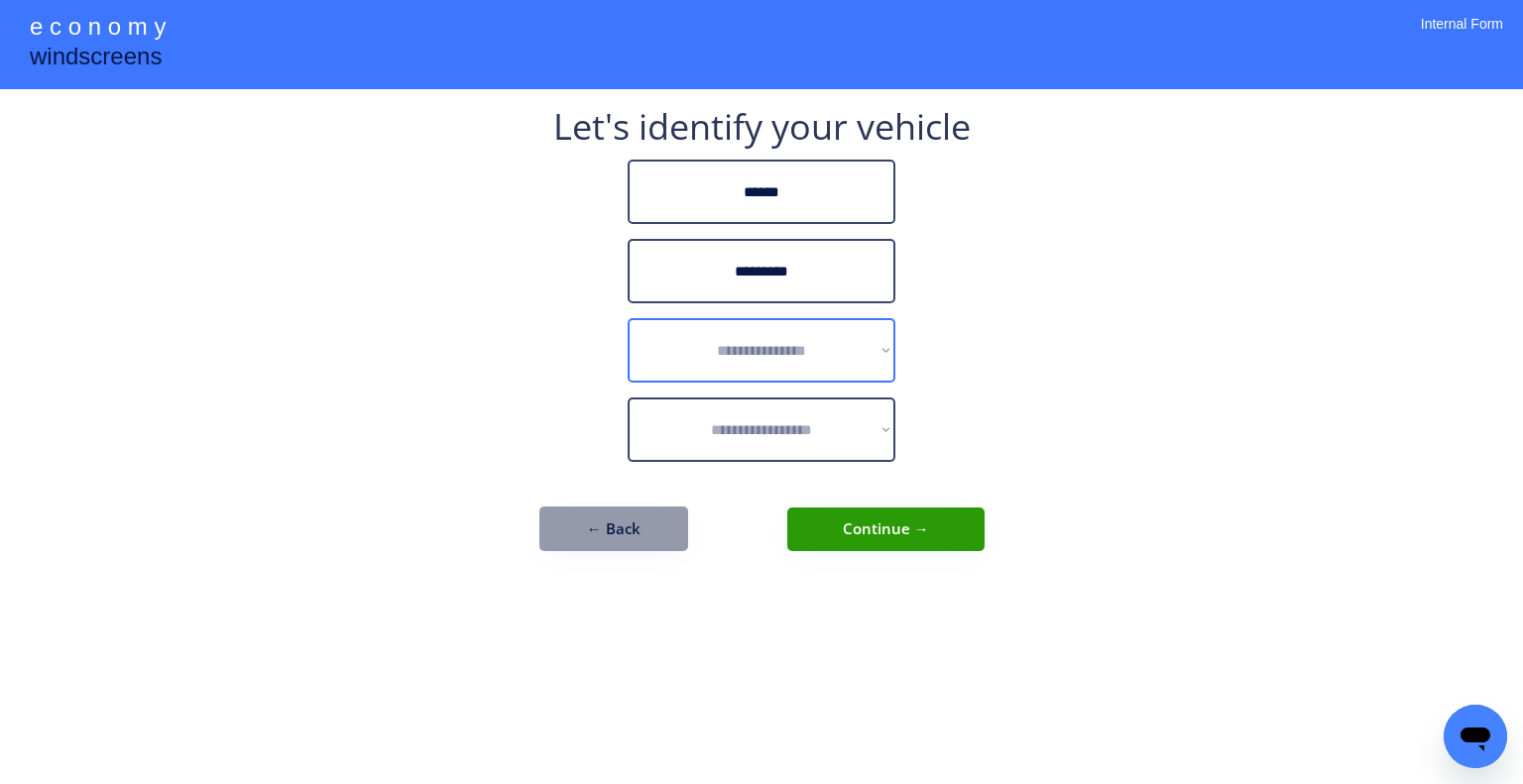 drag, startPoint x: 775, startPoint y: 342, endPoint x: 785, endPoint y: 336, distance: 11.661904 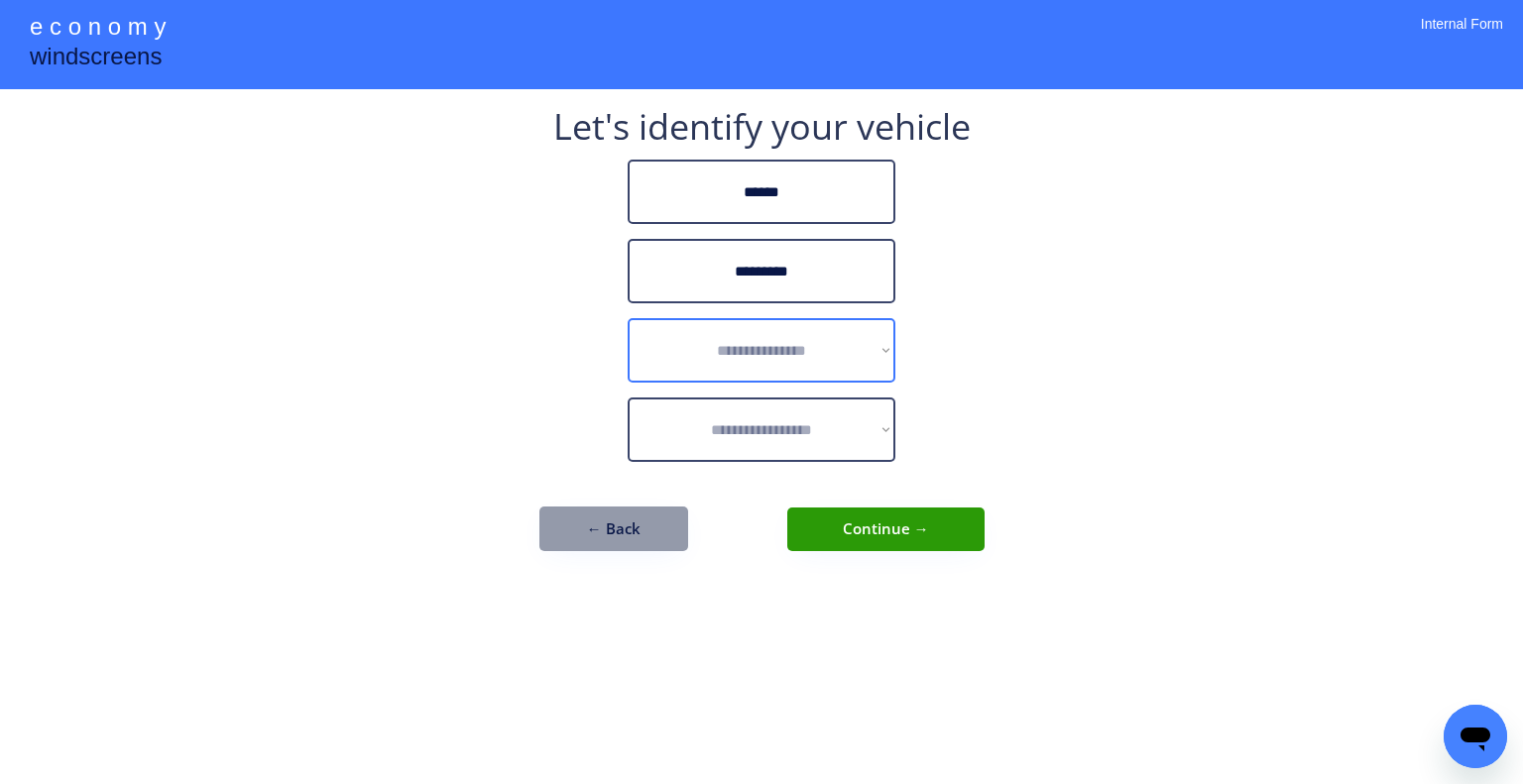 select on "******" 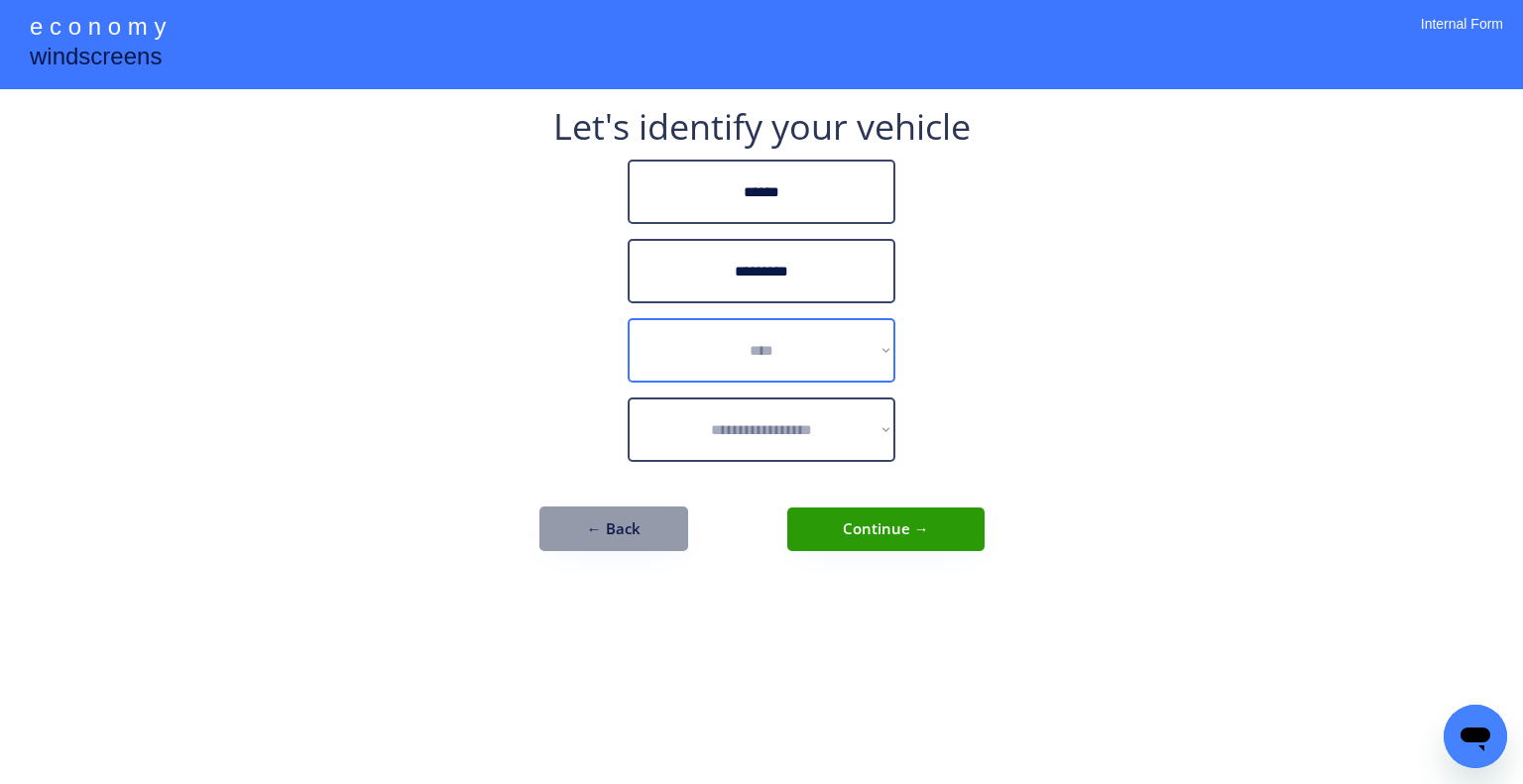 click on "**********" at bounding box center (762, 350) 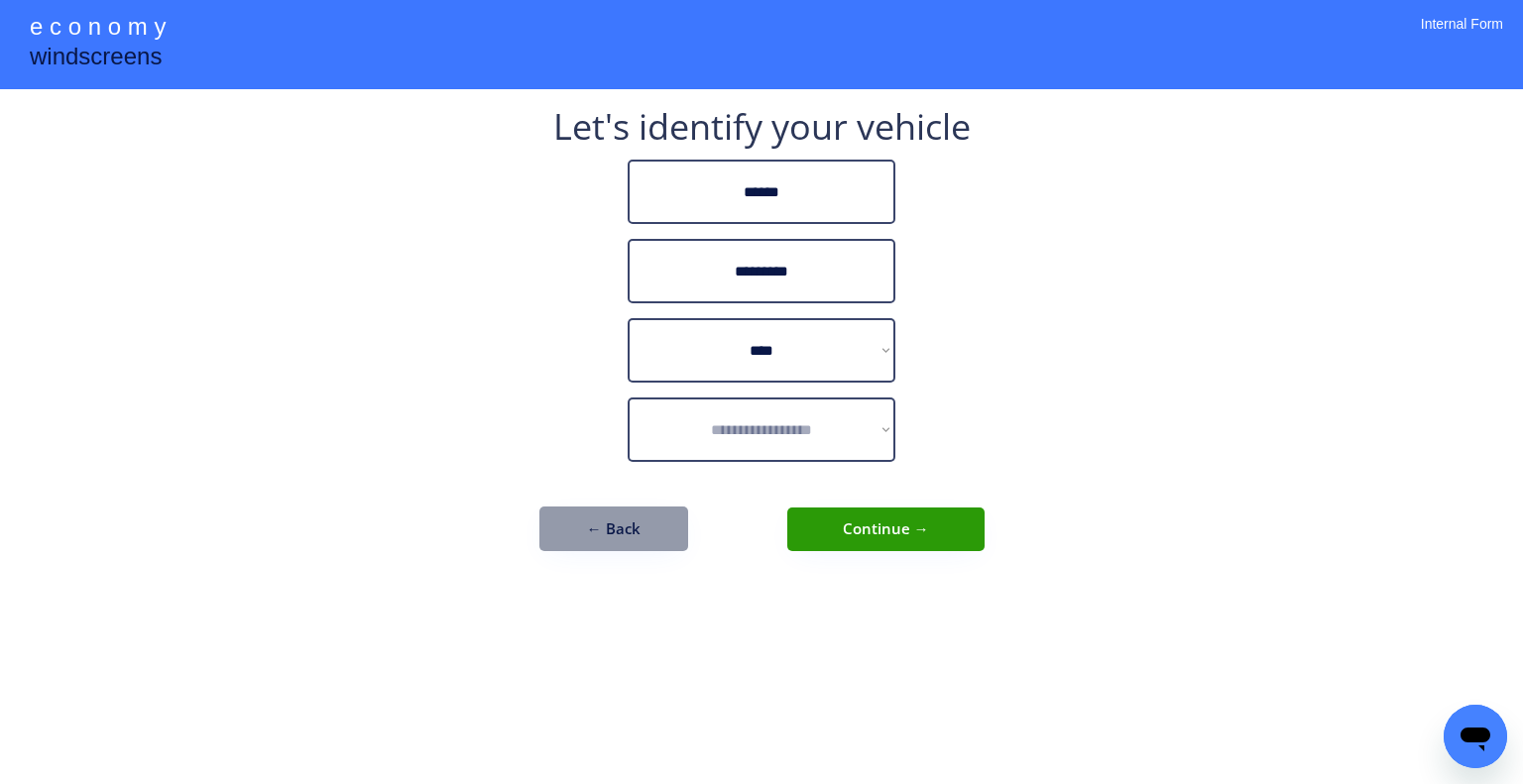 click on "**********" at bounding box center [762, 392] 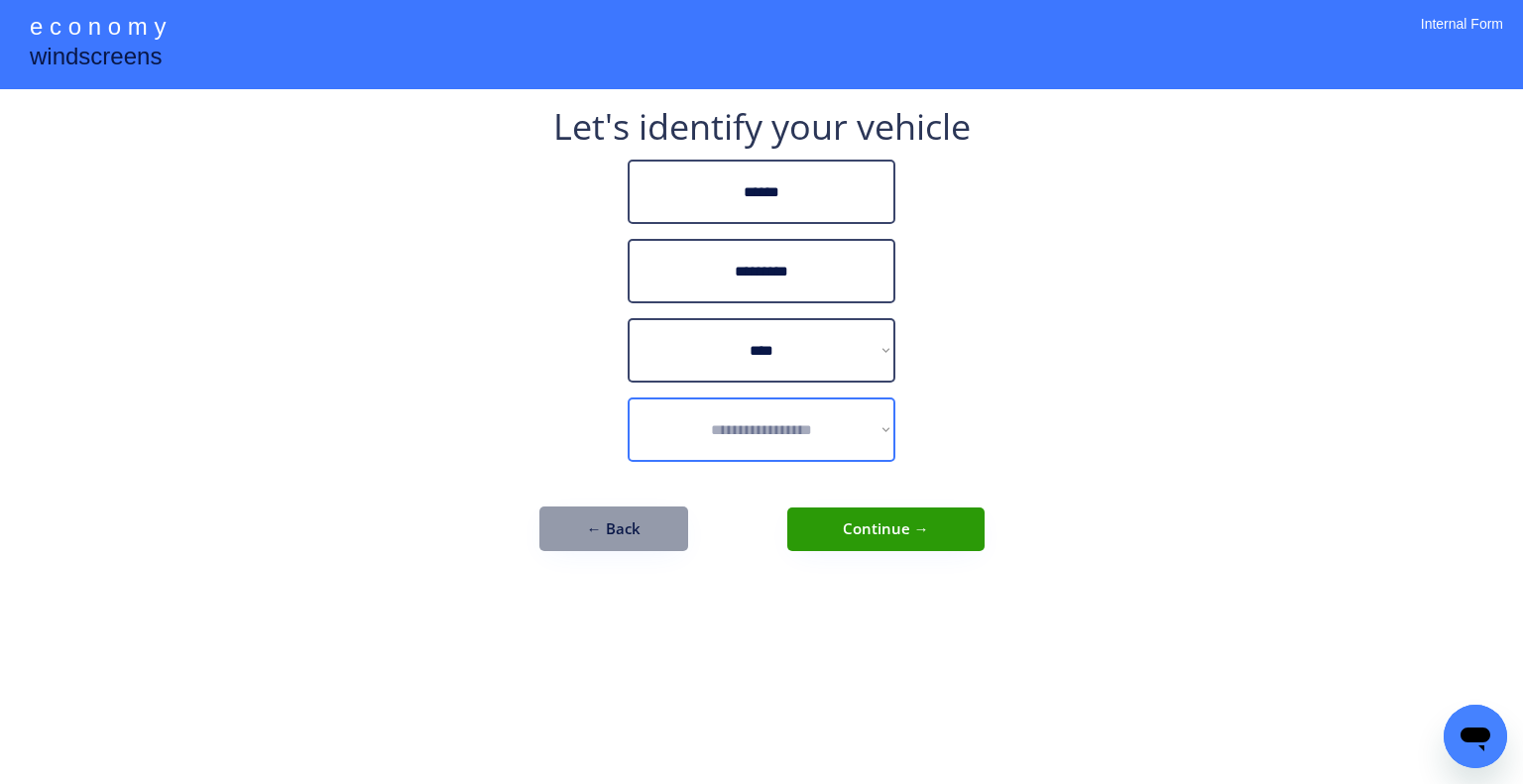 click on "**********" at bounding box center (762, 429) 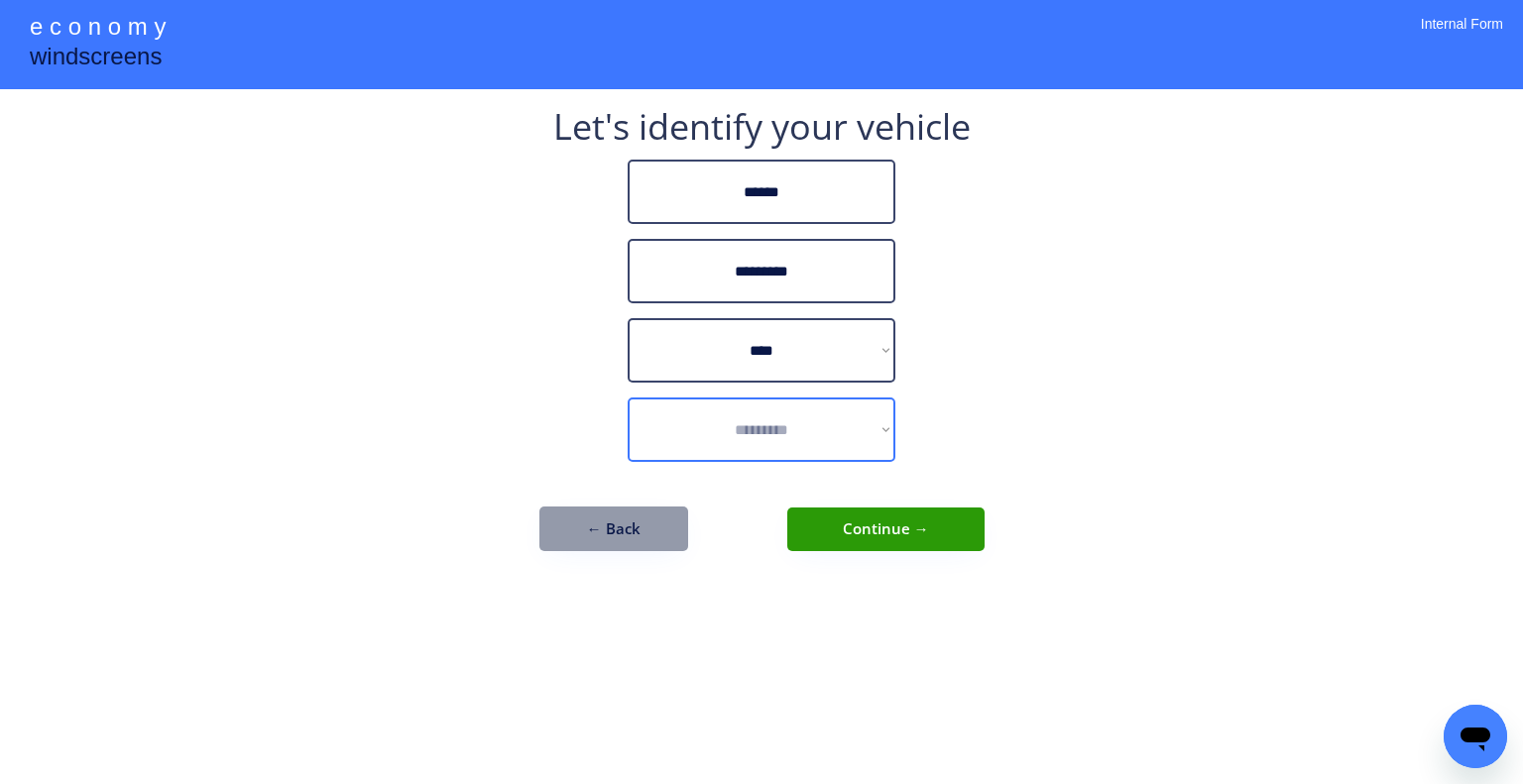 click on "**********" at bounding box center (762, 429) 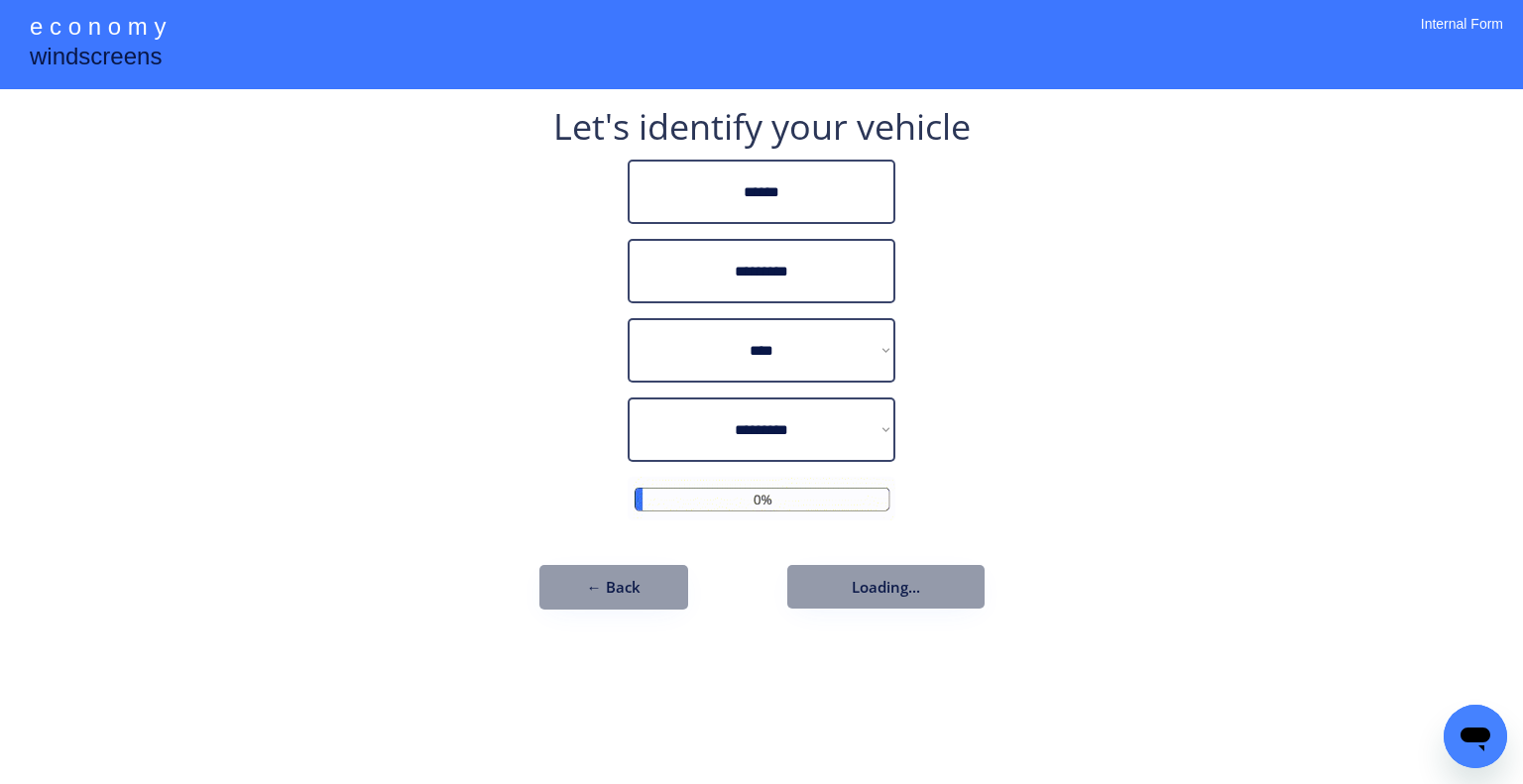 click on "**********" at bounding box center [762, 392] 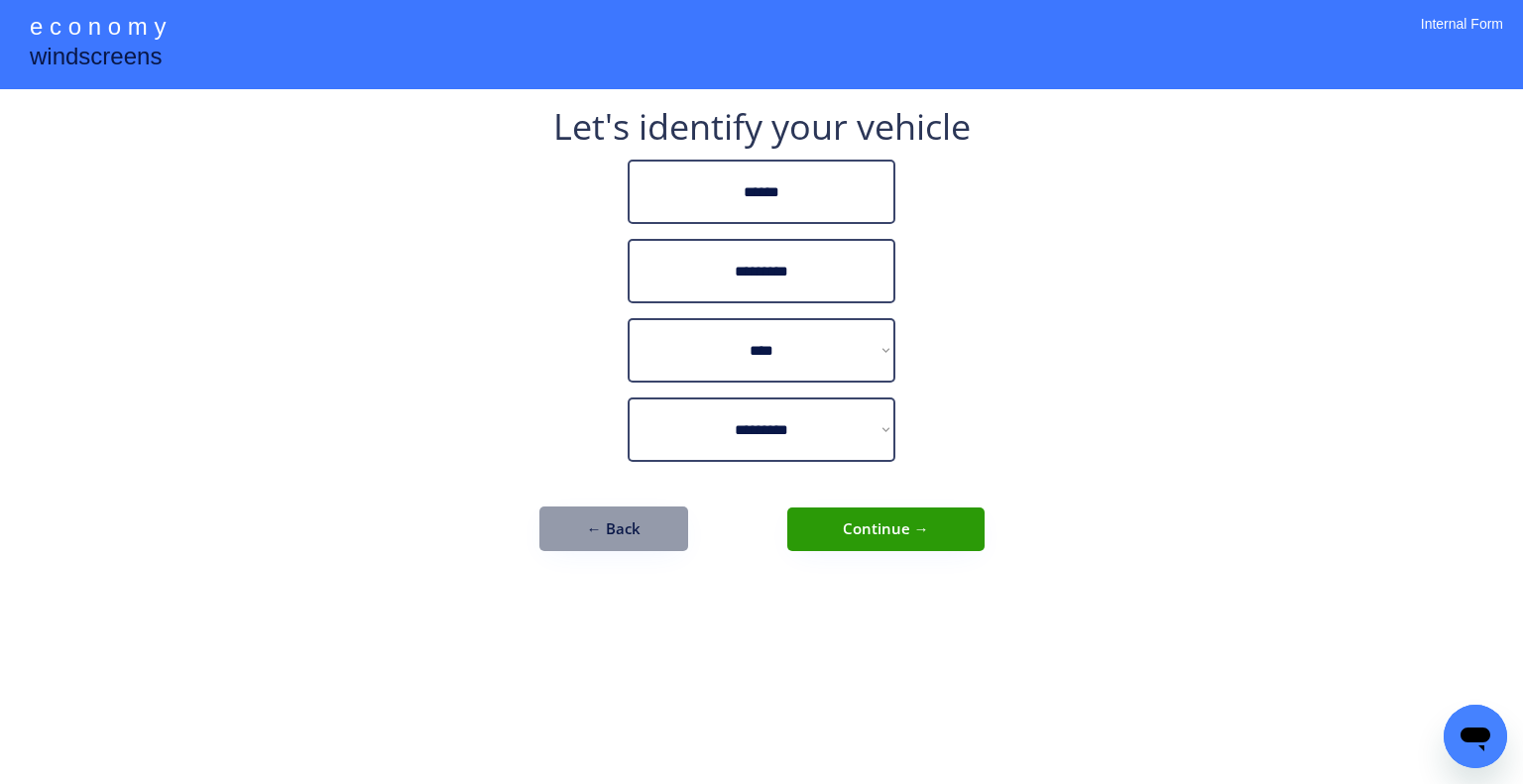 click on "Continue    →" at bounding box center (885, 529) 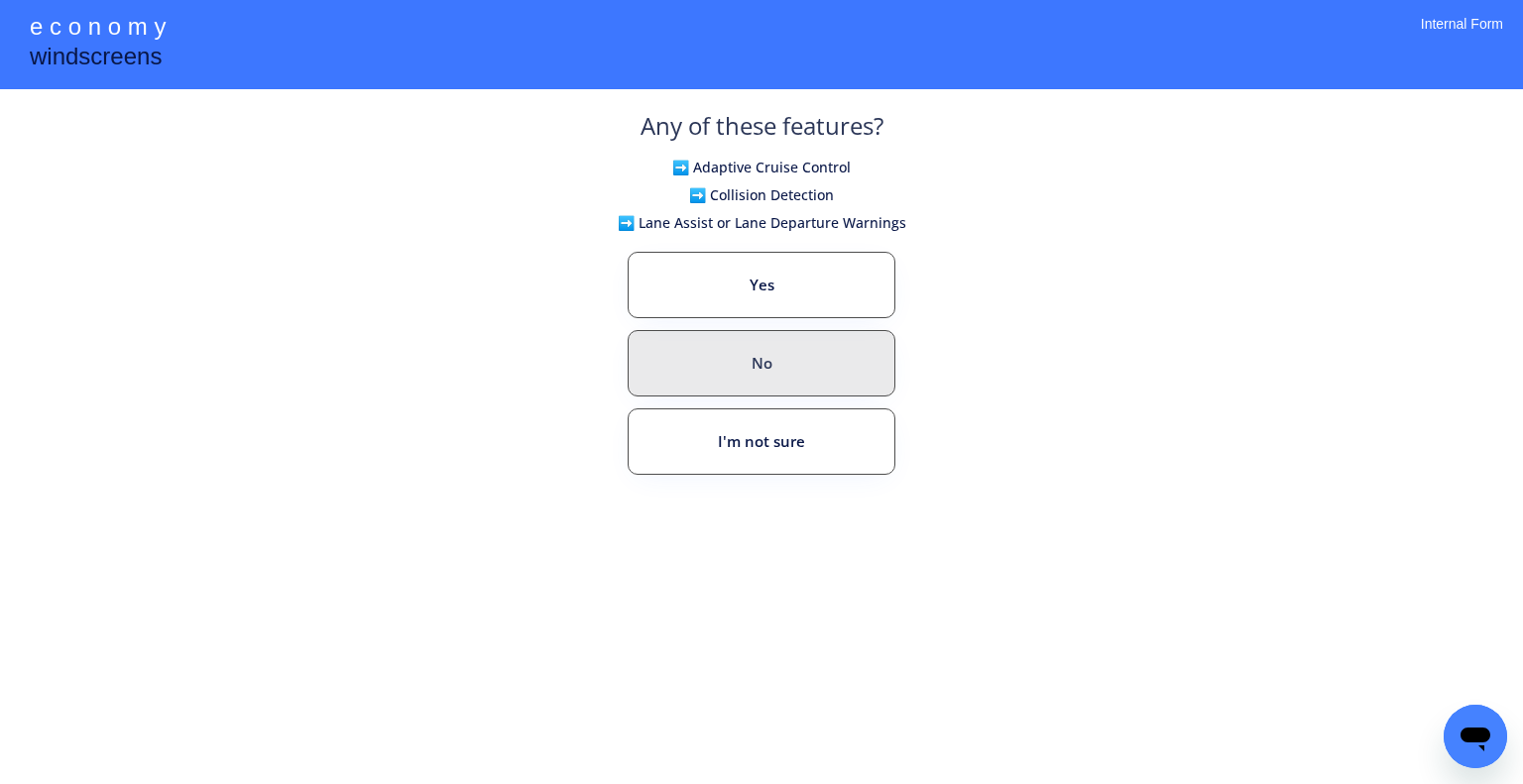 click on "No" at bounding box center [762, 363] 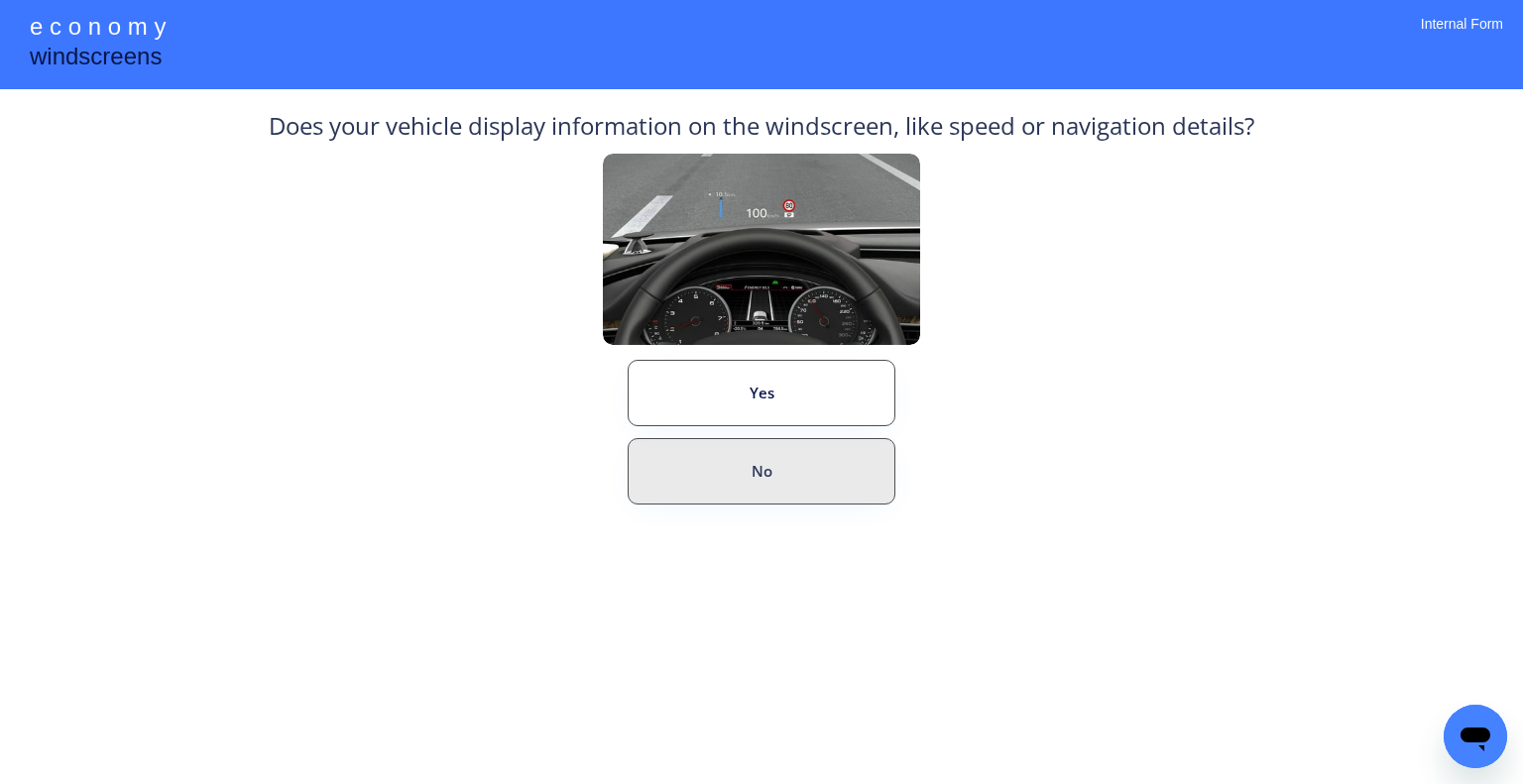 click on "No" at bounding box center (762, 471) 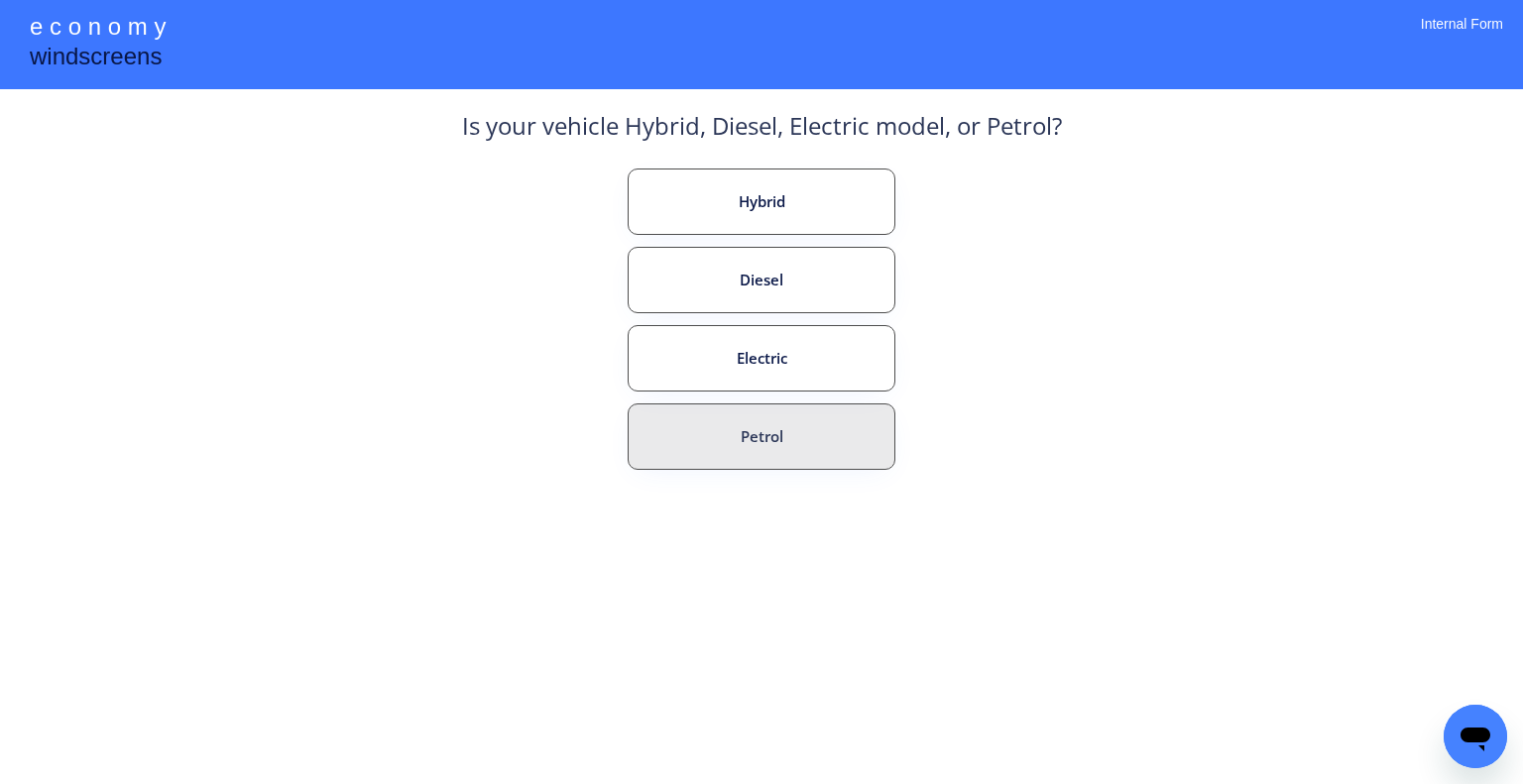 click on "Petrol" at bounding box center (762, 436) 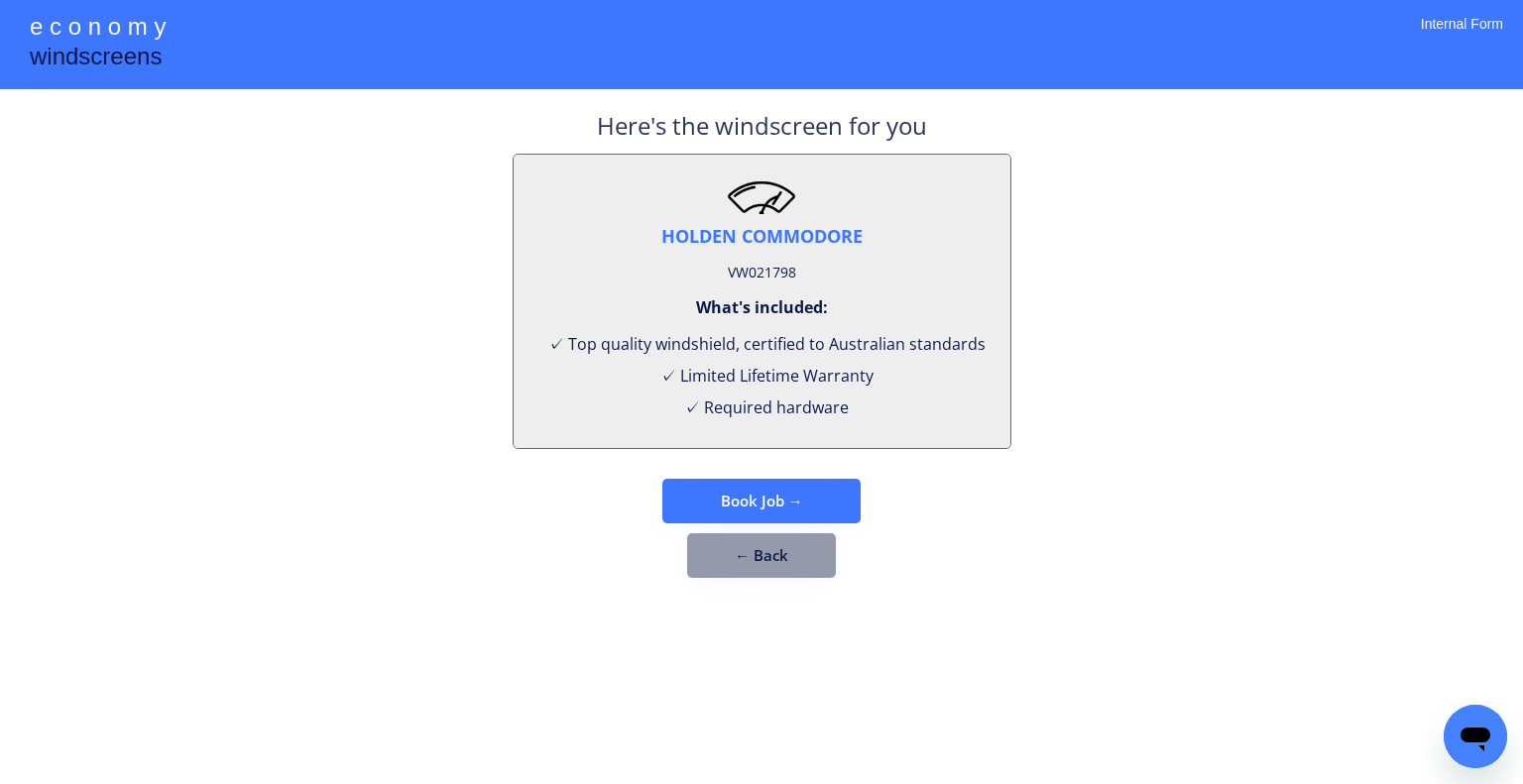 click on "VW021798" at bounding box center (762, 273) 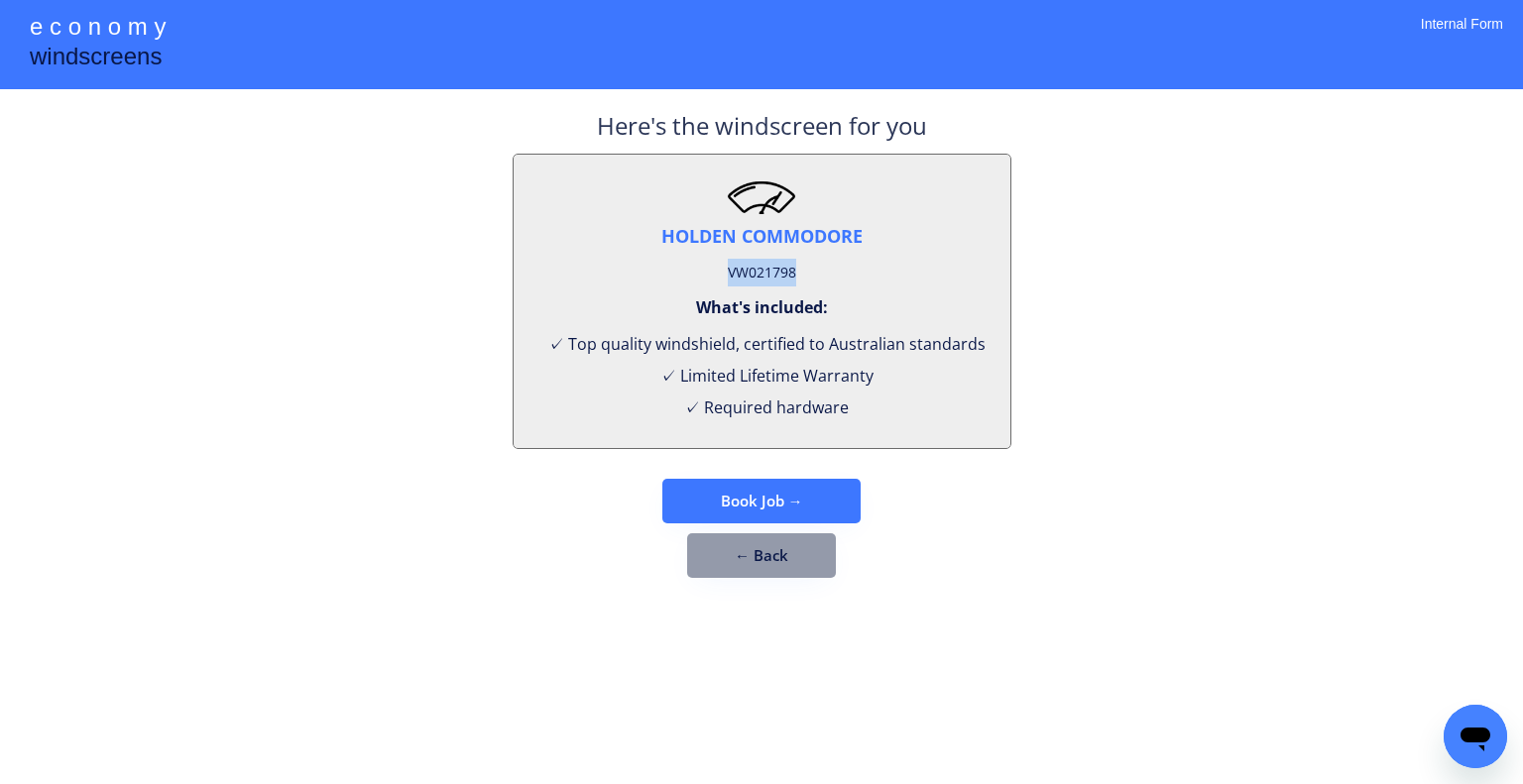 click on "VW021798" at bounding box center (762, 273) 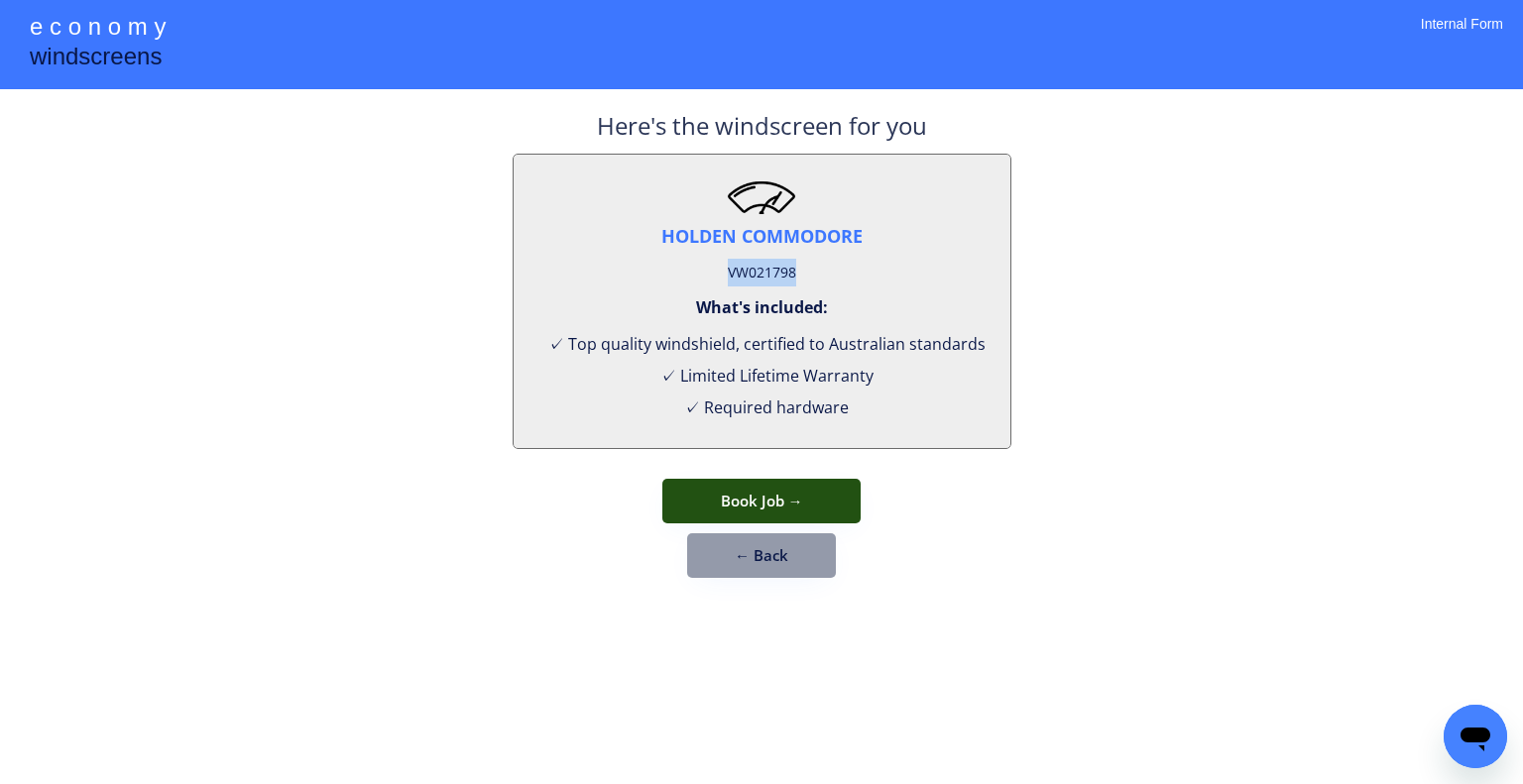 click on "Book Job    →" at bounding box center (762, 501) 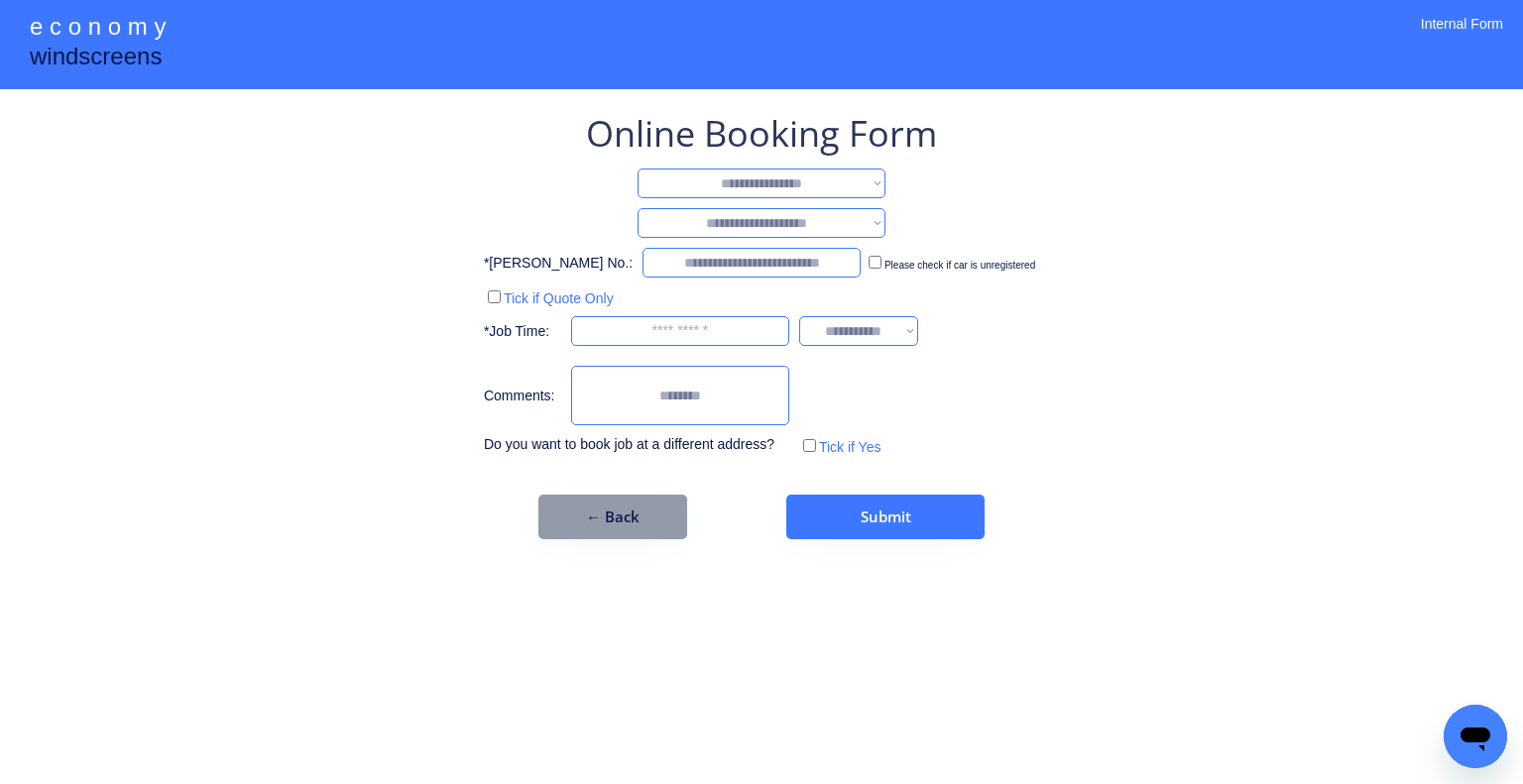 click on "**********" at bounding box center [762, 183] 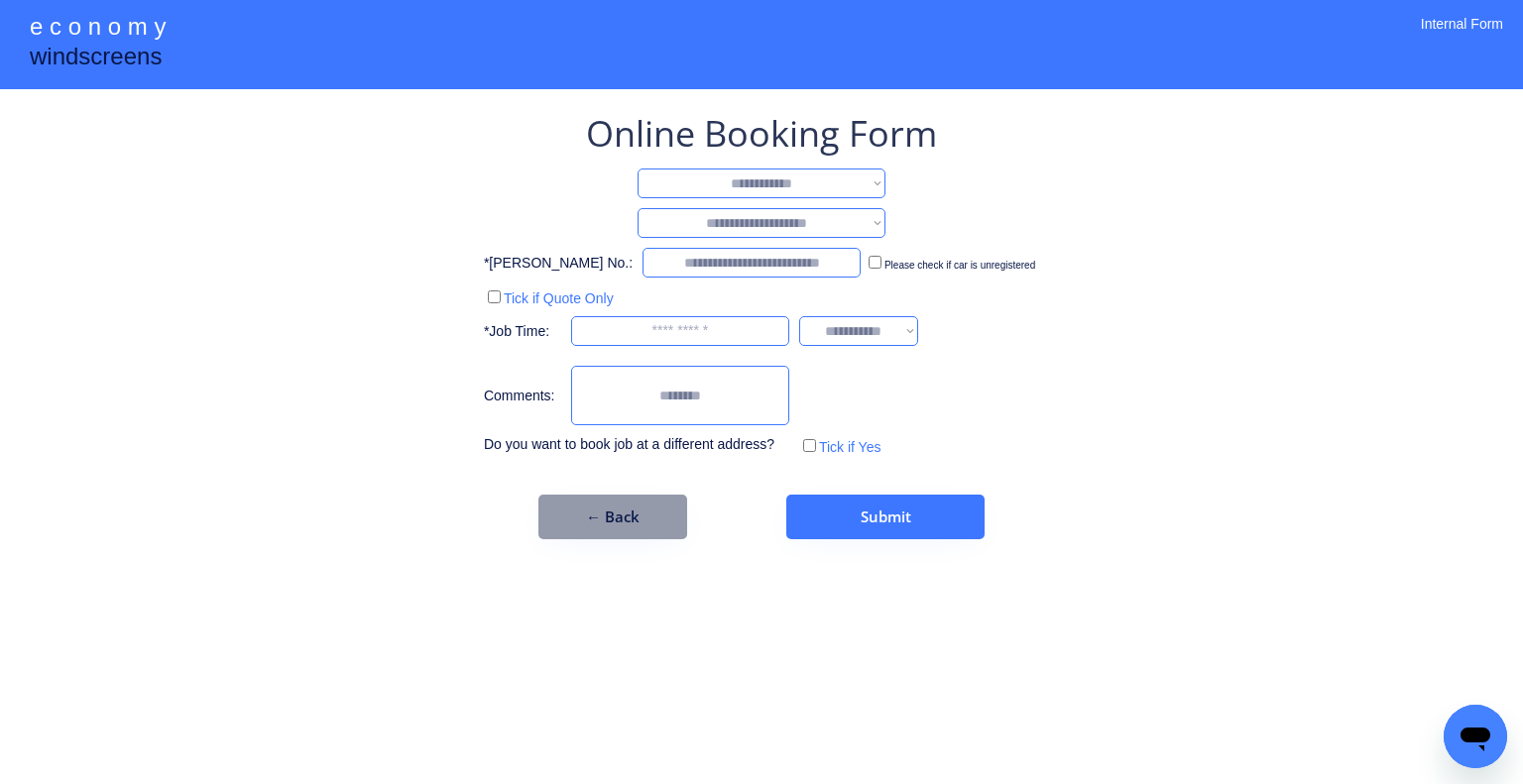 click on "**********" at bounding box center (762, 183) 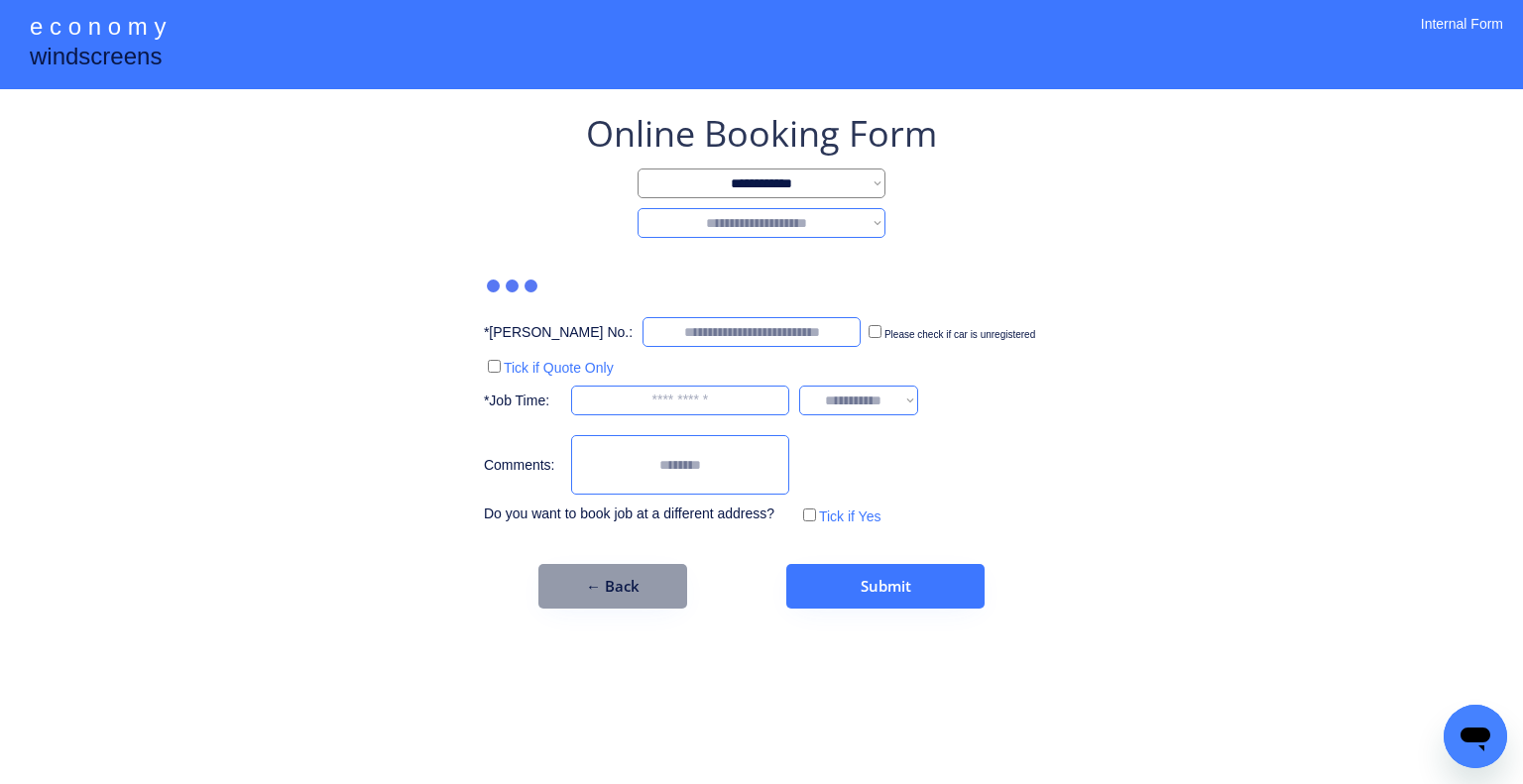 click on "**********" at bounding box center [762, 223] 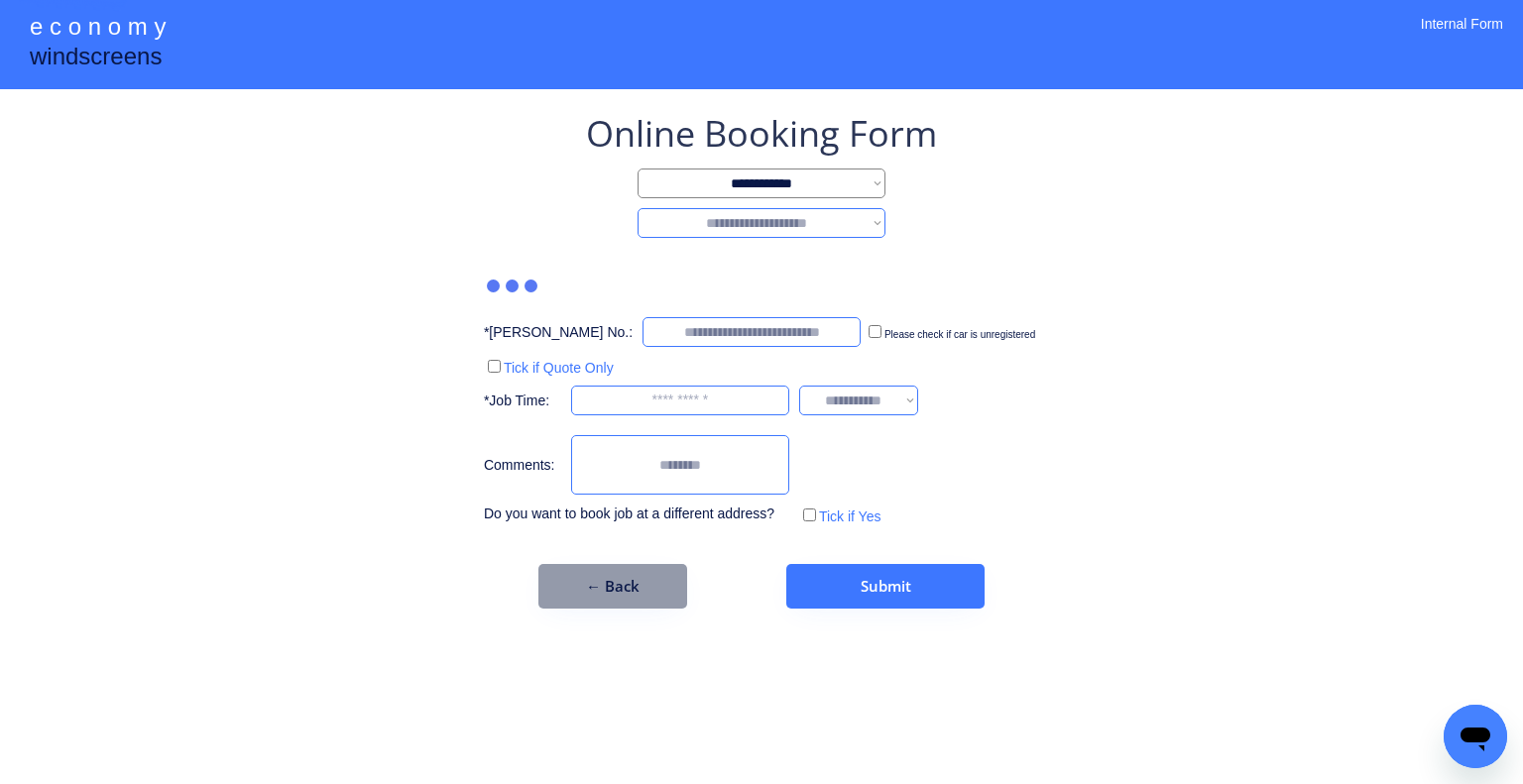 select on "********" 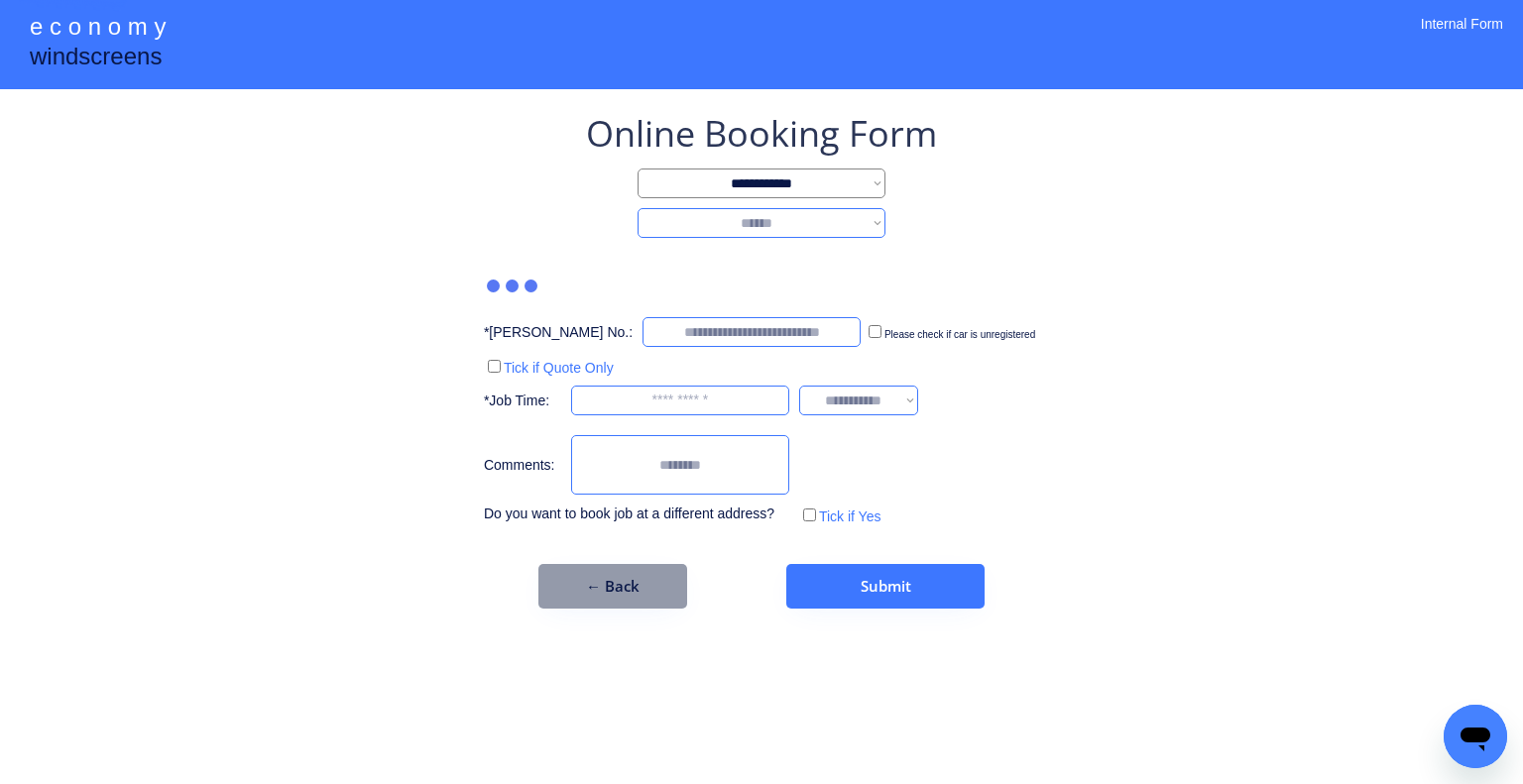 click on "**********" at bounding box center (762, 223) 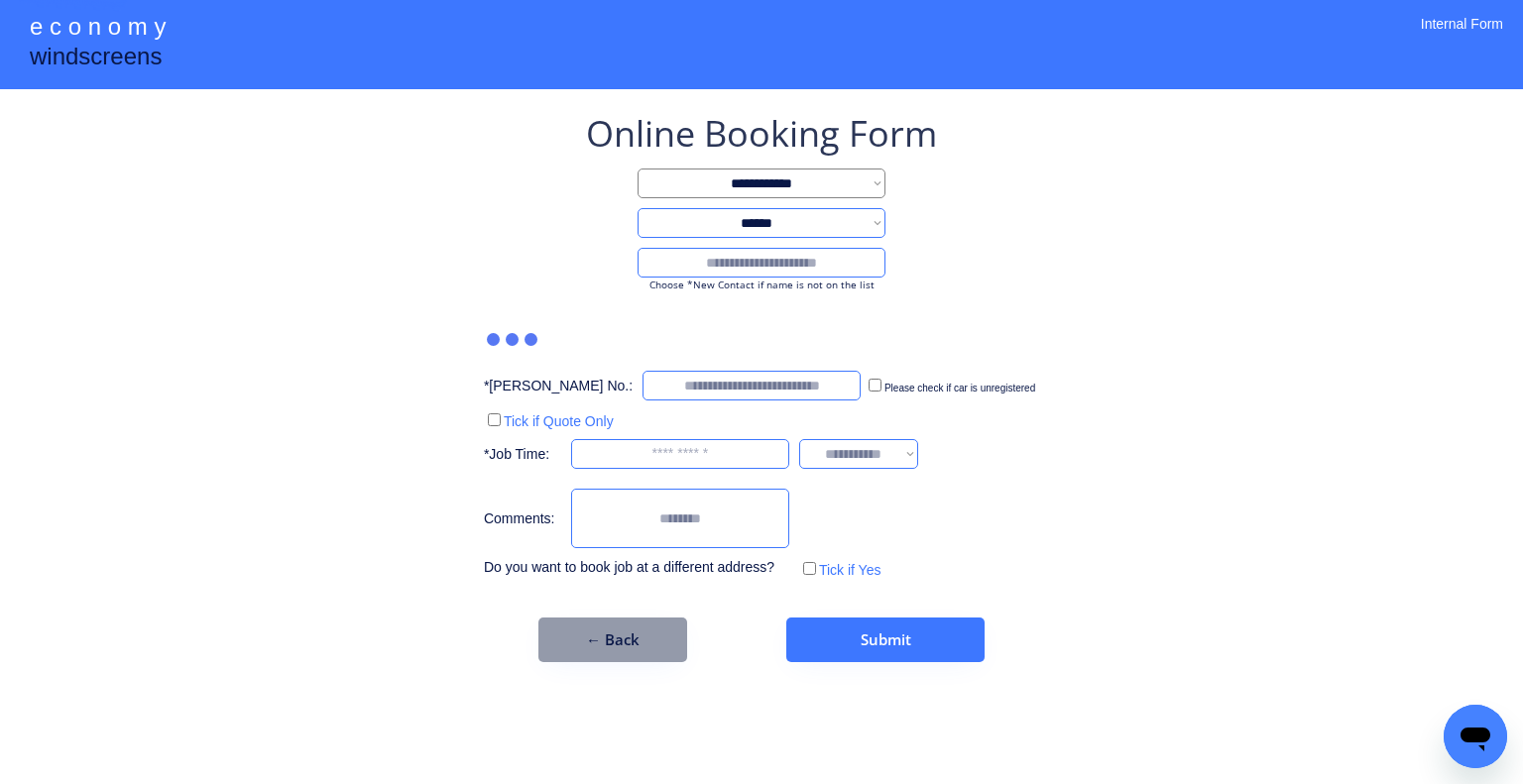 click at bounding box center (762, 263) 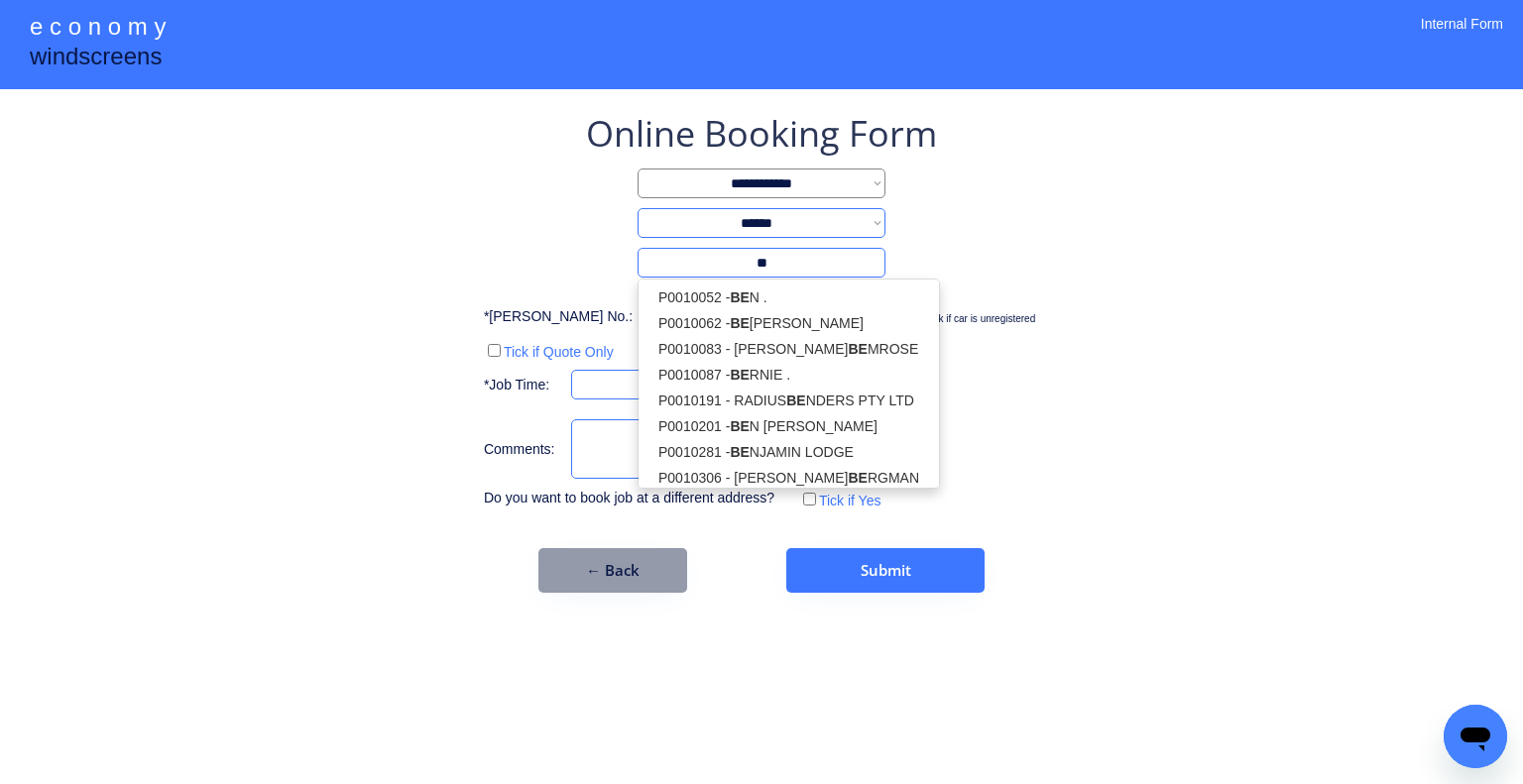 type on "*" 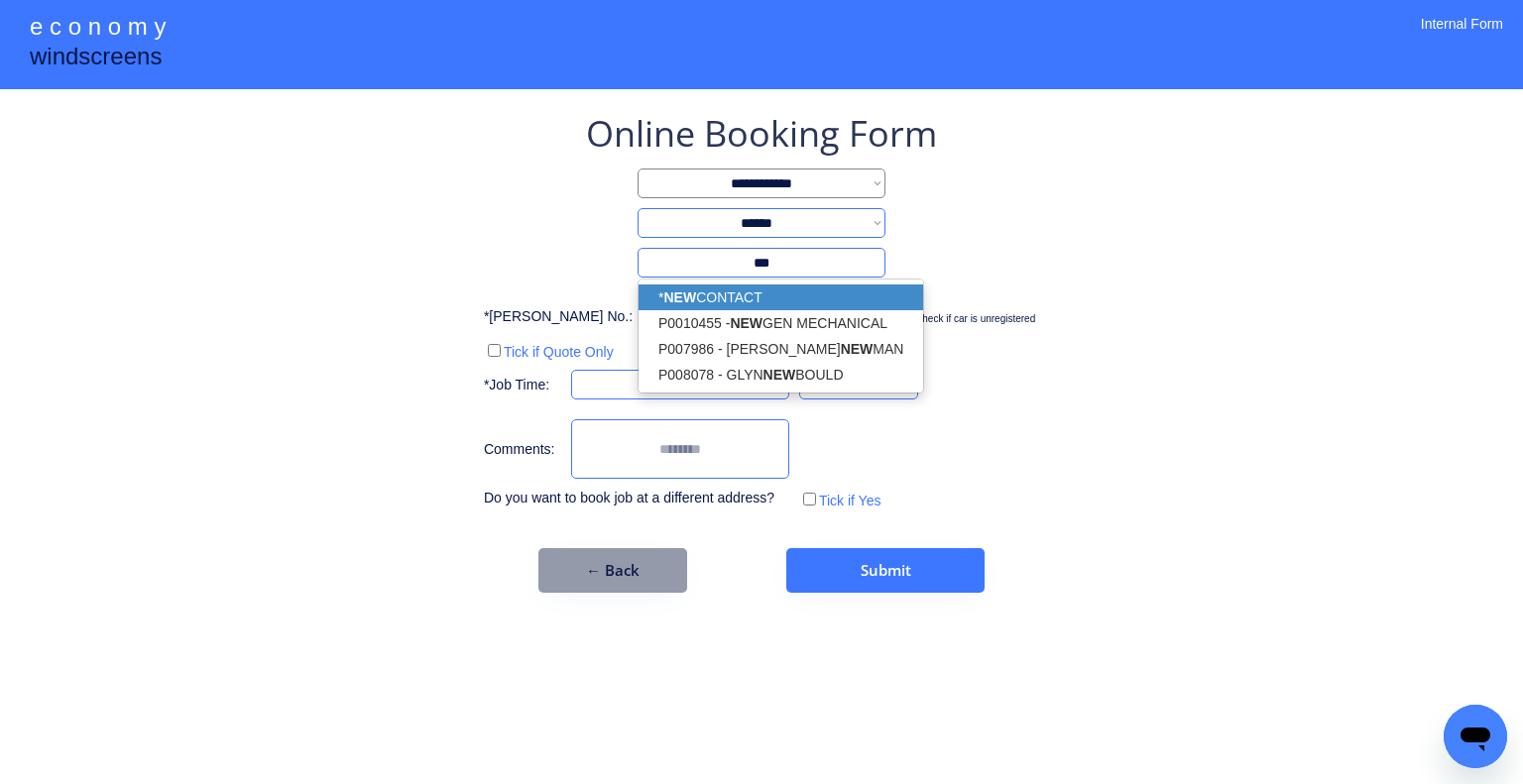 click on "* NEW  CONTACT" at bounding box center (780, 297) 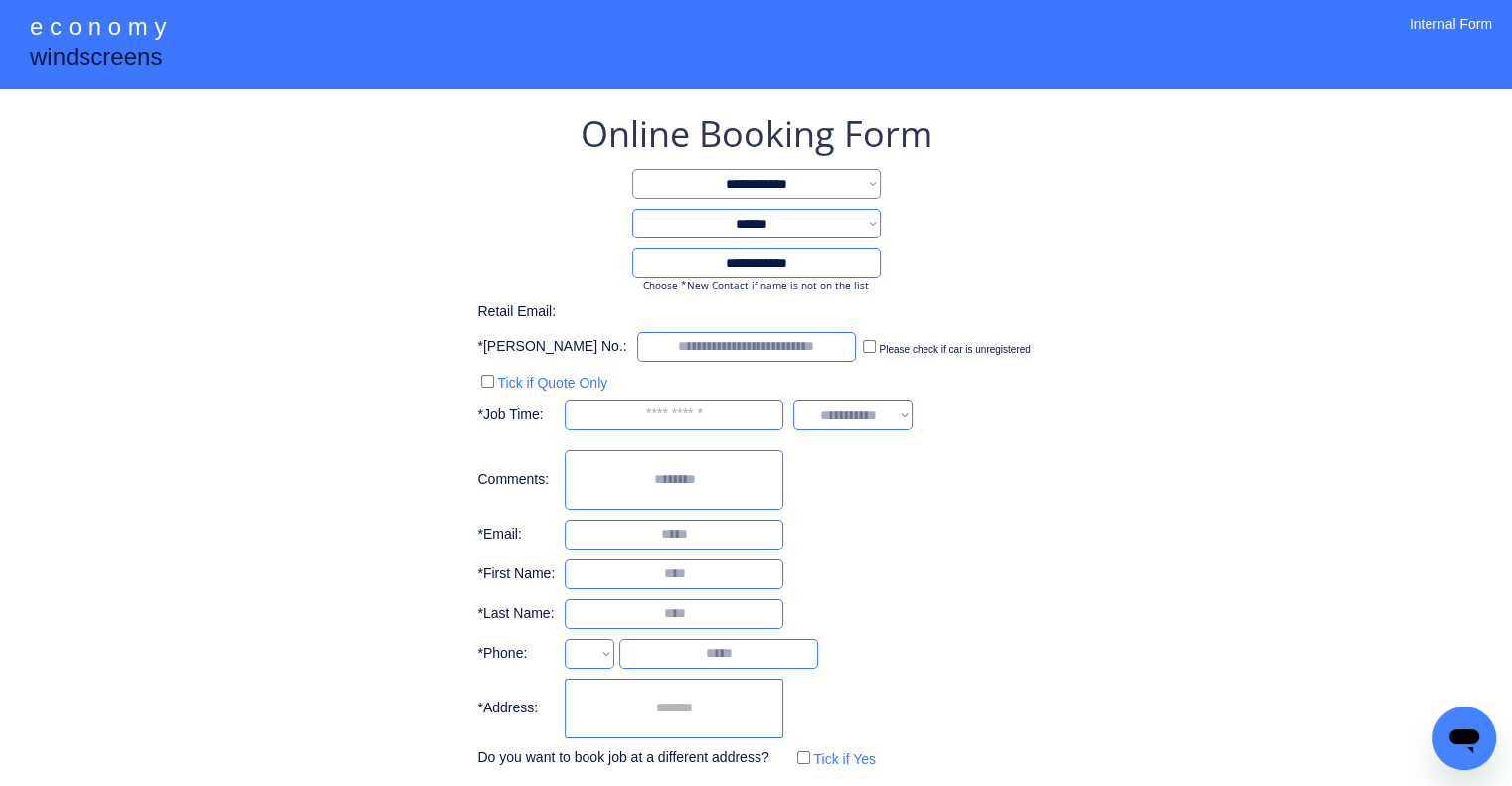 type on "**********" 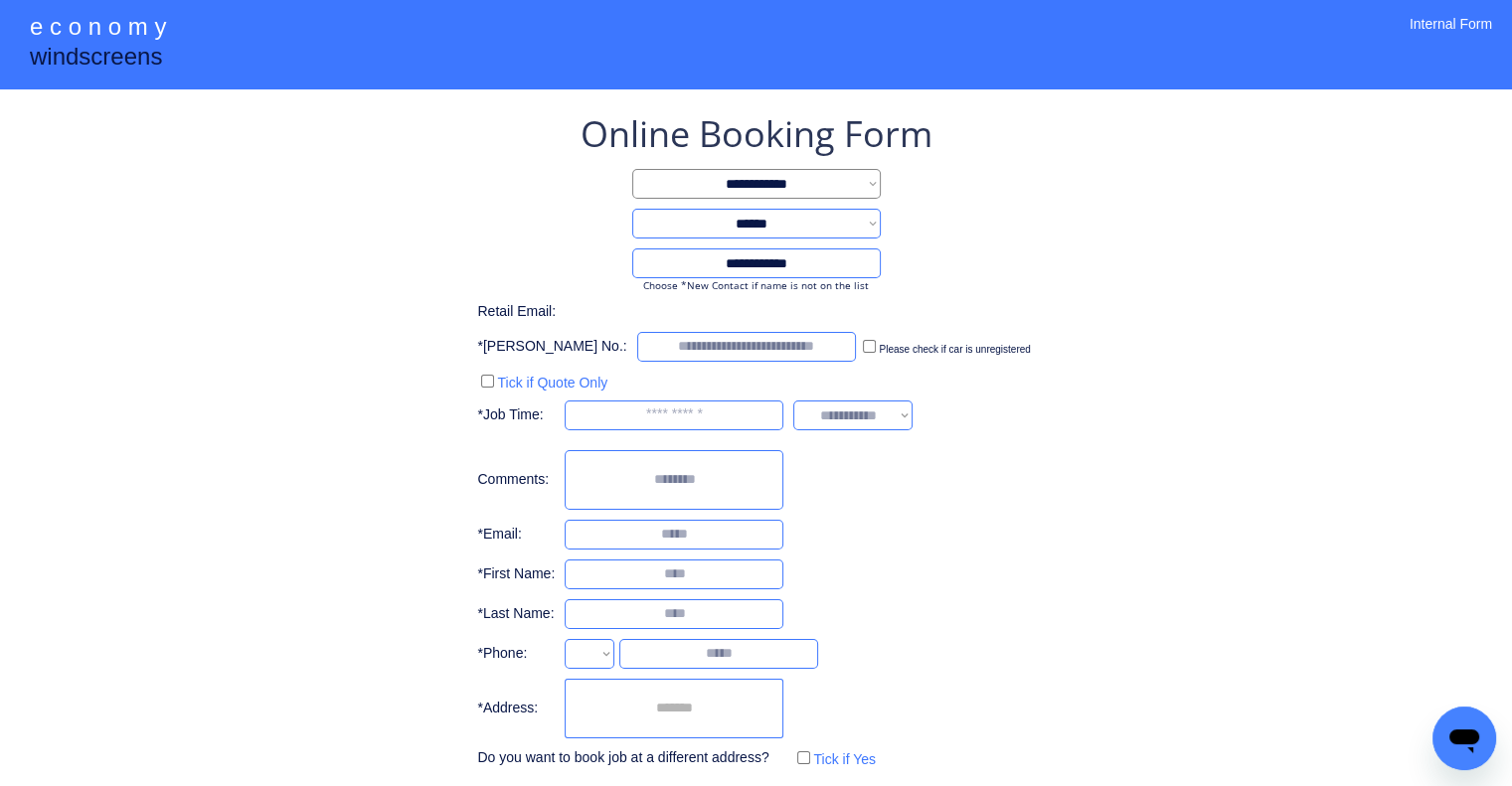 select on "**********" 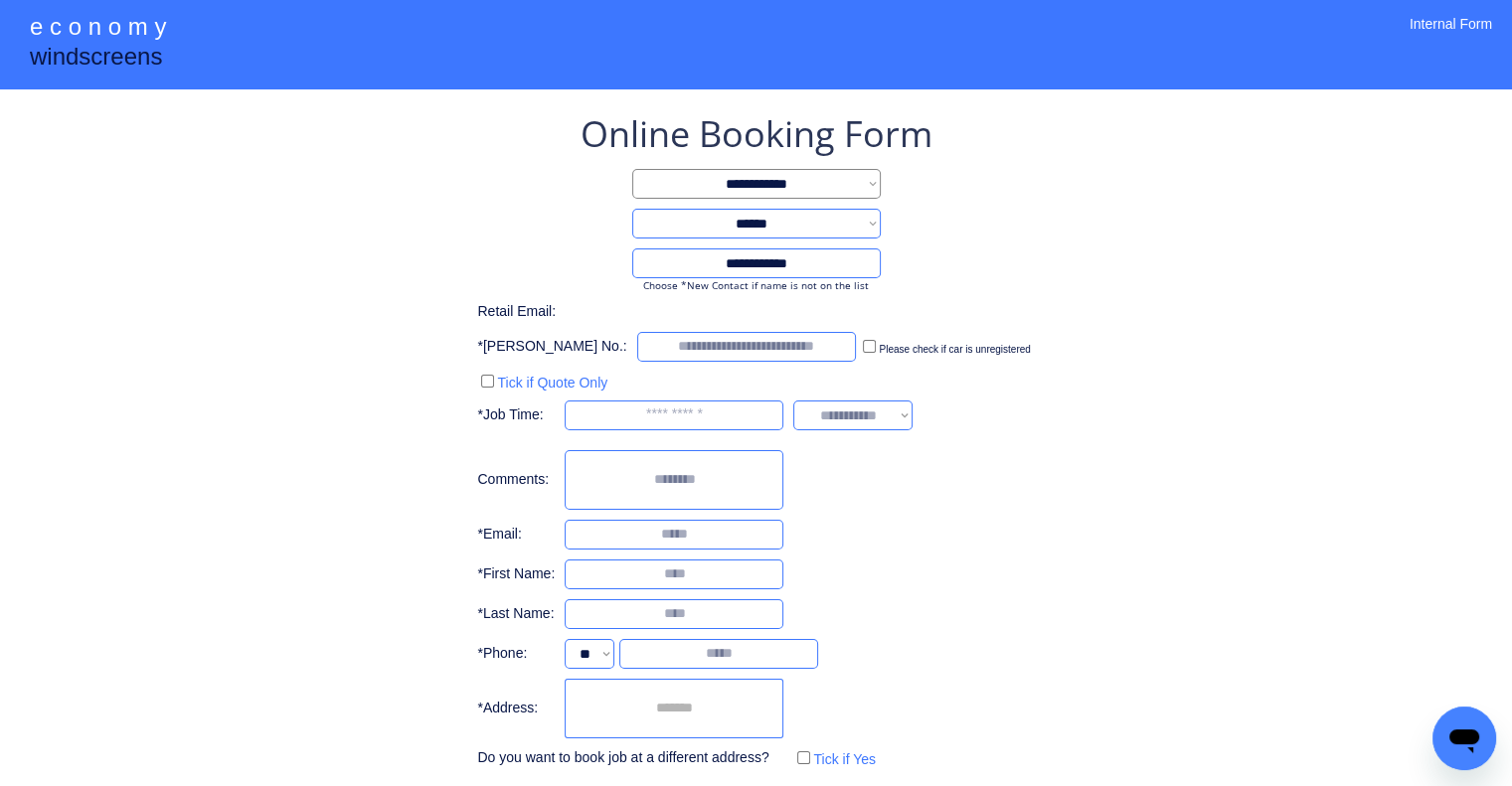 click on "**********" at bounding box center (756, 481) 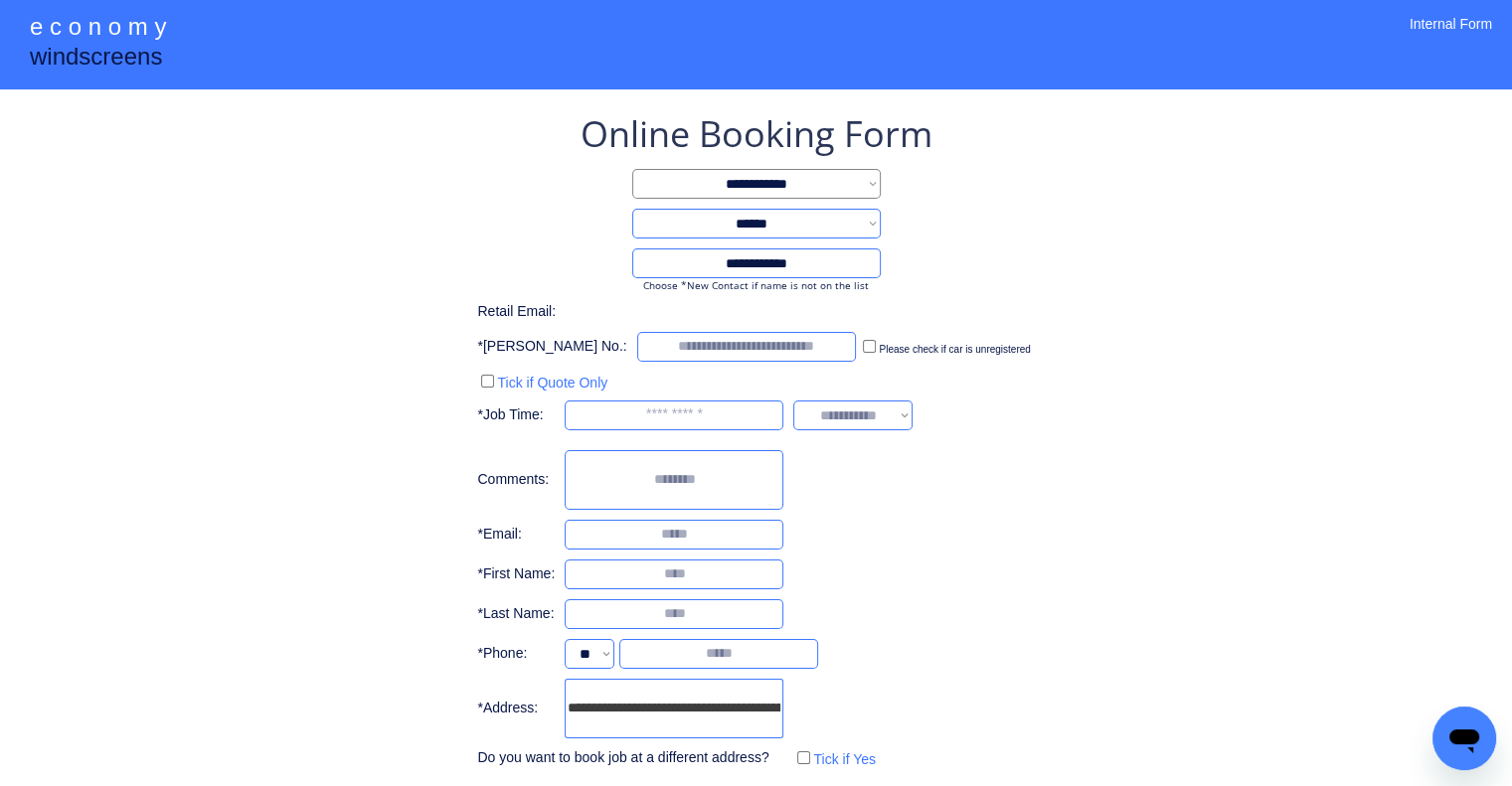 scroll, scrollTop: 0, scrollLeft: 103, axis: horizontal 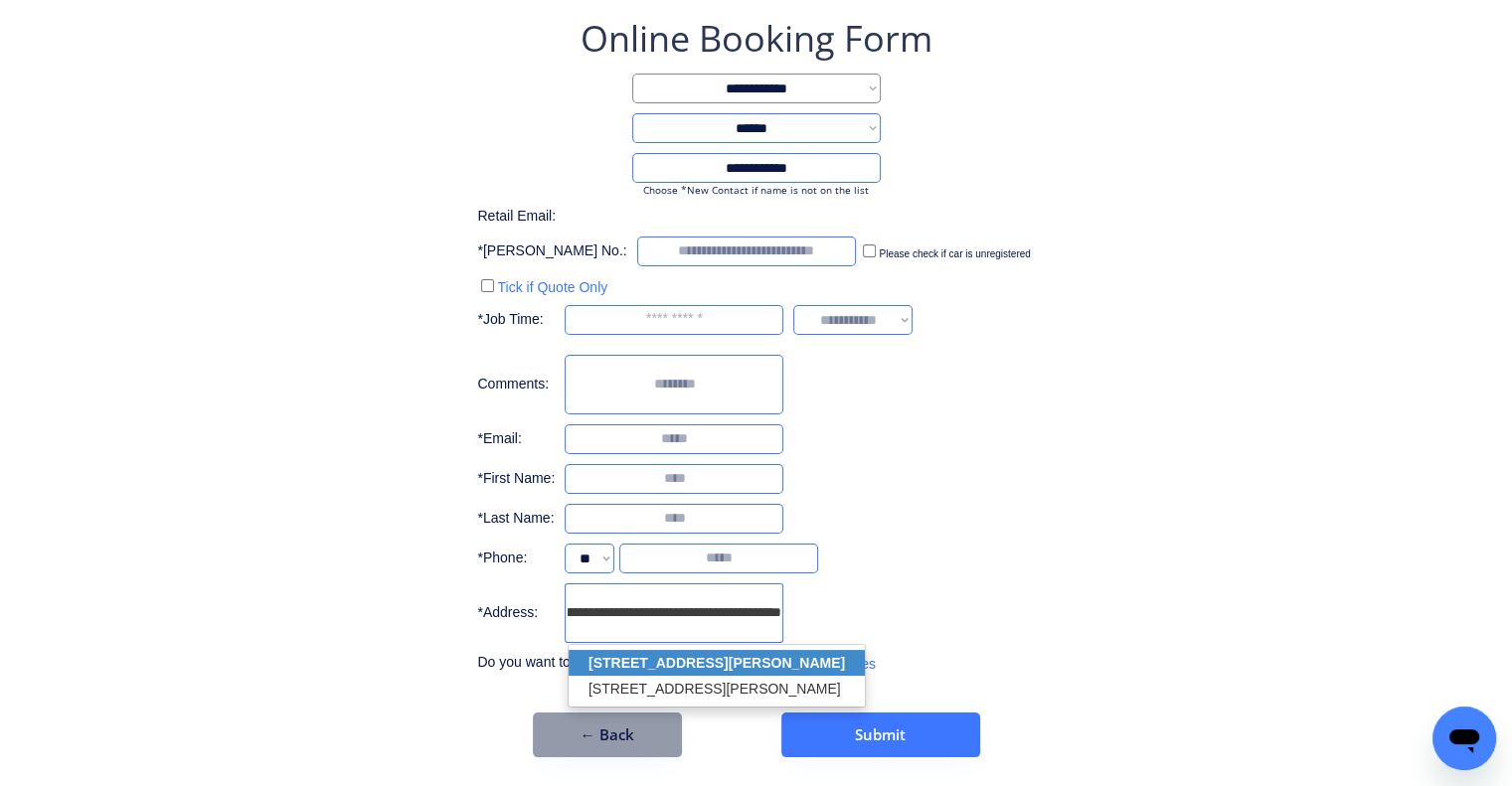 click on "14 Carnarvon Dr, South Ripley QLD 4306, Australia" 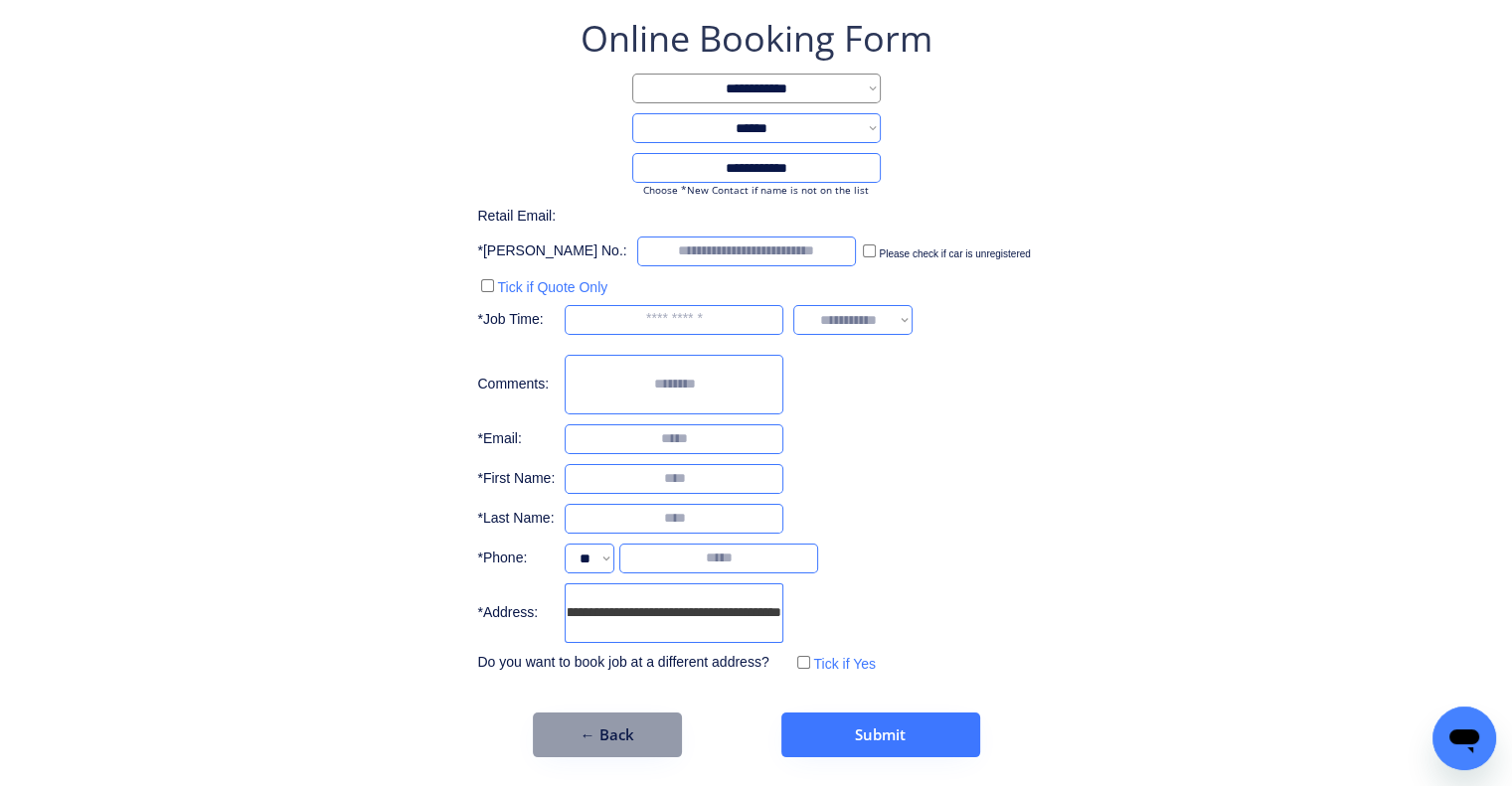 type on "**********" 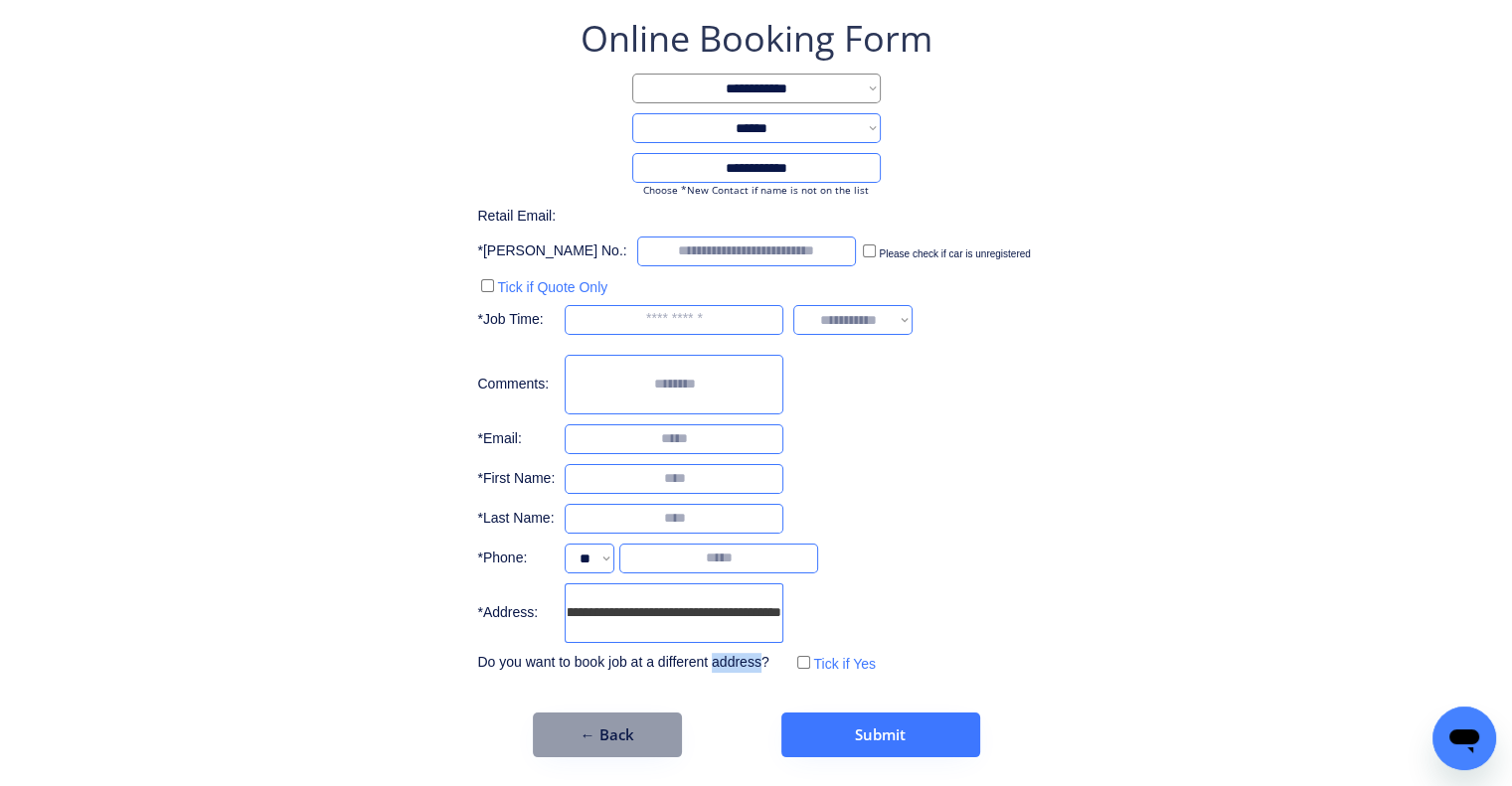 click on "Do you want to book job at a different address?" at bounding box center [630, 663] 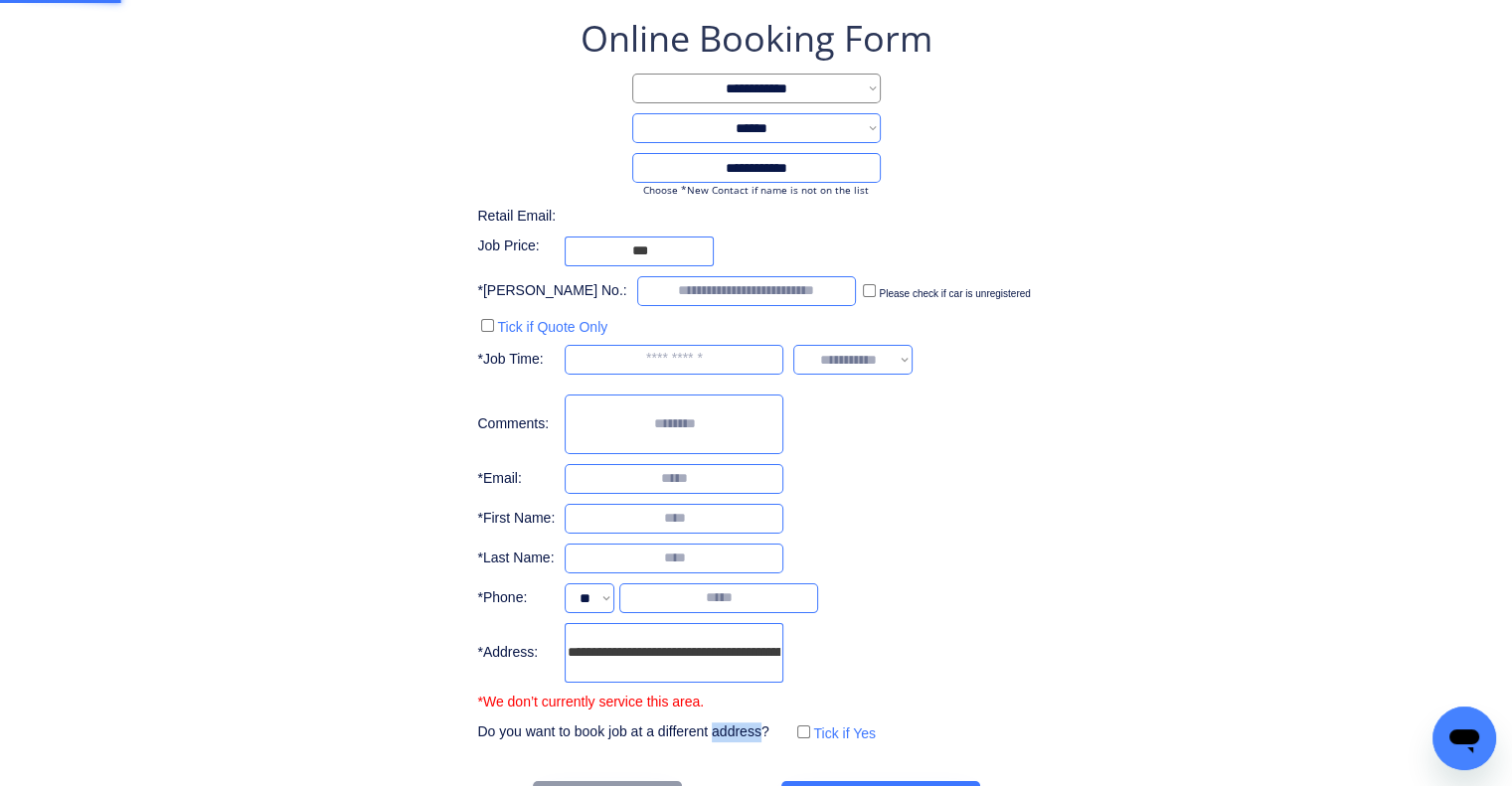 type 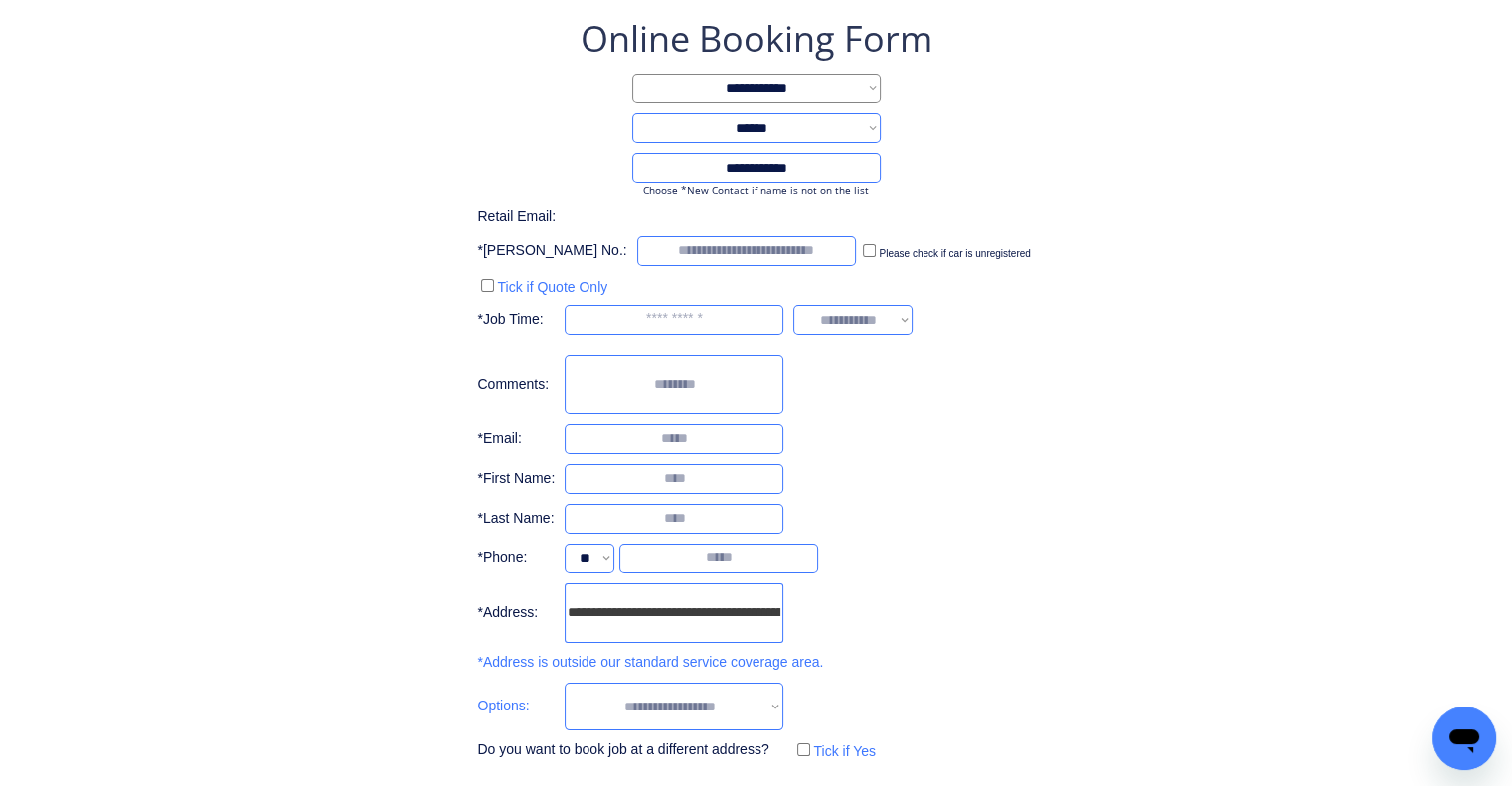 click on "**********" at bounding box center (756, 428) 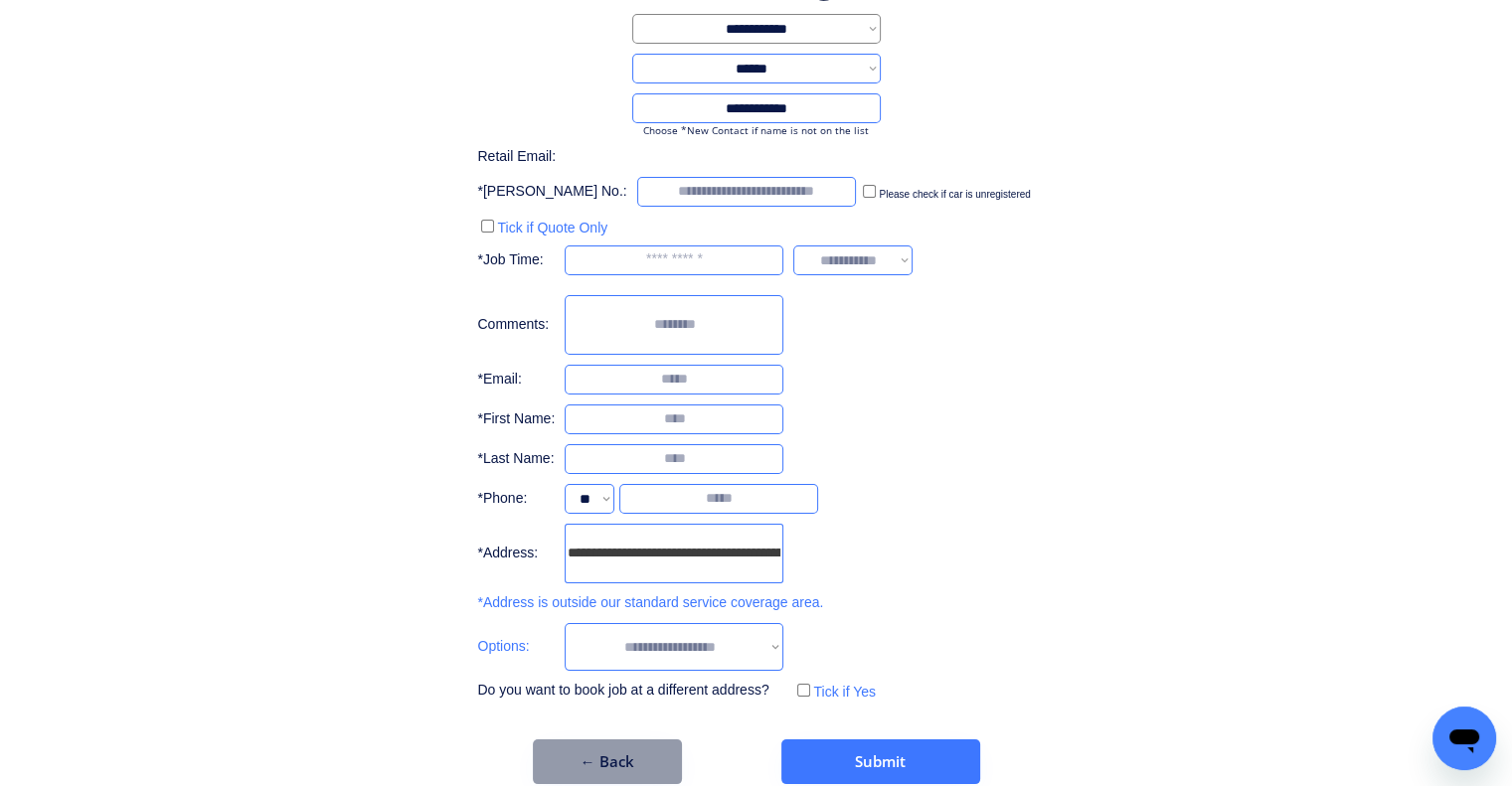 scroll, scrollTop: 183, scrollLeft: 0, axis: vertical 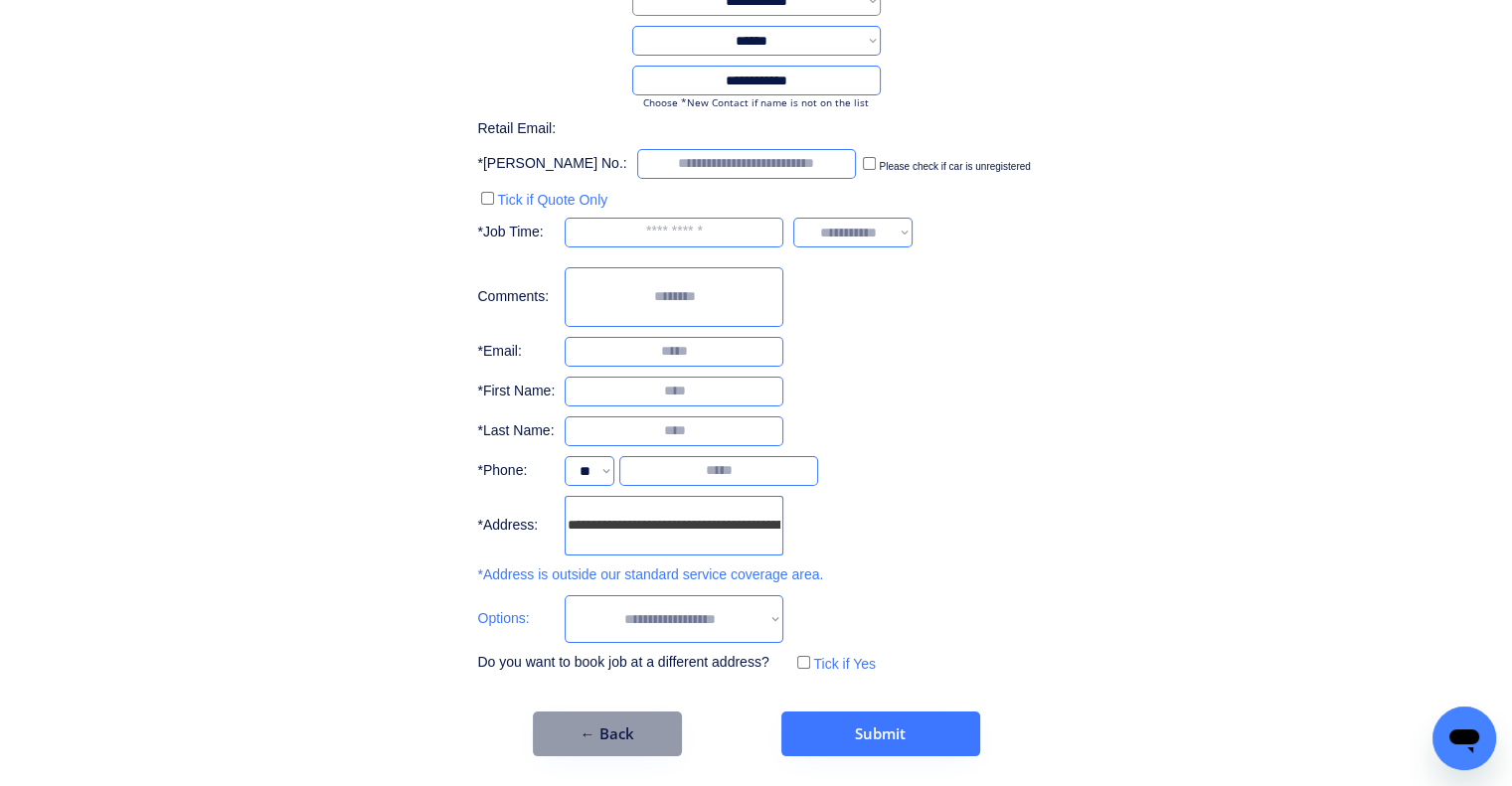 click on "Do you want to book job at a different address?" at bounding box center [630, 663] 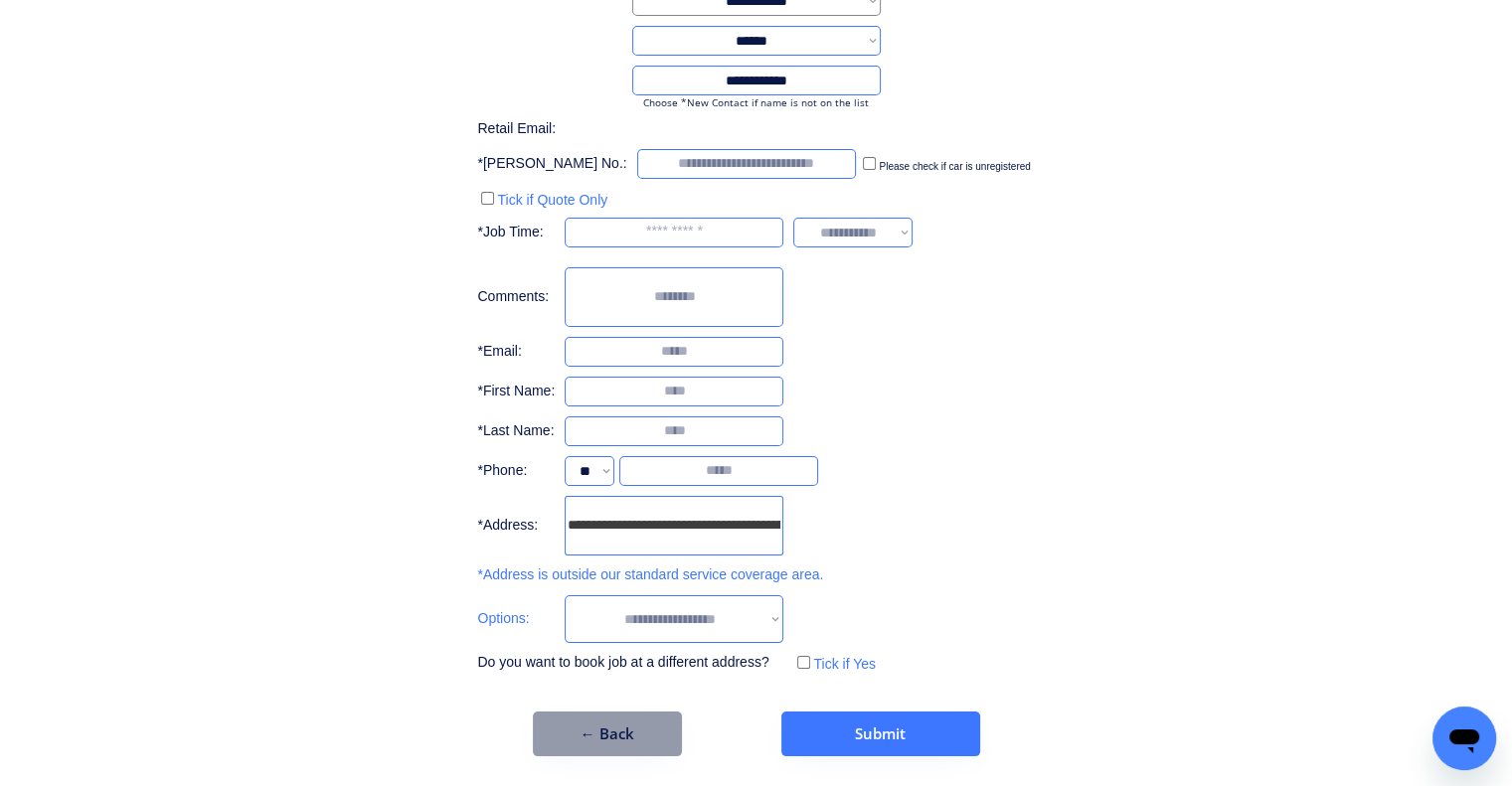 click on "**********" at bounding box center (674, 619) 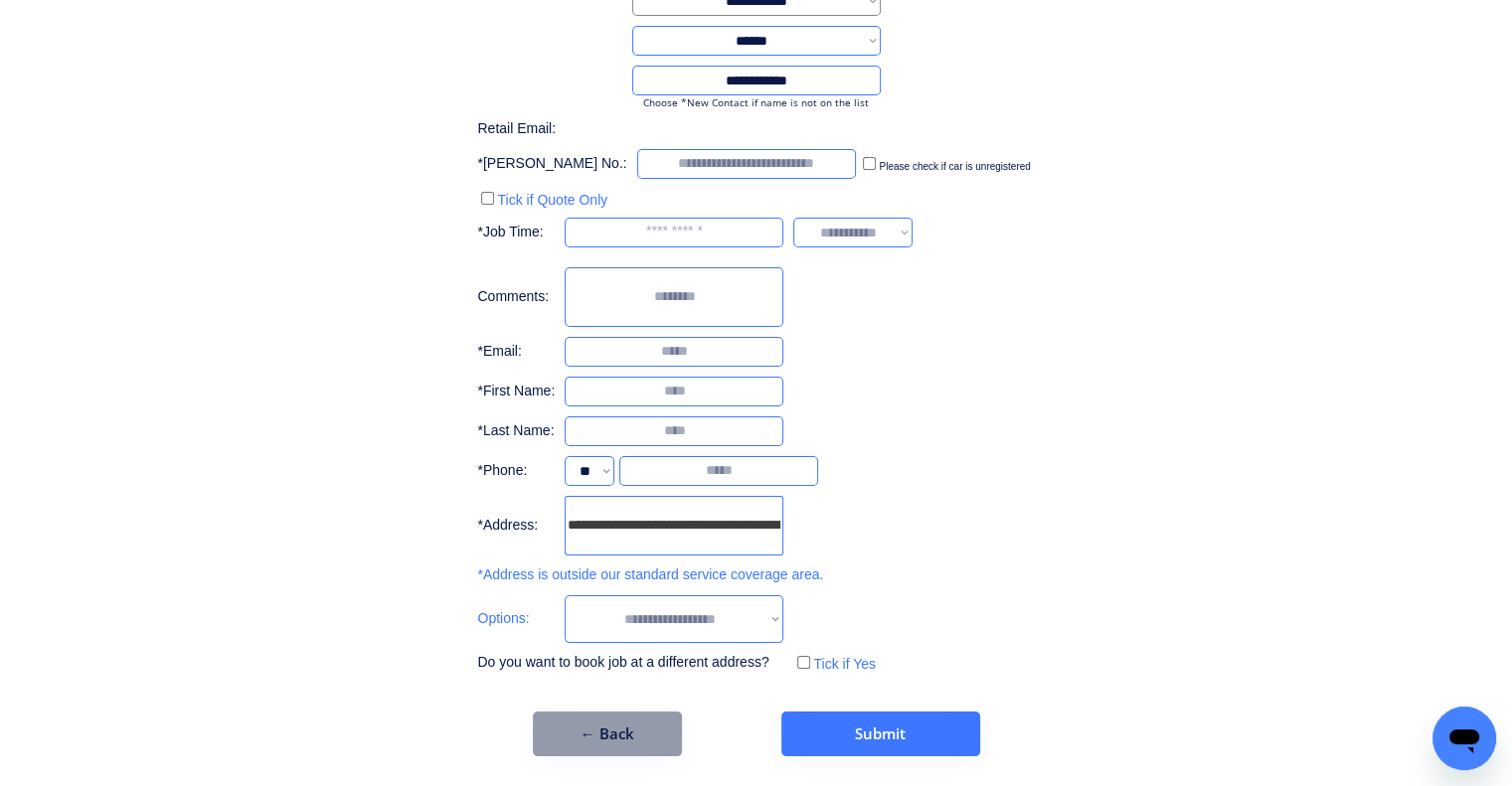 click on "**********" at bounding box center (674, 619) 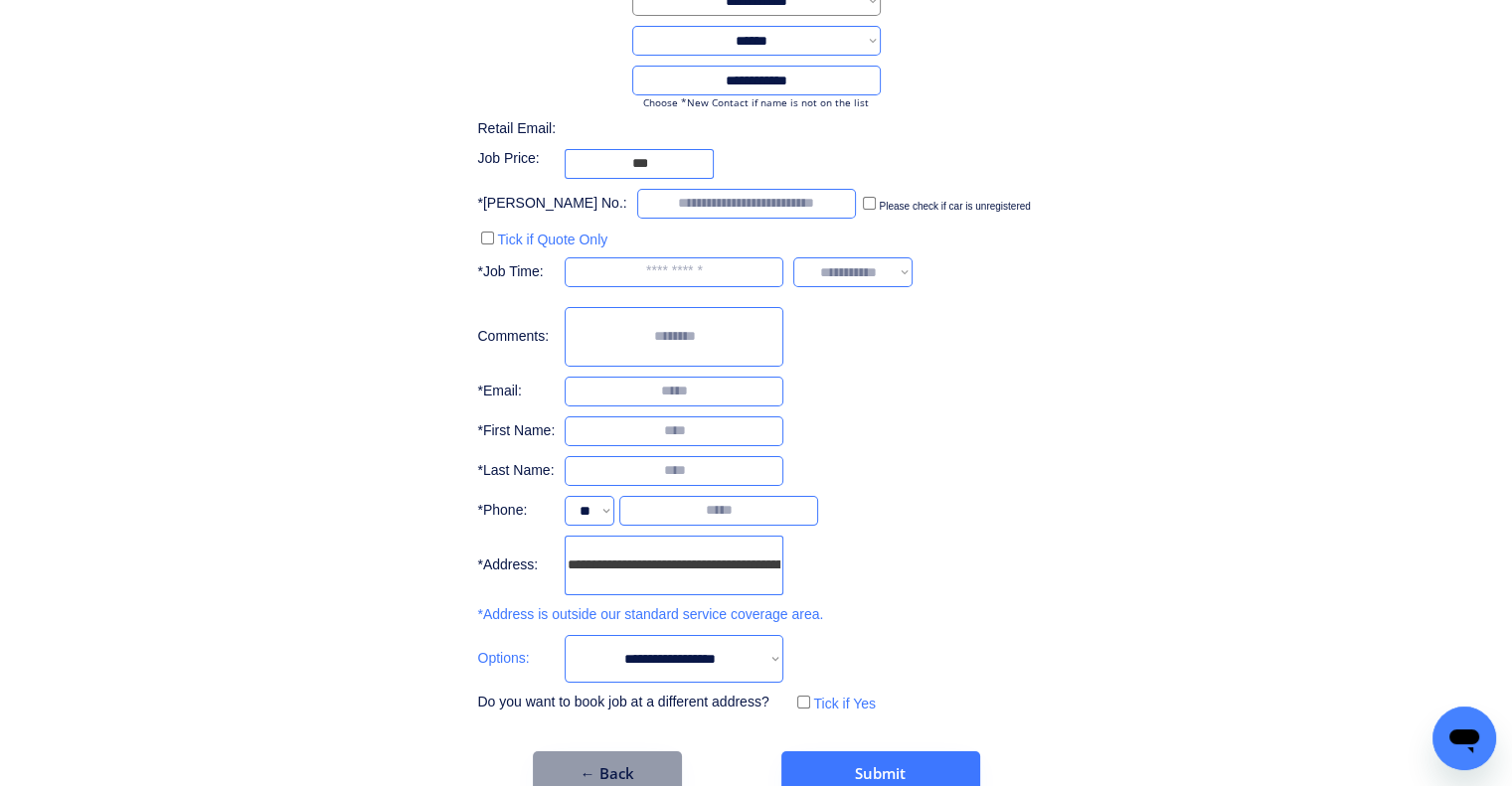 click on "**********" at bounding box center [756, 361] 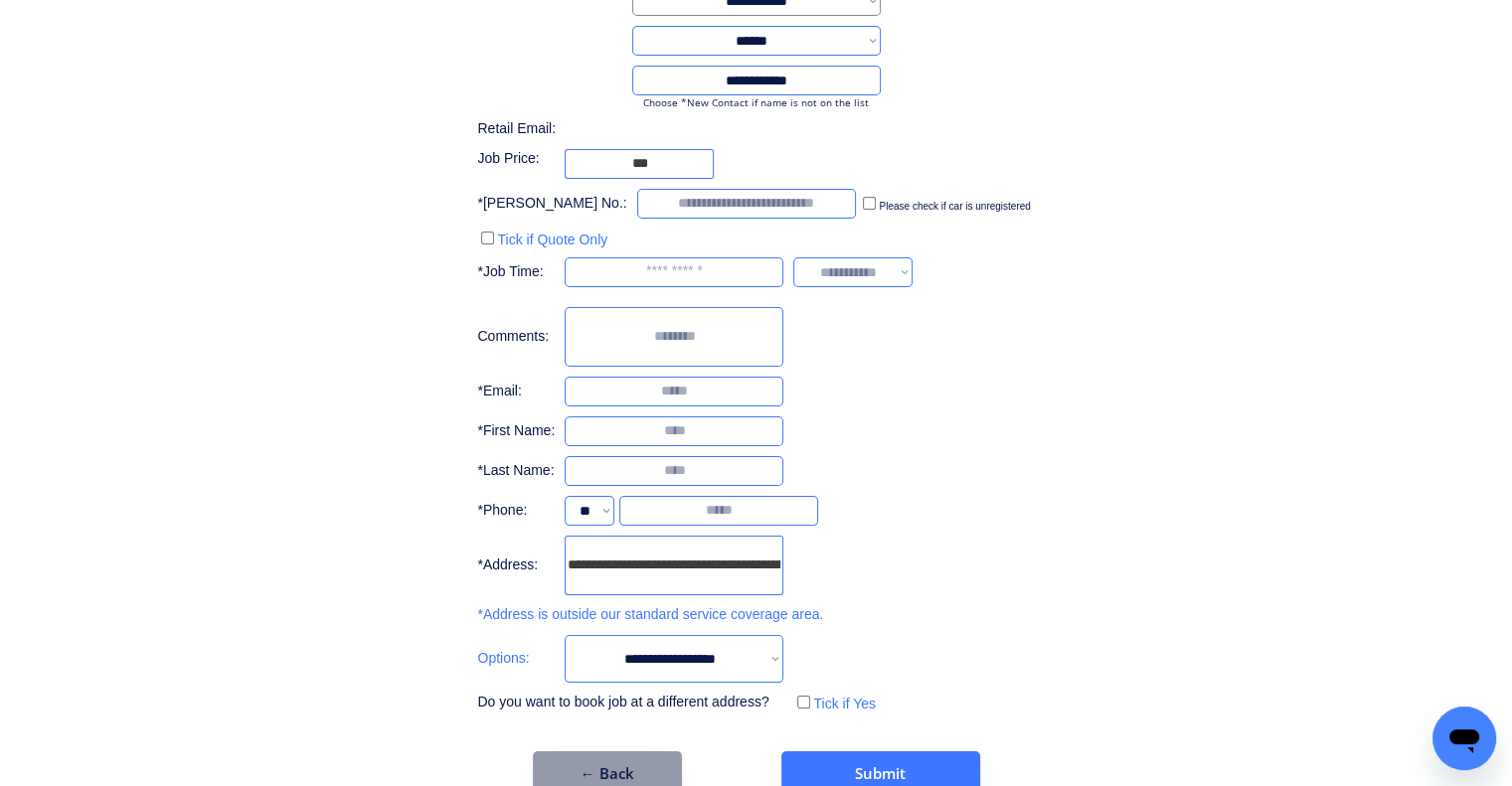 scroll, scrollTop: 0, scrollLeft: 103, axis: horizontal 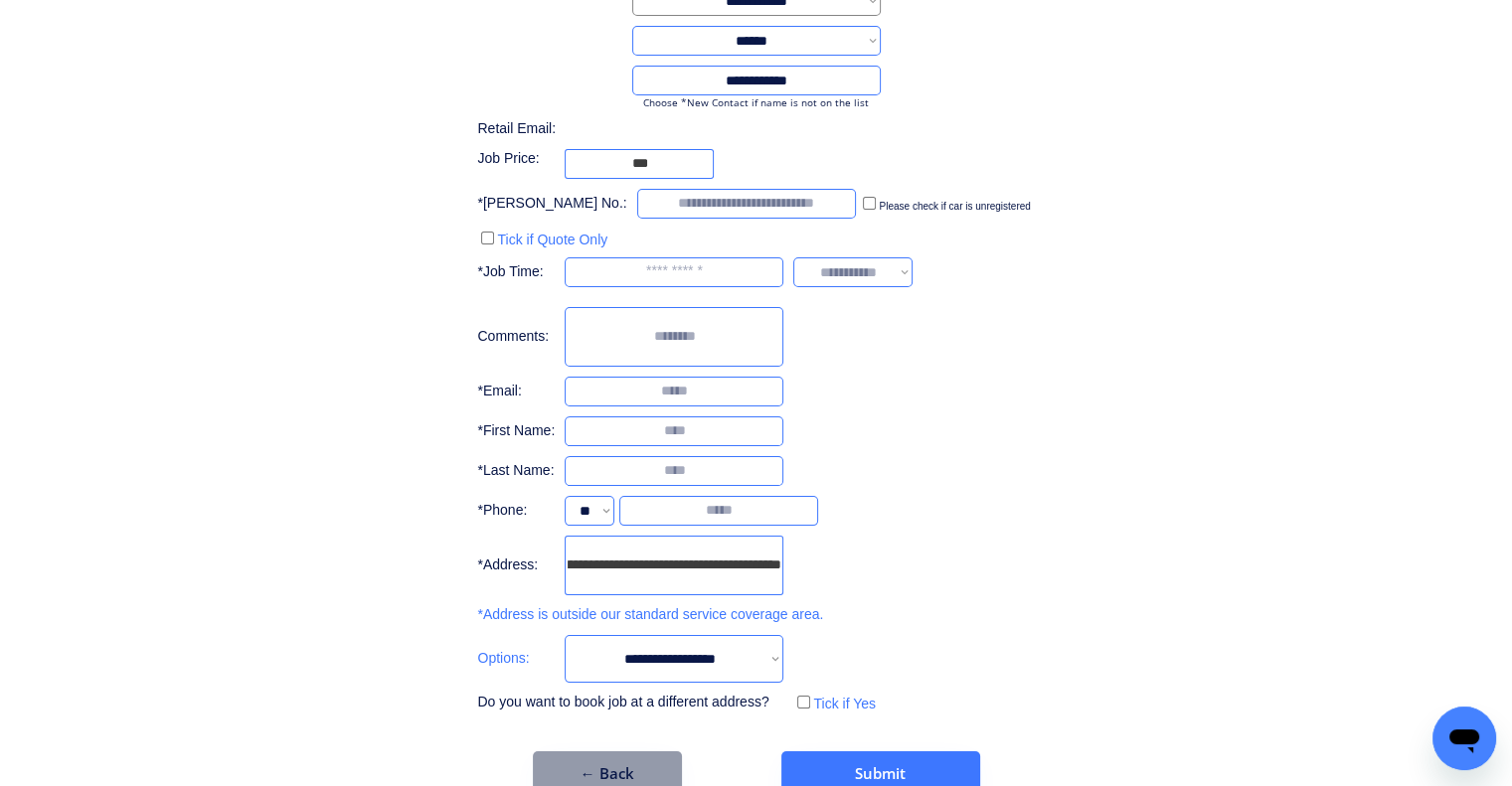 drag, startPoint x: 736, startPoint y: 569, endPoint x: 898, endPoint y: 569, distance: 162 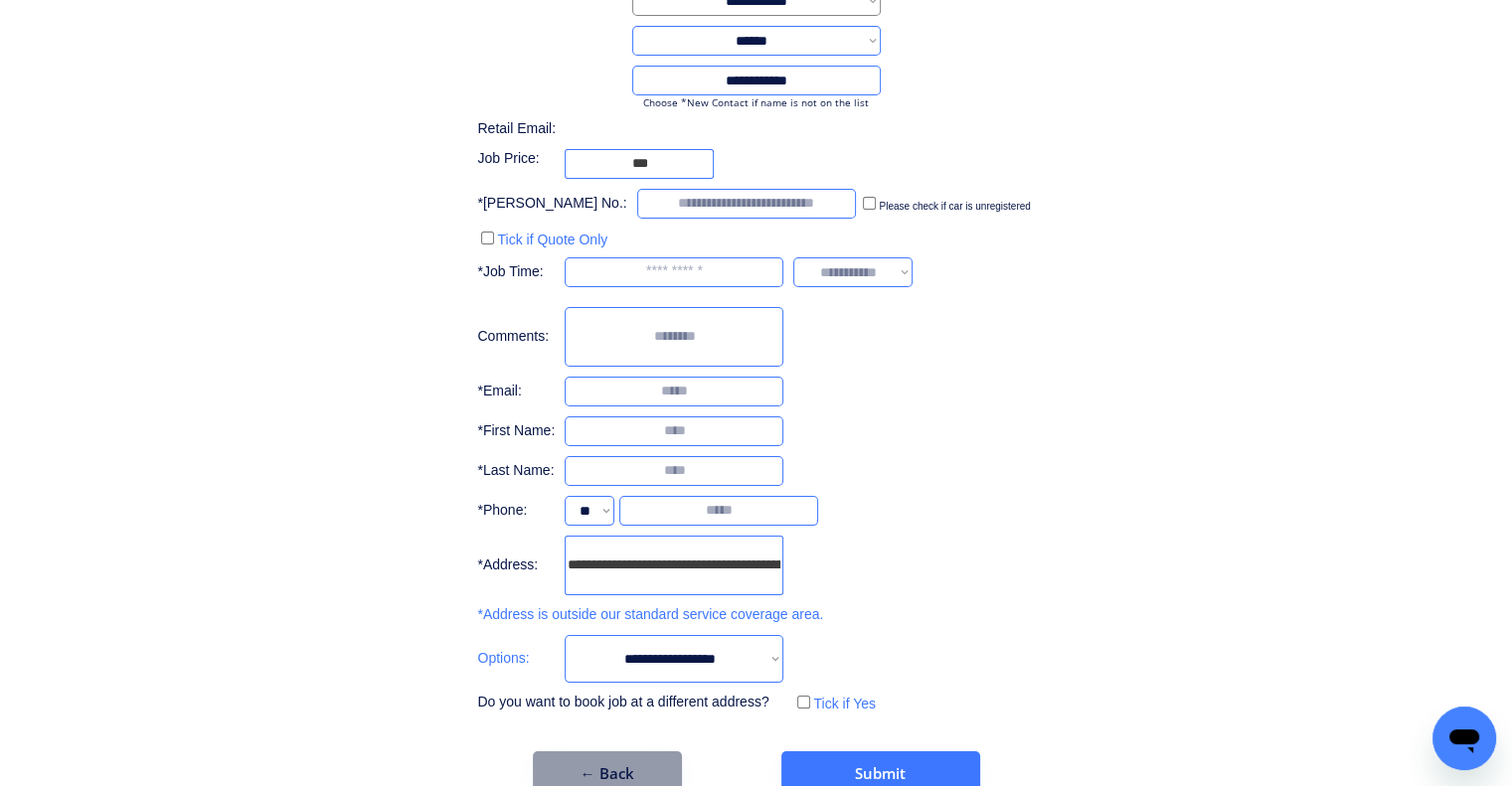 drag, startPoint x: 673, startPoint y: 645, endPoint x: 691, endPoint y: 658, distance: 22.203603 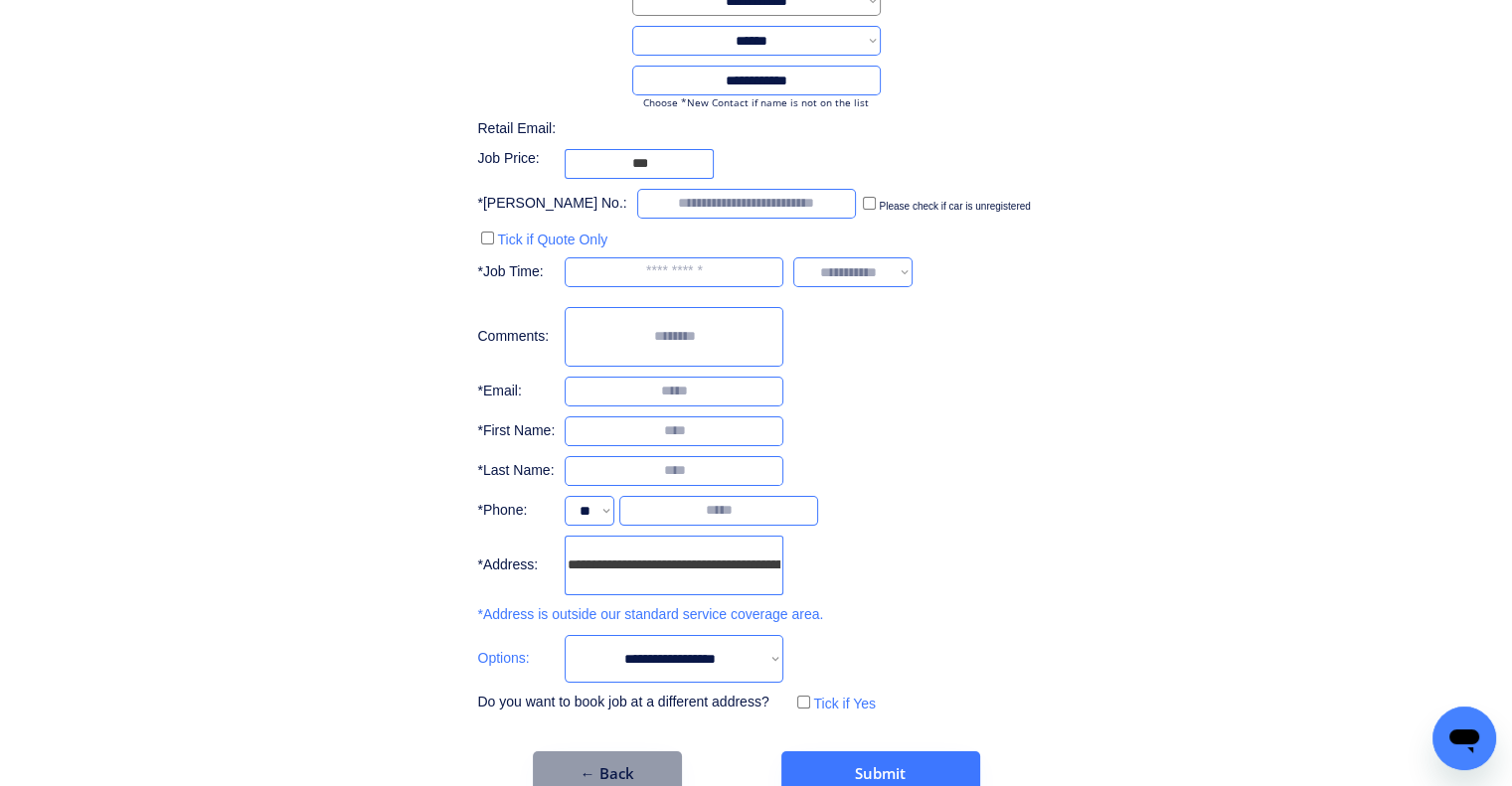 click on "**********" at bounding box center (674, 659) 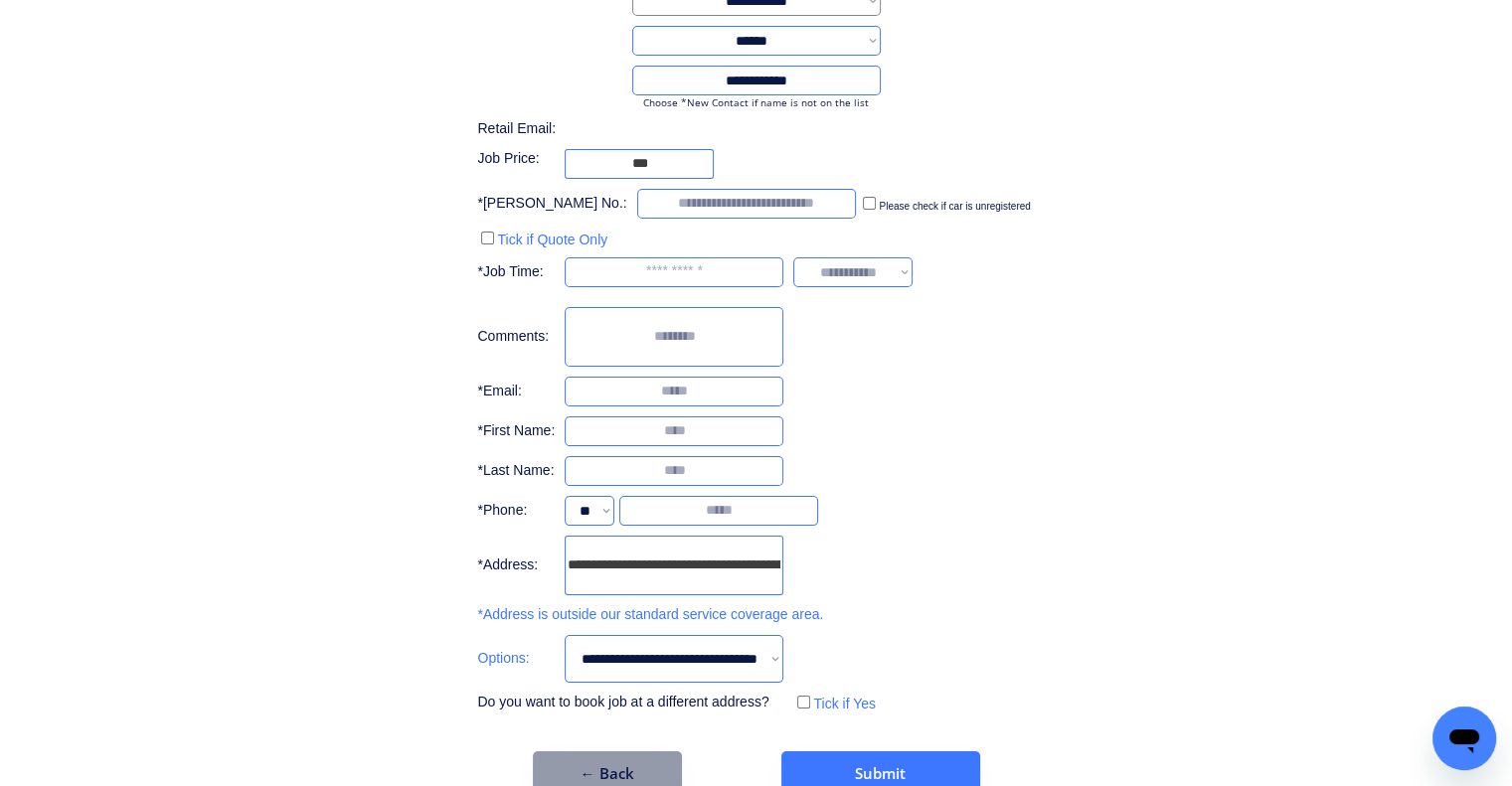 click on "**********" at bounding box center (674, 659) 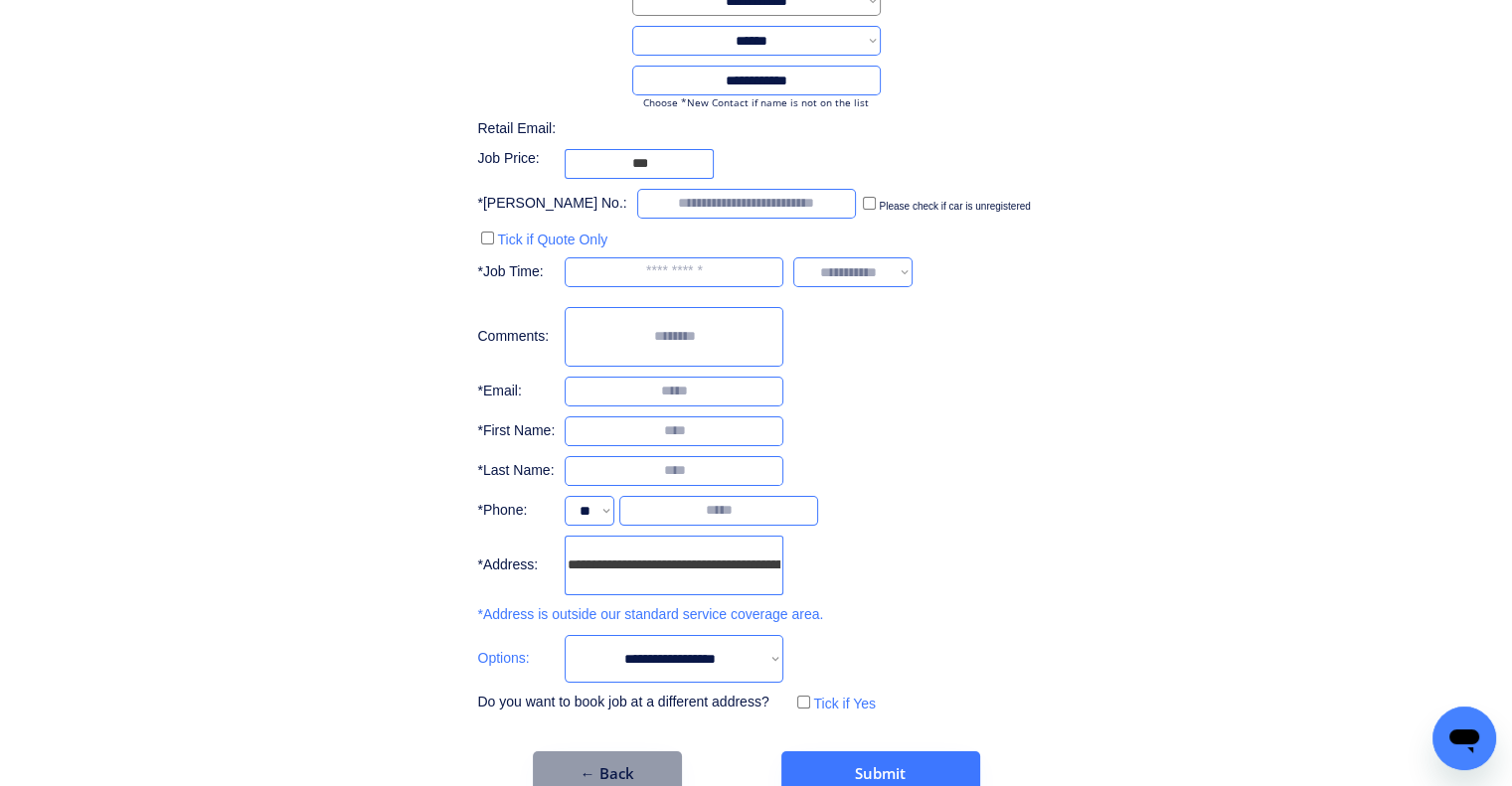 click on "**********" at bounding box center (674, 659) 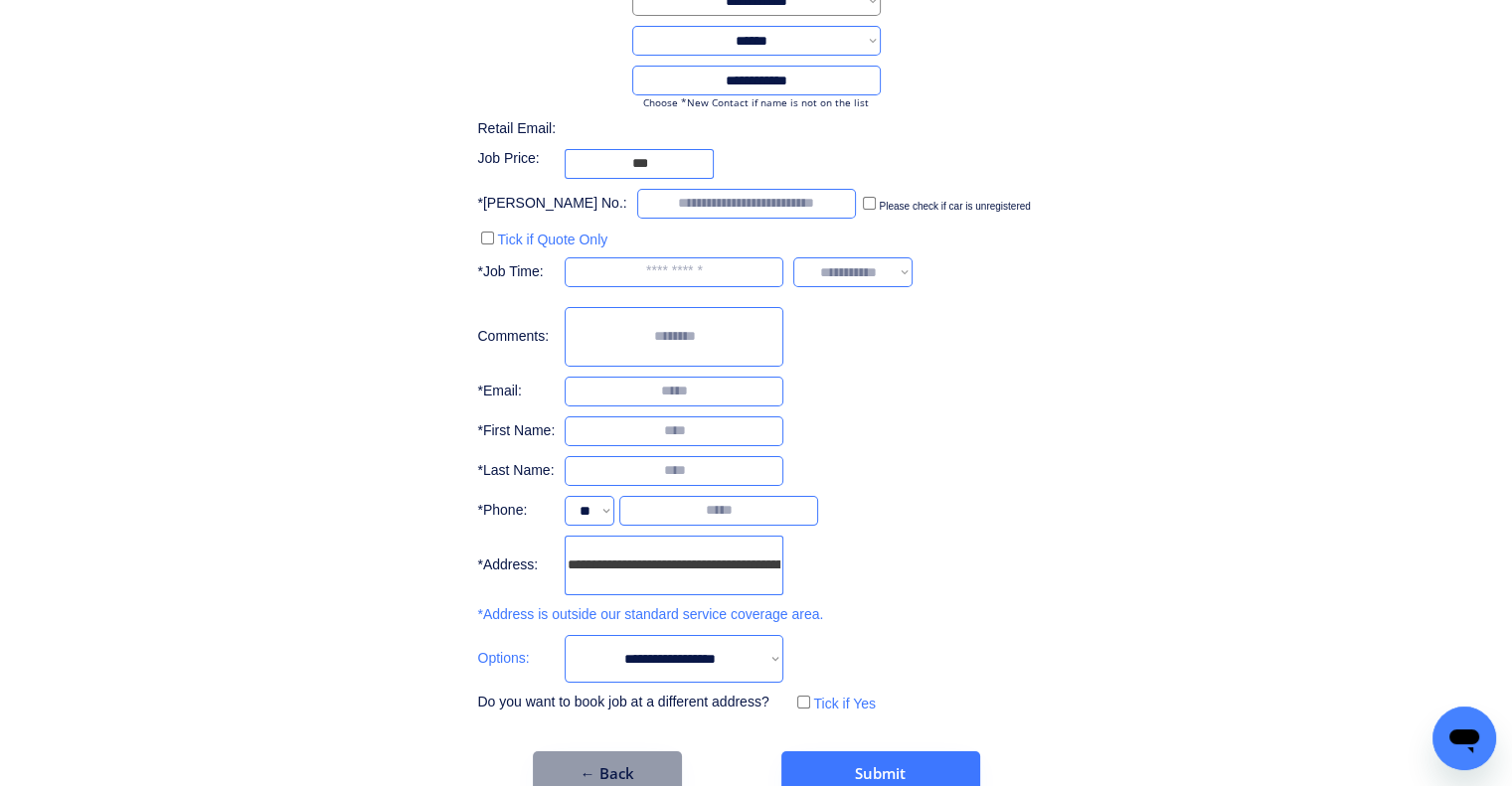 type on "***" 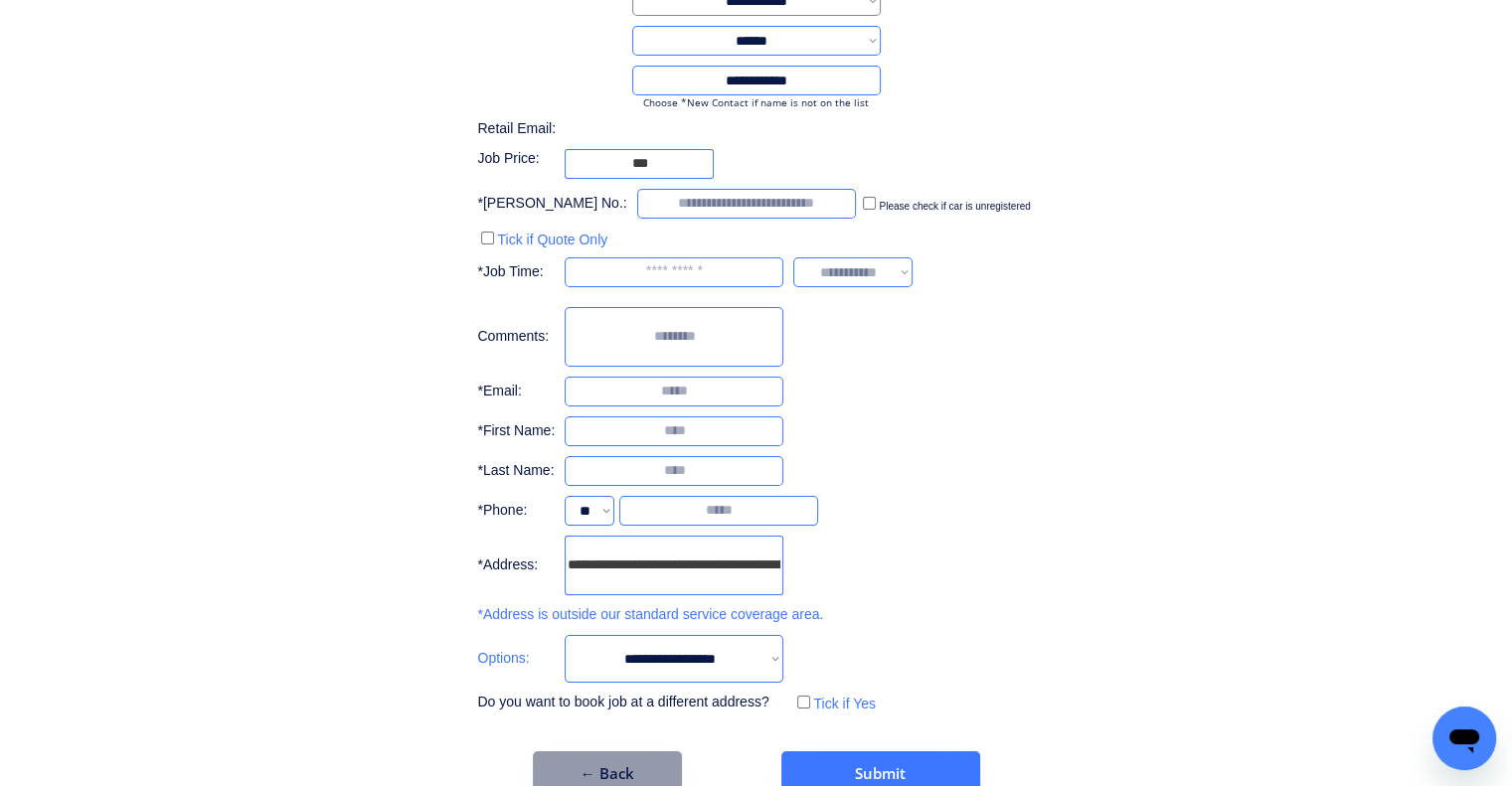 scroll, scrollTop: 0, scrollLeft: 103, axis: horizontal 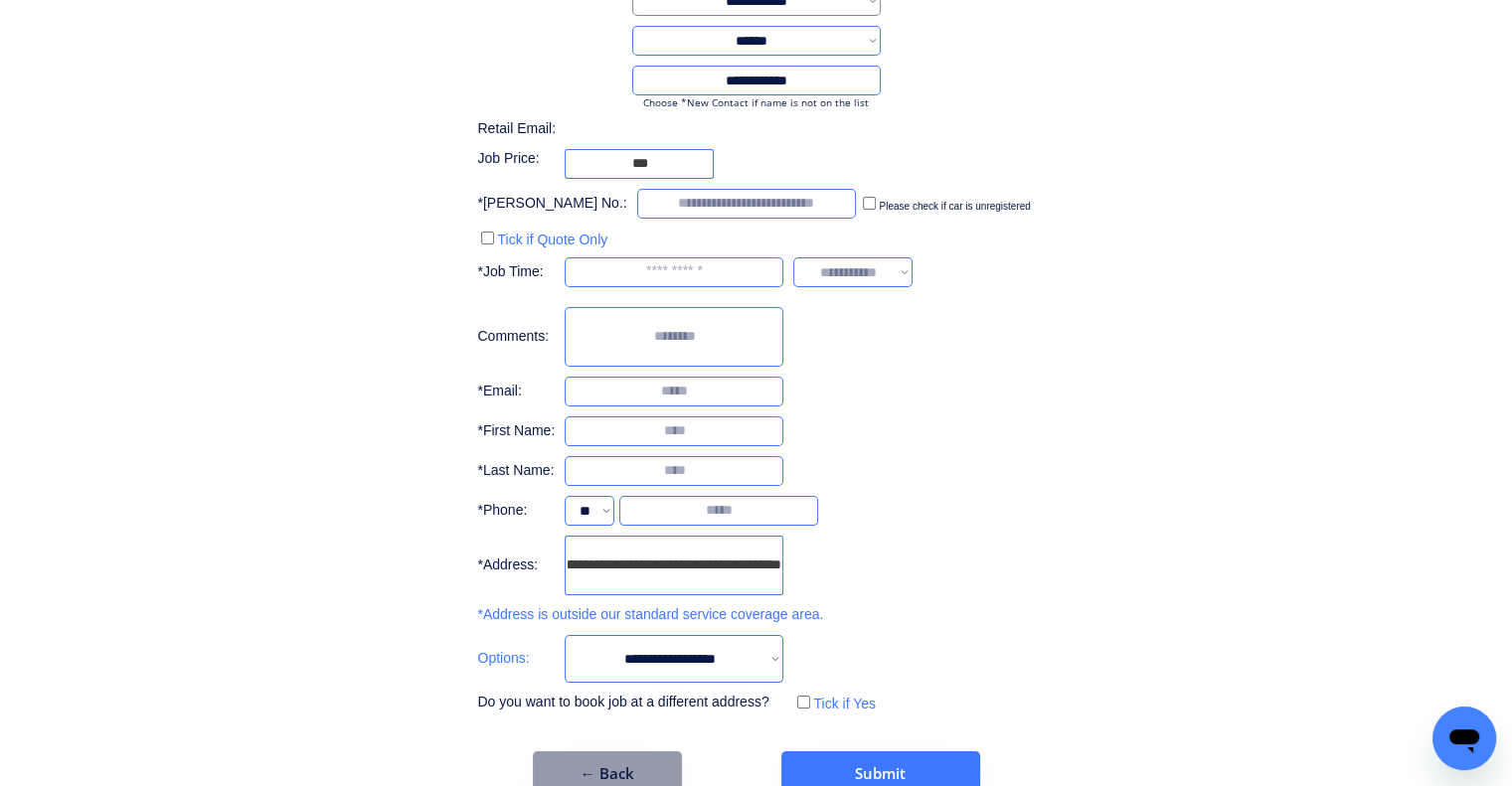 drag, startPoint x: 679, startPoint y: 577, endPoint x: 1084, endPoint y: 520, distance: 408.9914 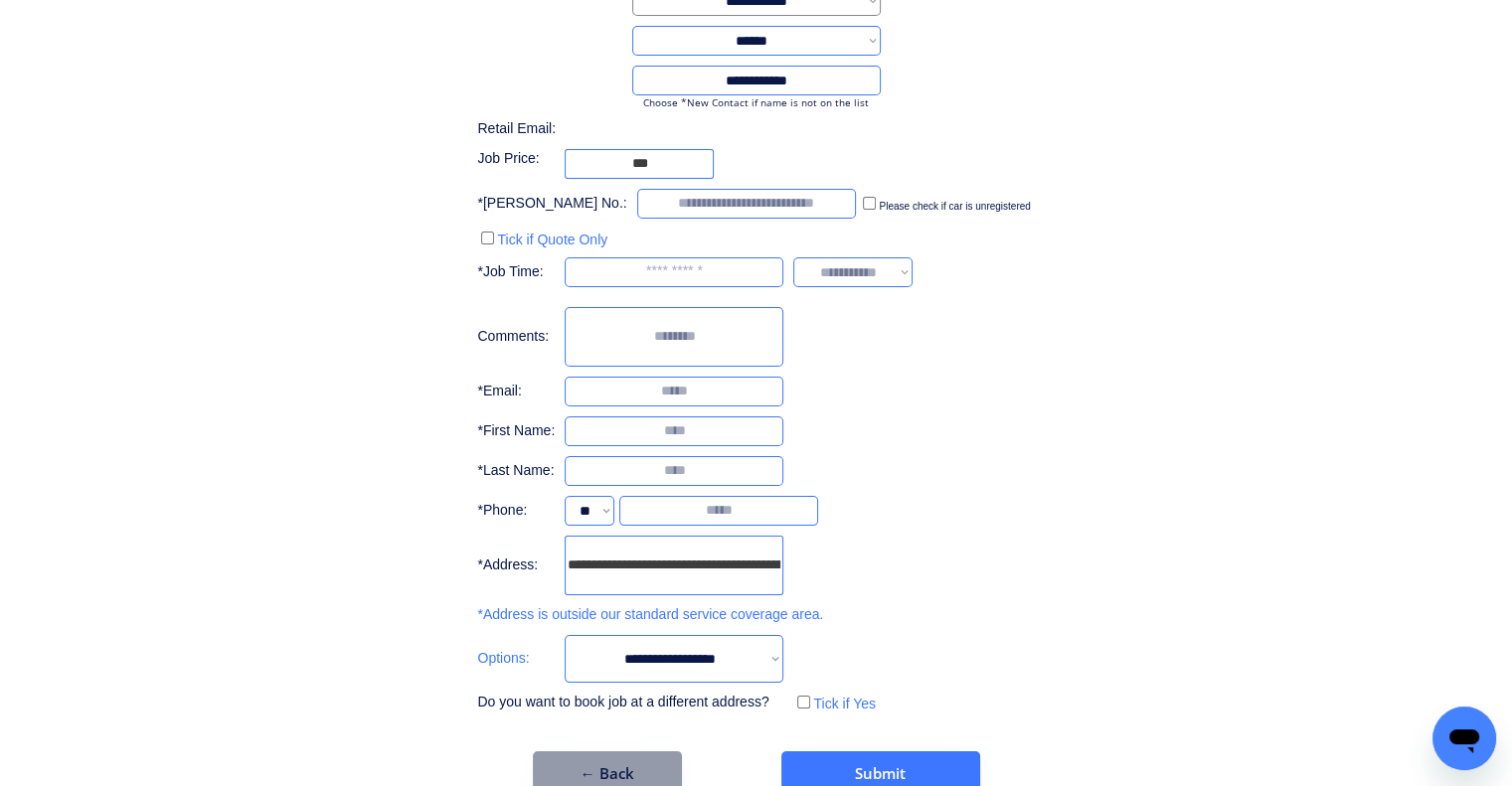 click on "**********" at bounding box center (756, 361) 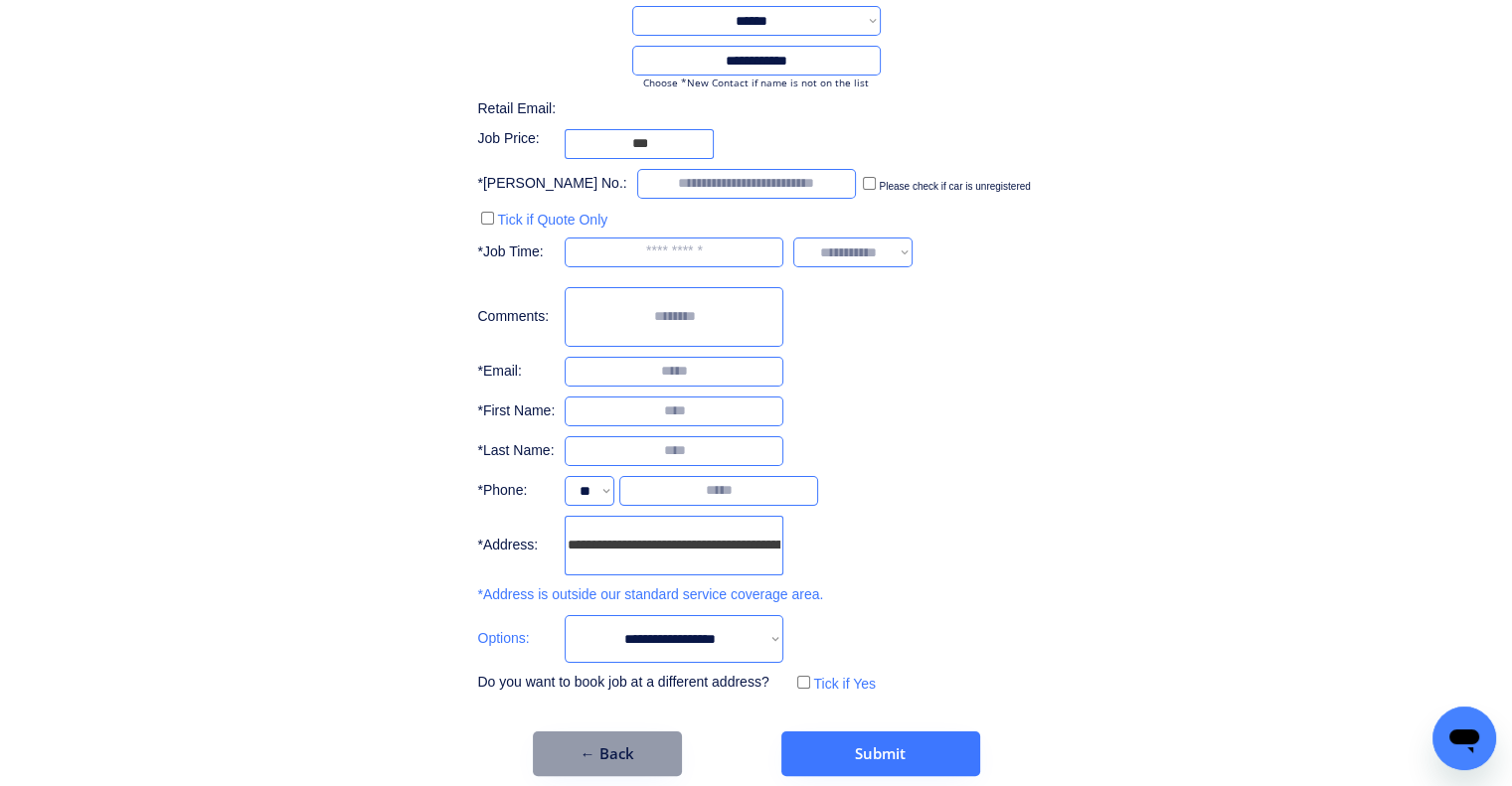 scroll, scrollTop: 223, scrollLeft: 0, axis: vertical 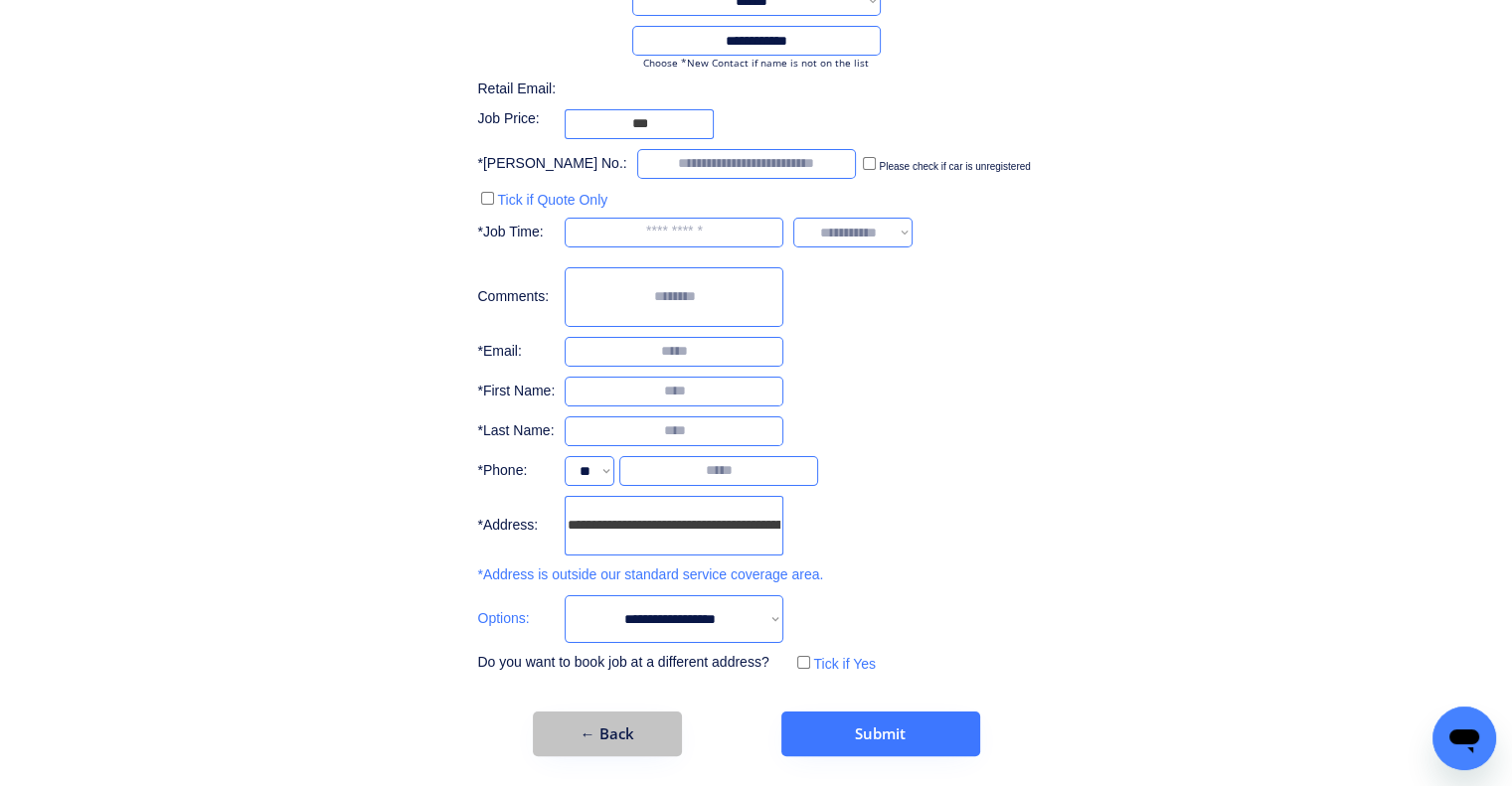 click on "←   Back" at bounding box center [607, 733] 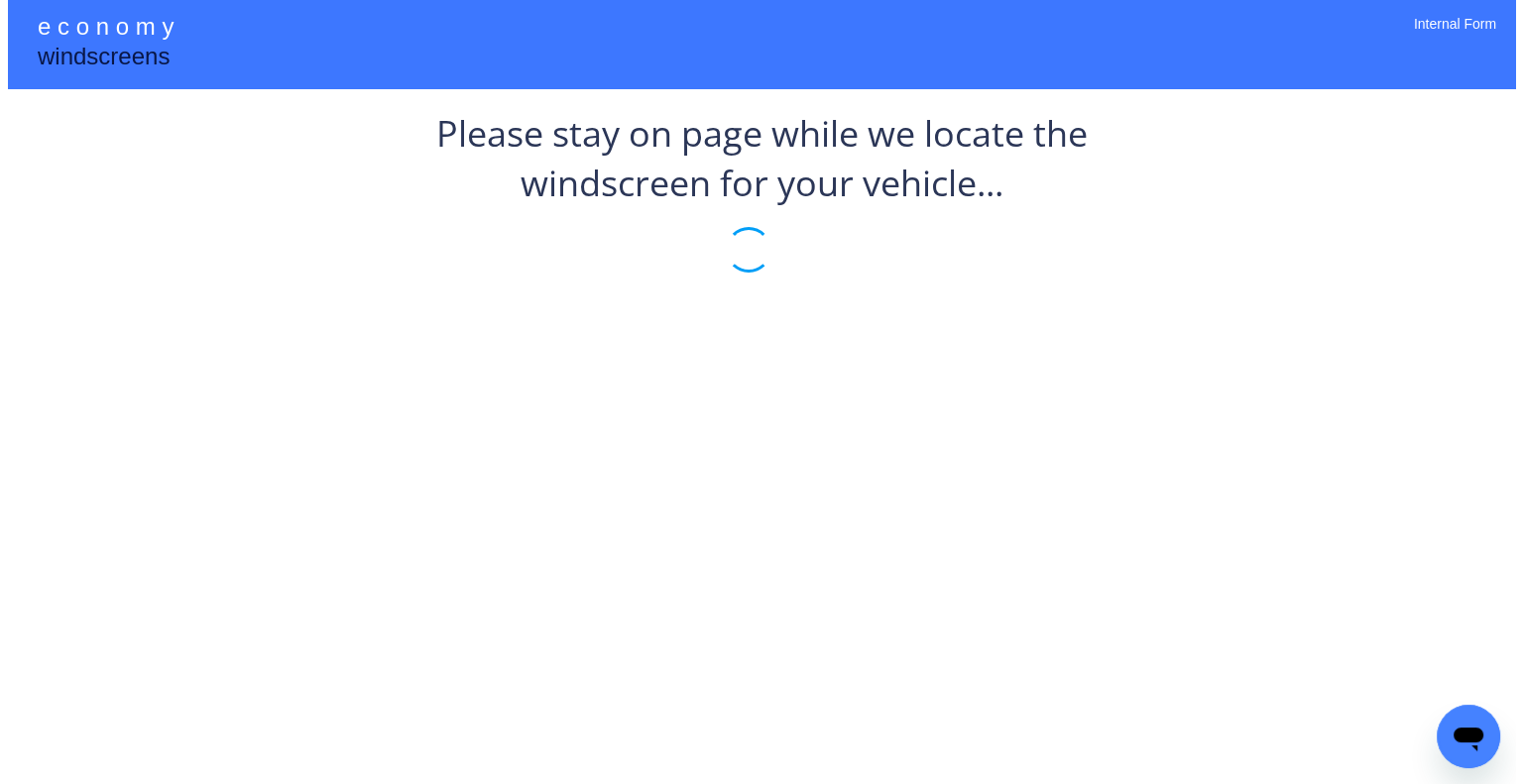 scroll, scrollTop: 0, scrollLeft: 0, axis: both 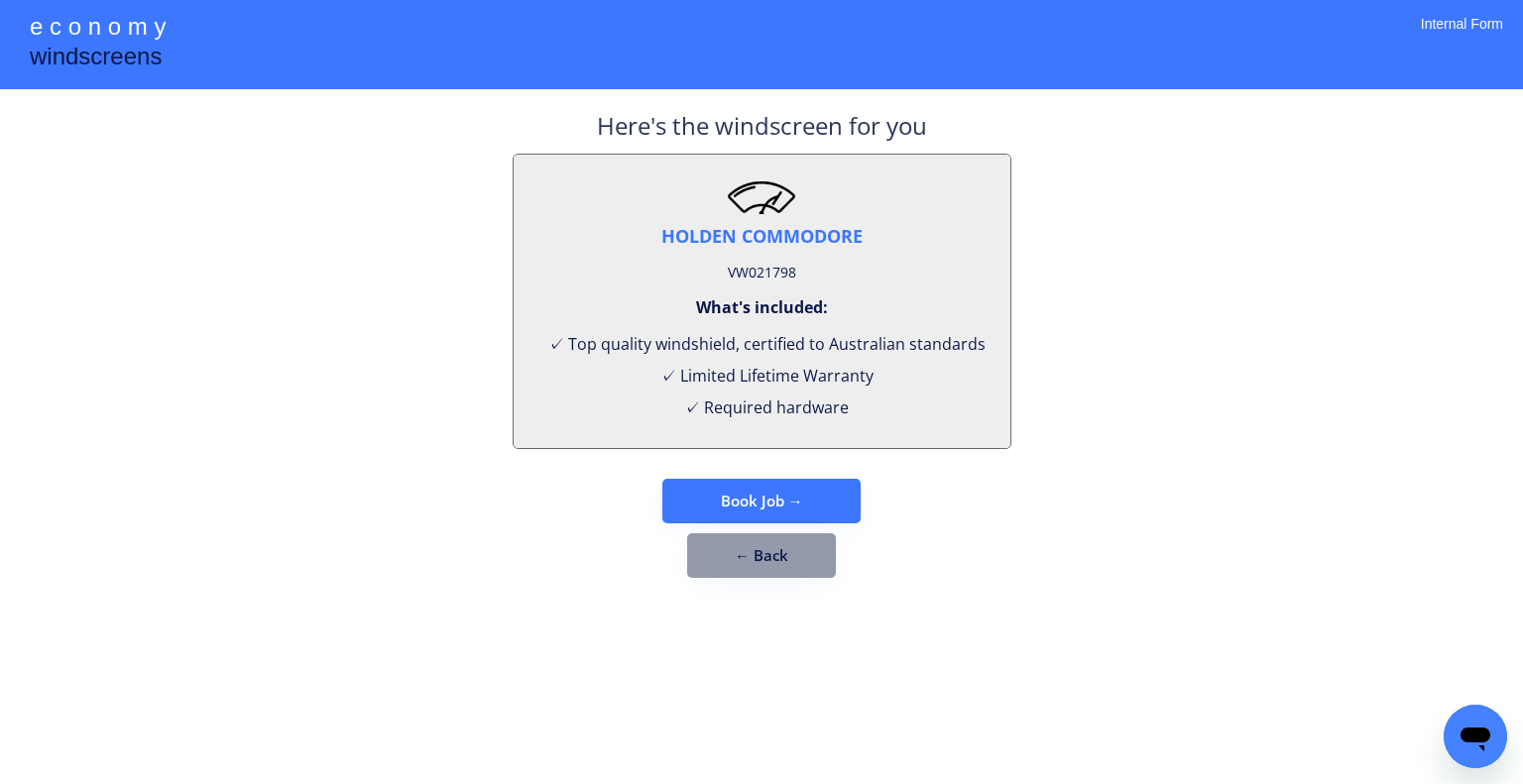 click on "←   Back" at bounding box center [762, 555] 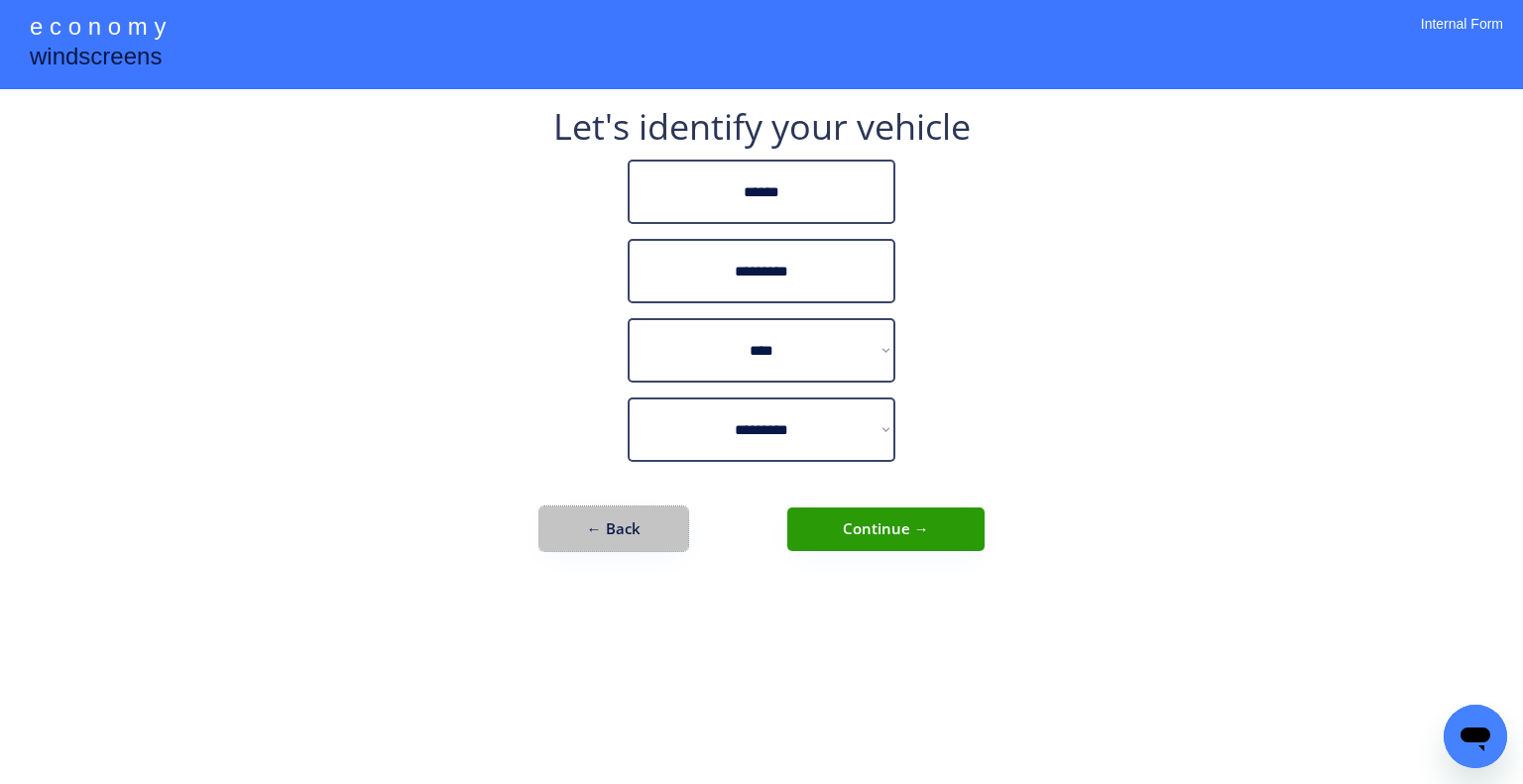 click on "←   Back" at bounding box center [614, 528] 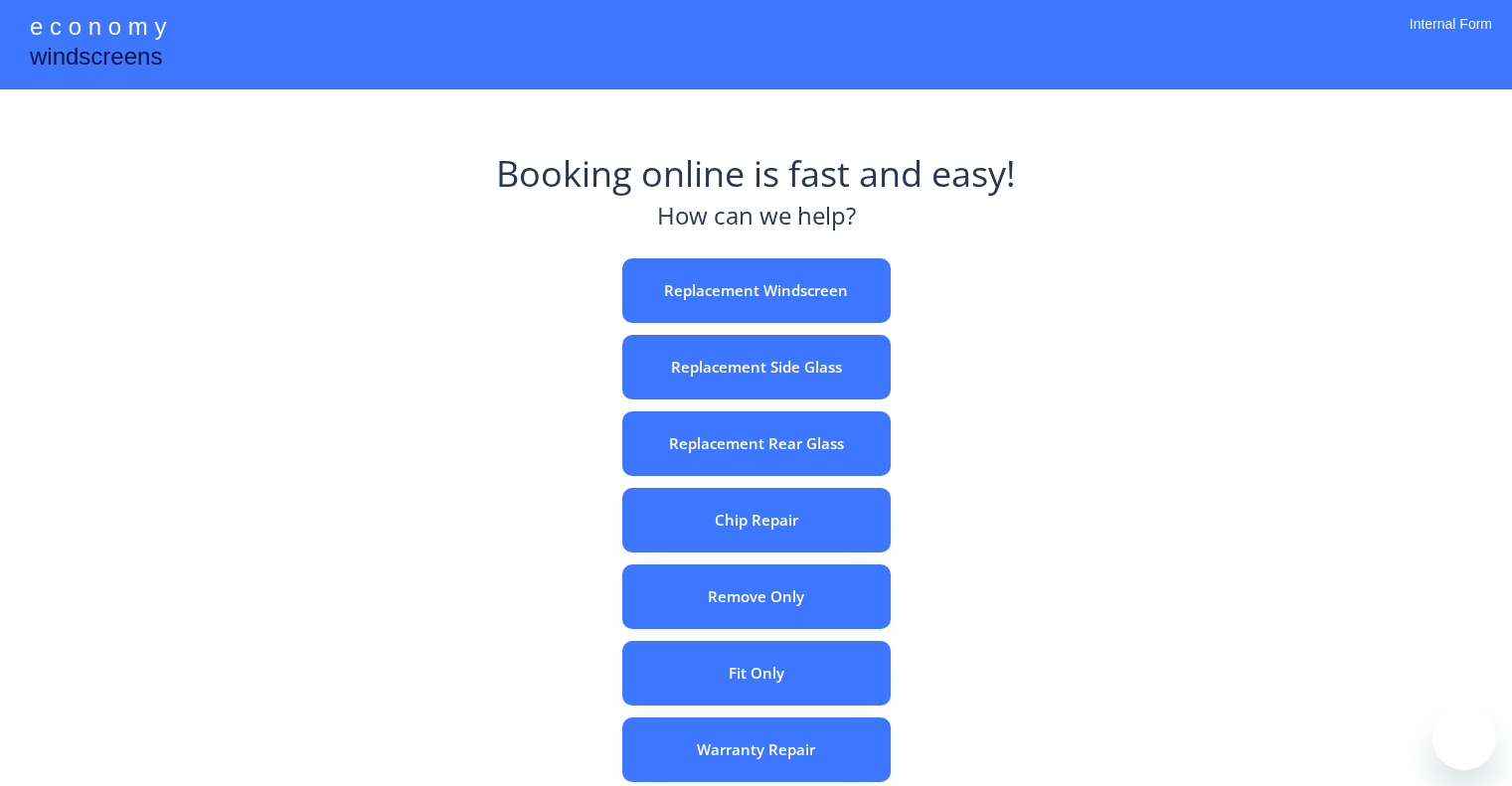 scroll, scrollTop: 0, scrollLeft: 0, axis: both 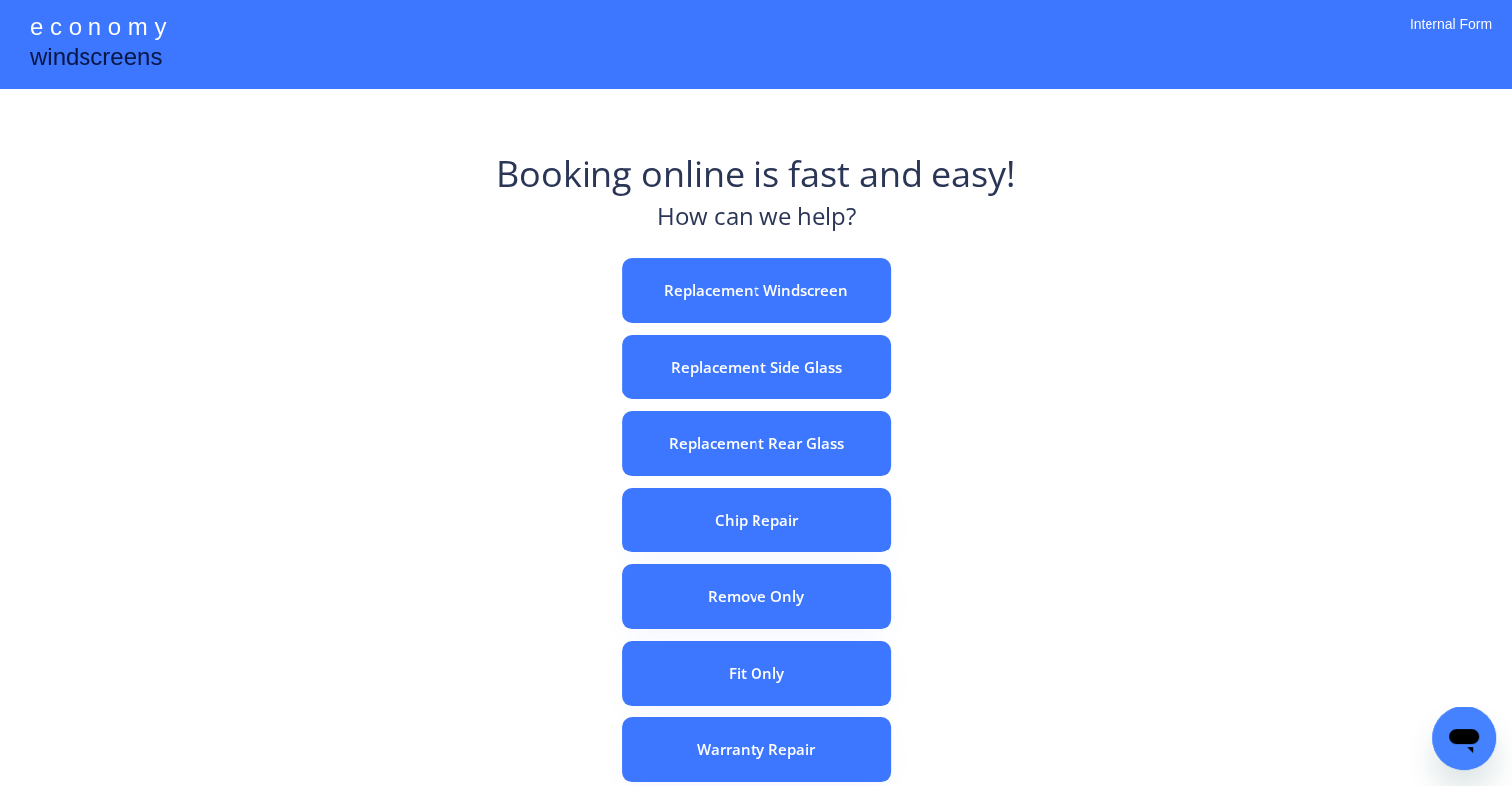 click on "e c o n o m y windscreens Booking online is fast and easy! How can we help? Replacement Windscreen Replacement Side Glass Replacement Rear Glass Chip Repair Remove Only Fit Only Warranty Repair ADAS Recalibration Only Rebook a Job Confirm Quotes Manual Booking Internal Form" at bounding box center [756, 553] 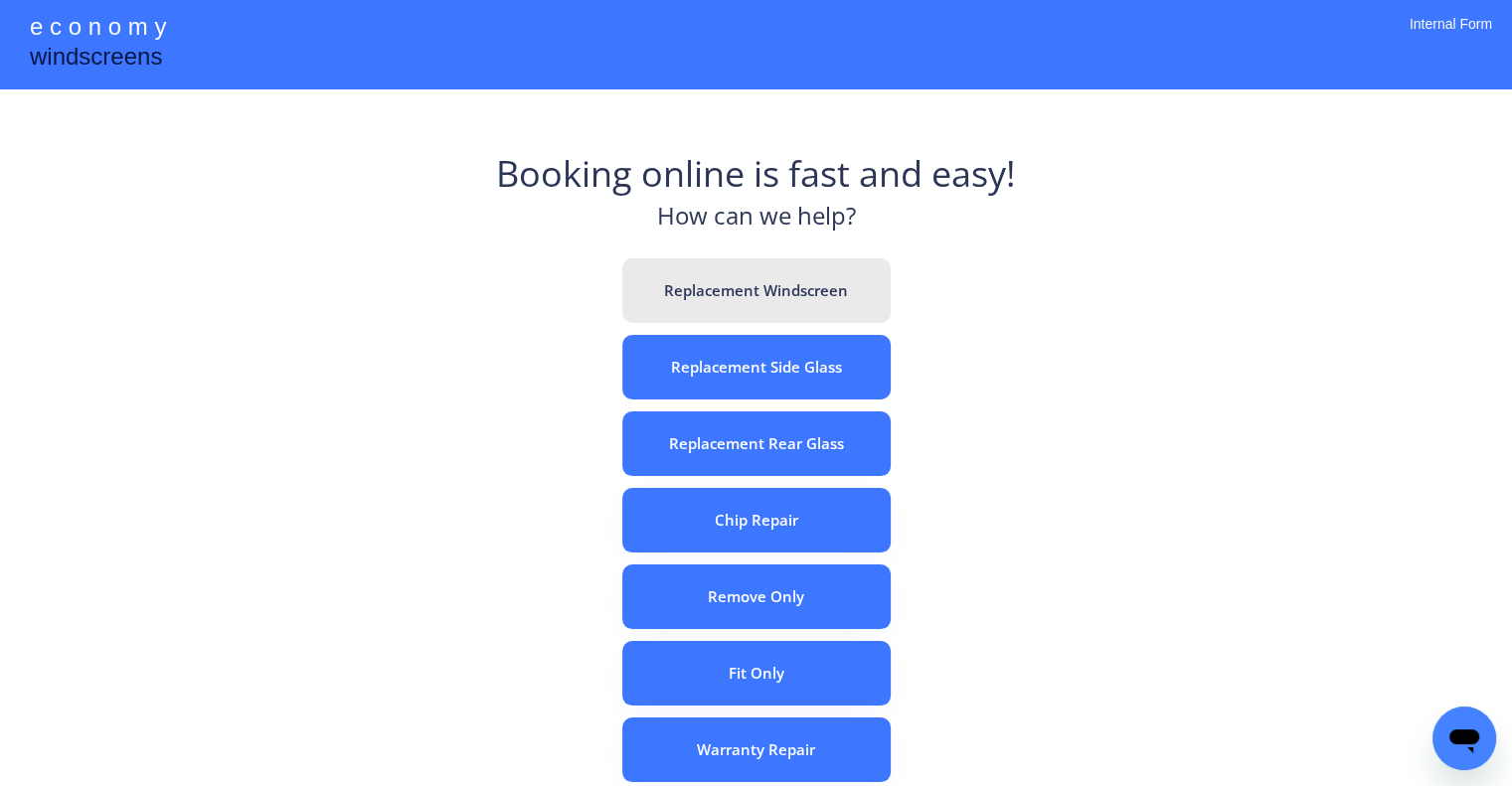 click on "Replacement Windscreen" at bounding box center (756, 290) 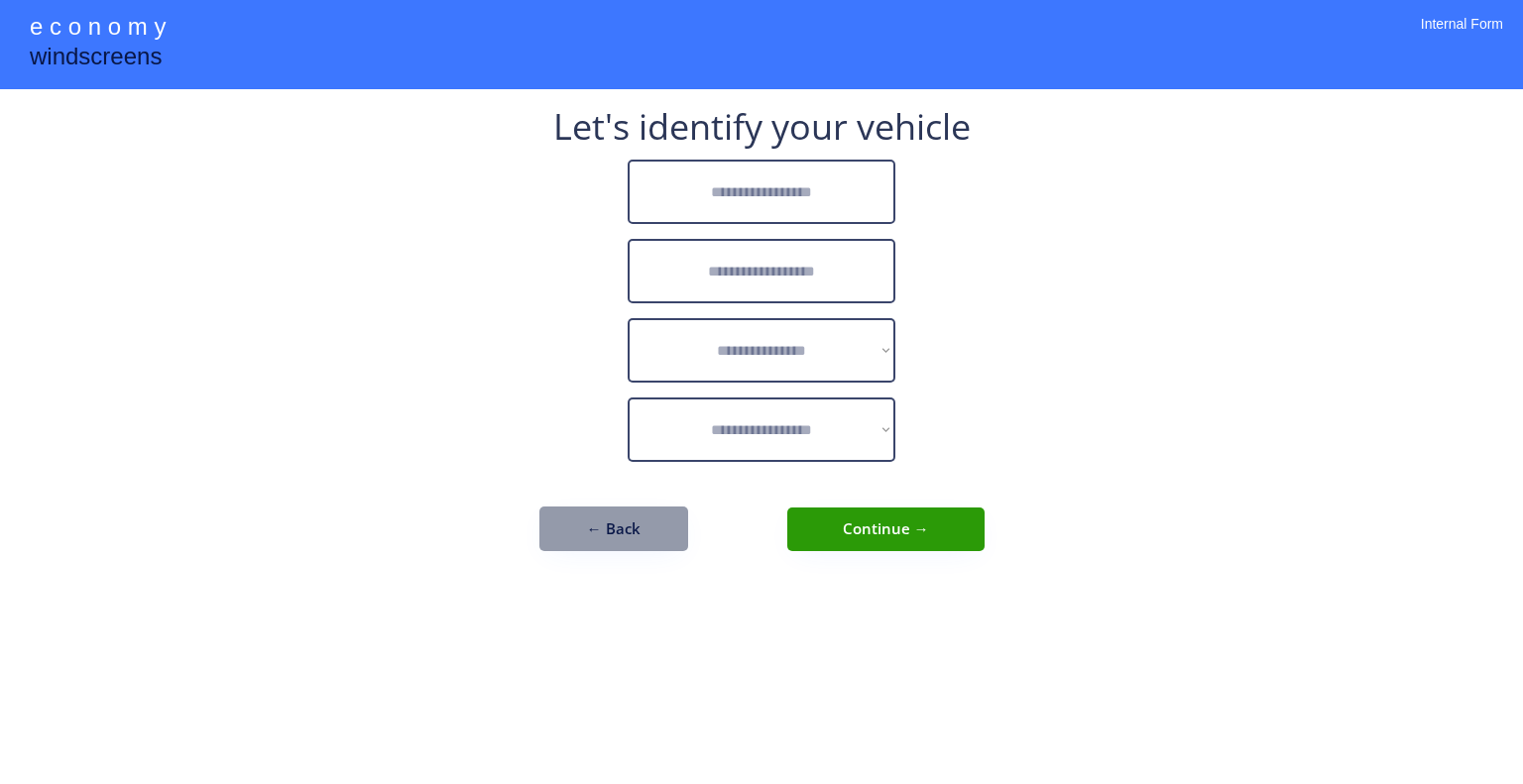 scroll, scrollTop: 0, scrollLeft: 0, axis: both 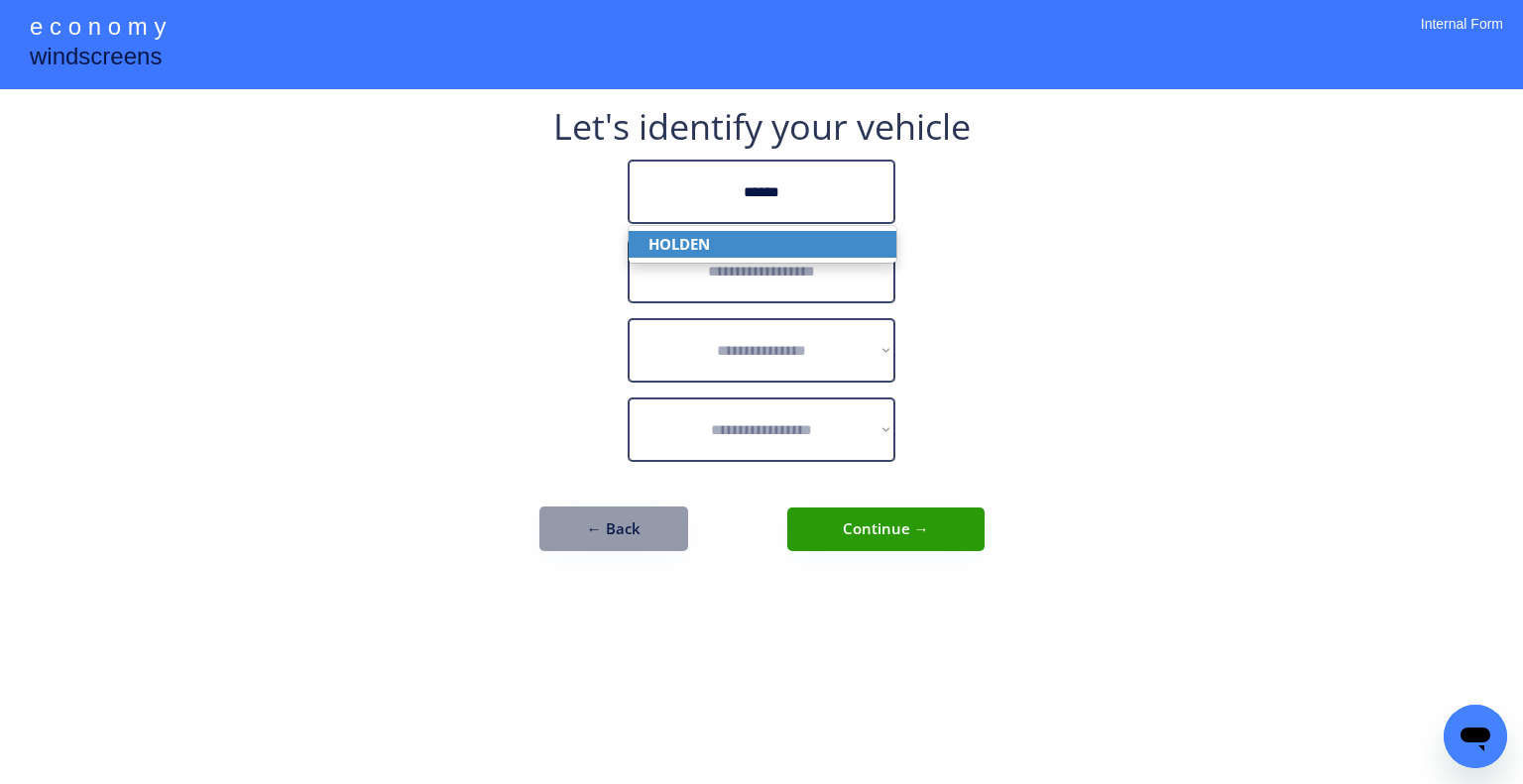 click on "HOLDEN" at bounding box center (762, 244) 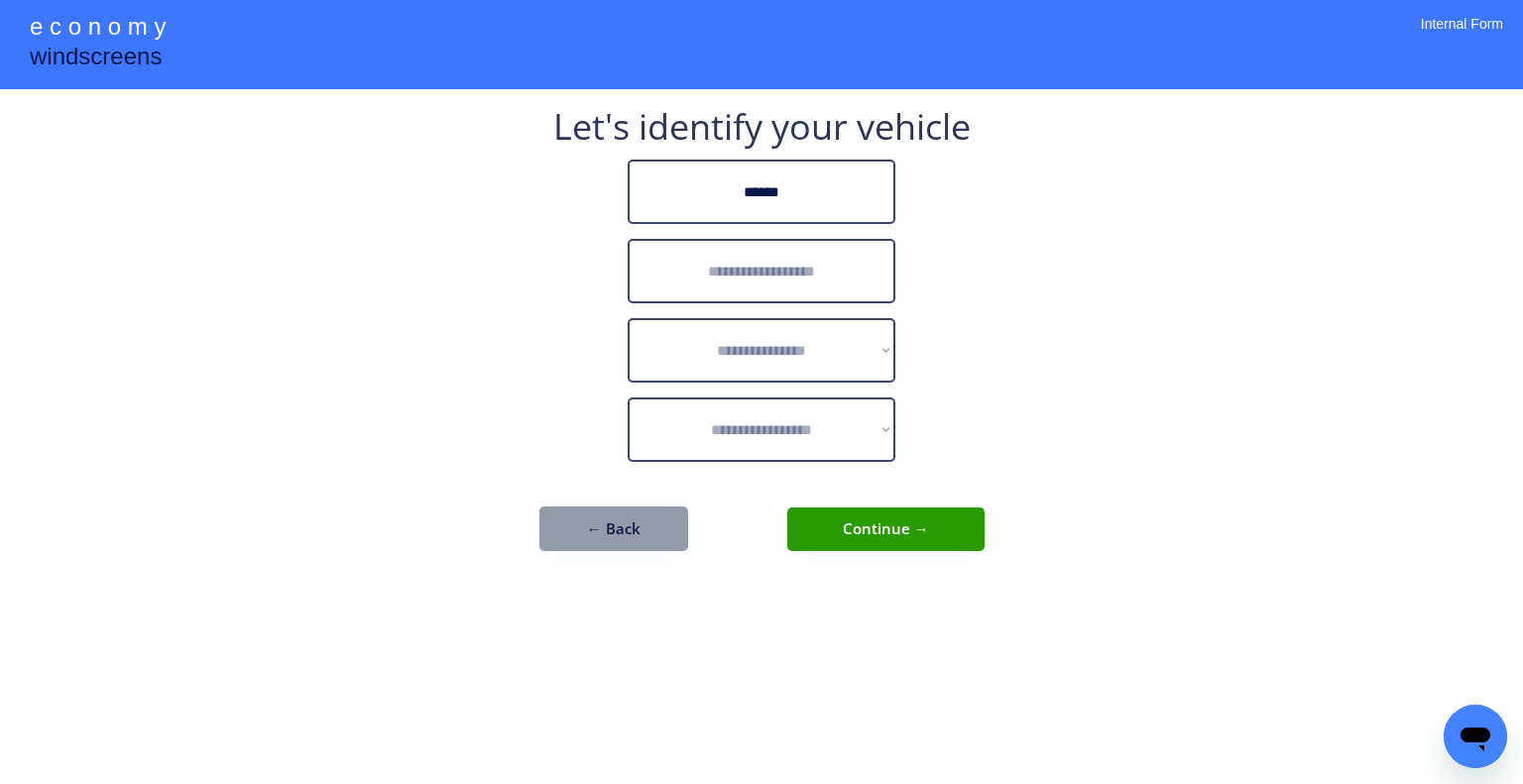 click at bounding box center (762, 271) 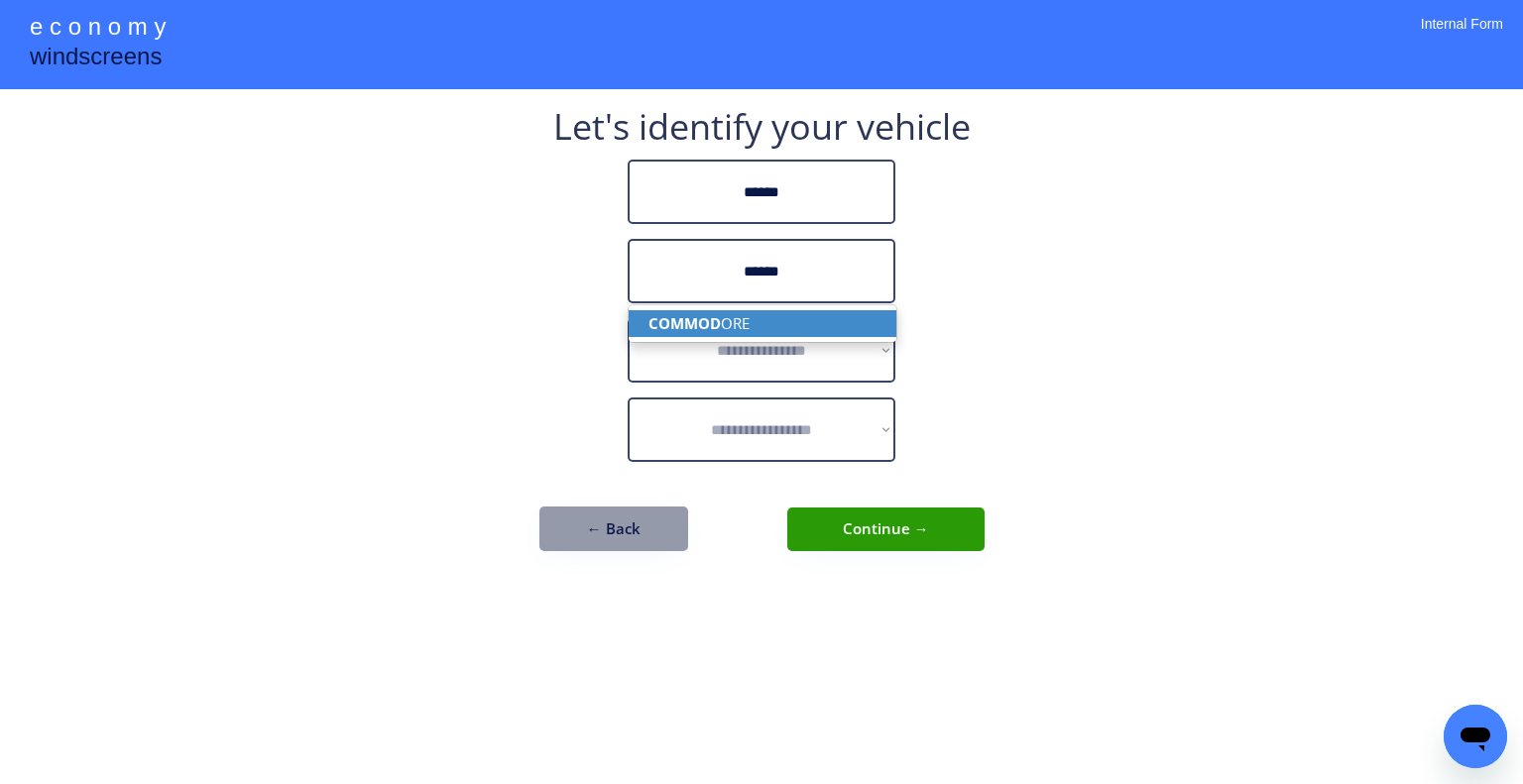 click on "COMMOD ORE" at bounding box center [762, 323] 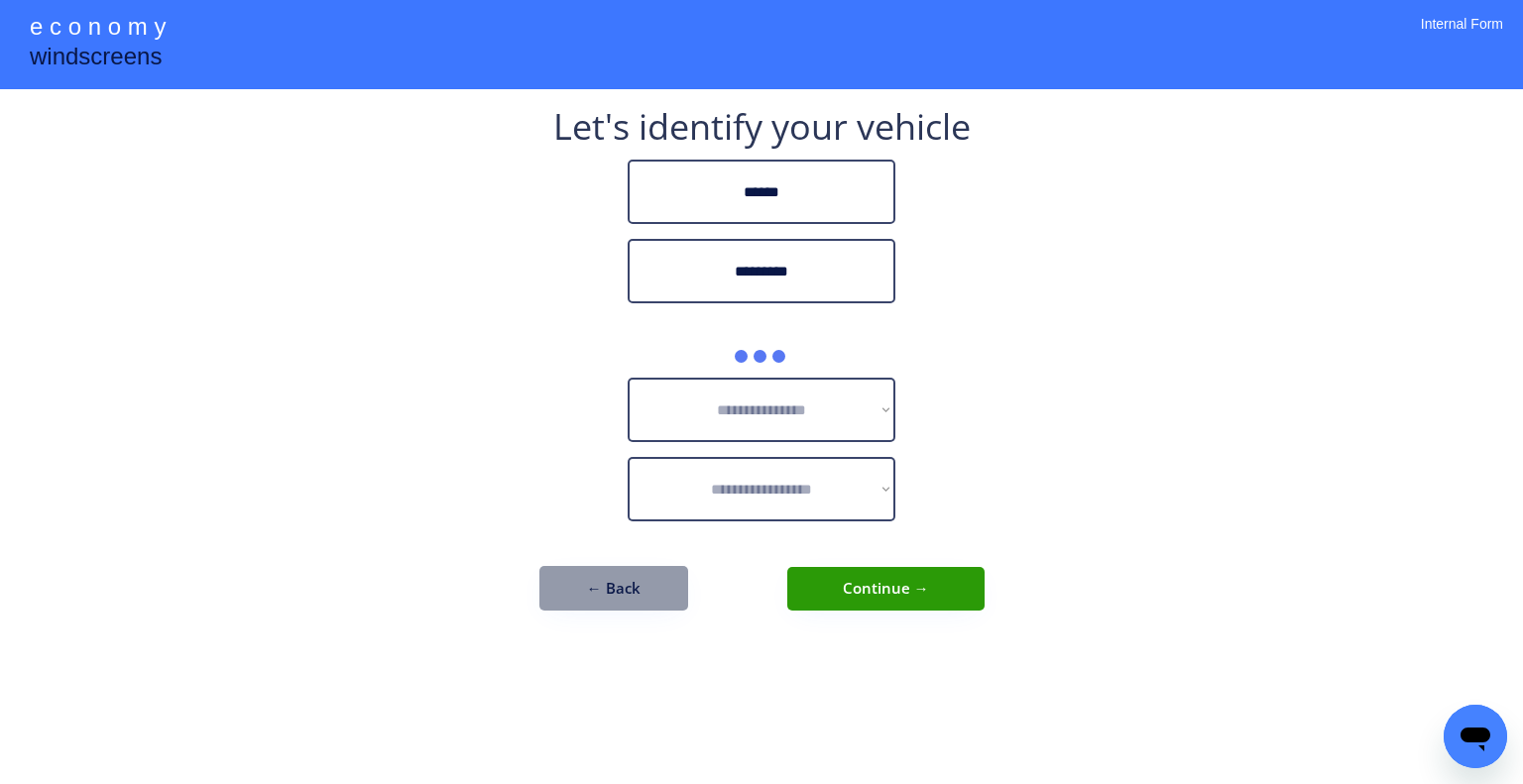 type on "*********" 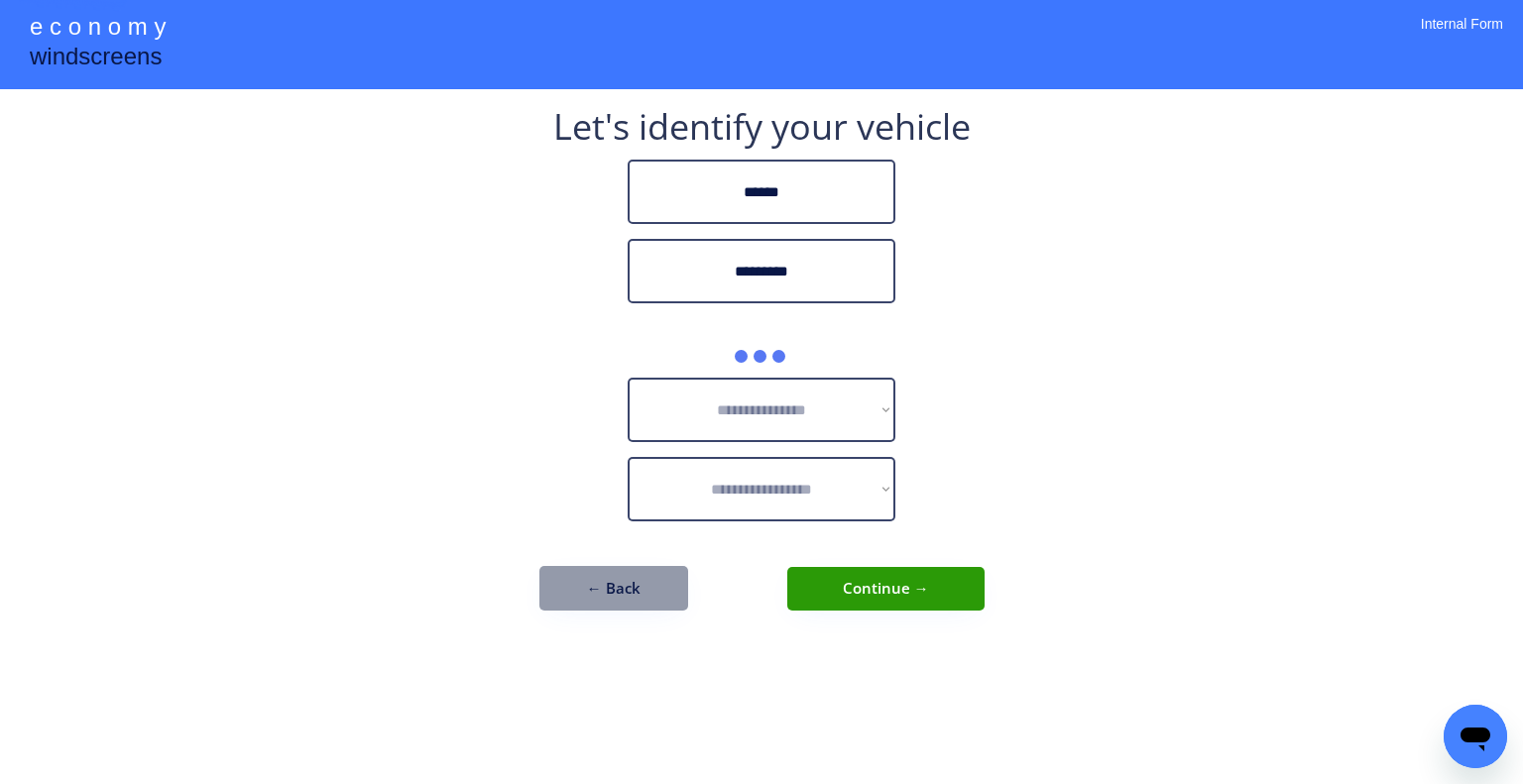 click on "**********" at bounding box center [762, 392] 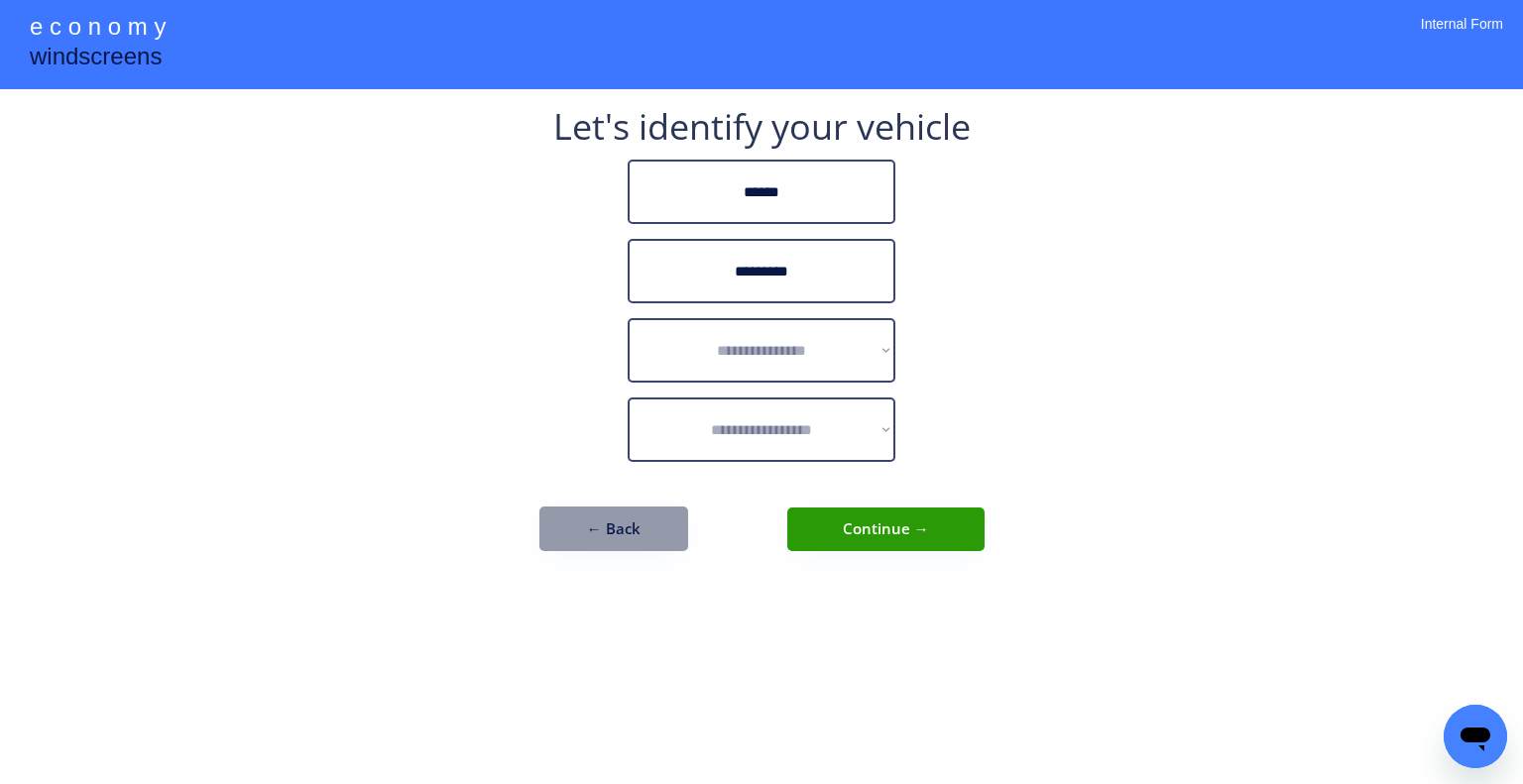 click on "**********" at bounding box center (762, 392) 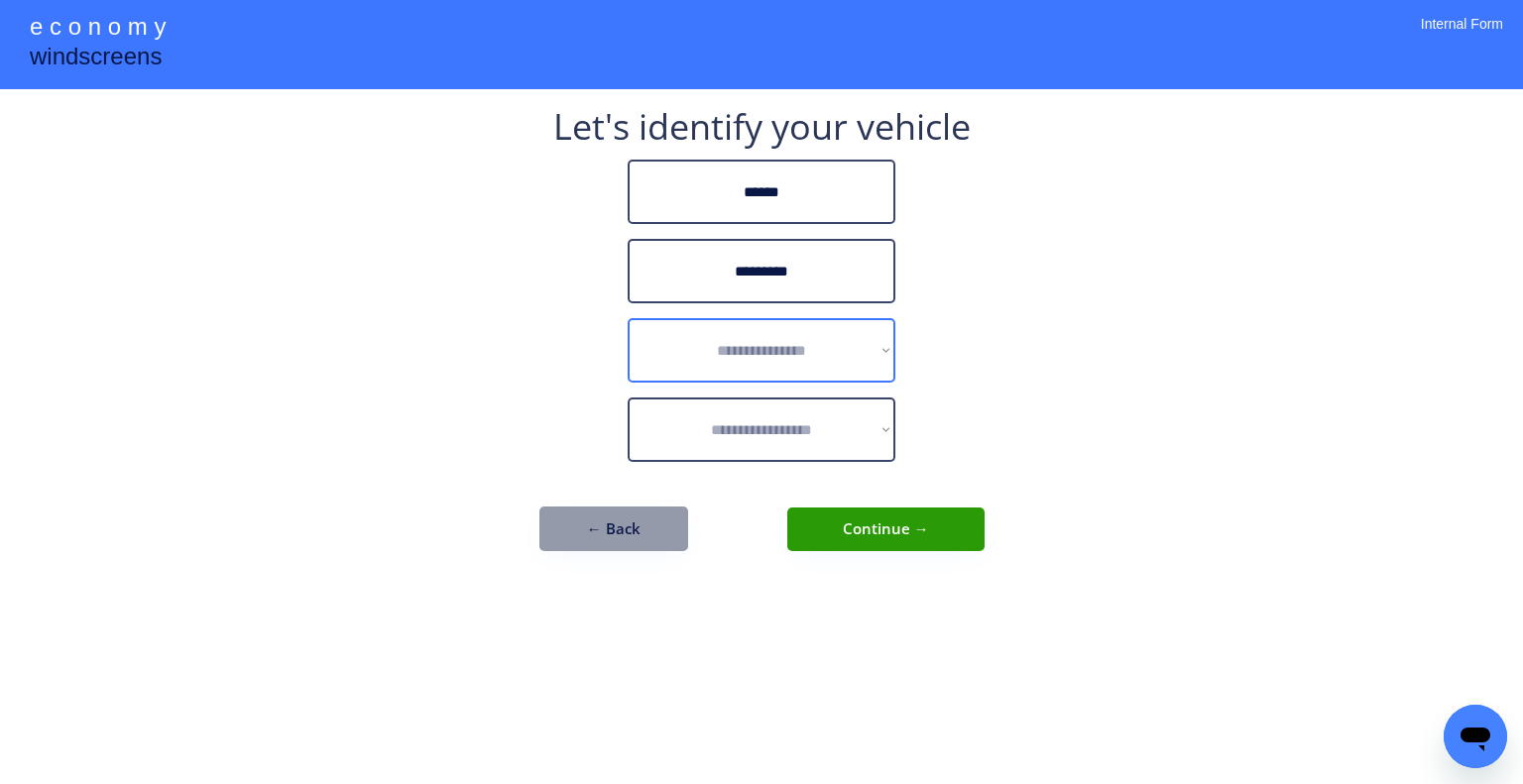 click on "**********" at bounding box center [762, 350] 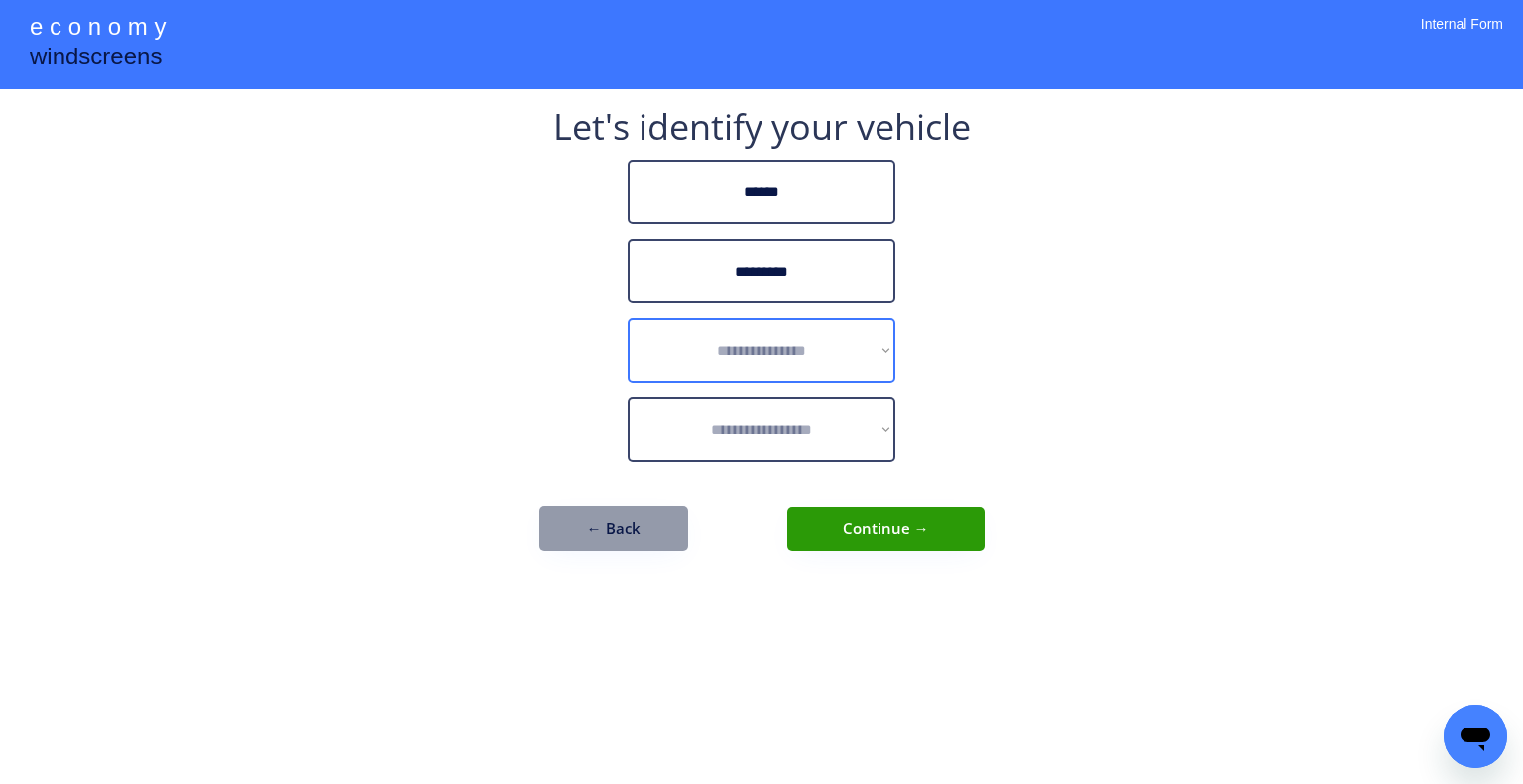 select on "******" 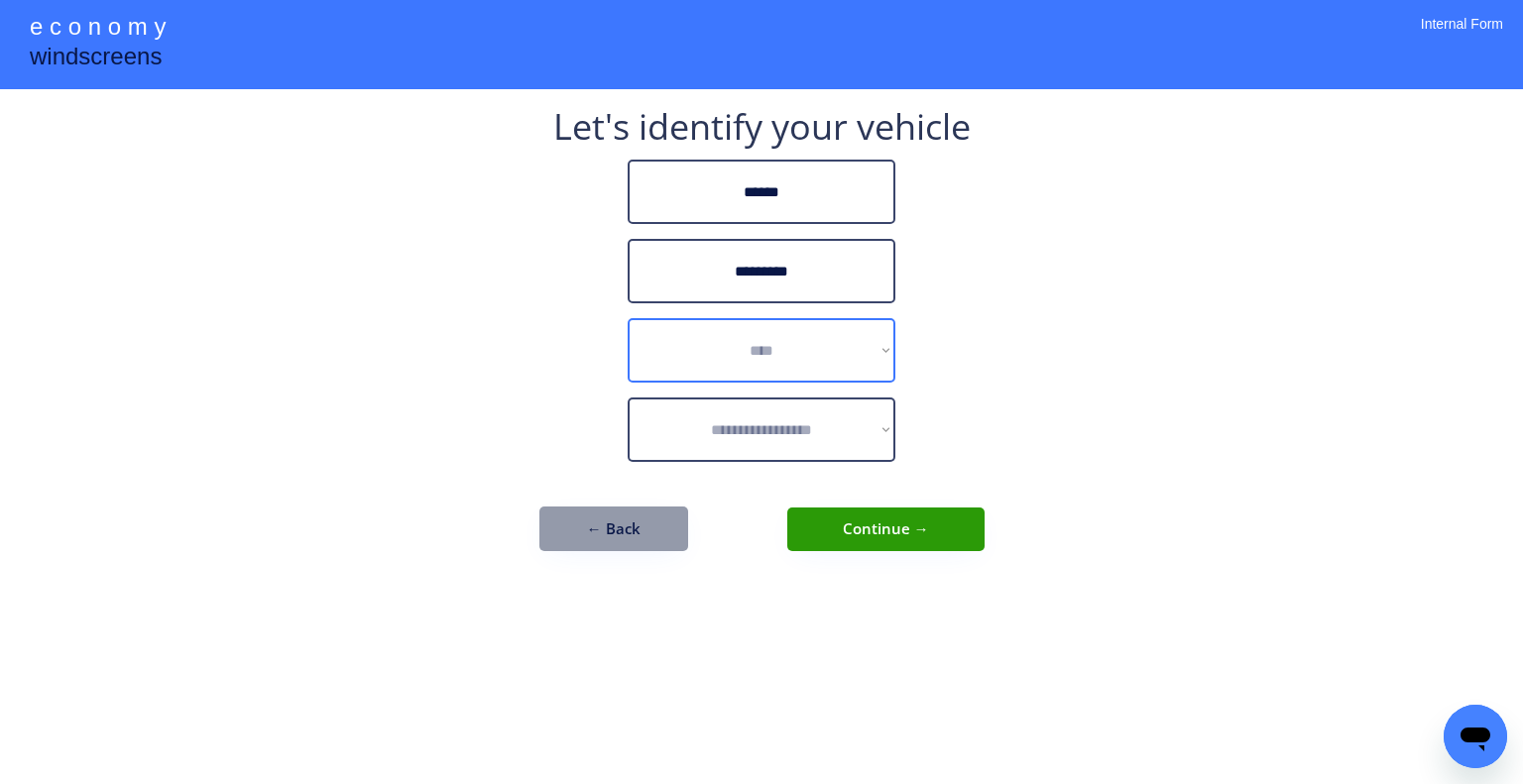 click on "**********" at bounding box center [762, 350] 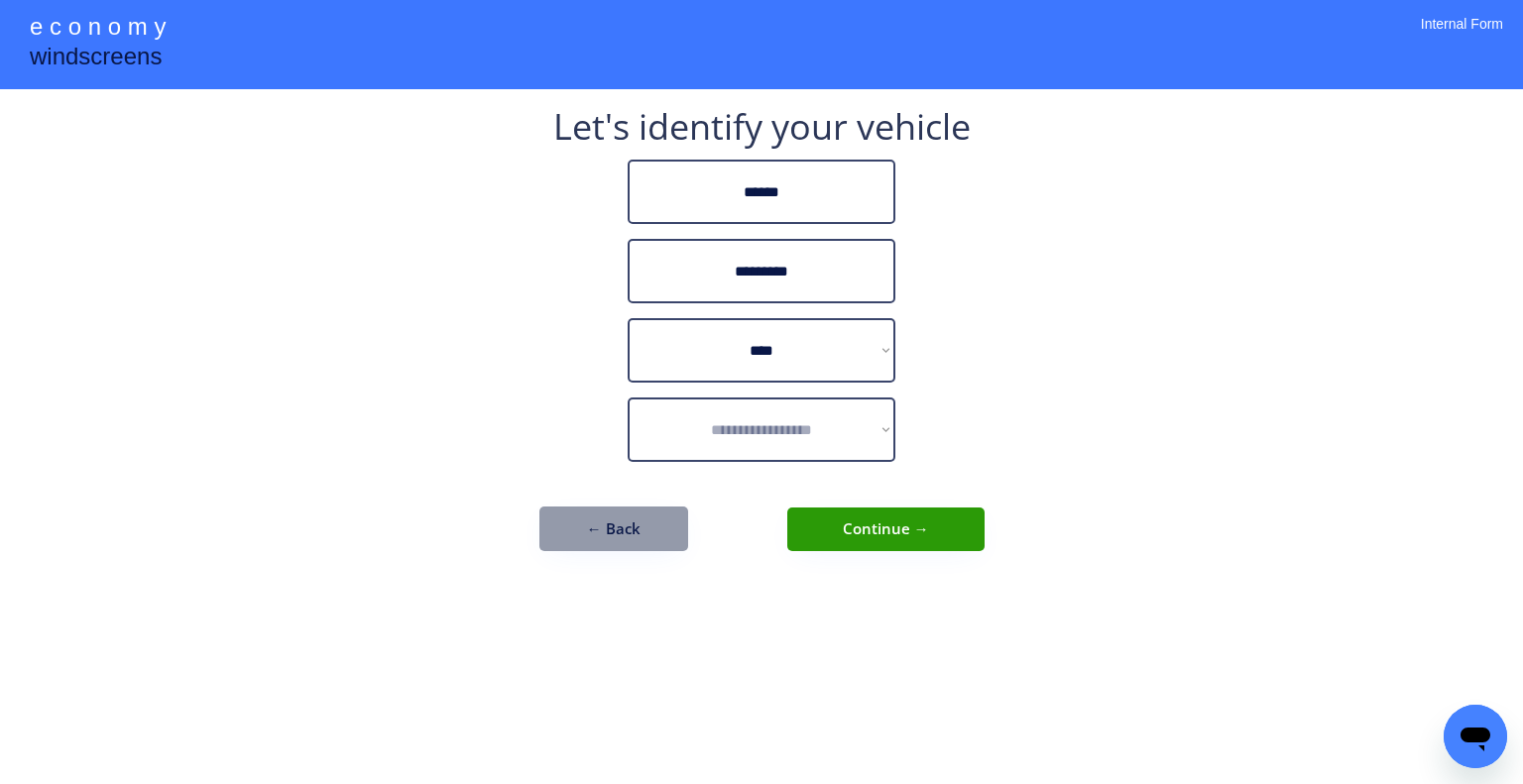 click on "**********" at bounding box center [762, 392] 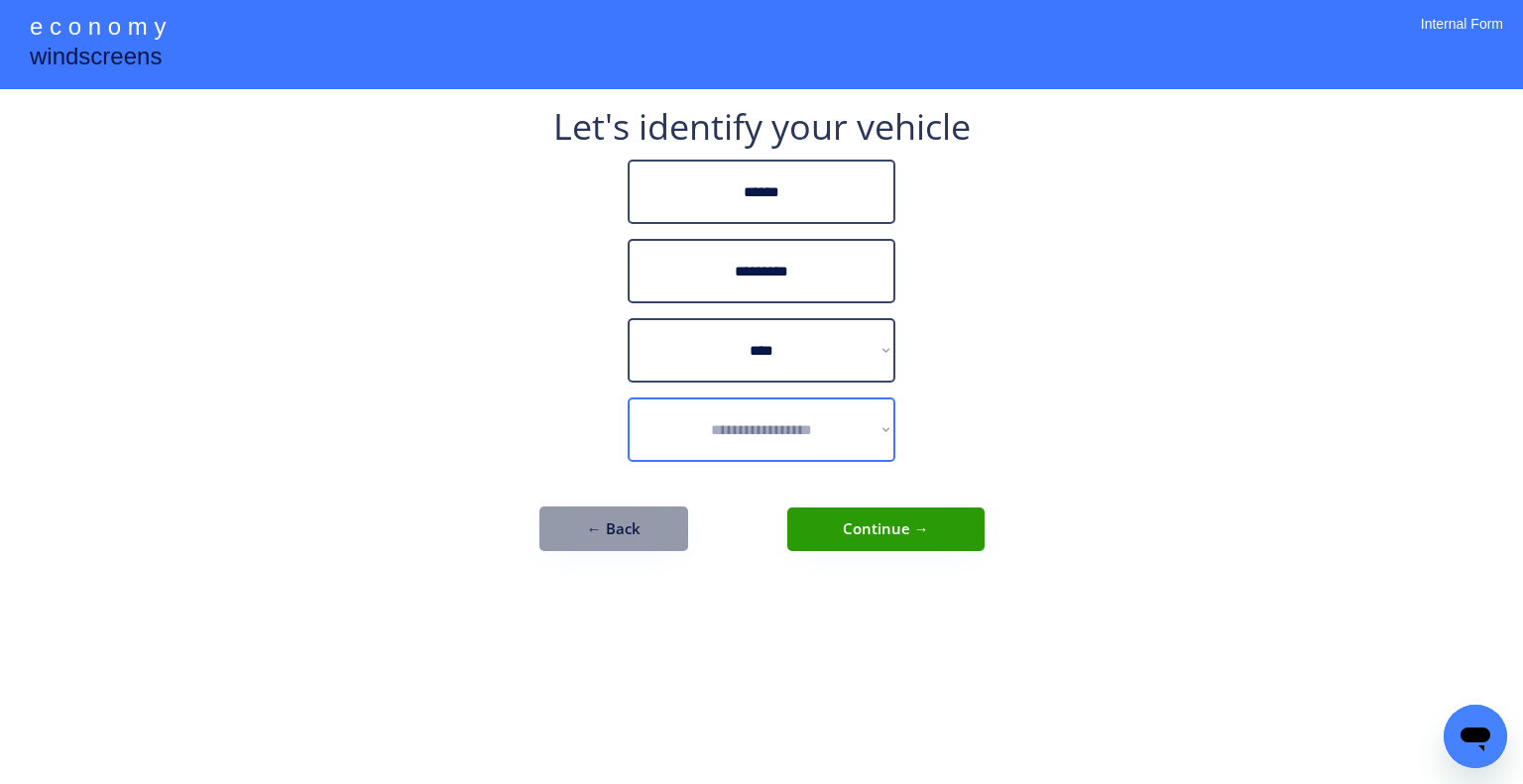 click on "**********" at bounding box center [762, 429] 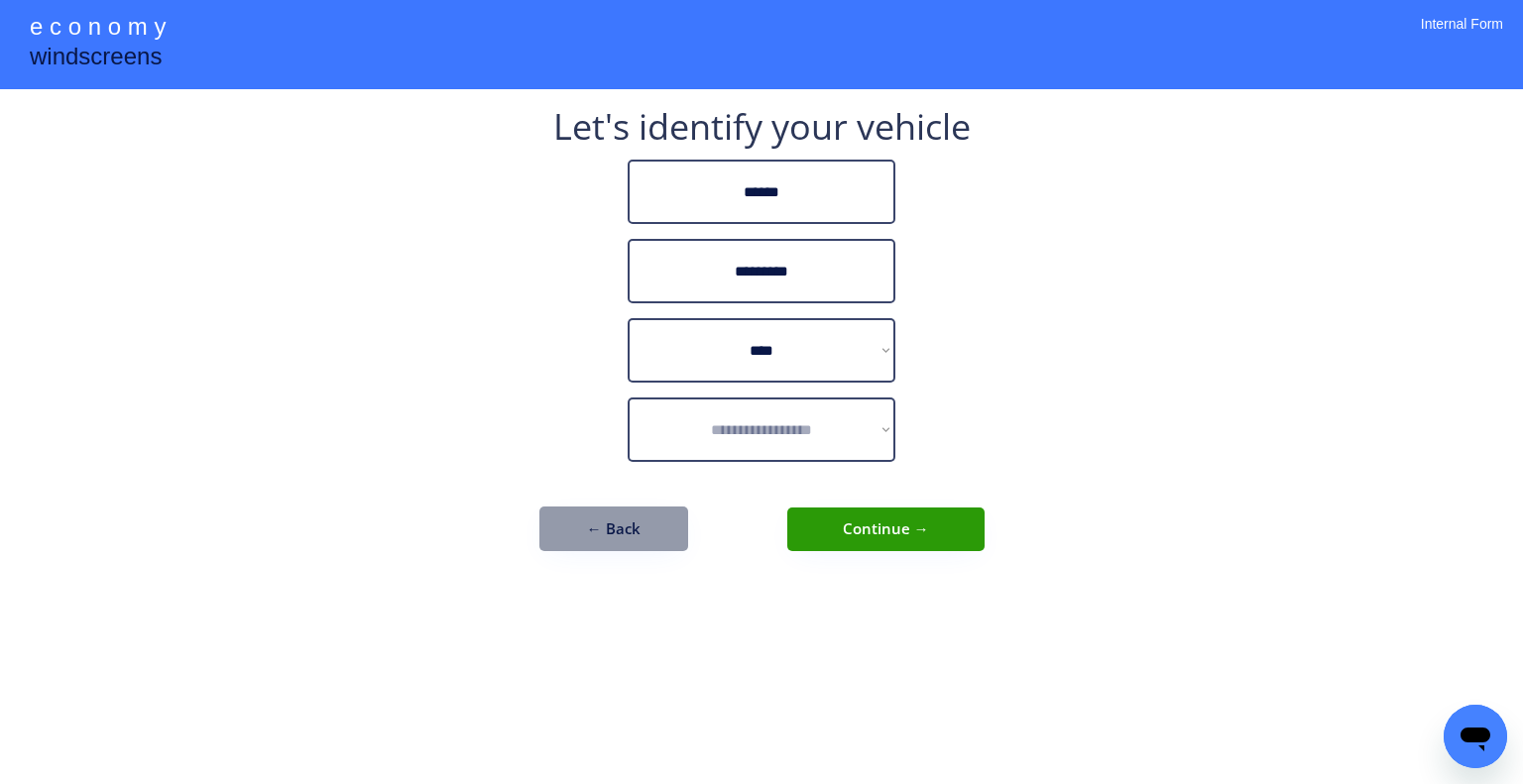 click on "**********" at bounding box center [762, 429] 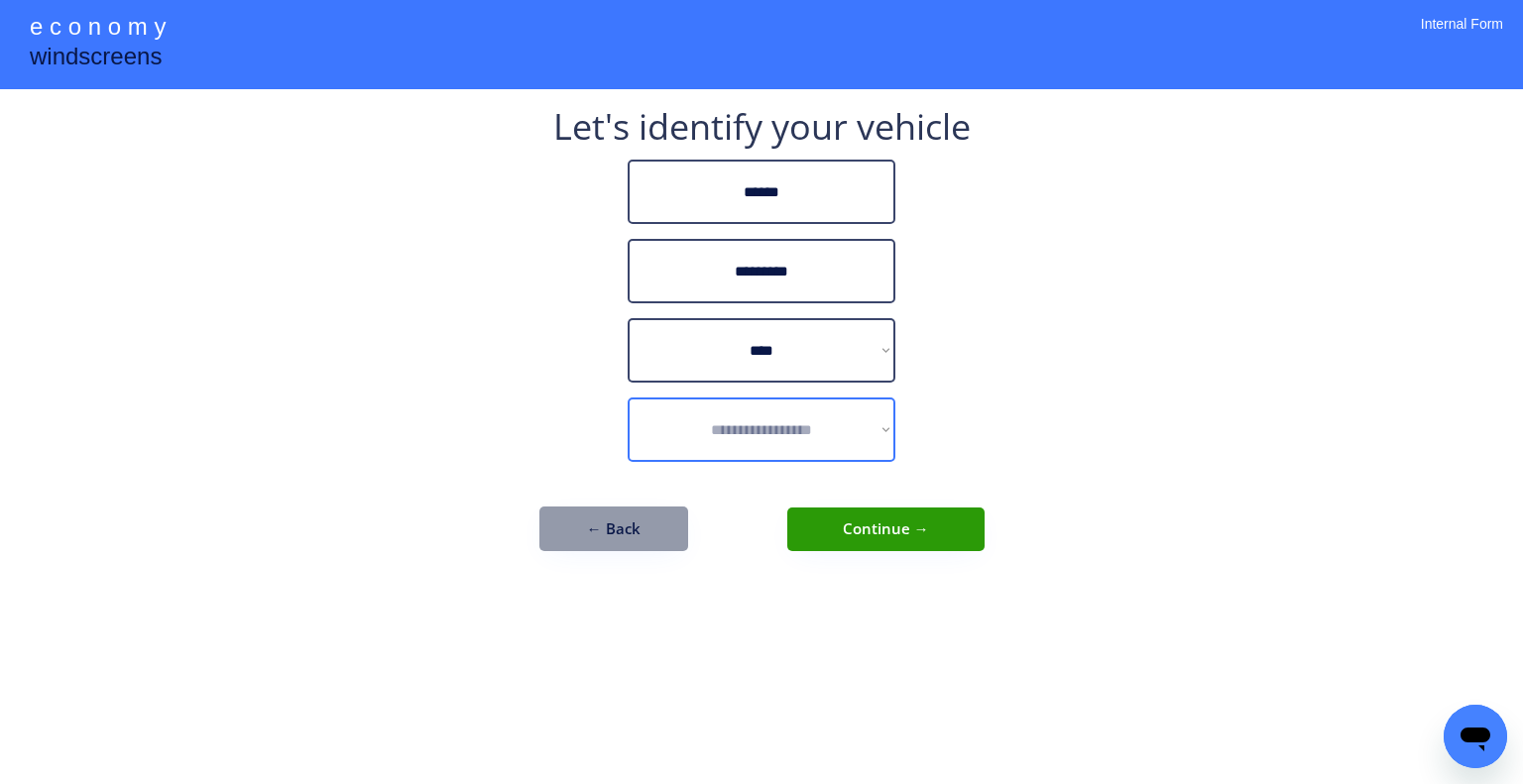 select on "**********" 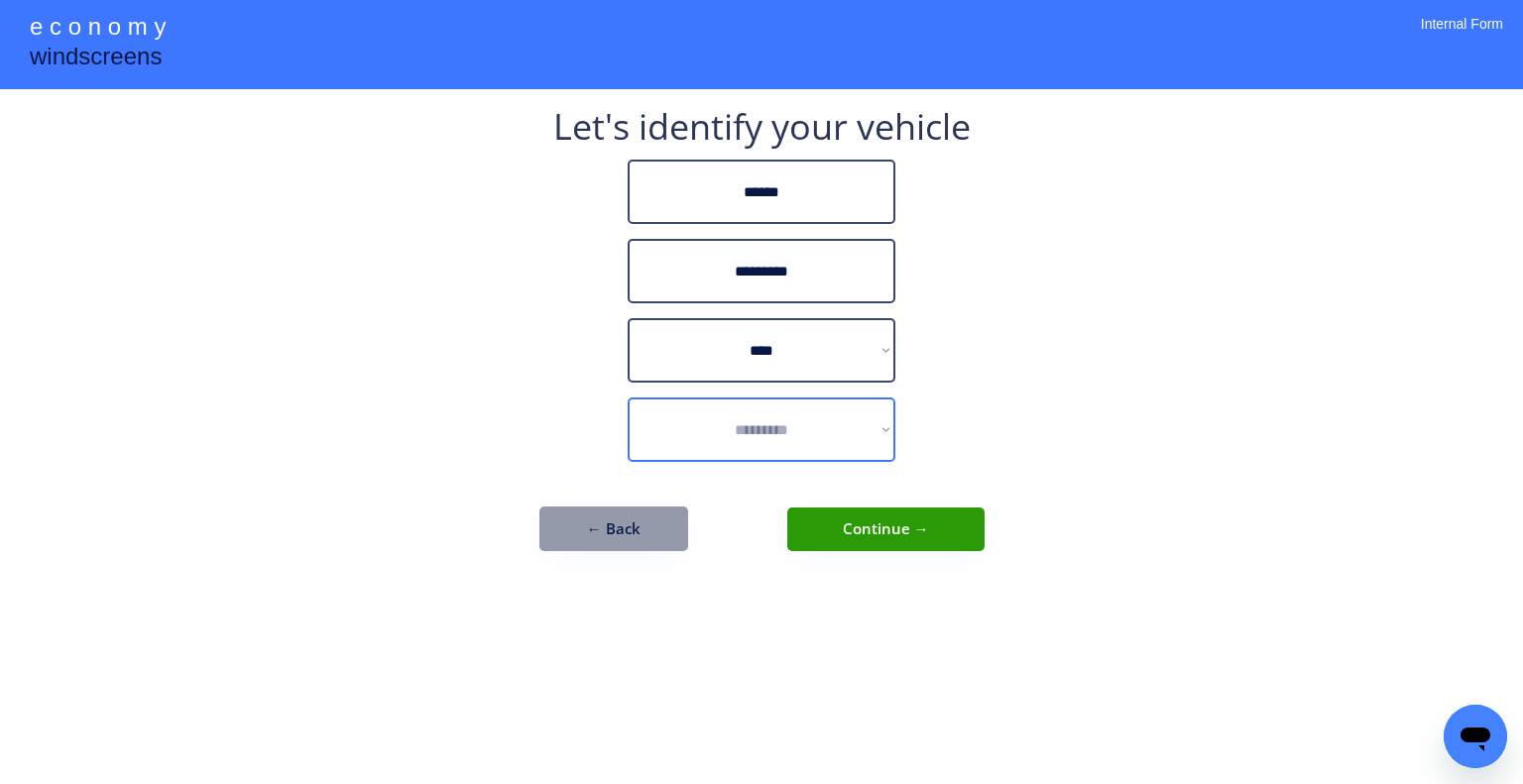click on "**********" at bounding box center (762, 429) 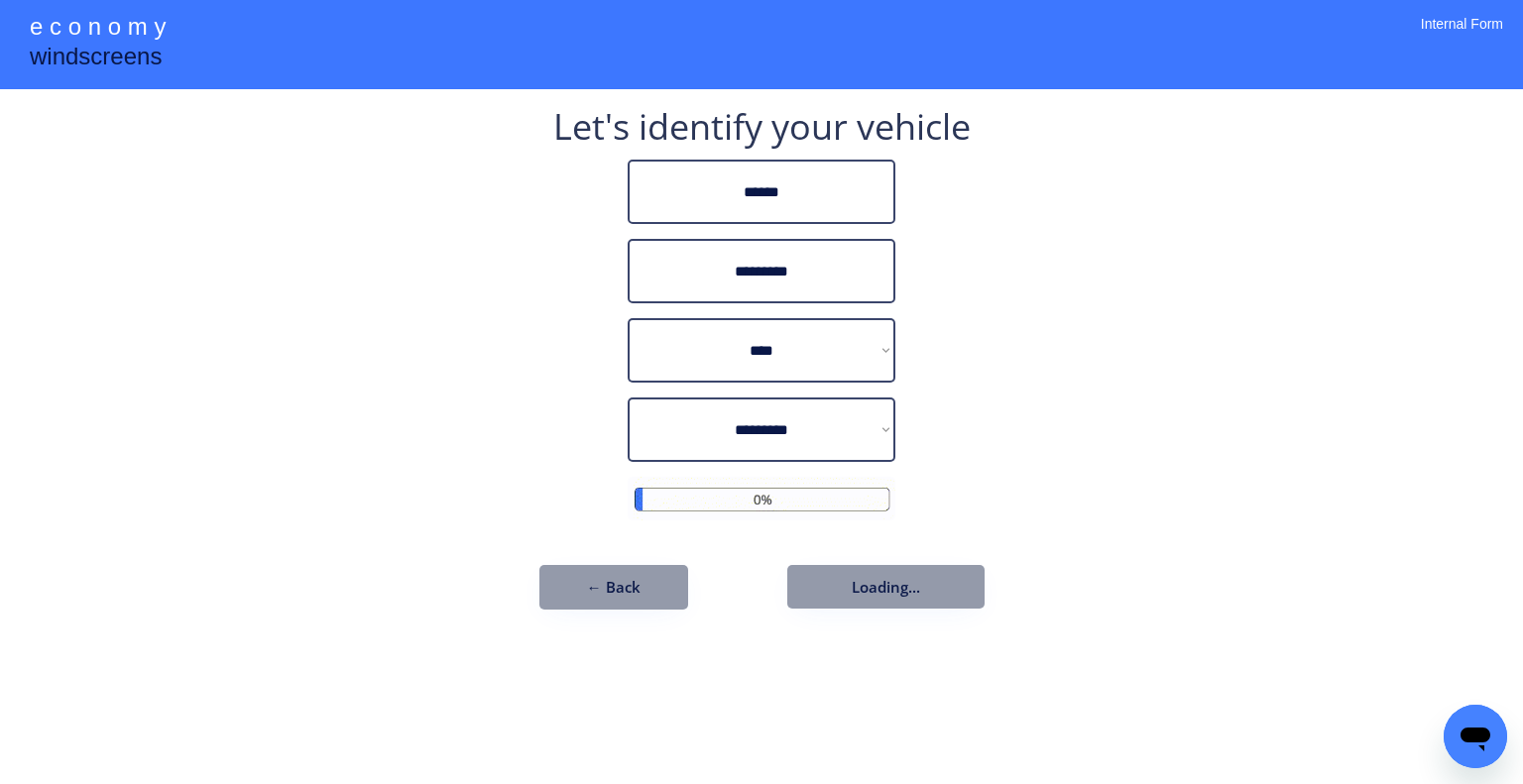 click on "**********" at bounding box center [762, 392] 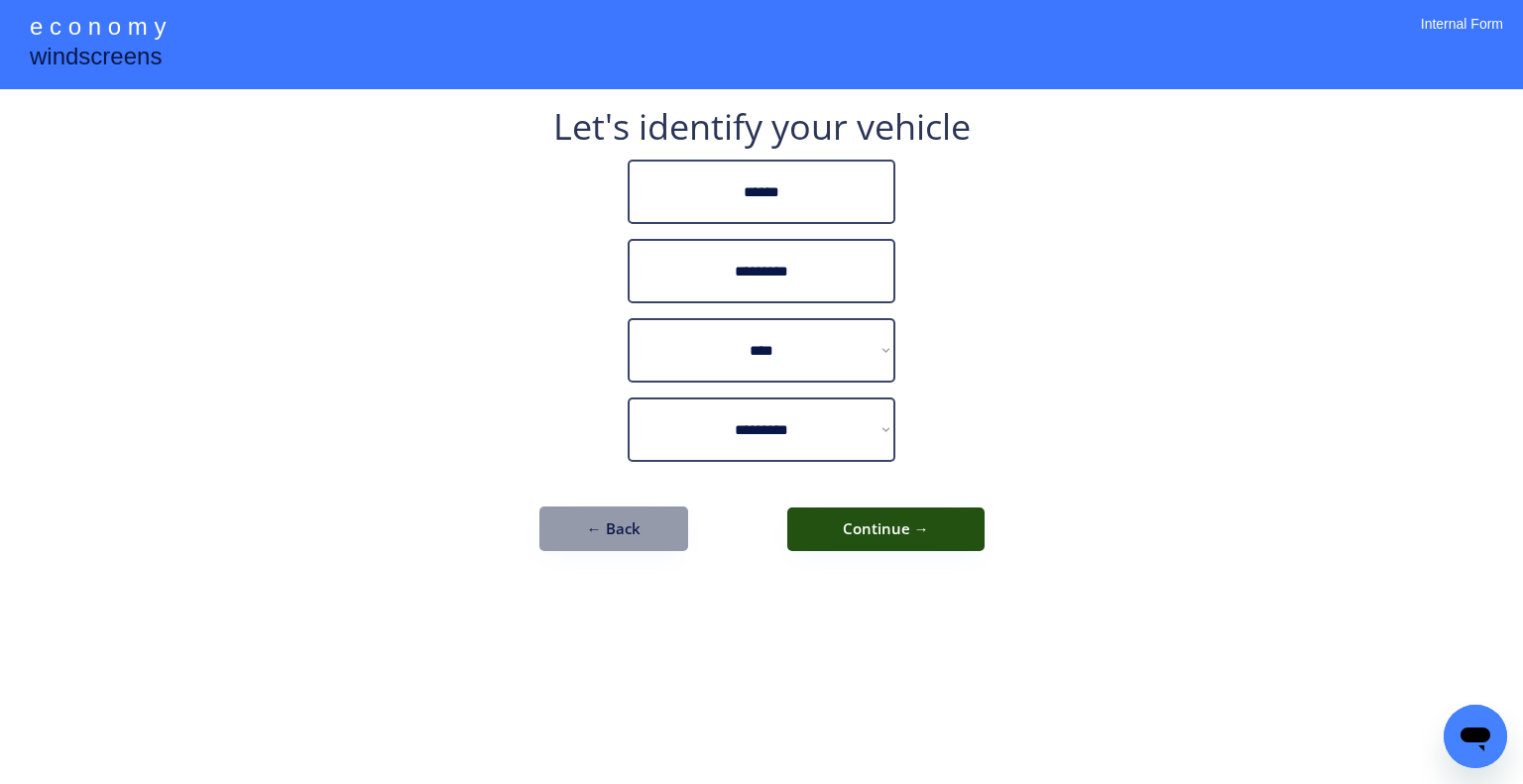 click on "Continue    →" at bounding box center [885, 529] 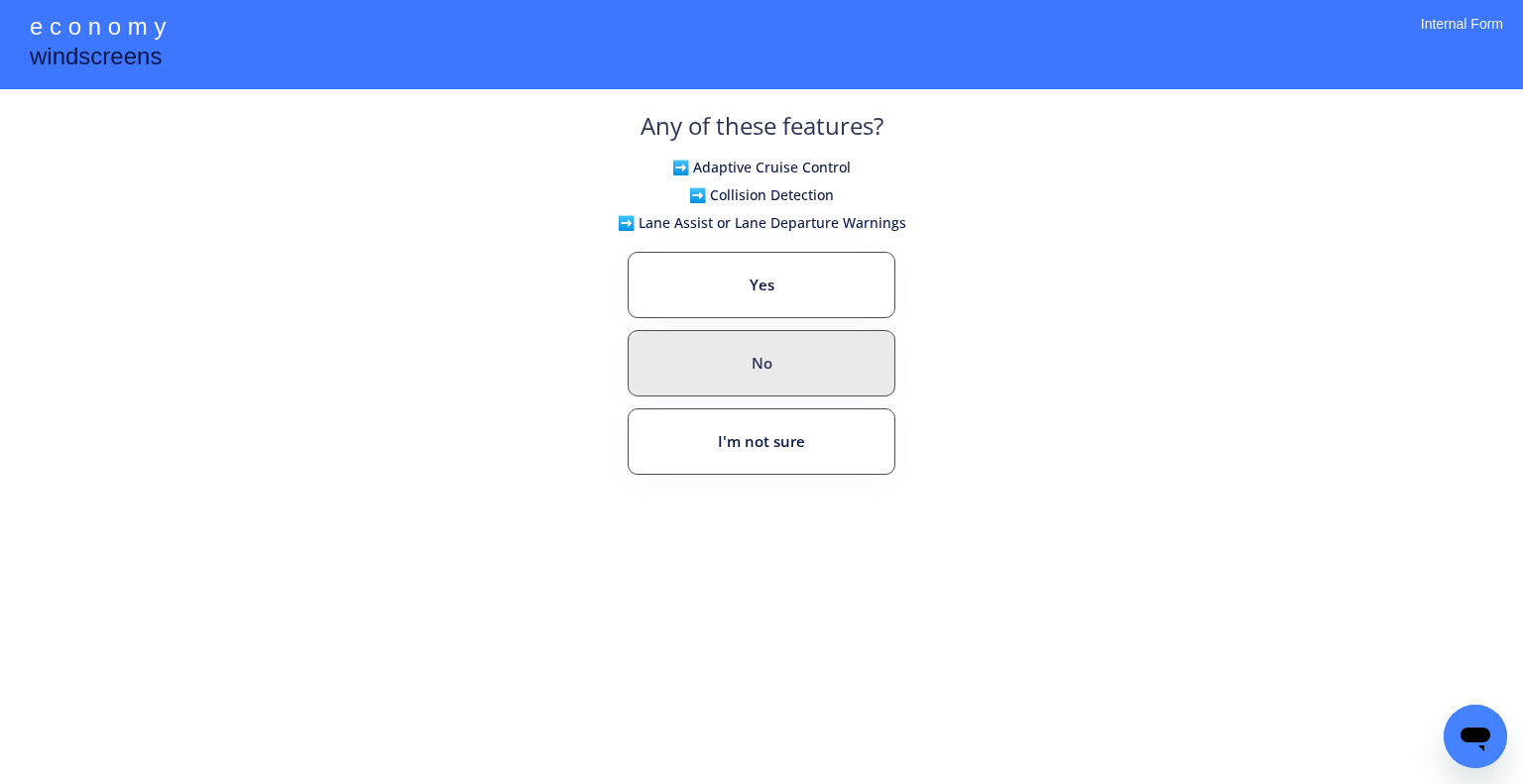 click on "No" at bounding box center (762, 363) 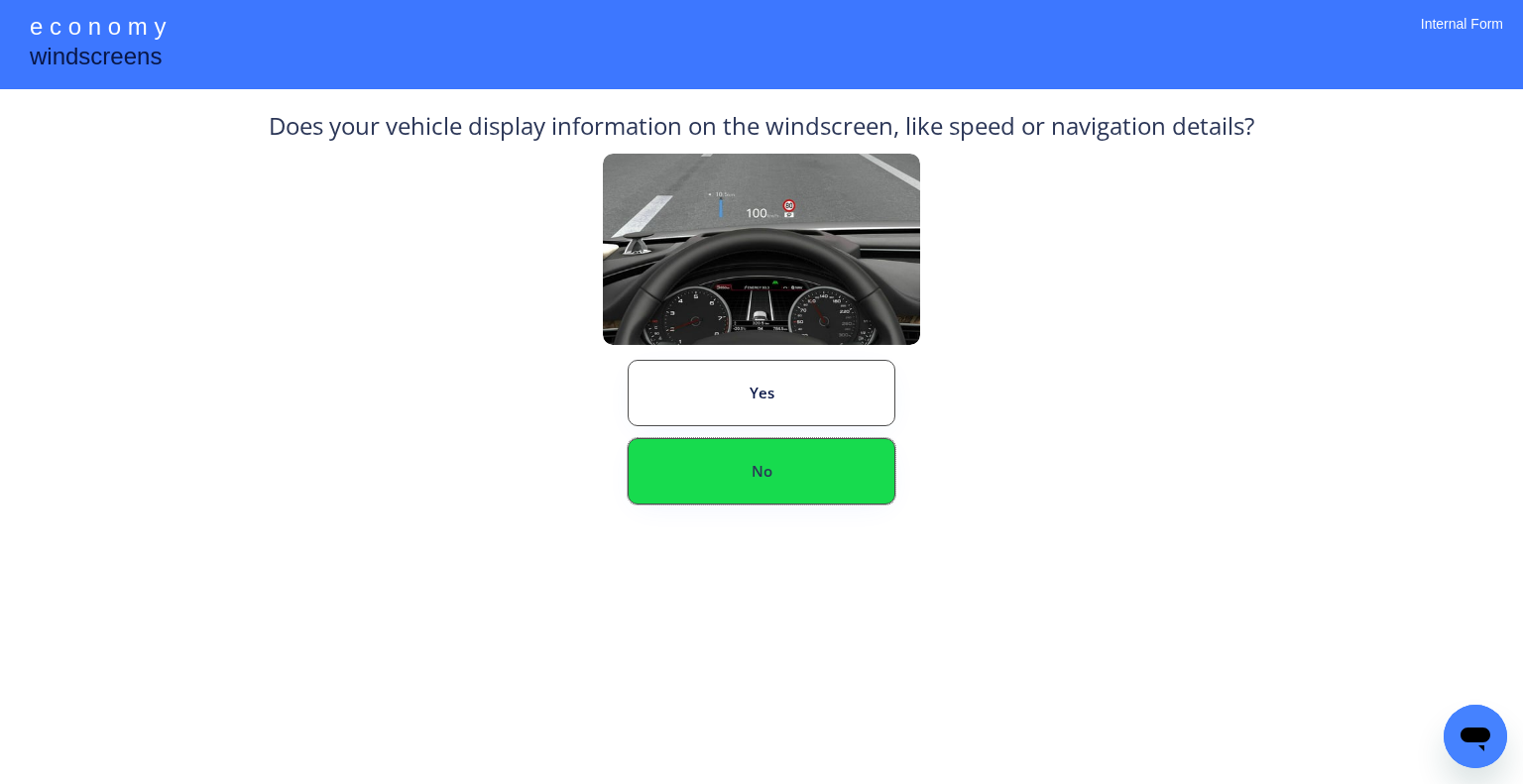 click on "No" at bounding box center (762, 471) 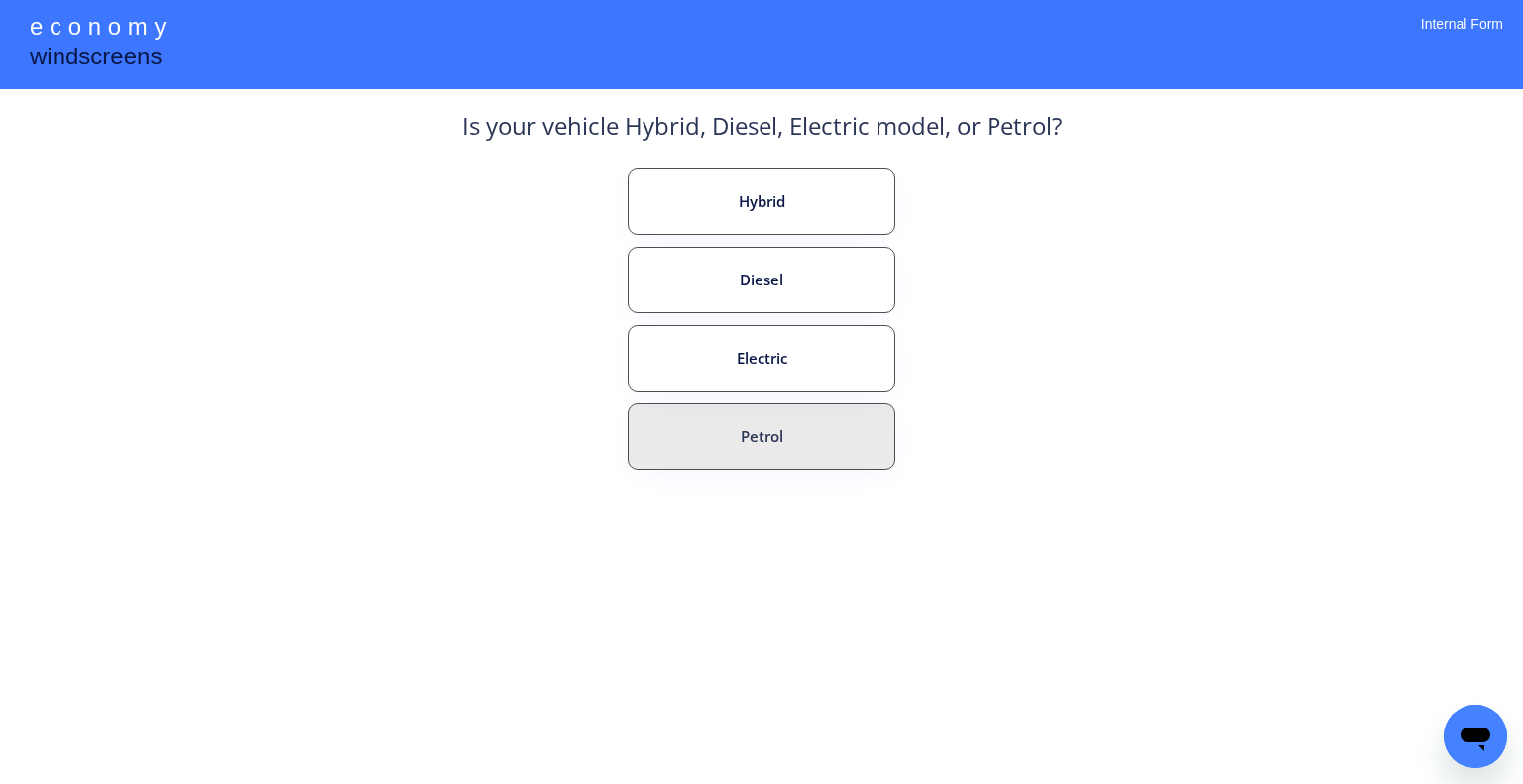 click on "Petrol" at bounding box center (762, 436) 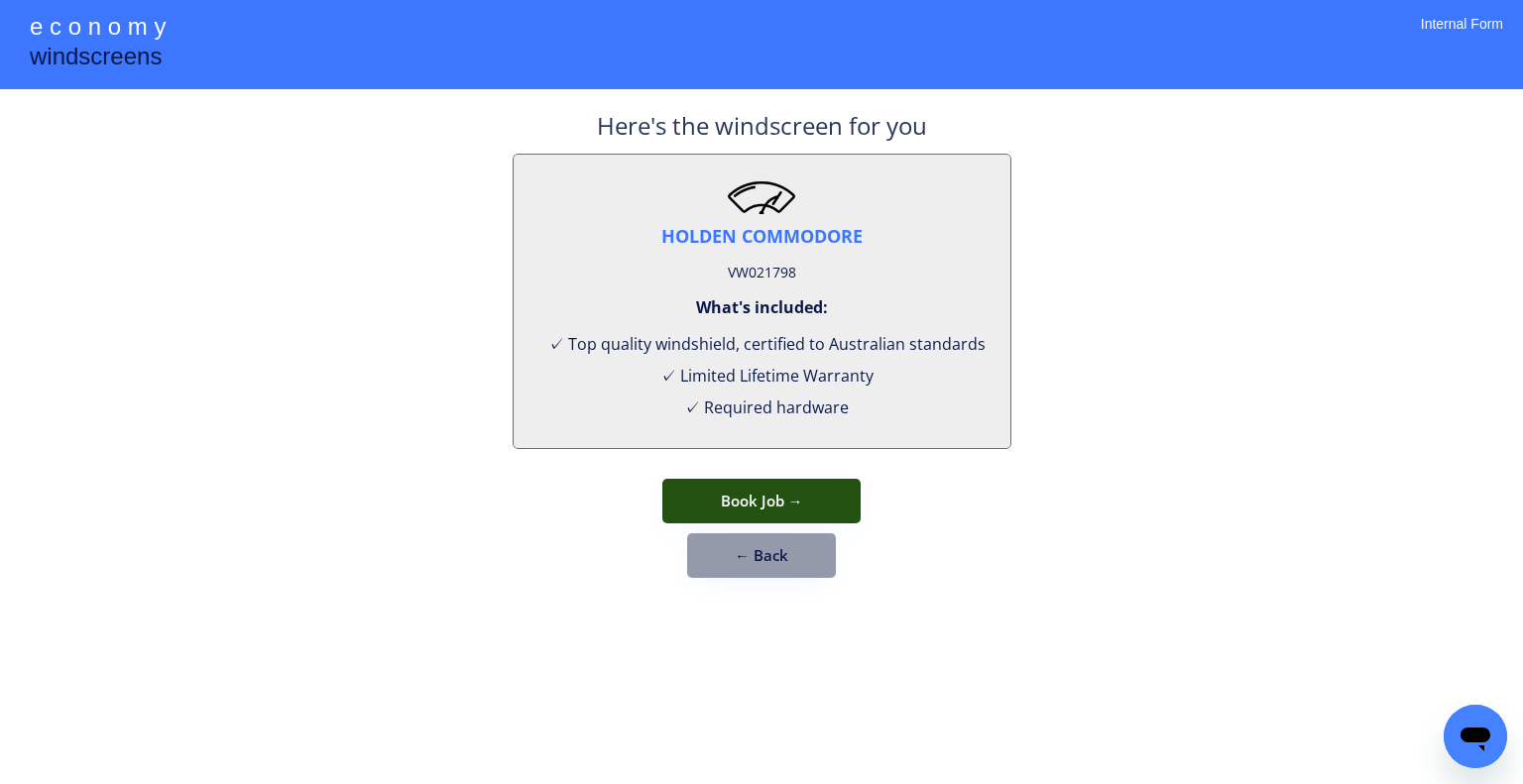 click on "Book Job    →" at bounding box center (762, 501) 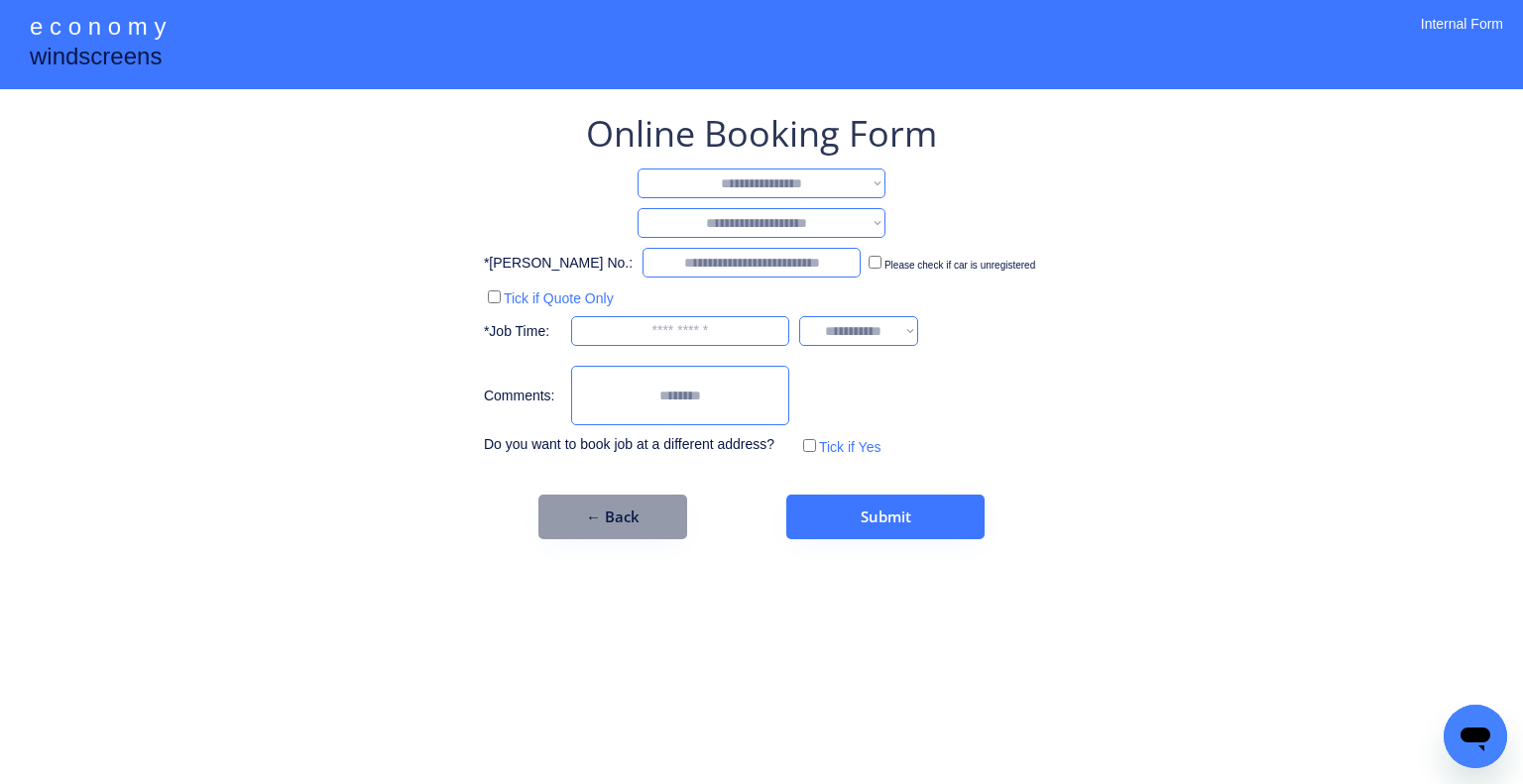 click on "**********" at bounding box center (762, 183) 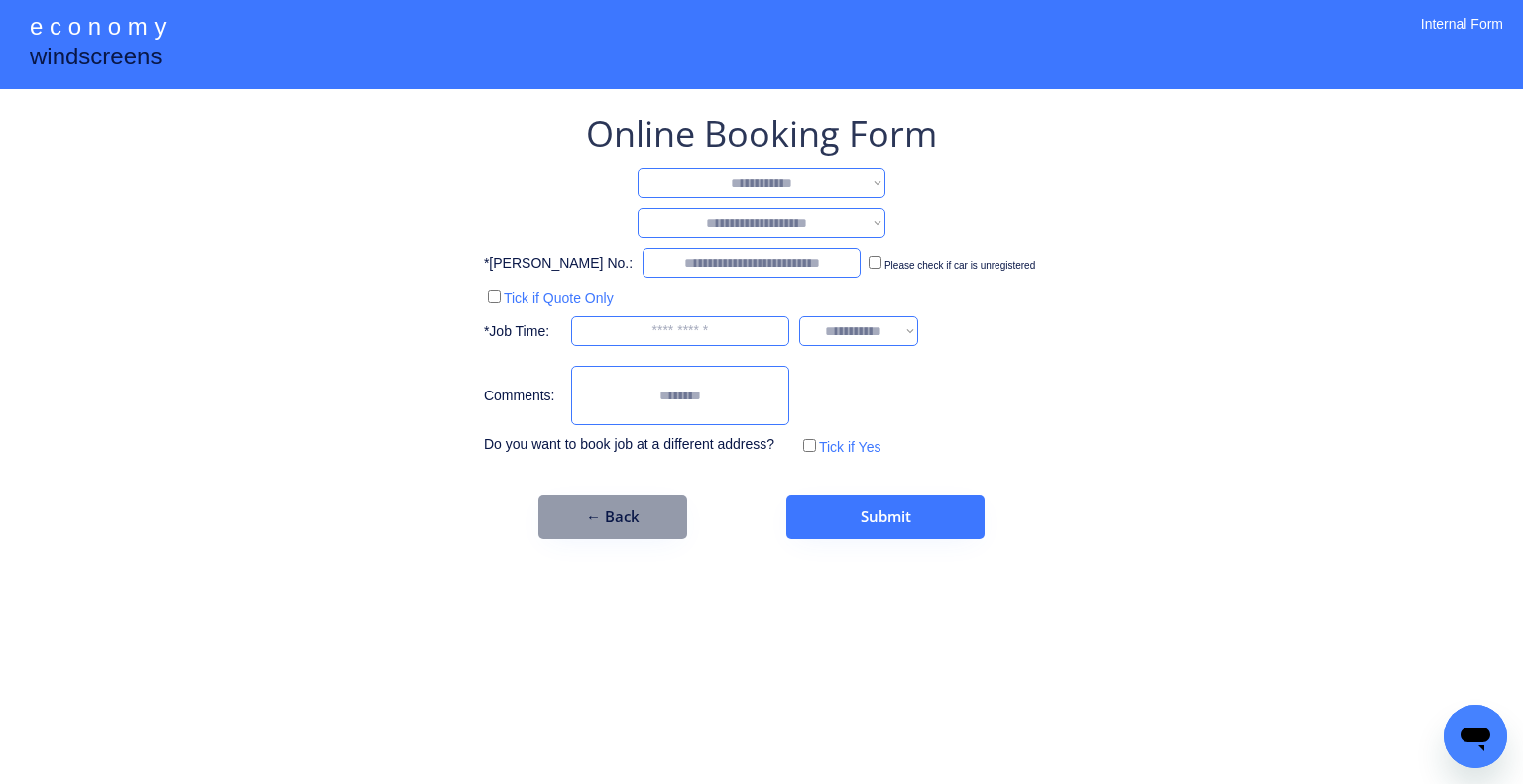 click on "**********" at bounding box center (762, 183) 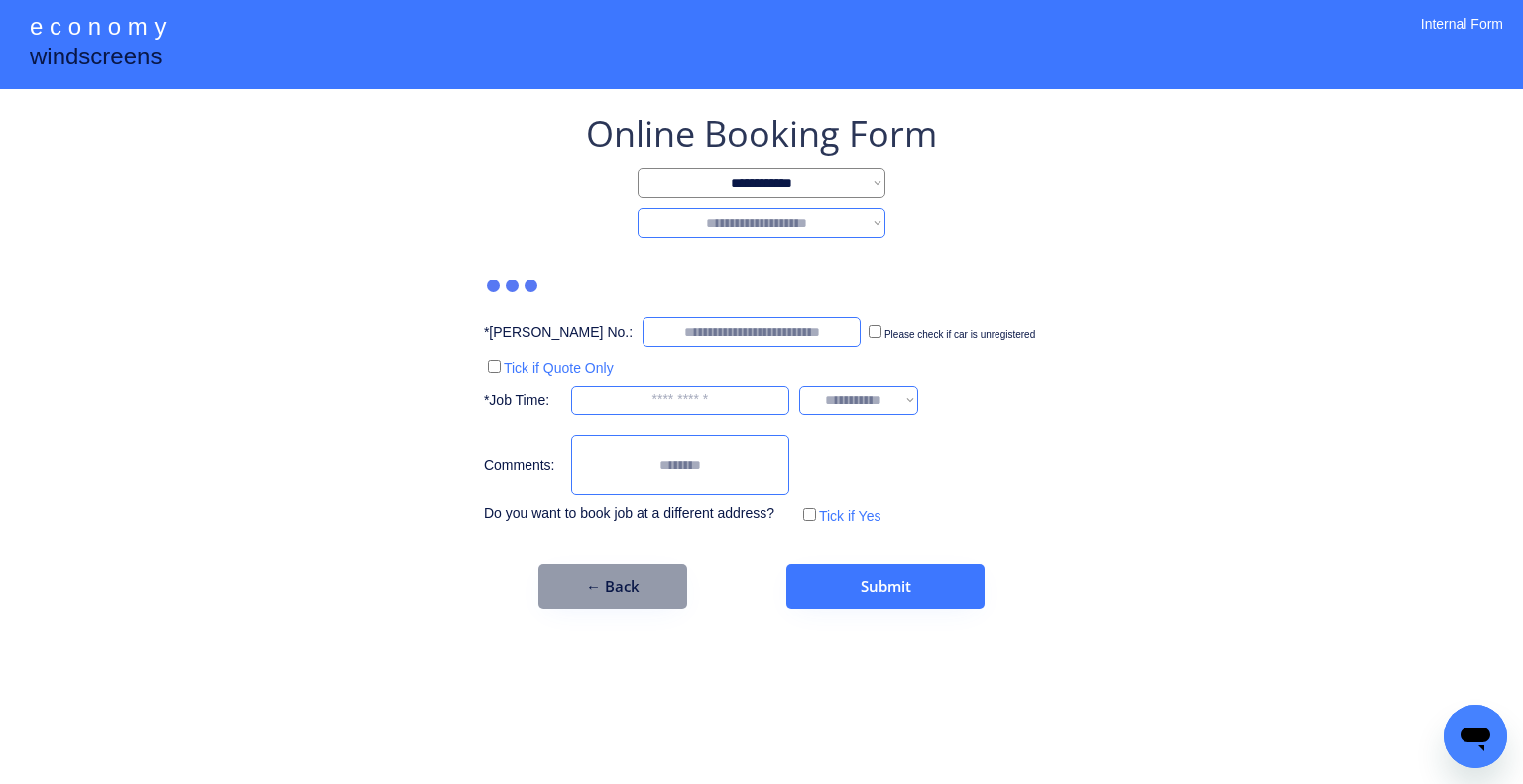 click on "**********" at bounding box center (762, 223) 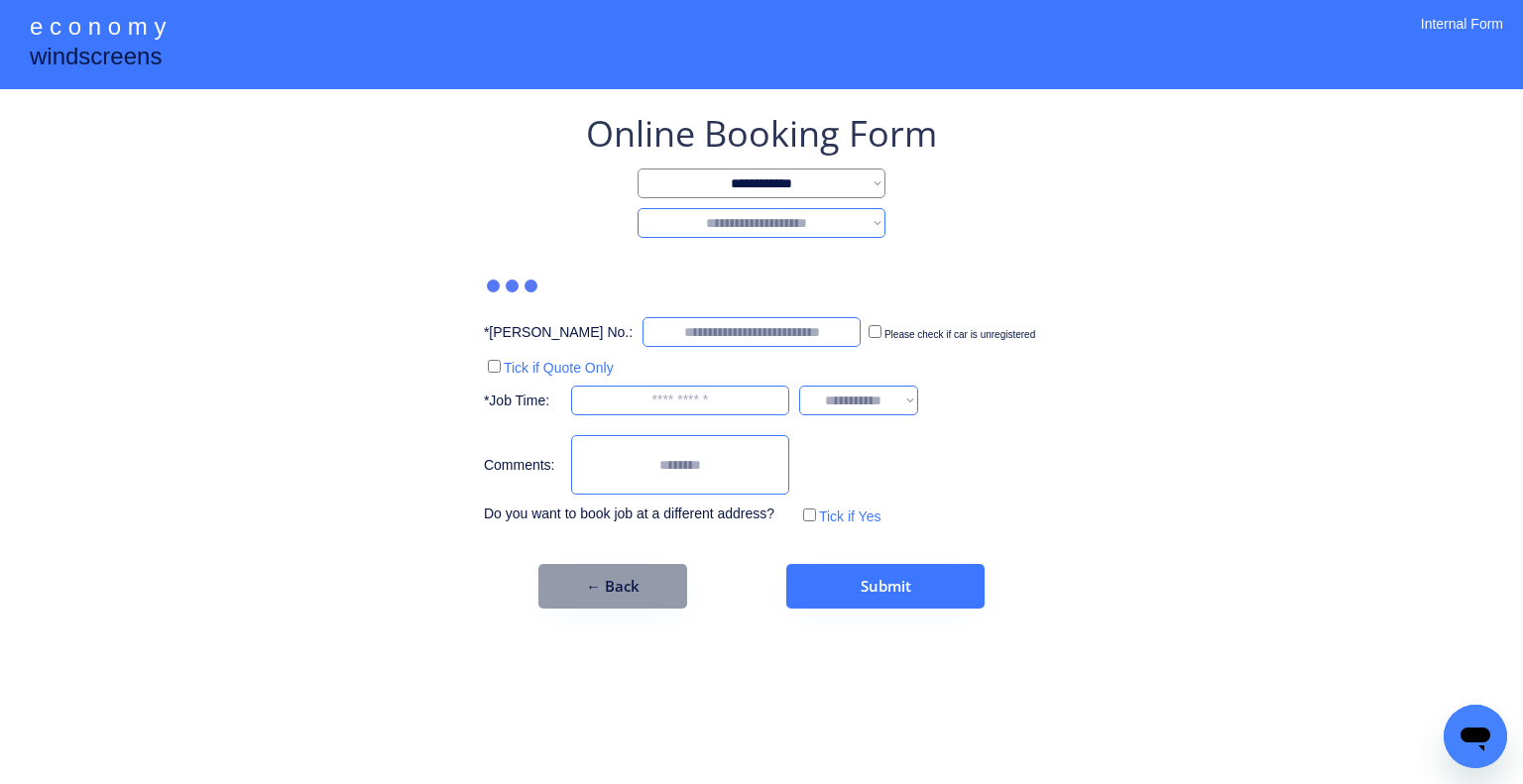 select on "********" 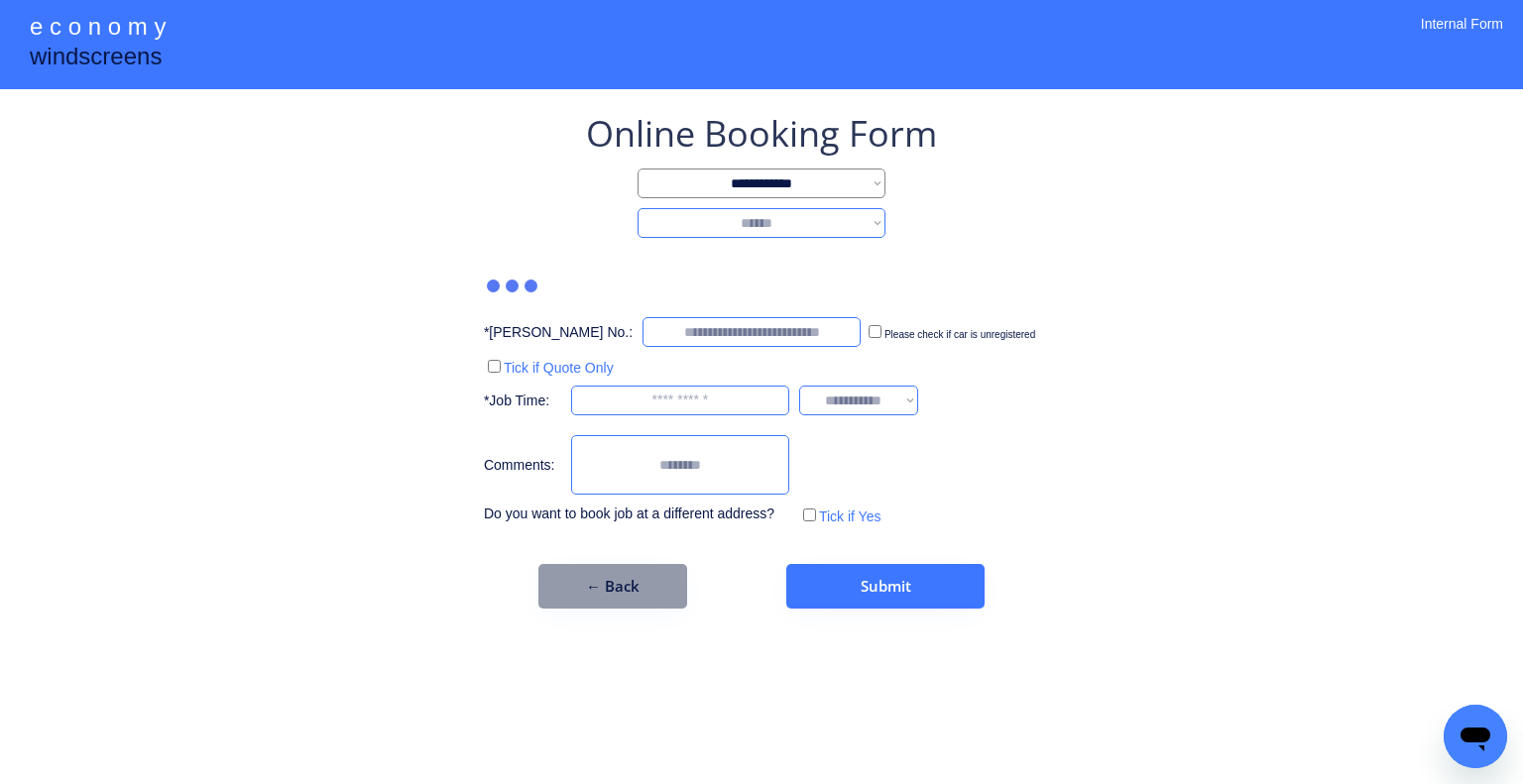 click on "**********" at bounding box center (762, 223) 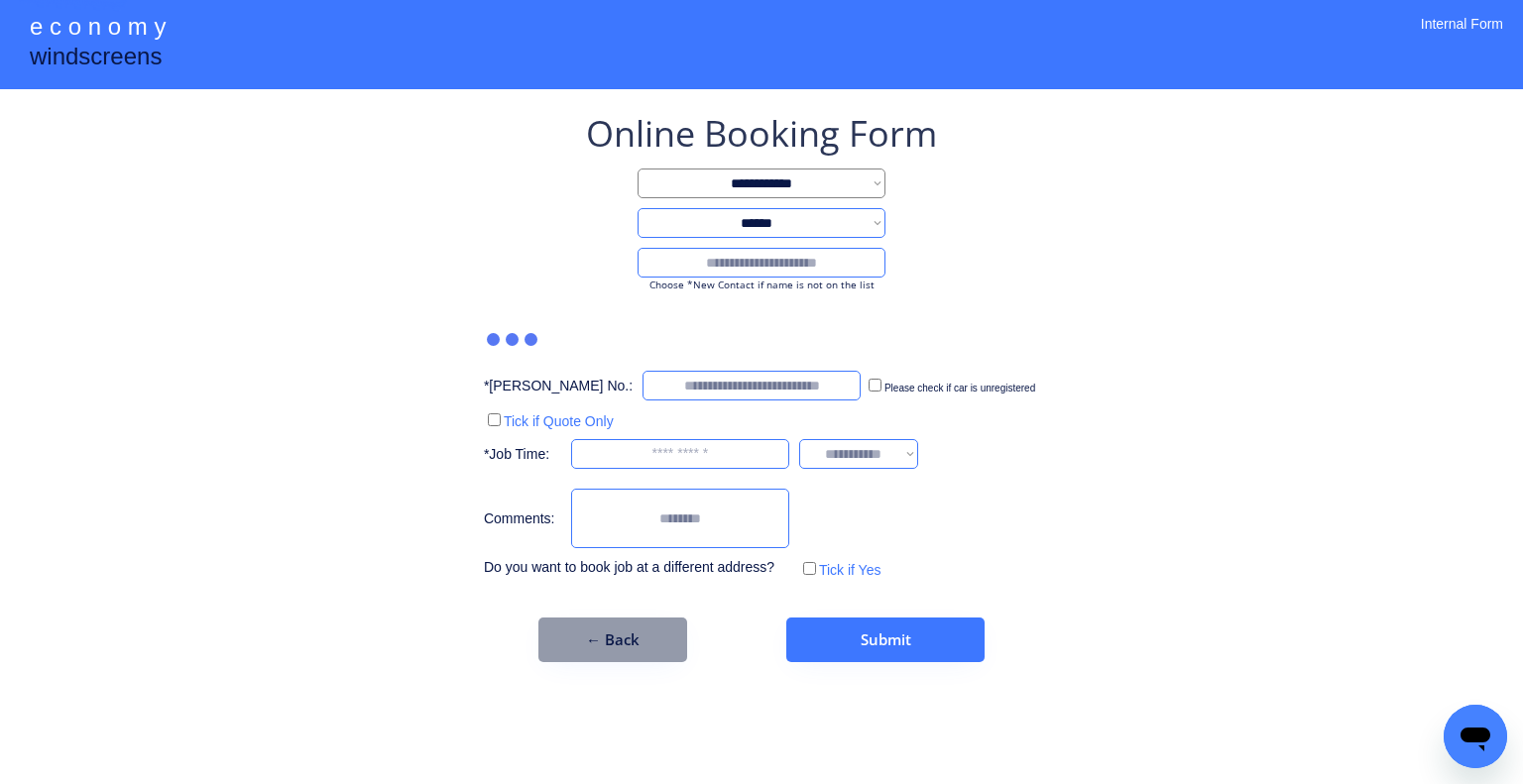 click at bounding box center (762, 263) 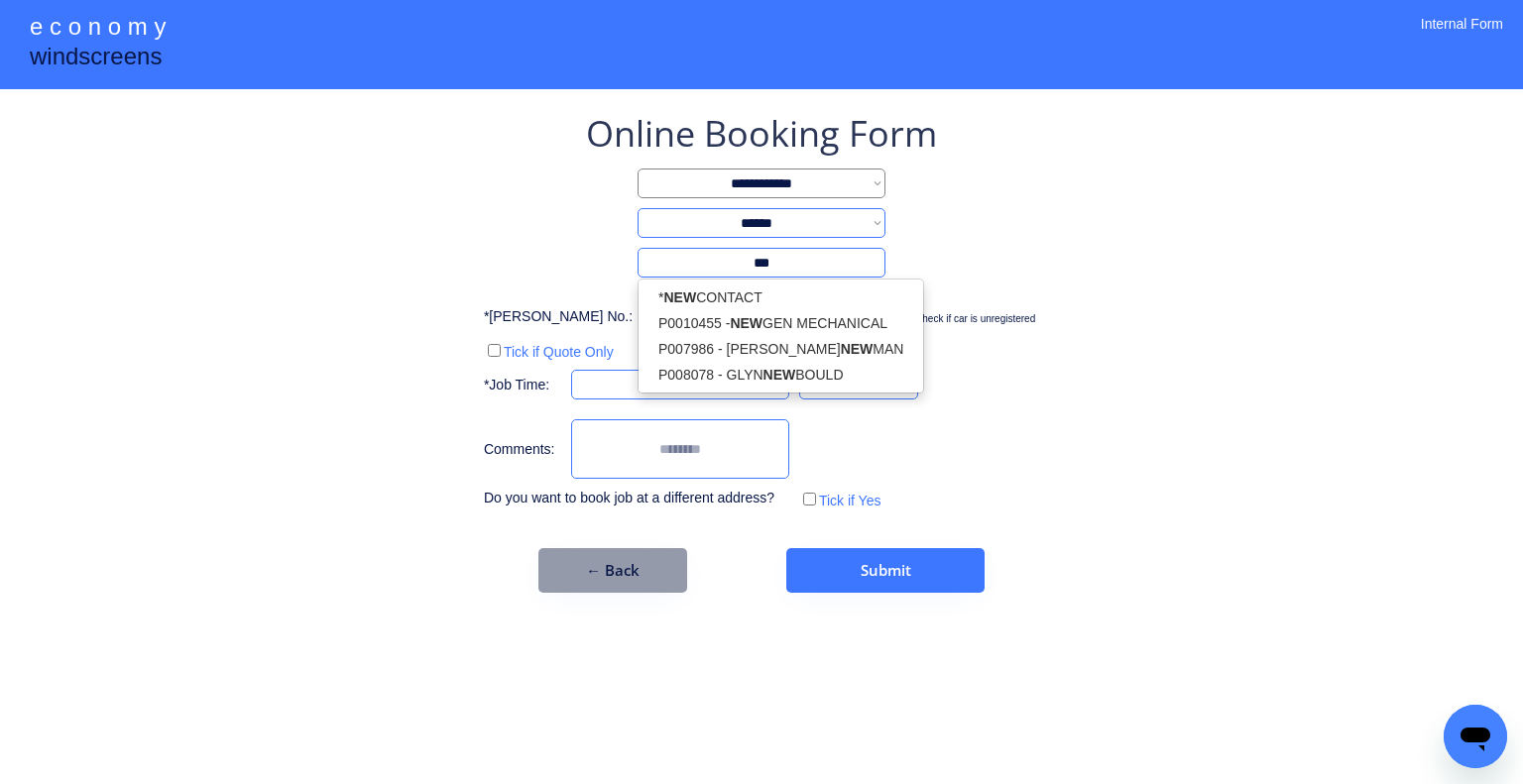 click on "* NEW  CONTACT" at bounding box center (780, 297) 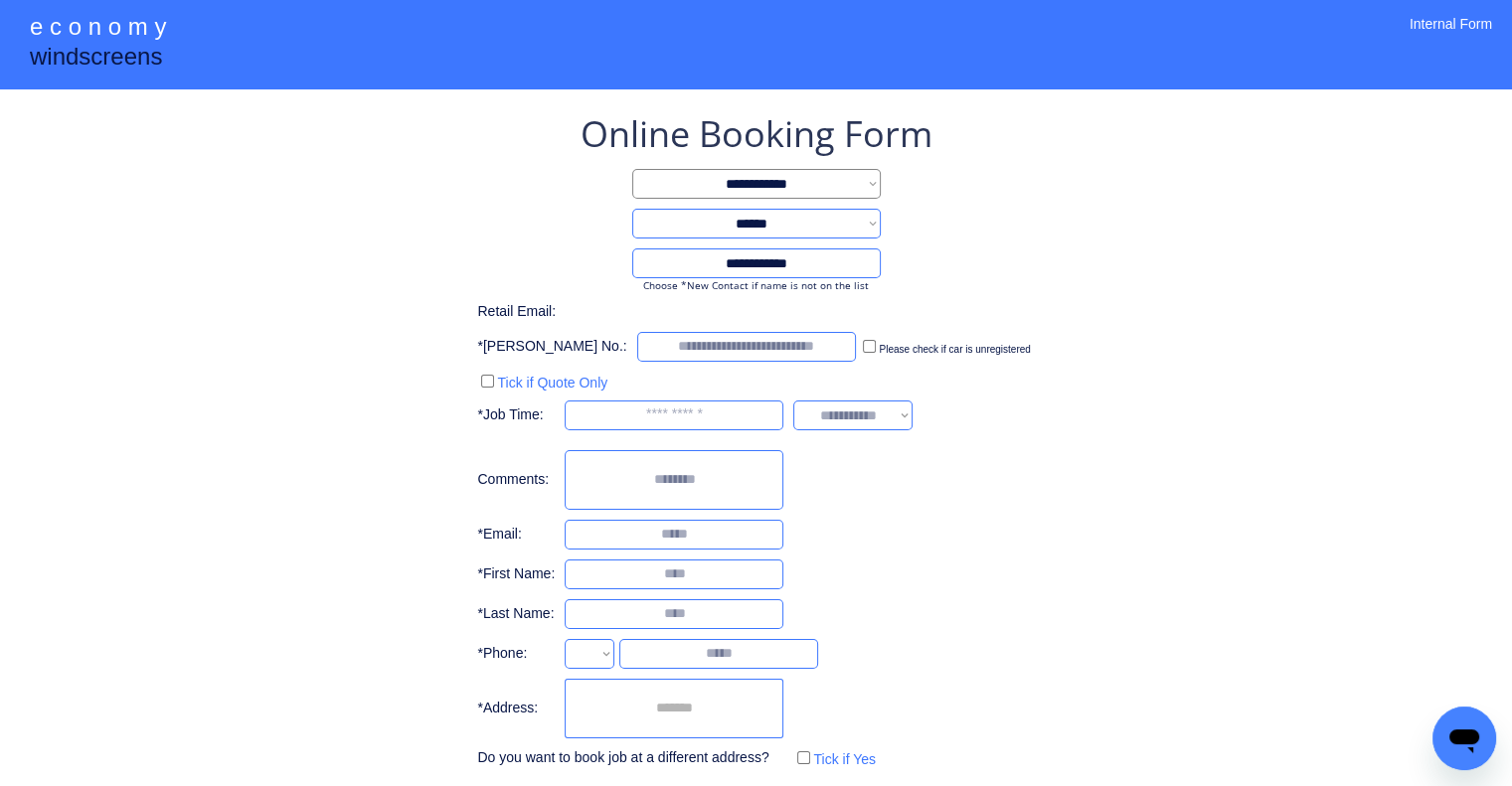 type on "**********" 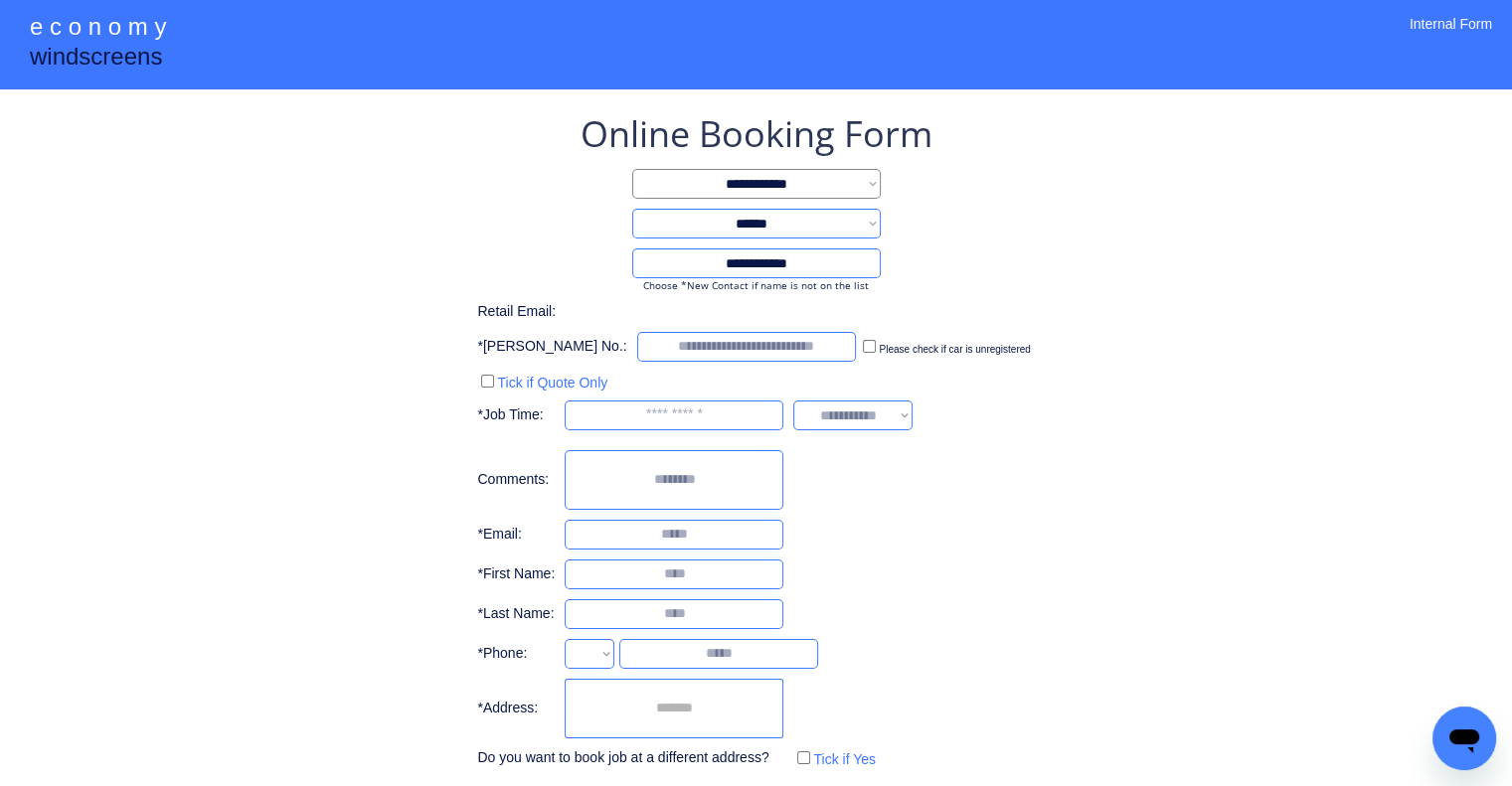 select on "**********" 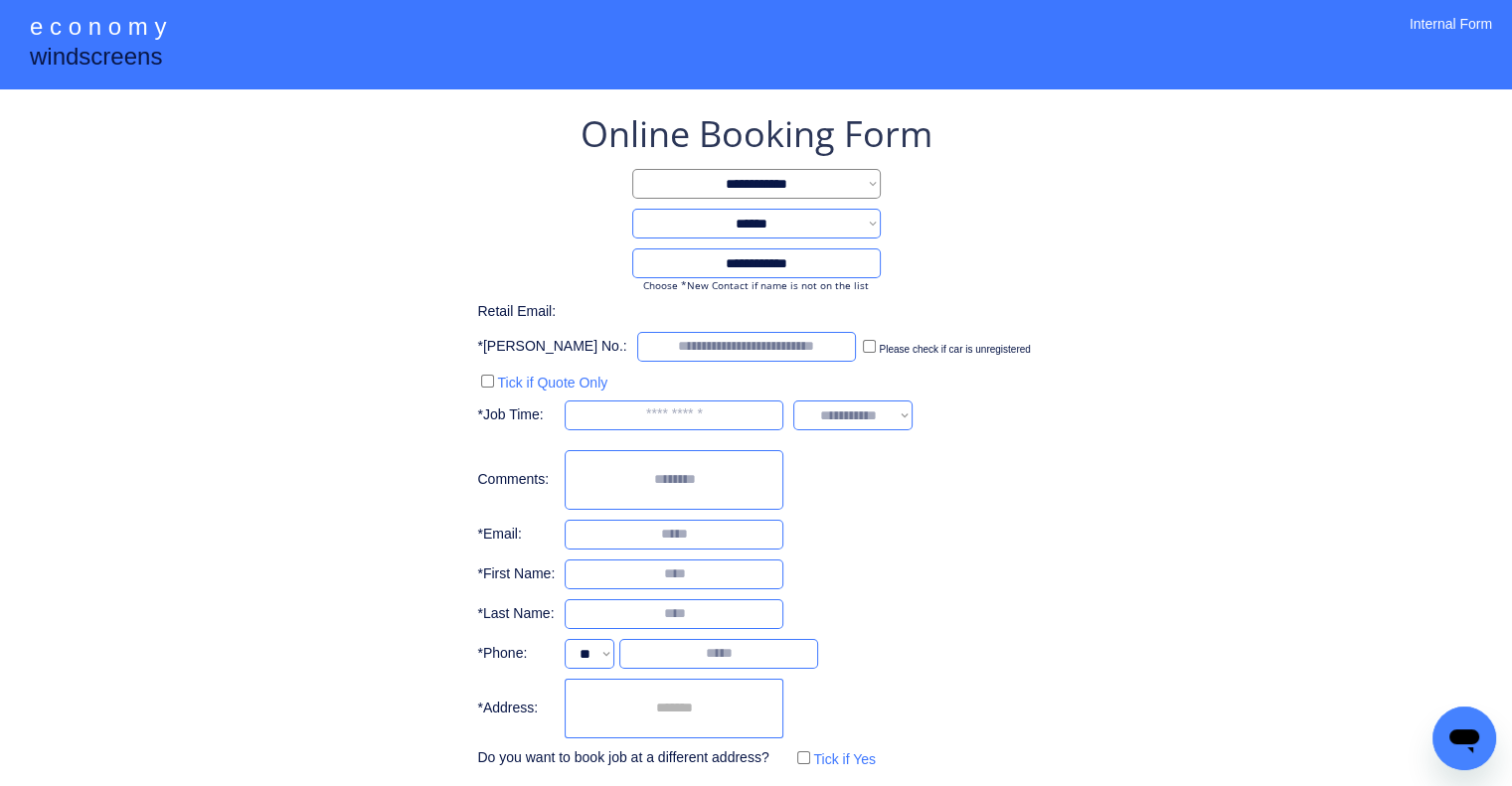 click at bounding box center [674, 574] 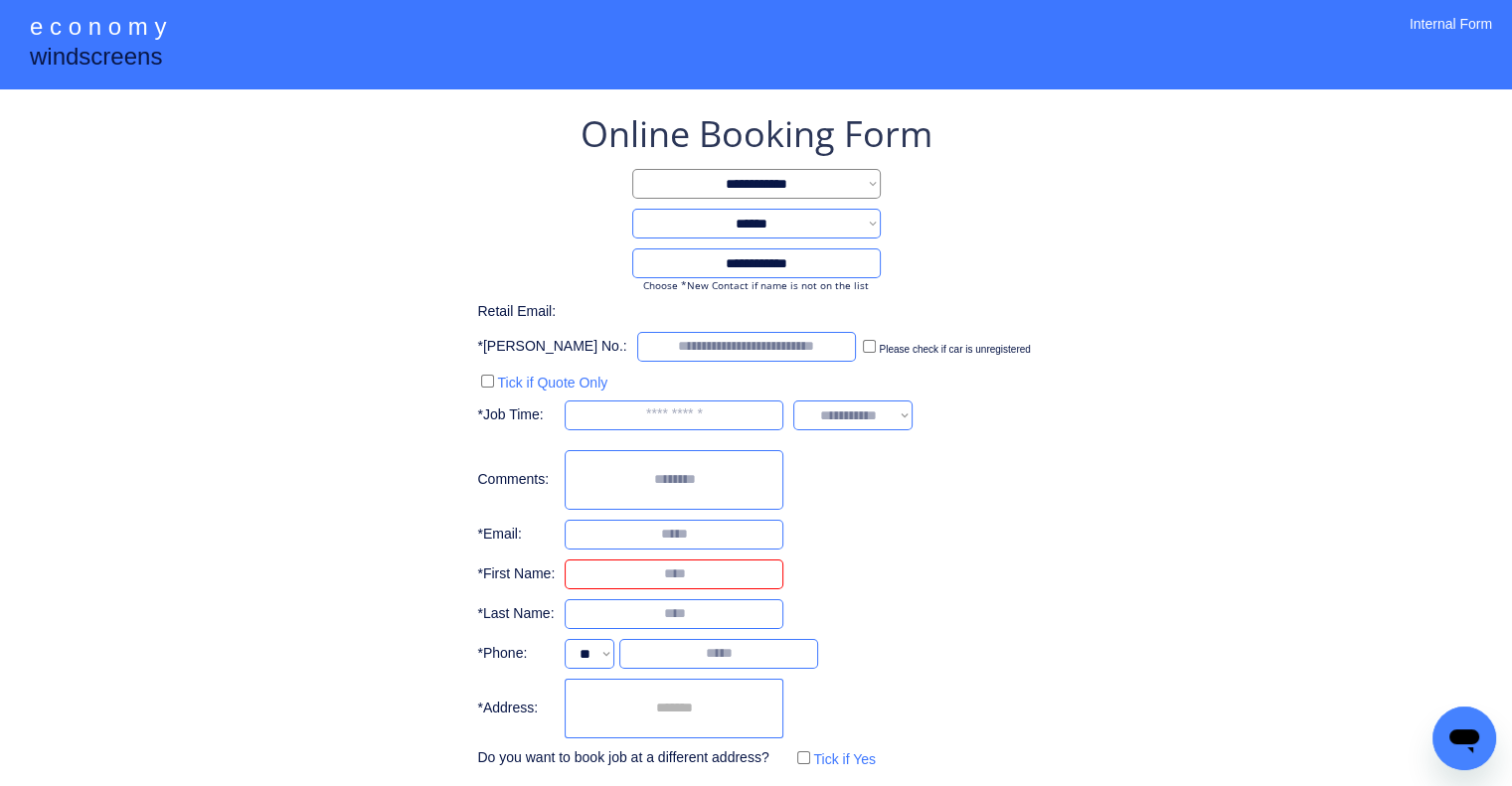 paste on "****" 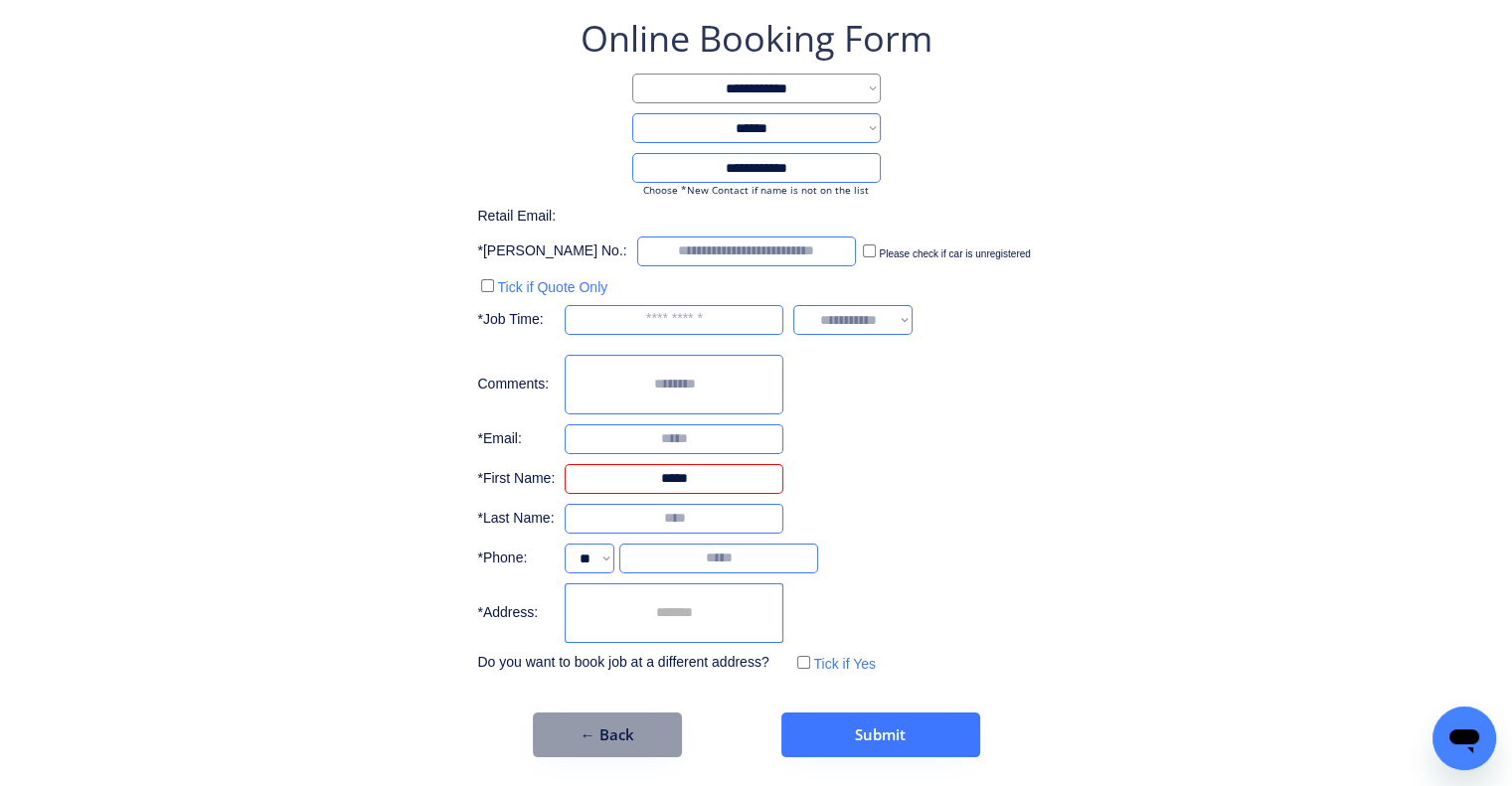 scroll, scrollTop: 95, scrollLeft: 0, axis: vertical 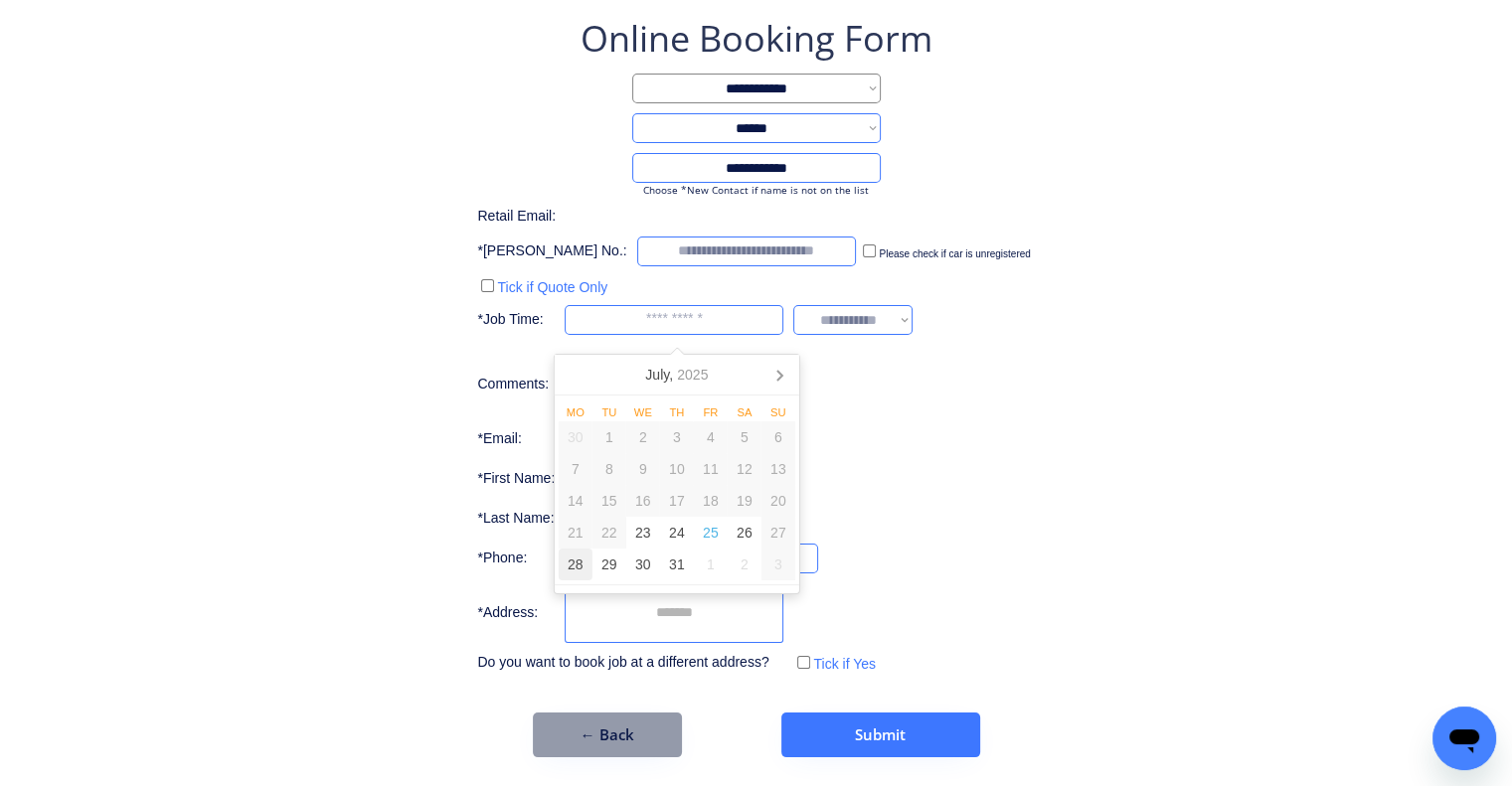 click on "28" at bounding box center (576, 564) 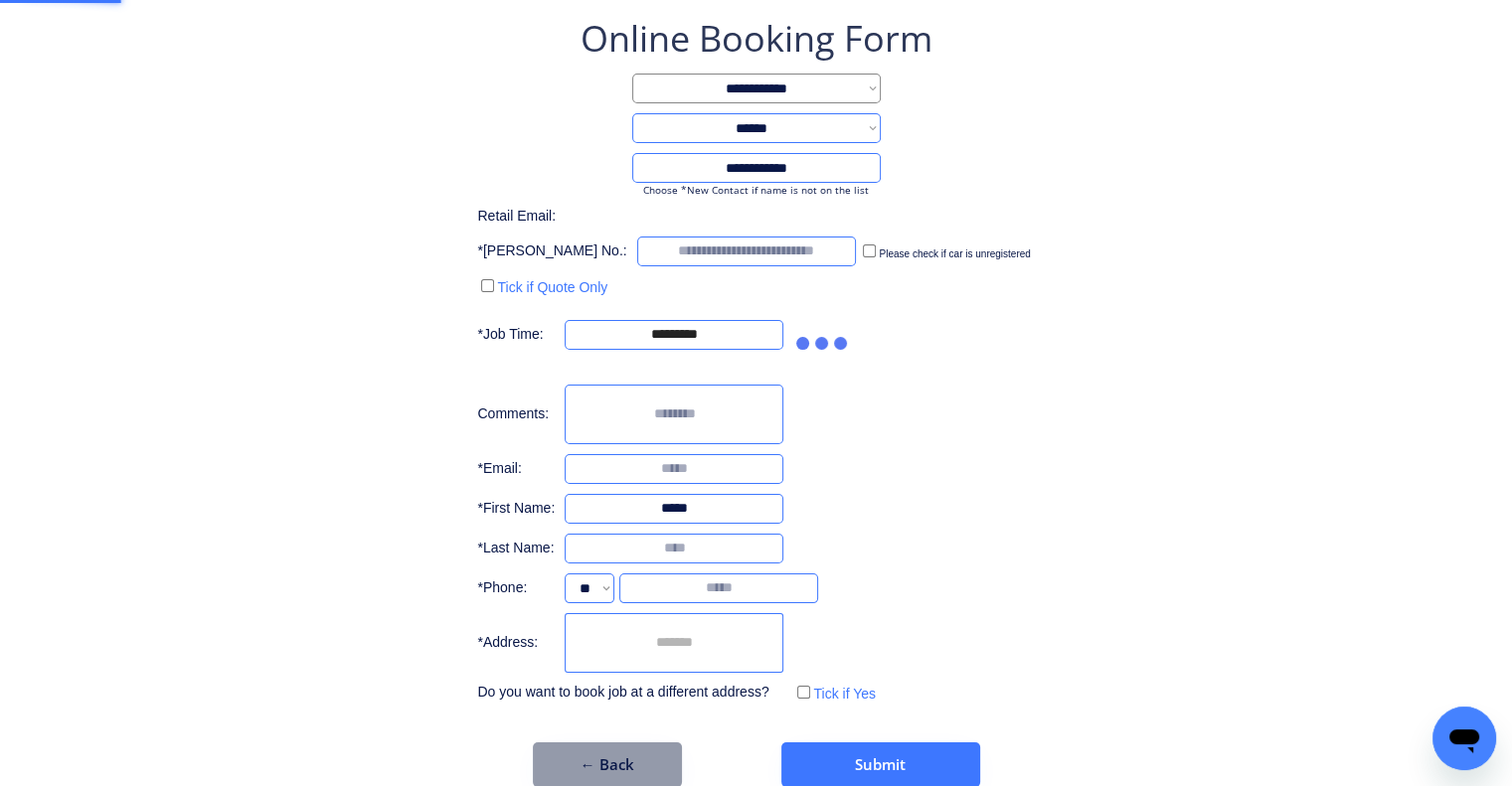 click on "**********" at bounding box center [756, 400] 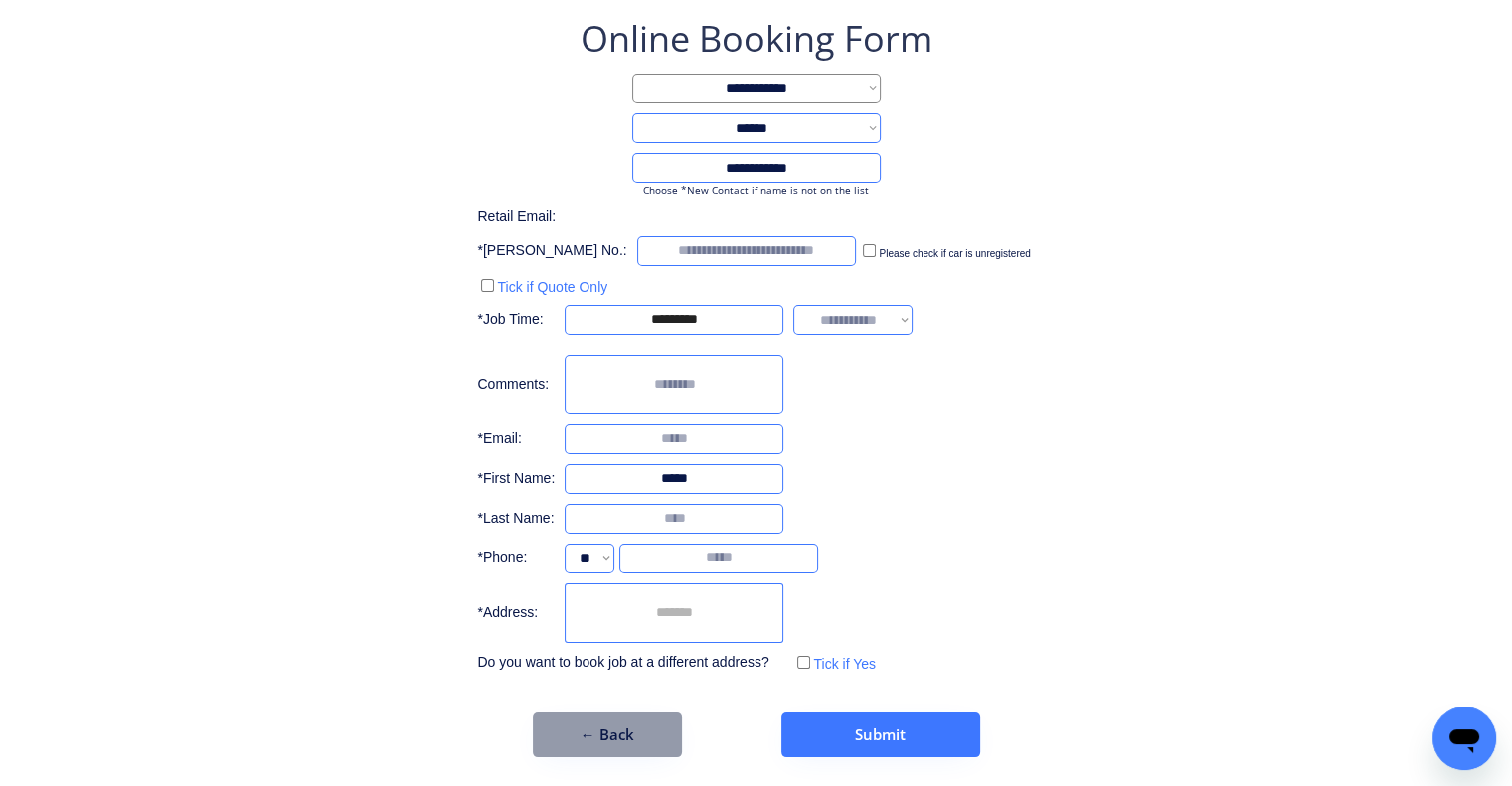 click on "**********" at bounding box center (853, 320) 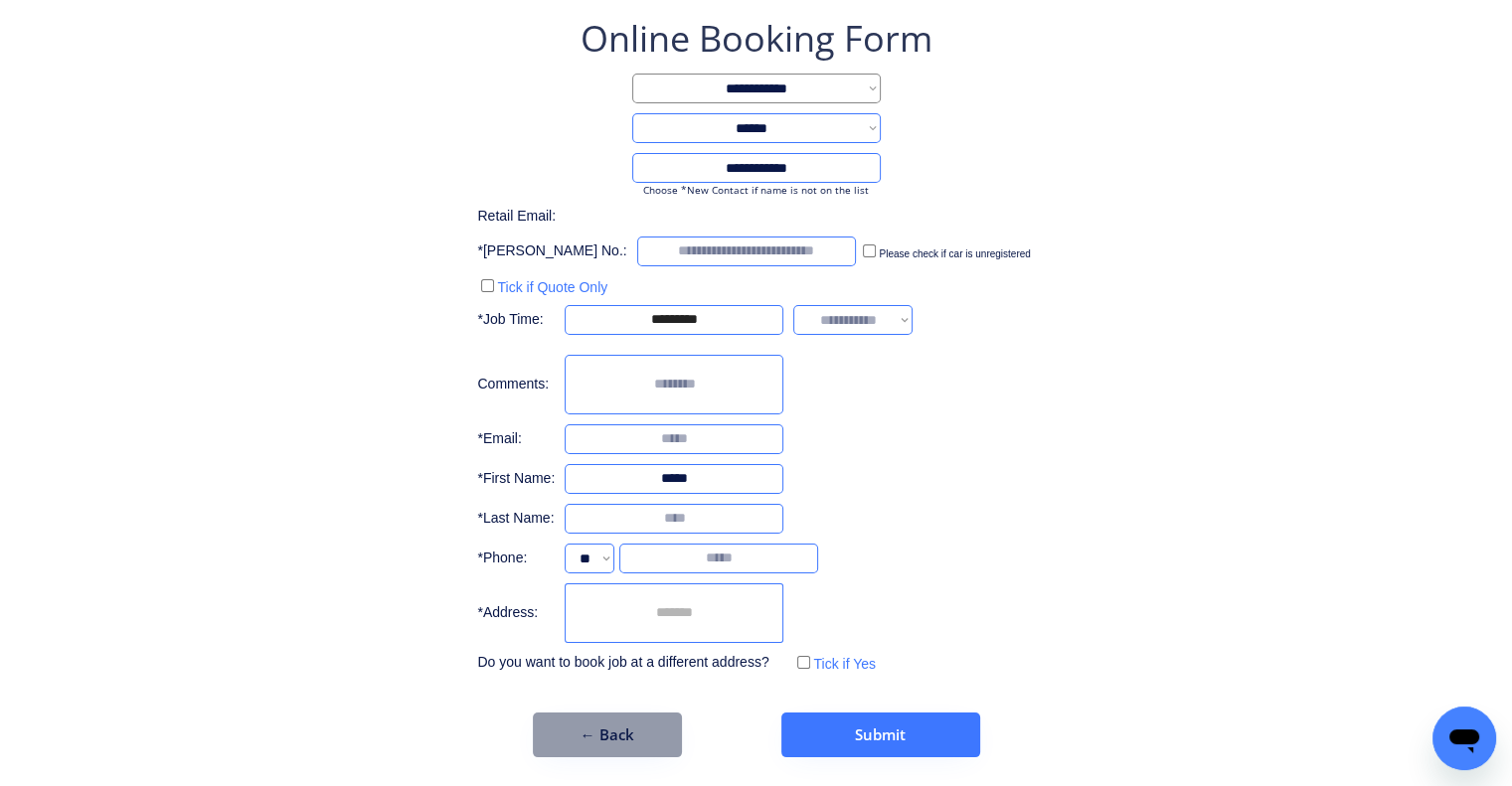 select on "*******" 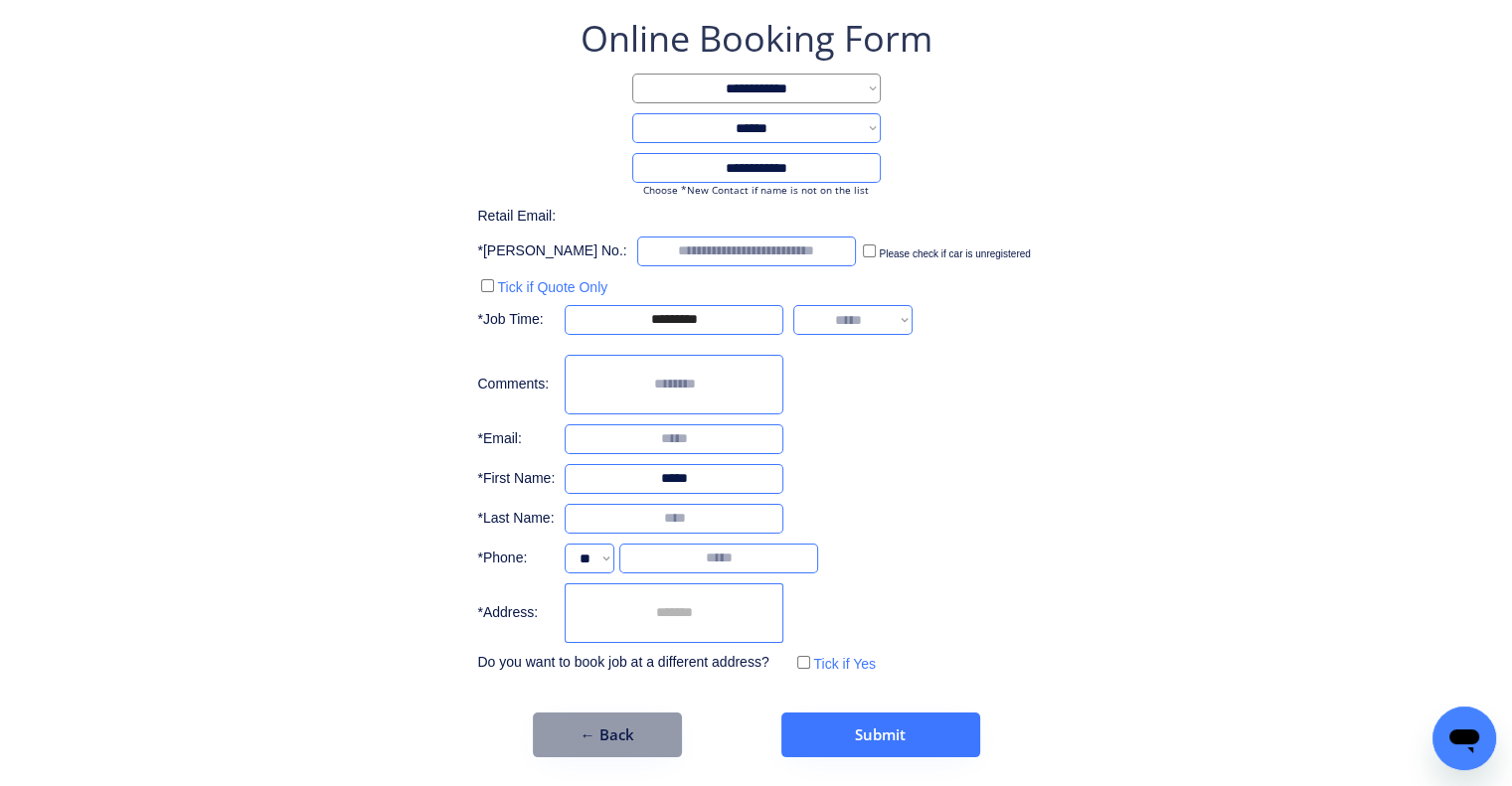 click on "**********" at bounding box center (853, 320) 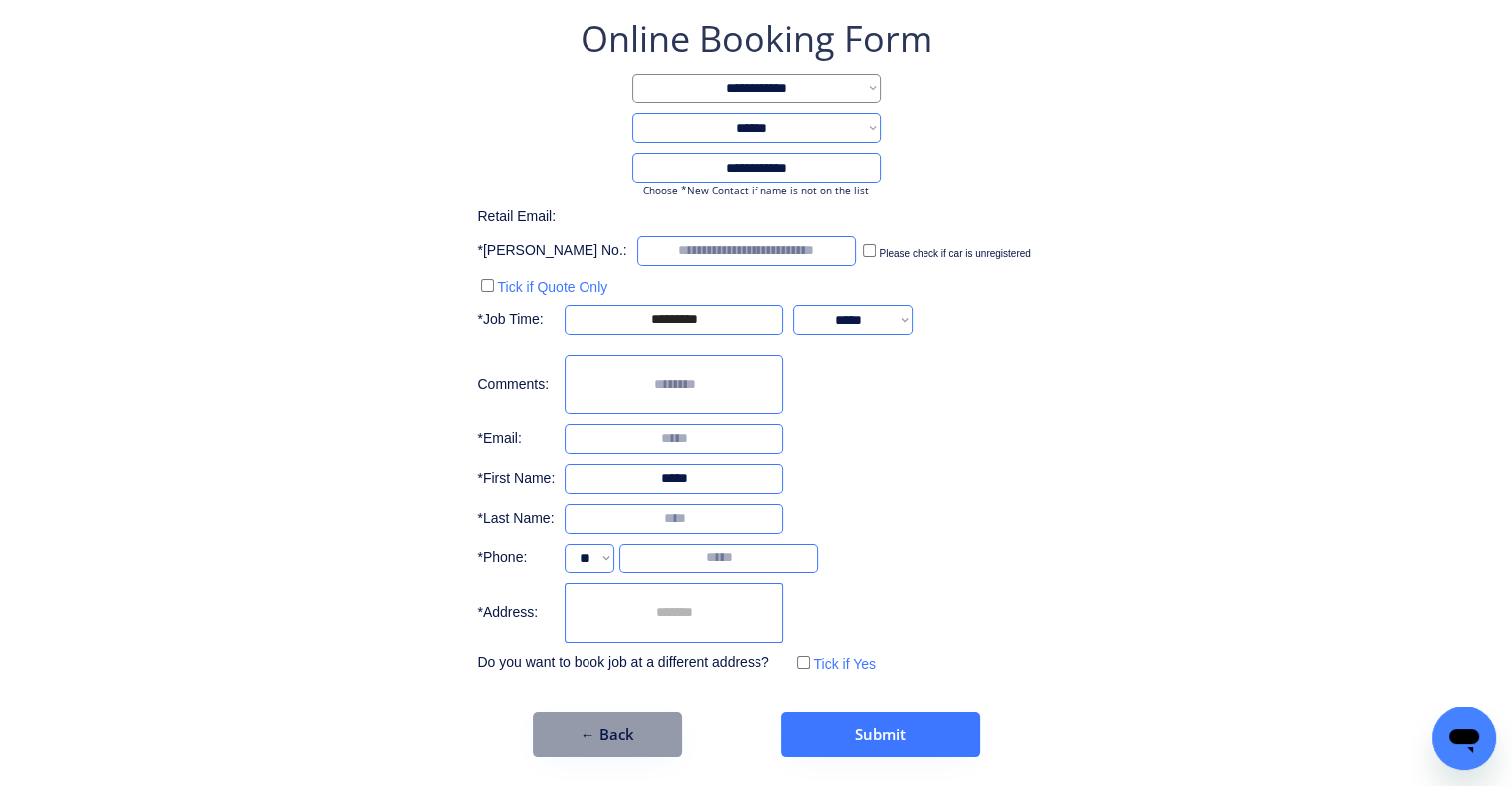 click at bounding box center (674, 519) 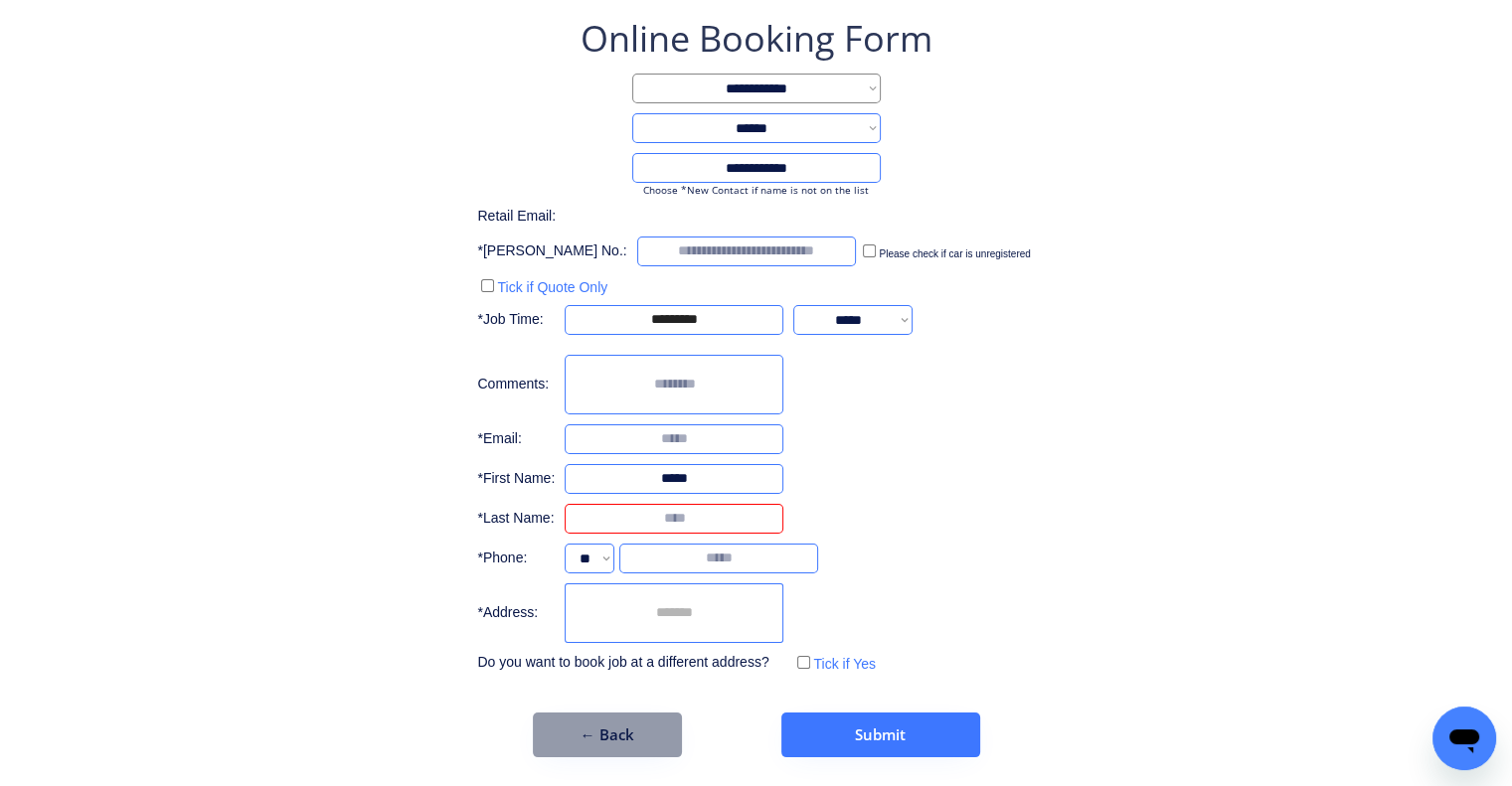 paste on "********" 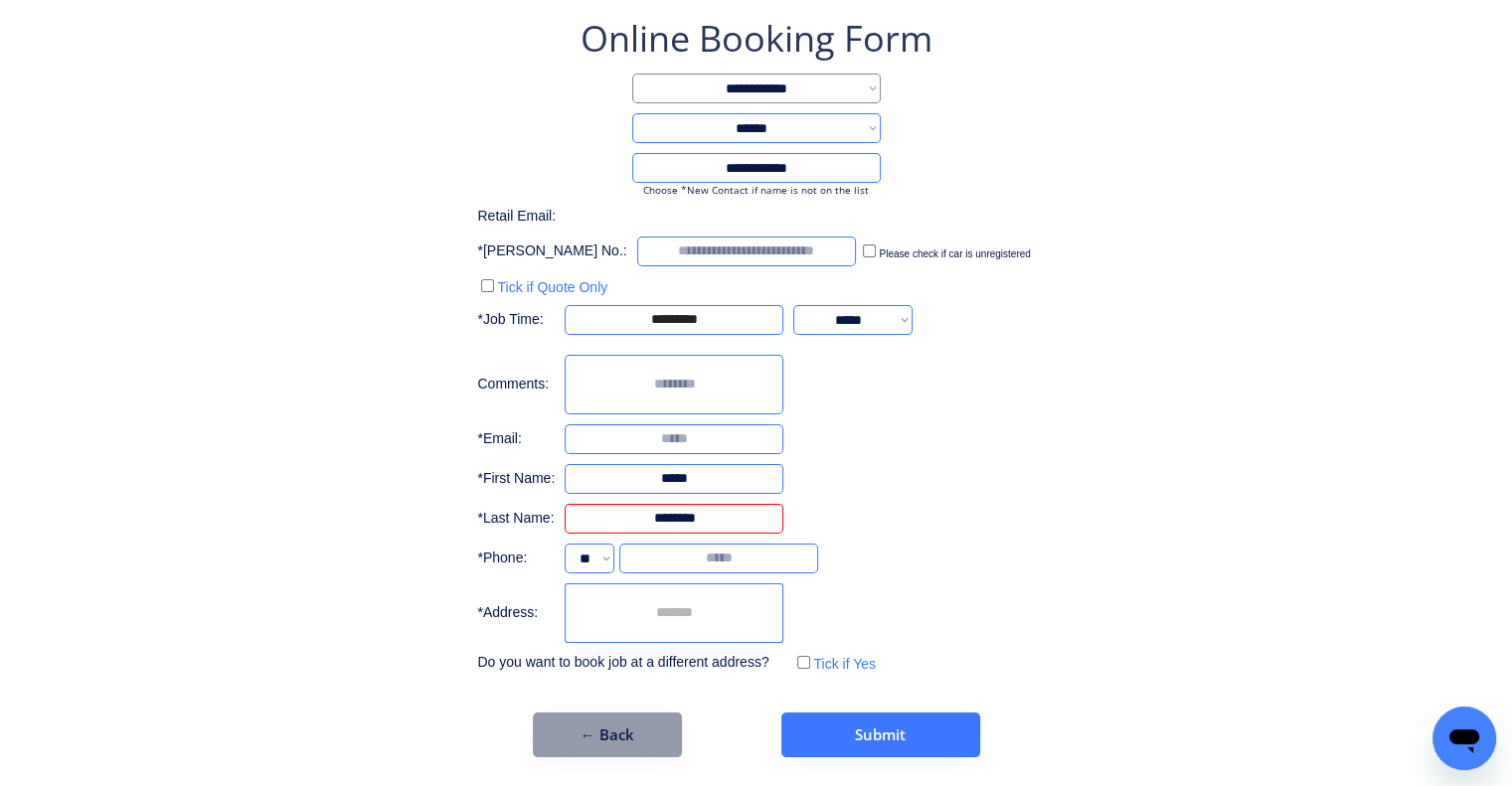 type on "********" 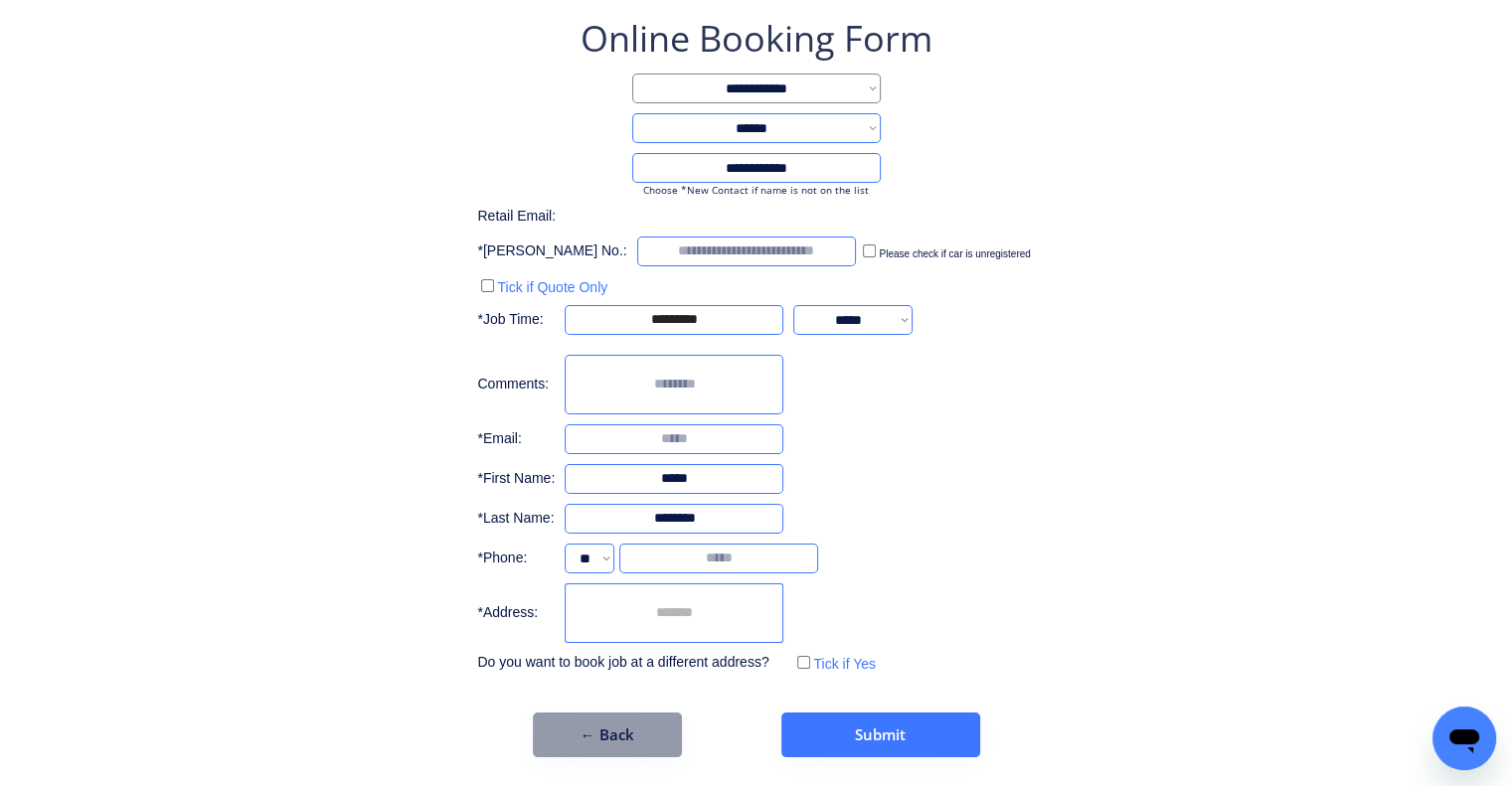 click at bounding box center (674, 439) 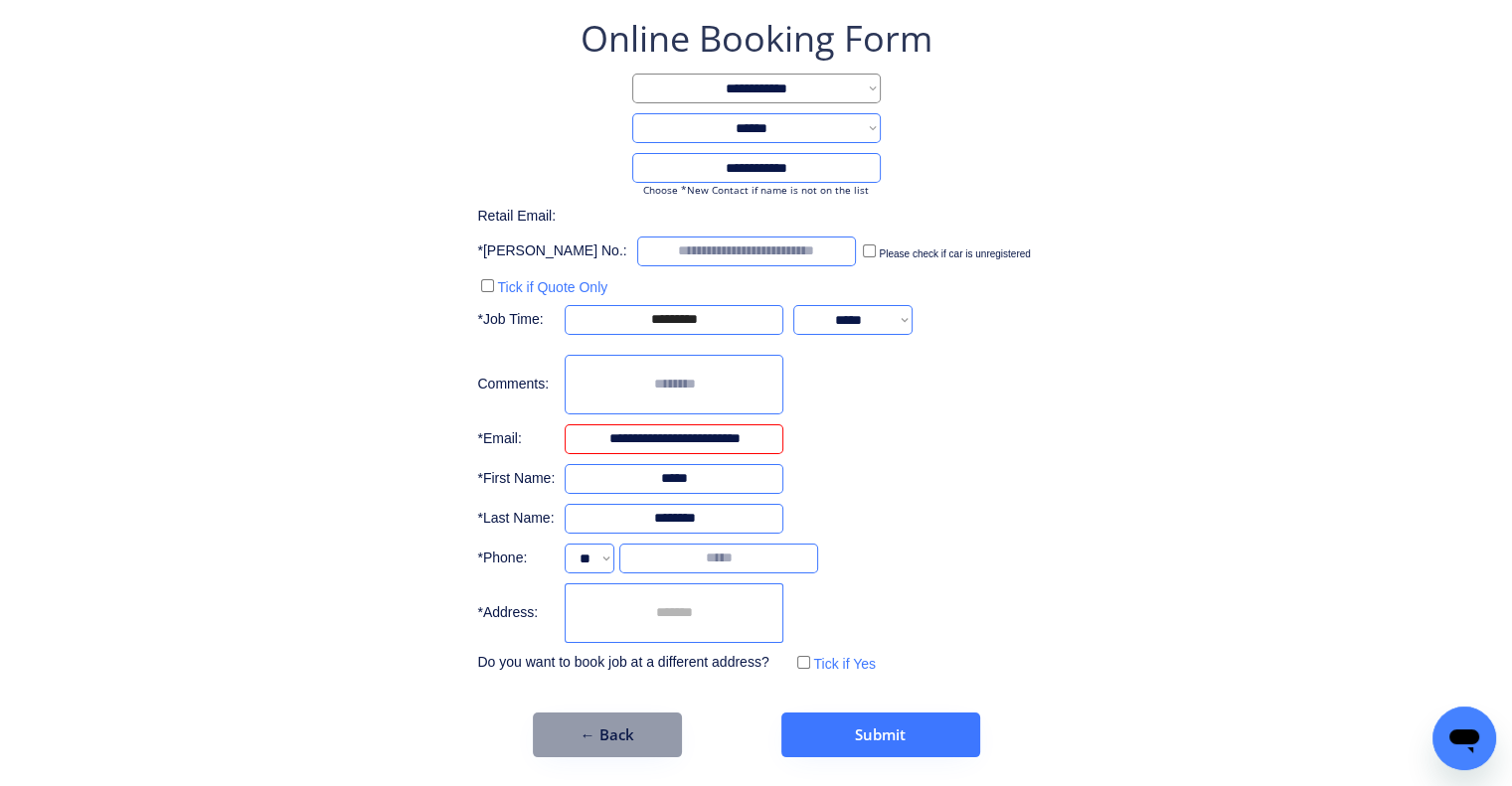 type on "**********" 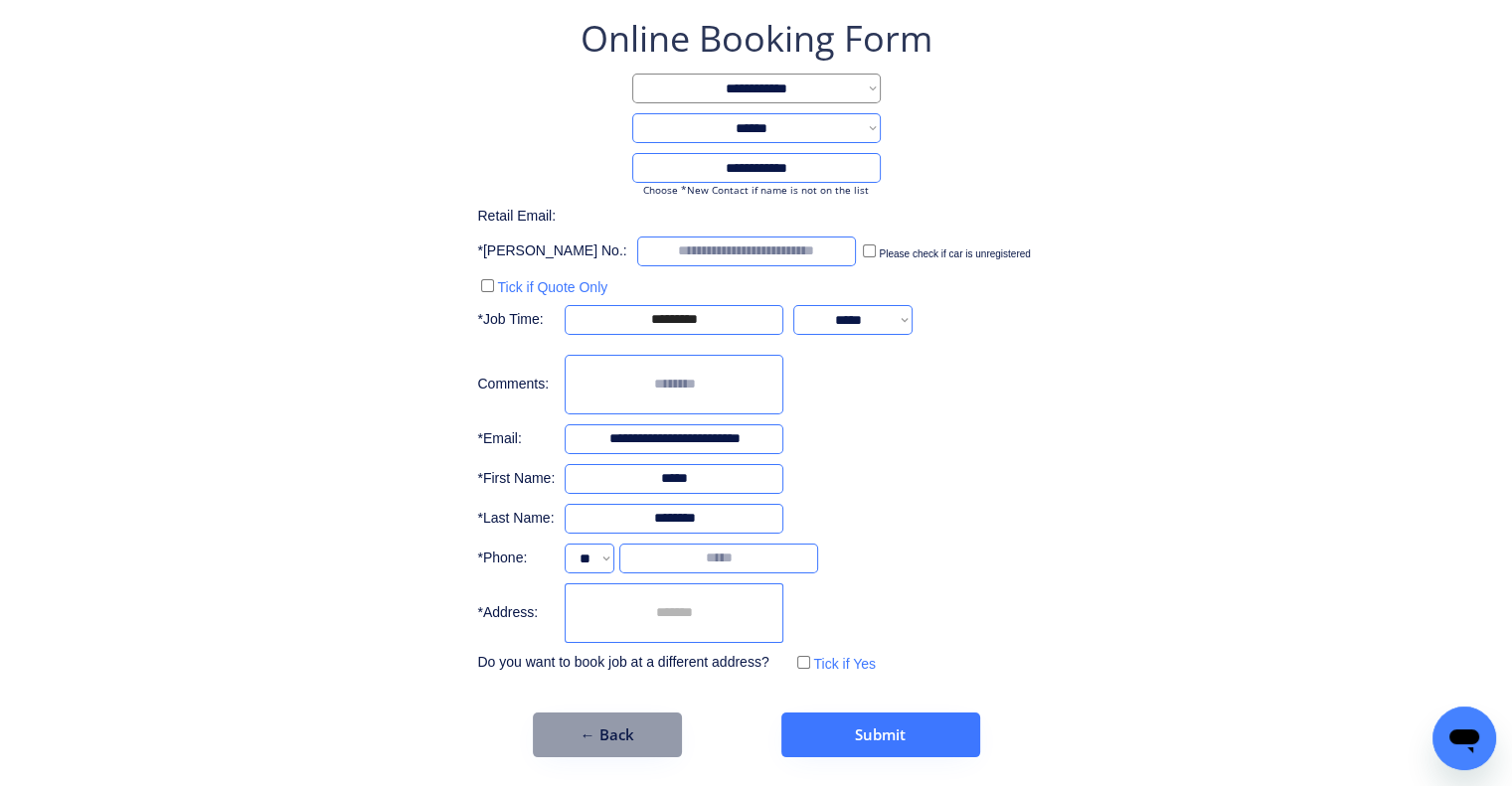 click on "**********" at bounding box center (756, 386) 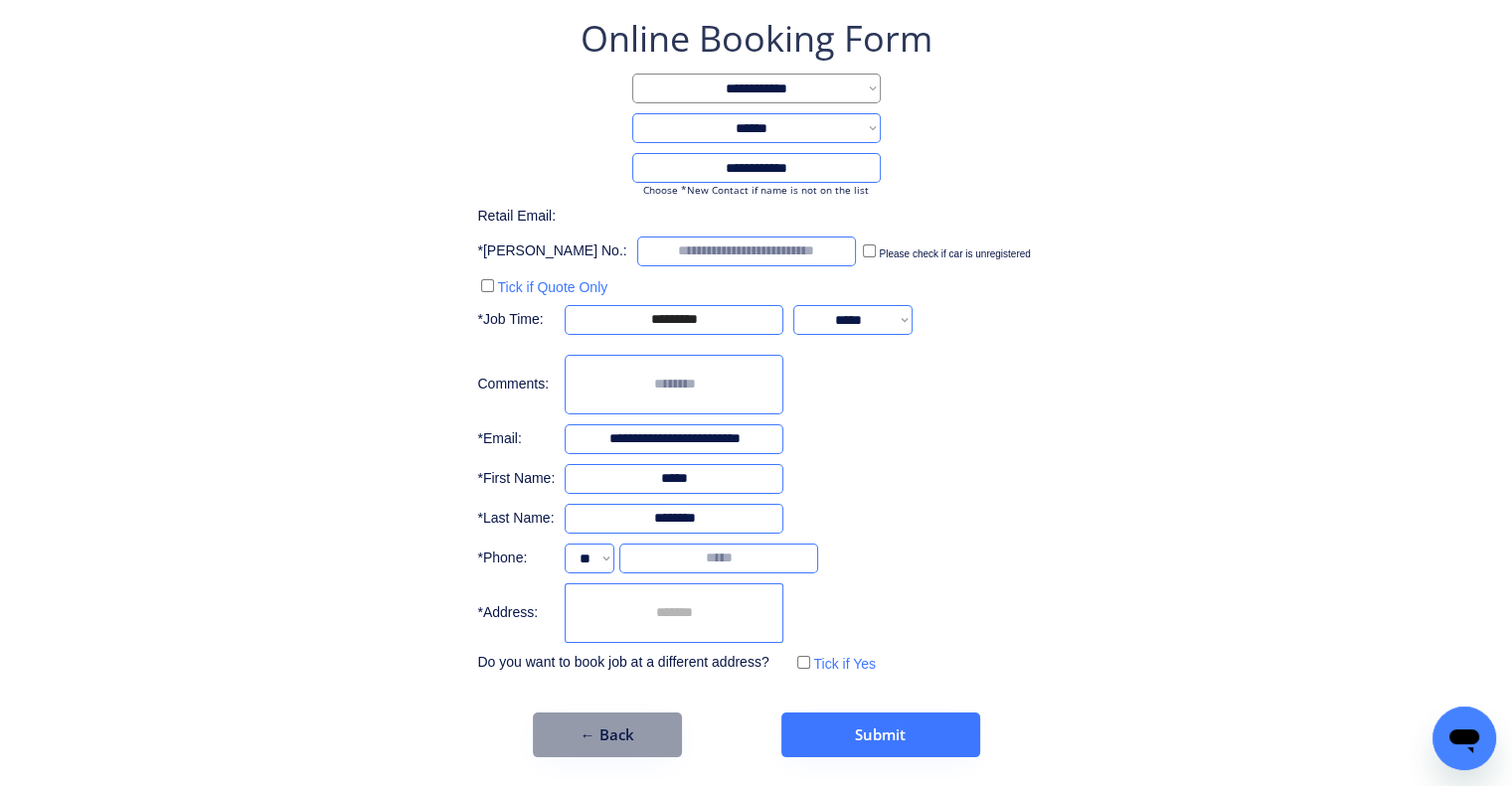 click at bounding box center (747, 251) 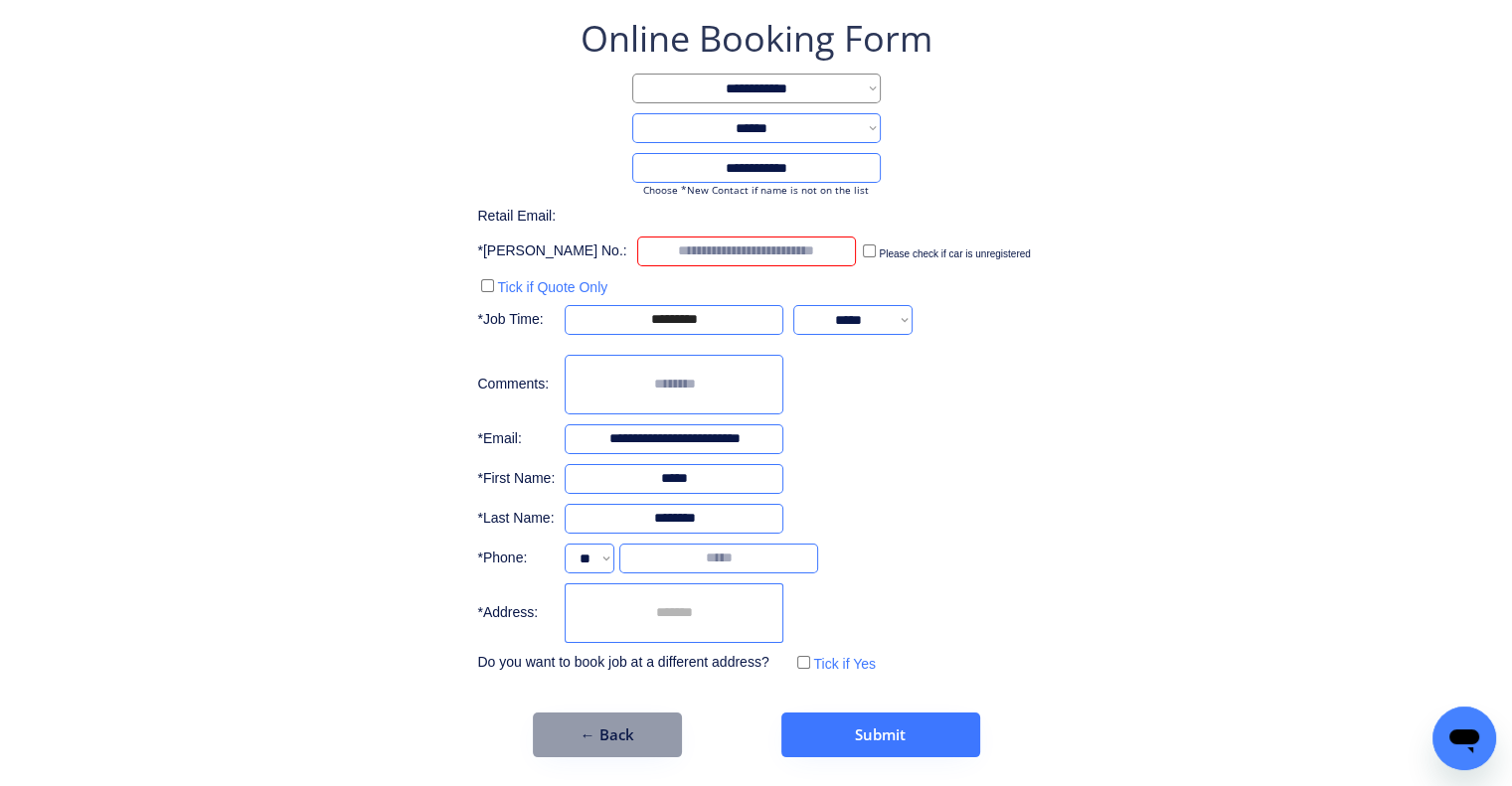 paste on "******" 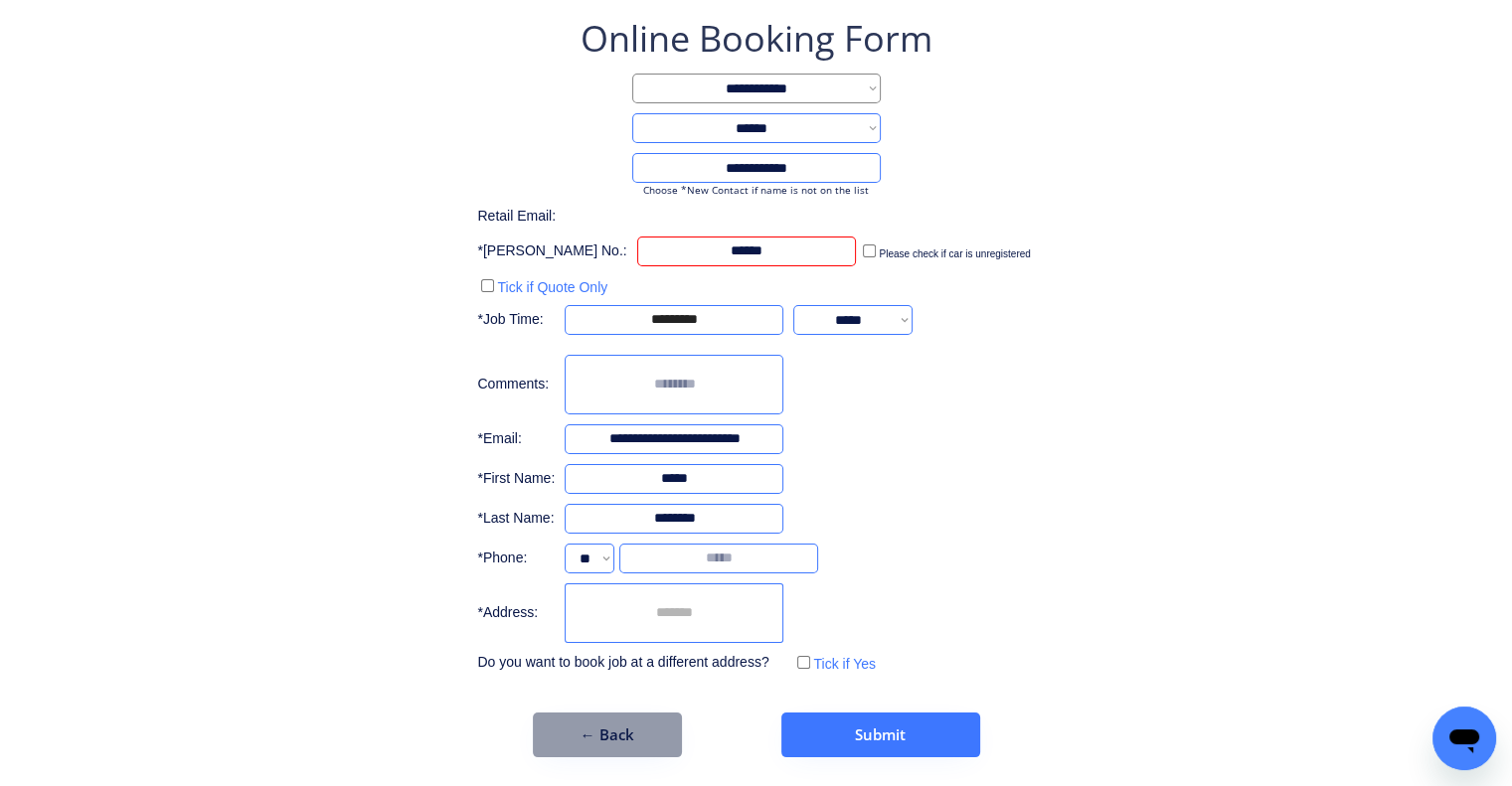 type on "******" 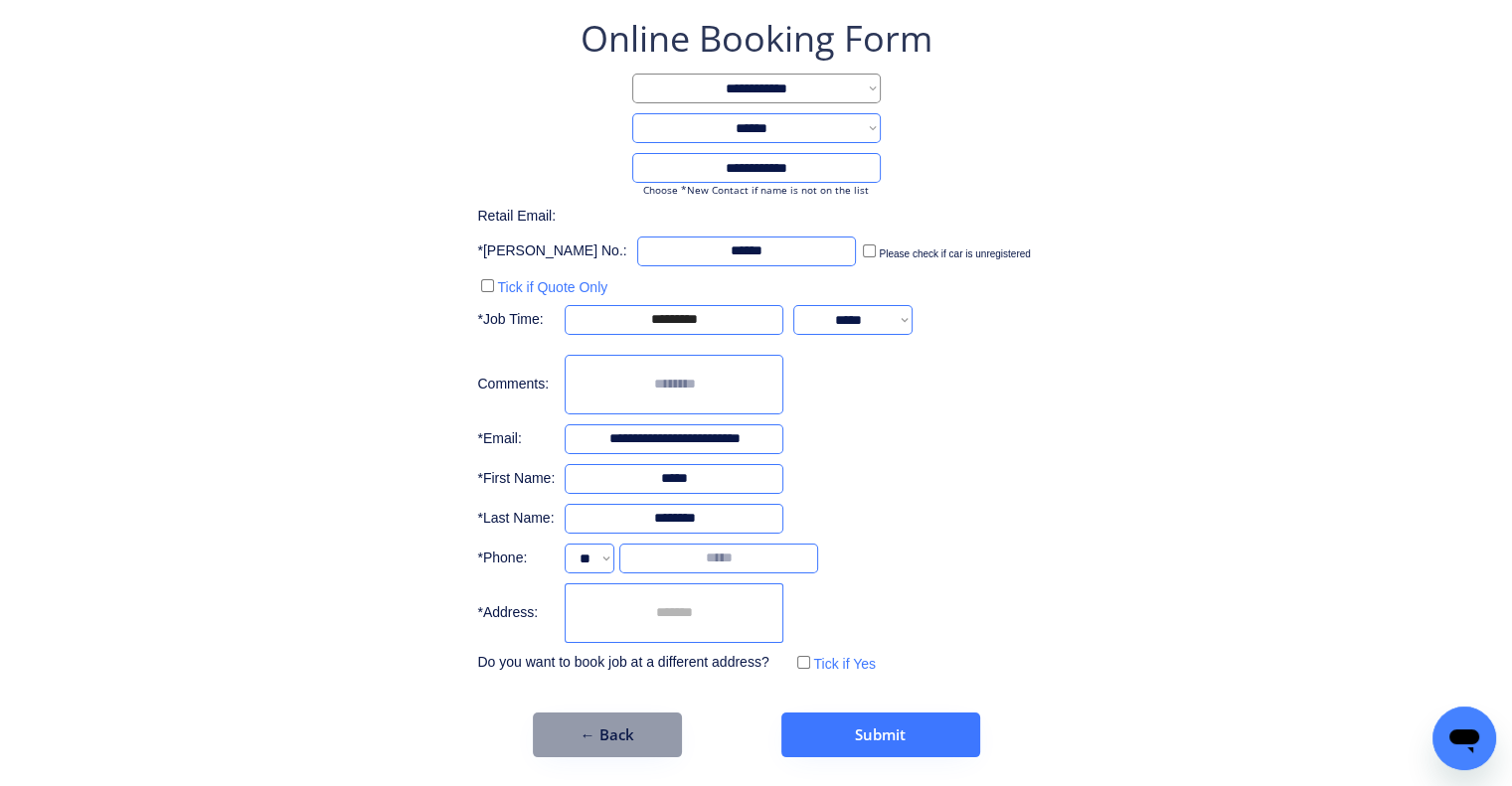 click at bounding box center (719, 558) 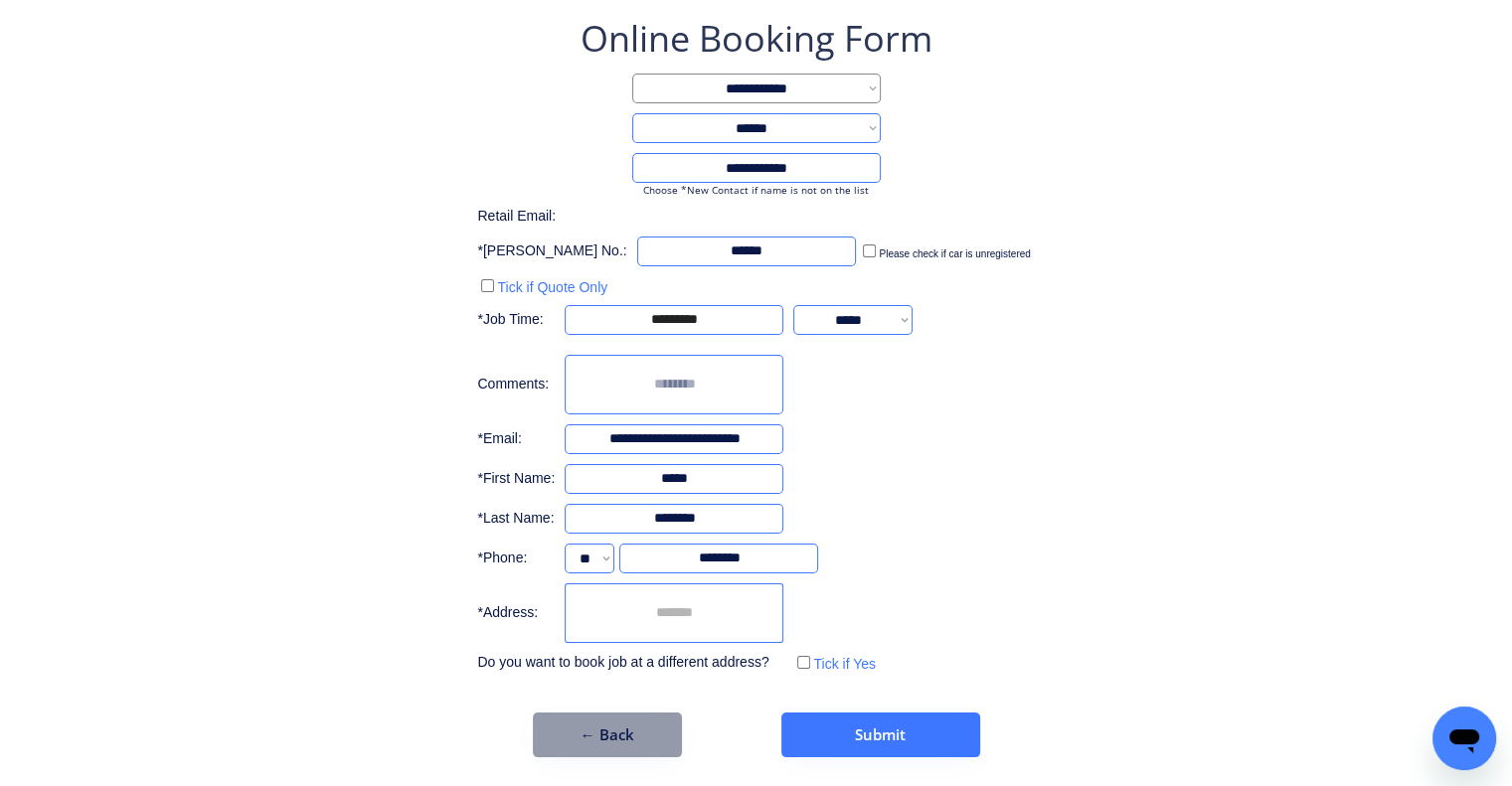 click on "**********" at bounding box center (756, 386) 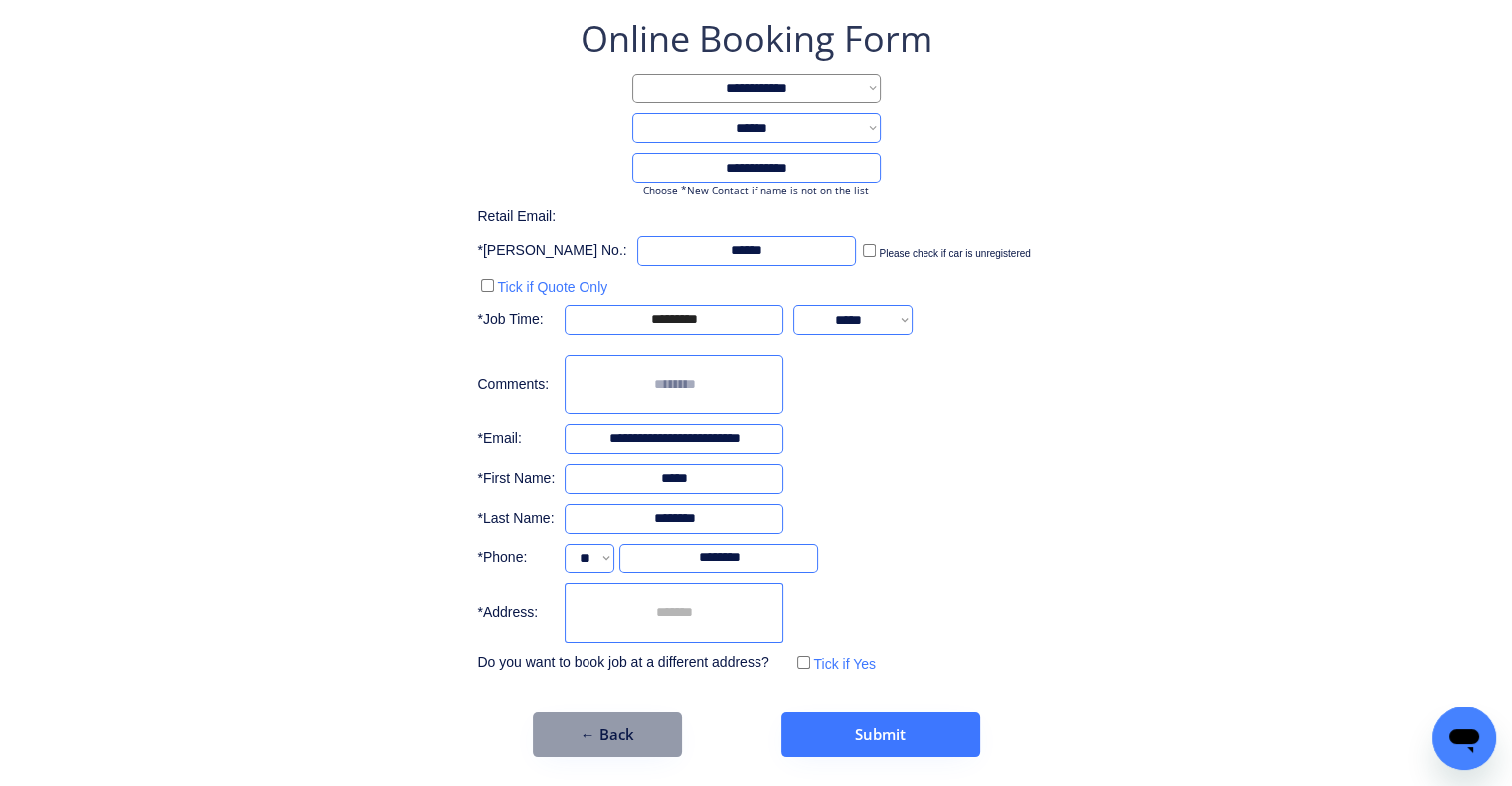 click at bounding box center (674, 613) 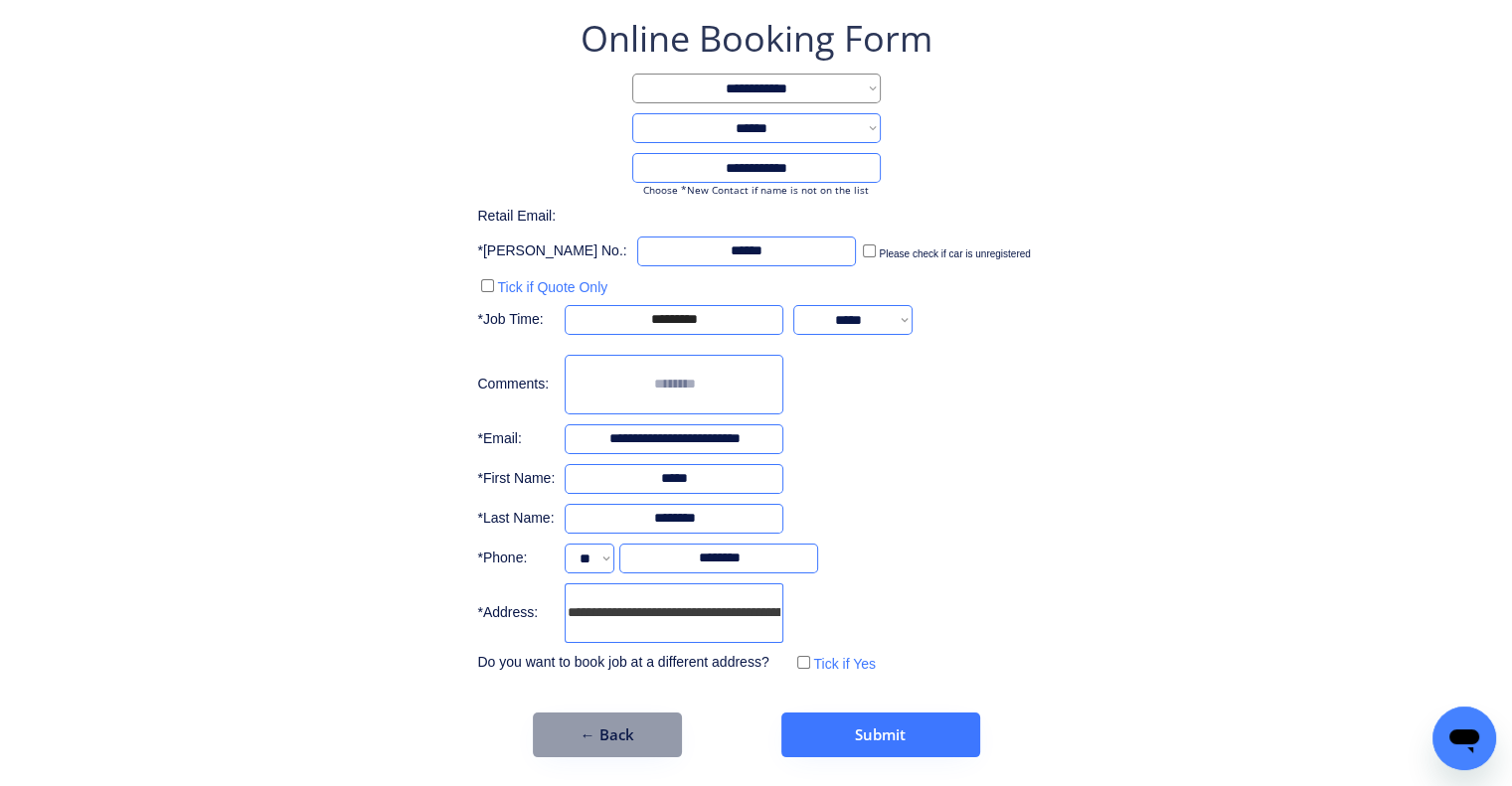 scroll, scrollTop: 0, scrollLeft: 103, axis: horizontal 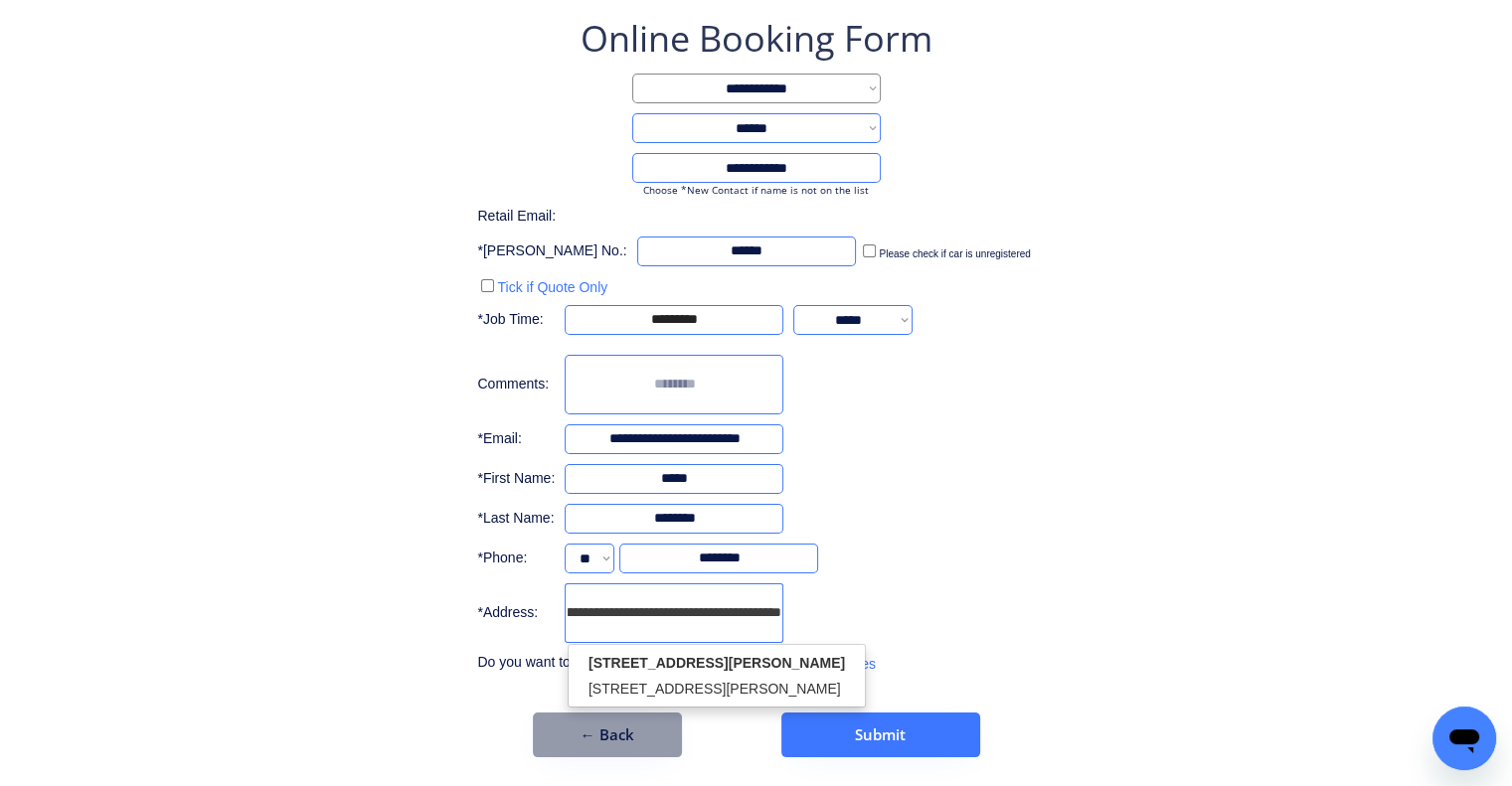 drag, startPoint x: 728, startPoint y: 671, endPoint x: 814, endPoint y: 426, distance: 259.65554 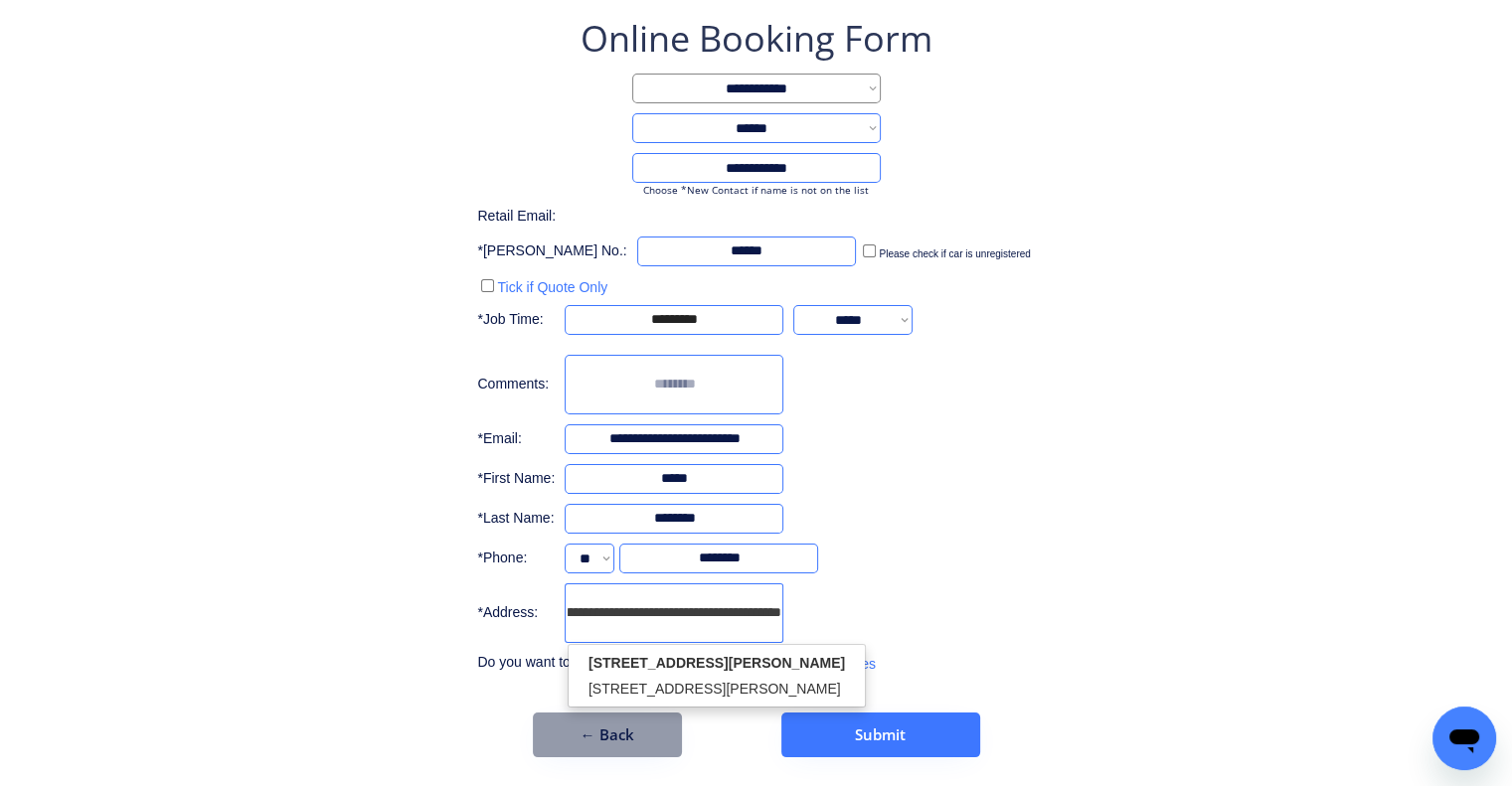 click on "**********" at bounding box center (756, 297) 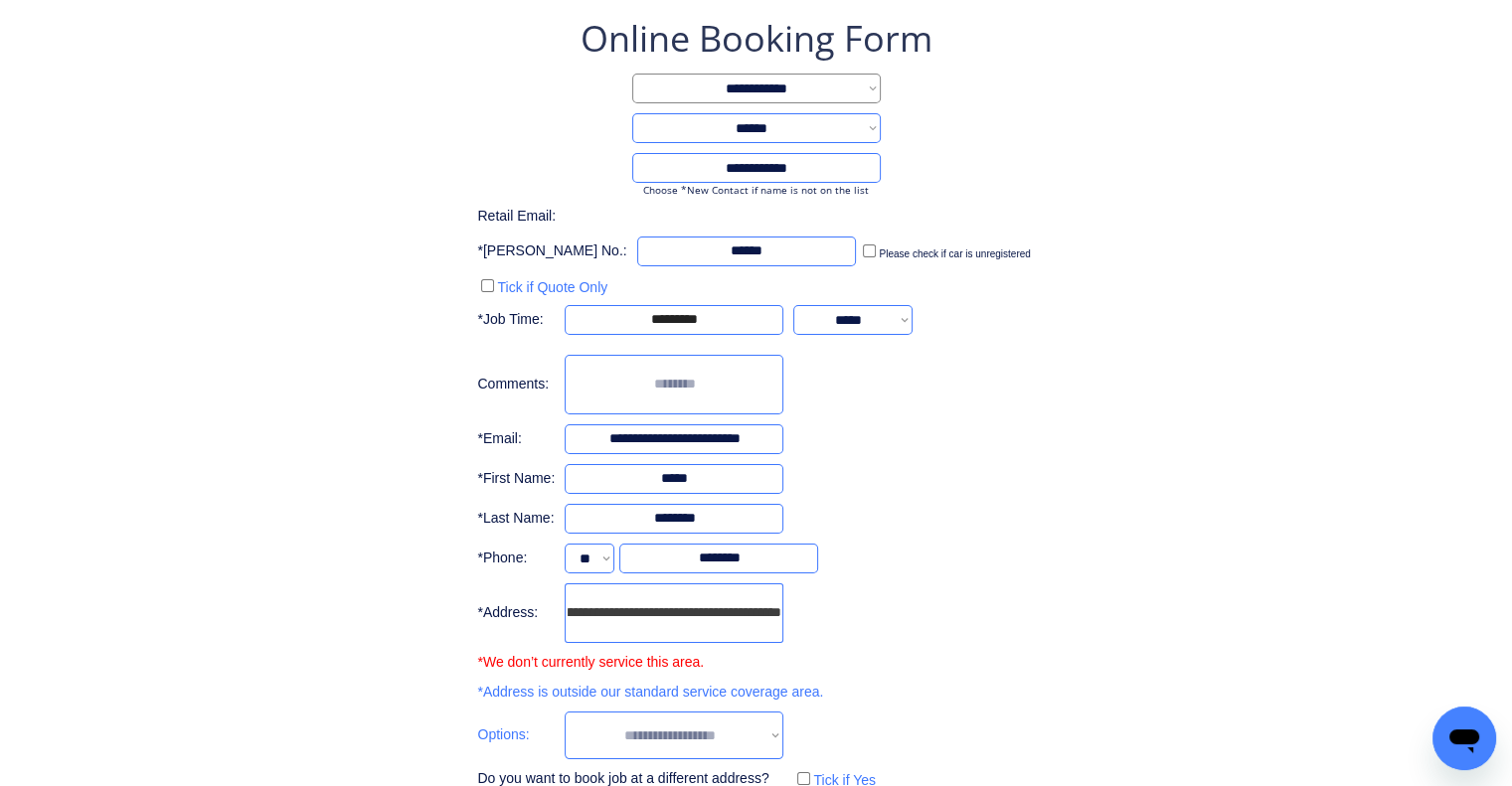 scroll, scrollTop: 0, scrollLeft: 0, axis: both 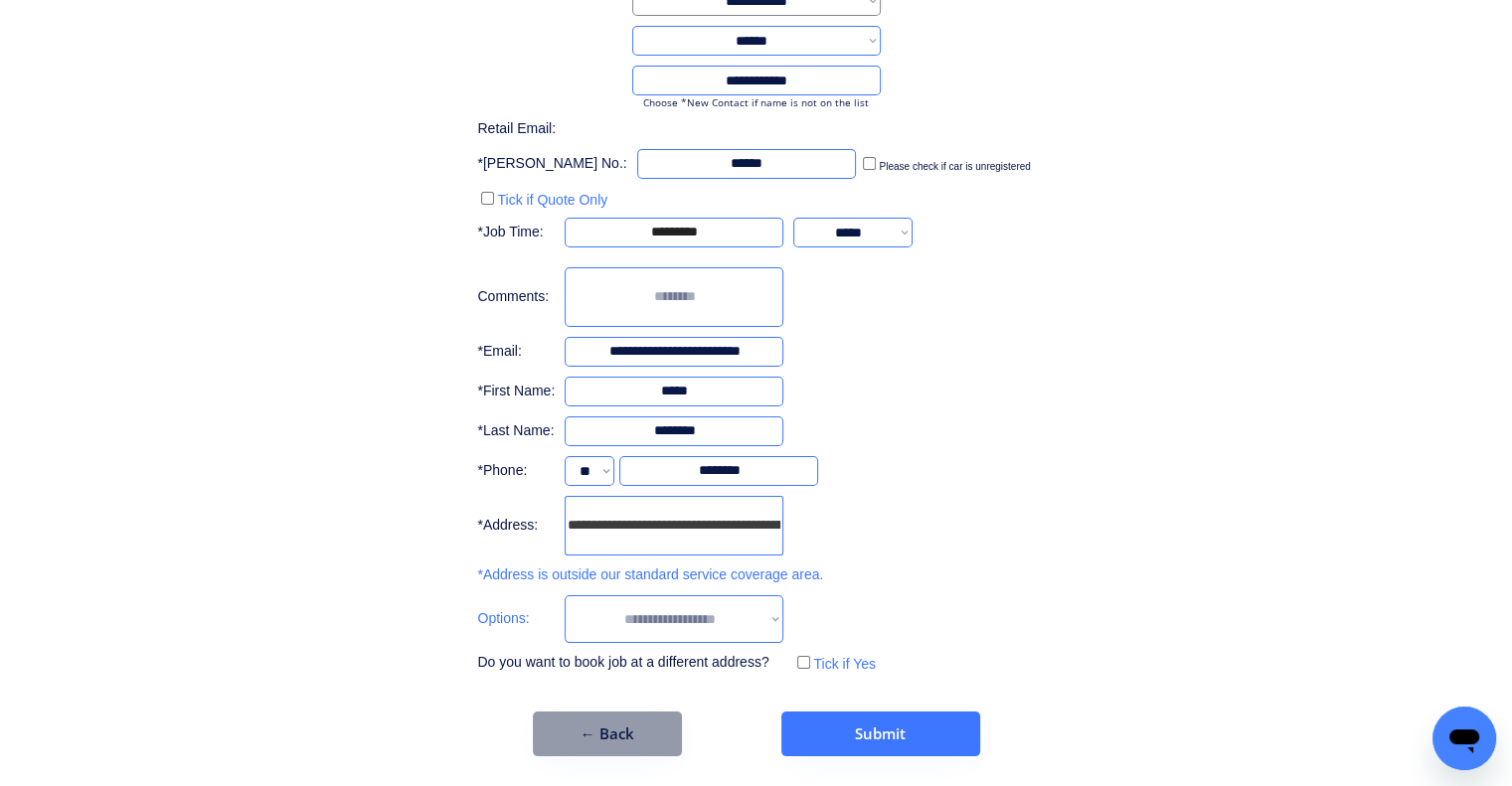 click on "**********" at bounding box center [674, 619] 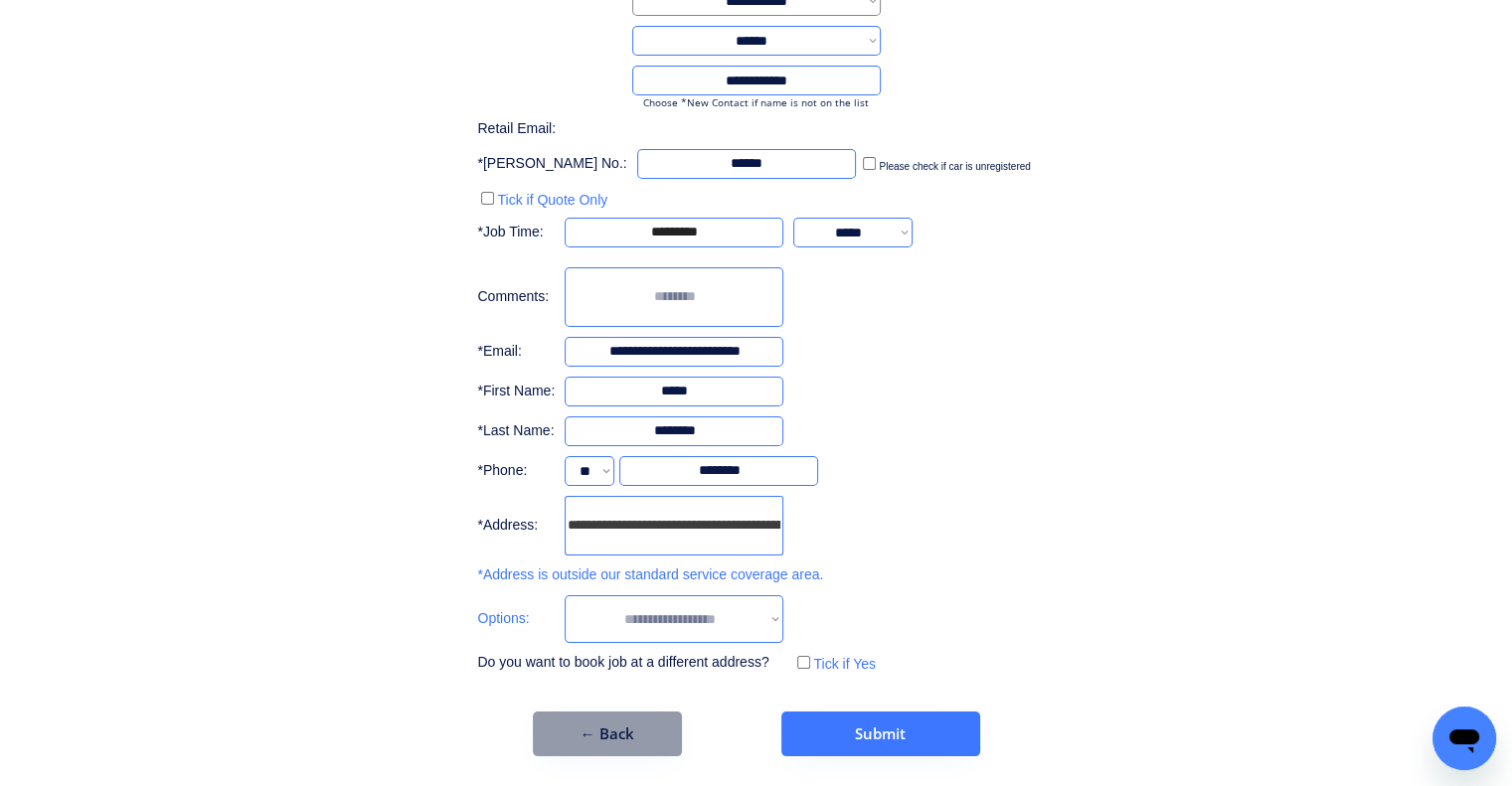 drag, startPoint x: 731, startPoint y: 617, endPoint x: 728, endPoint y: 631, distance: 14.3178211 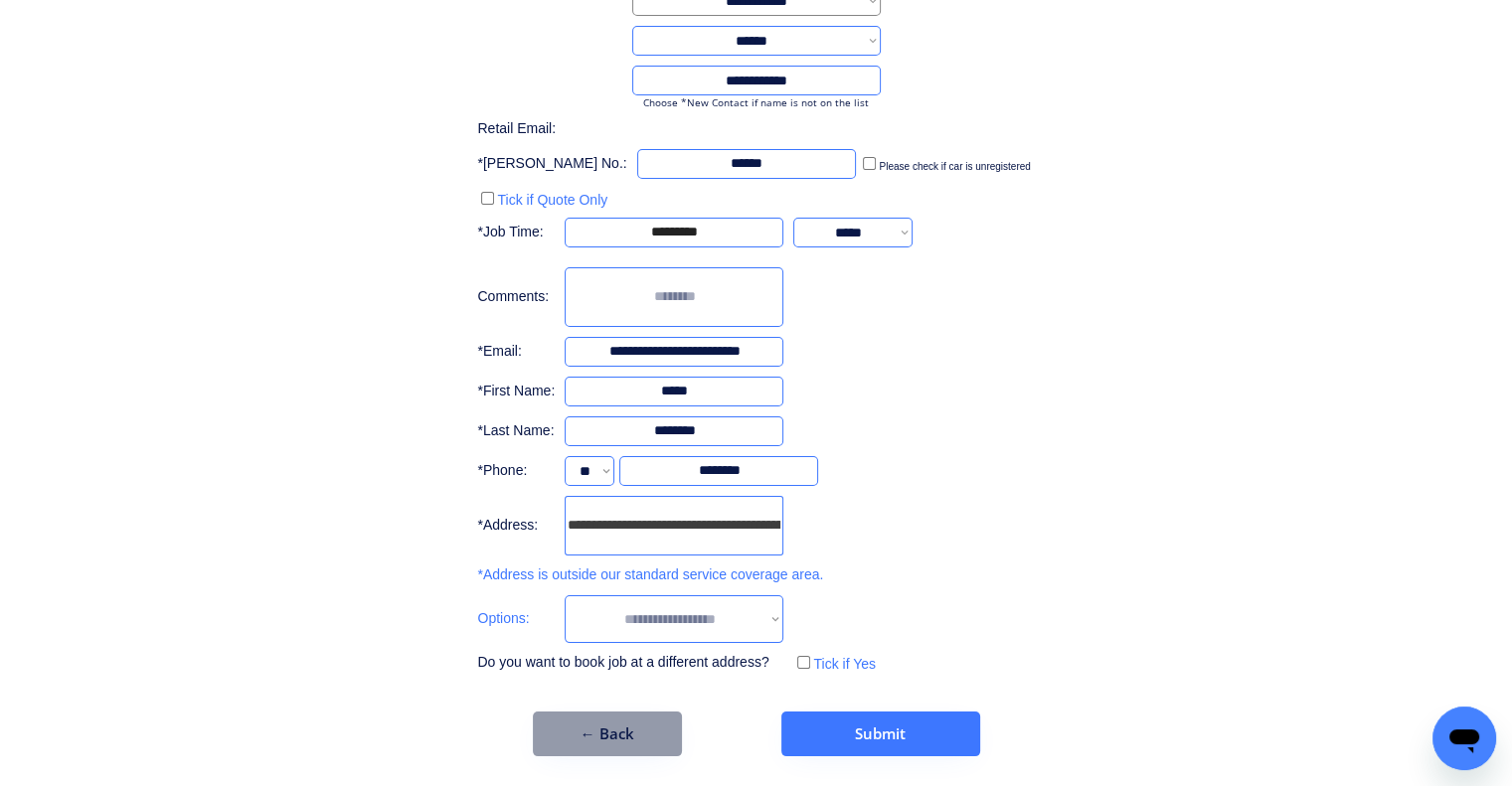 click on "**********" at bounding box center (674, 619) 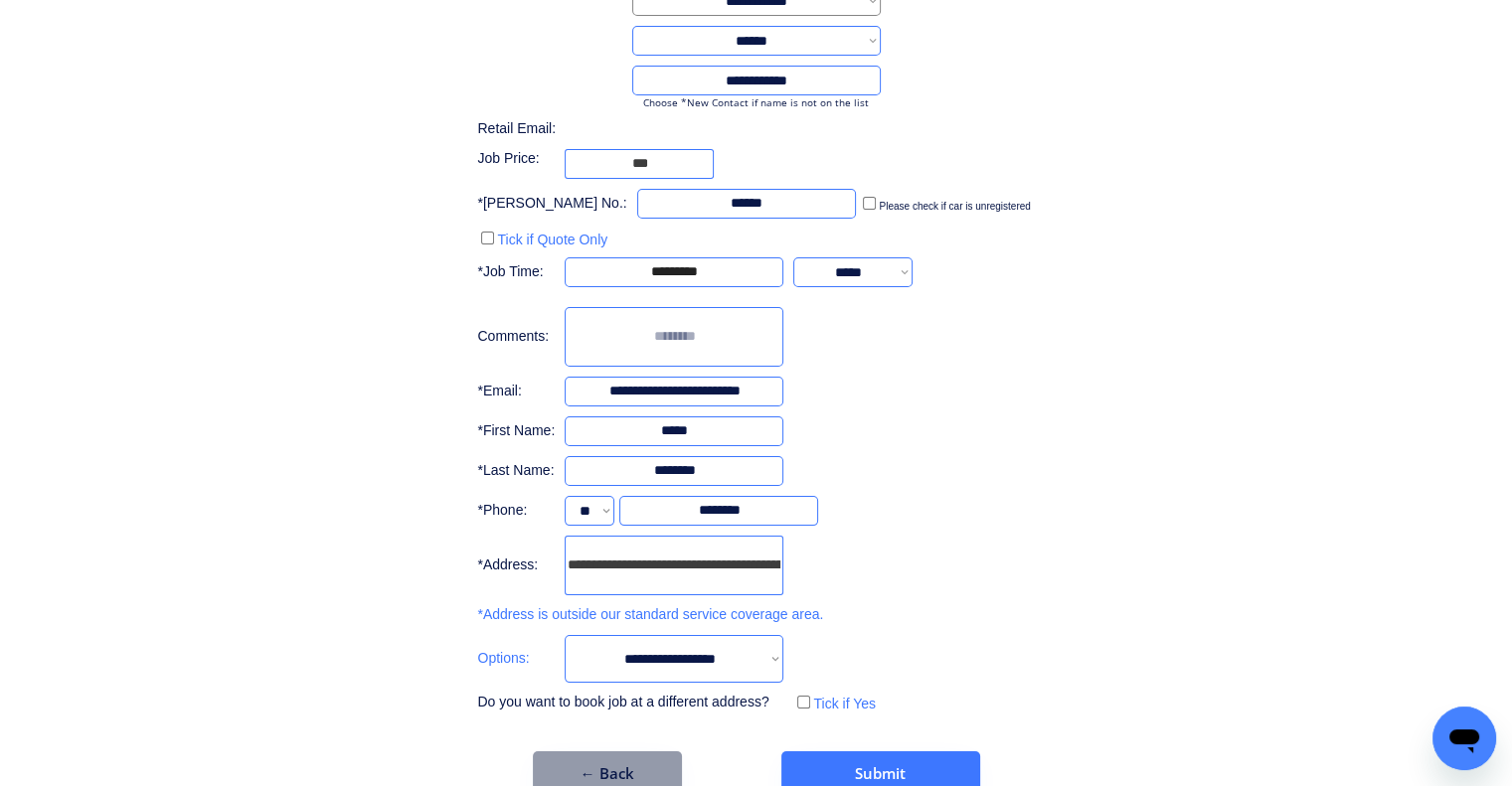 click on "**********" at bounding box center [756, 361] 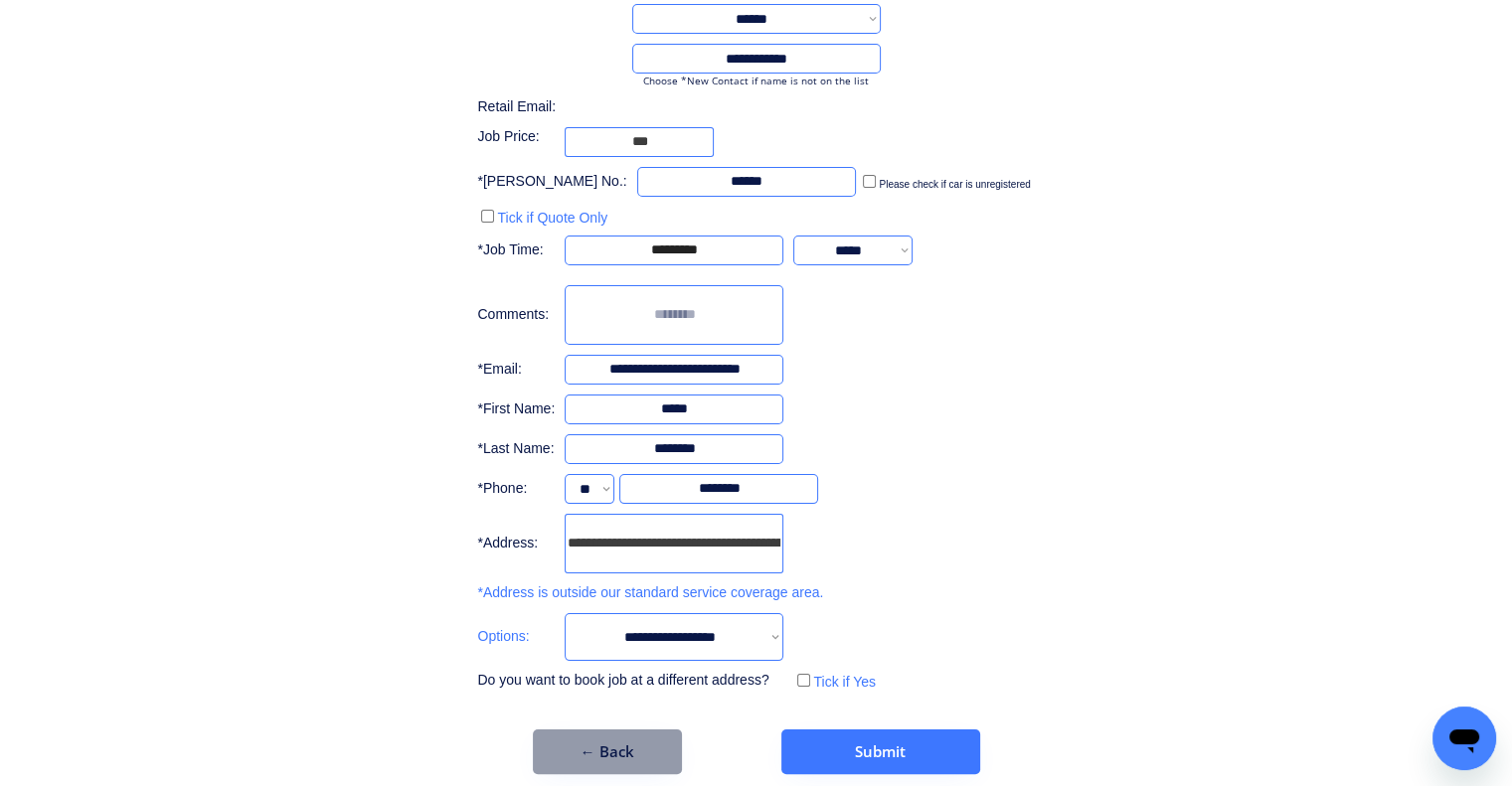 scroll, scrollTop: 223, scrollLeft: 0, axis: vertical 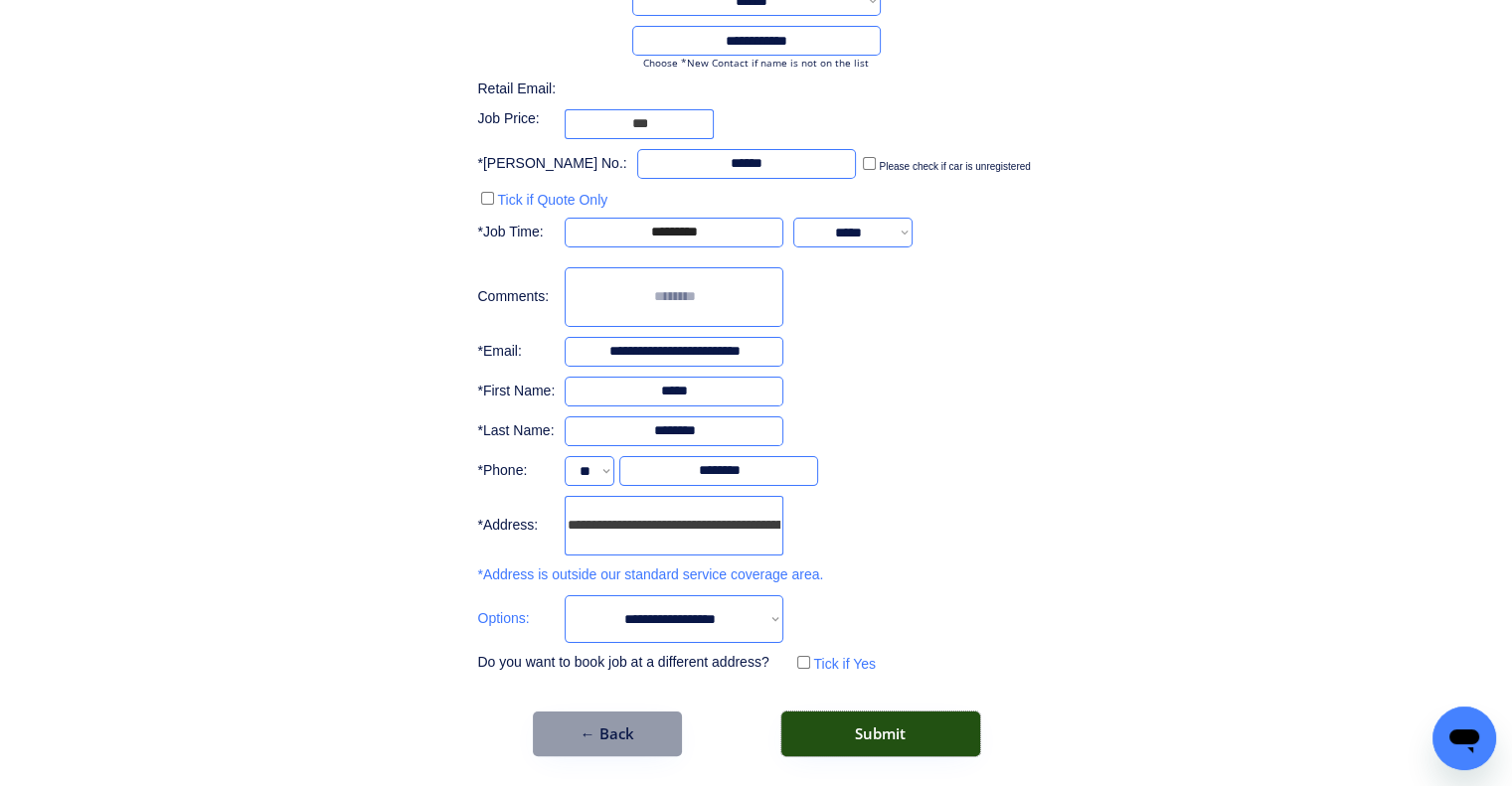 click on "Submit" at bounding box center (881, 733) 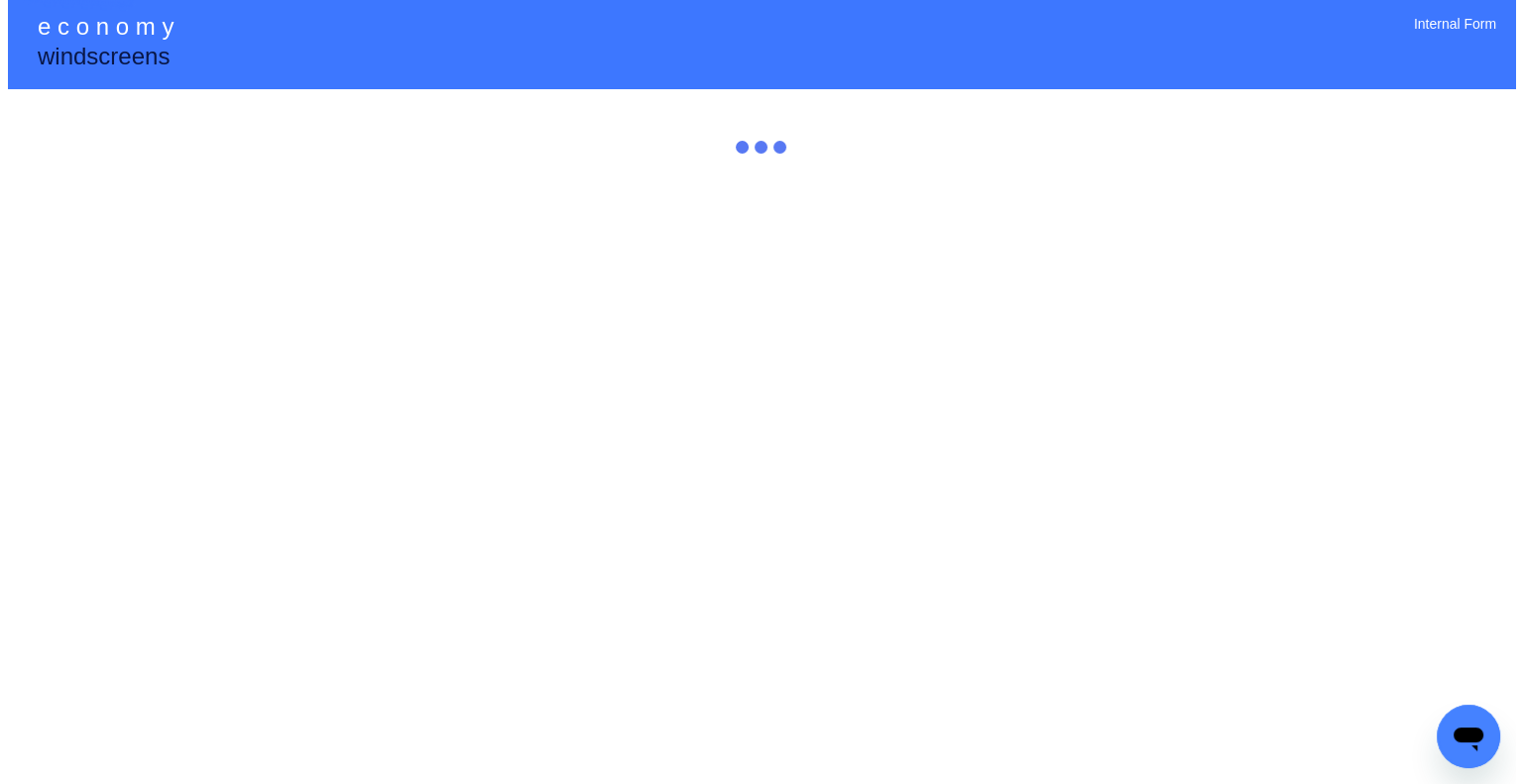 scroll, scrollTop: 0, scrollLeft: 0, axis: both 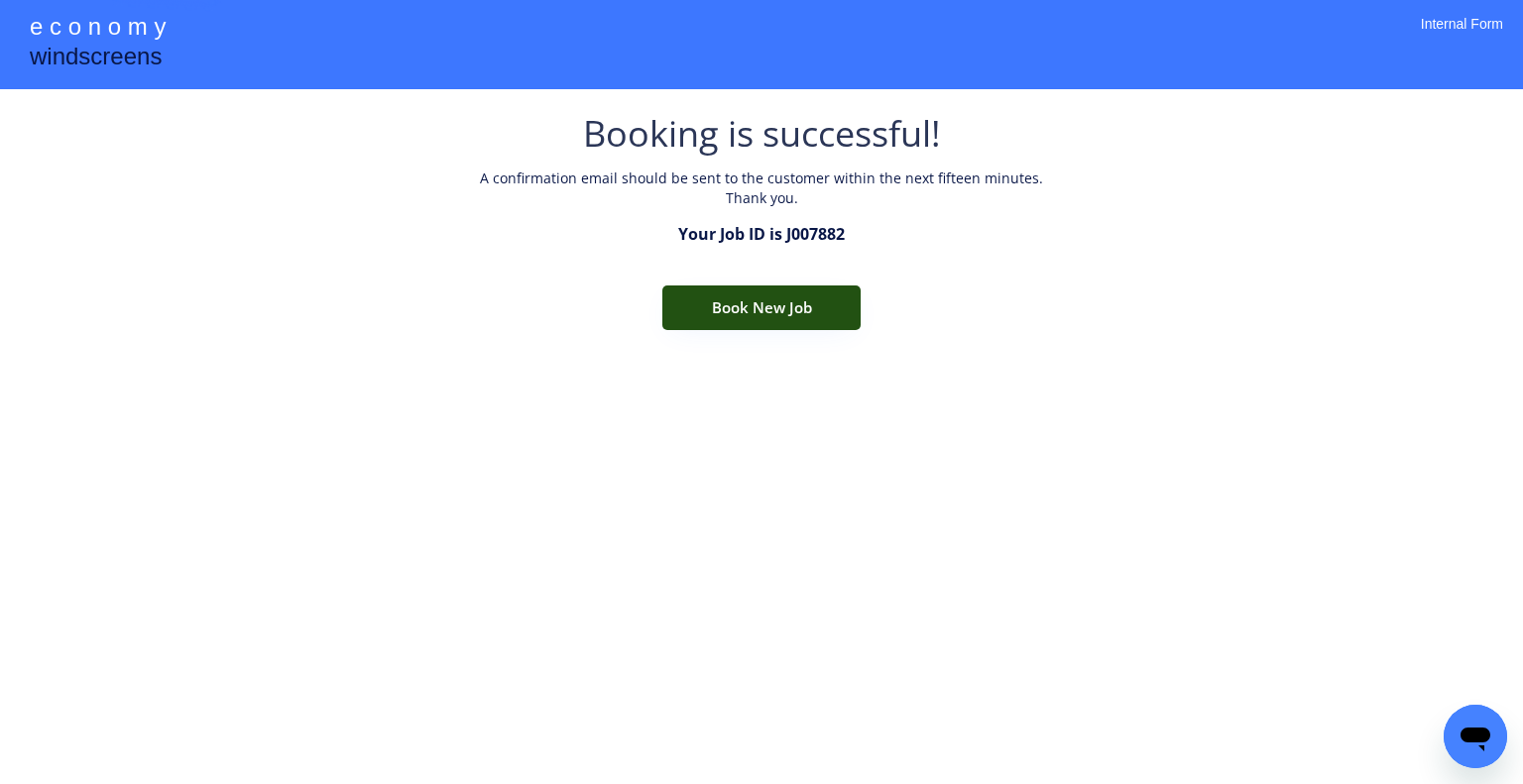 click on "Book New Job" at bounding box center (762, 307) 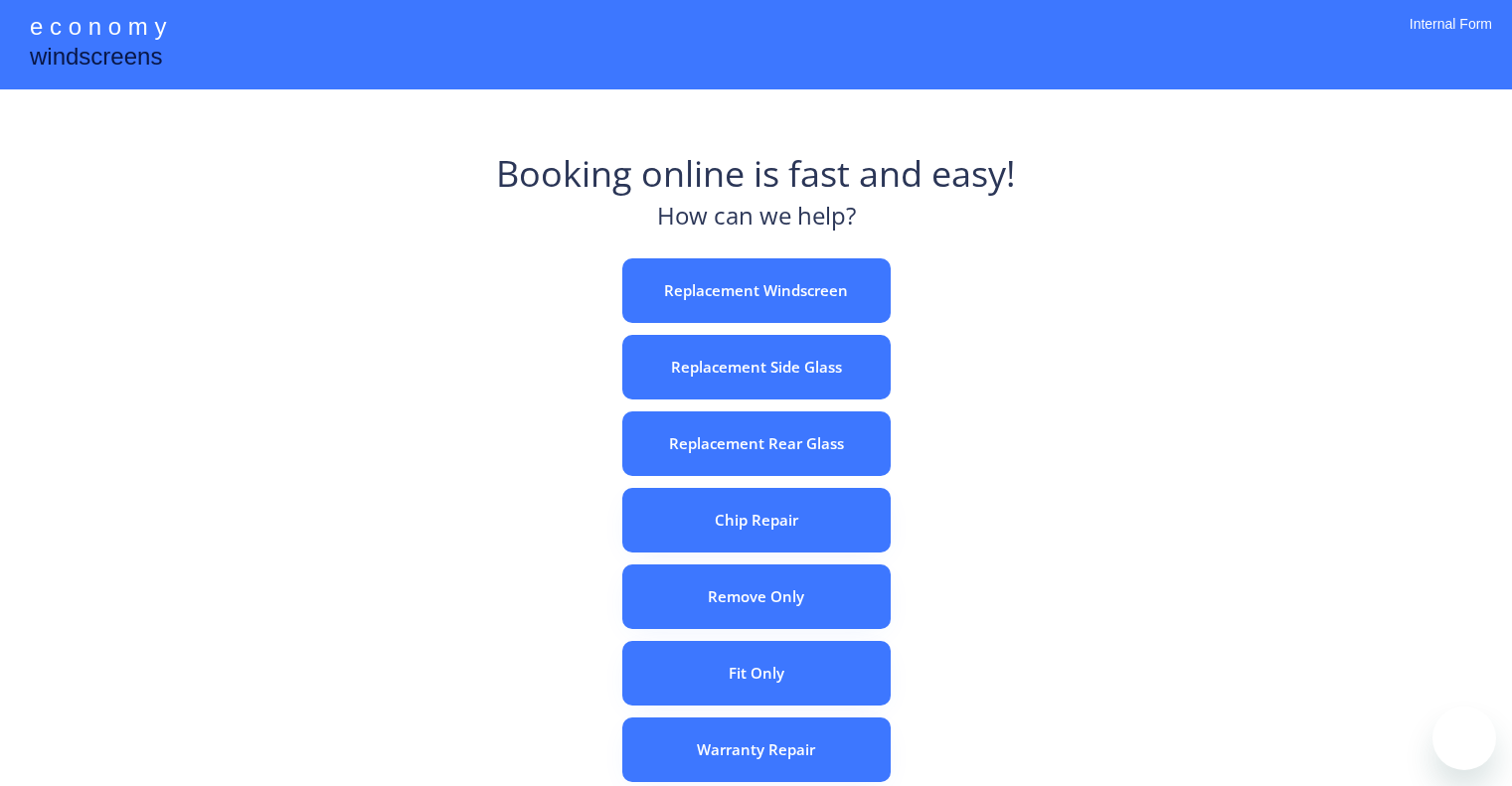 scroll, scrollTop: 0, scrollLeft: 0, axis: both 